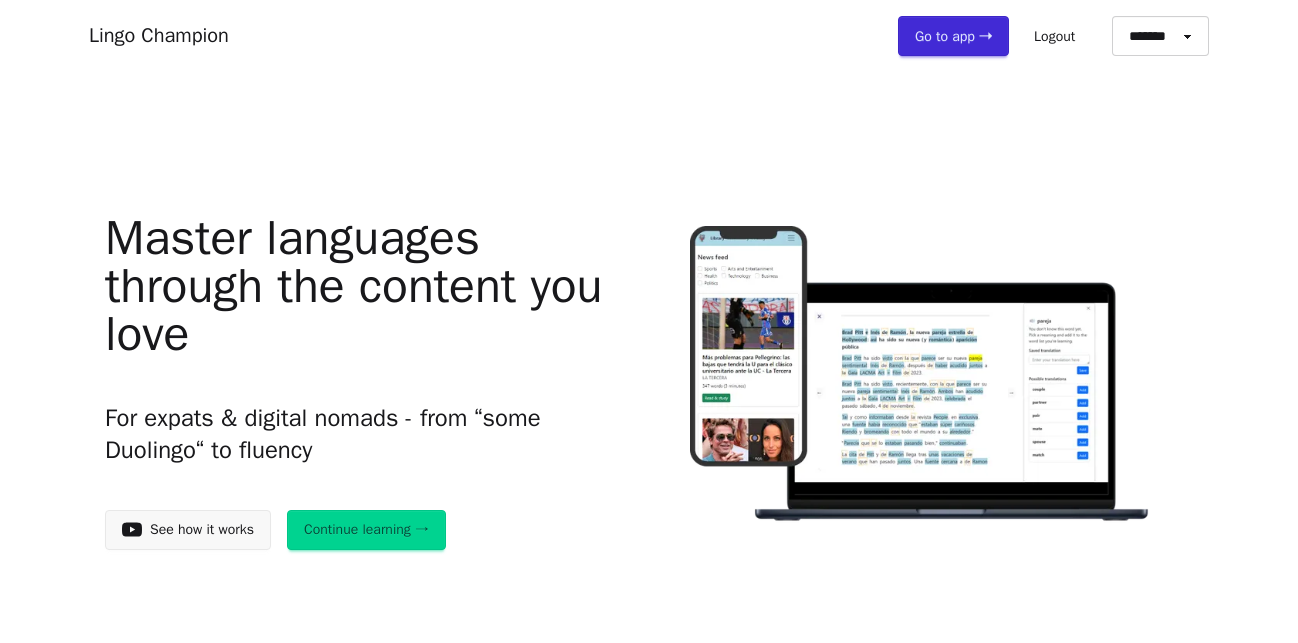 scroll, scrollTop: 0, scrollLeft: 0, axis: both 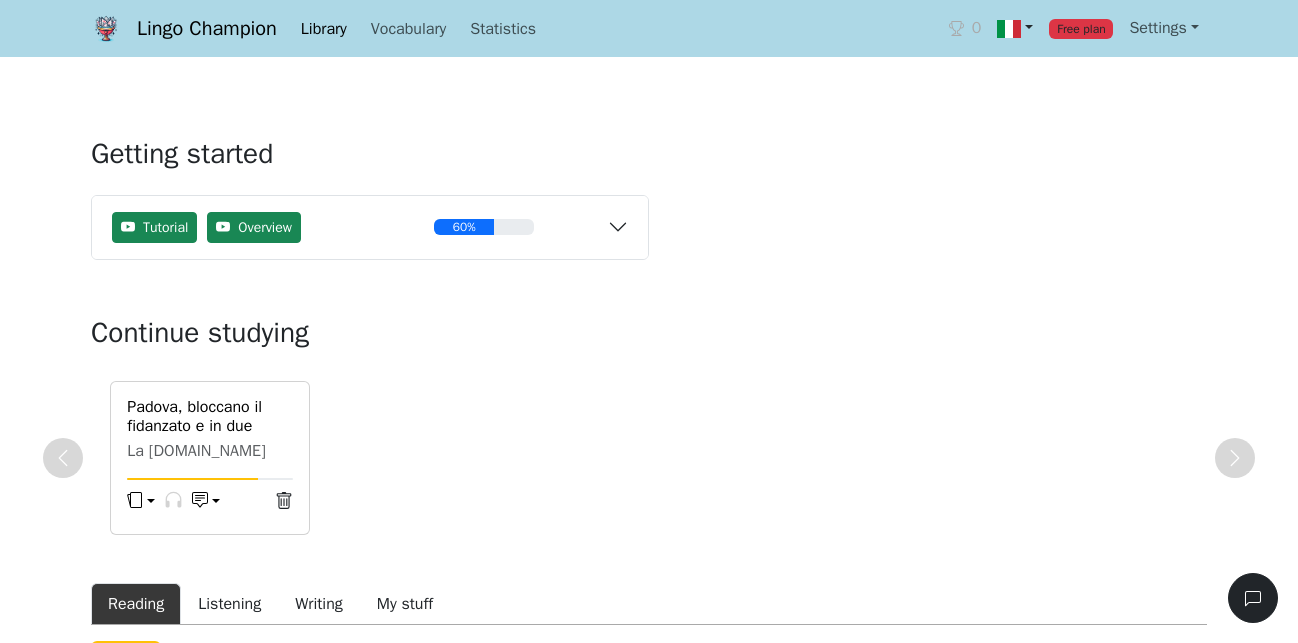 click at bounding box center (1009, 29) 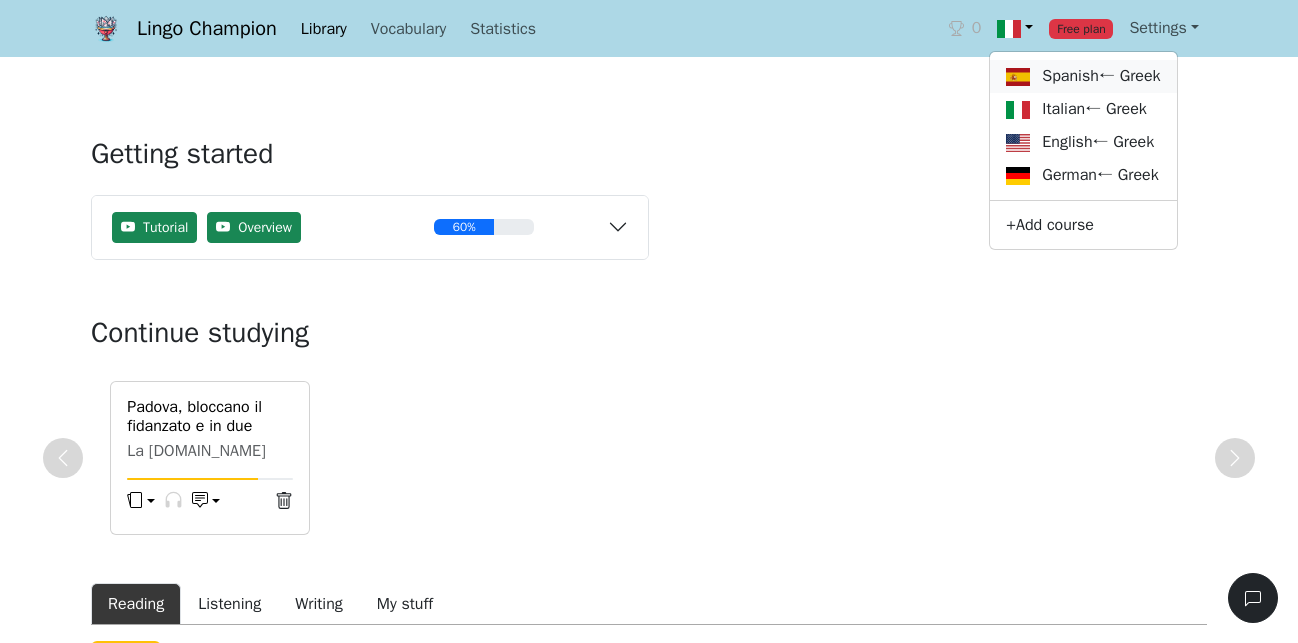 click on "Spanish  ←   Greek" at bounding box center [1083, 76] 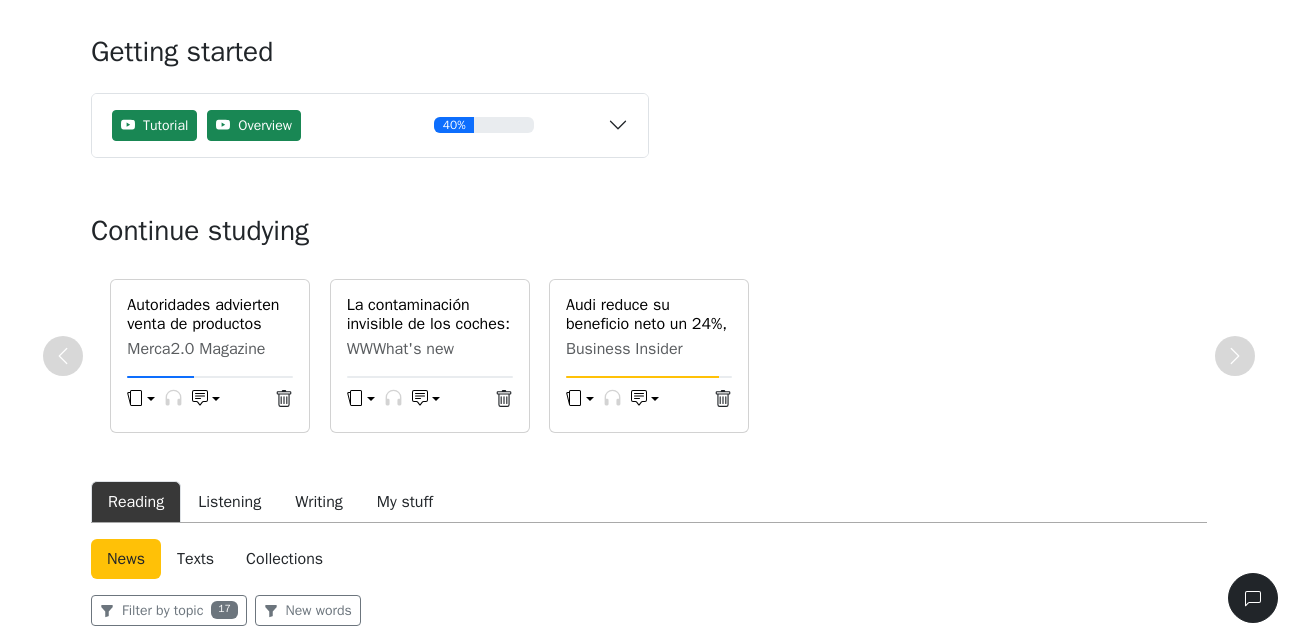 scroll, scrollTop: 0, scrollLeft: 0, axis: both 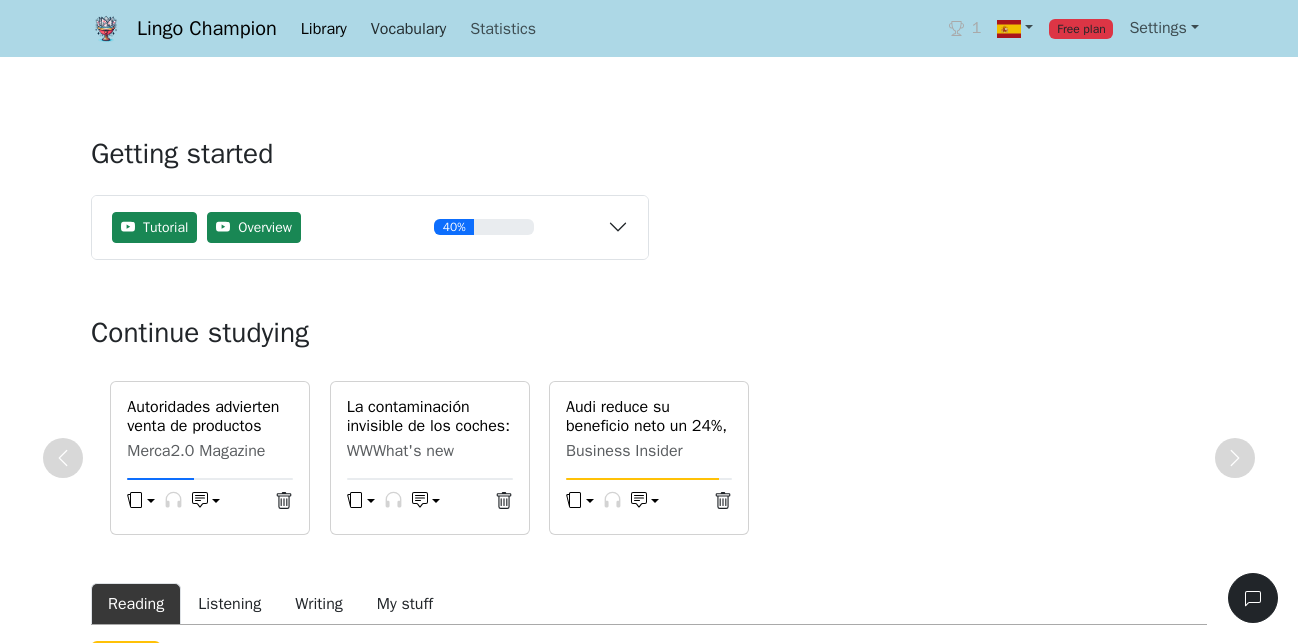 click on "Vocabulary" at bounding box center [408, 29] 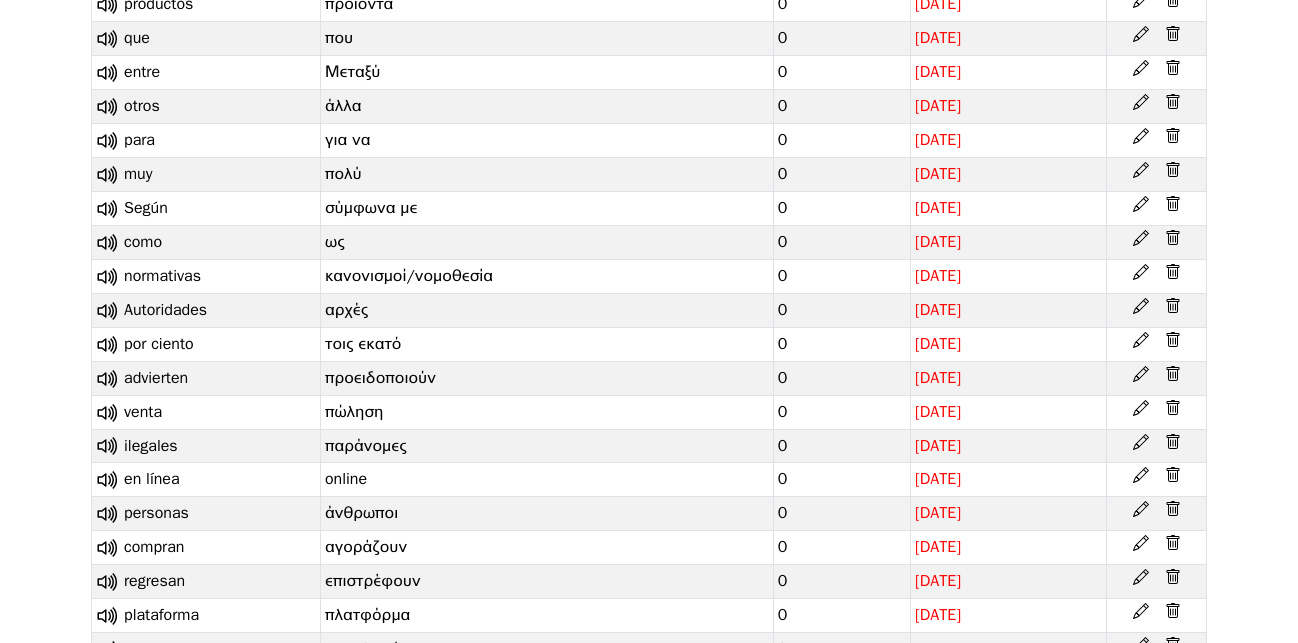 scroll, scrollTop: 309, scrollLeft: 0, axis: vertical 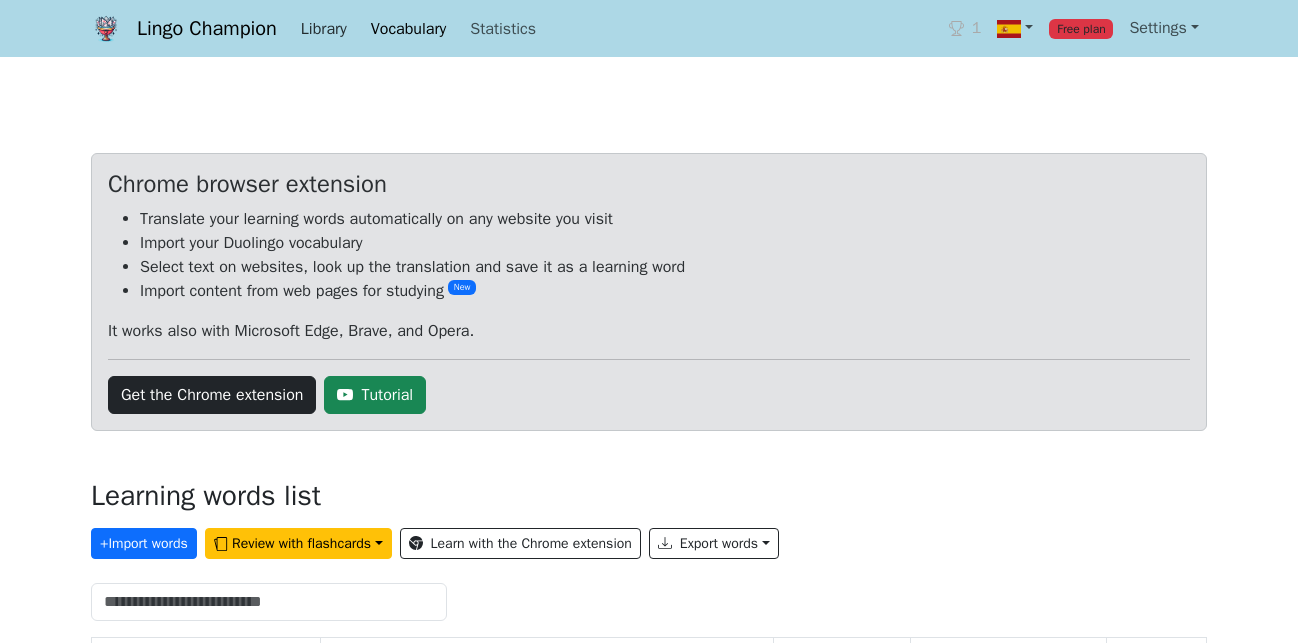 click on "Library" at bounding box center [324, 29] 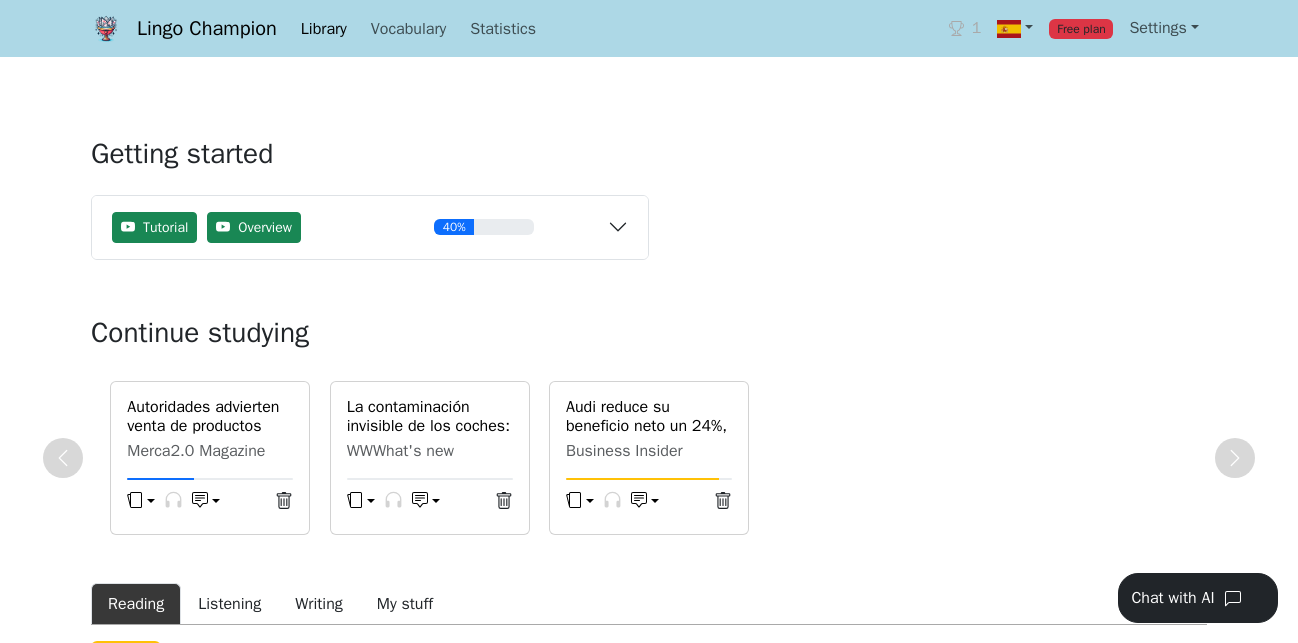 scroll, scrollTop: 102, scrollLeft: 0, axis: vertical 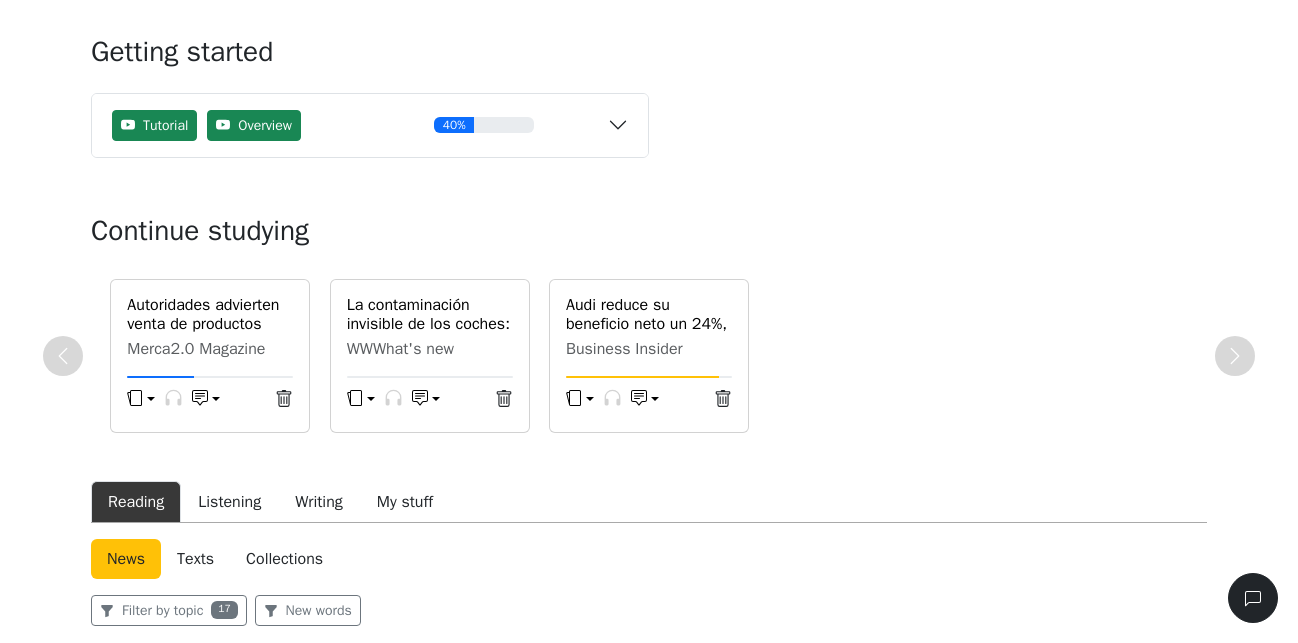 click on "Autoridades advierten venta de productos ilegales en TEMU" at bounding box center (210, 334) 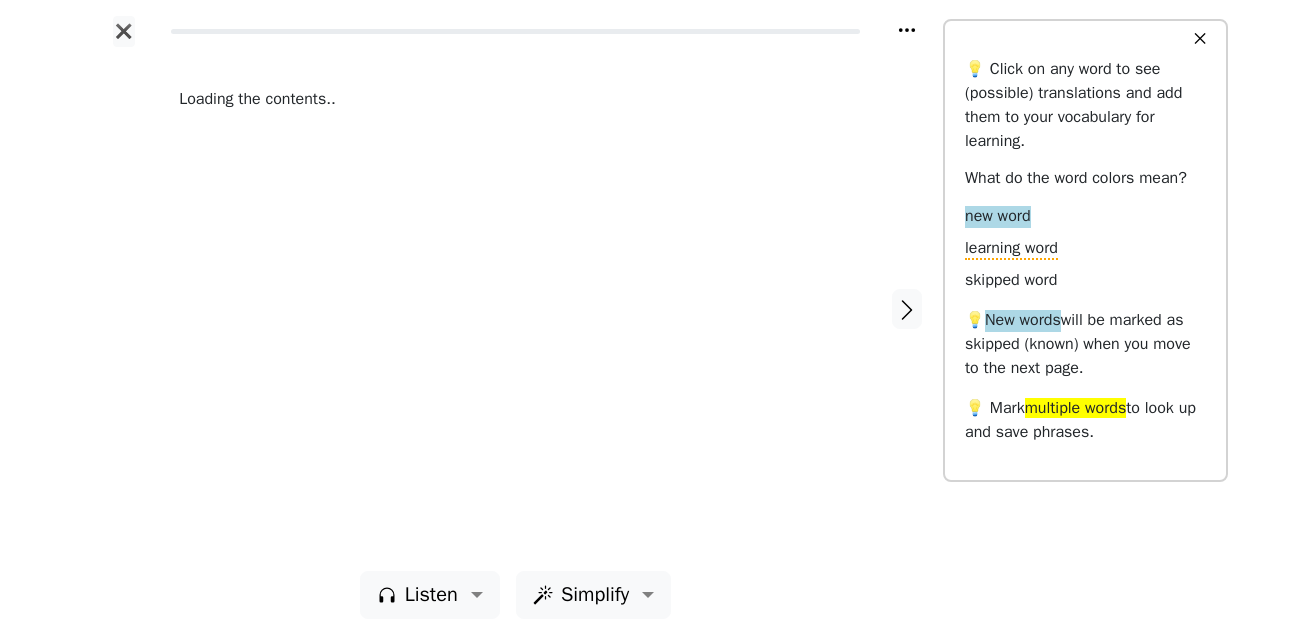 scroll, scrollTop: 0, scrollLeft: 0, axis: both 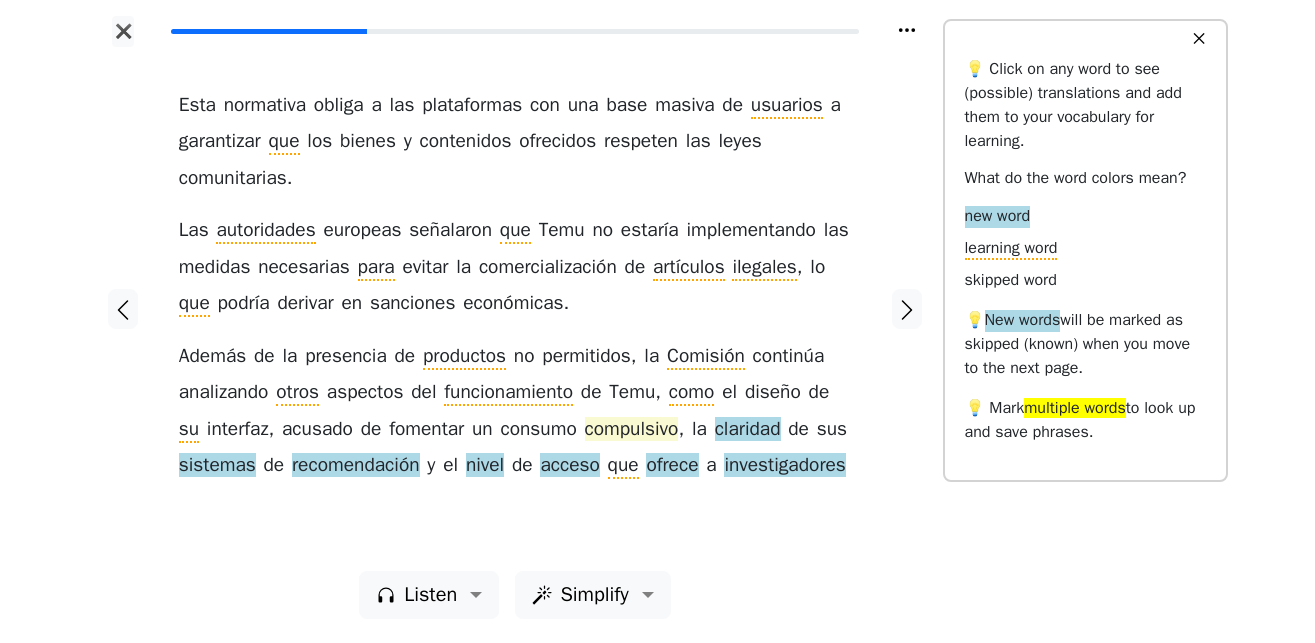 click on "compulsivo" at bounding box center (632, 430) 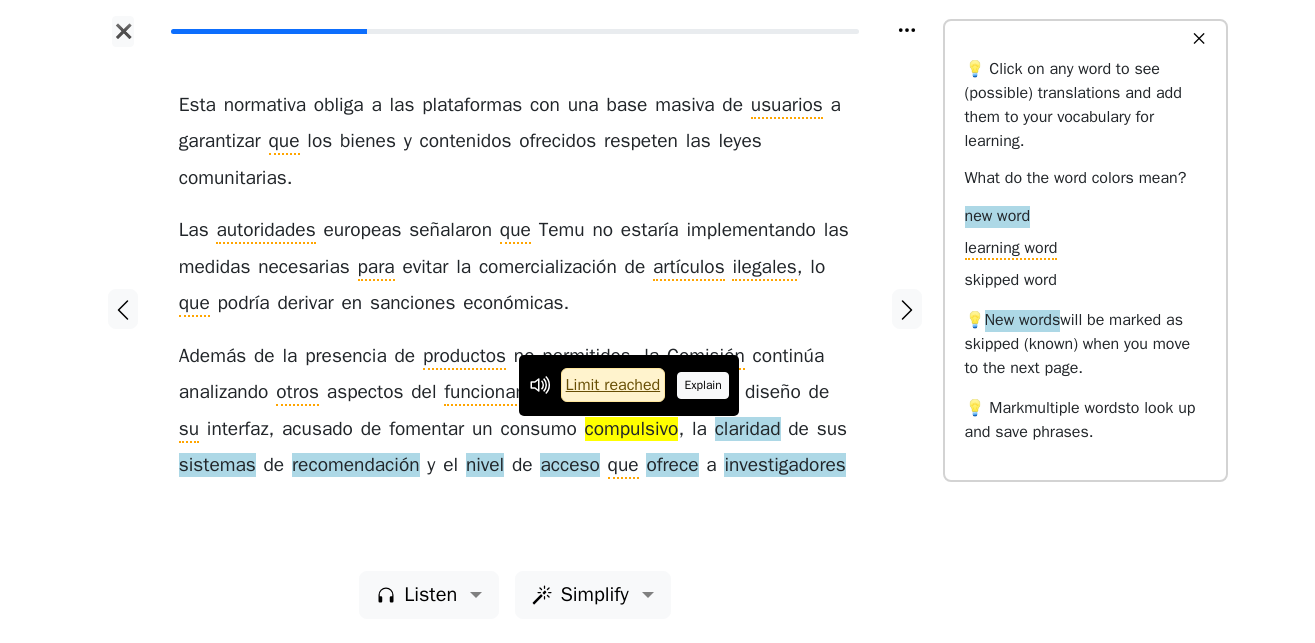 click on "Explain" at bounding box center (703, 385) 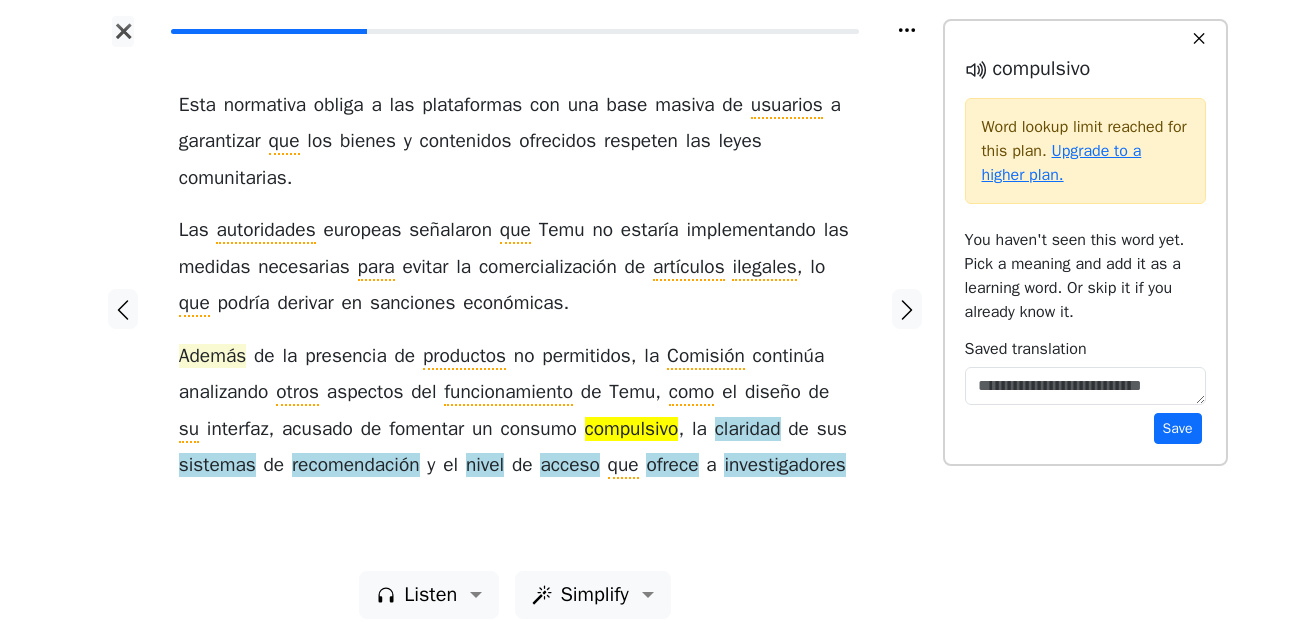 click on "Además" at bounding box center (212, 357) 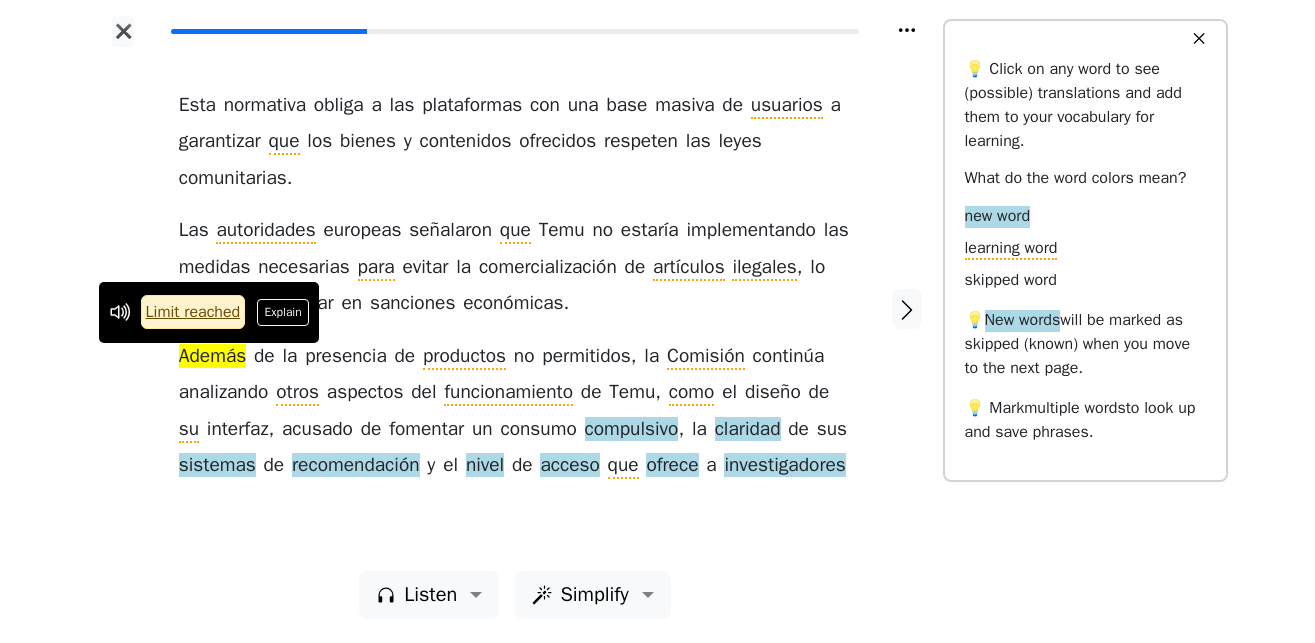 click on "✖ Esta   normativa   obliga   a   las   plataformas   con   una   base   masiva   de   usuarios   a   garantizar   que   los   bienes   y   contenidos   ofrecidos   respeten   las   leyes   comunitarias . Las   autoridades   europeas   señalaron   que   Temu   no   estaría   implementando   las   medidas   necesarias   para   evitar   la   comercialización   de   artículos   ilegales ,   lo   que   podría   derivar   en   sanciones   económicas . Además   de   la   presencia   de   productos   no   permitidos ,   la   Comisión   continúa   analizando   otros   aspectos   del   funcionamiento   de   Temu ,   como   el   diseño   de   su   interfaz ,   acusado   de   fomentar   un   consumo   compulsivo ,   la   claridad   de   sus   sistemas   de   recomendación   y   el   nivel   de   acceso   que   ofrece   a   investigadores   Listen Simplify ✕ 💡   Click on any word to see (possible) translations and add them to your vocabulary for learning. What do the word colors mean? new word 💡 💡" at bounding box center (657, 321) 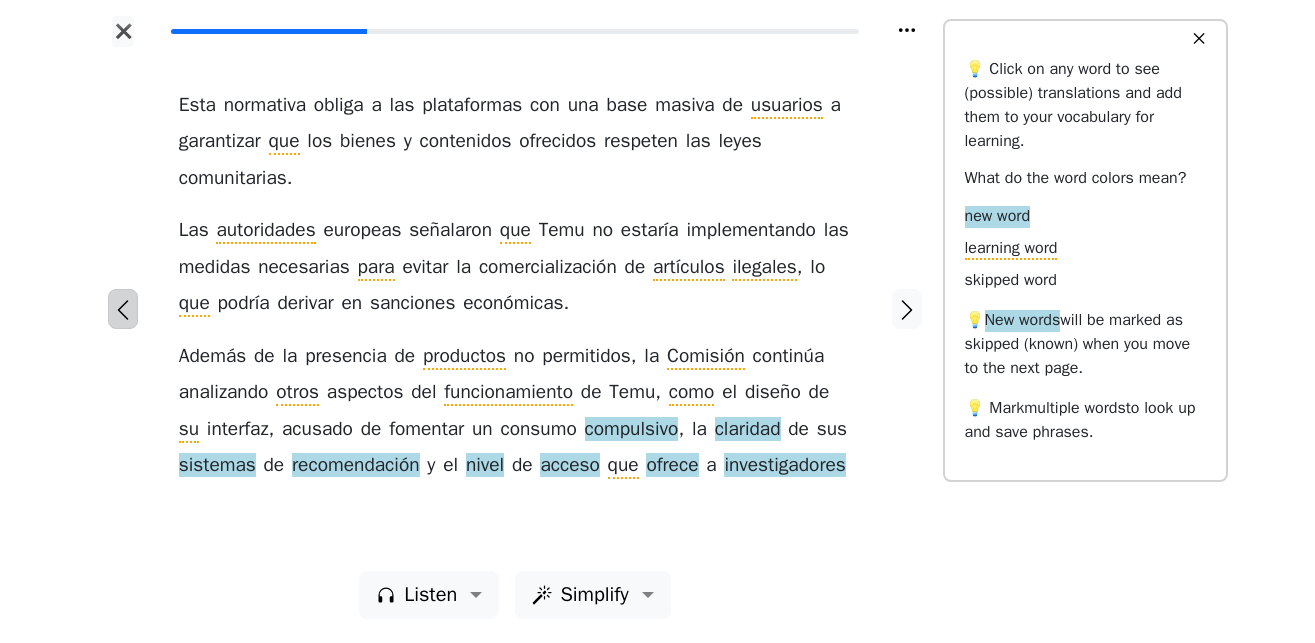 click 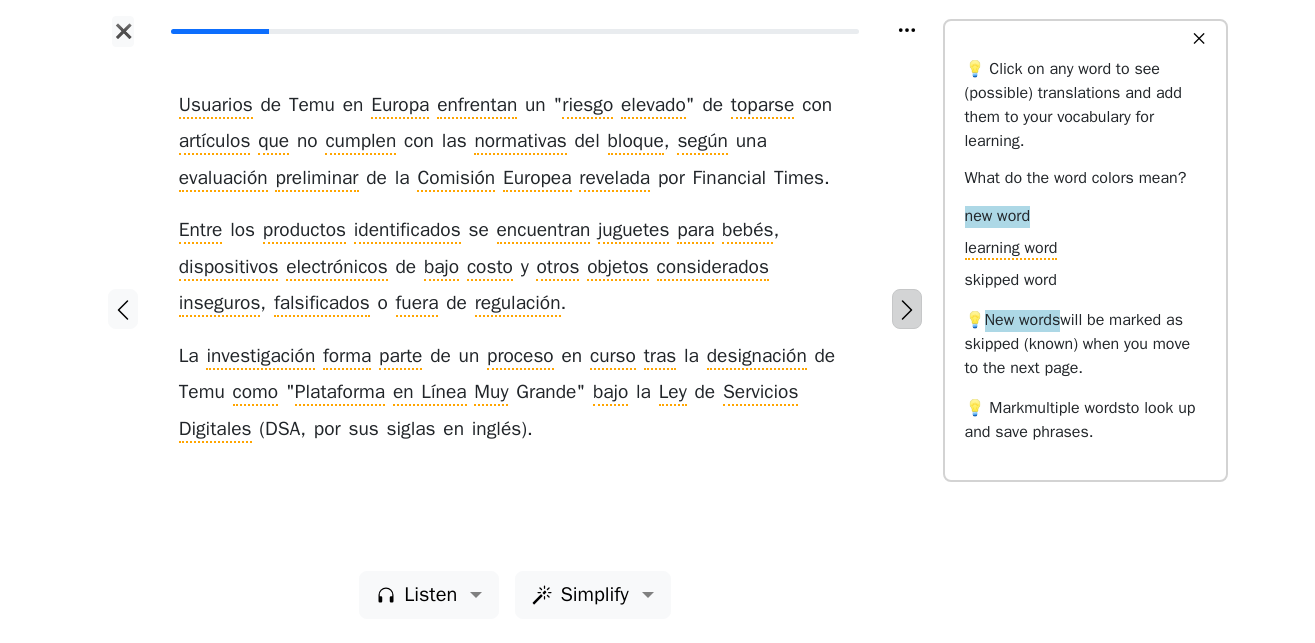 click 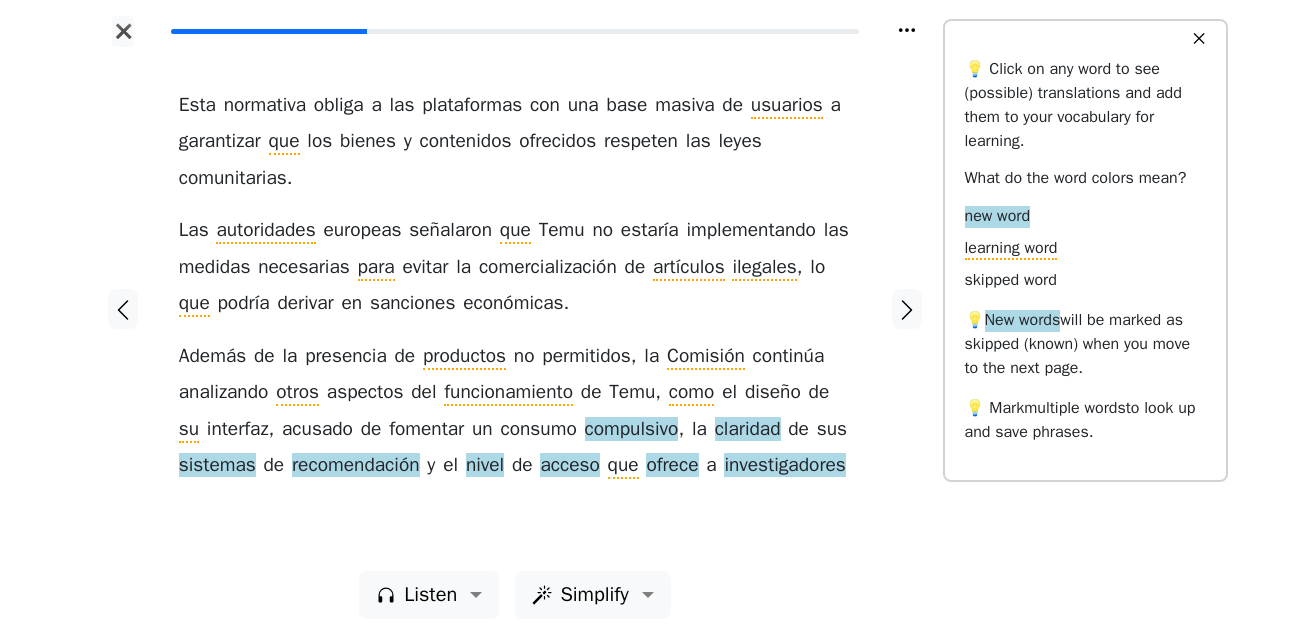 click at bounding box center (123, 309) 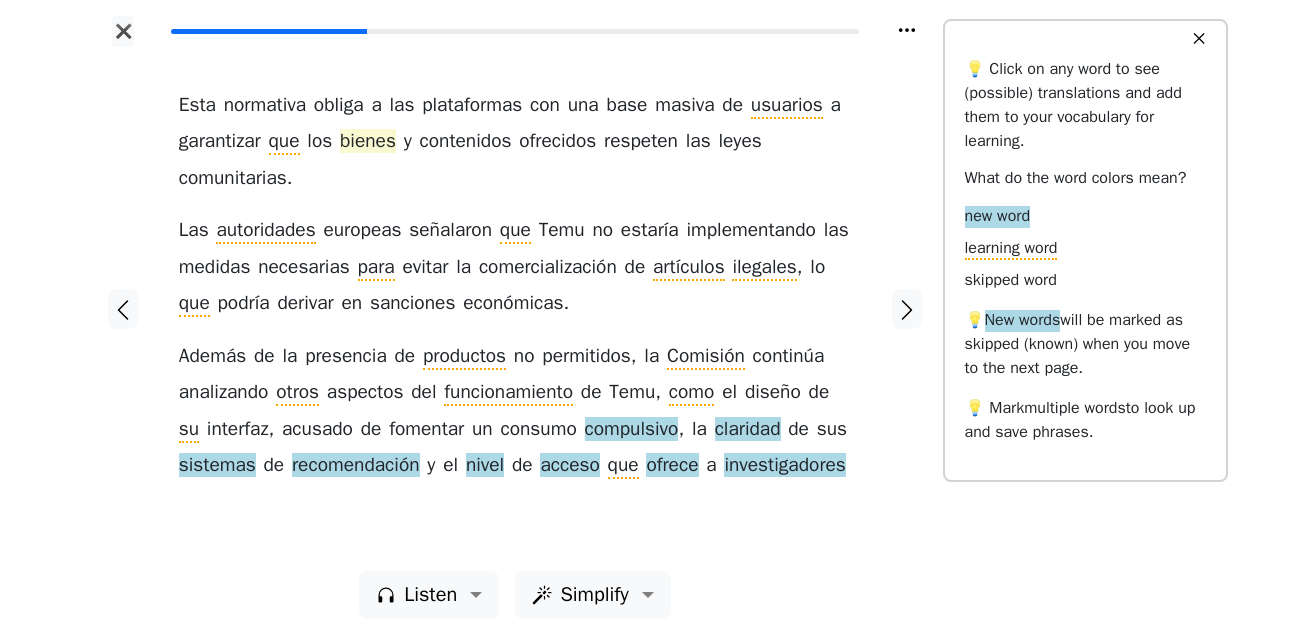 click on "bienes" at bounding box center [368, 142] 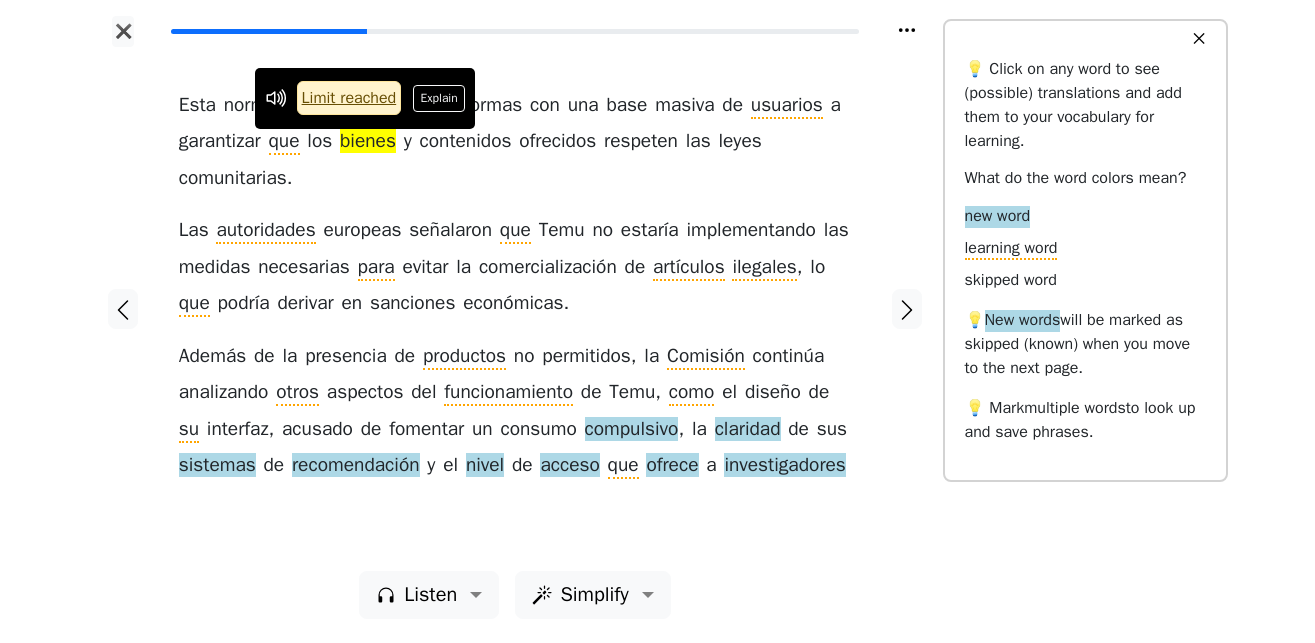 click on "✖ Esta   normativa   obliga   a   las   plataformas   con   una   base   masiva   de   usuarios   a   garantizar   que   los   bienes   y   contenidos   ofrecidos   respeten   las   leyes   comunitarias . Las   autoridades   europeas   señalaron   que   Temu   no   estaría   implementando   las   medidas   necesarias   para   evitar   la   comercialización   de   artículos   ilegales ,   lo   que   podría   derivar   en   sanciones   económicas . Además   de   la   presencia   de   productos   no   permitidos ,   la   Comisión   continúa   analizando   otros   aspectos   del   funcionamiento   de   Temu ,   como   el   diseño   de   su   interfaz ,   acusado   de   fomentar   un   consumo   compulsivo ,   la   claridad   de   sus   sistemas   de   recomendación   y   el   nivel   de   acceso   que   ofrece   a   investigadores   Listen Simplify ✕ 💡   Click on any word to see (possible) translations and add them to your vocabulary for learning. What do the word colors mean? new word 💡 💡" at bounding box center (657, 321) 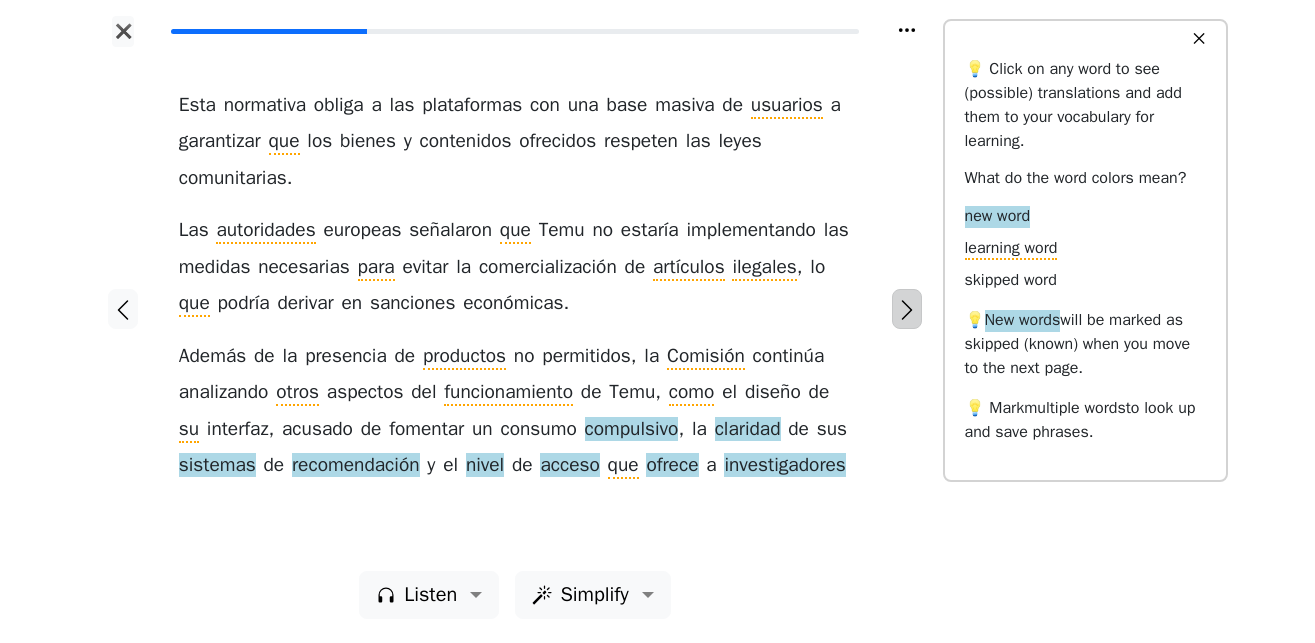 click 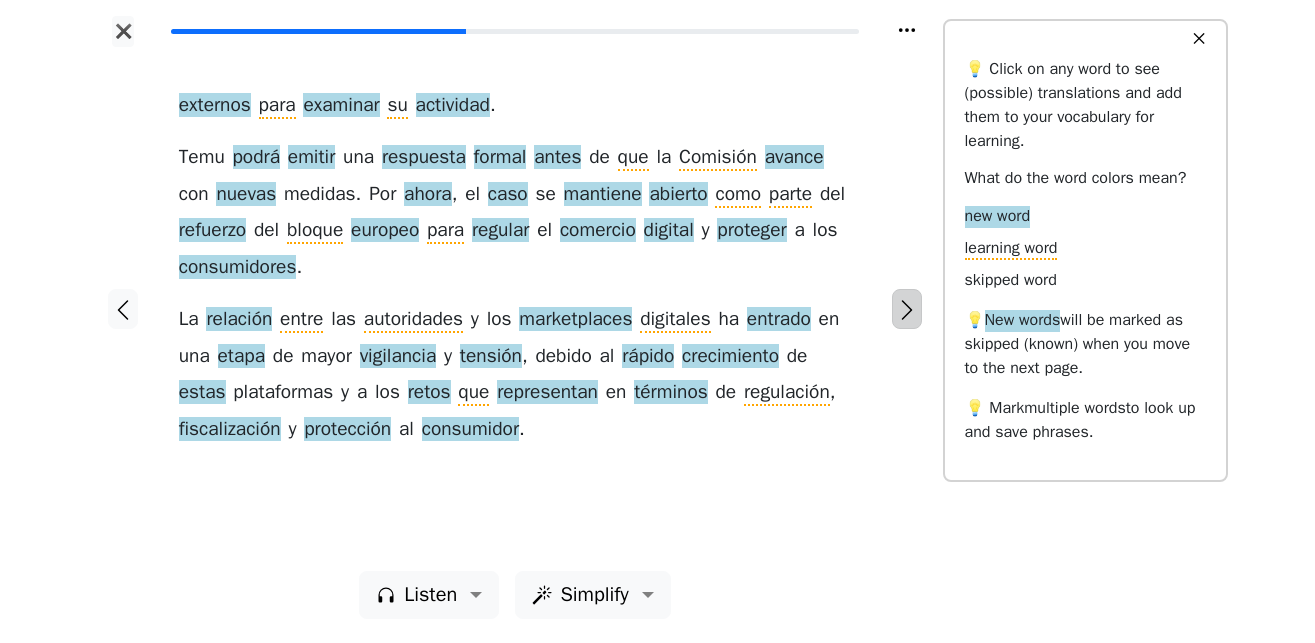 click 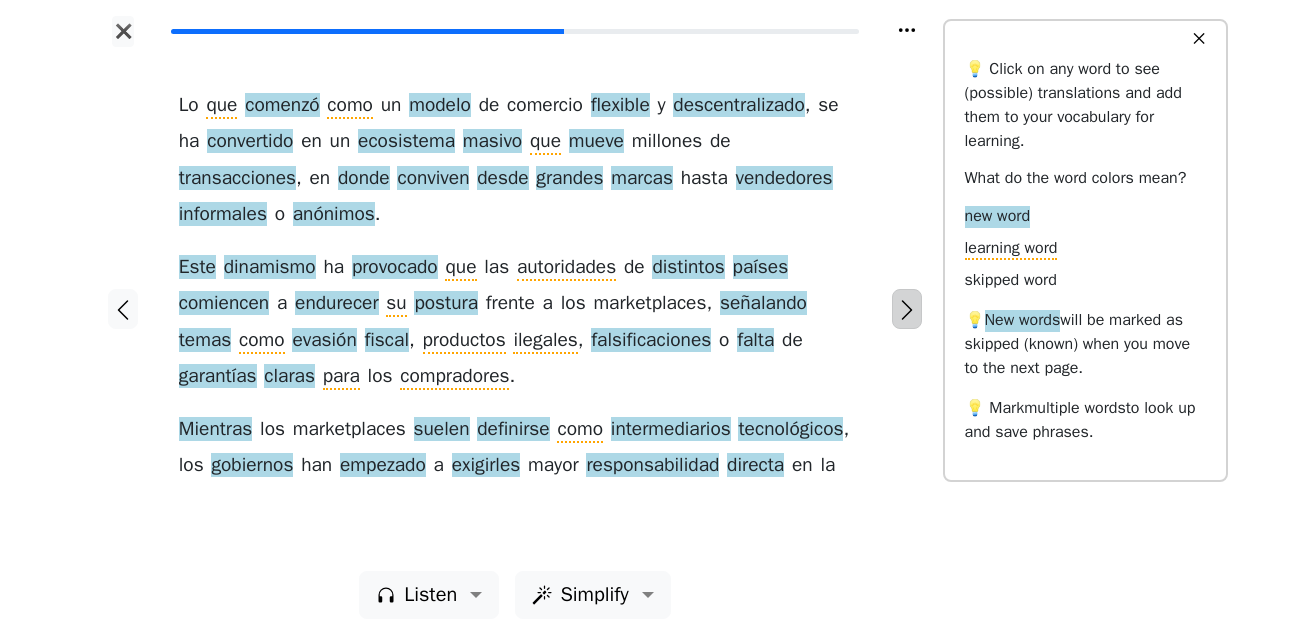 click 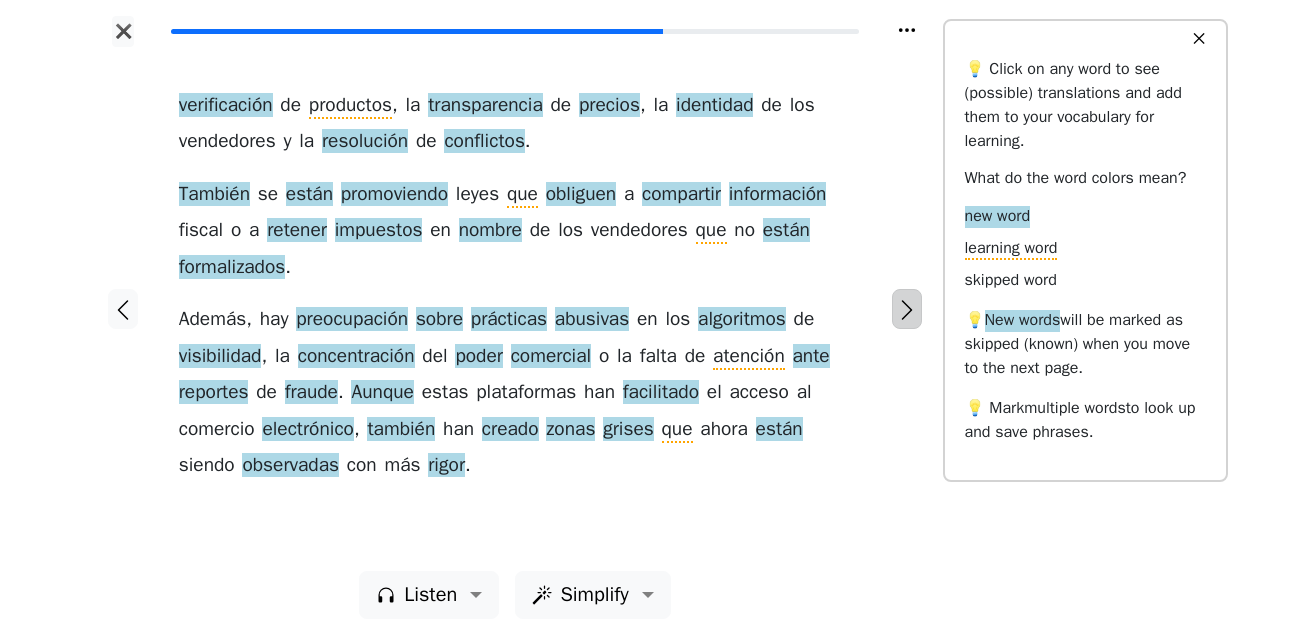 click 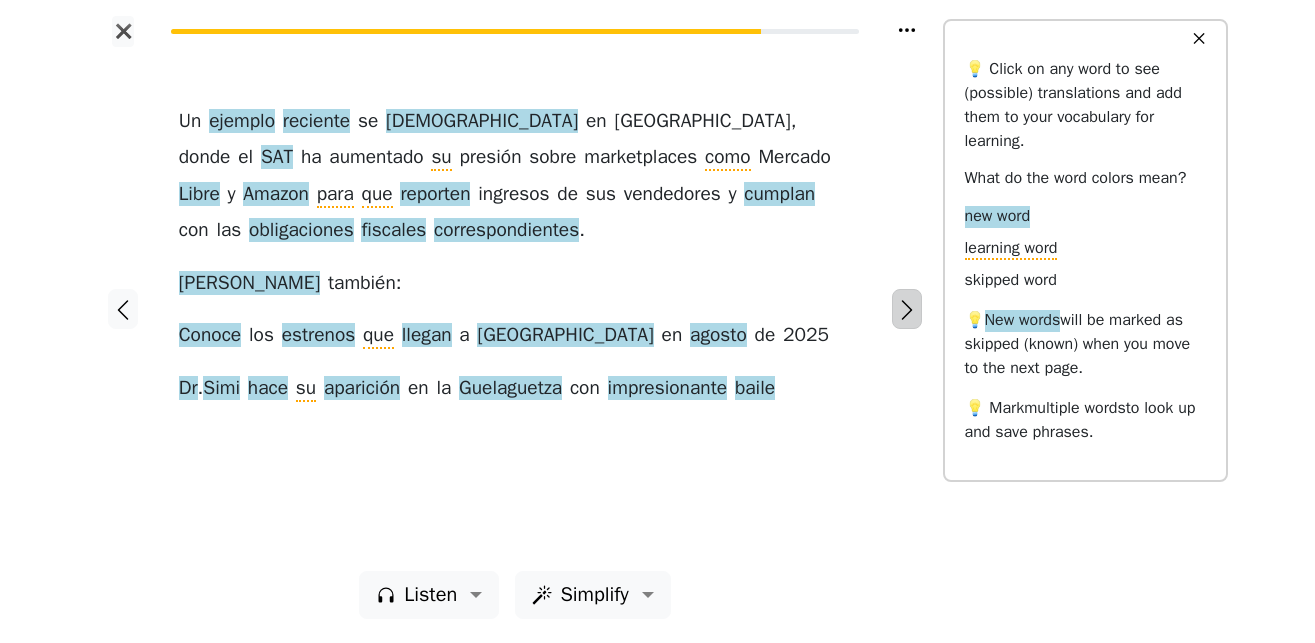 click 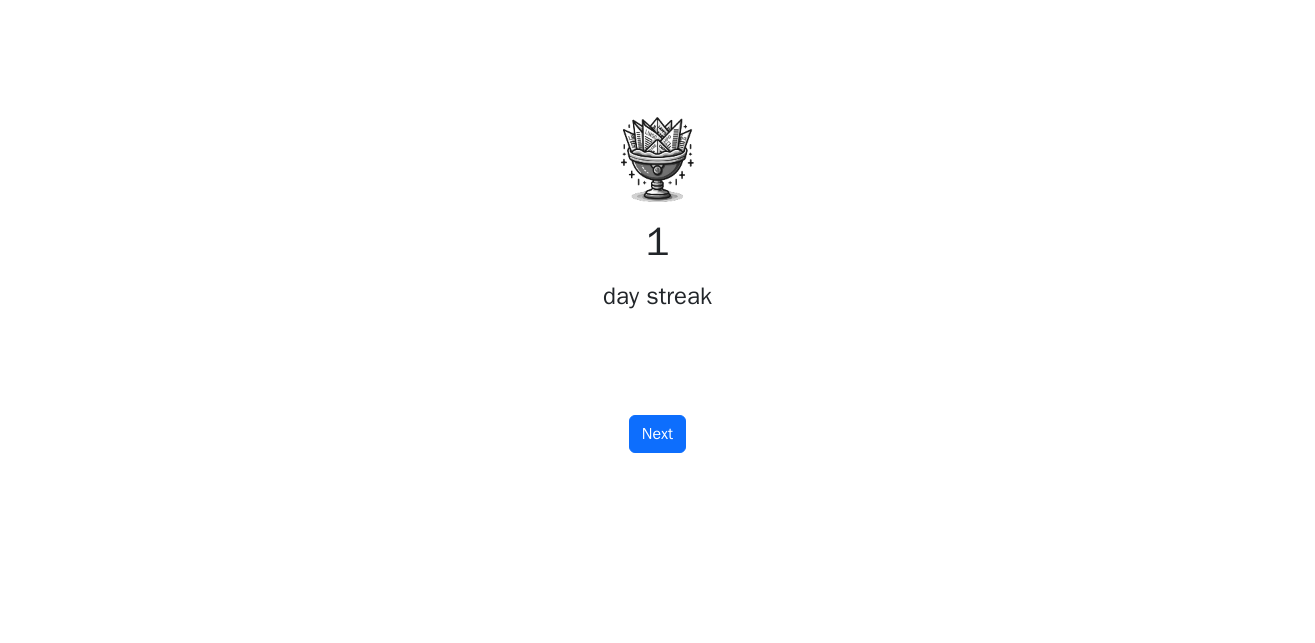 click on "1 day streak Next" at bounding box center (658, 257) 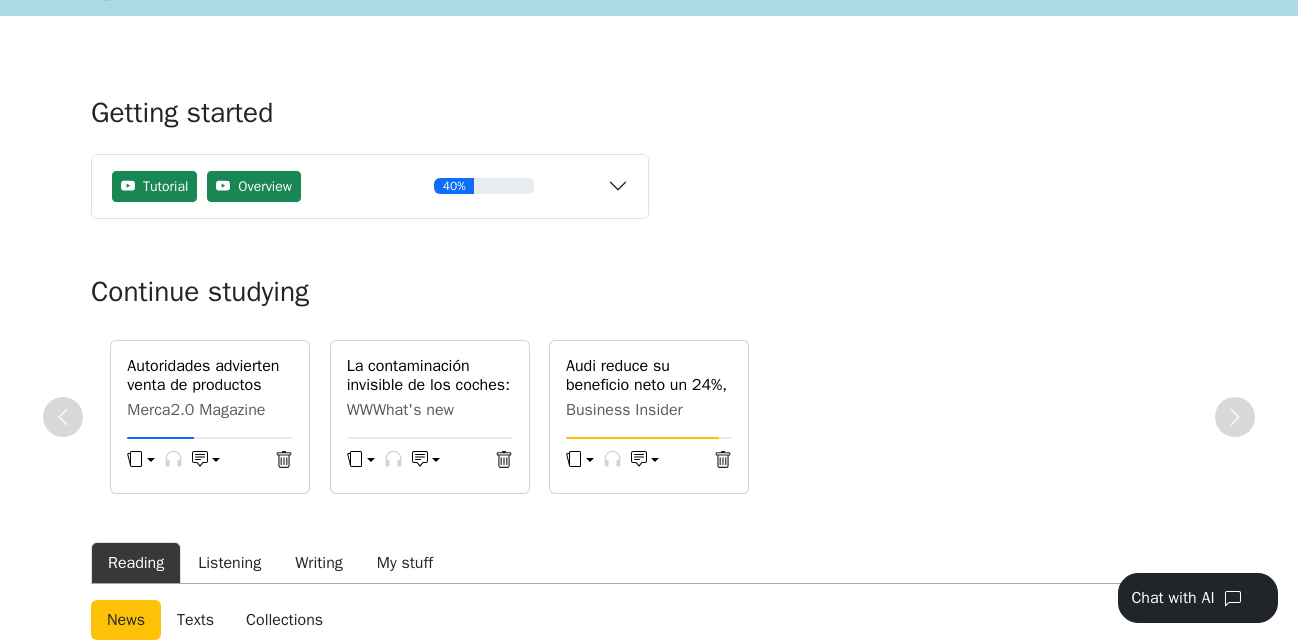 scroll, scrollTop: 58, scrollLeft: 0, axis: vertical 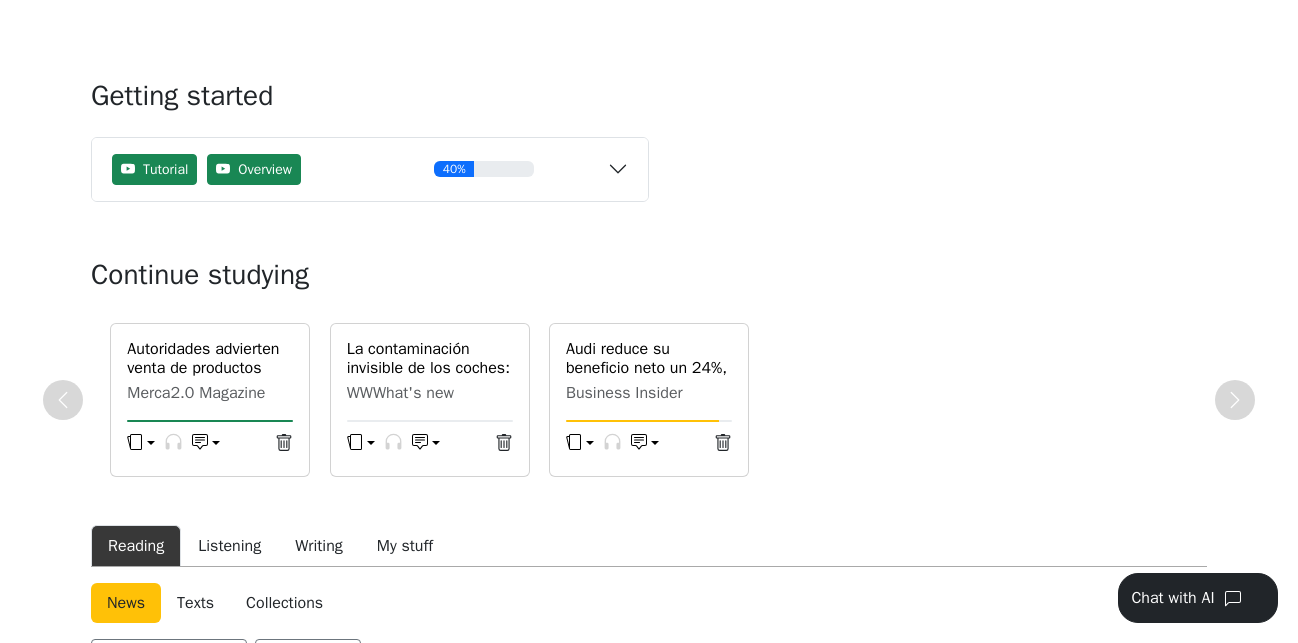 click on "Autoridades advierten venta de productos ilegales en TEMU" at bounding box center [210, 378] 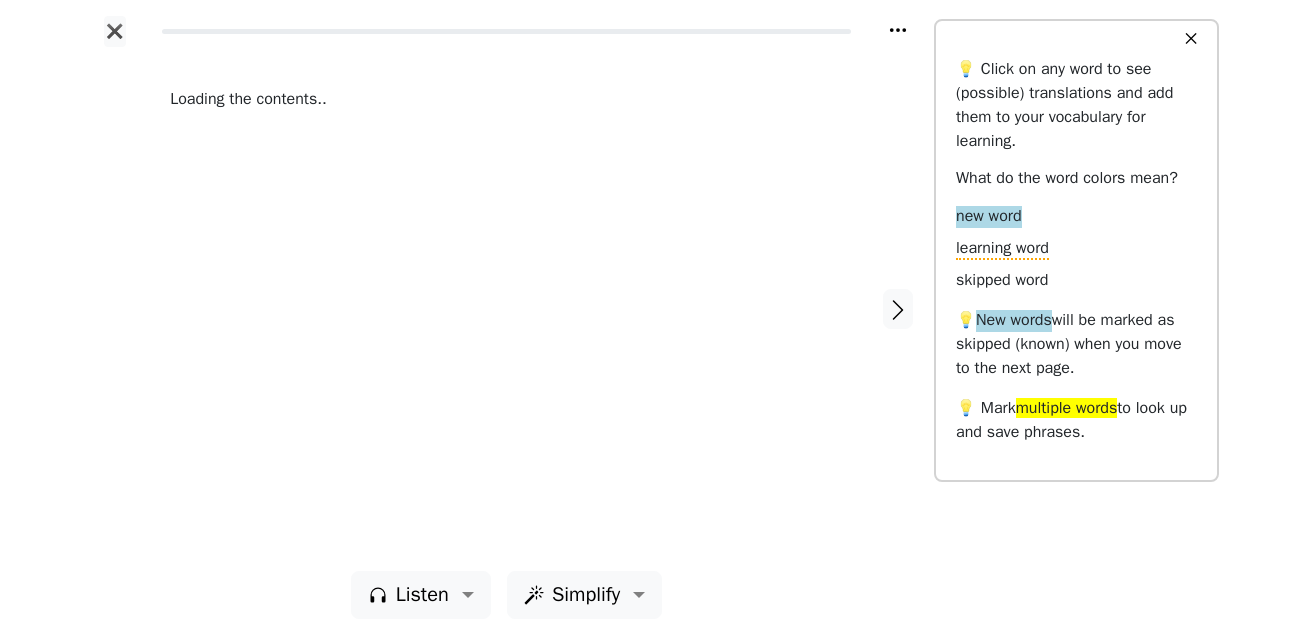scroll, scrollTop: 0, scrollLeft: 0, axis: both 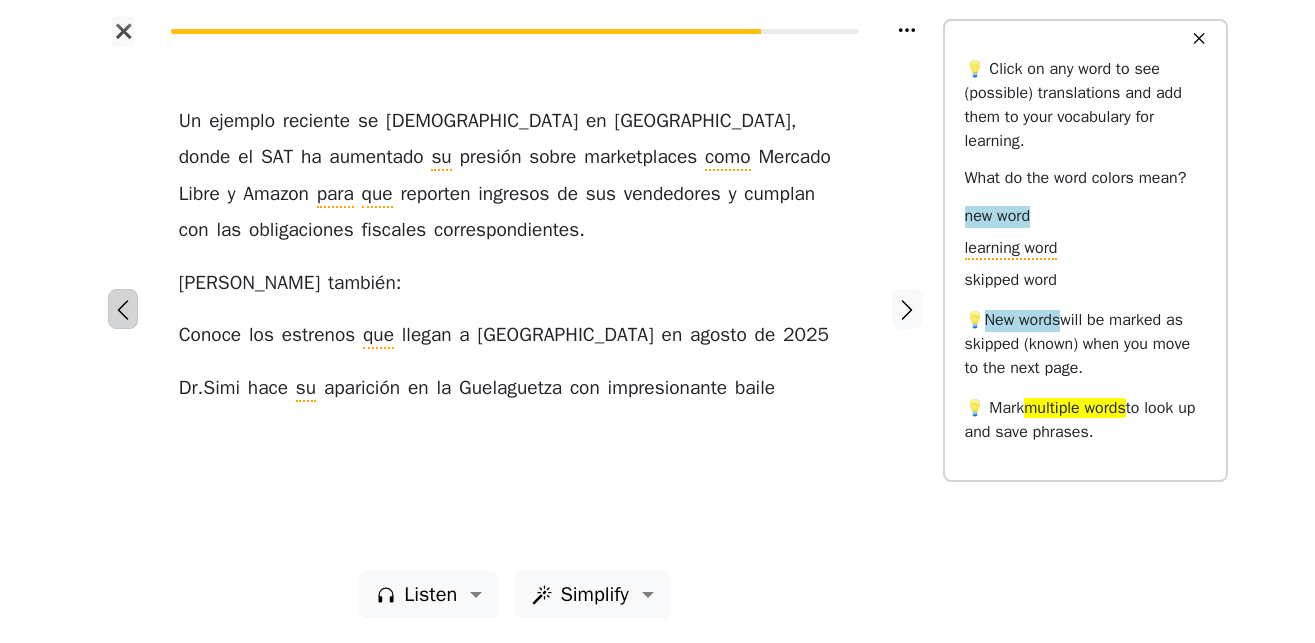 click 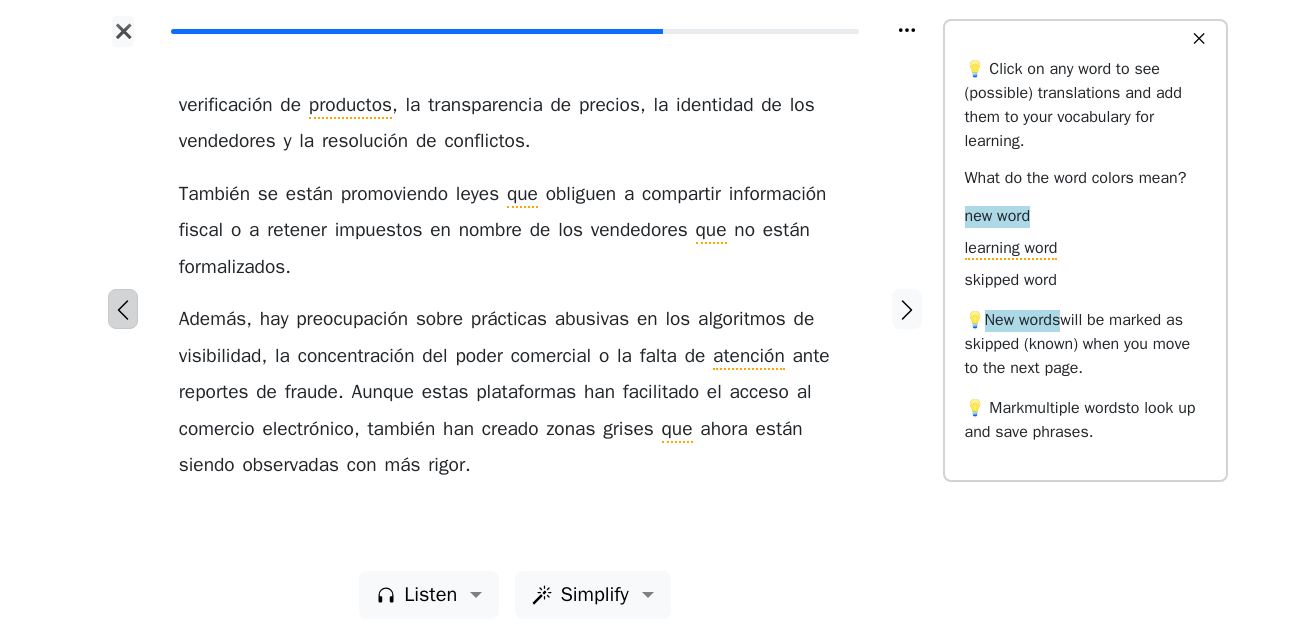 click 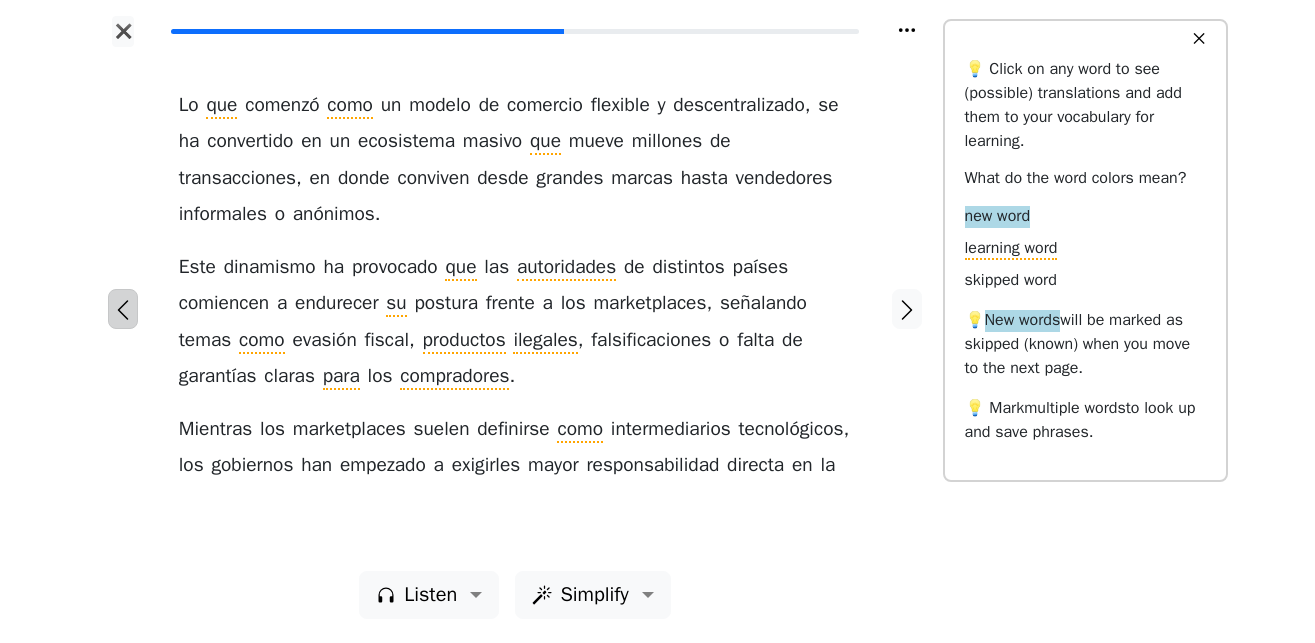 click 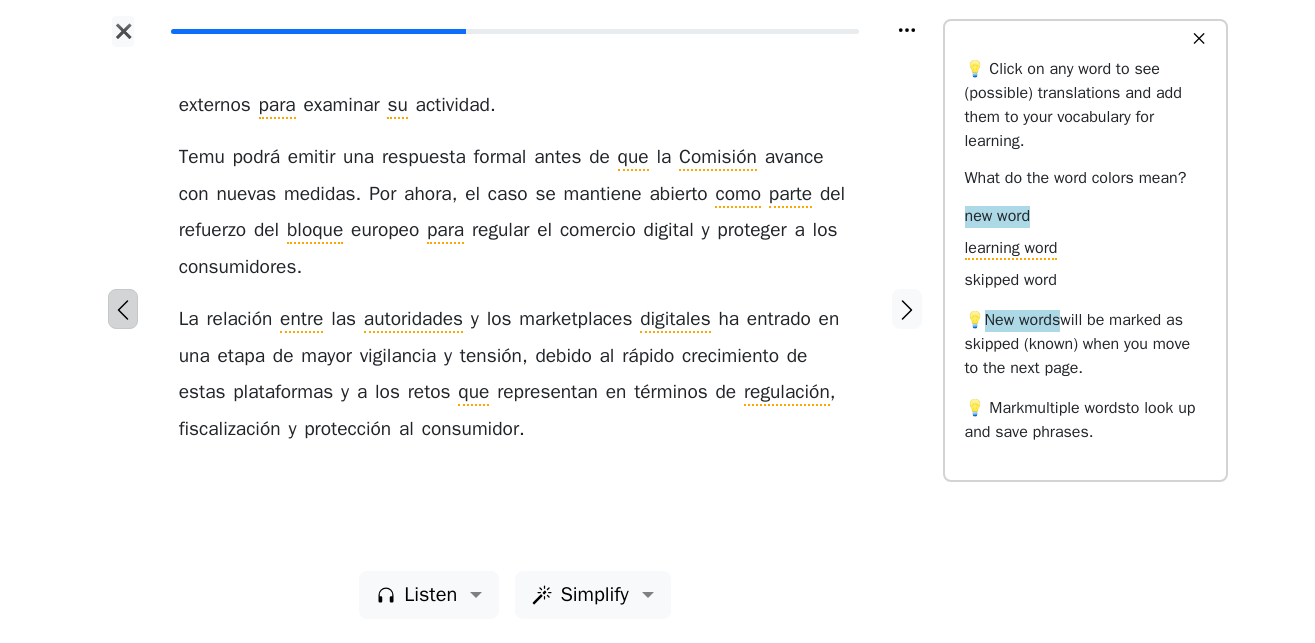click 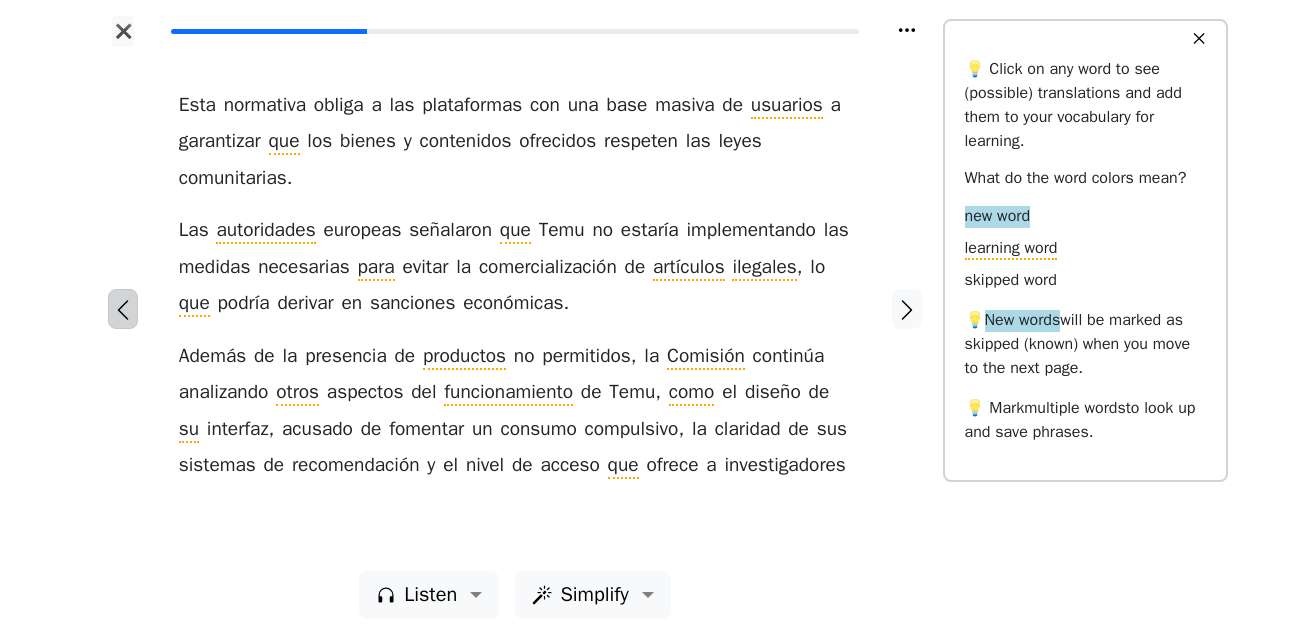 click 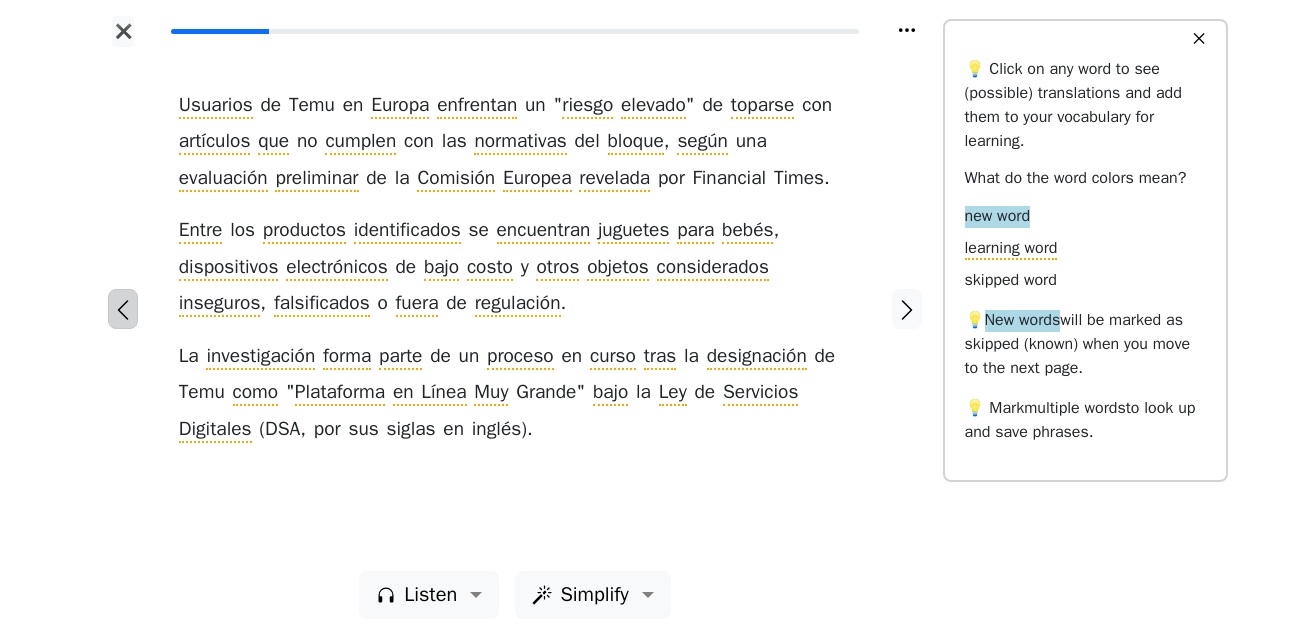 click 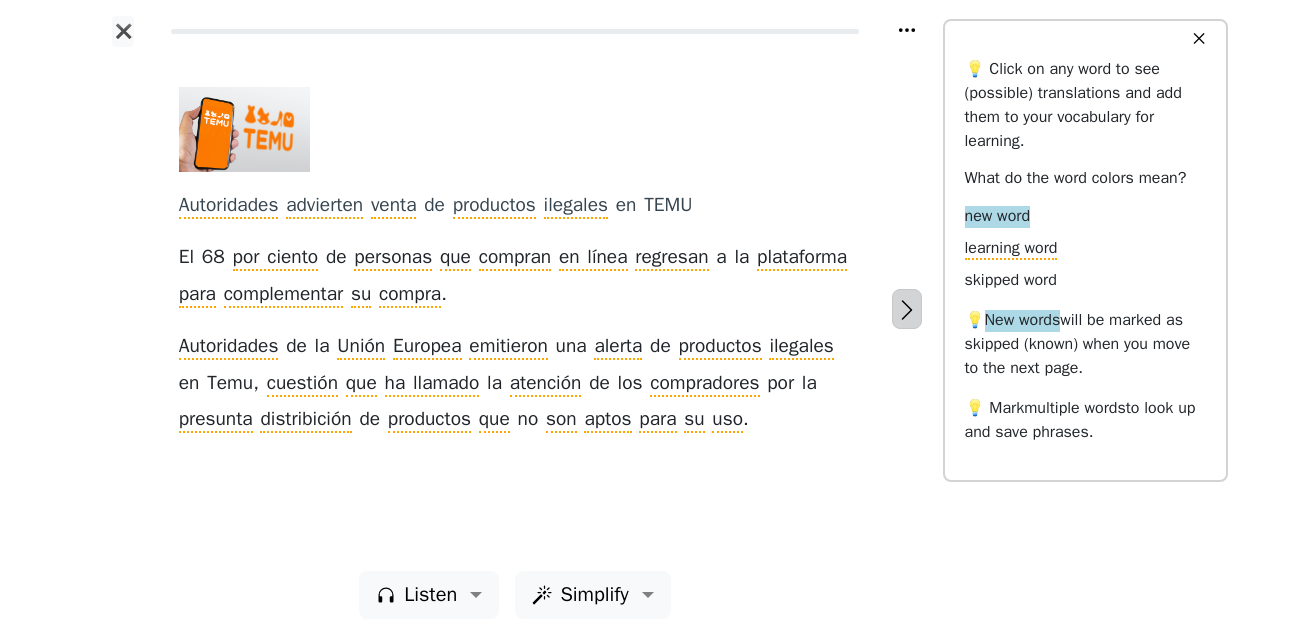 click 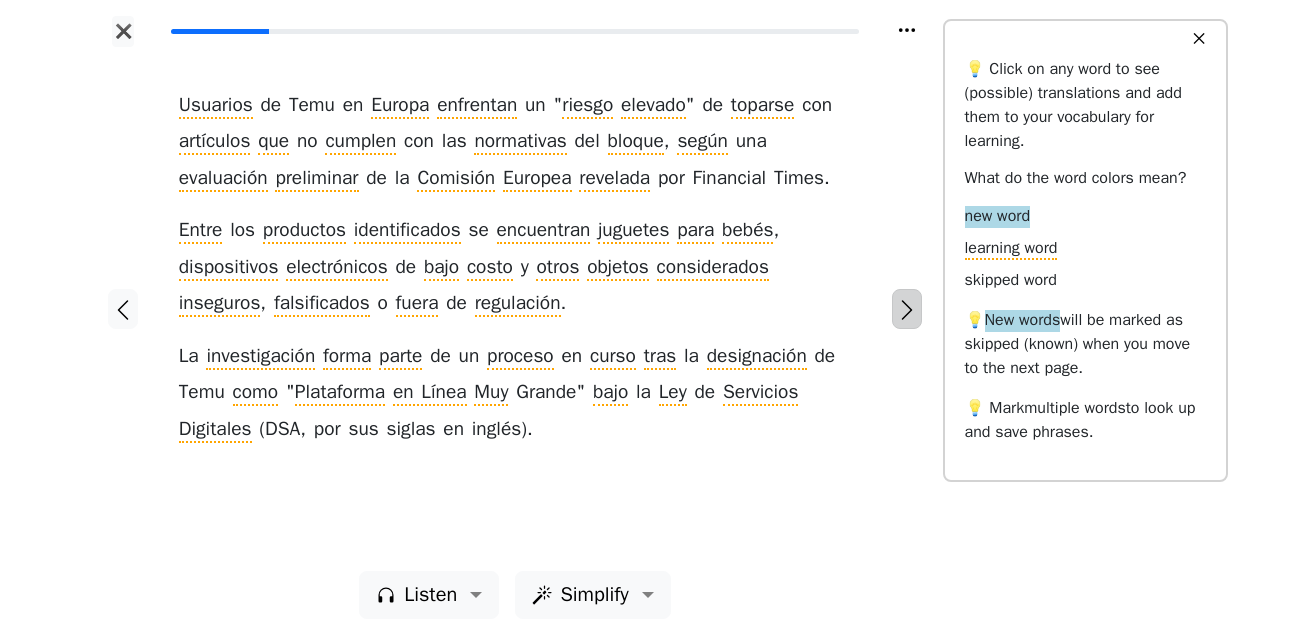 click 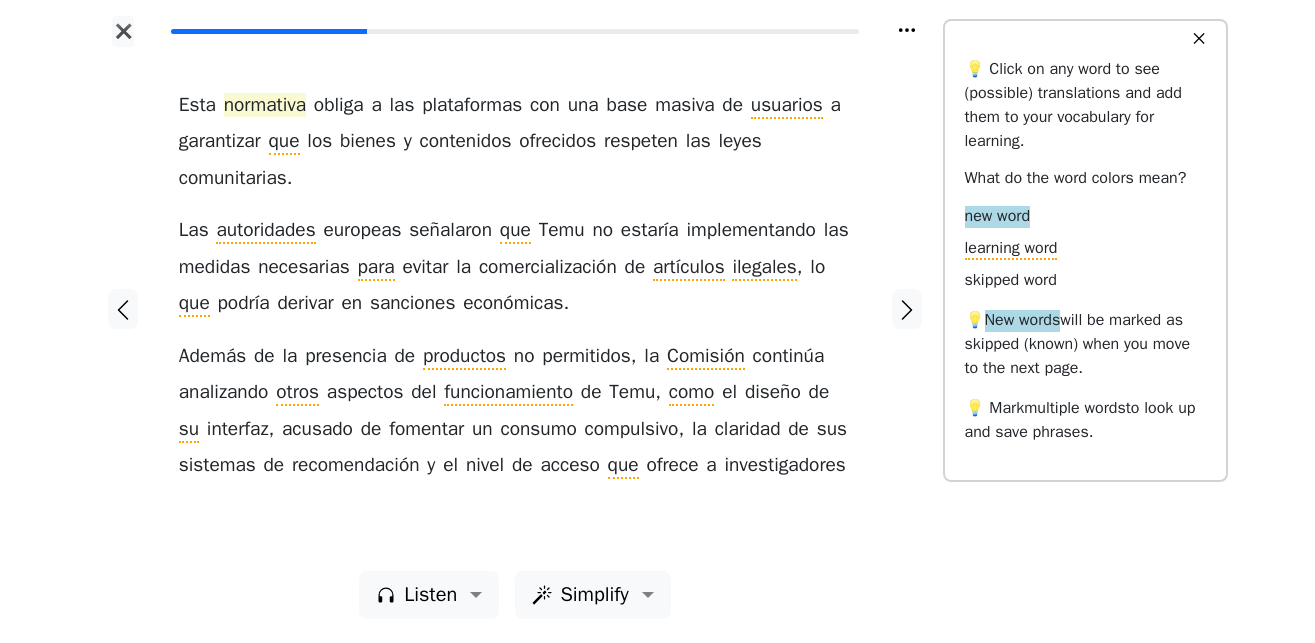 click on "normativa" at bounding box center (265, 106) 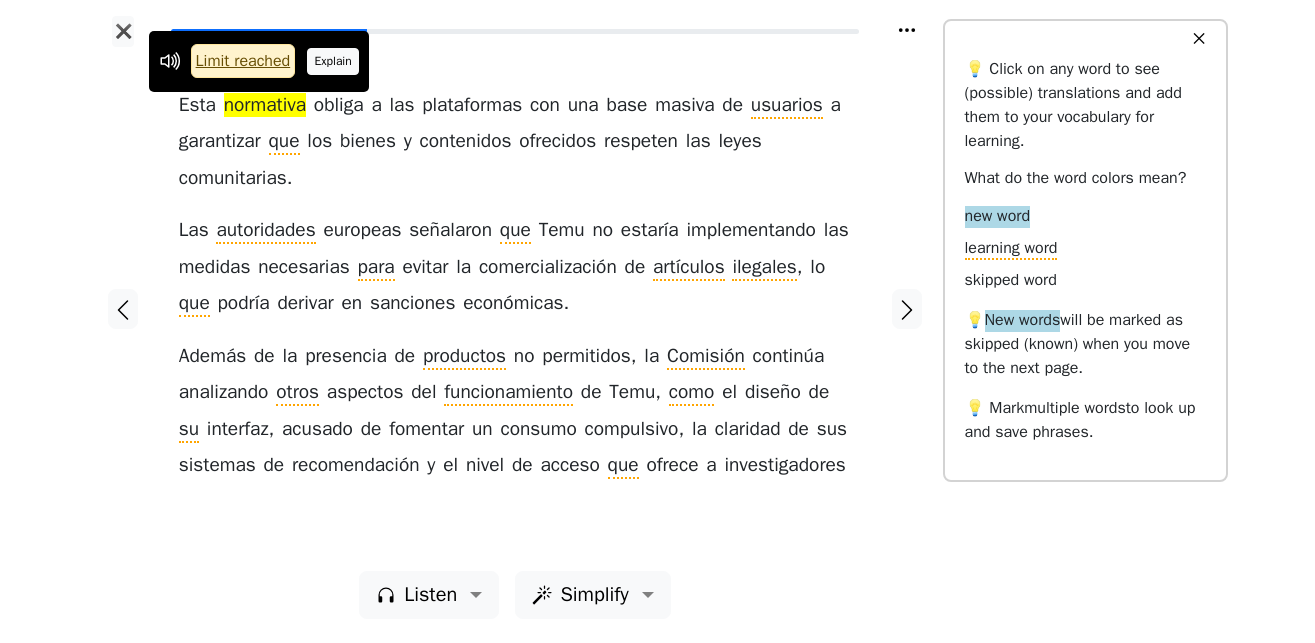 click on "Explain" at bounding box center [333, 61] 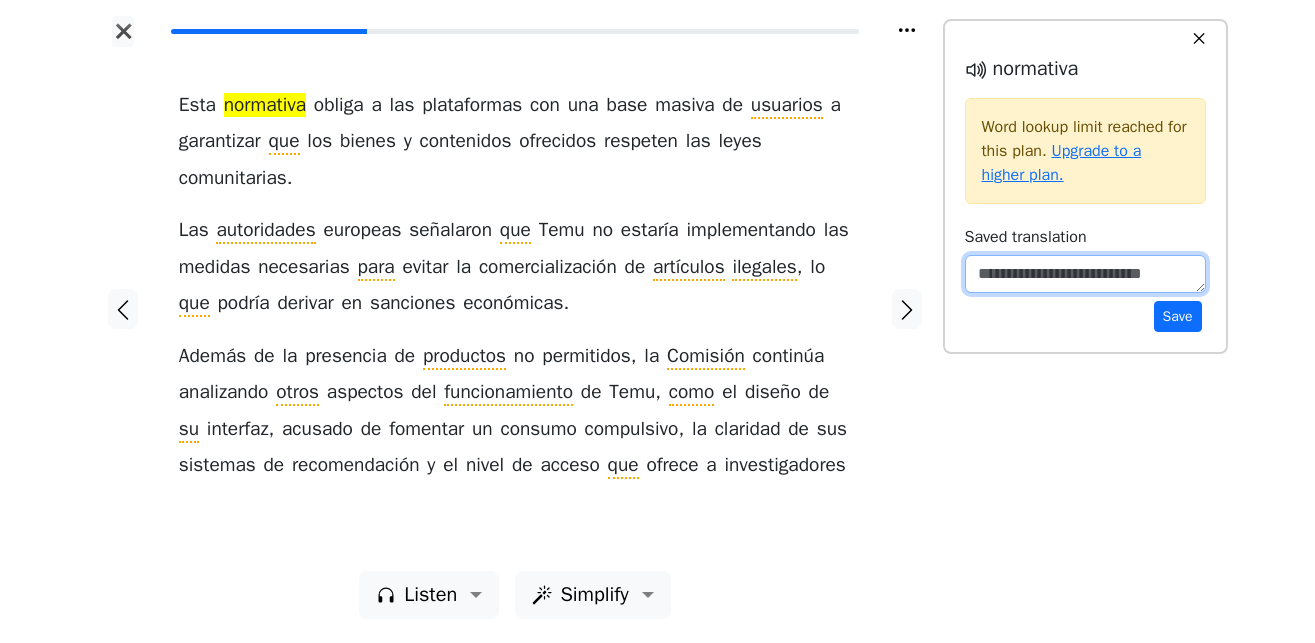 click at bounding box center (1085, 274) 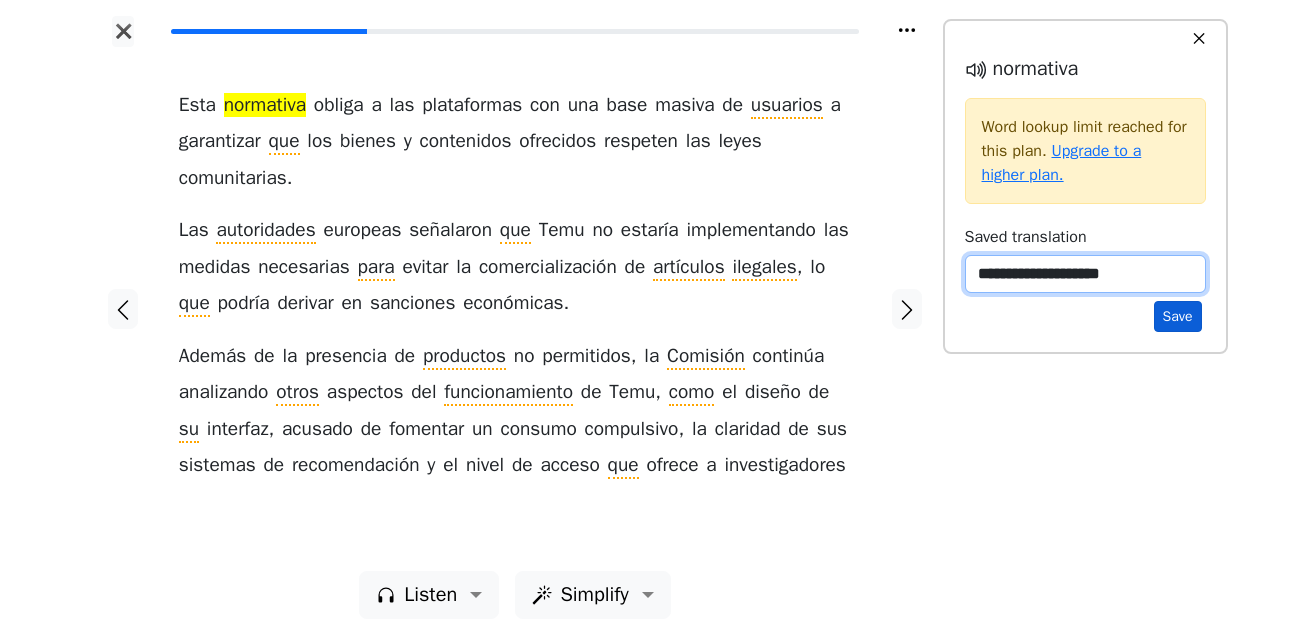 type on "**********" 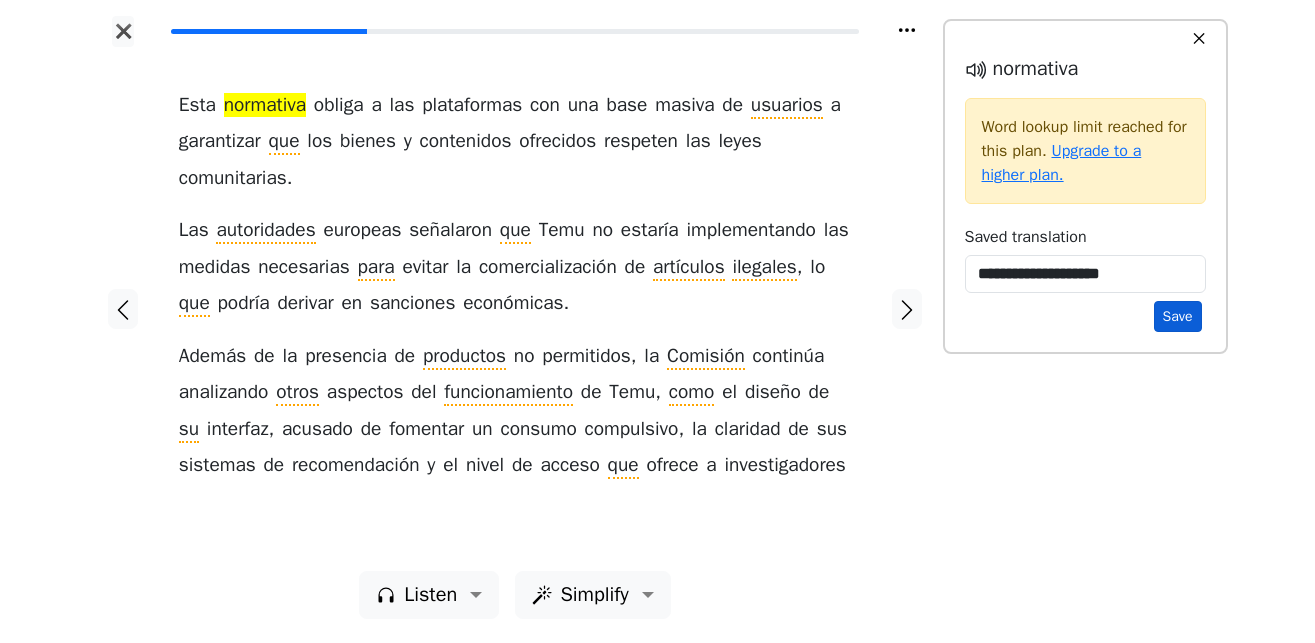 drag, startPoint x: 1188, startPoint y: 321, endPoint x: 1255, endPoint y: 363, distance: 79.07591 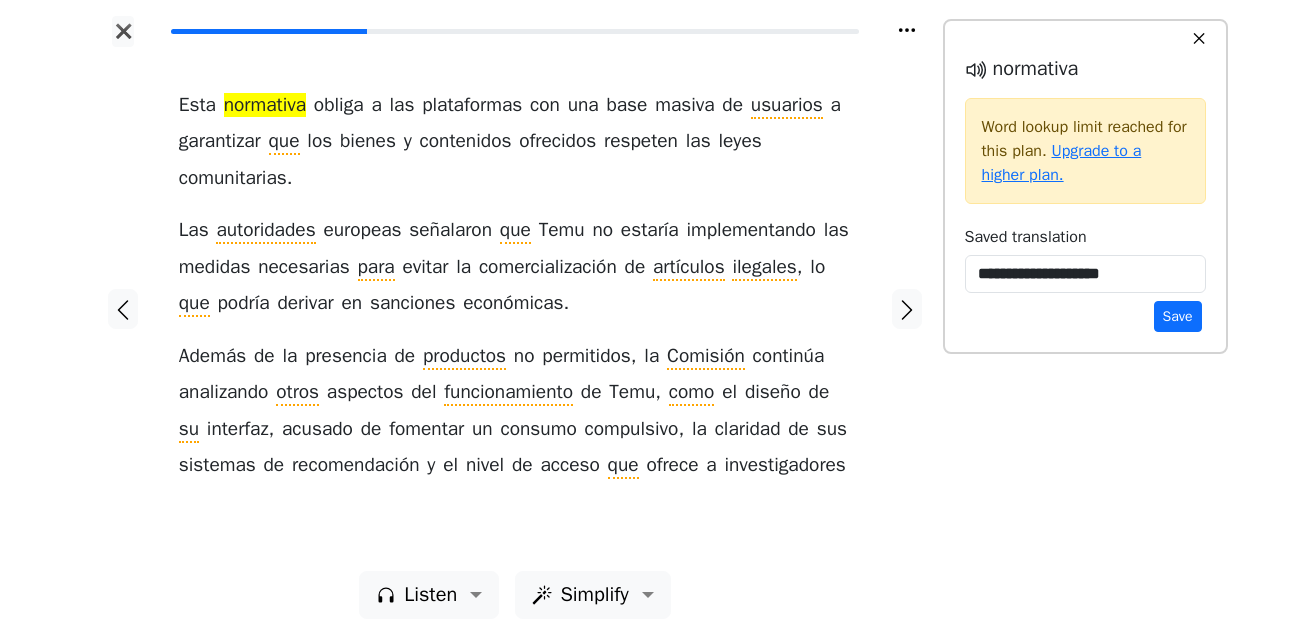 click on "Save" at bounding box center (1178, 316) 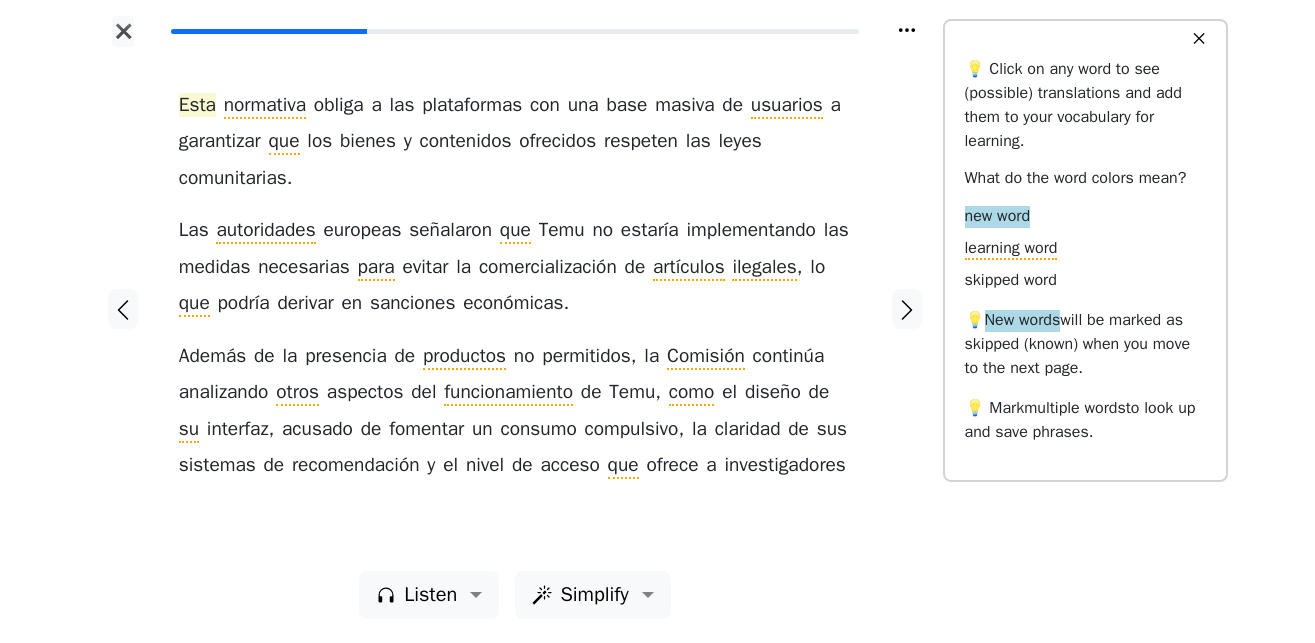 click on "Esta" at bounding box center (197, 106) 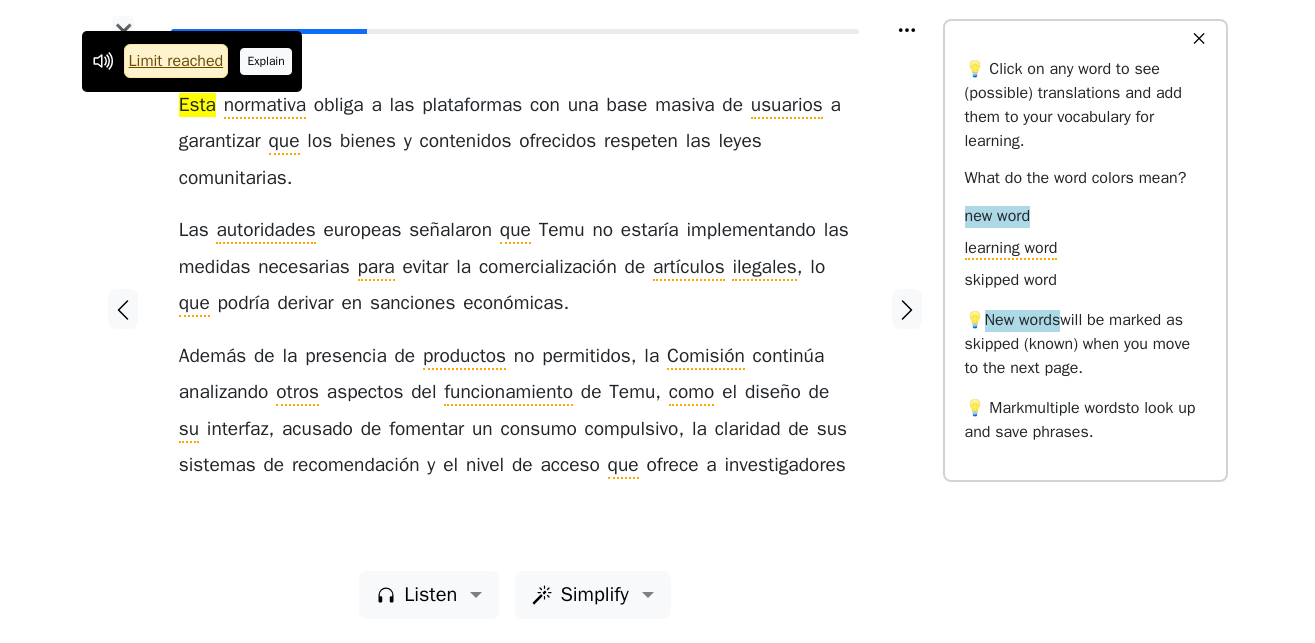 click on "Explain" at bounding box center (266, 61) 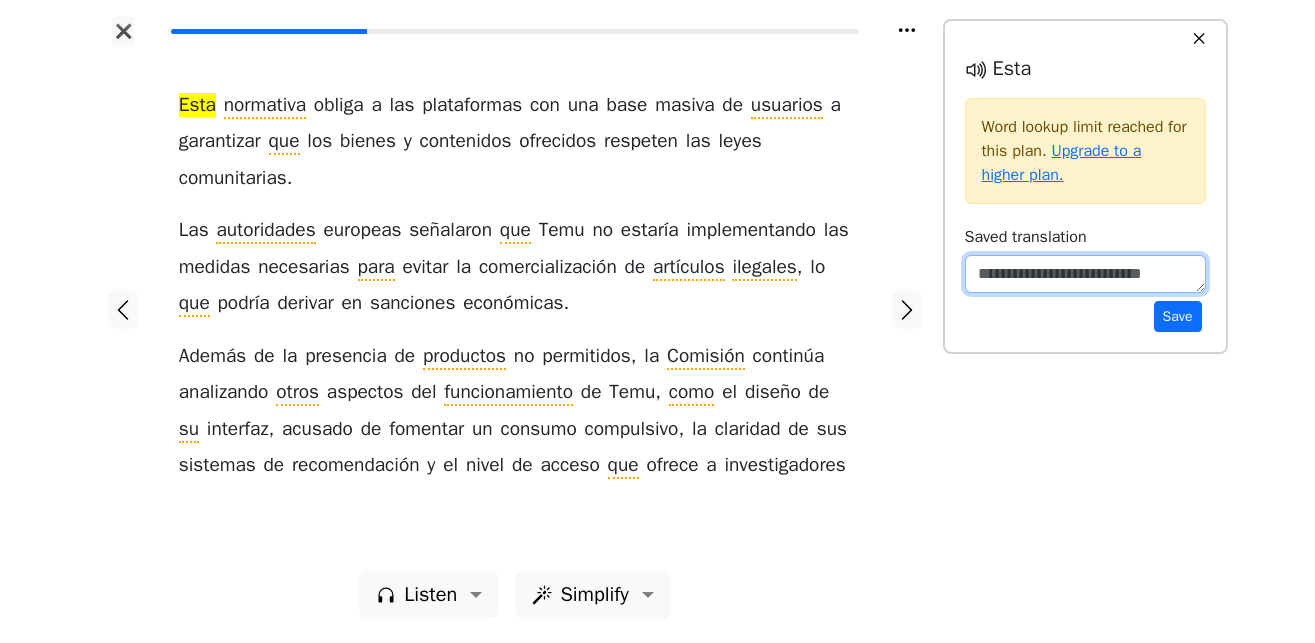 click at bounding box center [1085, 274] 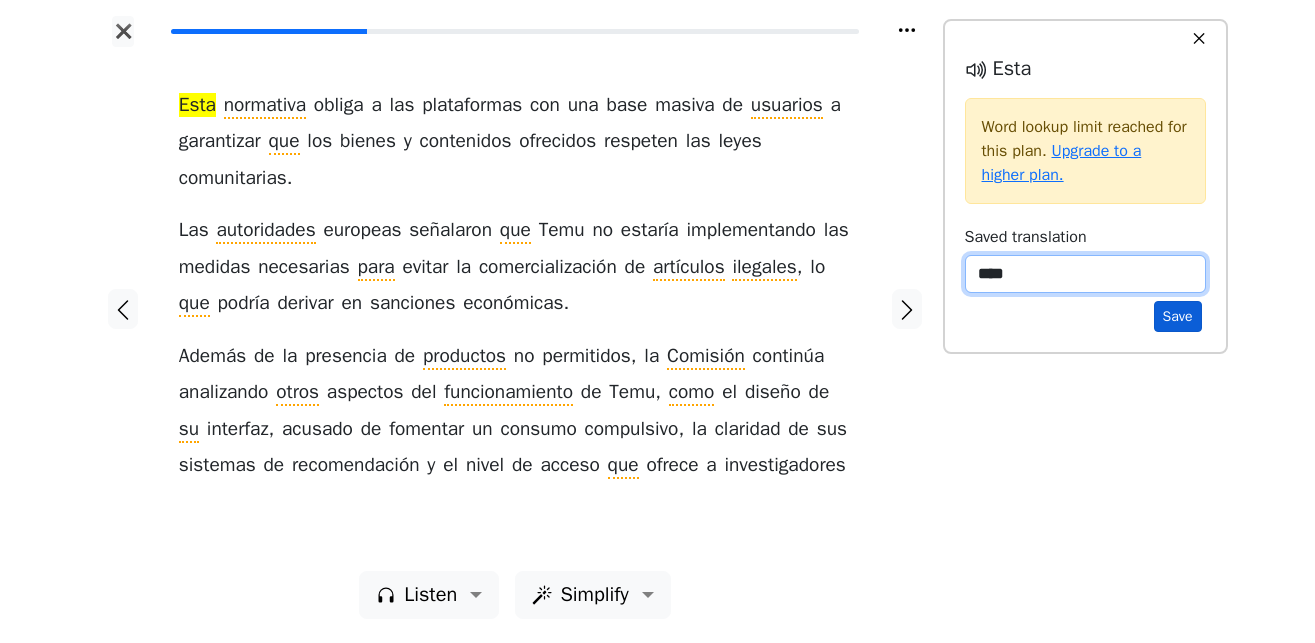 type on "****" 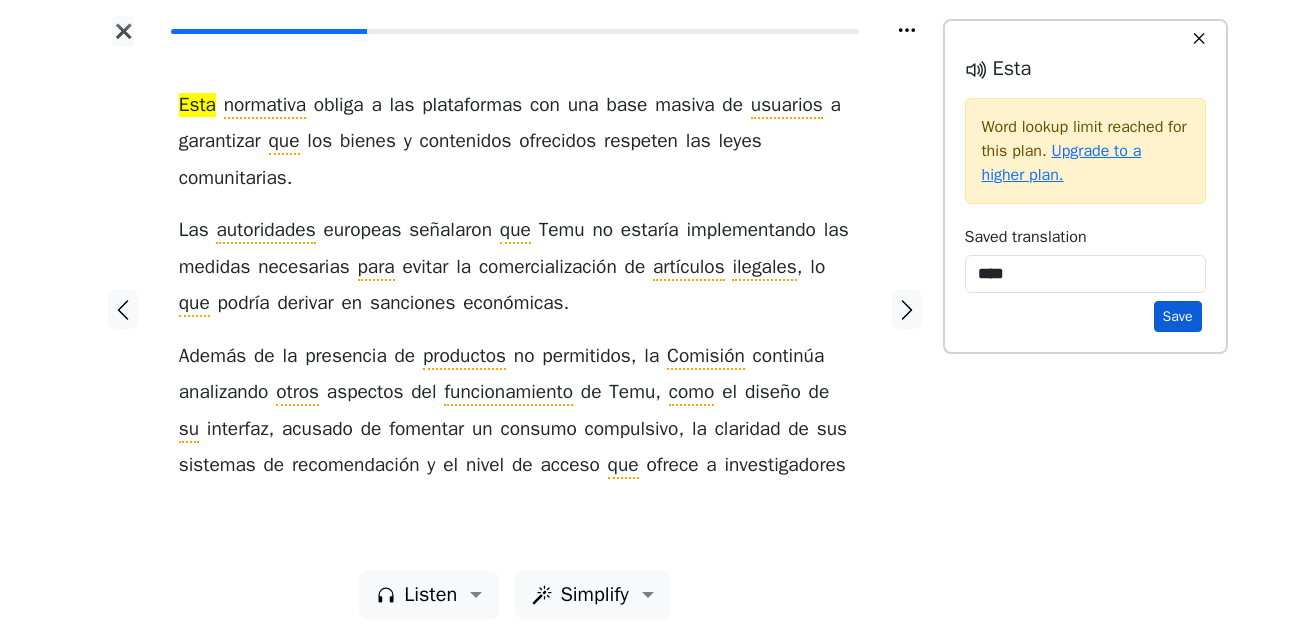click on "Save" at bounding box center (1178, 316) 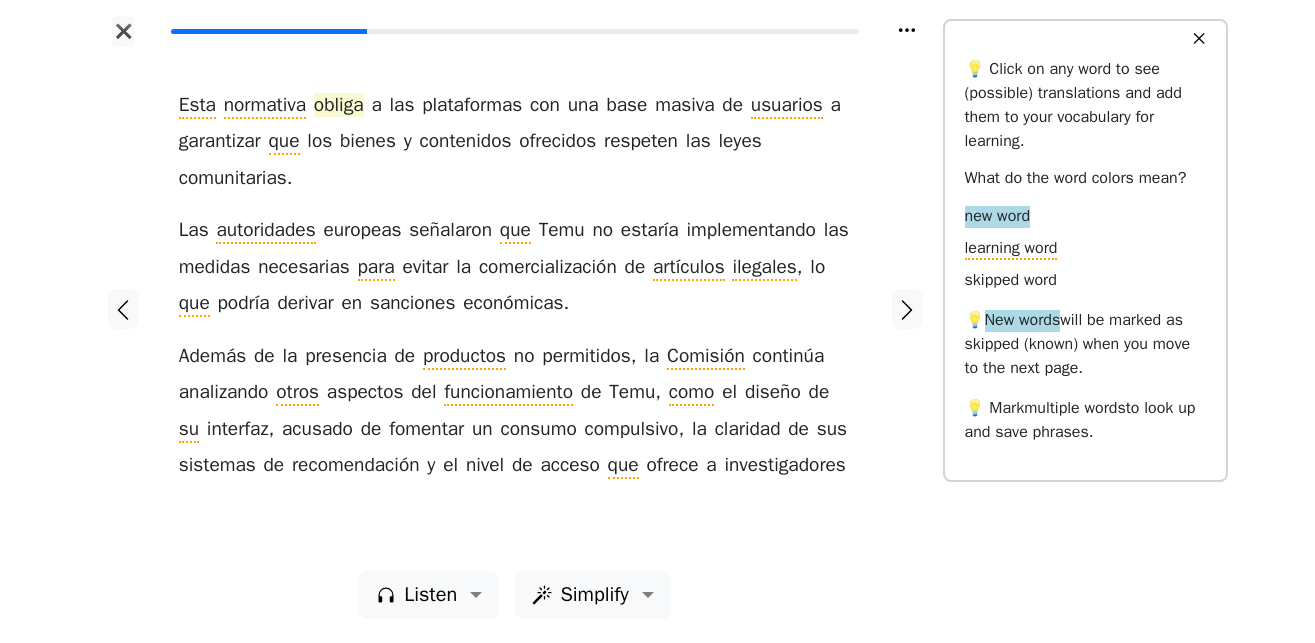 click on "obliga" at bounding box center (339, 106) 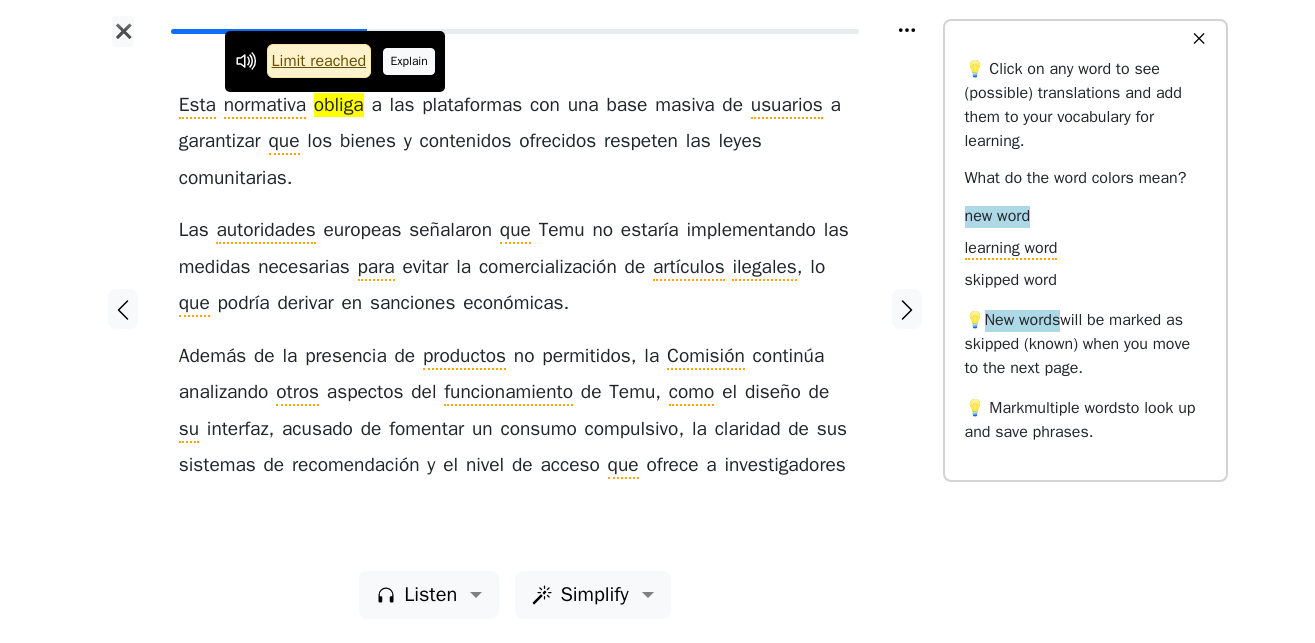 click on "Explain" at bounding box center (409, 61) 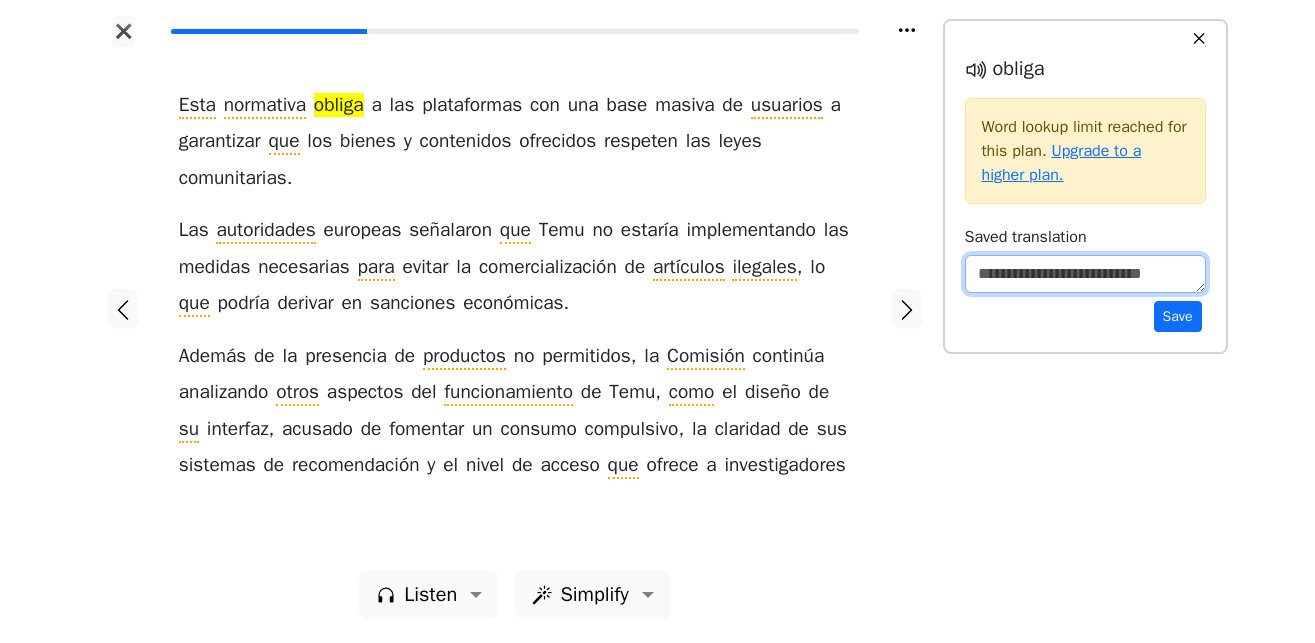 click at bounding box center (1085, 274) 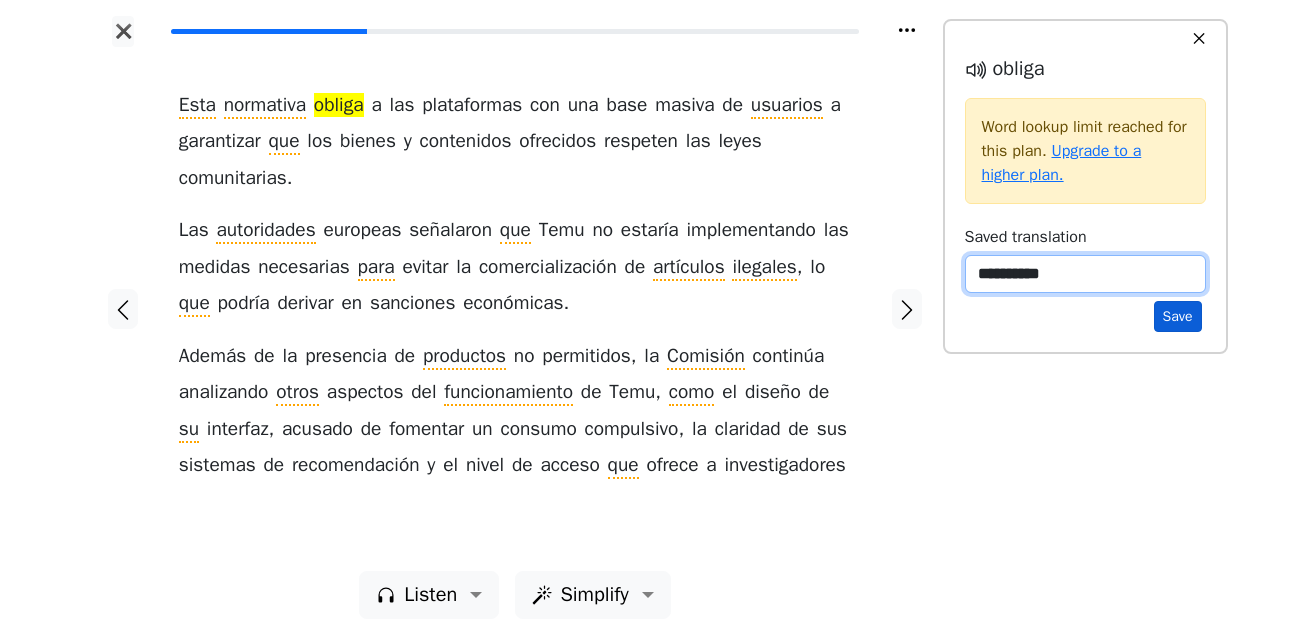 type on "**********" 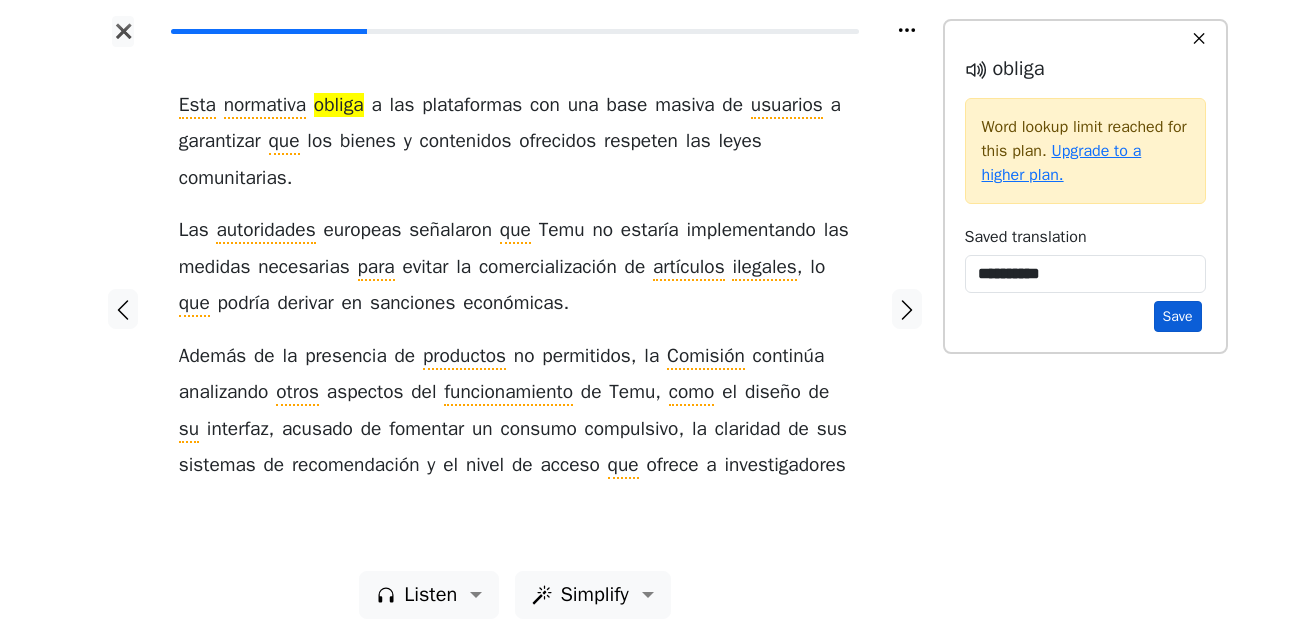 click on "Save" at bounding box center [1178, 316] 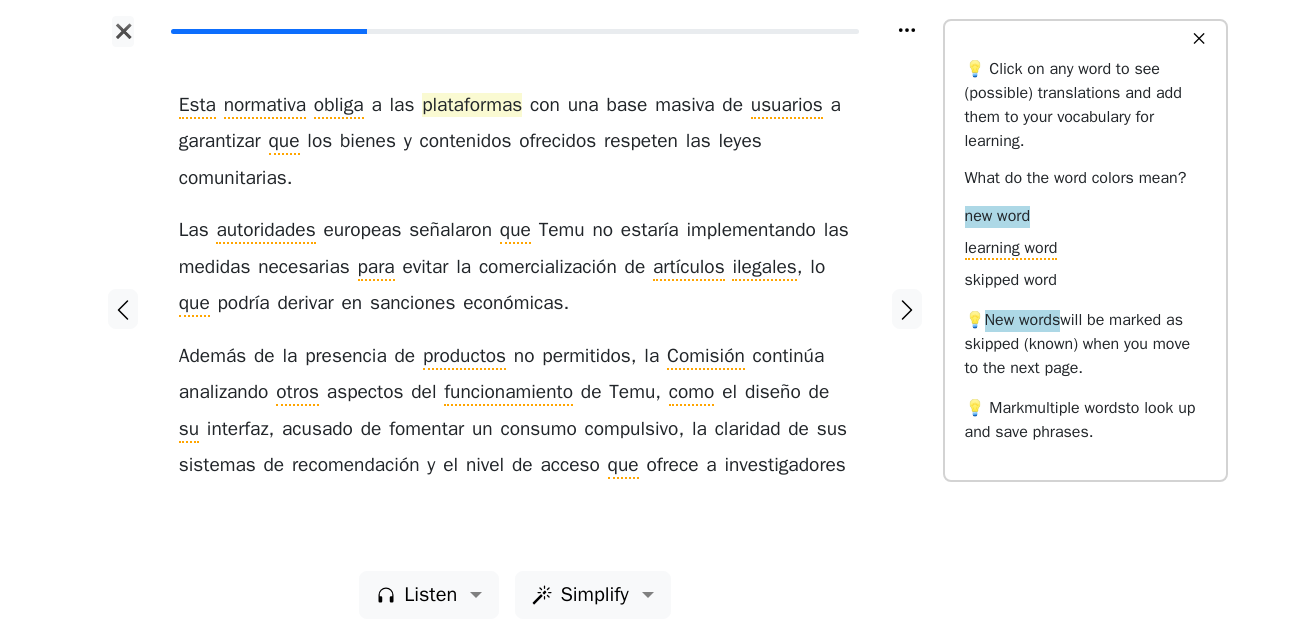 click on "plataformas" at bounding box center (472, 106) 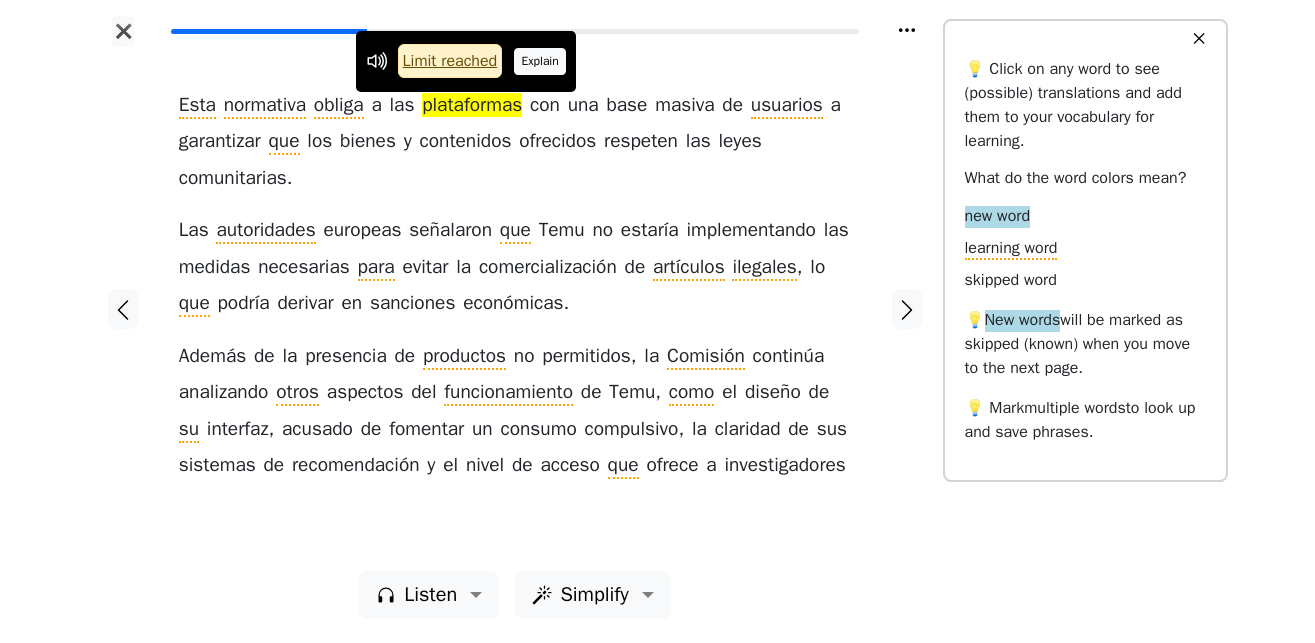 drag, startPoint x: 532, startPoint y: 59, endPoint x: 673, endPoint y: 120, distance: 153.62943 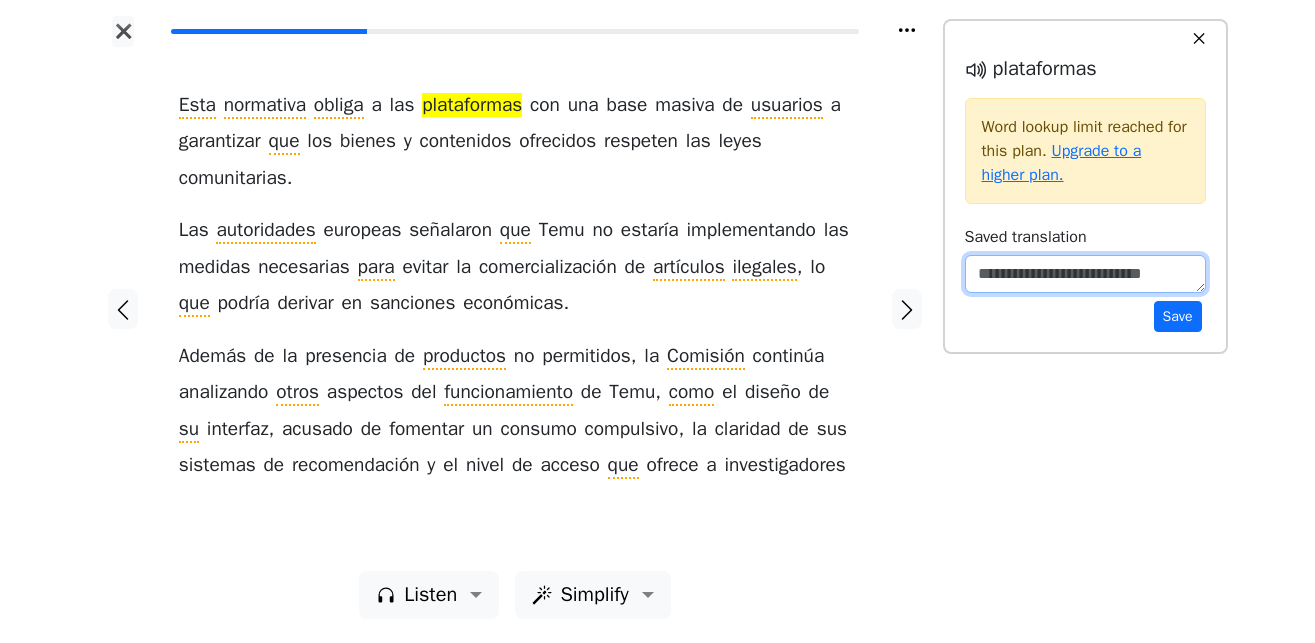 click at bounding box center [1085, 274] 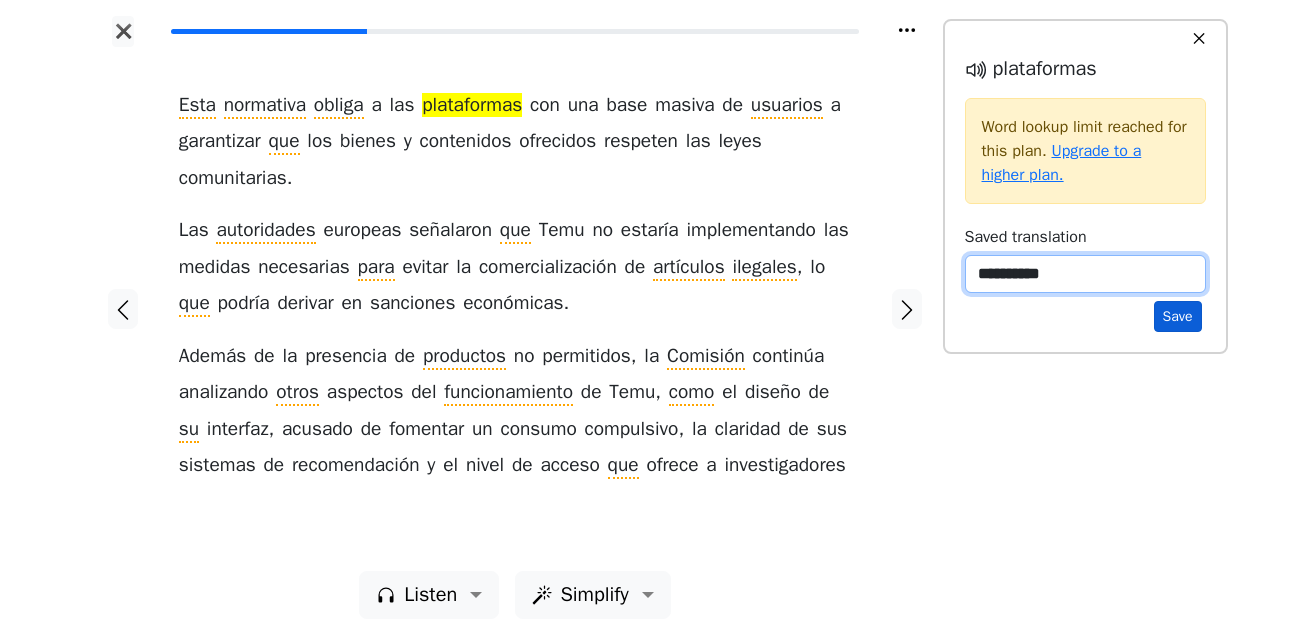 type on "**********" 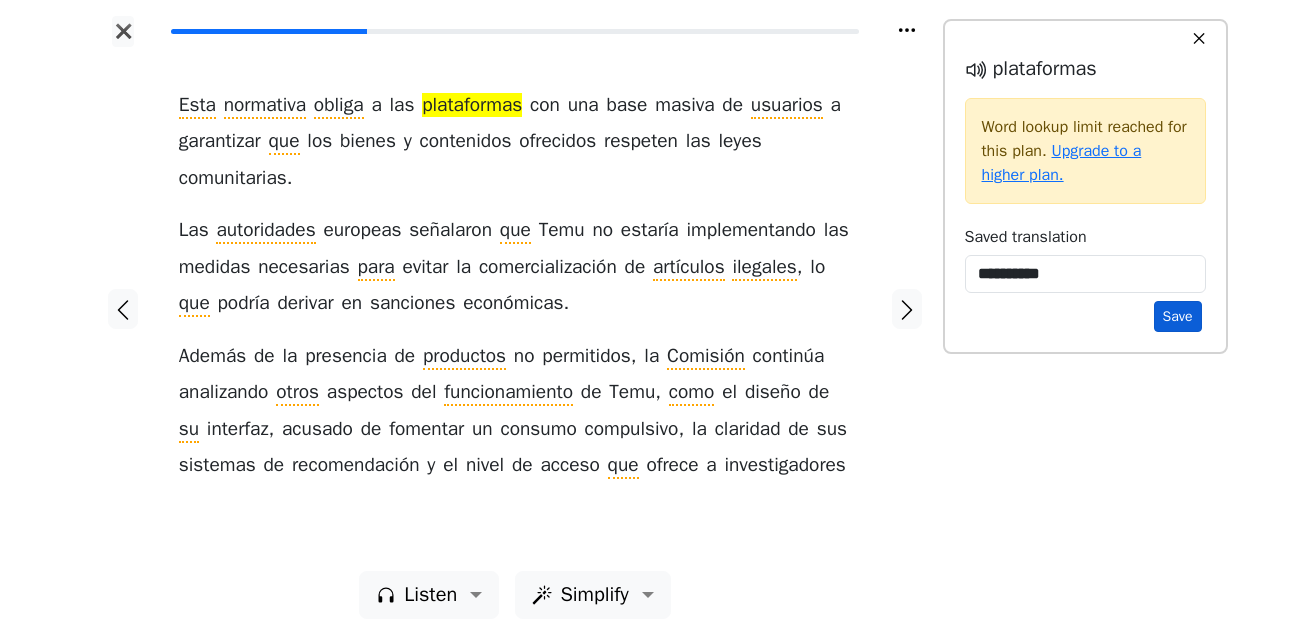 click on "Save" at bounding box center (1178, 316) 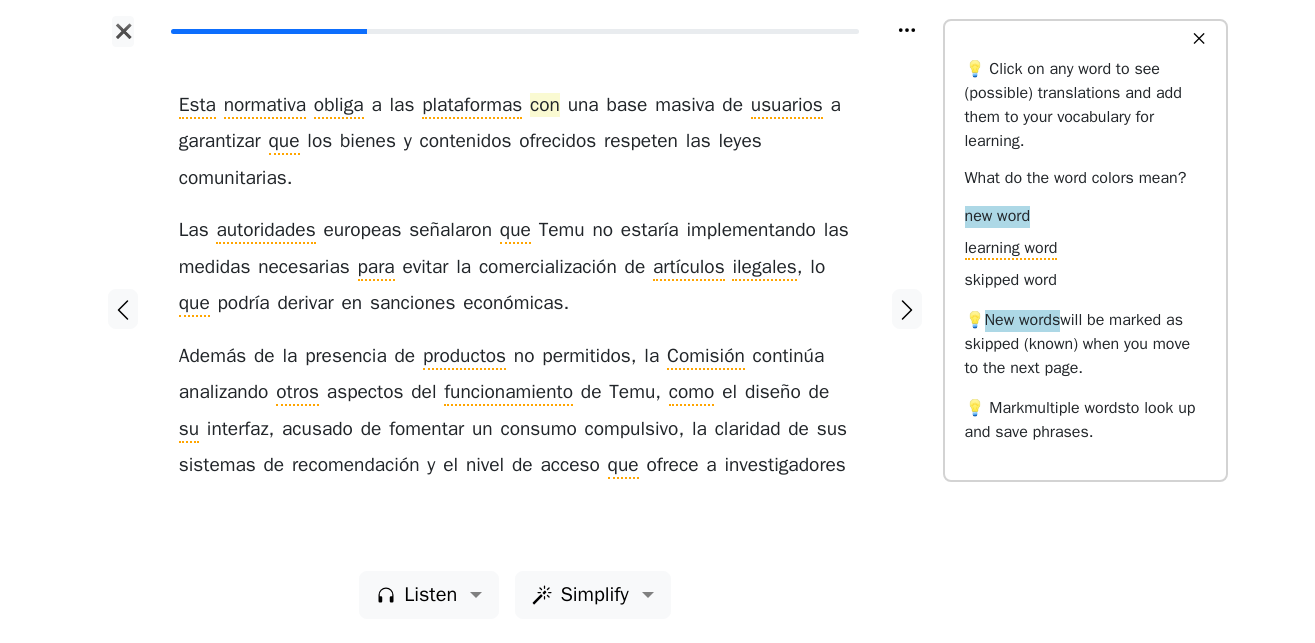 click on "con" at bounding box center [545, 106] 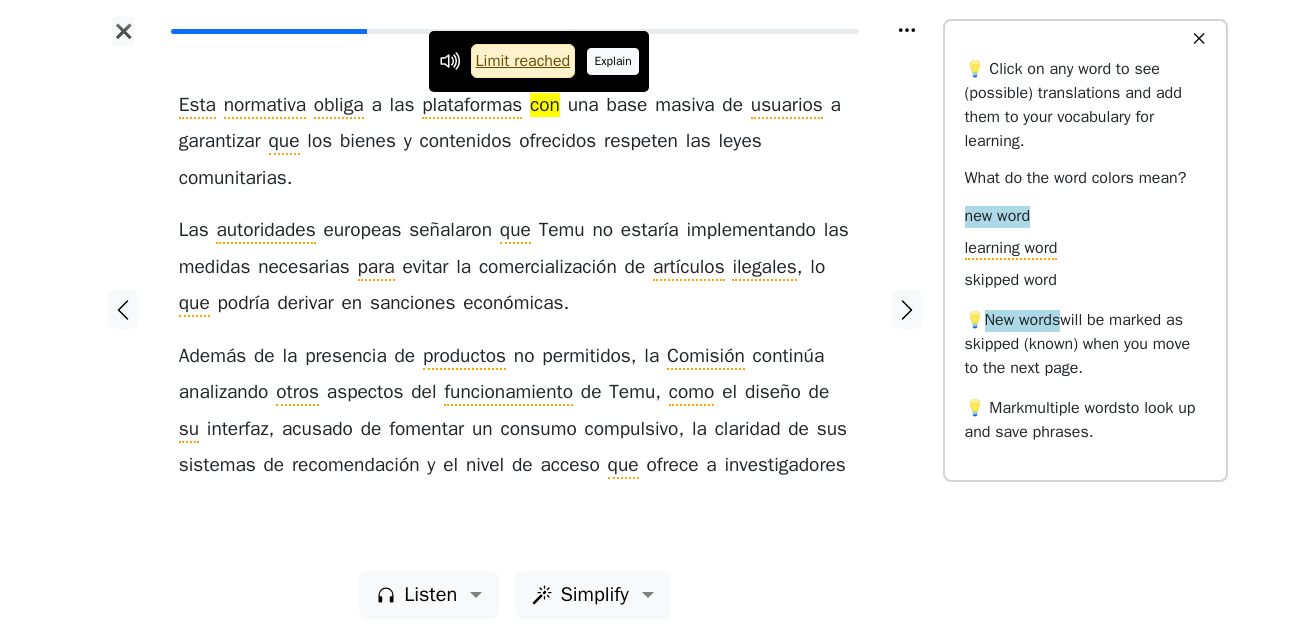 click on "Explain" at bounding box center (613, 61) 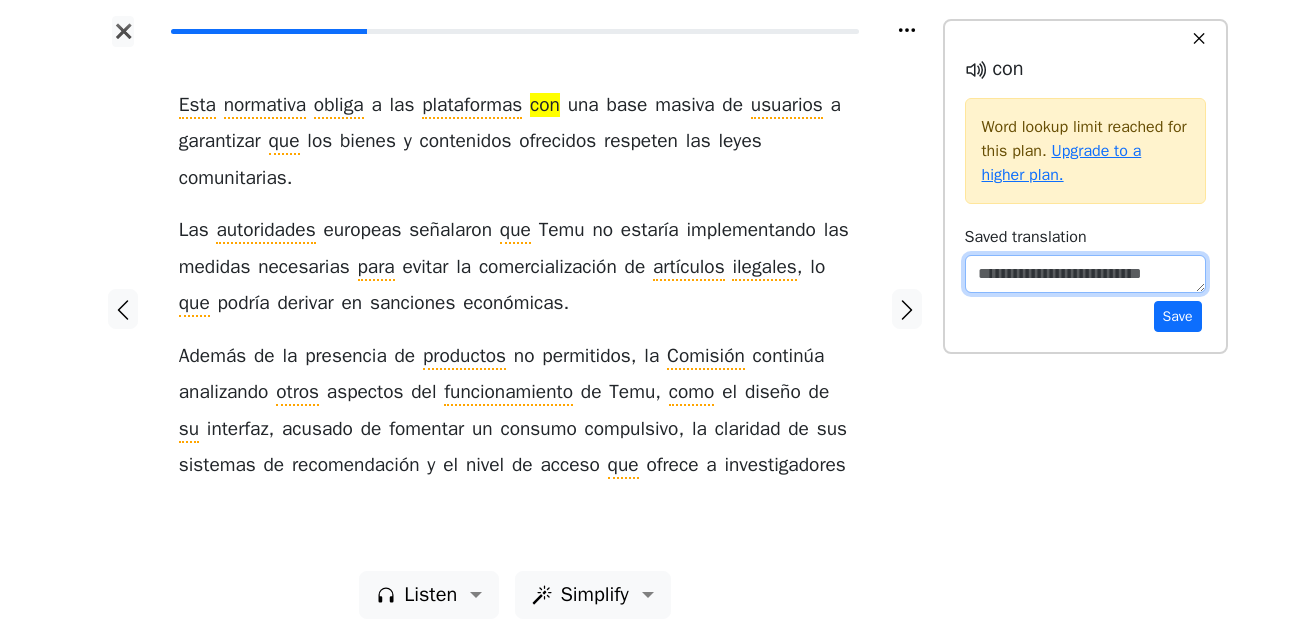 click at bounding box center (1085, 274) 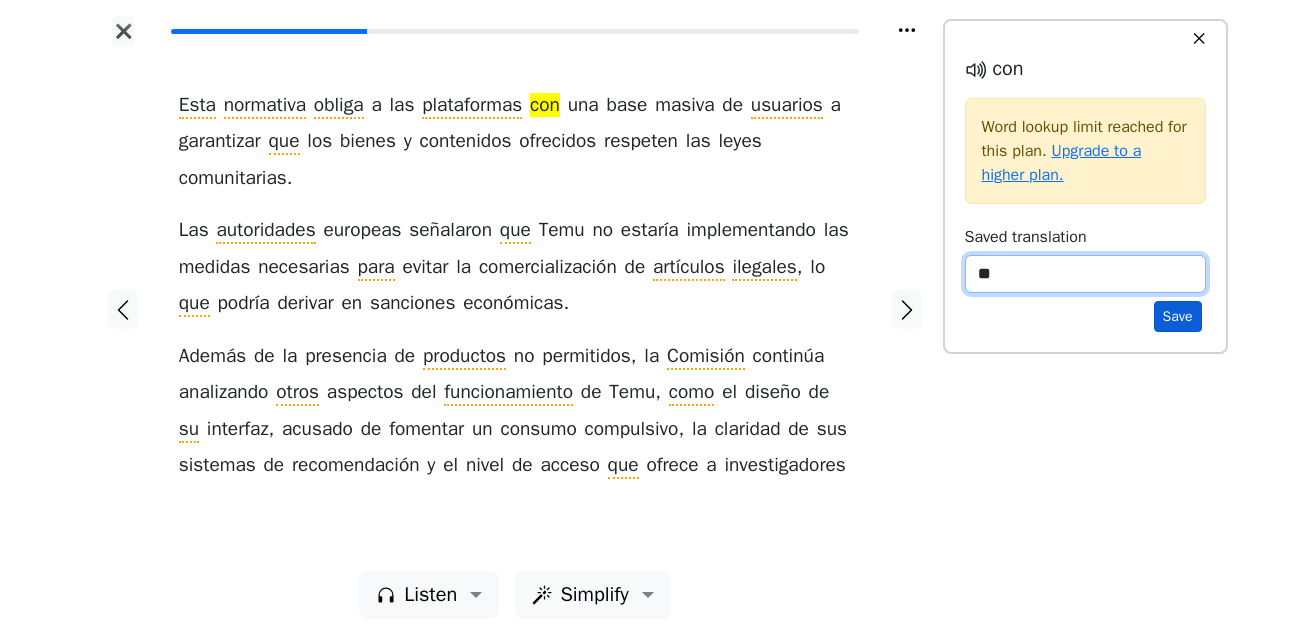 type on "**" 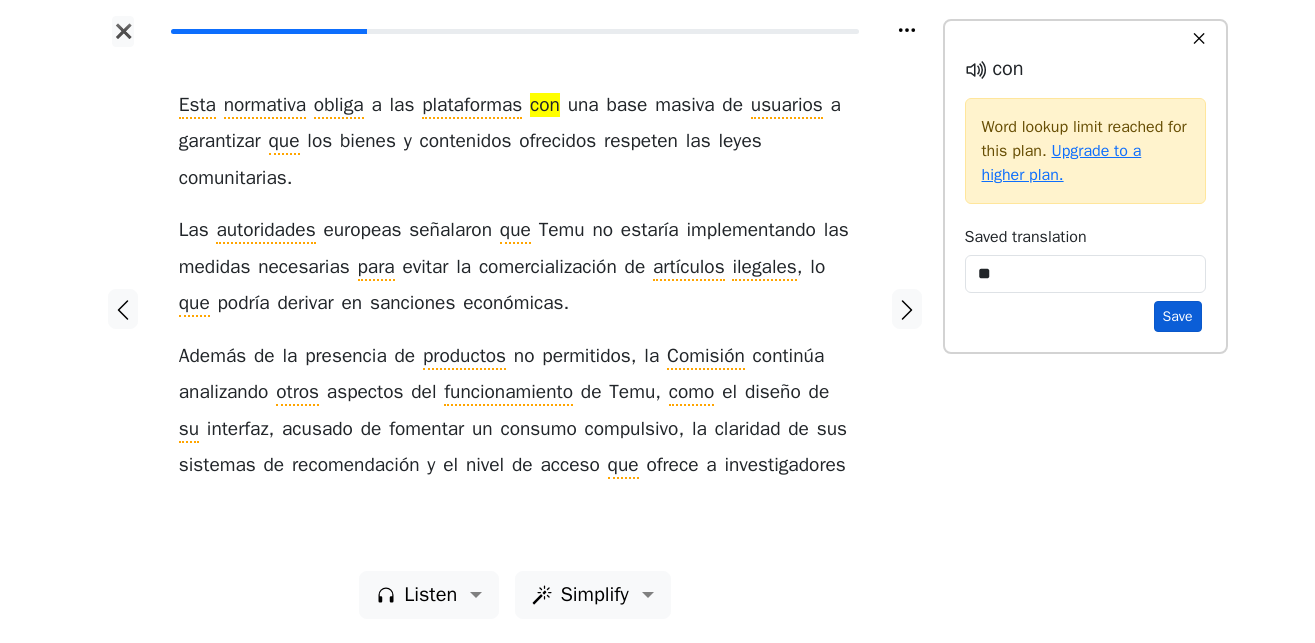click on "Save" at bounding box center (1178, 316) 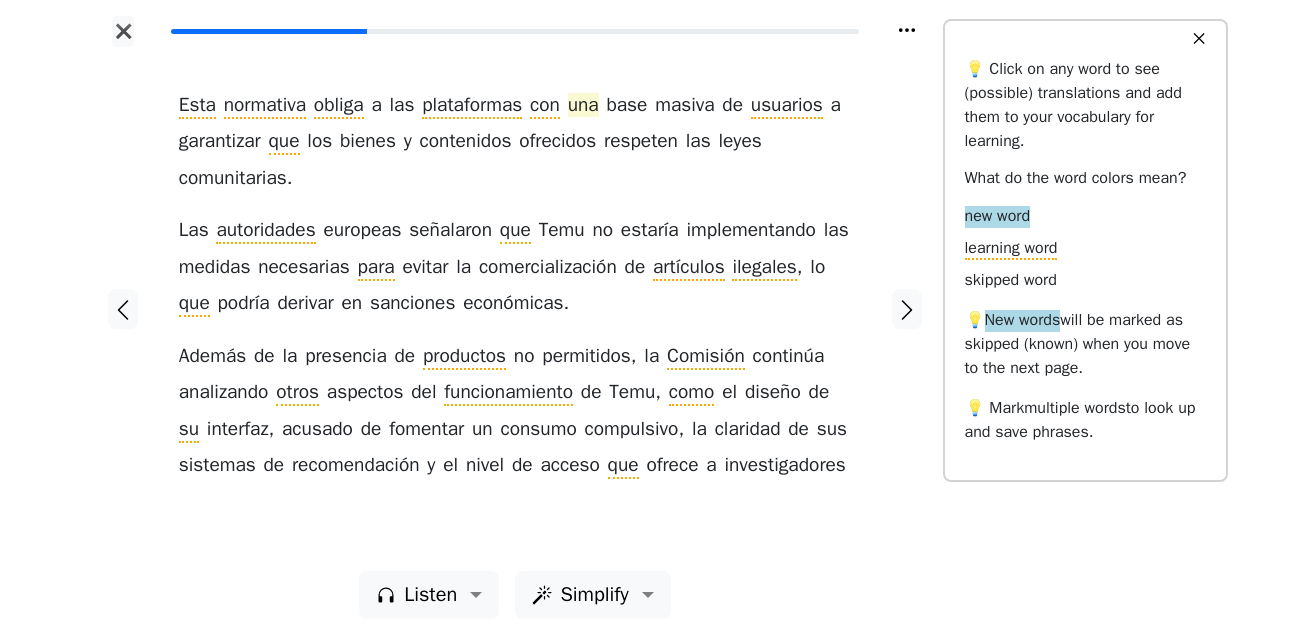 click on "una" at bounding box center [583, 106] 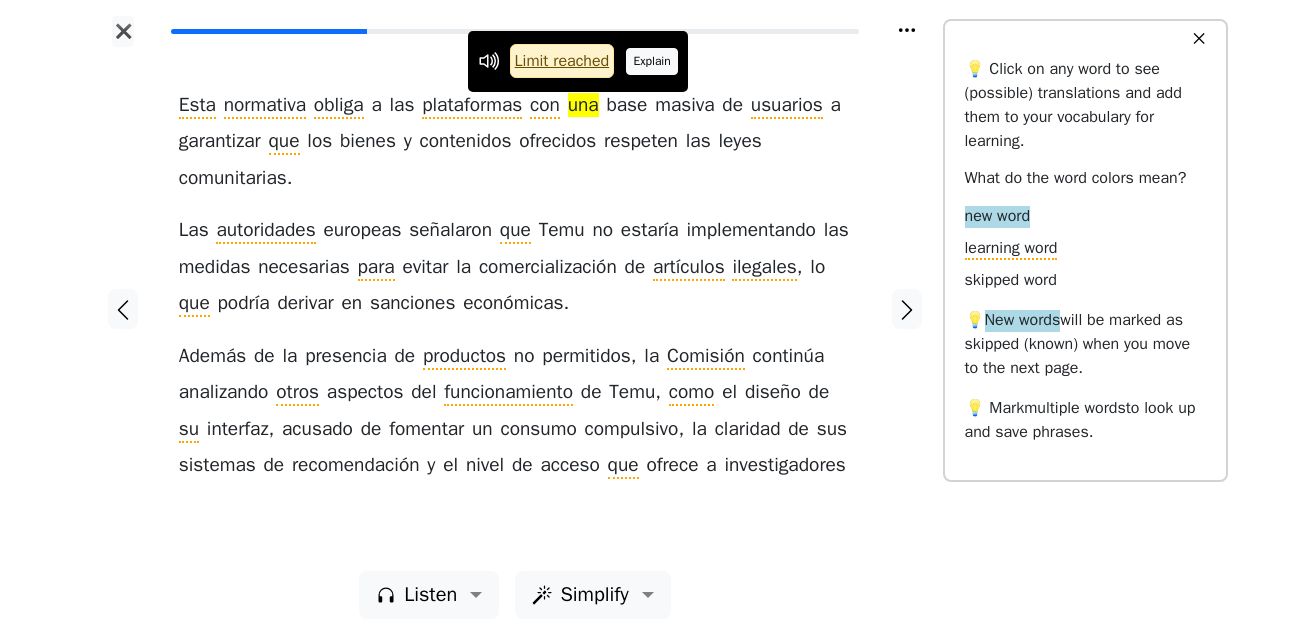 click on "Explain" at bounding box center [652, 61] 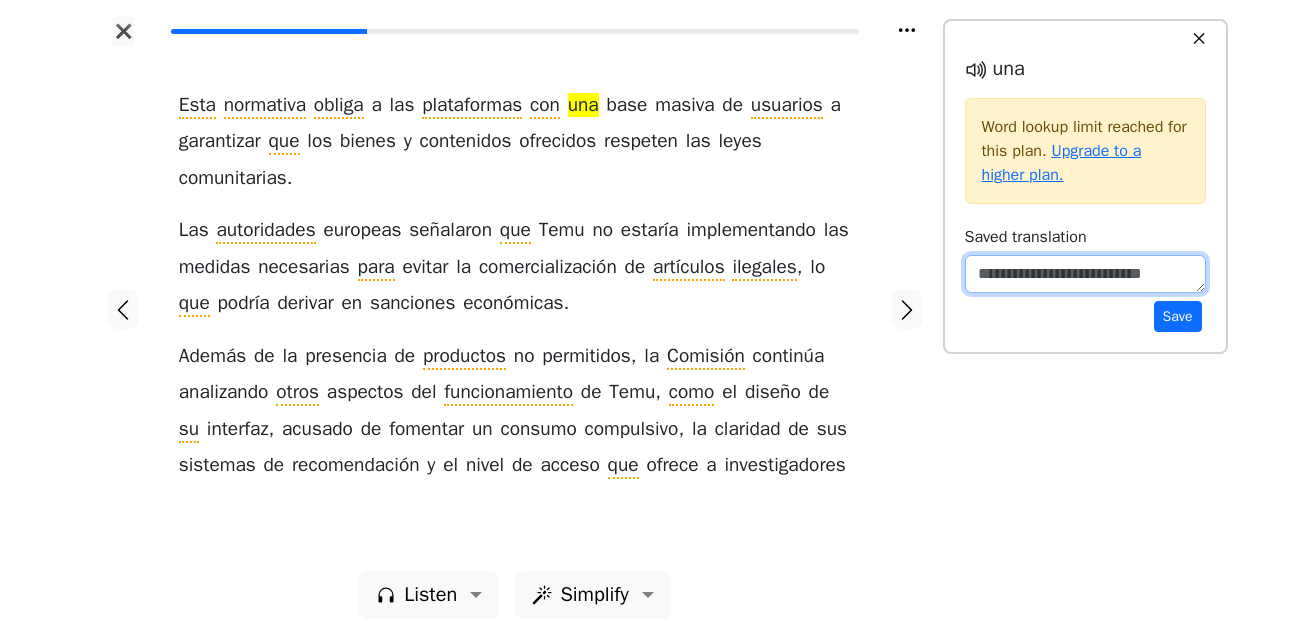 click at bounding box center [1085, 274] 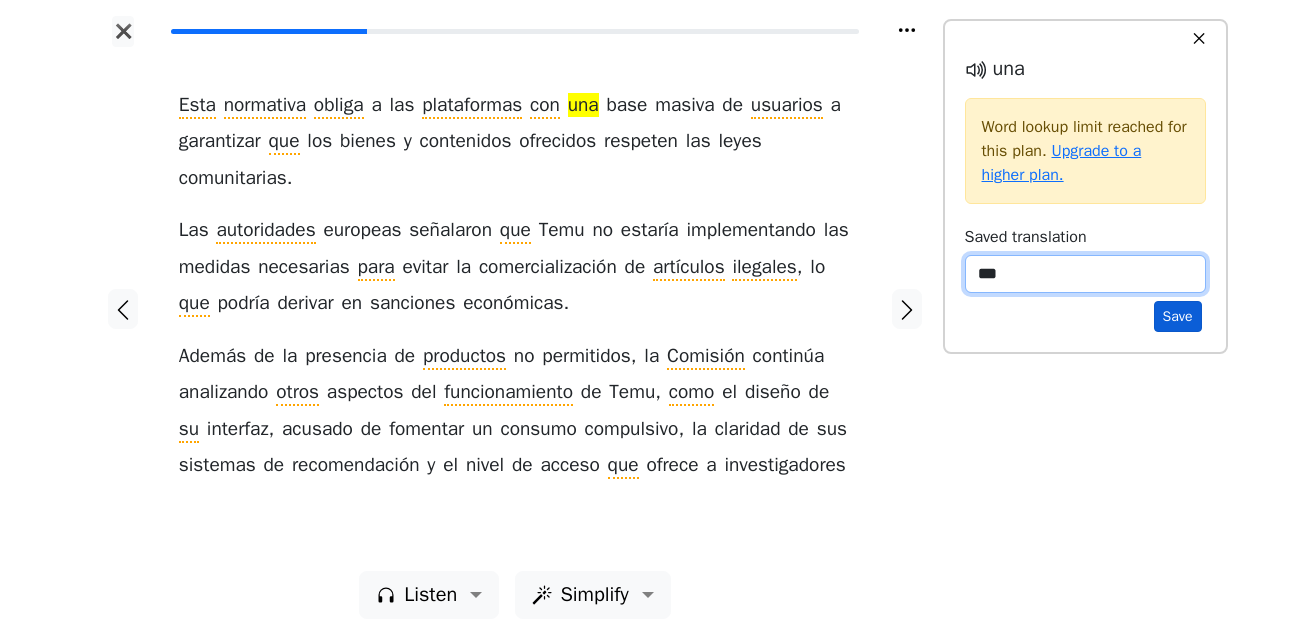 type on "***" 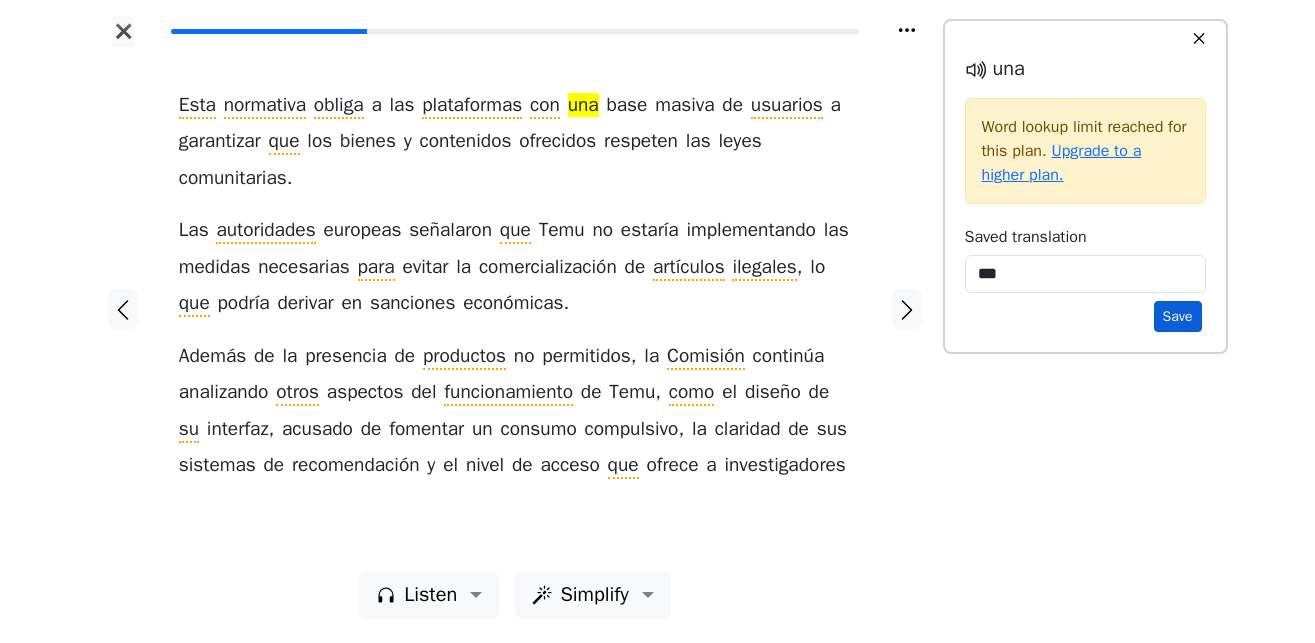 click on "Save" at bounding box center (1178, 316) 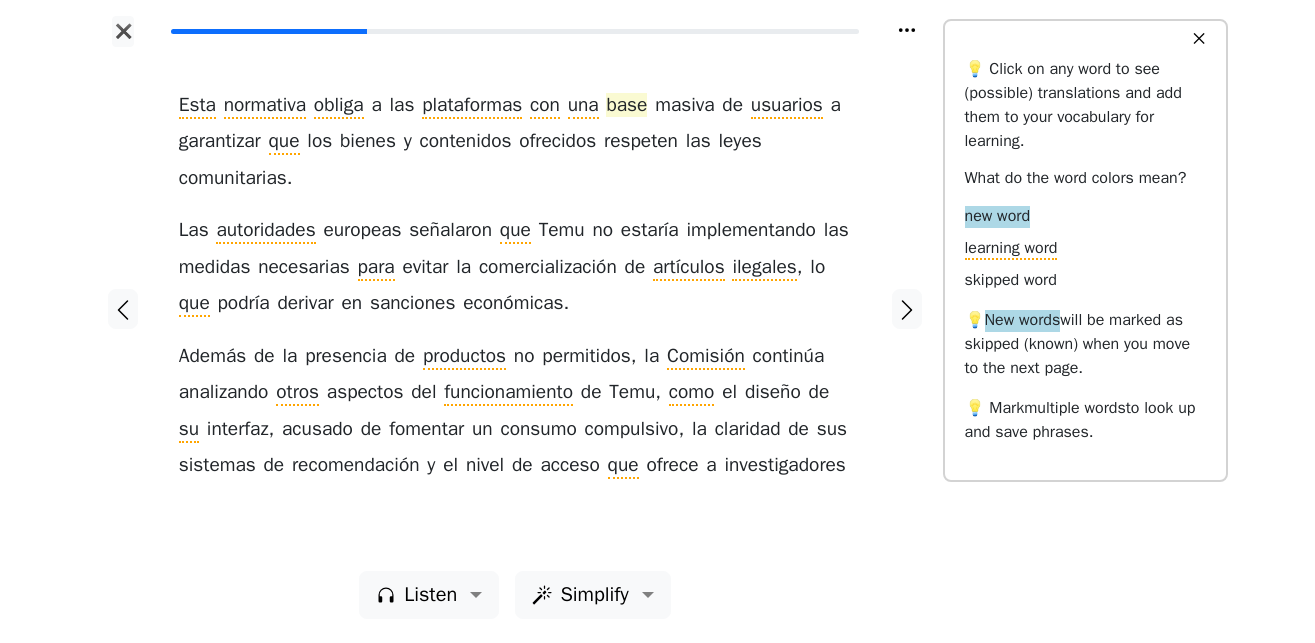 click on "base" at bounding box center (626, 106) 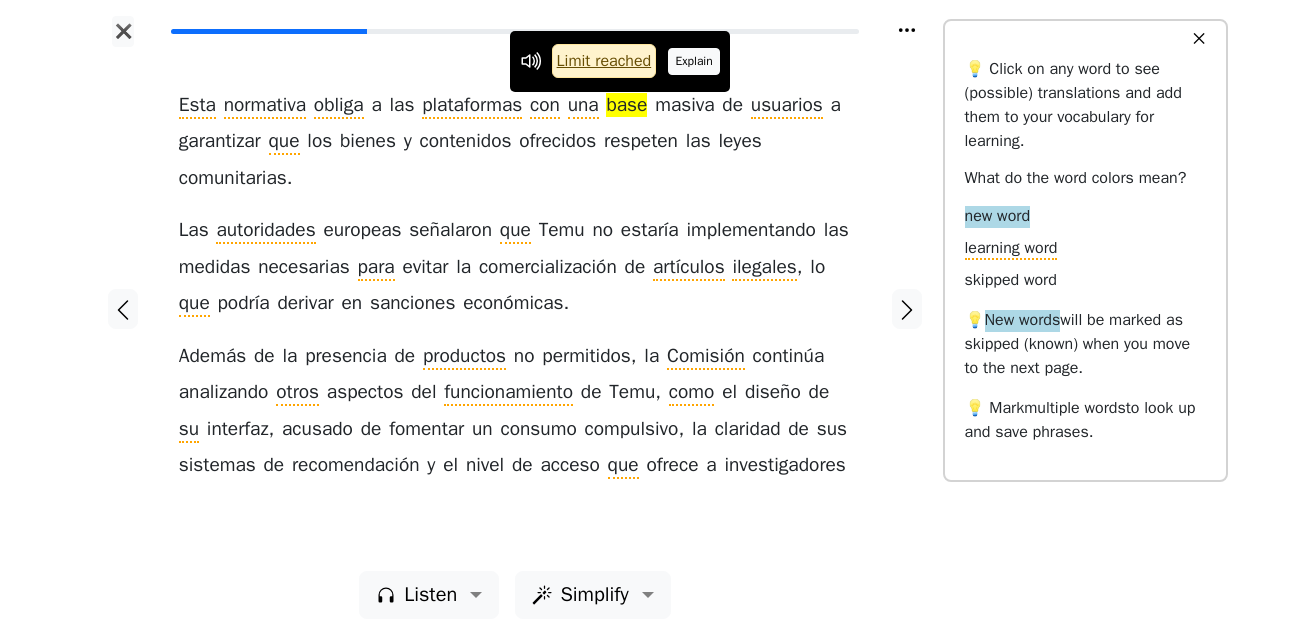 click on "Explain" at bounding box center [694, 61] 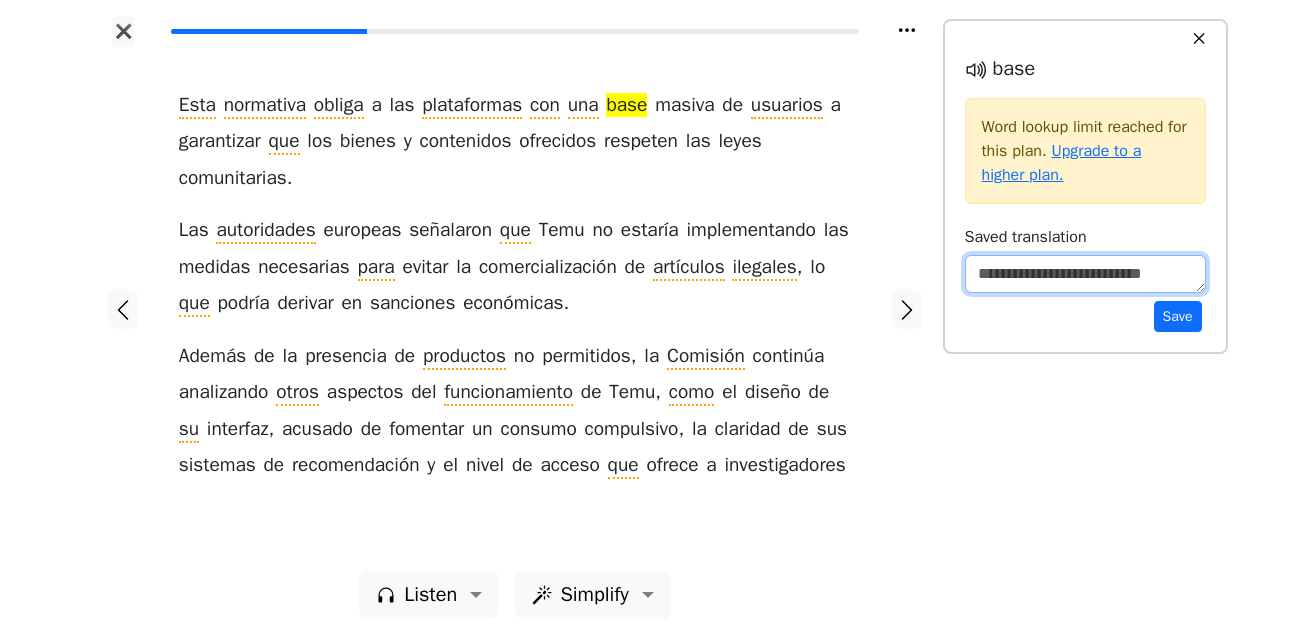 click at bounding box center (1085, 274) 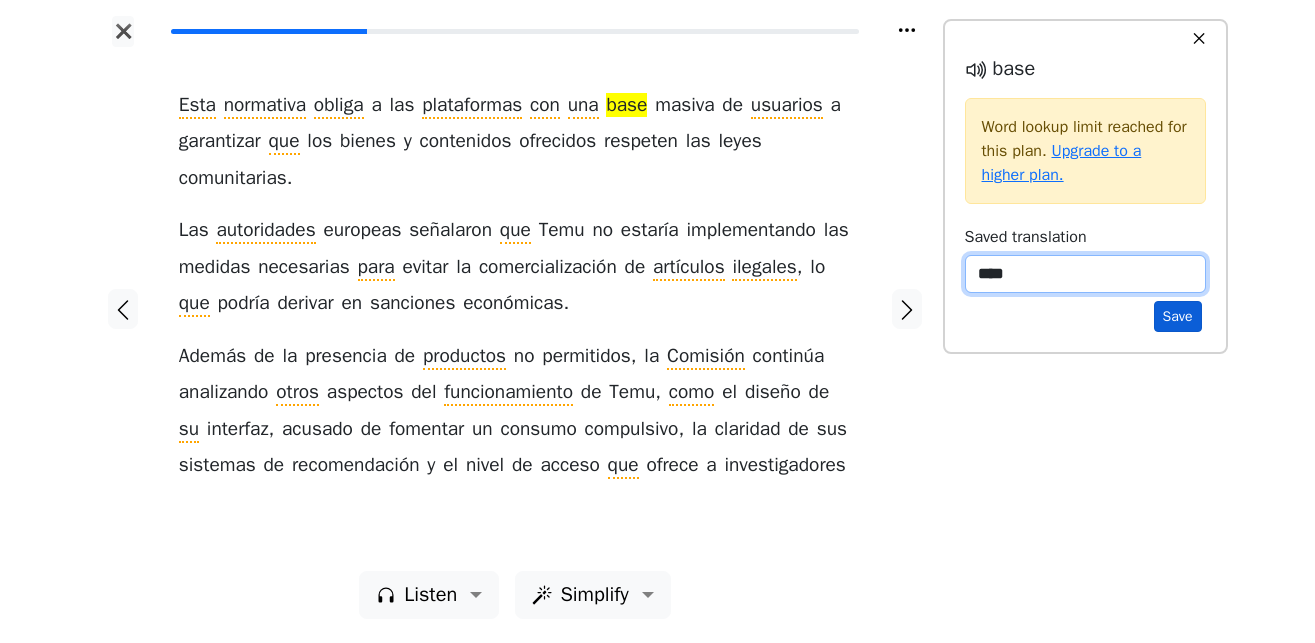 type on "****" 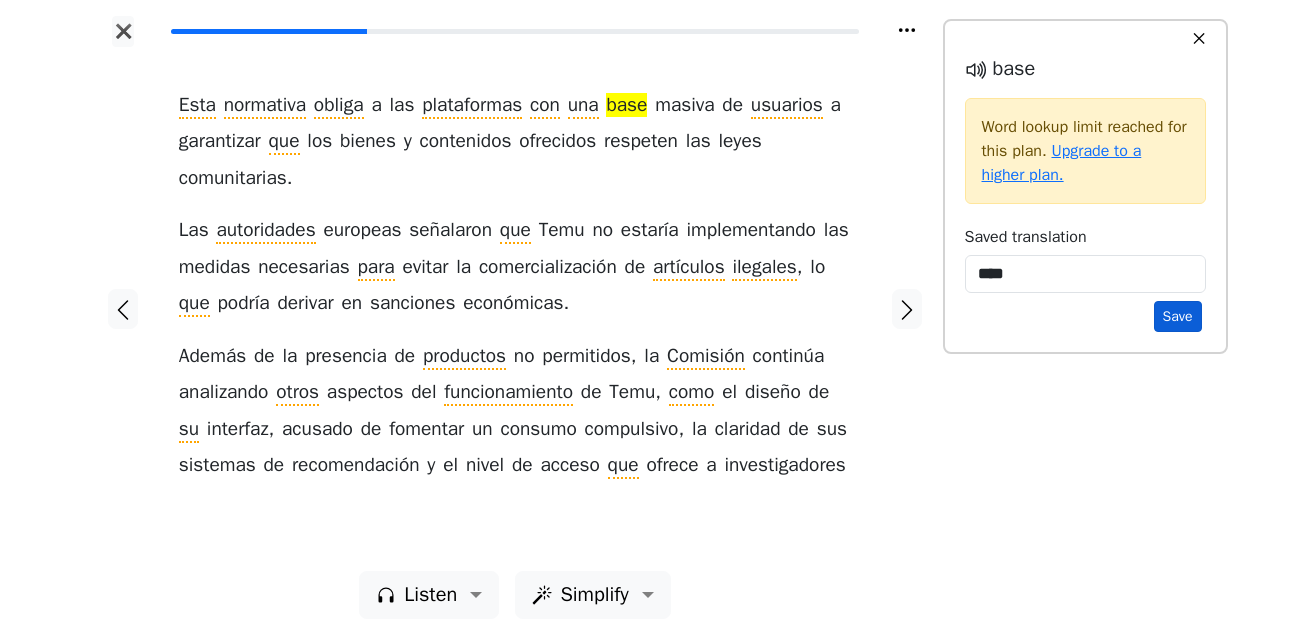 click on "Save" at bounding box center [1178, 316] 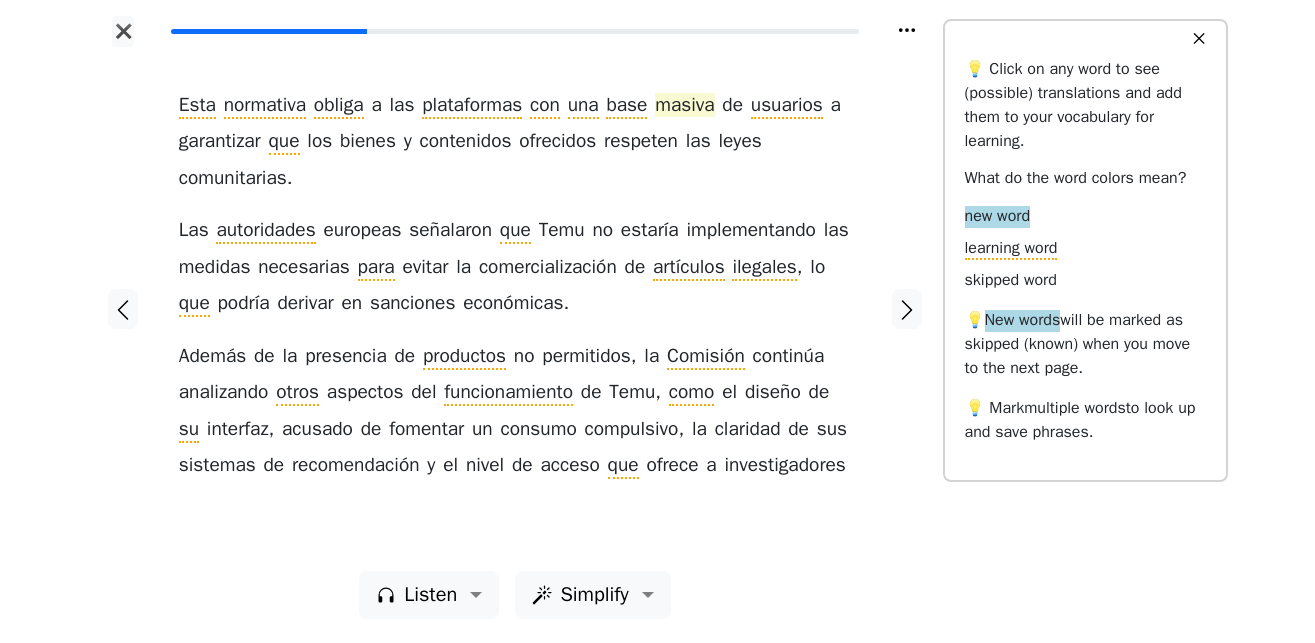 click on "masiva" at bounding box center (684, 106) 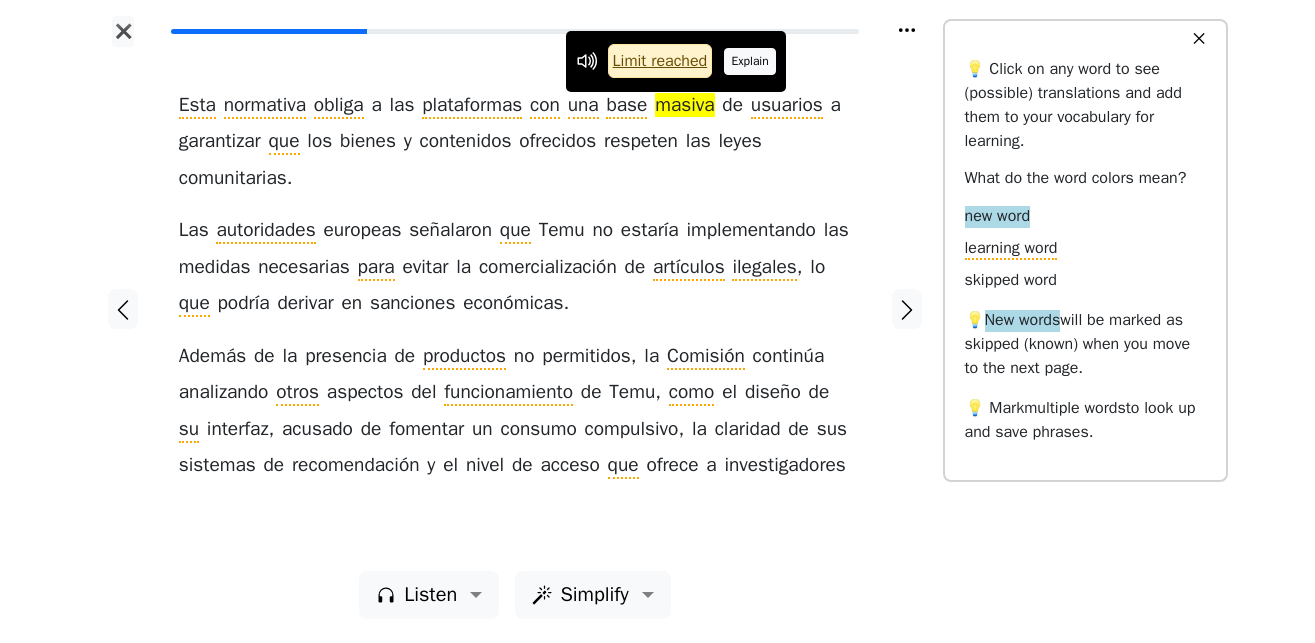 click on "Explain" at bounding box center [750, 61] 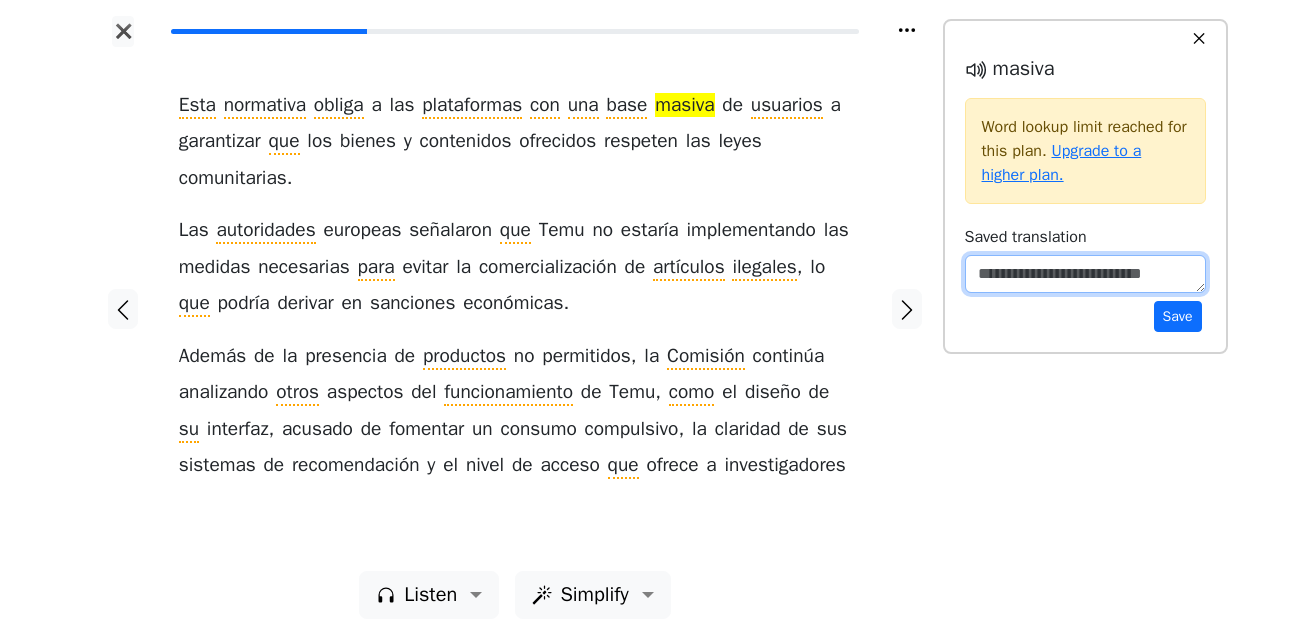 click at bounding box center (1085, 274) 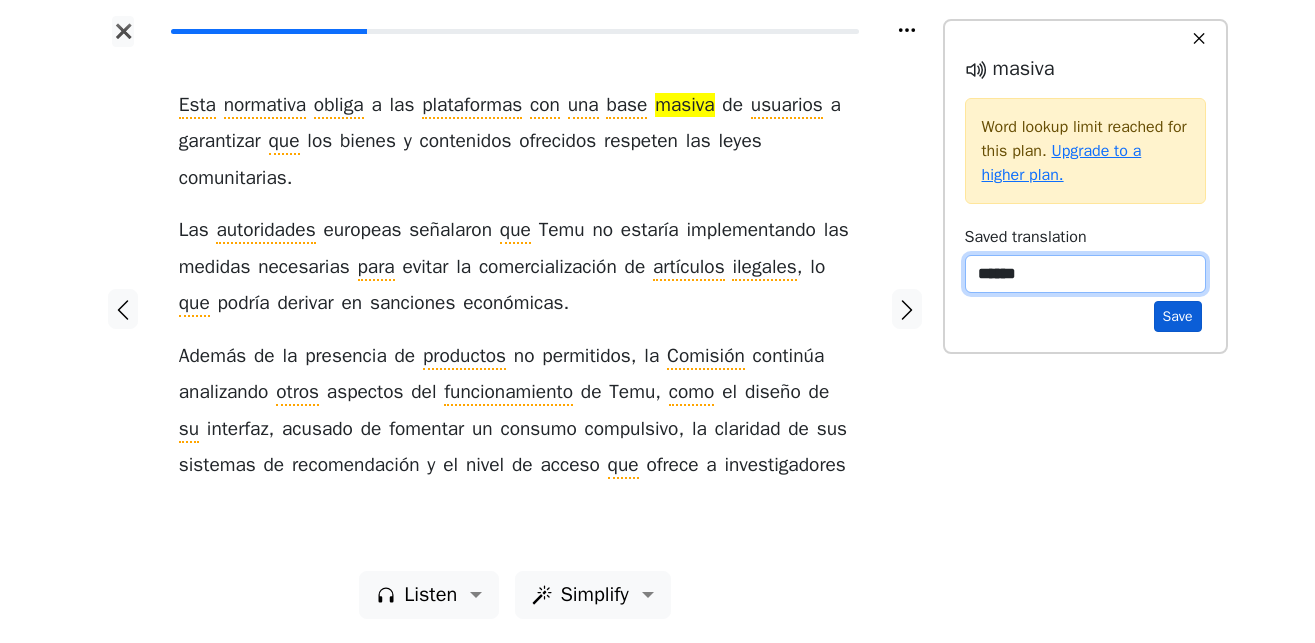 type on "******" 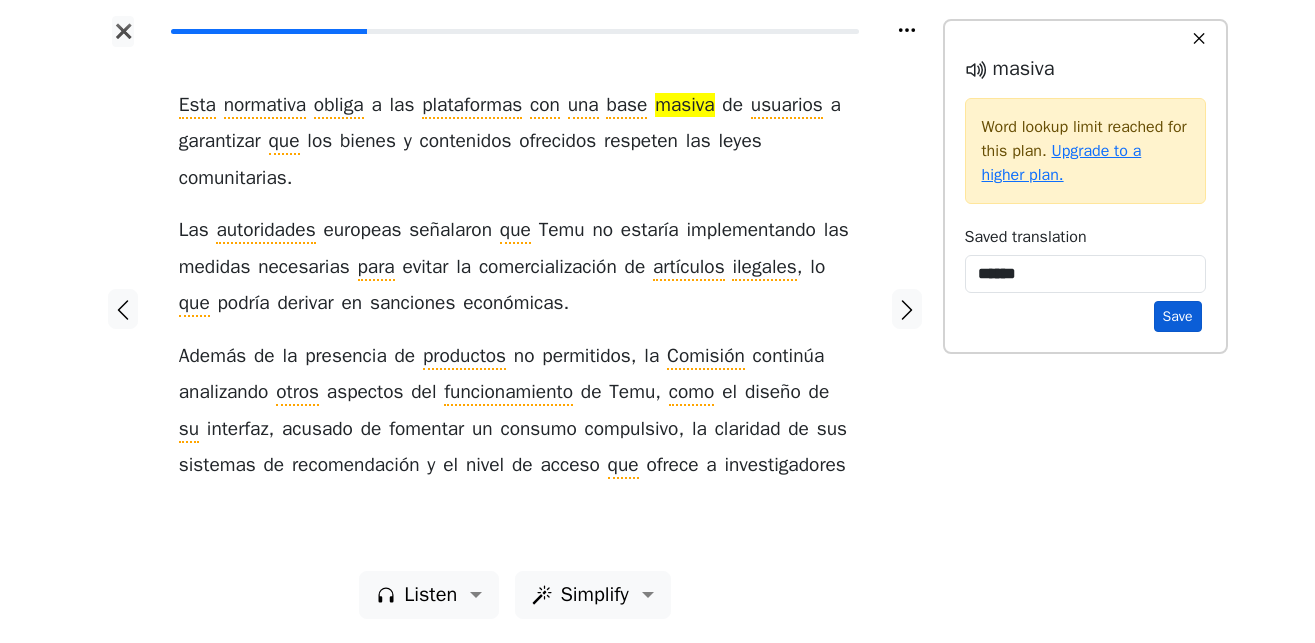click on "Save" at bounding box center [1178, 316] 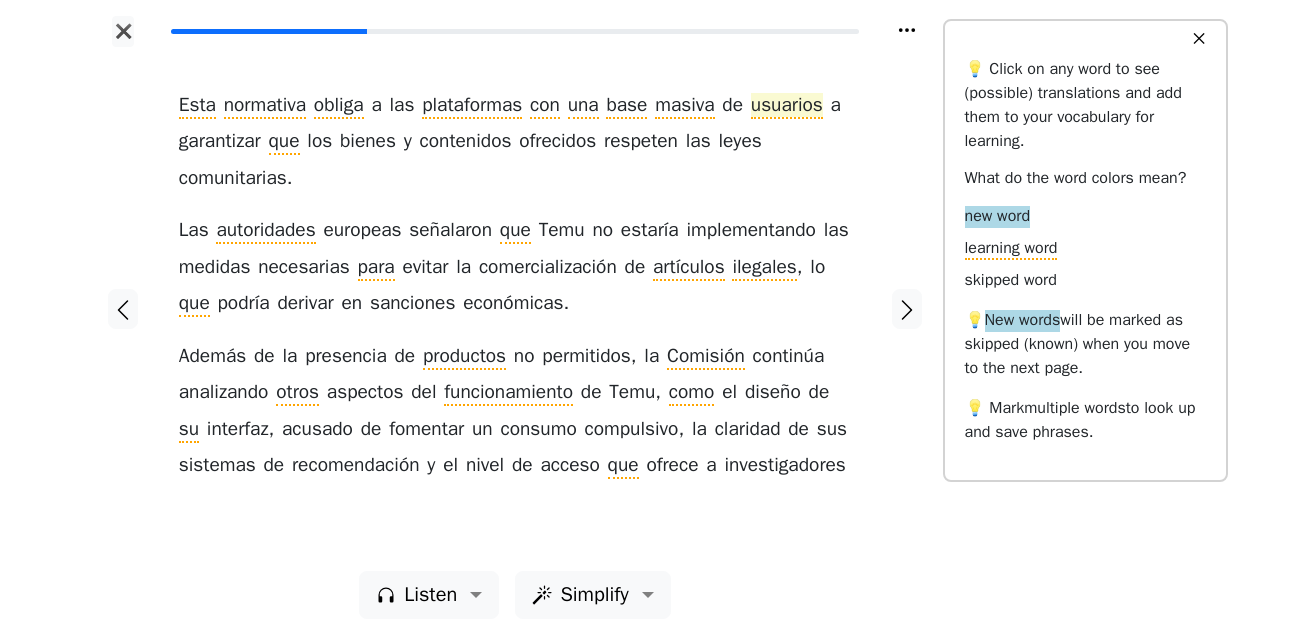 click on "usuarios" at bounding box center [787, 106] 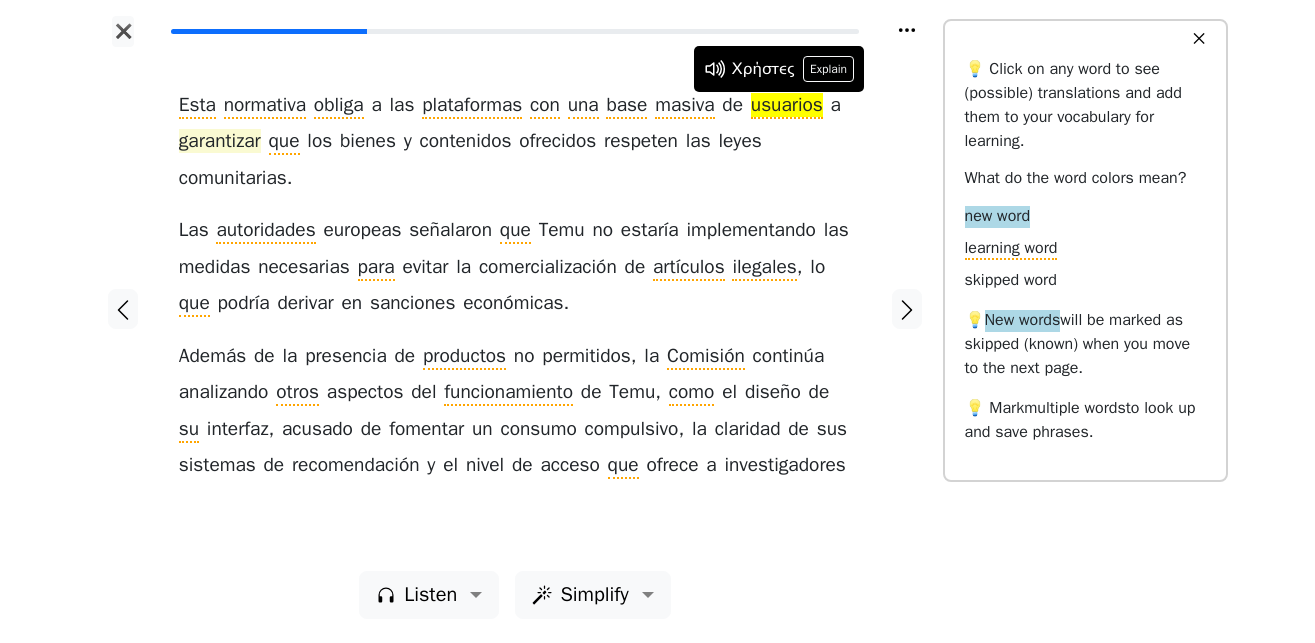 click on "garantizar" at bounding box center (220, 142) 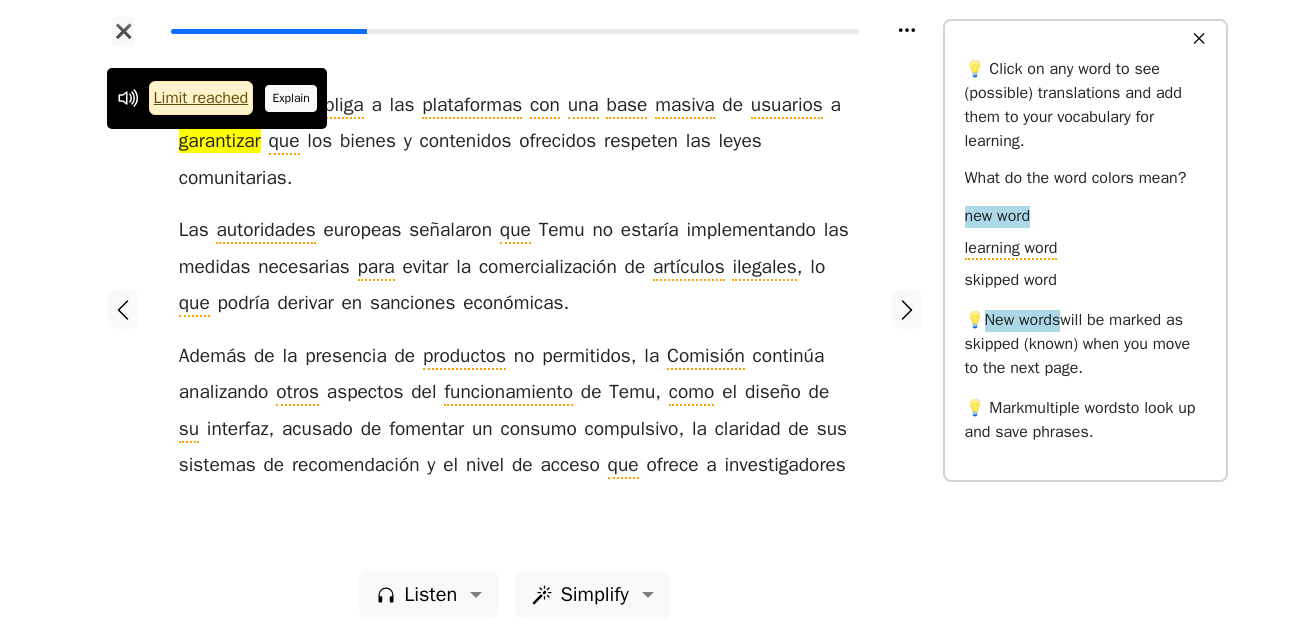 click on "Explain" at bounding box center (291, 98) 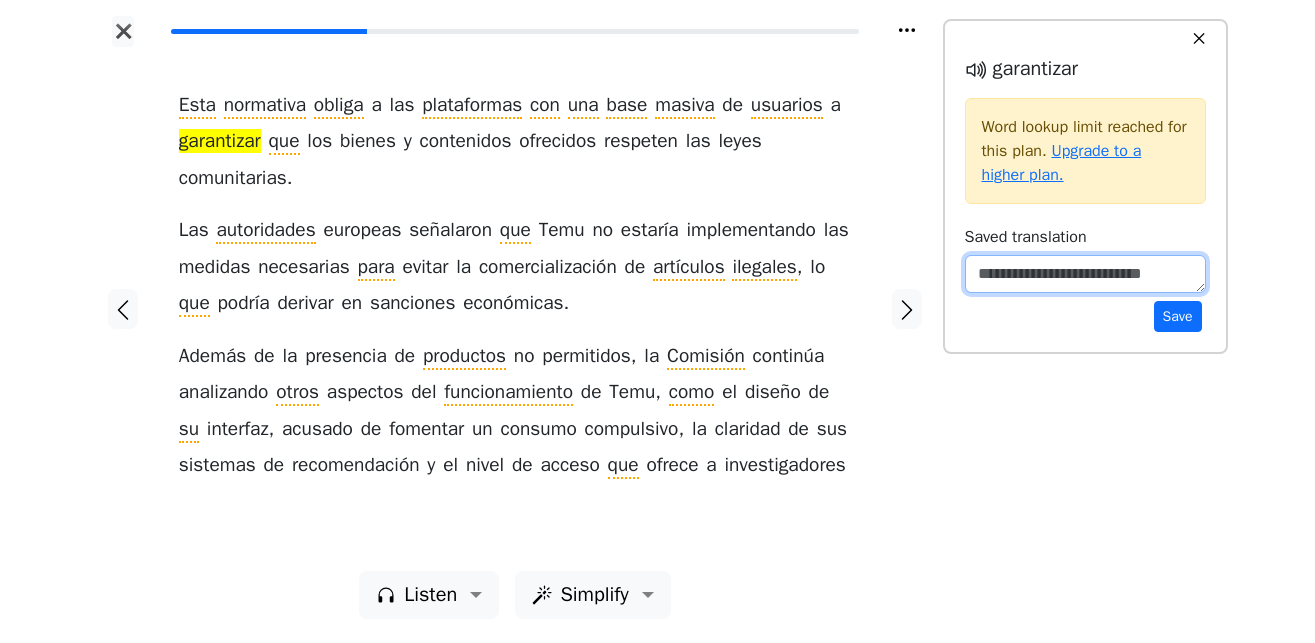 click at bounding box center [1085, 274] 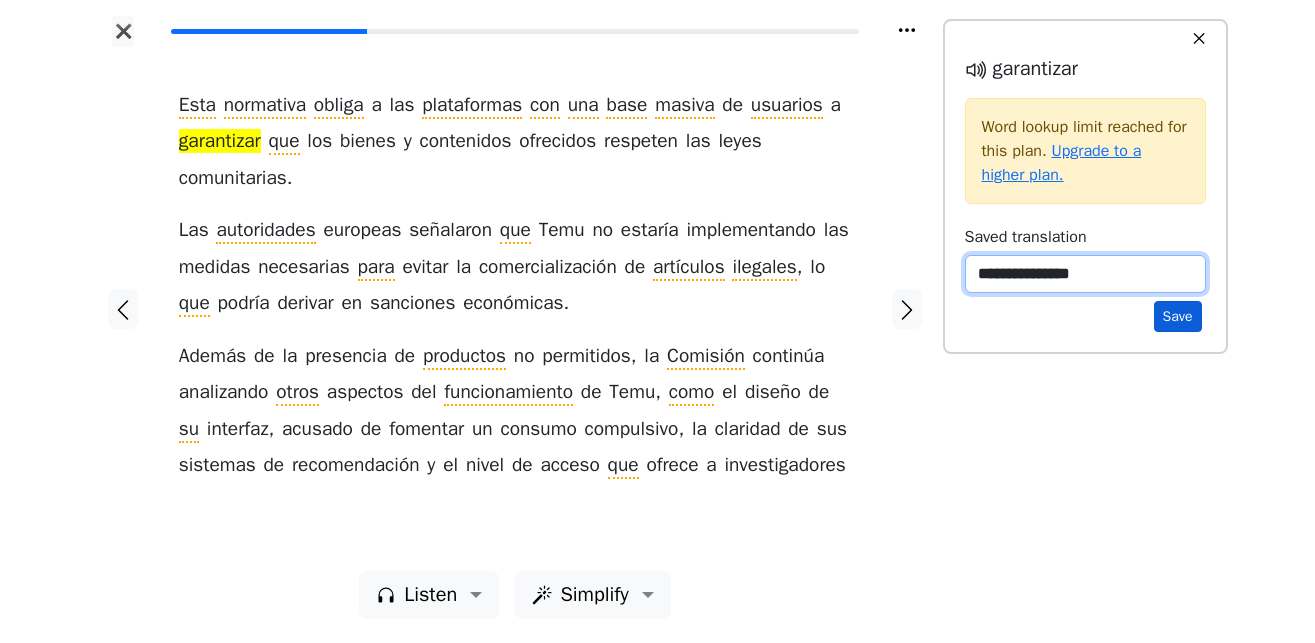 type on "**********" 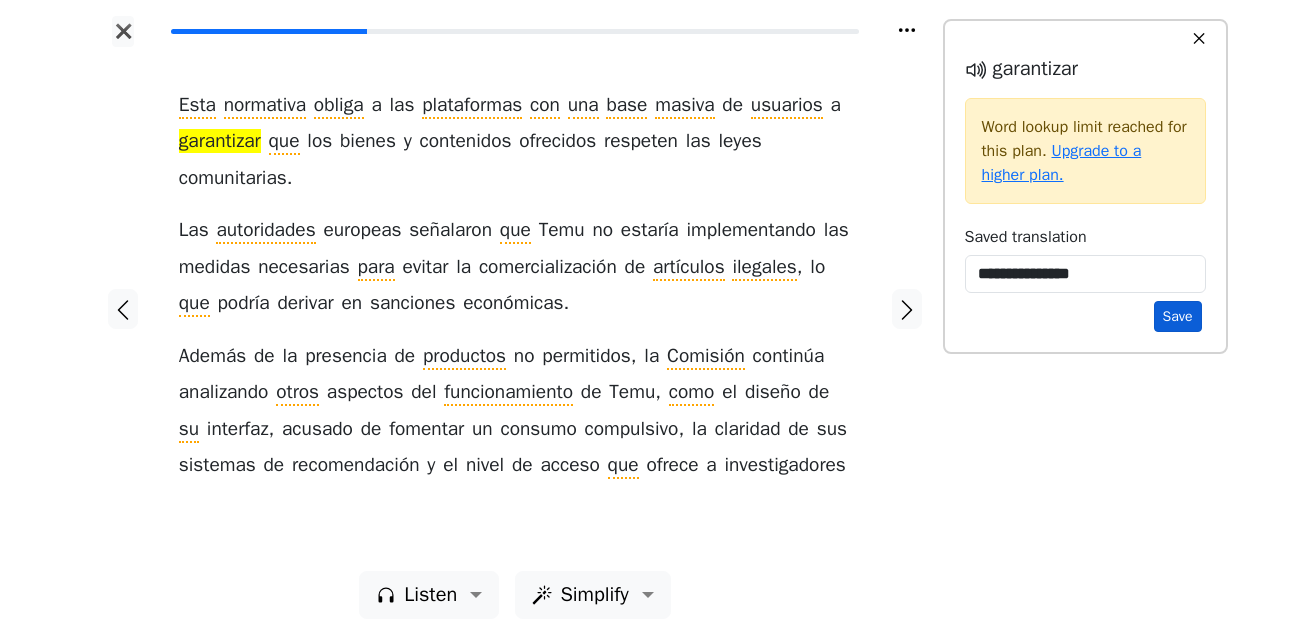 click on "Save" at bounding box center [1178, 316] 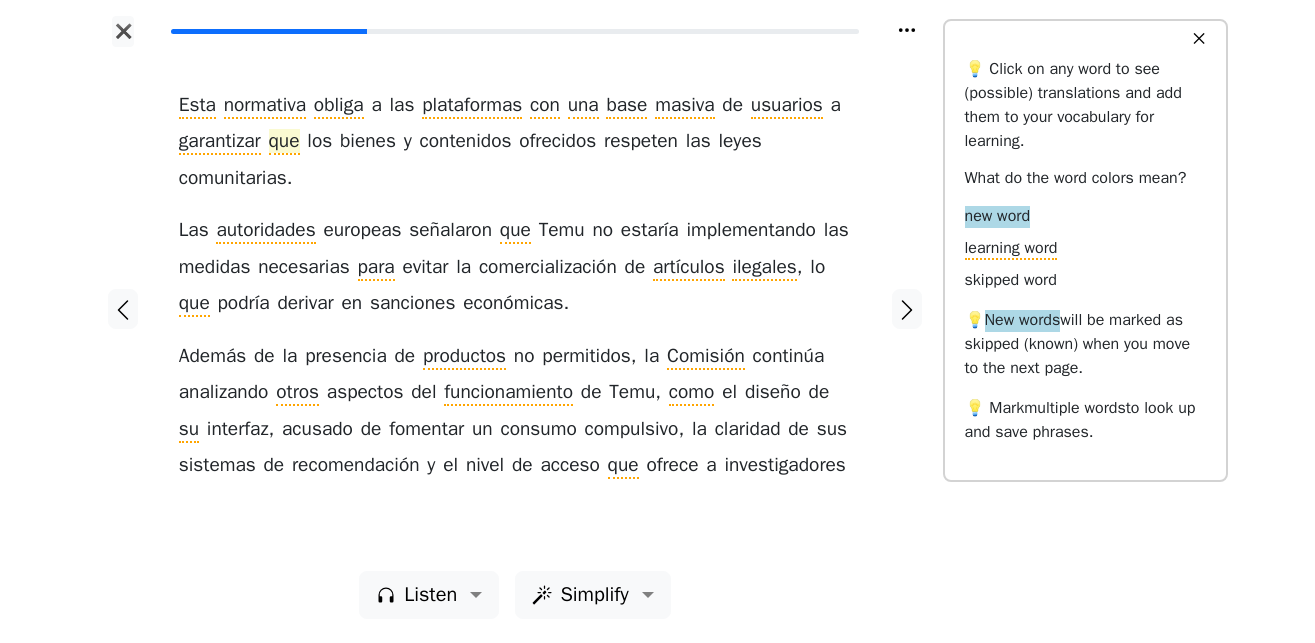 click on "que" at bounding box center [284, 142] 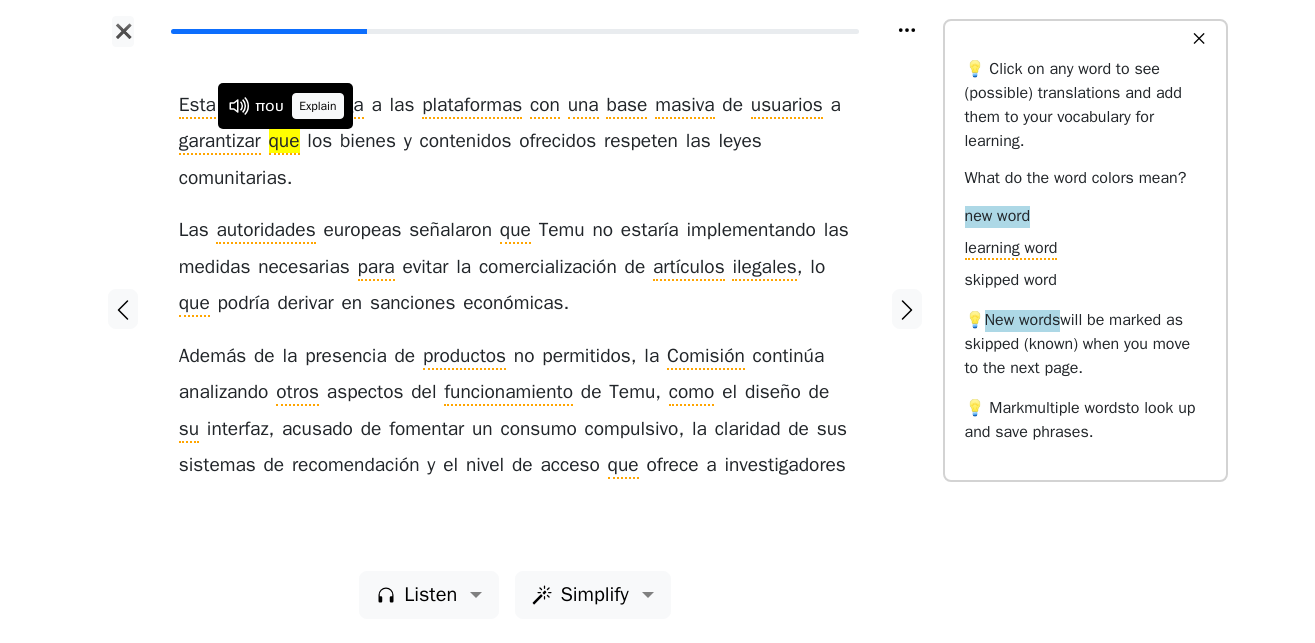 click on "Explain" at bounding box center (318, 106) 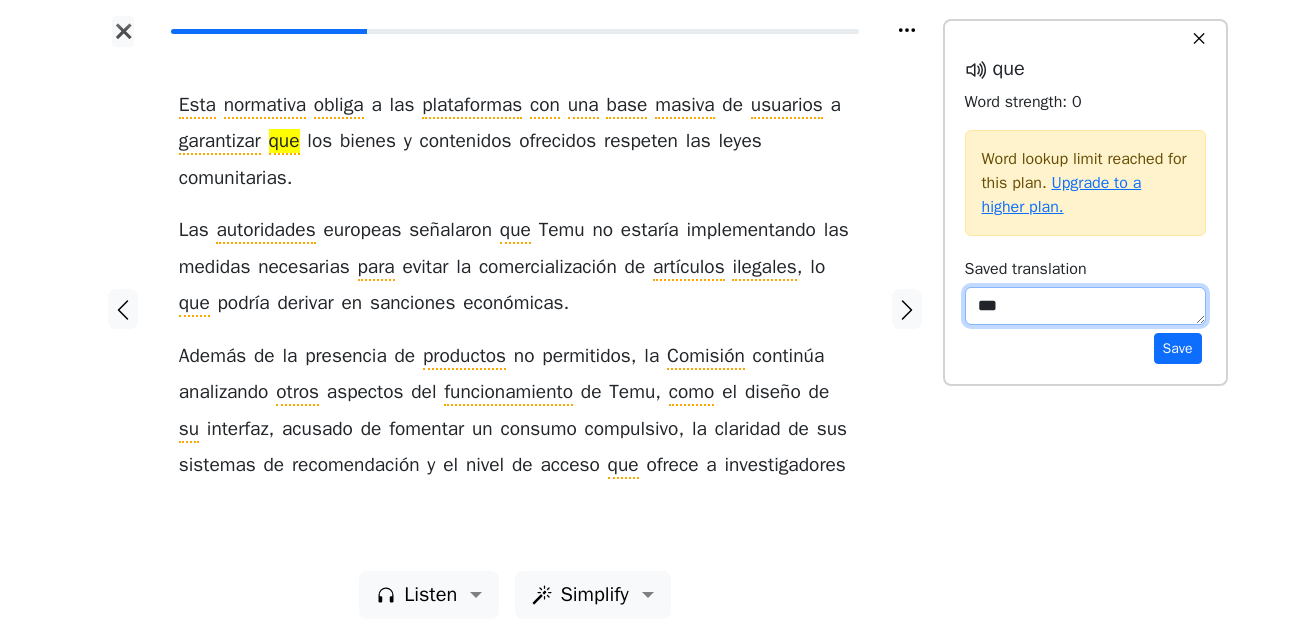 click on "***" at bounding box center (1085, 306) 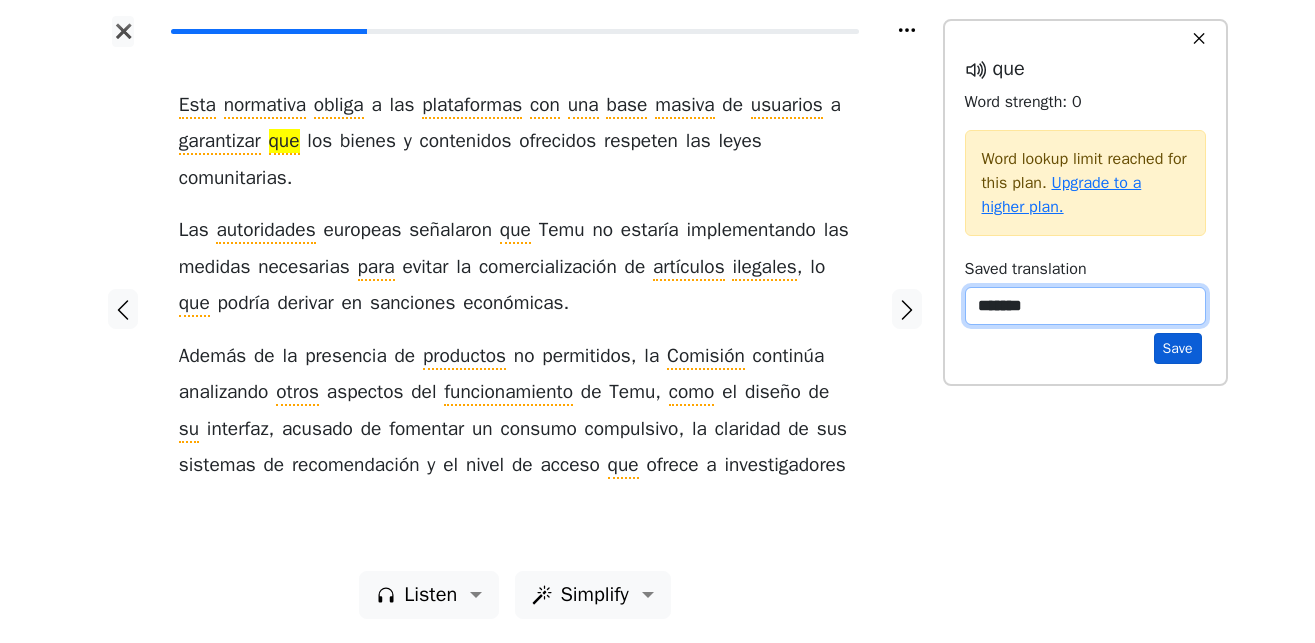 type on "*******" 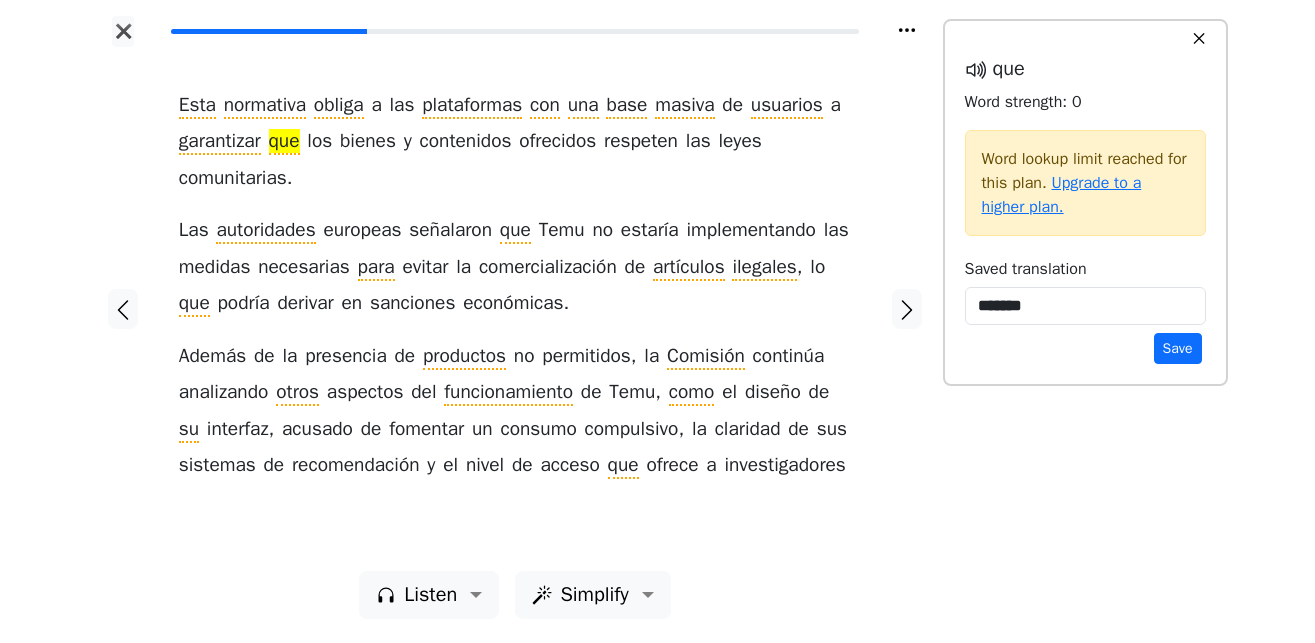 drag, startPoint x: 1169, startPoint y: 352, endPoint x: 1058, endPoint y: 351, distance: 111.0045 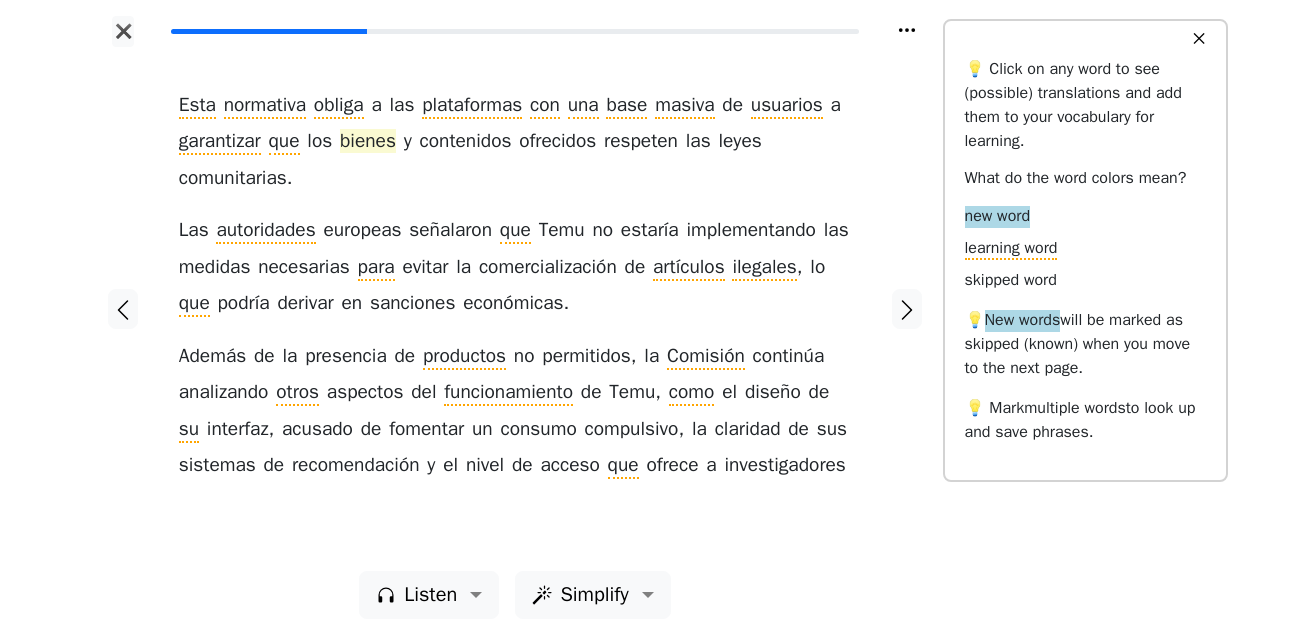 click on "bienes" at bounding box center [368, 142] 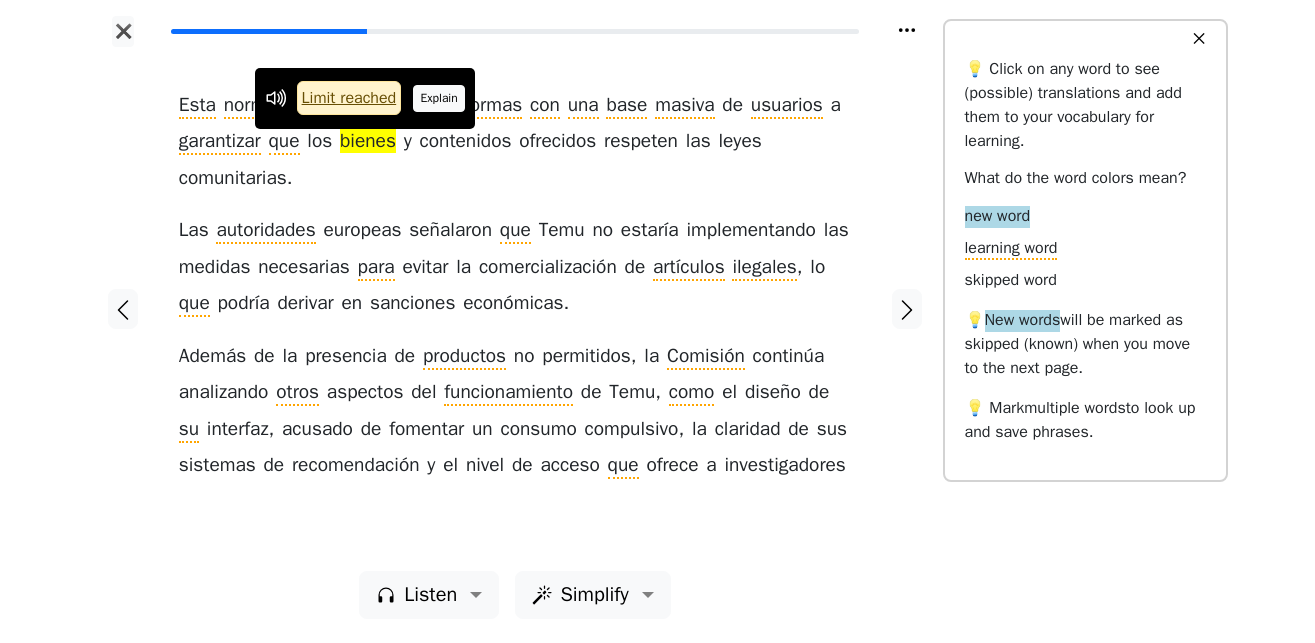 click on "Explain" at bounding box center (439, 98) 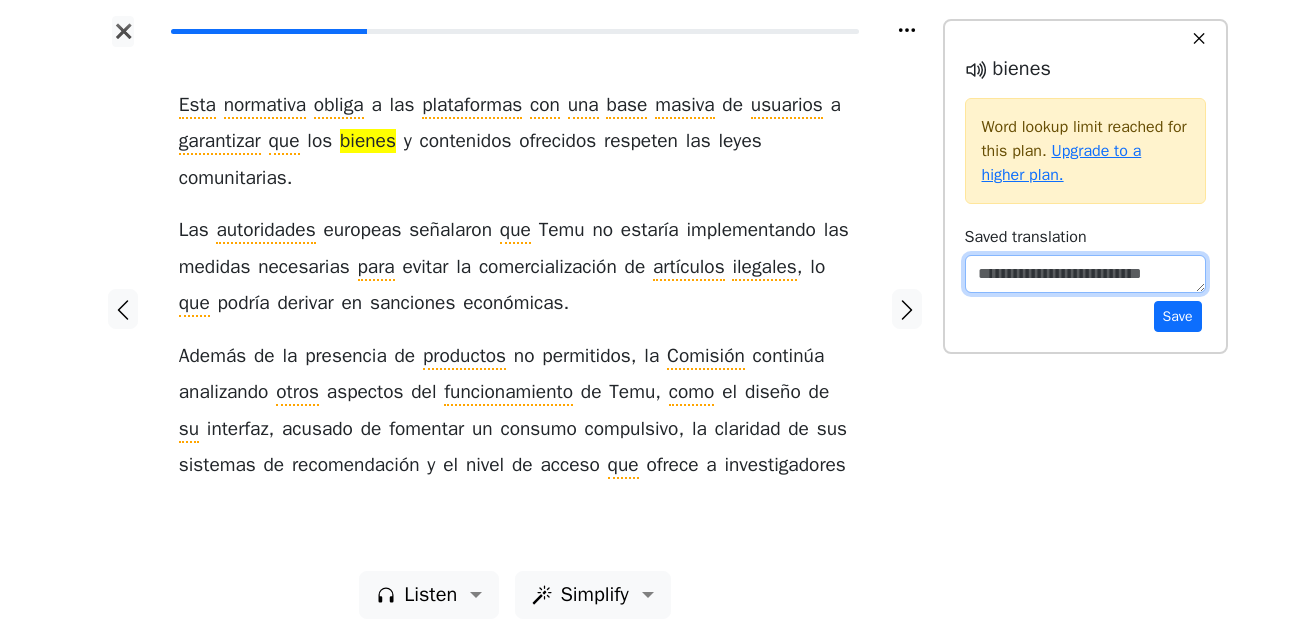 click at bounding box center (1085, 274) 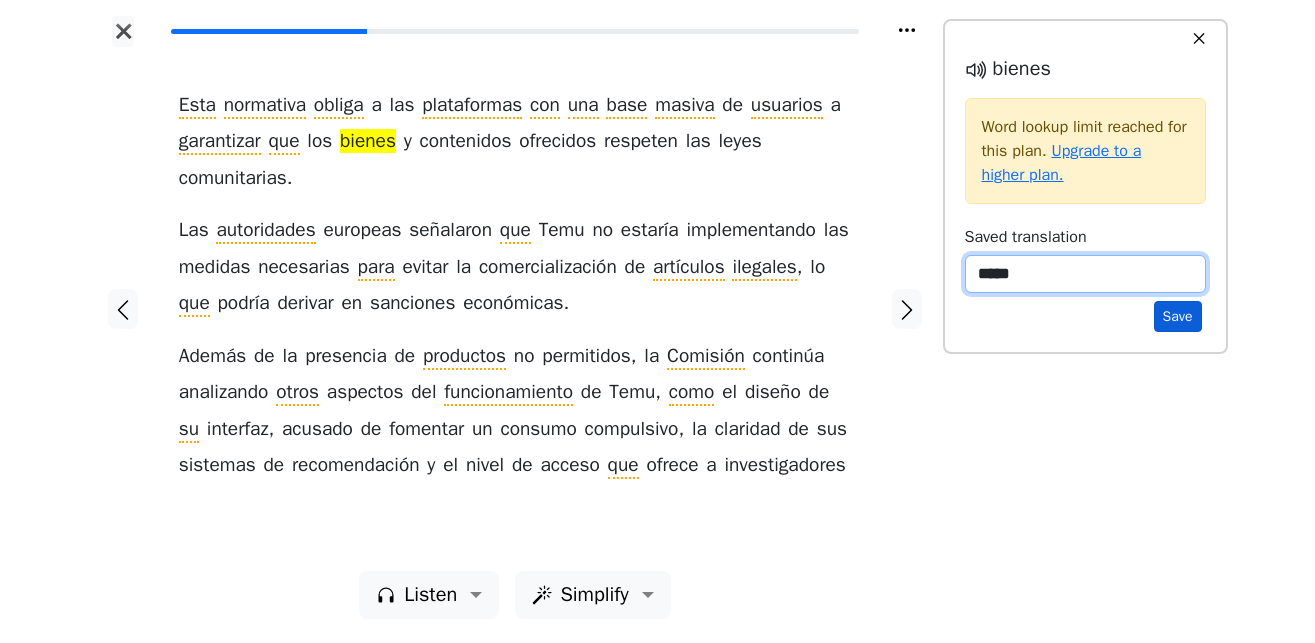 type on "*****" 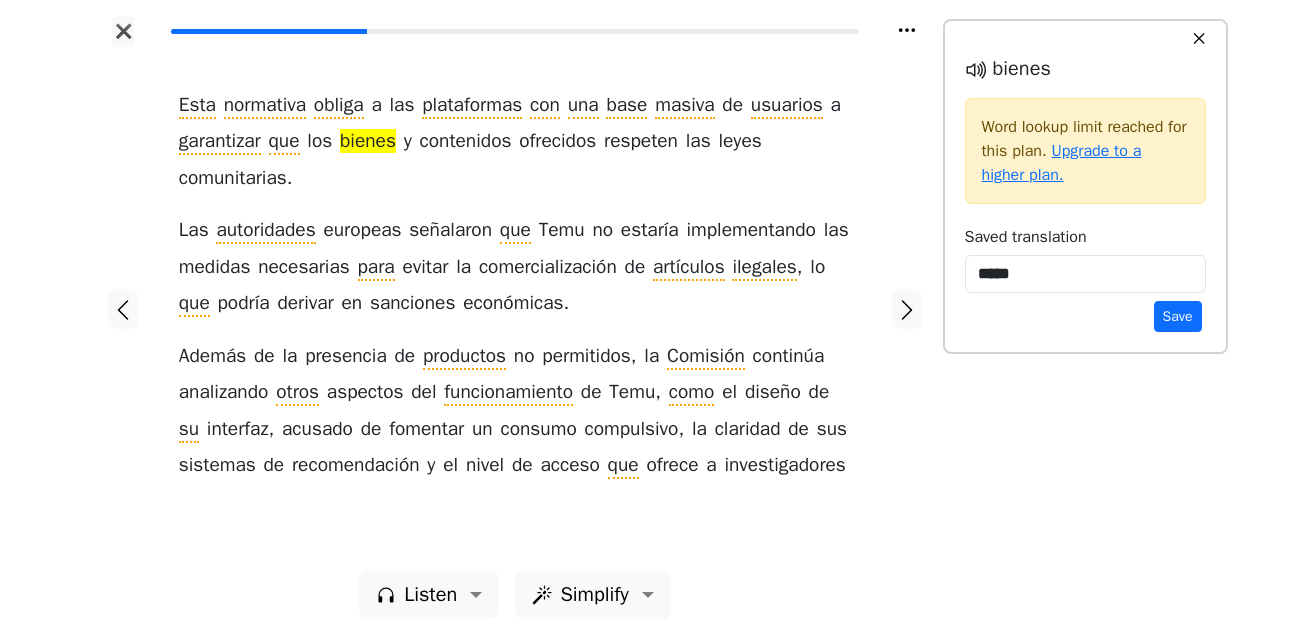 click on "Save" at bounding box center (1178, 316) 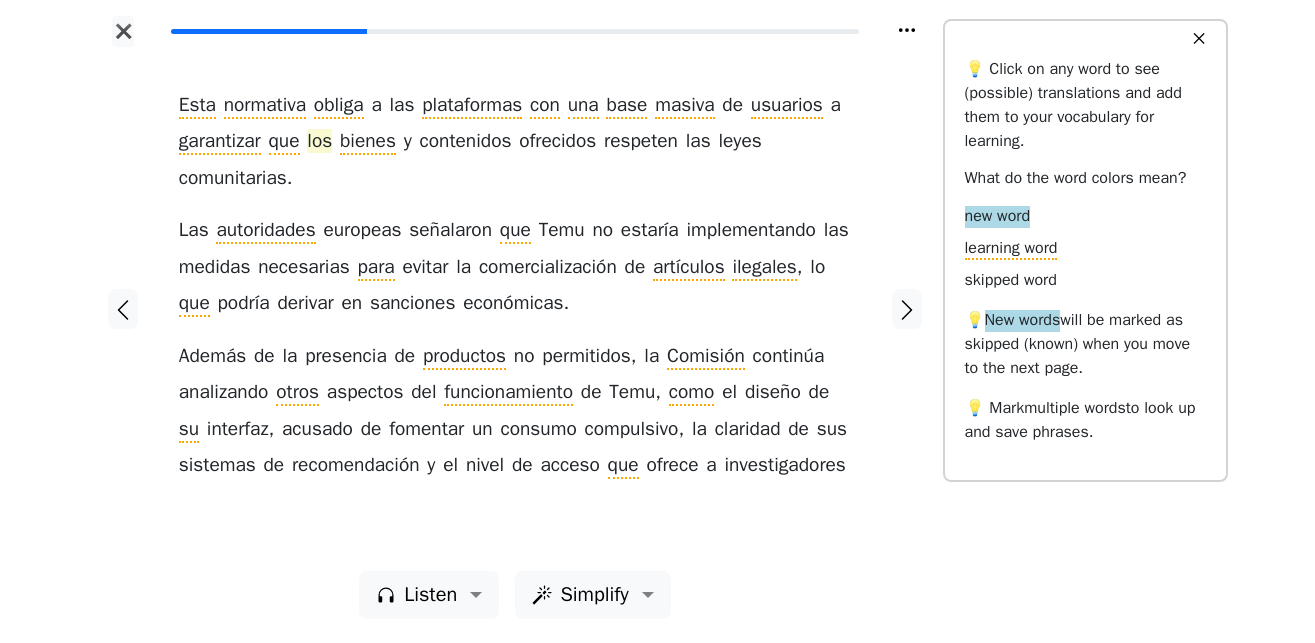 click on "los" at bounding box center (319, 142) 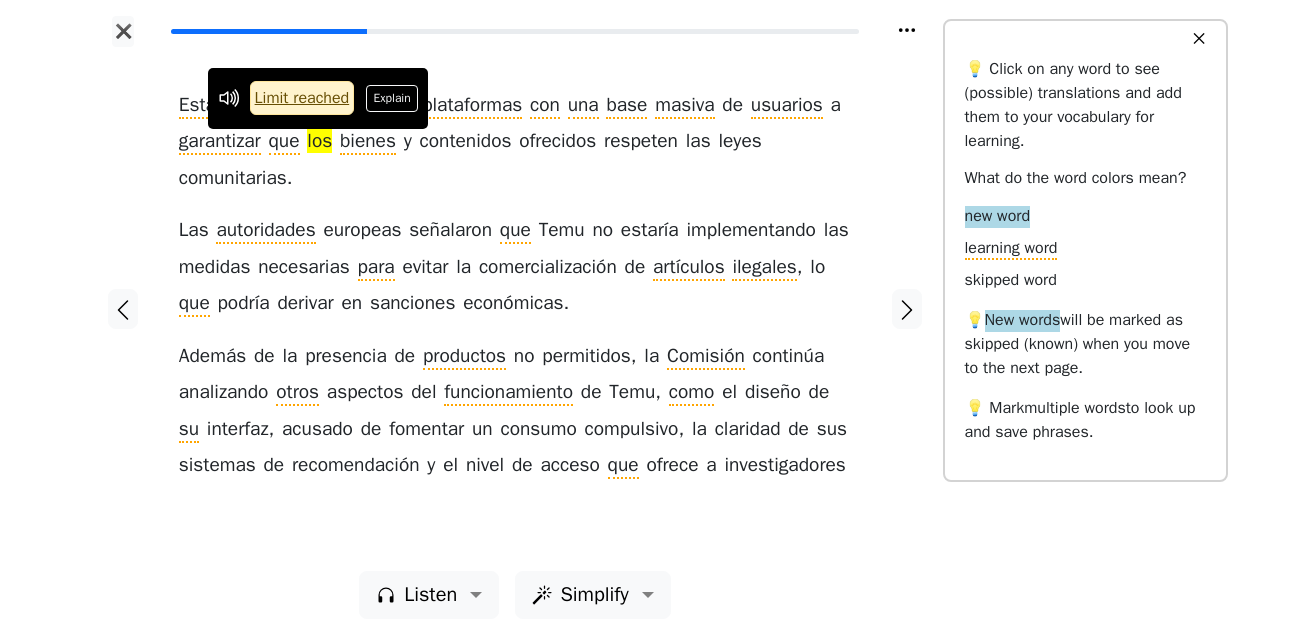 click on "Explain" at bounding box center [392, 98] 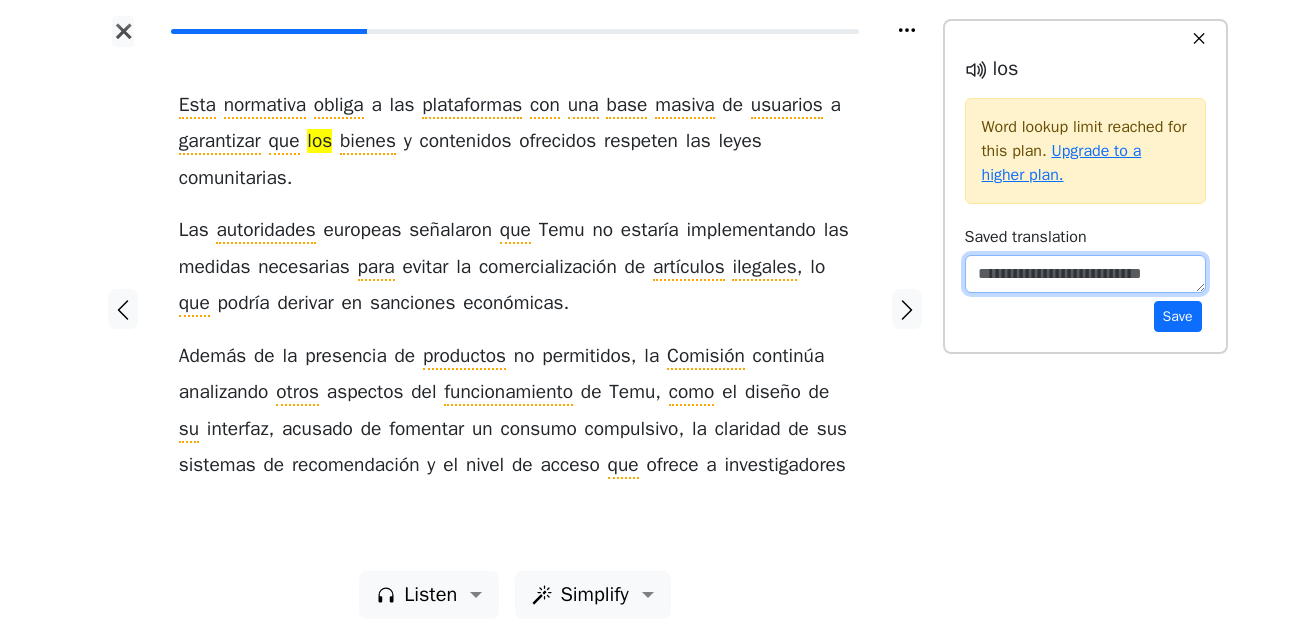 click at bounding box center [1085, 274] 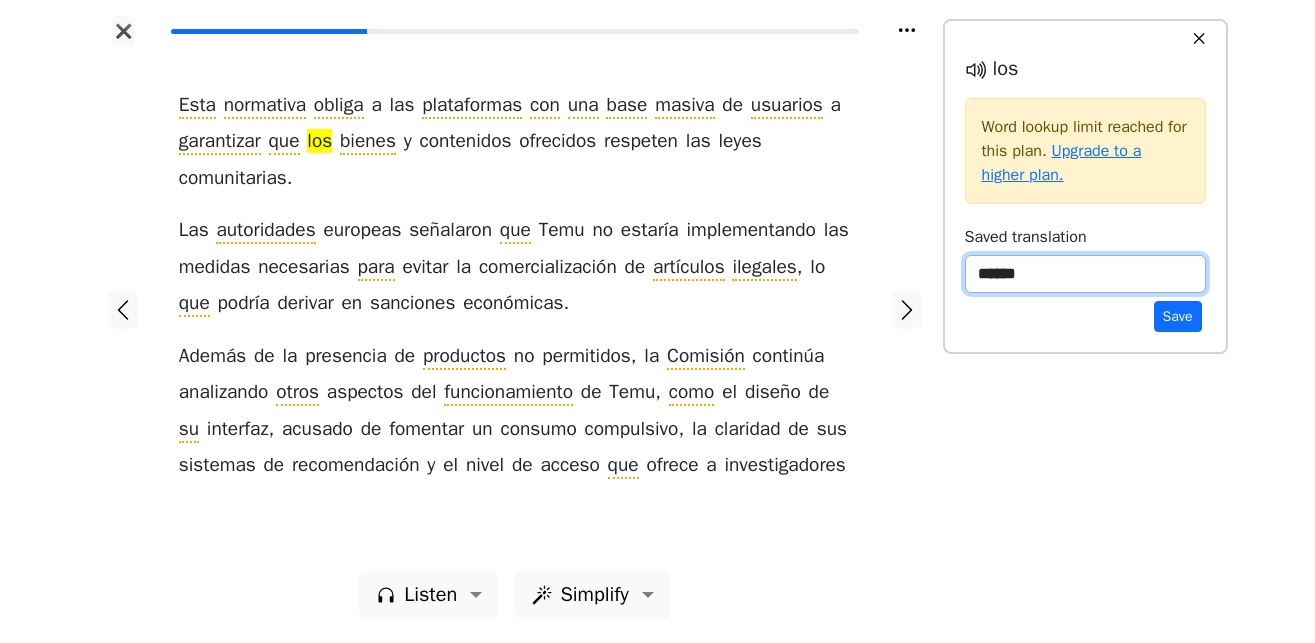 drag, startPoint x: 1001, startPoint y: 276, endPoint x: 999, endPoint y: 316, distance: 40.04997 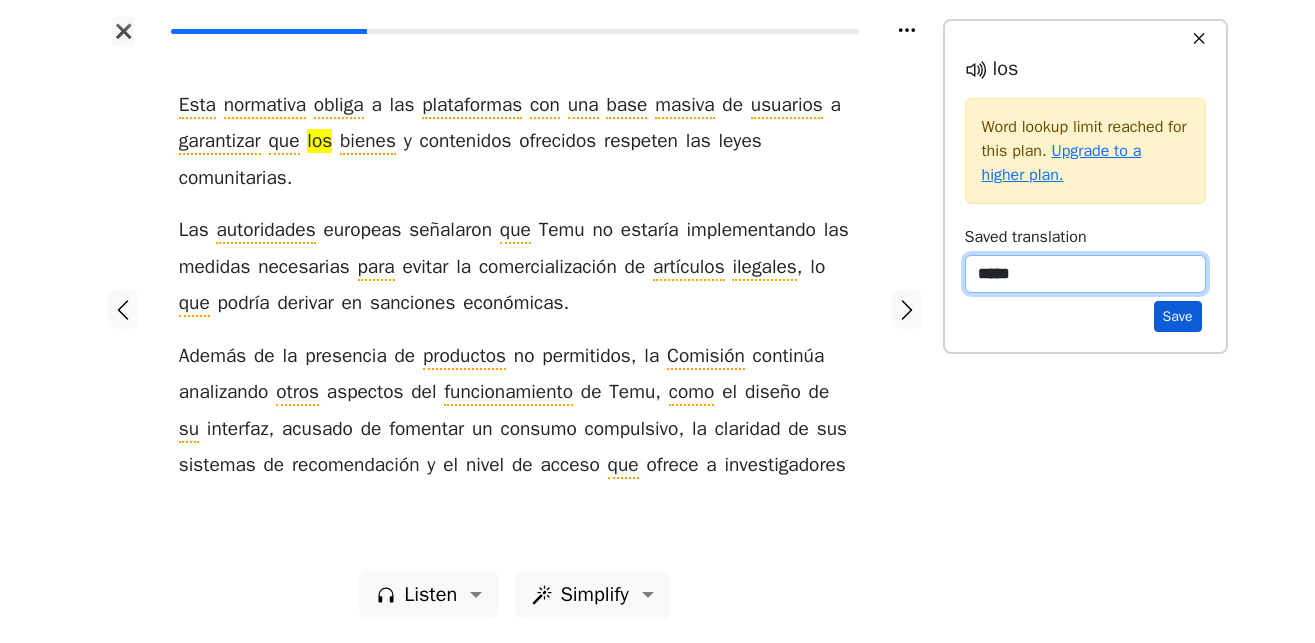 type on "*****" 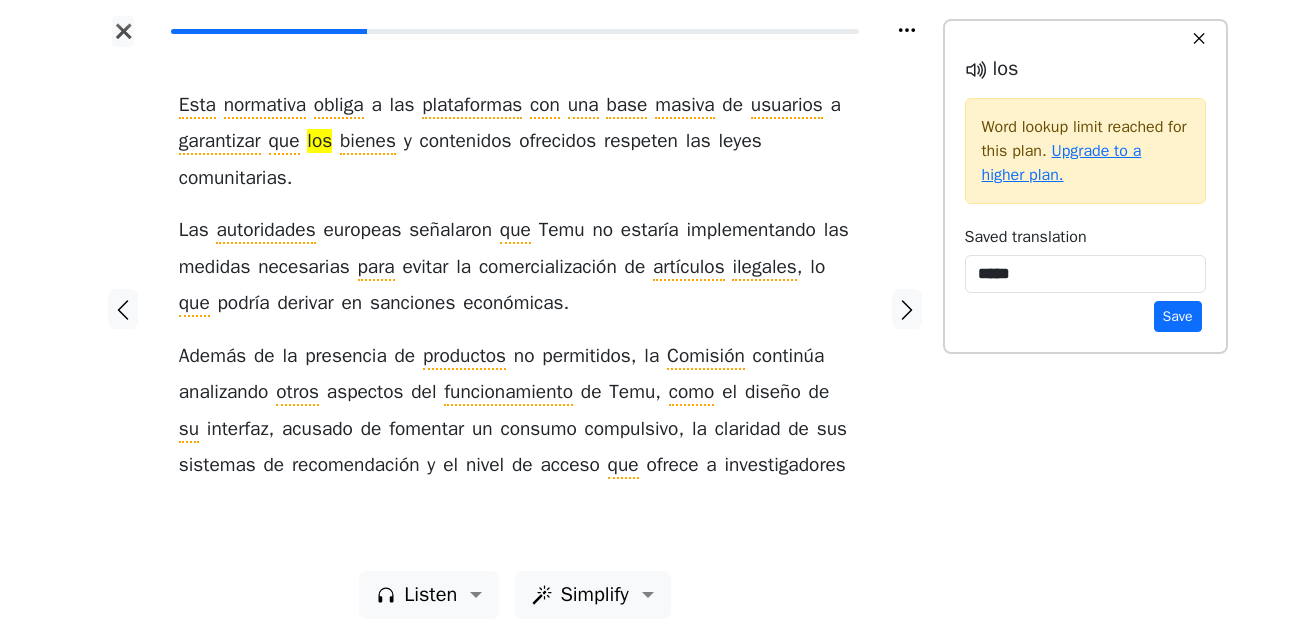 drag, startPoint x: 1178, startPoint y: 323, endPoint x: 1052, endPoint y: 430, distance: 165.30275 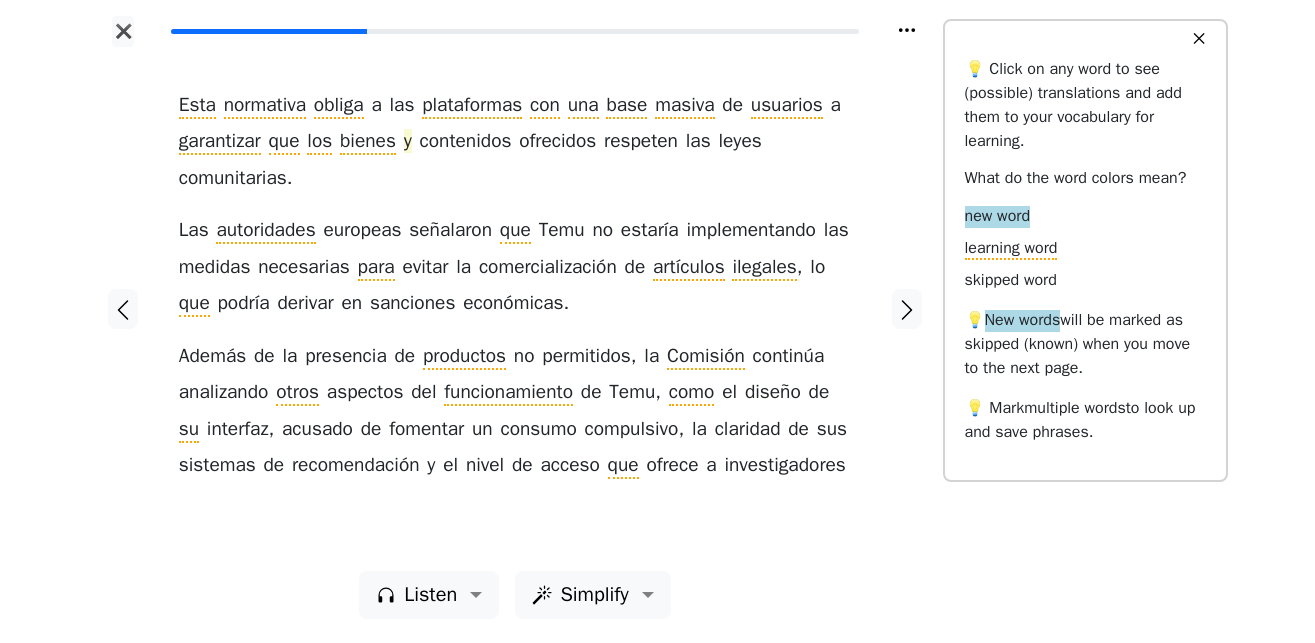 click on "y" at bounding box center [408, 142] 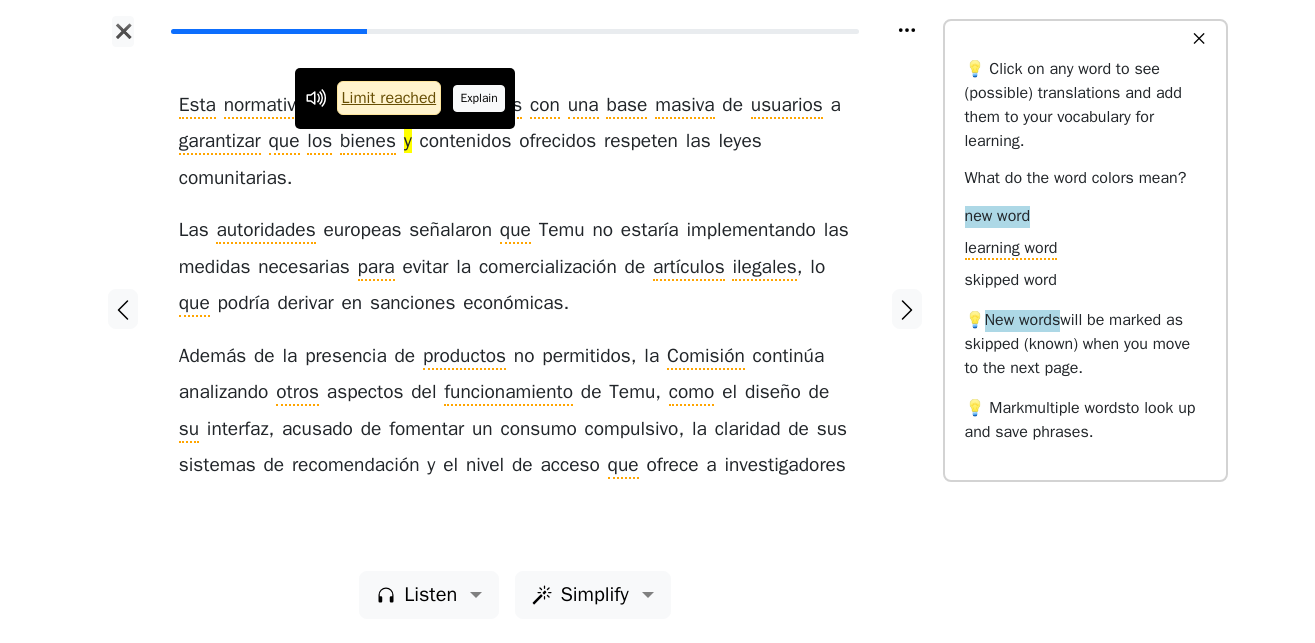 click on "Explain" at bounding box center [479, 98] 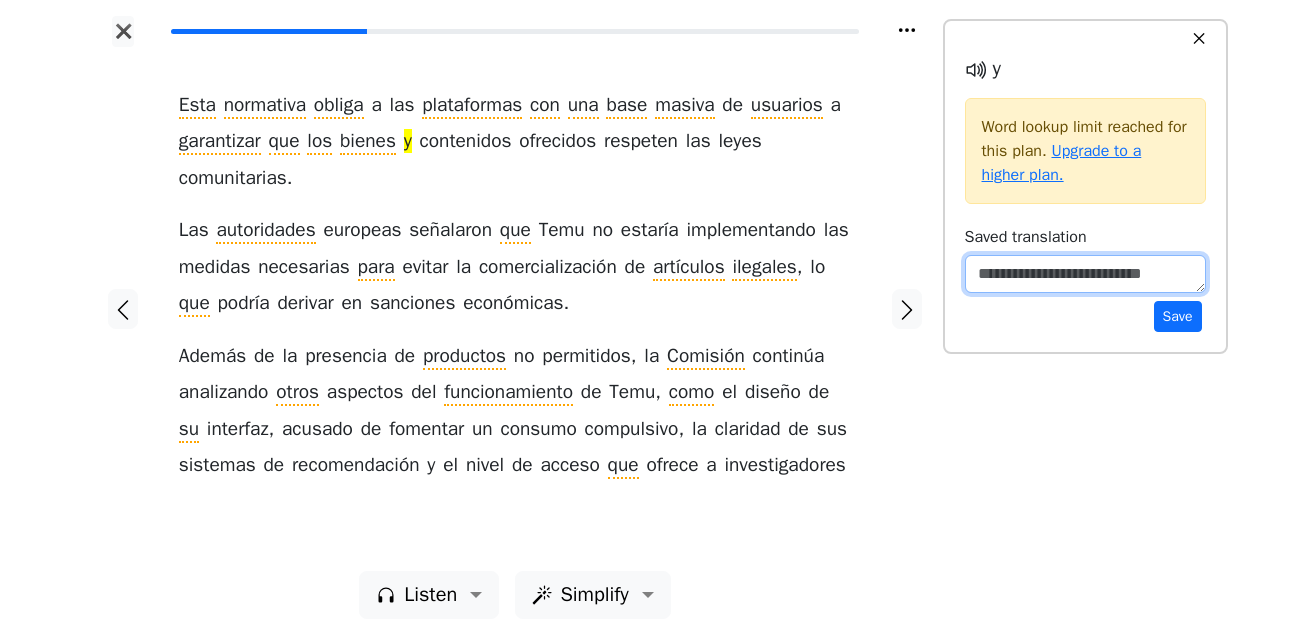click at bounding box center [1085, 274] 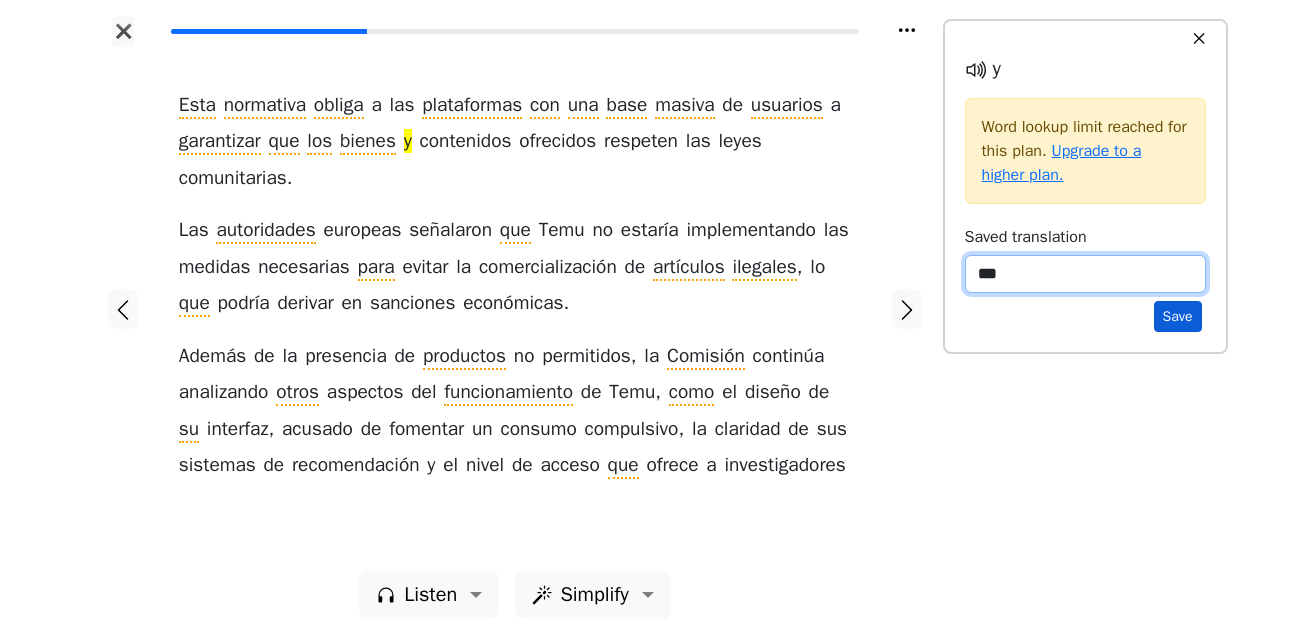 type on "***" 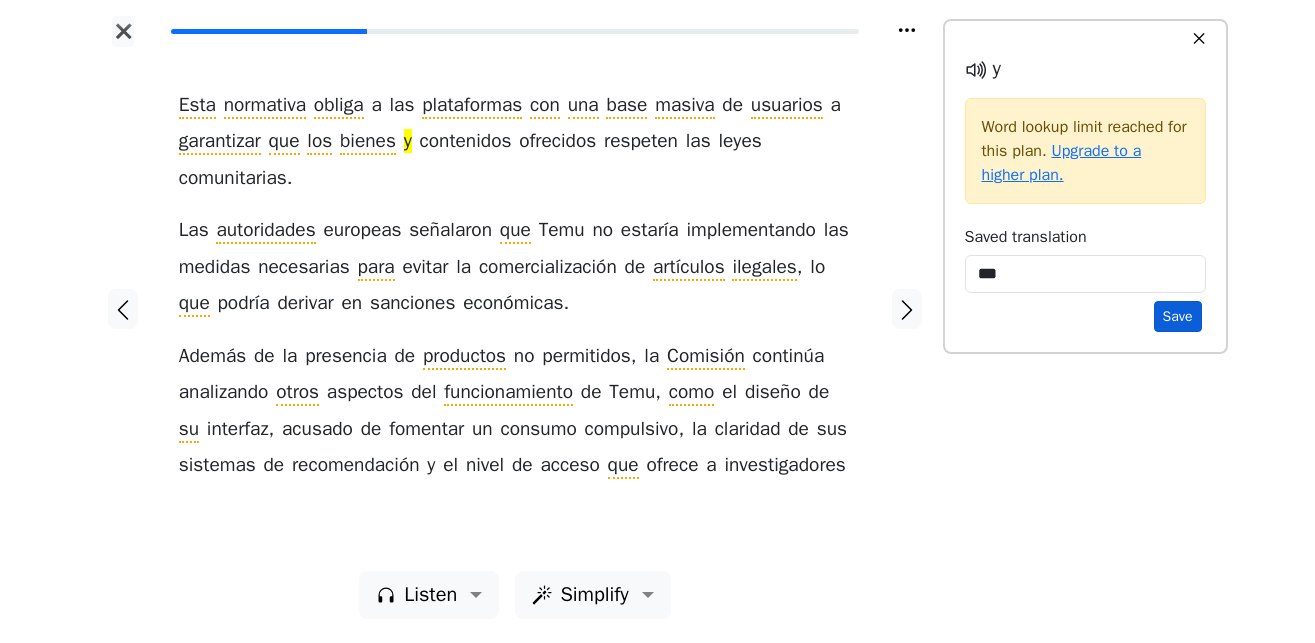 click on "Save" at bounding box center (1178, 316) 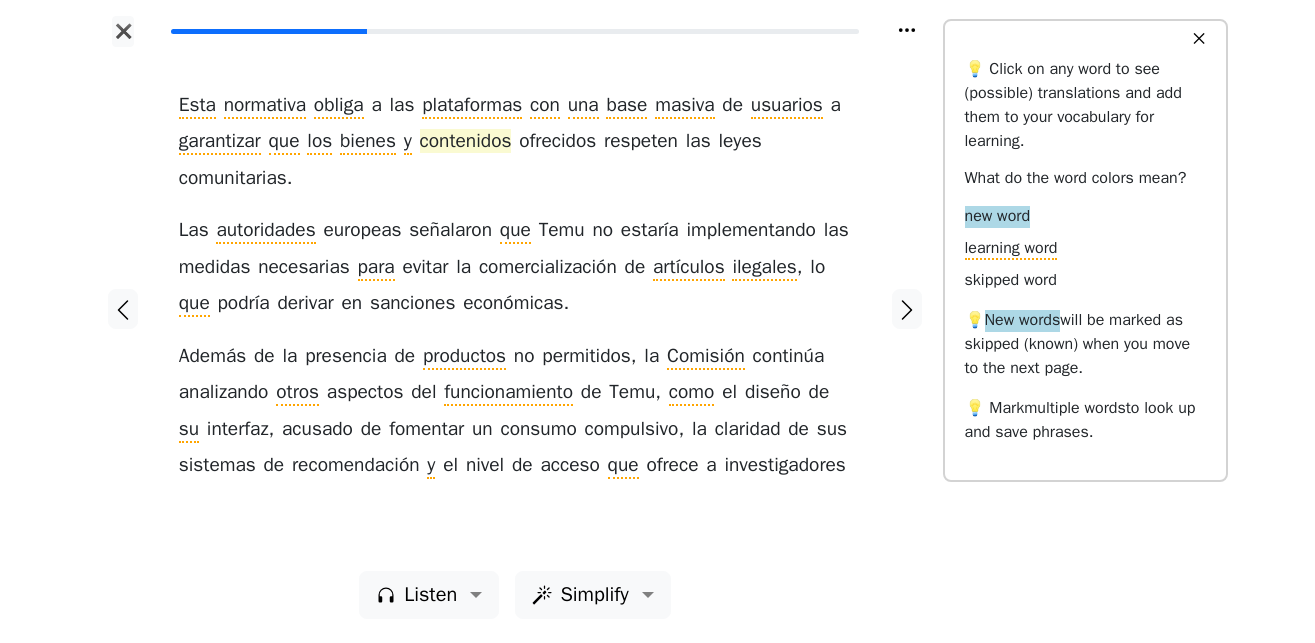 click on "contenidos" at bounding box center (466, 142) 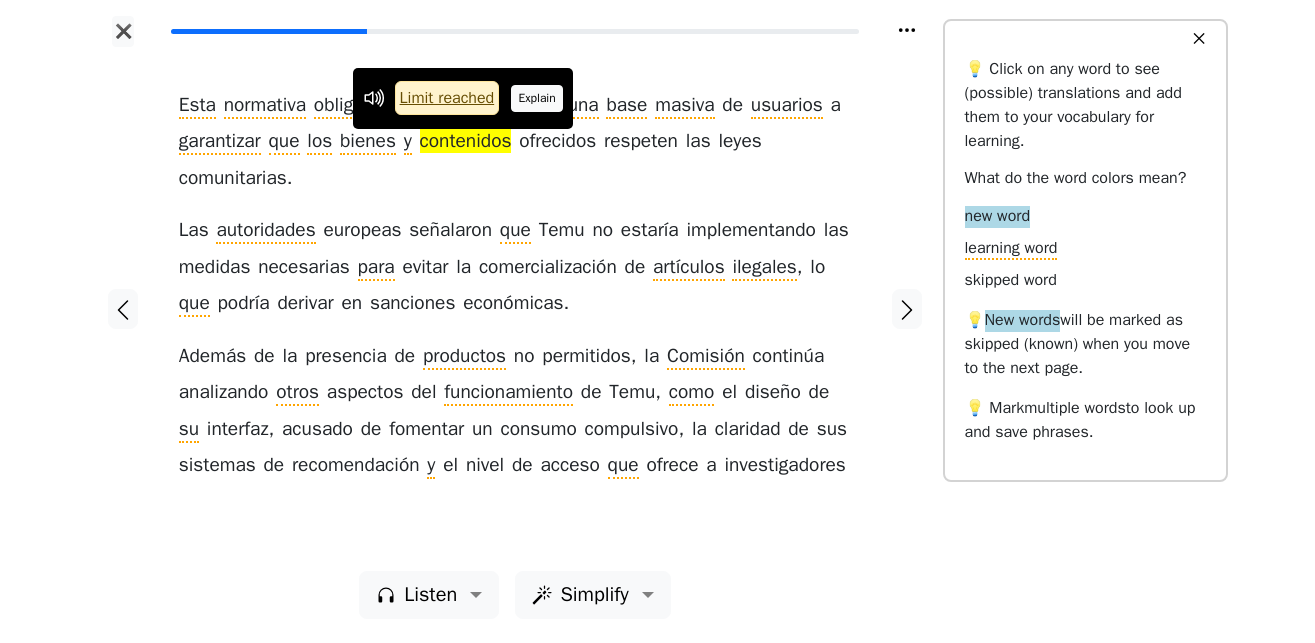 click on "Explain" at bounding box center [537, 98] 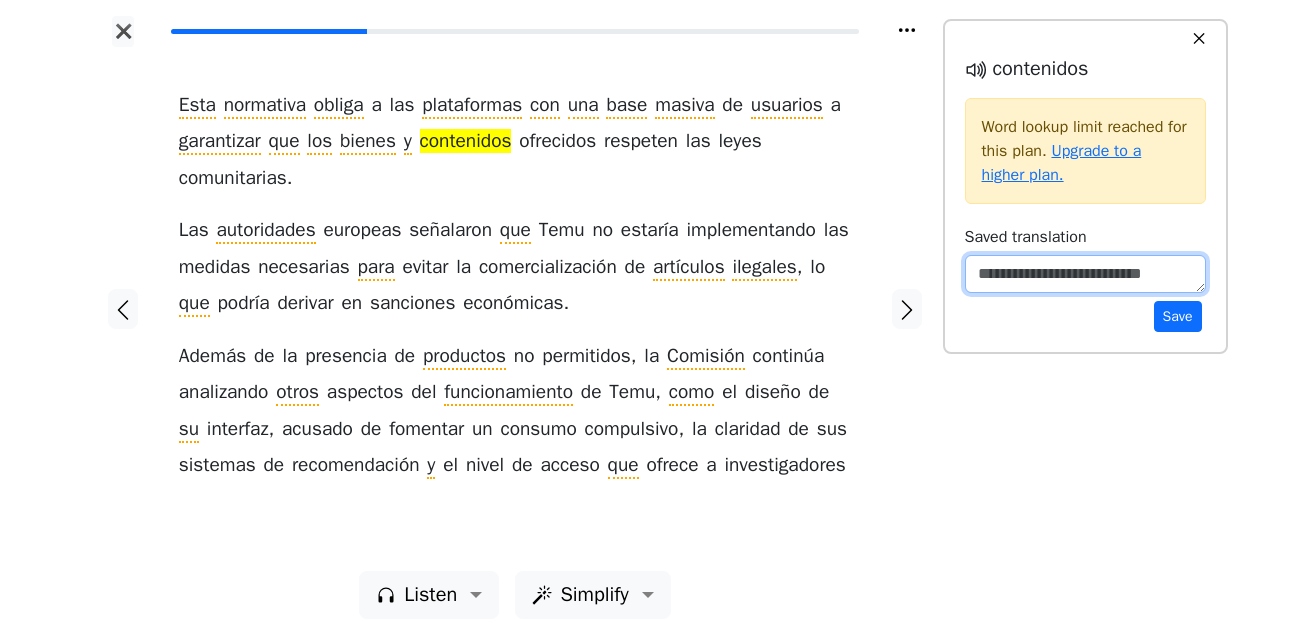 click at bounding box center [1085, 274] 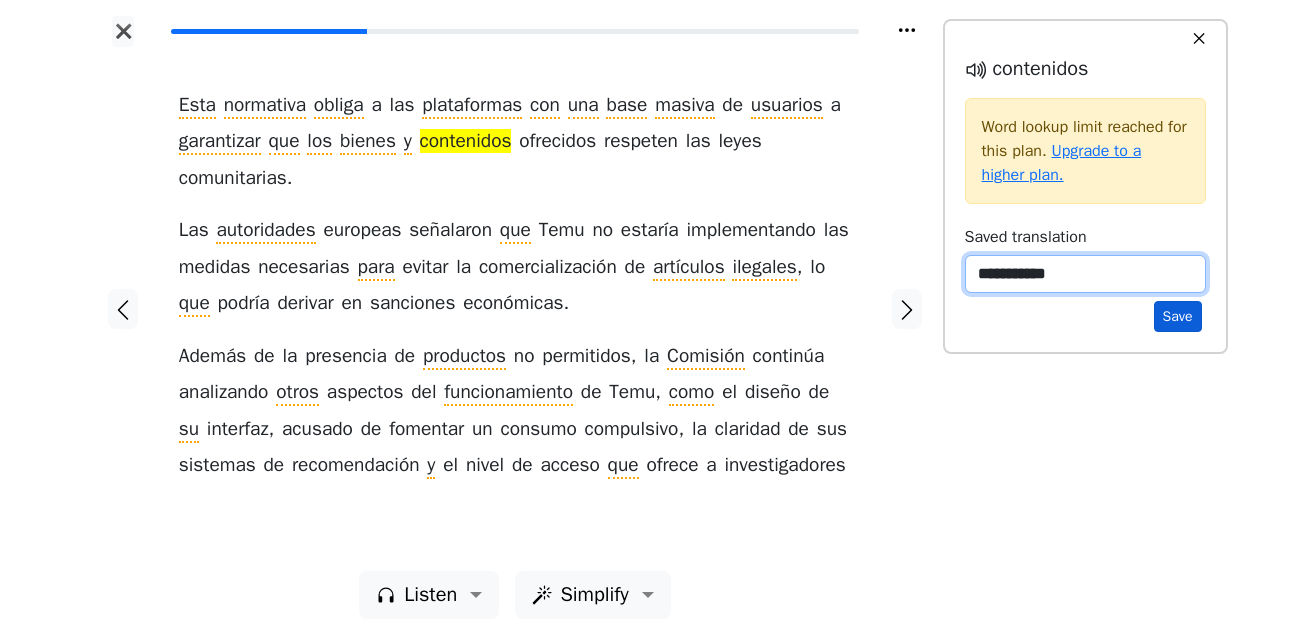 type on "**********" 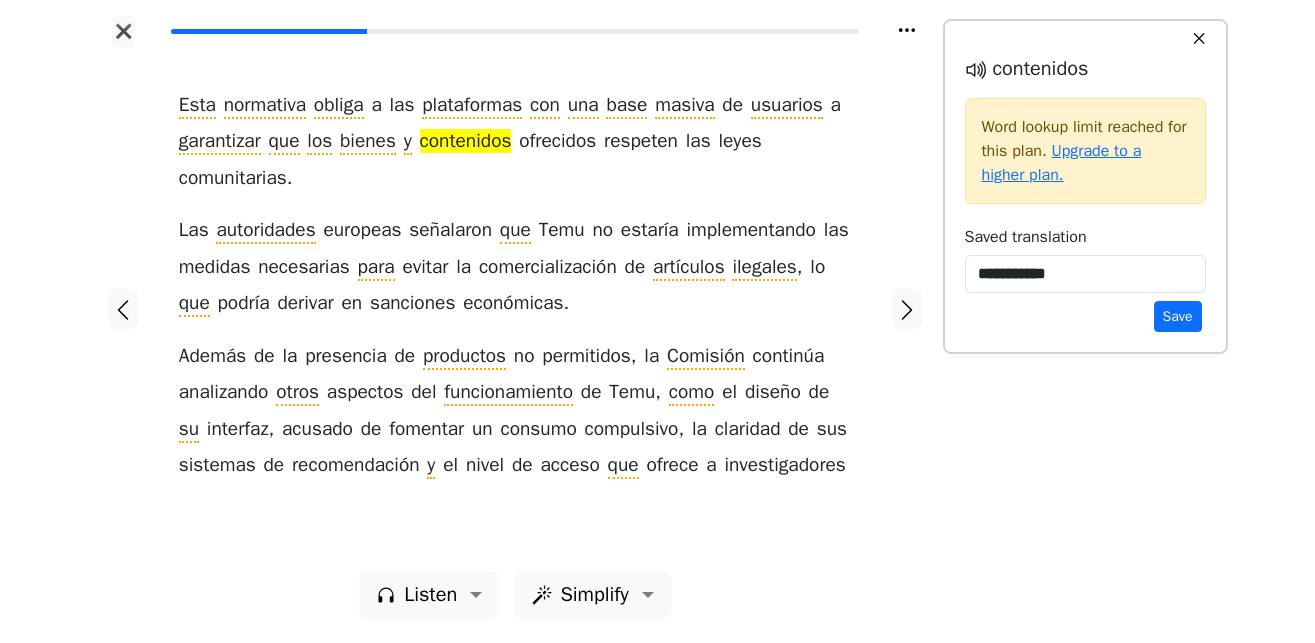 drag, startPoint x: 1184, startPoint y: 319, endPoint x: 1314, endPoint y: 355, distance: 134.89255 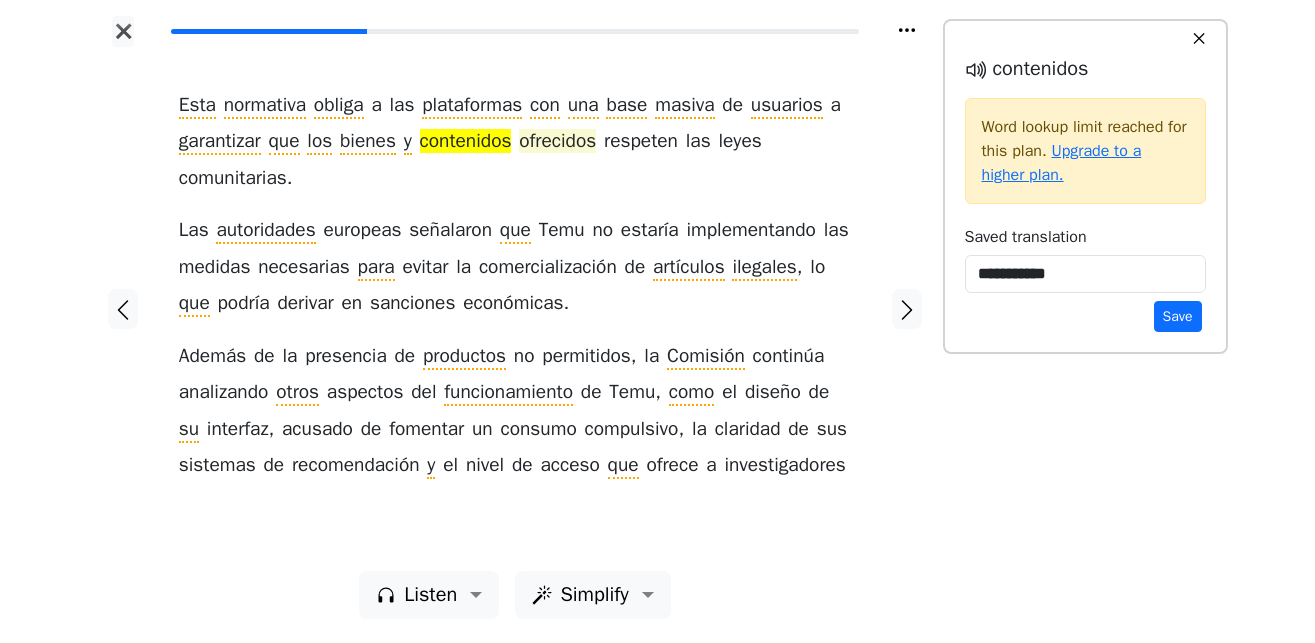 click on "ofrecidos" at bounding box center [557, 142] 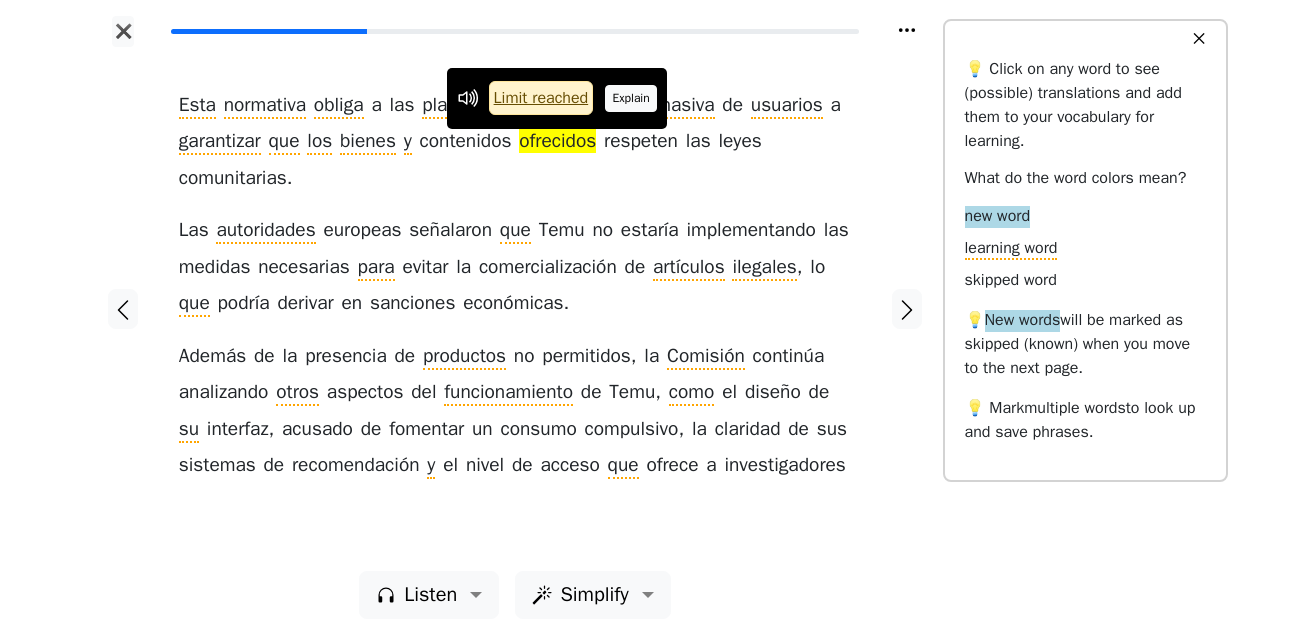 click on "Explain" at bounding box center [631, 98] 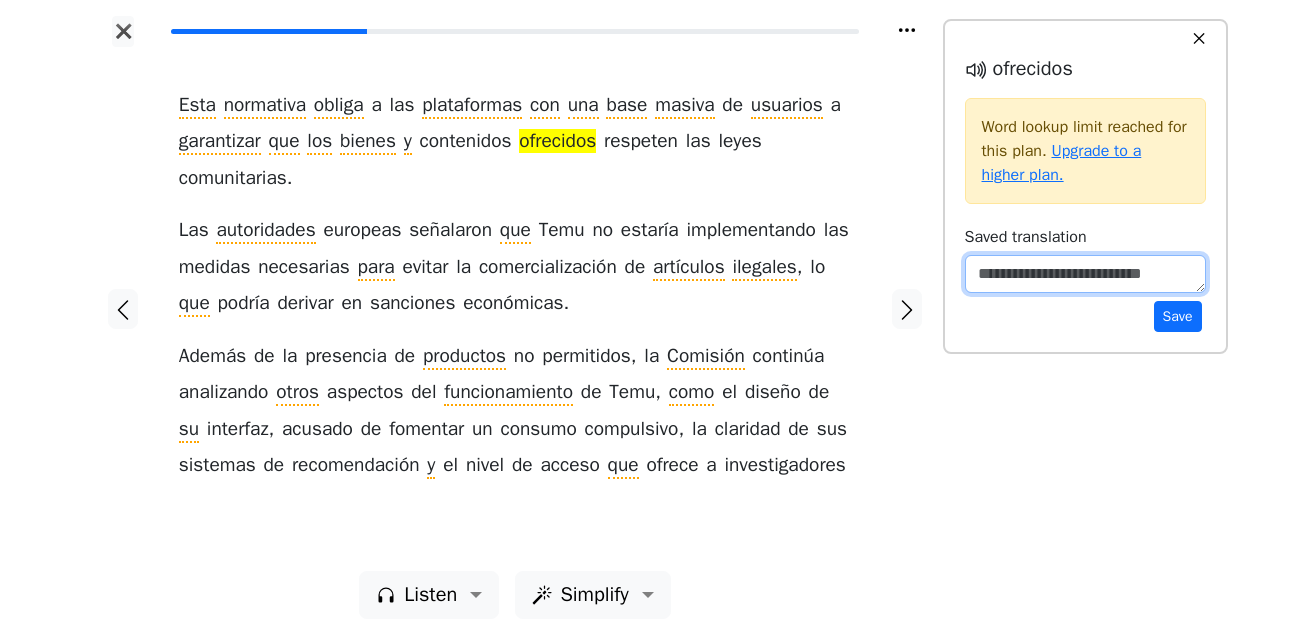 click at bounding box center [1085, 274] 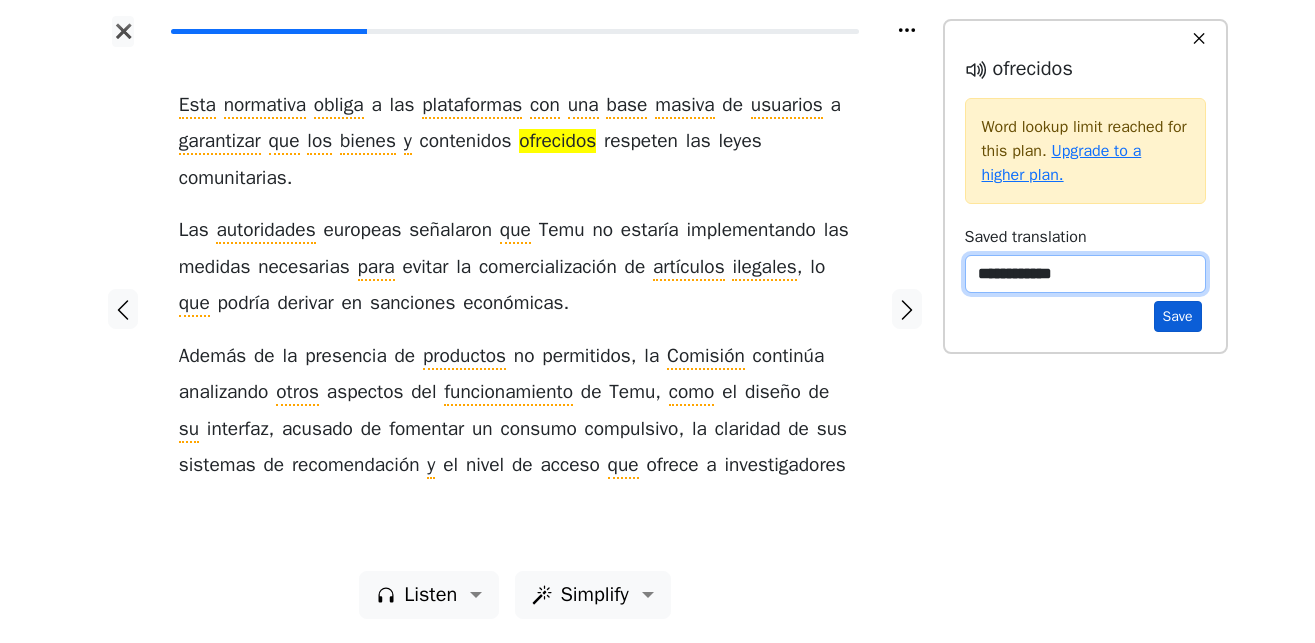 type on "**********" 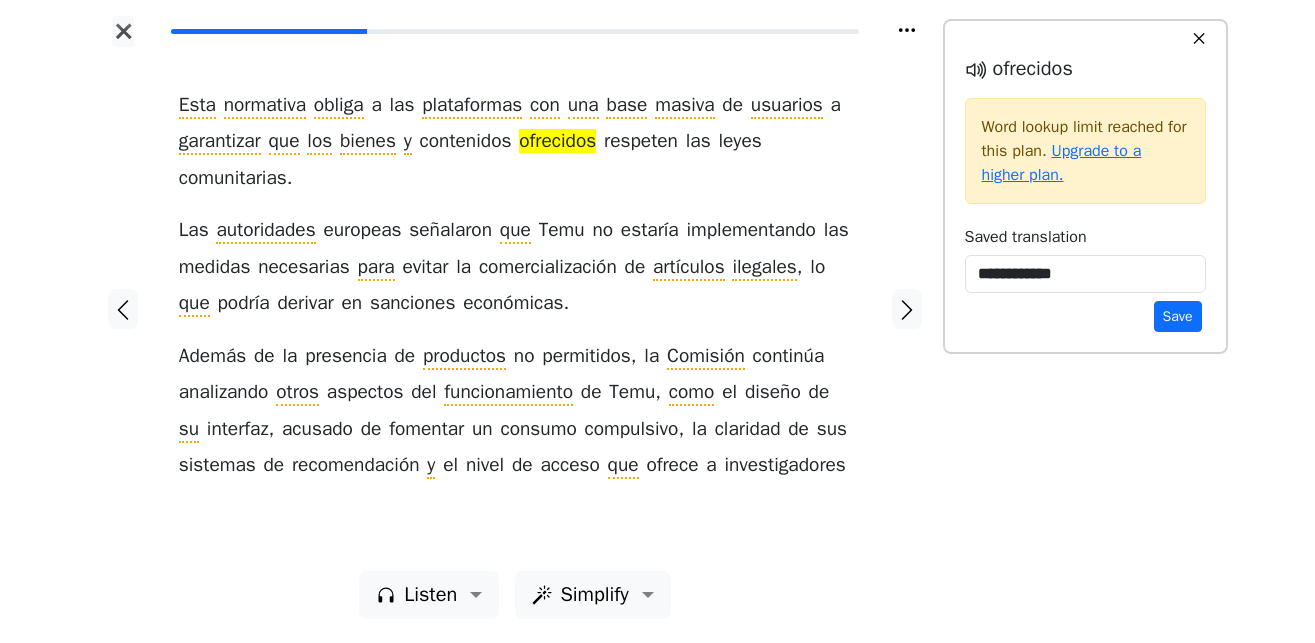 click on "Save" at bounding box center [1178, 316] 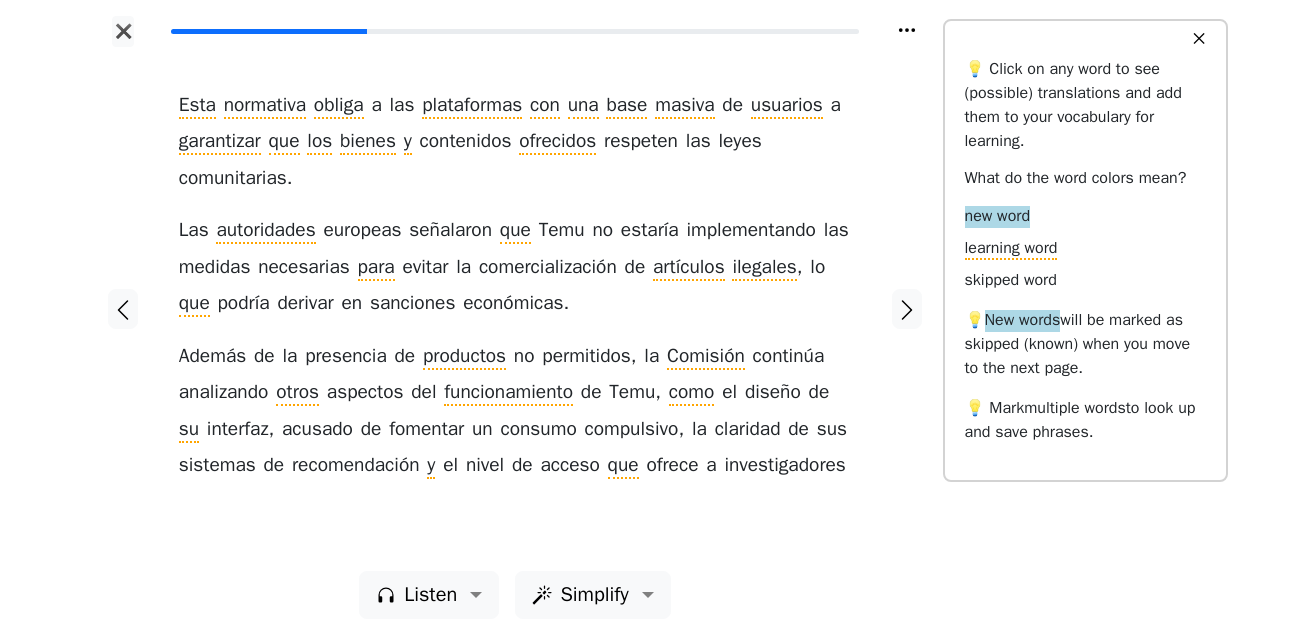 click at bounding box center (123, 309) 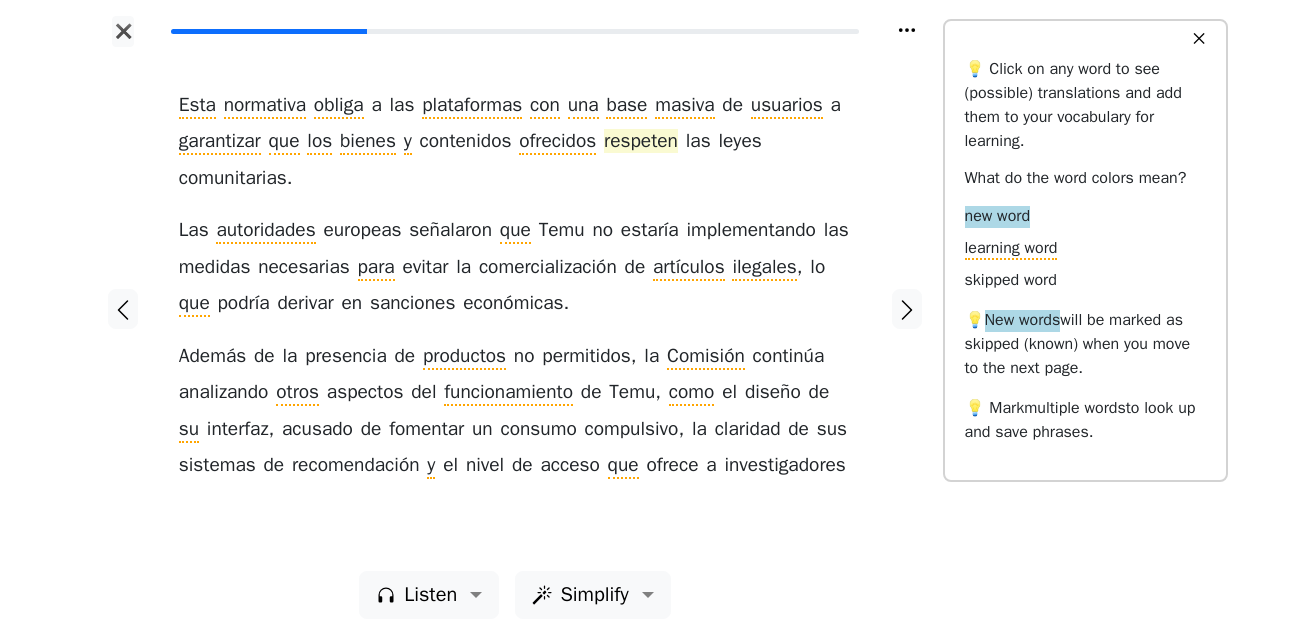 click on "respeten" at bounding box center [641, 142] 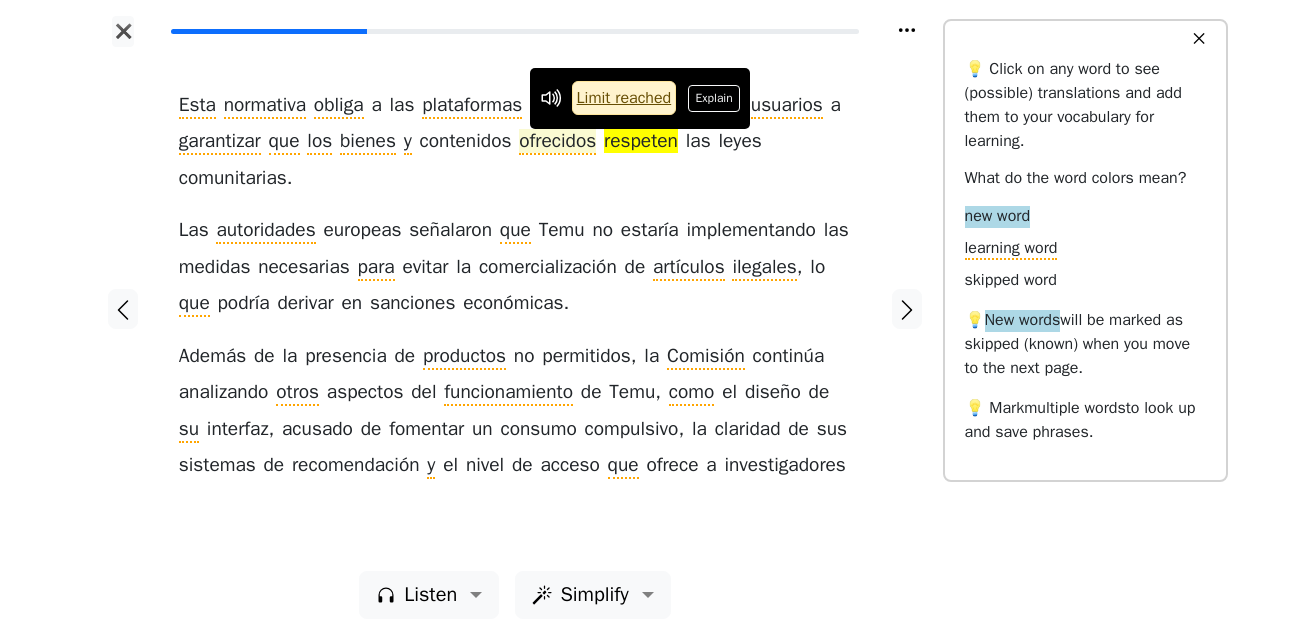 click on "ofrecidos" at bounding box center (557, 142) 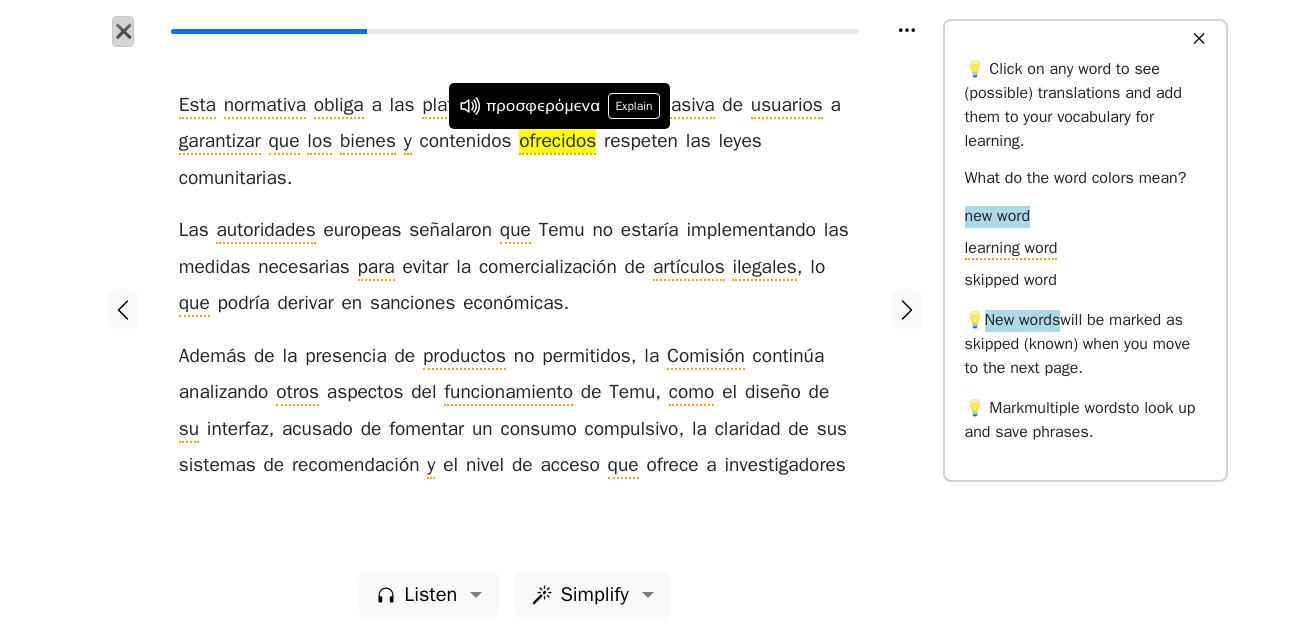 click on "✖" at bounding box center (123, 31) 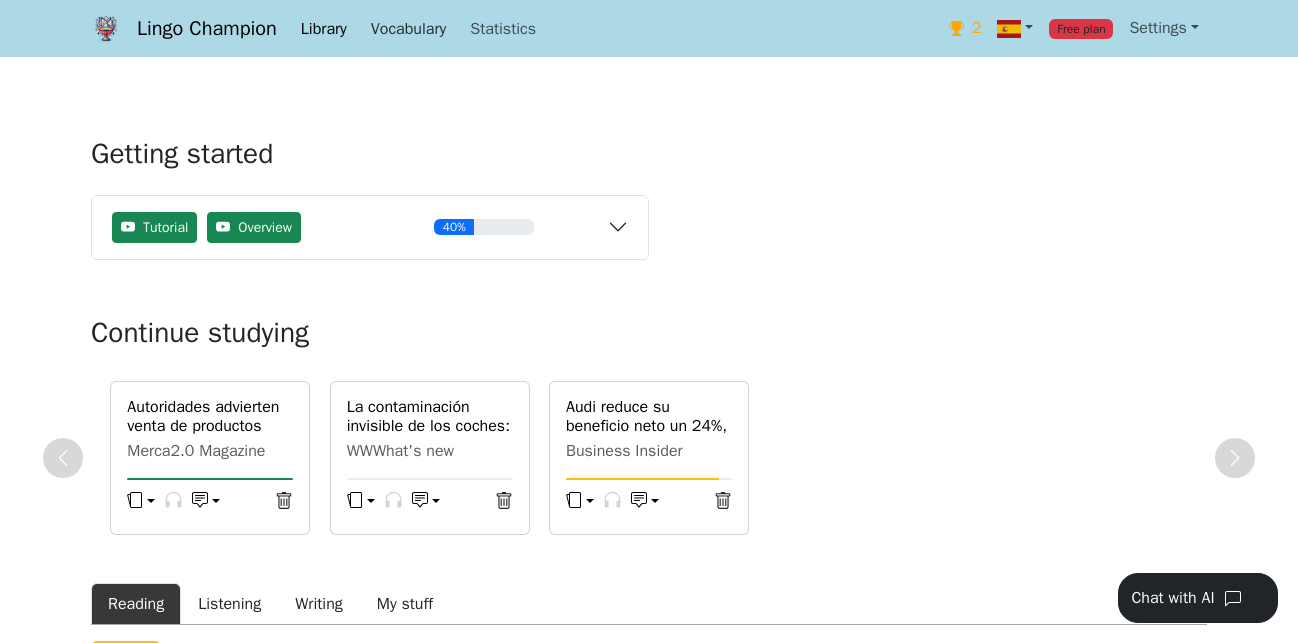 click on "Vocabulary" at bounding box center [408, 29] 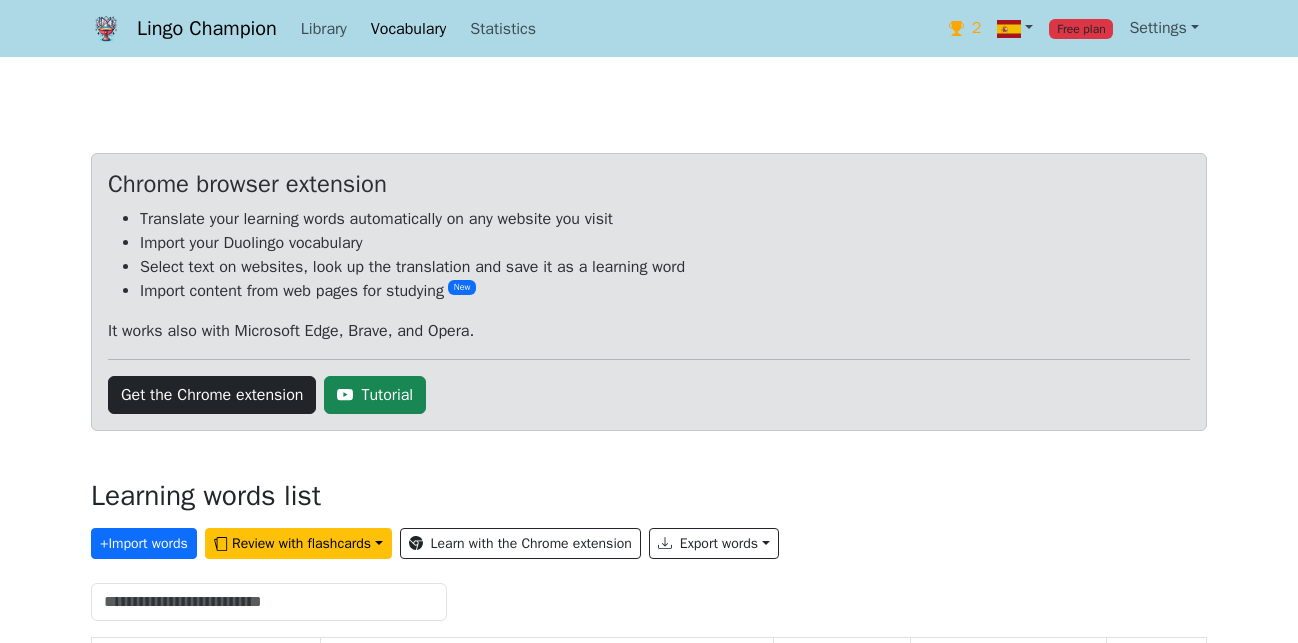 scroll, scrollTop: 204, scrollLeft: 0, axis: vertical 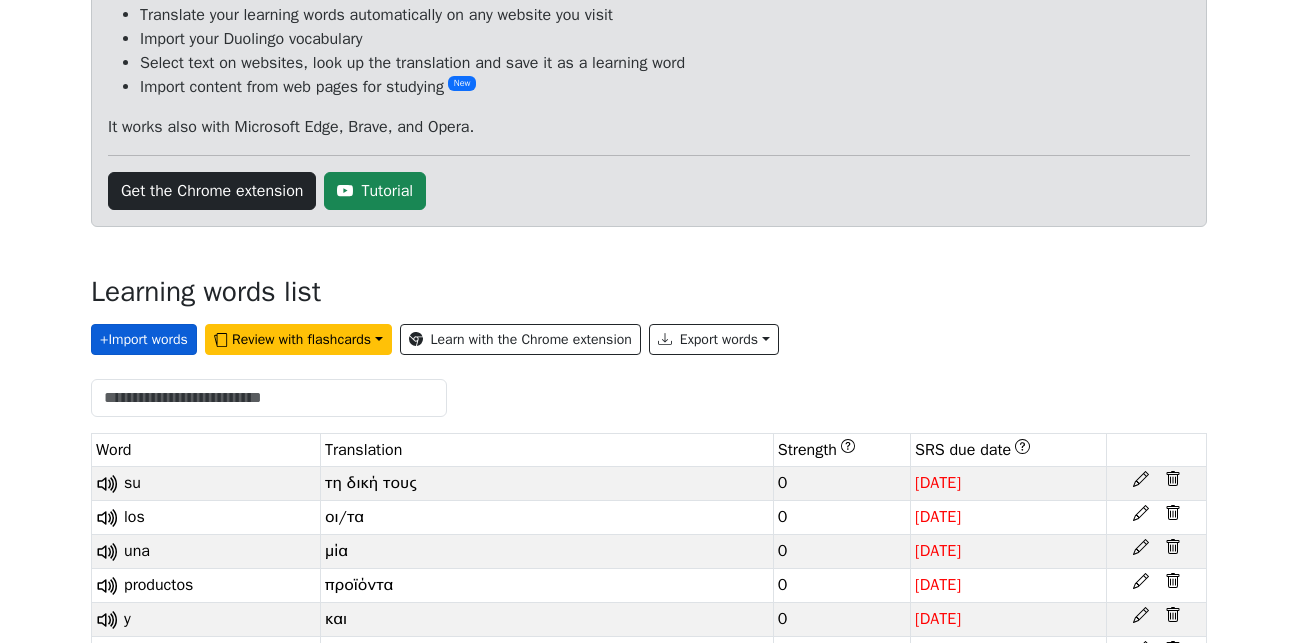 click on "+  Import words" at bounding box center [144, 339] 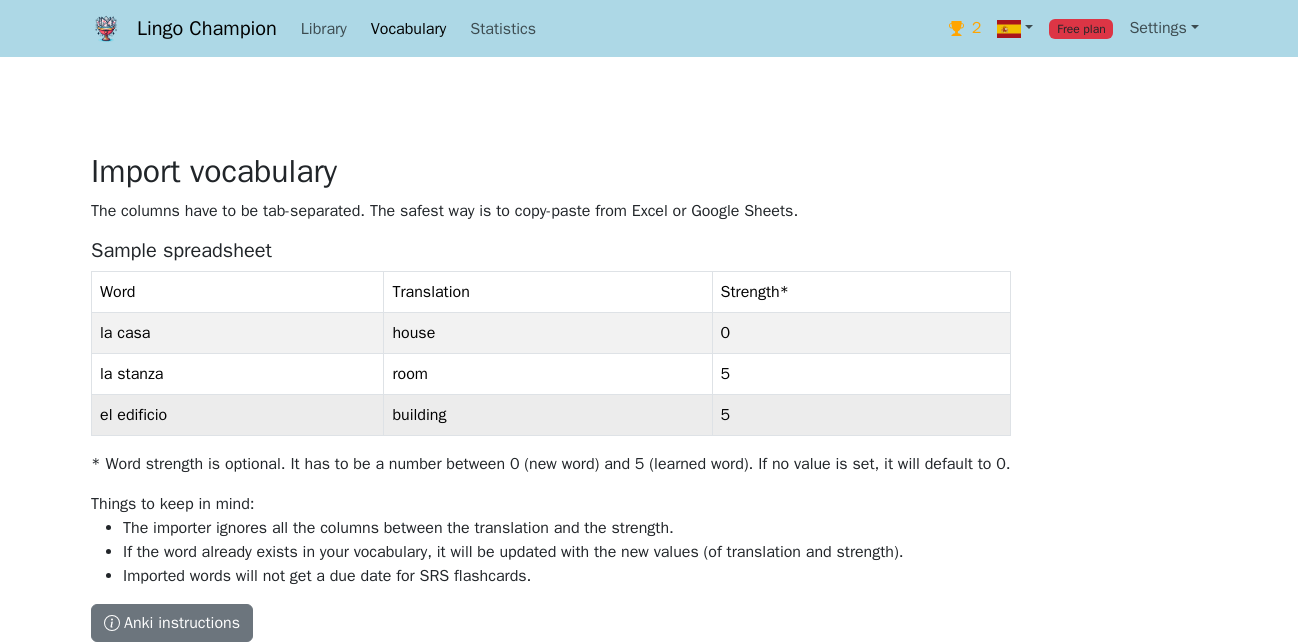 scroll, scrollTop: 340, scrollLeft: 0, axis: vertical 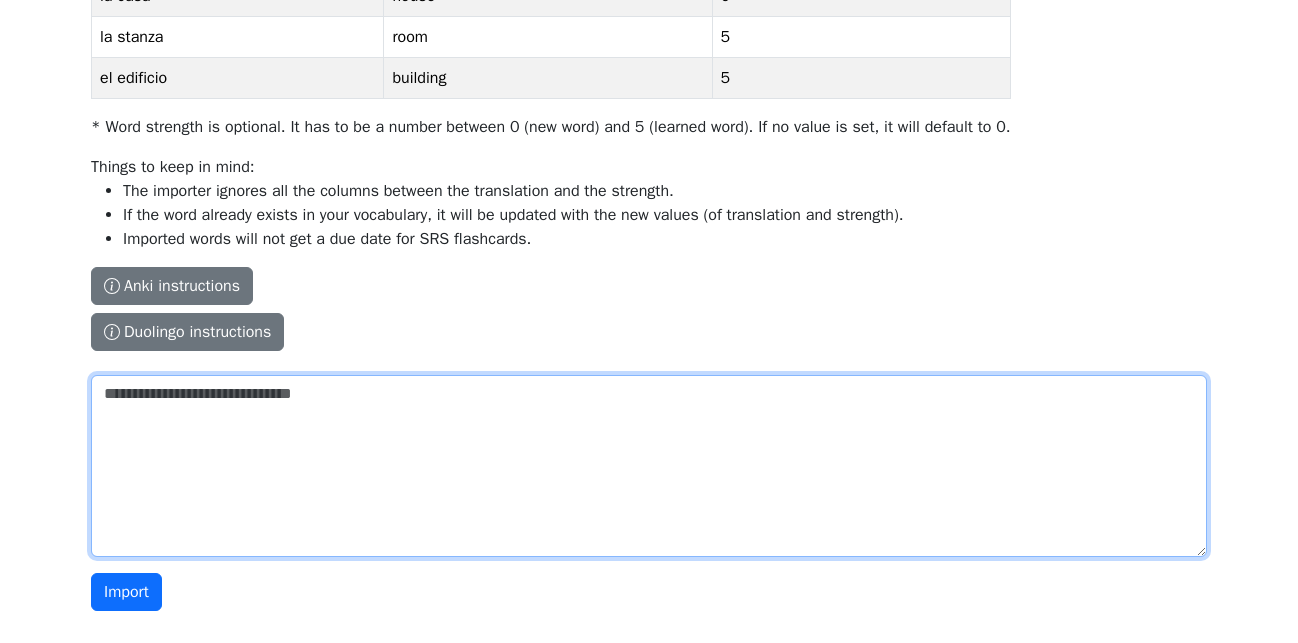 click on "The columns have to be tab-separated.    The safest way is to copy-paste from Excel or Google Sheets. Sample spreadsheet Word Translation Strength * la casa house 0 la stanza room 5 el edificio building 5 * Word strength is optional. It has to be a number between 0 (new word) and 5 (learned word). If no value is set, it will default to 0. Things to keep in mind: The importer ignores all the columns between the translation and the strength. If the word already exists in your vocabulary, it will be updated with the new values (of translation and strength). Imported words will not get a due date for SRS flashcards.   Anki instructions Anki instructions   Duolingo instructions Duolingo instructions Install the  Lingo Champion browser extension . Then navigate to the  Duolingo words page  and click on the import button on top of the page. Note that Duolingo does not provide words for every course. Duolingo -  Tutorial" at bounding box center (649, 466) 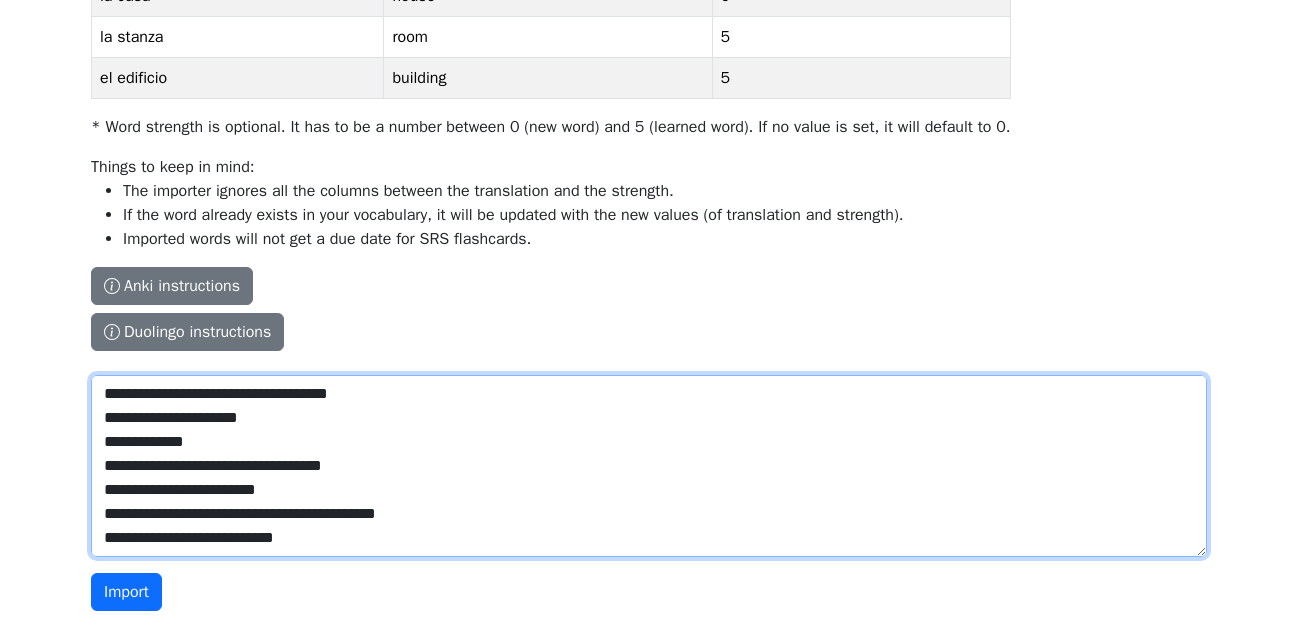 scroll, scrollTop: 3264, scrollLeft: 0, axis: vertical 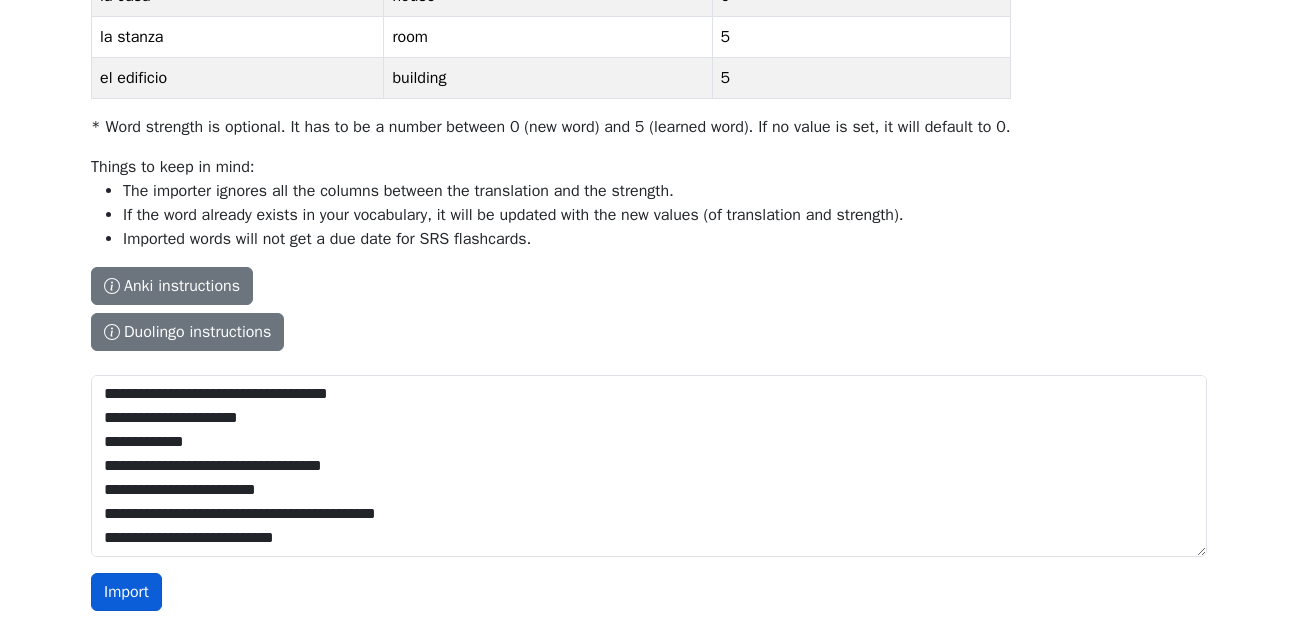click on "Import" at bounding box center (126, 592) 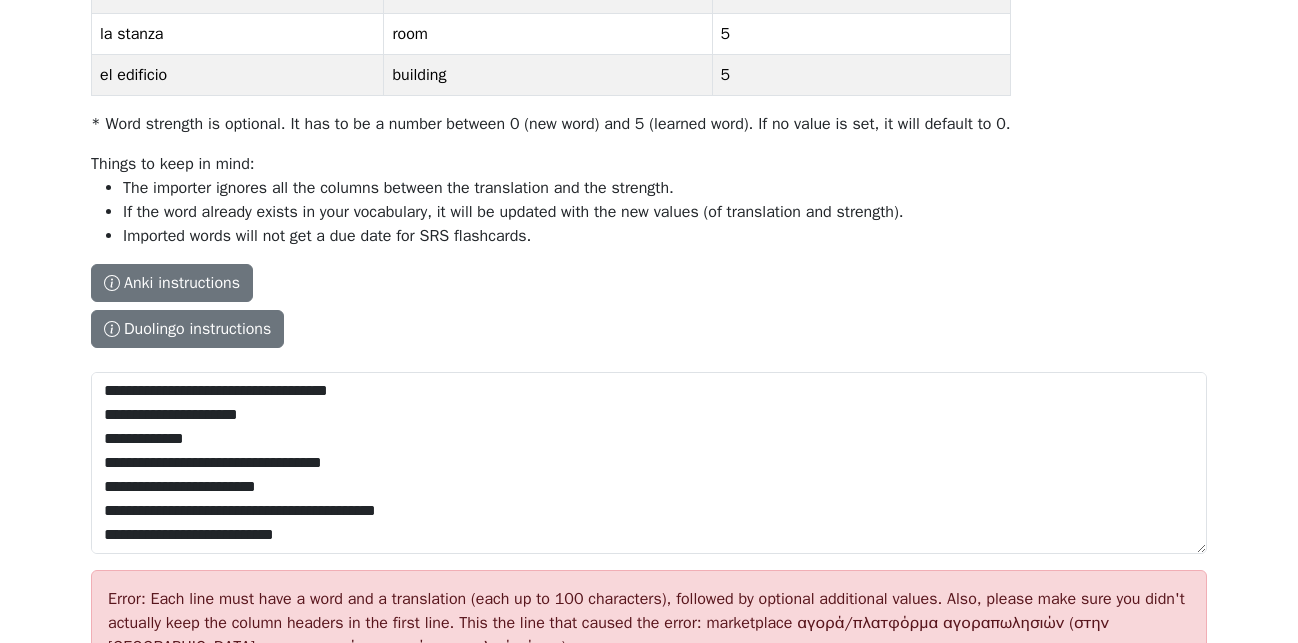 scroll, scrollTop: 462, scrollLeft: 0, axis: vertical 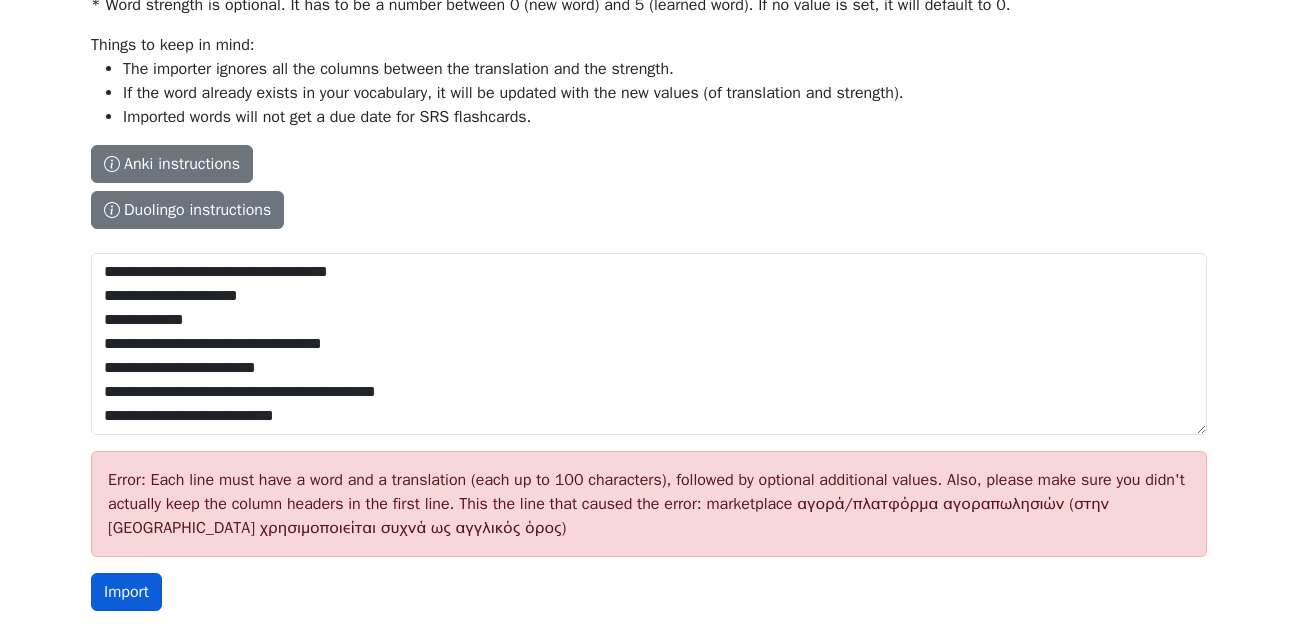 click on "Import" at bounding box center (126, 592) 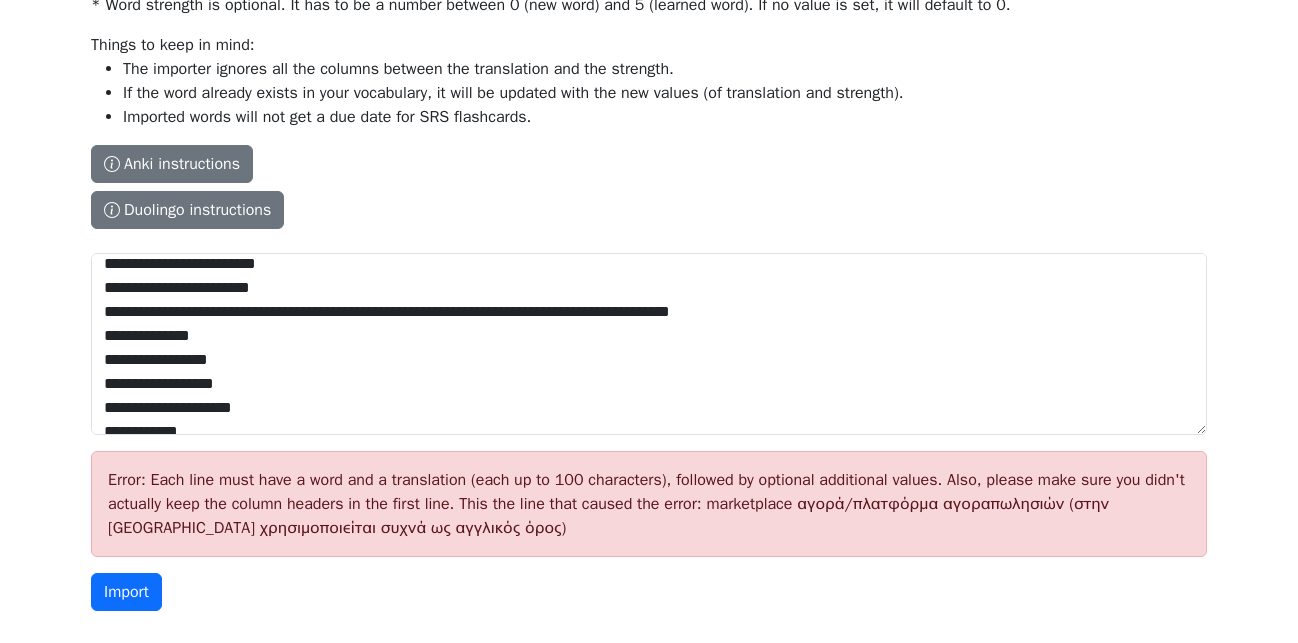scroll, scrollTop: 1122, scrollLeft: 0, axis: vertical 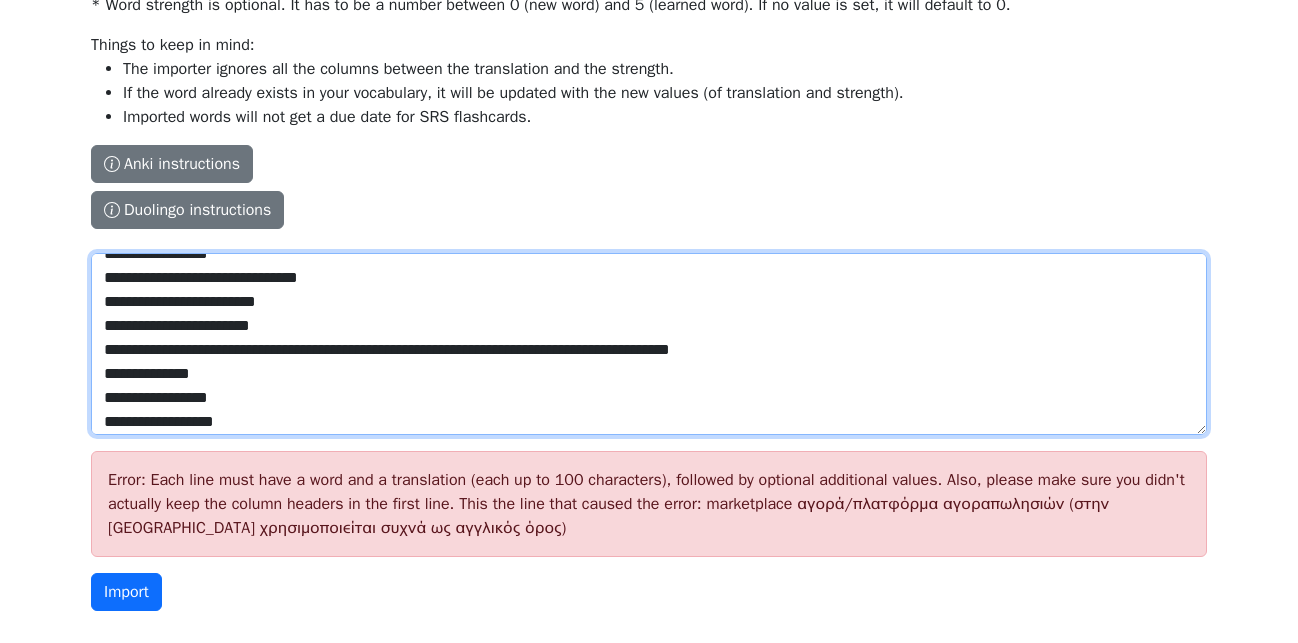drag, startPoint x: 476, startPoint y: 354, endPoint x: 887, endPoint y: 359, distance: 411.03043 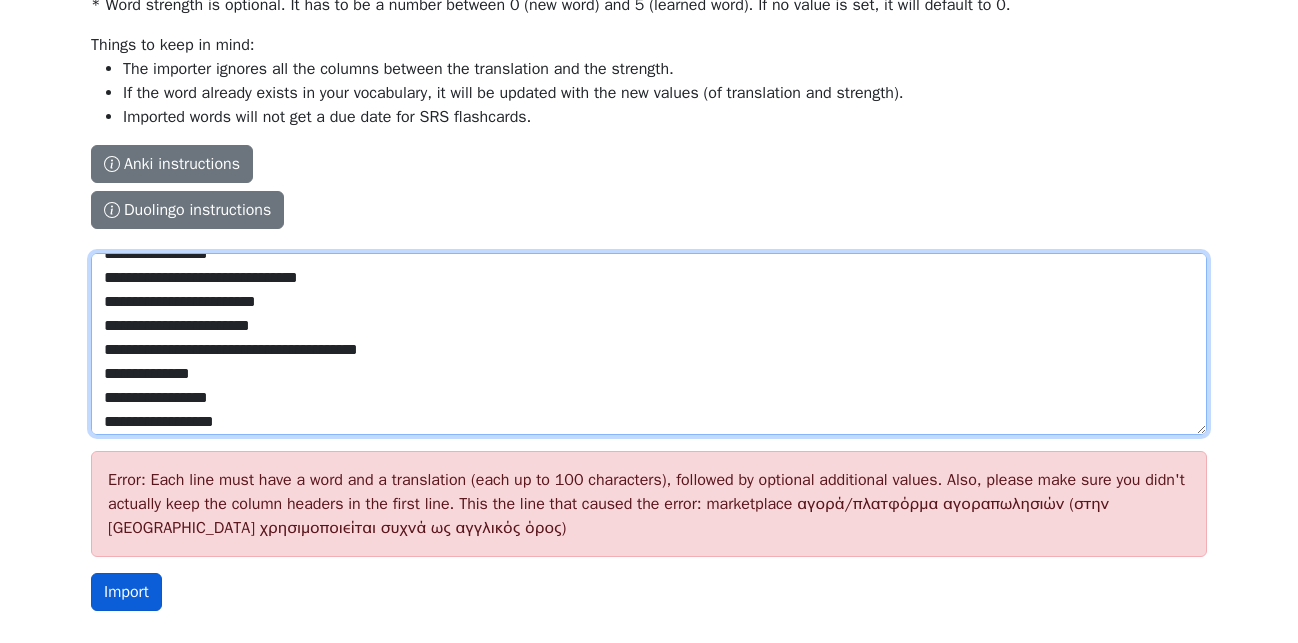 type on "**********" 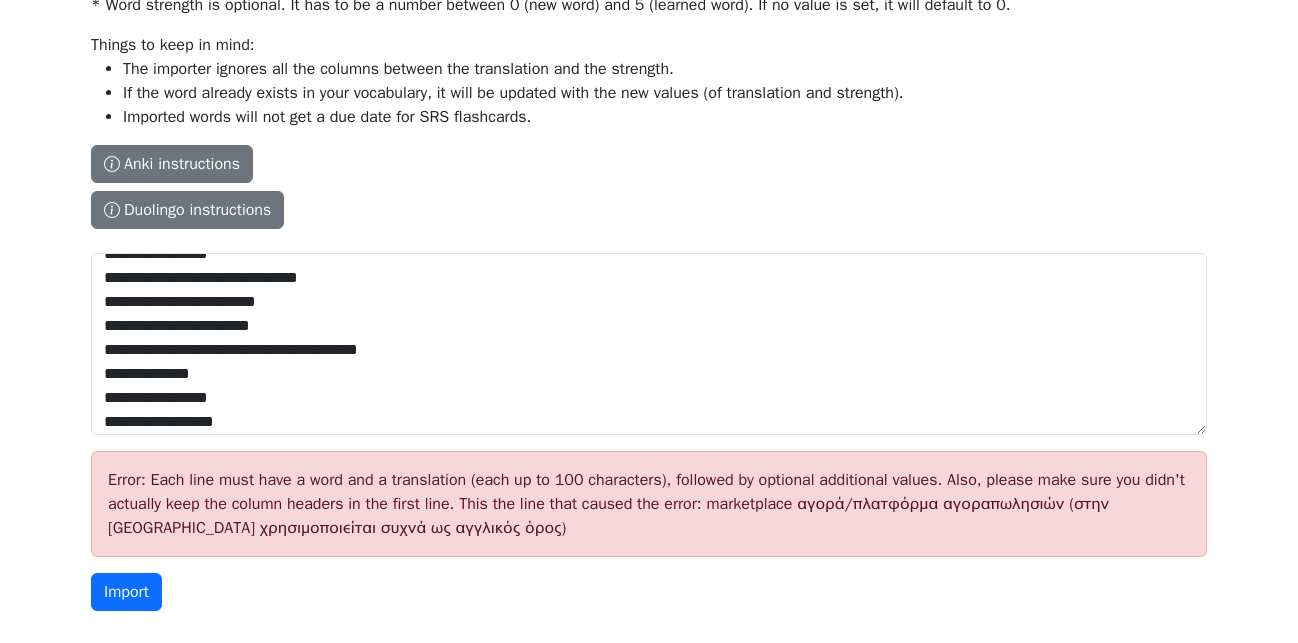 click on "Import" at bounding box center [126, 592] 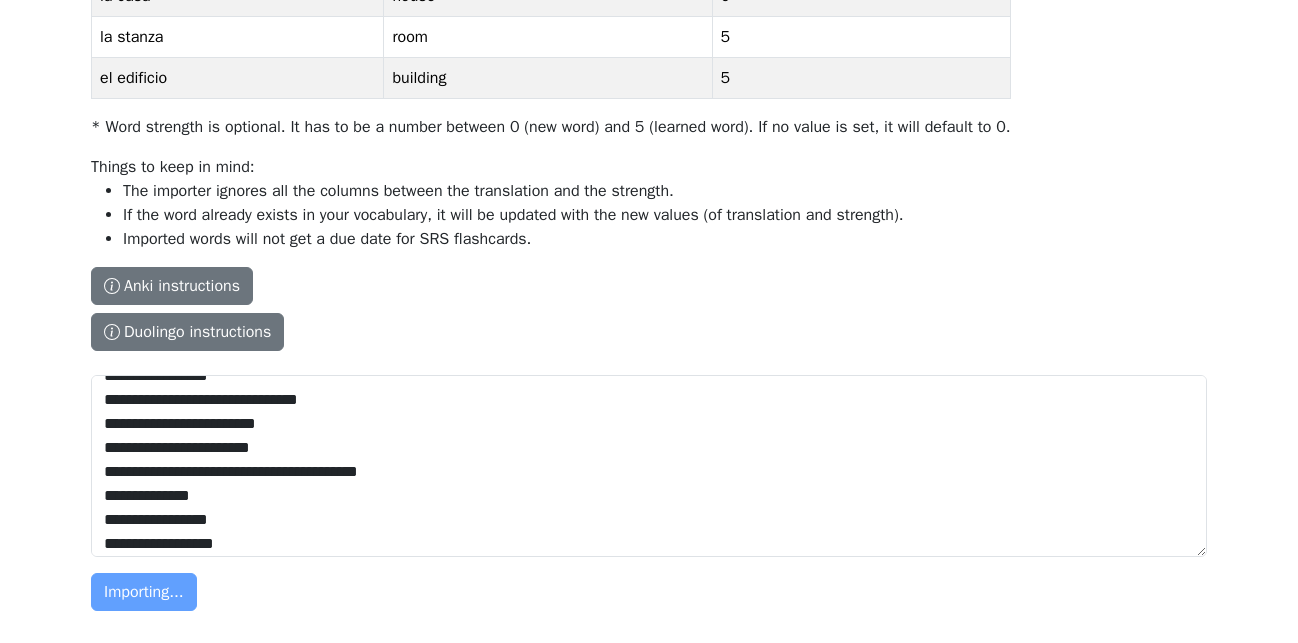 scroll, scrollTop: 340, scrollLeft: 0, axis: vertical 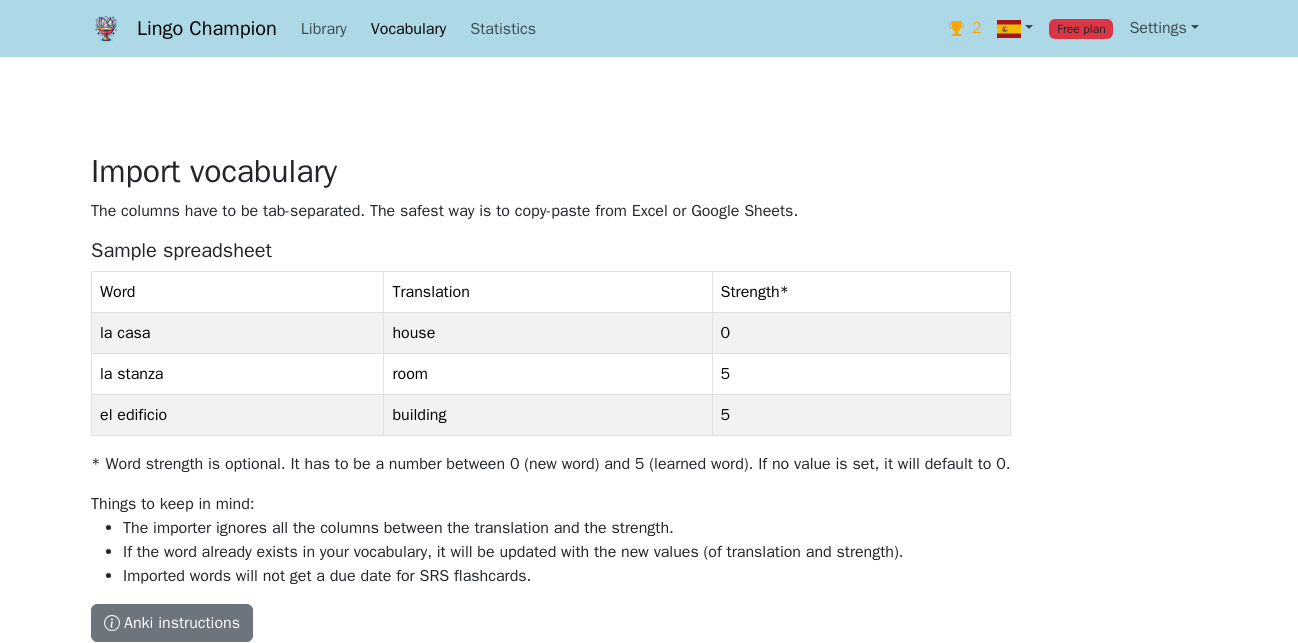 click on "Vocabulary" at bounding box center (408, 29) 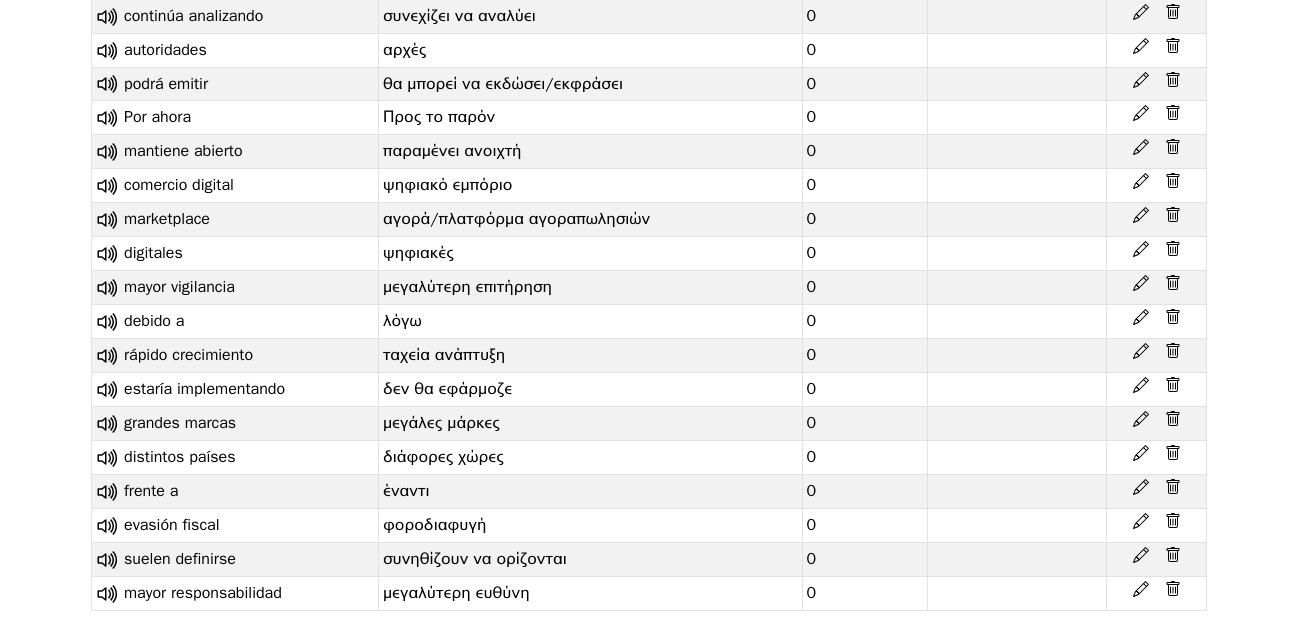scroll, scrollTop: 7945, scrollLeft: 0, axis: vertical 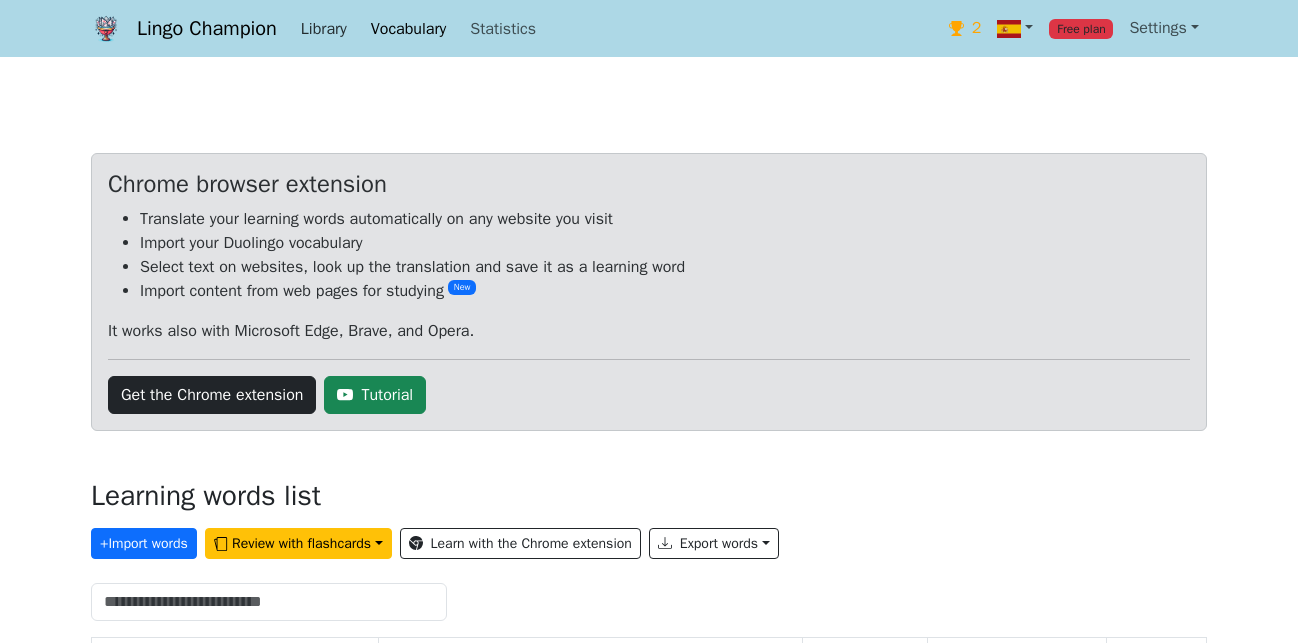 click on "Library" at bounding box center (324, 29) 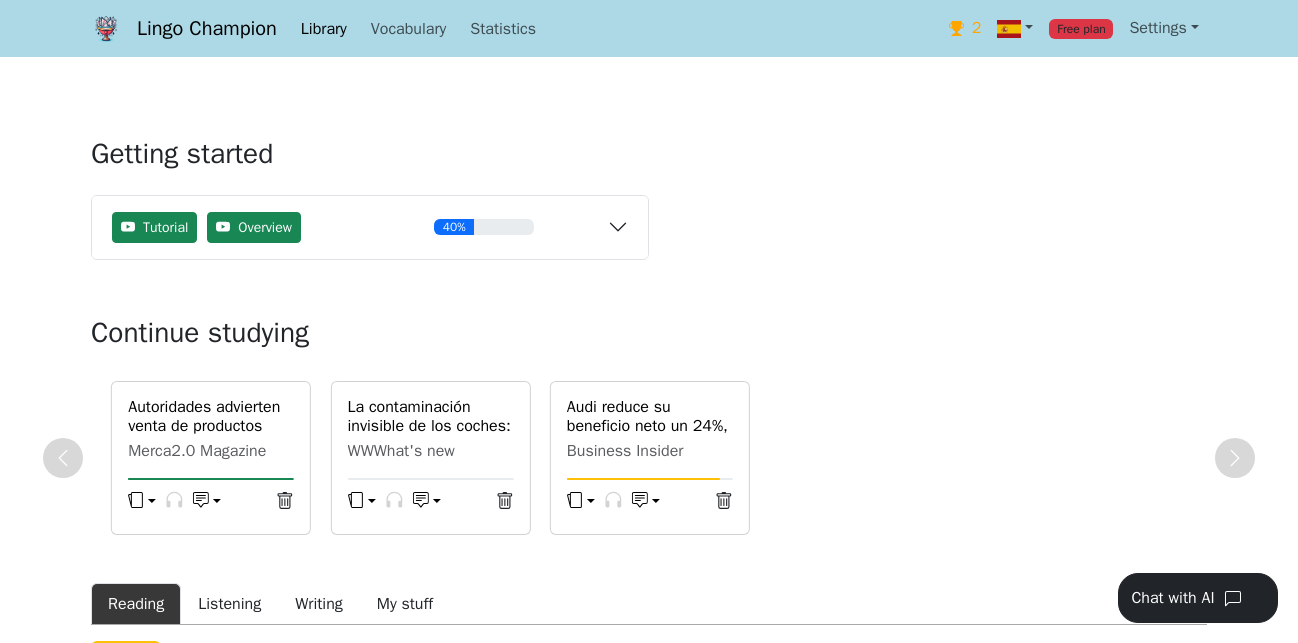 click on "Autoridades advierten venta de productos ilegales en TEMU" at bounding box center (211, 436) 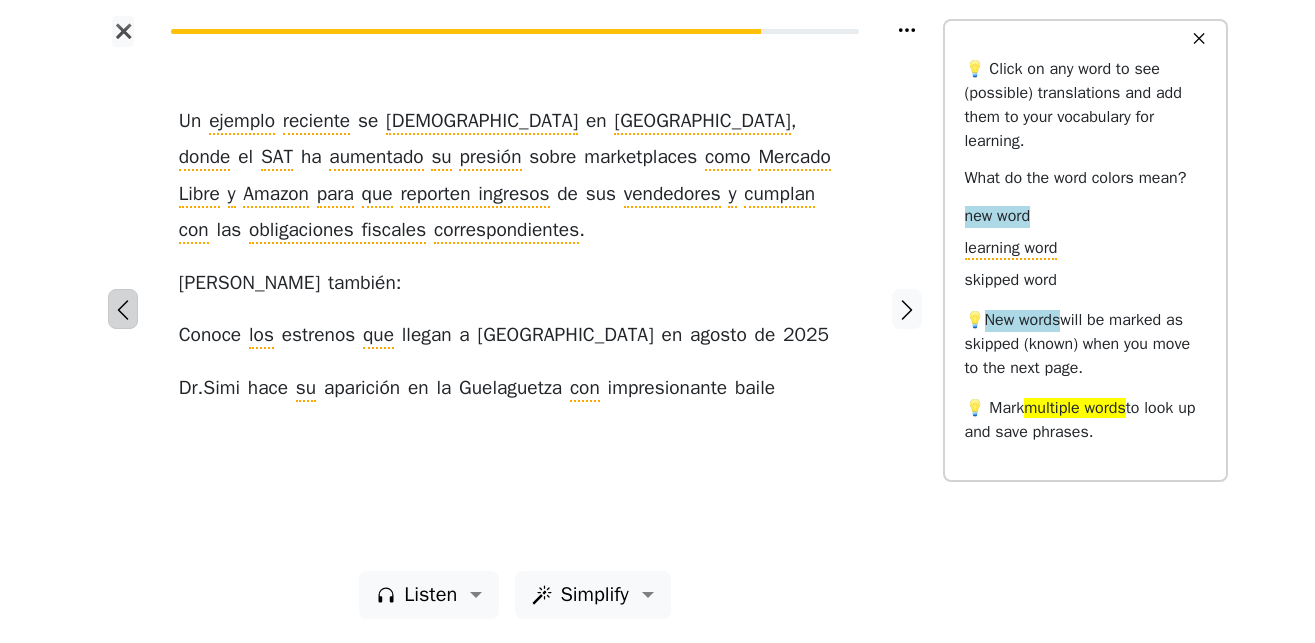 click 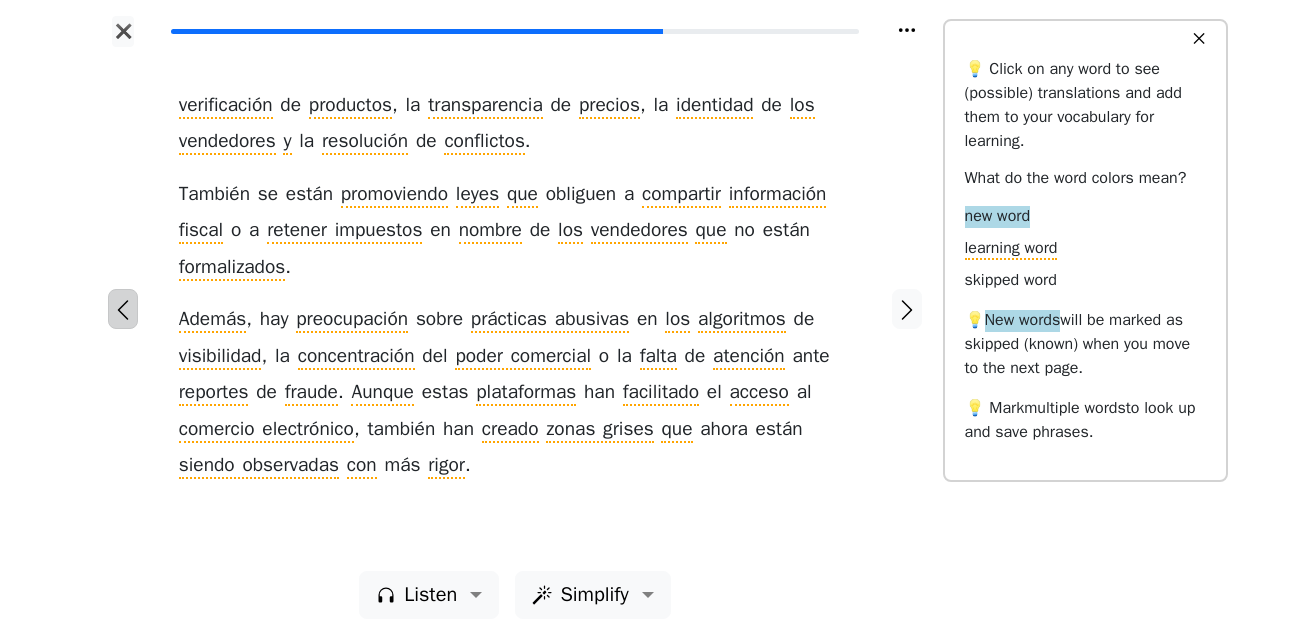click 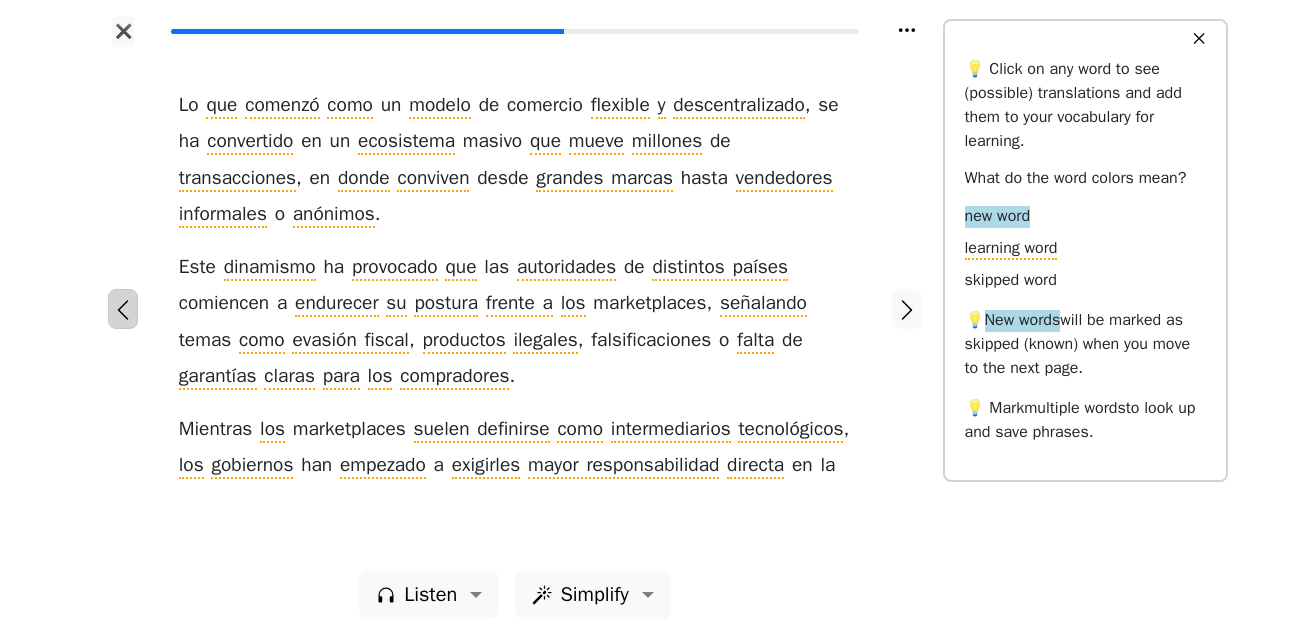 click 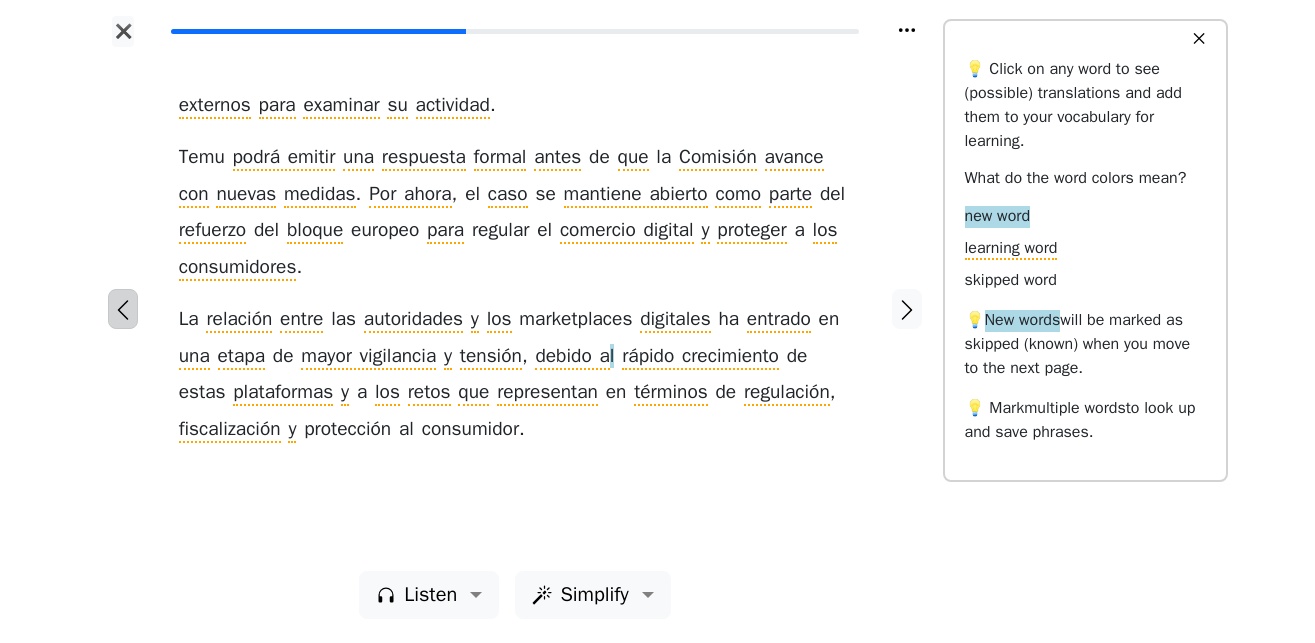 click 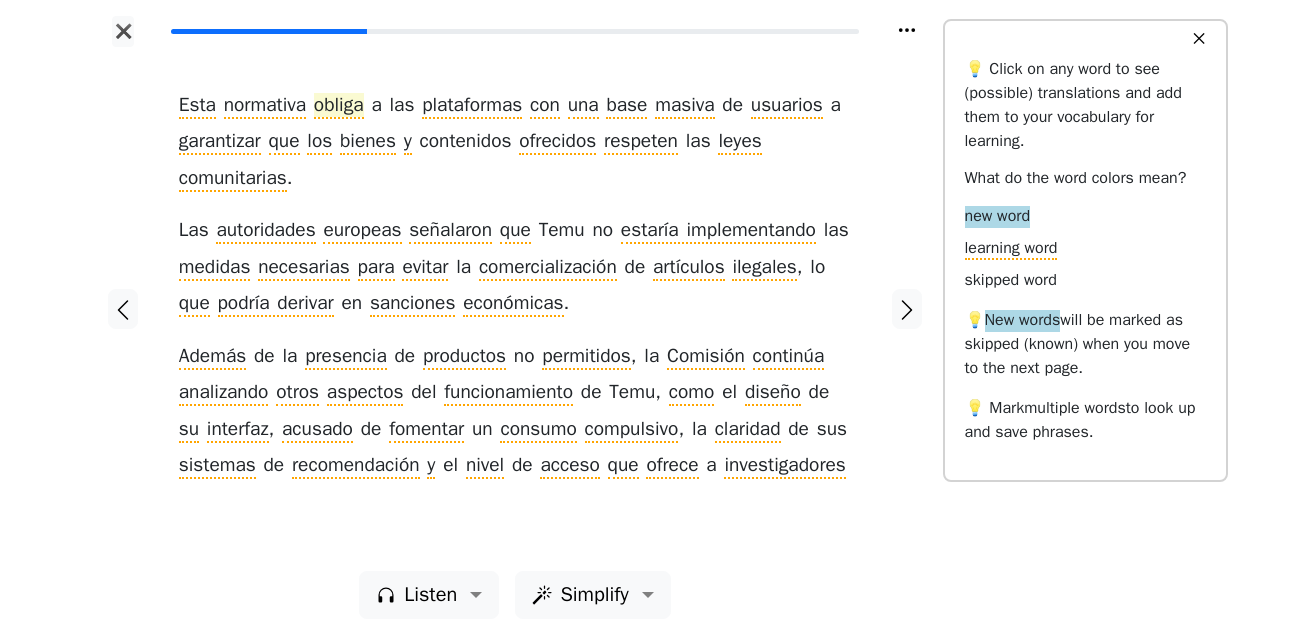 click on "obliga" at bounding box center (339, 106) 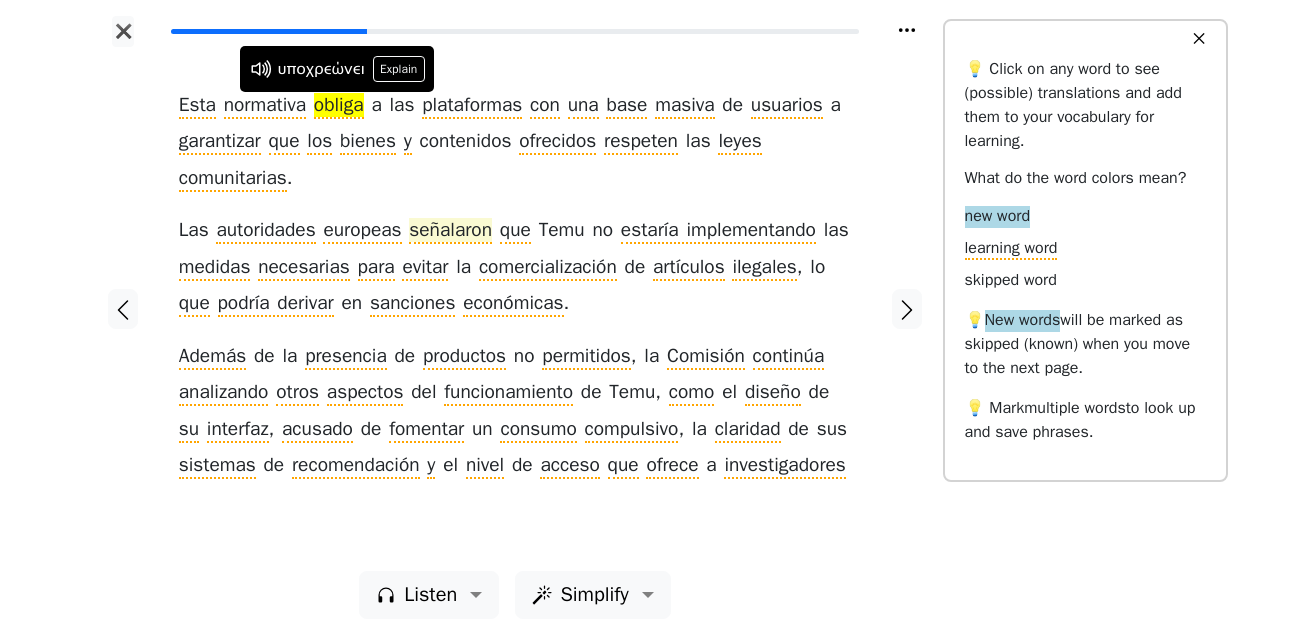 click on "señalaron" at bounding box center (450, 231) 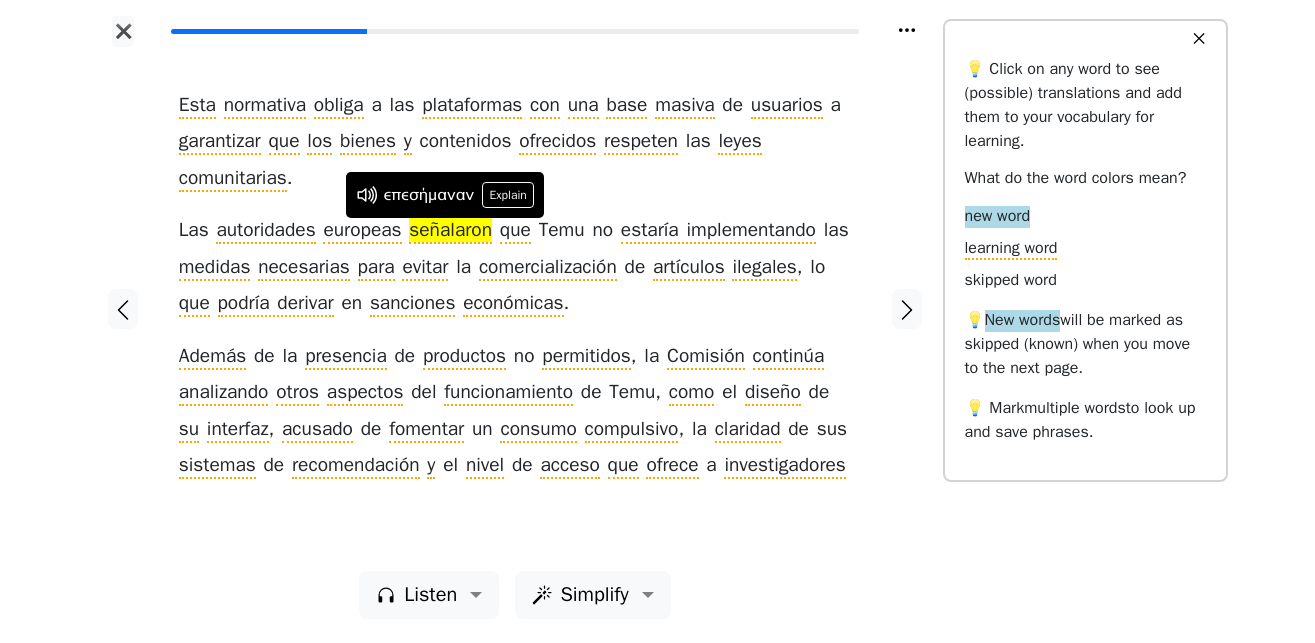 click at bounding box center (123, 309) 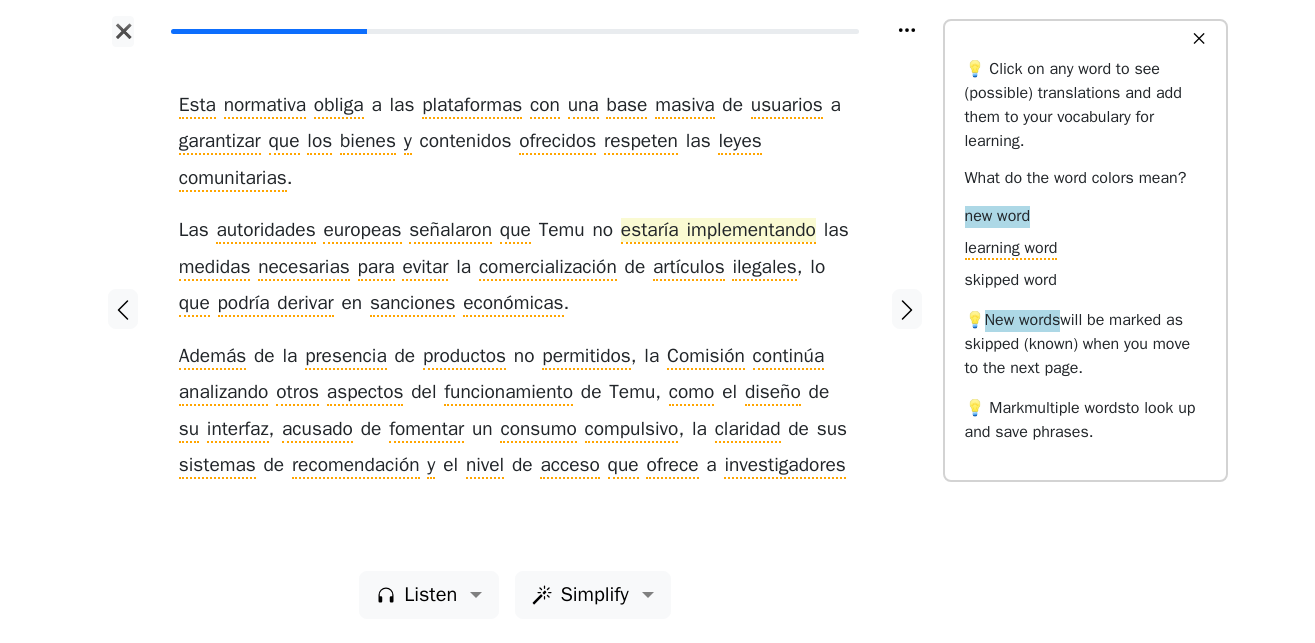 click on "estaría implementando" at bounding box center [718, 231] 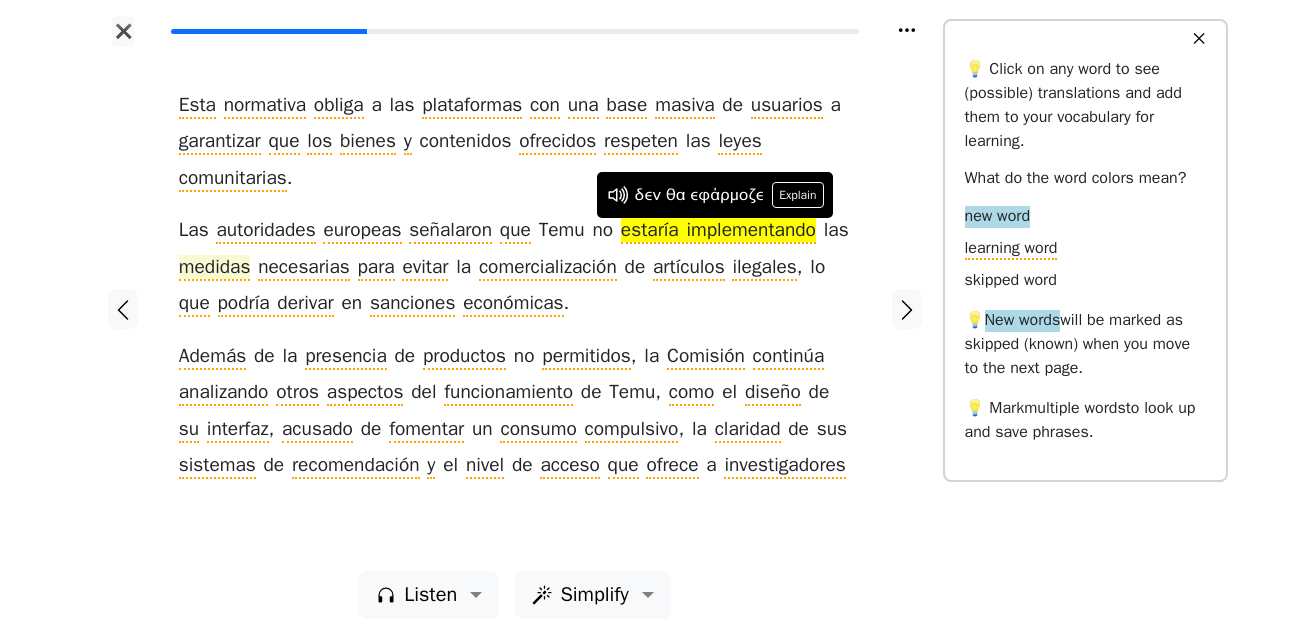 click on "medidas" at bounding box center (215, 268) 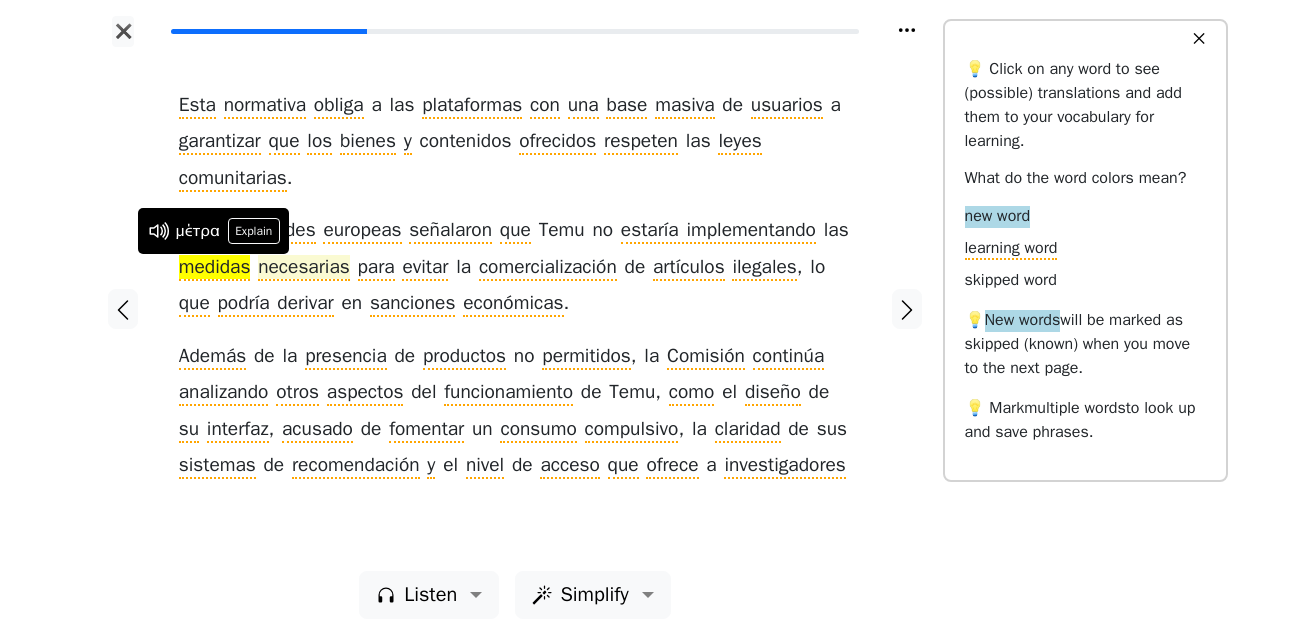 click on "necesarias" at bounding box center [304, 268] 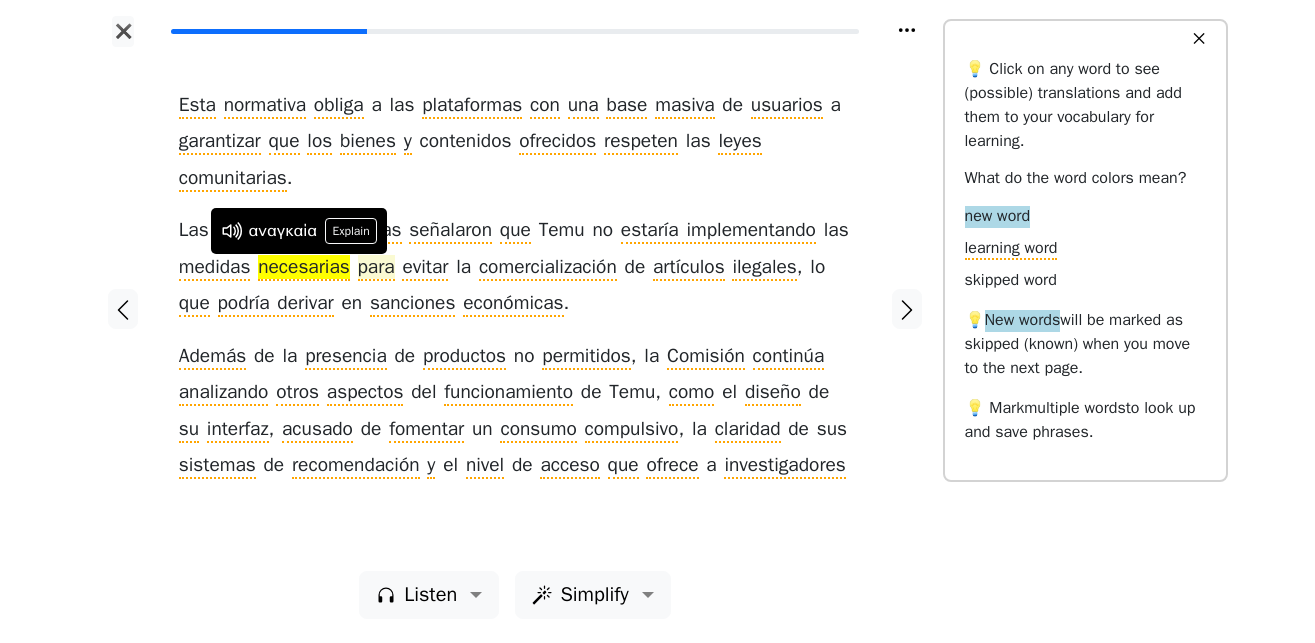 click on "para" at bounding box center (376, 268) 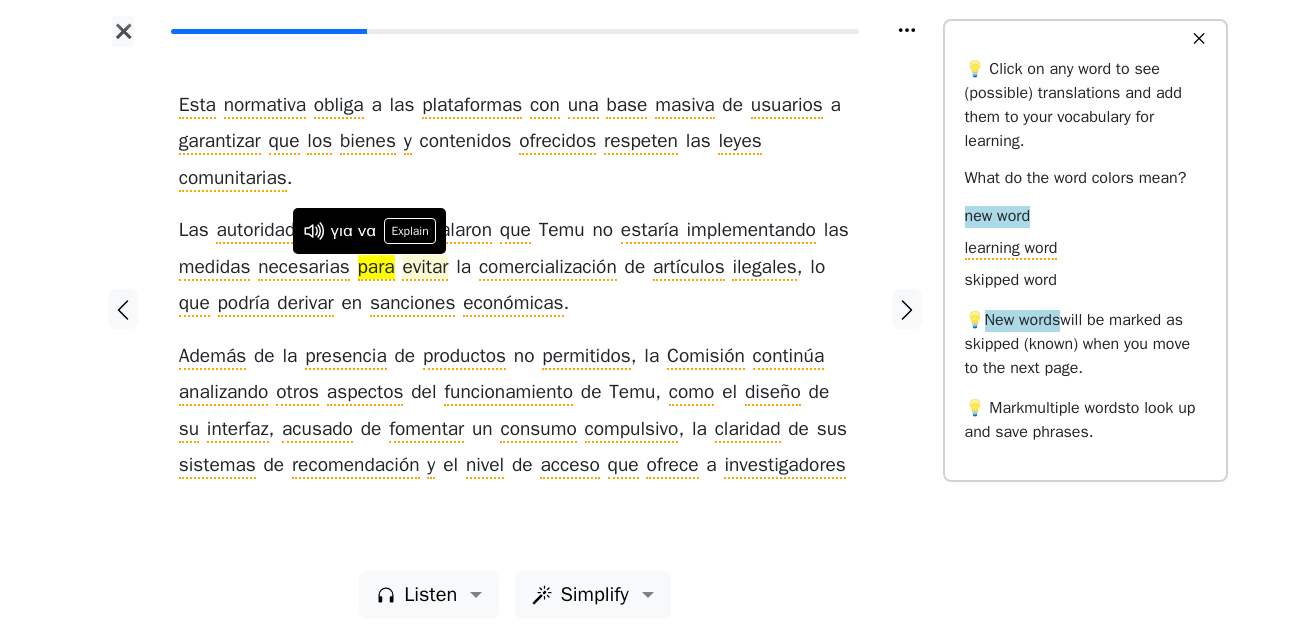 click on "evitar" at bounding box center (425, 268) 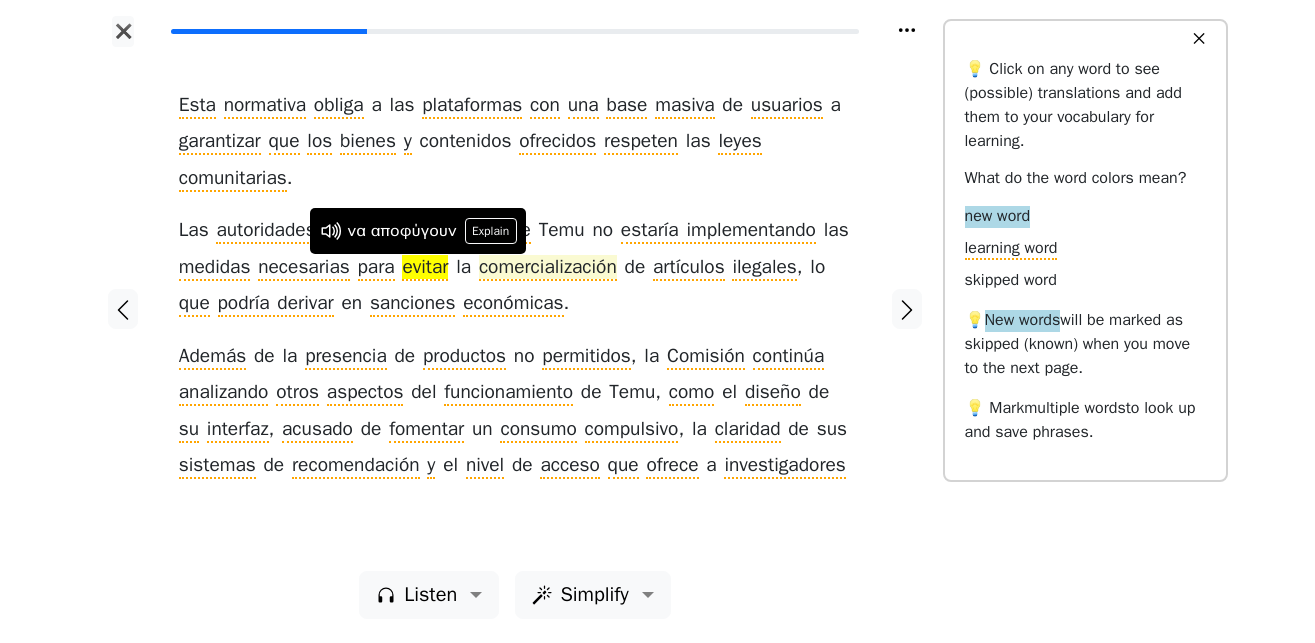 click on "comercialización" at bounding box center (548, 268) 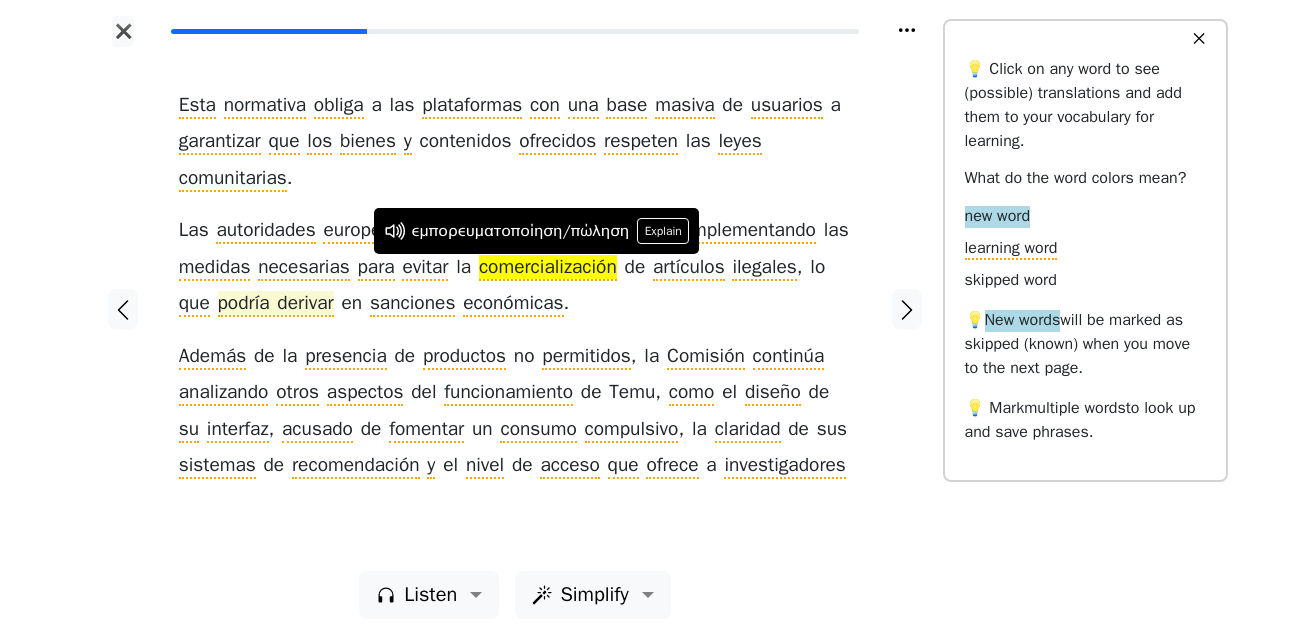 click on "podría derivar" at bounding box center [276, 304] 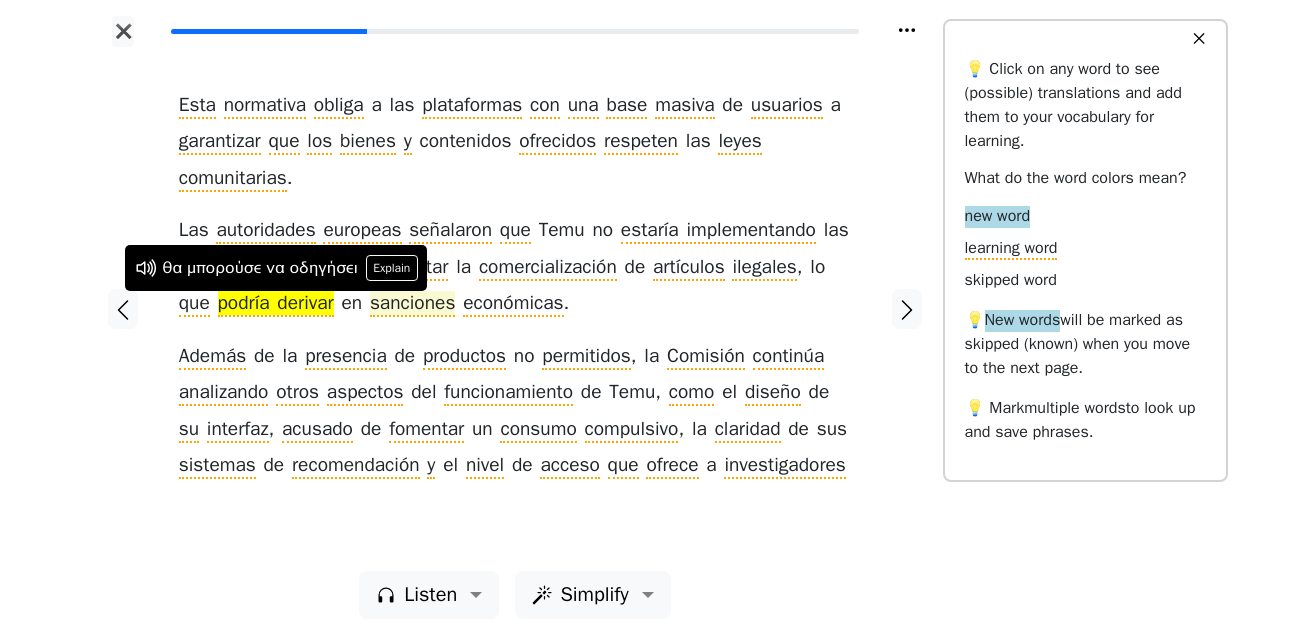click on "sanciones" at bounding box center (412, 304) 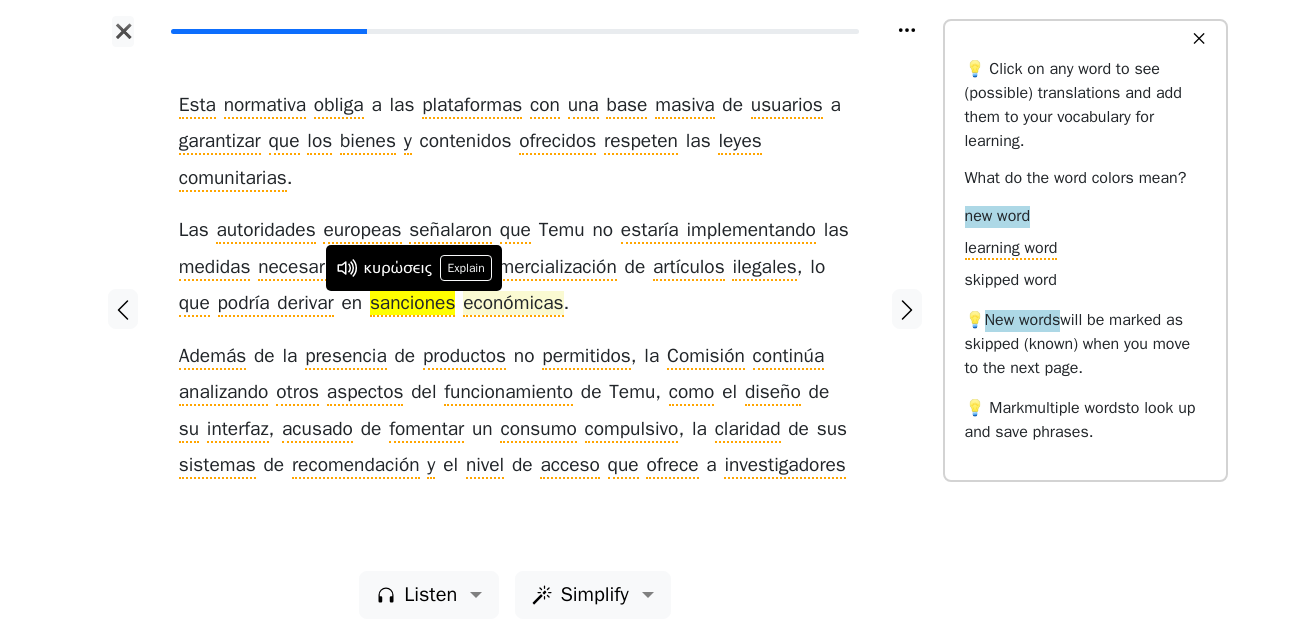 click on "económicas" at bounding box center (513, 304) 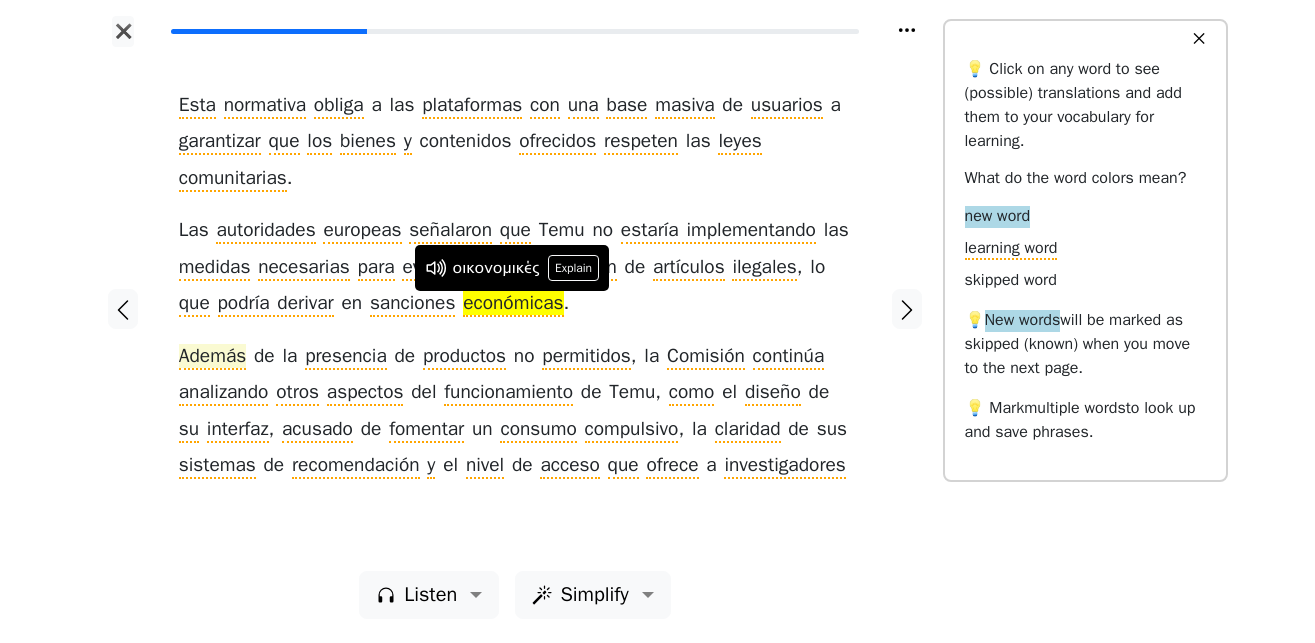 click on "Además" at bounding box center [212, 357] 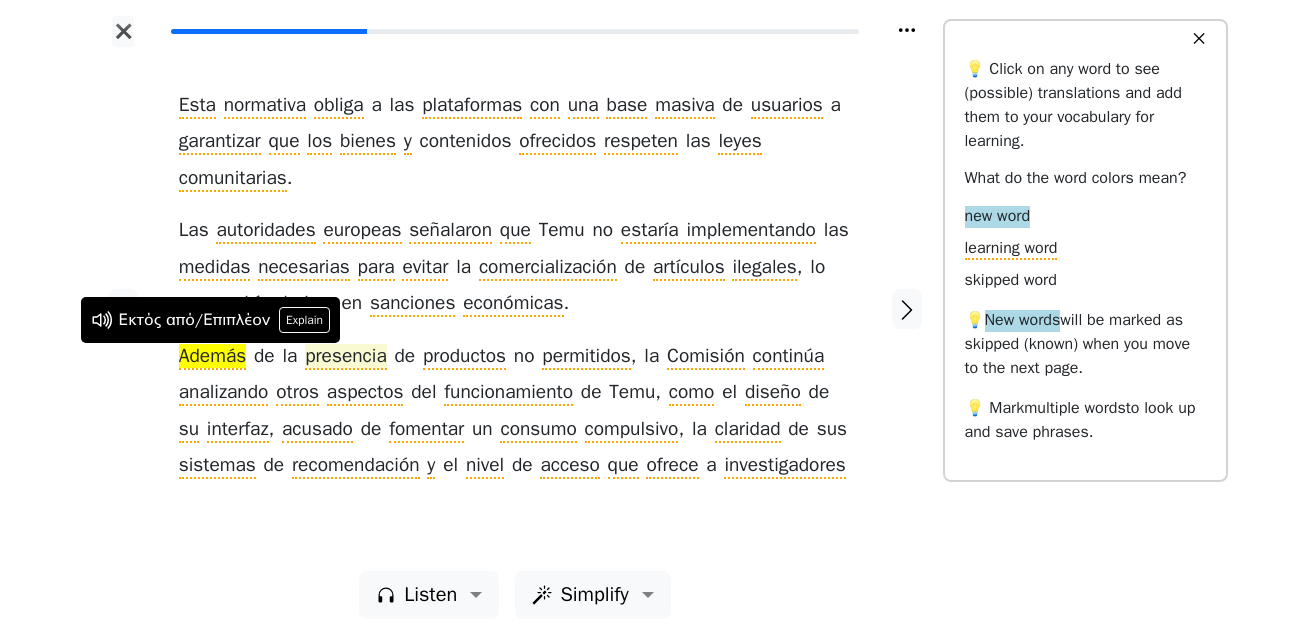 click on "presencia" at bounding box center (346, 357) 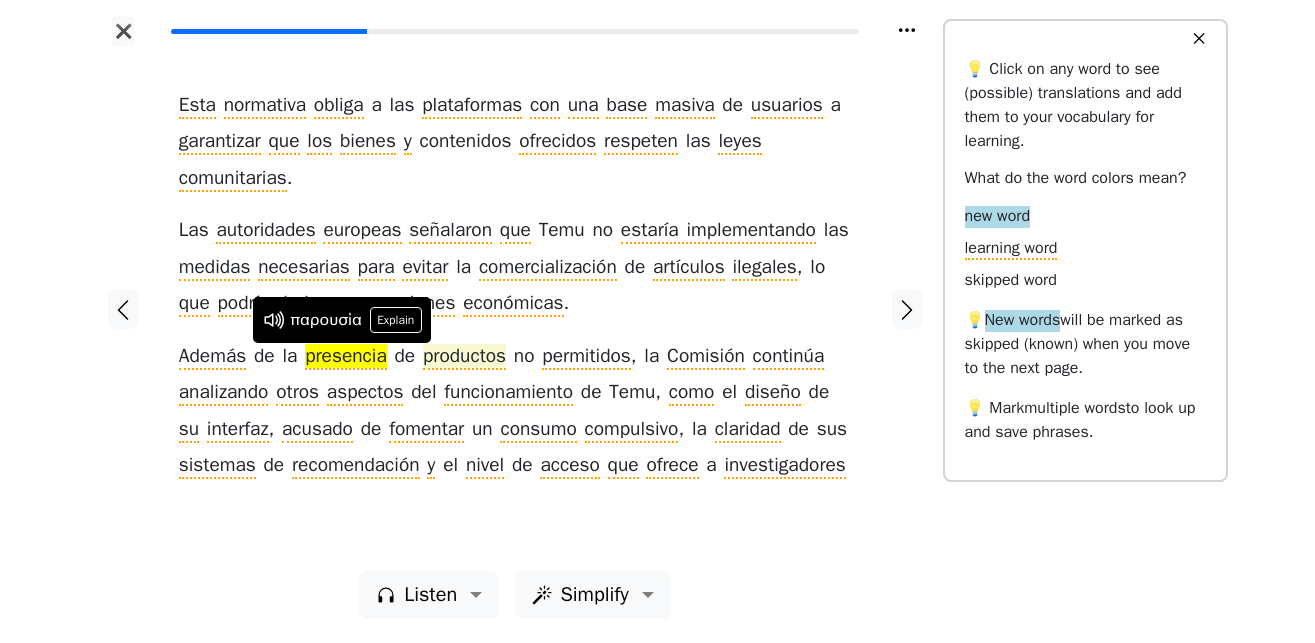 click on "productos" at bounding box center (464, 357) 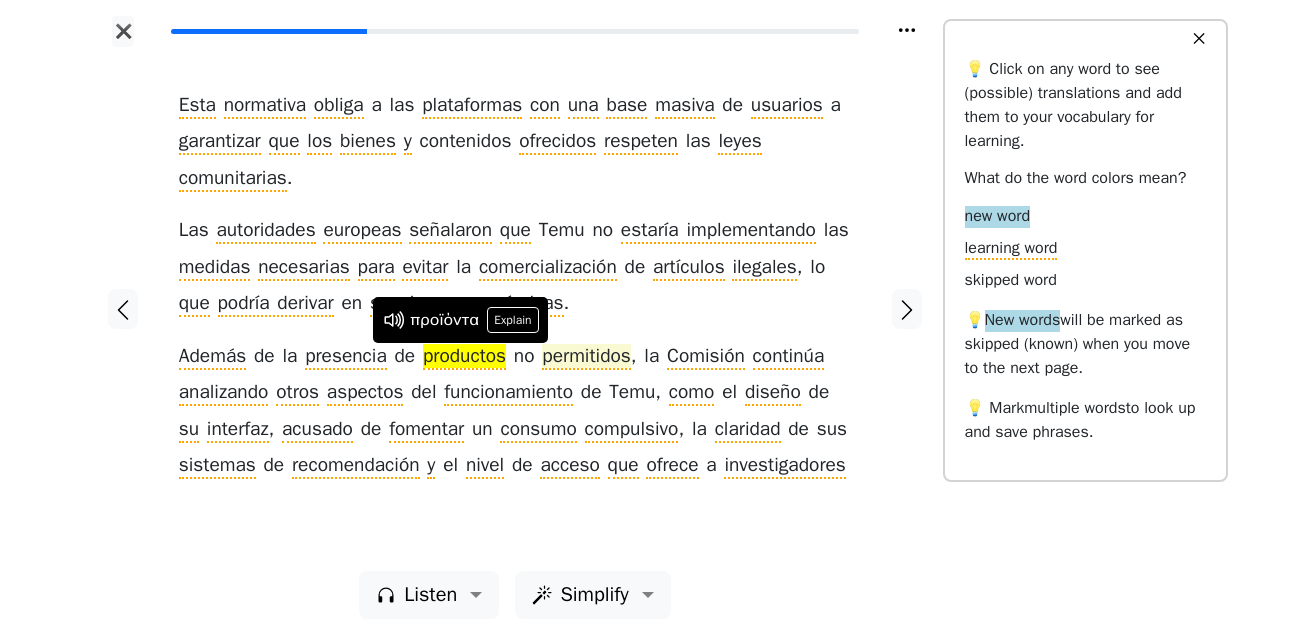 click on "permitidos" at bounding box center [586, 357] 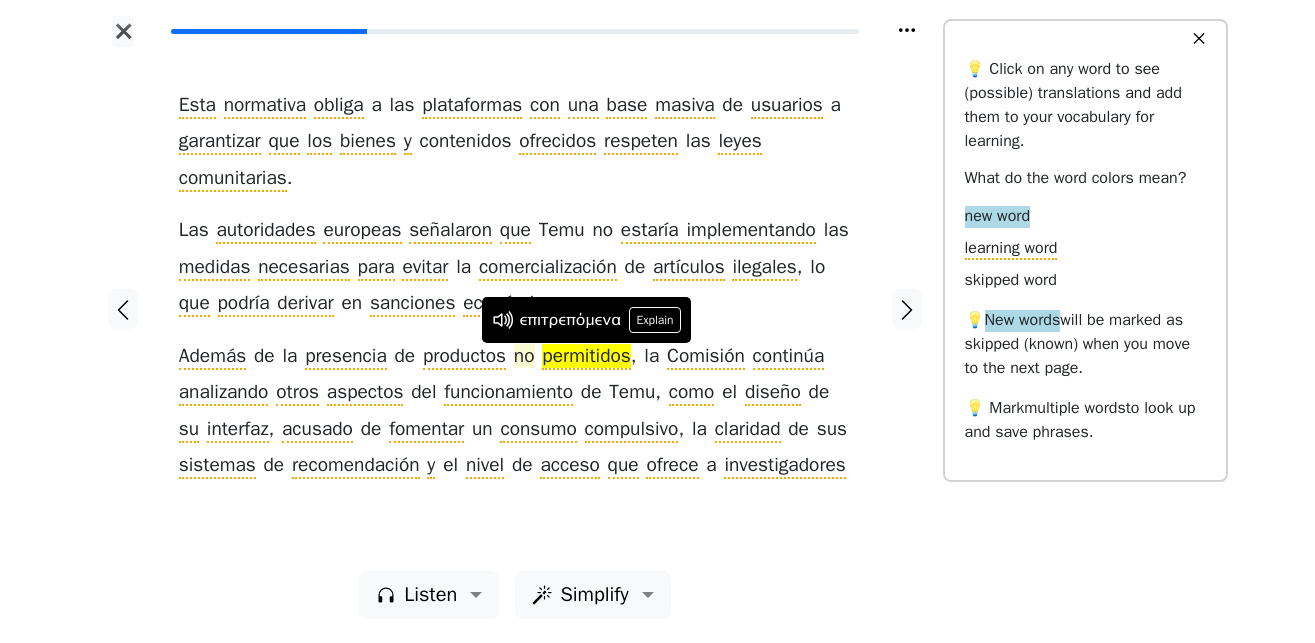 click on "no" at bounding box center [524, 357] 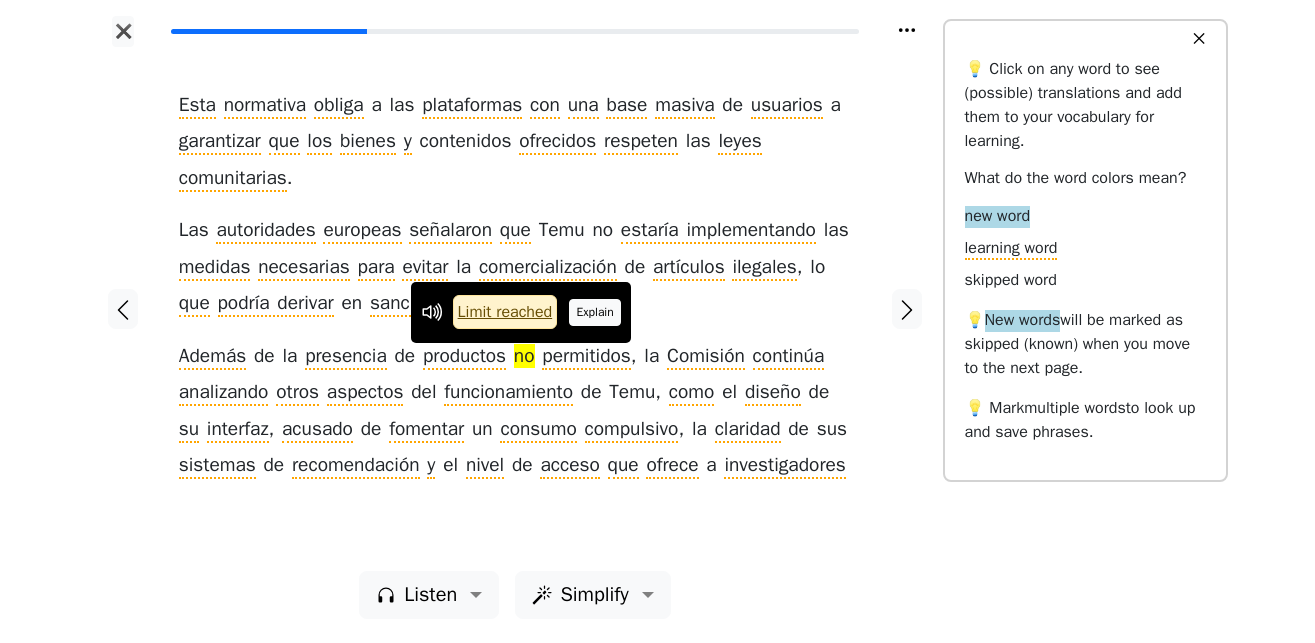 click on "Explain" at bounding box center (595, 312) 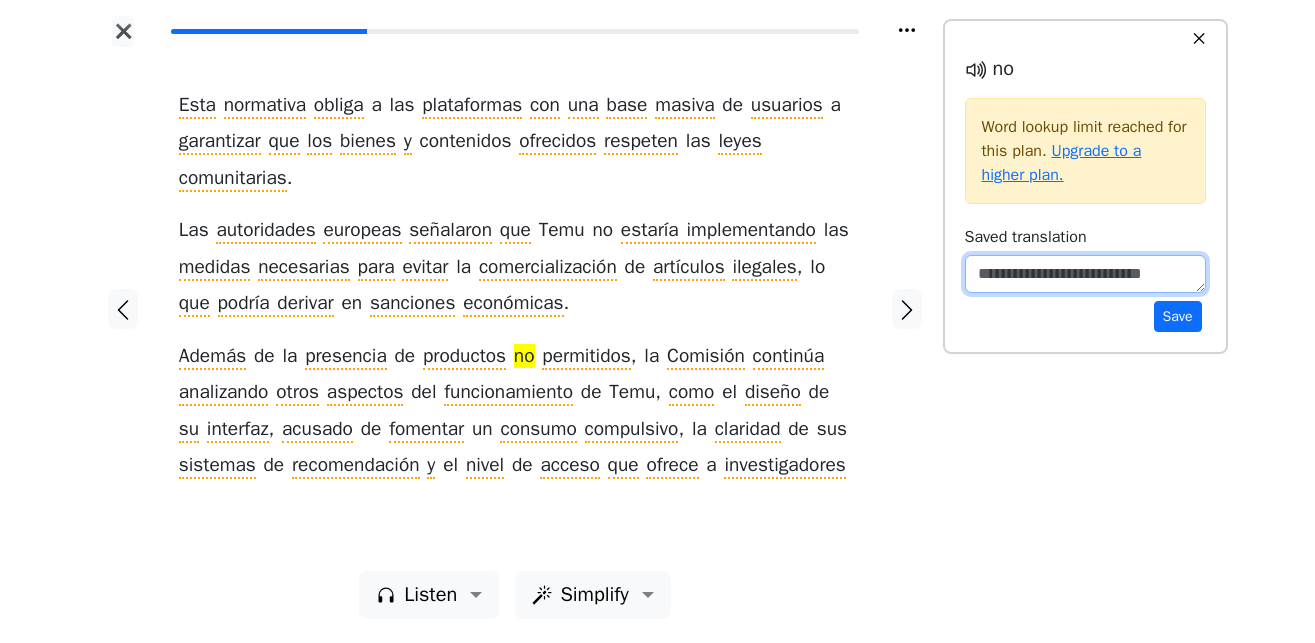 click at bounding box center [1085, 274] 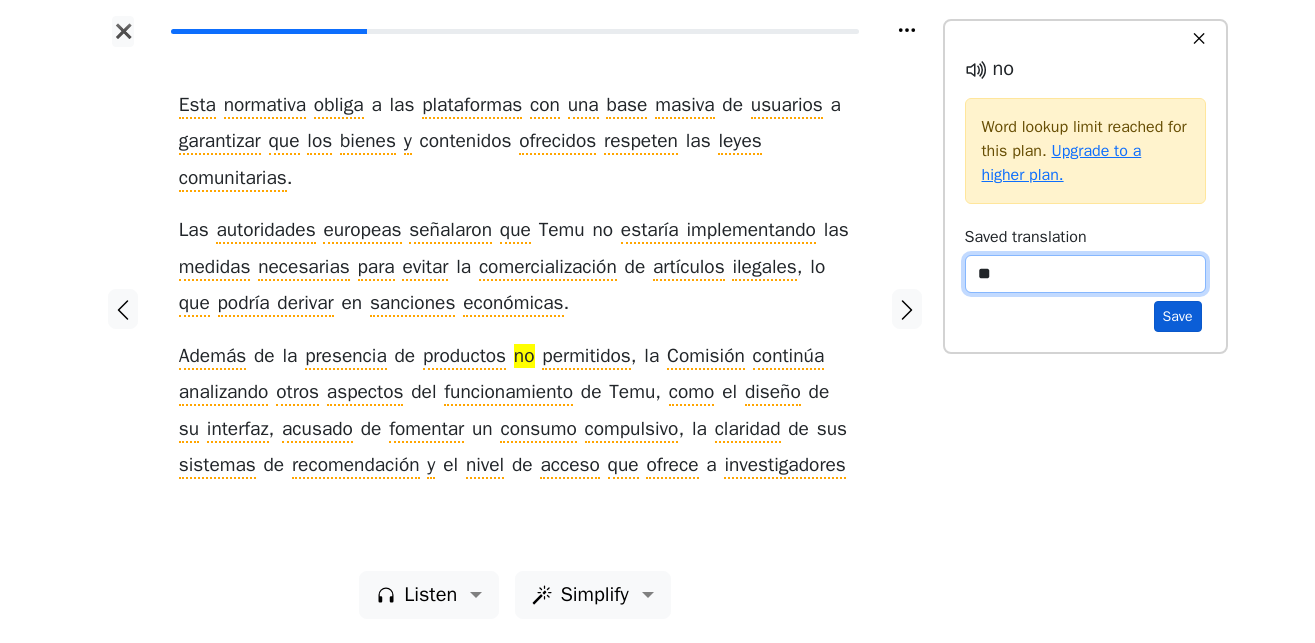 type on "**" 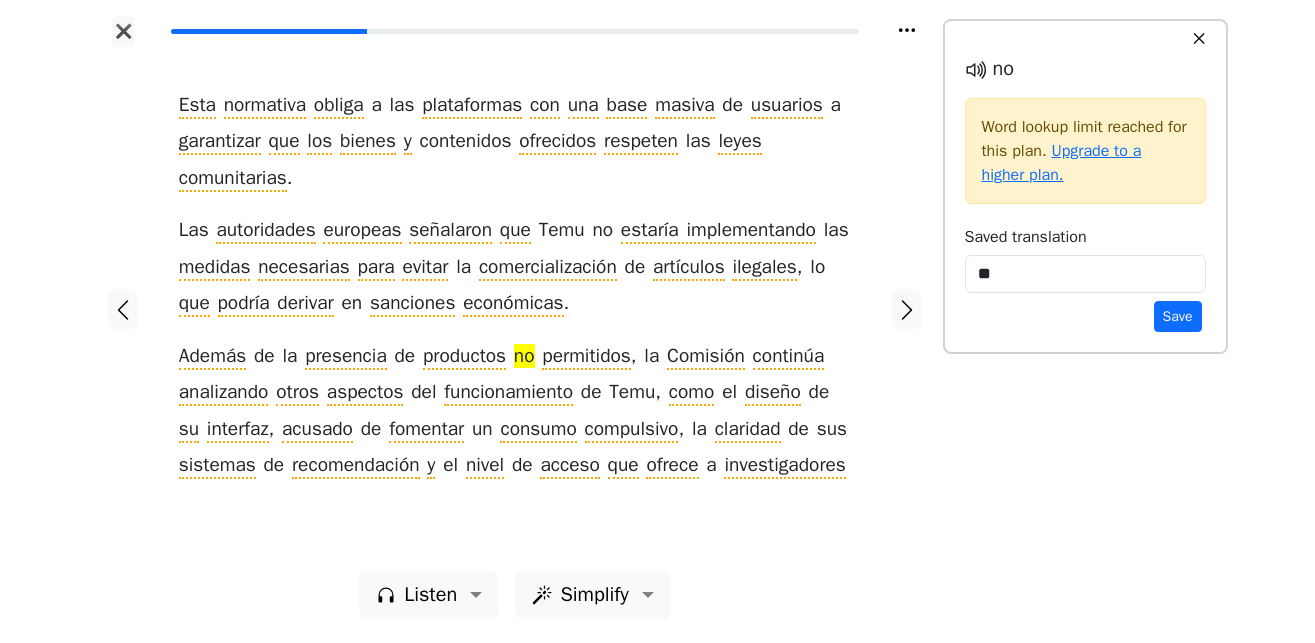drag, startPoint x: 1187, startPoint y: 321, endPoint x: 1170, endPoint y: 320, distance: 17.029387 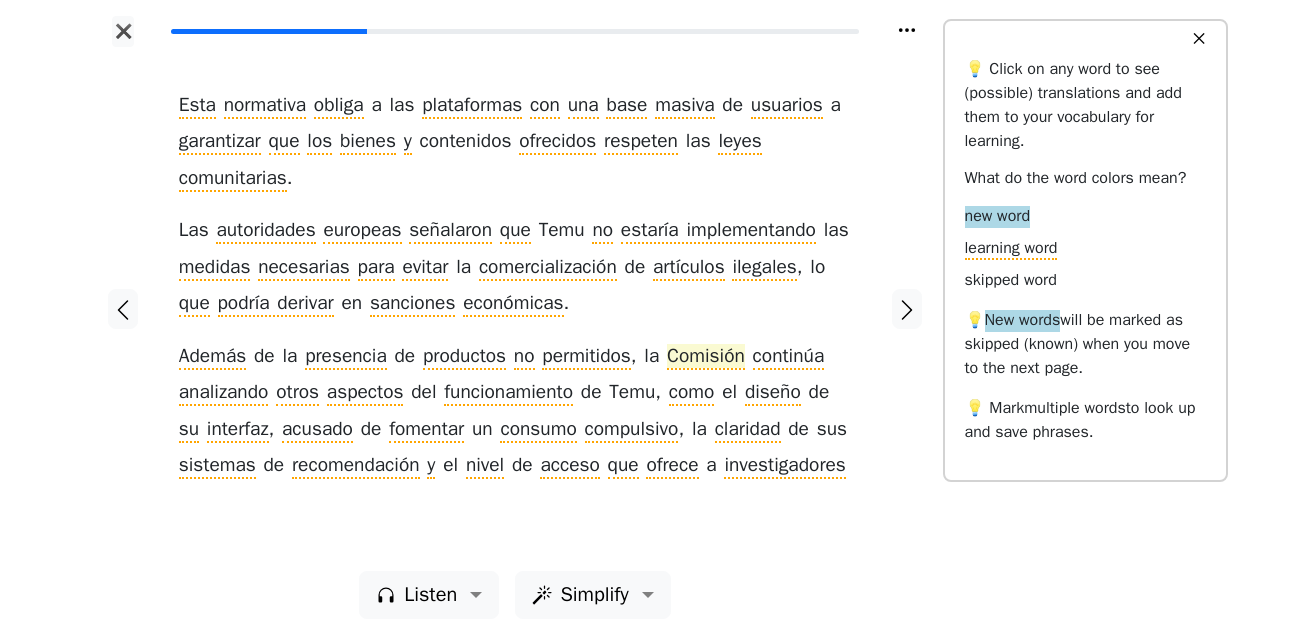 click on "Comisión" at bounding box center (706, 357) 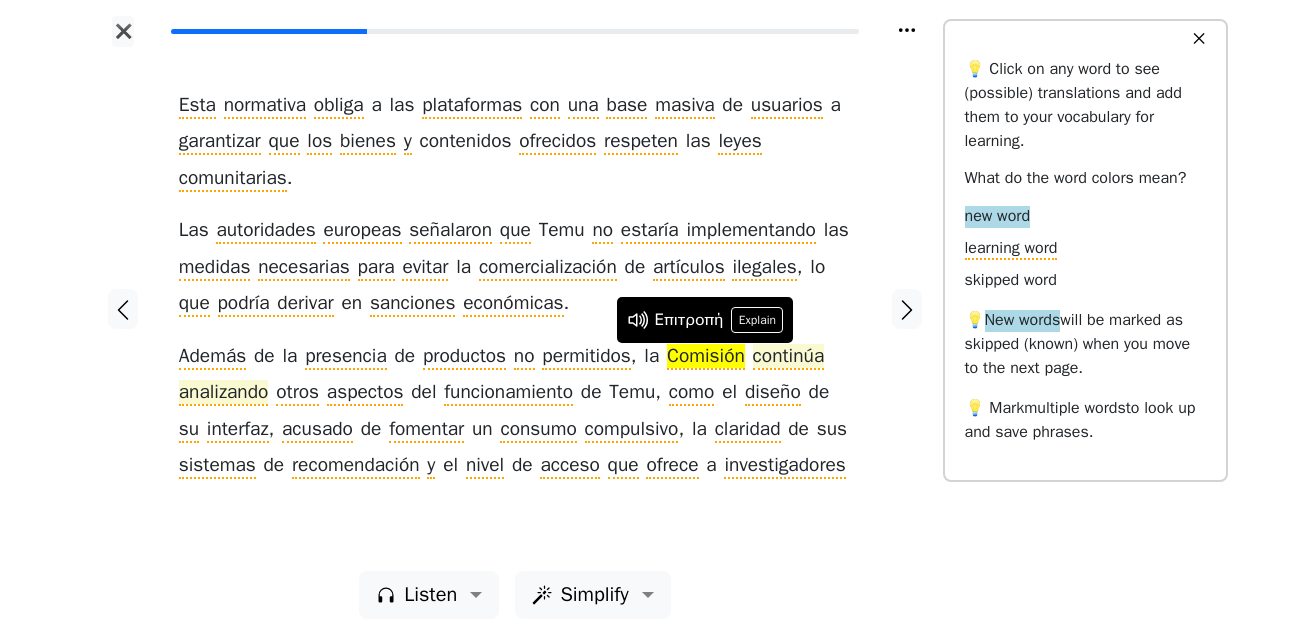 click on "continúa analizando" at bounding box center (502, 375) 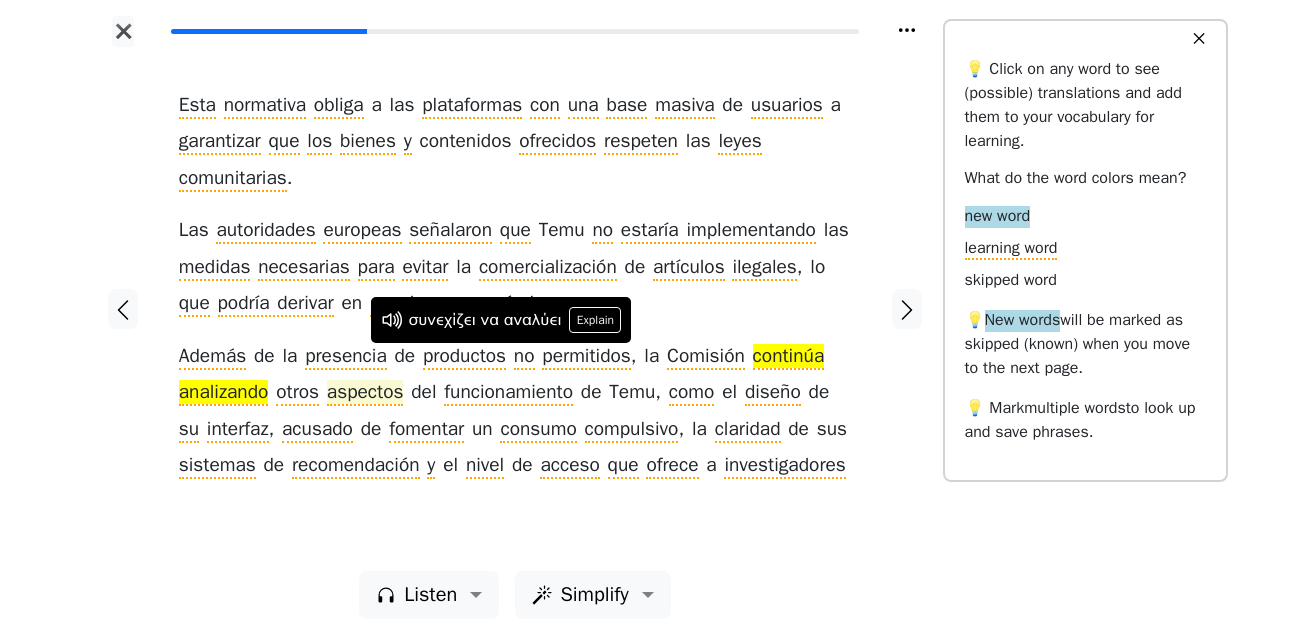 click on "aspectos" at bounding box center (365, 393) 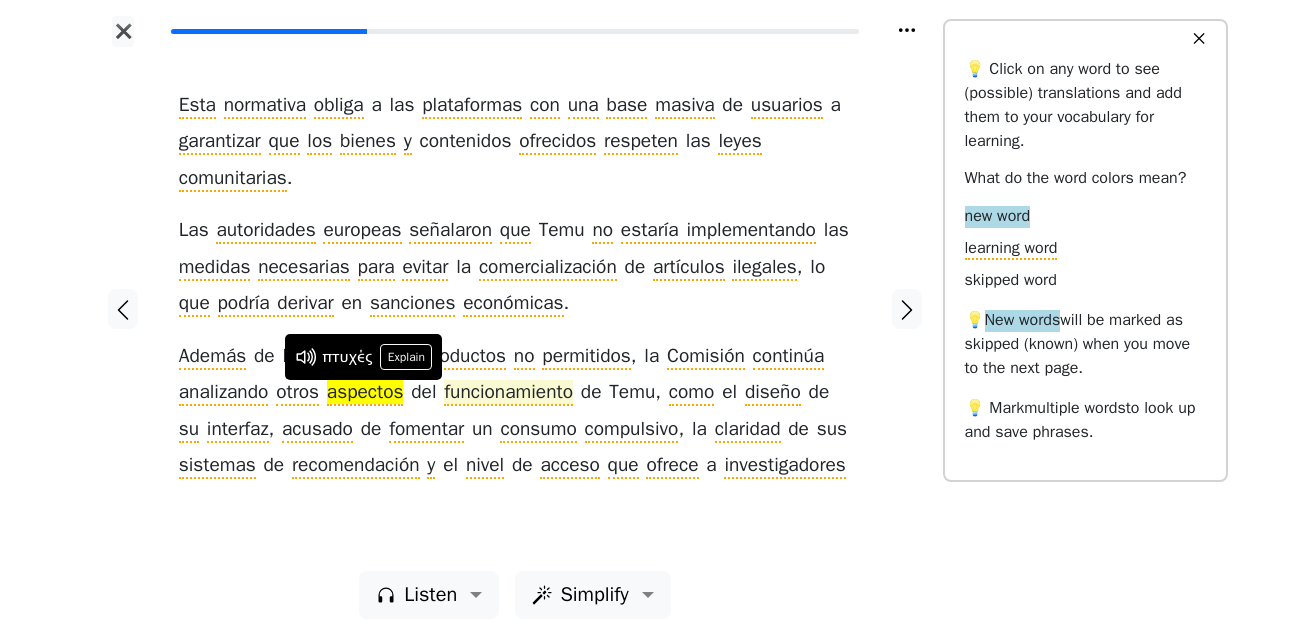 click on "funcionamiento" at bounding box center [508, 393] 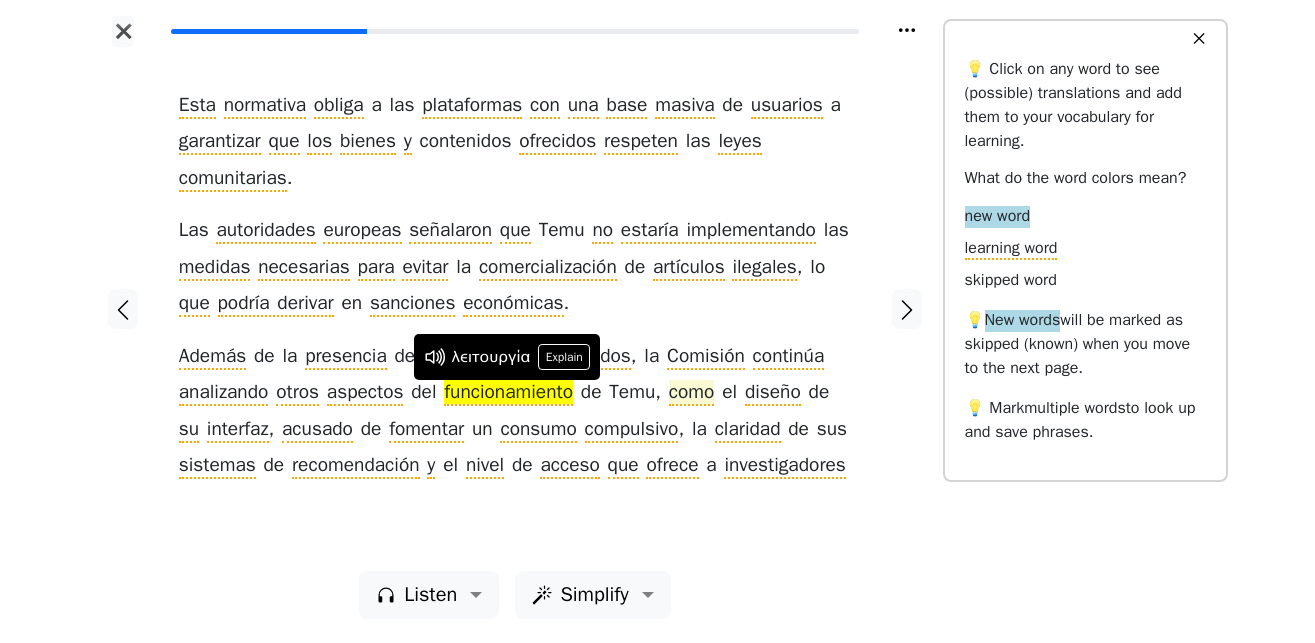 click on "como" at bounding box center [692, 393] 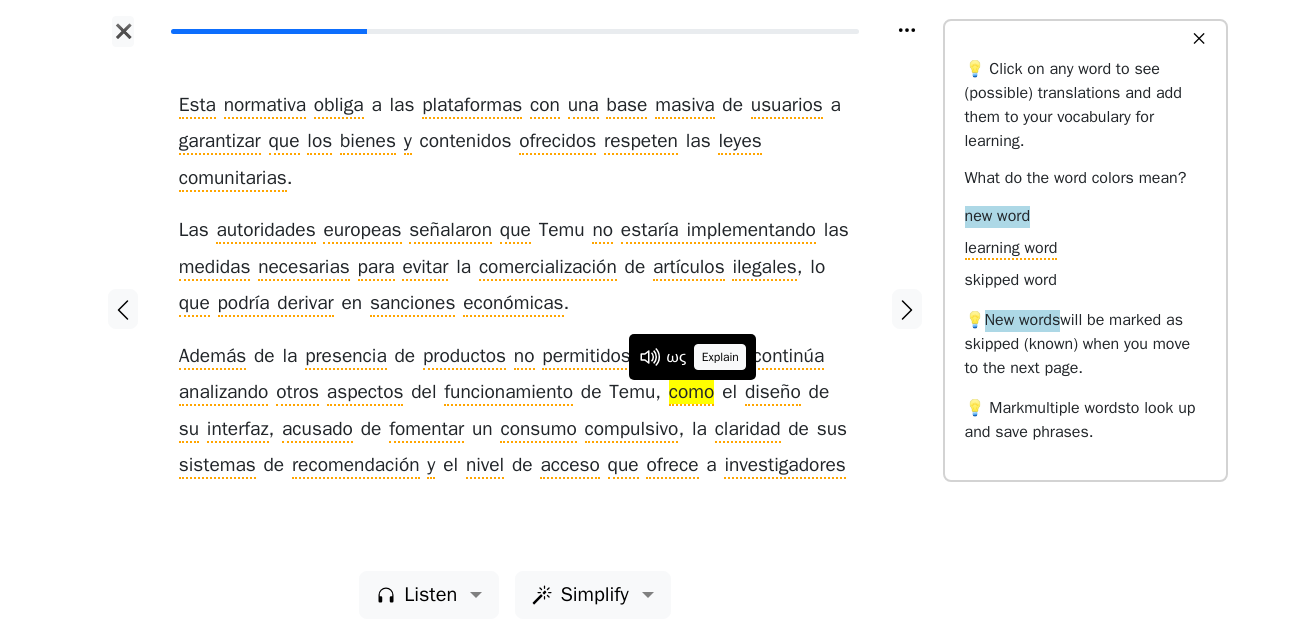 click on "Explain" at bounding box center [720, 357] 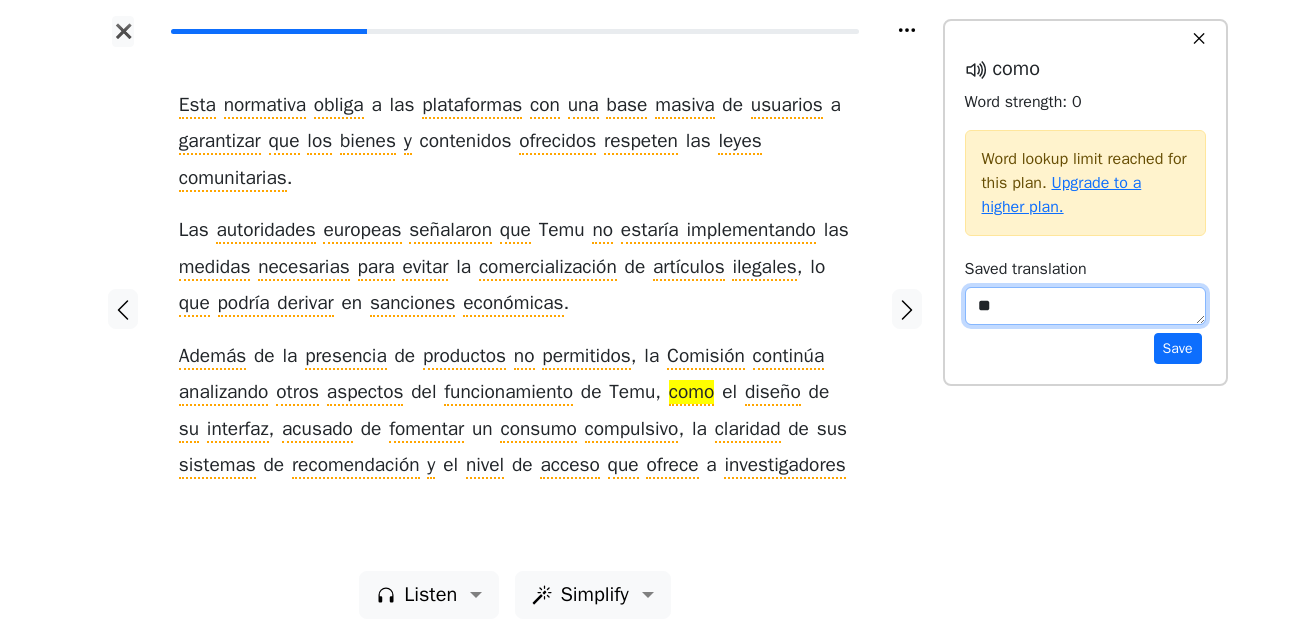 click on "**" at bounding box center [1085, 306] 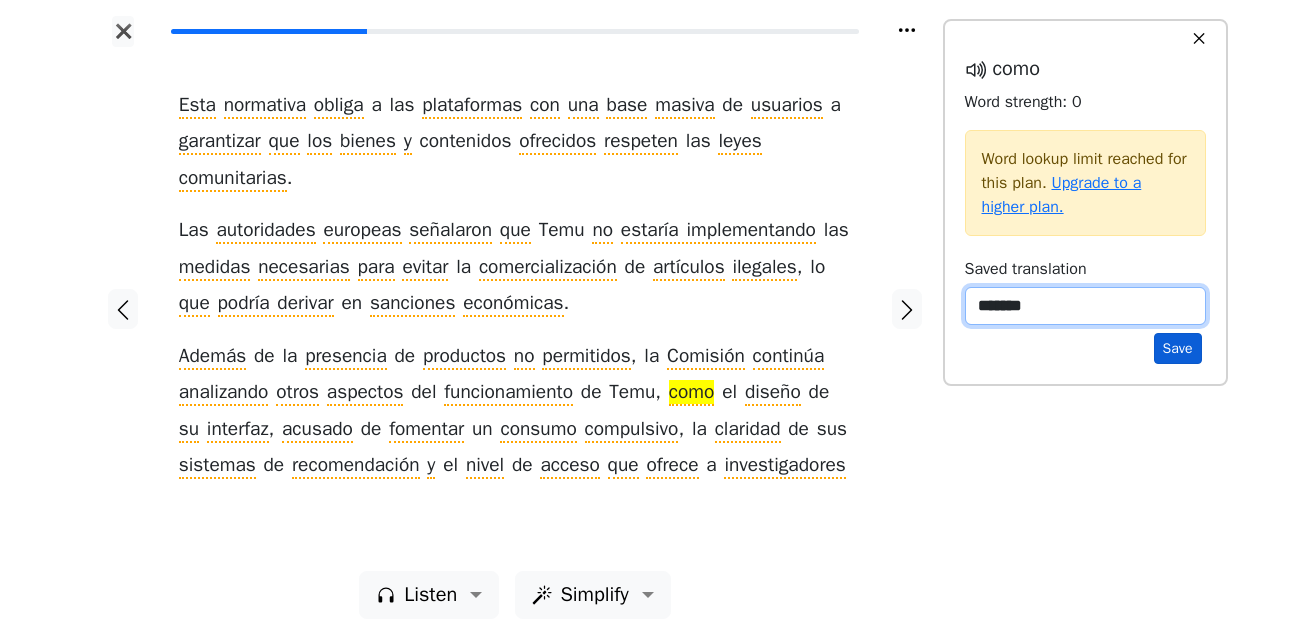 type on "*******" 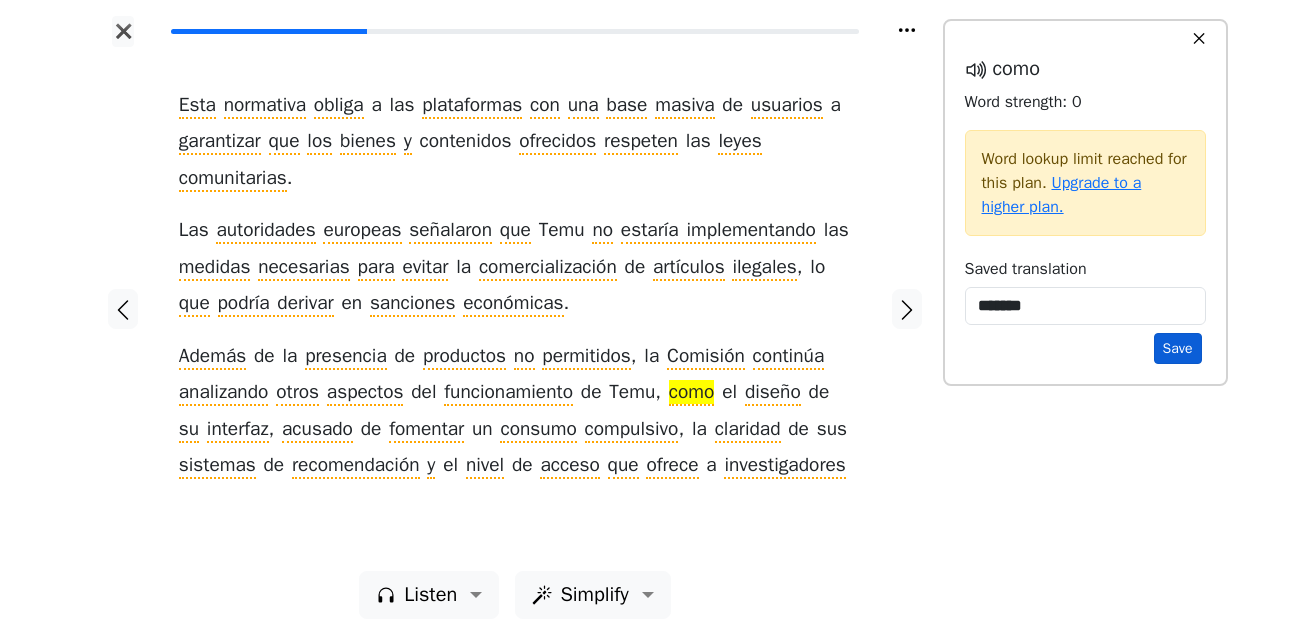 click on "Save" at bounding box center [1178, 348] 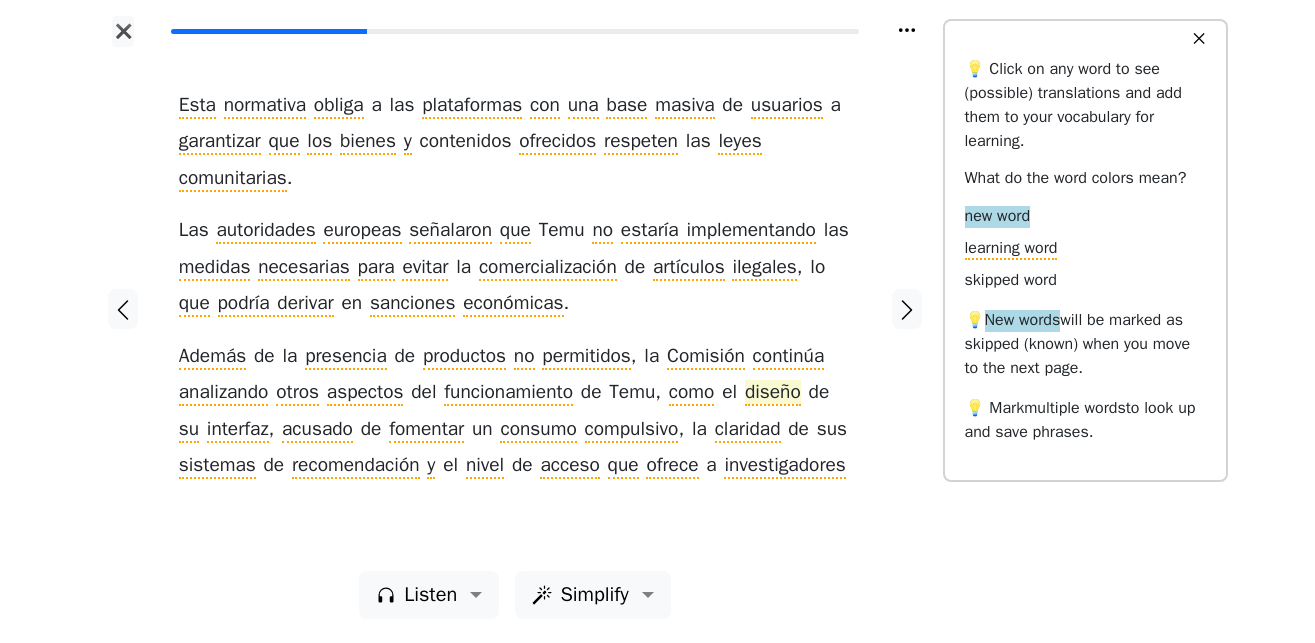 click on "diseño" at bounding box center [773, 393] 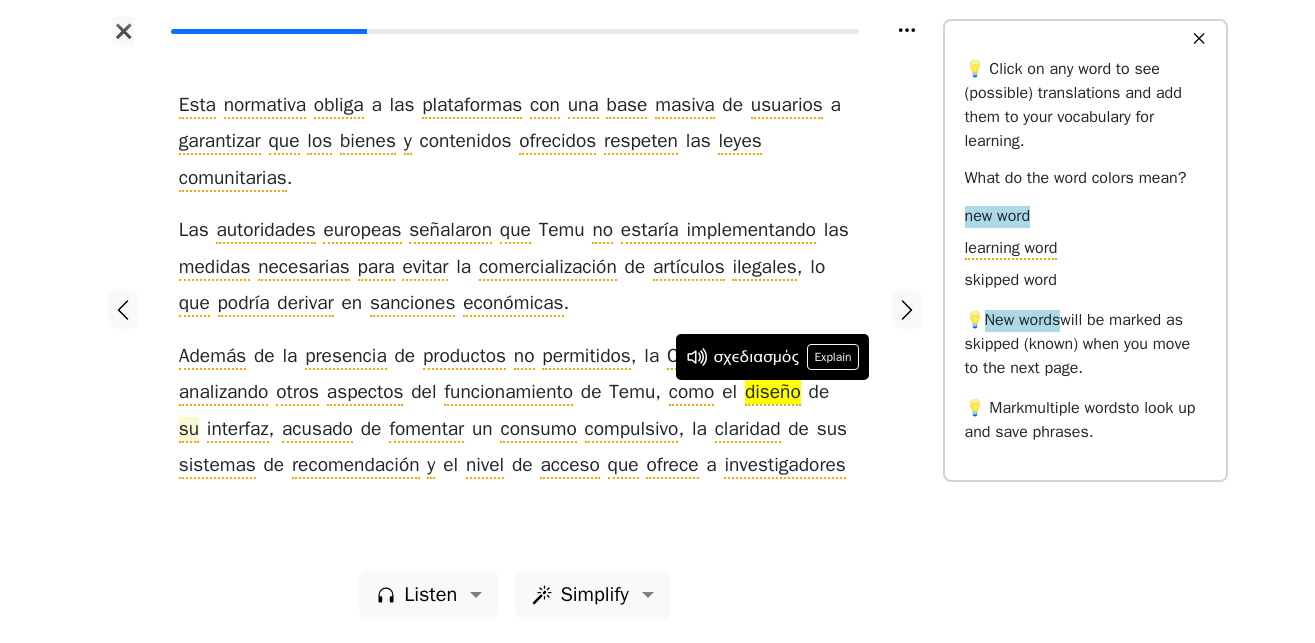 click on "su" at bounding box center (189, 430) 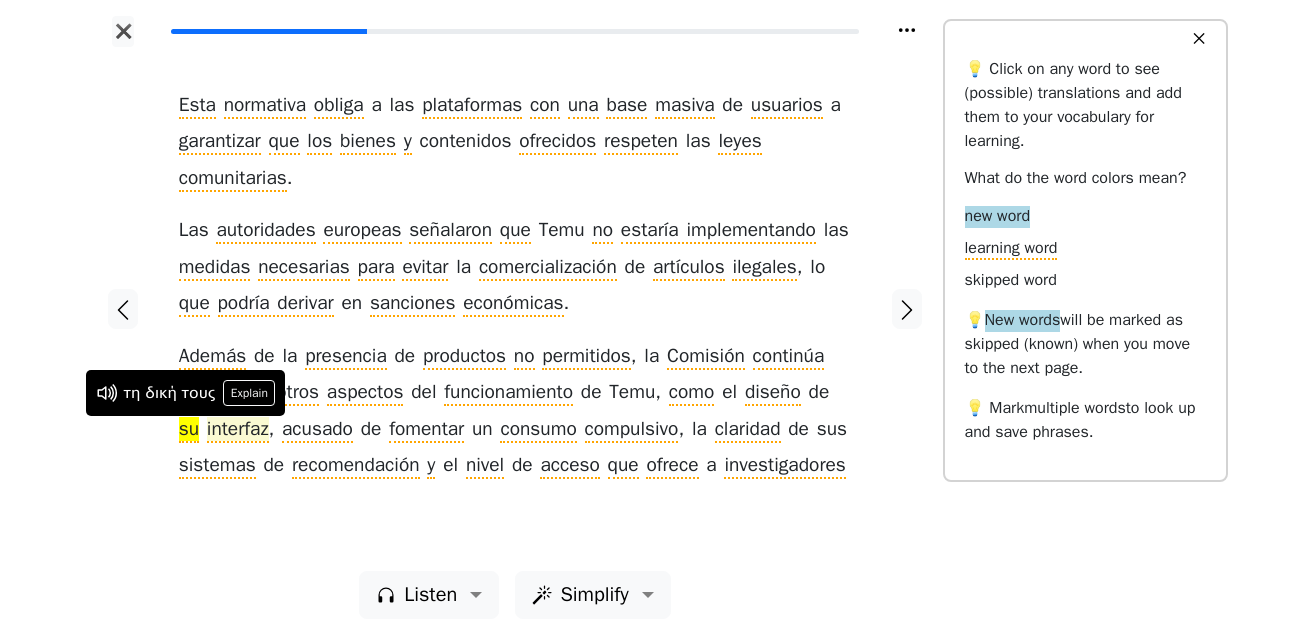 click on "interfaz" at bounding box center [238, 430] 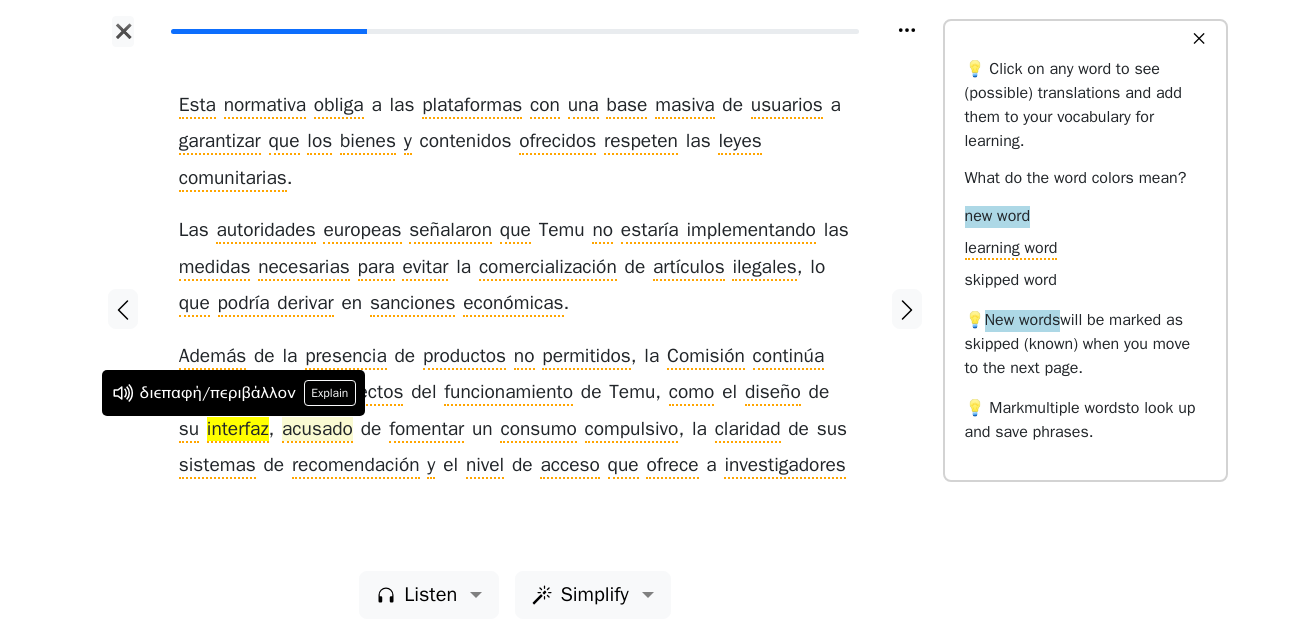 click on "acusado" at bounding box center (317, 430) 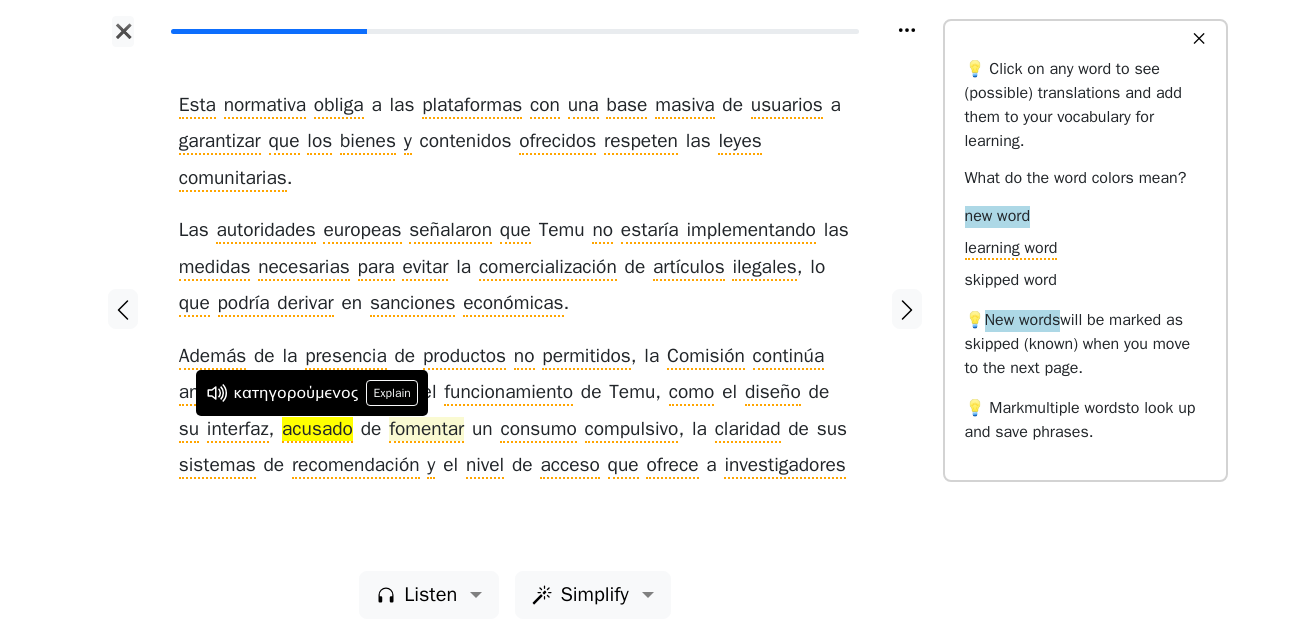 click on "fomentar" at bounding box center (426, 430) 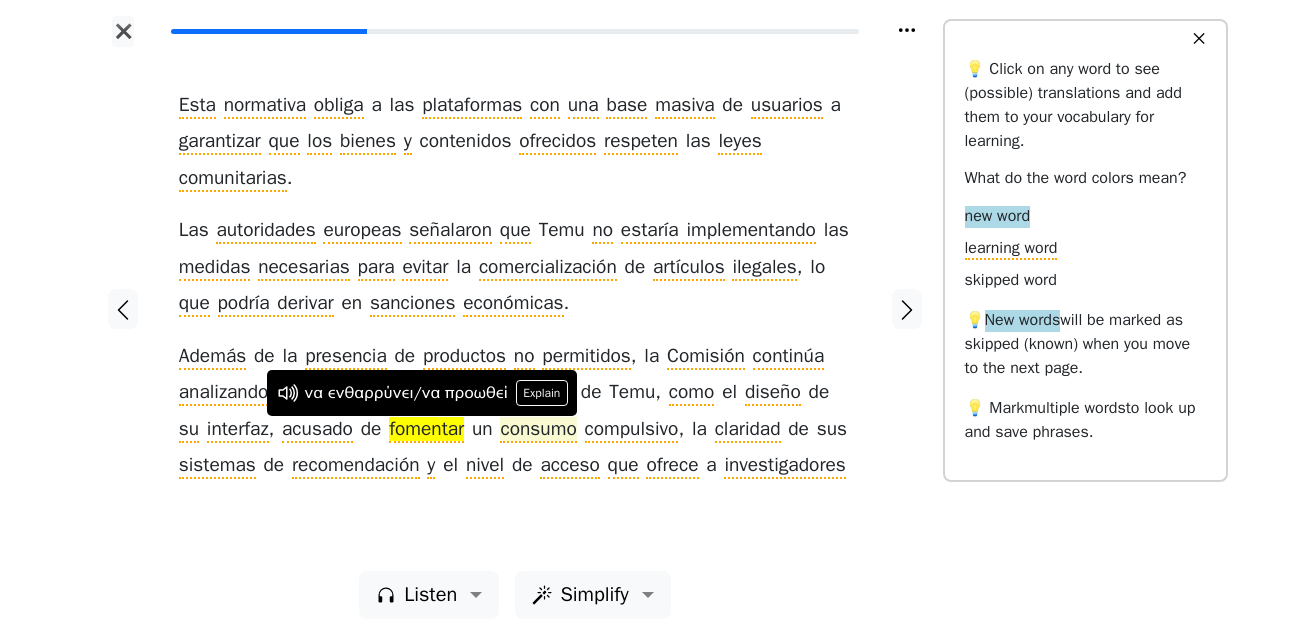click on "consumo" at bounding box center (538, 430) 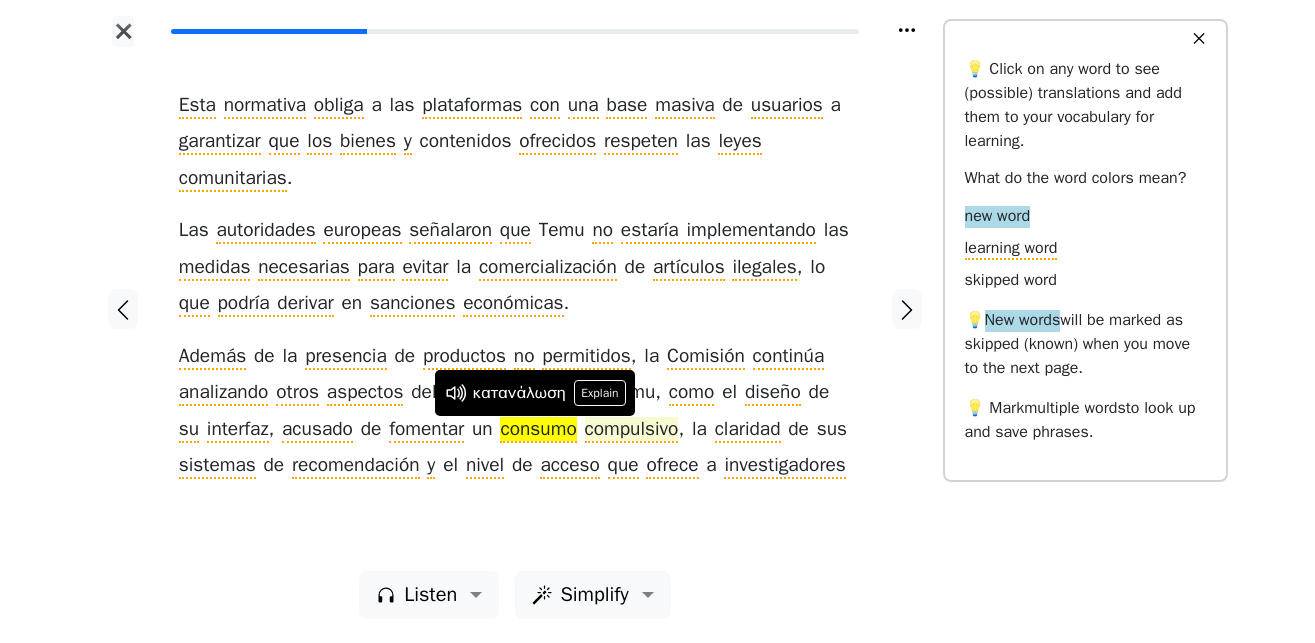 click on "compulsivo" at bounding box center [632, 430] 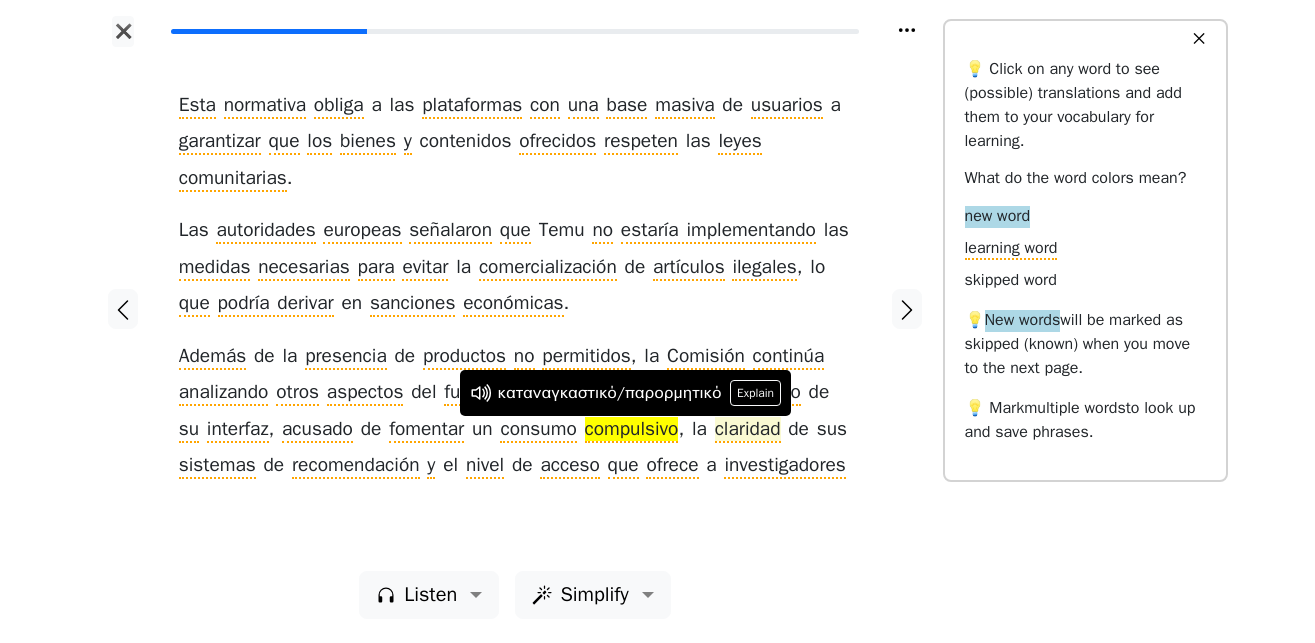 click on "claridad" at bounding box center (748, 430) 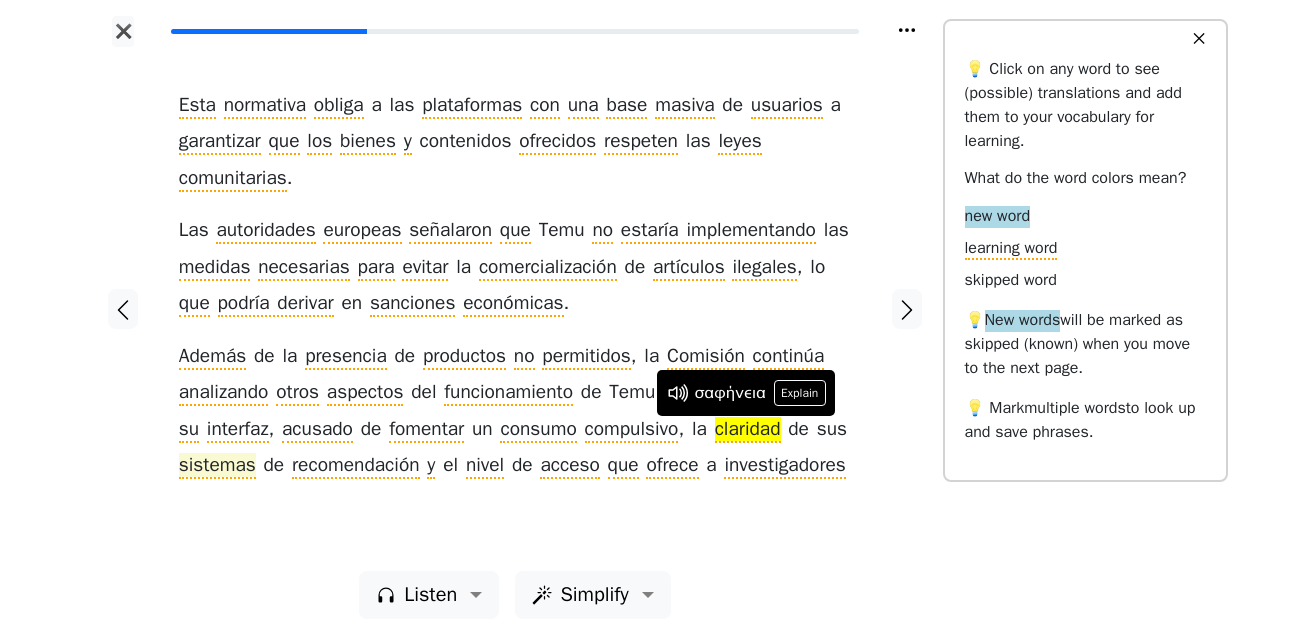click on "sistemas" at bounding box center [217, 466] 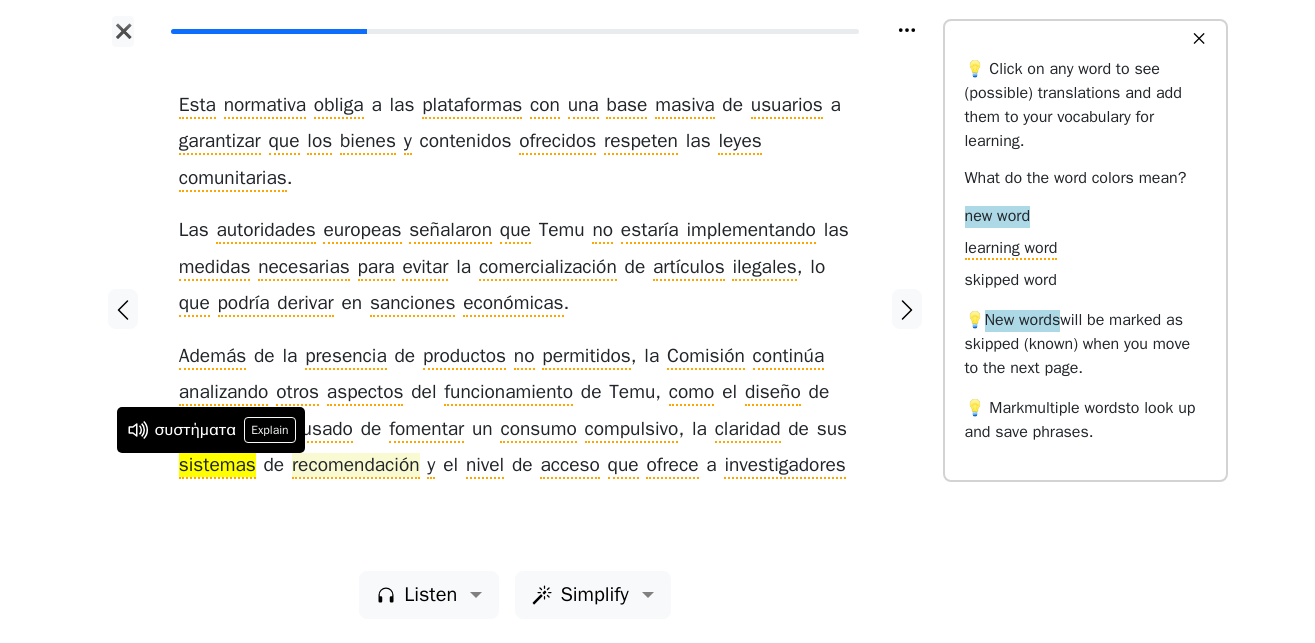 click on "recomendación" at bounding box center [356, 466] 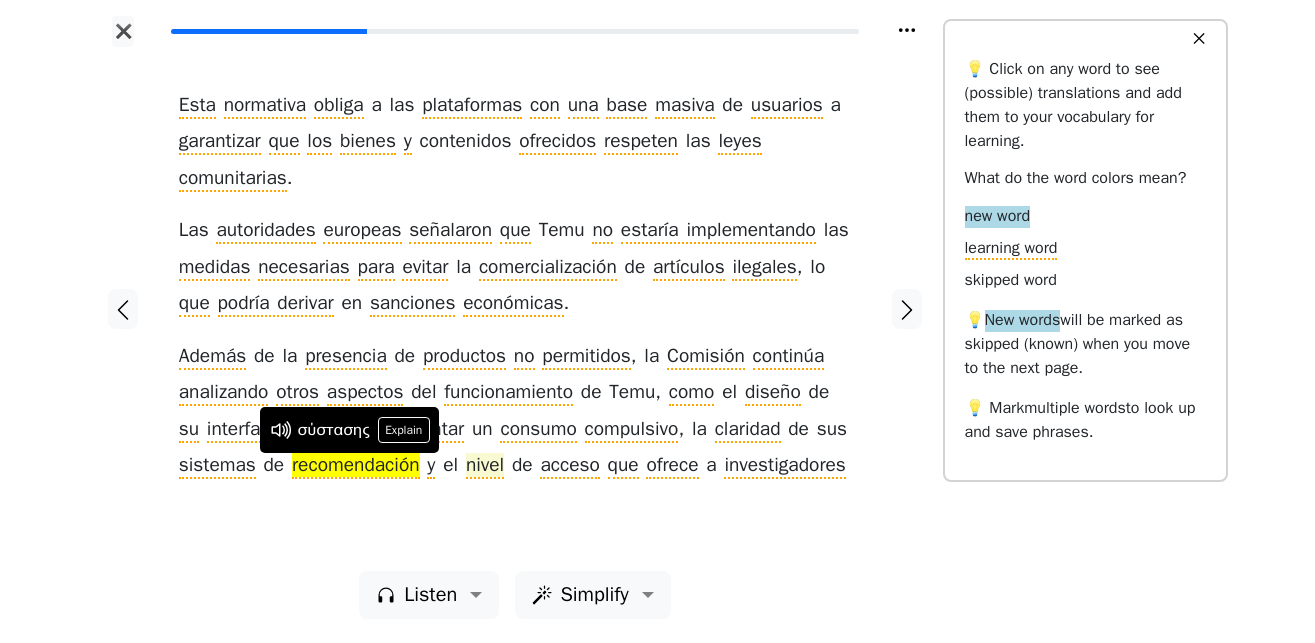 click on "nivel" at bounding box center [485, 466] 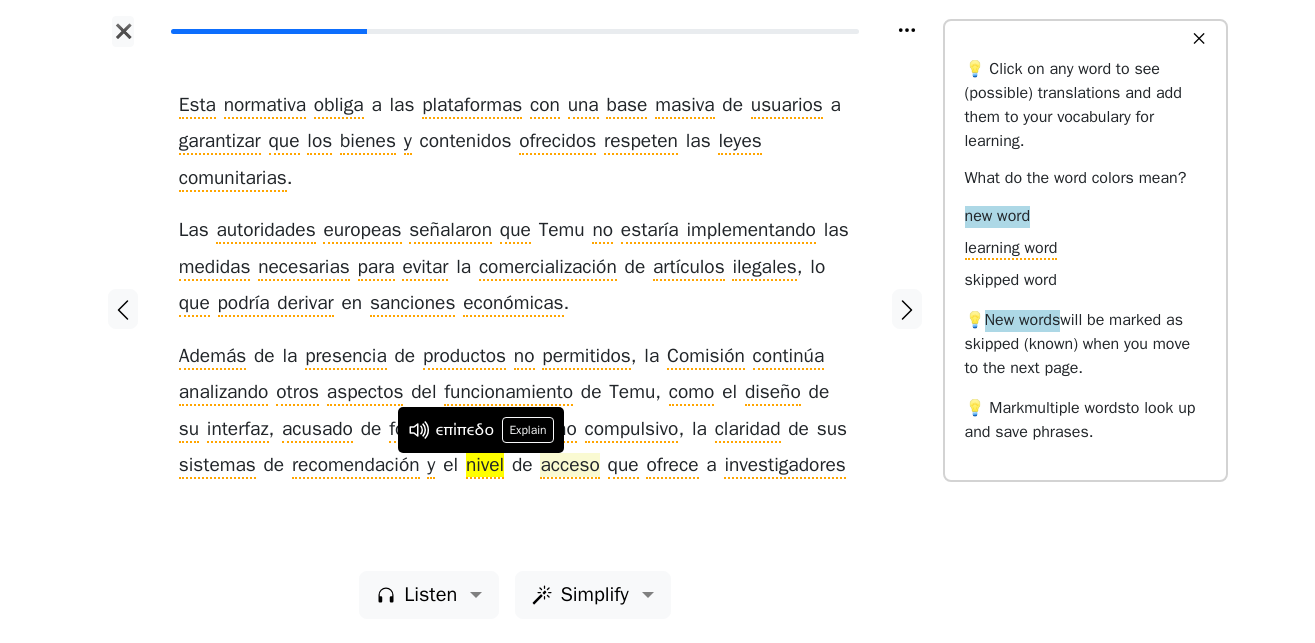 click on "acceso" at bounding box center (569, 466) 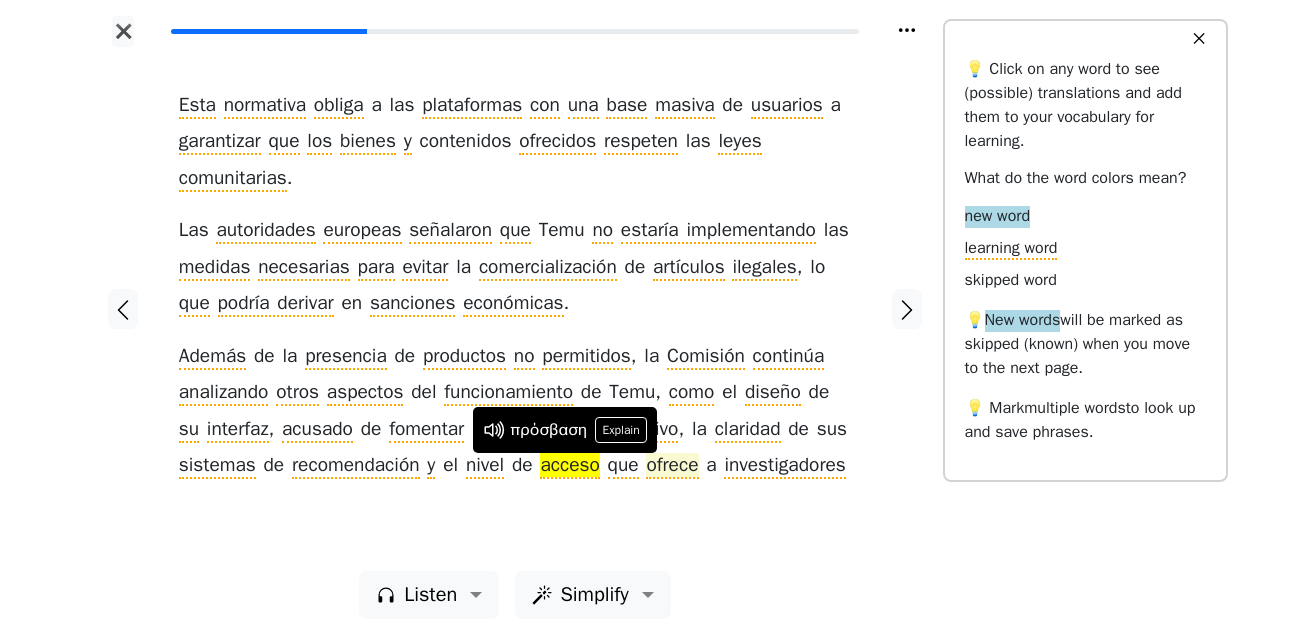click on "ofrece" at bounding box center [672, 466] 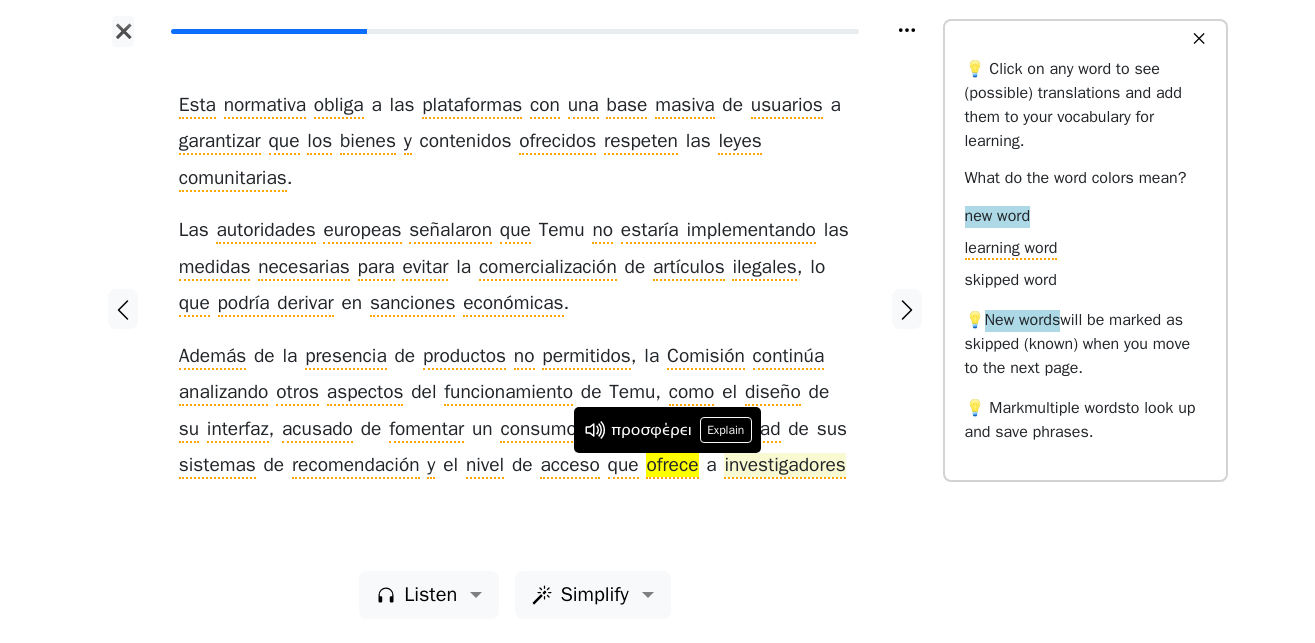 click on "investigadores" at bounding box center (784, 466) 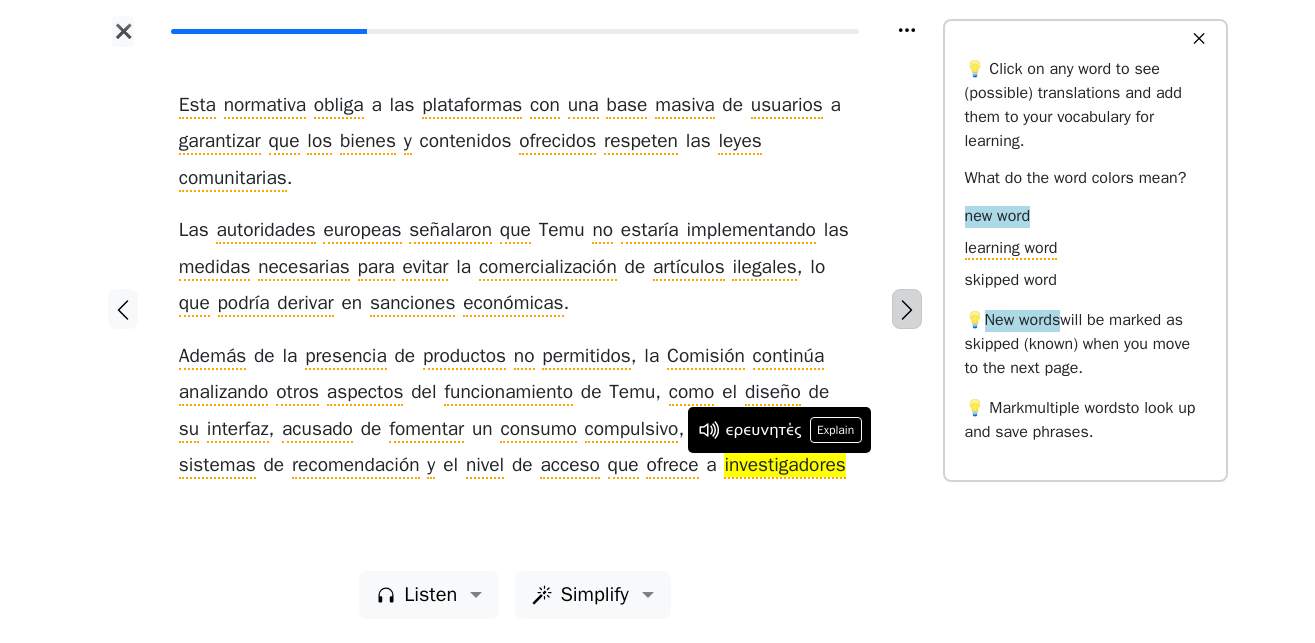 click 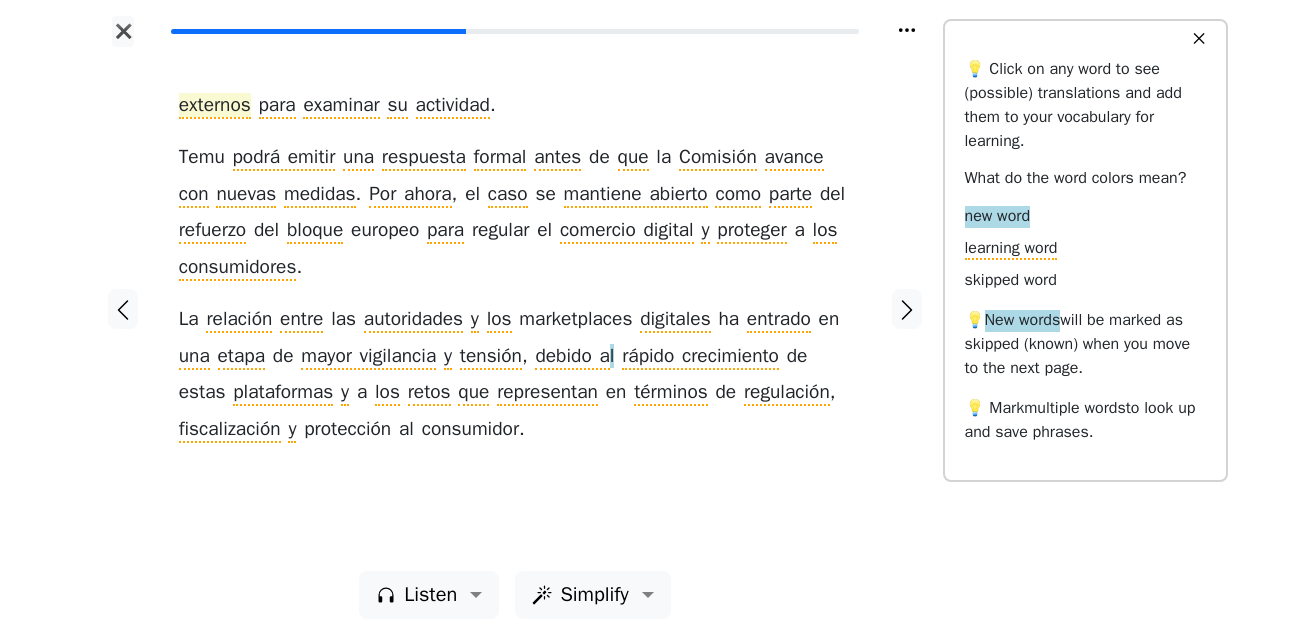 click on "externos" at bounding box center [215, 106] 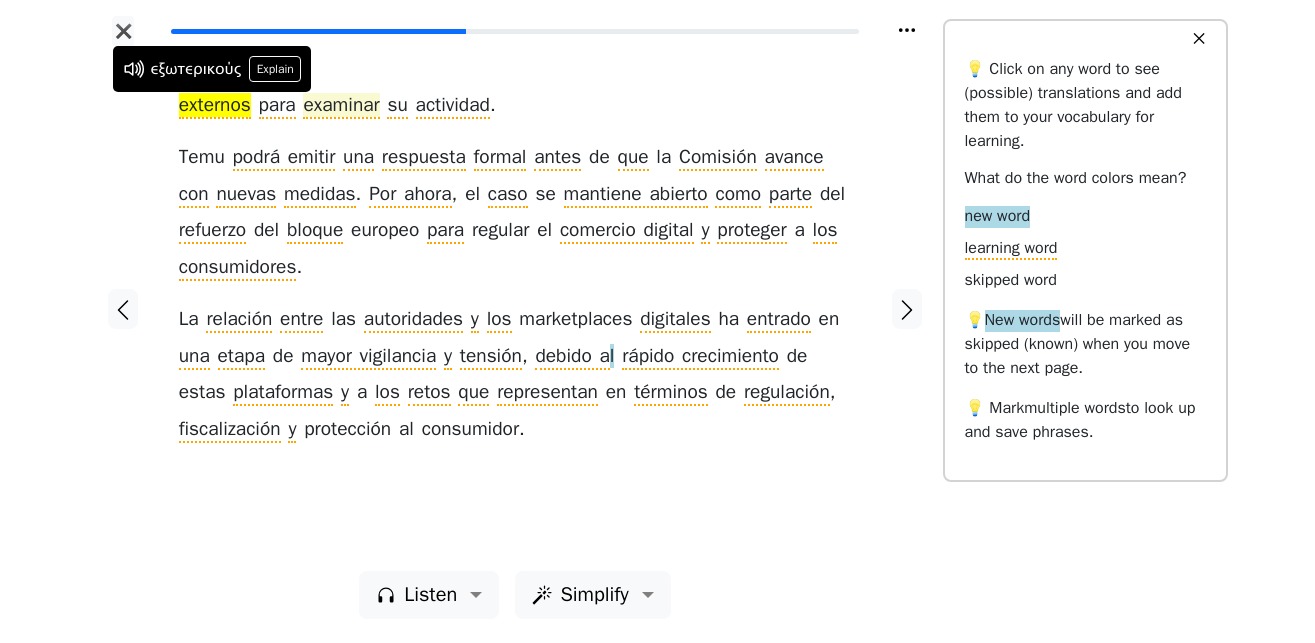 click on "examinar" at bounding box center [341, 106] 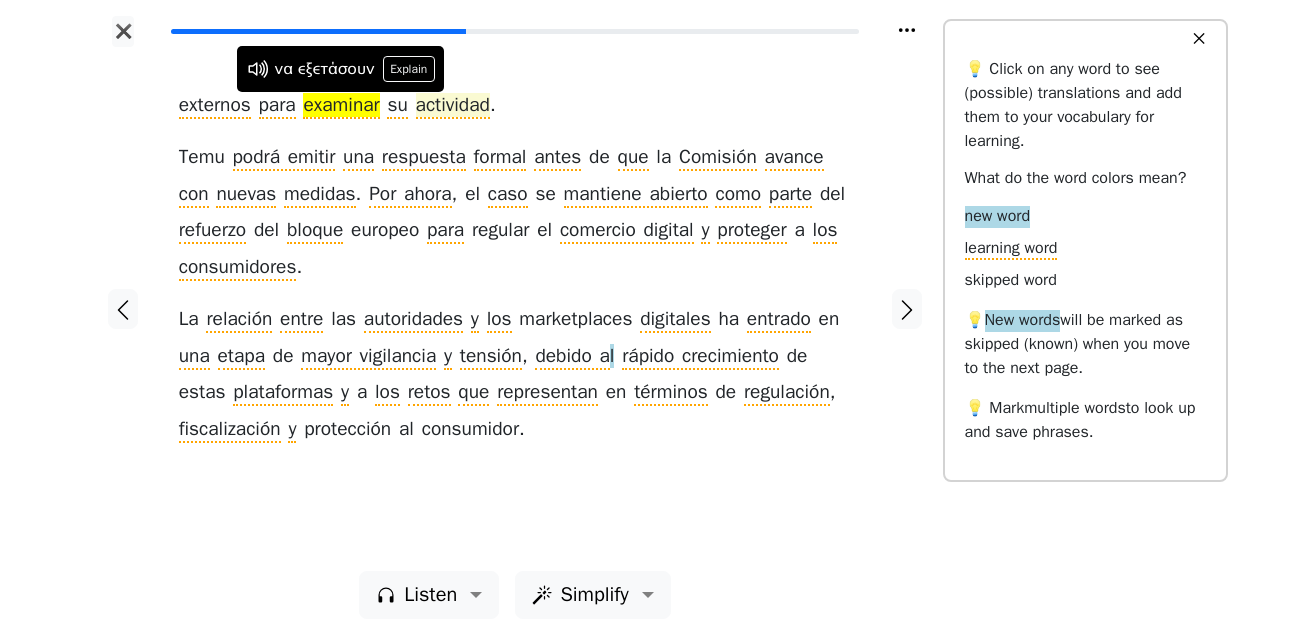 click on "actividad" at bounding box center (453, 106) 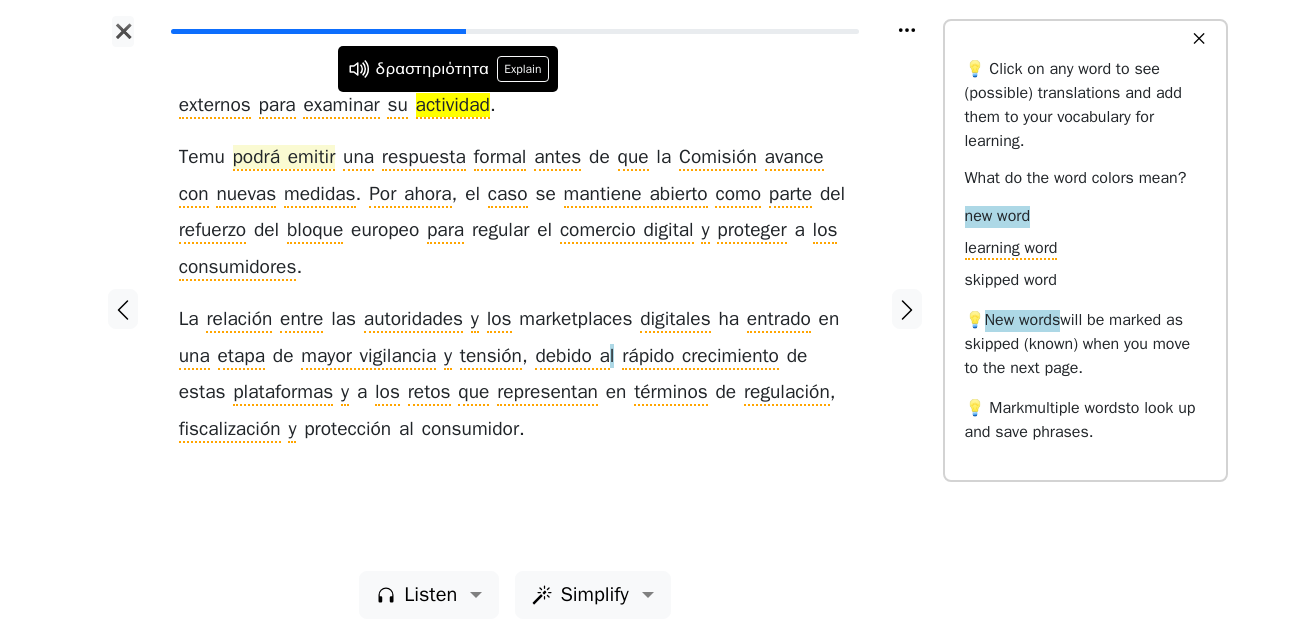 click on "podrá emitir" at bounding box center [284, 158] 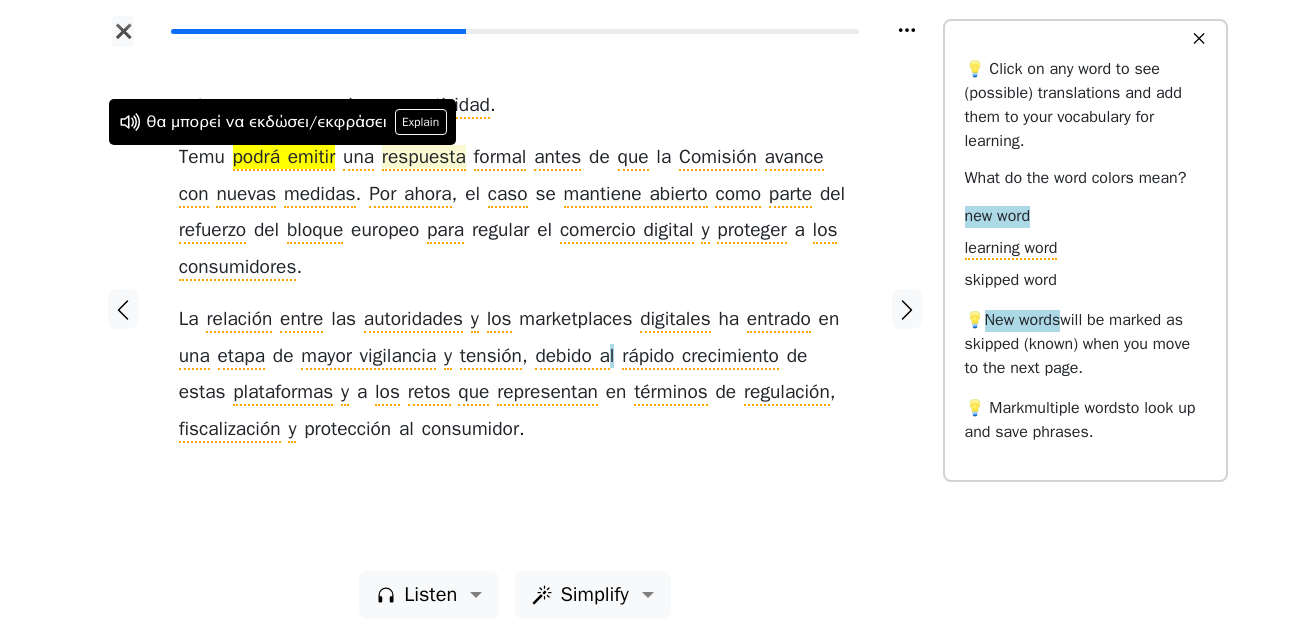 click on "respuesta" at bounding box center [424, 158] 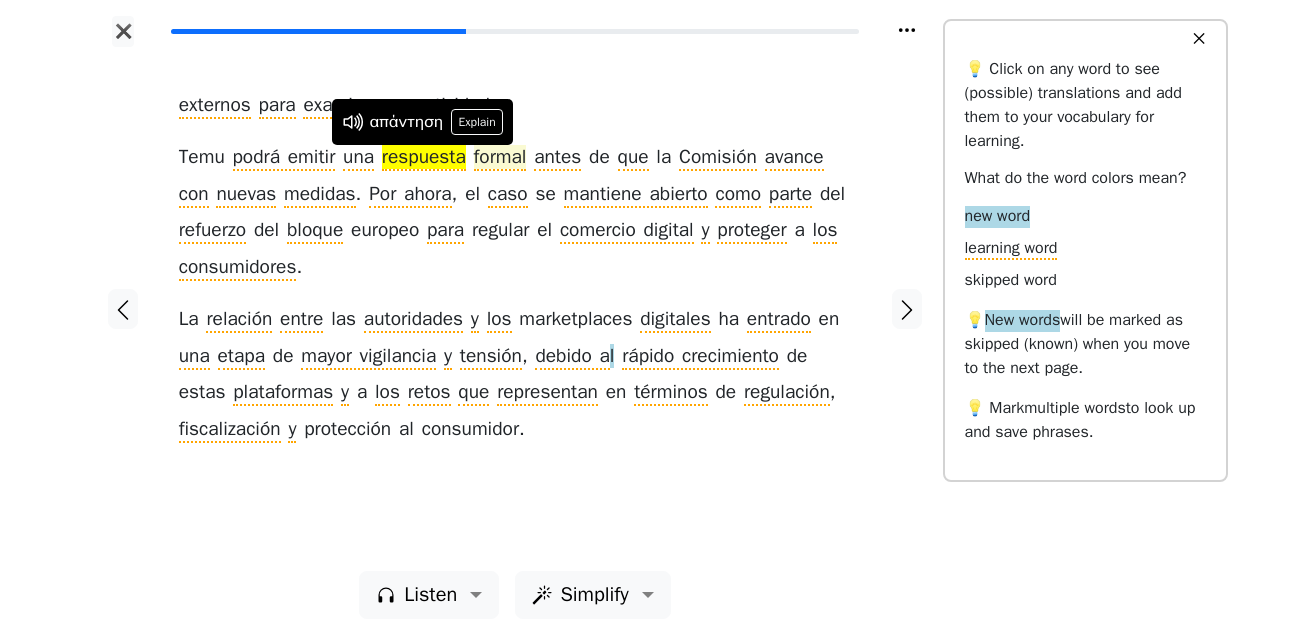 click on "formal" at bounding box center [500, 158] 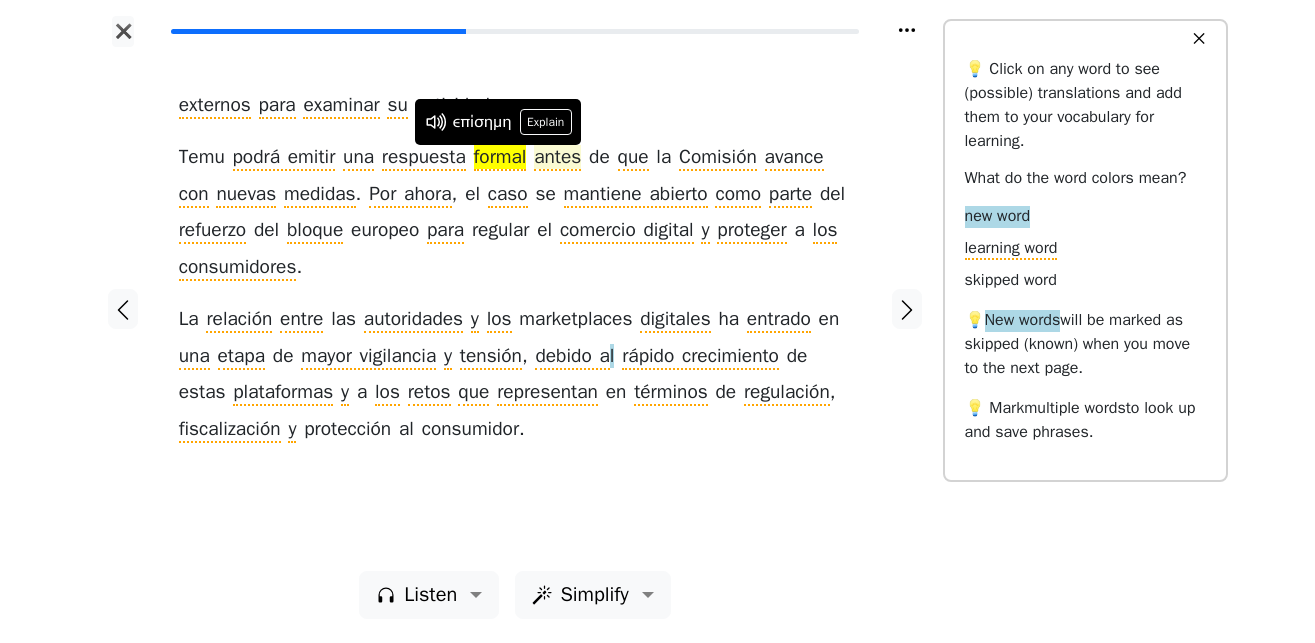 click on "antes" at bounding box center [557, 158] 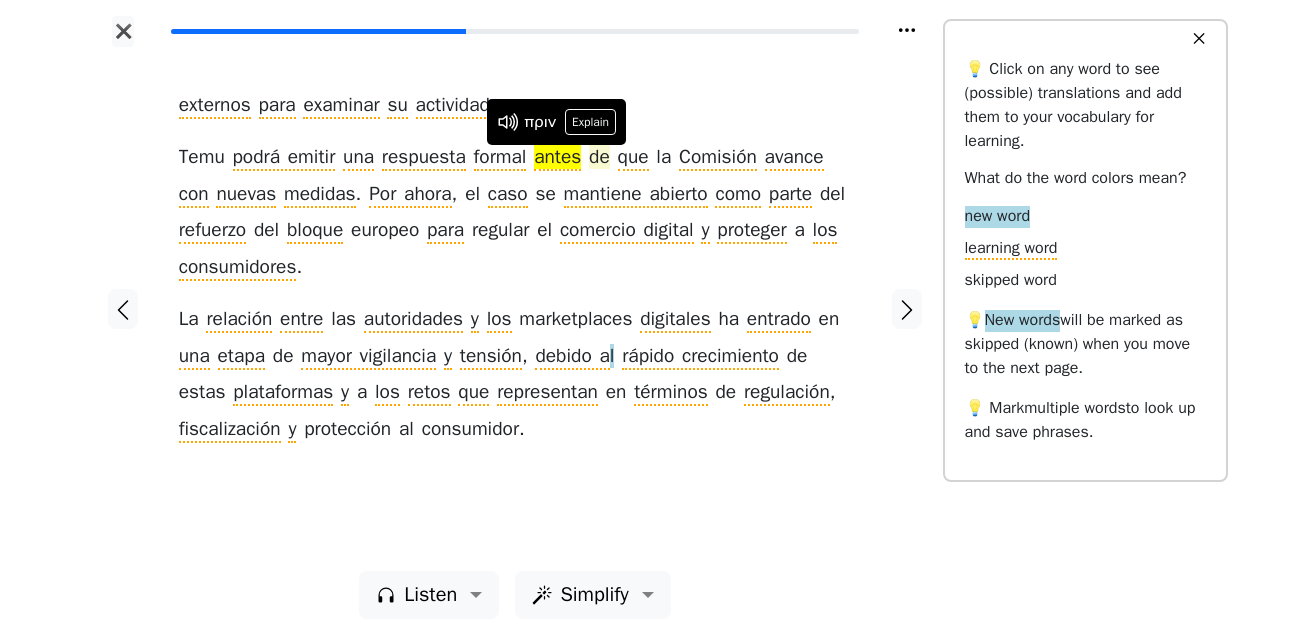 click on "de" at bounding box center (599, 158) 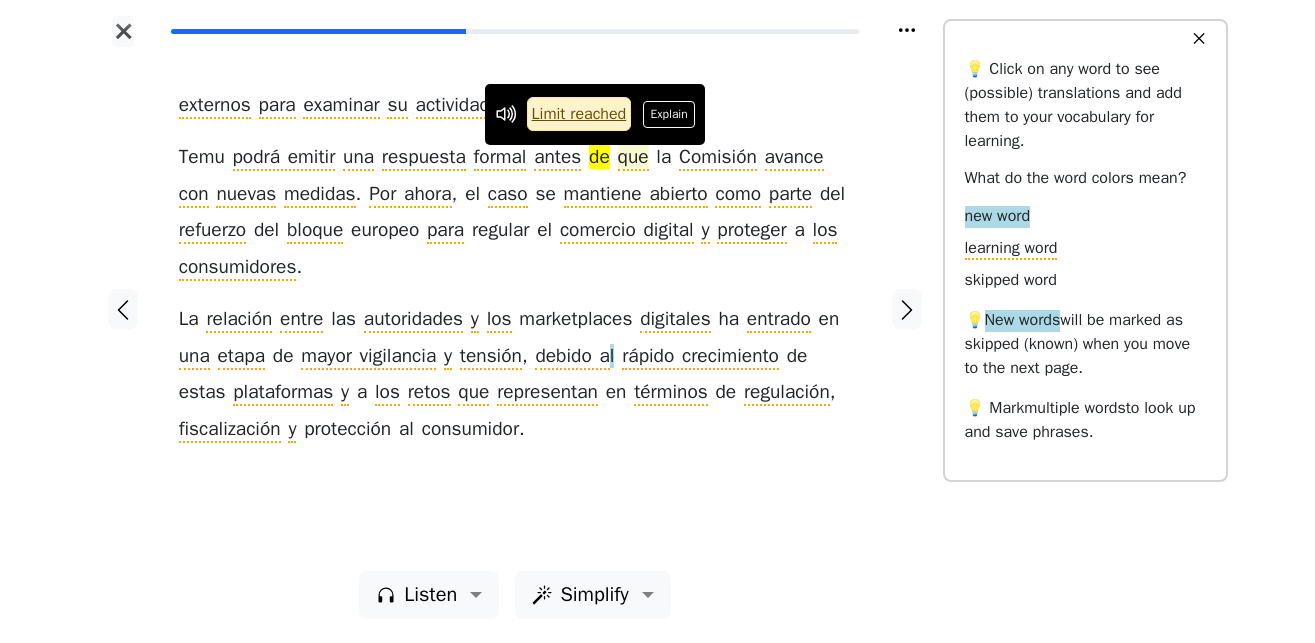 click on "que" at bounding box center [633, 158] 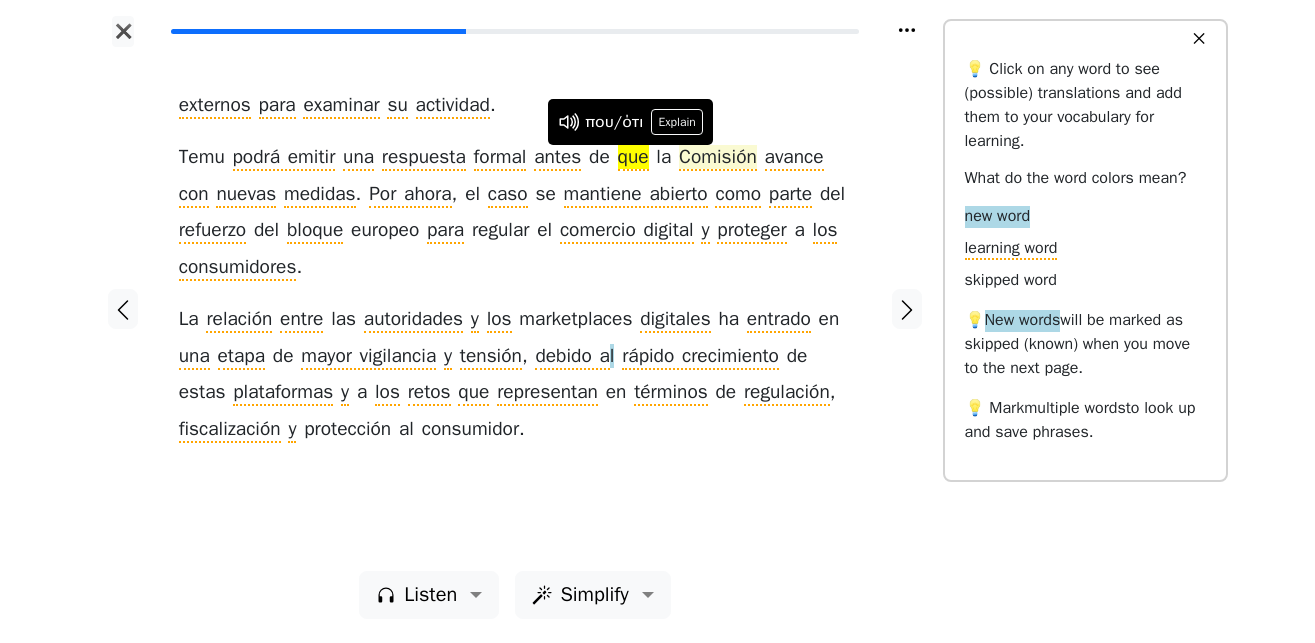 click on "Comisión" at bounding box center (718, 158) 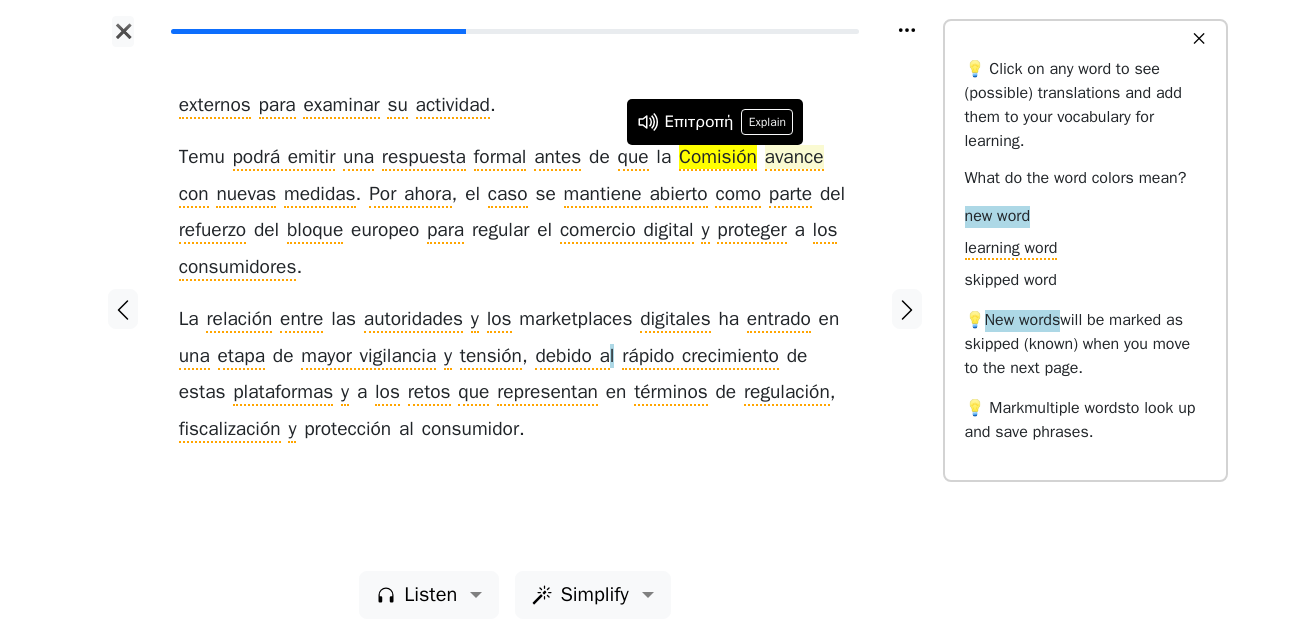 click on "avance" at bounding box center [794, 158] 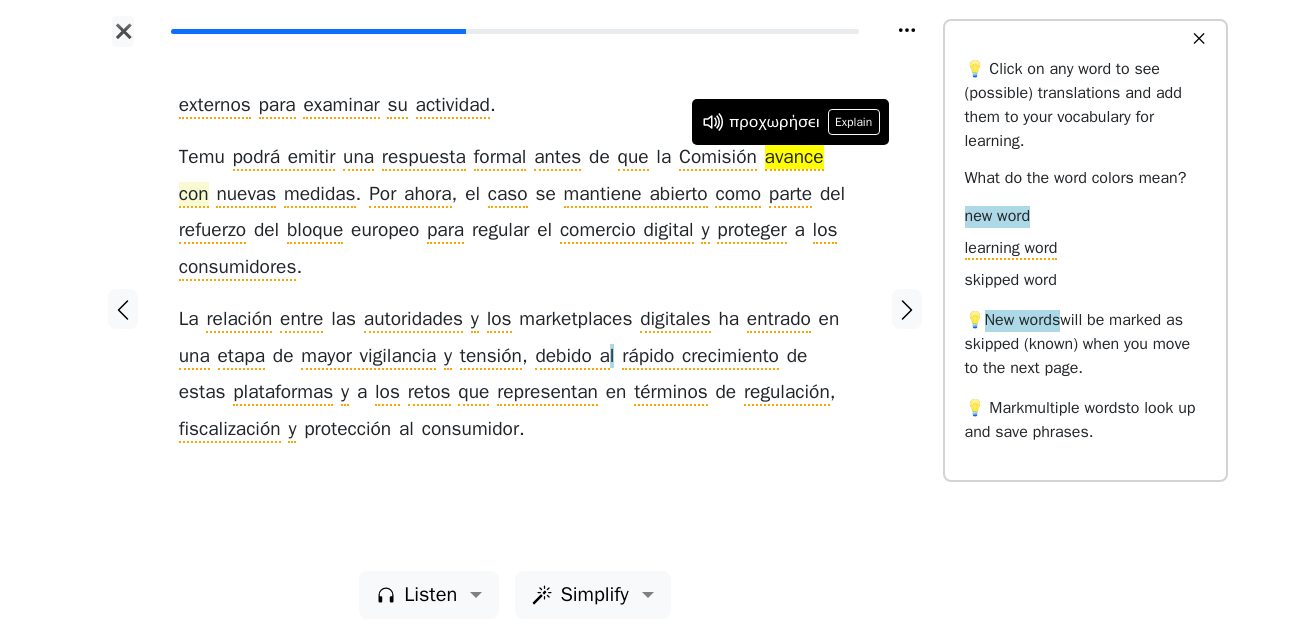 click on "con" at bounding box center (194, 195) 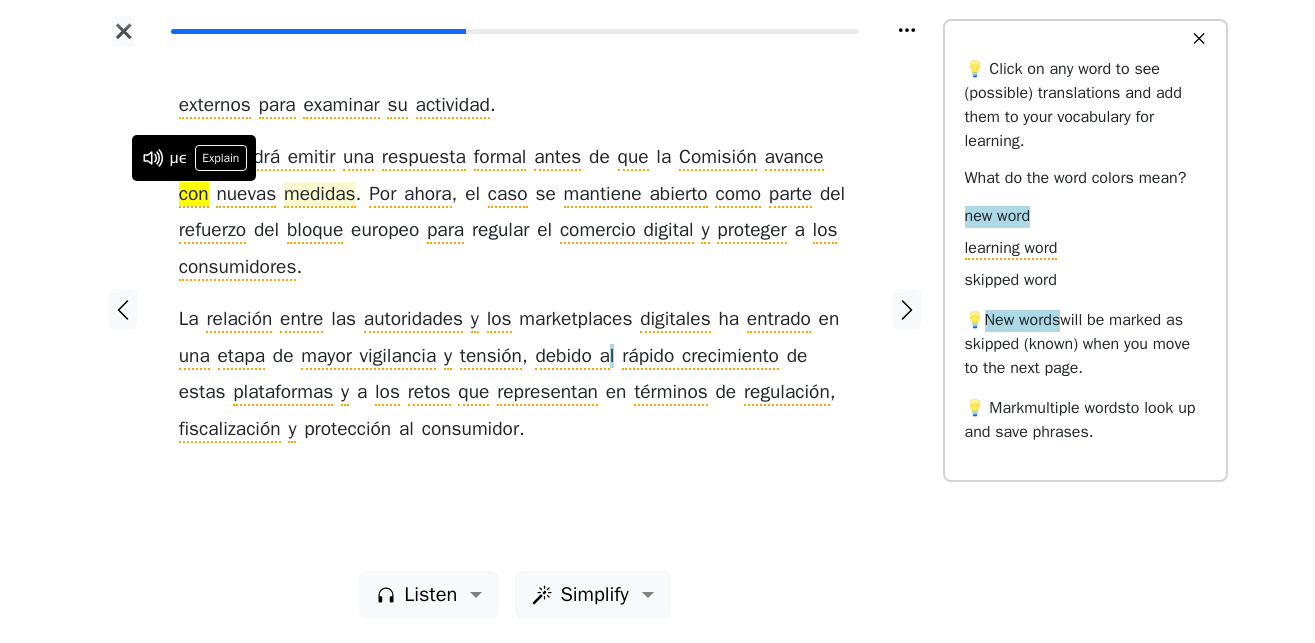click on "medidas" at bounding box center (320, 195) 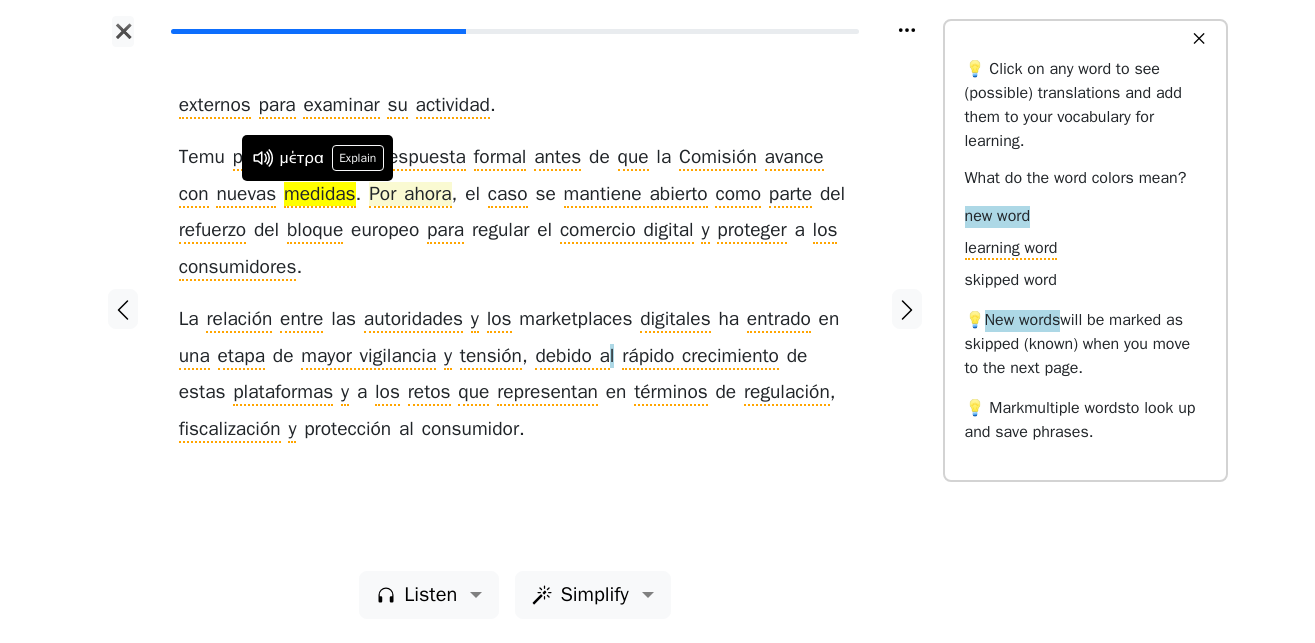 click on "Por ahora" at bounding box center [410, 195] 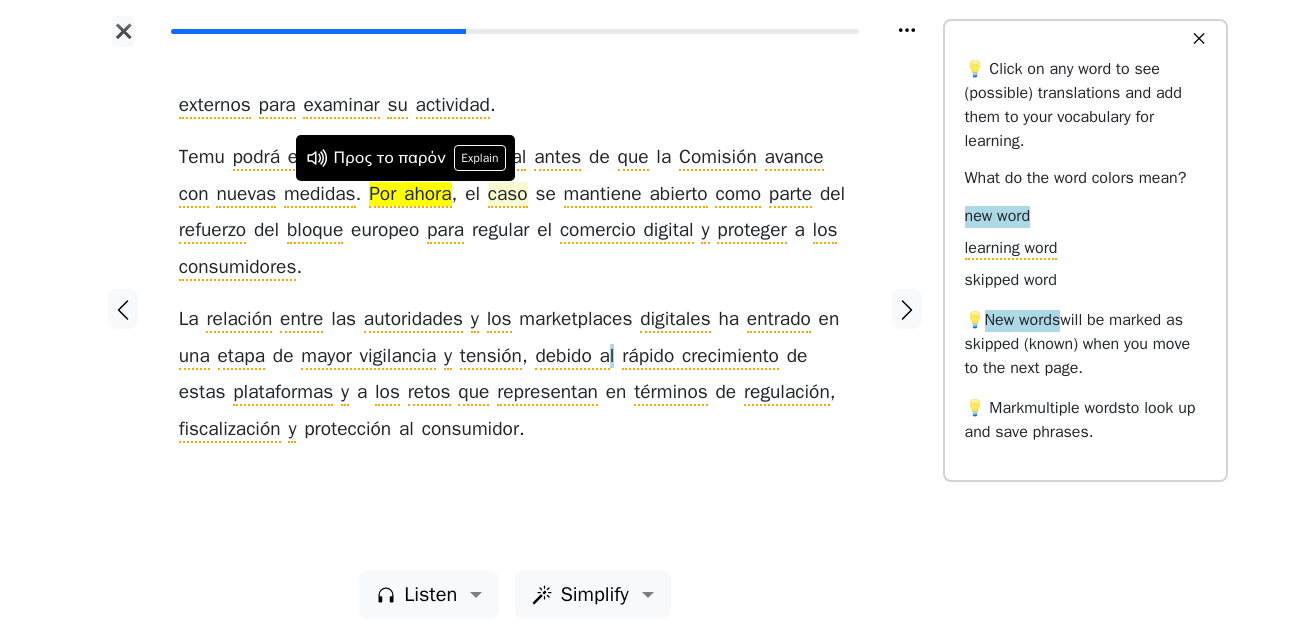 click on "caso" at bounding box center [508, 195] 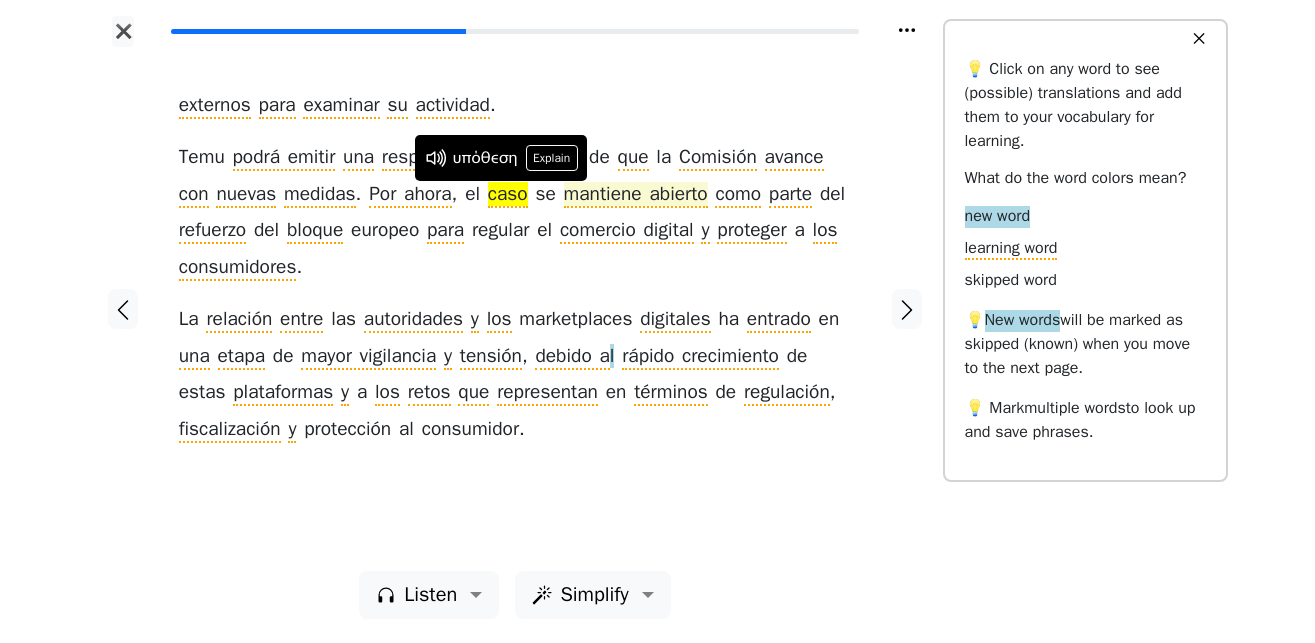 click on "mantiene abierto" at bounding box center [636, 195] 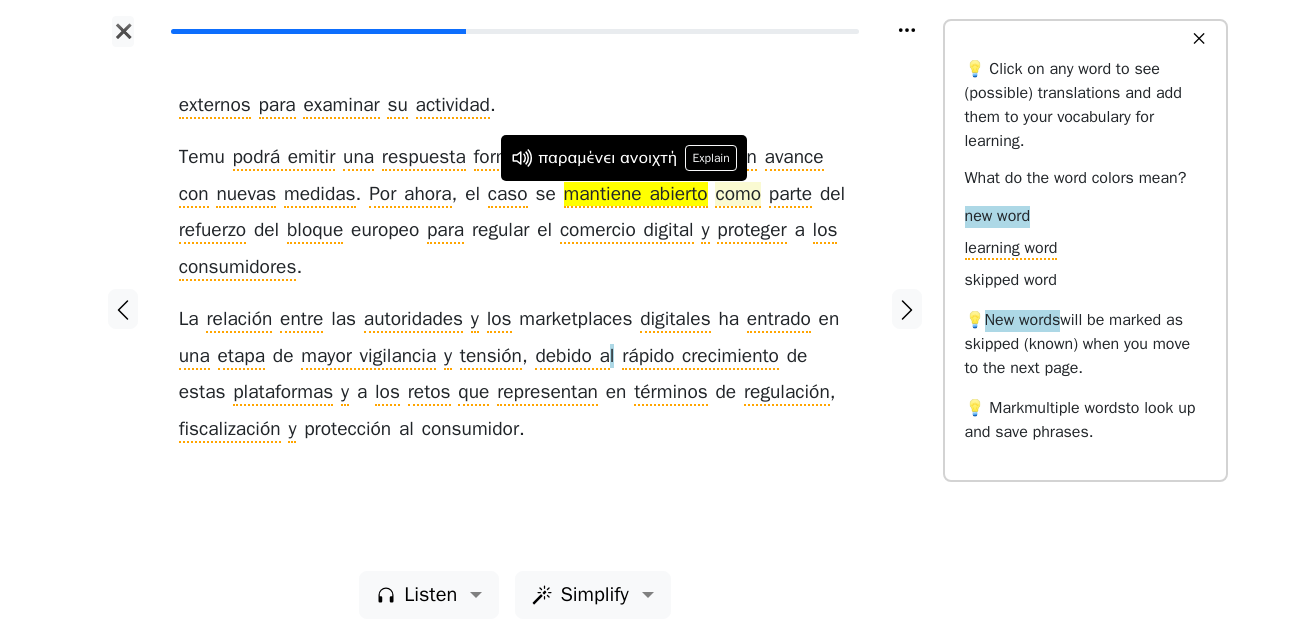 click on "como" at bounding box center (738, 195) 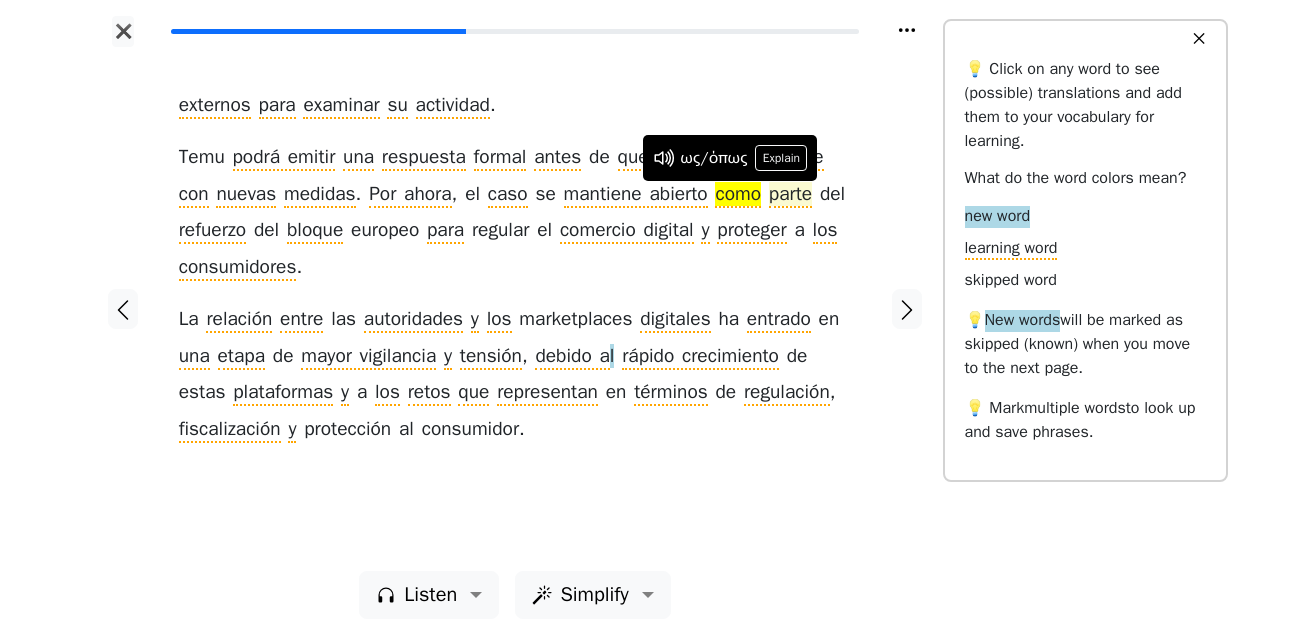 click on "parte" at bounding box center (790, 195) 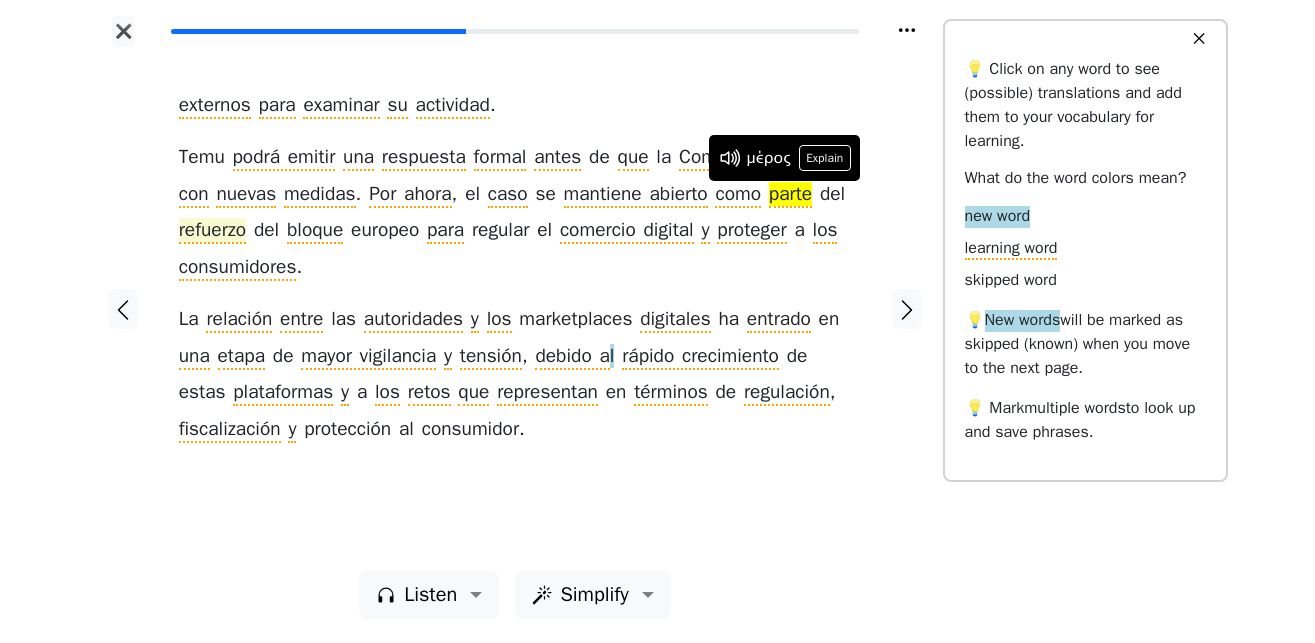 click on "refuerzo" at bounding box center [212, 231] 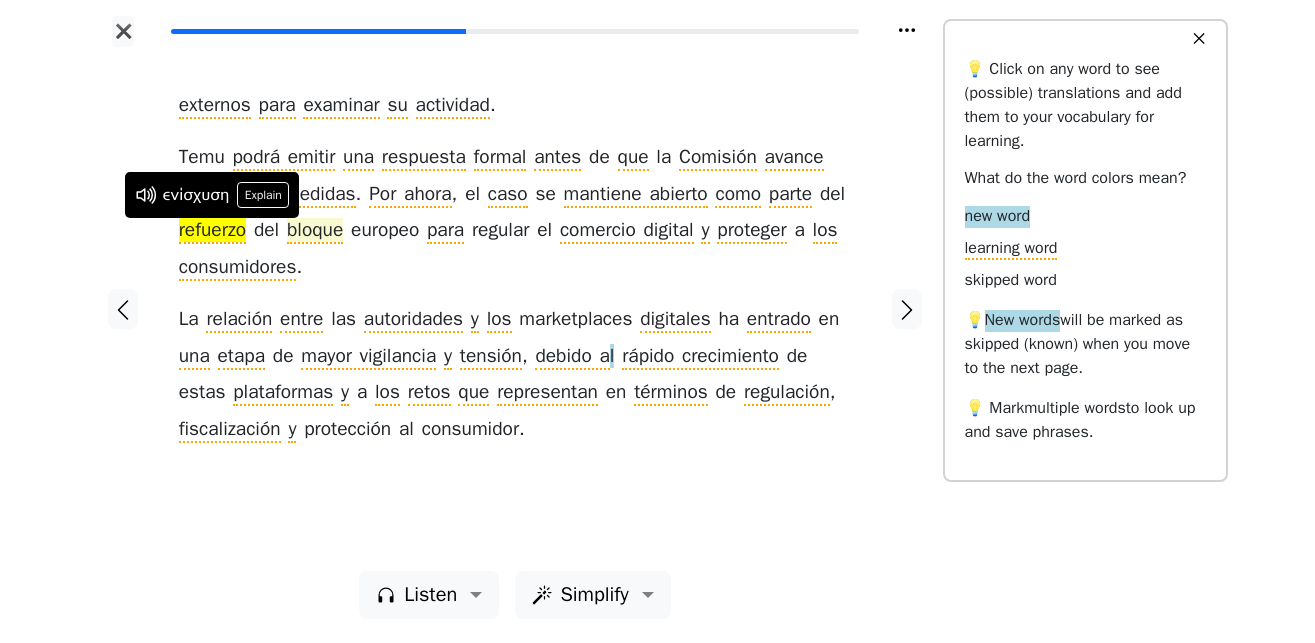 click on "bloque" at bounding box center [315, 231] 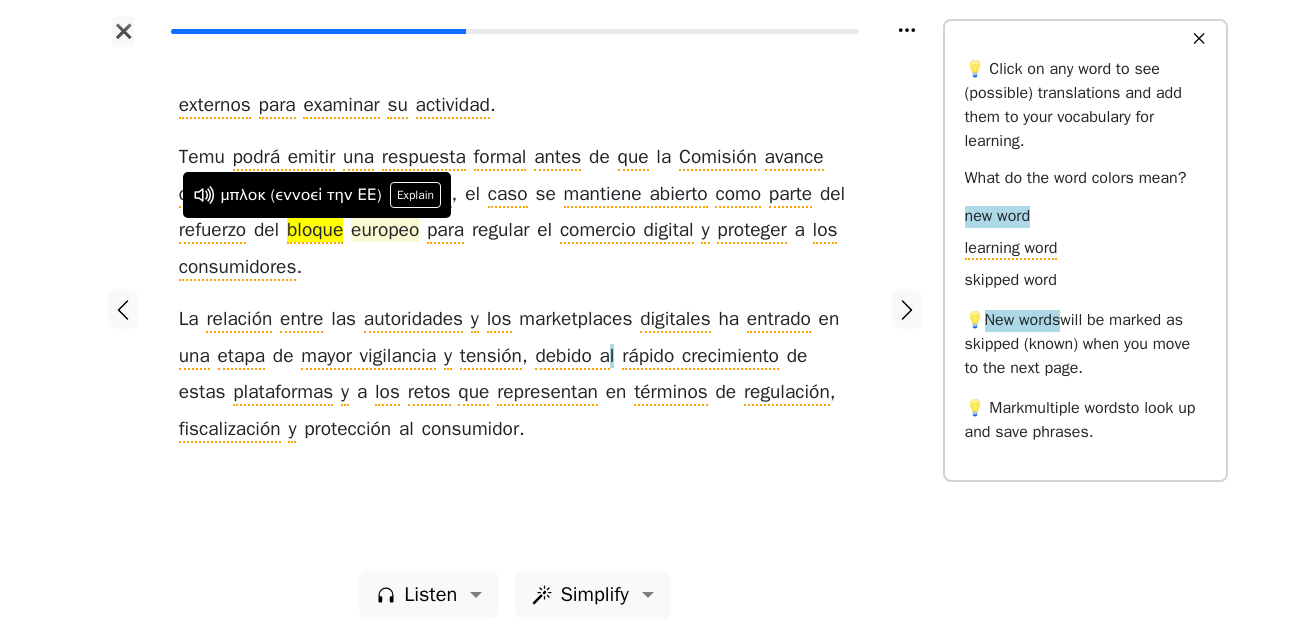 click on "europeo" at bounding box center [385, 231] 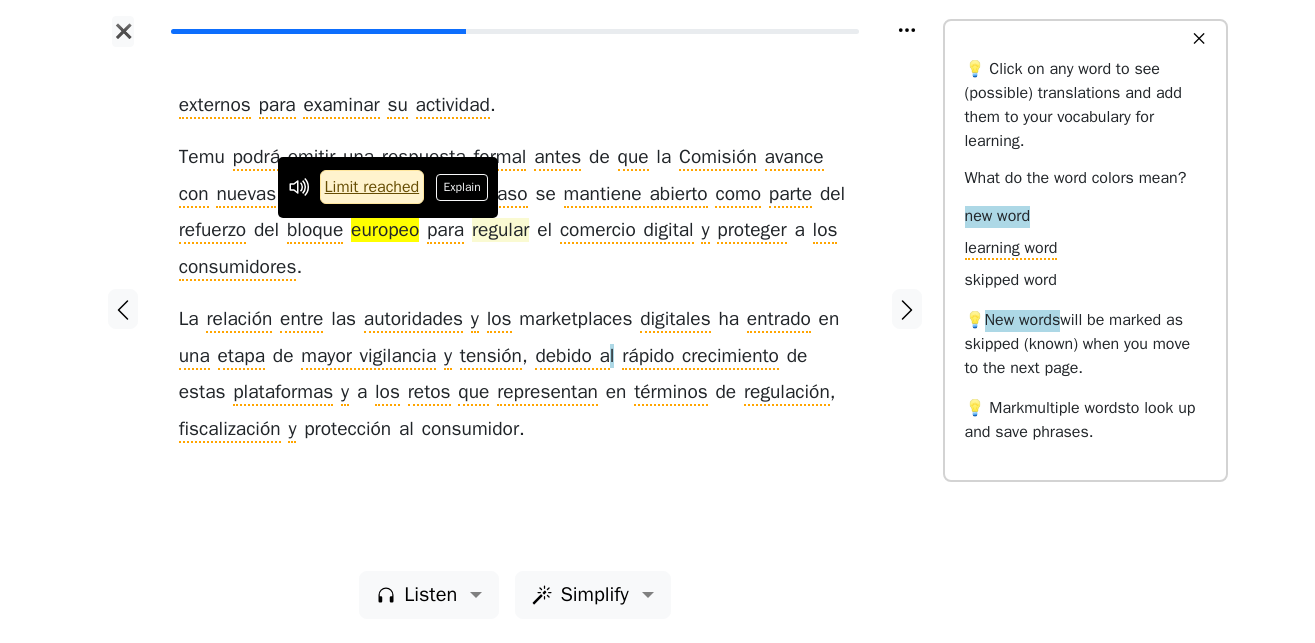click on "regular" at bounding box center [500, 231] 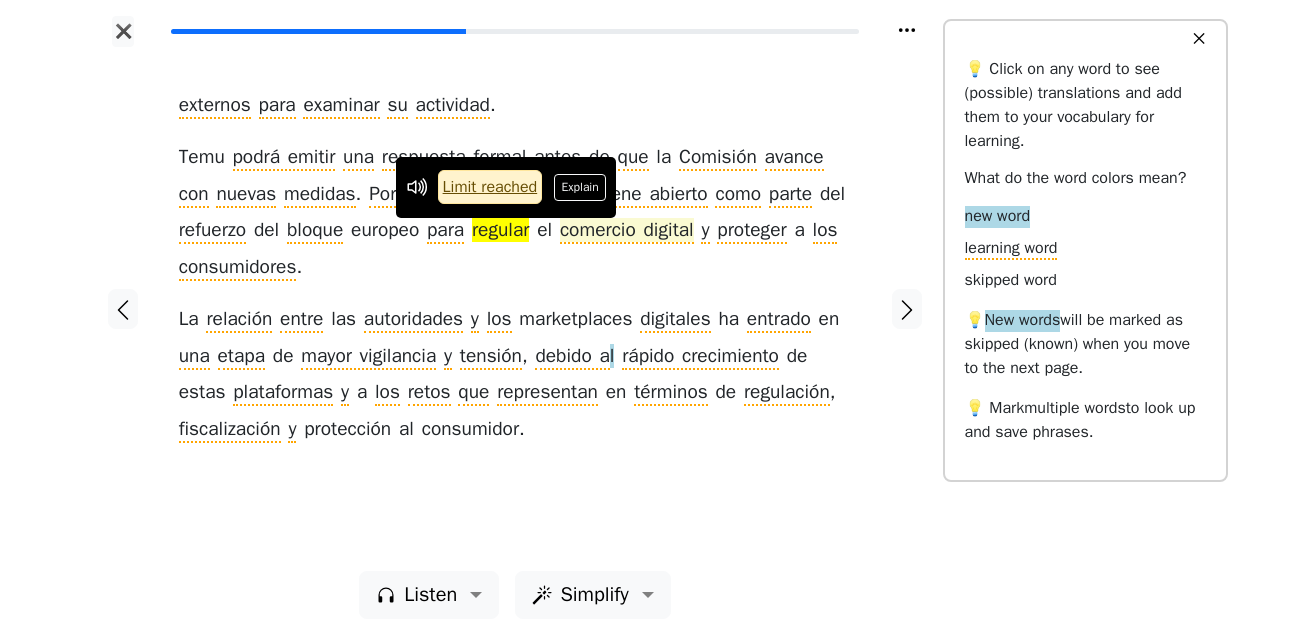 click on "comercio digital" at bounding box center (627, 231) 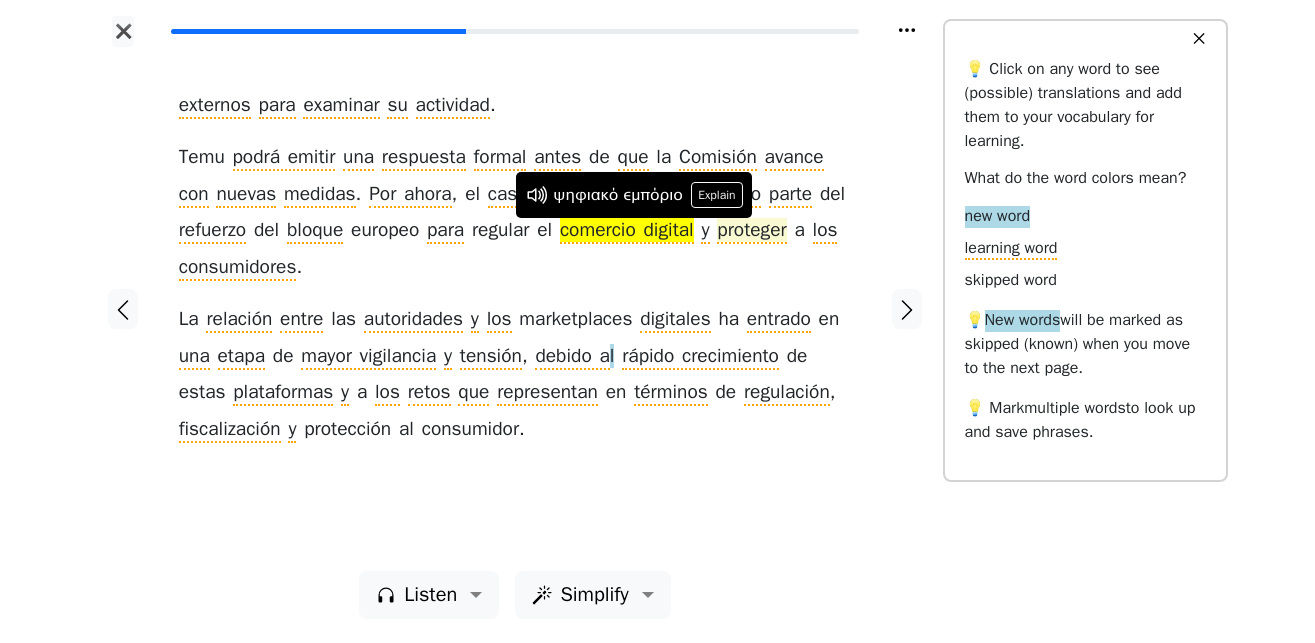 click on "proteger" at bounding box center [751, 231] 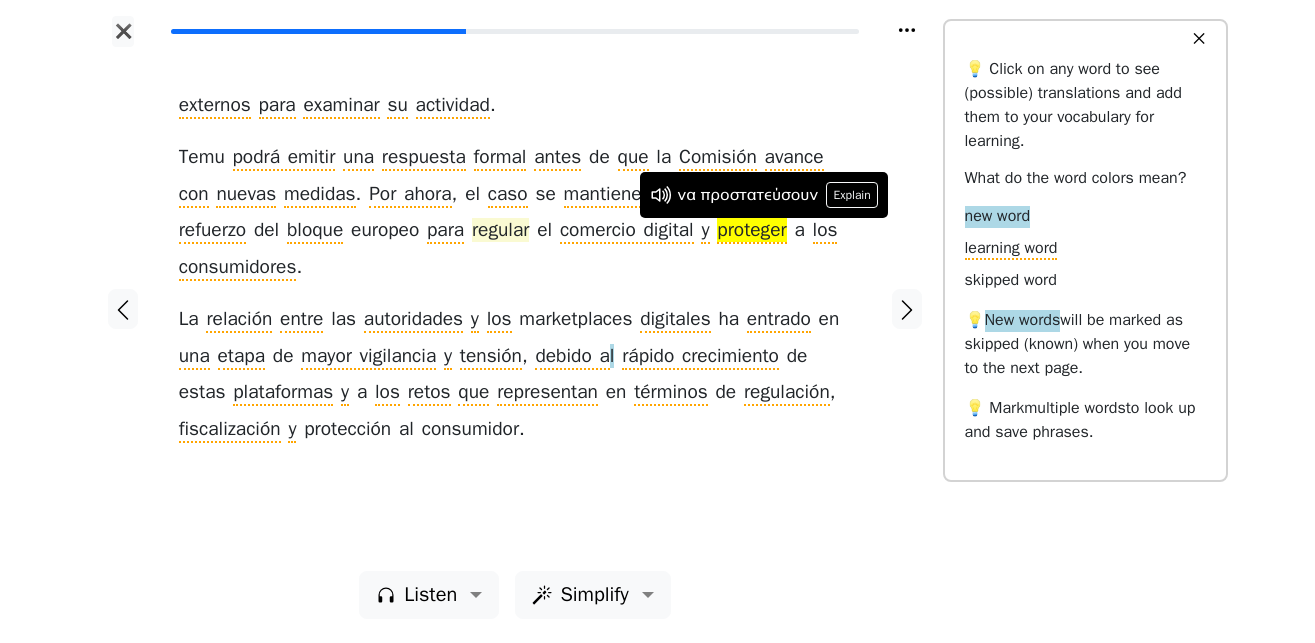 click on "regular" at bounding box center (500, 231) 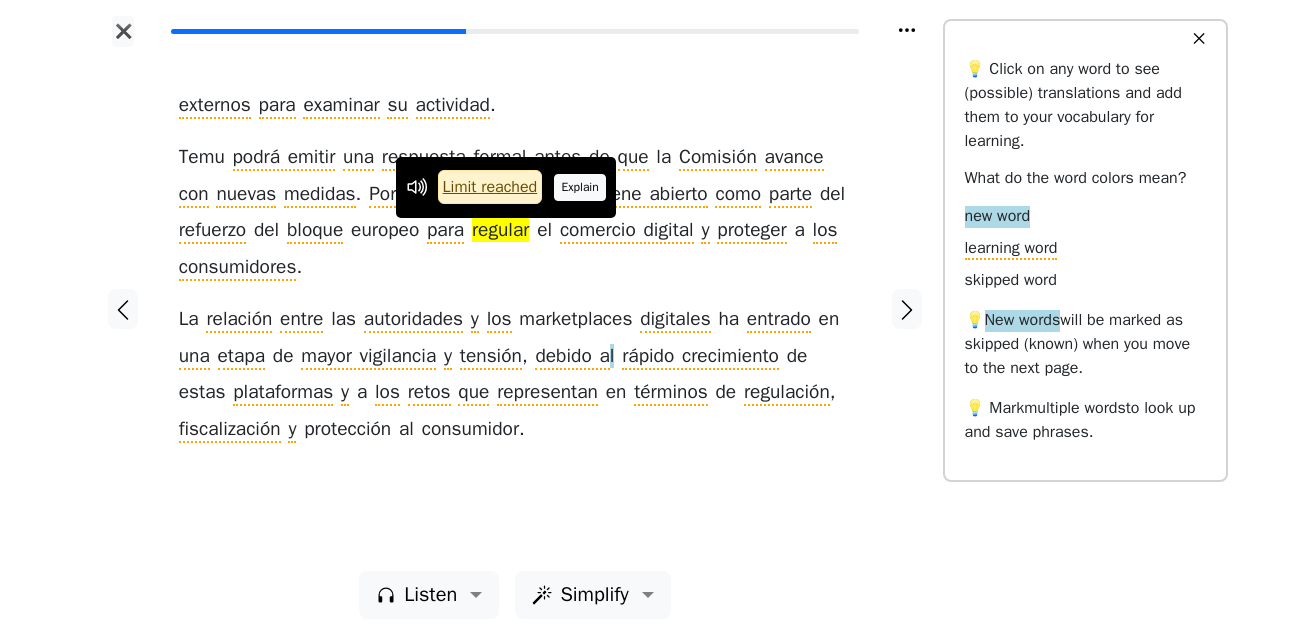 click on "Explain" at bounding box center [580, 187] 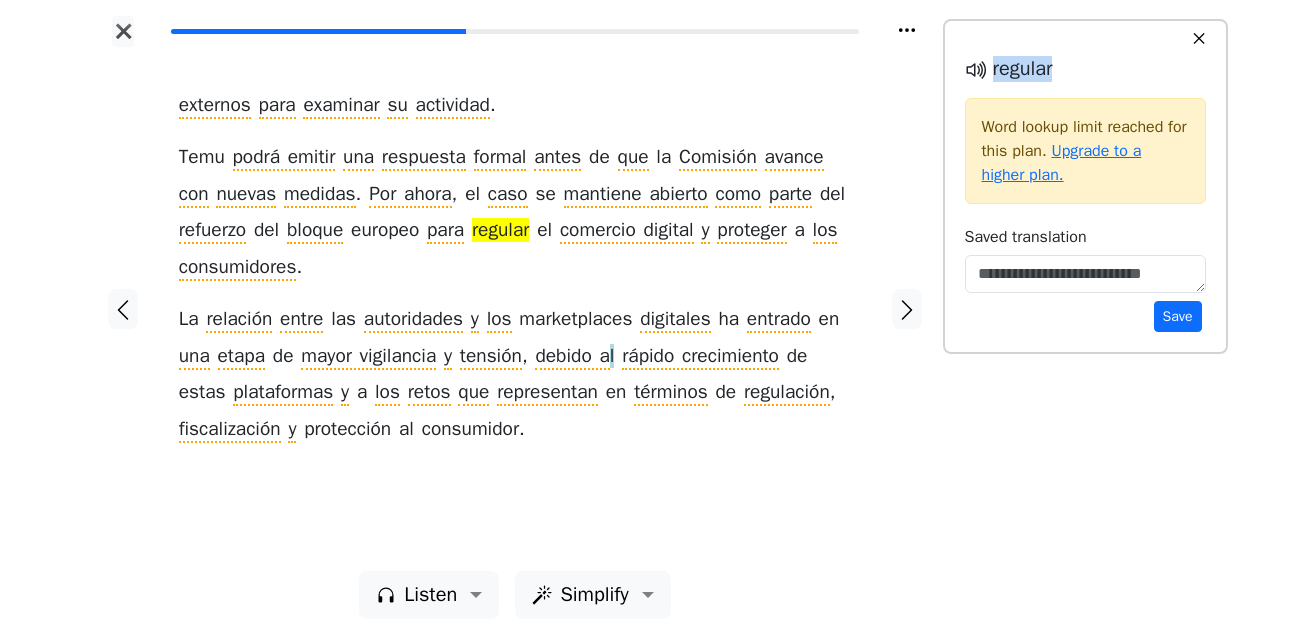 drag, startPoint x: 1058, startPoint y: 73, endPoint x: 994, endPoint y: 78, distance: 64.195015 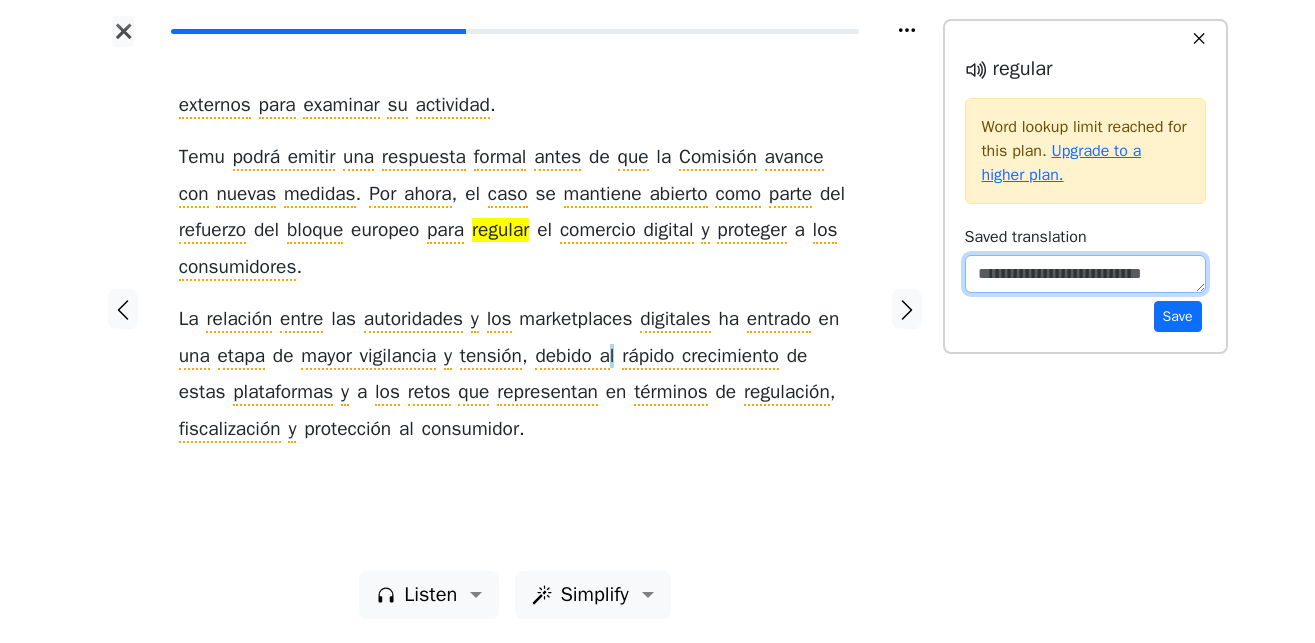 click at bounding box center (1085, 274) 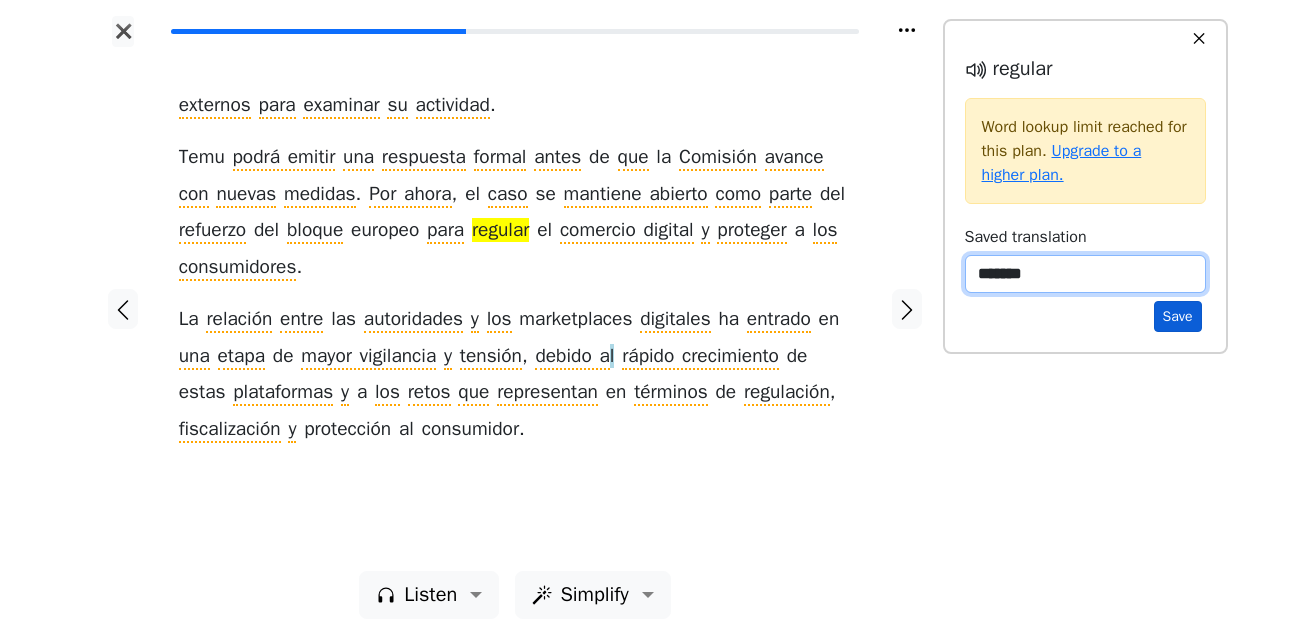 type on "*******" 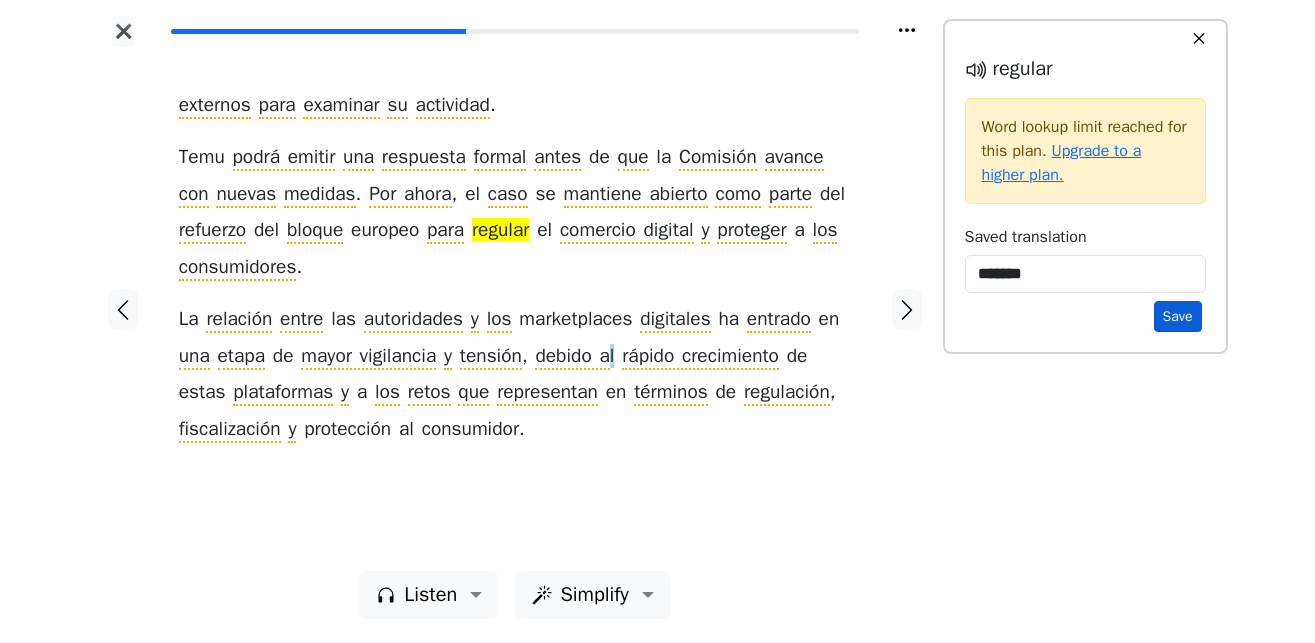 click on "Save" at bounding box center (1178, 316) 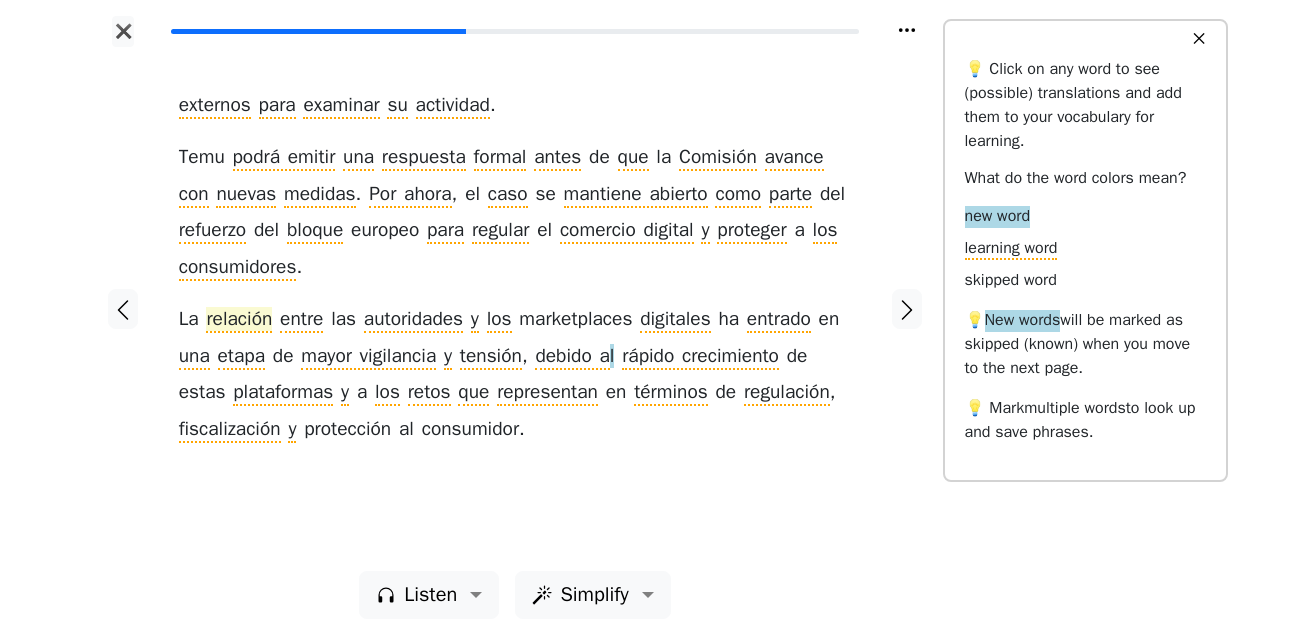 click on "relación" at bounding box center [239, 320] 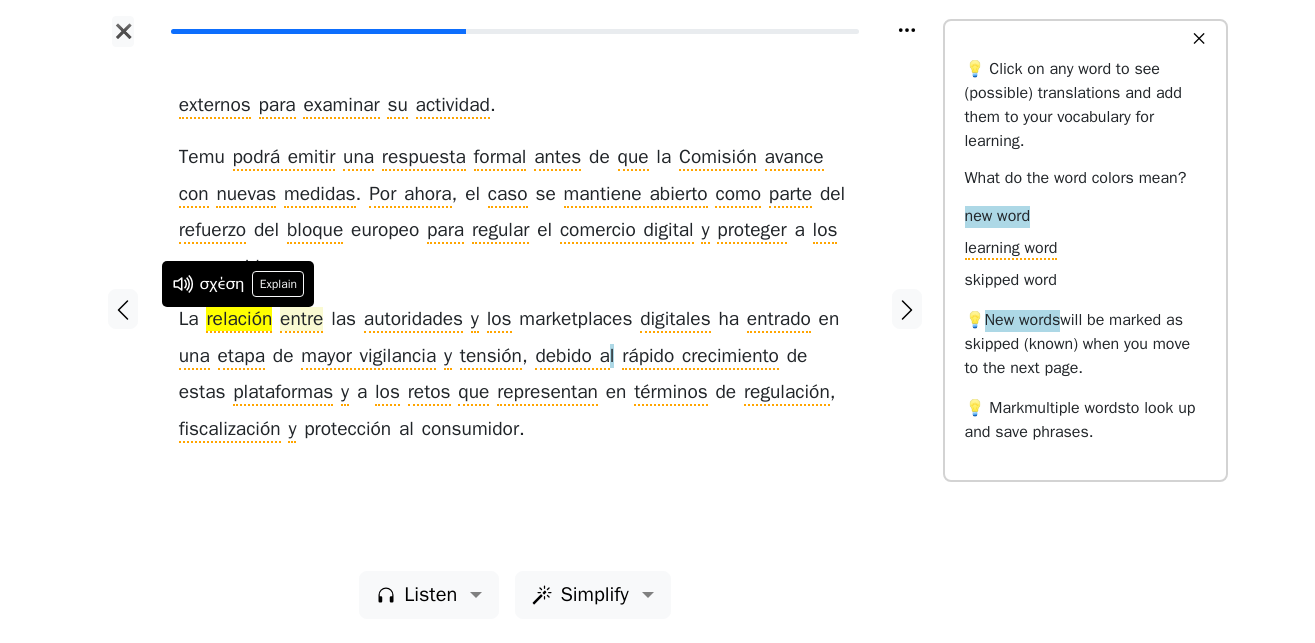 click on "entre" at bounding box center (301, 320) 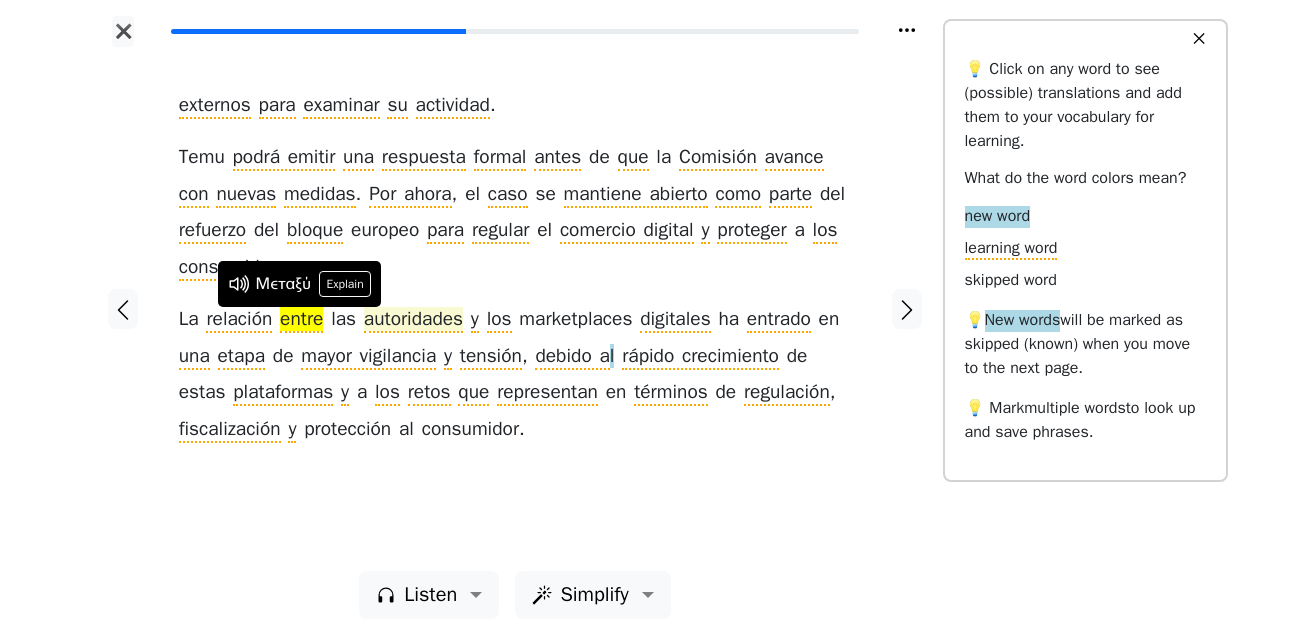 click on "autoridades" at bounding box center [413, 320] 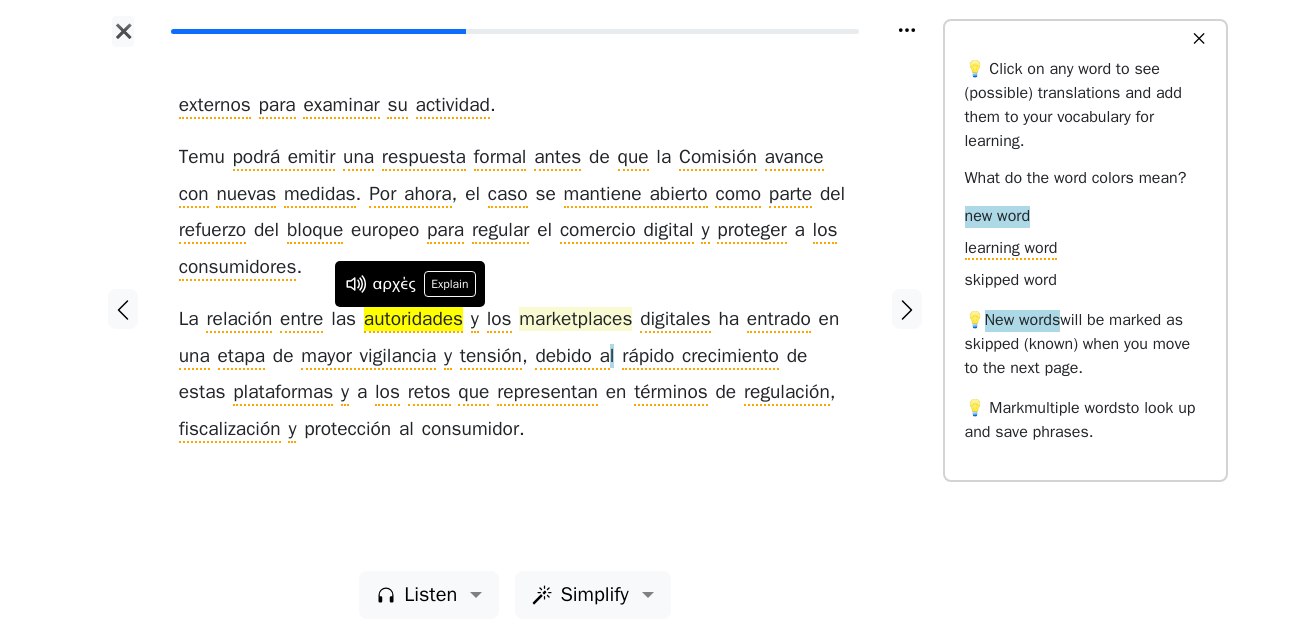 click on "marketplaces" at bounding box center (575, 320) 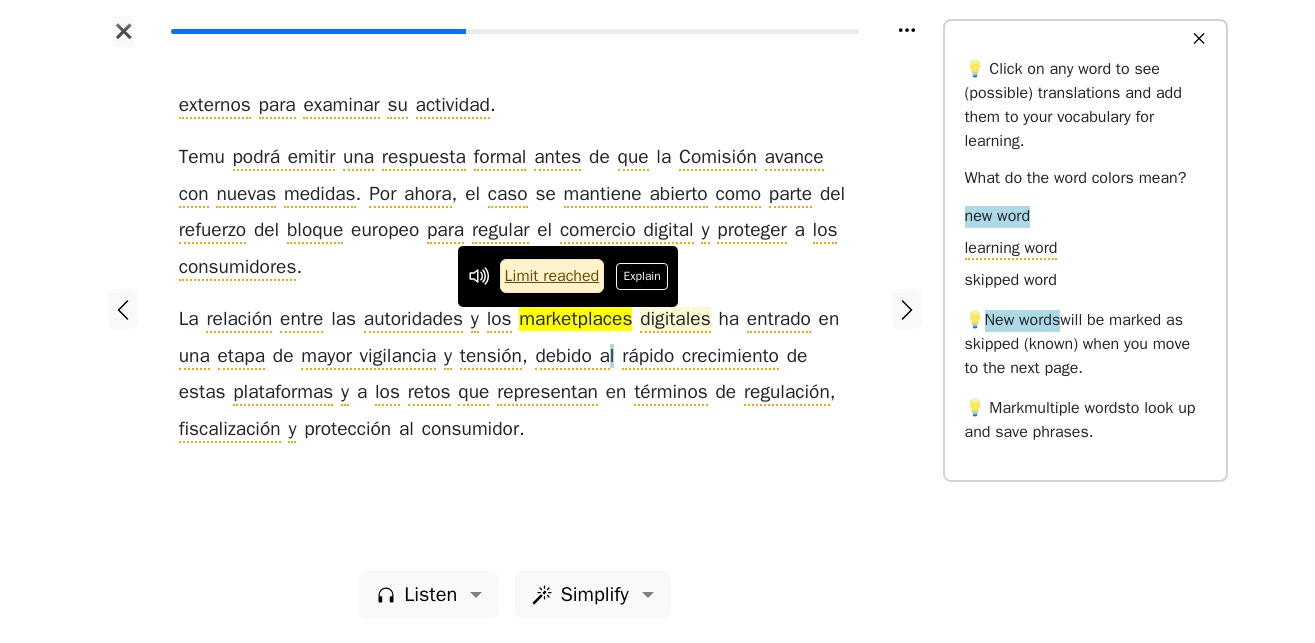 click on "digitales" at bounding box center (675, 320) 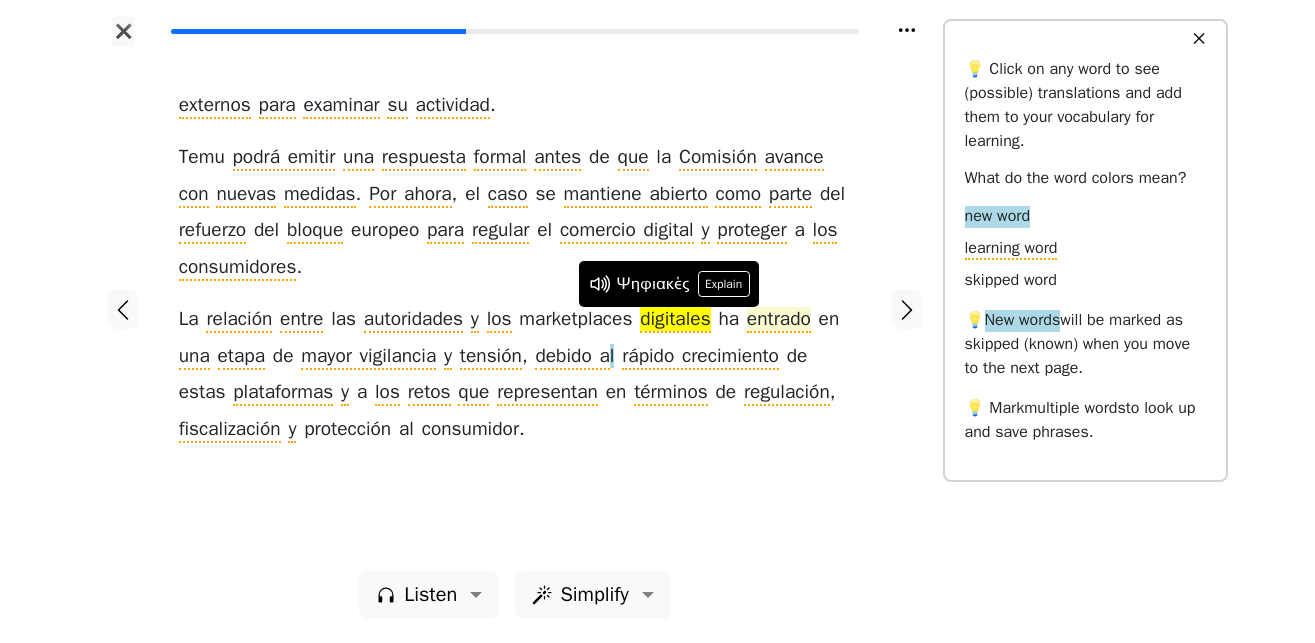 click on "entrado" at bounding box center [779, 320] 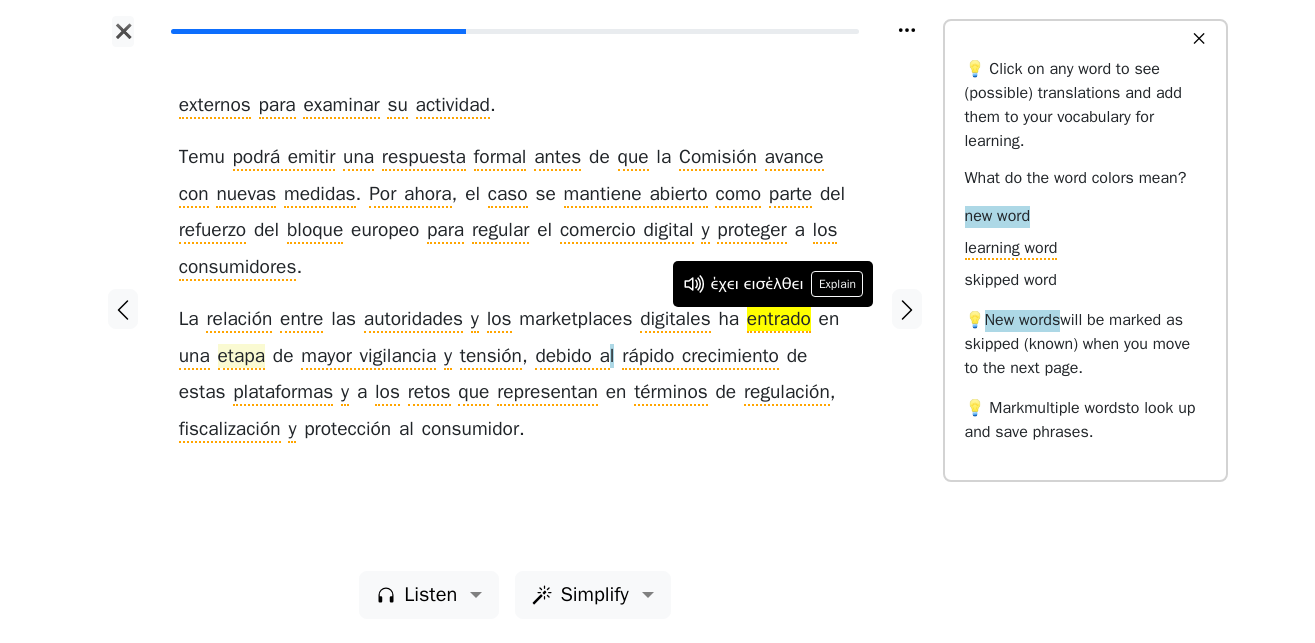 click on "etapa" at bounding box center [242, 357] 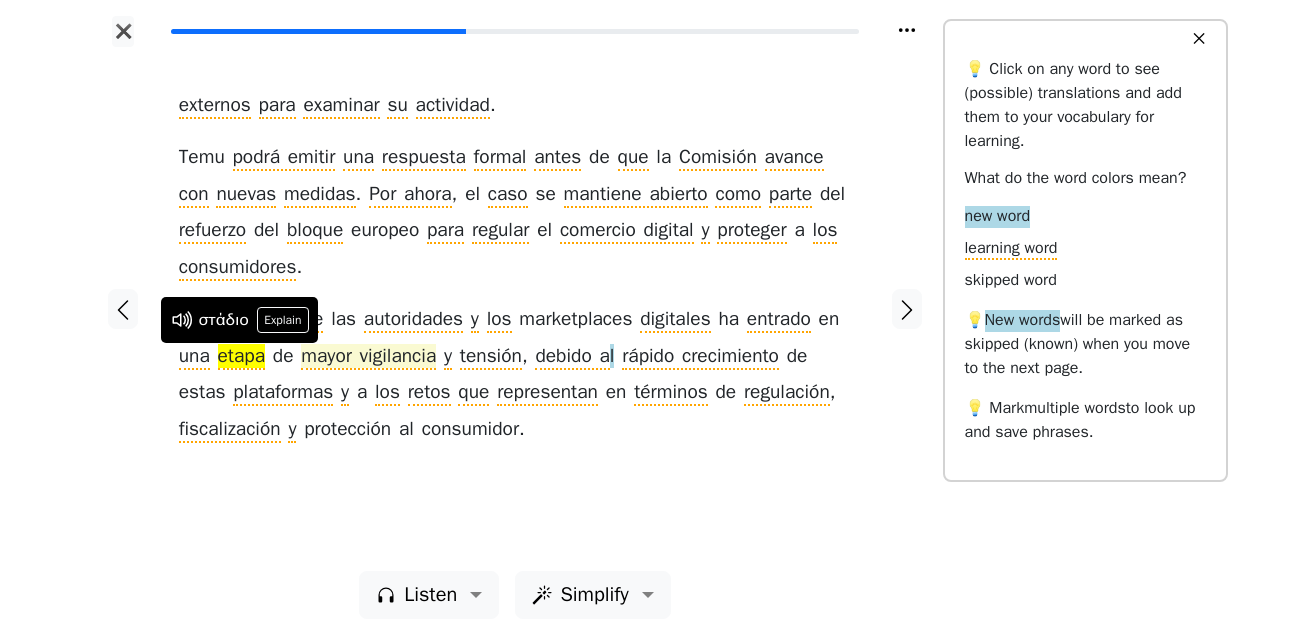 click on "mayor vigilancia" at bounding box center [368, 357] 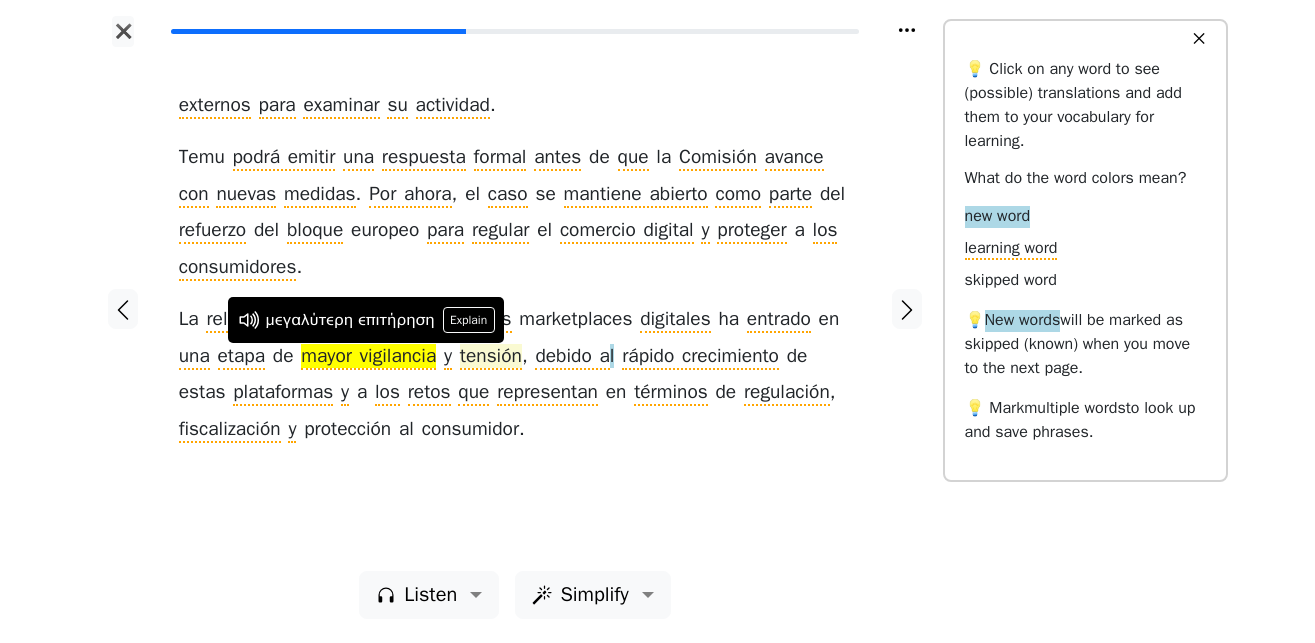 click on "tensión" at bounding box center (491, 357) 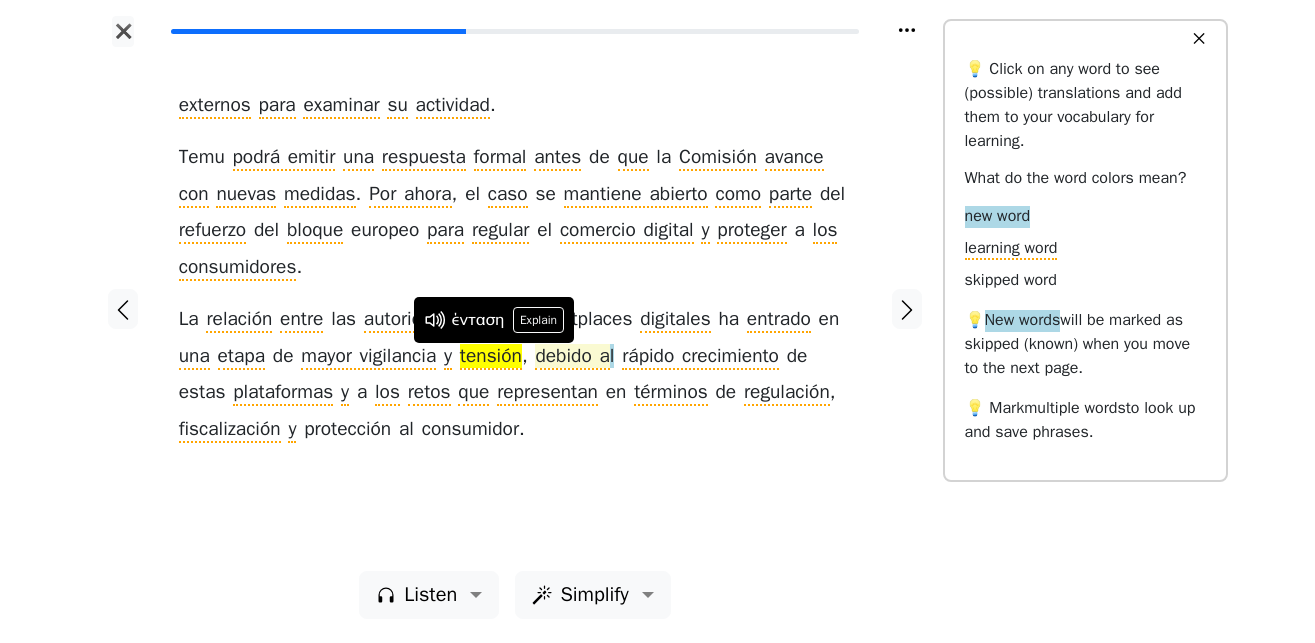 click on "debido a" at bounding box center [572, 357] 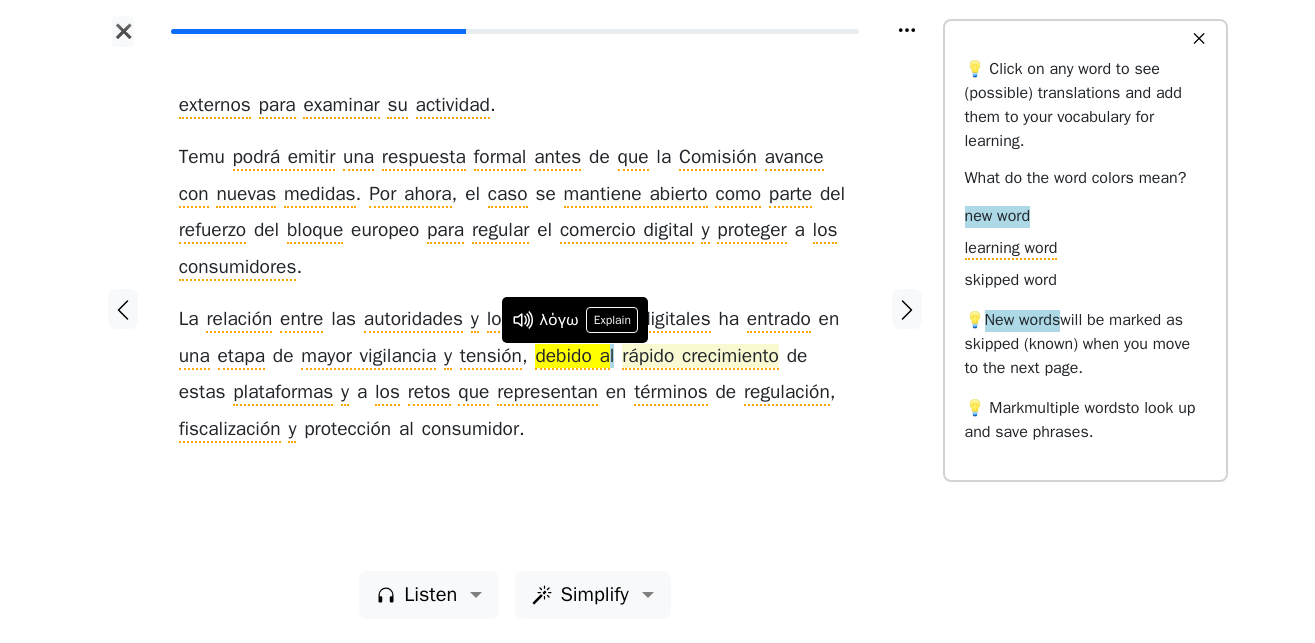 click on "rápido crecimiento" at bounding box center (700, 357) 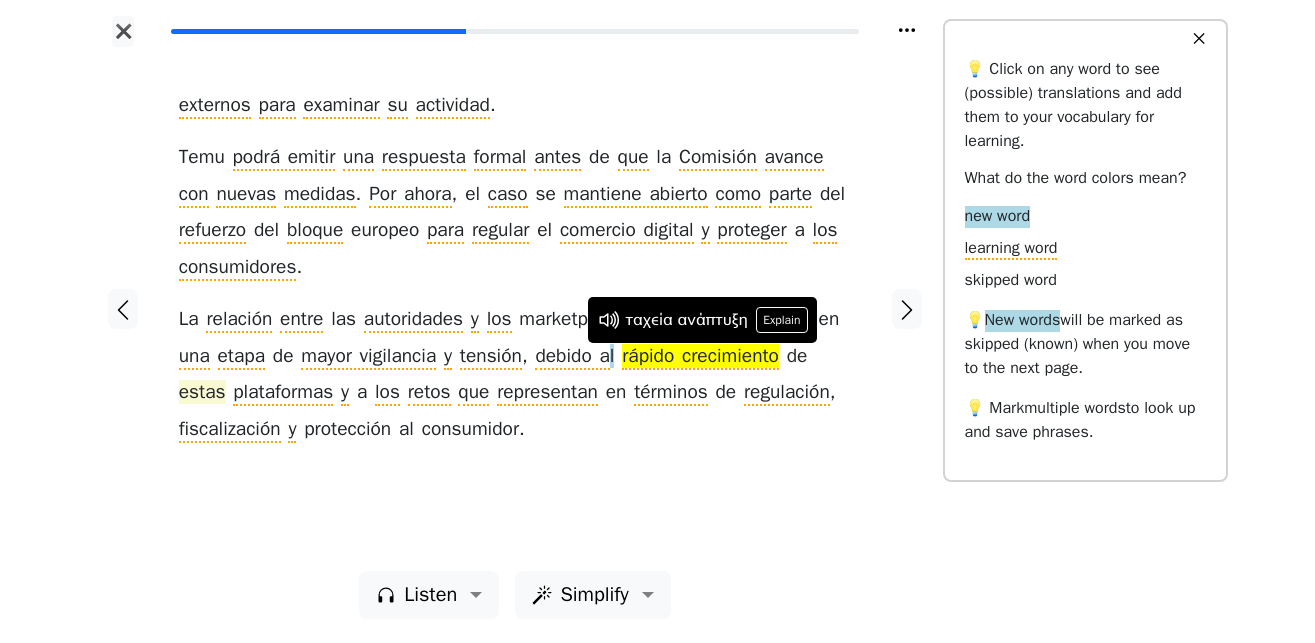 click on "estas" at bounding box center [202, 393] 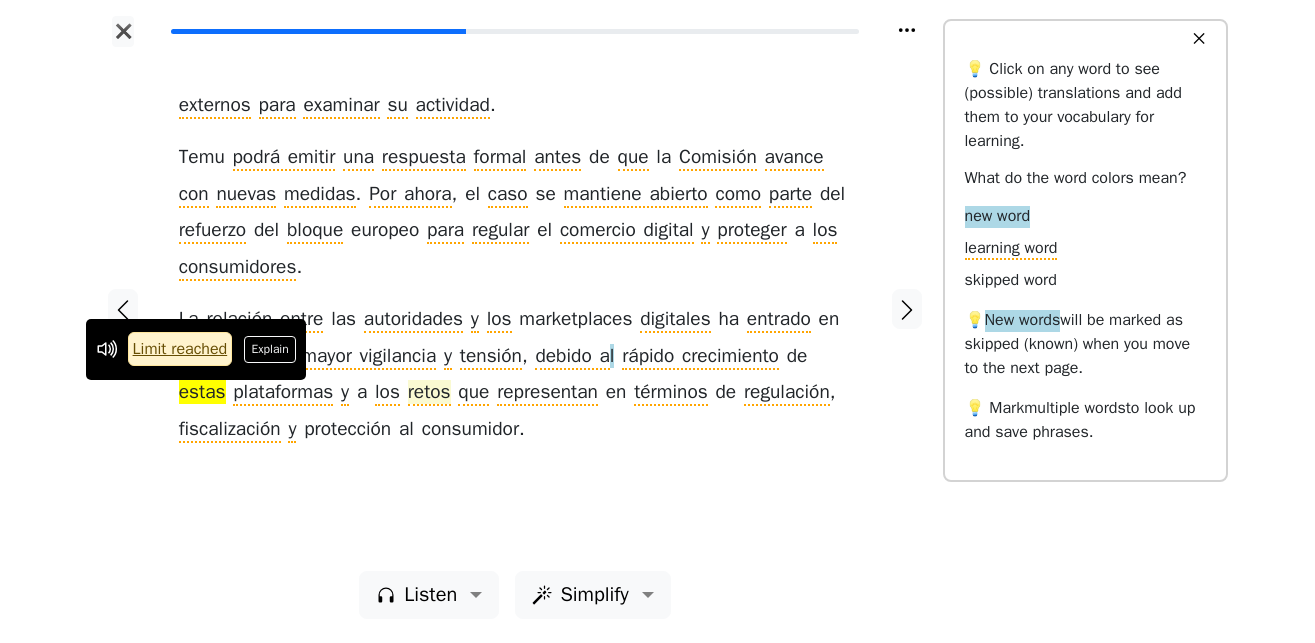 click on "retos" at bounding box center [429, 393] 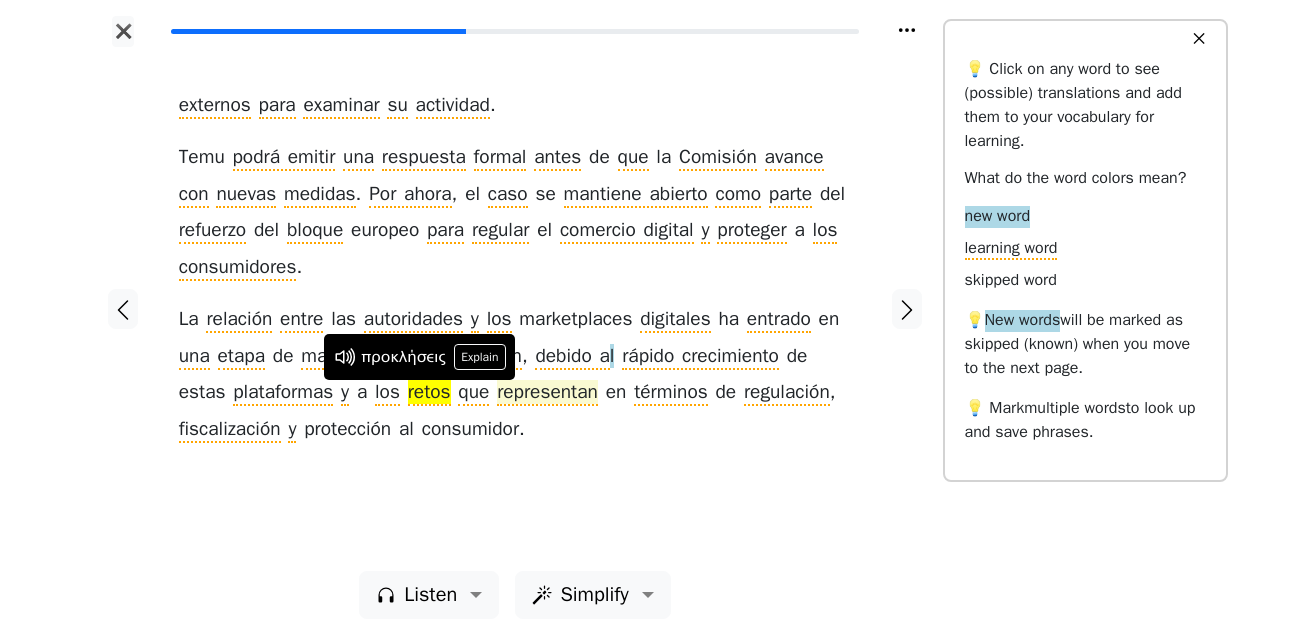 click on "representan" at bounding box center (547, 393) 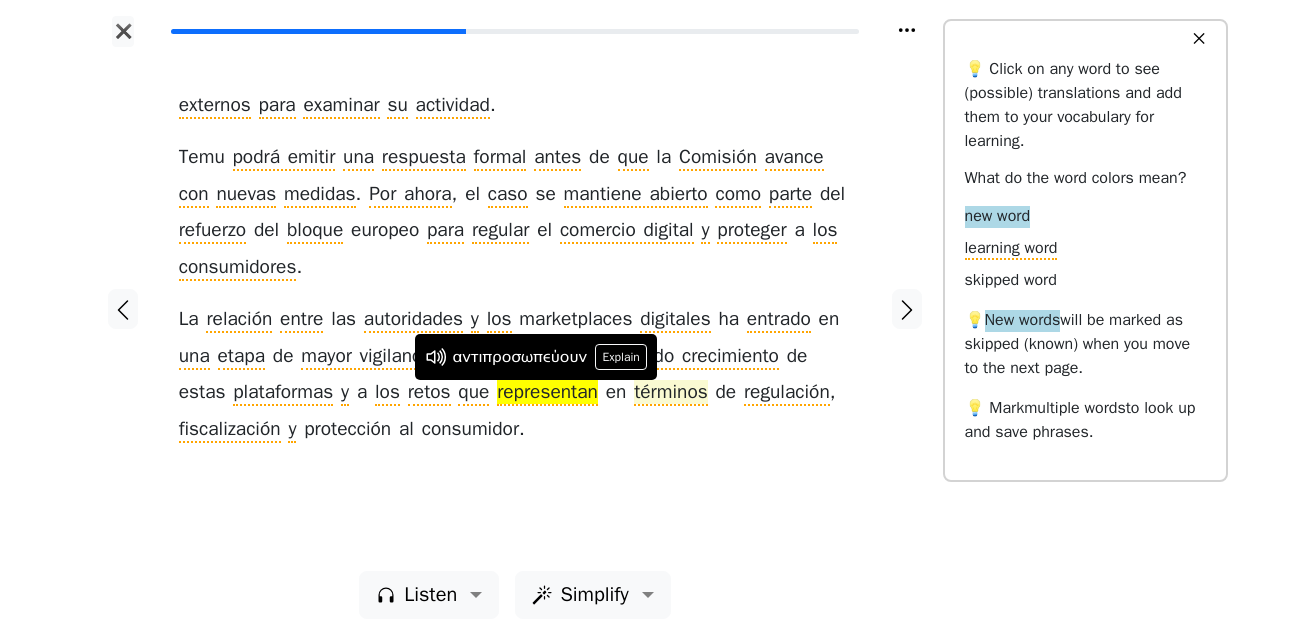 click on "términos" at bounding box center [671, 393] 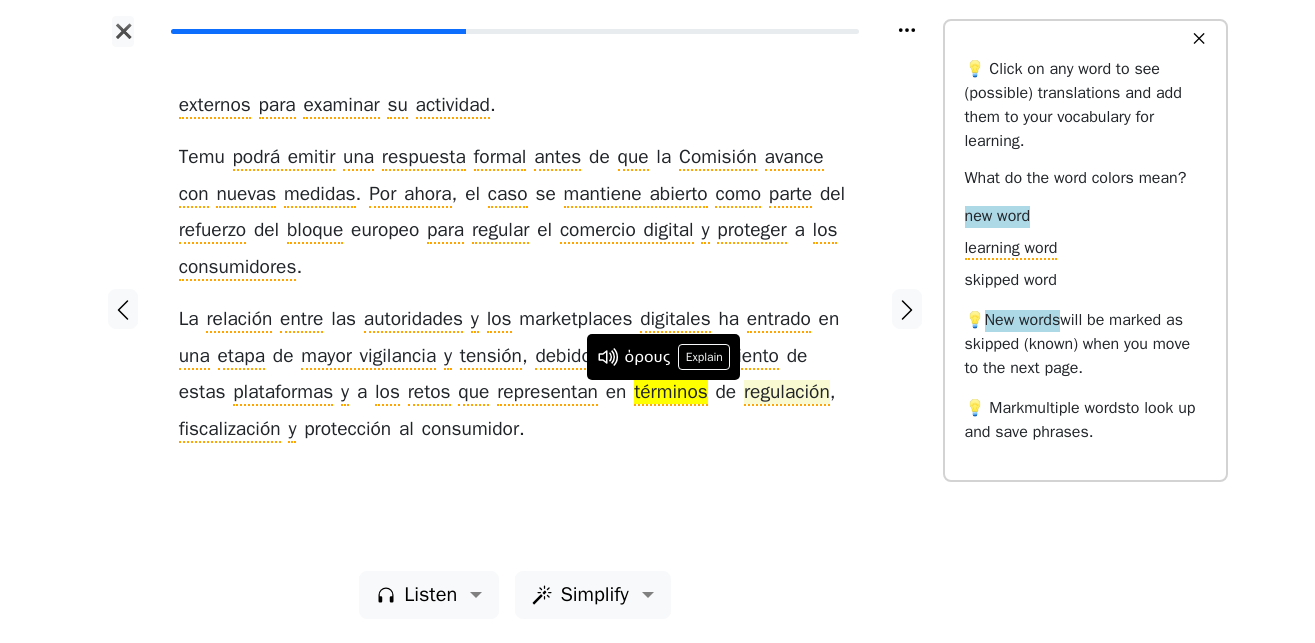 click on "regulación" at bounding box center (787, 393) 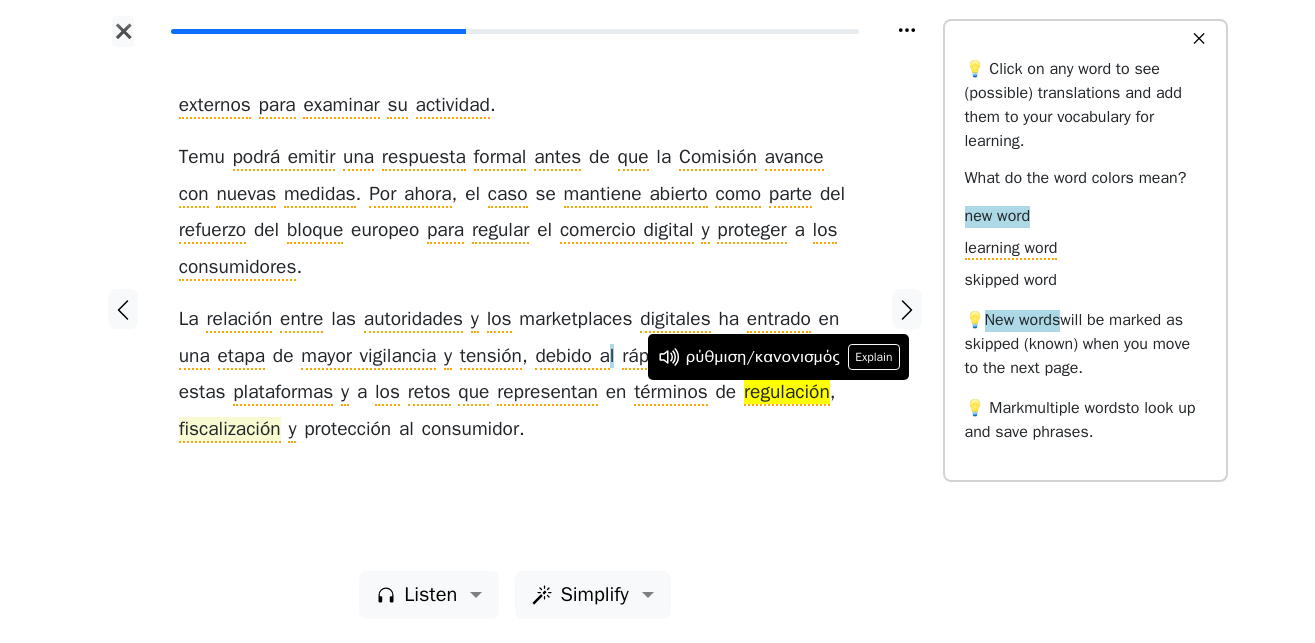 click on "fiscalización" at bounding box center [230, 430] 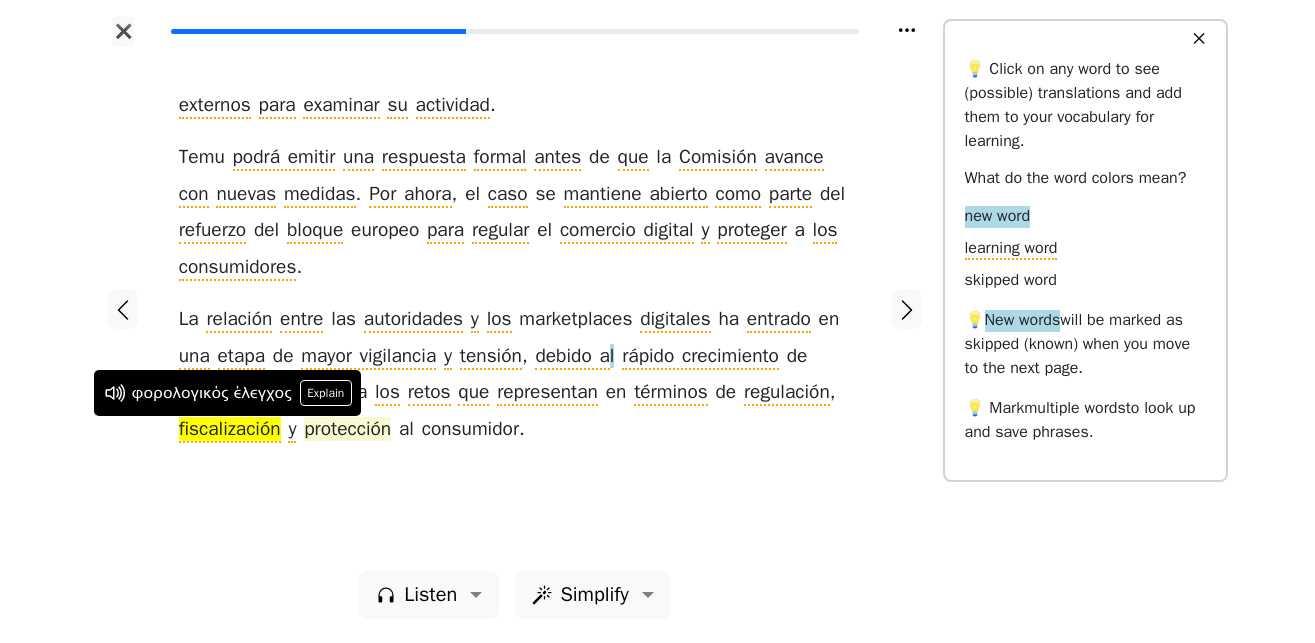 click on "protección" at bounding box center [347, 430] 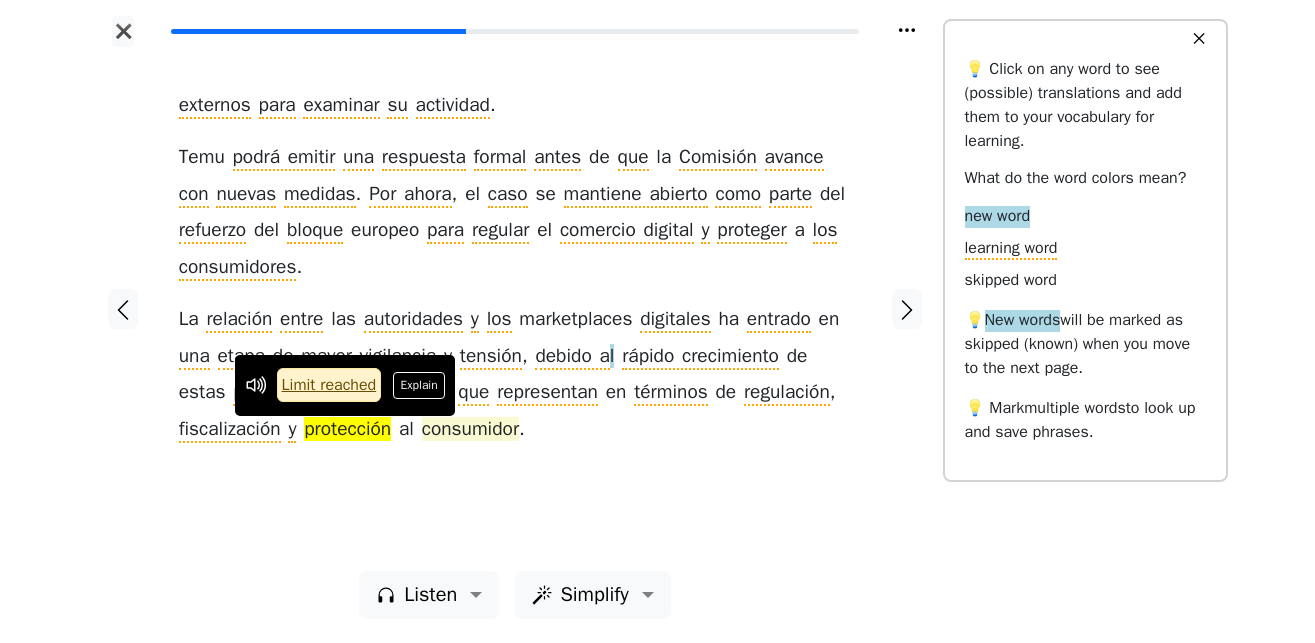 click on "consumidor" at bounding box center (470, 430) 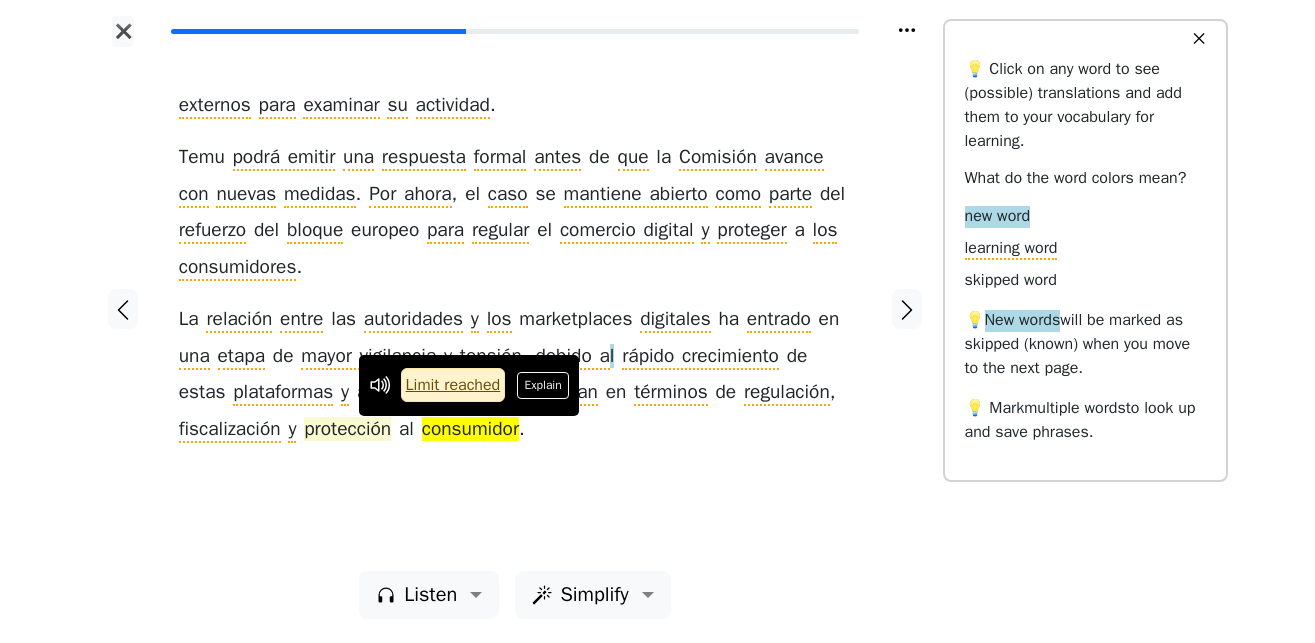 click on "protección" at bounding box center [347, 430] 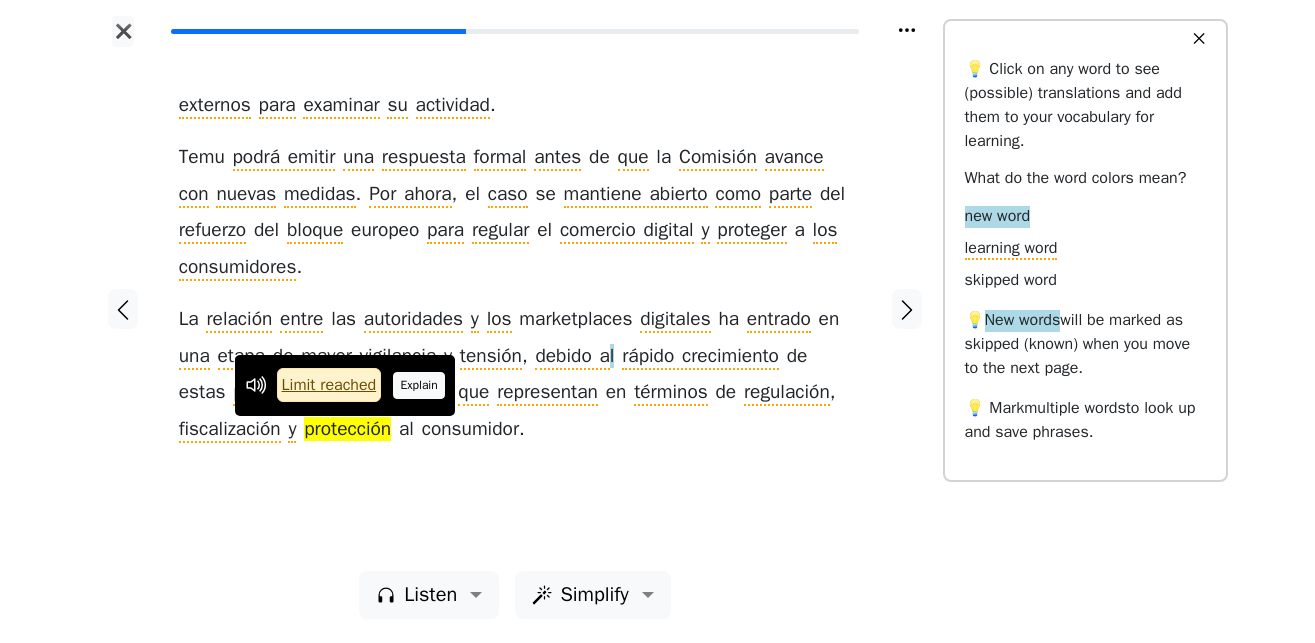 click on "Explain" at bounding box center [419, 385] 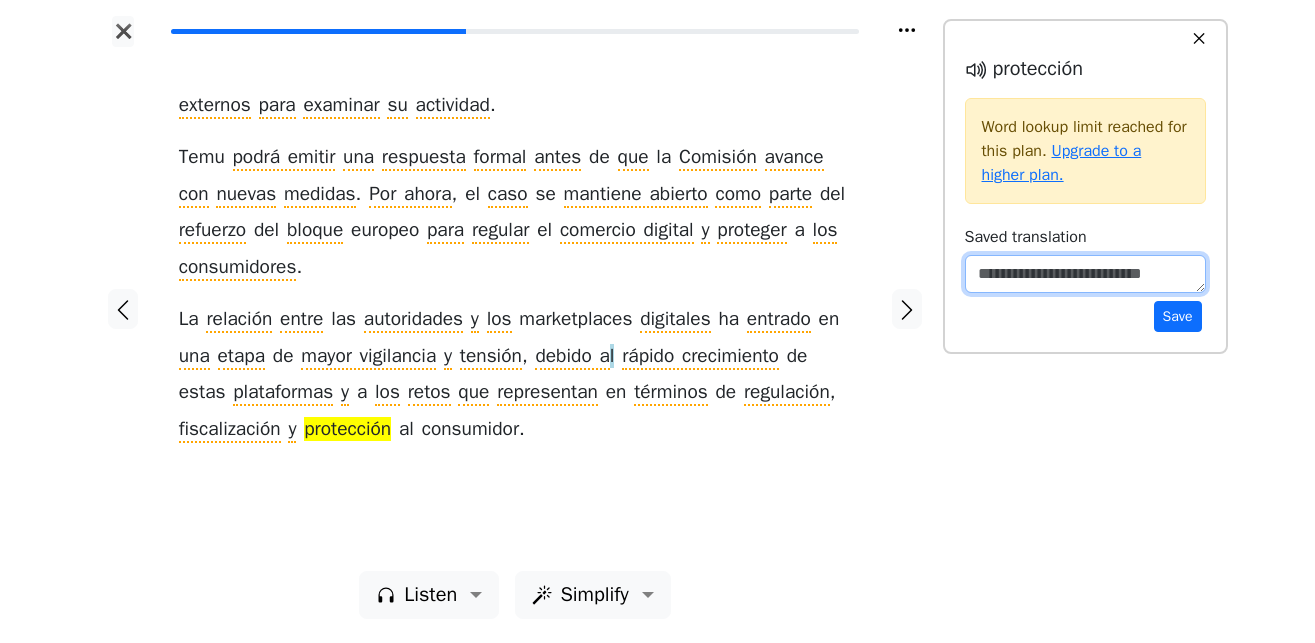 click at bounding box center [1085, 274] 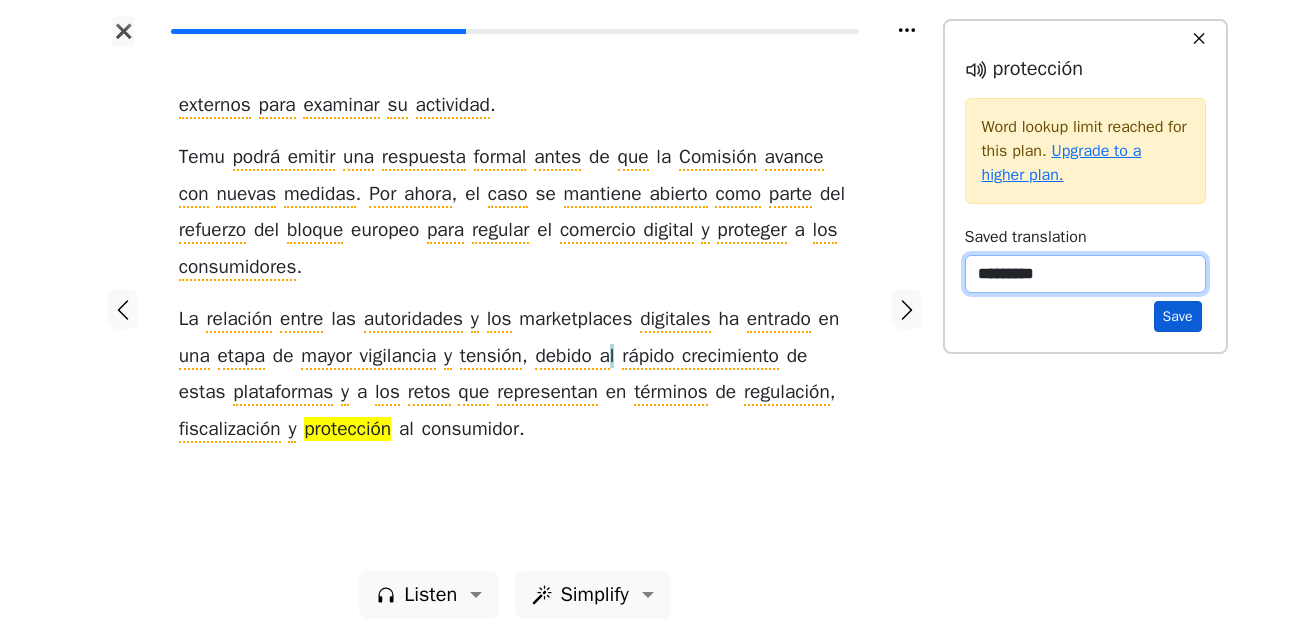 type on "*********" 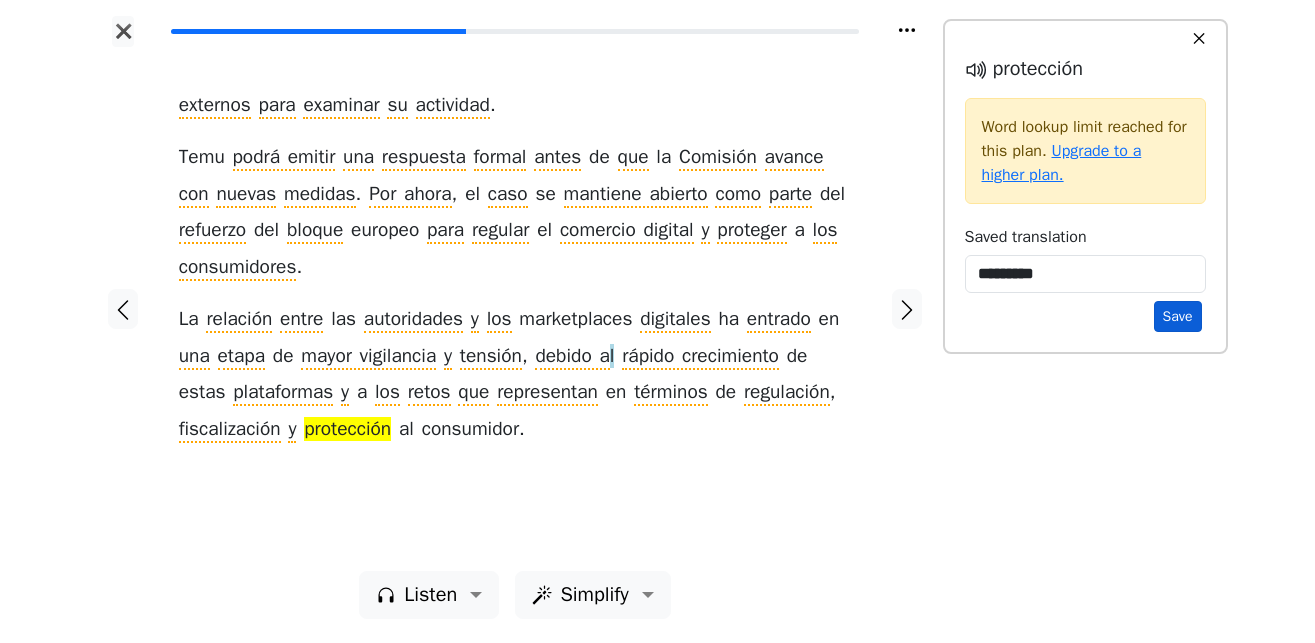click on "Save" at bounding box center [1178, 316] 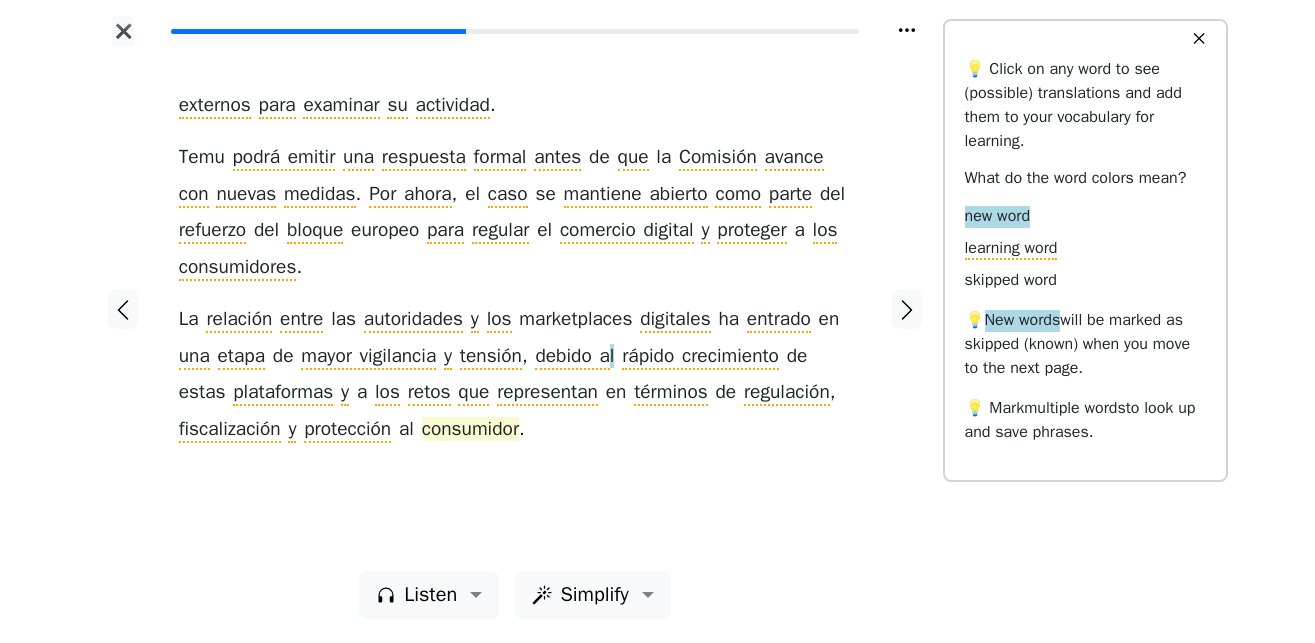 click on "consumidor" at bounding box center [470, 430] 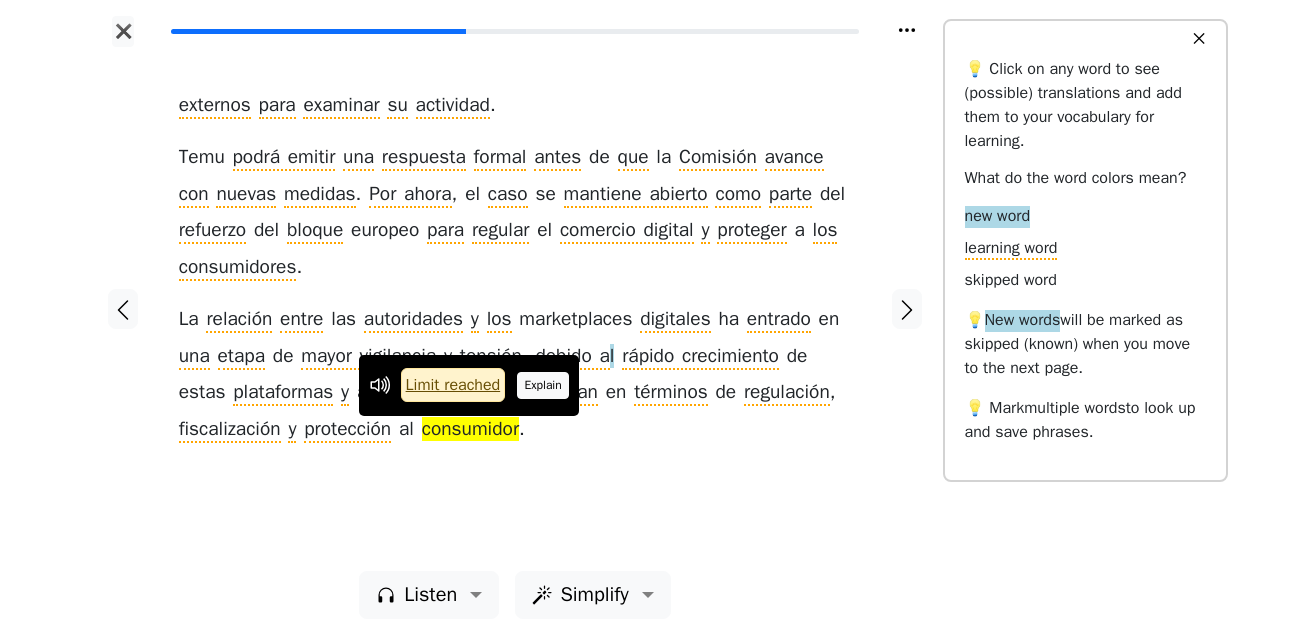 click on "Explain" at bounding box center [543, 385] 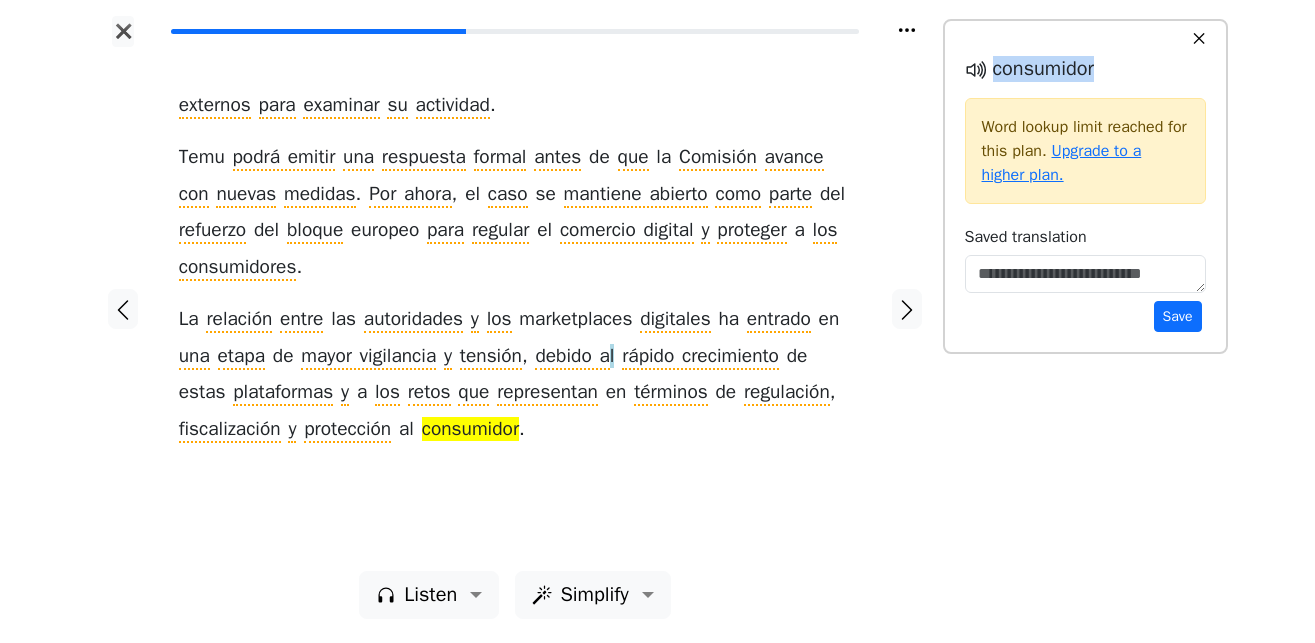 drag, startPoint x: 1113, startPoint y: 66, endPoint x: 992, endPoint y: 75, distance: 121.33425 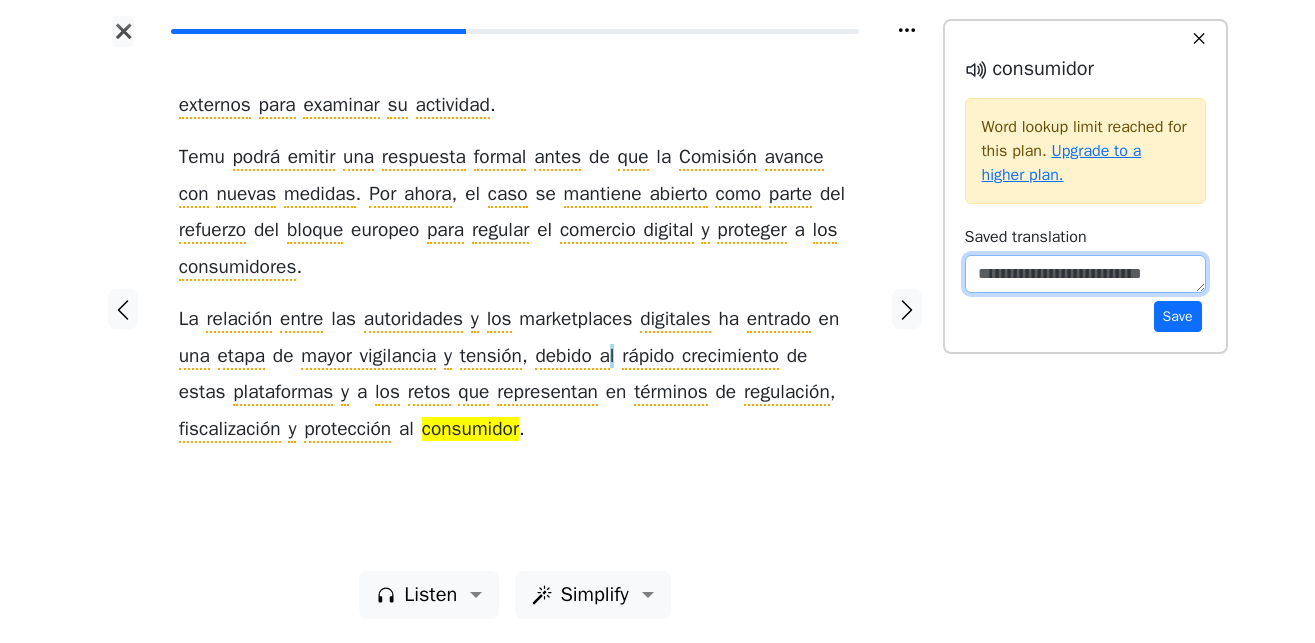 click at bounding box center (1085, 274) 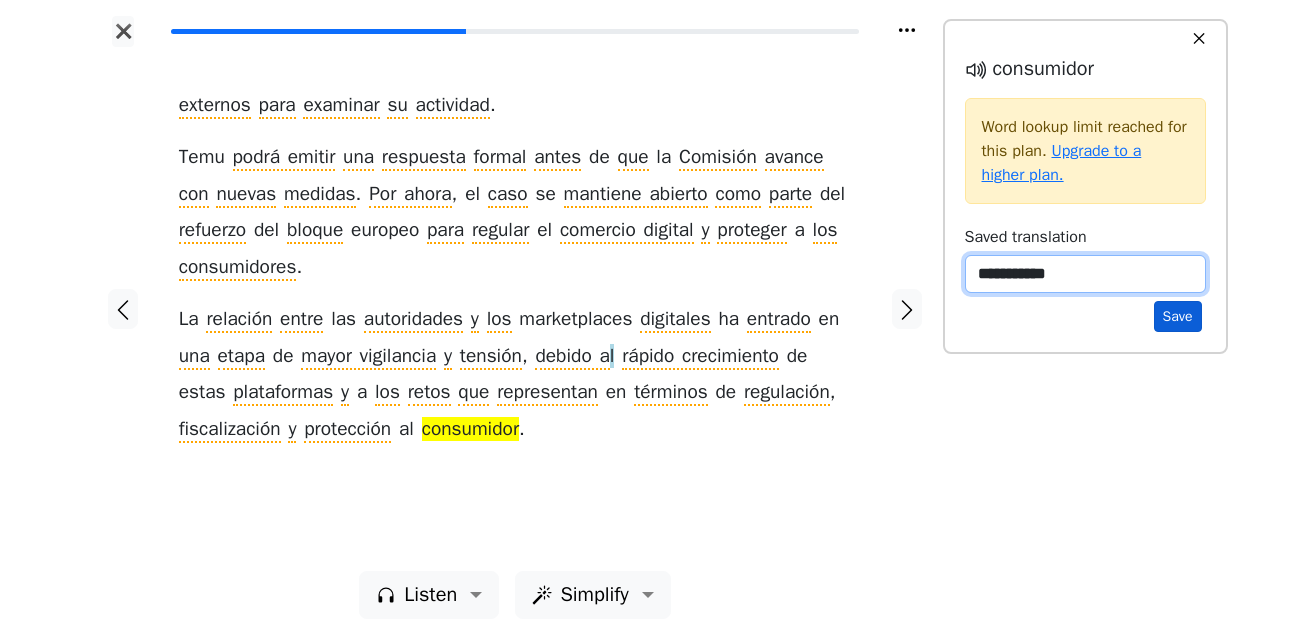 type on "**********" 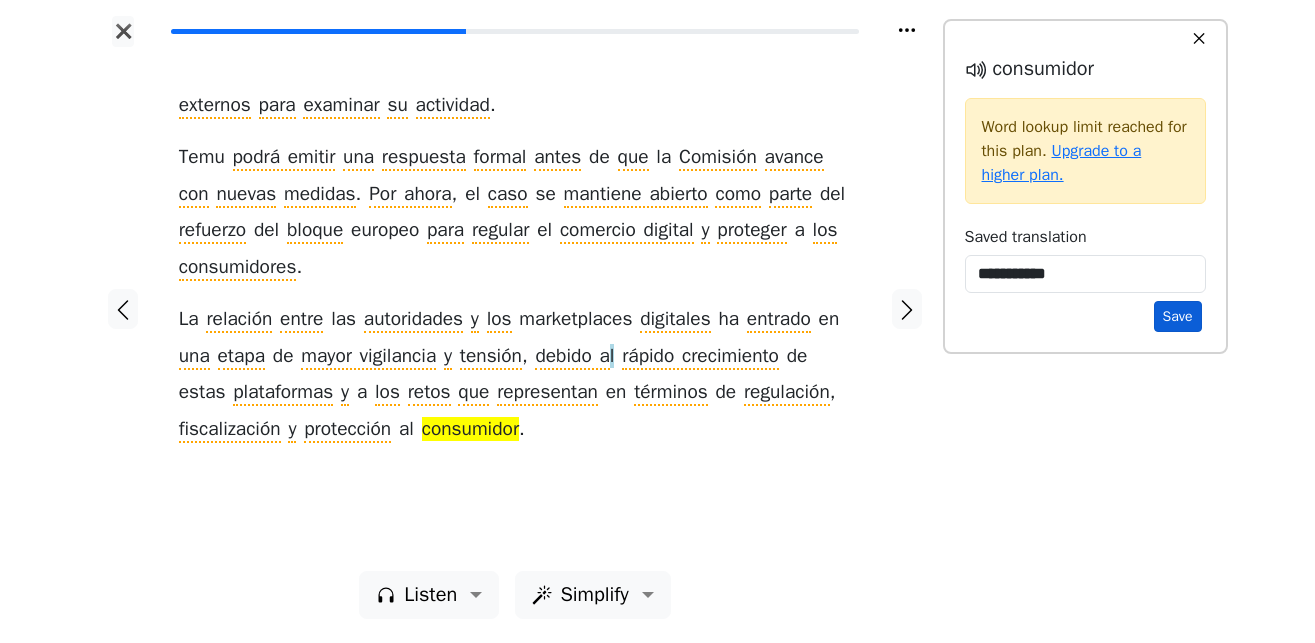 click on "Save" at bounding box center (1178, 316) 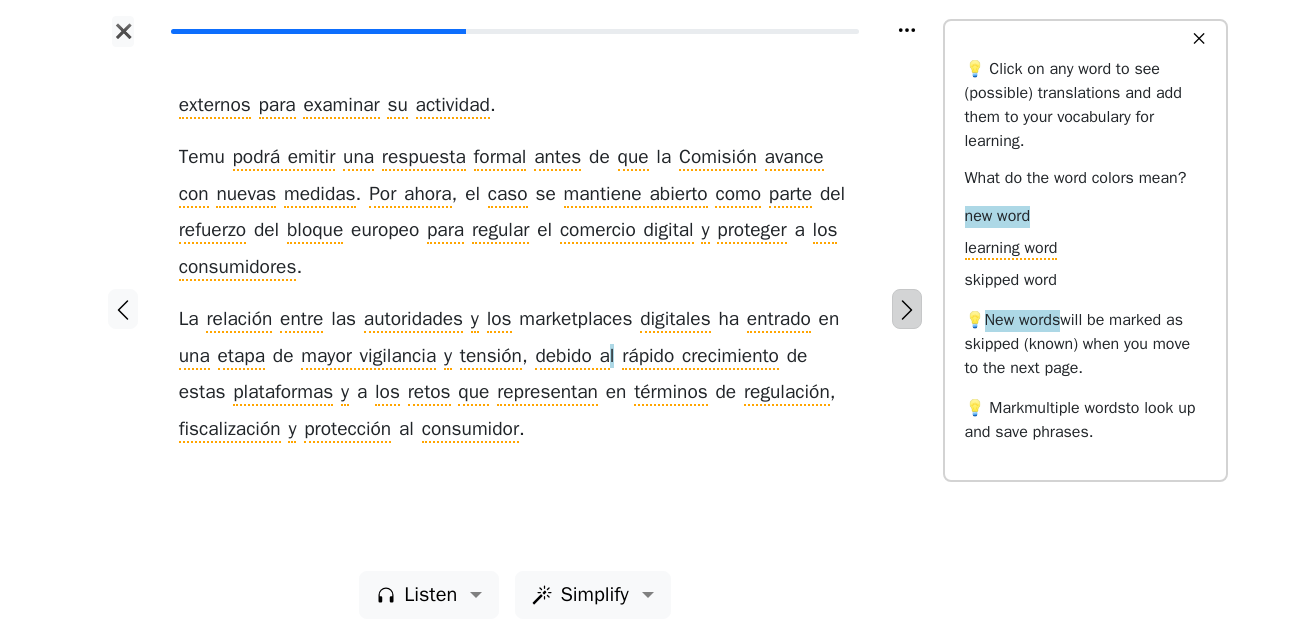 click 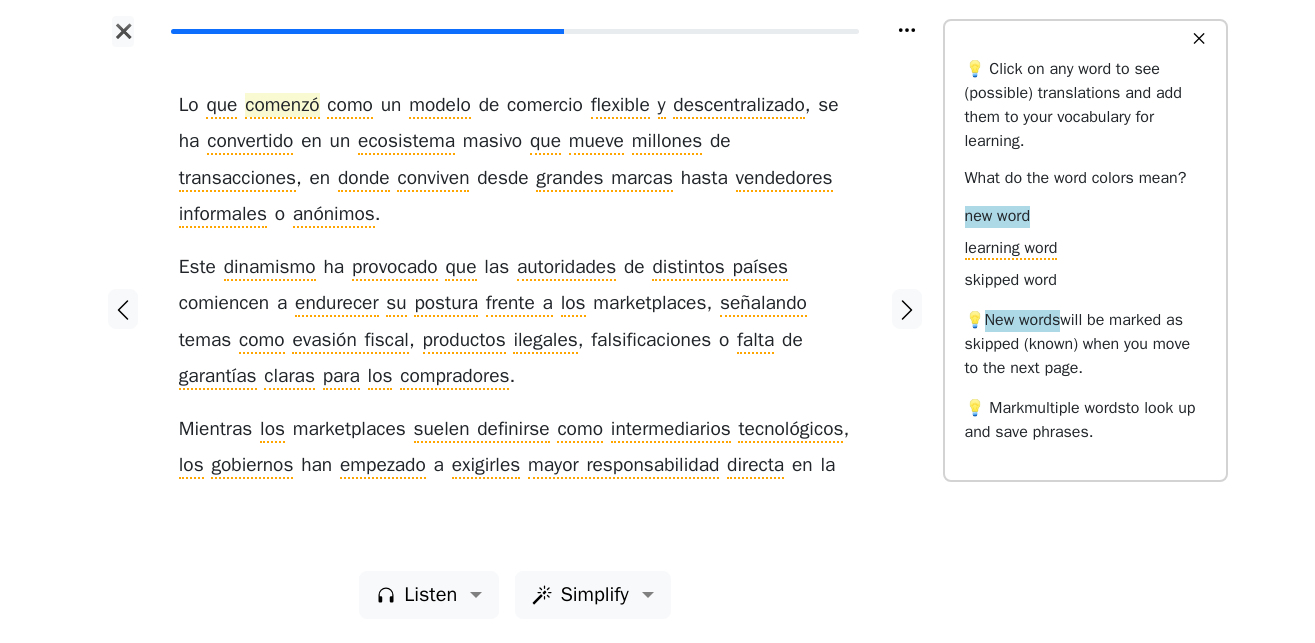 click on "comenzó" at bounding box center (282, 106) 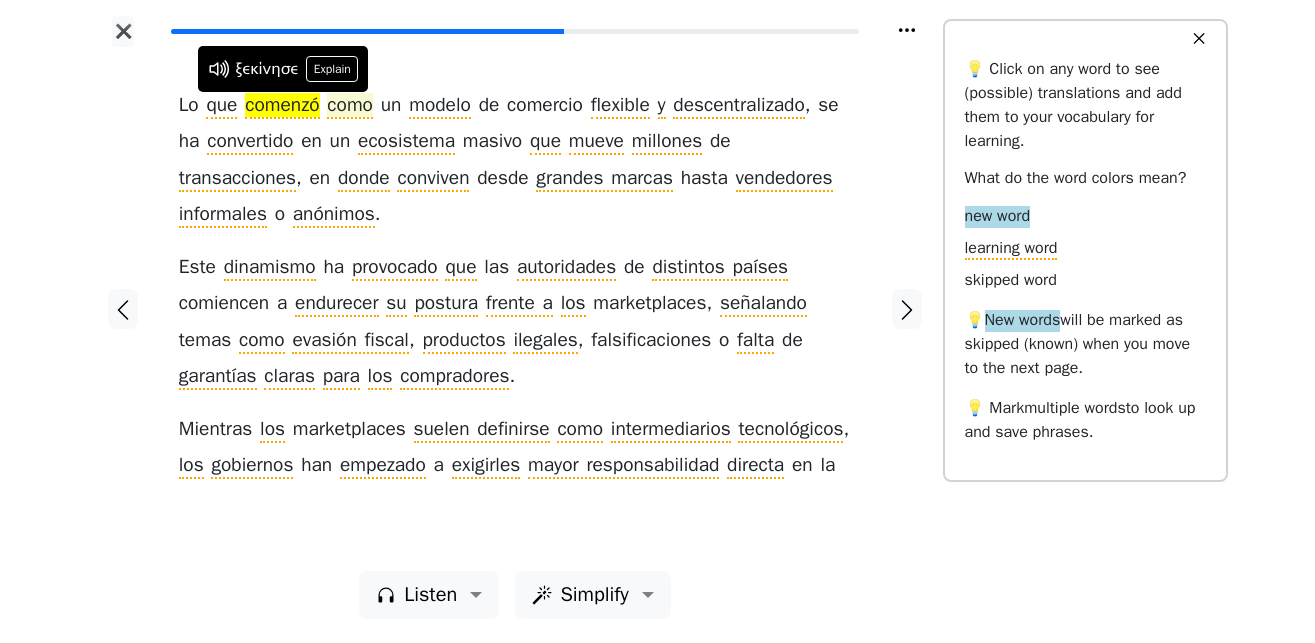 click on "como" at bounding box center [350, 106] 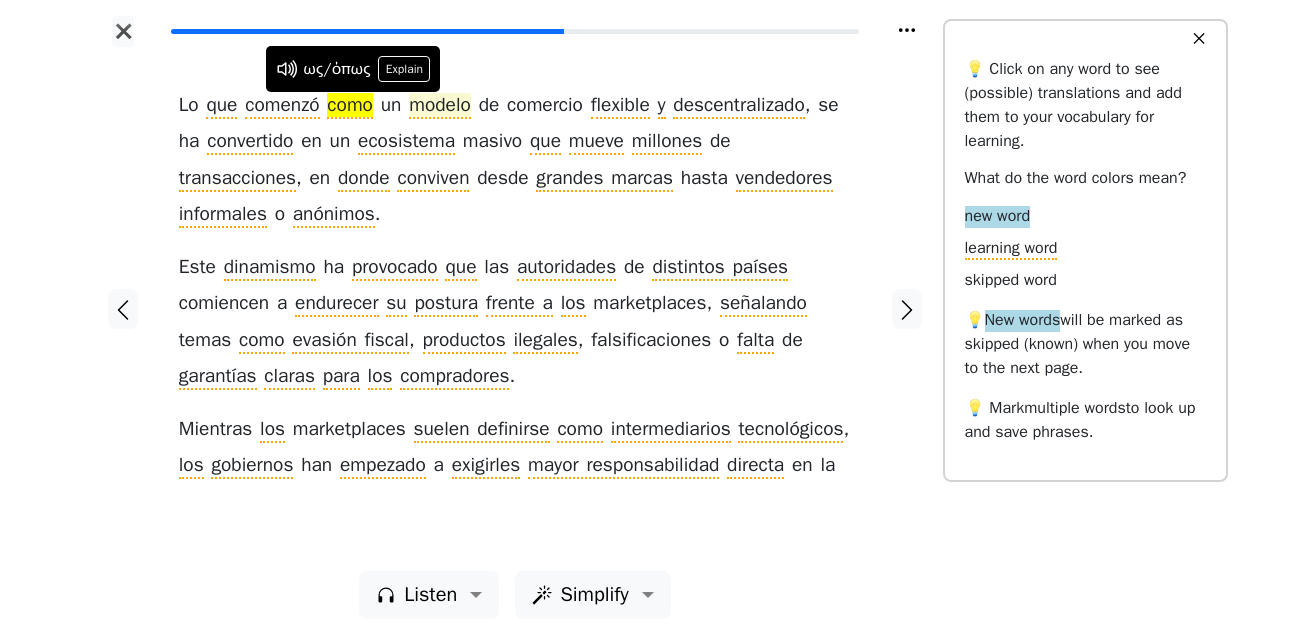 click on "modelo" at bounding box center [440, 106] 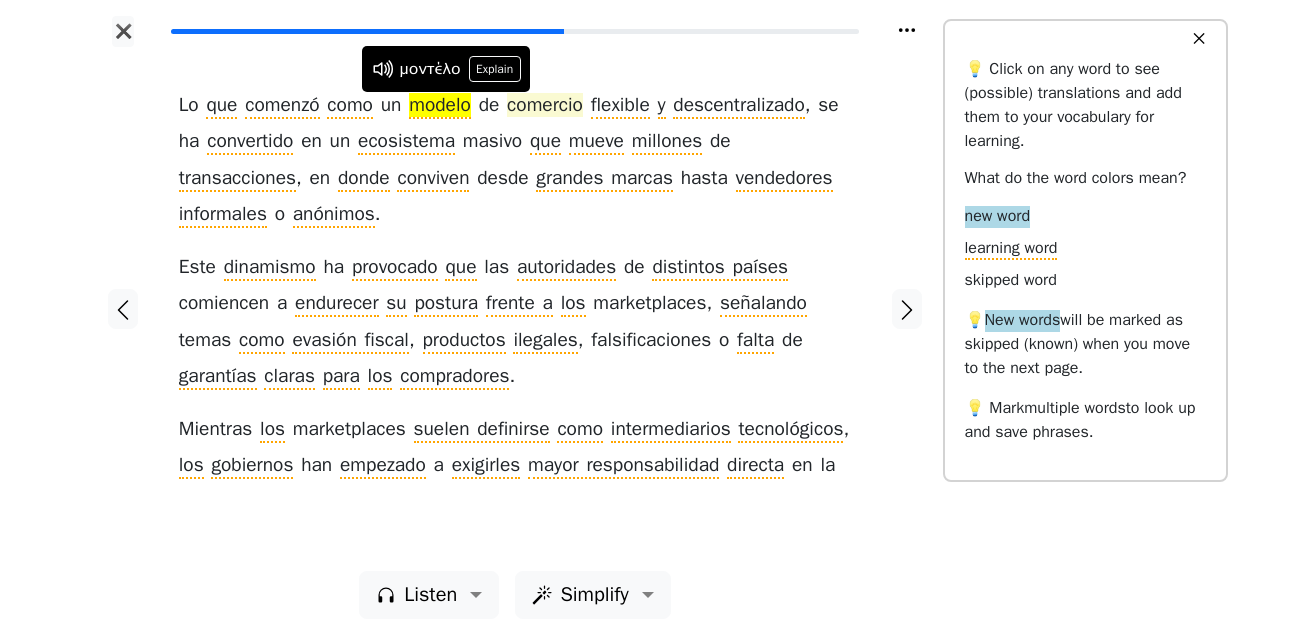click on "comercio" at bounding box center [545, 106] 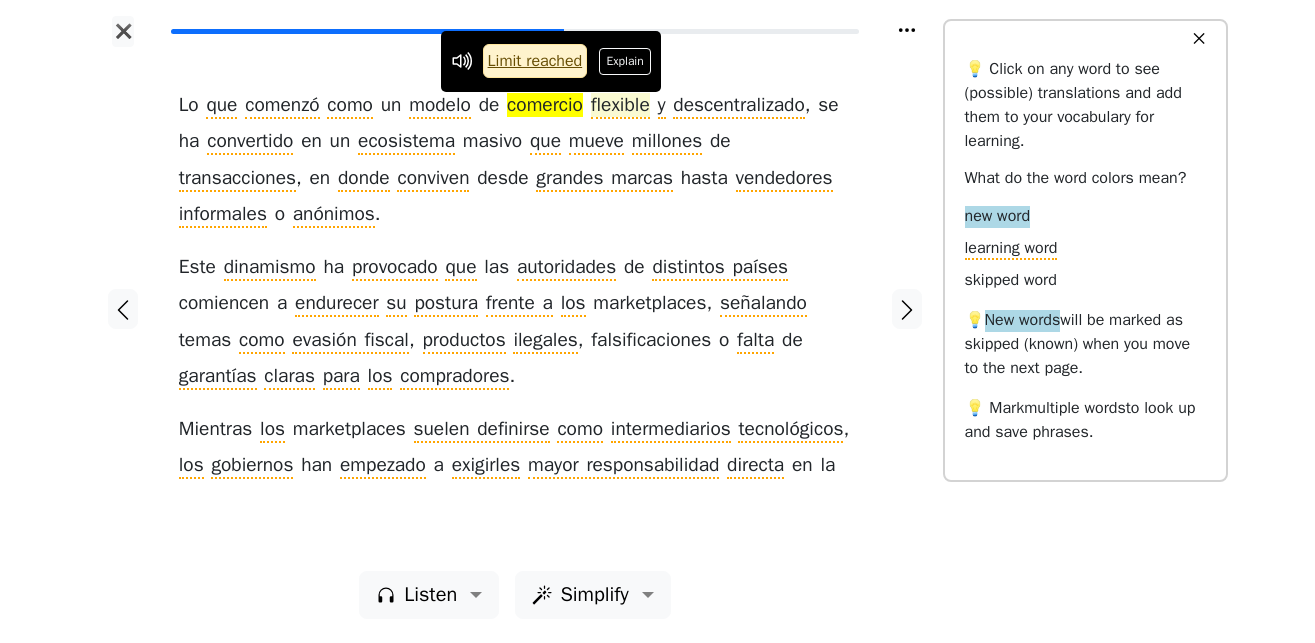 click on "flexible" at bounding box center [620, 106] 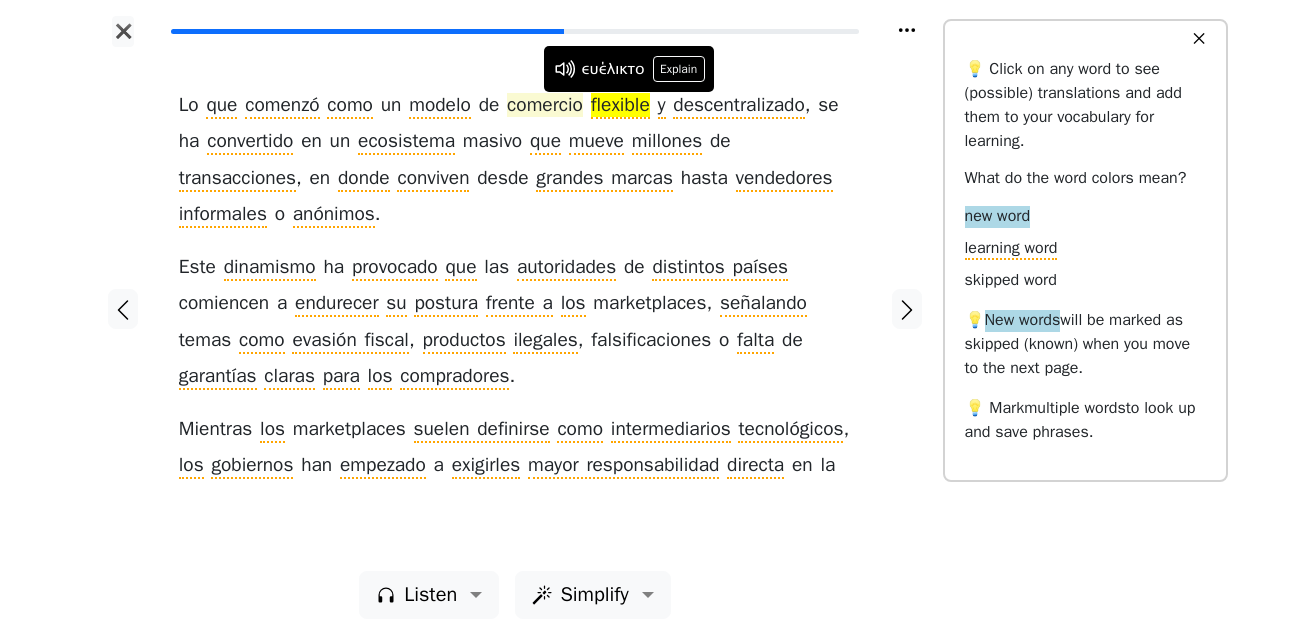 click on "comercio" at bounding box center (545, 106) 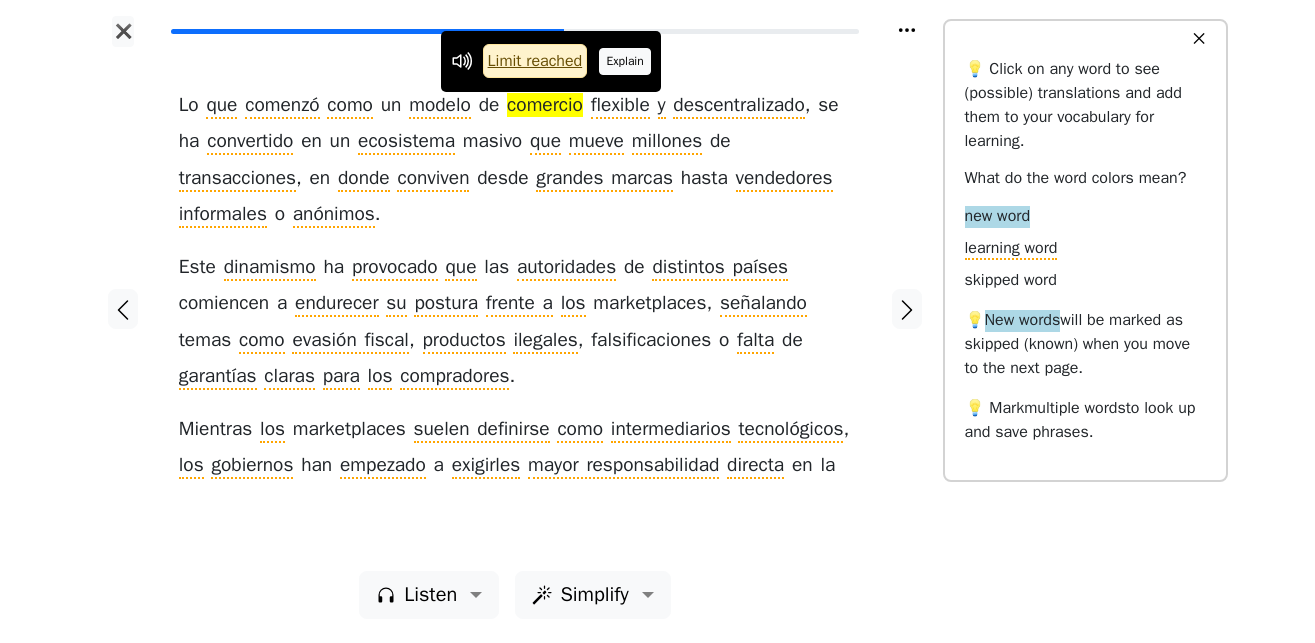 click on "Explain" at bounding box center (625, 61) 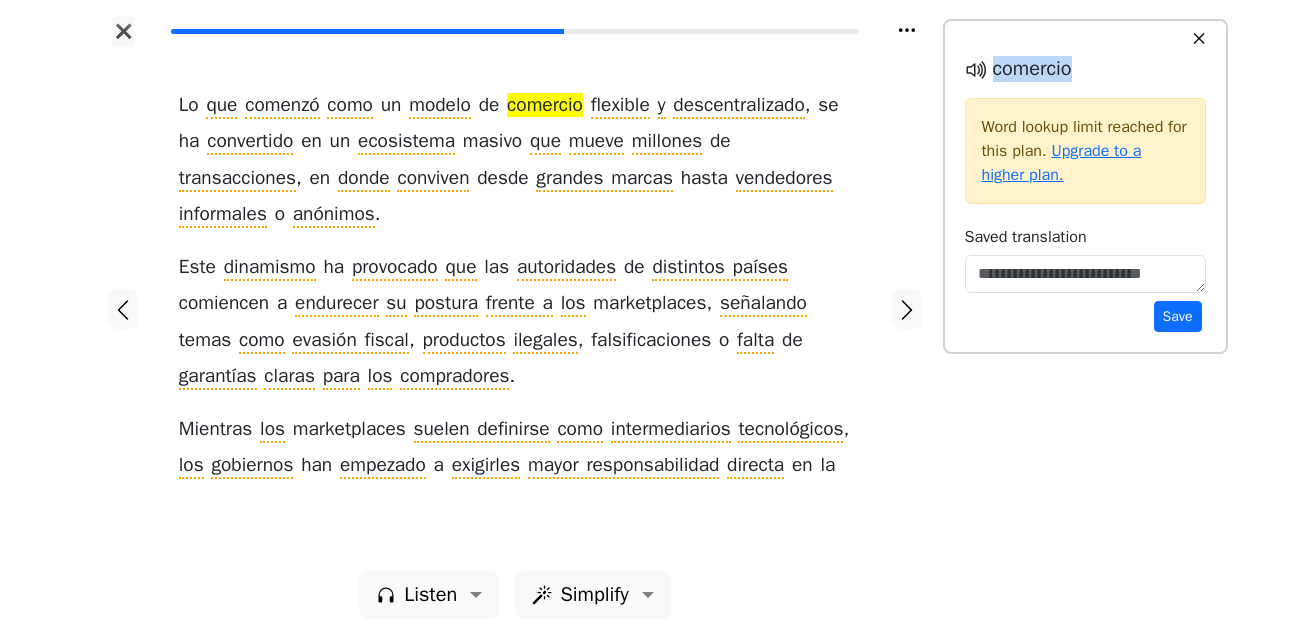drag, startPoint x: 1075, startPoint y: 70, endPoint x: 997, endPoint y: 71, distance: 78.00641 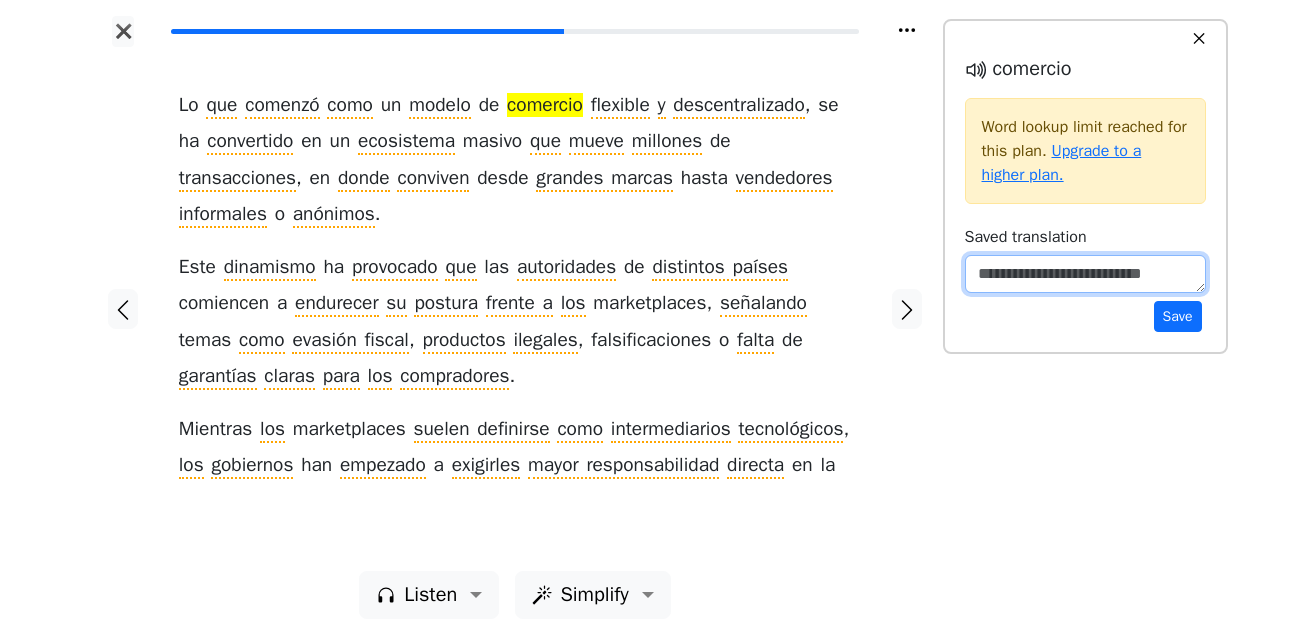click at bounding box center [1085, 274] 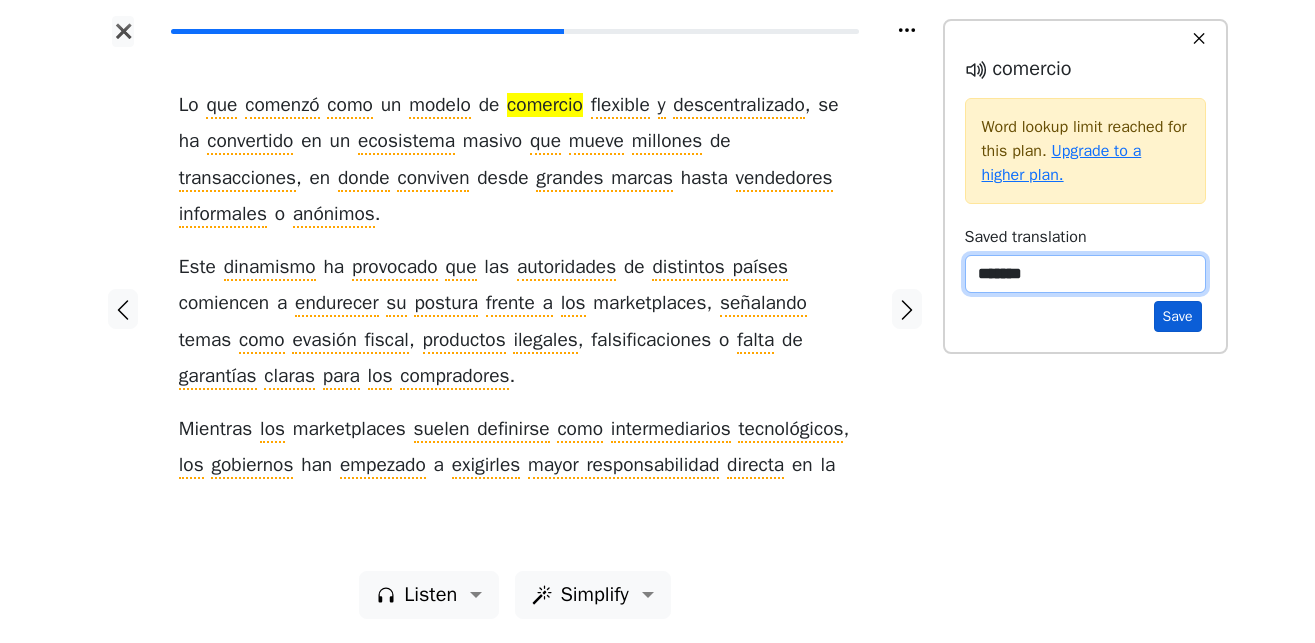 type on "*******" 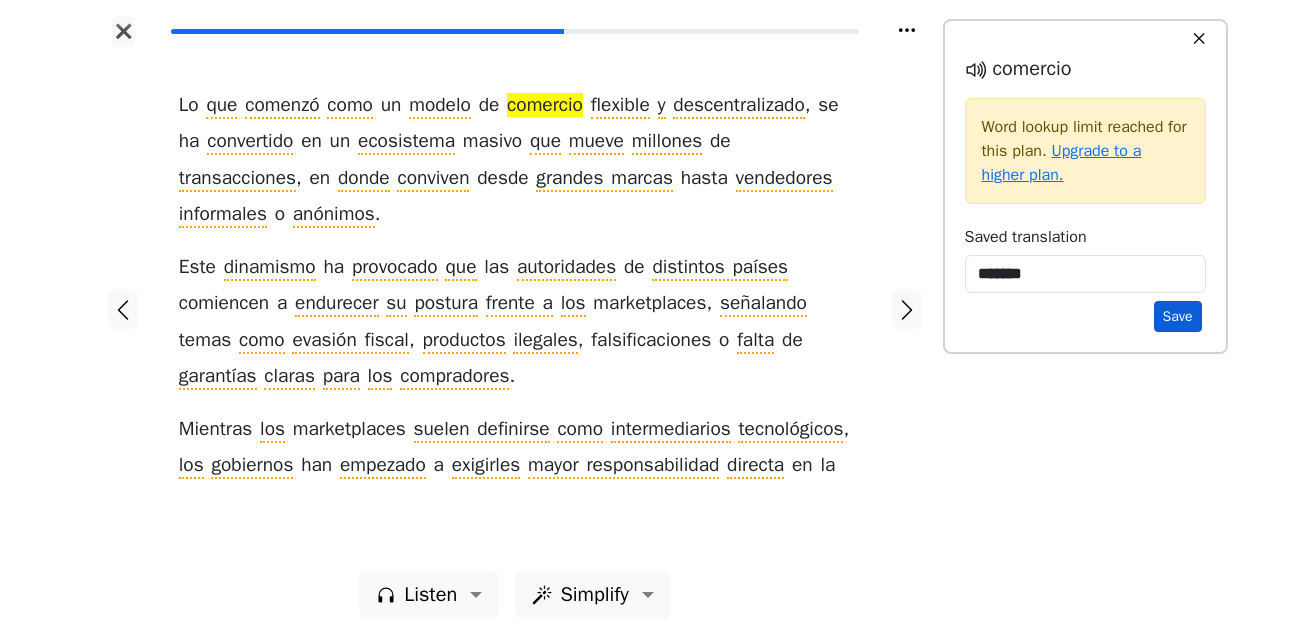 click on "Save" at bounding box center (1178, 316) 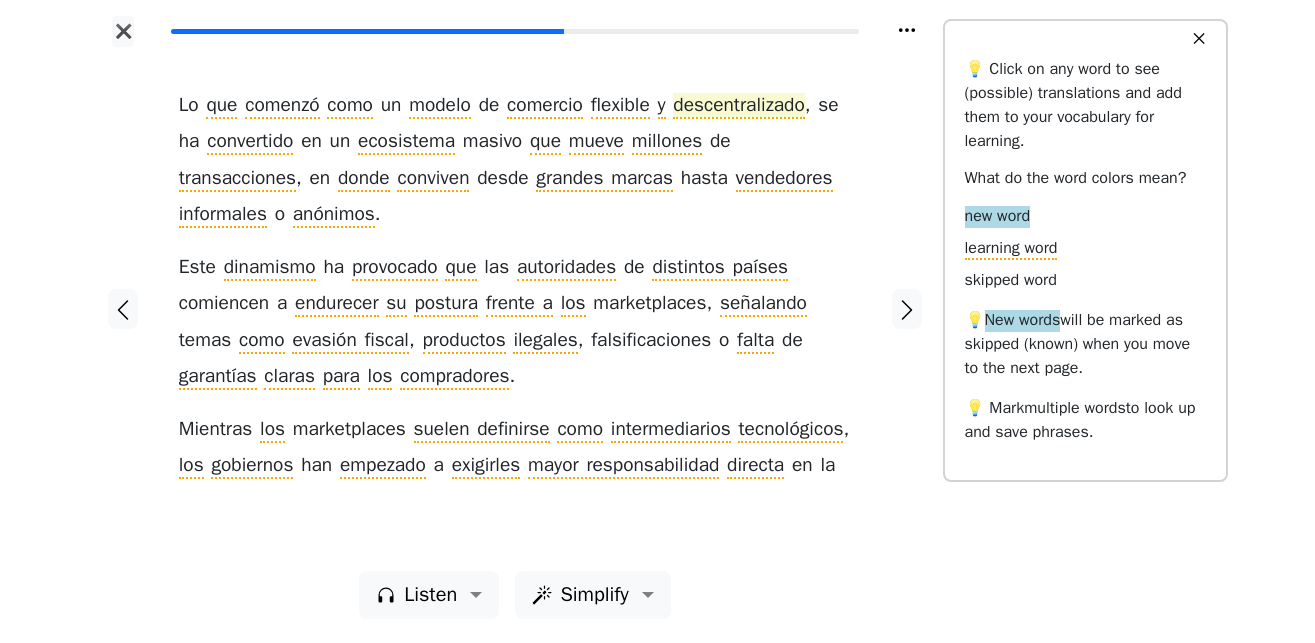 click on "descentralizado" at bounding box center [738, 106] 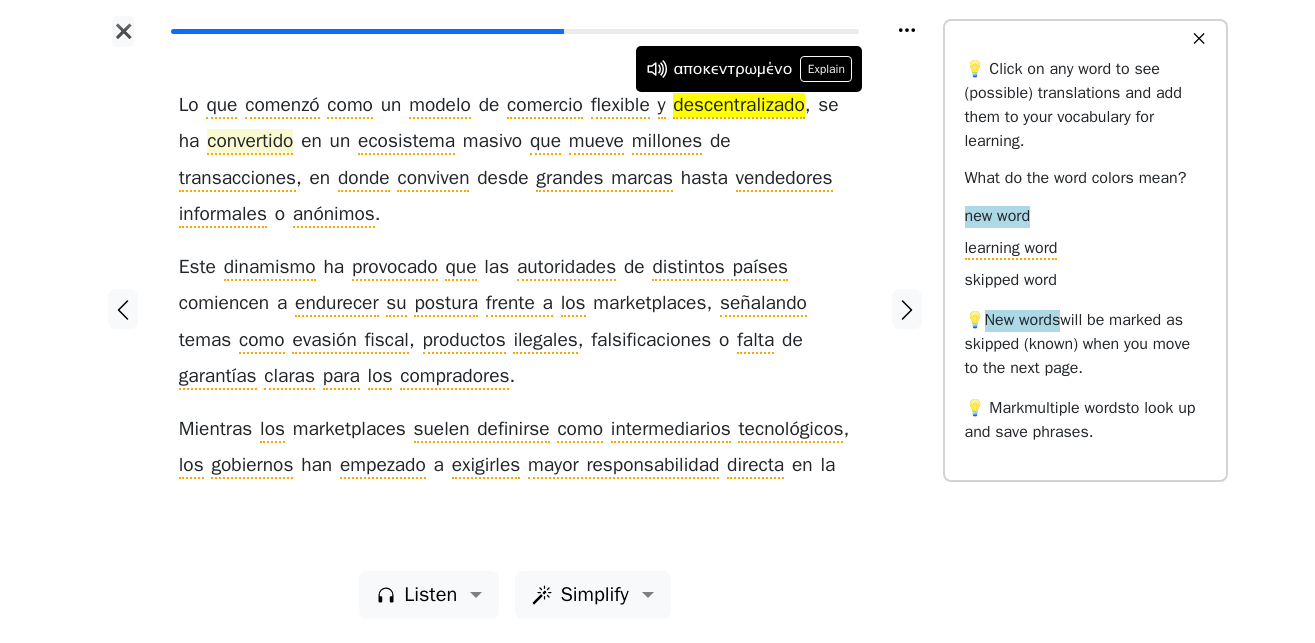 click on "convertido" at bounding box center [250, 142] 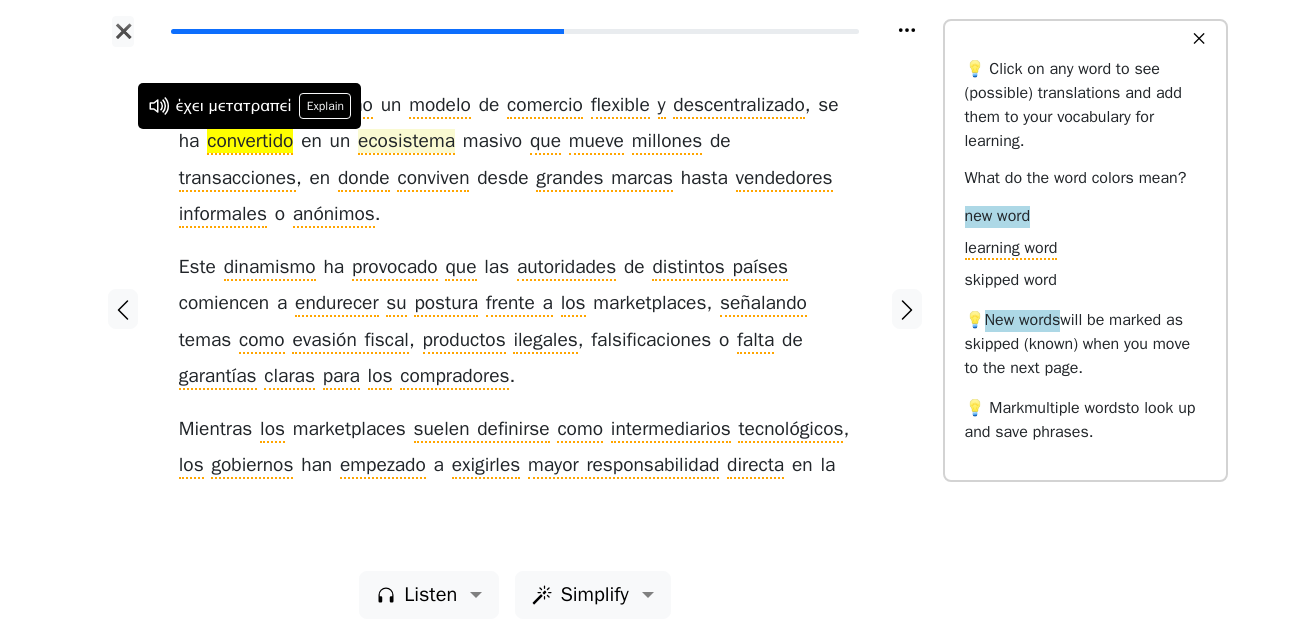 click on "ecosistema" at bounding box center (406, 142) 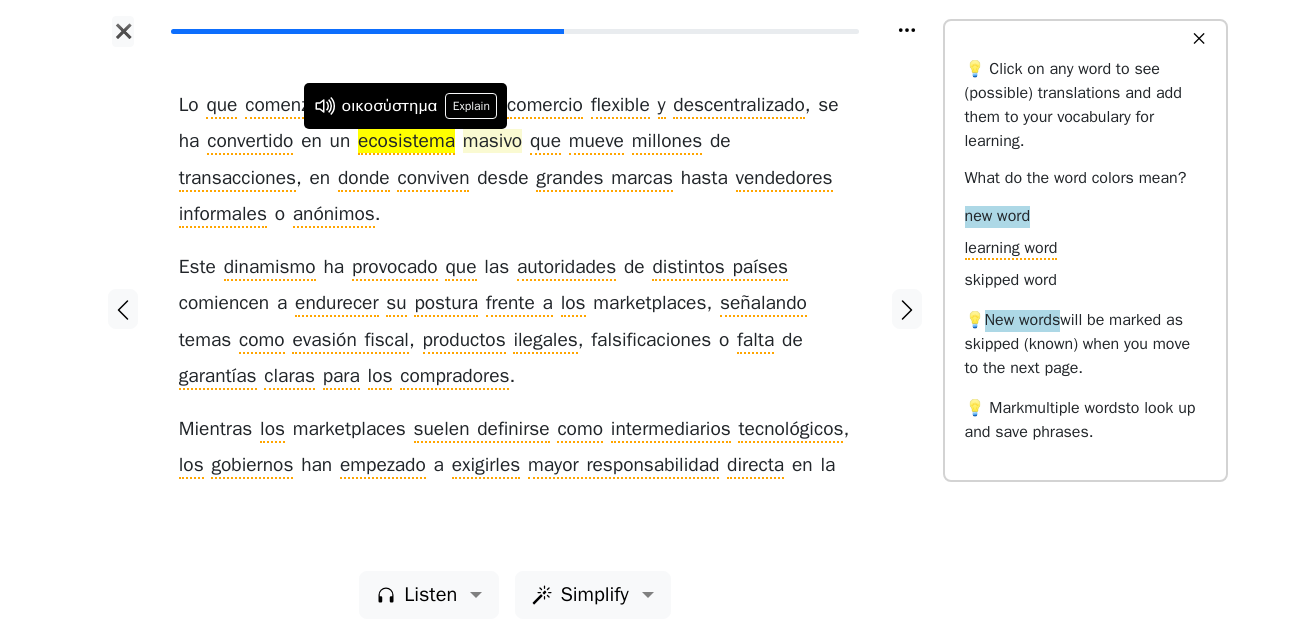 click on "masivo" at bounding box center (492, 142) 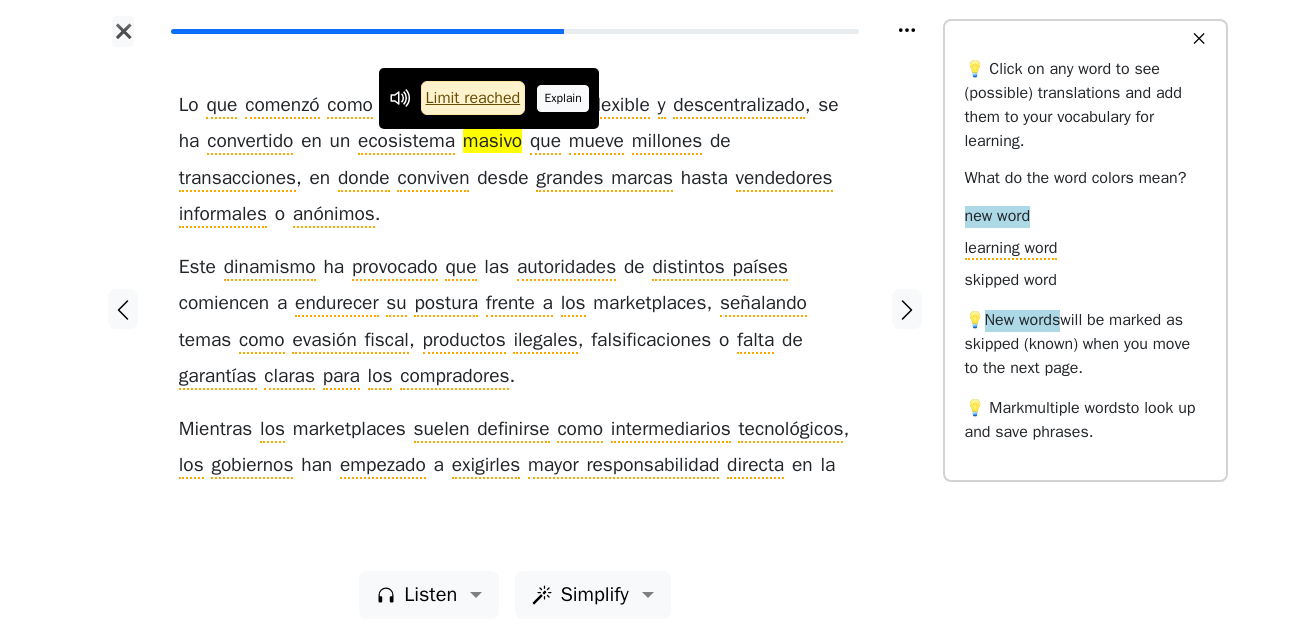 click on "Explain" at bounding box center (563, 98) 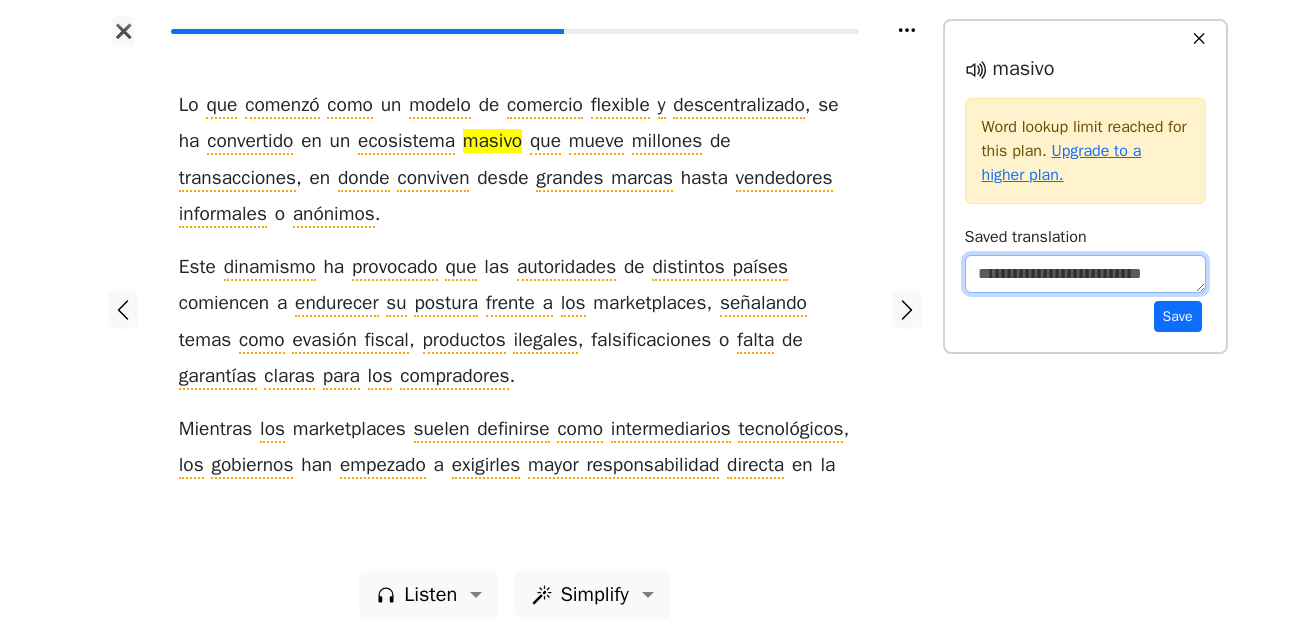click at bounding box center [1085, 274] 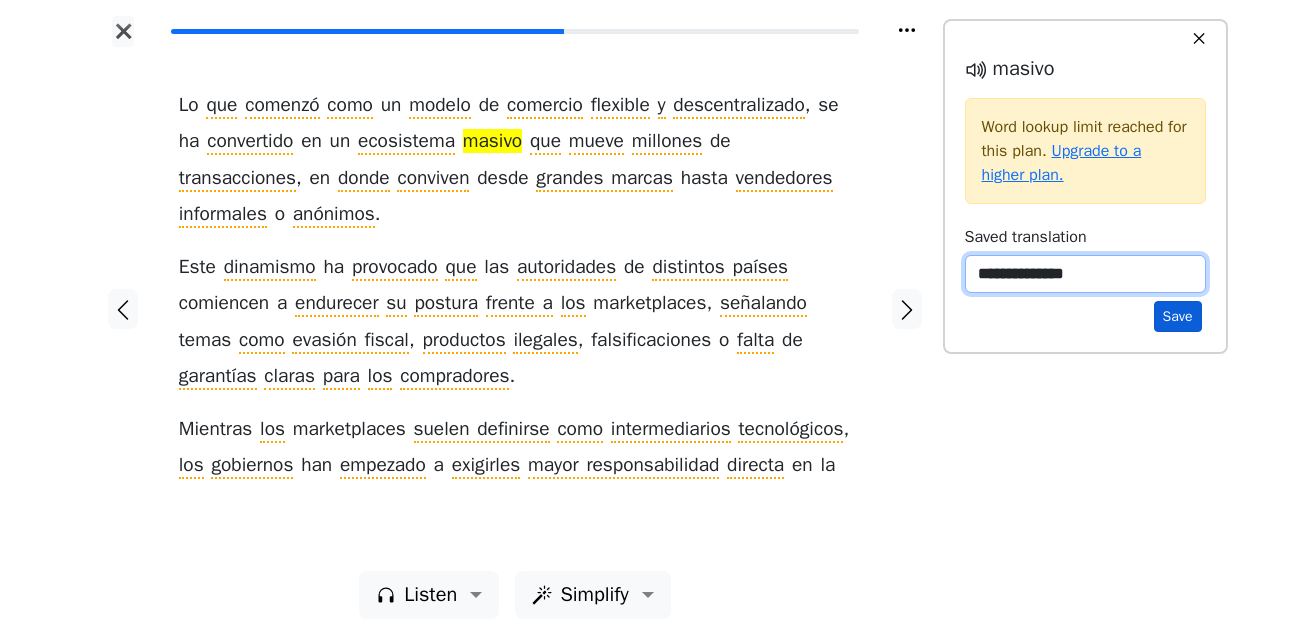 type on "**********" 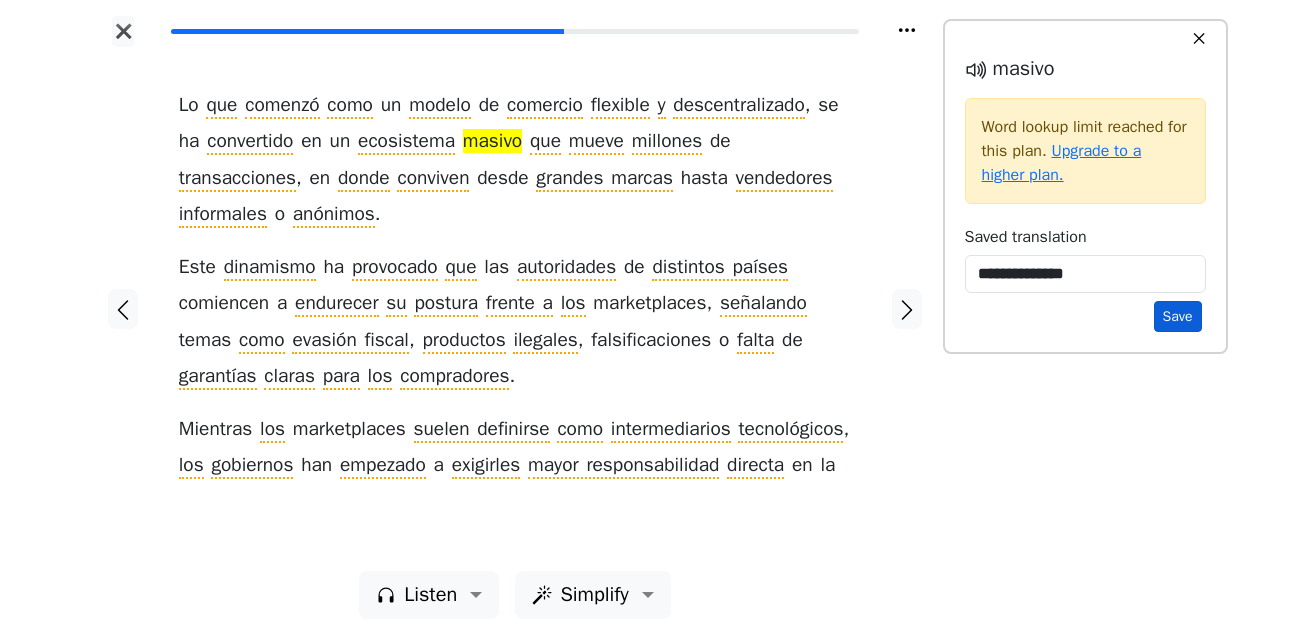 drag, startPoint x: 1187, startPoint y: 324, endPoint x: 1133, endPoint y: 365, distance: 67.80118 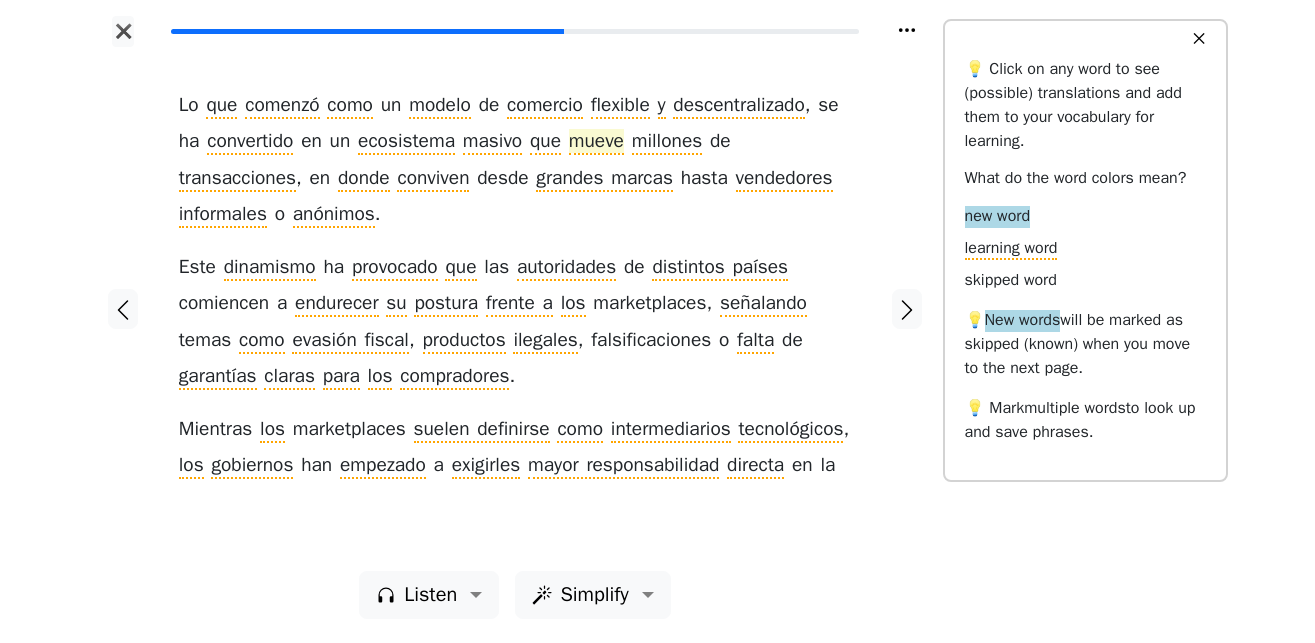 click on "mueve" at bounding box center [596, 142] 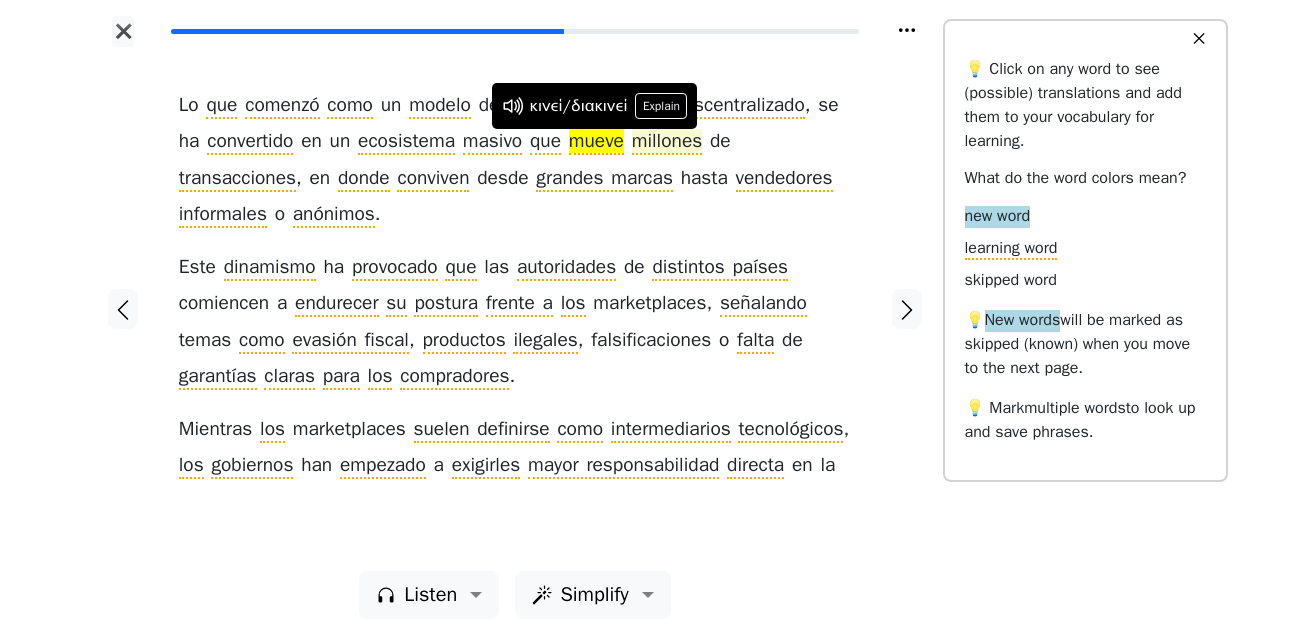 click on "millones" at bounding box center [667, 142] 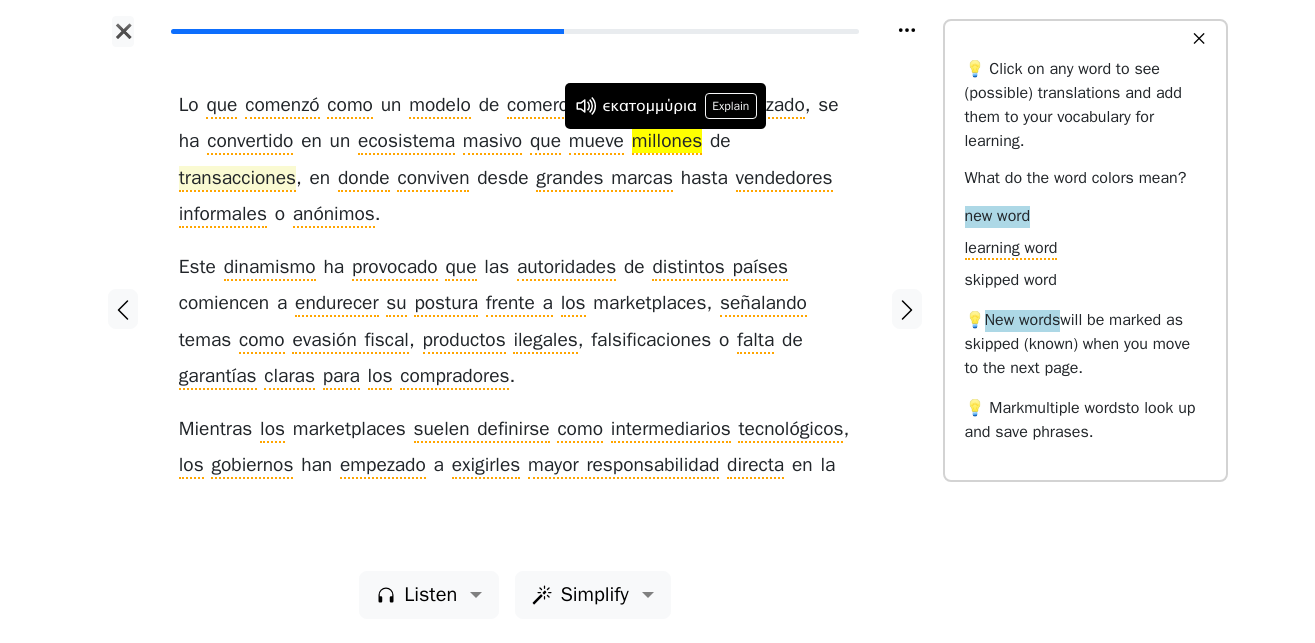 click on "transacciones" at bounding box center (237, 179) 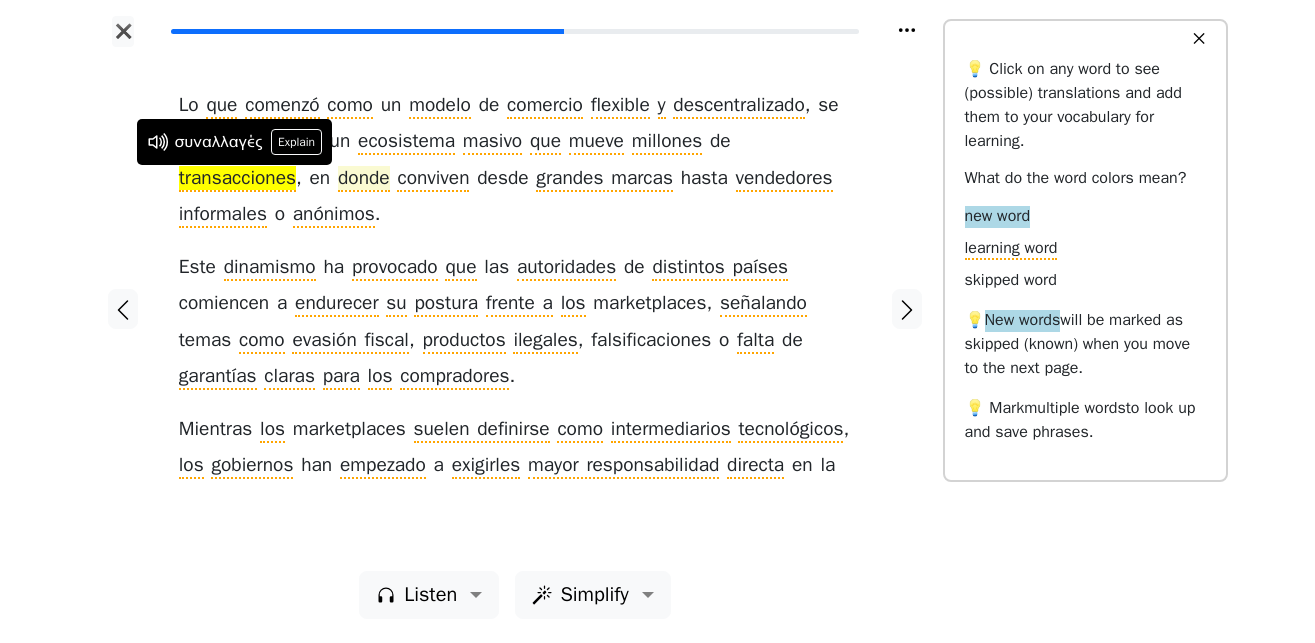 click on "donde" at bounding box center (364, 179) 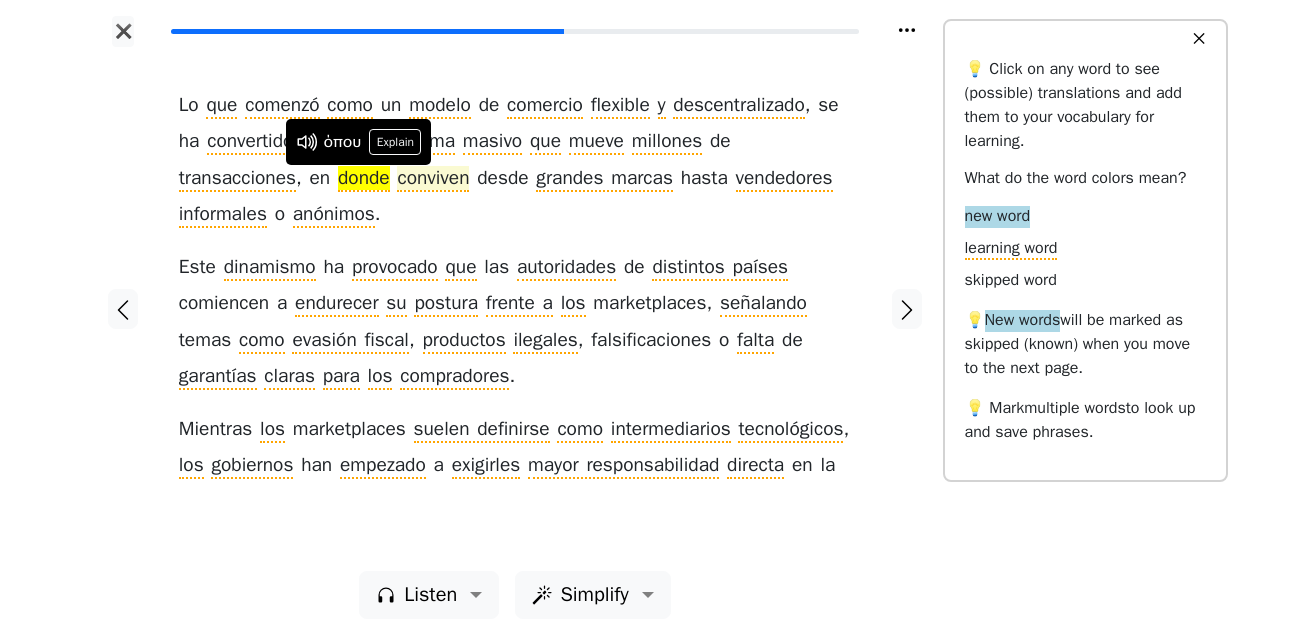 click on "conviven" at bounding box center [433, 179] 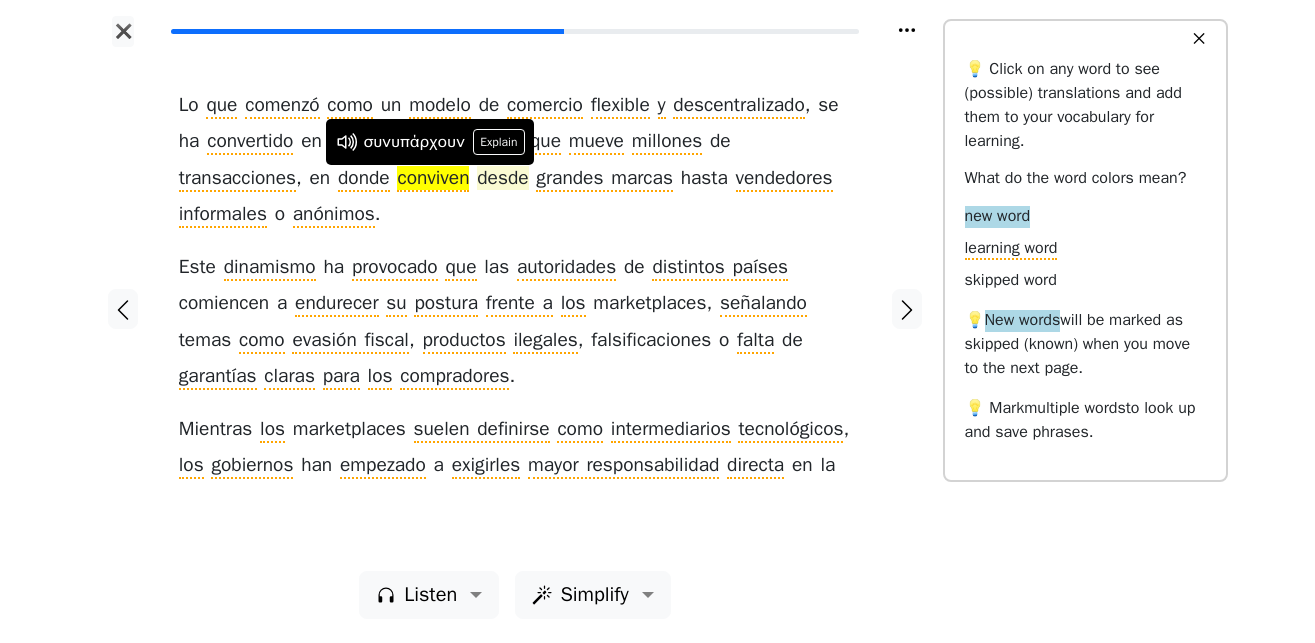 click on "desde" at bounding box center [502, 179] 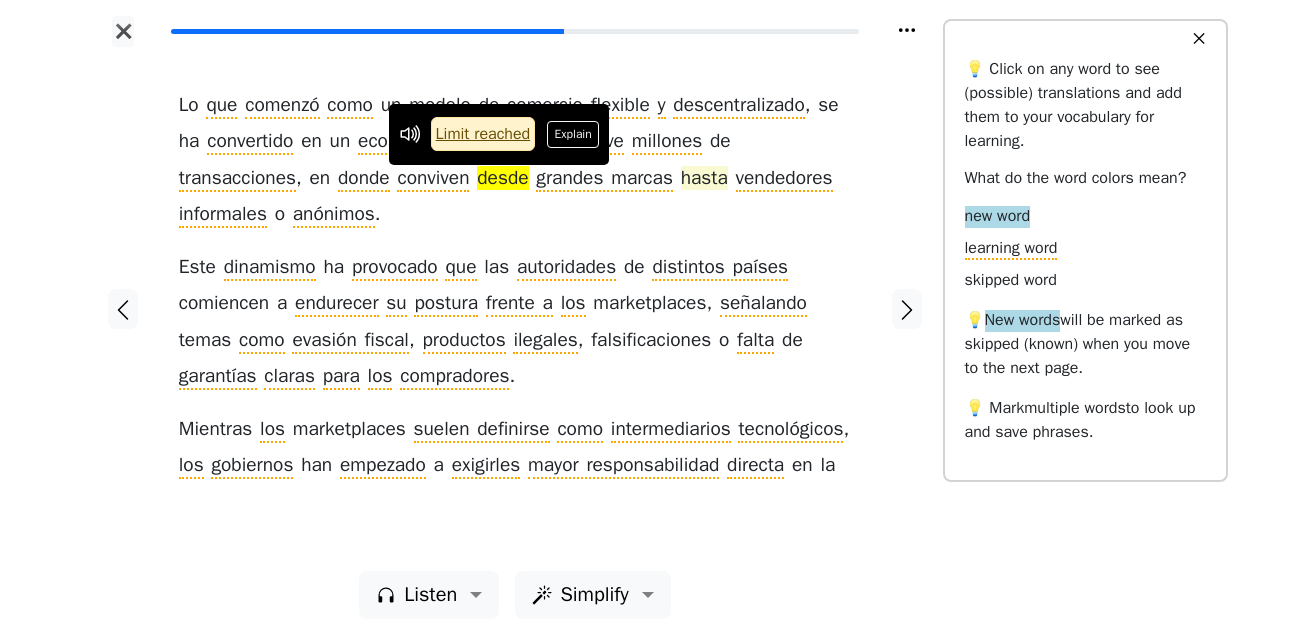 click on "hasta" at bounding box center [704, 179] 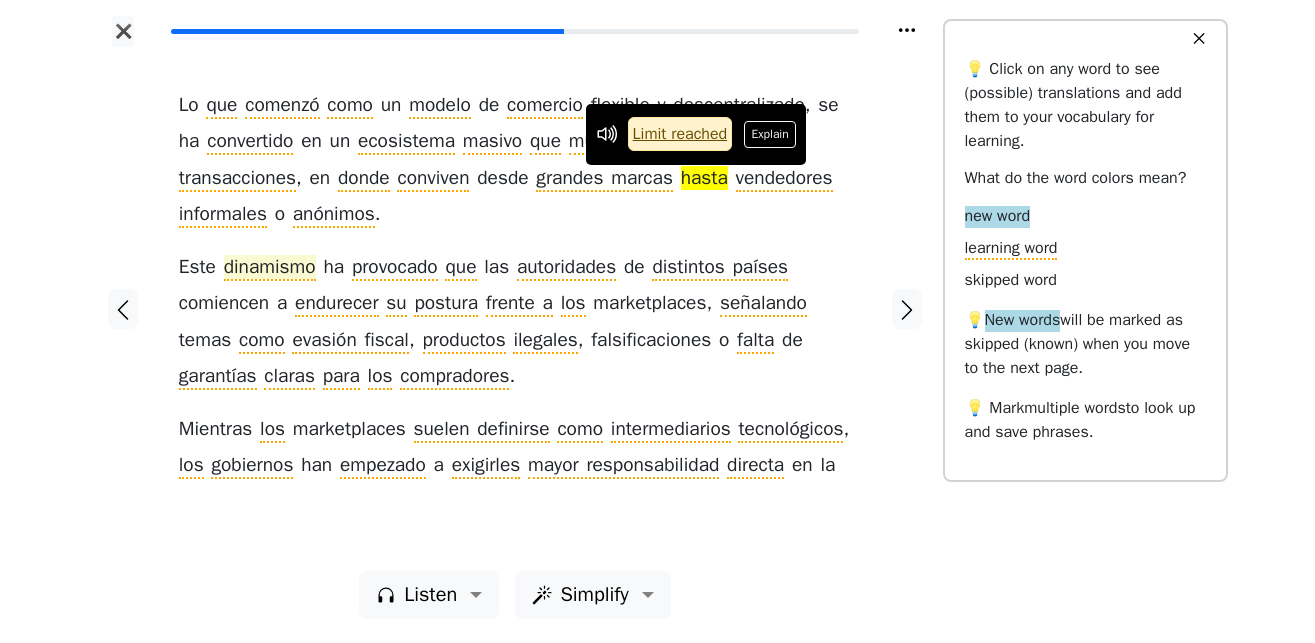 click on "dinamismo" at bounding box center (270, 268) 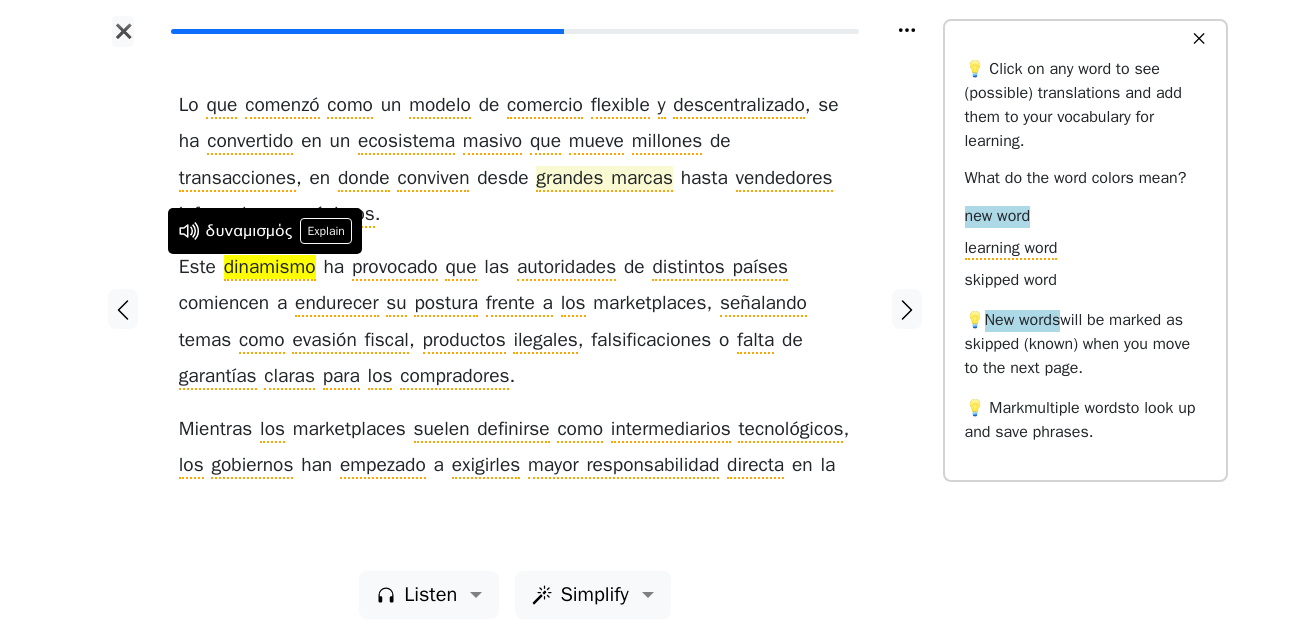 click on "grandes marcas" at bounding box center (604, 179) 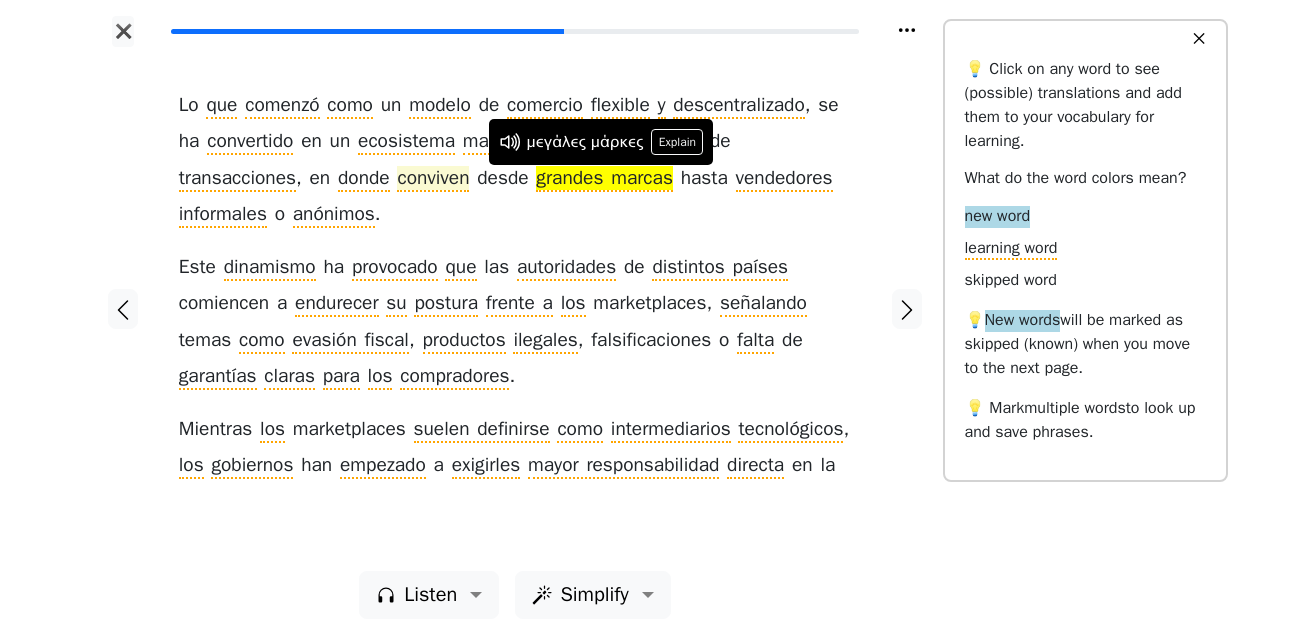 click on "conviven" at bounding box center (433, 179) 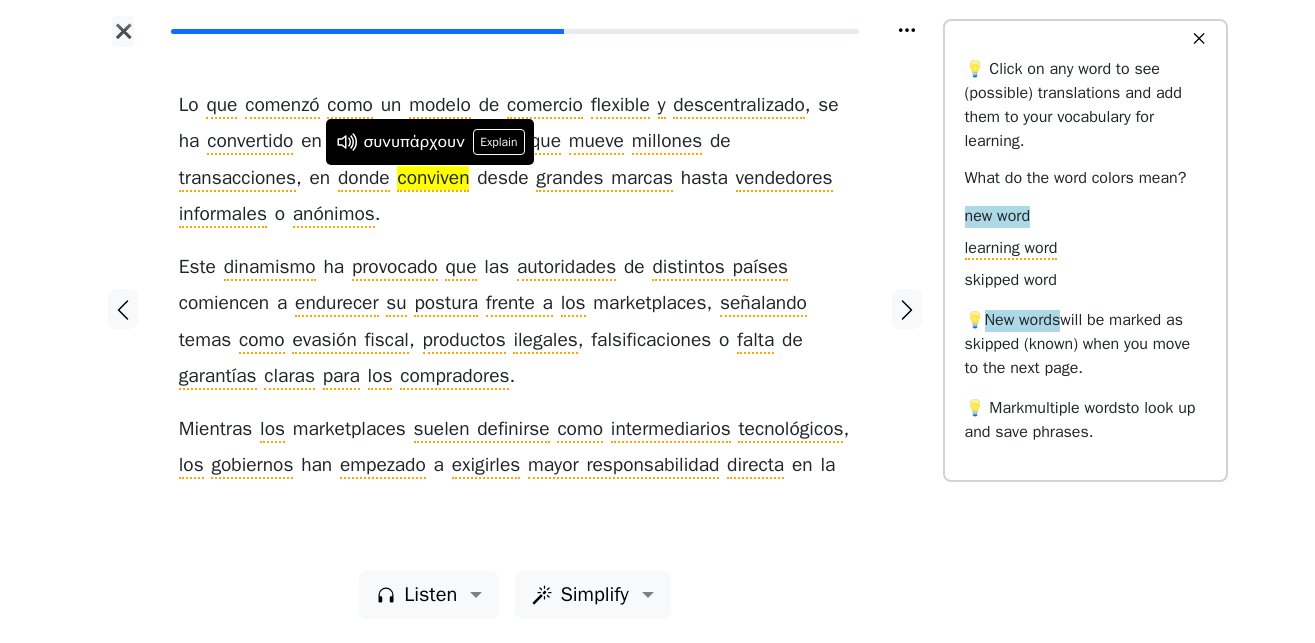 click at bounding box center [123, 309] 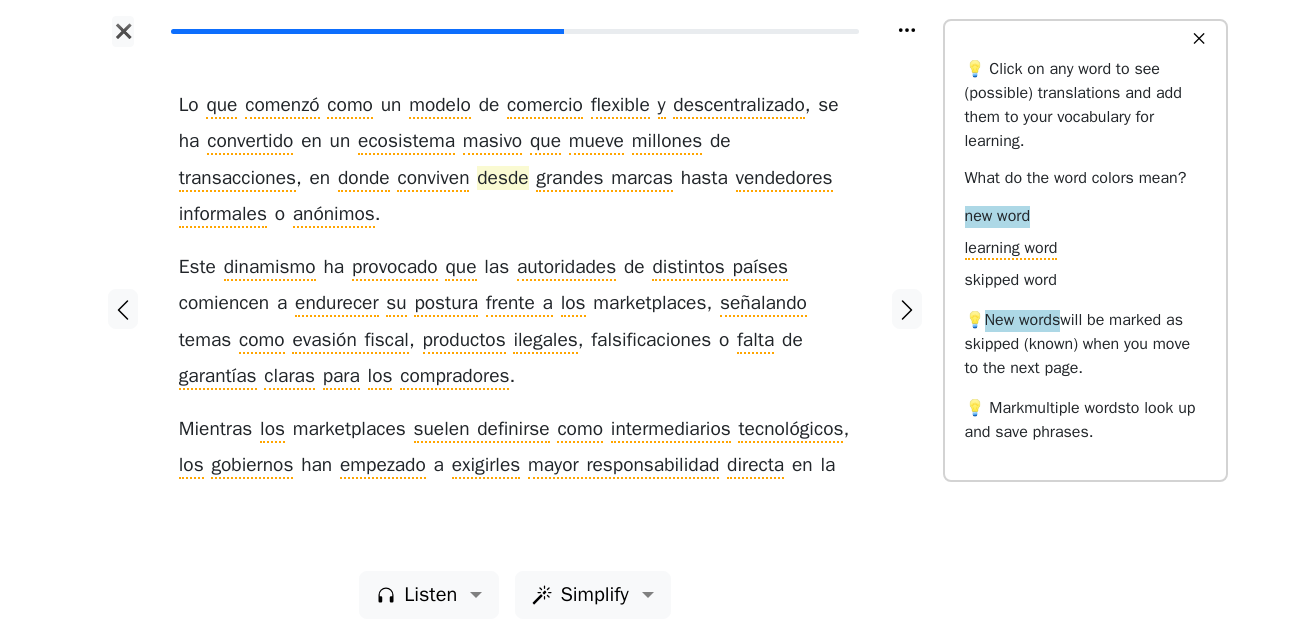 click on "desde" at bounding box center [502, 179] 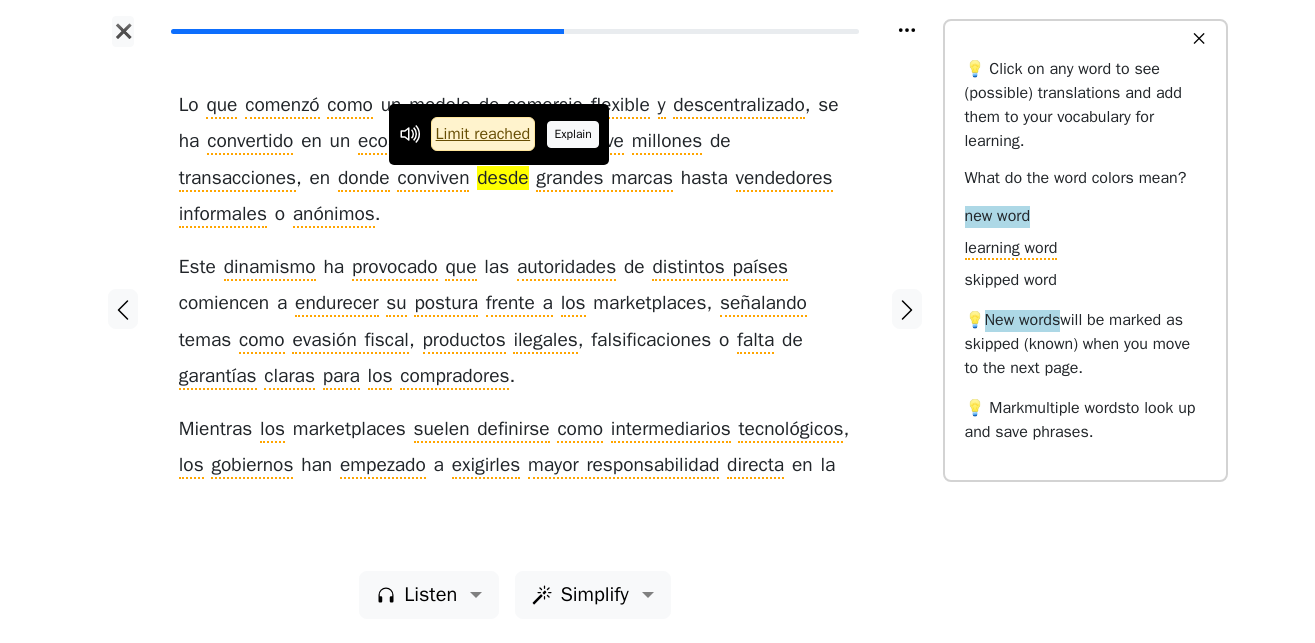 click on "Explain" at bounding box center (573, 134) 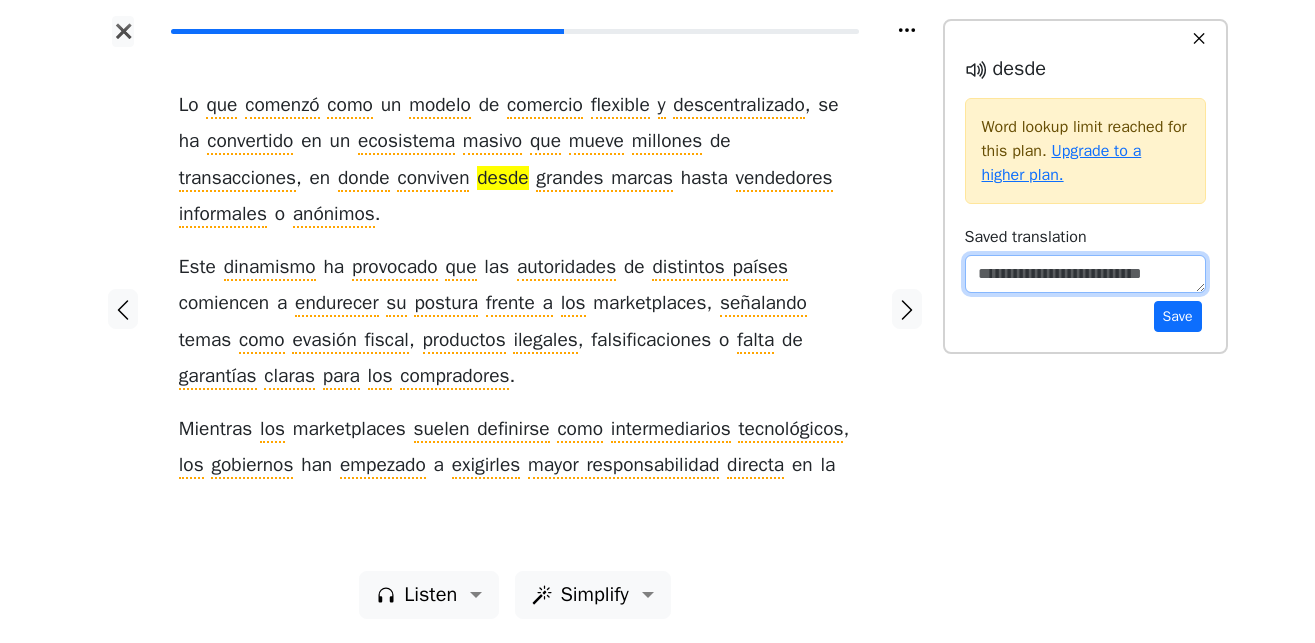 click at bounding box center (1085, 274) 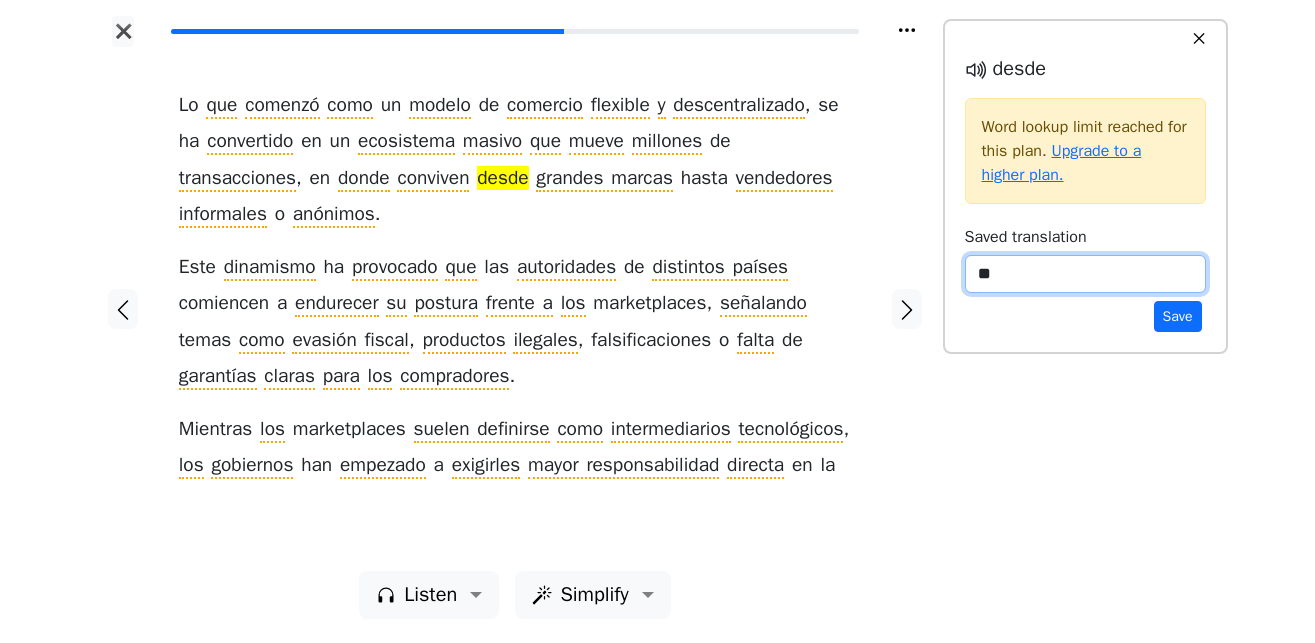 type on "*" 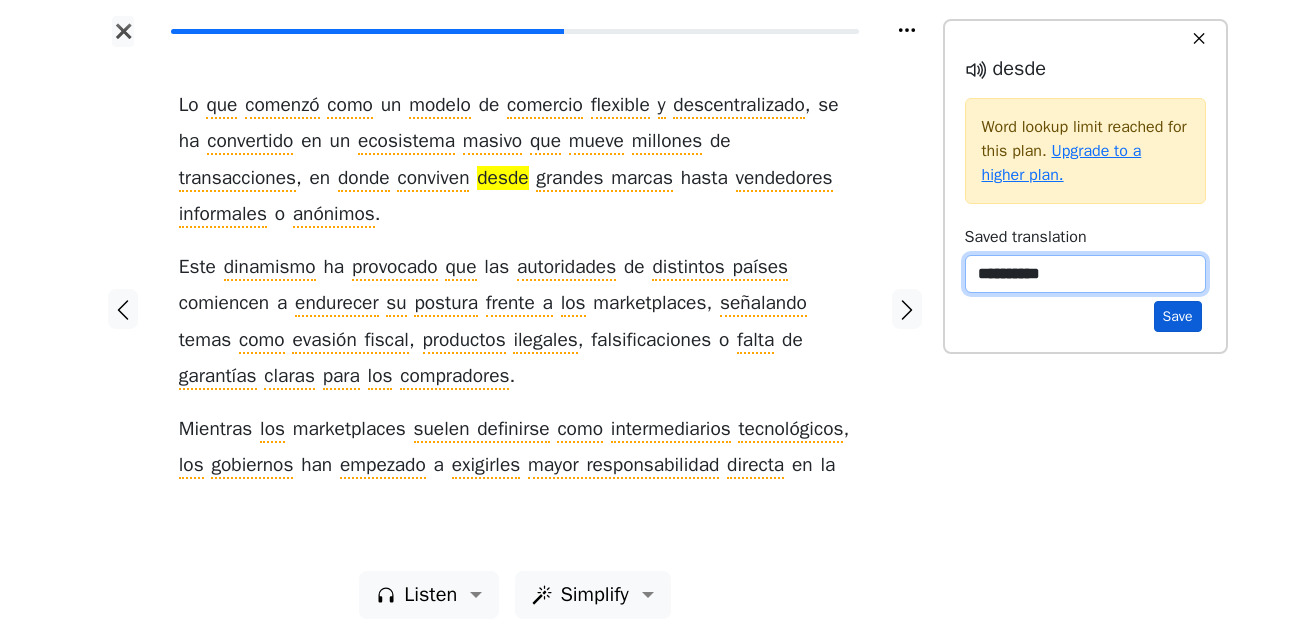 type on "**********" 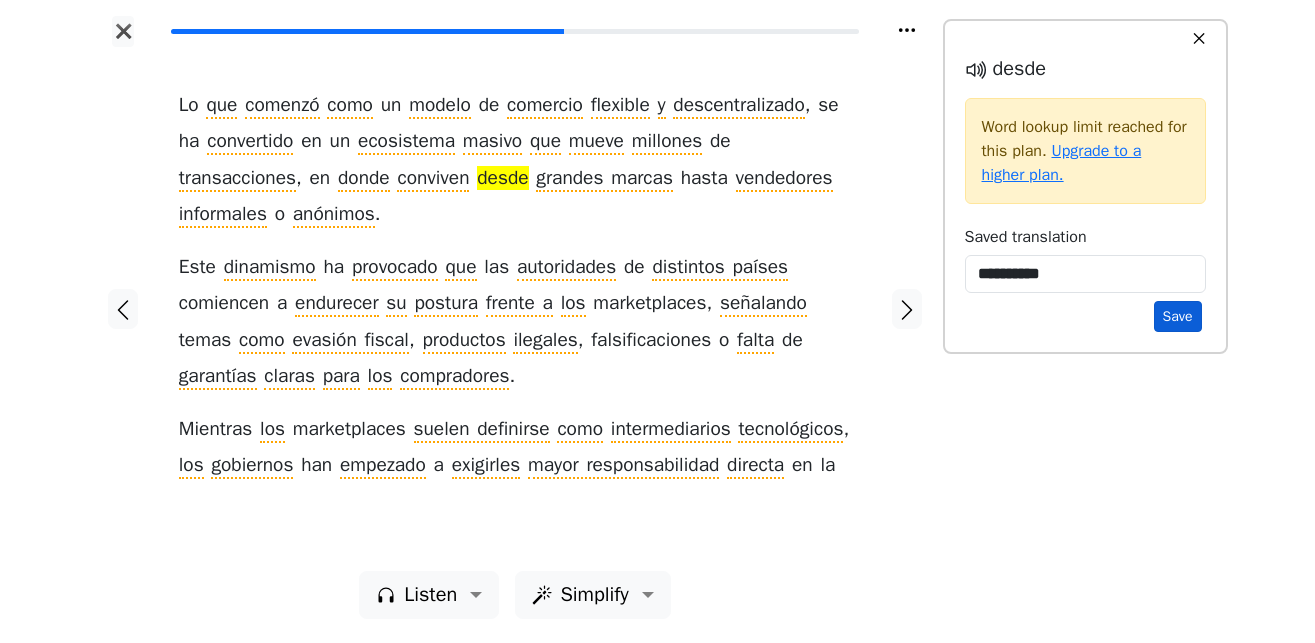 click on "Save" at bounding box center (1178, 316) 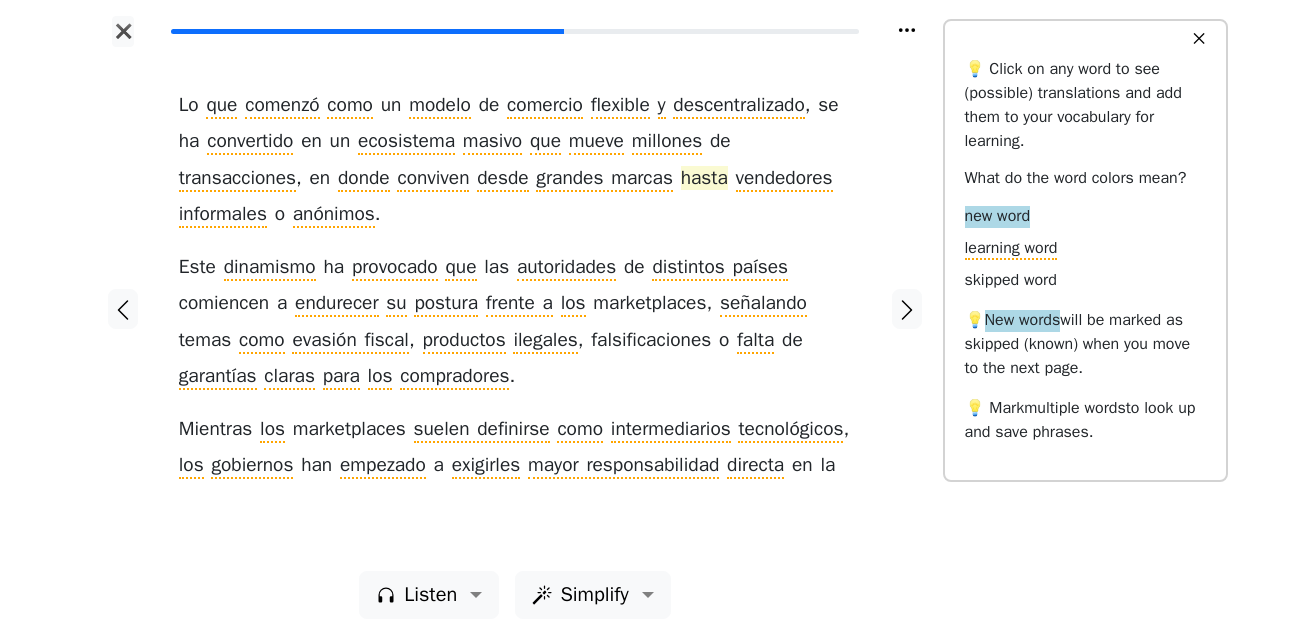click on "hasta" at bounding box center [704, 179] 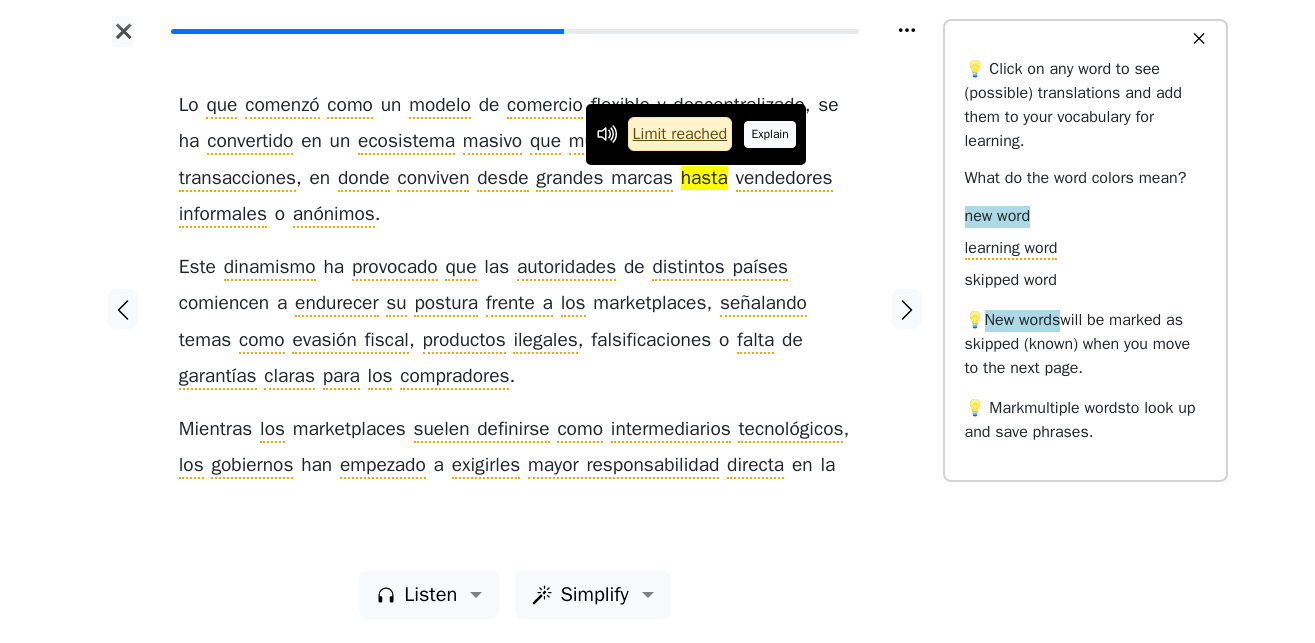 click on "Explain" at bounding box center (770, 134) 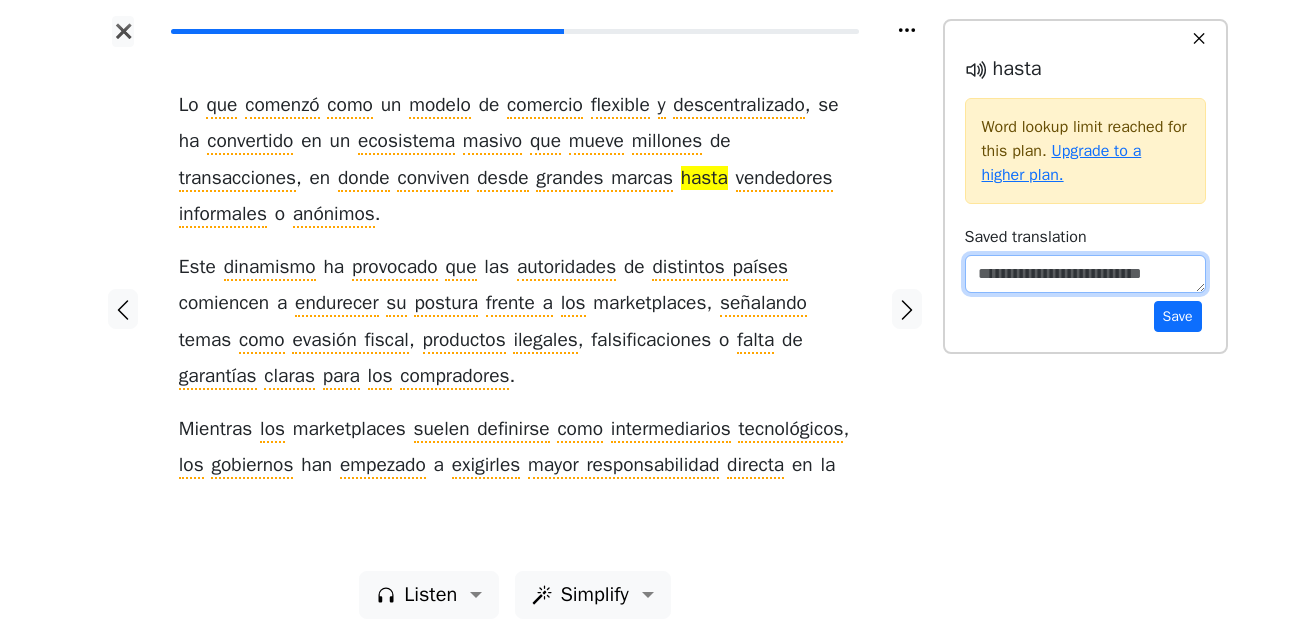 click at bounding box center (1085, 274) 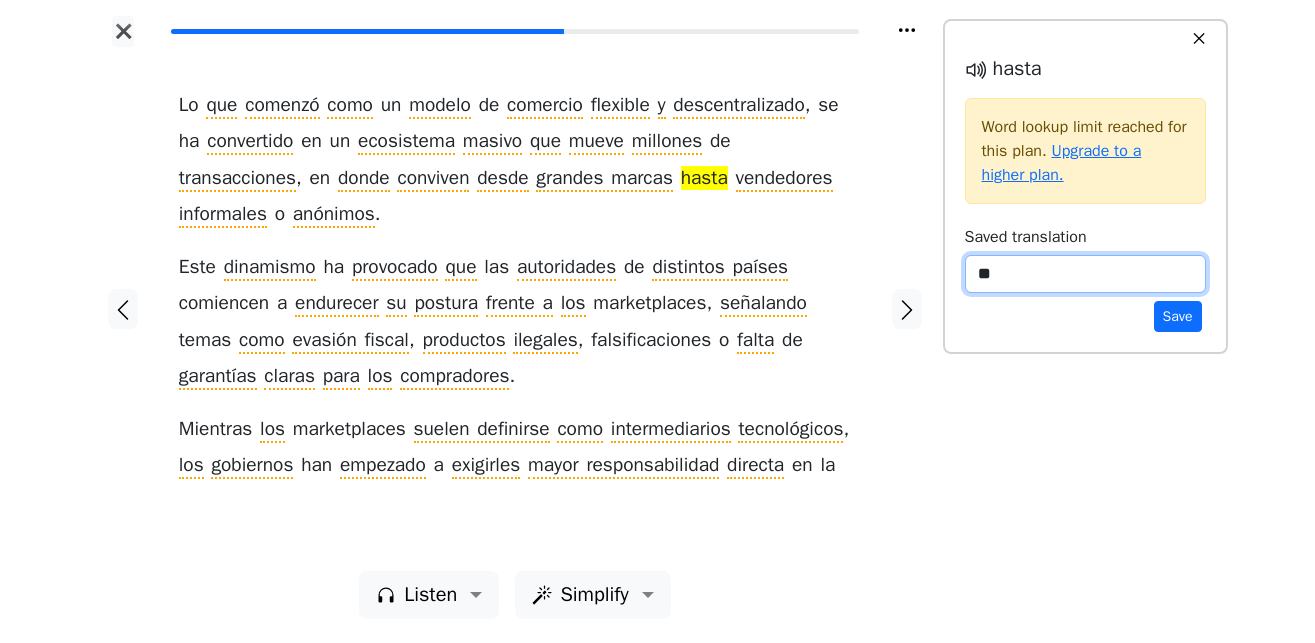 type on "*" 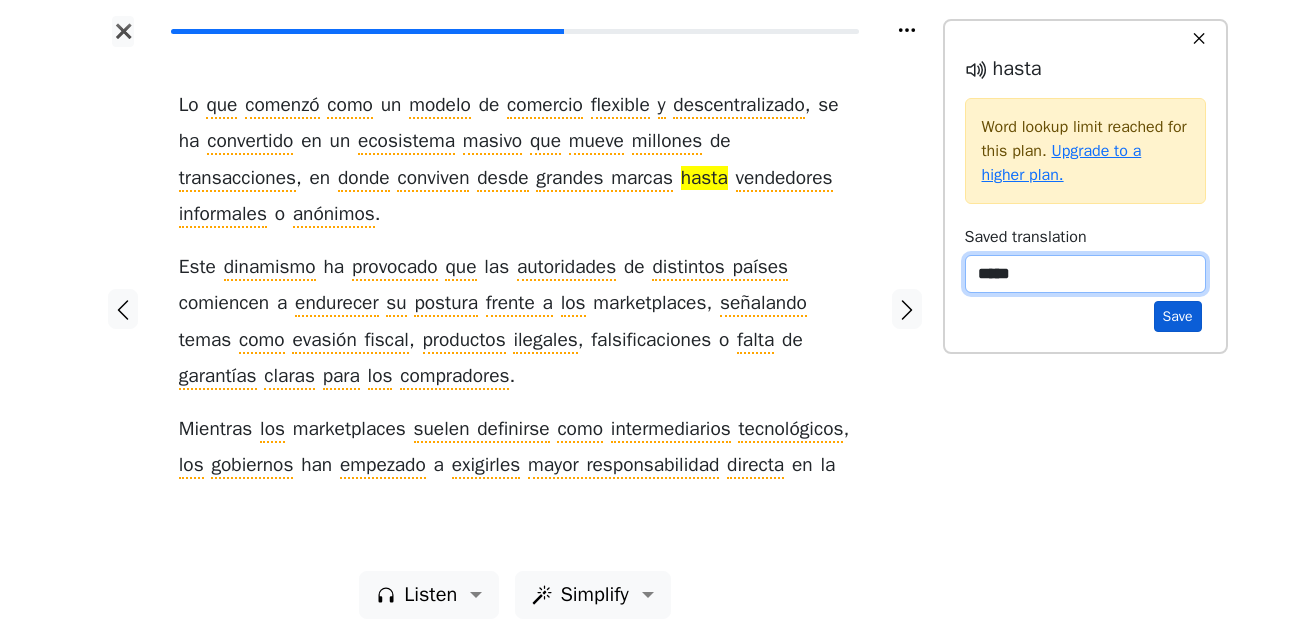 type on "*****" 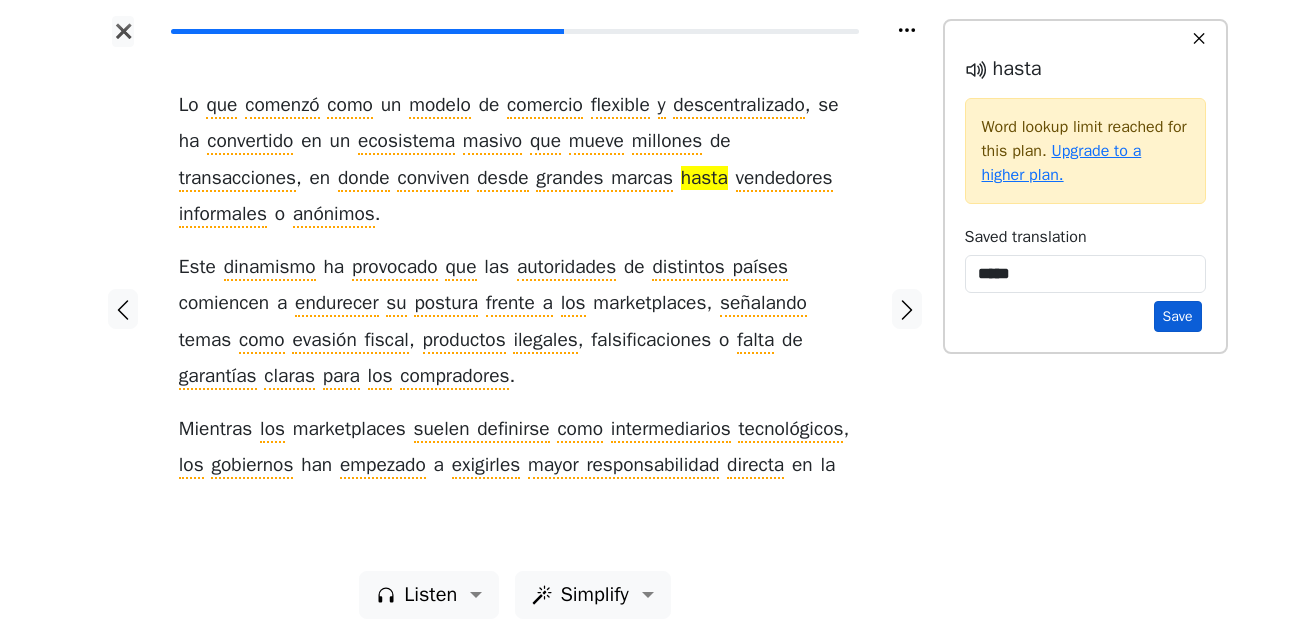 click on "Save" at bounding box center [1178, 316] 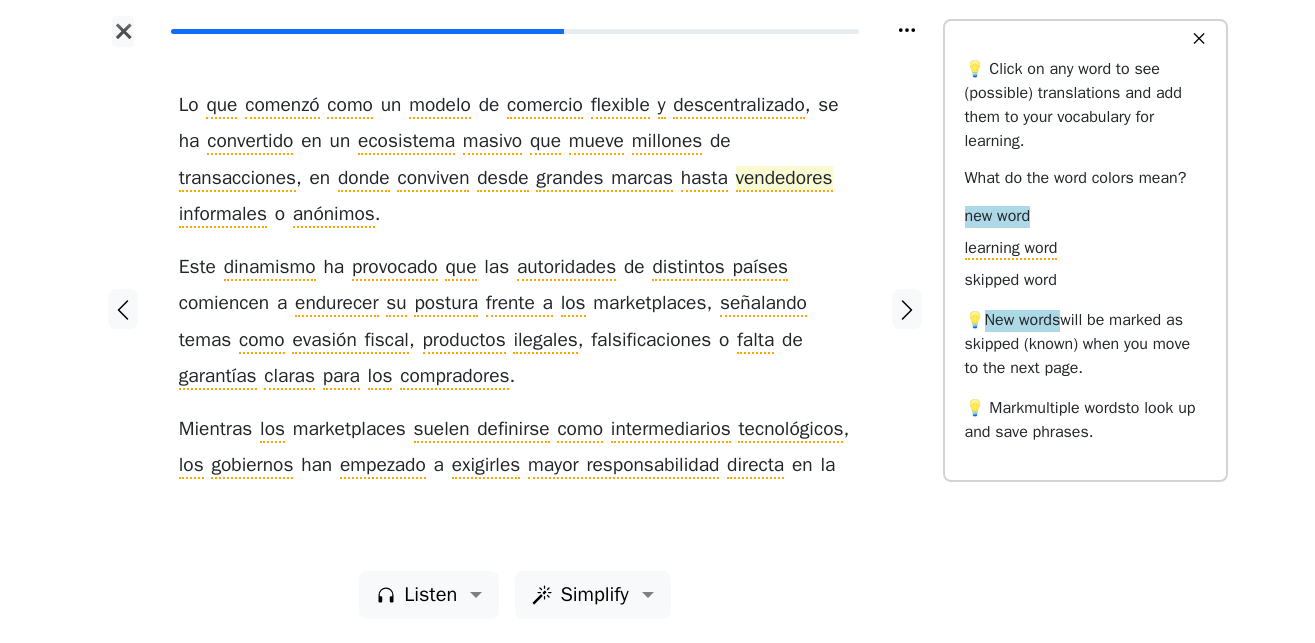 click on "vendedores" at bounding box center [784, 179] 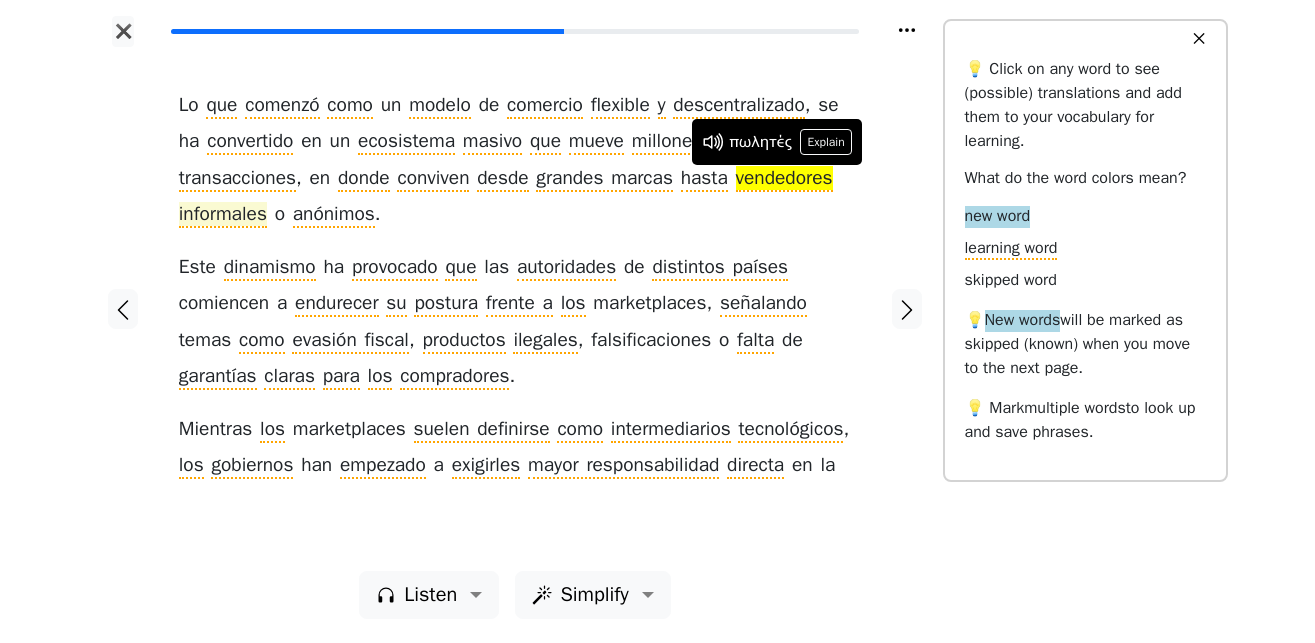 click on "informales" at bounding box center [223, 215] 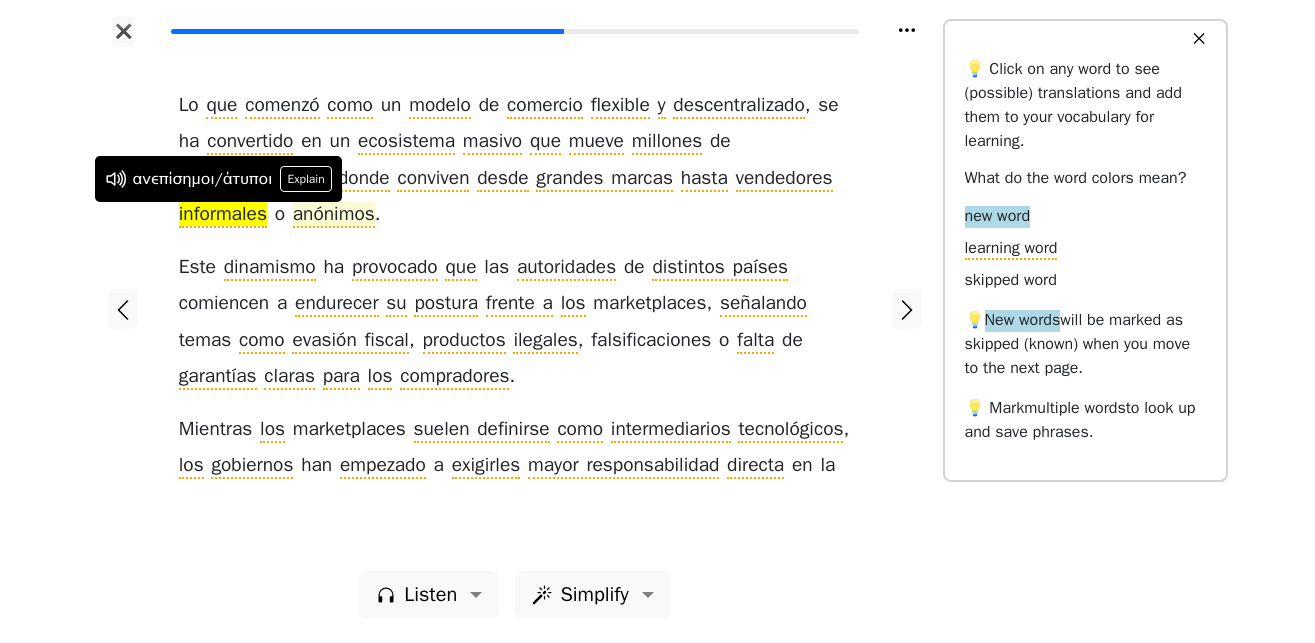 click on "anónimos" at bounding box center (334, 215) 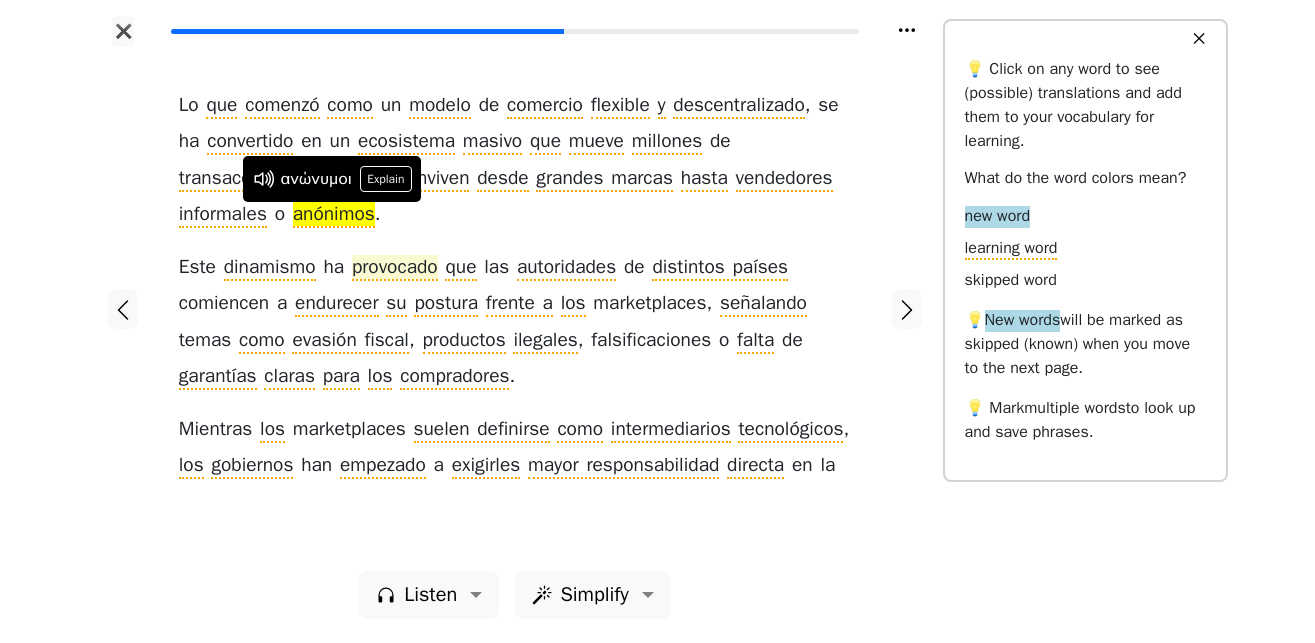 click on "provocado" at bounding box center [395, 268] 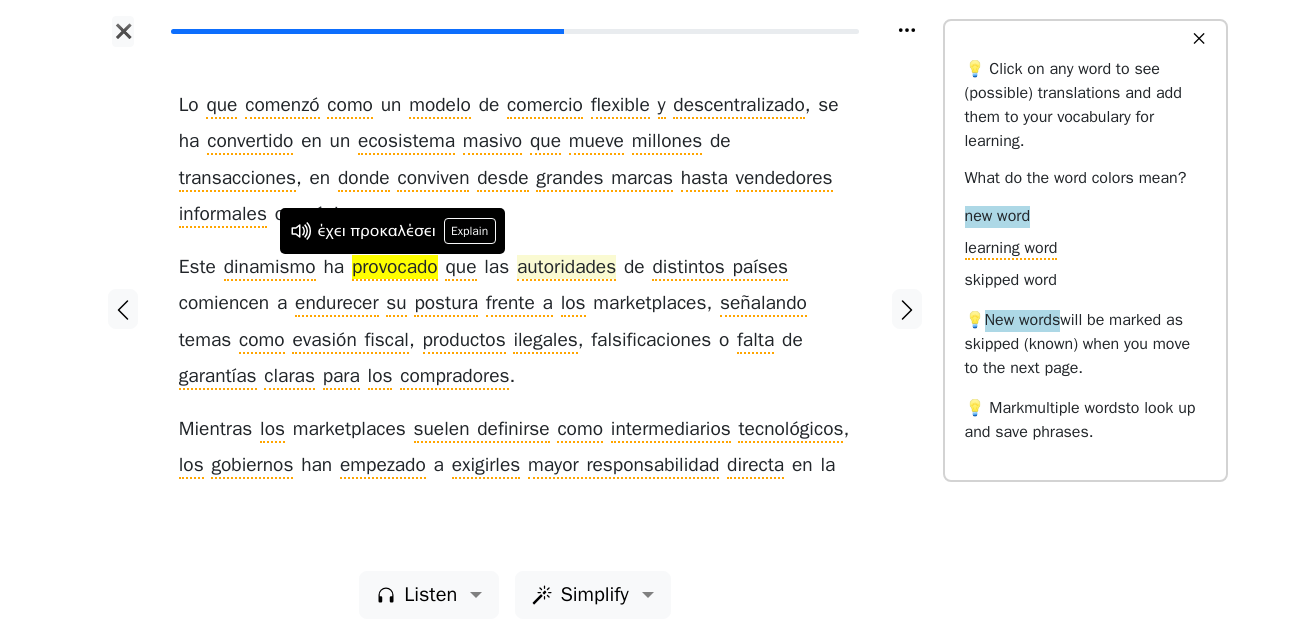 click on "autoridades" at bounding box center [566, 268] 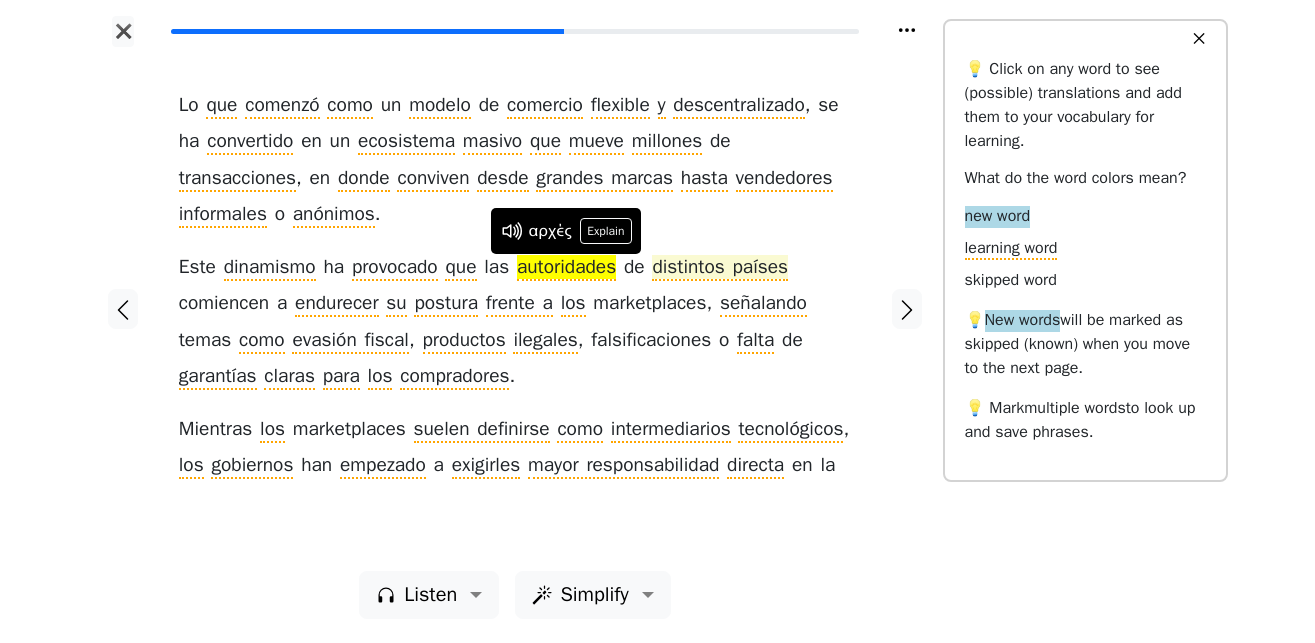 click on "distintos países" at bounding box center (720, 268) 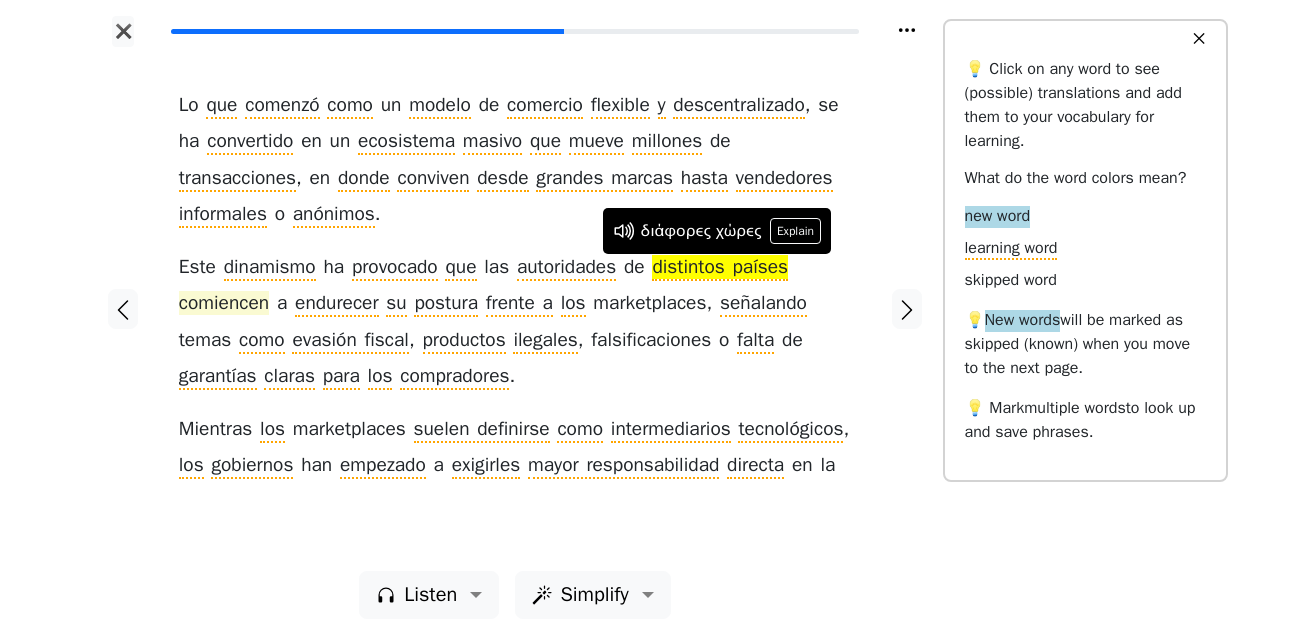 click on "comiencen" at bounding box center (224, 304) 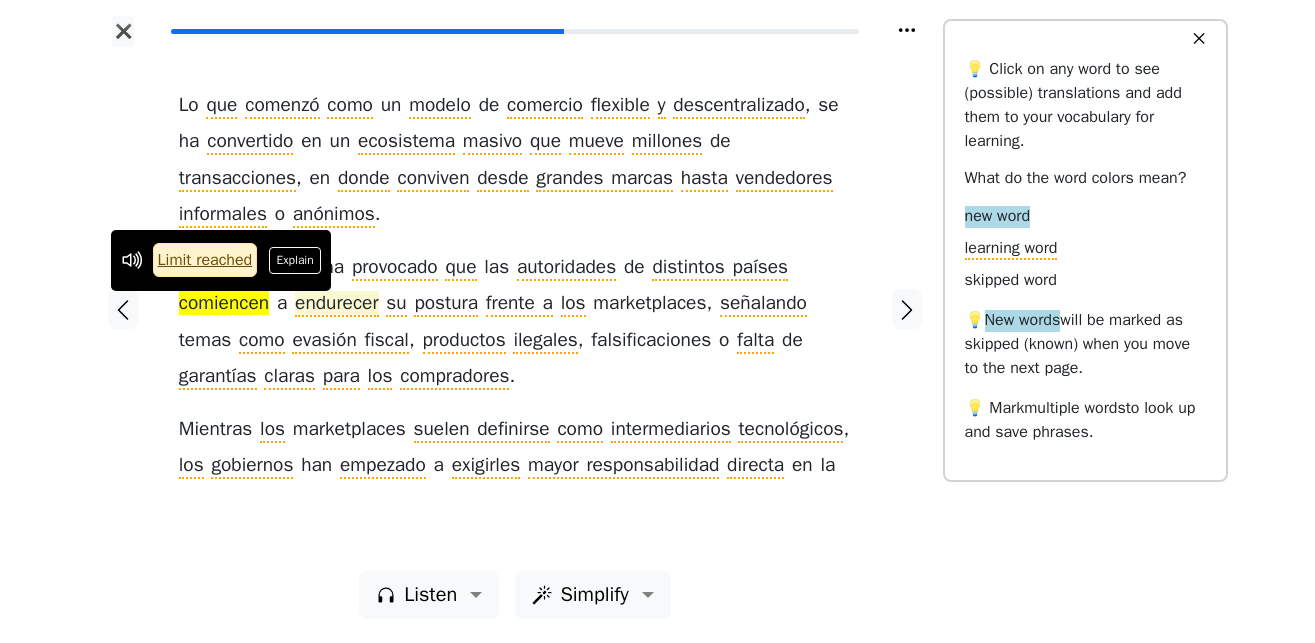 click on "endurecer" at bounding box center [337, 304] 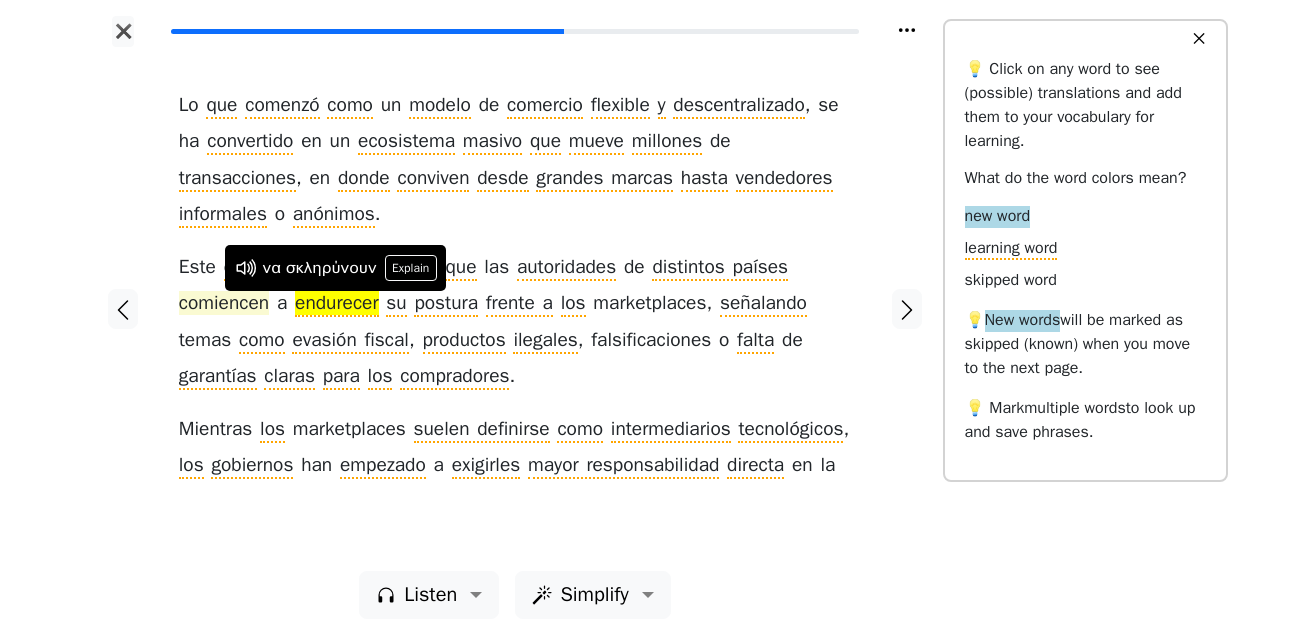 click on "comiencen" at bounding box center [224, 304] 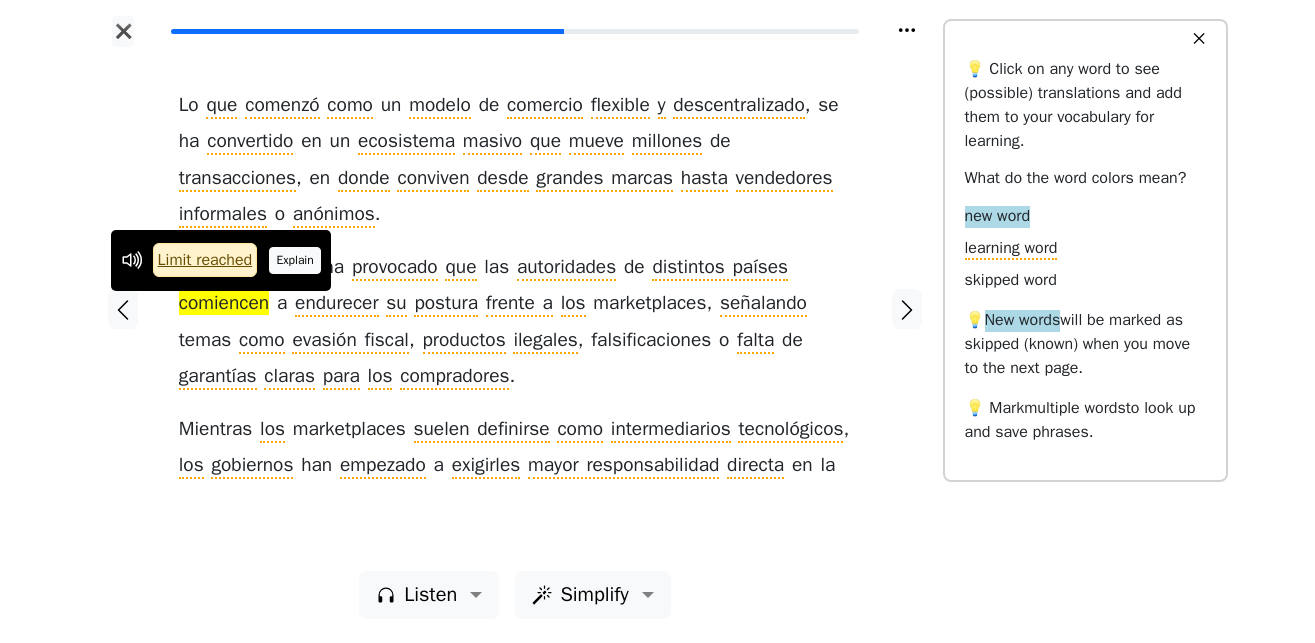 click on "Explain" at bounding box center (295, 260) 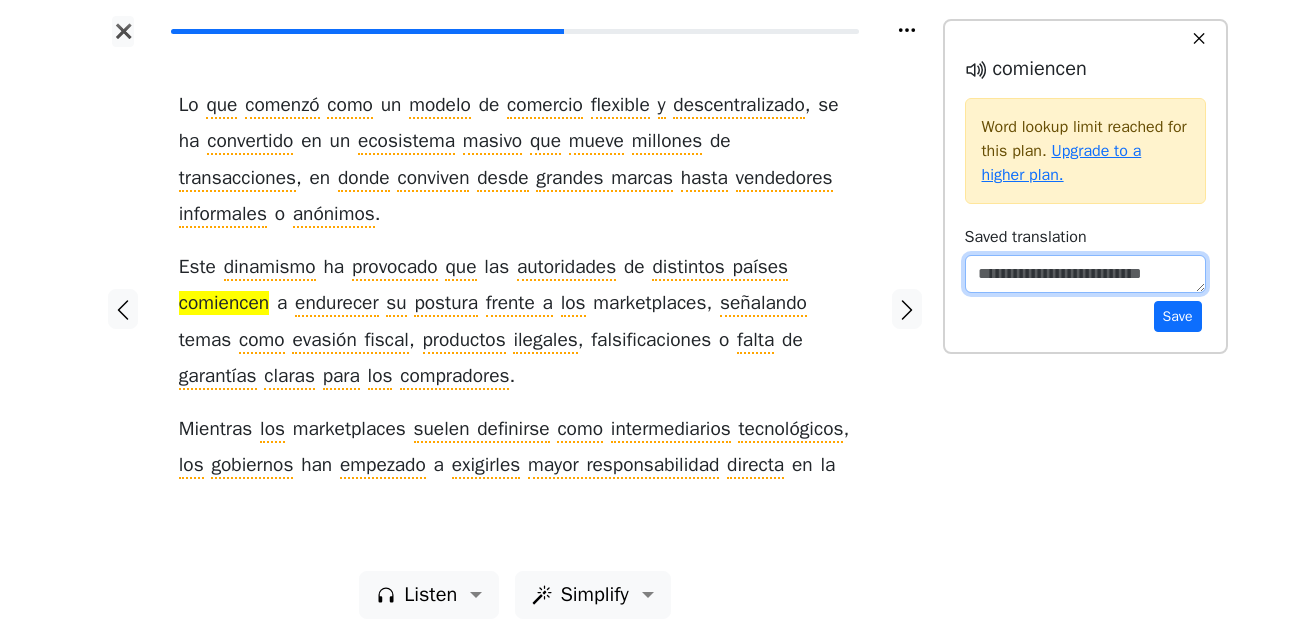 click at bounding box center [1085, 274] 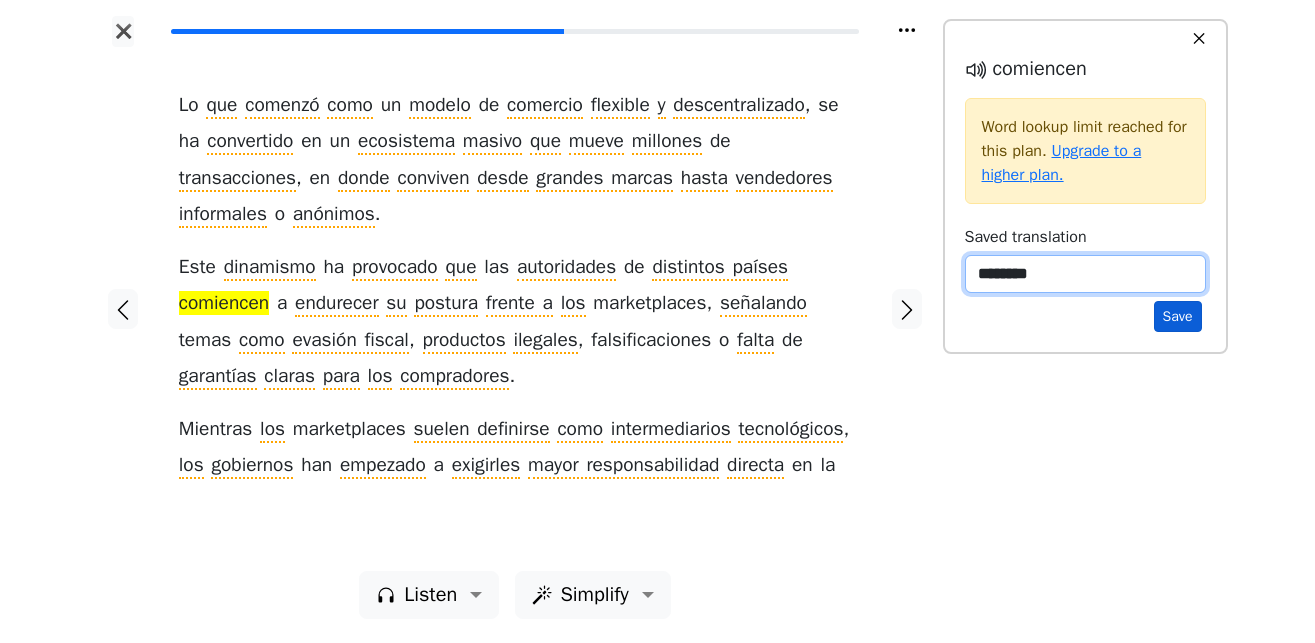 type on "********" 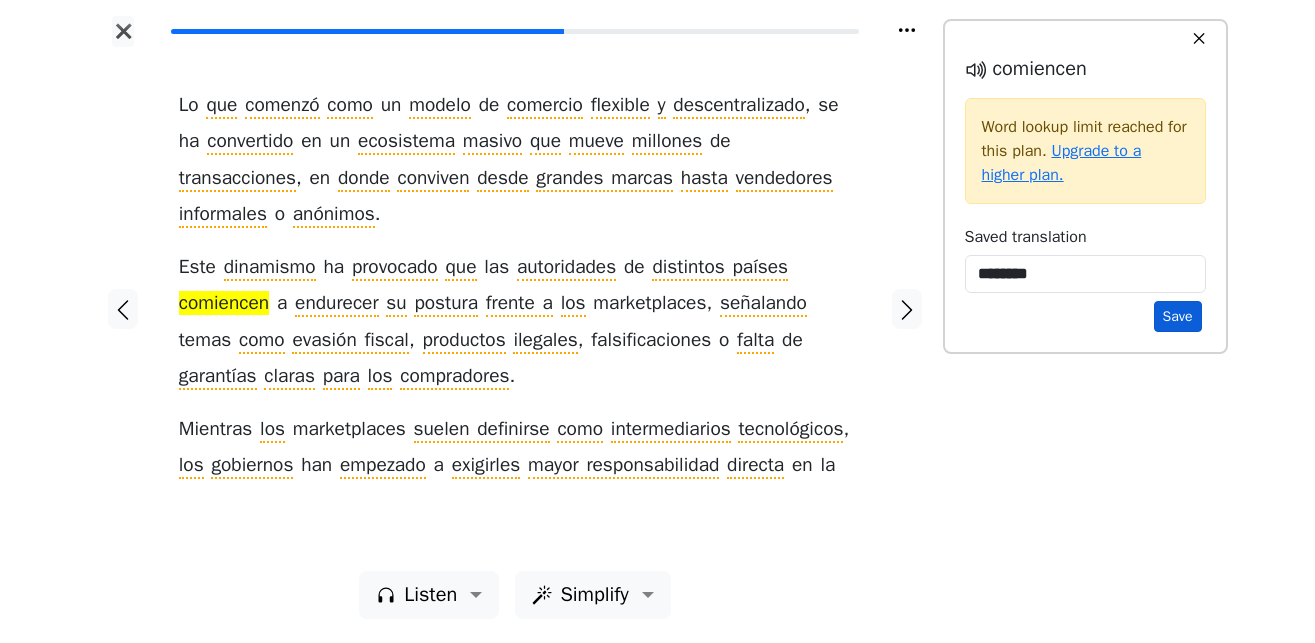 click on "Save" at bounding box center [1178, 316] 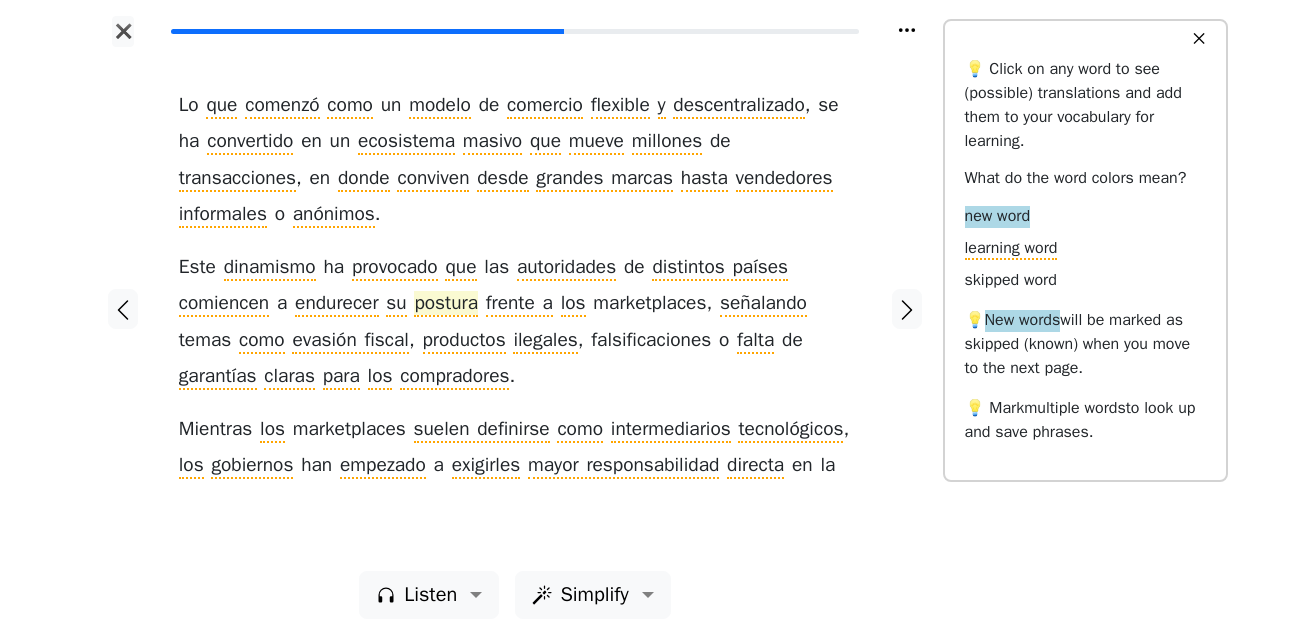 click on "postura" at bounding box center (446, 304) 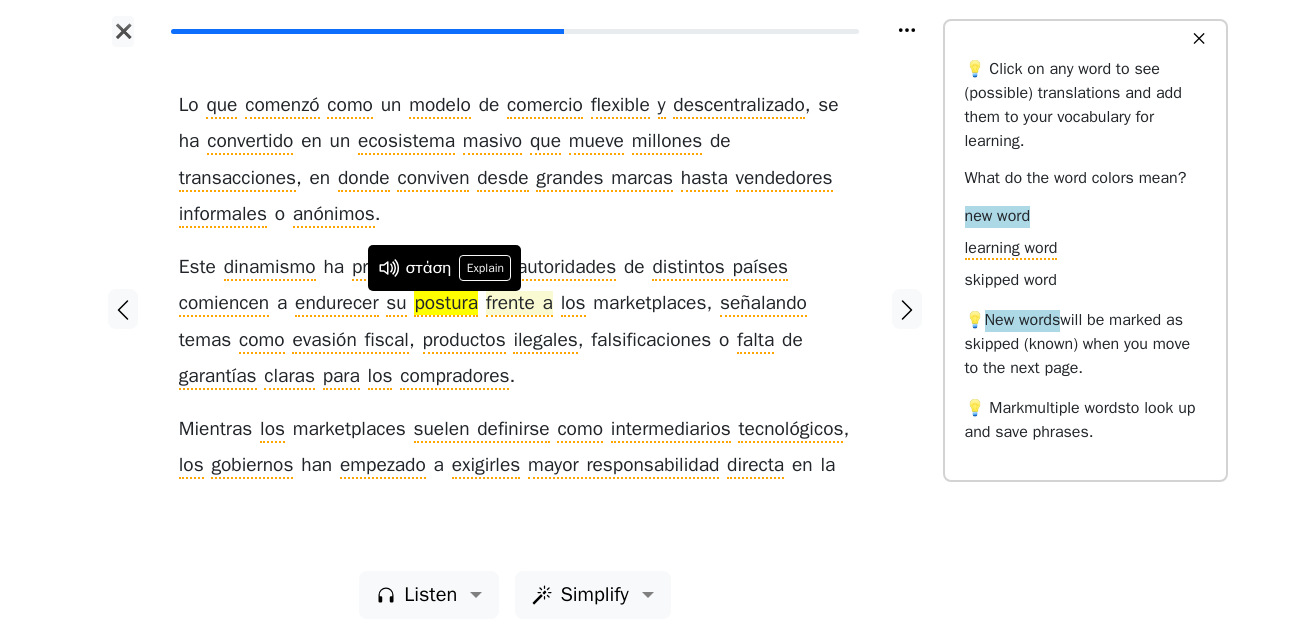 click on "frente a" at bounding box center [519, 304] 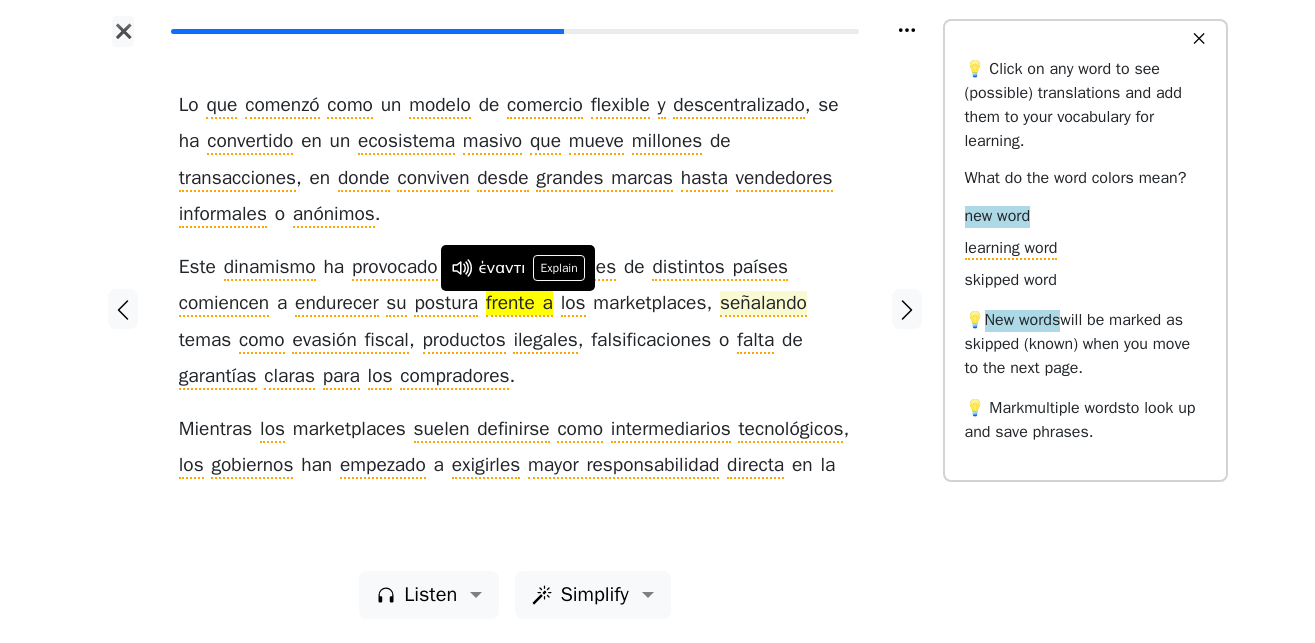 click on "señalando" at bounding box center (763, 304) 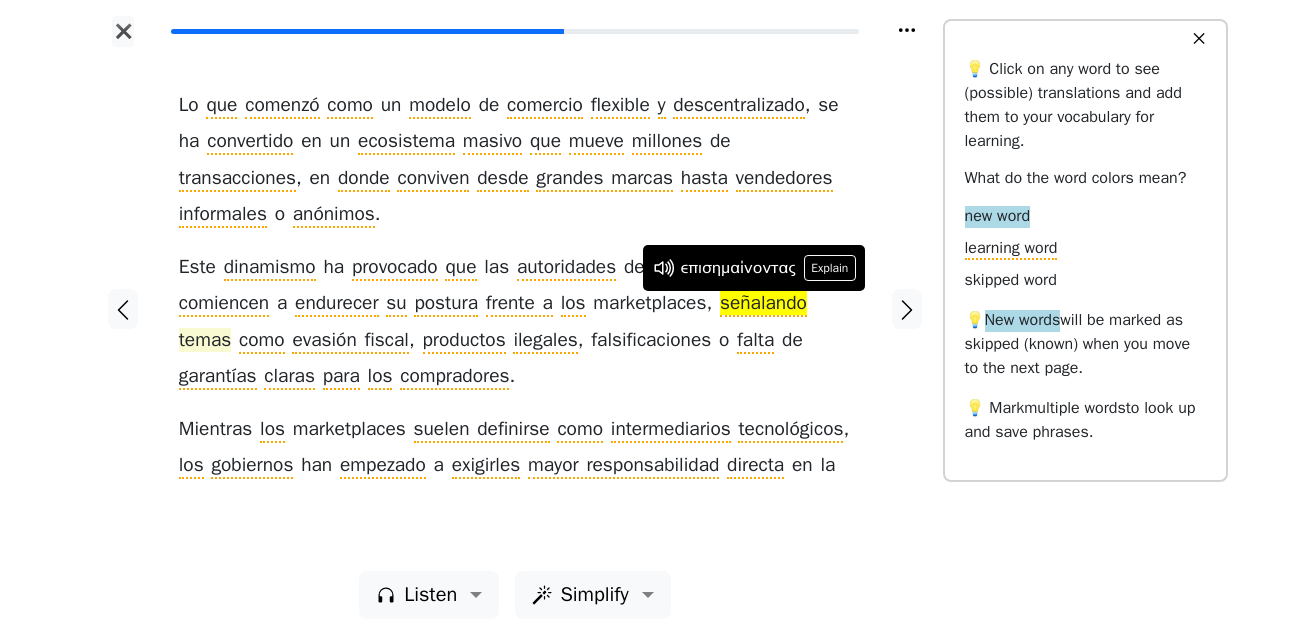 click on "temas" at bounding box center [205, 341] 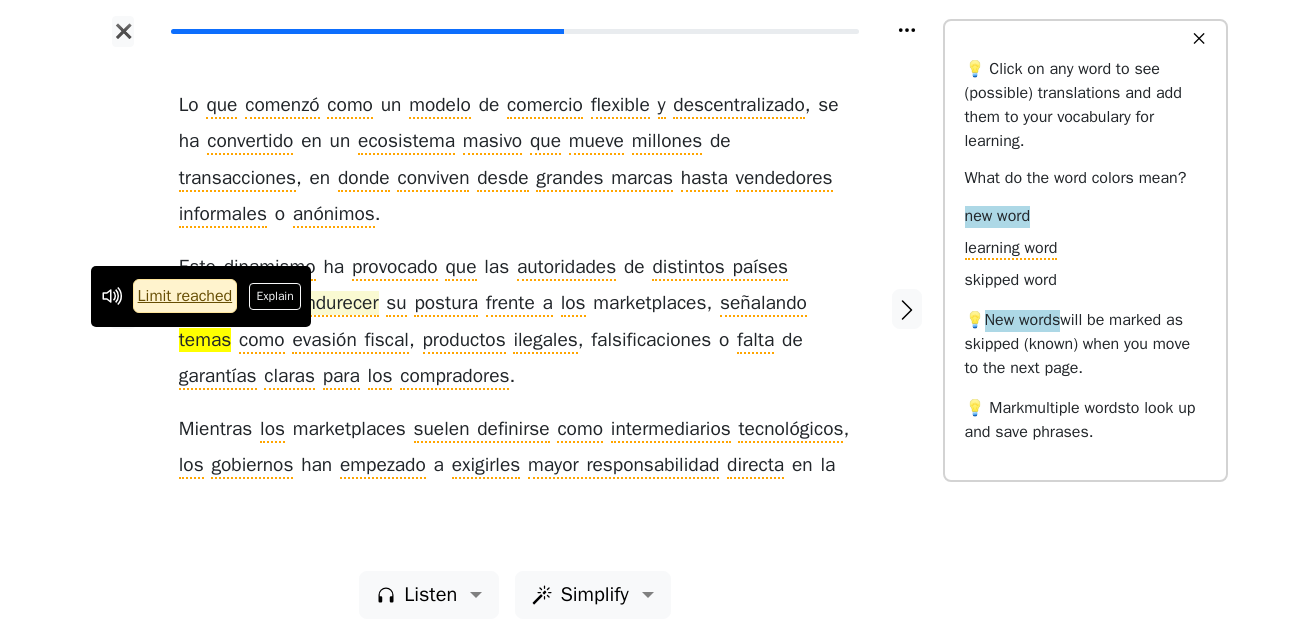 click on "Explain" at bounding box center [275, 296] 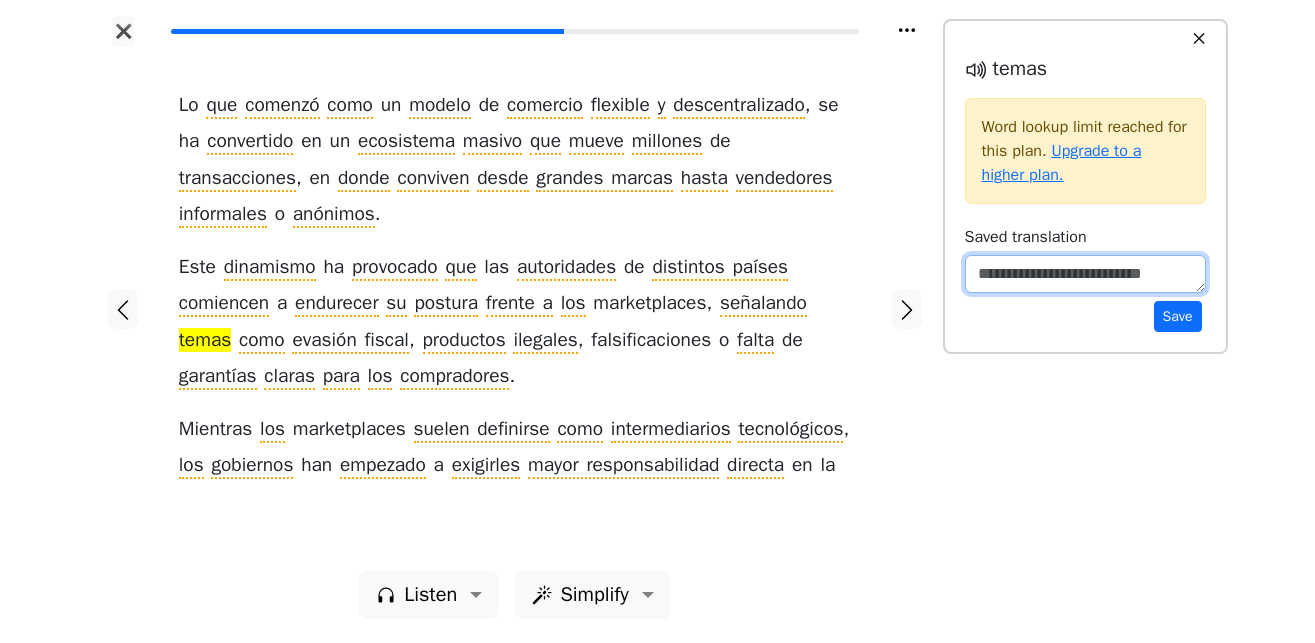 click at bounding box center [1085, 274] 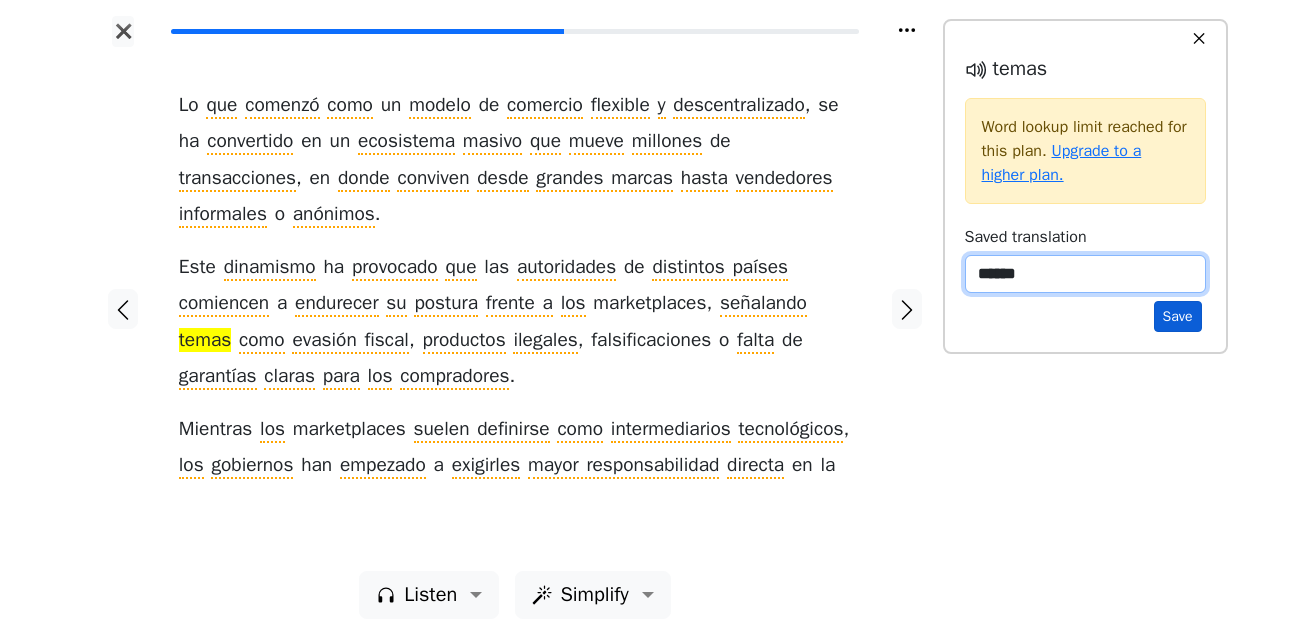 type on "******" 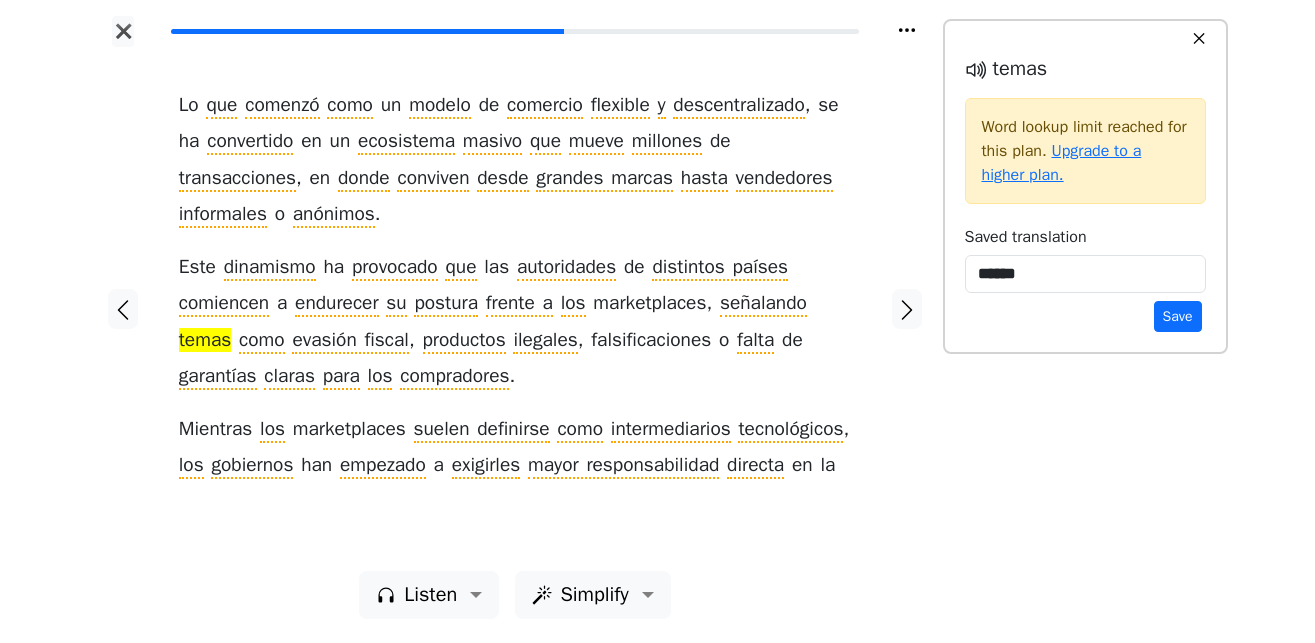 click on "Save" at bounding box center [1178, 316] 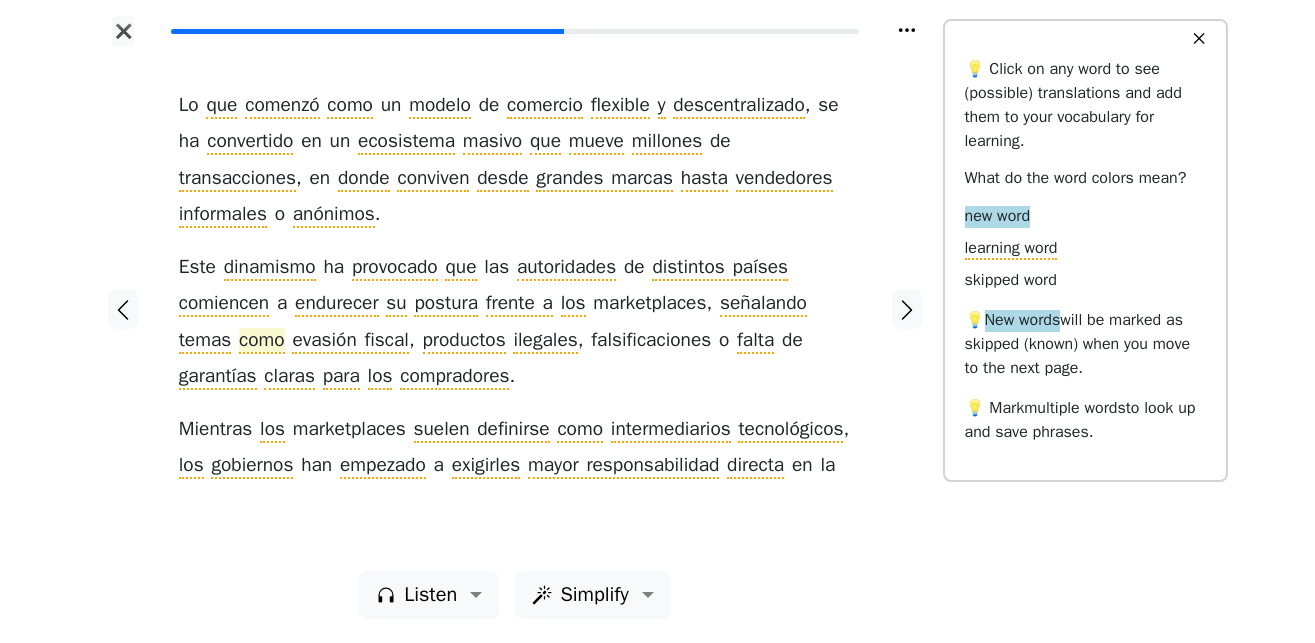 click on "como" at bounding box center (262, 341) 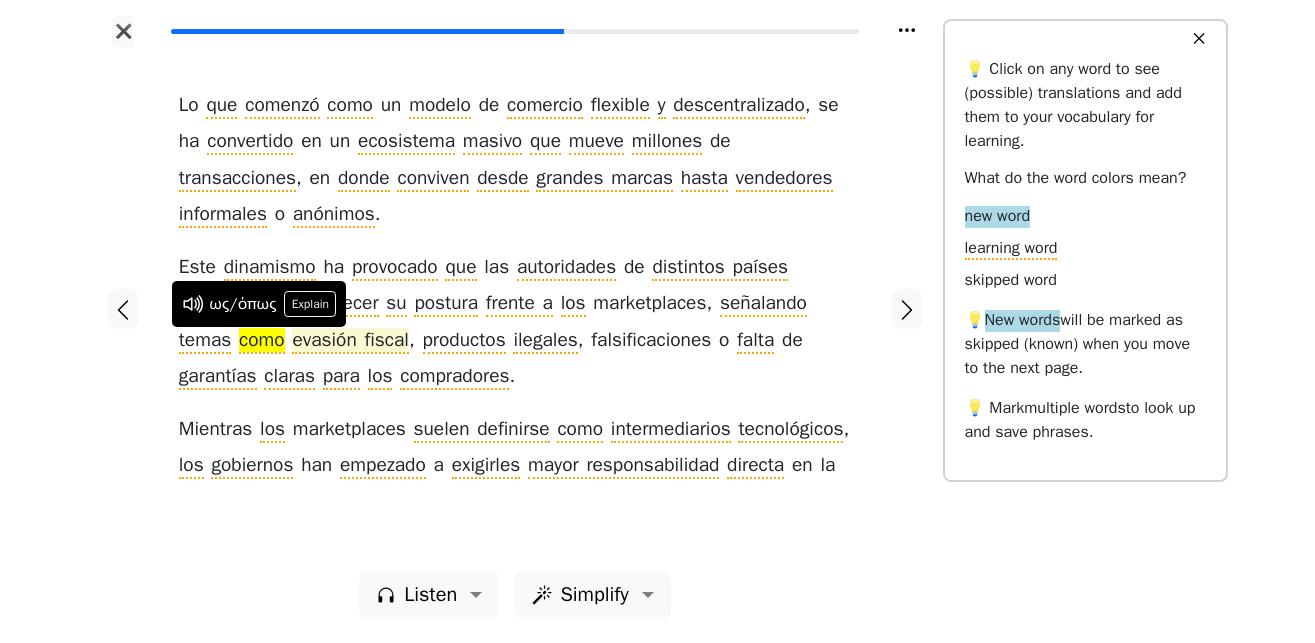 click on "evasión fiscal" at bounding box center [350, 341] 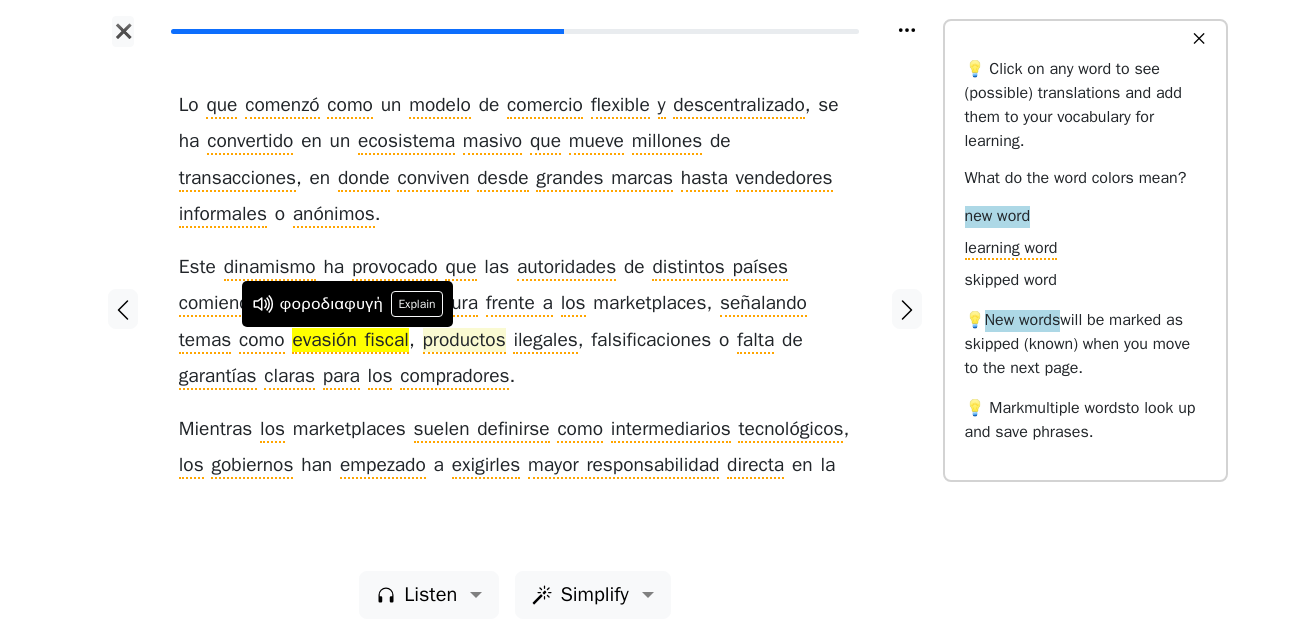 click on "productos" at bounding box center [464, 341] 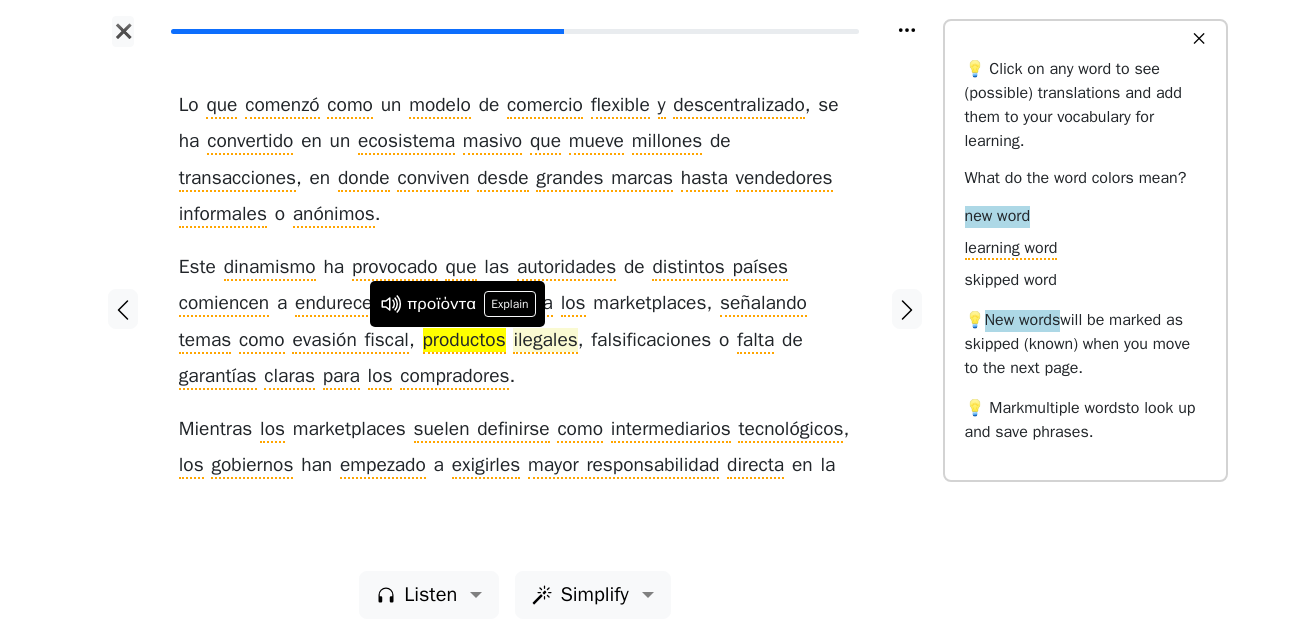 click on "ilegales" at bounding box center (545, 341) 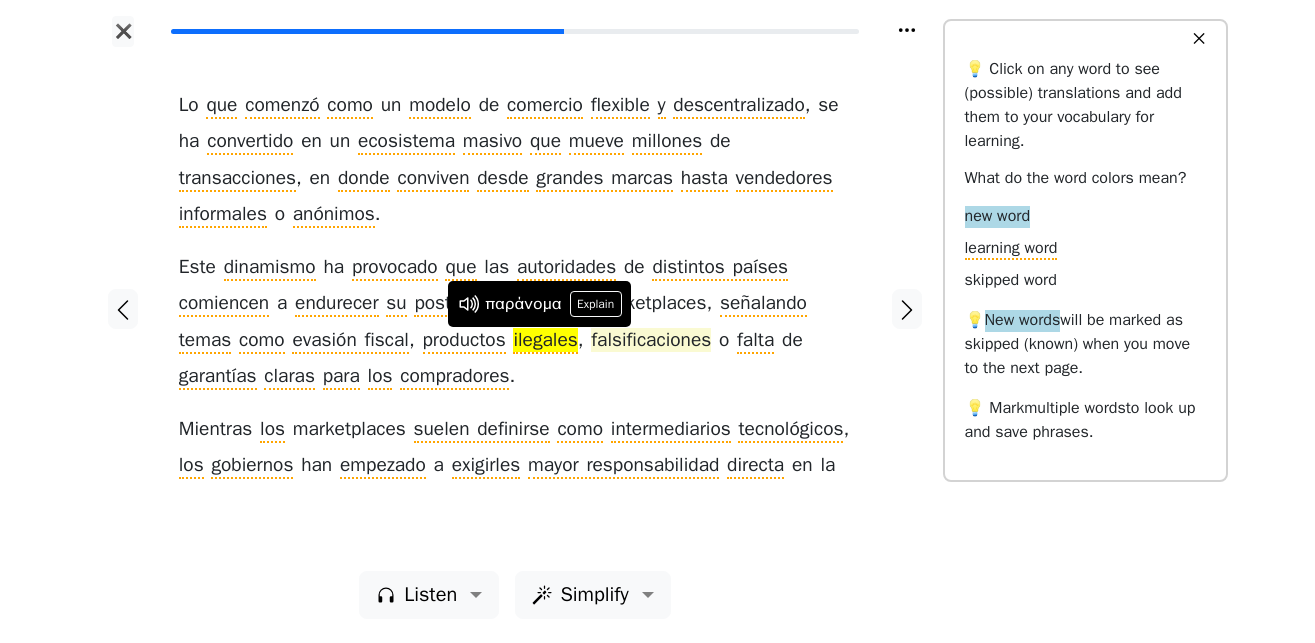 click on "falsificaciones" at bounding box center [651, 341] 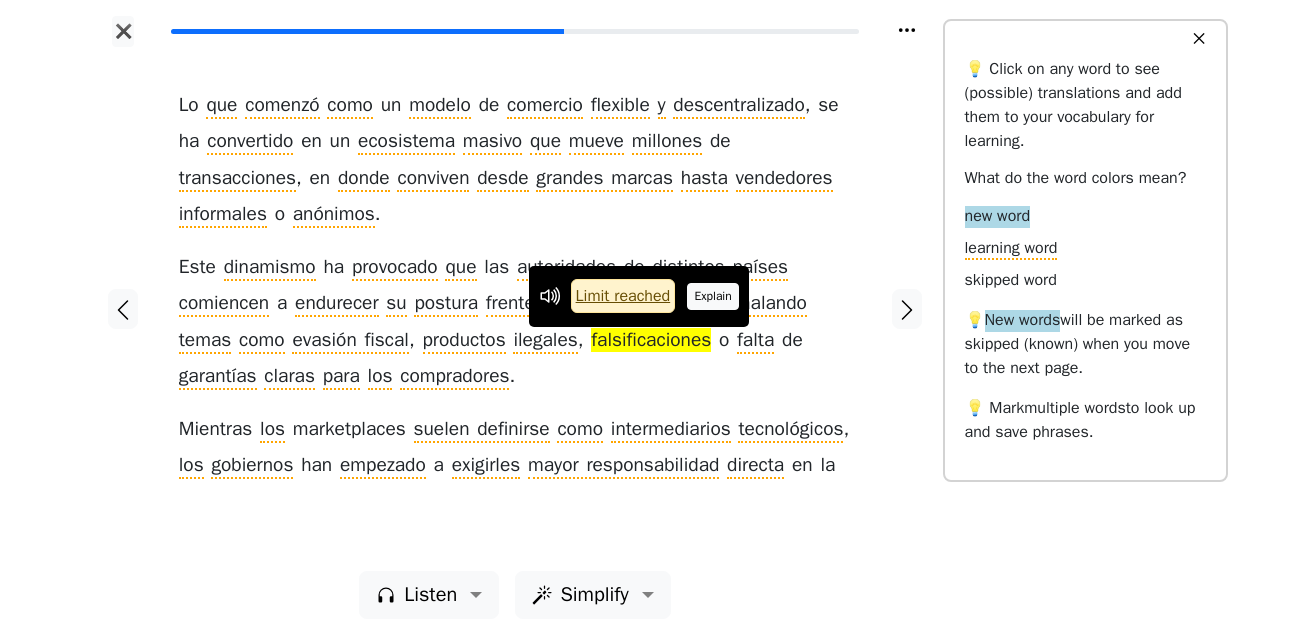 click on "Explain" at bounding box center (713, 296) 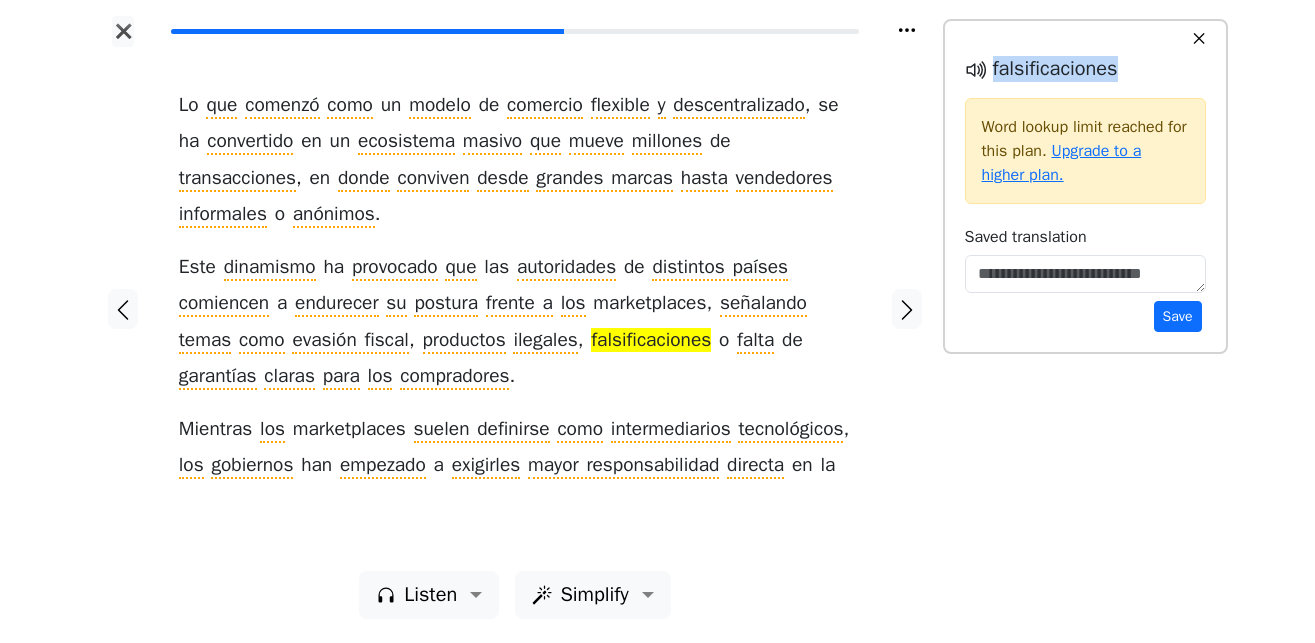 drag, startPoint x: 1120, startPoint y: 75, endPoint x: 994, endPoint y: 74, distance: 126.00397 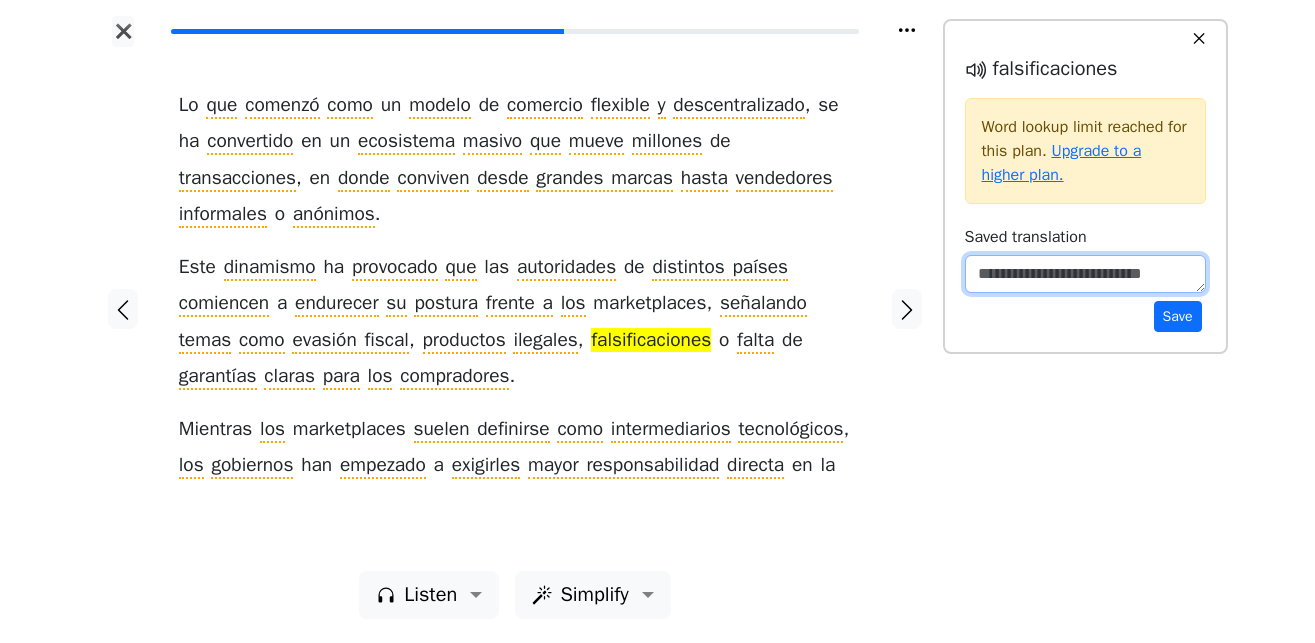 click at bounding box center (1085, 274) 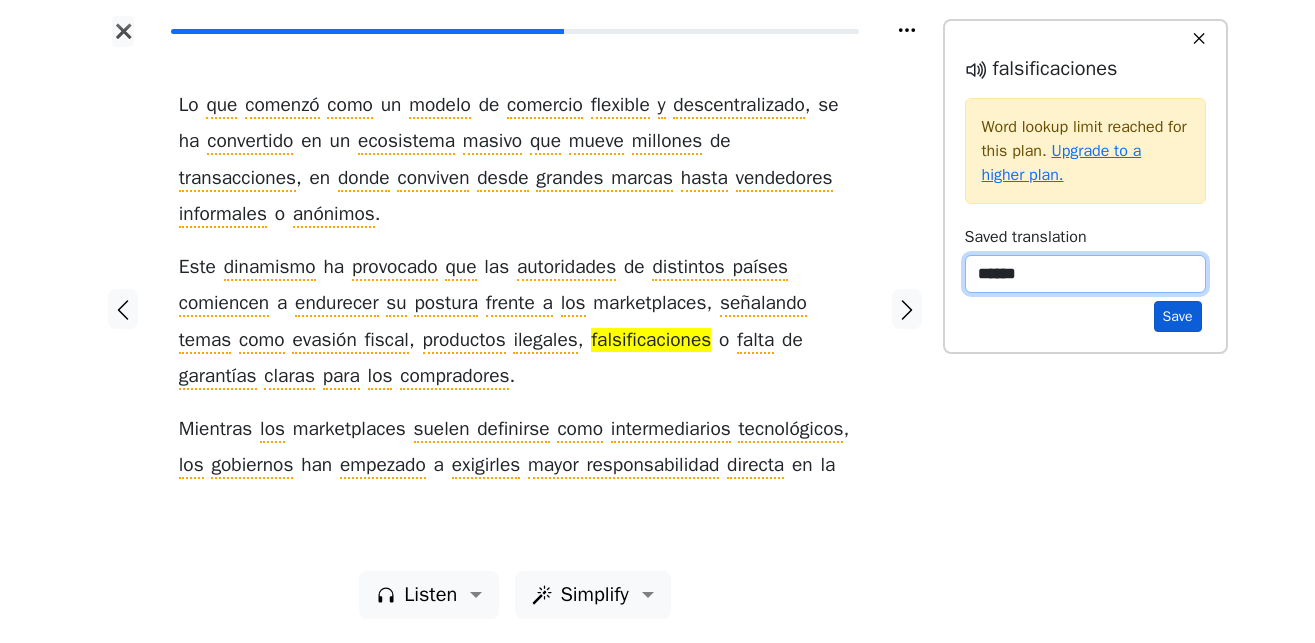 type on "******" 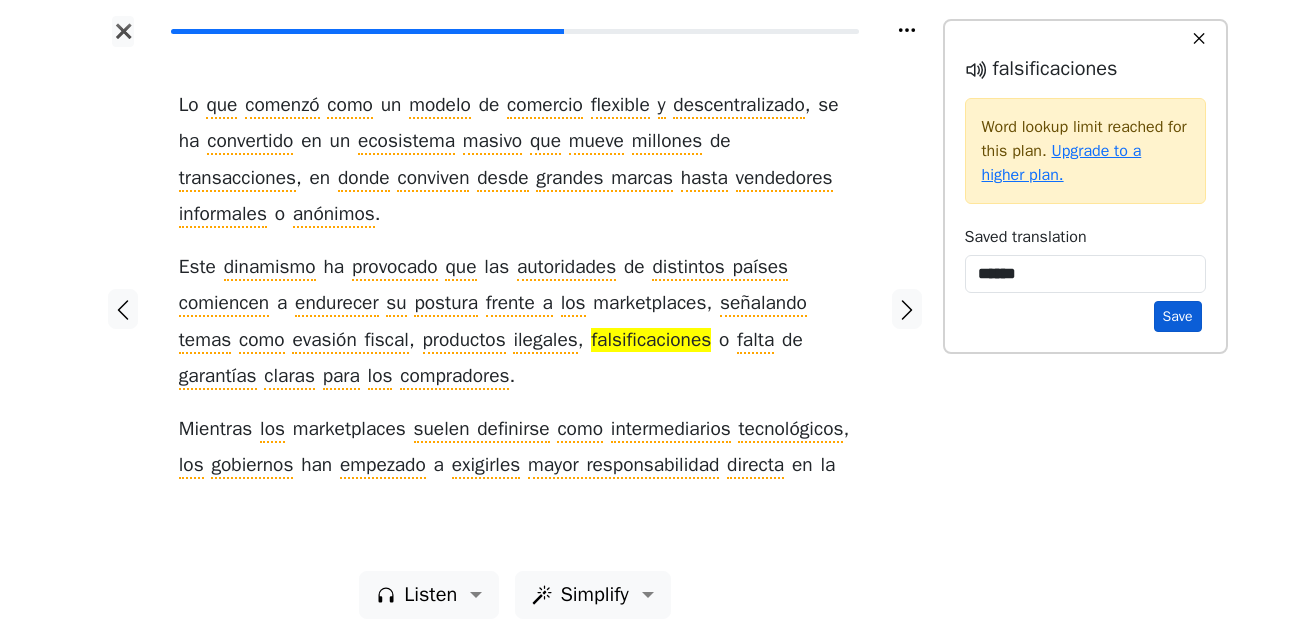 click on "Save" at bounding box center [1178, 316] 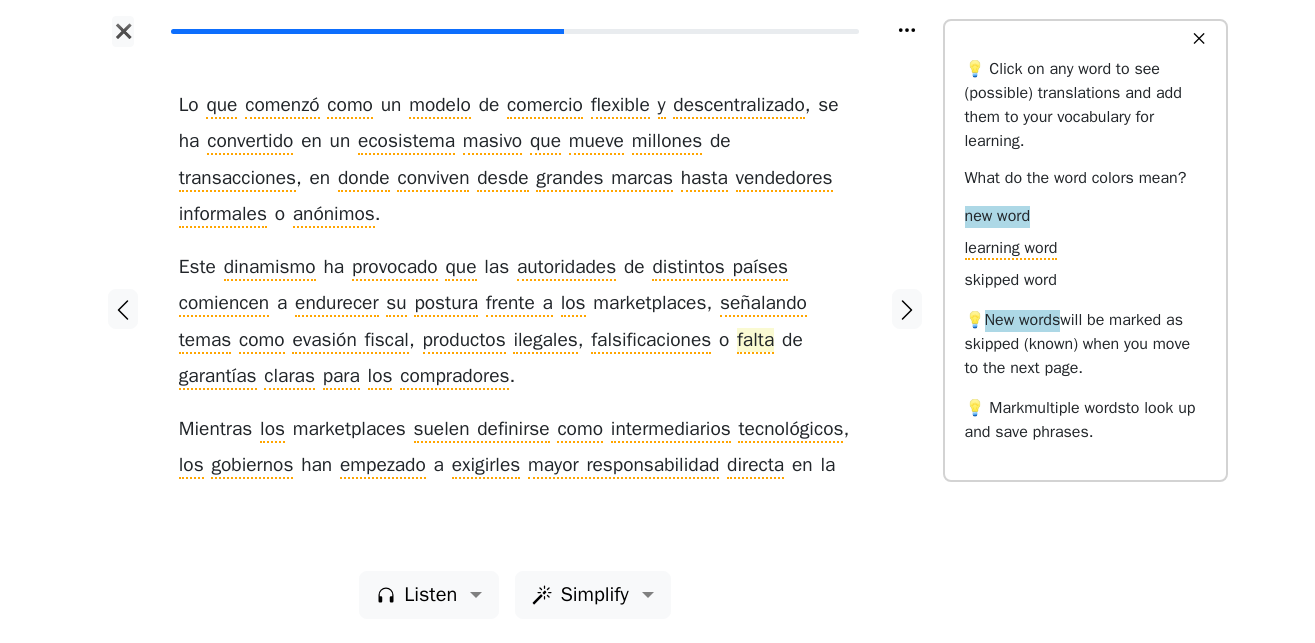click on "falta" at bounding box center (755, 341) 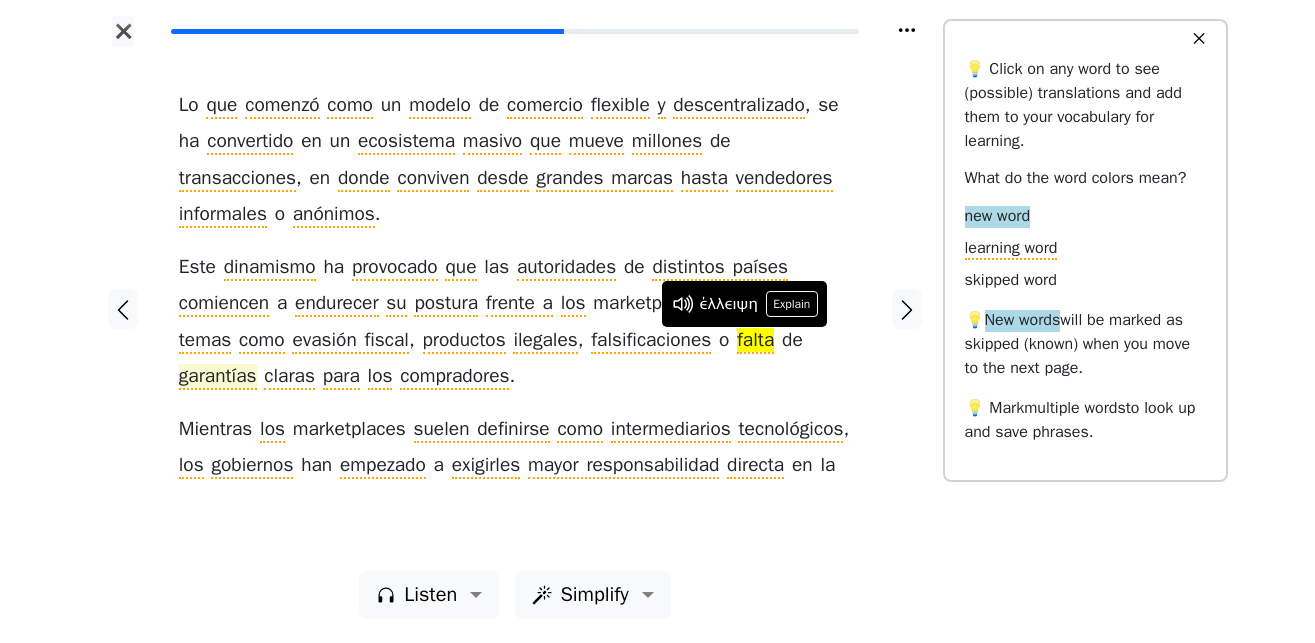 click on "garantías" at bounding box center (218, 377) 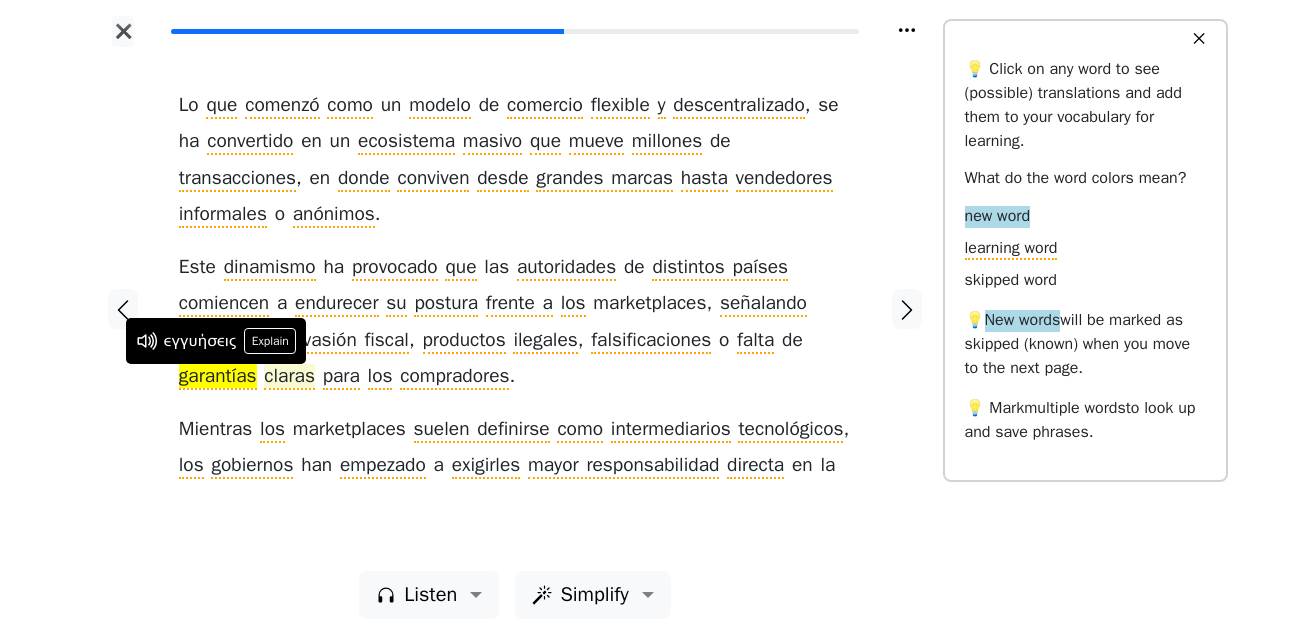 click on "claras" at bounding box center (289, 377) 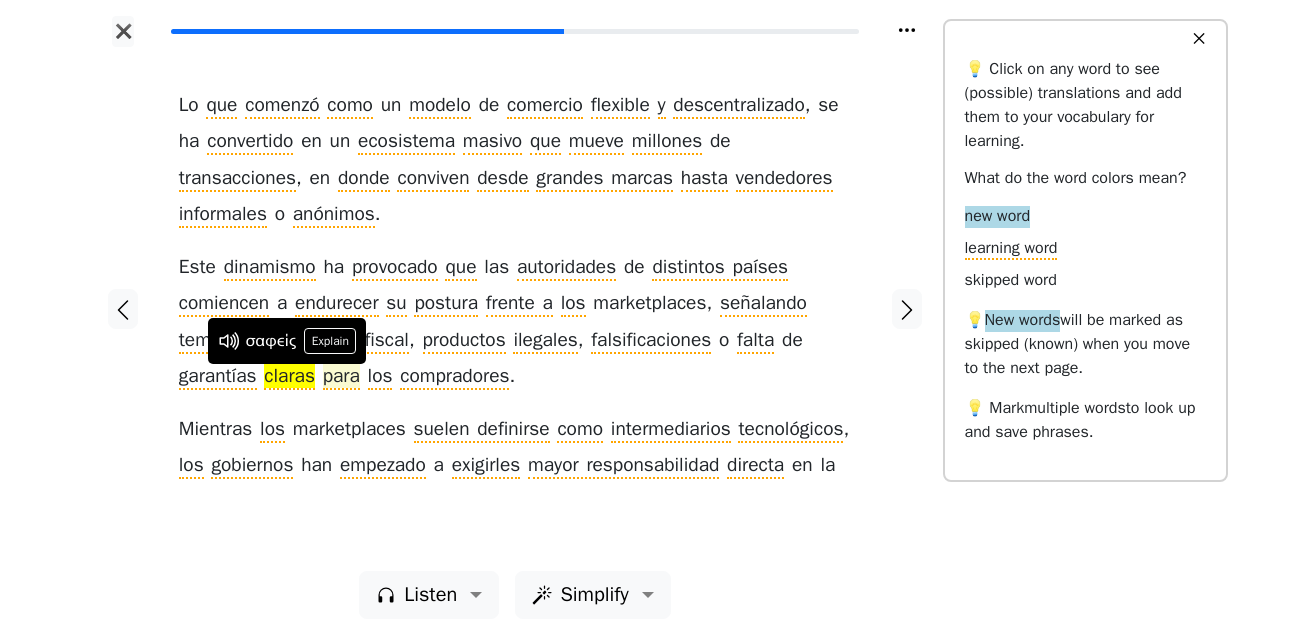 click on "para" at bounding box center [341, 377] 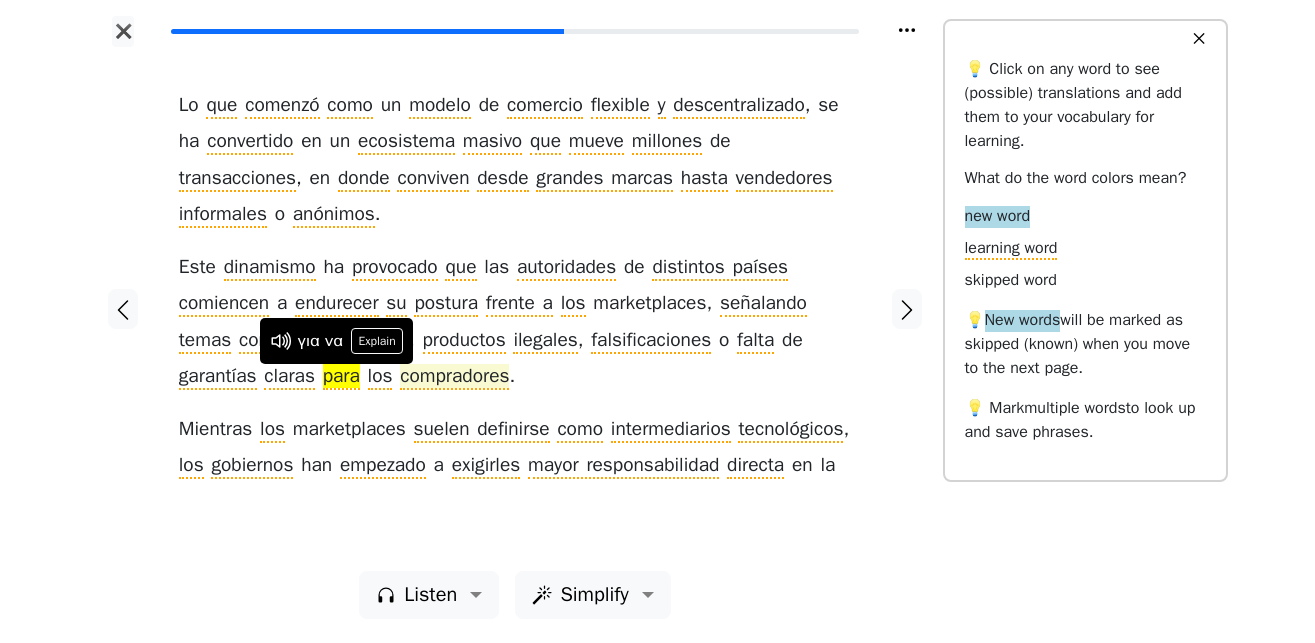click on "compradores" at bounding box center (454, 377) 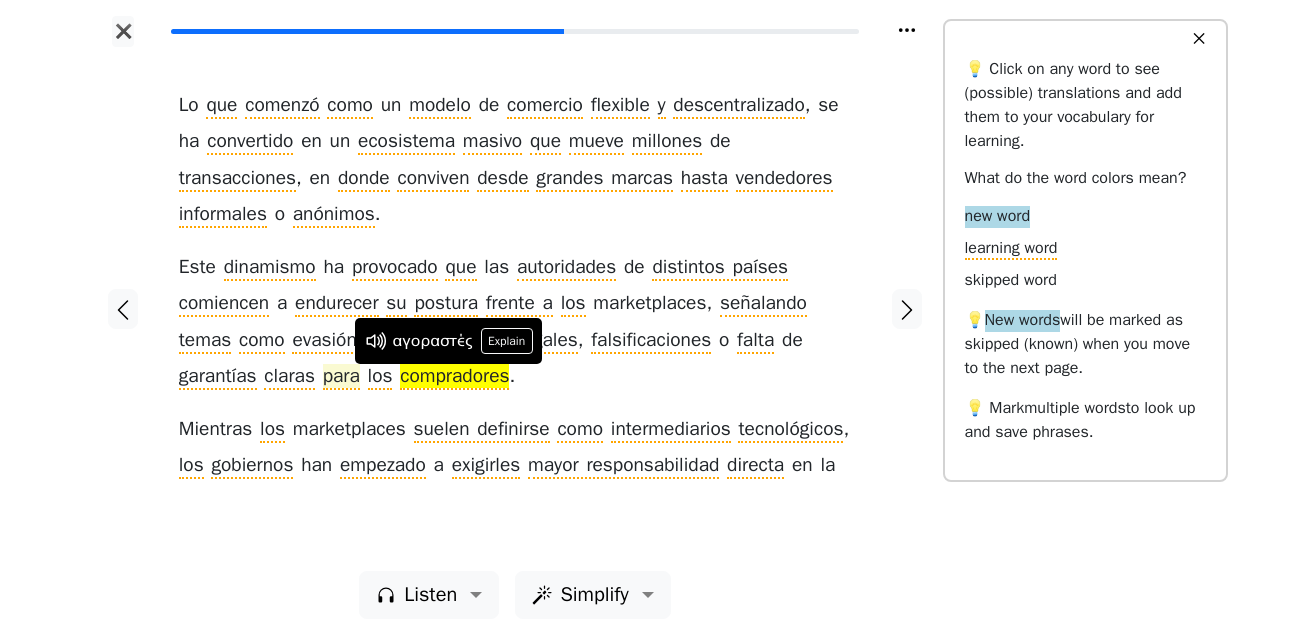 click on "para" at bounding box center (341, 377) 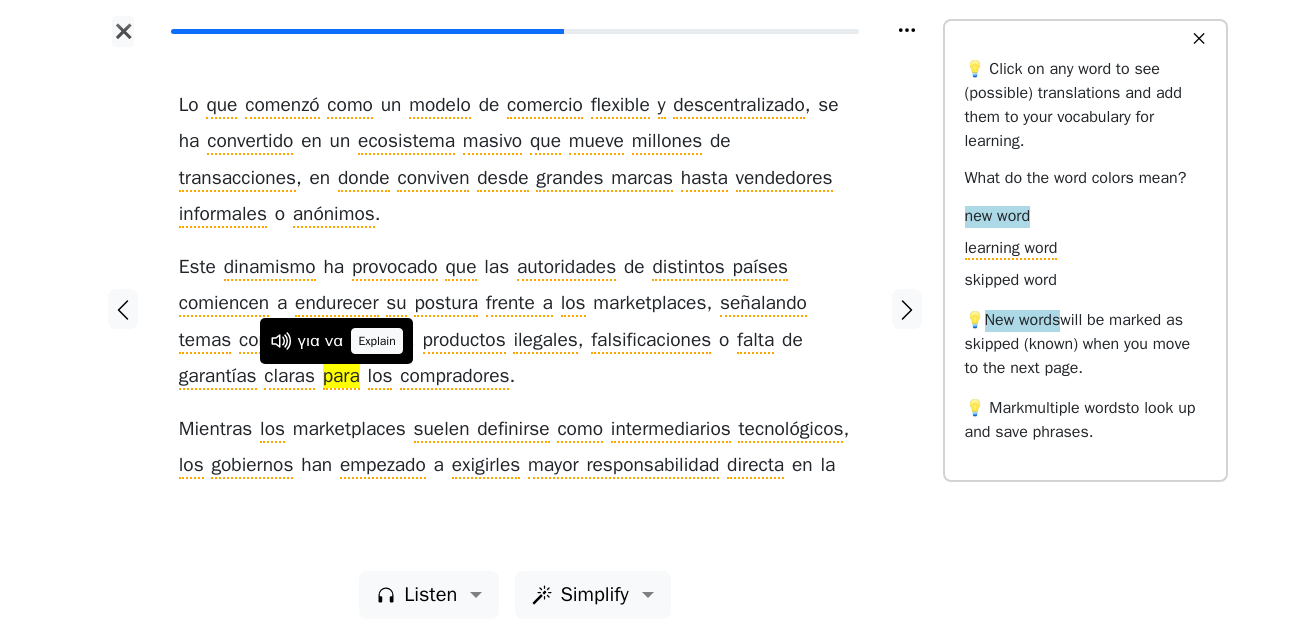 click on "Explain" at bounding box center [377, 341] 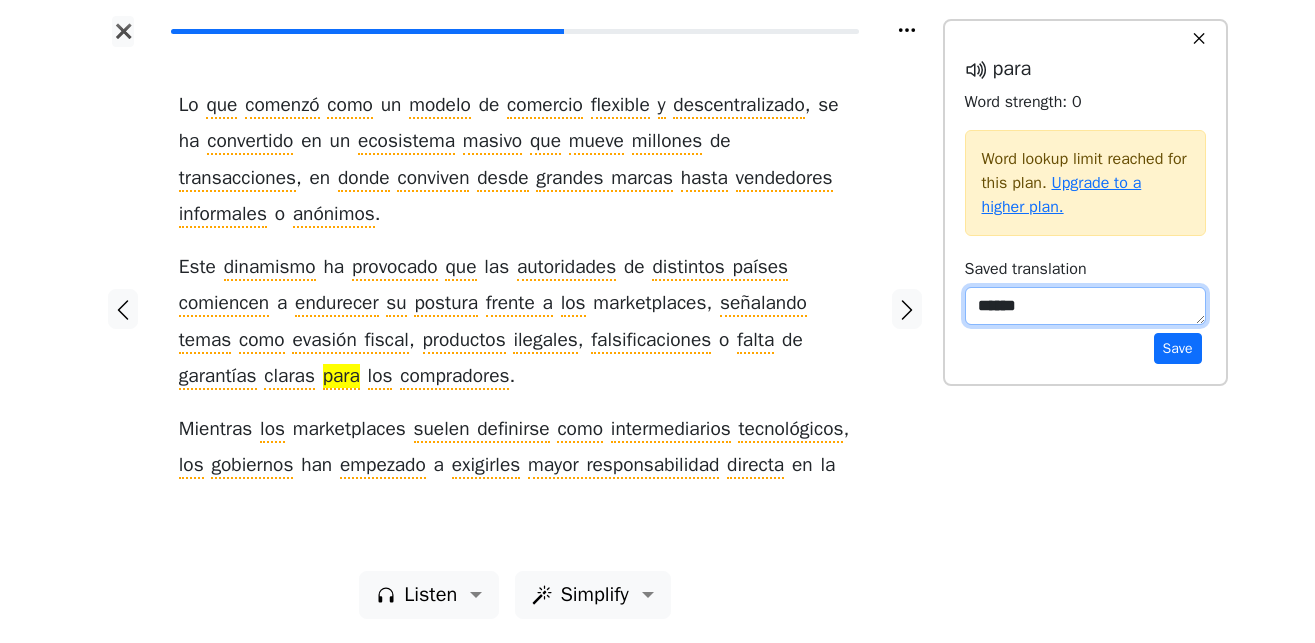click on "******" at bounding box center [1085, 306] 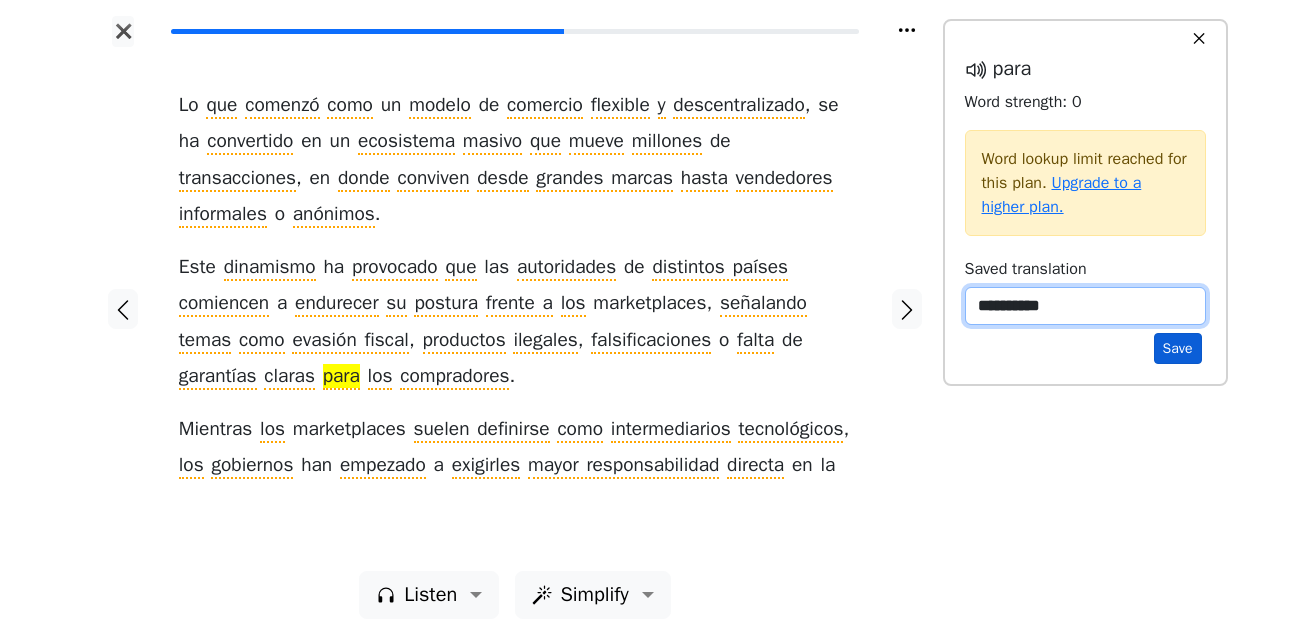 type on "**********" 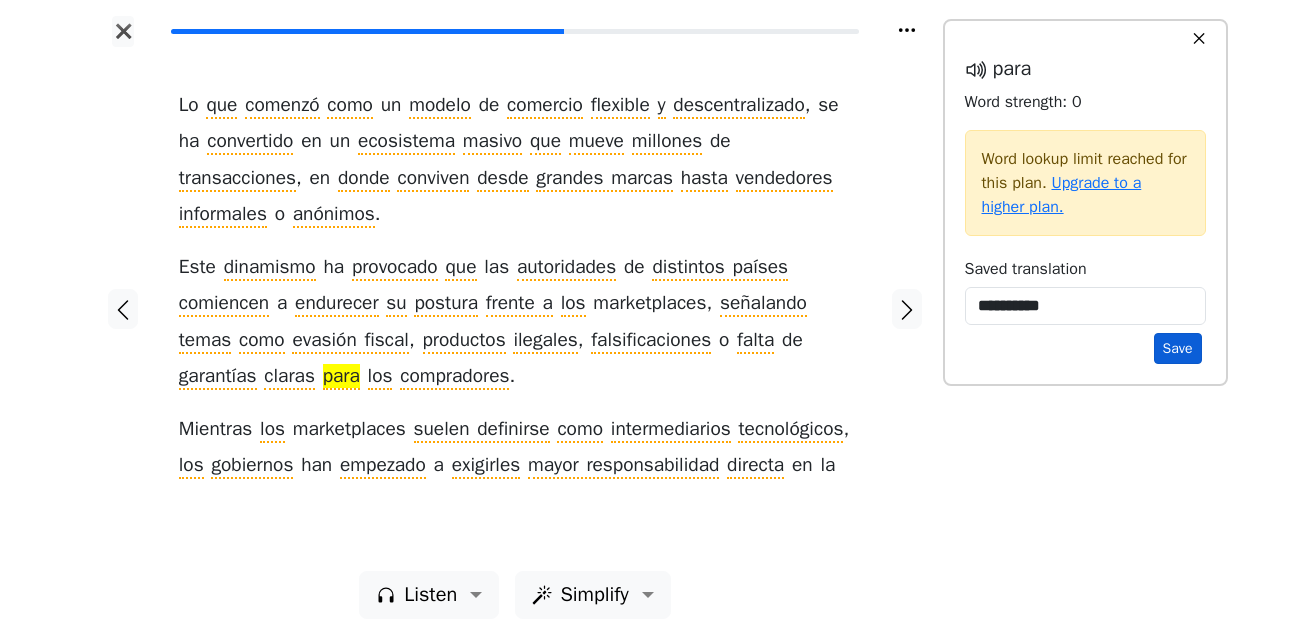 click on "Save" at bounding box center [1178, 348] 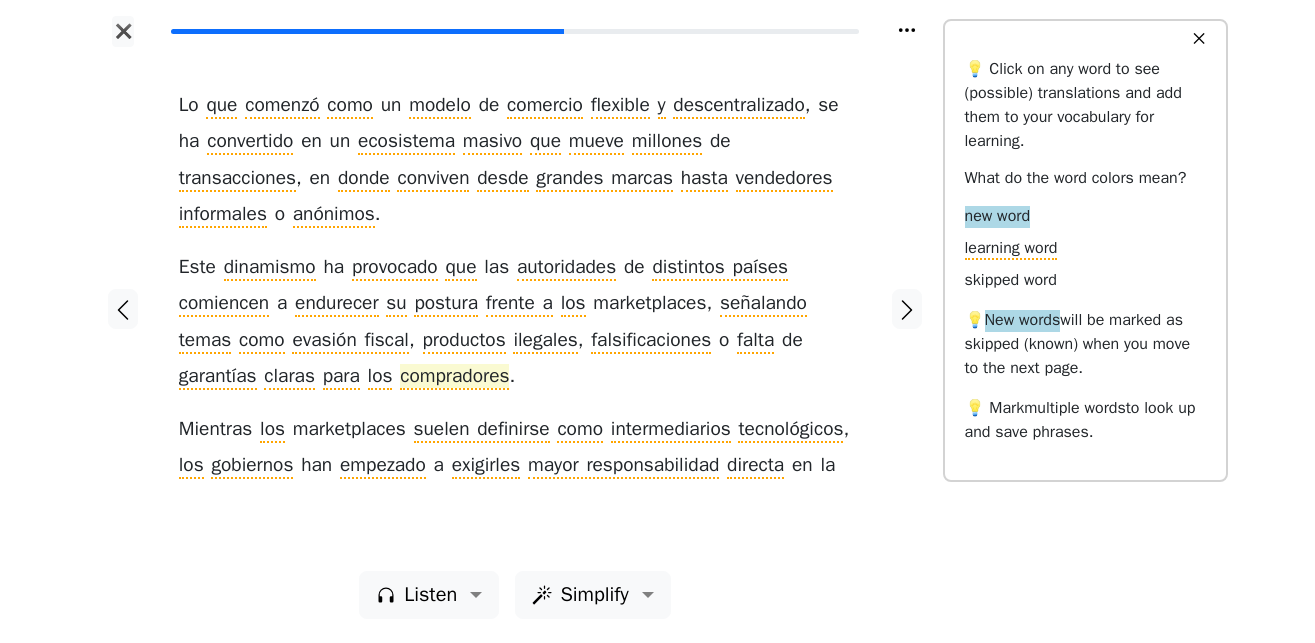click on "compradores" at bounding box center (454, 377) 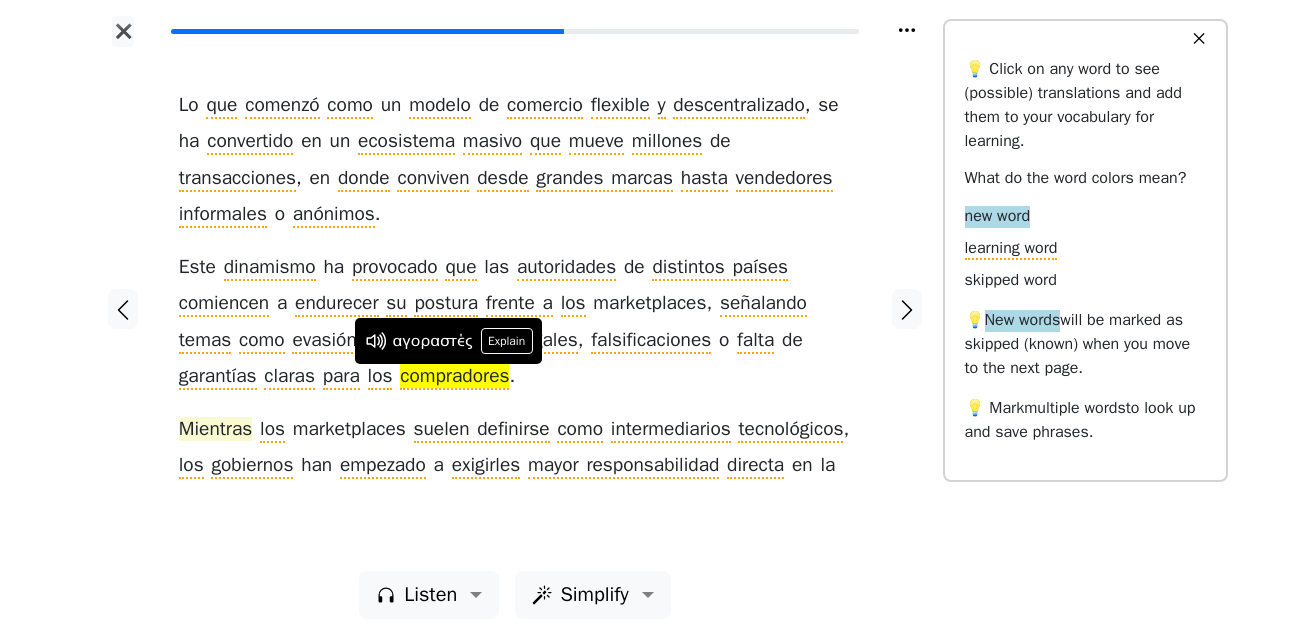 click on "Mientras" at bounding box center [216, 430] 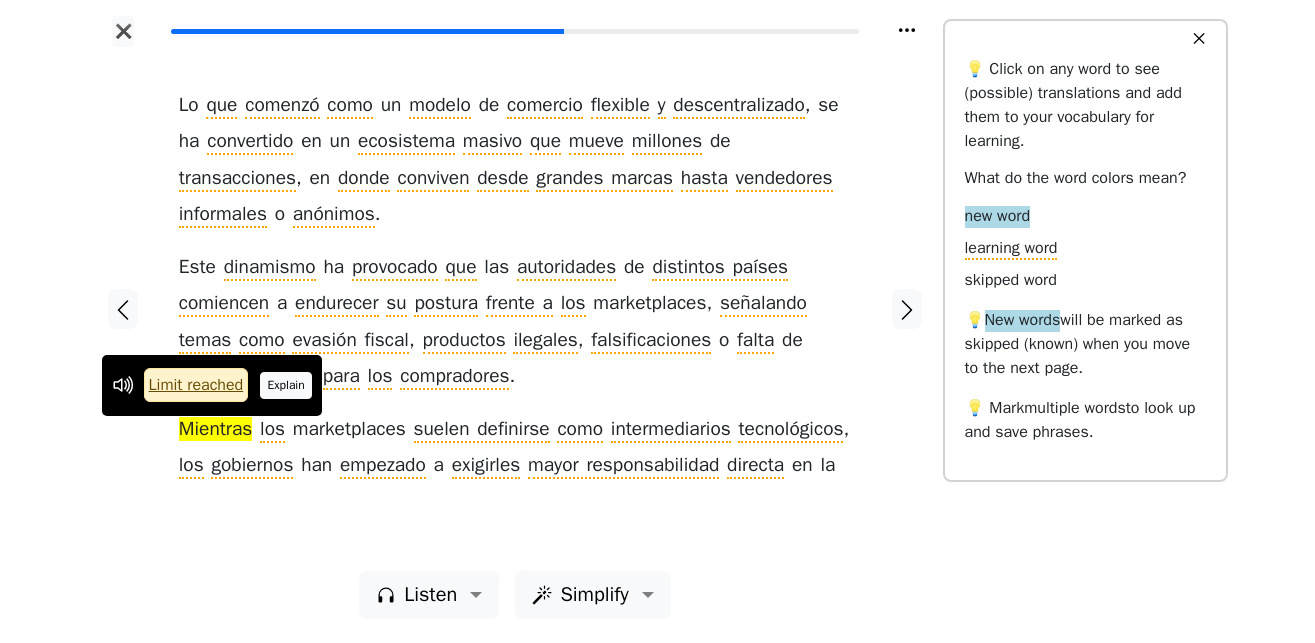 click on "Explain" at bounding box center (286, 385) 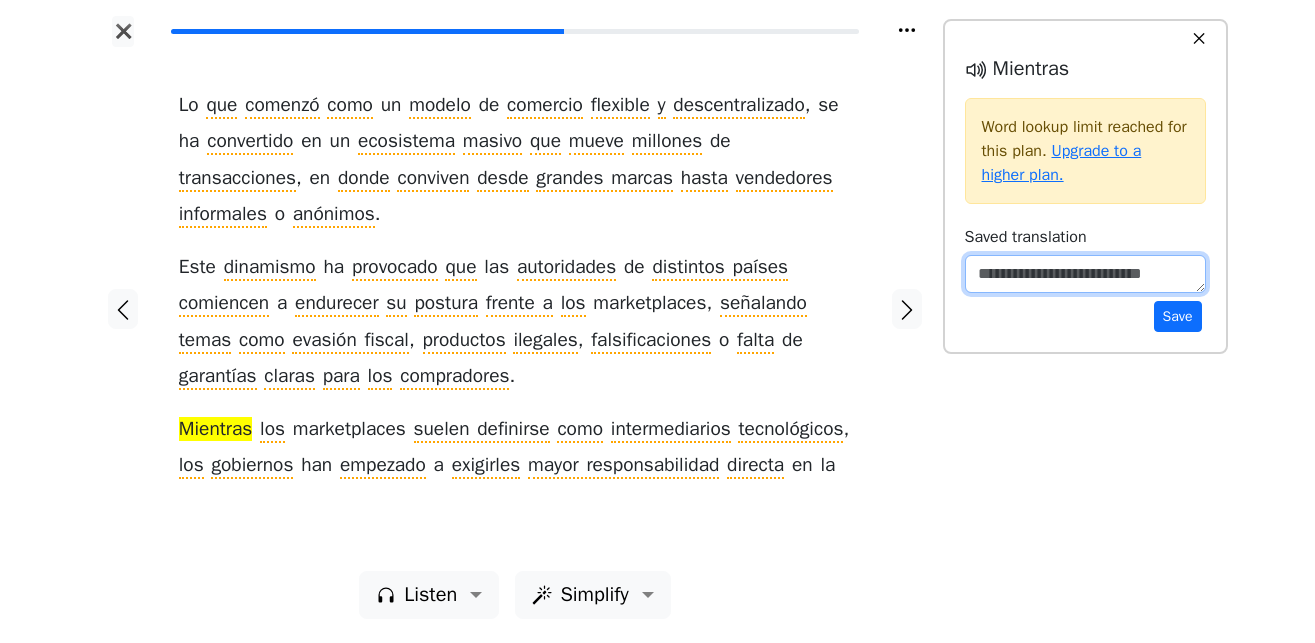 click at bounding box center (1085, 274) 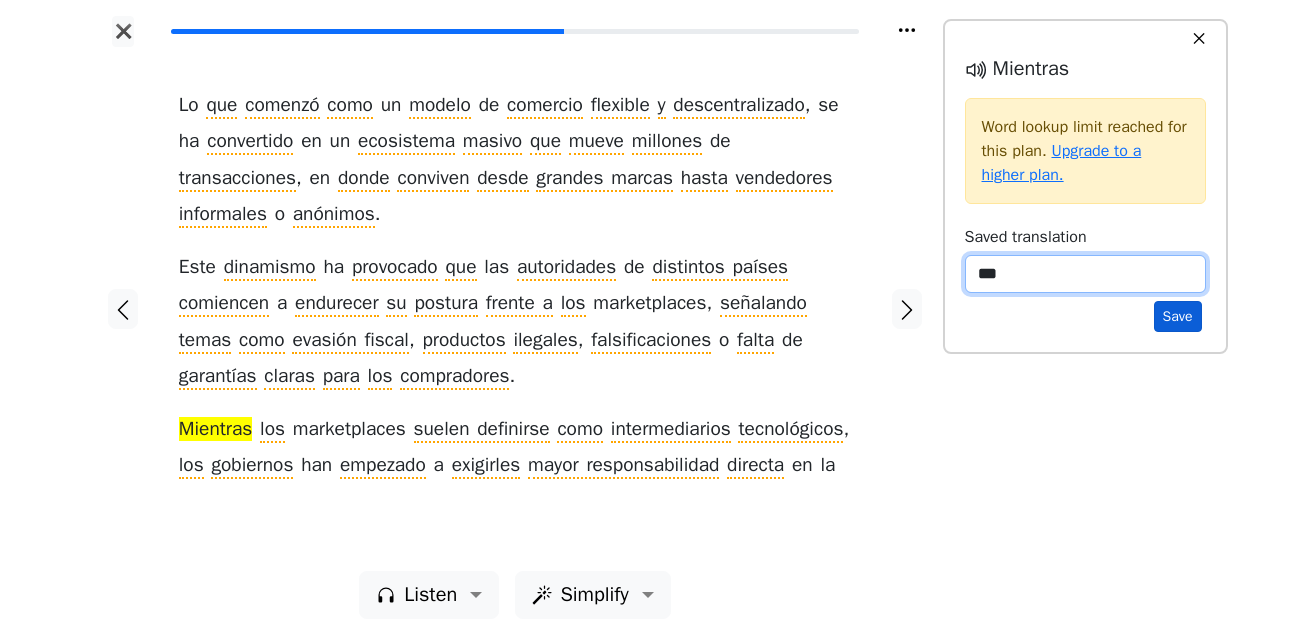 type on "***" 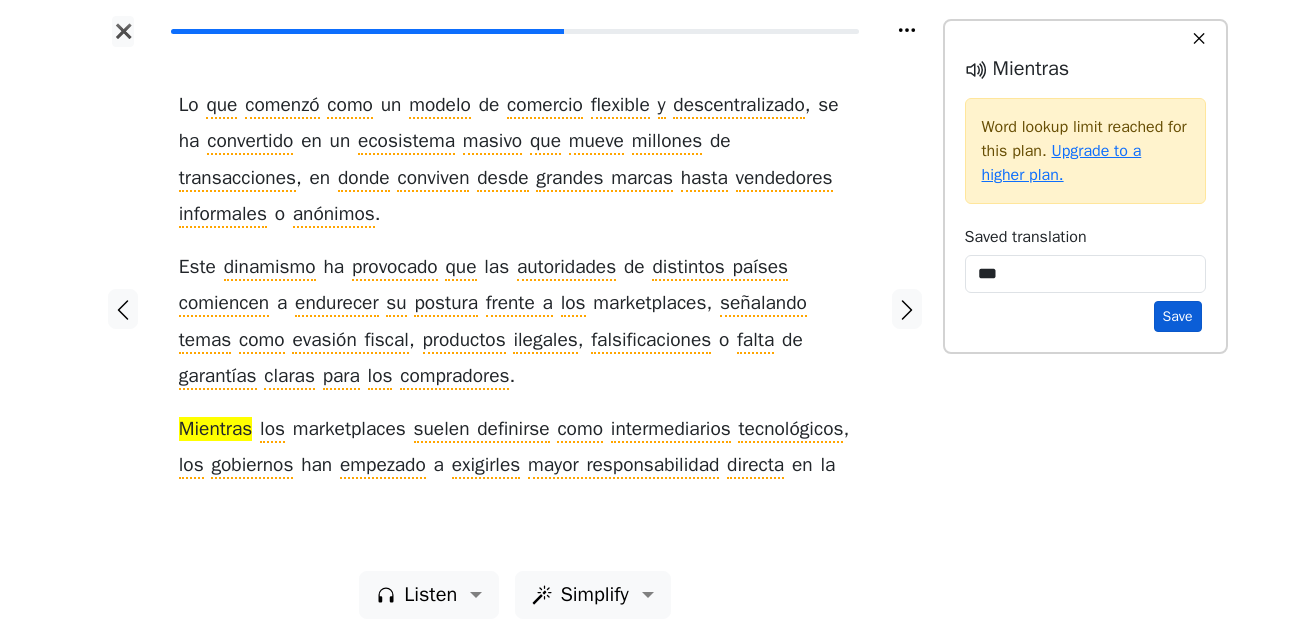 click on "Save" at bounding box center (1178, 316) 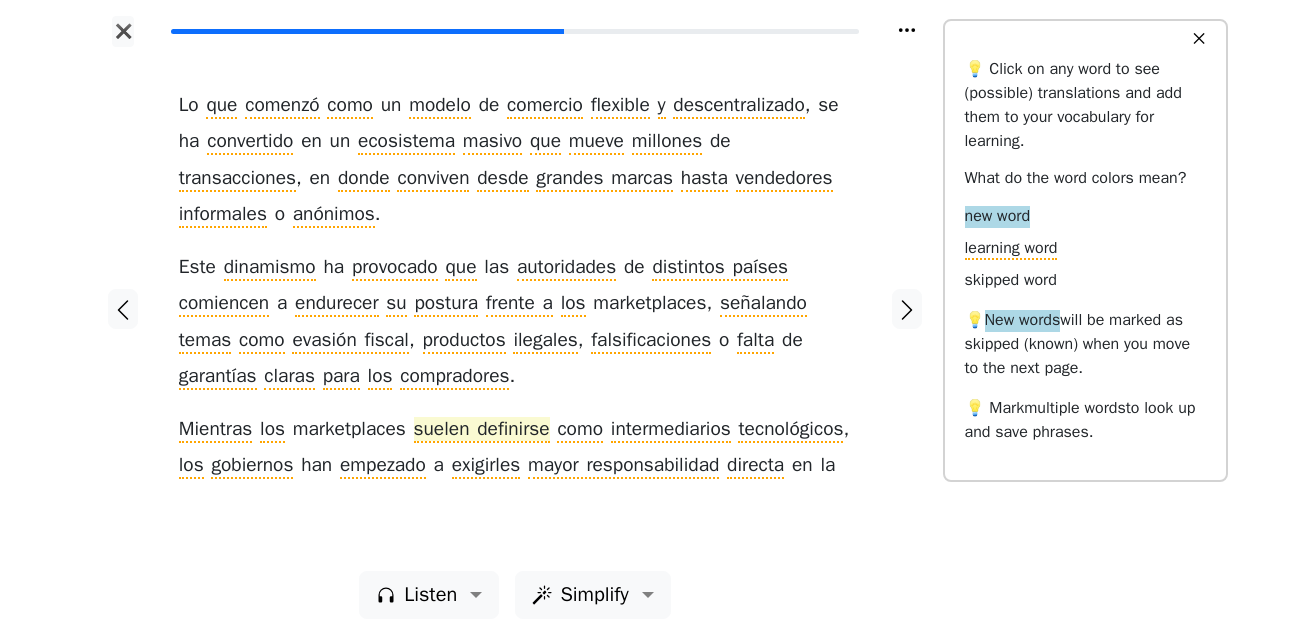 click on "suelen definirse" at bounding box center (482, 430) 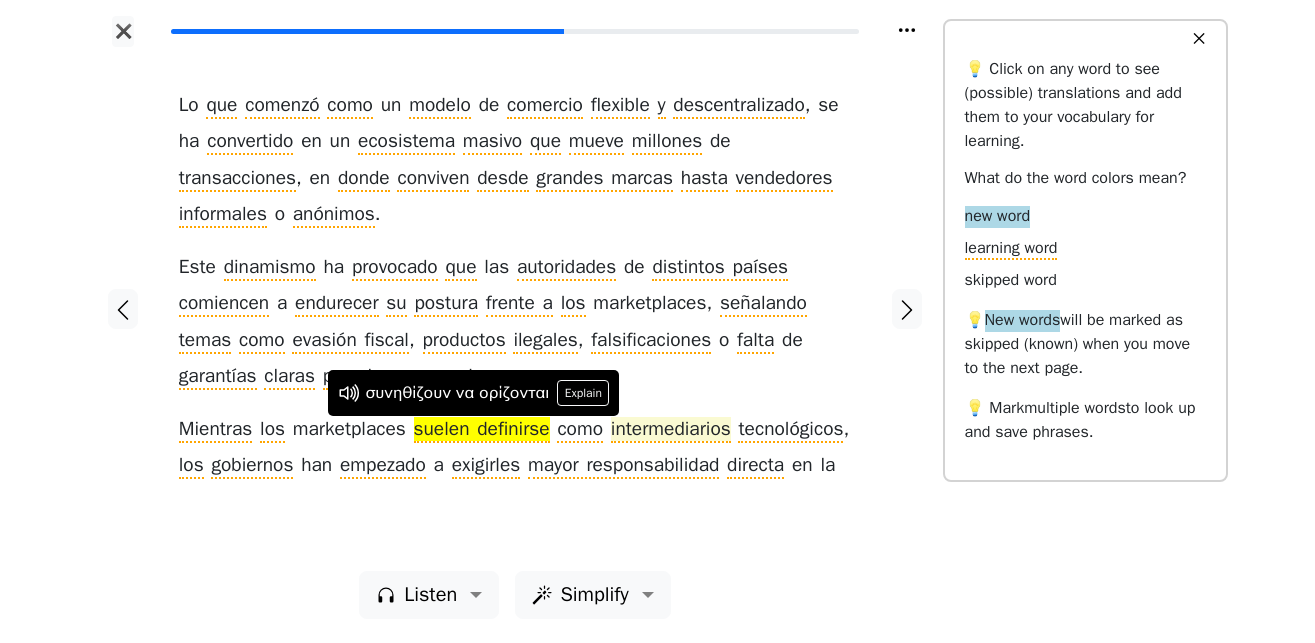 click on "intermediarios" at bounding box center [671, 430] 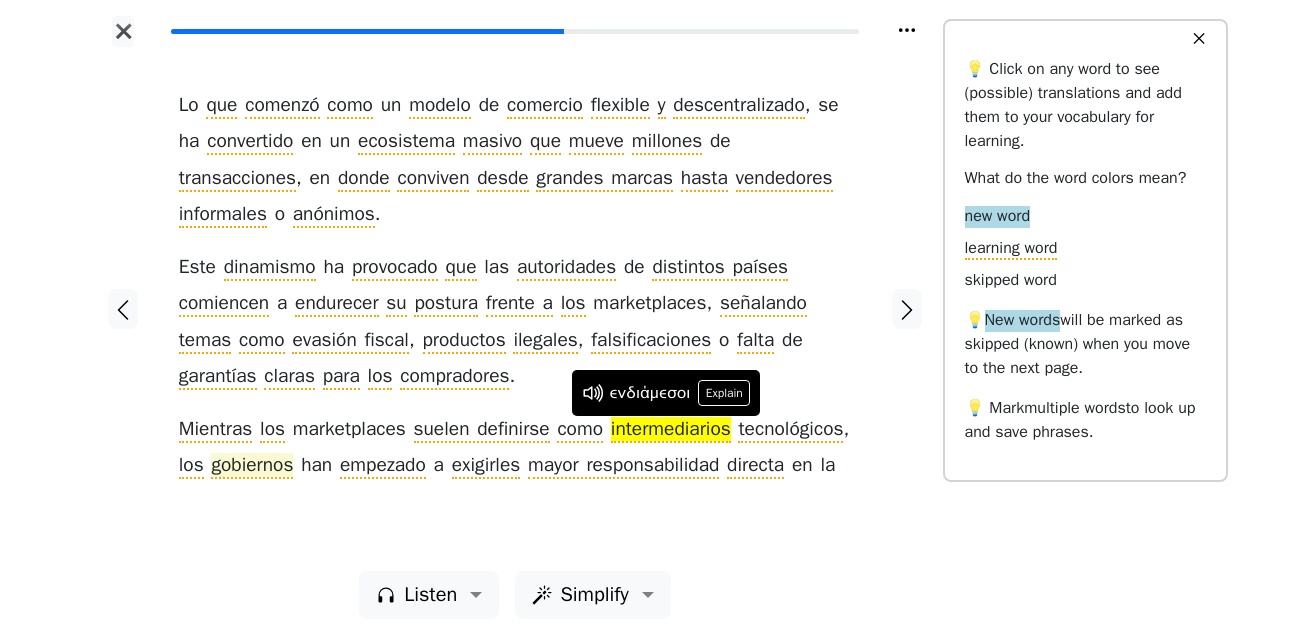click on "gobiernos" at bounding box center [252, 466] 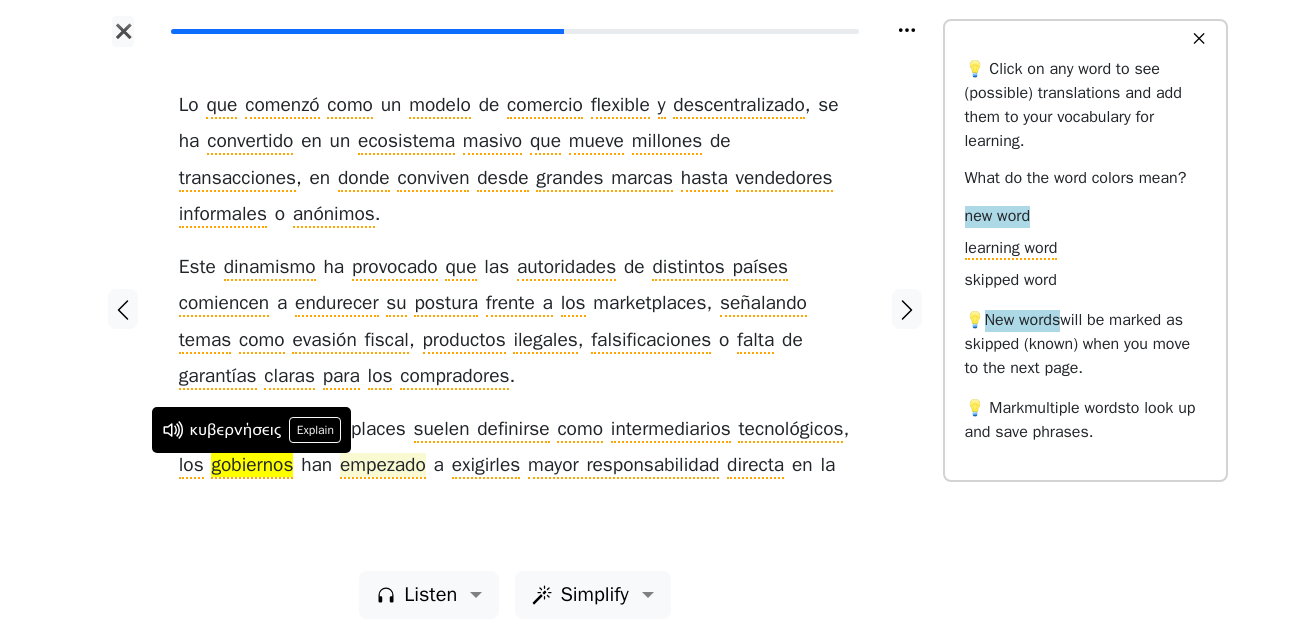 click on "empezado" at bounding box center [383, 466] 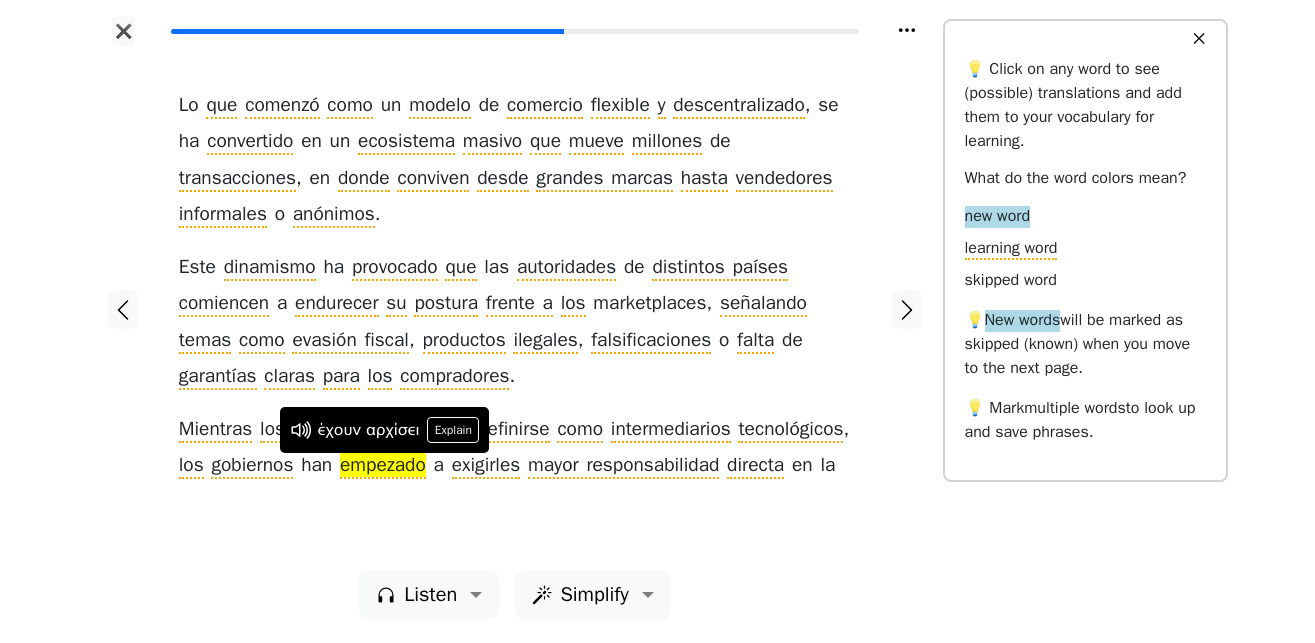 click at bounding box center [123, 309] 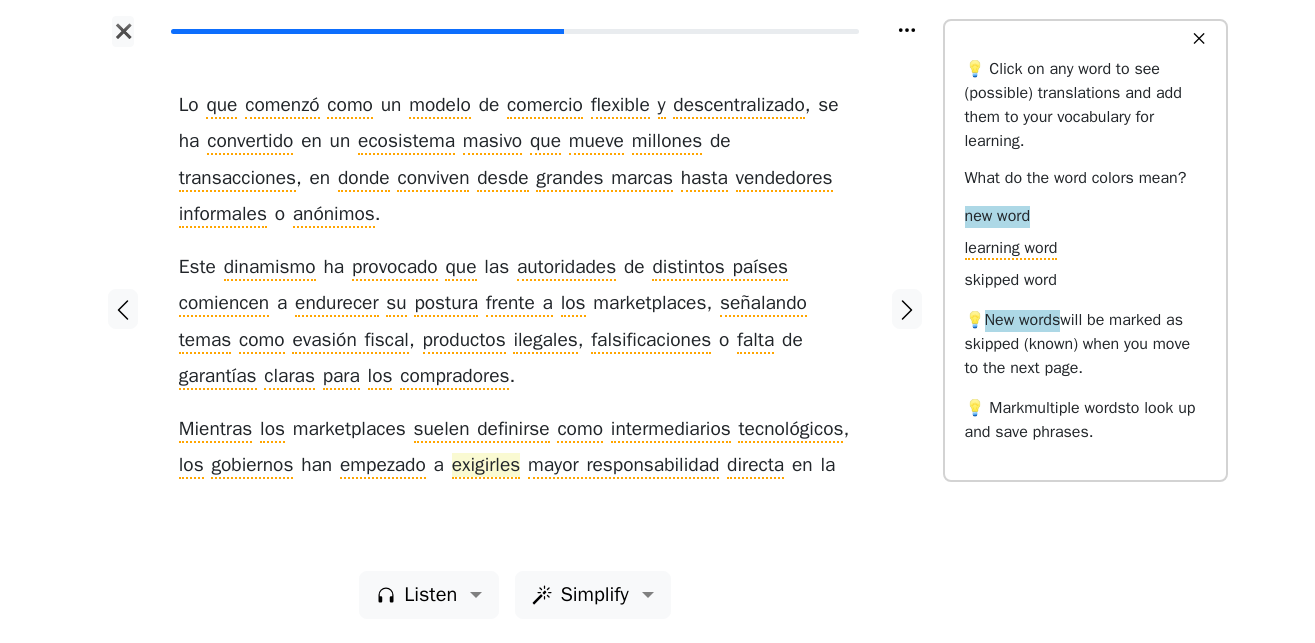 click on "exigirles" at bounding box center (486, 466) 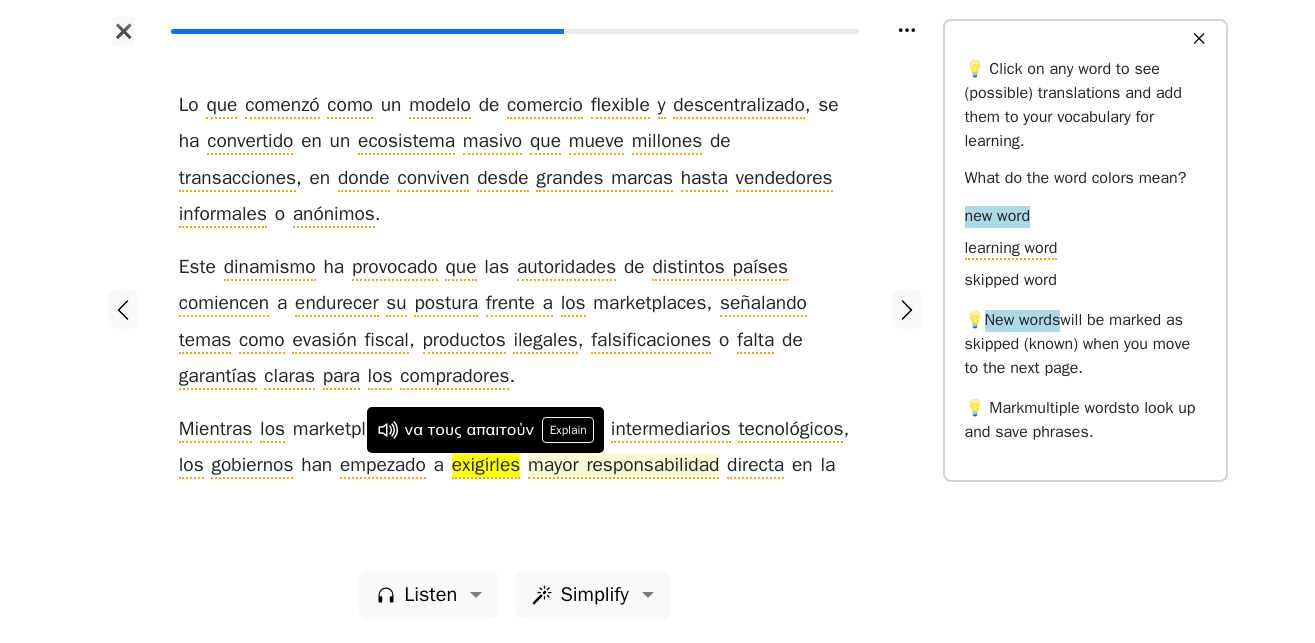 click on "mayor responsabilidad" at bounding box center [623, 466] 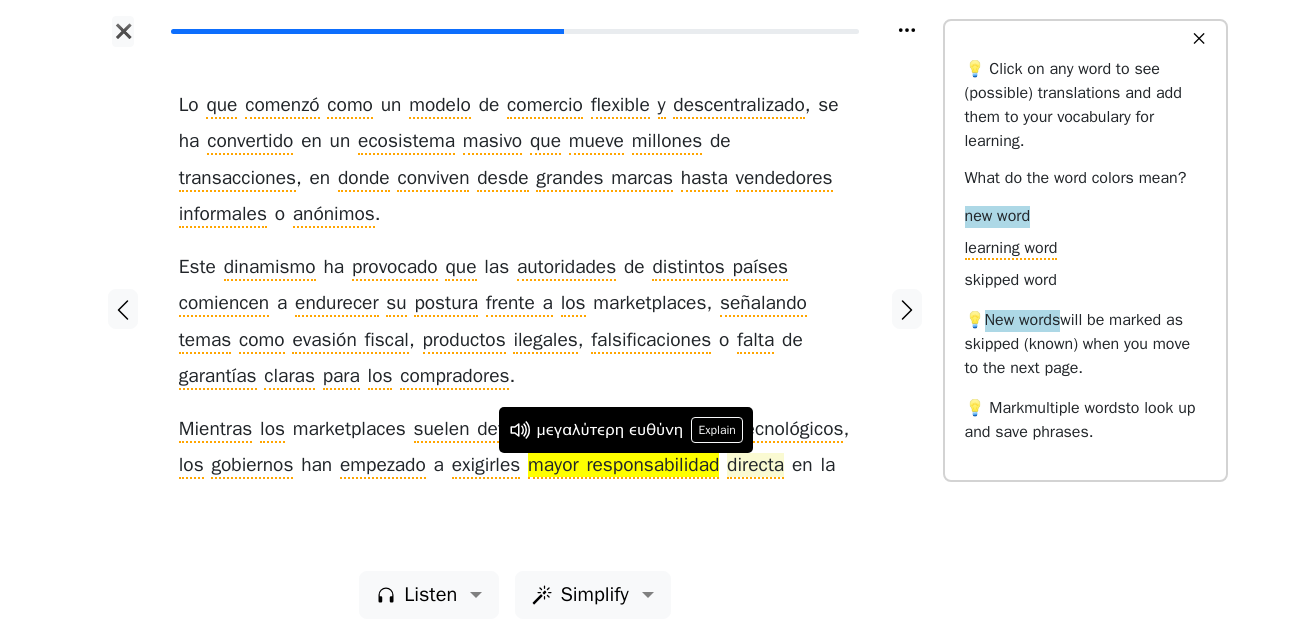 click on "directa" at bounding box center [755, 466] 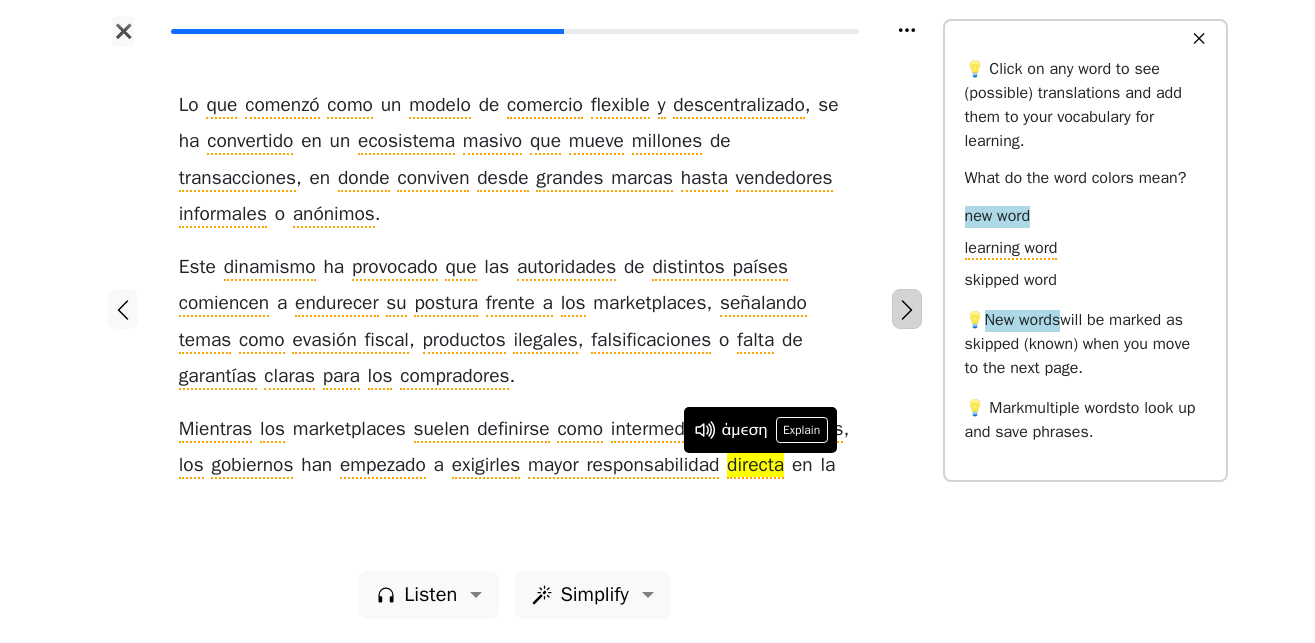 click 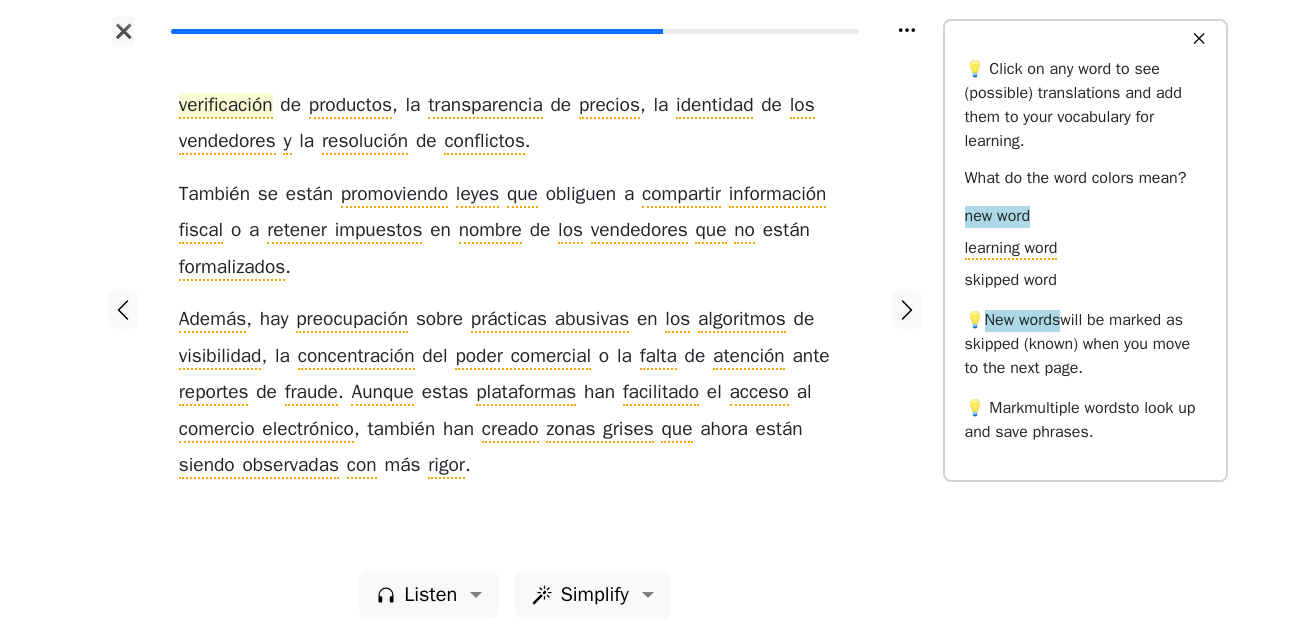 click on "verificación" at bounding box center [226, 106] 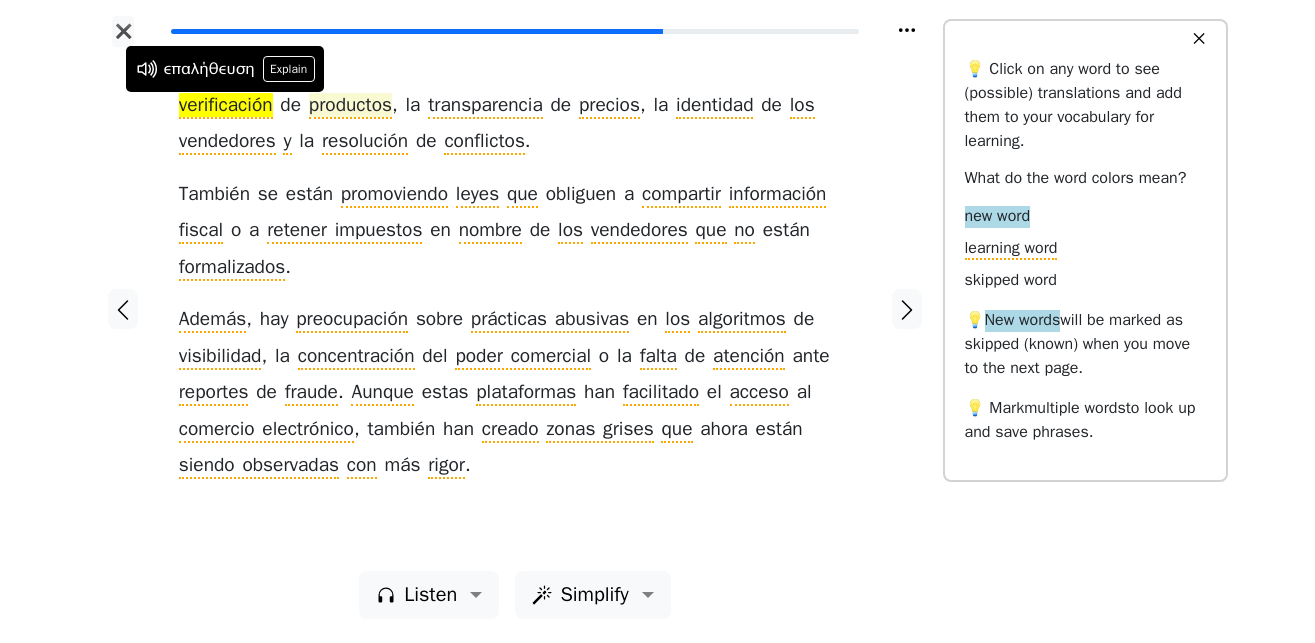 click on "productos" at bounding box center [350, 106] 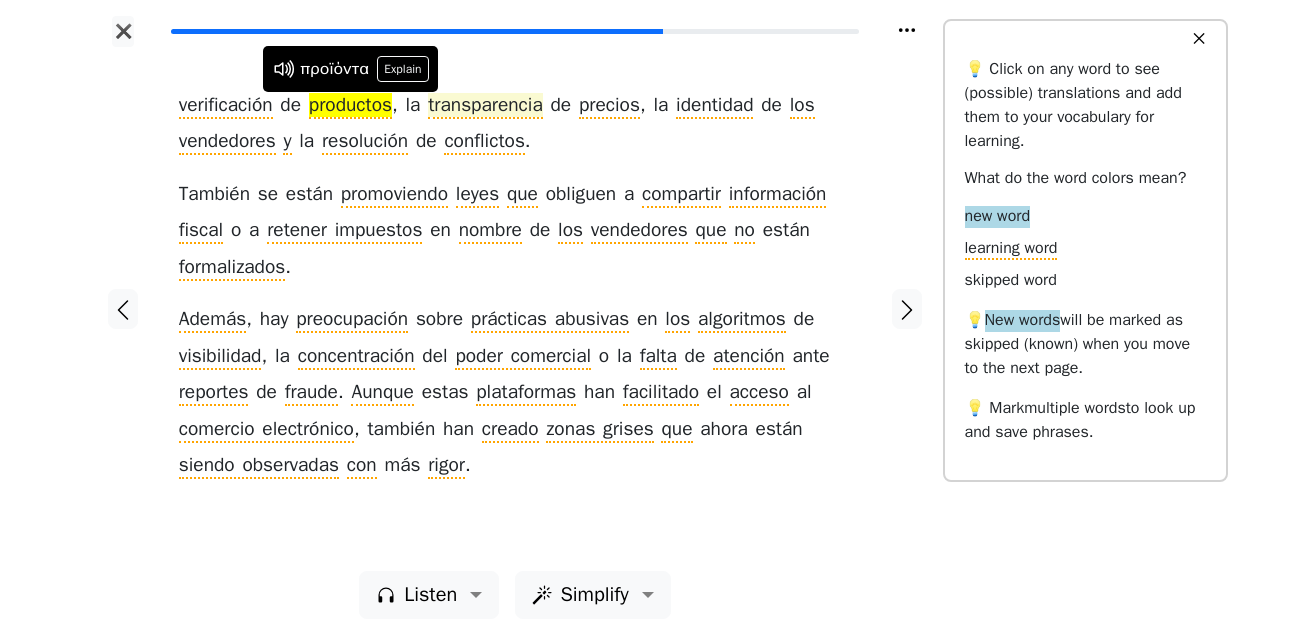 click on "transparencia" at bounding box center (485, 106) 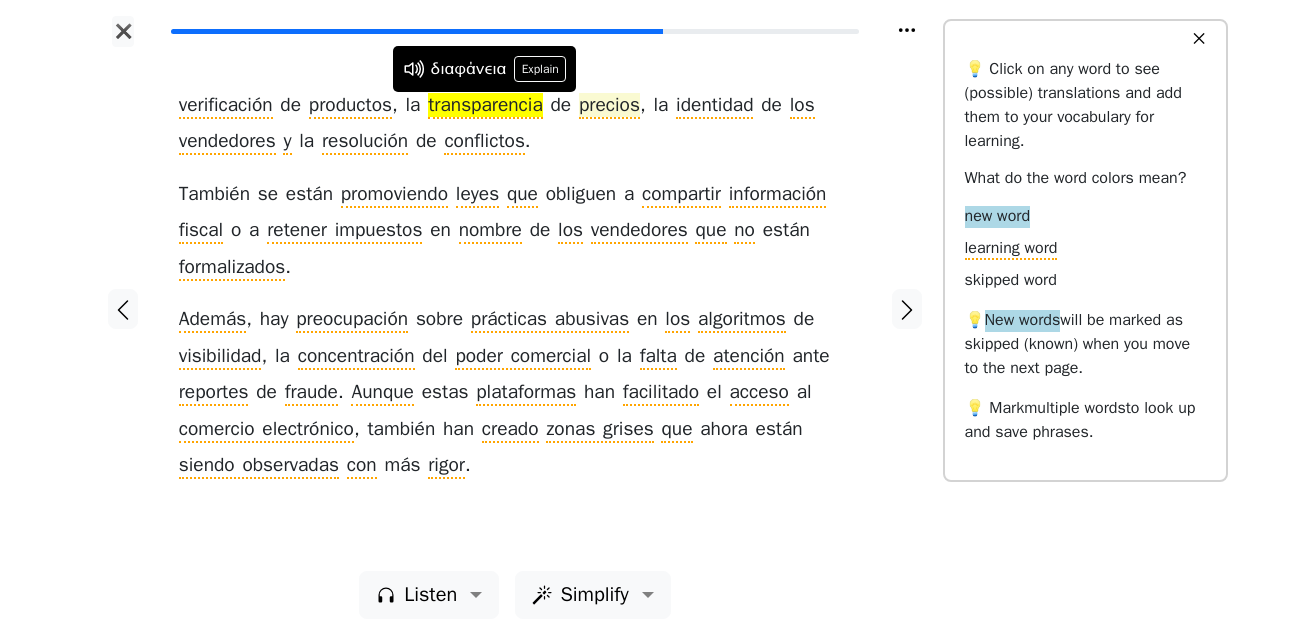 click on "precios" at bounding box center (609, 106) 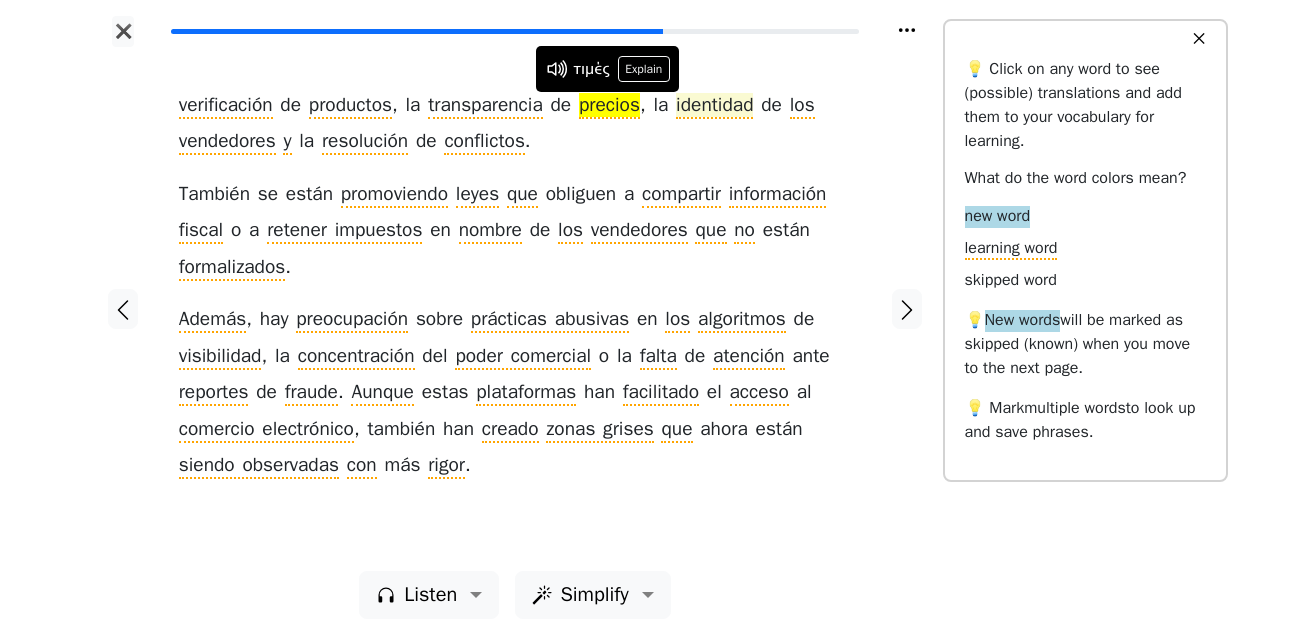 click on "identidad" at bounding box center [714, 106] 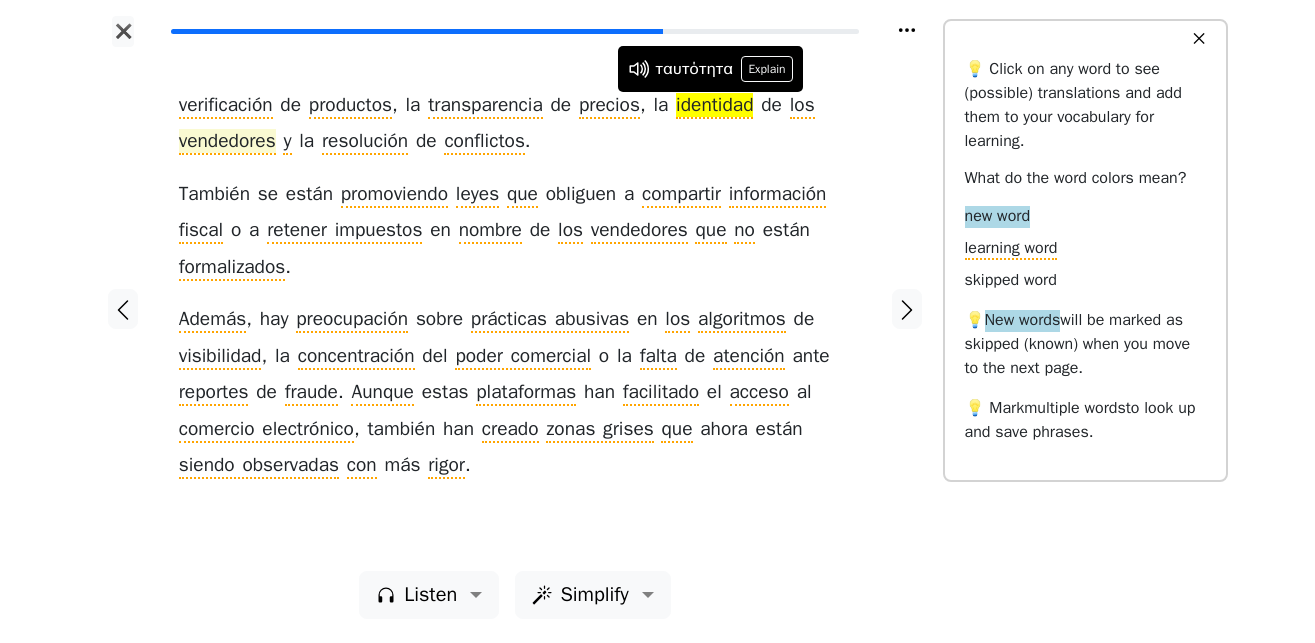 click on "vendedores" at bounding box center [227, 142] 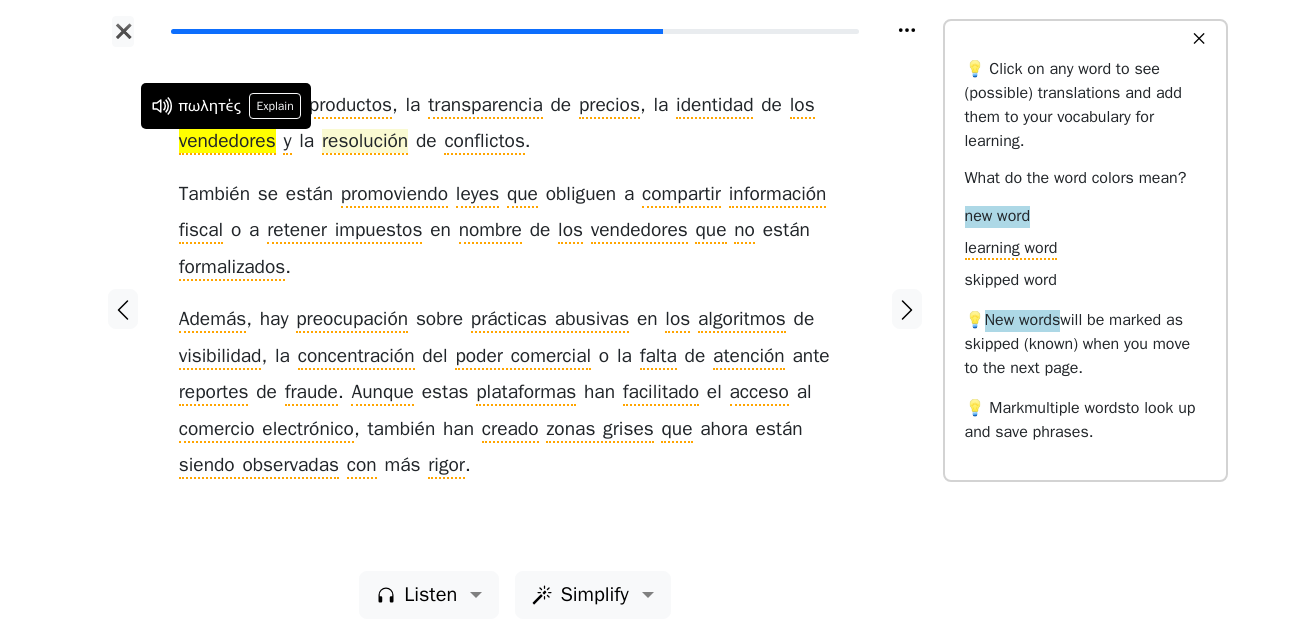 click on "resolución" at bounding box center (365, 142) 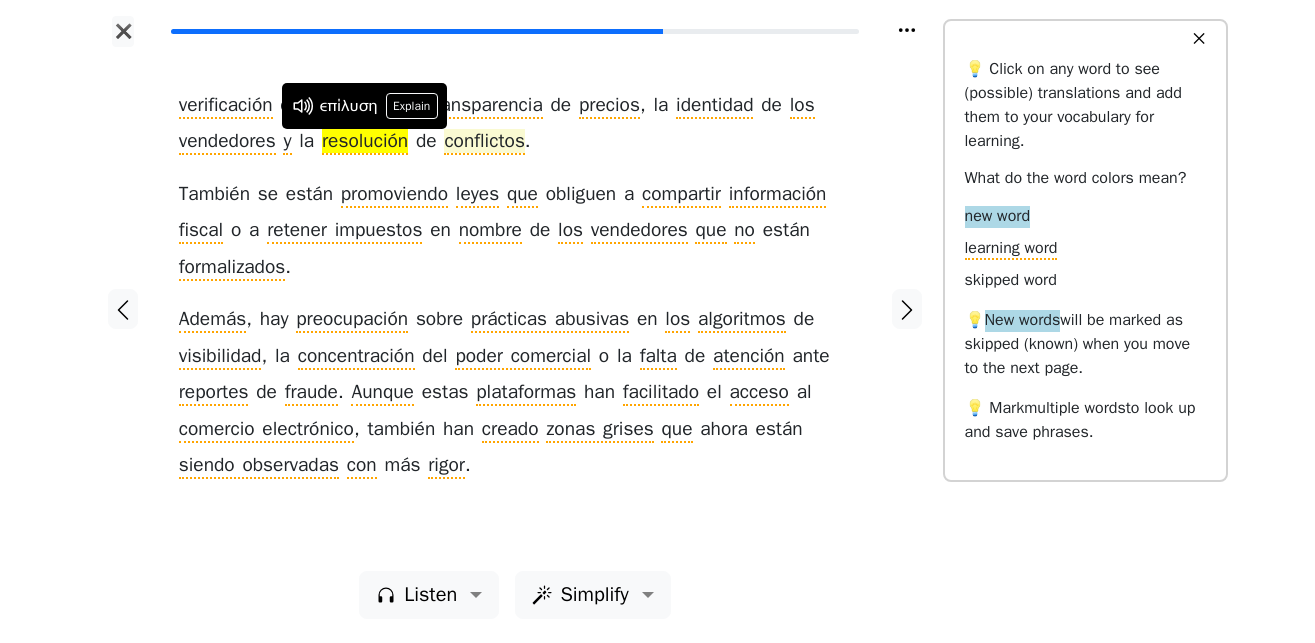 click on "conflictos" at bounding box center [484, 142] 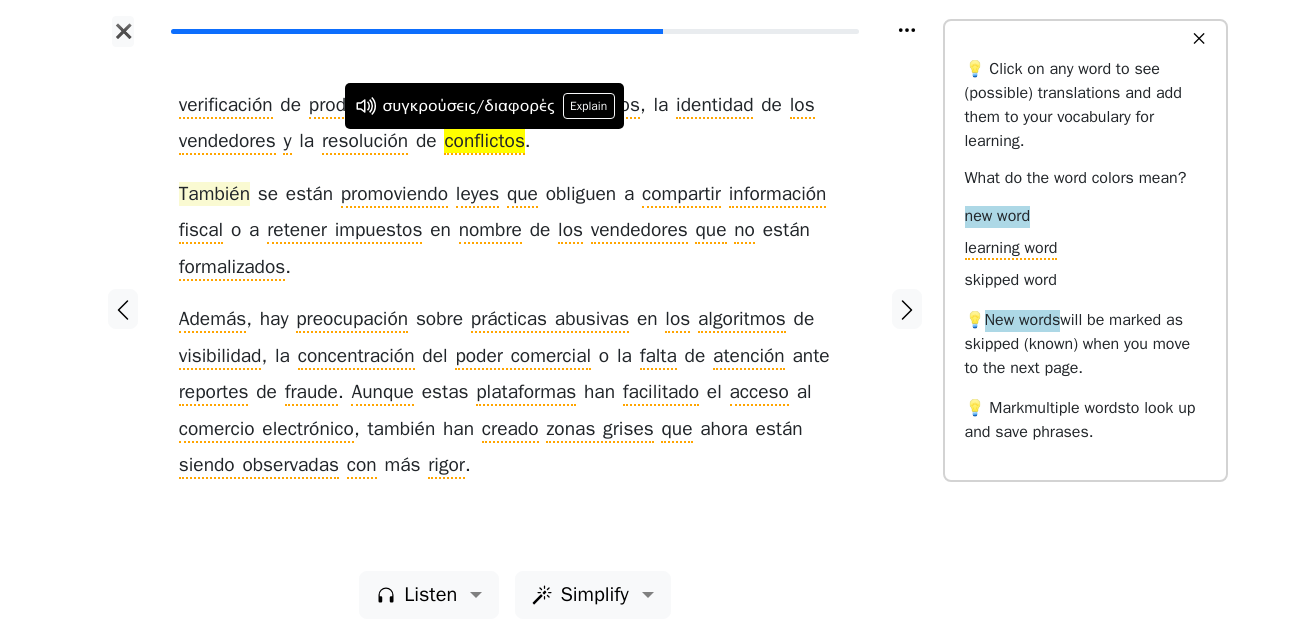 click on "También" at bounding box center [214, 195] 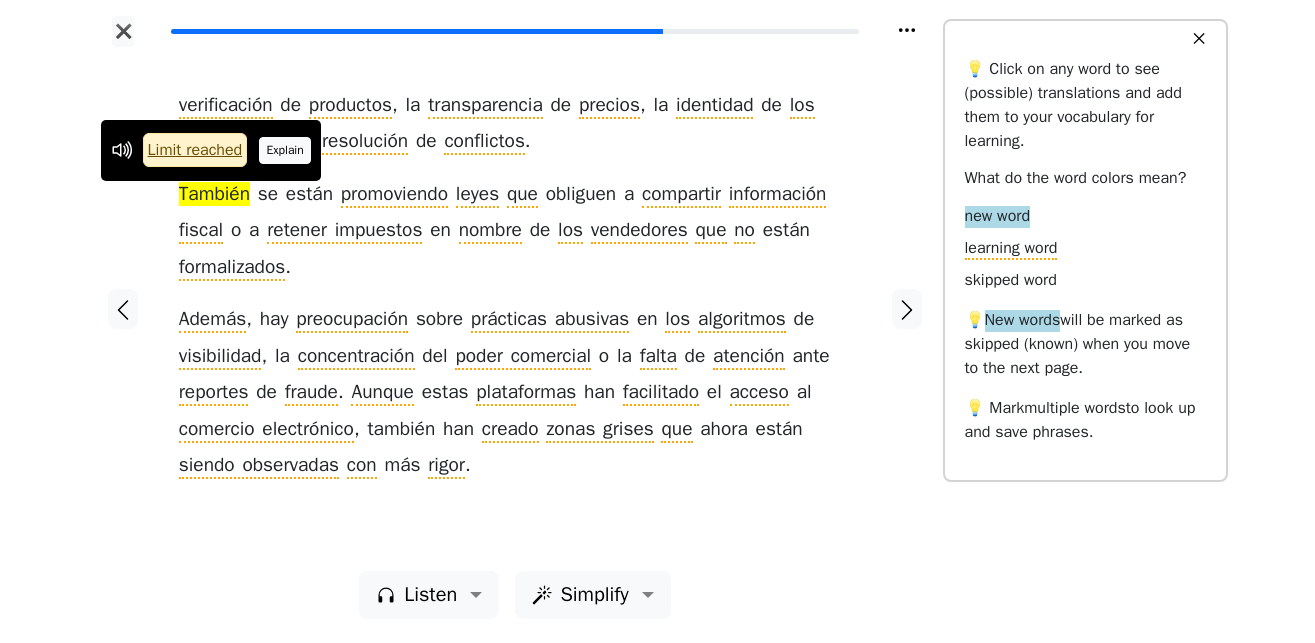 click on "Explain" at bounding box center (285, 150) 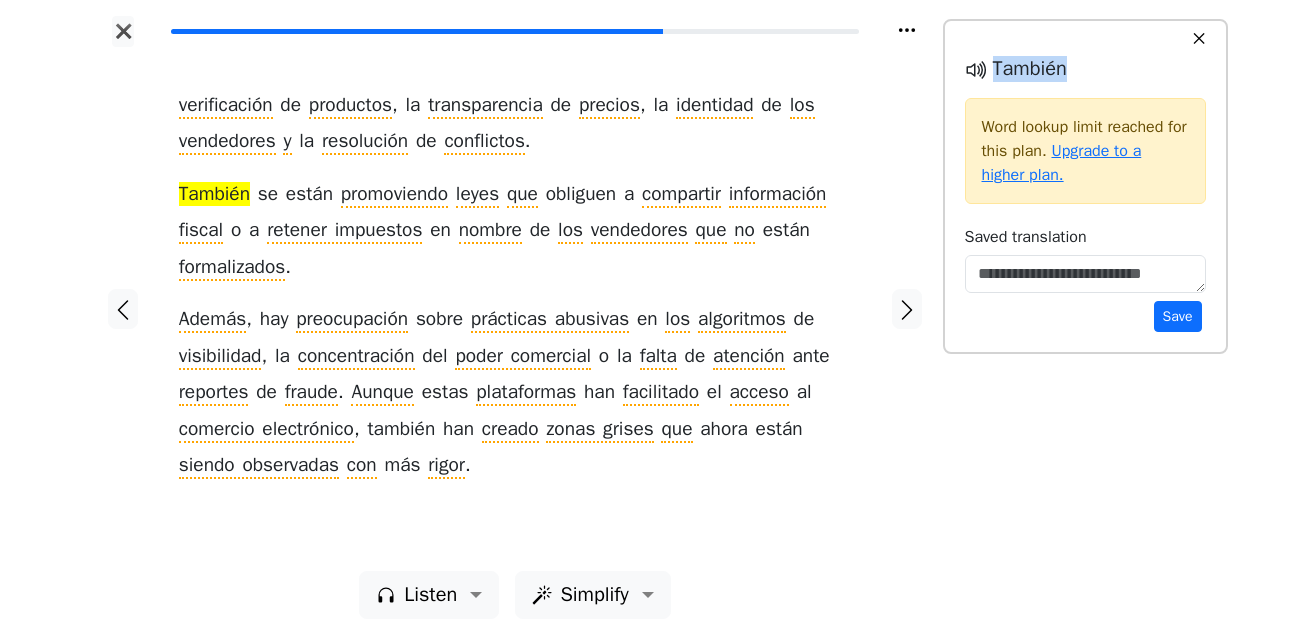 drag, startPoint x: 1087, startPoint y: 67, endPoint x: 996, endPoint y: 70, distance: 91.04944 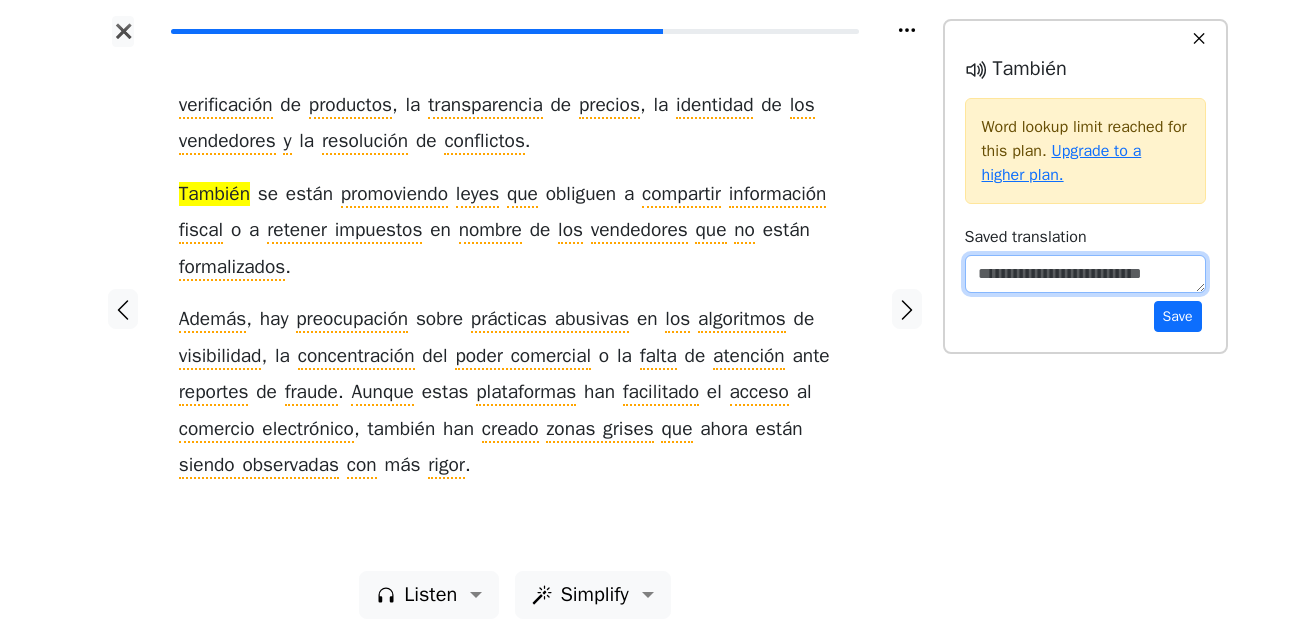 click at bounding box center (1085, 274) 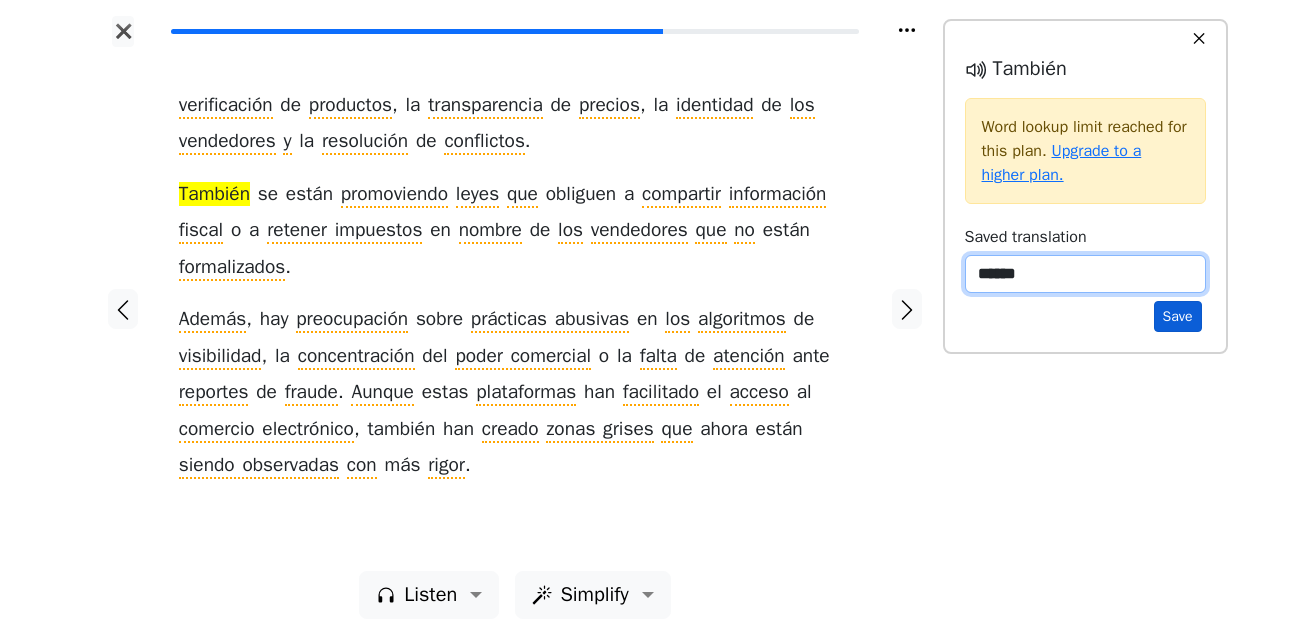 type on "******" 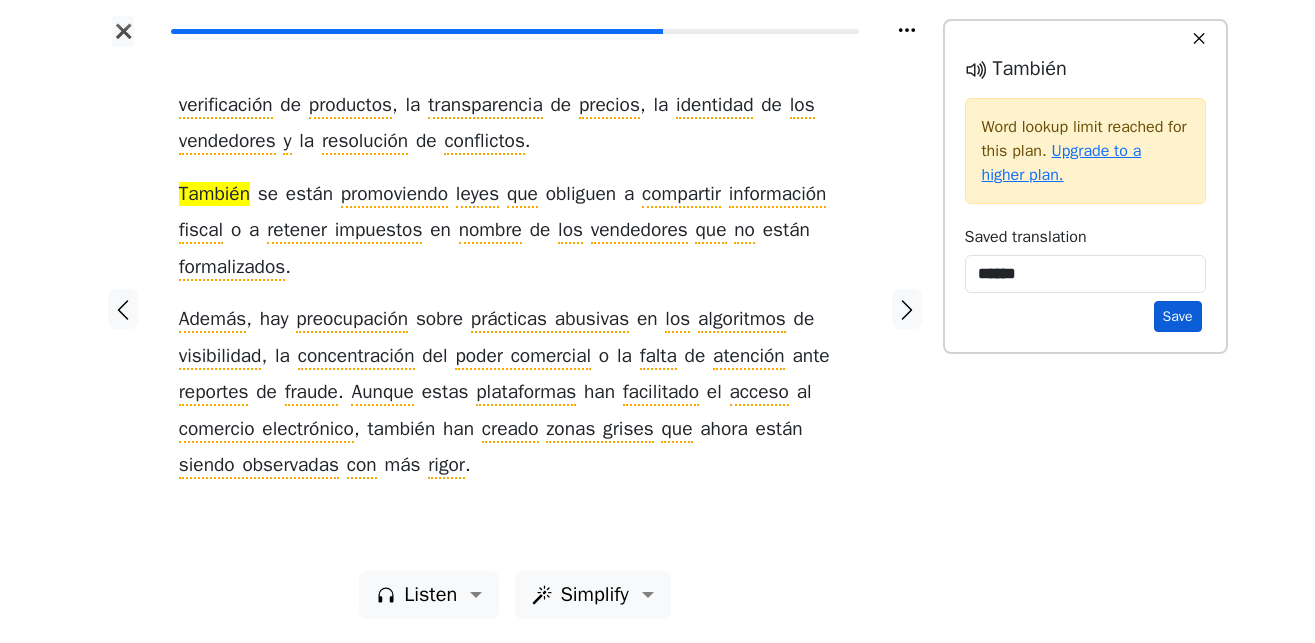 click on "Save" at bounding box center (1178, 316) 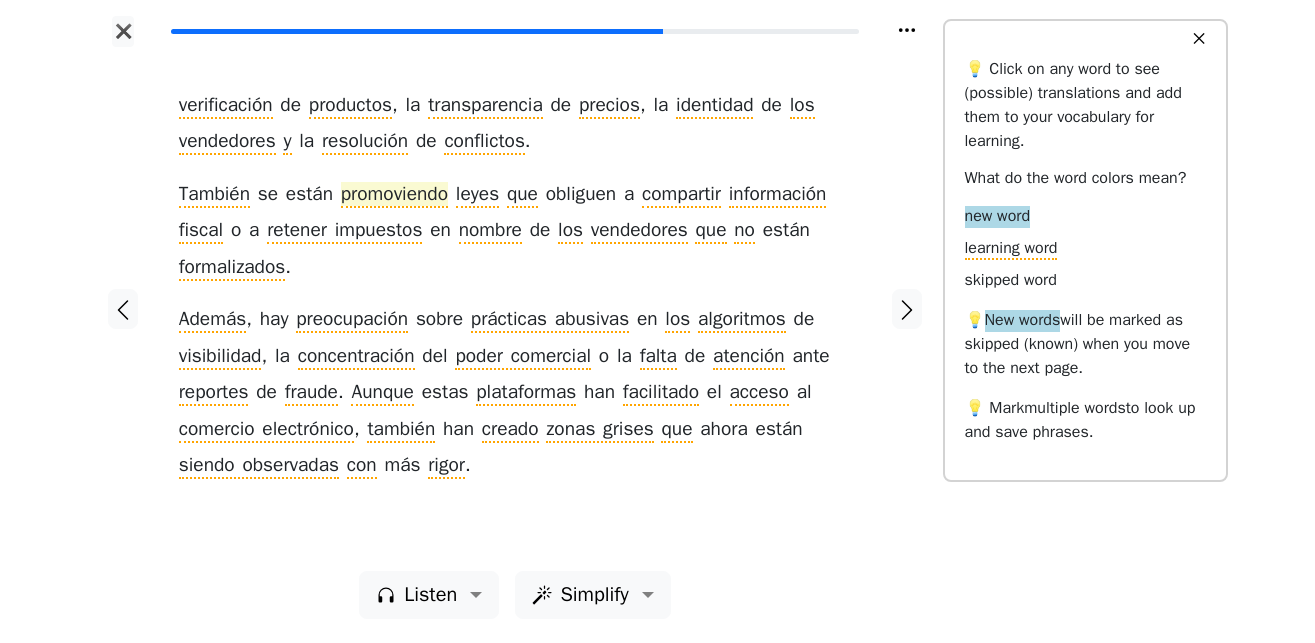 click on "promoviendo" at bounding box center (394, 195) 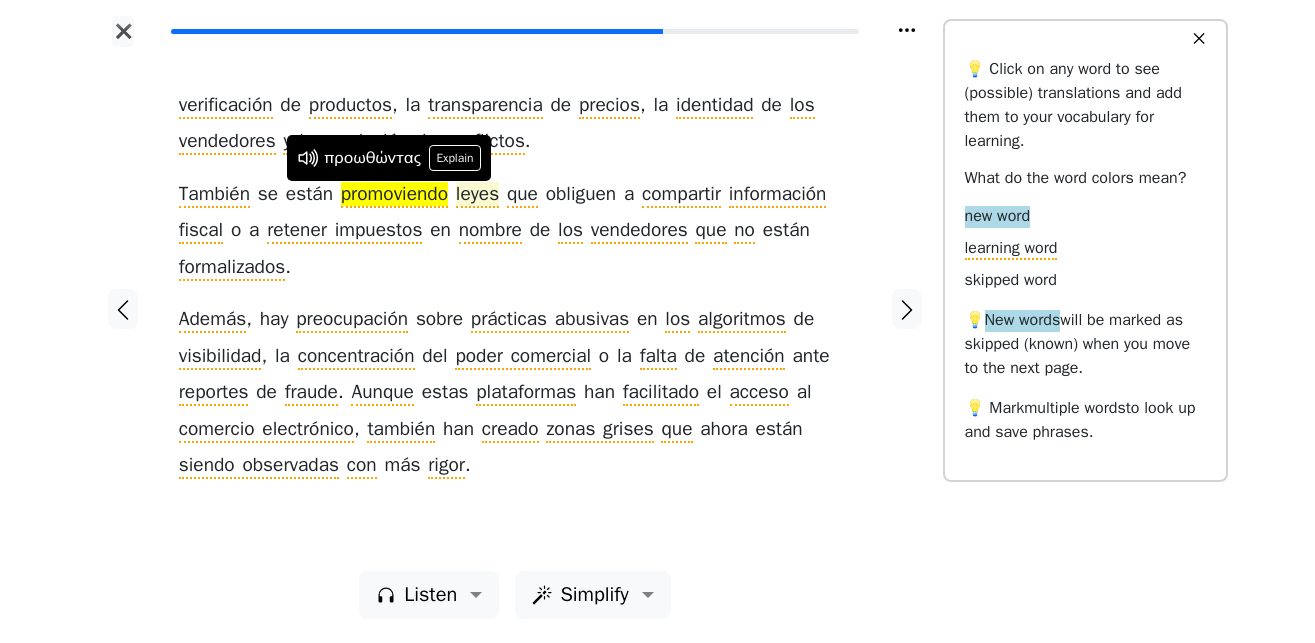 click on "leyes" at bounding box center (477, 195) 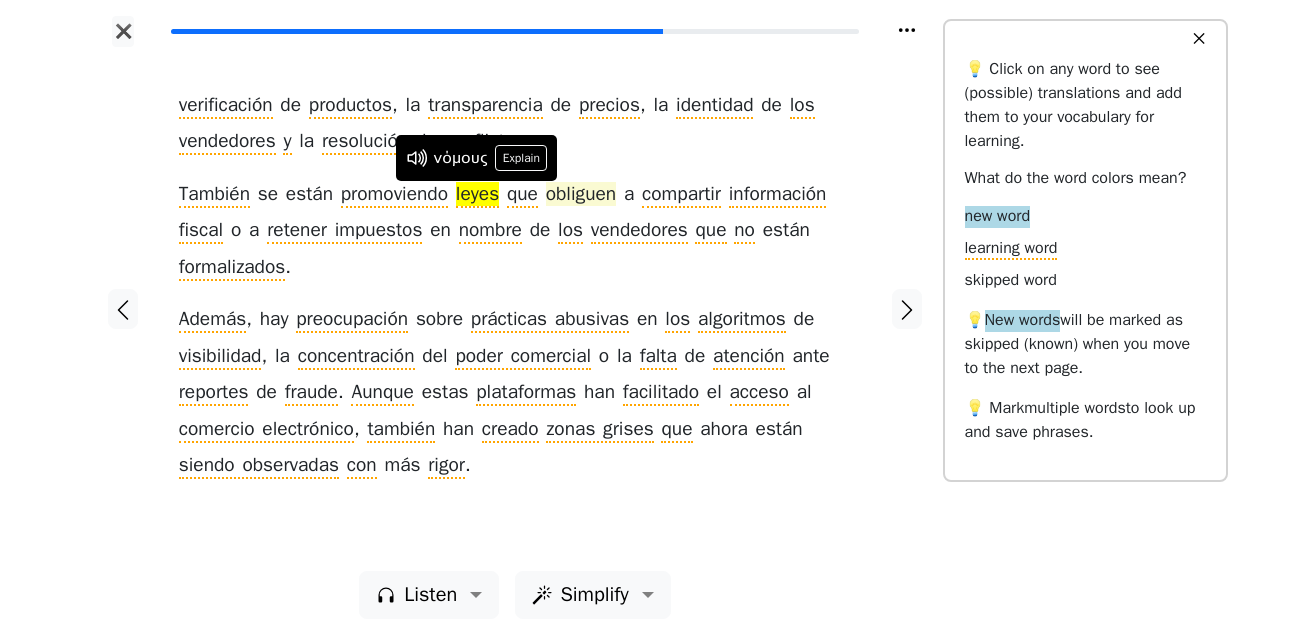click on "obliguen" at bounding box center (581, 195) 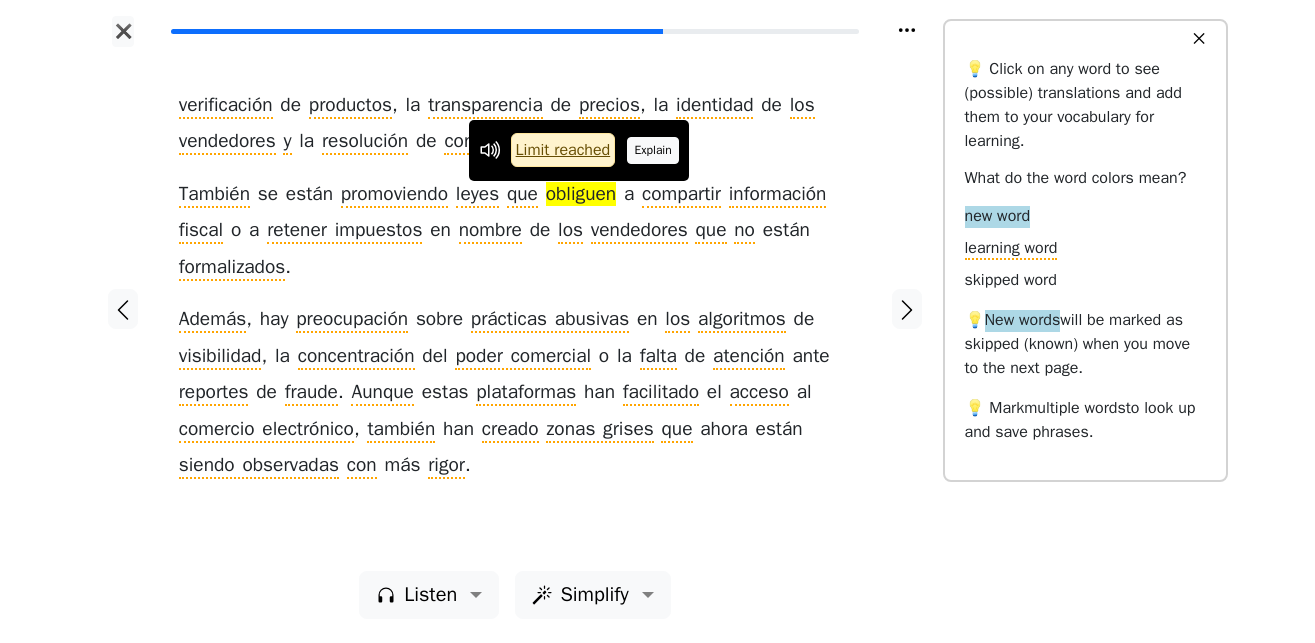 click on "Explain" at bounding box center [653, 150] 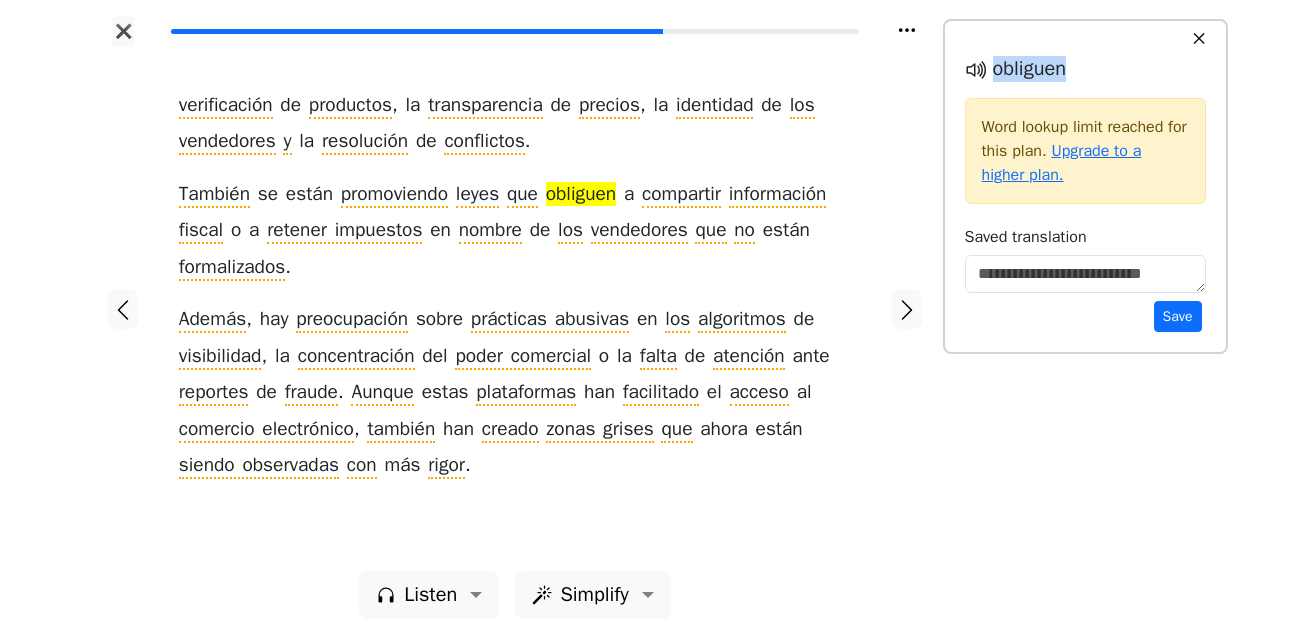 drag, startPoint x: 1082, startPoint y: 72, endPoint x: 997, endPoint y: 71, distance: 85.00588 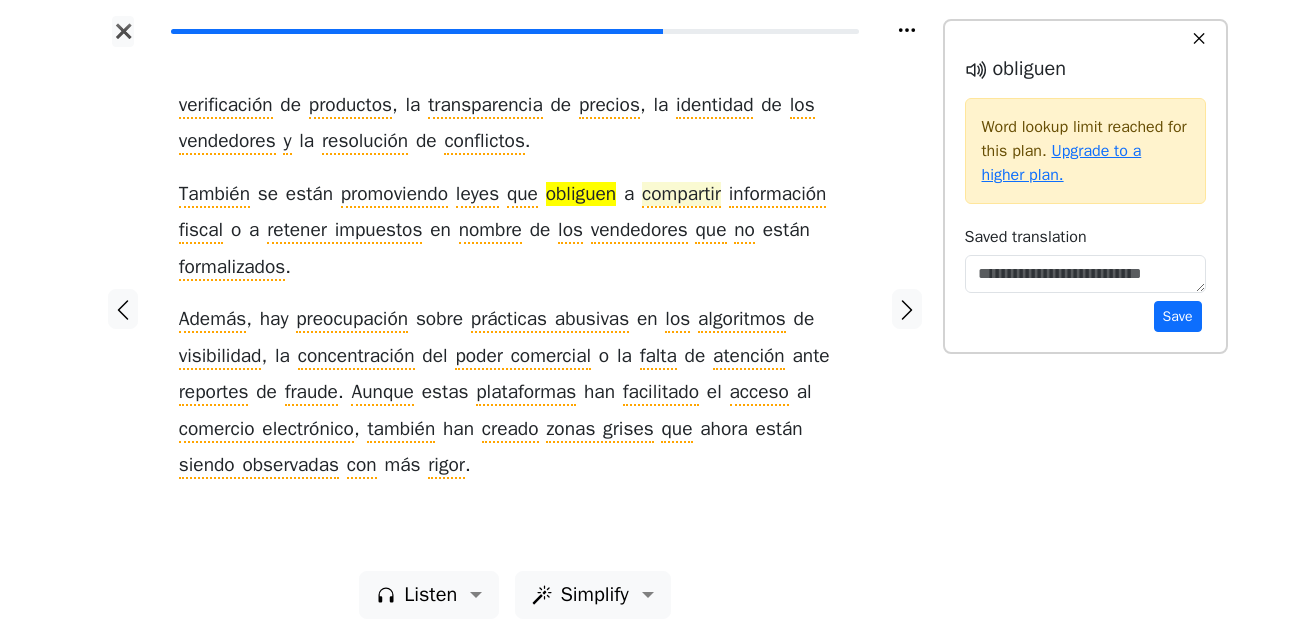 click on "compartir" at bounding box center [681, 195] 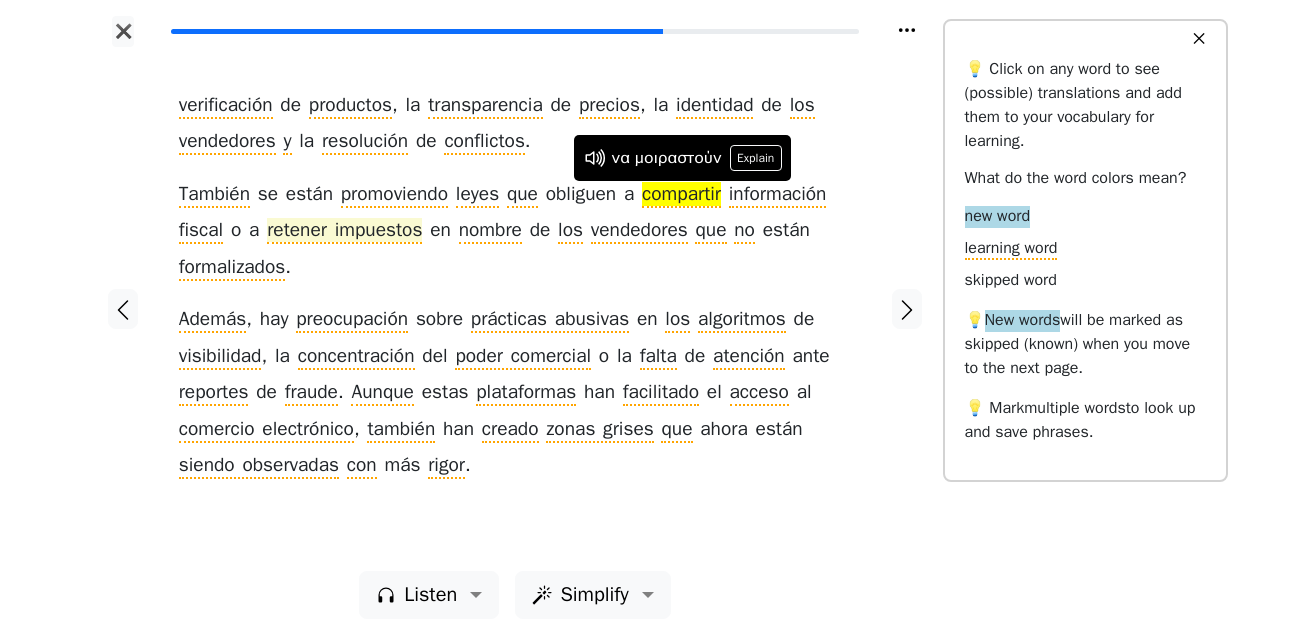 click on "retener impuestos" at bounding box center (344, 231) 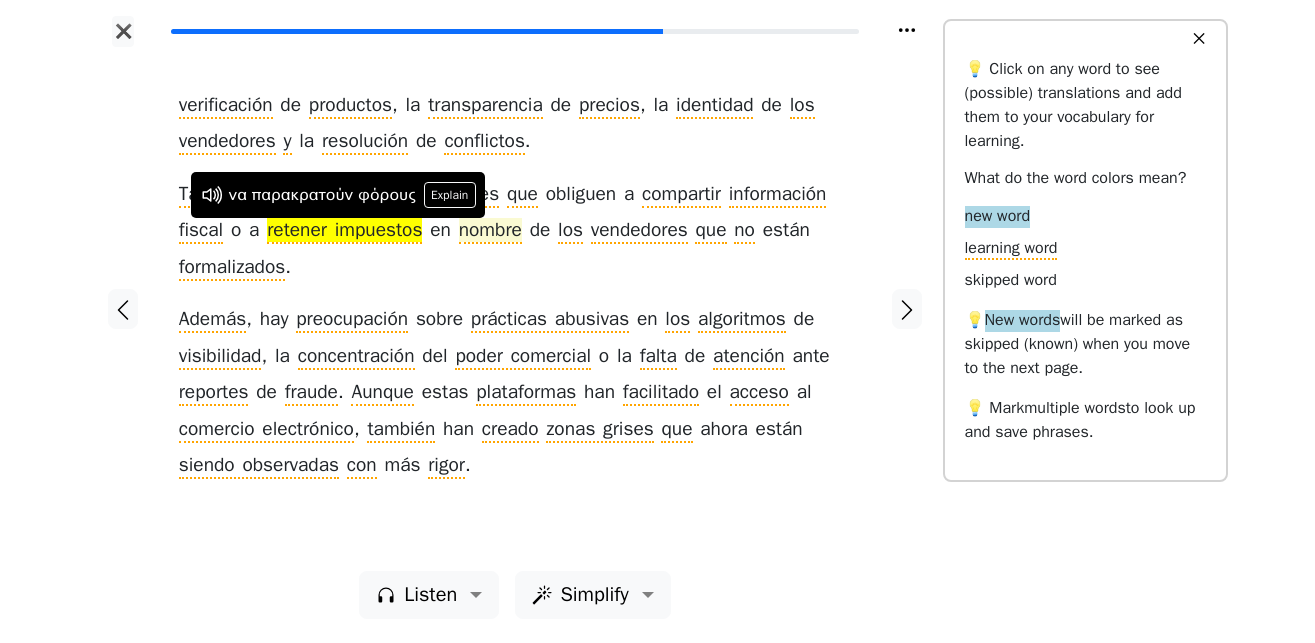 click on "nombre" at bounding box center (490, 231) 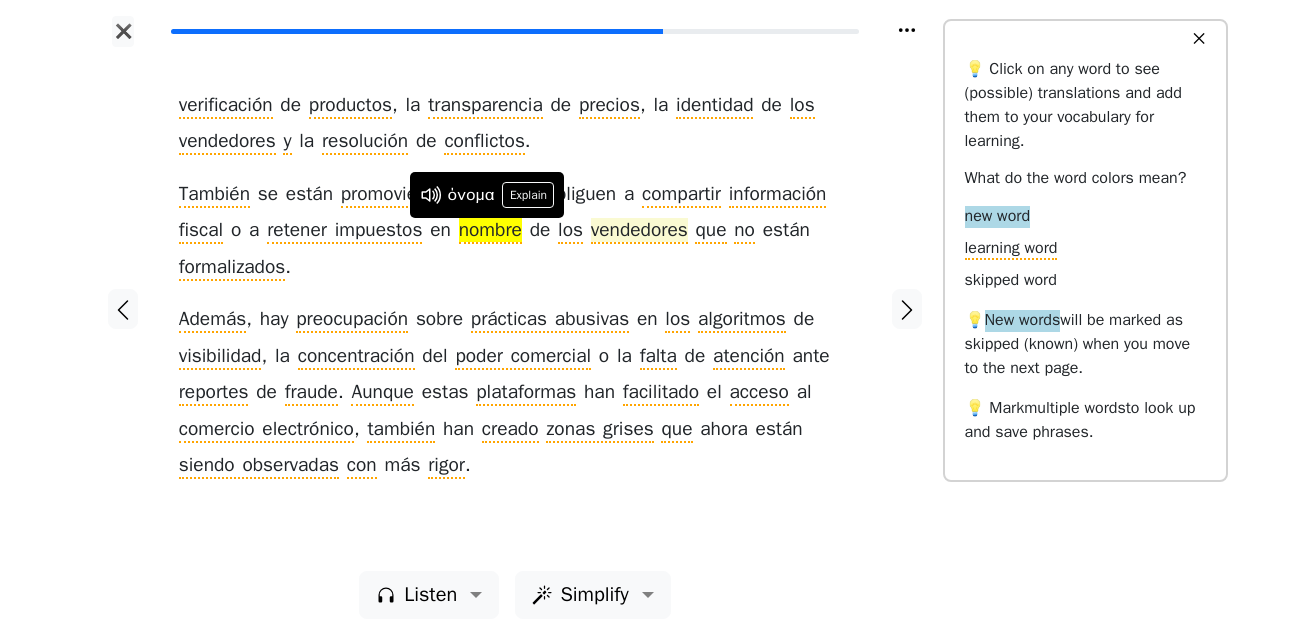 click on "vendedores" at bounding box center (639, 231) 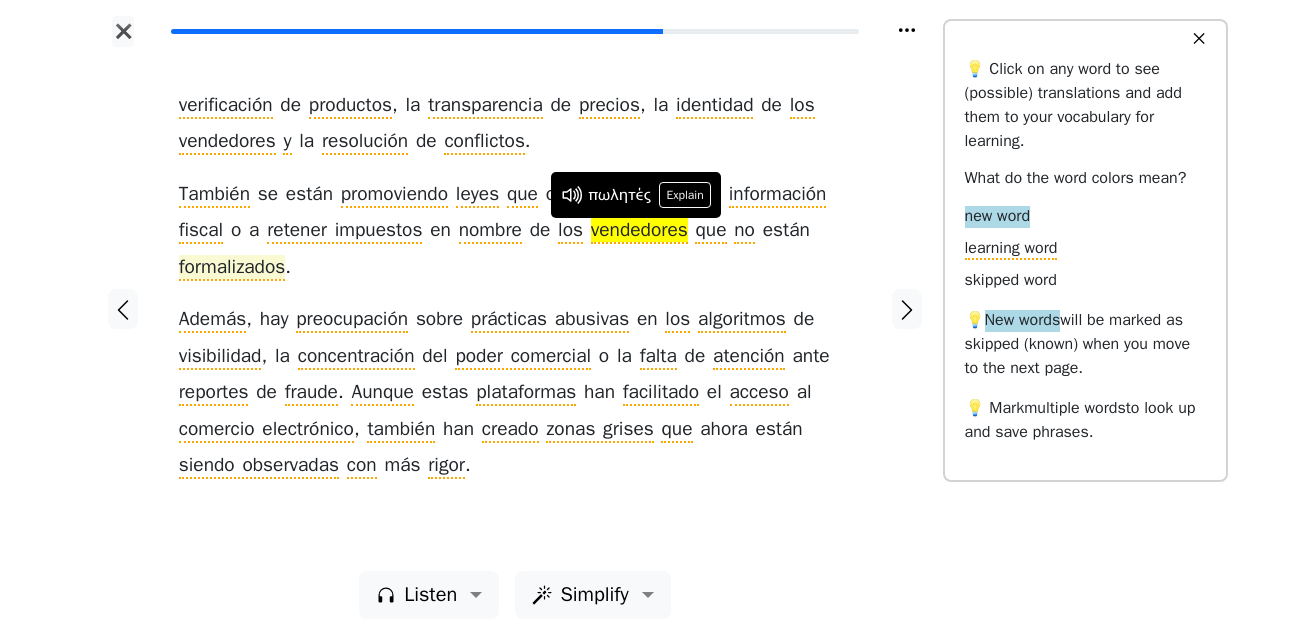 click on "formalizados" at bounding box center [232, 268] 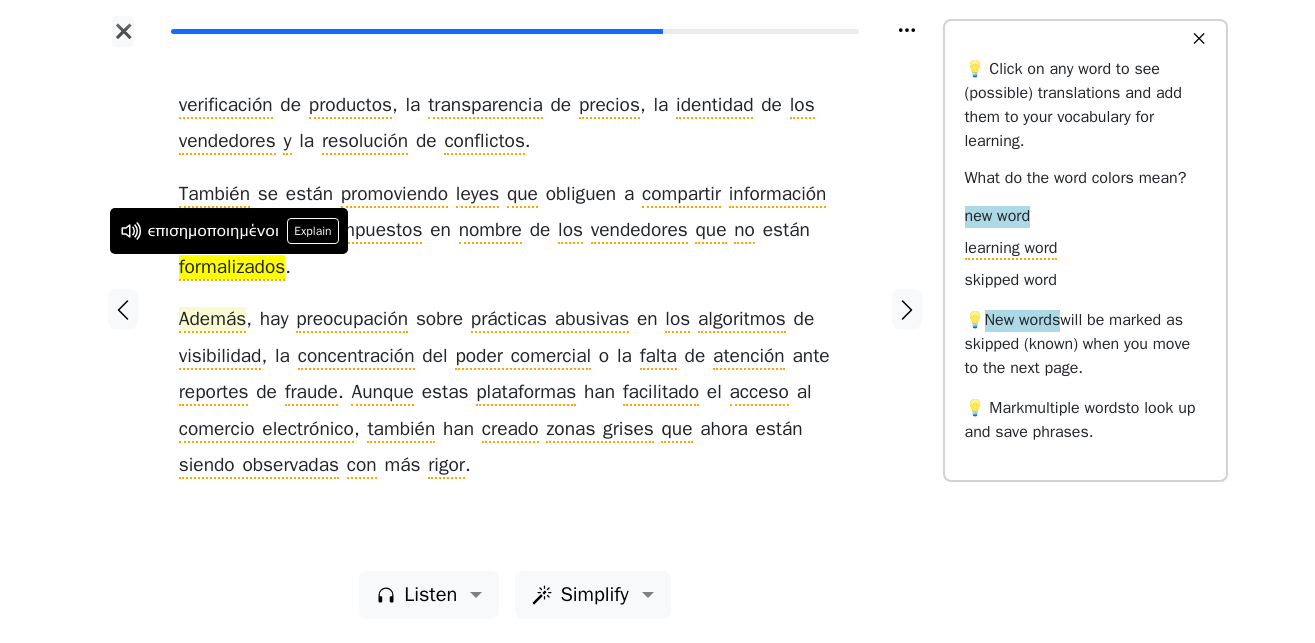 click on "Además" at bounding box center (212, 320) 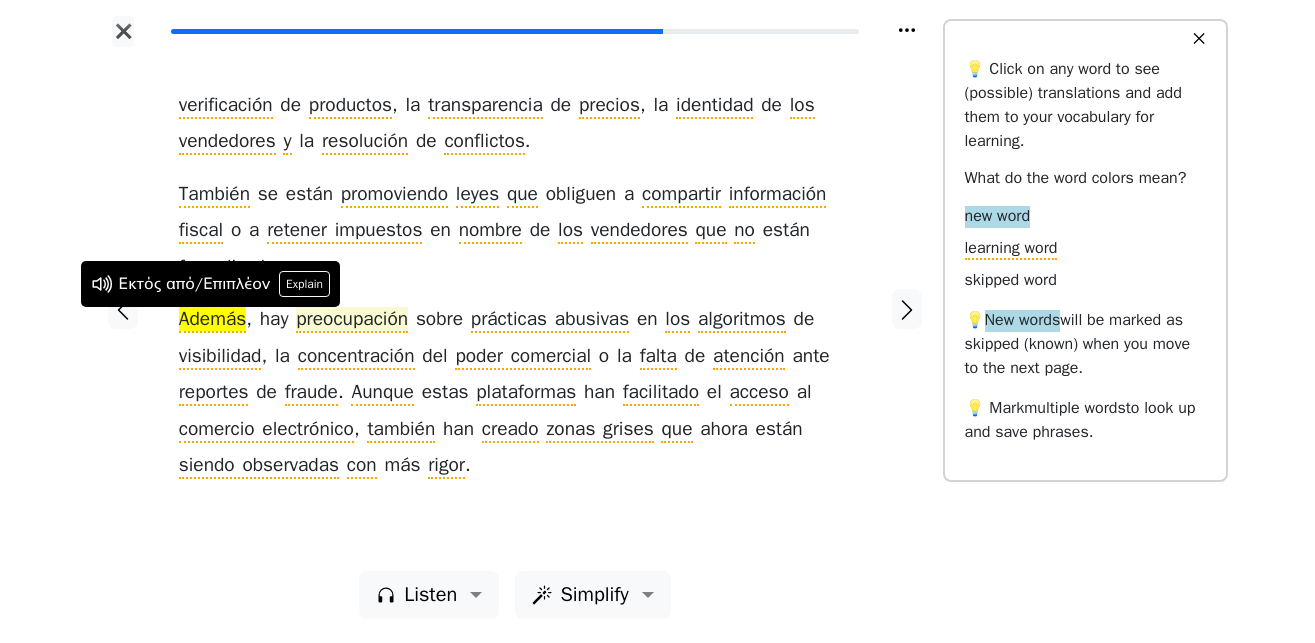 click on "preocupación" at bounding box center [352, 320] 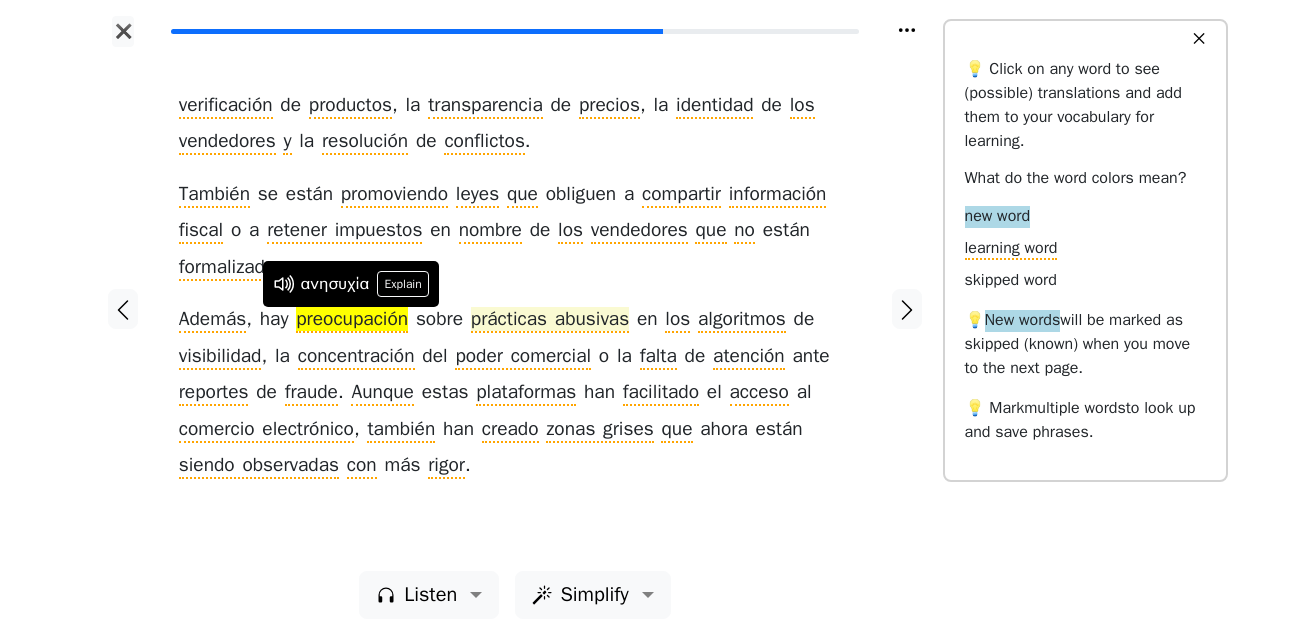 click on "prácticas abusivas" at bounding box center [550, 320] 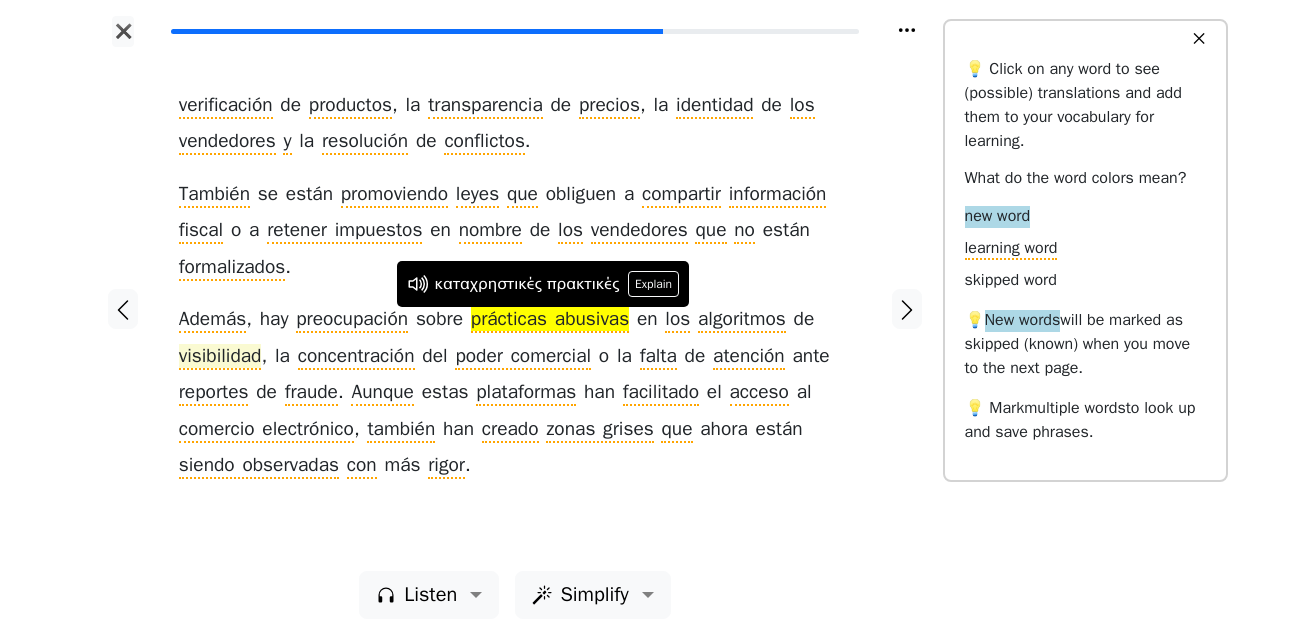 click on "visibilidad" at bounding box center (220, 357) 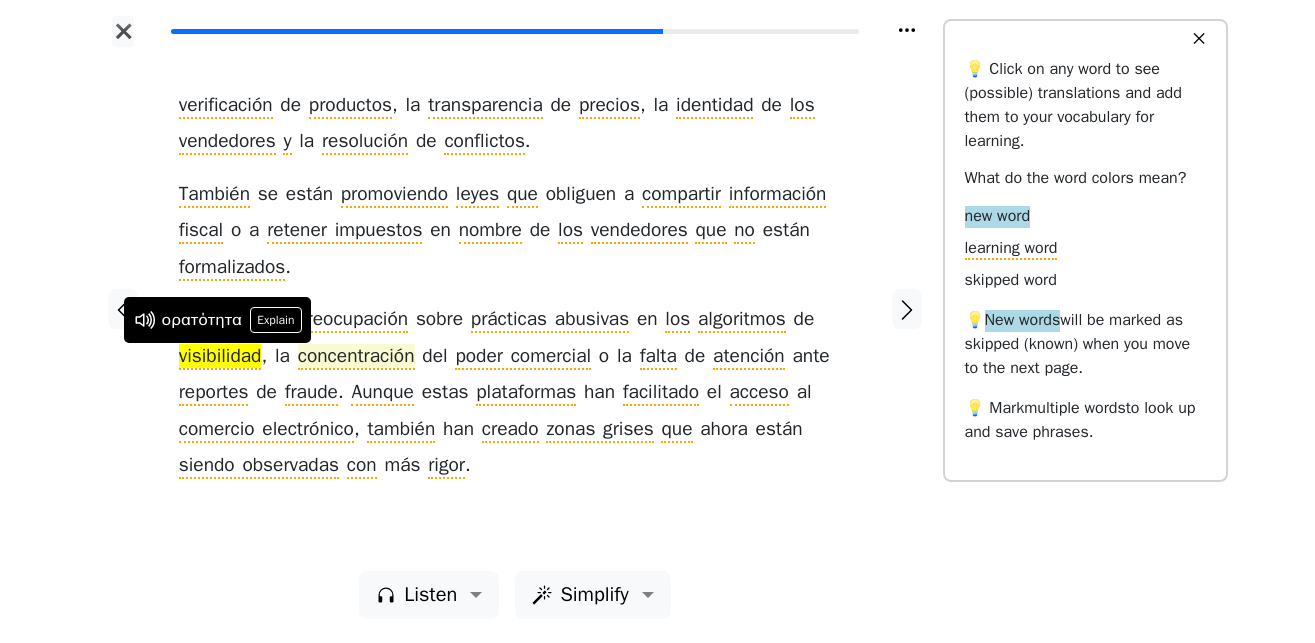click on "concentración" at bounding box center (356, 357) 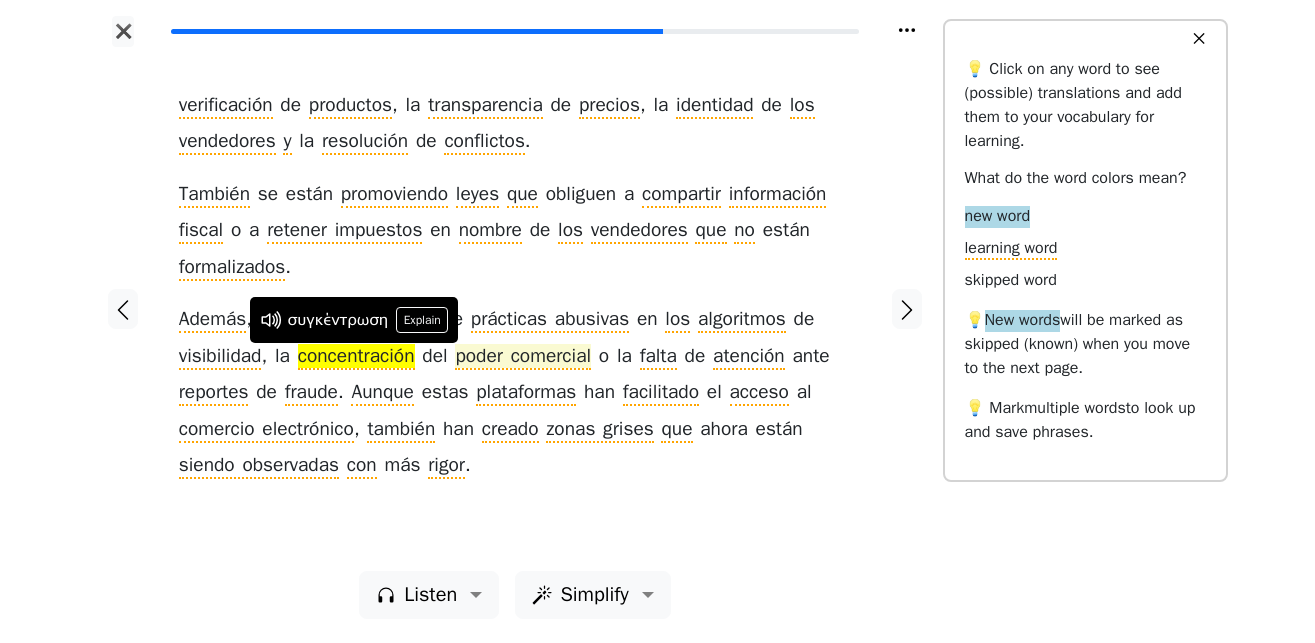 click on "poder comercial" at bounding box center [523, 357] 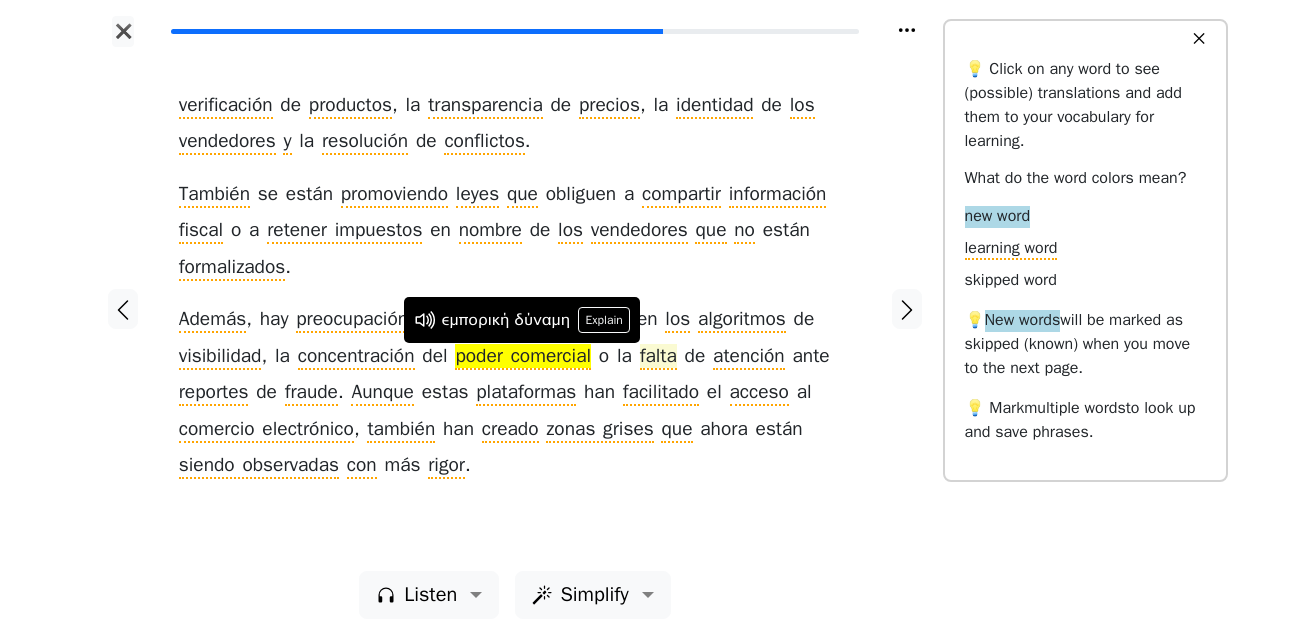 click on "falta" at bounding box center [658, 357] 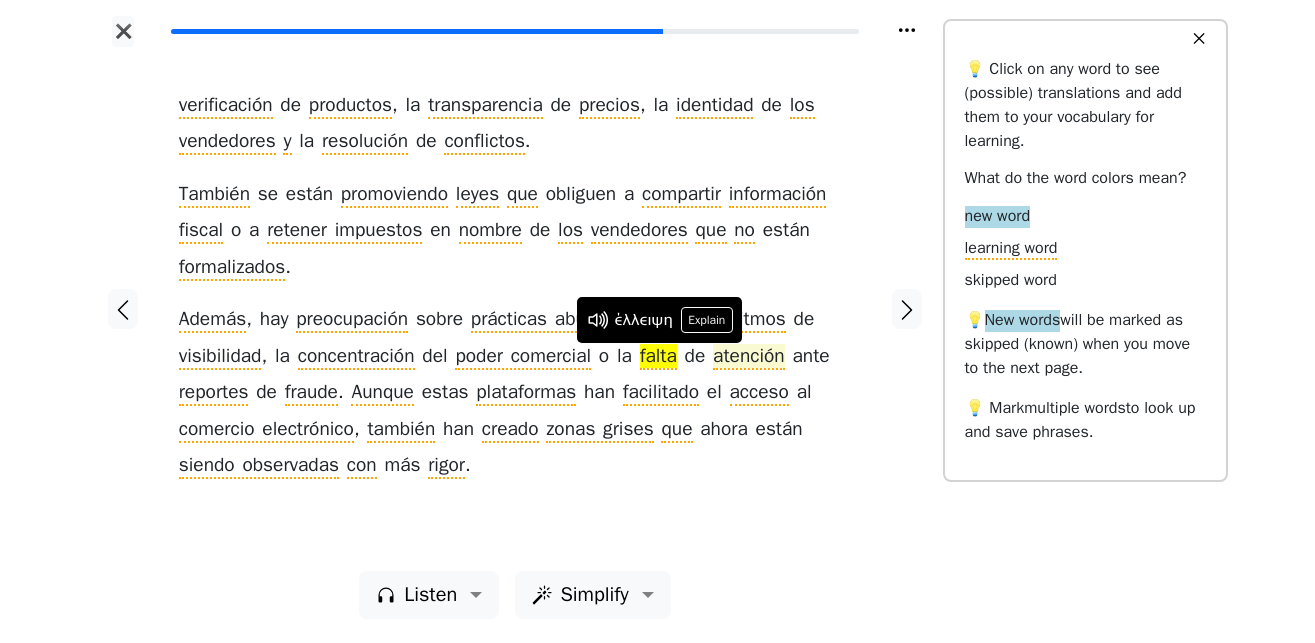 click on "atención" at bounding box center (749, 357) 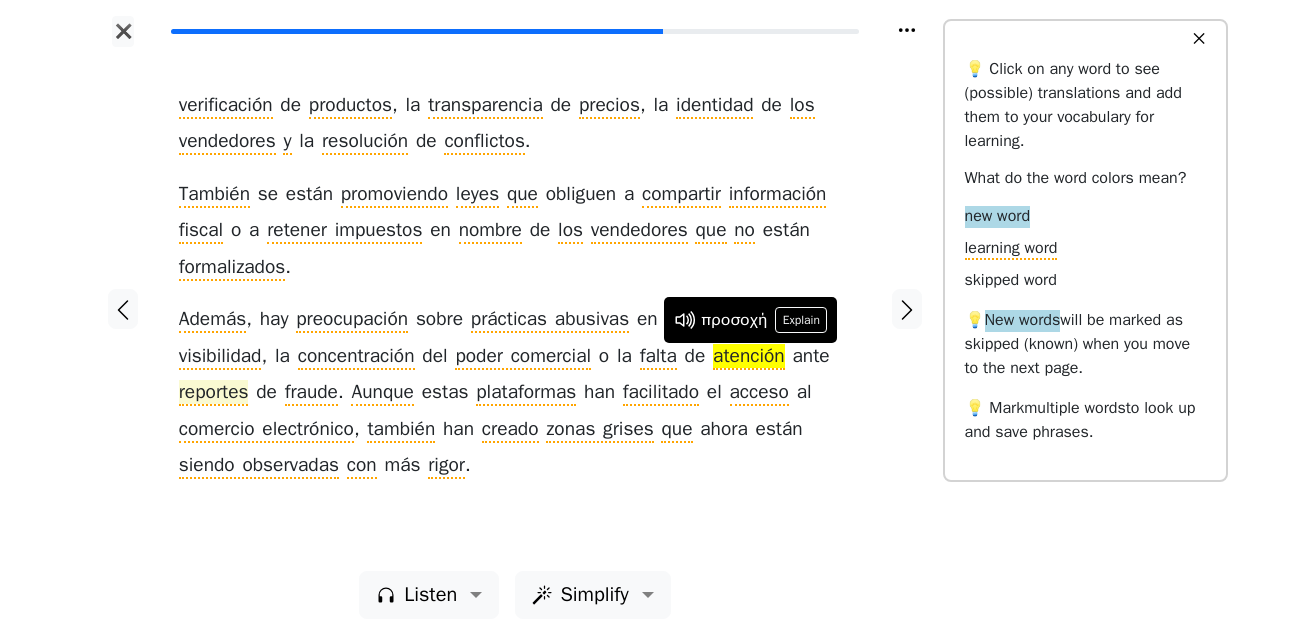 click on "reportes" at bounding box center (214, 393) 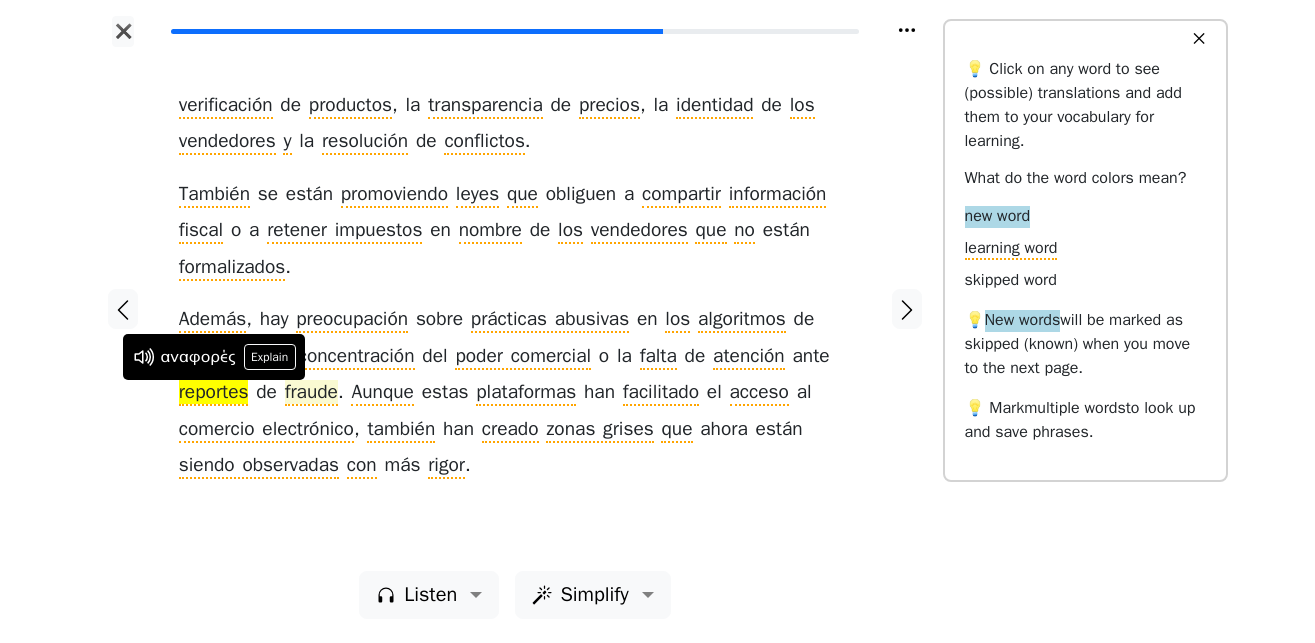 click on "fraude" at bounding box center (311, 393) 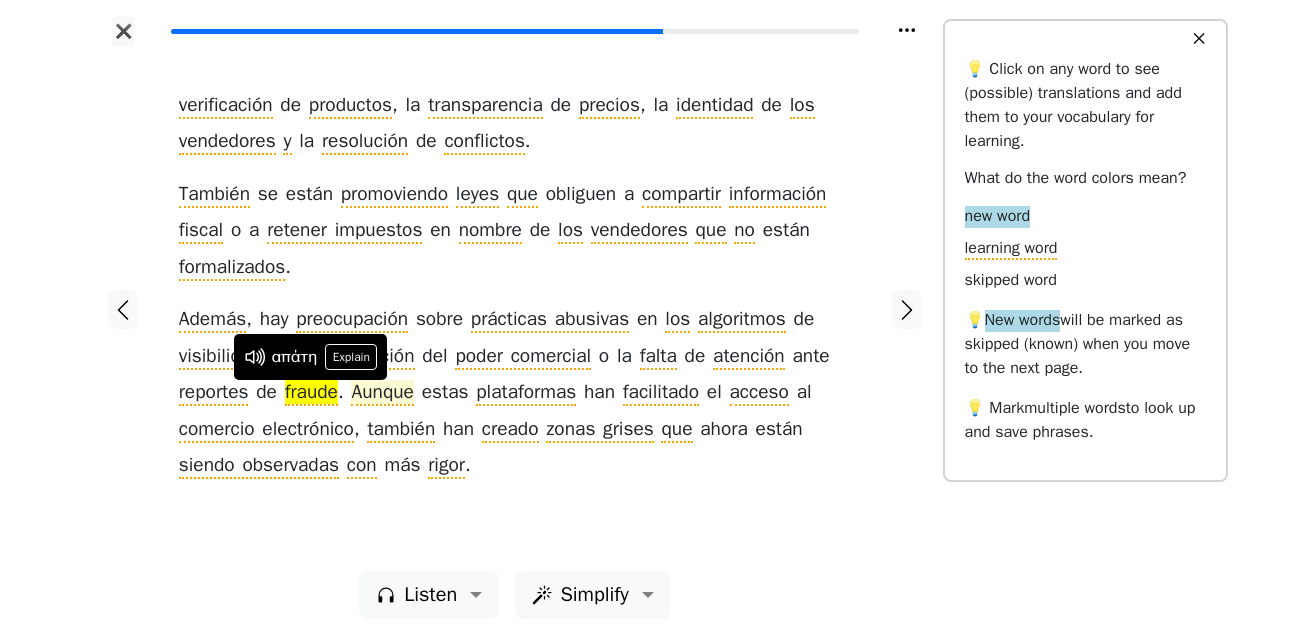 click on "Aunque" at bounding box center (382, 393) 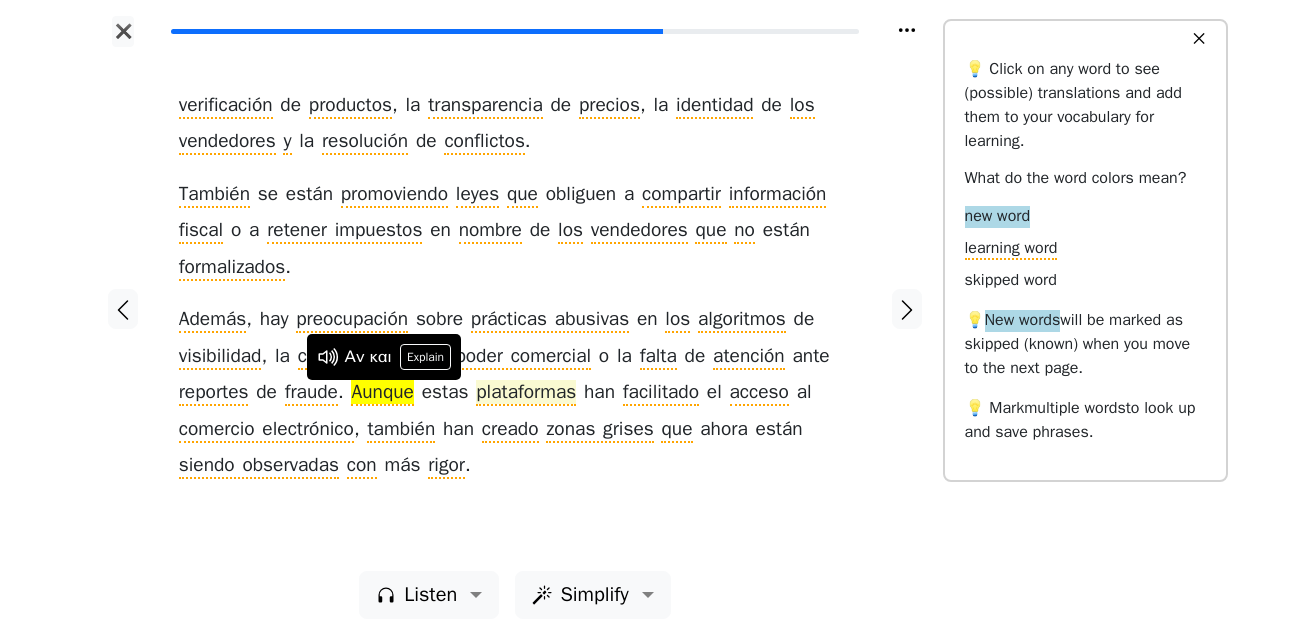 click on "plataformas" at bounding box center [526, 393] 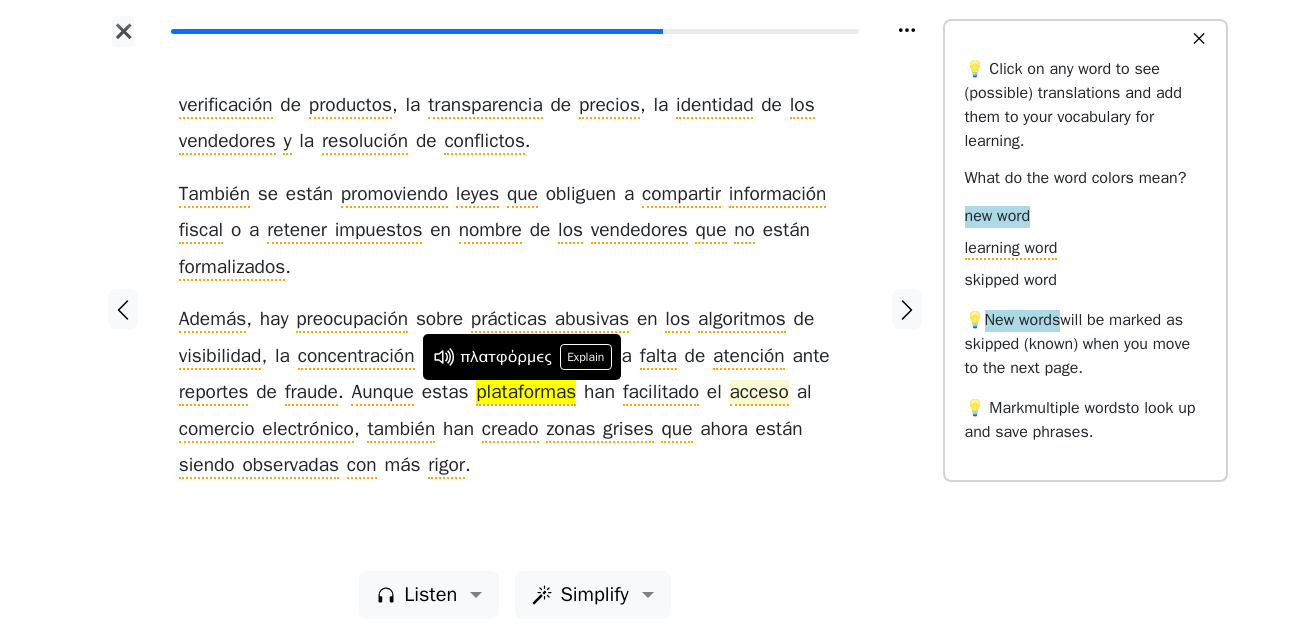 click on "acceso" at bounding box center (759, 393) 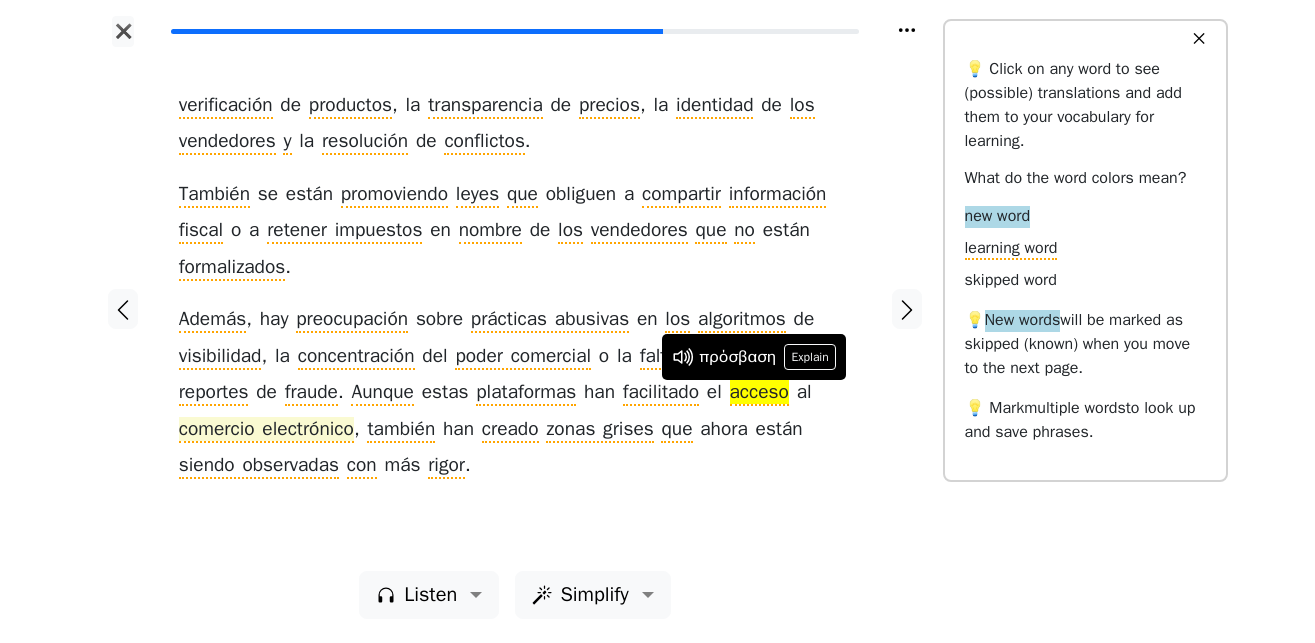 click on "comercio electrónico" at bounding box center [266, 430] 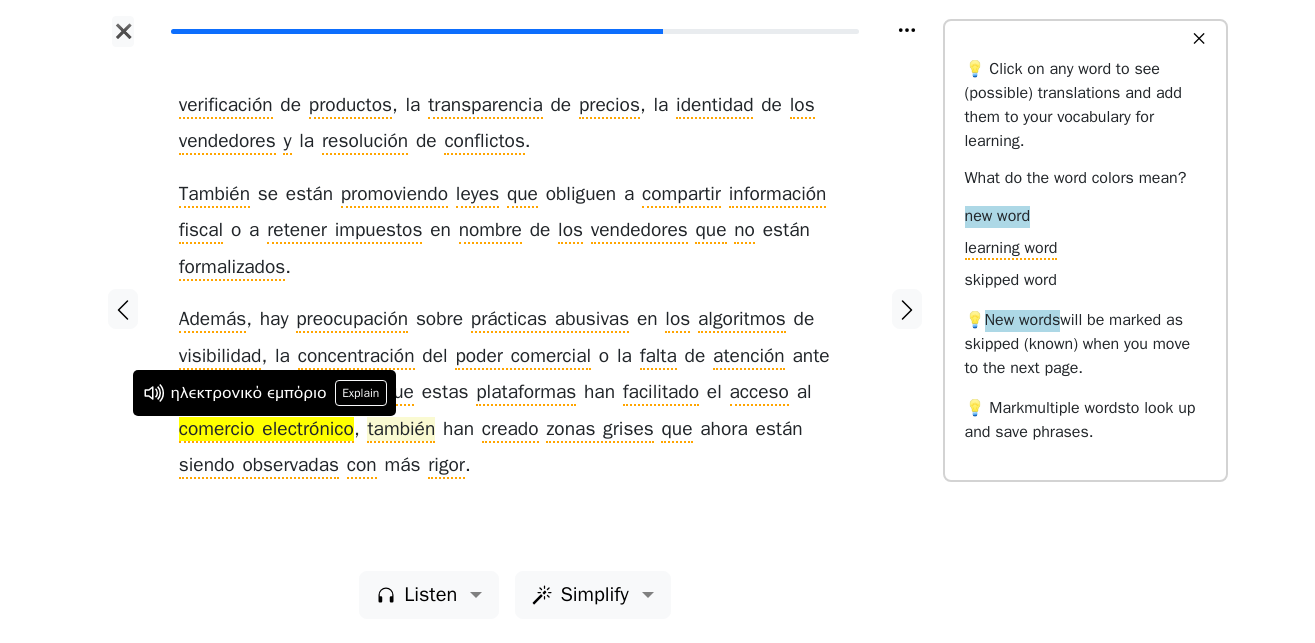 click on "también" at bounding box center (401, 430) 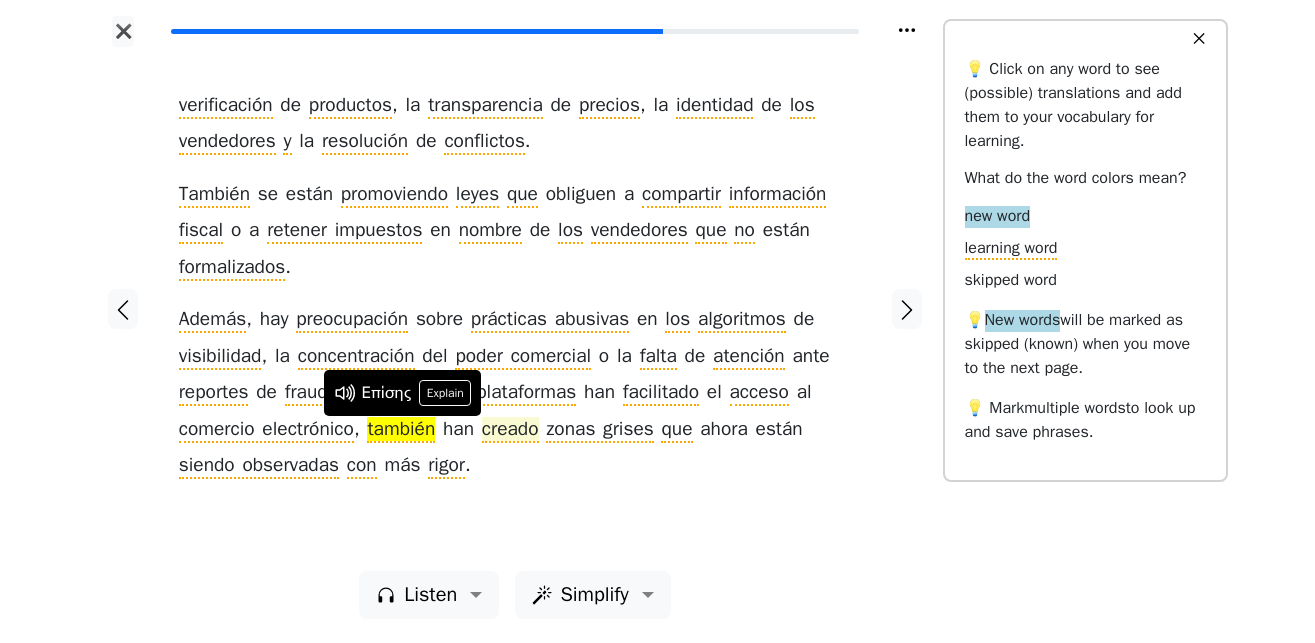 click on "creado" at bounding box center (510, 430) 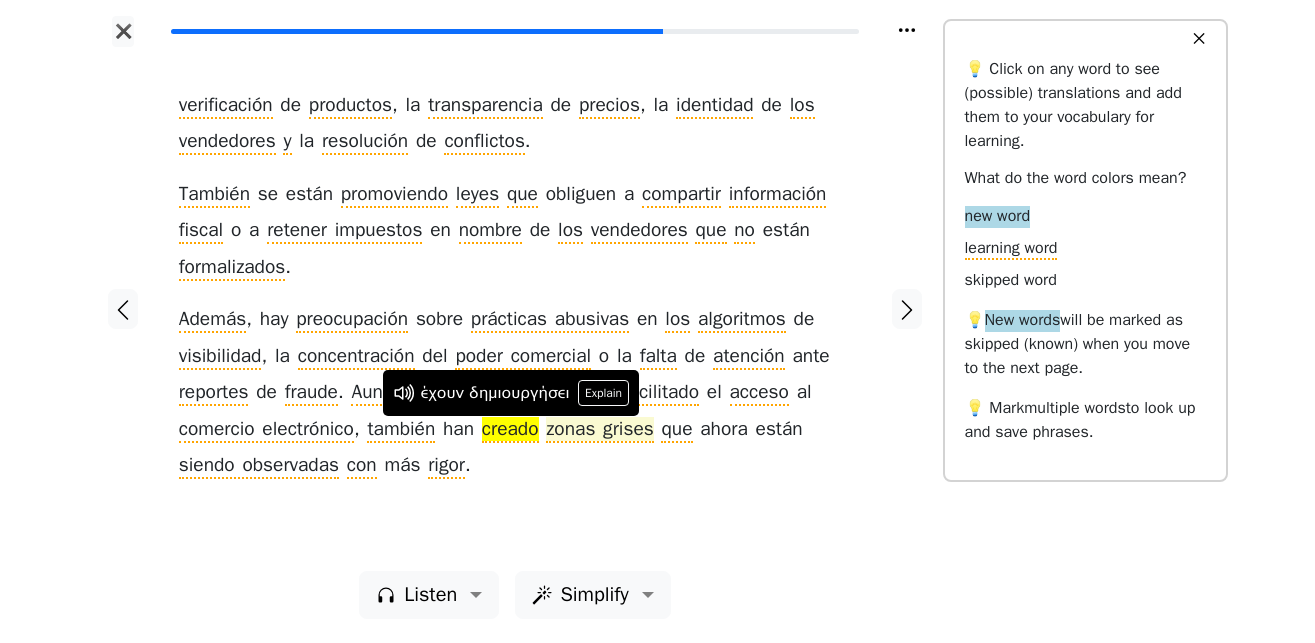 click on "zonas grises" at bounding box center (599, 430) 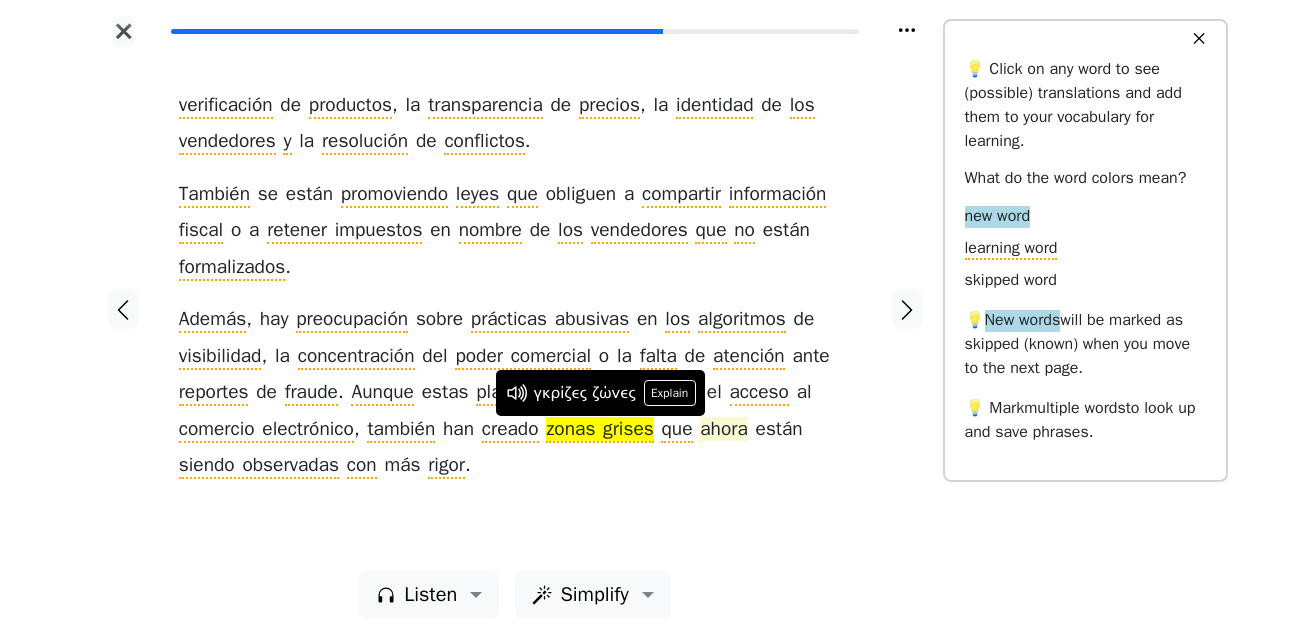 click on "ahora" at bounding box center [724, 430] 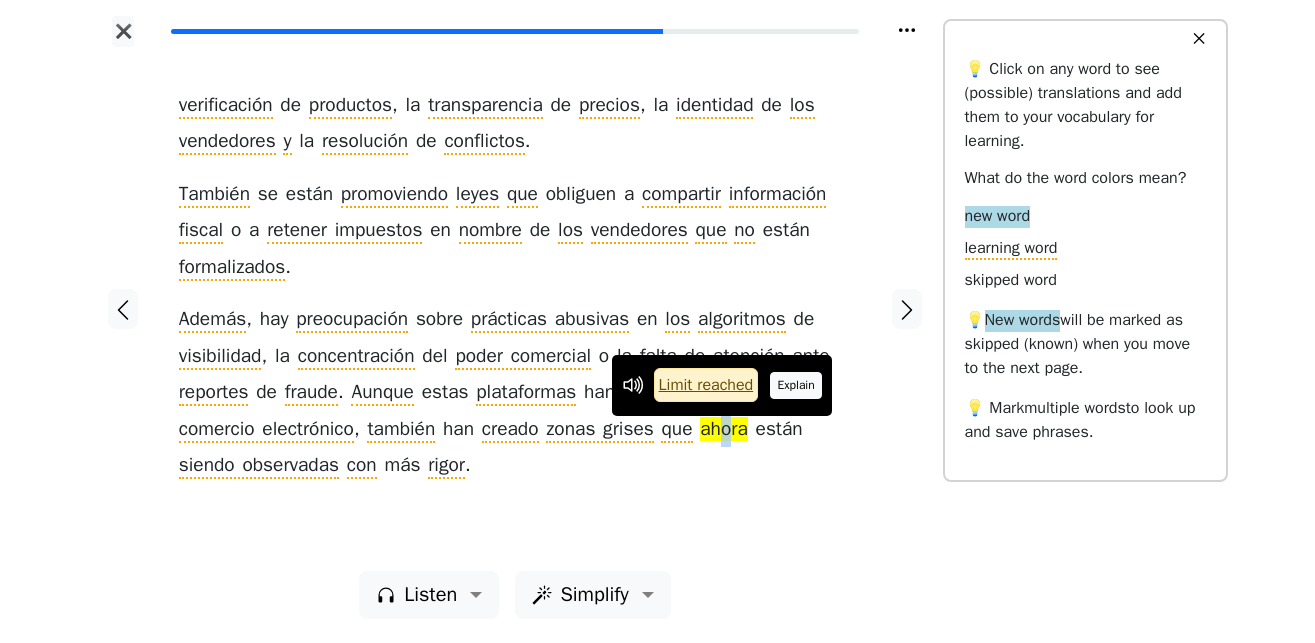 click on "Explain" at bounding box center [796, 385] 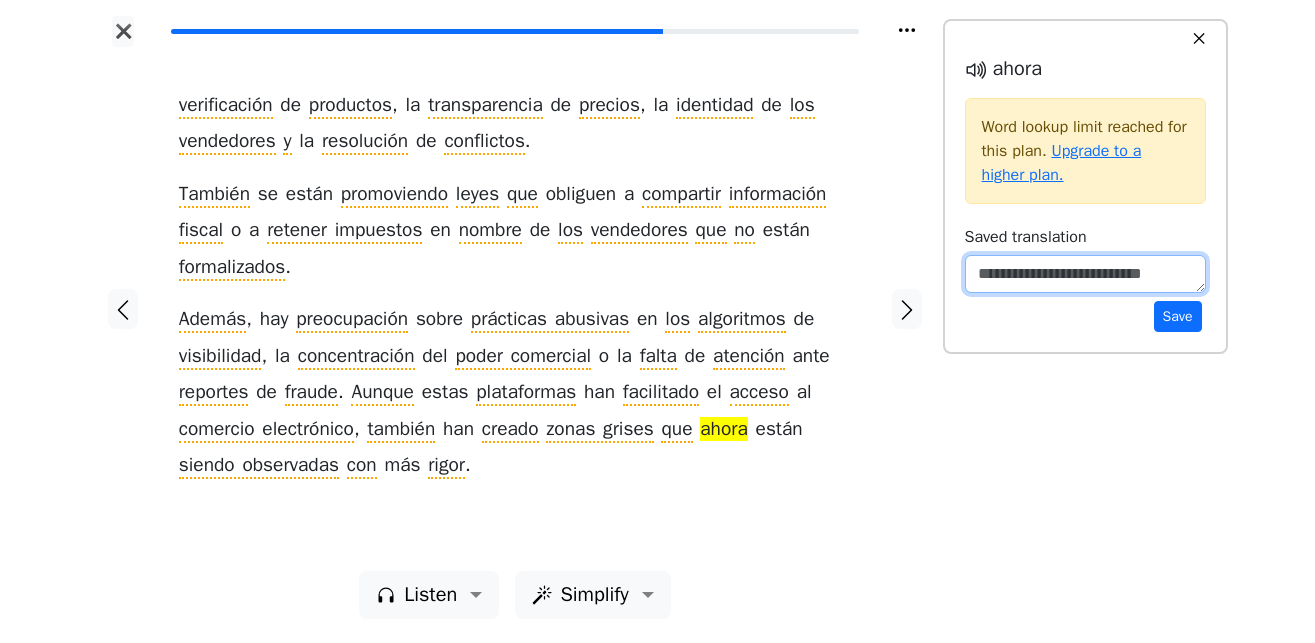 click at bounding box center [1085, 274] 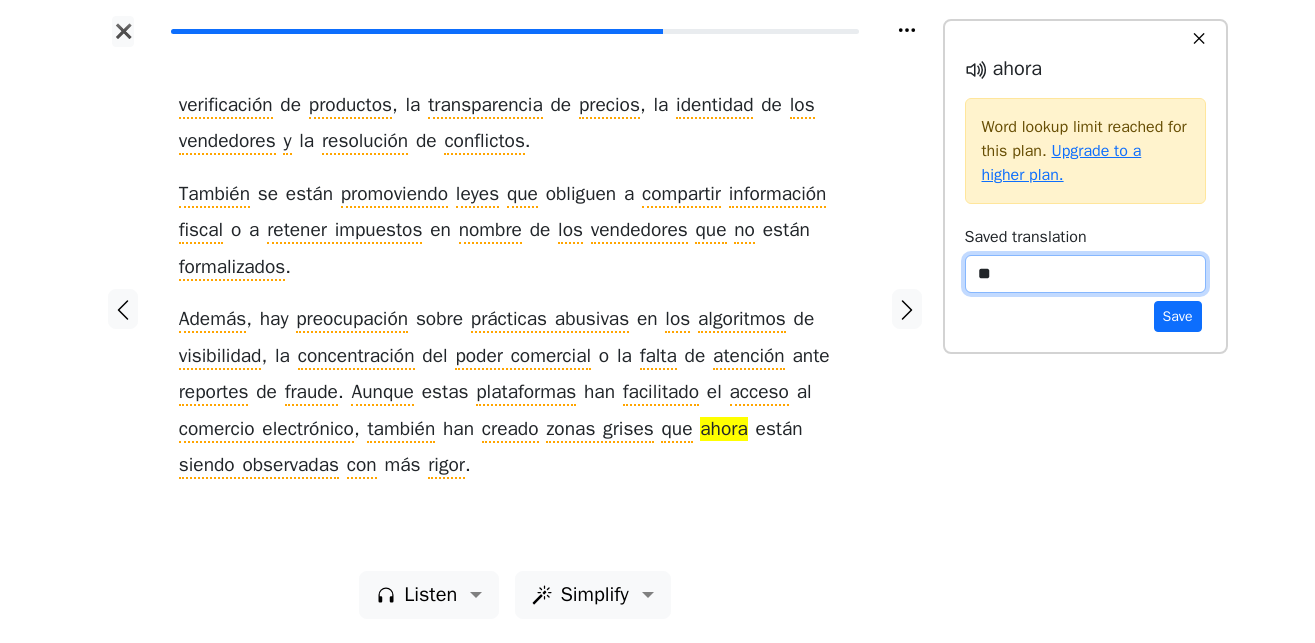 type on "*" 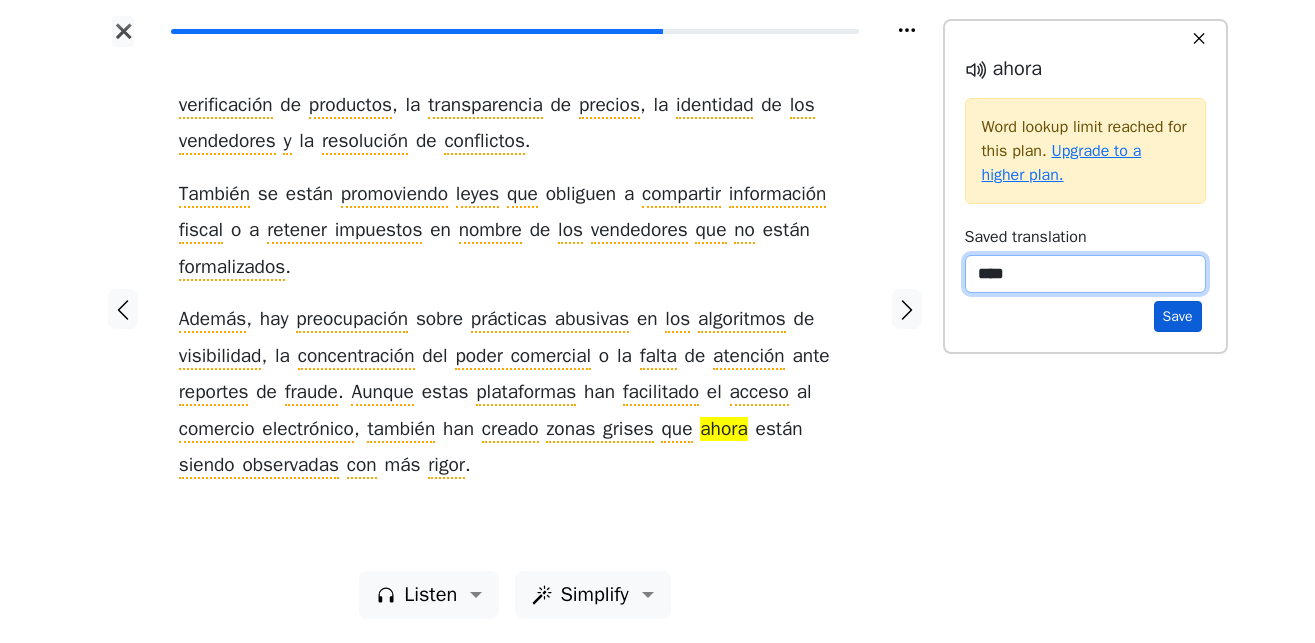 type on "****" 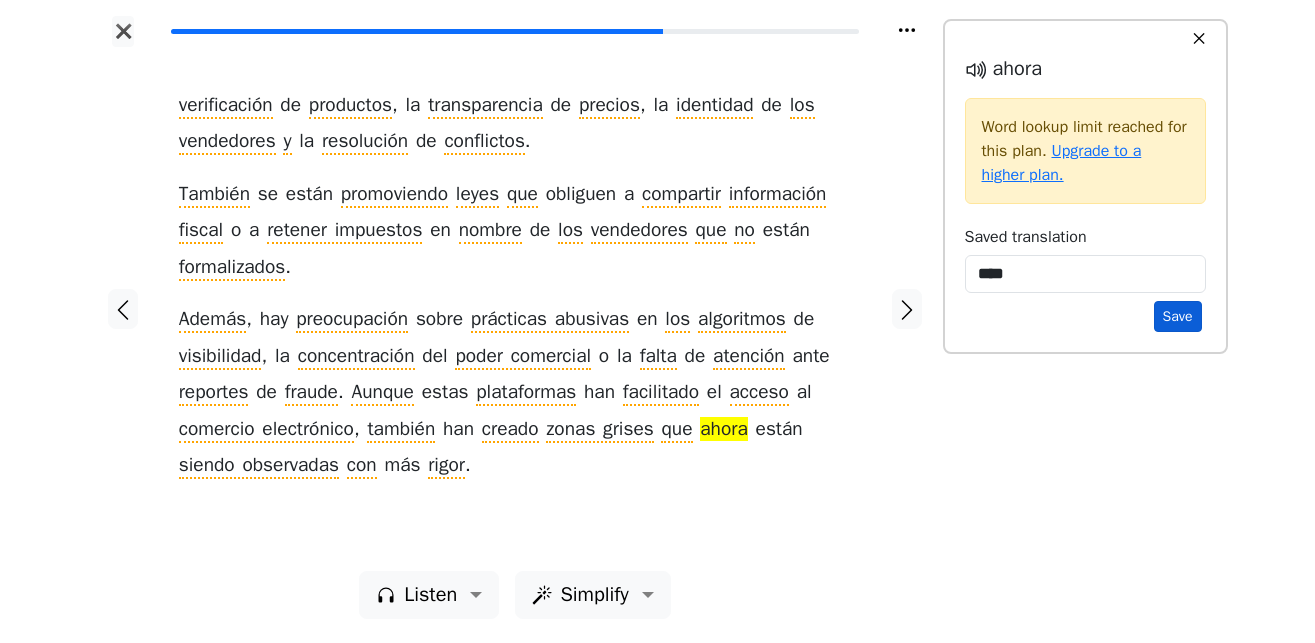 click on "Save" at bounding box center [1178, 316] 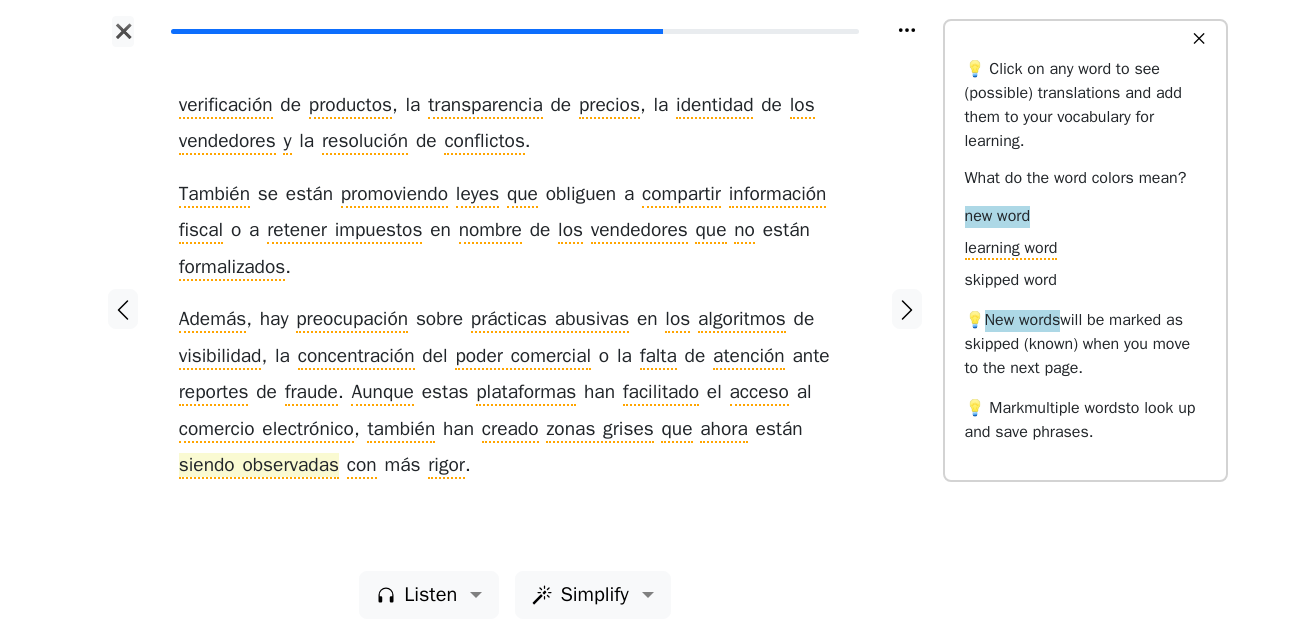 click on "siendo observadas" at bounding box center (259, 466) 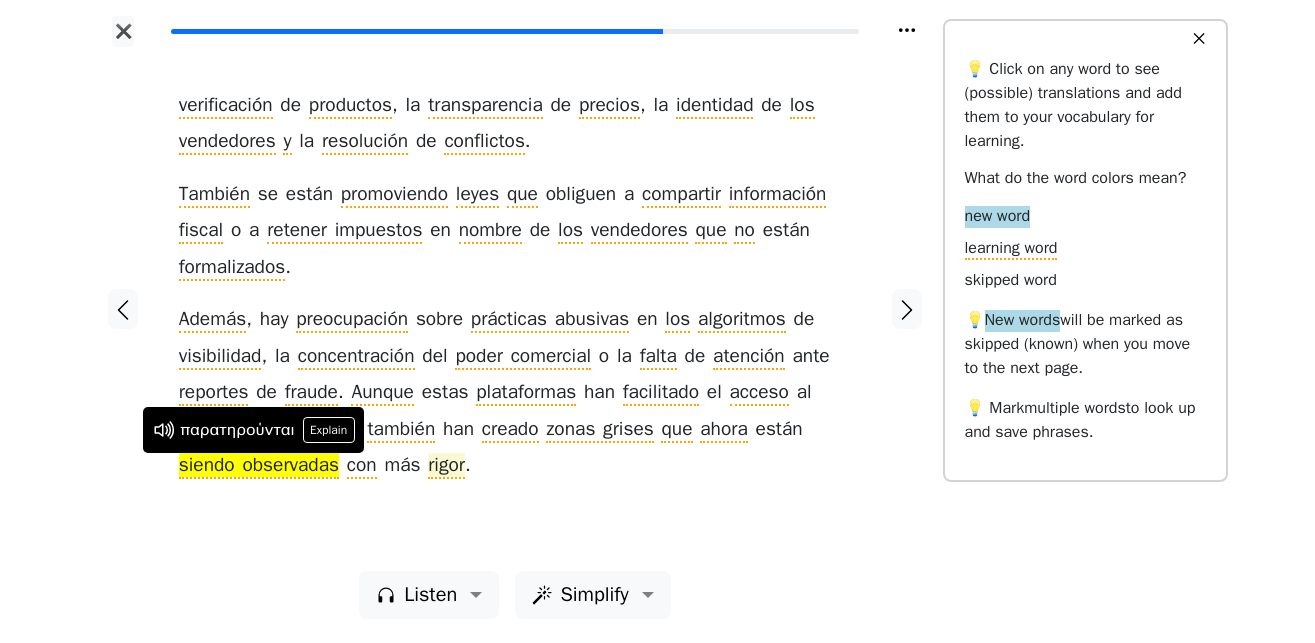 click on "rigor" at bounding box center [446, 466] 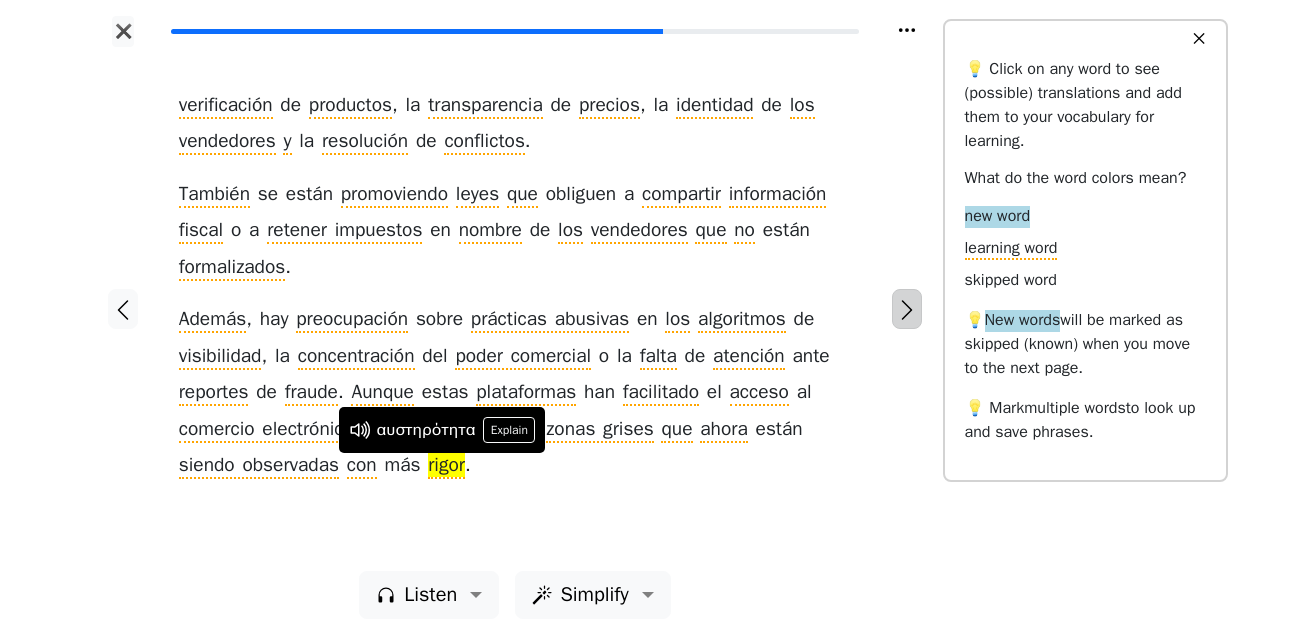 click 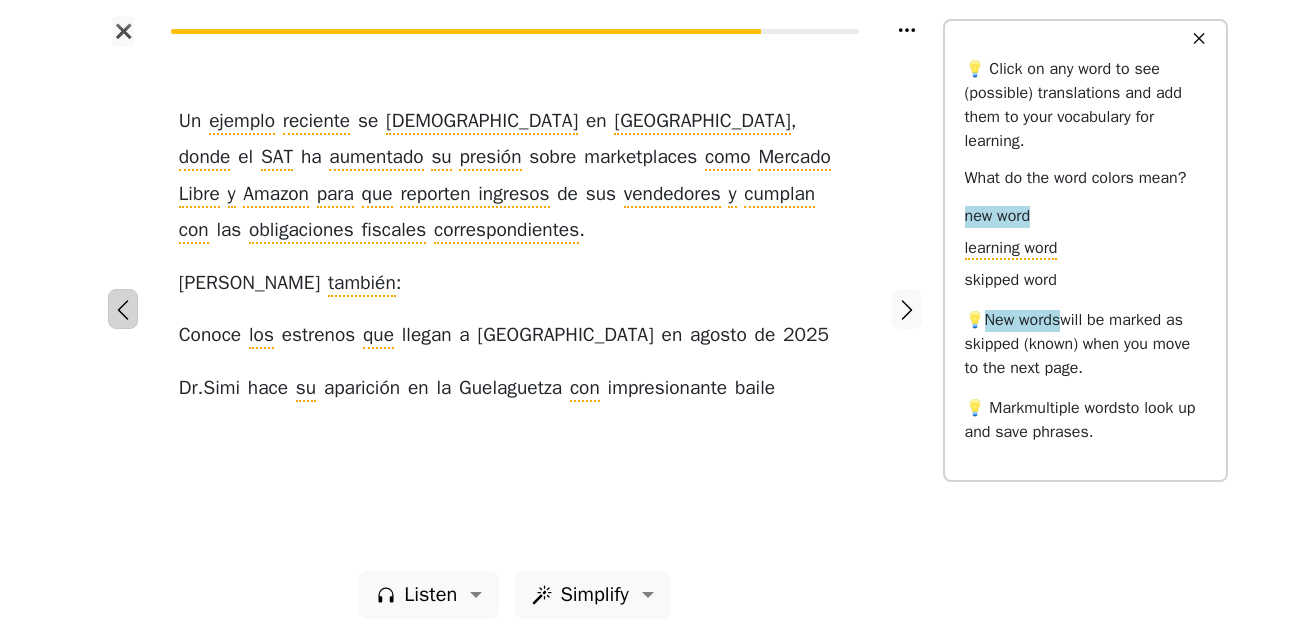 click 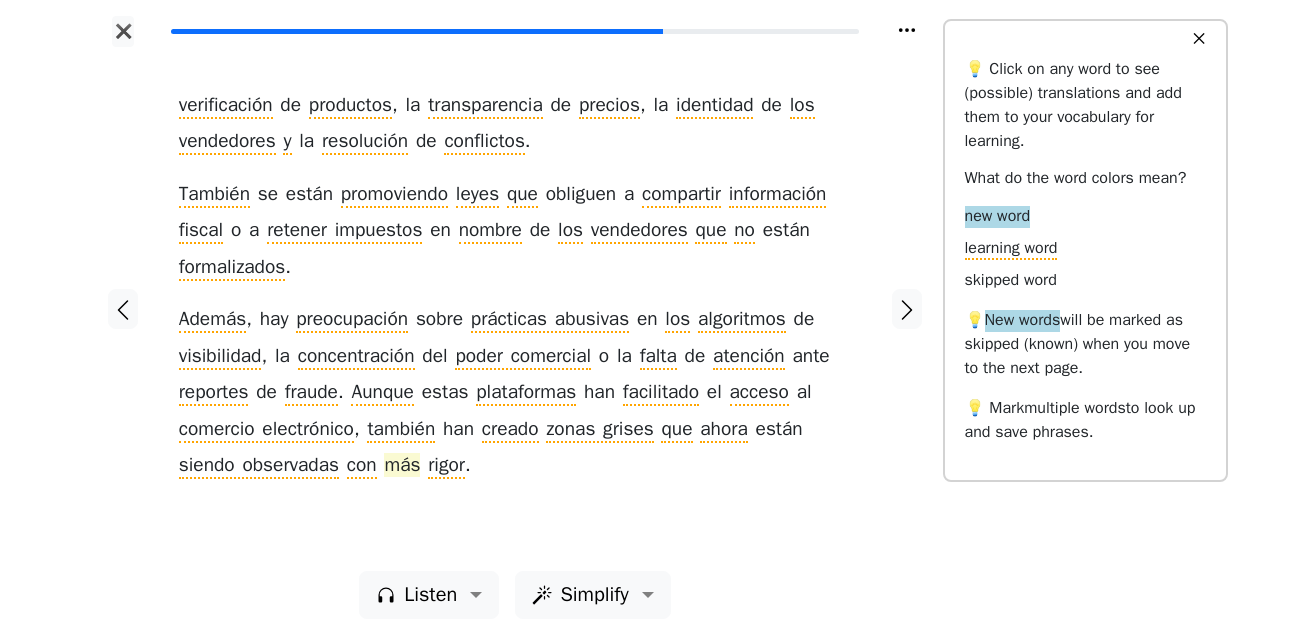 click on "más" at bounding box center (402, 466) 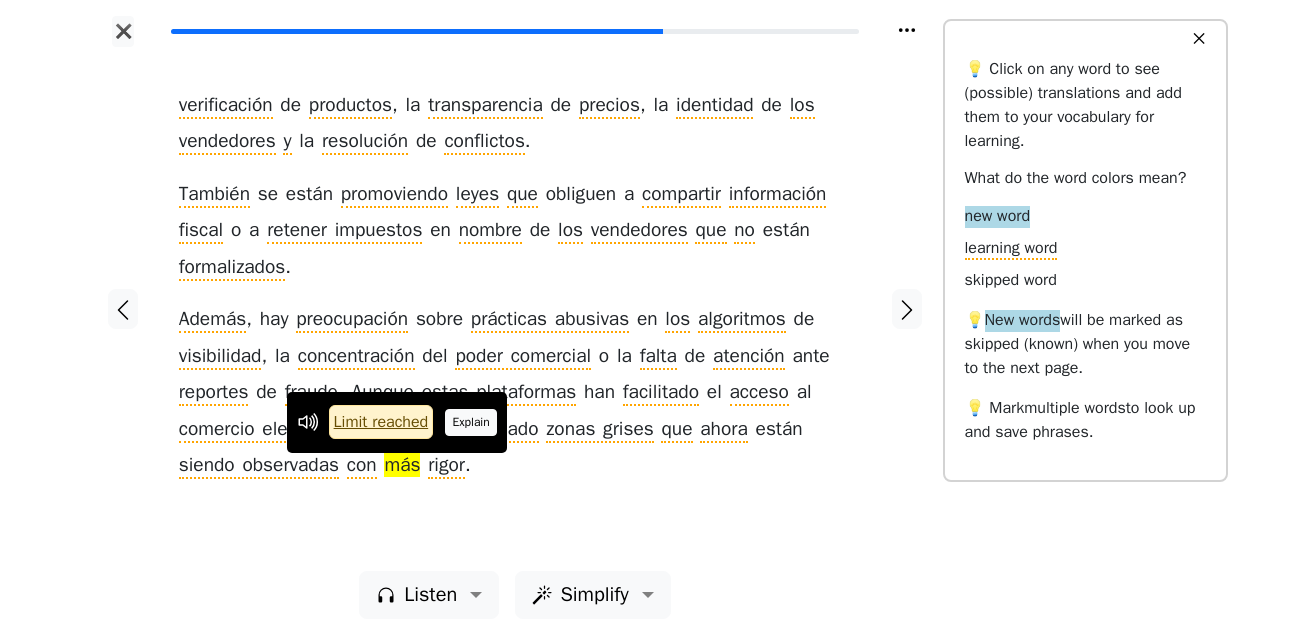 click on "Explain" at bounding box center [471, 422] 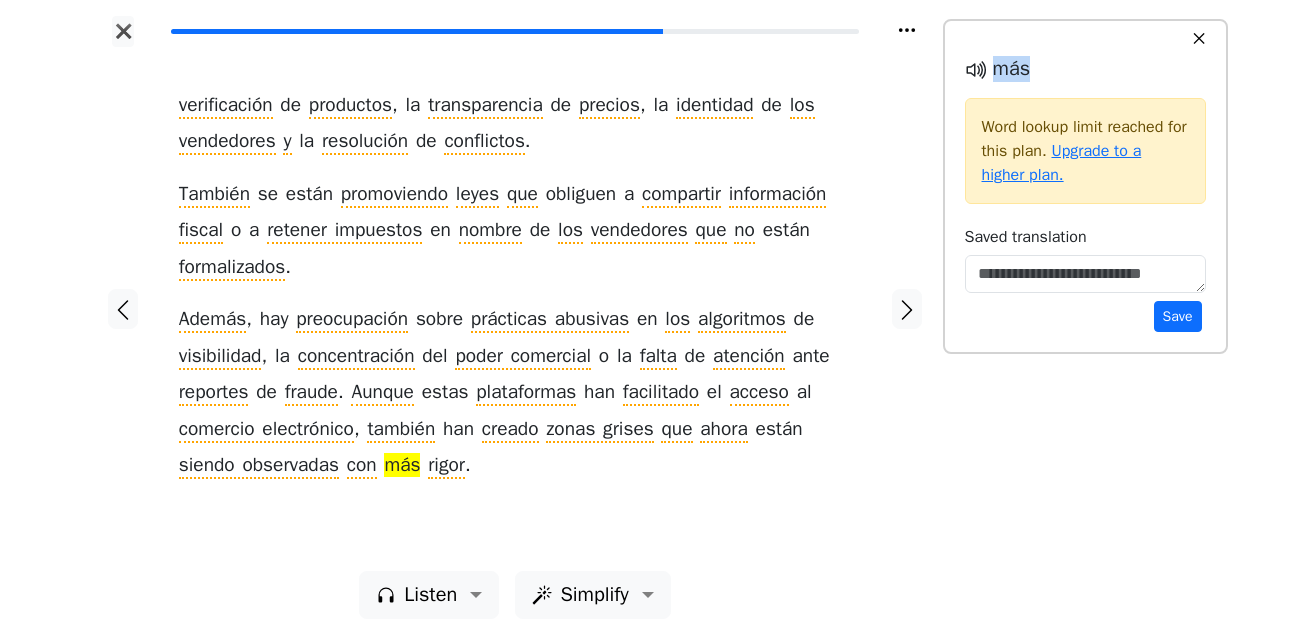 drag, startPoint x: 1048, startPoint y: 73, endPoint x: 1000, endPoint y: 75, distance: 48.04165 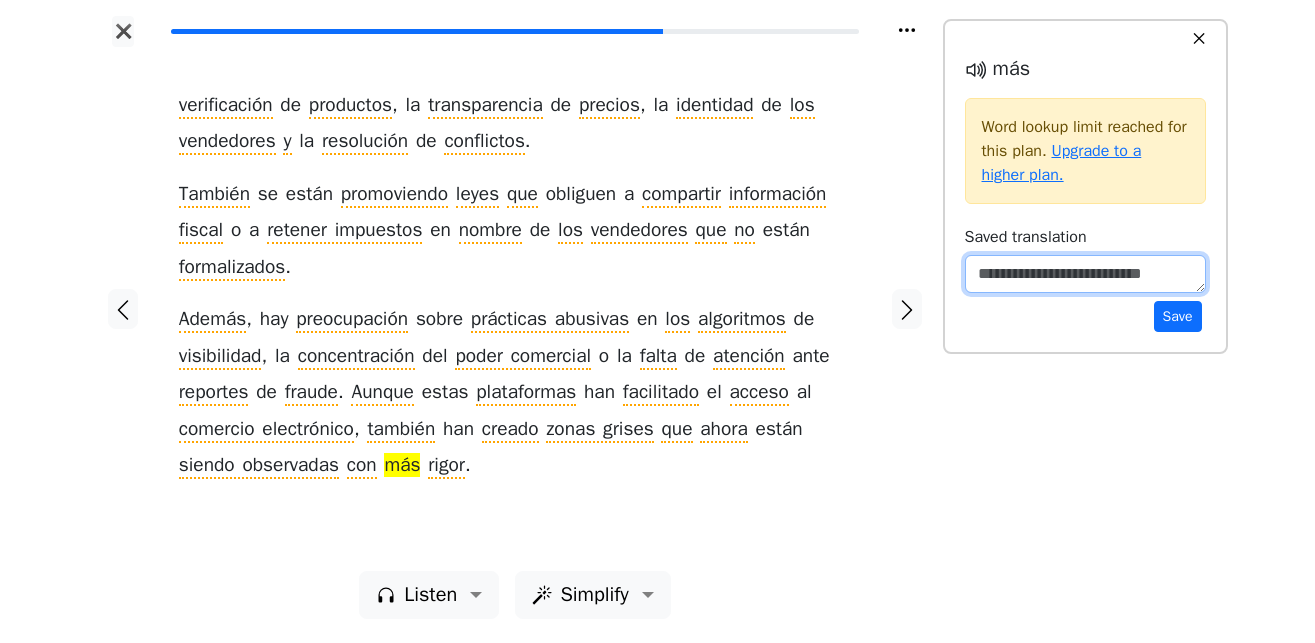 click at bounding box center [1085, 274] 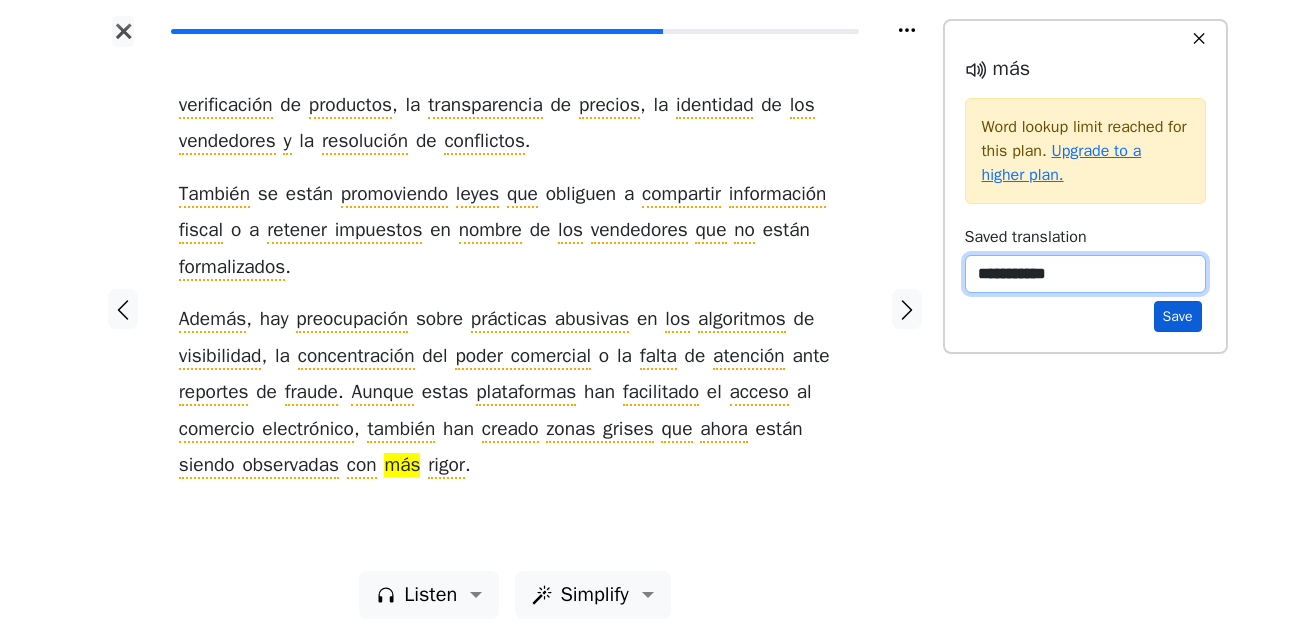 type on "**********" 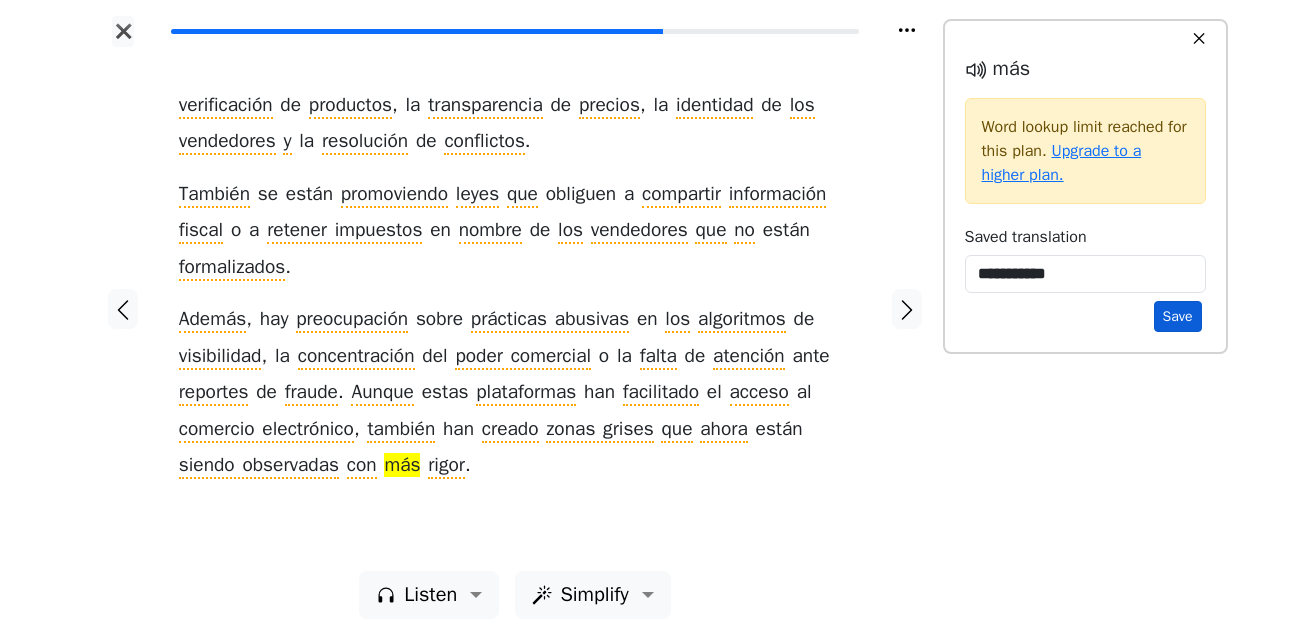 click on "Save" at bounding box center [1178, 316] 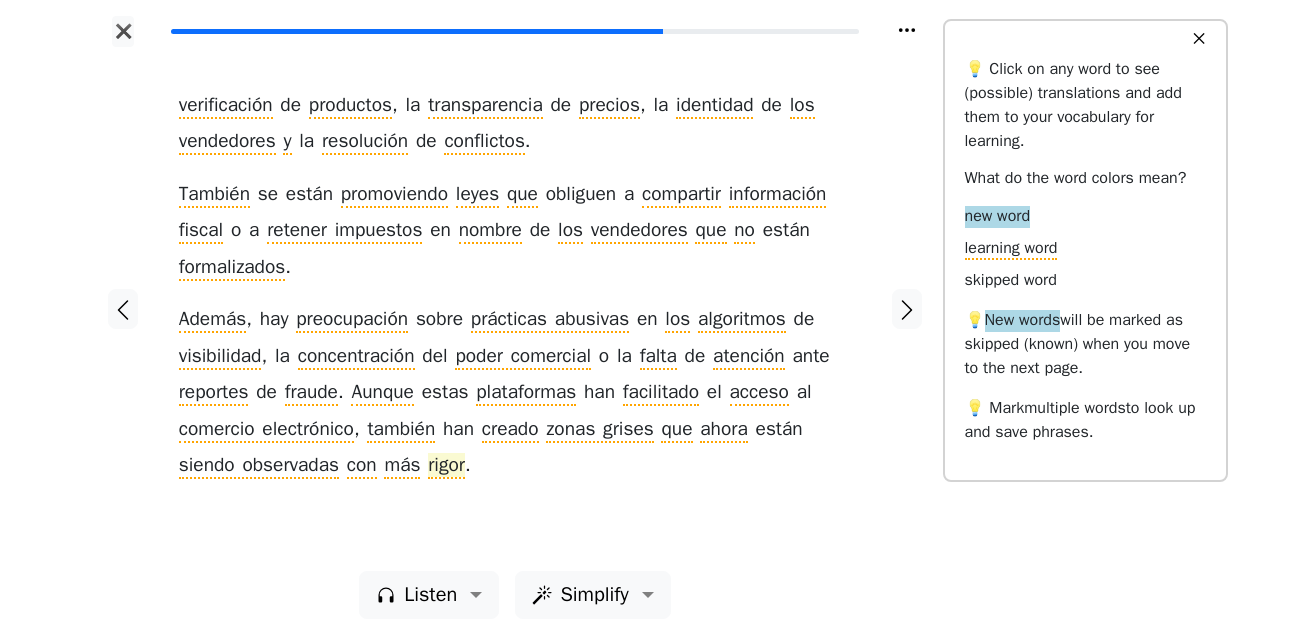 click on "rigor" at bounding box center (446, 466) 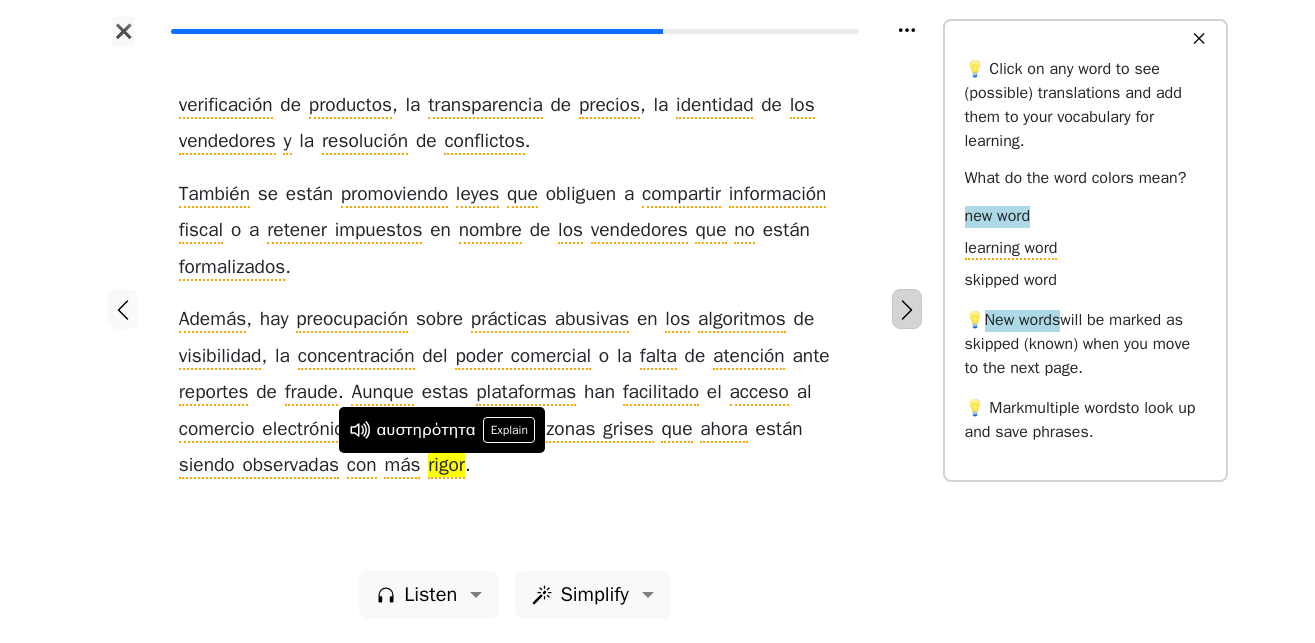 click 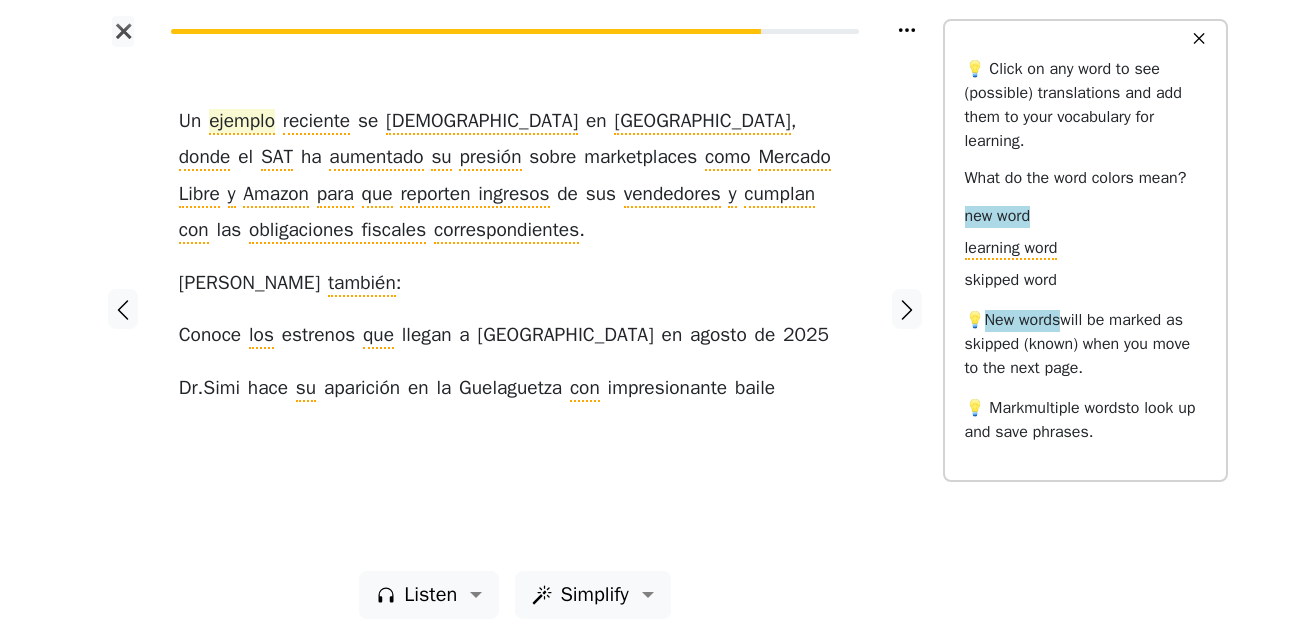 click on "ejemplo" at bounding box center [242, 122] 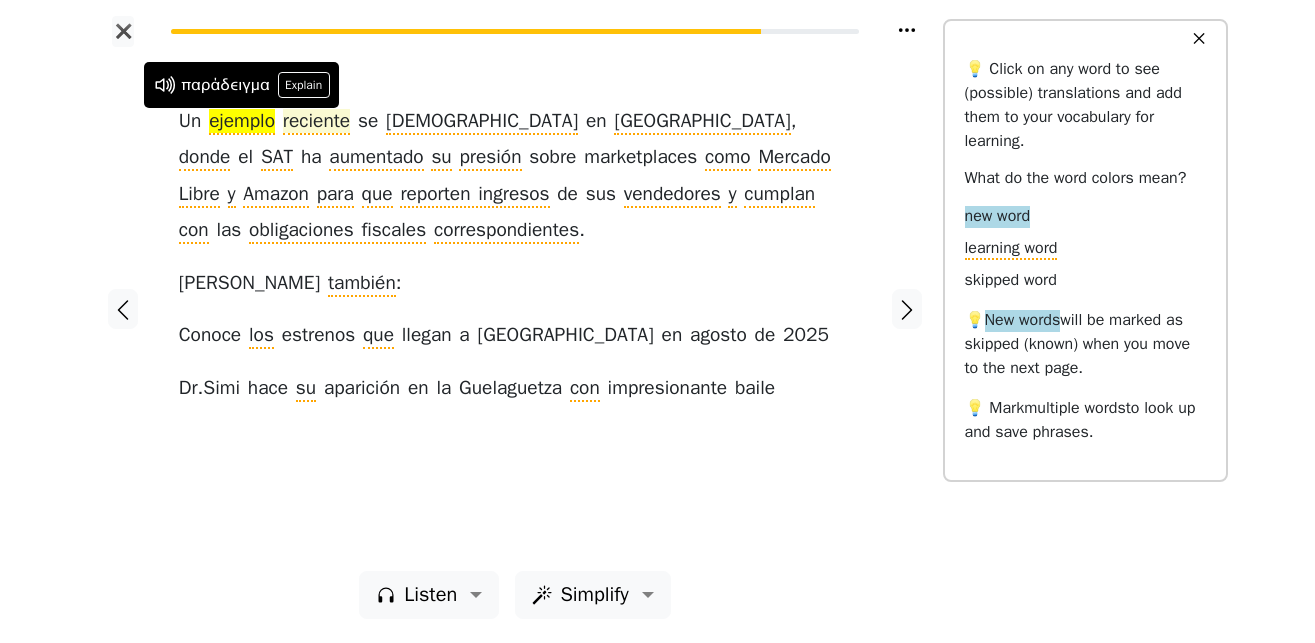 click on "reciente" at bounding box center [316, 122] 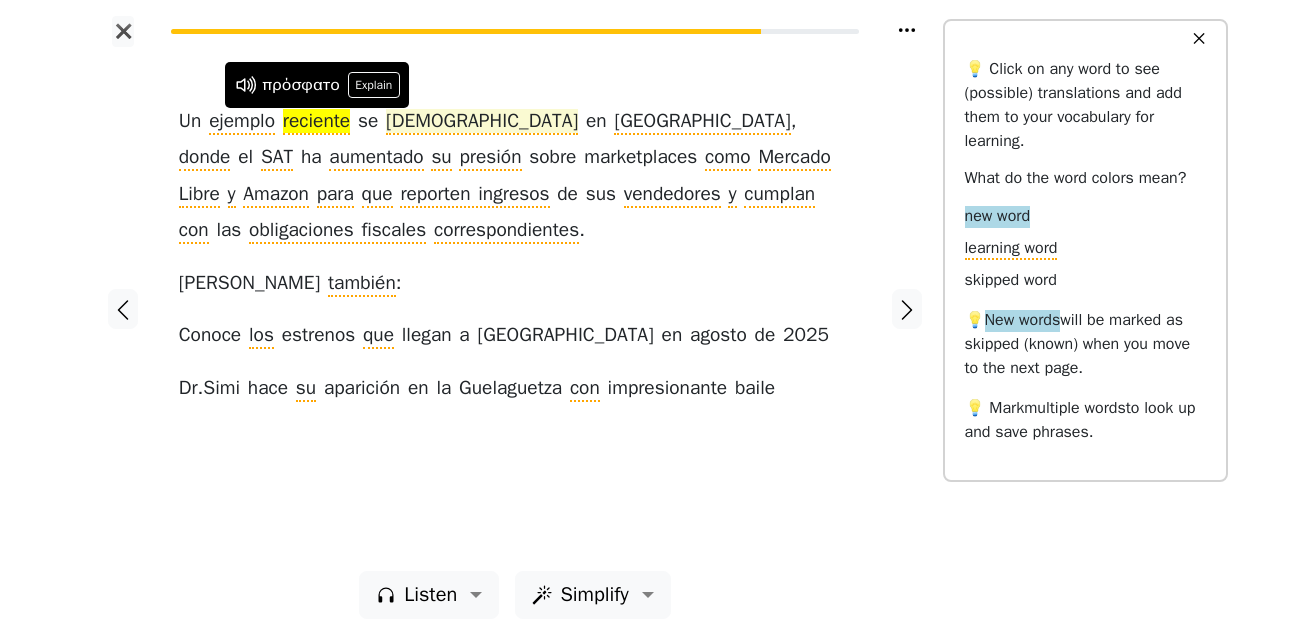 click on "dio" at bounding box center [482, 122] 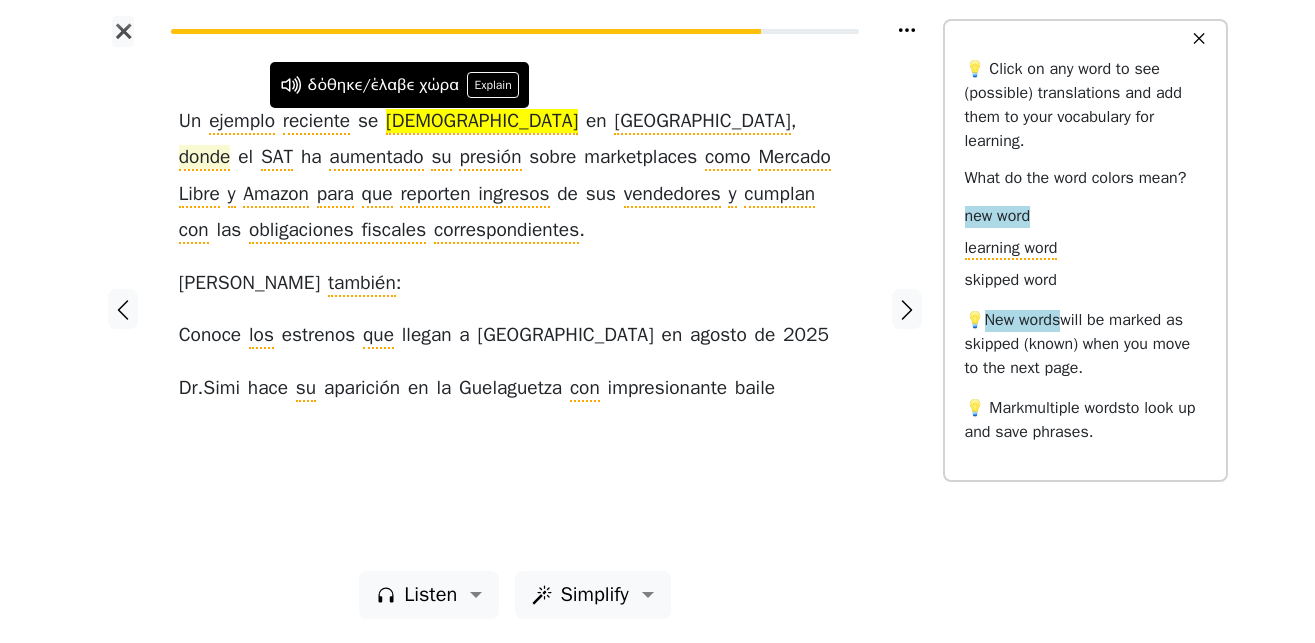 click on "donde" at bounding box center (205, 158) 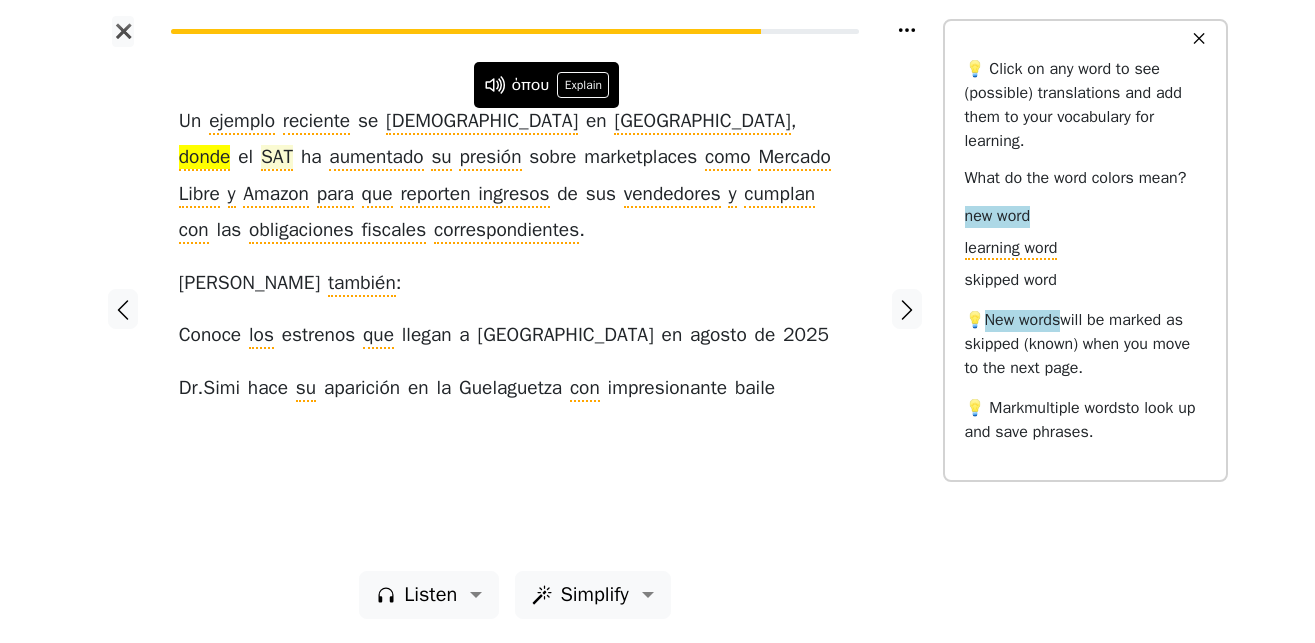 click on "SAT" at bounding box center [277, 158] 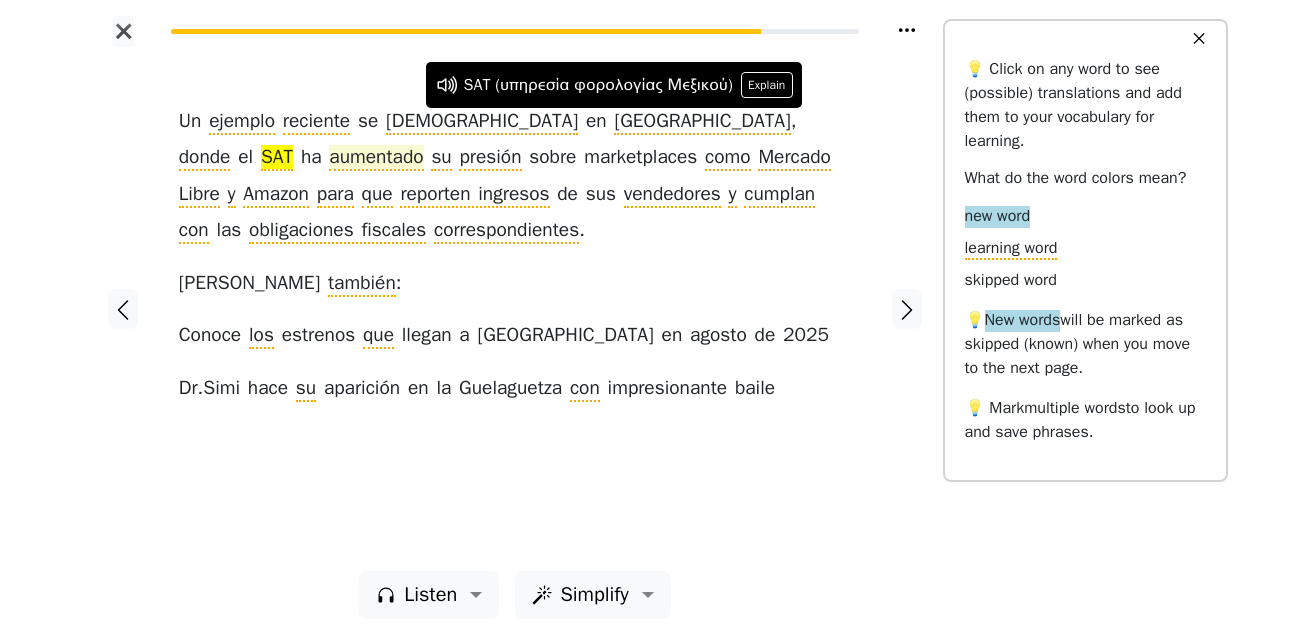 click on "aumentado" at bounding box center (376, 158) 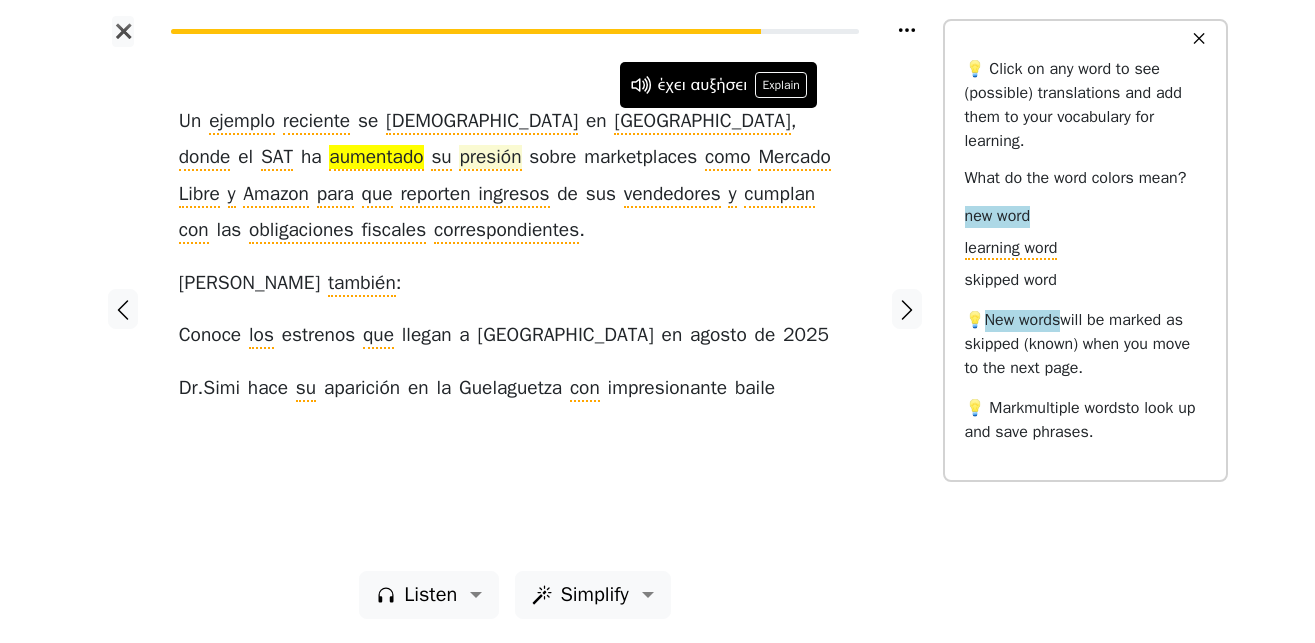 click on "presión" at bounding box center (490, 158) 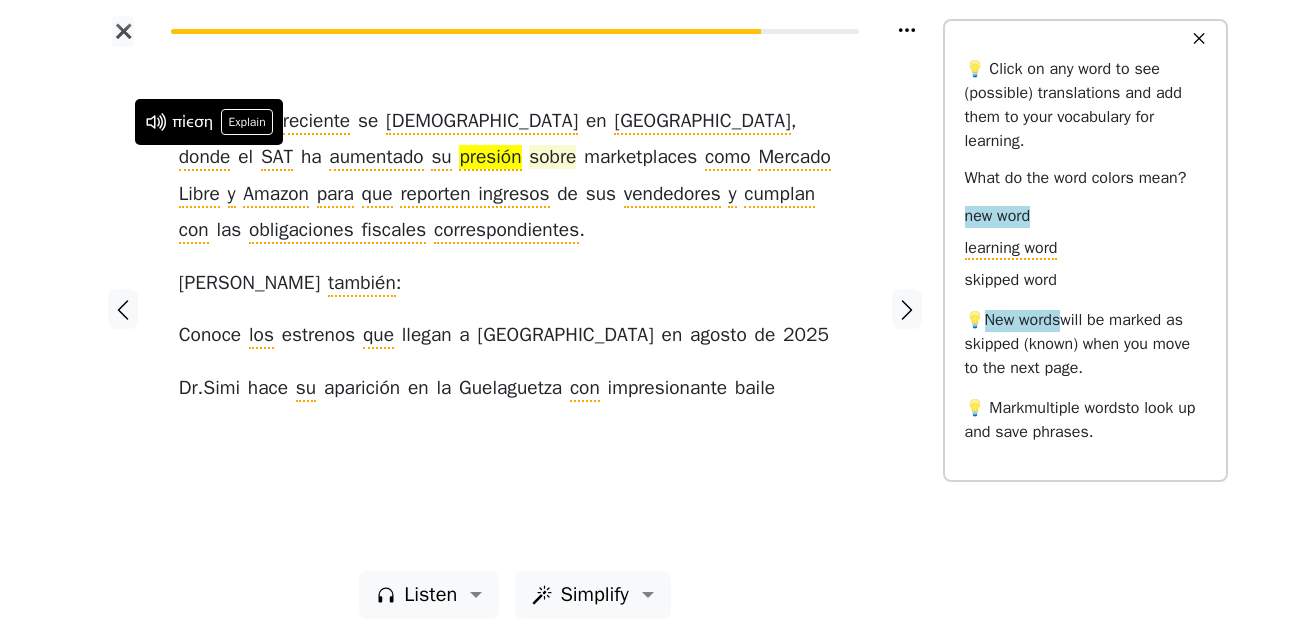 click on "sobre" at bounding box center [552, 158] 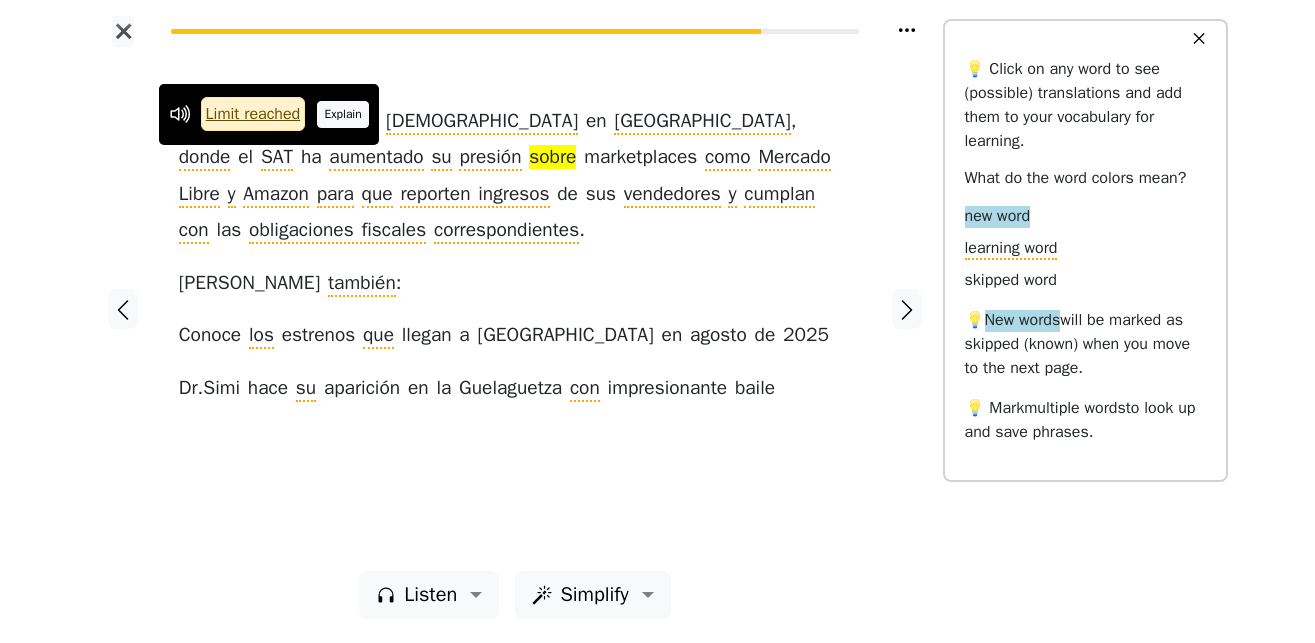 click on "Explain" at bounding box center [343, 114] 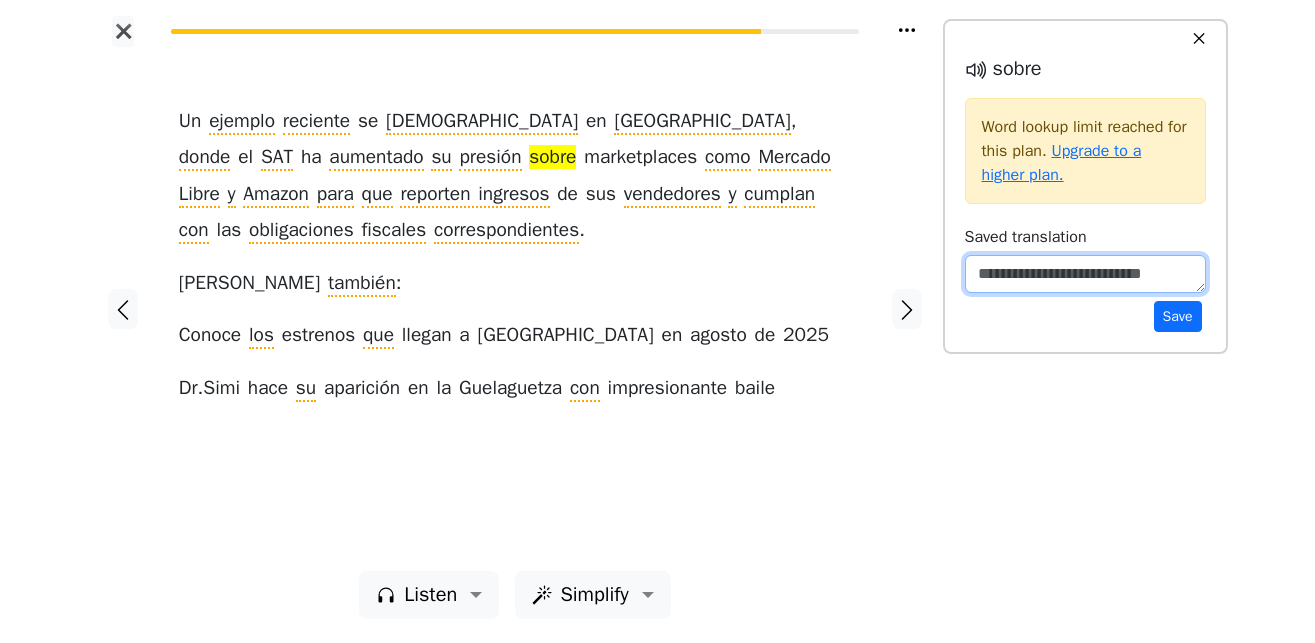 click at bounding box center [1085, 274] 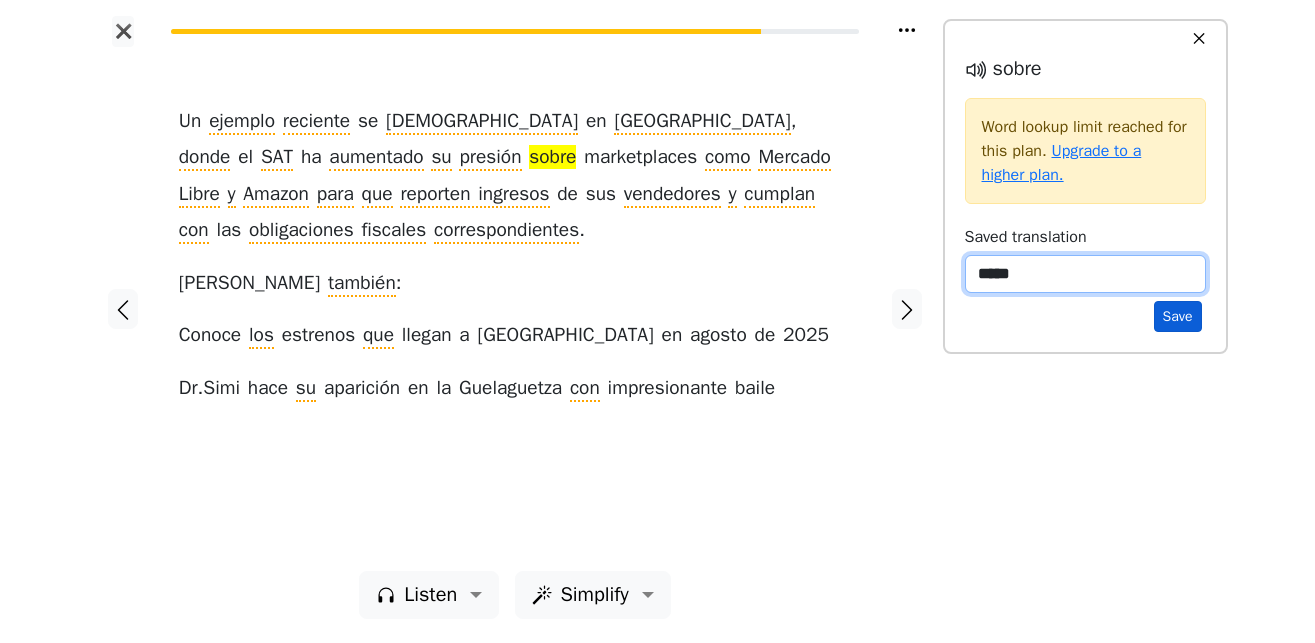 type on "*****" 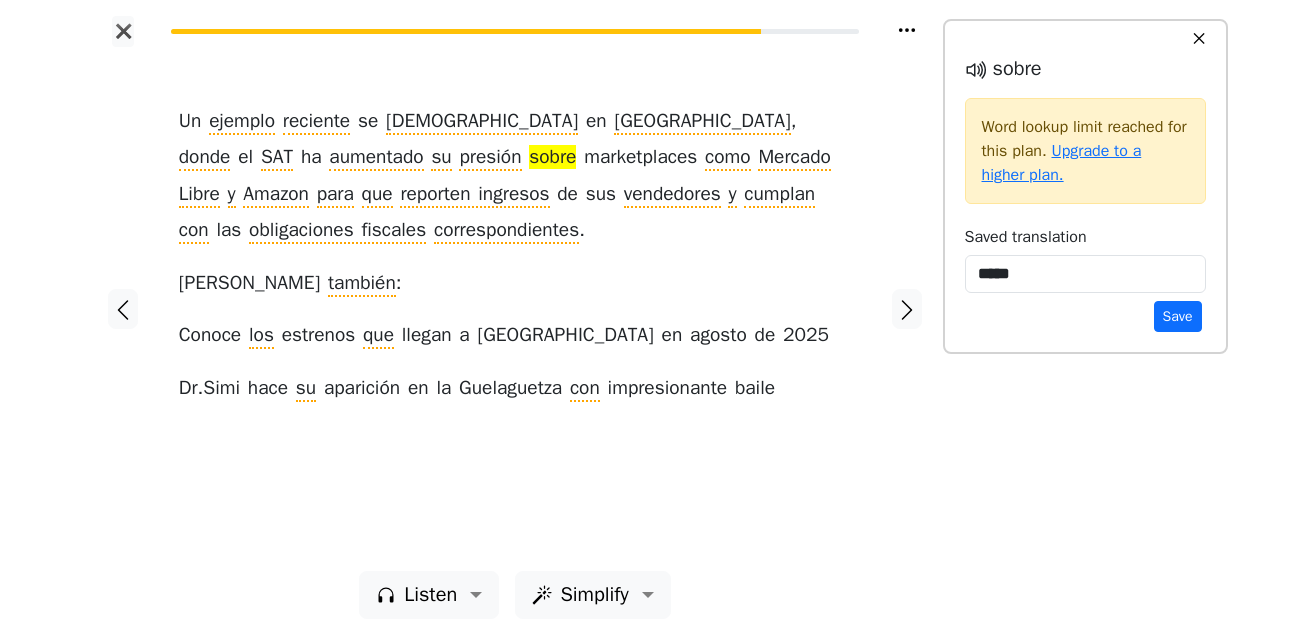 drag, startPoint x: 1165, startPoint y: 330, endPoint x: 1102, endPoint y: 377, distance: 78.60026 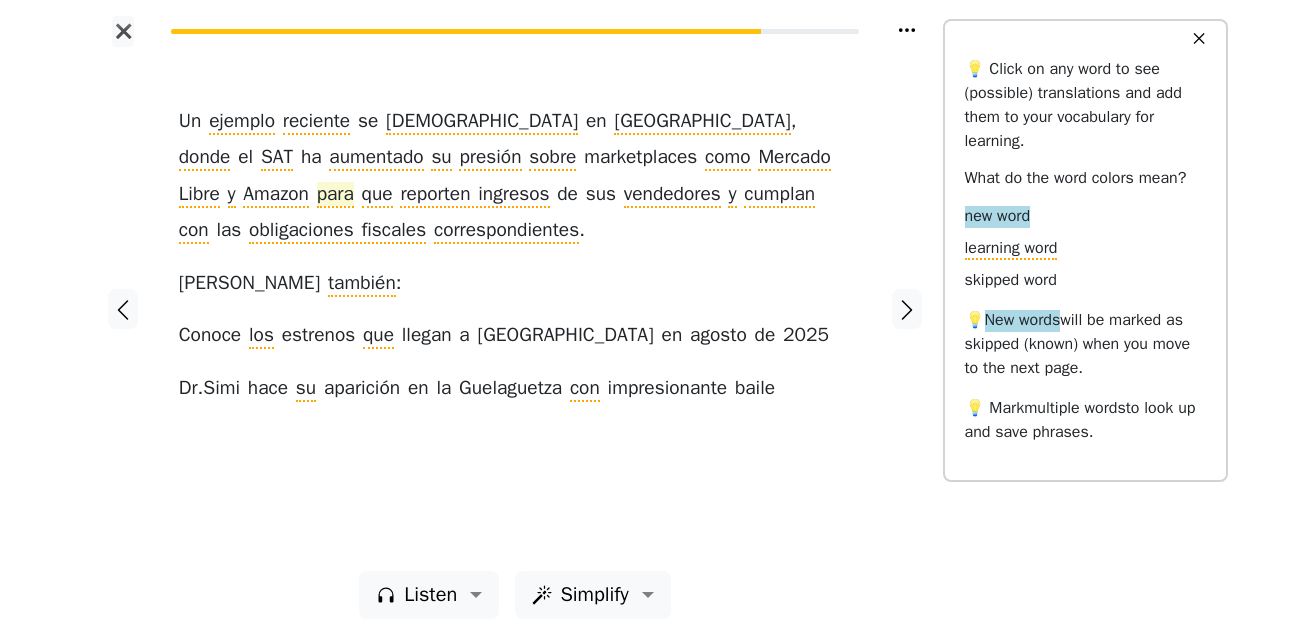 click on "para" at bounding box center [335, 195] 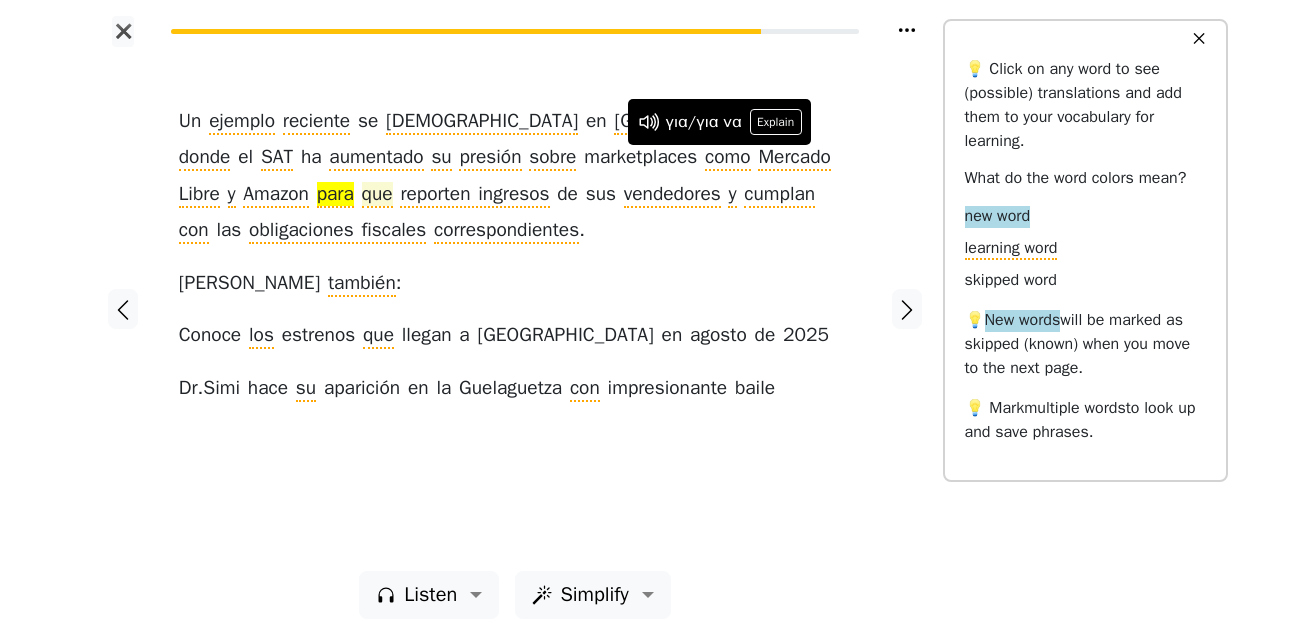 click on "que" at bounding box center [377, 195] 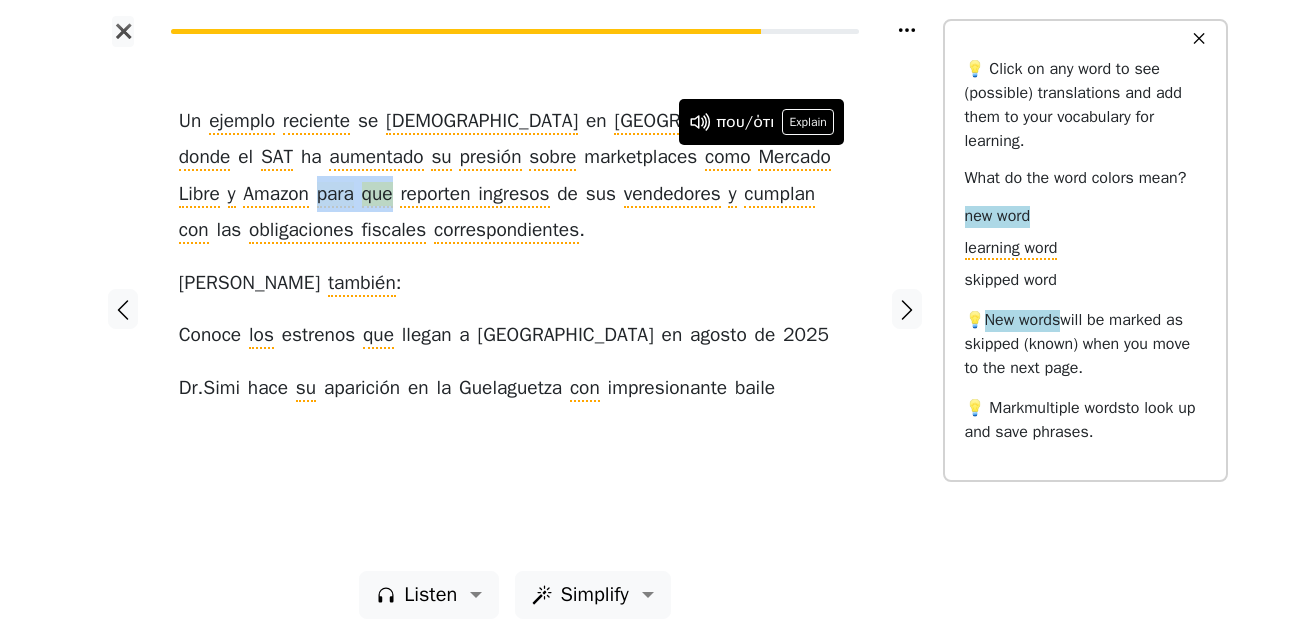 drag, startPoint x: 783, startPoint y: 164, endPoint x: 707, endPoint y: 165, distance: 76.00658 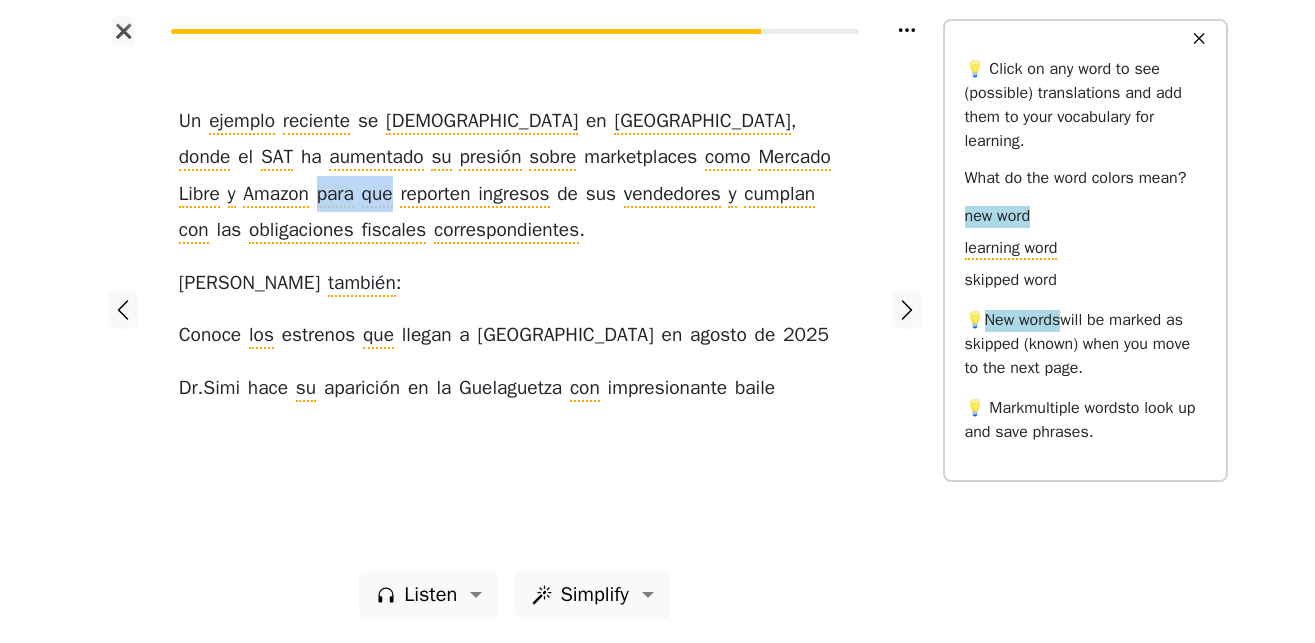 click on "para" at bounding box center [335, 195] 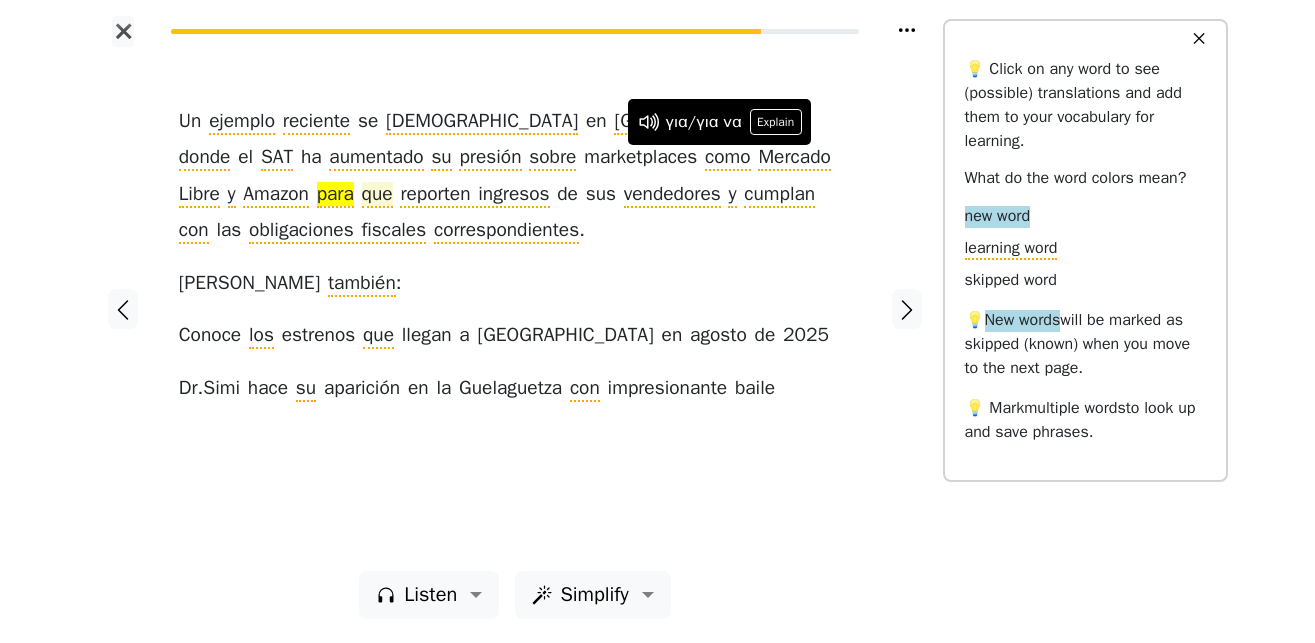 click on "que" at bounding box center (377, 195) 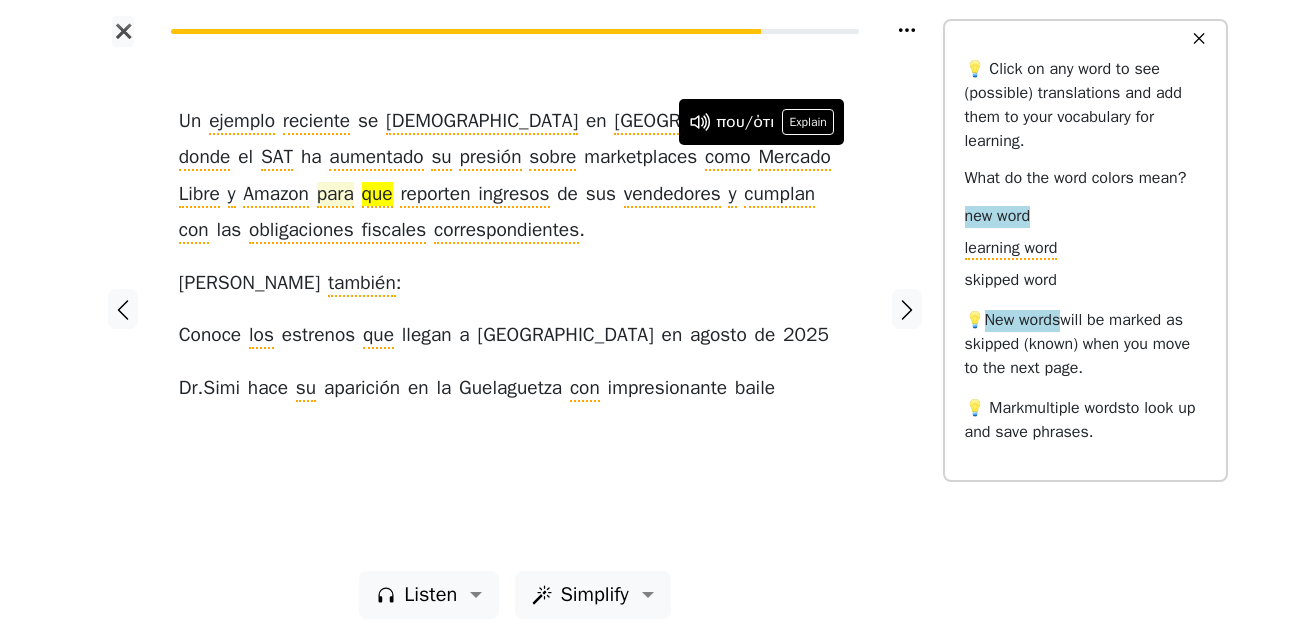 click on "para" at bounding box center (335, 195) 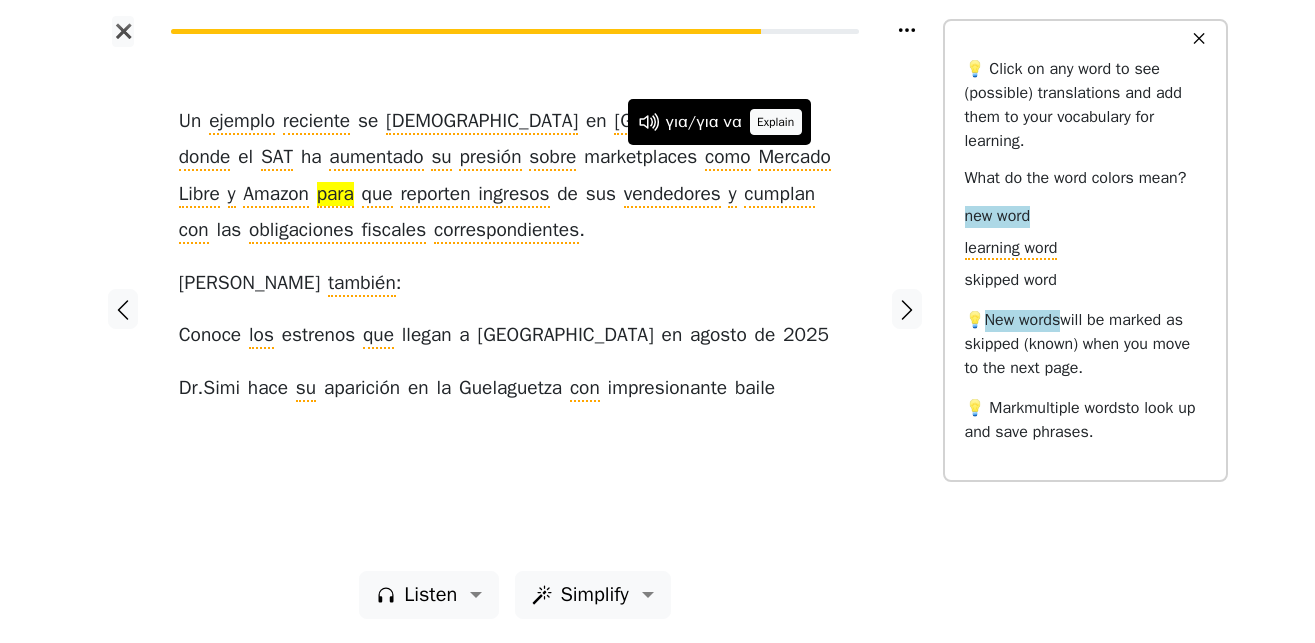 click on "Explain" at bounding box center (776, 122) 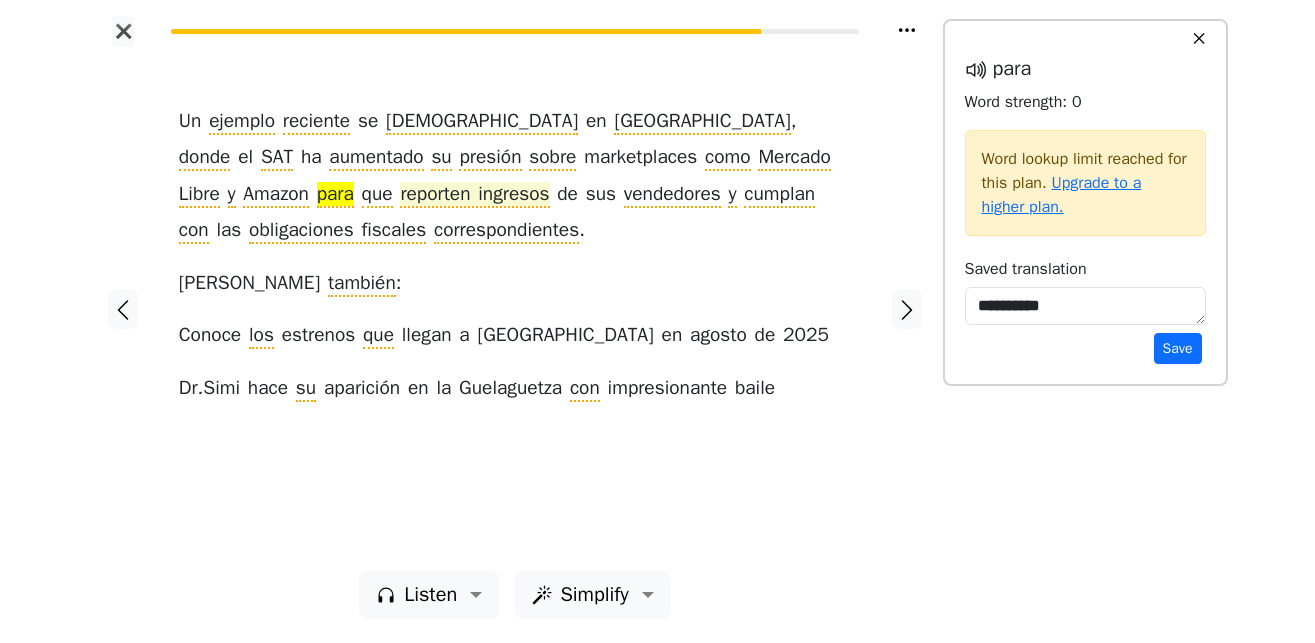 click on "reporten ingresos" at bounding box center (474, 195) 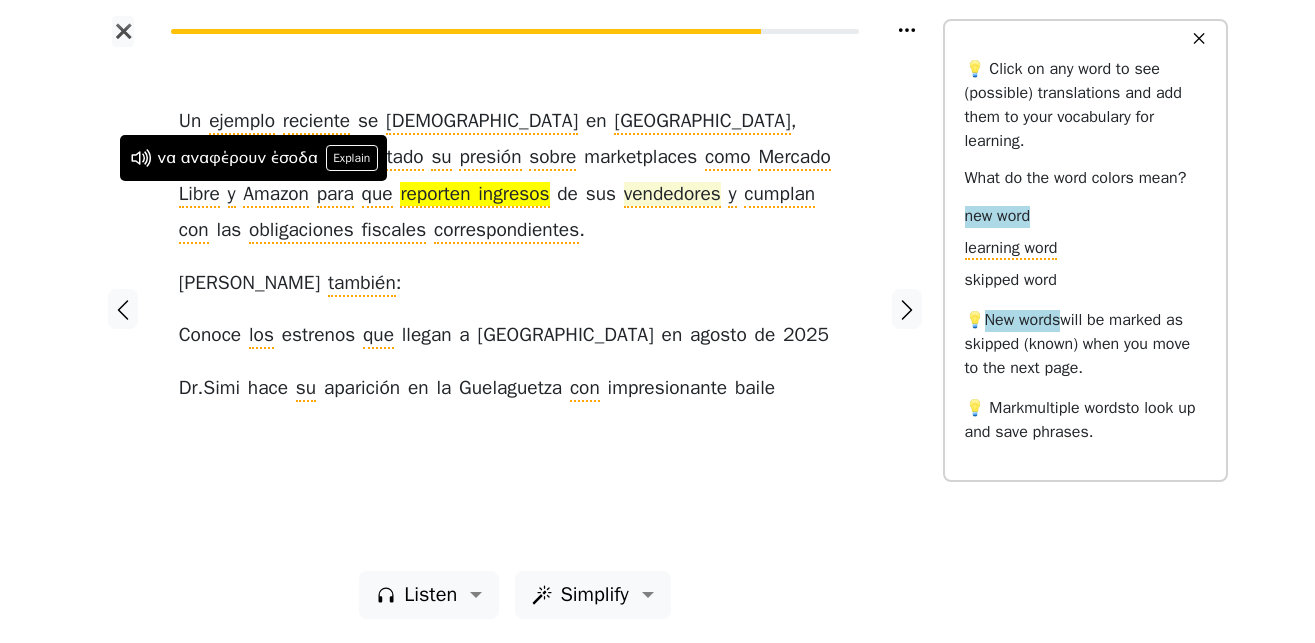 click on "vendedores" at bounding box center (672, 195) 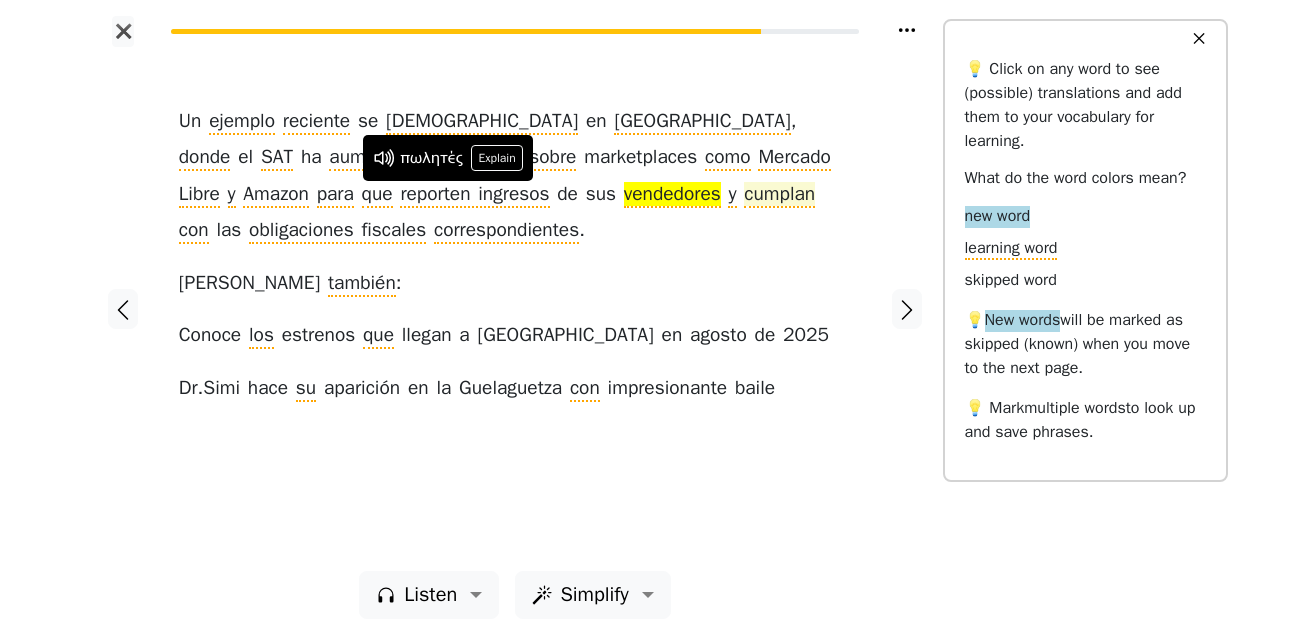click on "cumplan" at bounding box center (779, 195) 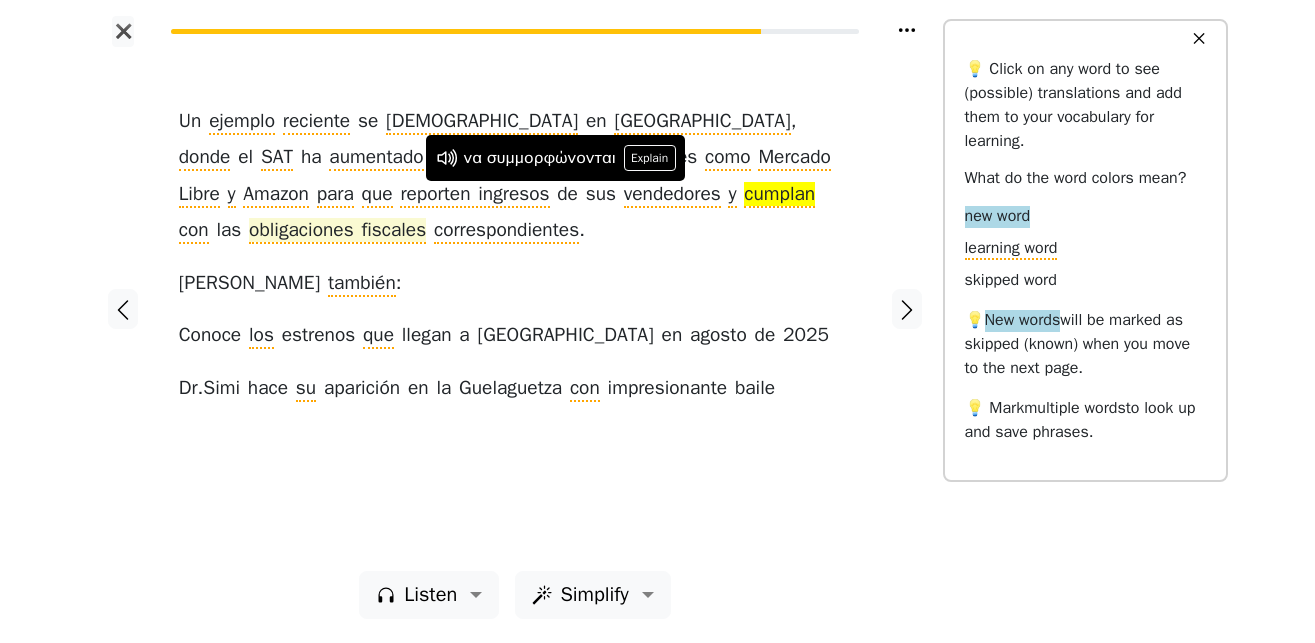 click on "obligaciones fiscales" at bounding box center (337, 231) 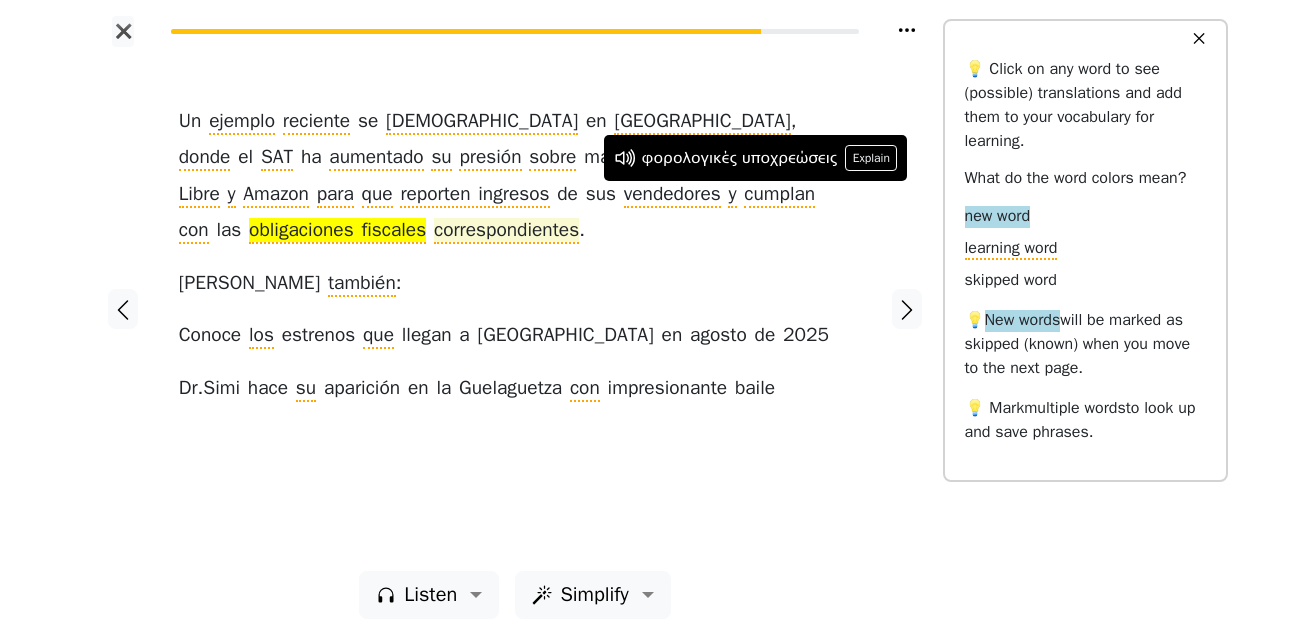 click on "correspondientes" at bounding box center [506, 231] 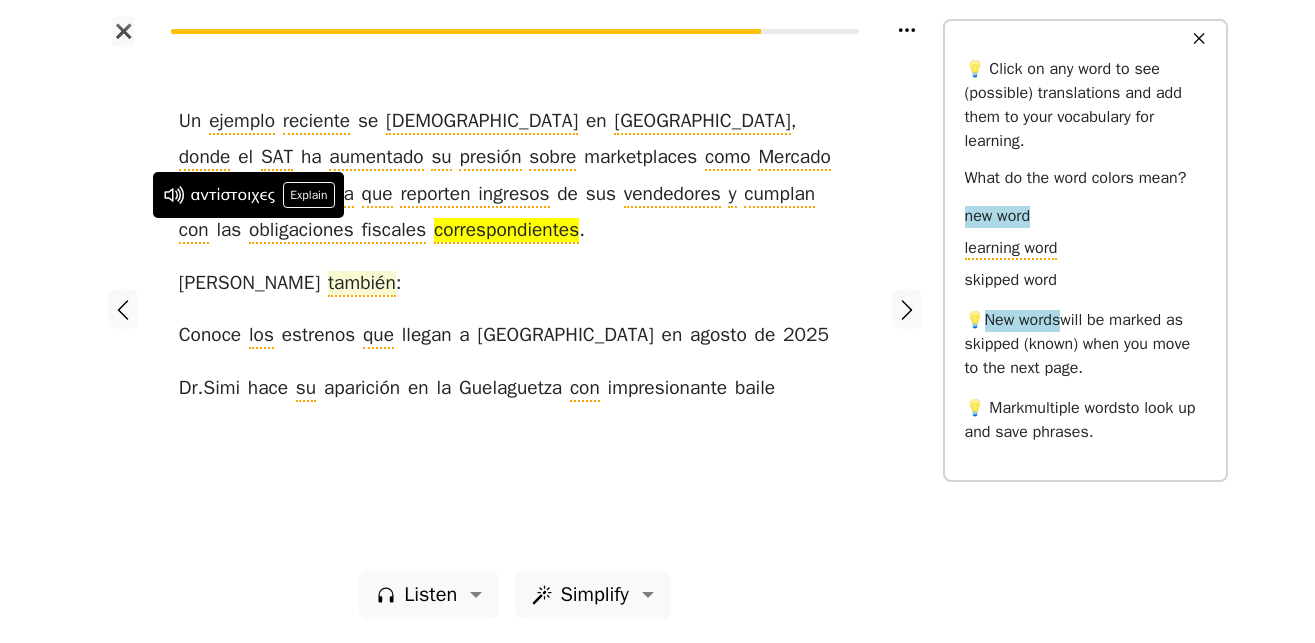 click on "también" at bounding box center [362, 284] 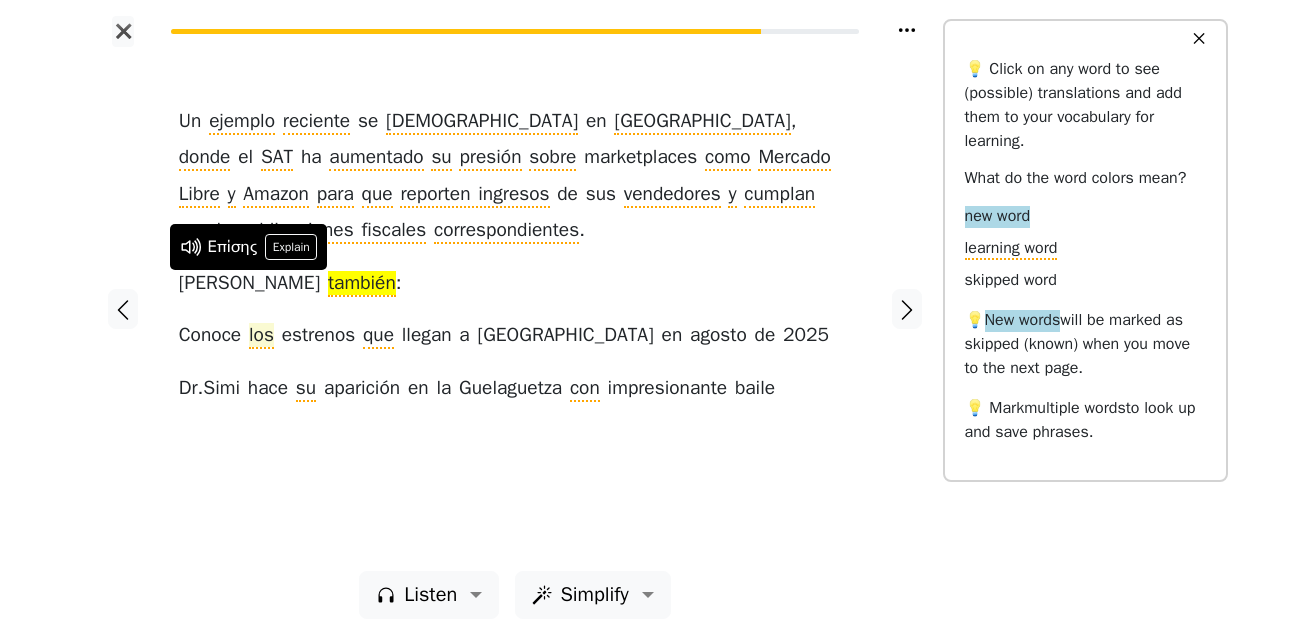 click on "los" at bounding box center [261, 336] 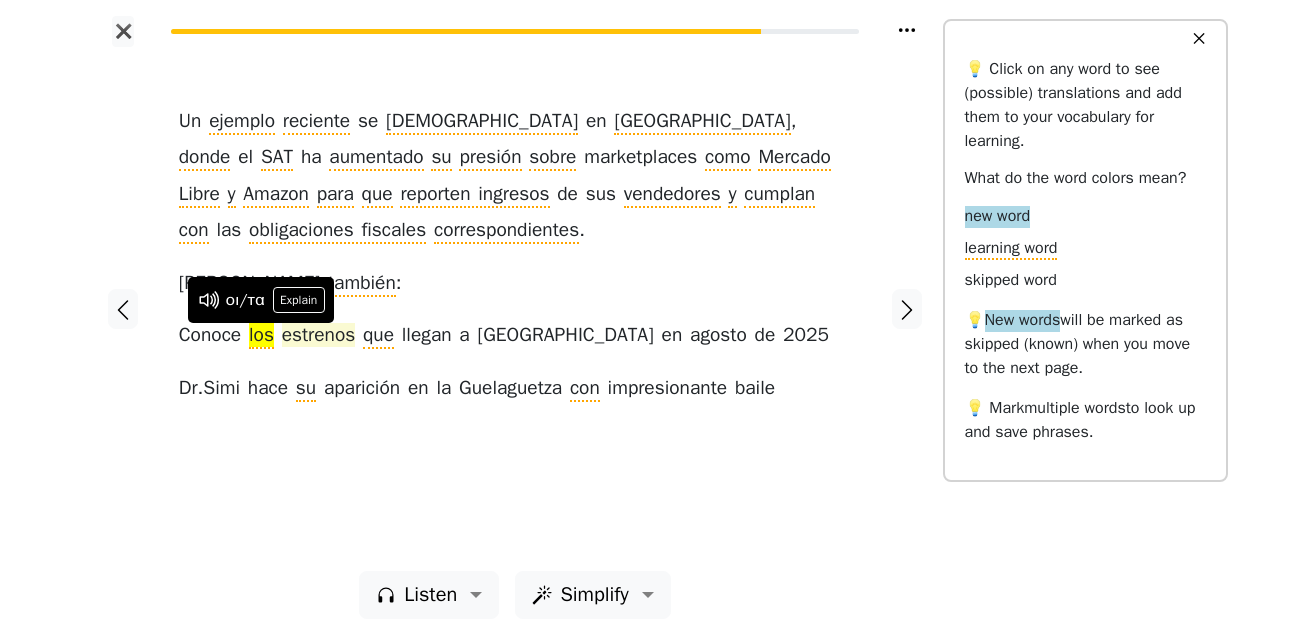 click on "estrenos" at bounding box center (319, 336) 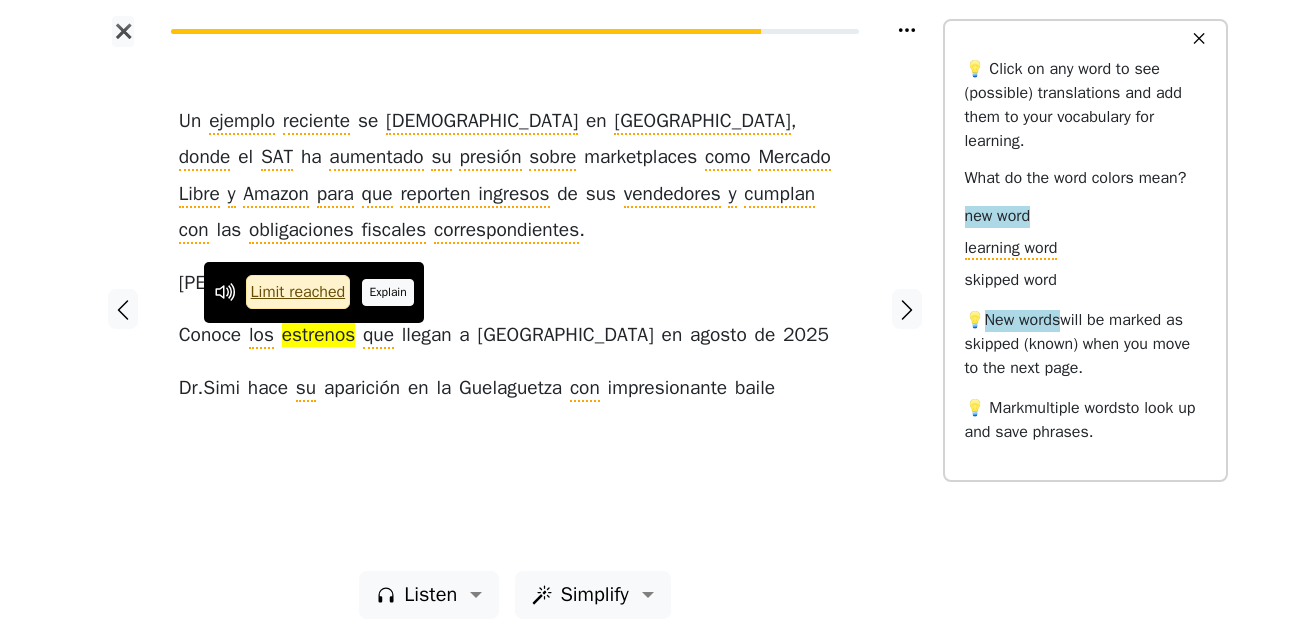 click on "Explain" at bounding box center [388, 292] 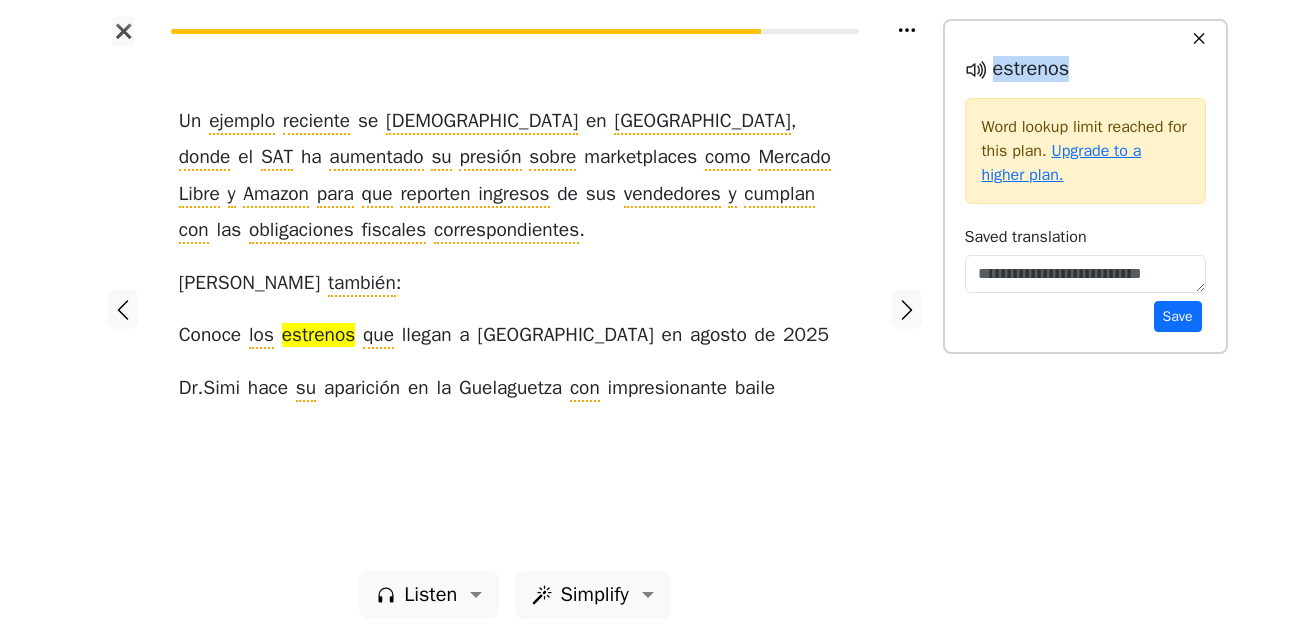 drag, startPoint x: 1079, startPoint y: 66, endPoint x: 991, endPoint y: 70, distance: 88.09086 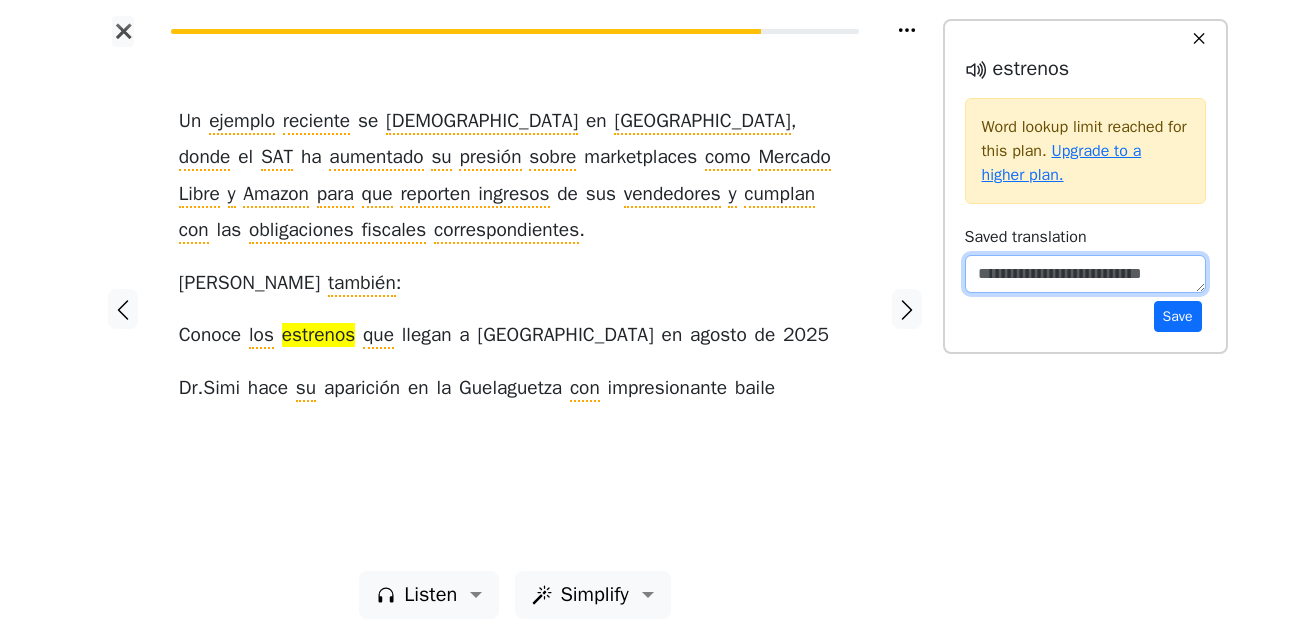 click at bounding box center [1085, 274] 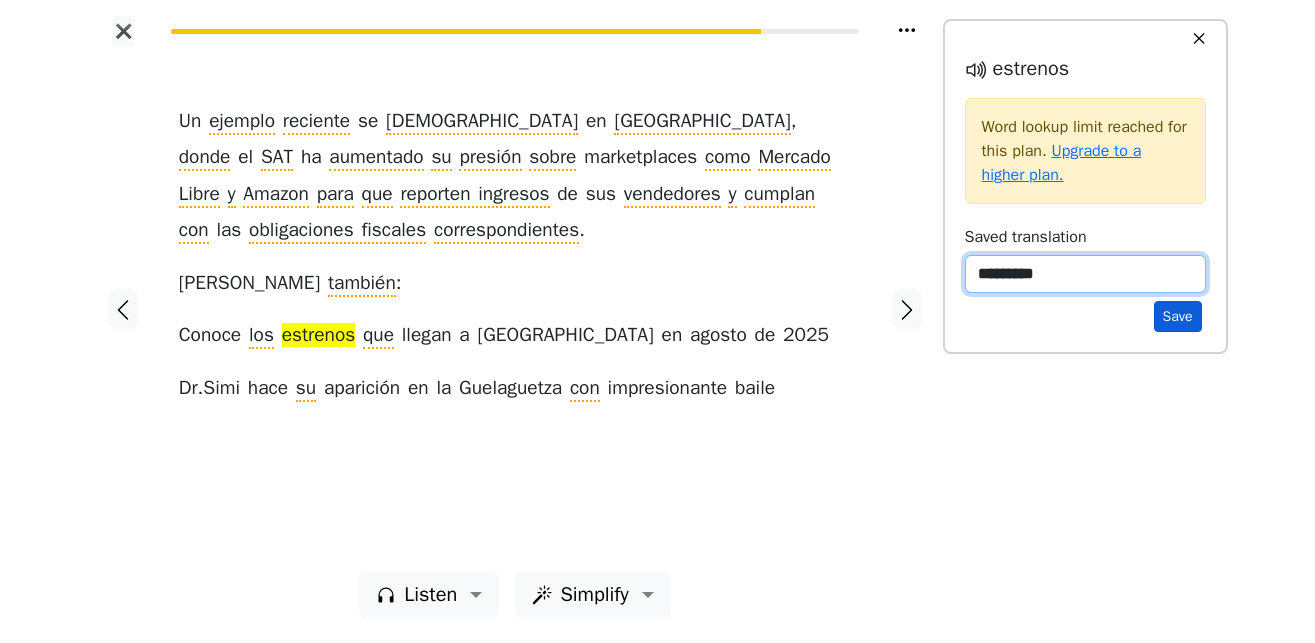 type on "*********" 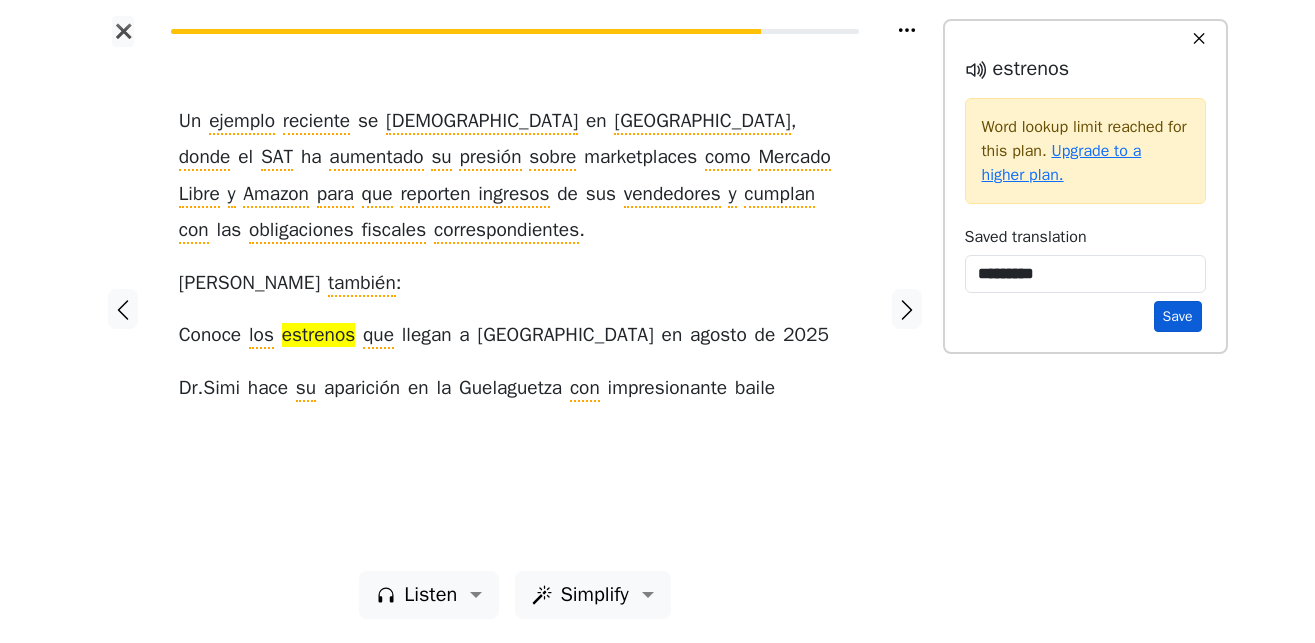 click on "Save" at bounding box center (1178, 316) 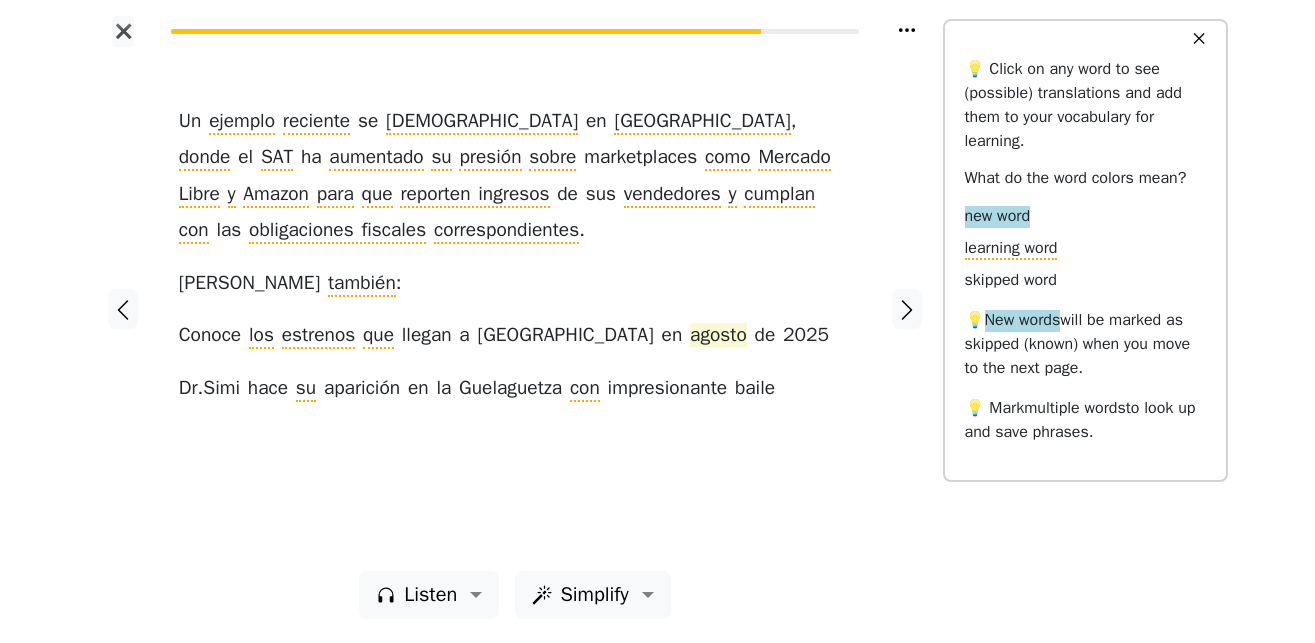 click on "agosto" at bounding box center [718, 336] 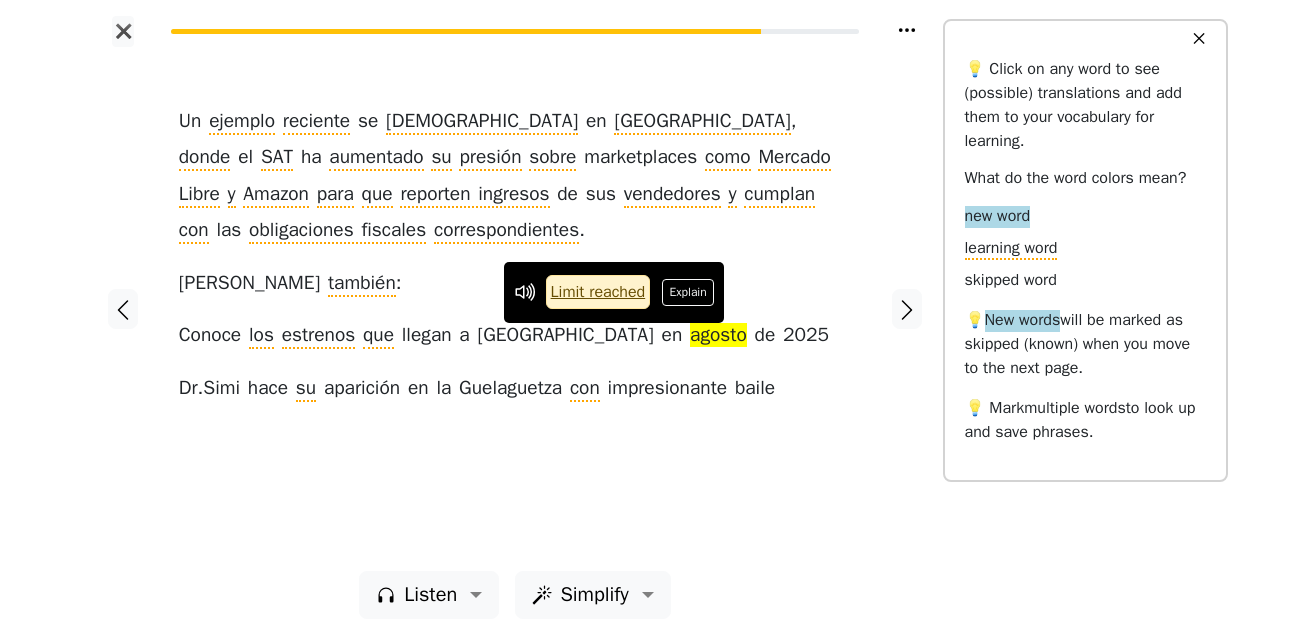 drag, startPoint x: 678, startPoint y: 300, endPoint x: 716, endPoint y: 294, distance: 38.470768 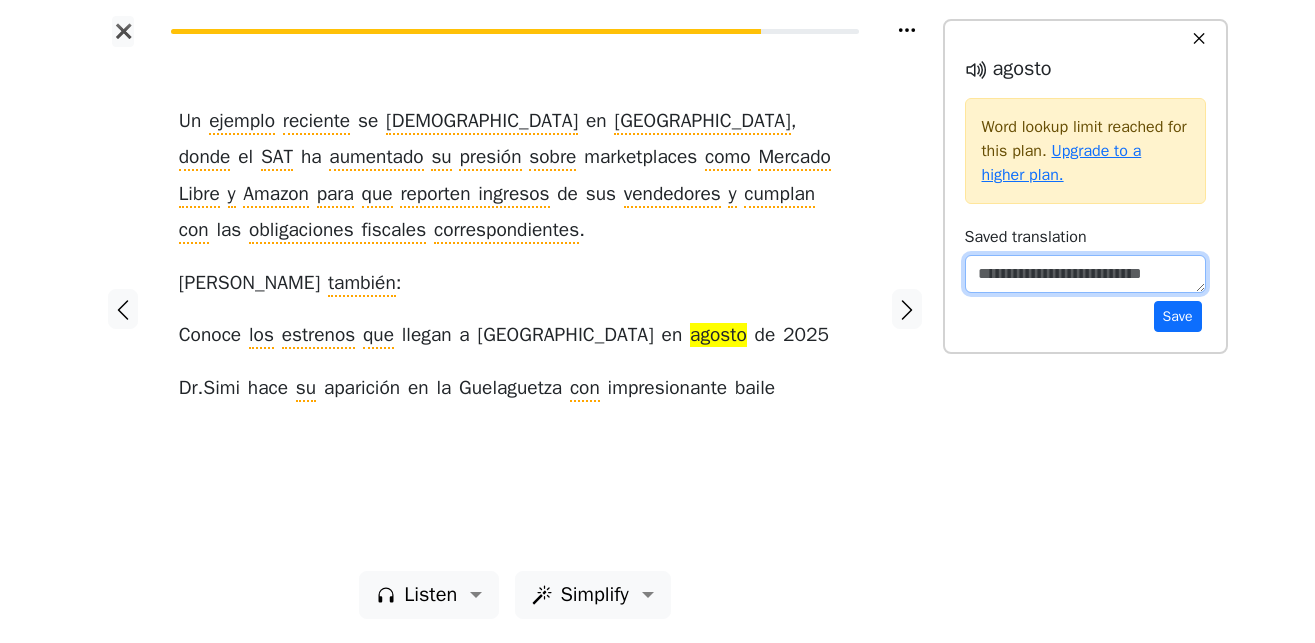 click at bounding box center (1085, 274) 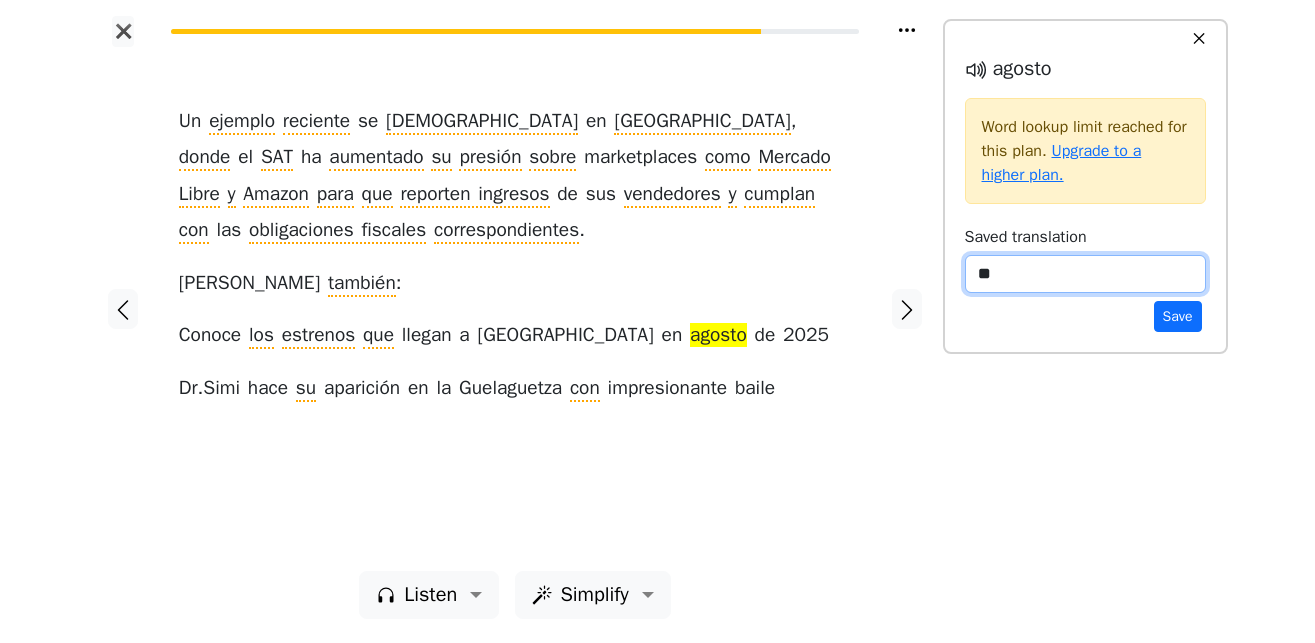 type on "*" 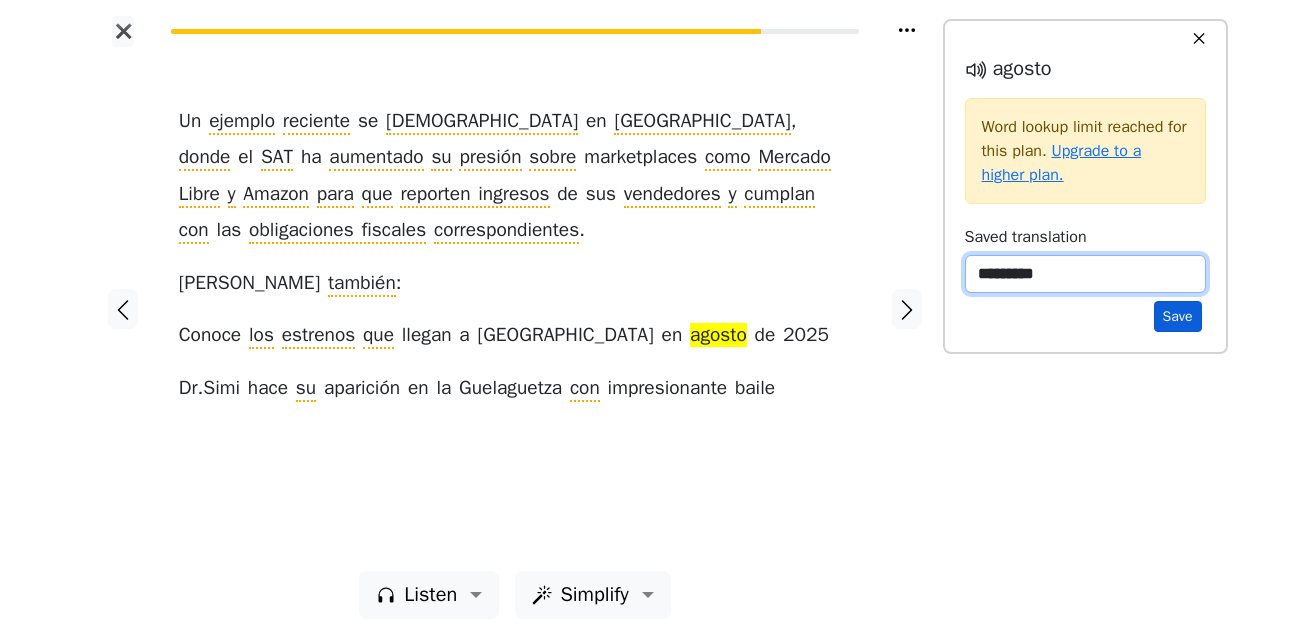 type on "*********" 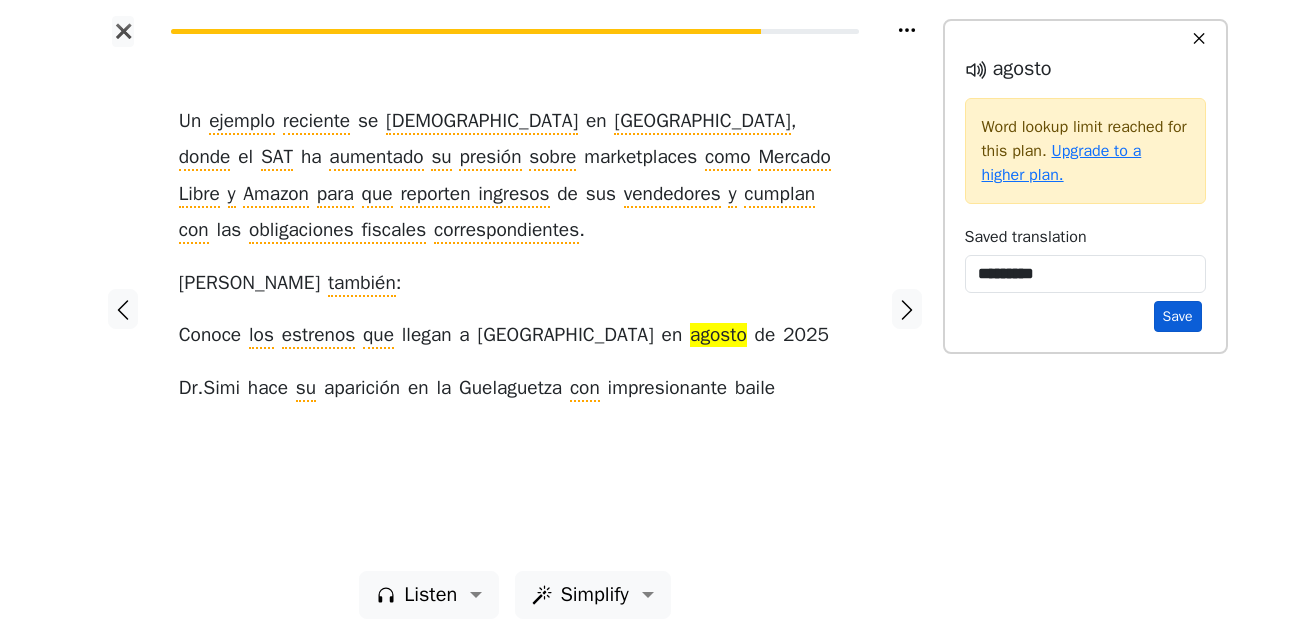 click on "Save" at bounding box center [1178, 316] 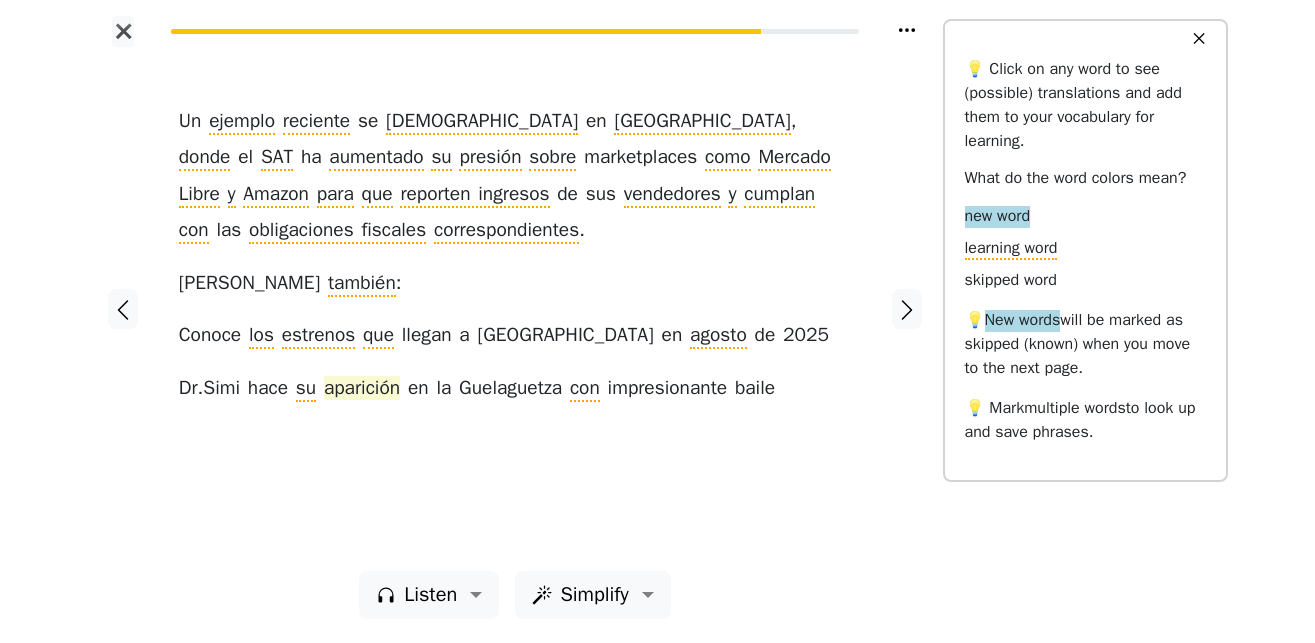click on "aparición" at bounding box center [362, 389] 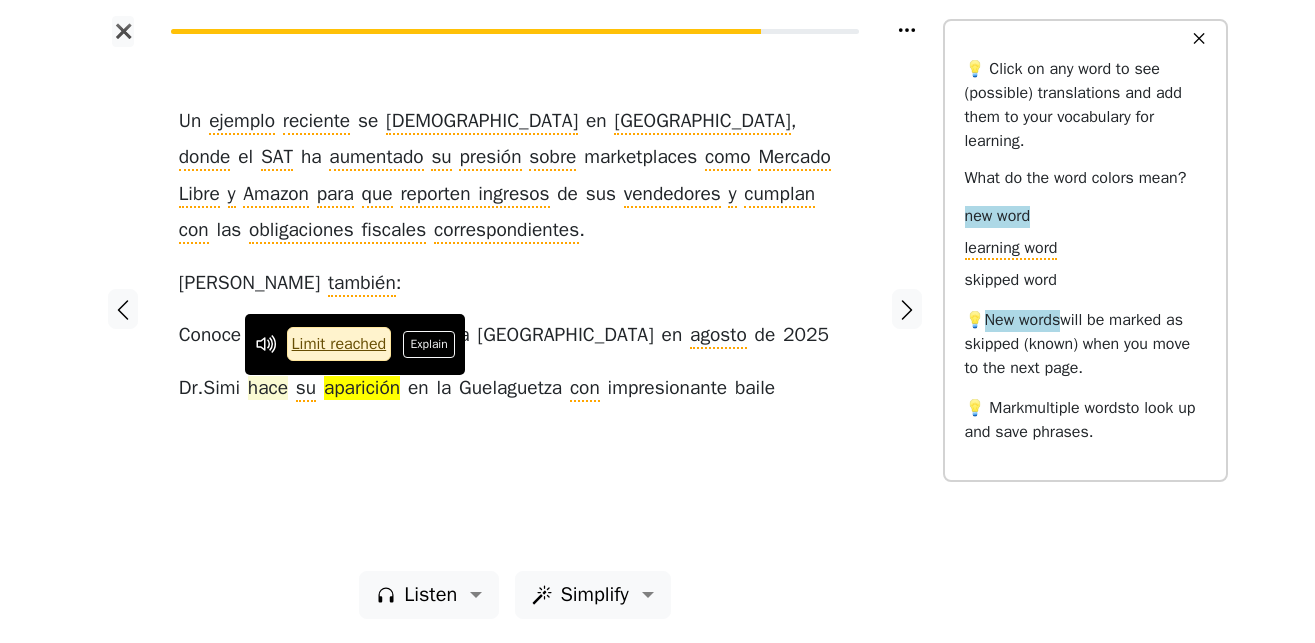 click on "hace" at bounding box center (268, 389) 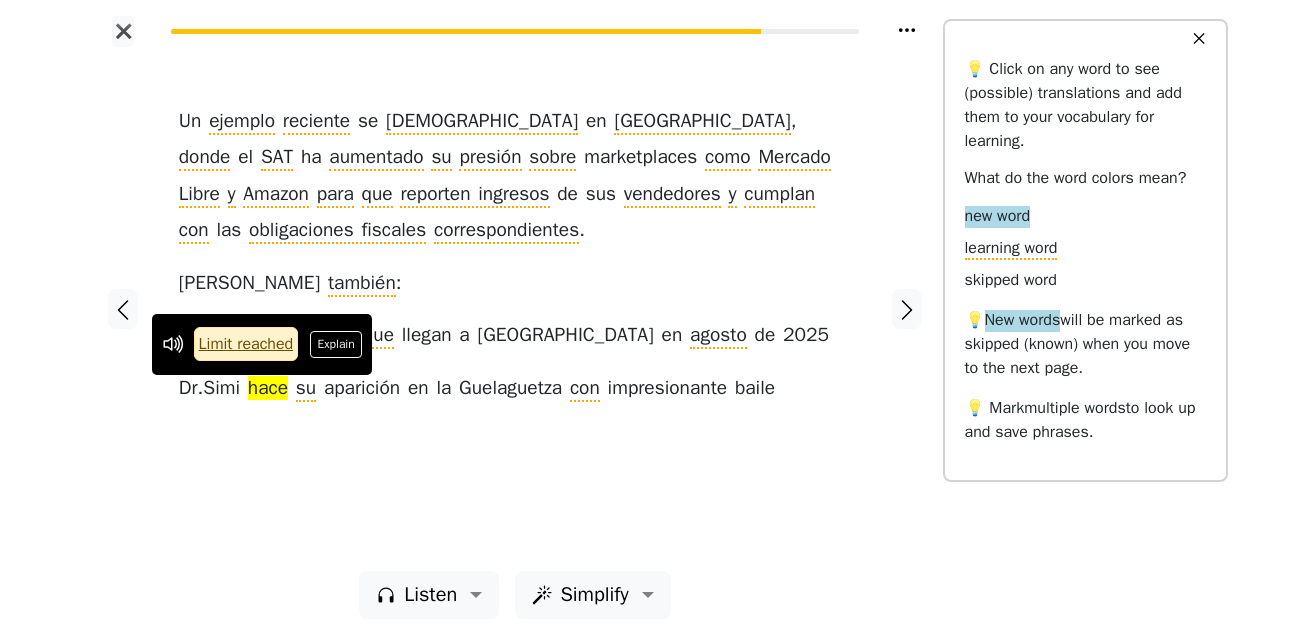 click on "Un   ejemplo   reciente   se   dio   en   México ,   donde   el   SAT   ha   aumentado   su   presión   sobre   marketplaces   como   Mercado Libre   y   Amazon   para   que   reporten ingresos   de   sus   vendedores   y   cumplan   con   las   obligaciones fiscales   correspondientes . Lee   también : Conoce   los   estrenos   que   llegan   a   Cinépolis   en   agosto   de   2025 Dr . Simi   hace   su   aparición   en   la   Guelaguetza   con   impresionante   baile" at bounding box center (515, 309) 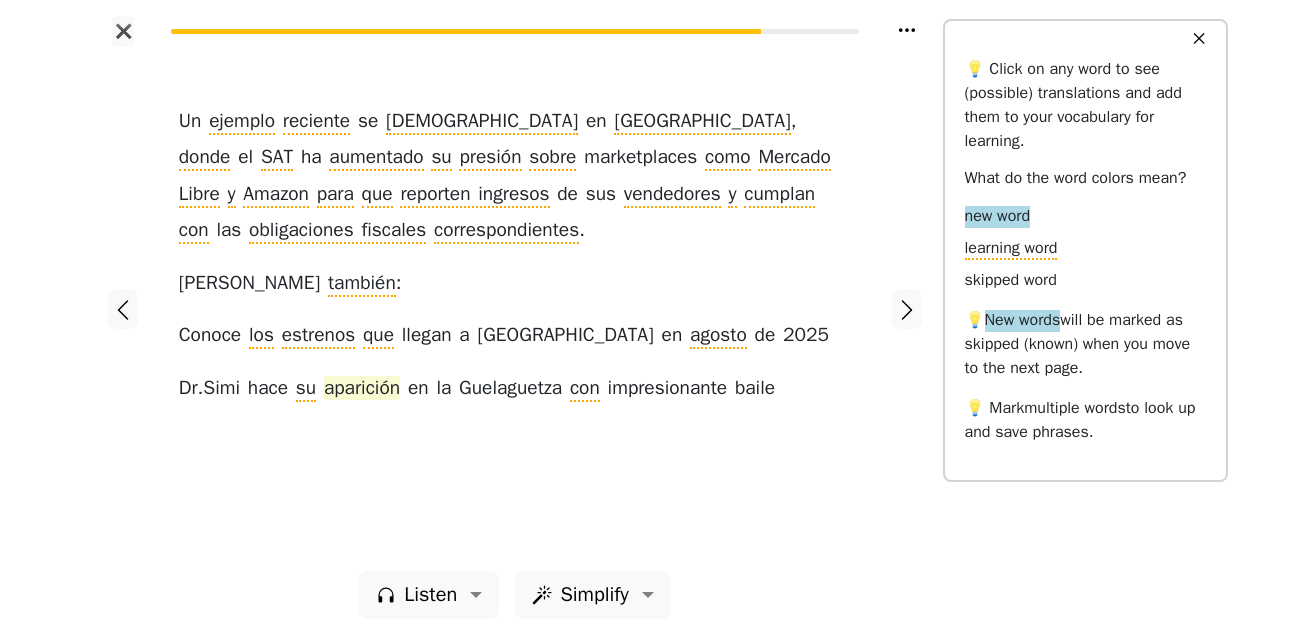 click on "aparición" at bounding box center [362, 389] 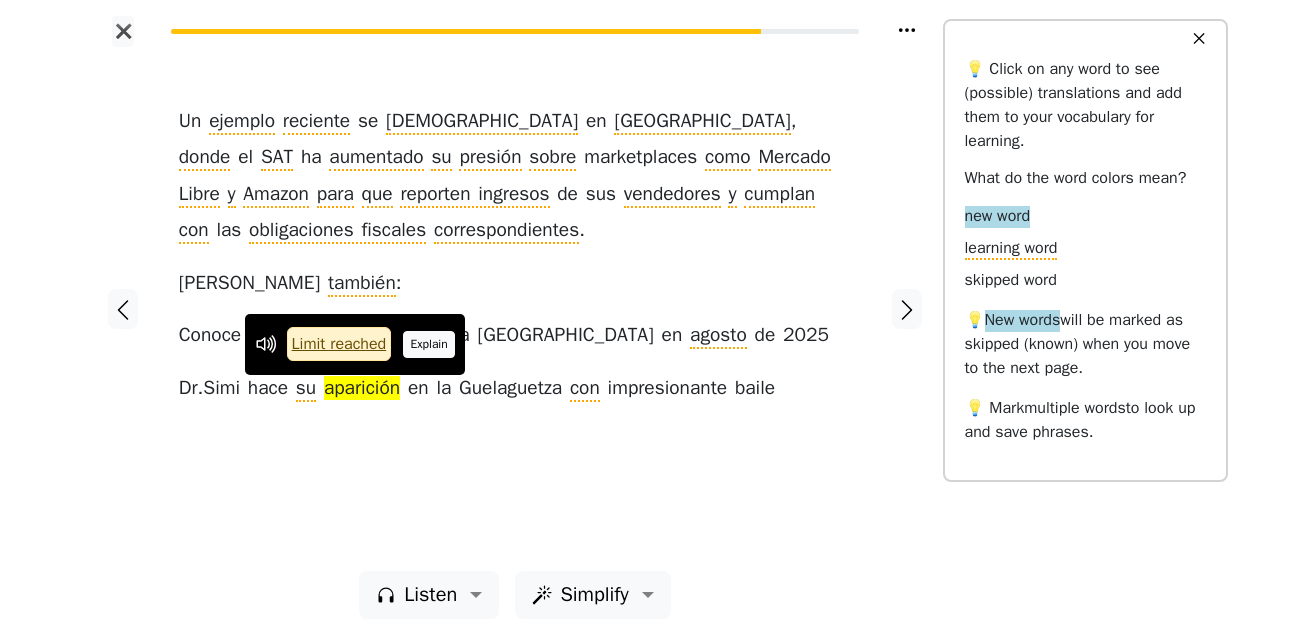 click on "Explain" at bounding box center (429, 344) 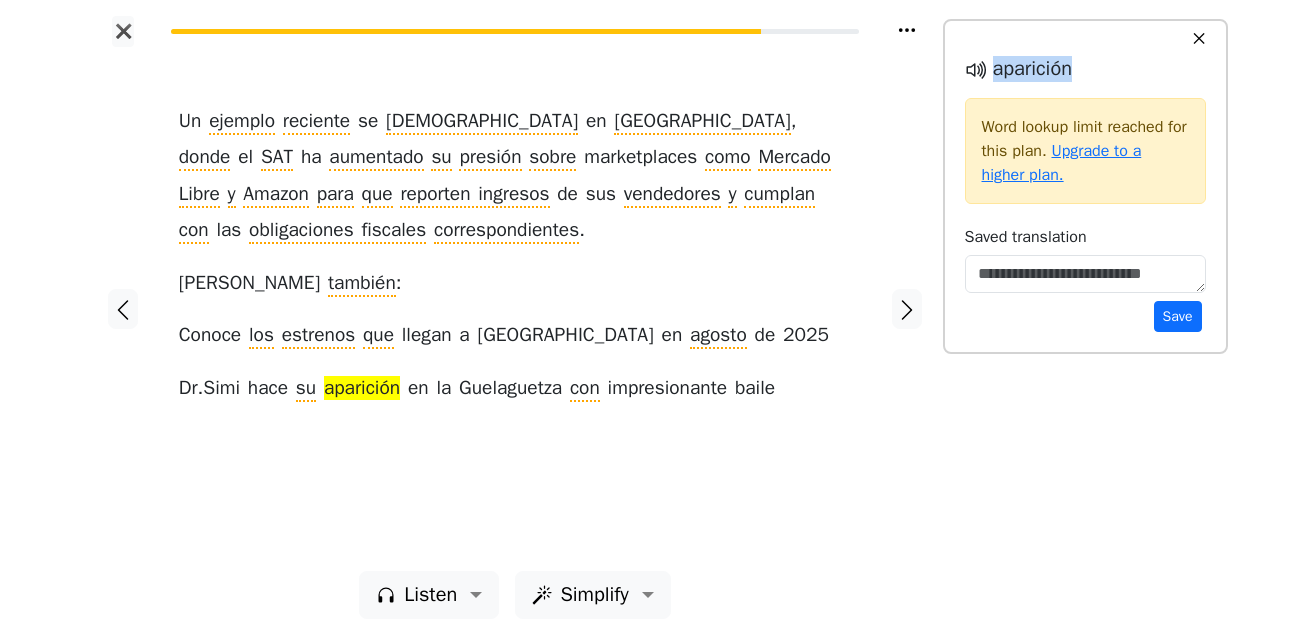 drag, startPoint x: 1081, startPoint y: 73, endPoint x: 994, endPoint y: 75, distance: 87.02299 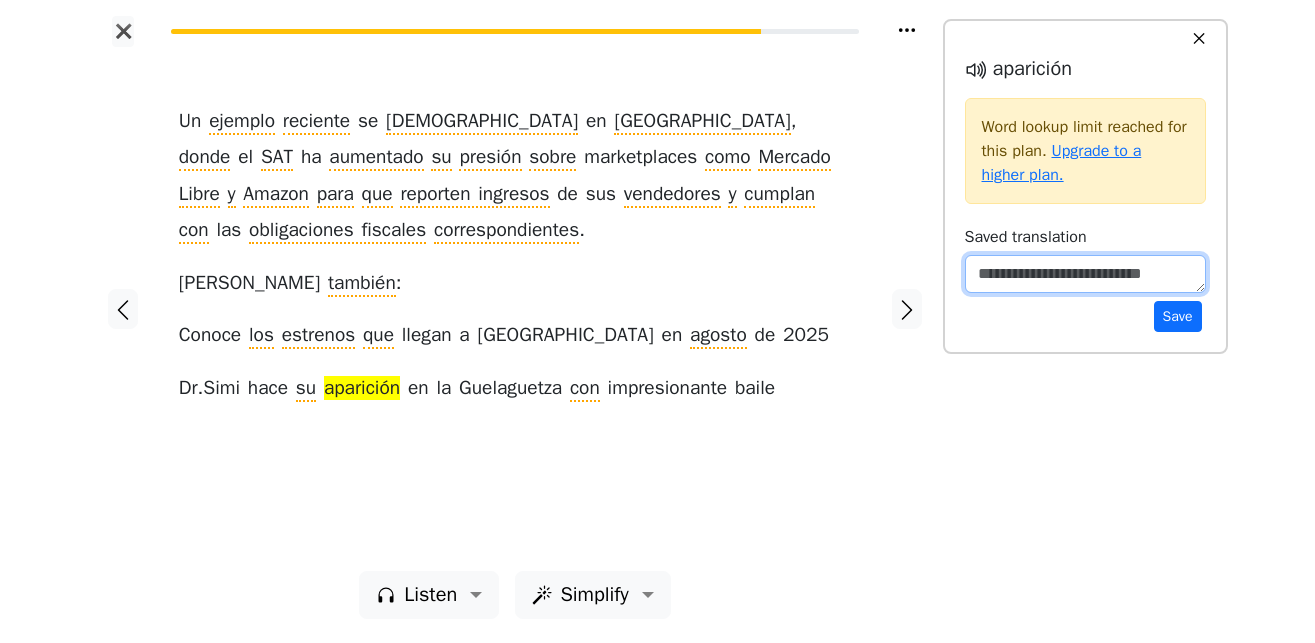 click at bounding box center (1085, 274) 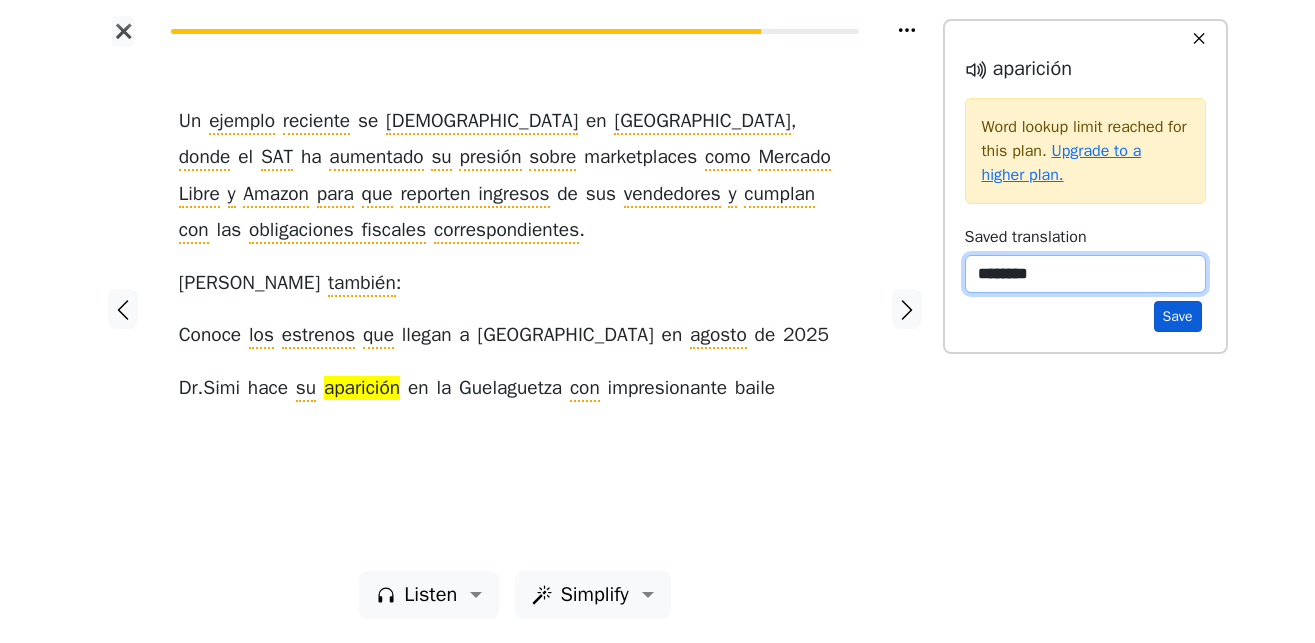type on "********" 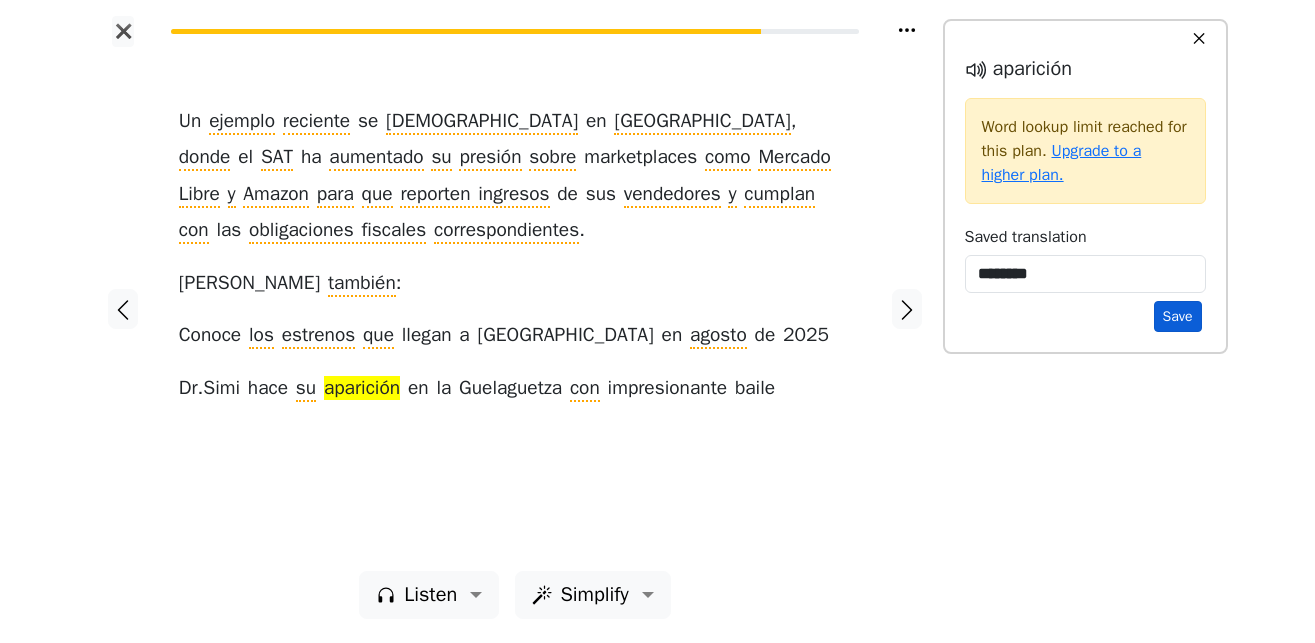 click on "Save" at bounding box center [1178, 316] 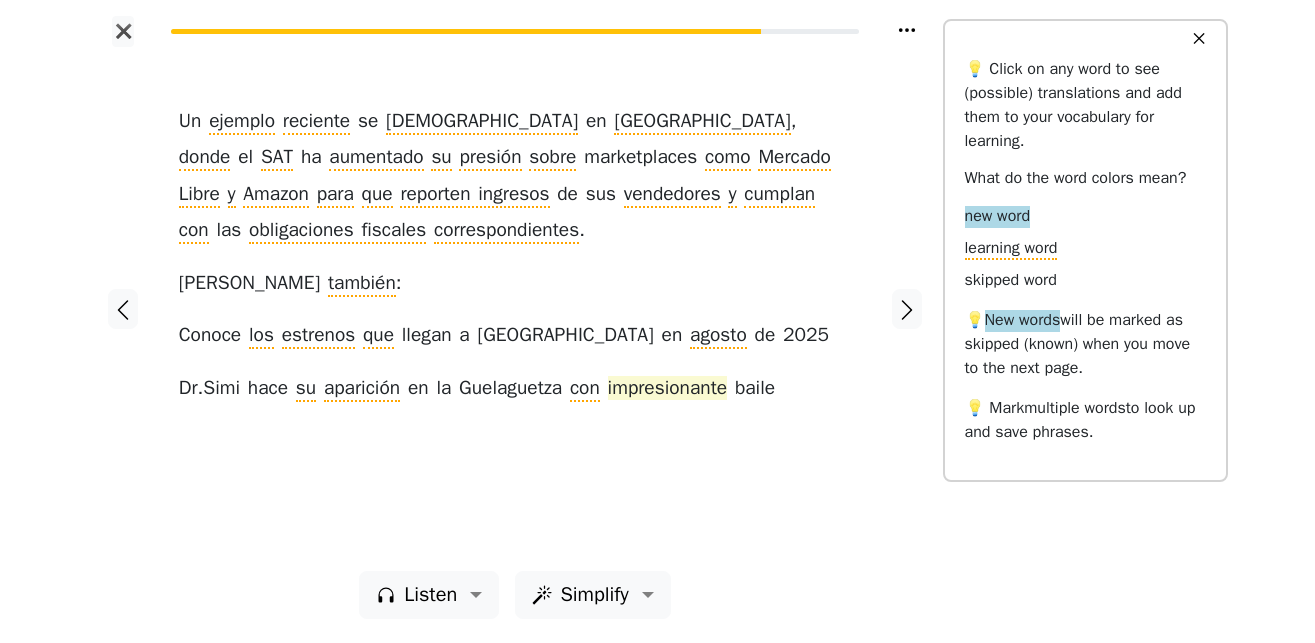 click on "impresionante" at bounding box center [668, 389] 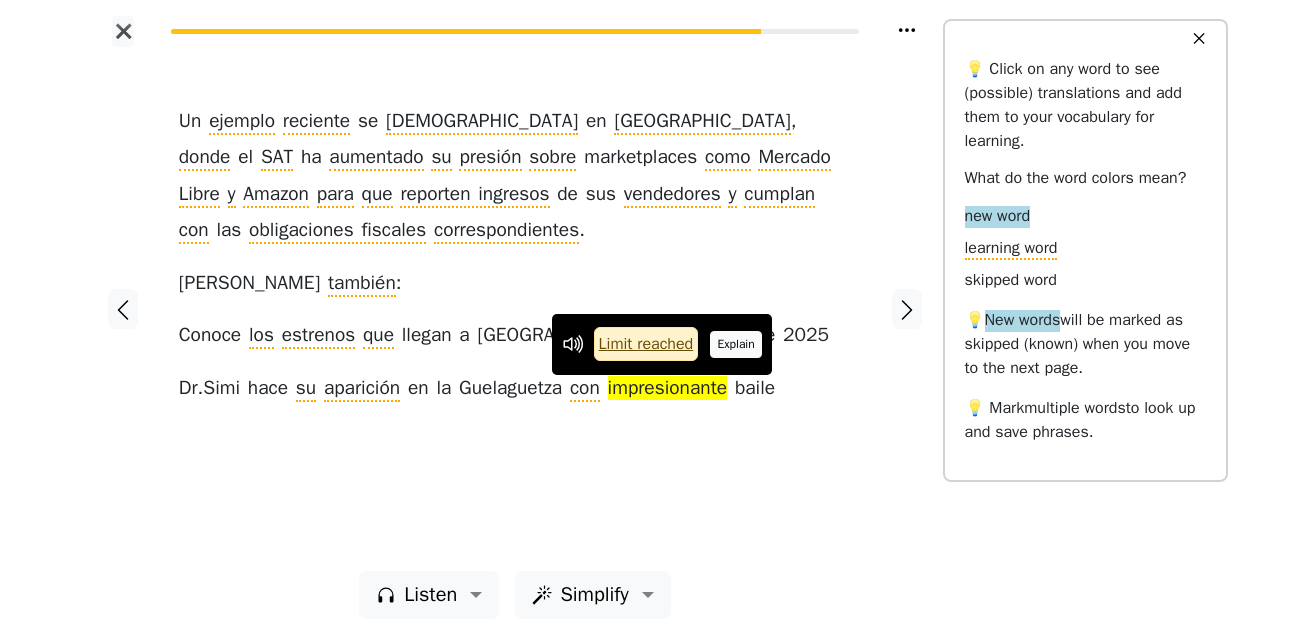 click on "Explain" at bounding box center (736, 344) 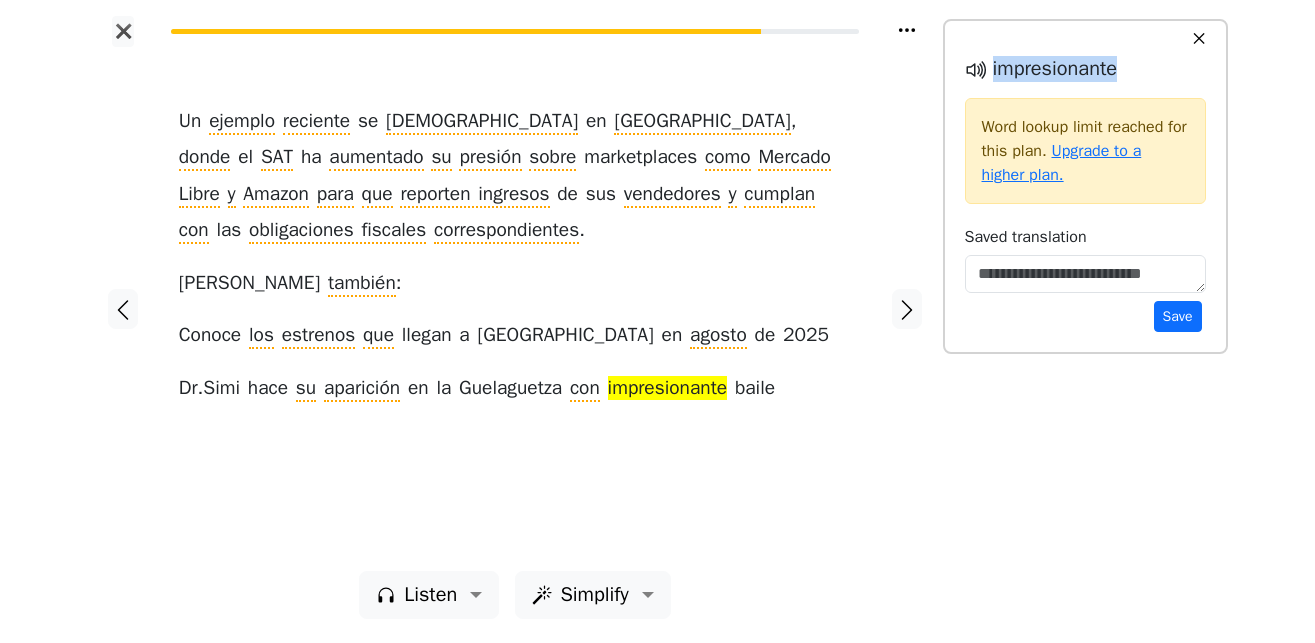 drag, startPoint x: 1121, startPoint y: 71, endPoint x: 1017, endPoint y: 77, distance: 104.172935 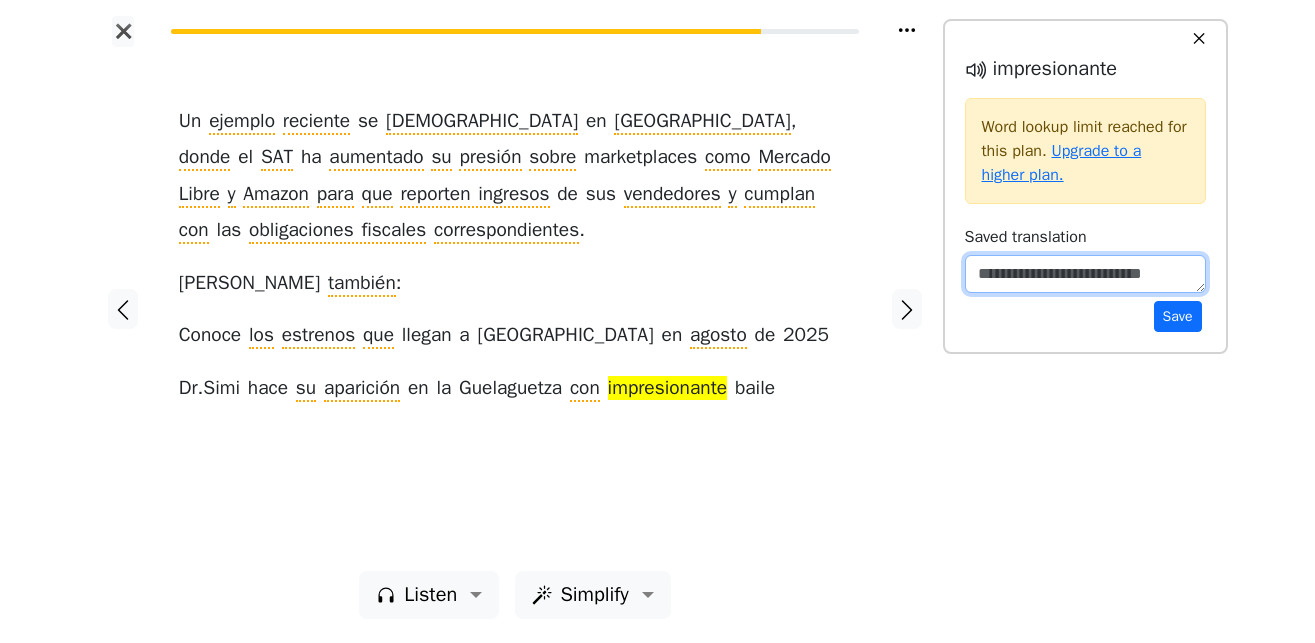 click at bounding box center (1085, 274) 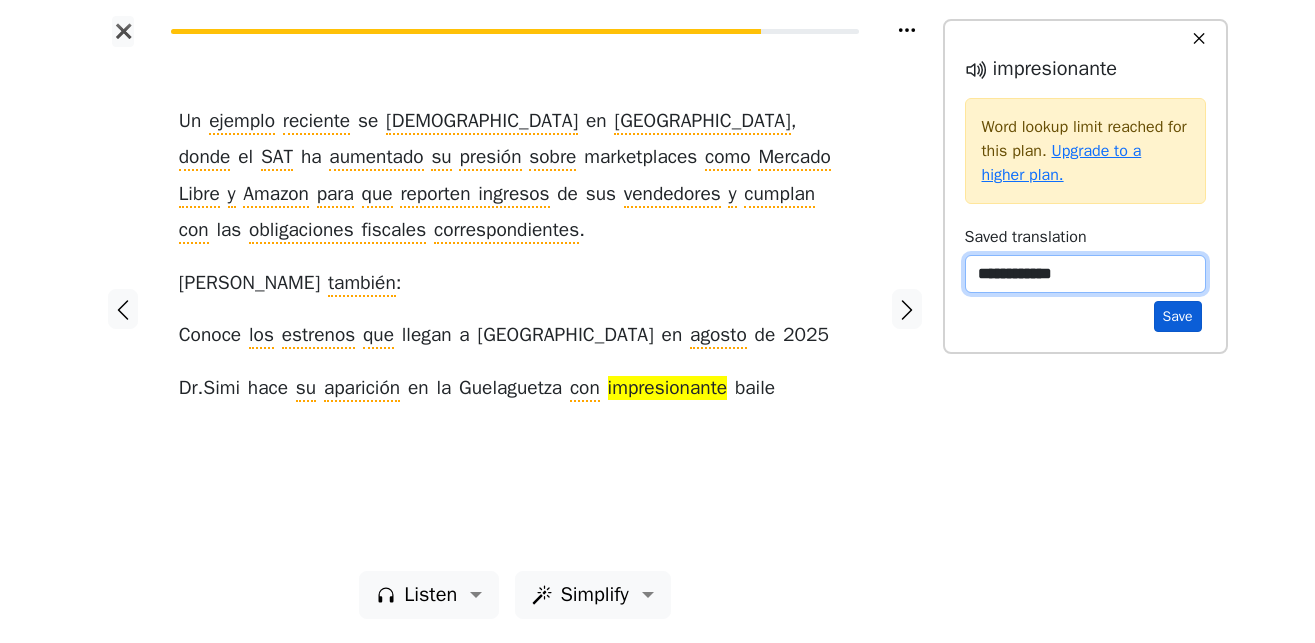type on "**********" 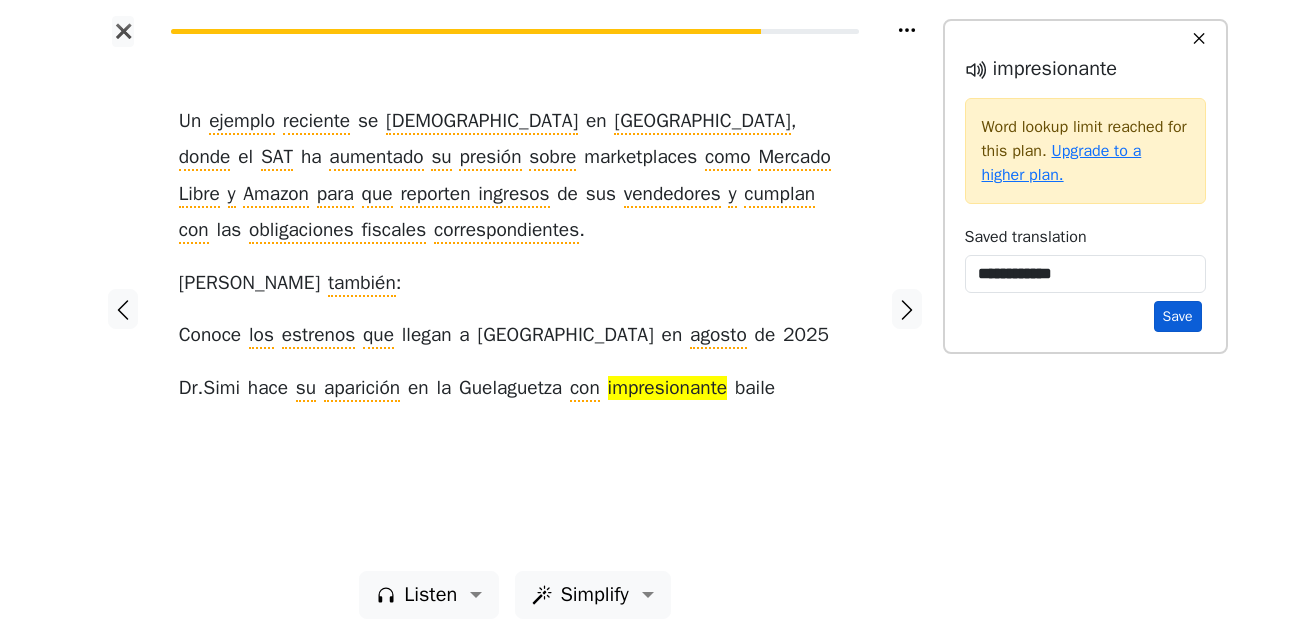 click on "Save" at bounding box center [1178, 316] 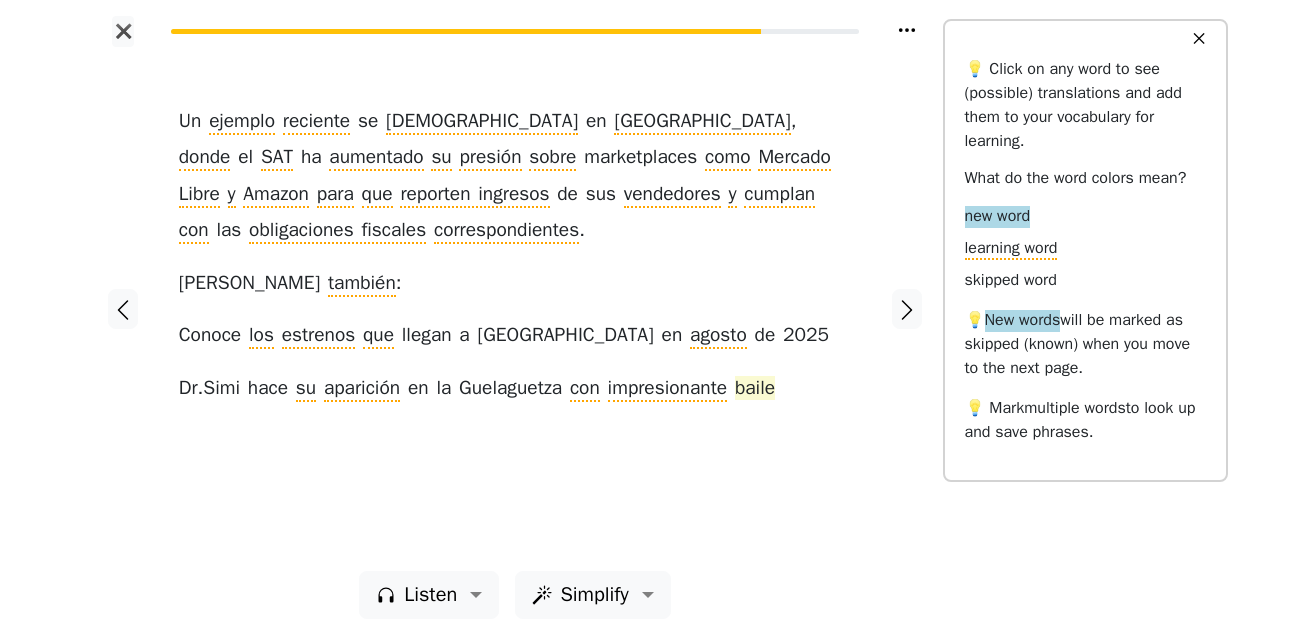 click on "baile" at bounding box center (755, 389) 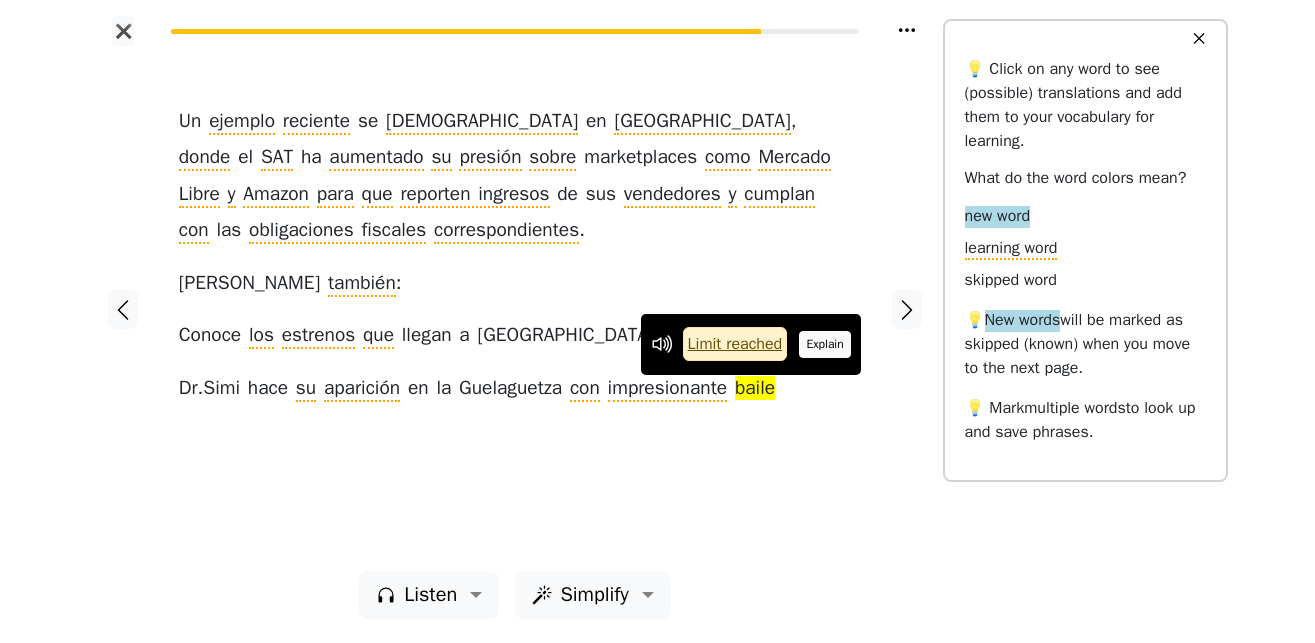 click on "Explain" at bounding box center (825, 344) 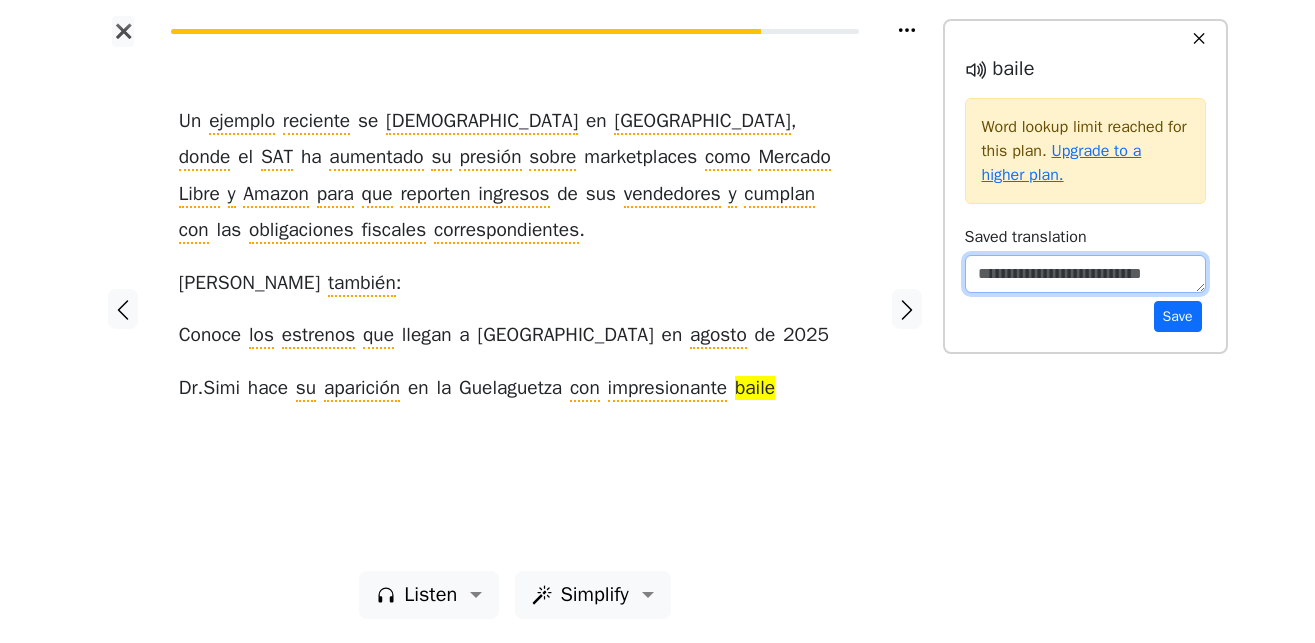 click at bounding box center [1085, 274] 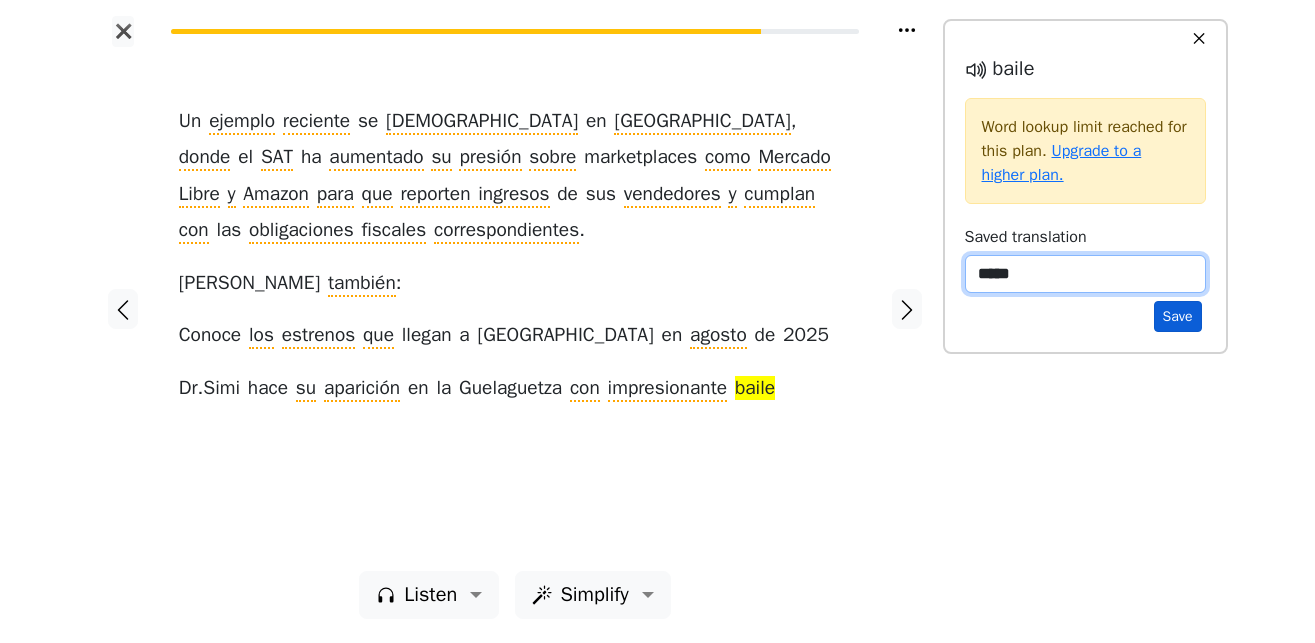 type on "*****" 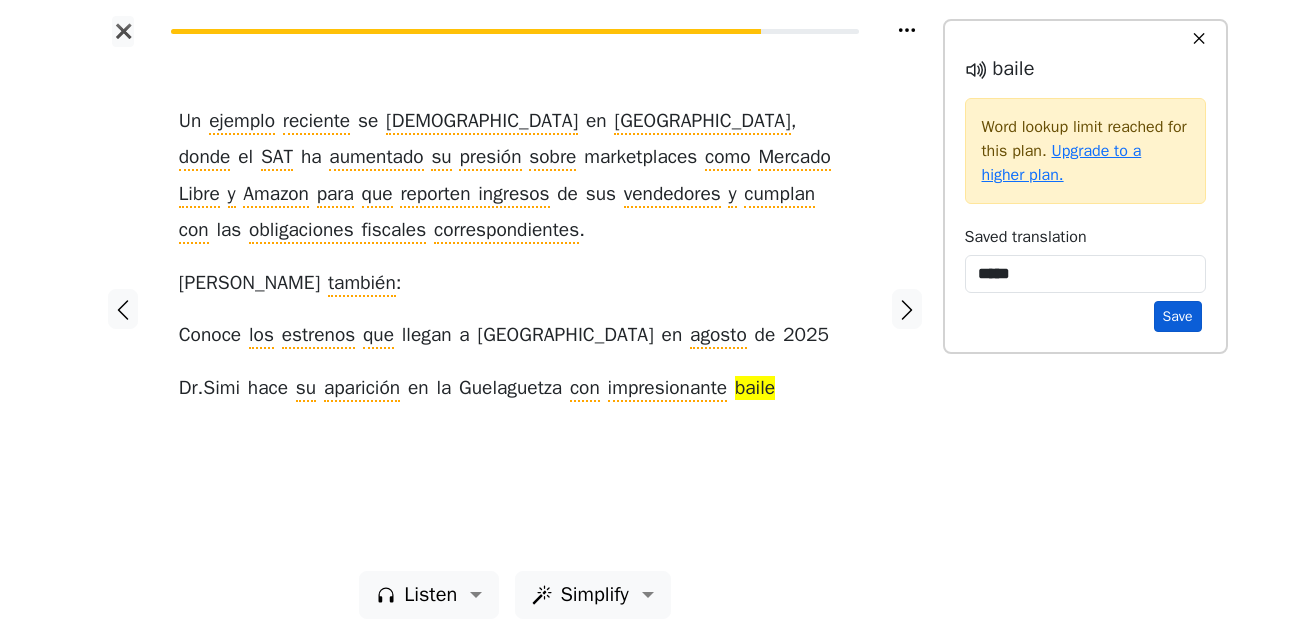 click on "Save" at bounding box center (1178, 316) 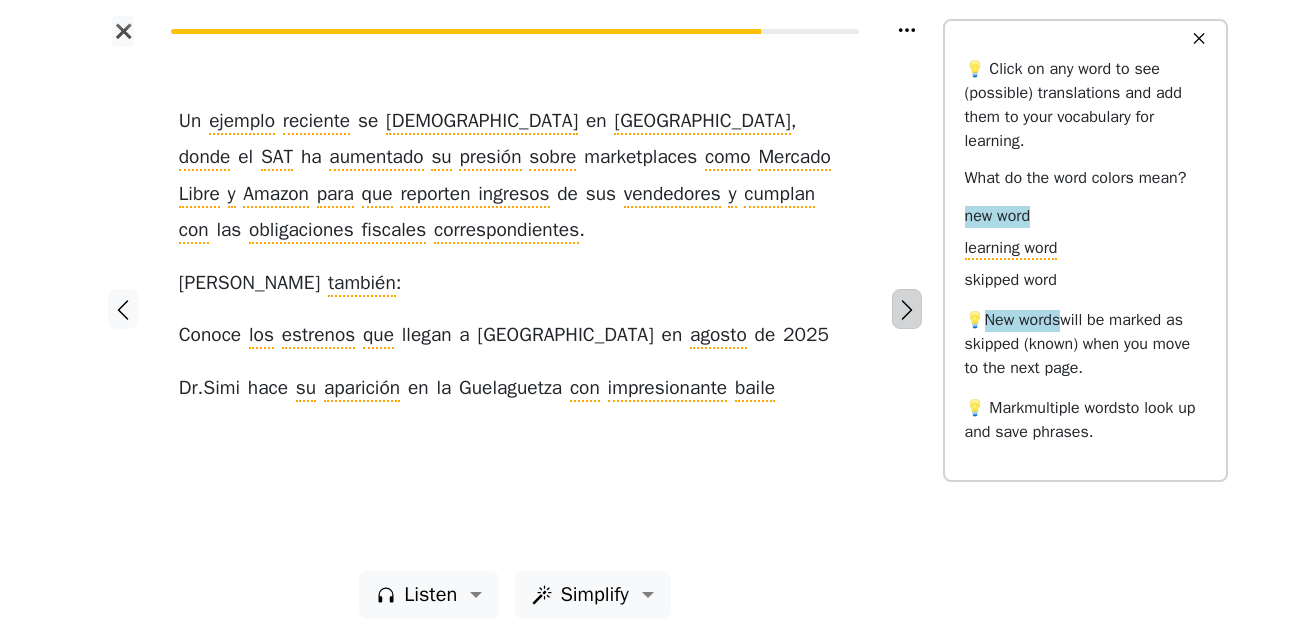 click 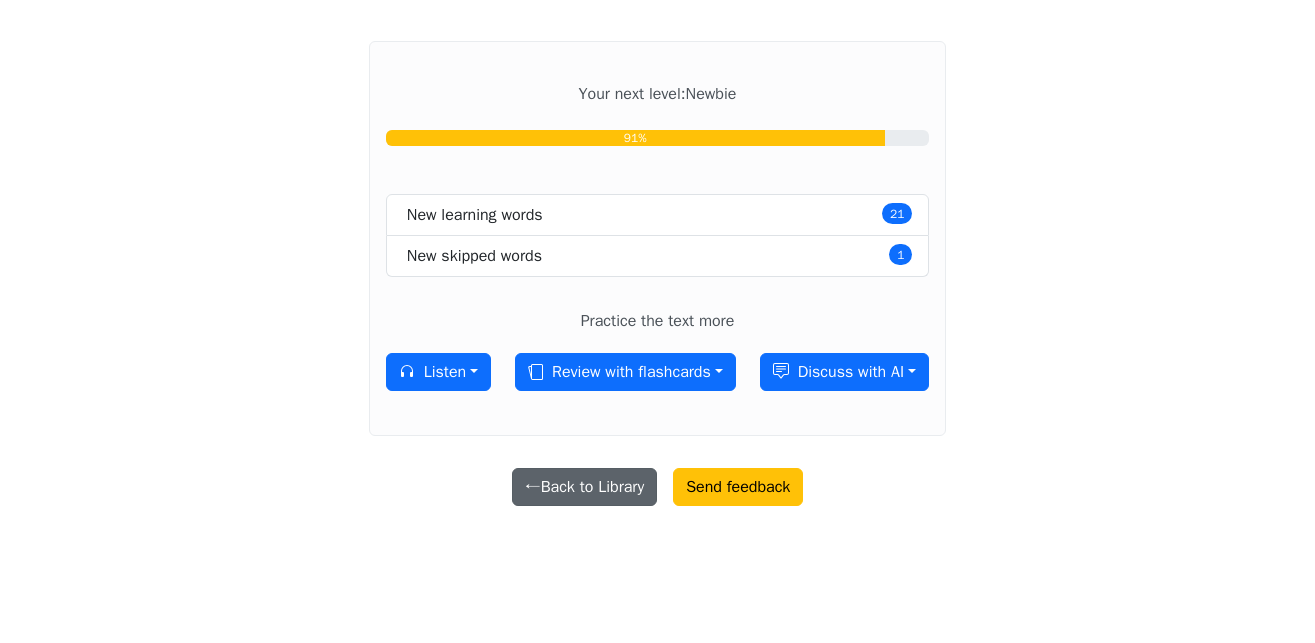 click on "←  Back to Library" at bounding box center [585, 487] 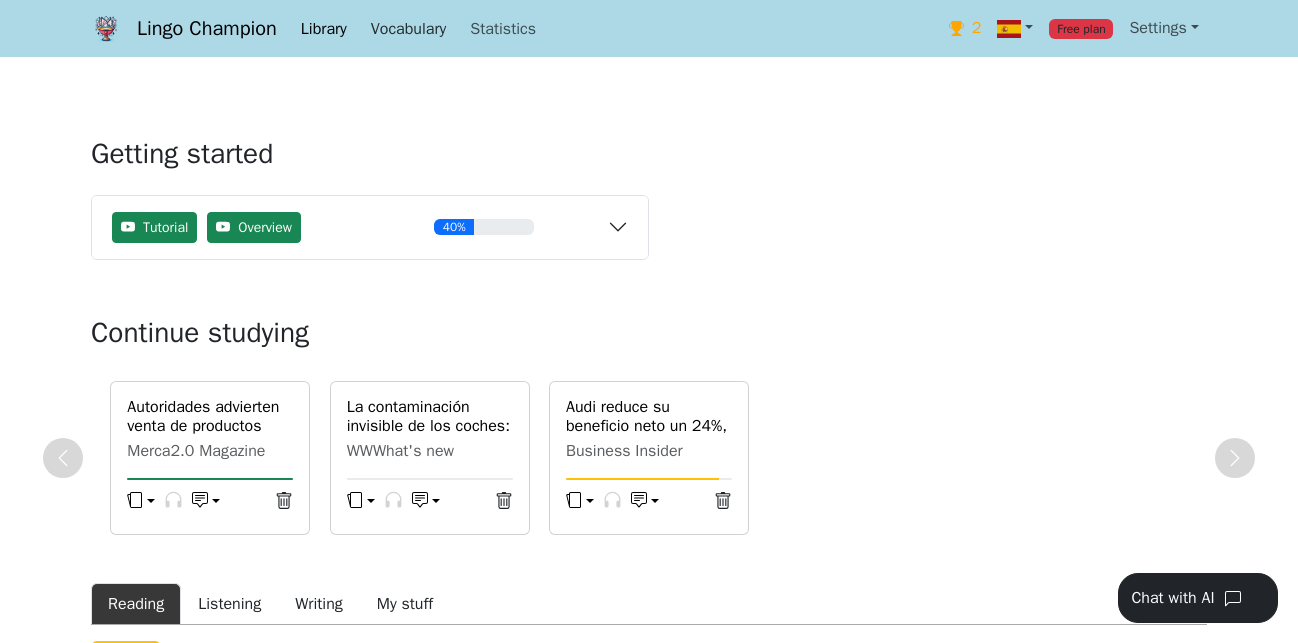click on "Vocabulary" at bounding box center [408, 29] 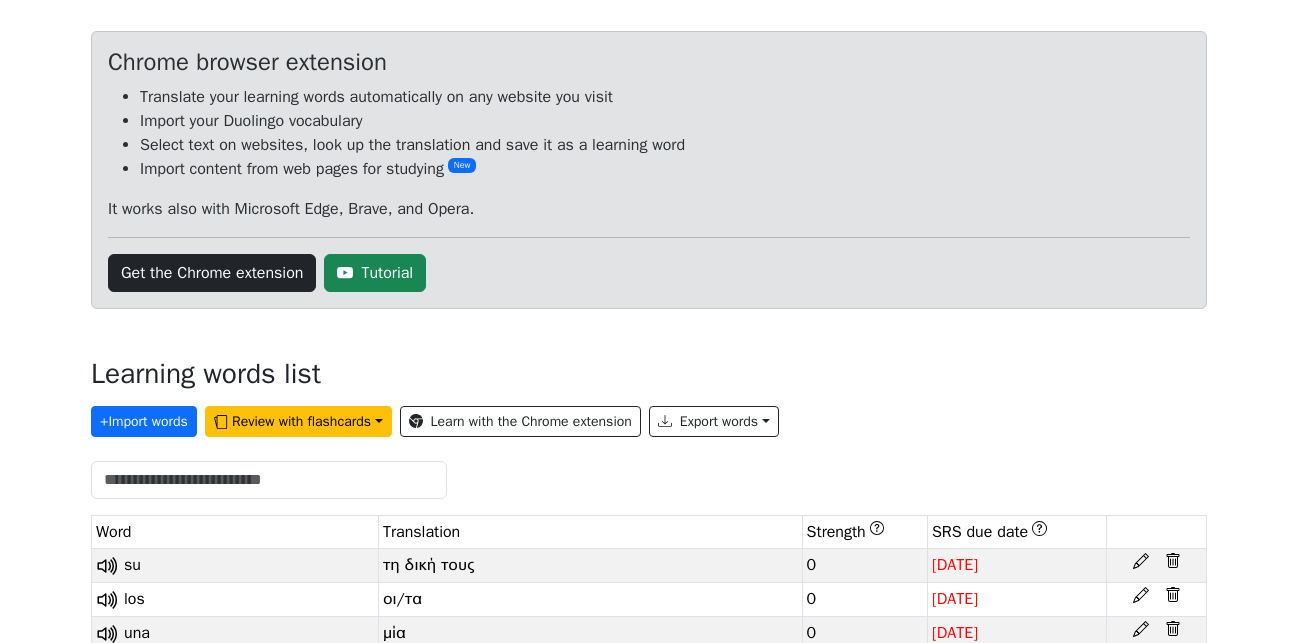 scroll, scrollTop: 0, scrollLeft: 0, axis: both 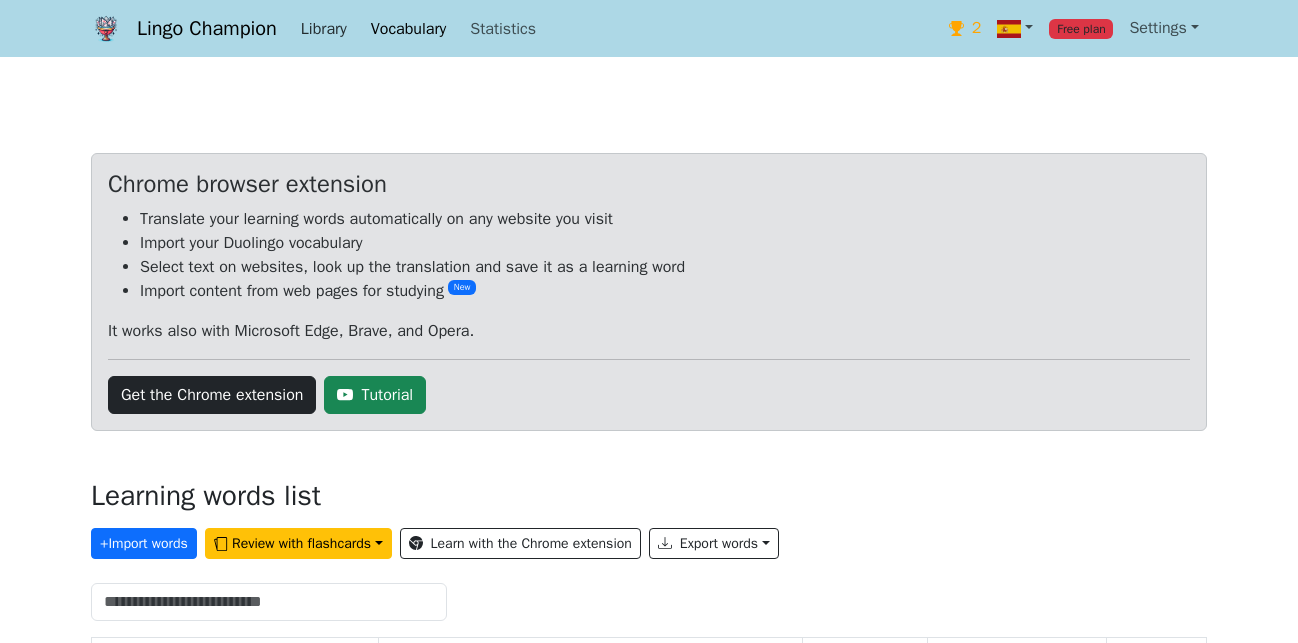 click on "Library" at bounding box center [324, 29] 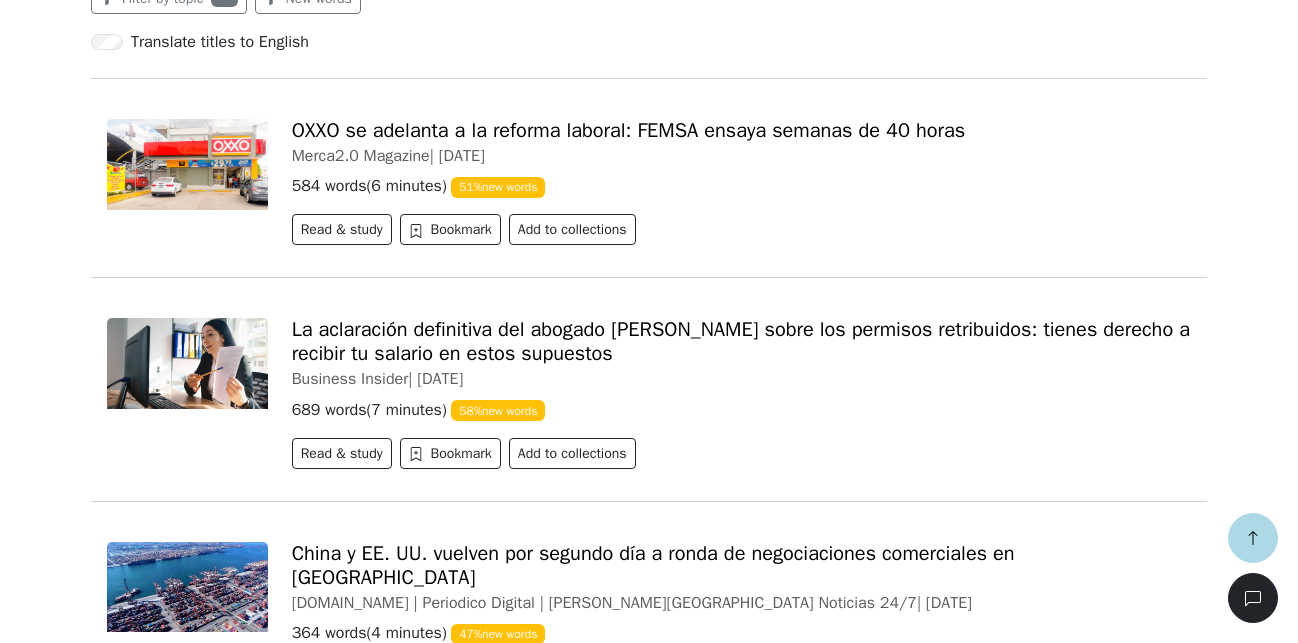 scroll, scrollTop: 510, scrollLeft: 0, axis: vertical 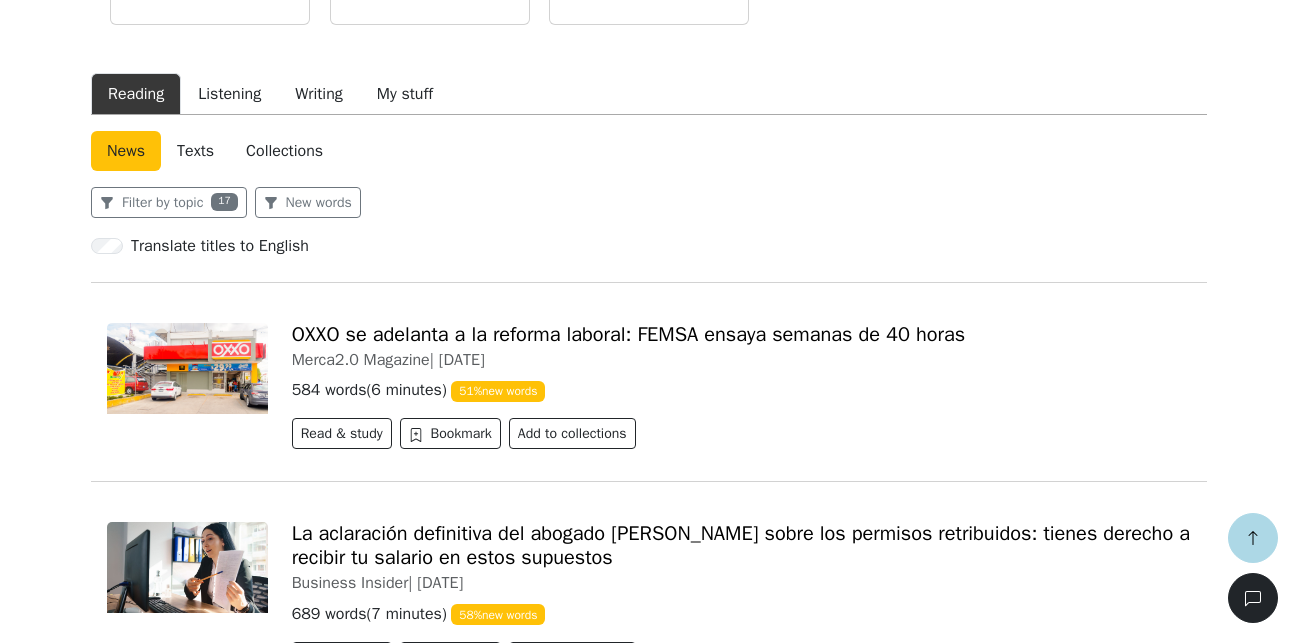 click on "Texts" at bounding box center [195, 151] 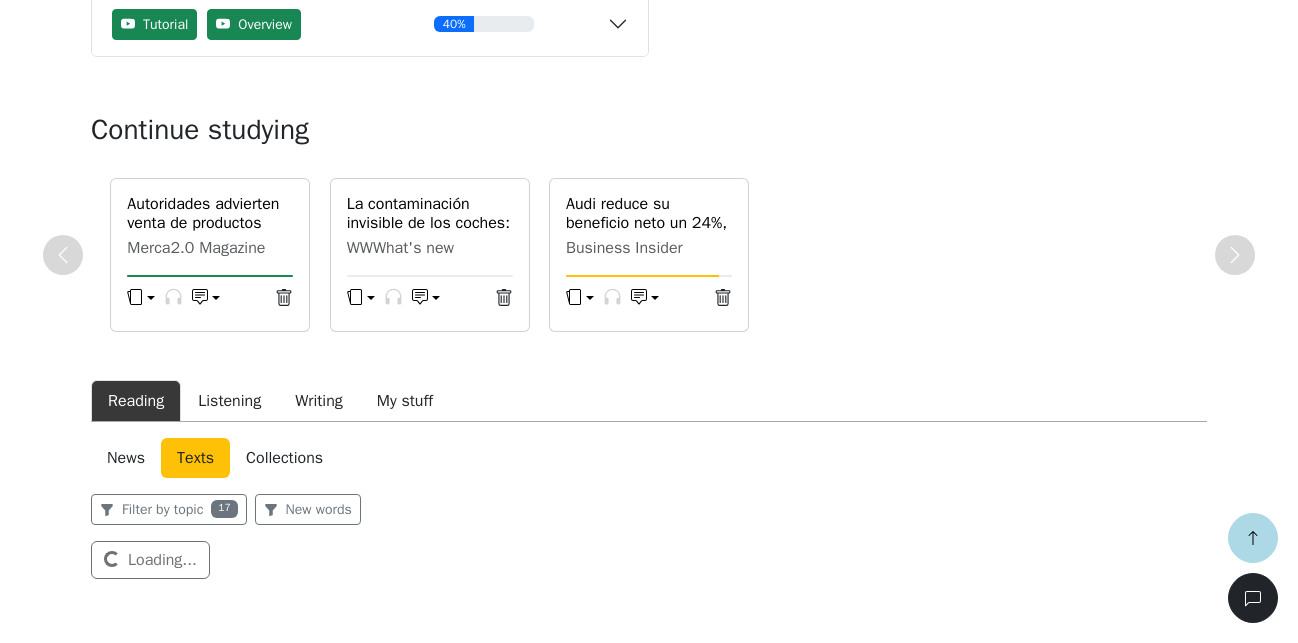 scroll, scrollTop: 205, scrollLeft: 0, axis: vertical 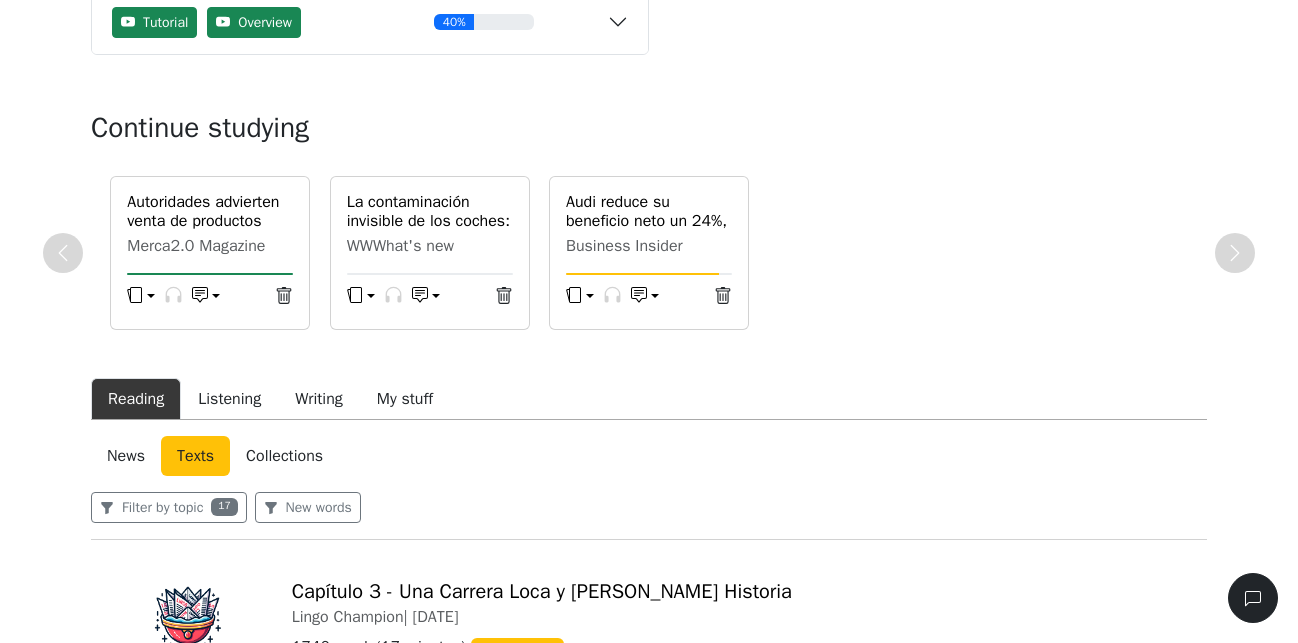 click on "Collections" at bounding box center (284, 456) 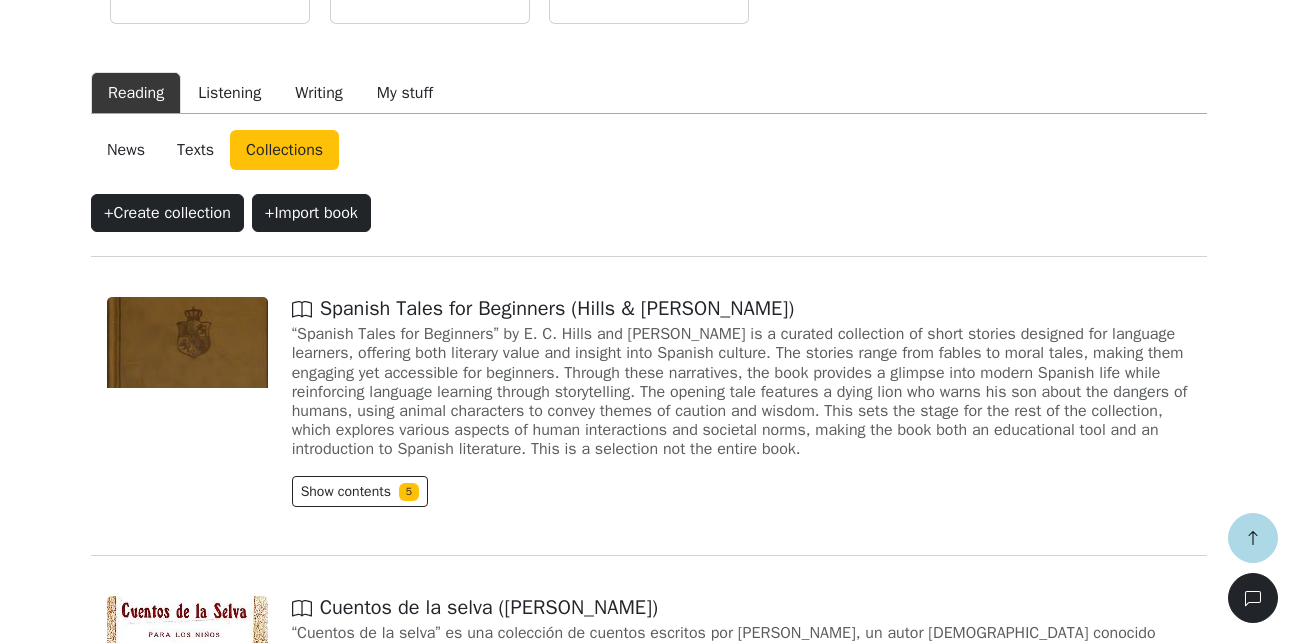 scroll, scrollTop: 307, scrollLeft: 0, axis: vertical 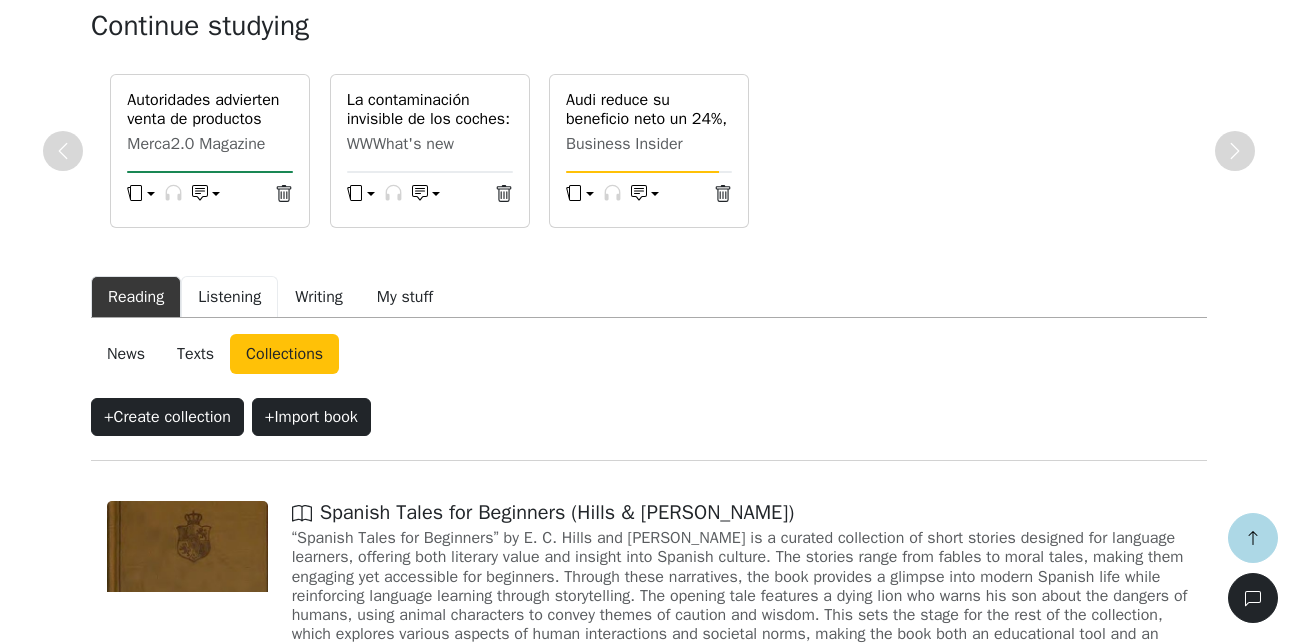 click on "Listening" at bounding box center (229, 297) 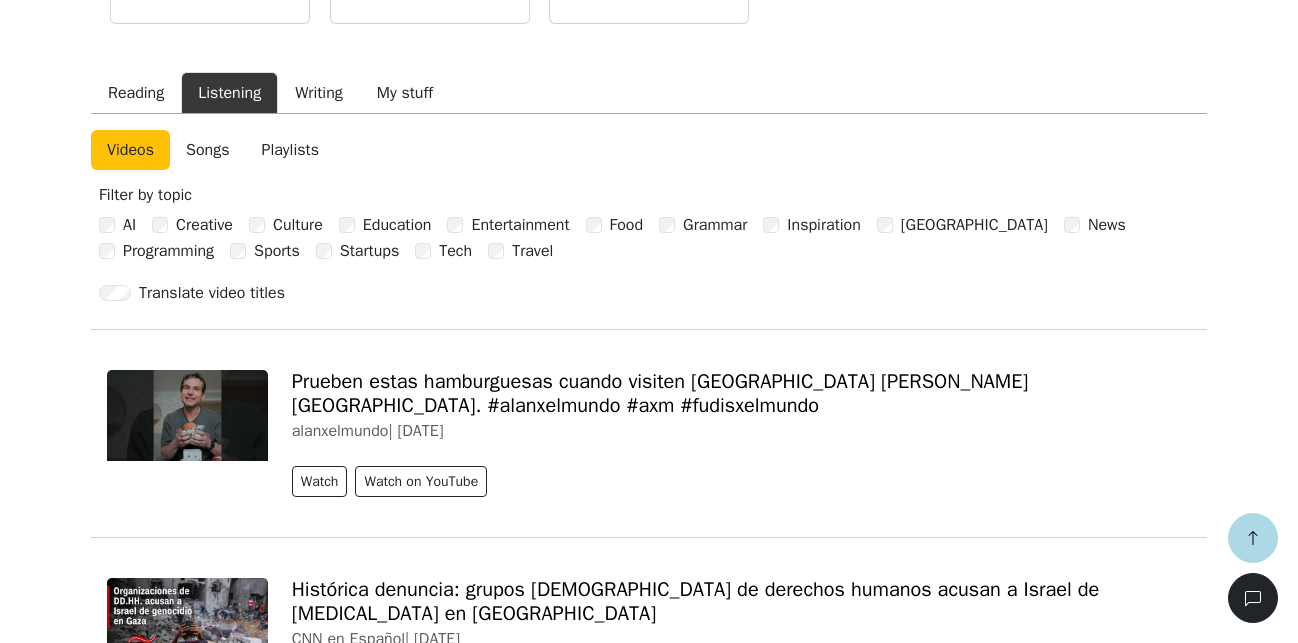 scroll, scrollTop: 307, scrollLeft: 0, axis: vertical 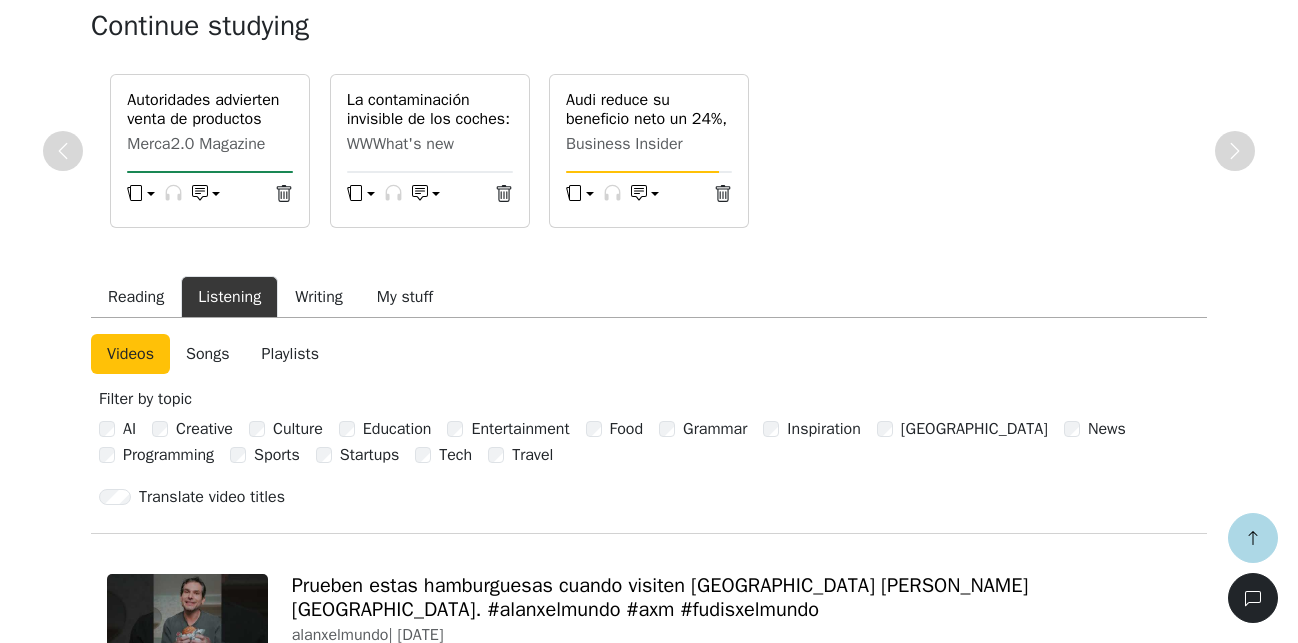 drag, startPoint x: 303, startPoint y: 365, endPoint x: 23, endPoint y: 363, distance: 280.00714 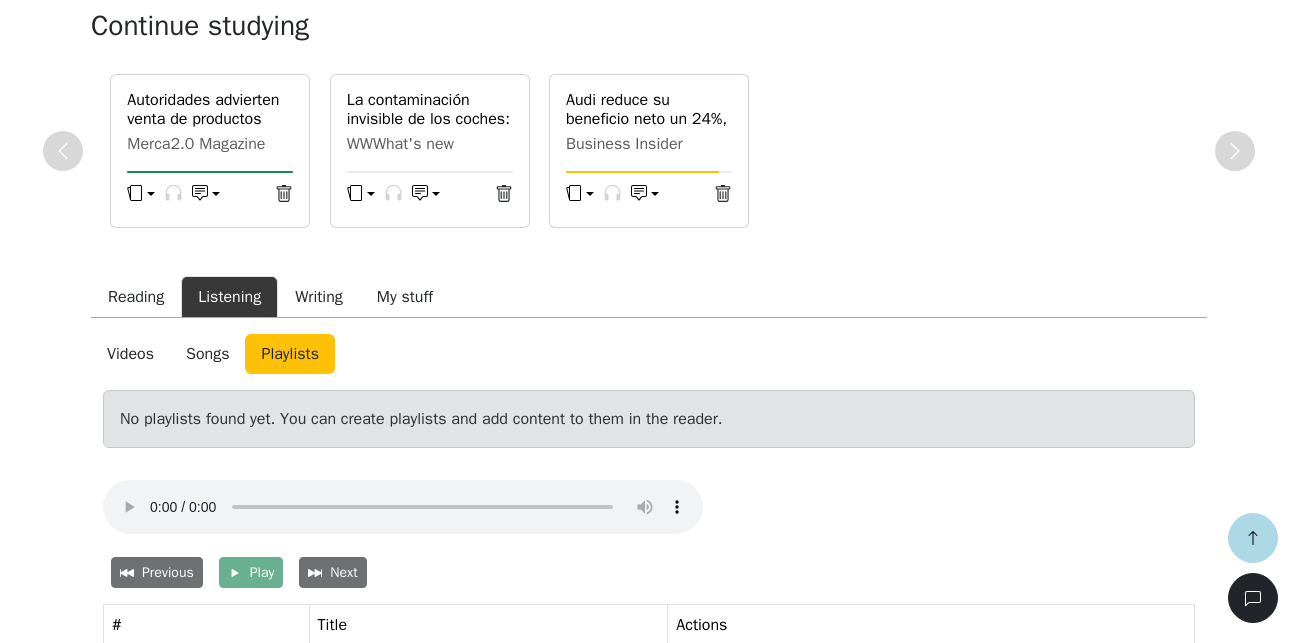 click on "Songs" at bounding box center (207, 354) 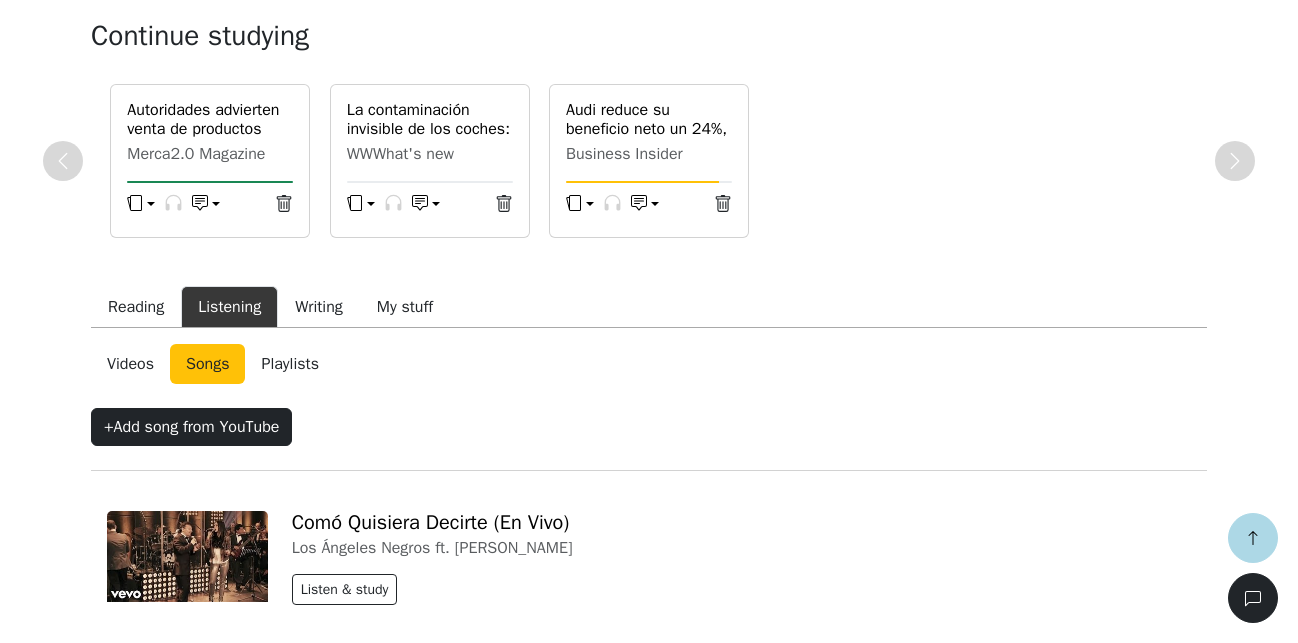 scroll, scrollTop: 603, scrollLeft: 0, axis: vertical 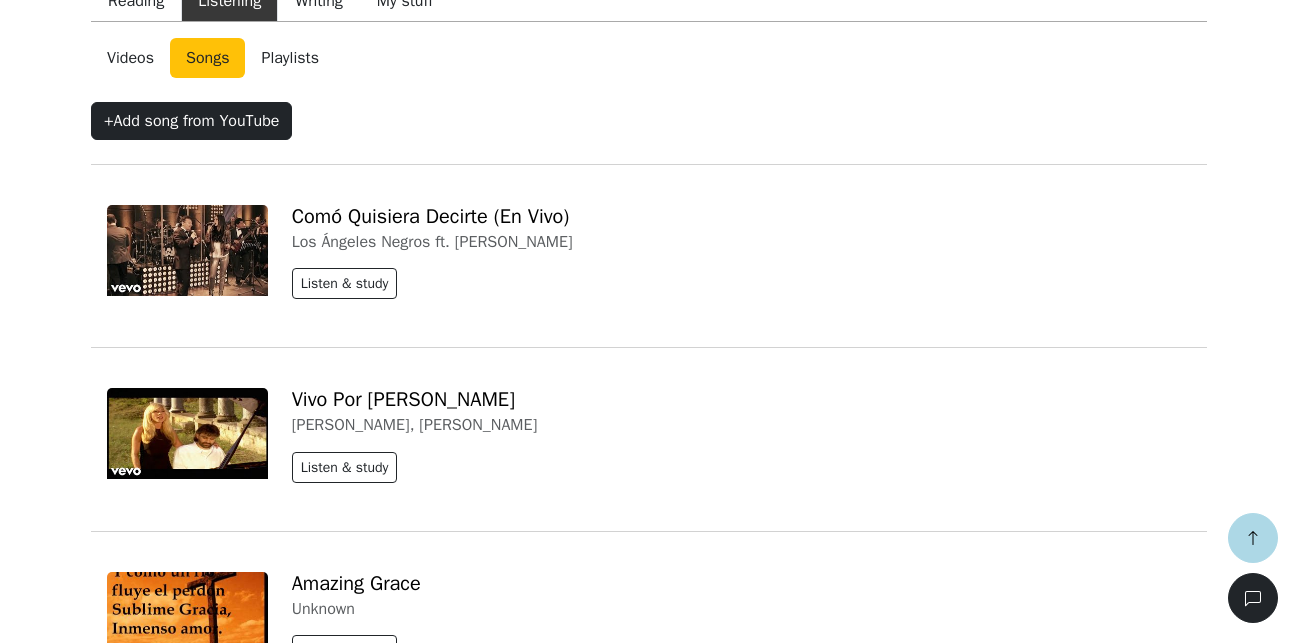 drag, startPoint x: 333, startPoint y: 404, endPoint x: 83, endPoint y: 404, distance: 250 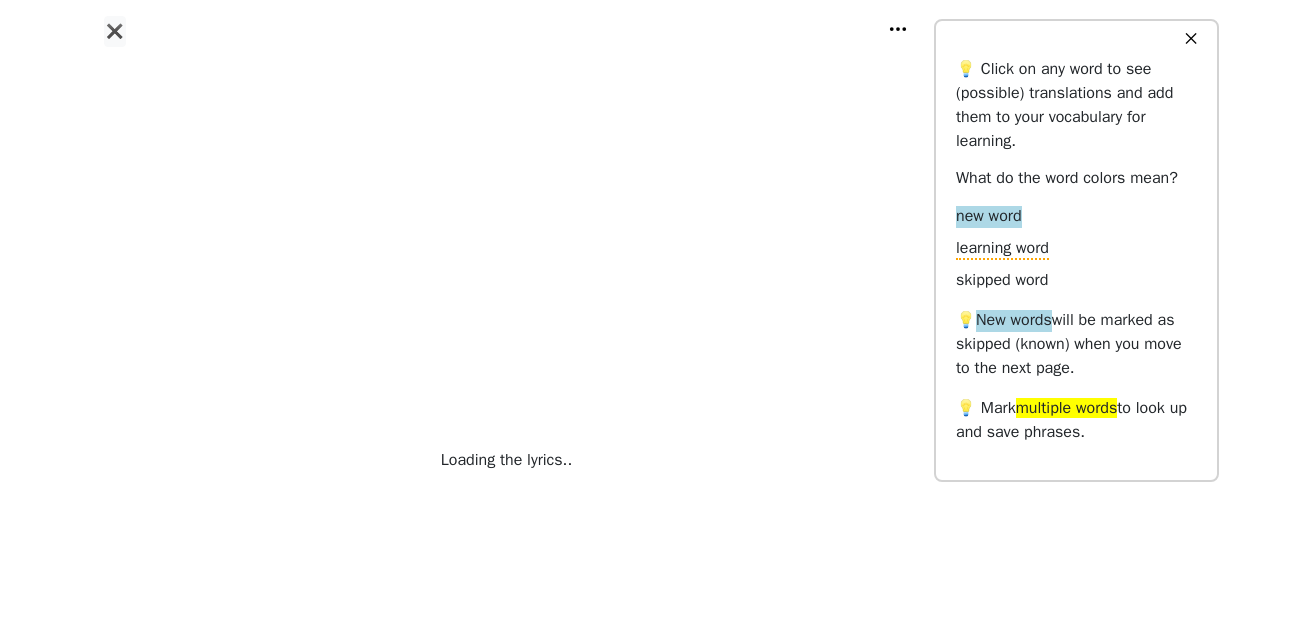 scroll, scrollTop: 0, scrollLeft: 0, axis: both 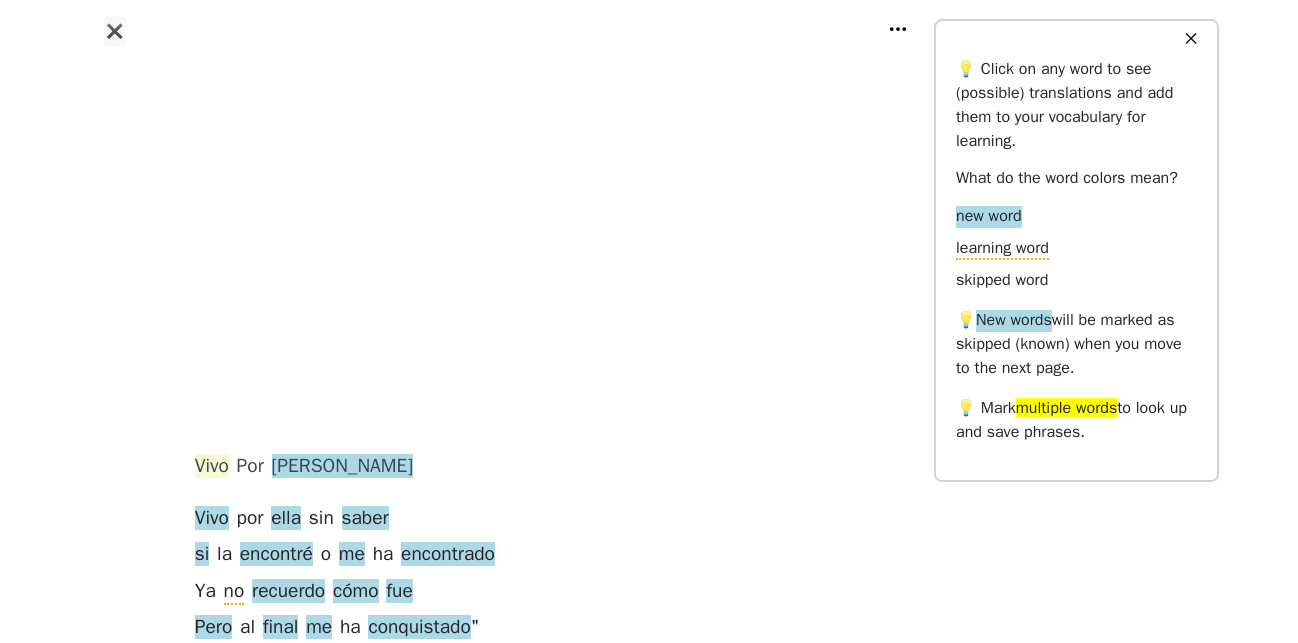 click on "Vivo" at bounding box center (212, 467) 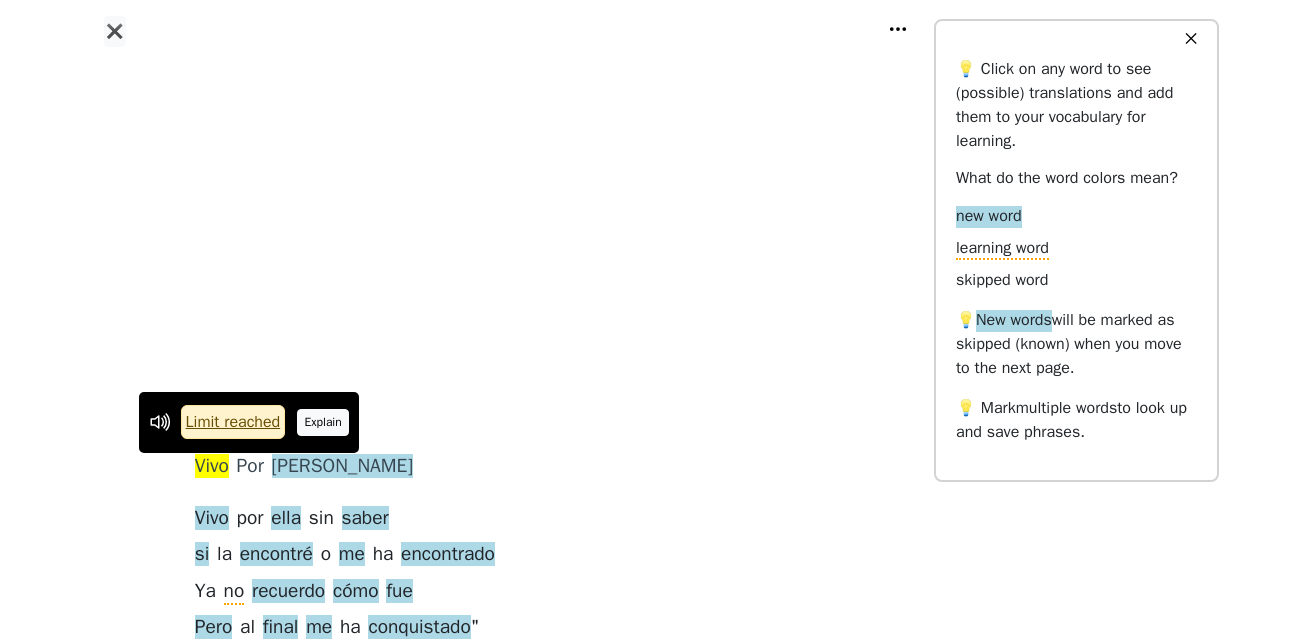 click on "Explain" at bounding box center (323, 422) 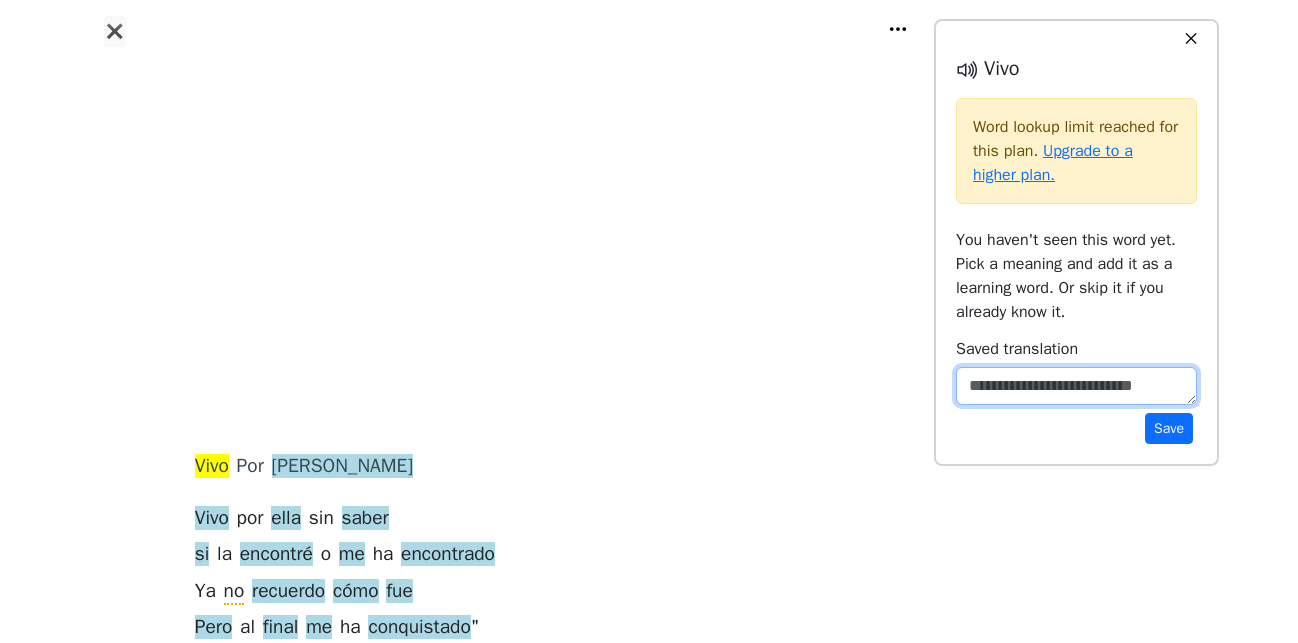 click at bounding box center (1076, 386) 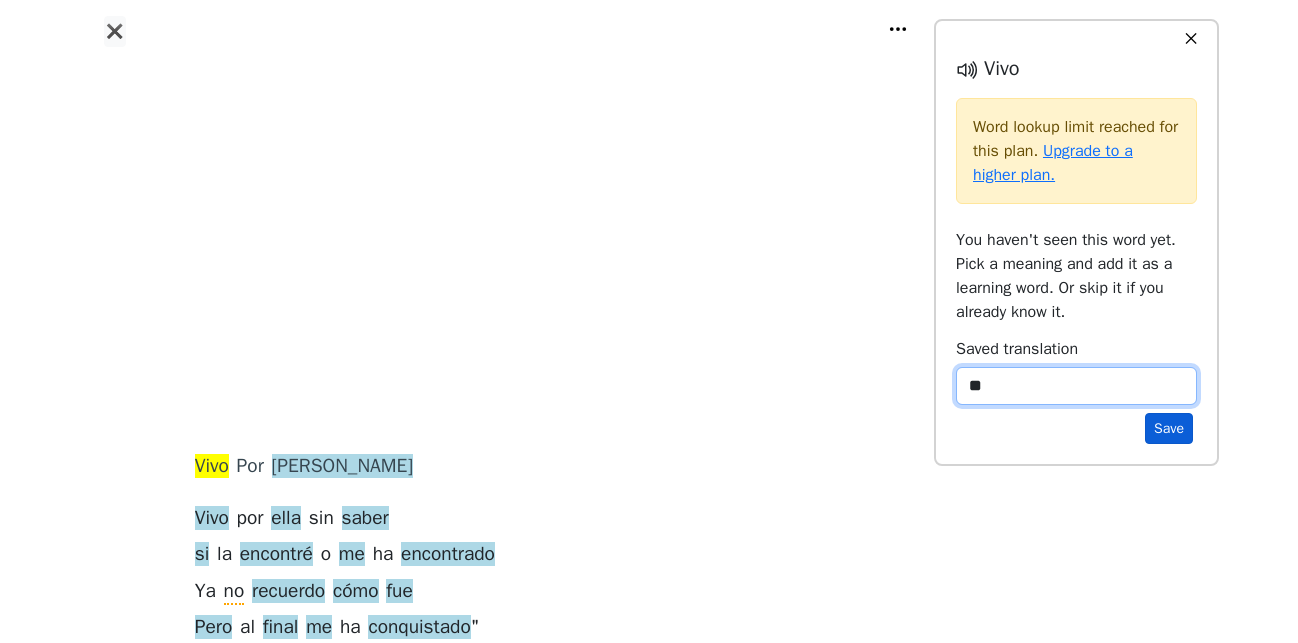 type on "**" 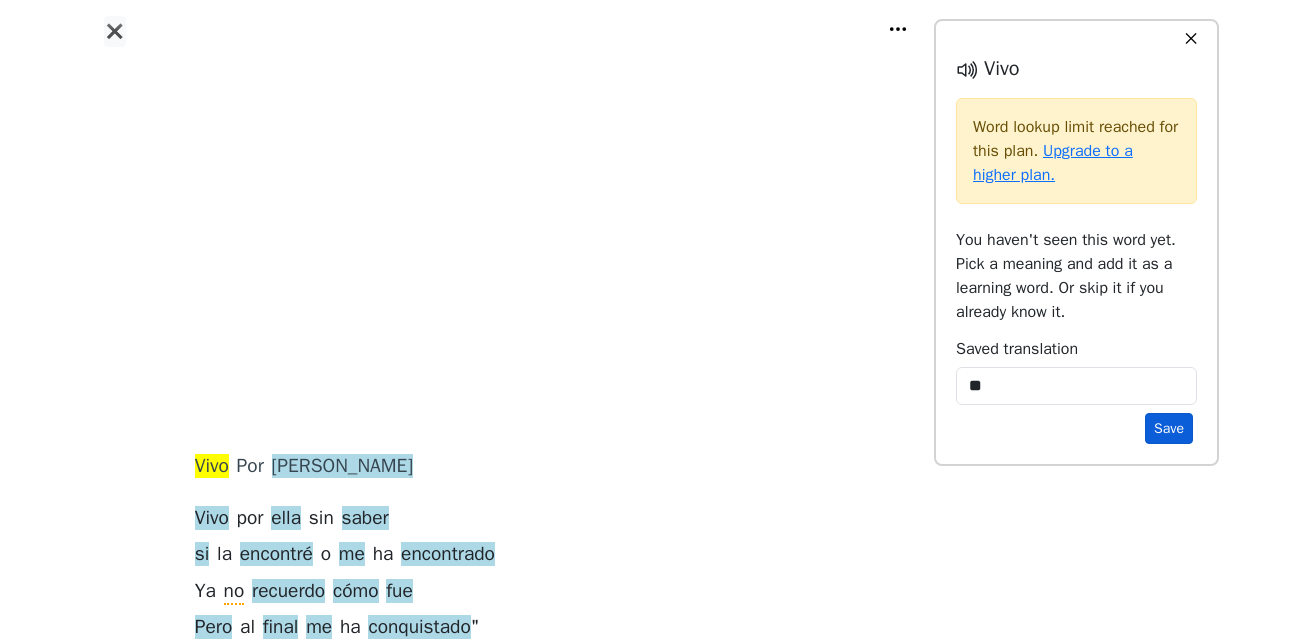 click on "Save" at bounding box center (1169, 428) 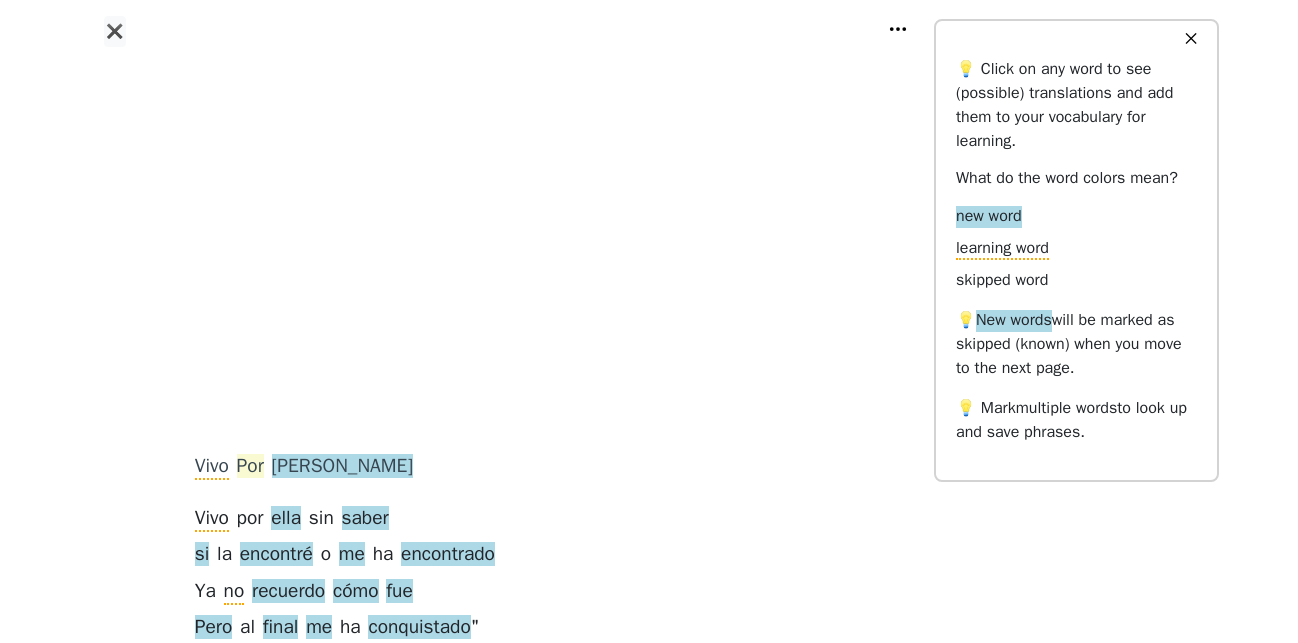 click on "Por" at bounding box center (250, 467) 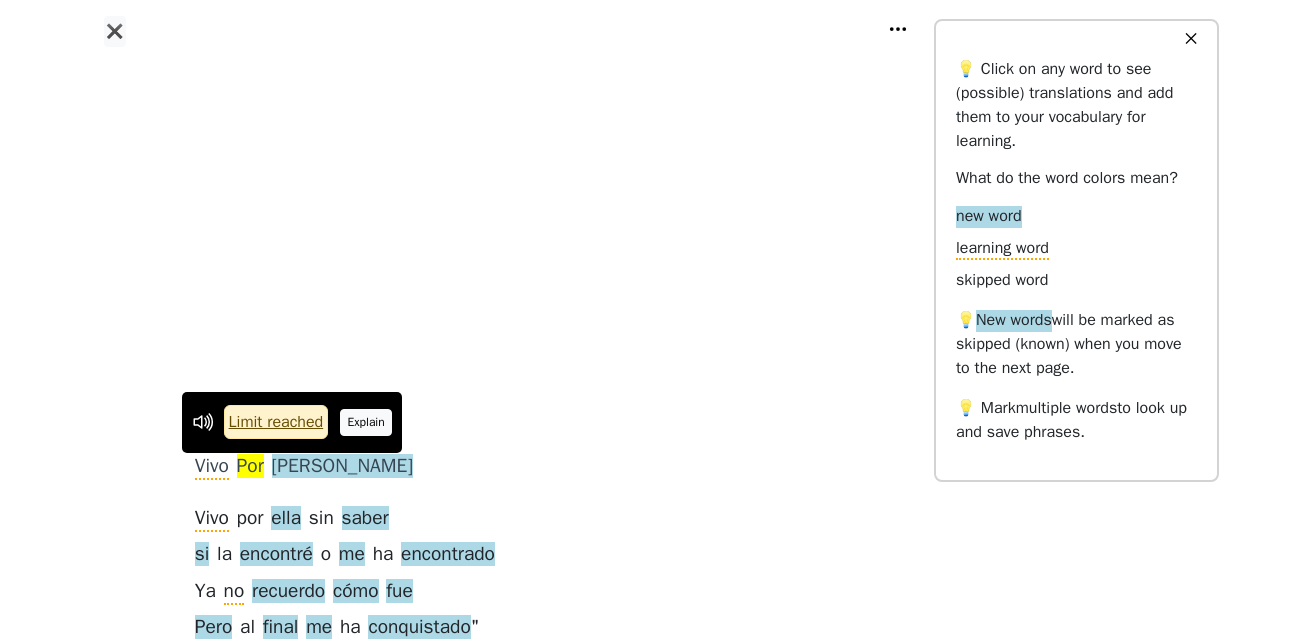 click on "Explain" at bounding box center [366, 422] 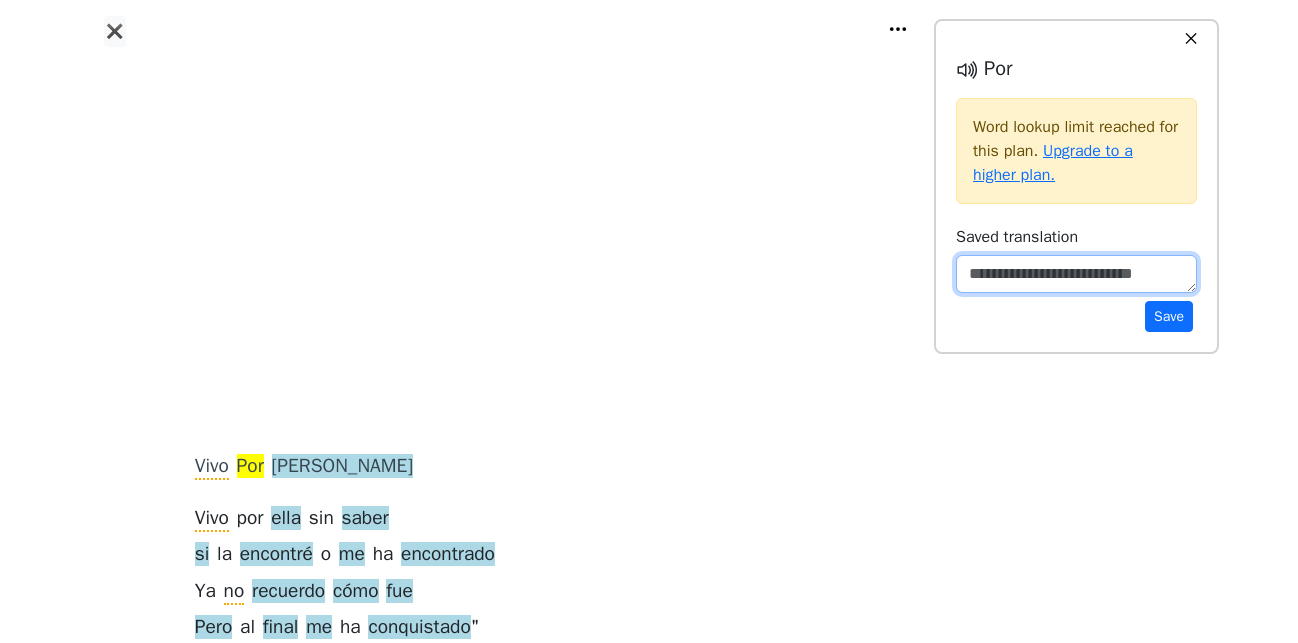 click at bounding box center (1076, 274) 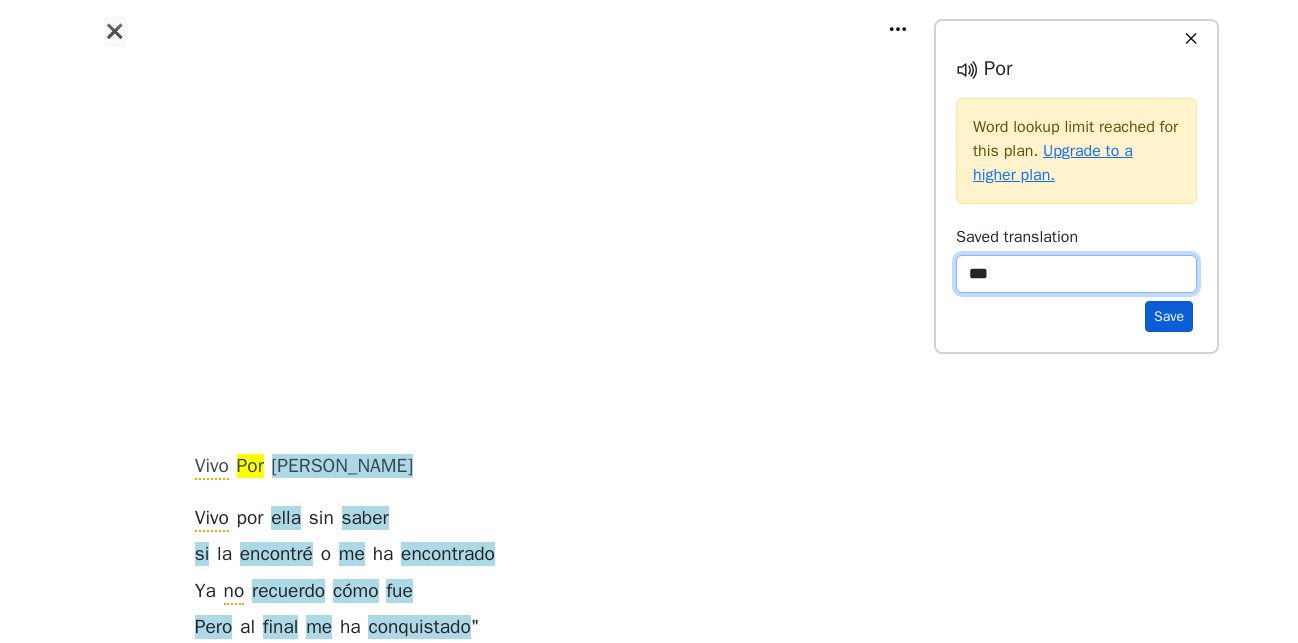 type on "***" 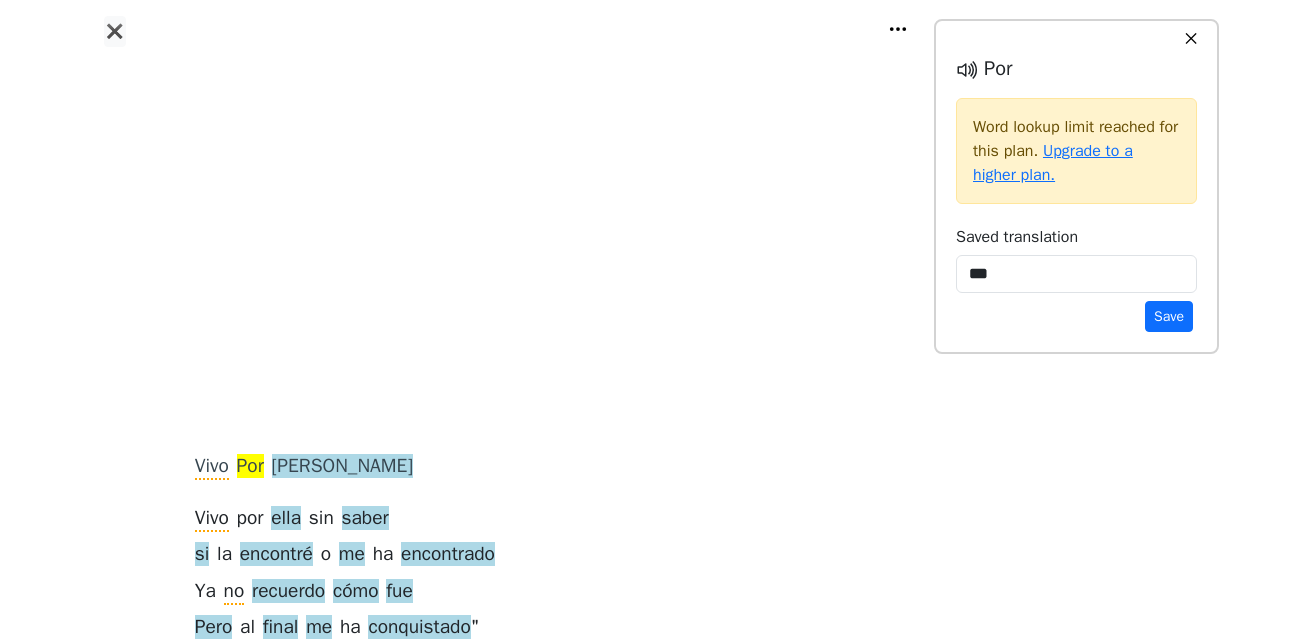 drag, startPoint x: 1179, startPoint y: 324, endPoint x: 989, endPoint y: 346, distance: 191.26944 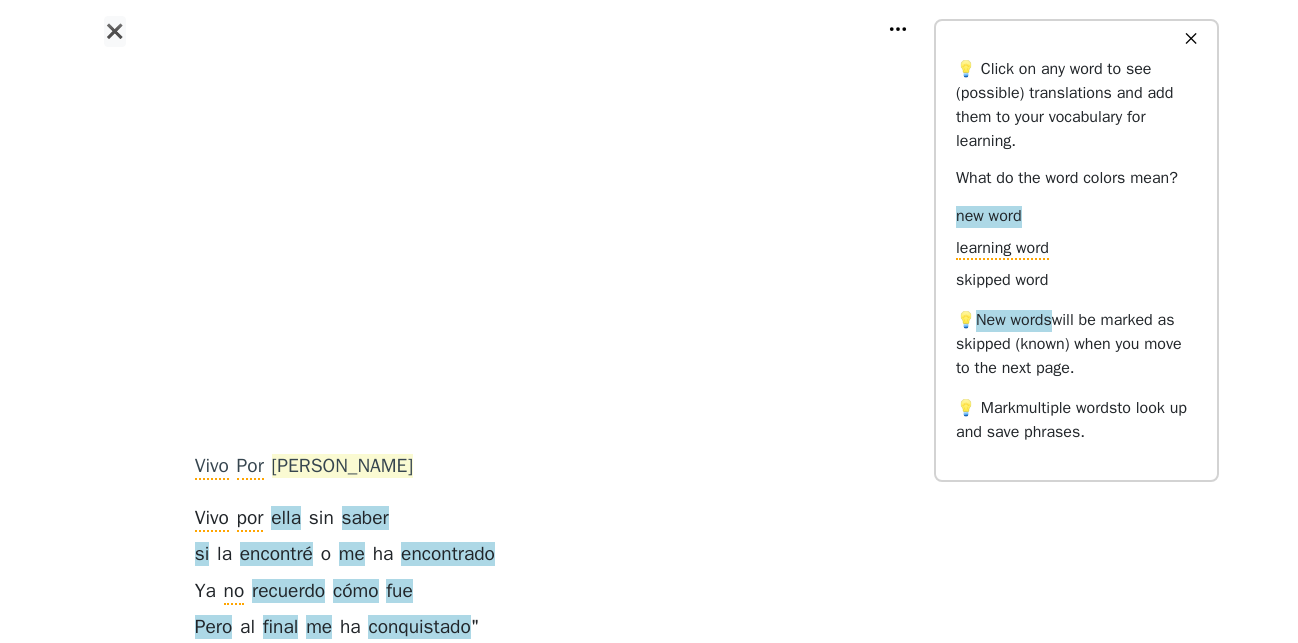 click on "Ella" at bounding box center (342, 467) 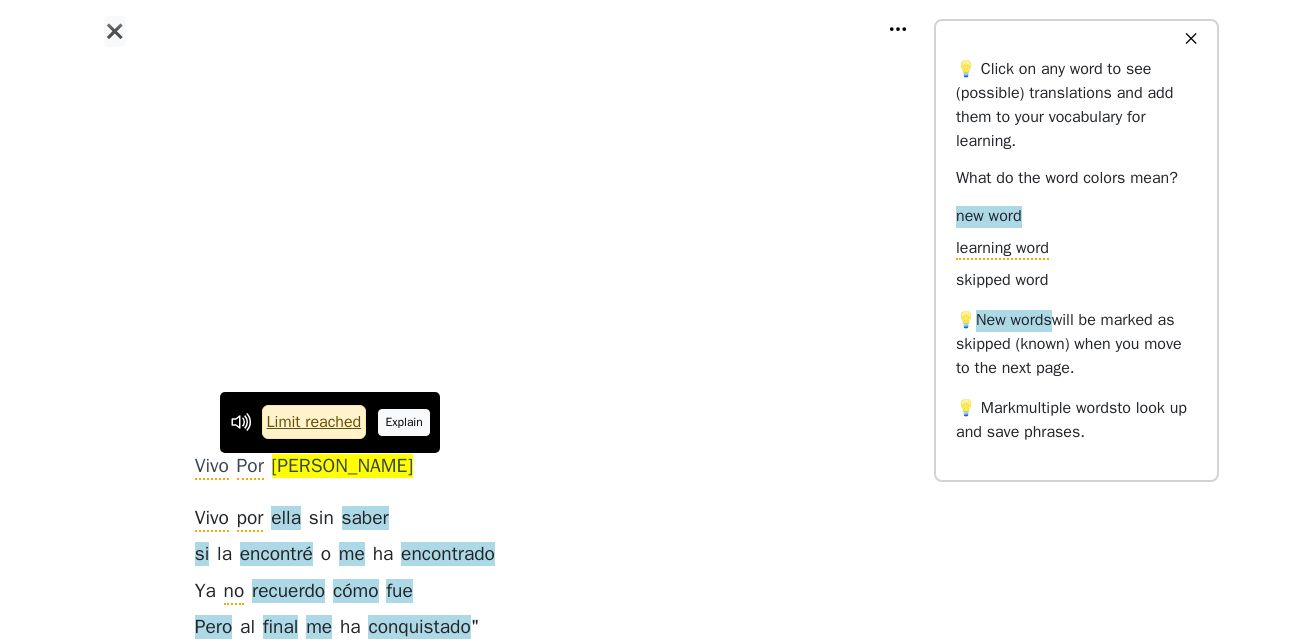 click on "Explain" at bounding box center [404, 422] 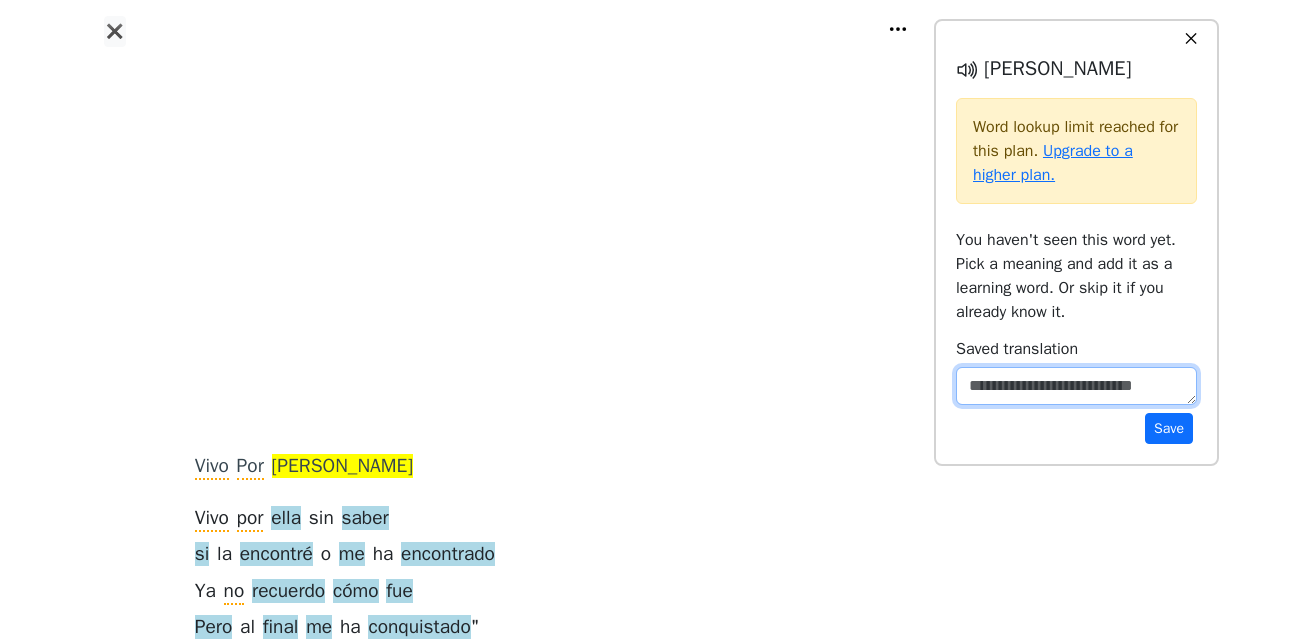 click at bounding box center (1076, 386) 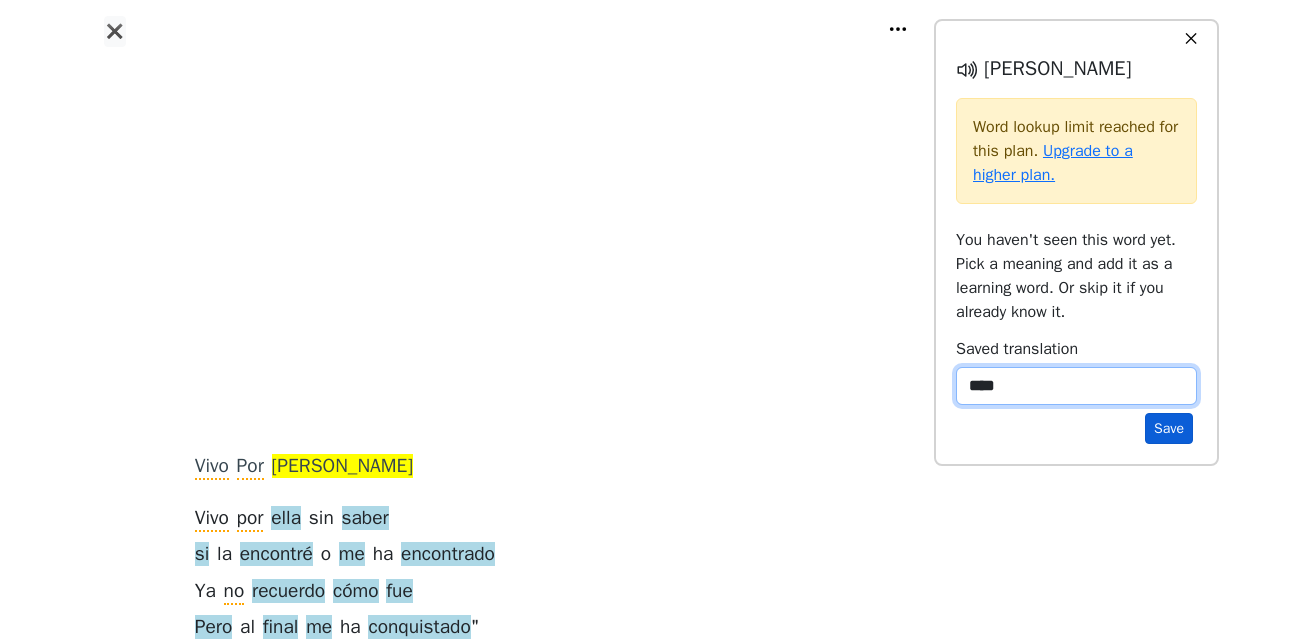 type on "****" 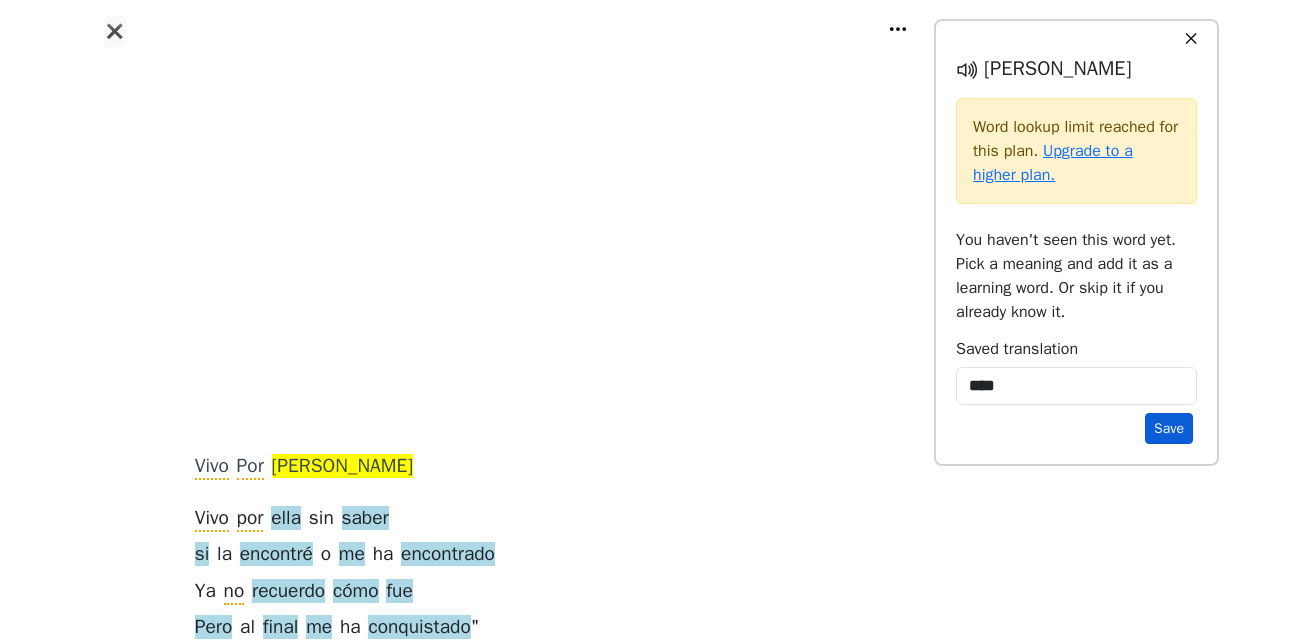 drag, startPoint x: 1160, startPoint y: 433, endPoint x: 1048, endPoint y: 452, distance: 113.600174 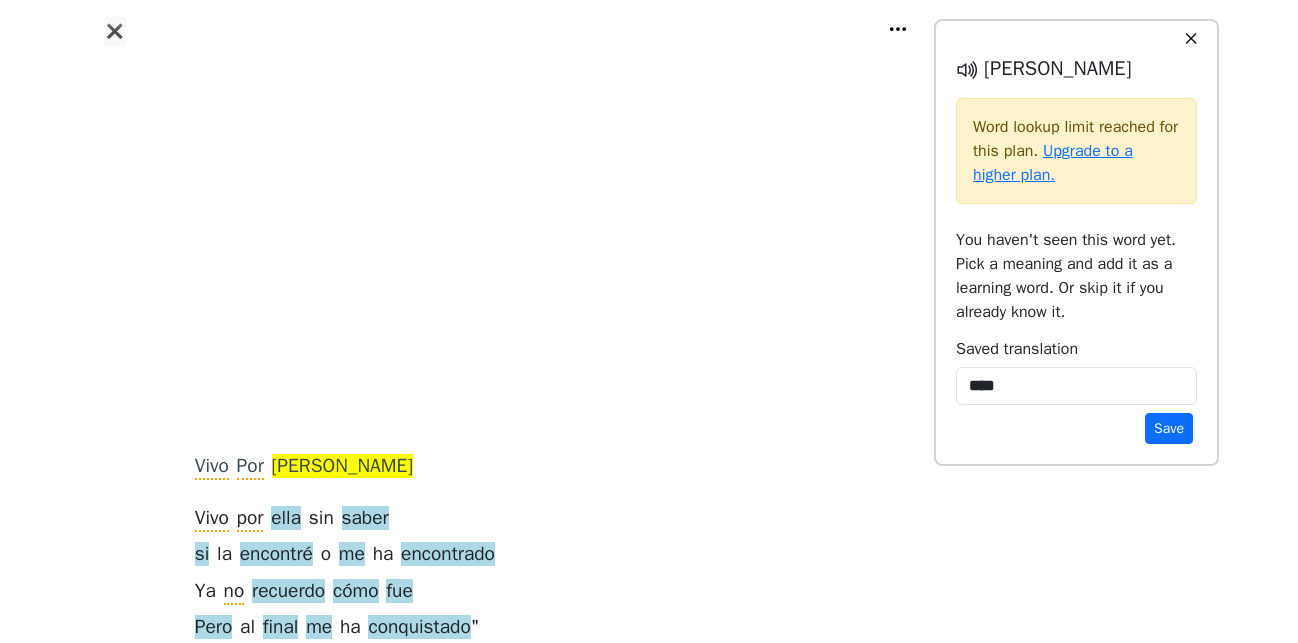 click on "Save" at bounding box center [1169, 428] 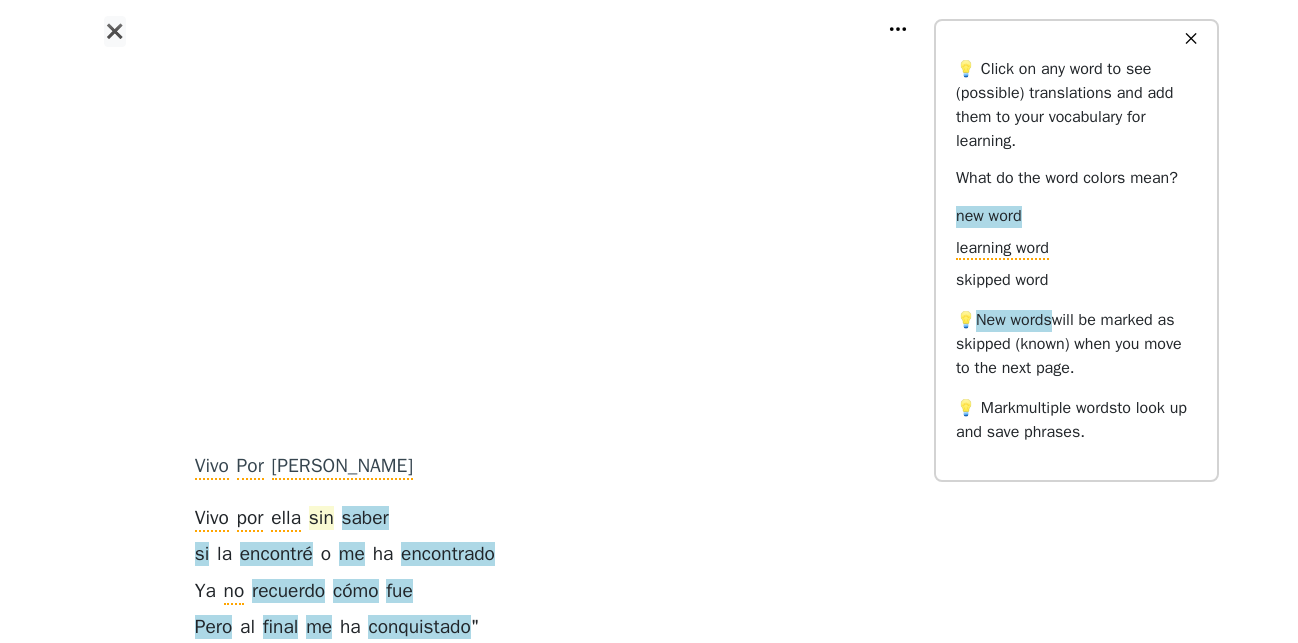 click on "sin" at bounding box center [321, 519] 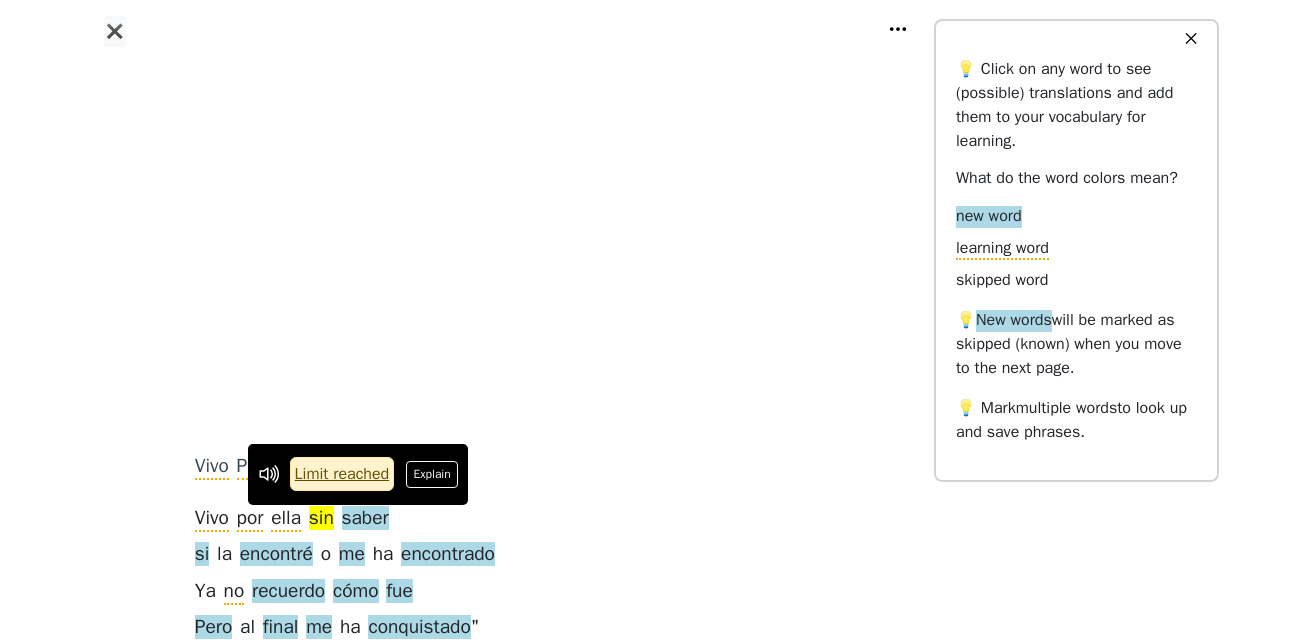 click on "Explain" at bounding box center [432, 474] 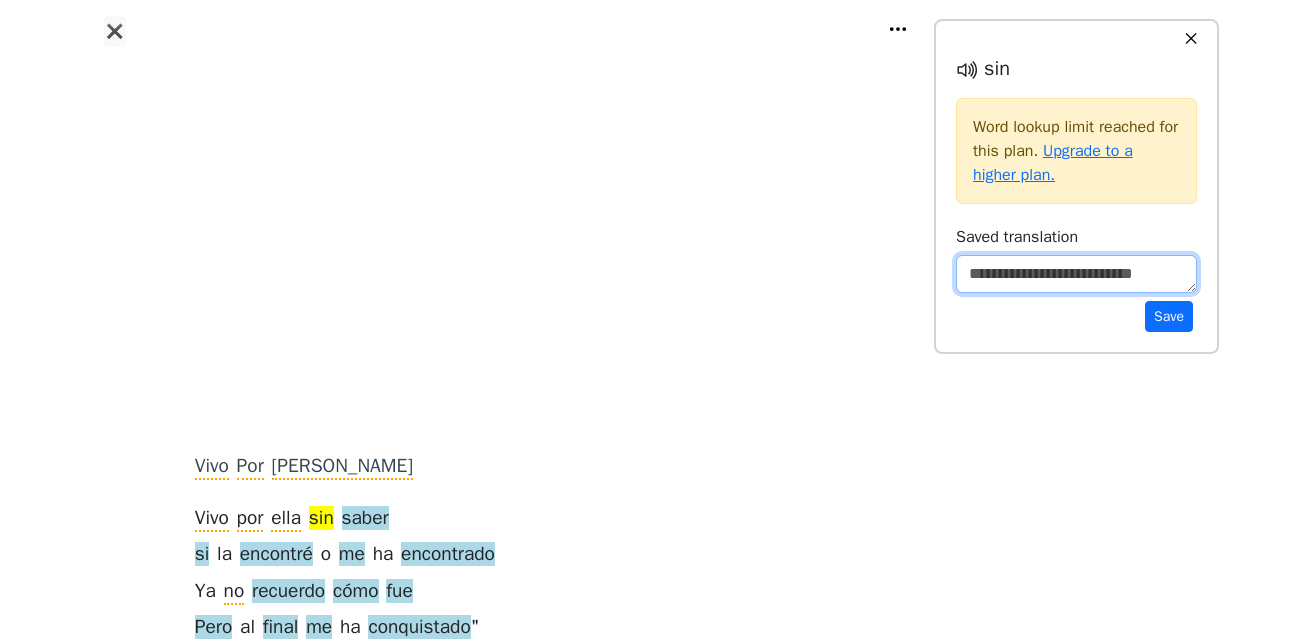click at bounding box center (1076, 274) 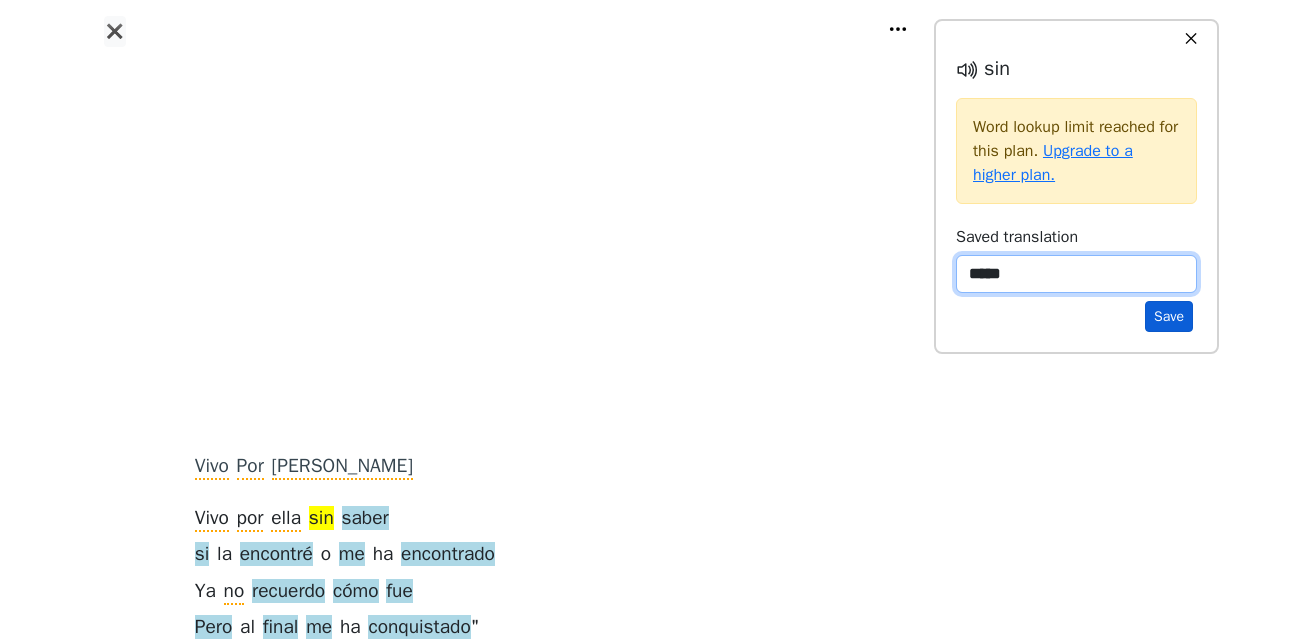 type on "*****" 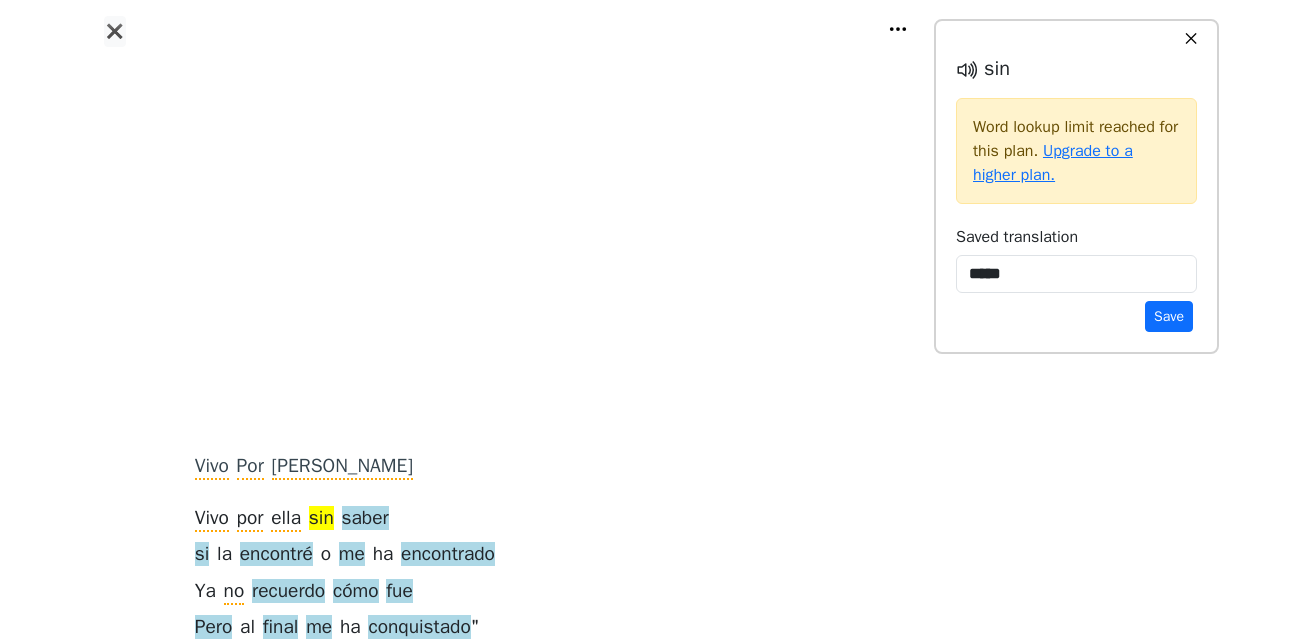 drag, startPoint x: 1168, startPoint y: 322, endPoint x: 1145, endPoint y: 329, distance: 24.04163 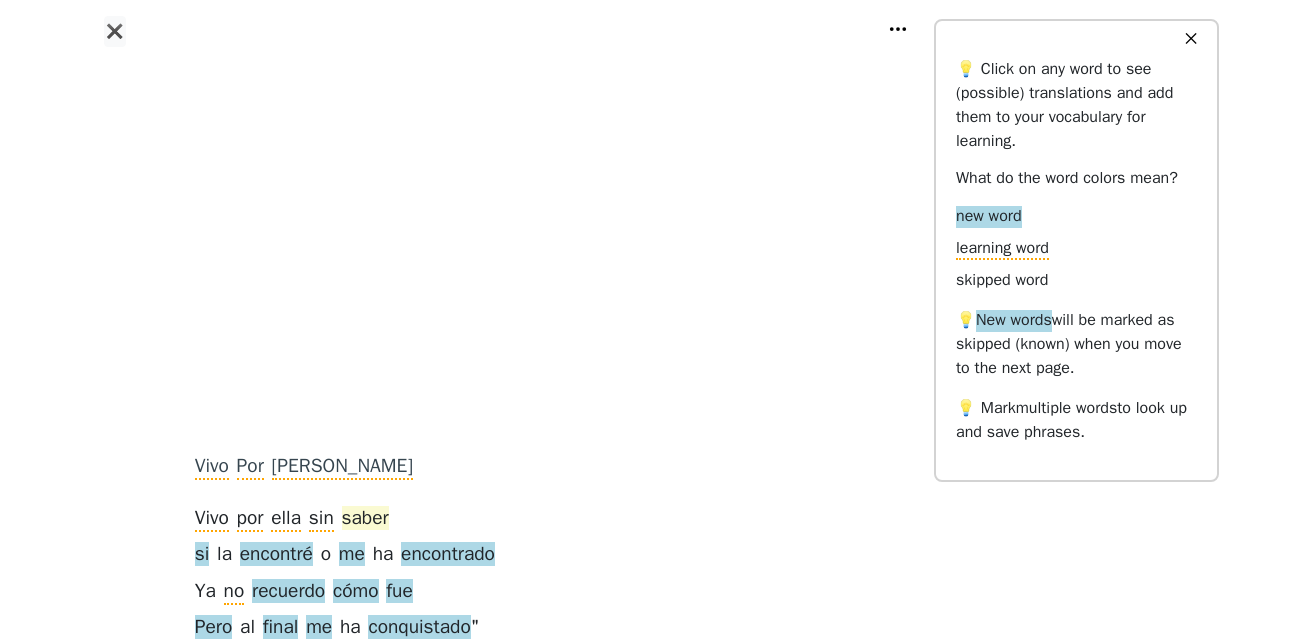 click on "saber" at bounding box center (365, 519) 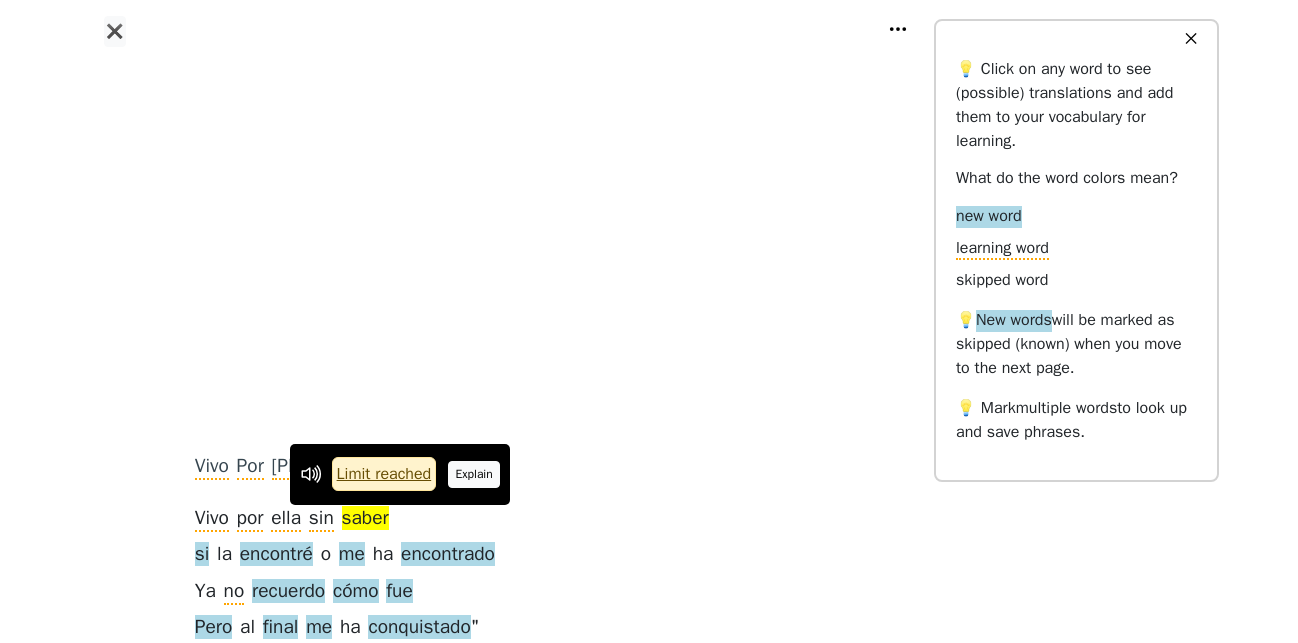 click on "Explain" at bounding box center (474, 474) 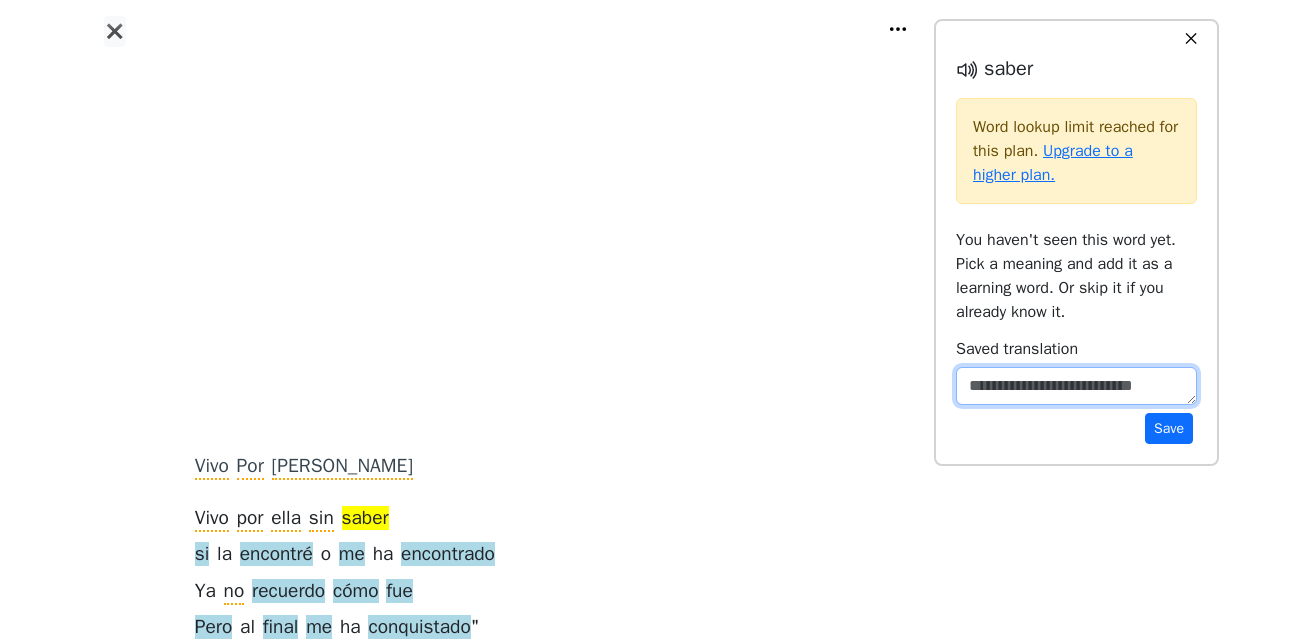 click at bounding box center [1076, 386] 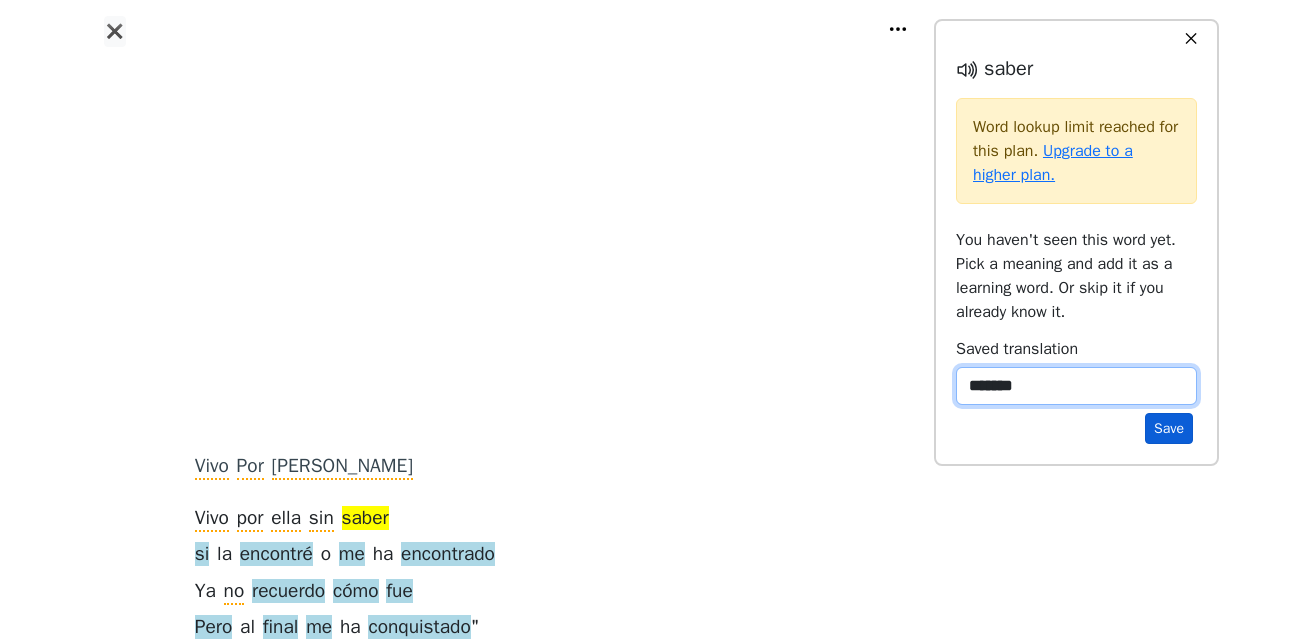 type on "*******" 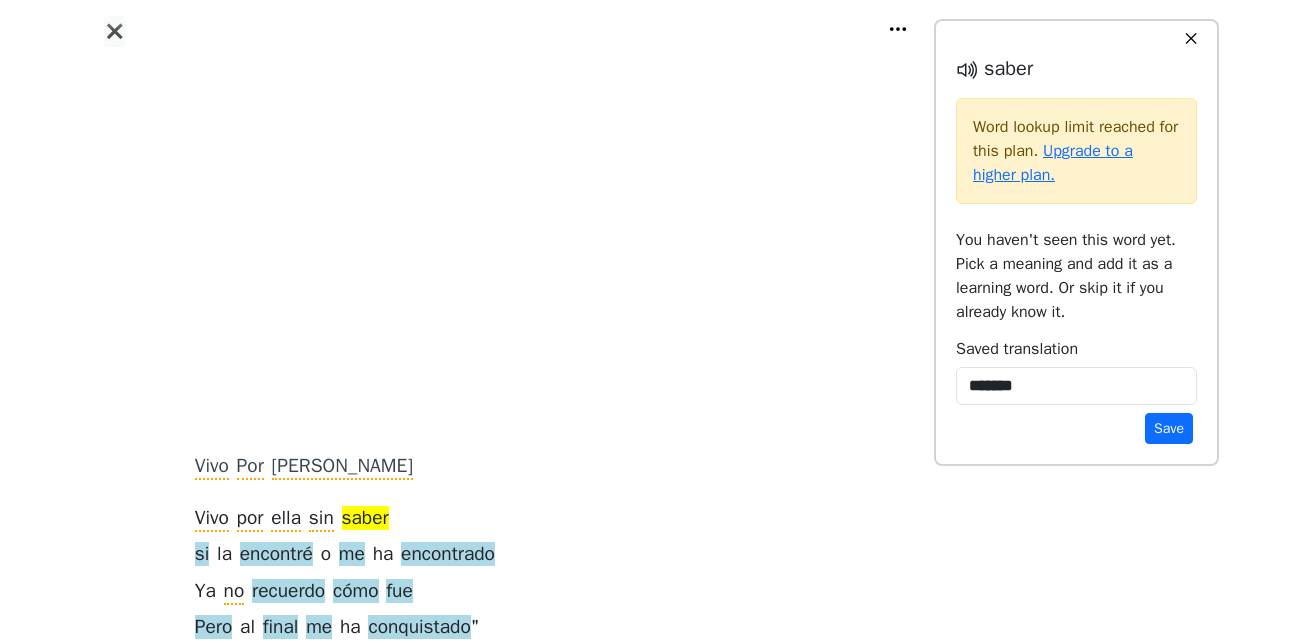 click on "Save" at bounding box center [1169, 428] 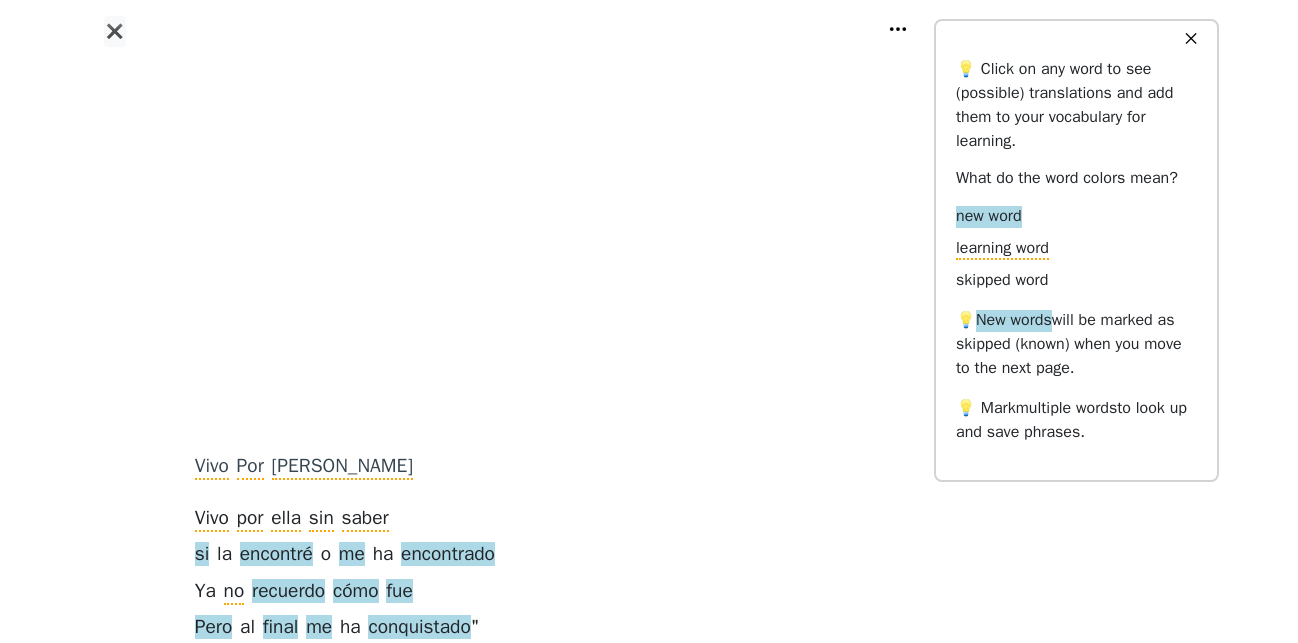 scroll, scrollTop: 102, scrollLeft: 0, axis: vertical 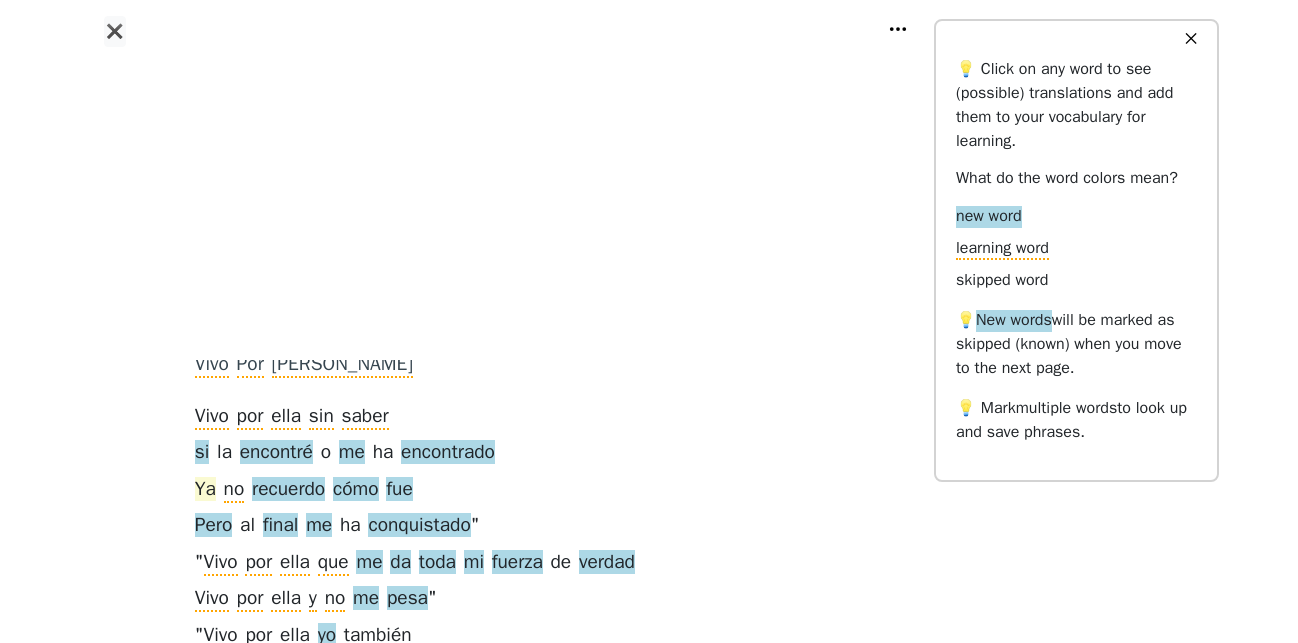 click on "Ya" at bounding box center [205, 490] 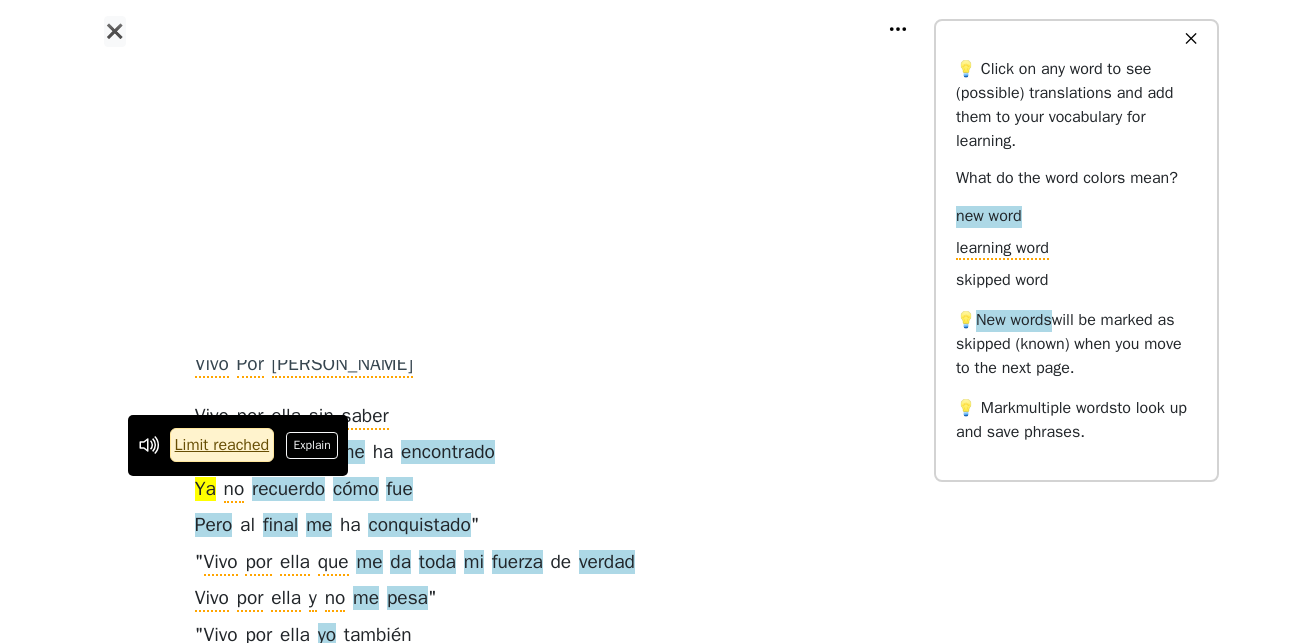 click on "Vivo   Por   Ella Vivo   por   ella   sin   saber   si   la   encontré   o   me   ha   encontrado   Ya   no   recuerdo   cómo   fue   Pero   al   final   me   ha   conquistado " " Vivo   por   ella   que   me   da   toda   mi   fuerza   de   verdad   Vivo   por   ella   y   no   me   pesa " " Vivo   por   ella   yo   también   No   te   me   pongas   tan   celoso   Ella   entre   todas   es   la   más   dulce   y   caliente   como   un   beso " " Ella   a   mi   lado   siempre   está   para   apagar   mi   soledad   Más   que   por   mí ,   por   ella   yo   vivo   también " Es   la   musa   que   te   invita A   tocarla   suavecita En   mi   piano   a   veces   triste   la   muerte   no   existe   si   ella   está   aquí " Vivo   por   ella   que   me   da   todo   el   afecto   que   le   sale   A   veces   pega   de   verdad " Pero   es   un   puño   que   no   duele " Vivo   por   ella   que   me   da   fuerza ,   valor   y   realidad   Para   sentirme   un   poco   vivo " Cómo   duele" at bounding box center [506, 1187] 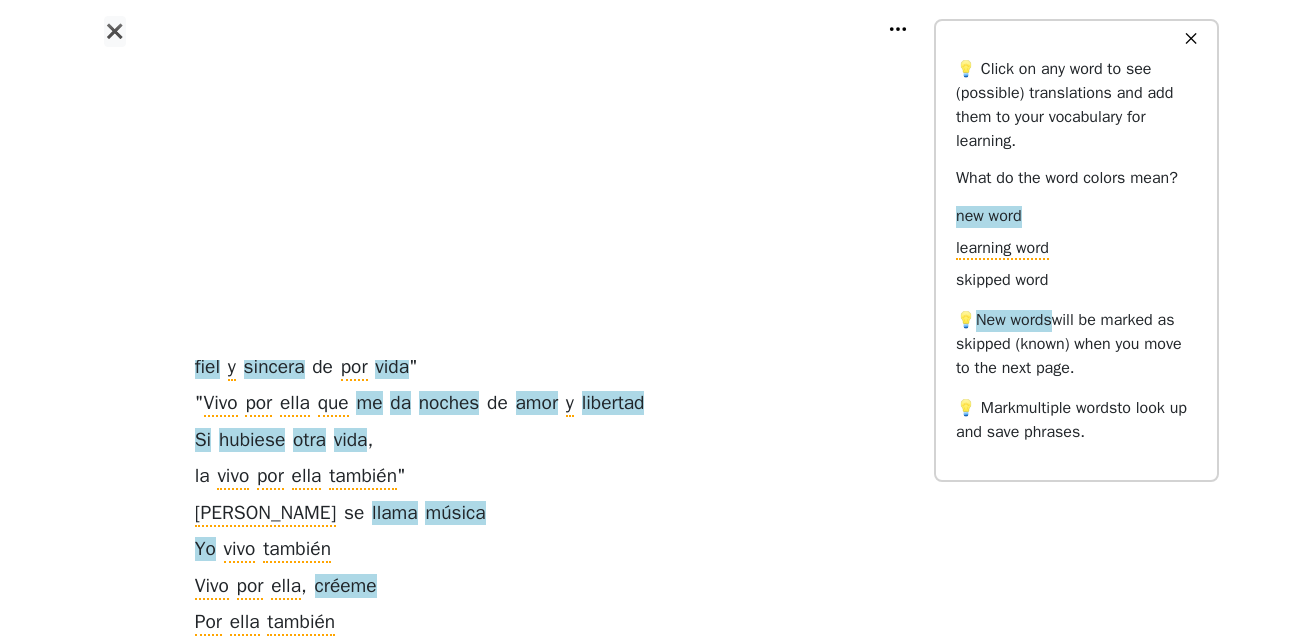 scroll, scrollTop: 1632, scrollLeft: 0, axis: vertical 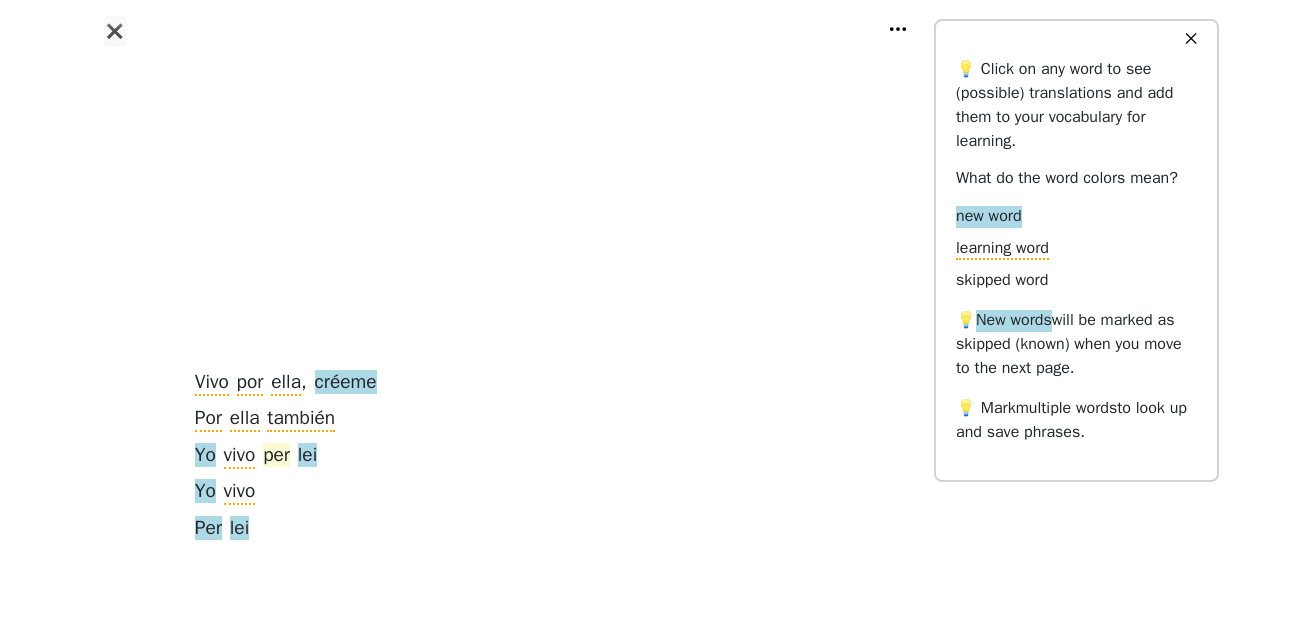 click on "per" at bounding box center (276, 456) 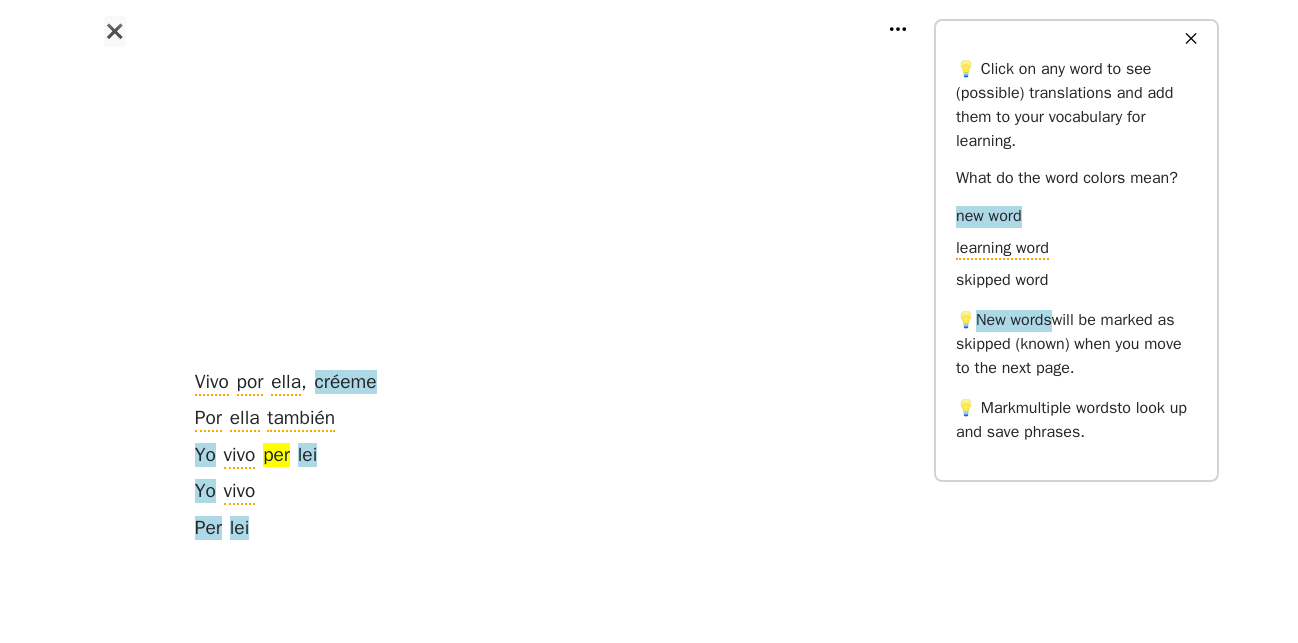 click on "Vivo   Por   Ella Vivo   por   ella   sin   saber   si   la   encontré   o   me   ha   encontrado   Ya   no   recuerdo   cómo   fue   Pero   al   final   me   ha   conquistado " " Vivo   por   ella   que   me   da   toda   mi   fuerza   de   verdad   Vivo   por   ella   y   no   me   pesa " " Vivo   por   ella   yo   también   No   te   me   pongas   tan   celoso   Ella   entre   todas   es   la   más   dulce   y   caliente   como   un   beso " " Ella   a   mi   lado   siempre   está   para   apagar   mi   soledad   Más   que   por   mí ,   por   ella   yo   vivo   también " Es   la   musa   que   te   invita A   tocarla   suavecita En   mi   piano   a   veces   triste   la   muerte   no   existe   si   ella   está   aquí " Vivo   por   ella   que   me   da   todo   el   afecto   que   le   sale   A   veces   pega   de   verdad " Pero   es   un   puño   que   no   duele " Vivo   por   ella   que   me   da   fuerza ,   valor   y   realidad   Para   sentirme   un   poco   vivo " Cómo   duele" at bounding box center (506, -343) 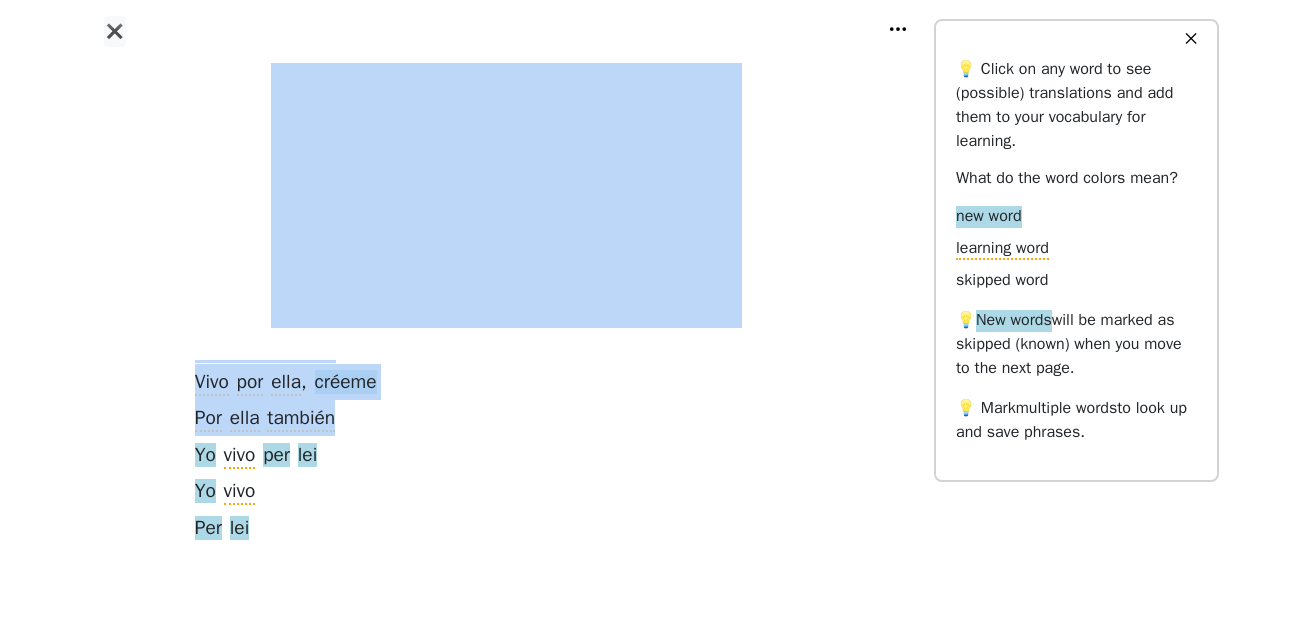 drag, startPoint x: 386, startPoint y: 426, endPoint x: 221, endPoint y: 293, distance: 211.92923 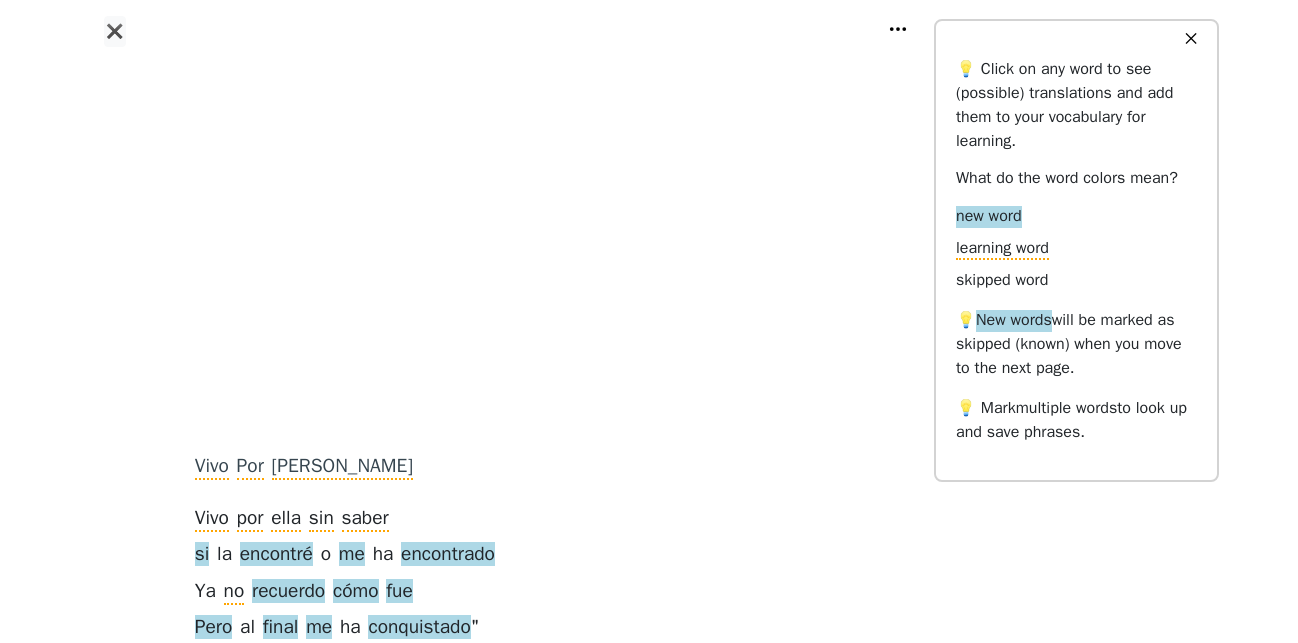 scroll, scrollTop: 102, scrollLeft: 0, axis: vertical 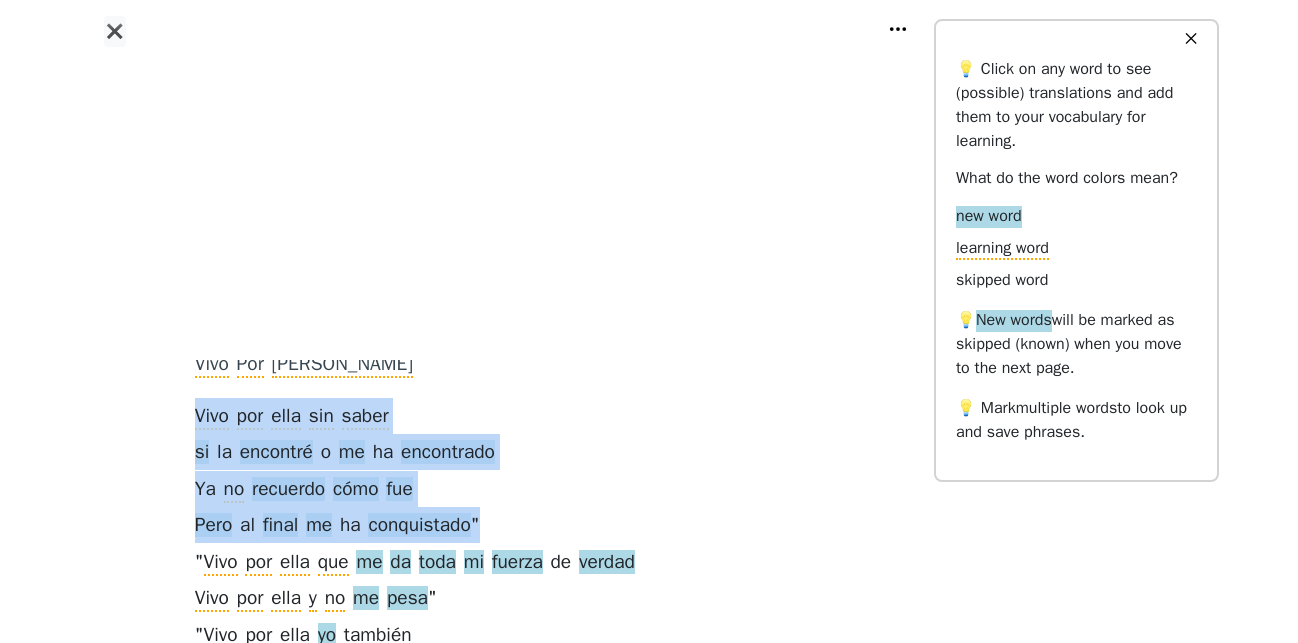 drag, startPoint x: 281, startPoint y: 413, endPoint x: 556, endPoint y: 533, distance: 300.04166 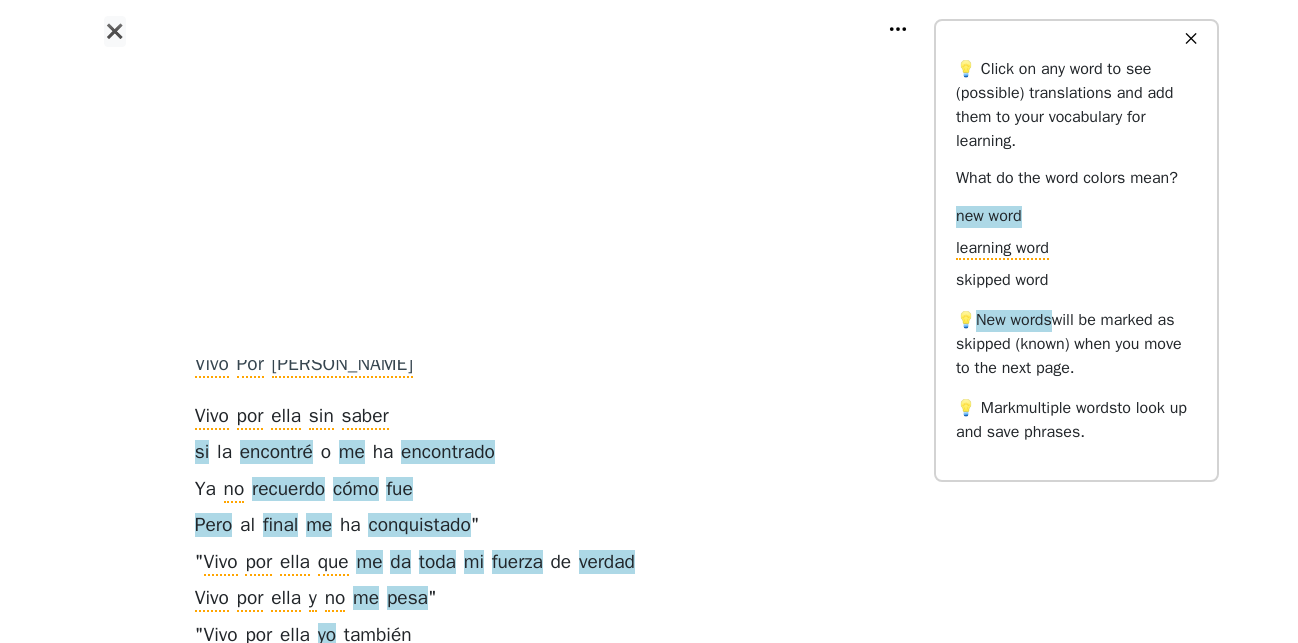 click on "Vivo   Por   Ella Vivo   por   ella   sin   saber   si   la   encontré   o   me   ha   encontrado   Ya   no   recuerdo   cómo   fue   Pero   al   final   me   ha   conquistado " " Vivo   por   ella   que   me   da   toda   mi   fuerza   de   verdad   Vivo   por   ella   y   no   me   pesa " " Vivo   por   ella   yo   también   No   te   me   pongas   tan   celoso   Ella   entre   todas   es   la   más   dulce   y   caliente   como   un   beso " " Ella   a   mi   lado   siempre   está   para   apagar   mi   soledad   Más   que   por   mí ,   por   ella   yo   vivo   también " Es   la   musa   que   te   invita A   tocarla   suavecita En   mi   piano   a   veces   triste   la   muerte   no   existe   si   ella   está   aquí " Vivo   por   ella   que   me   da   todo   el   afecto   que   le   sale   A   veces   pega   de   verdad " Pero   es   un   puño   que   no   duele " Vivo   por   ella   que   me   da   fuerza ,   valor   y   realidad   Para   sentirme   un   poco   vivo " Cómo   duele" at bounding box center [506, 1187] 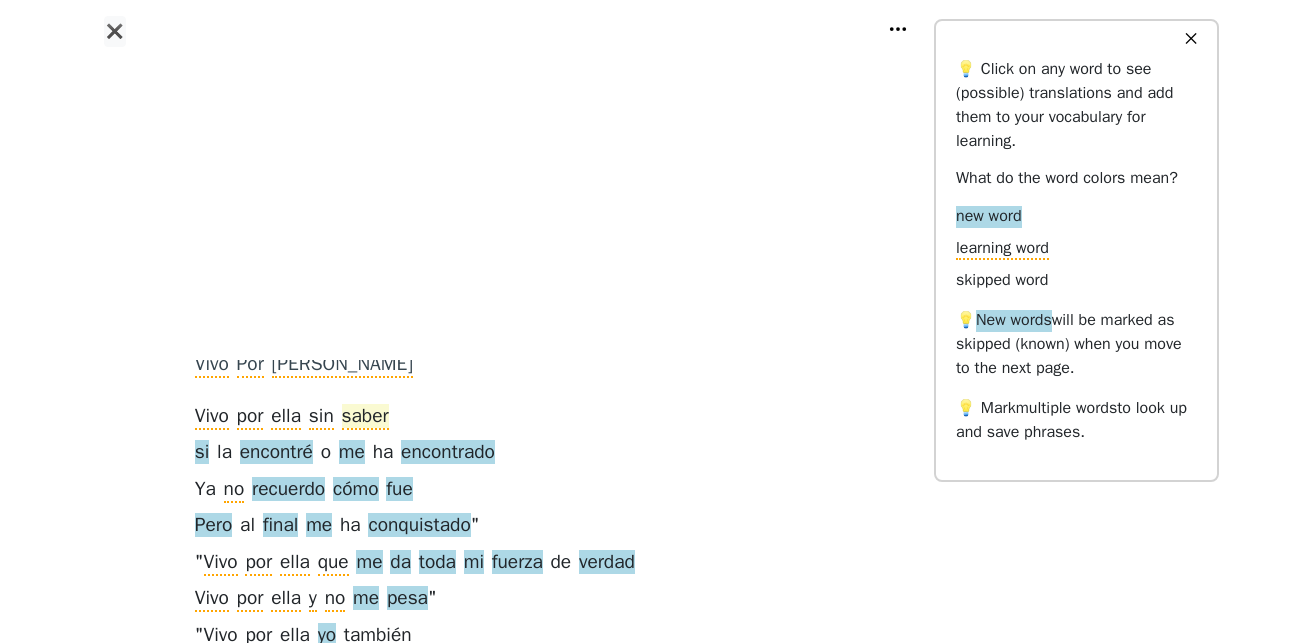 click on "saber" at bounding box center [365, 417] 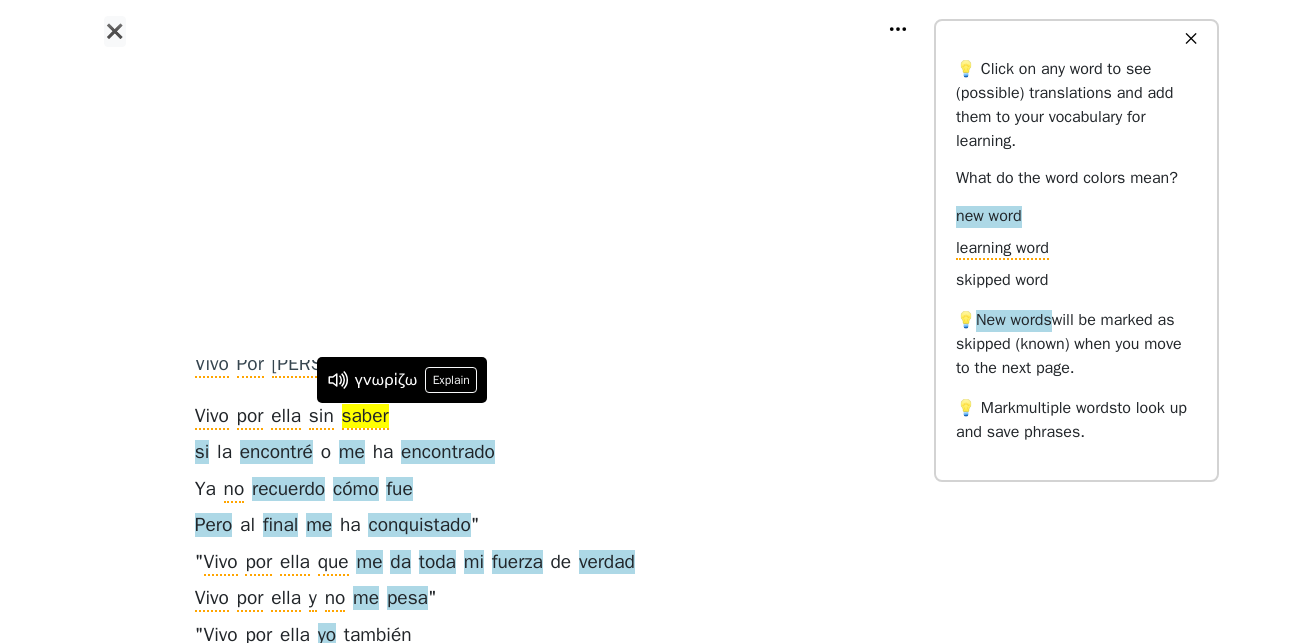 click on "Vivo   Por   Ella Vivo   por   ella   sin   saber   si   la   encontré   o   me   ha   encontrado   Ya   no   recuerdo   cómo   fue   Pero   al   final   me   ha   conquistado " " Vivo   por   ella   que   me   da   toda   mi   fuerza   de   verdad   Vivo   por   ella   y   no   me   pesa " " Vivo   por   ella   yo   también   No   te   me   pongas   tan   celoso   Ella   entre   todas   es   la   más   dulce   y   caliente   como   un   beso " " Ella   a   mi   lado   siempre   está   para   apagar   mi   soledad   Más   que   por   mí ,   por   ella   yo   vivo   también " Es   la   musa   que   te   invita A   tocarla   suavecita En   mi   piano   a   veces   triste   la   muerte   no   existe   si   ella   está   aquí " Vivo   por   ella   que   me   da   todo   el   afecto   que   le   sale   A   veces   pega   de   verdad " Pero   es   un   puño   que   no   duele " Vivo   por   ella   que   me   da   fuerza ,   valor   y   realidad   Para   sentirme   un   poco   vivo " Cómo   duele" at bounding box center (506, 1187) 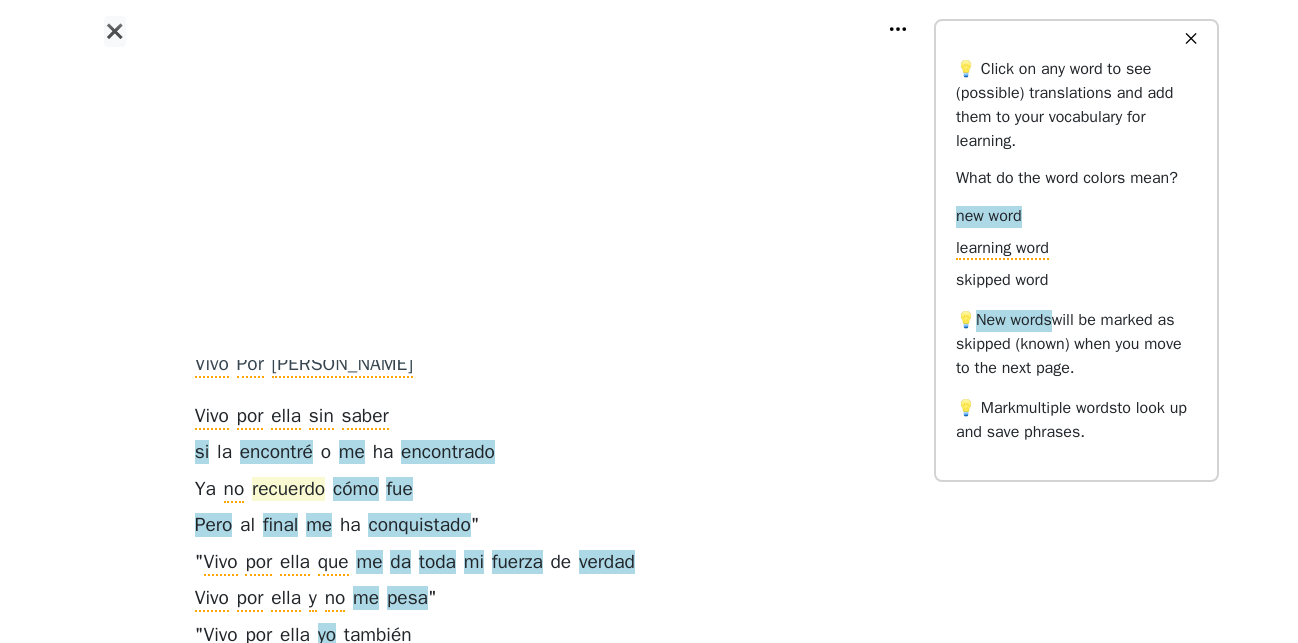 click on "recuerdo" at bounding box center [288, 490] 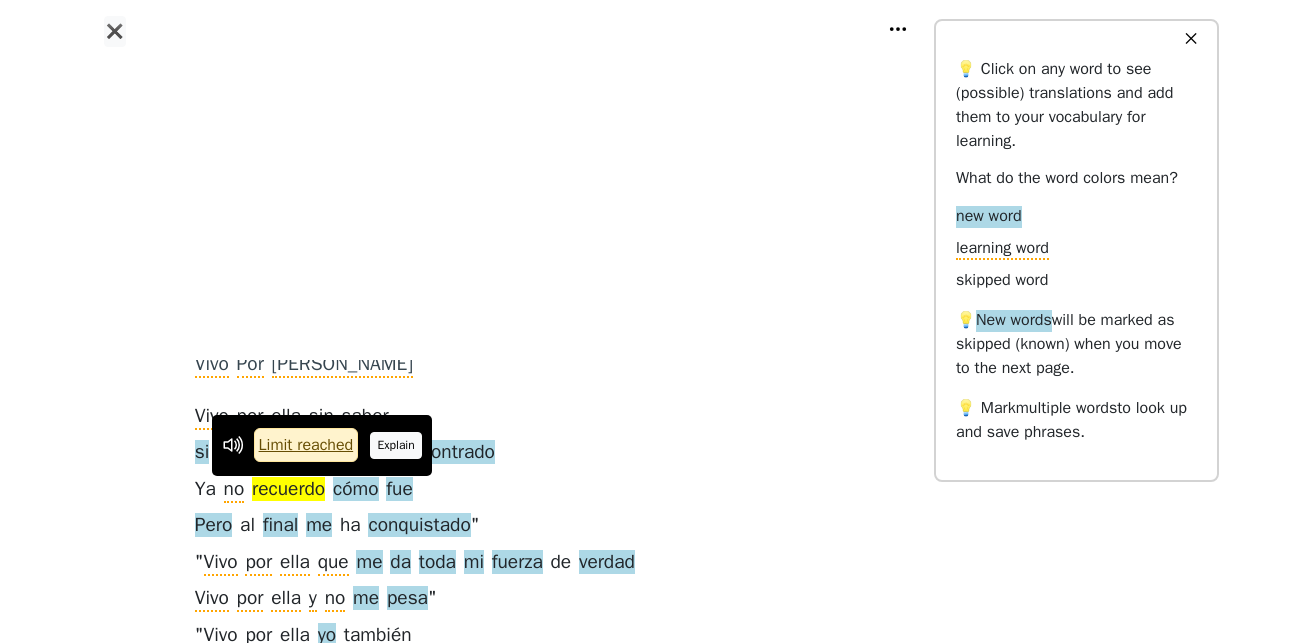 click on "Explain" at bounding box center (396, 445) 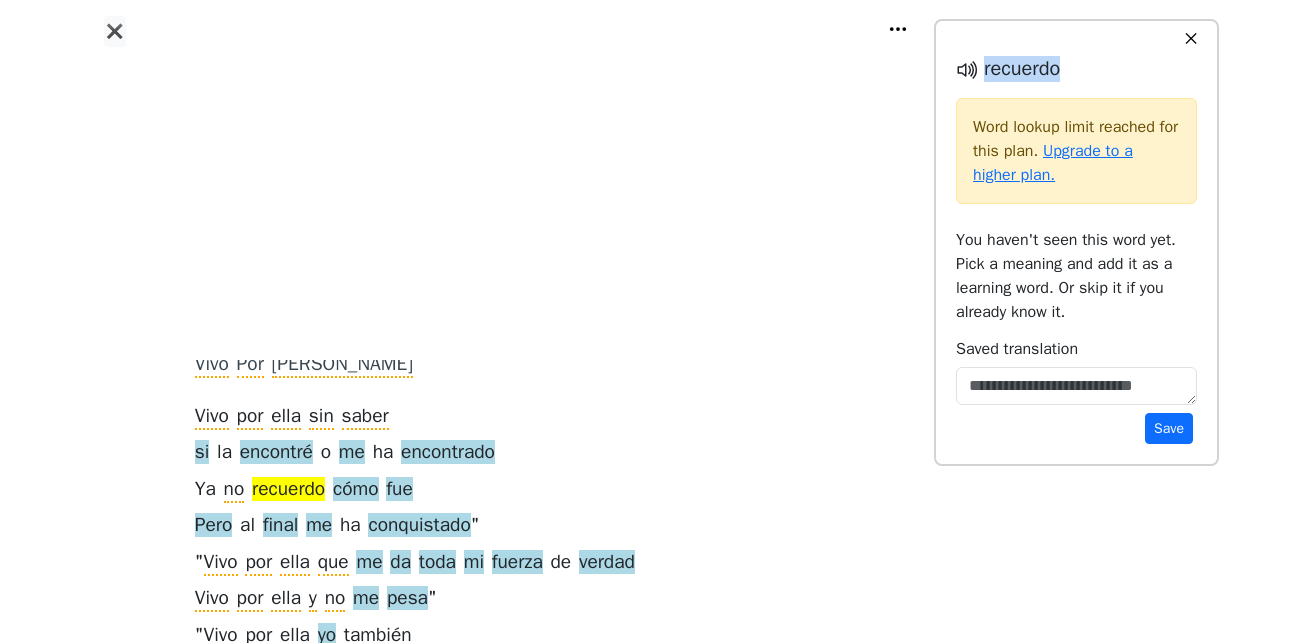 drag, startPoint x: 1087, startPoint y: 74, endPoint x: 986, endPoint y: 75, distance: 101.00495 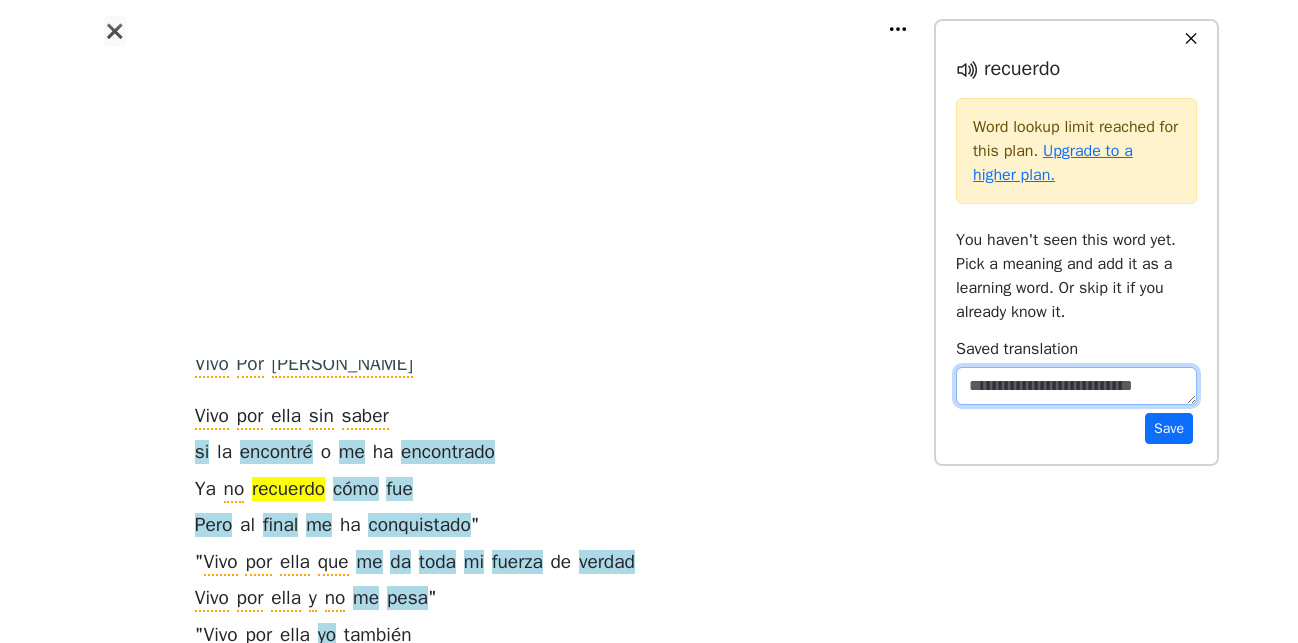 click at bounding box center [1076, 386] 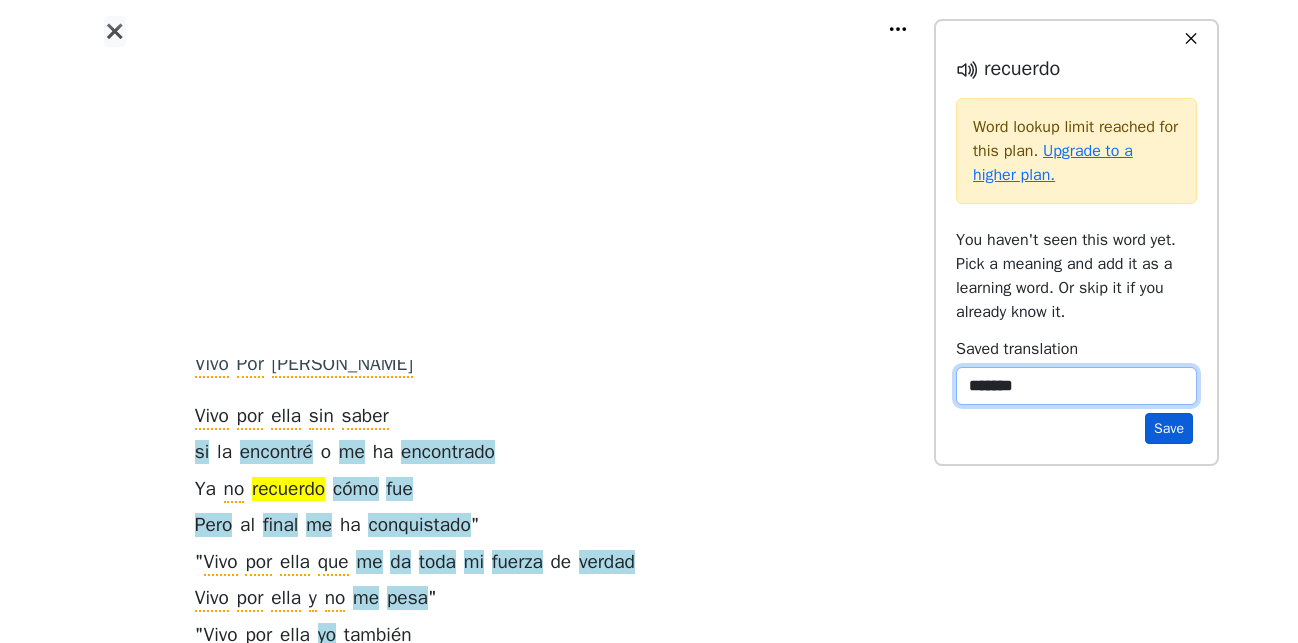 type on "*******" 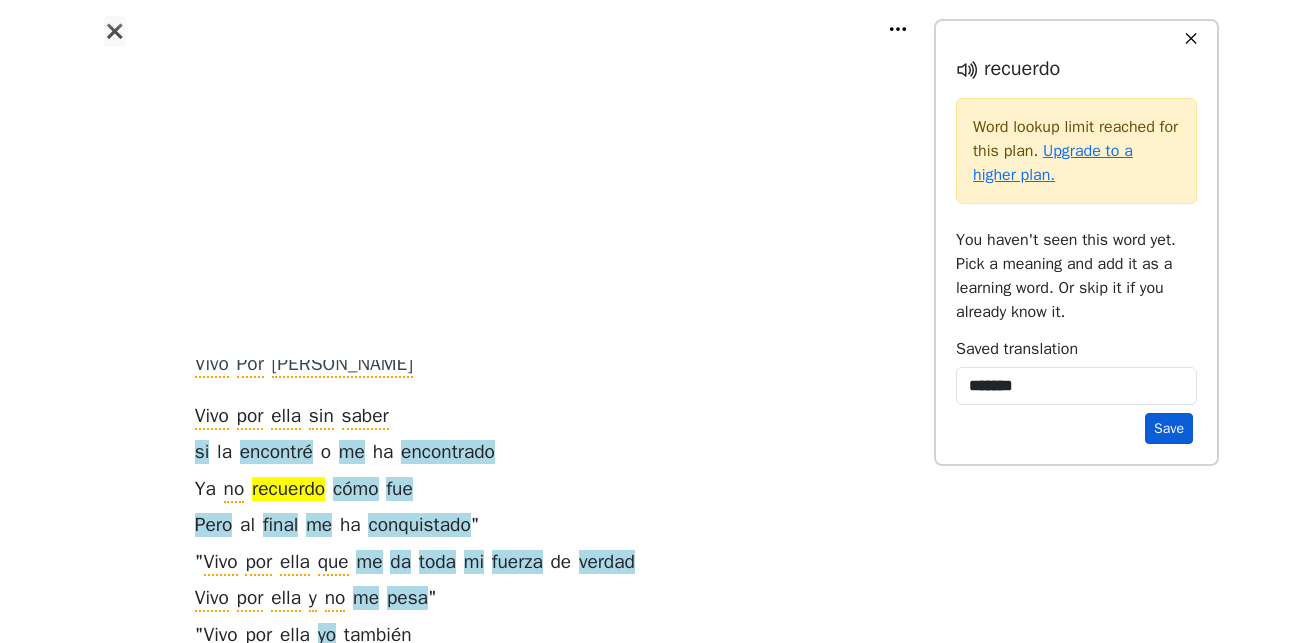 click on "Save" at bounding box center [1169, 428] 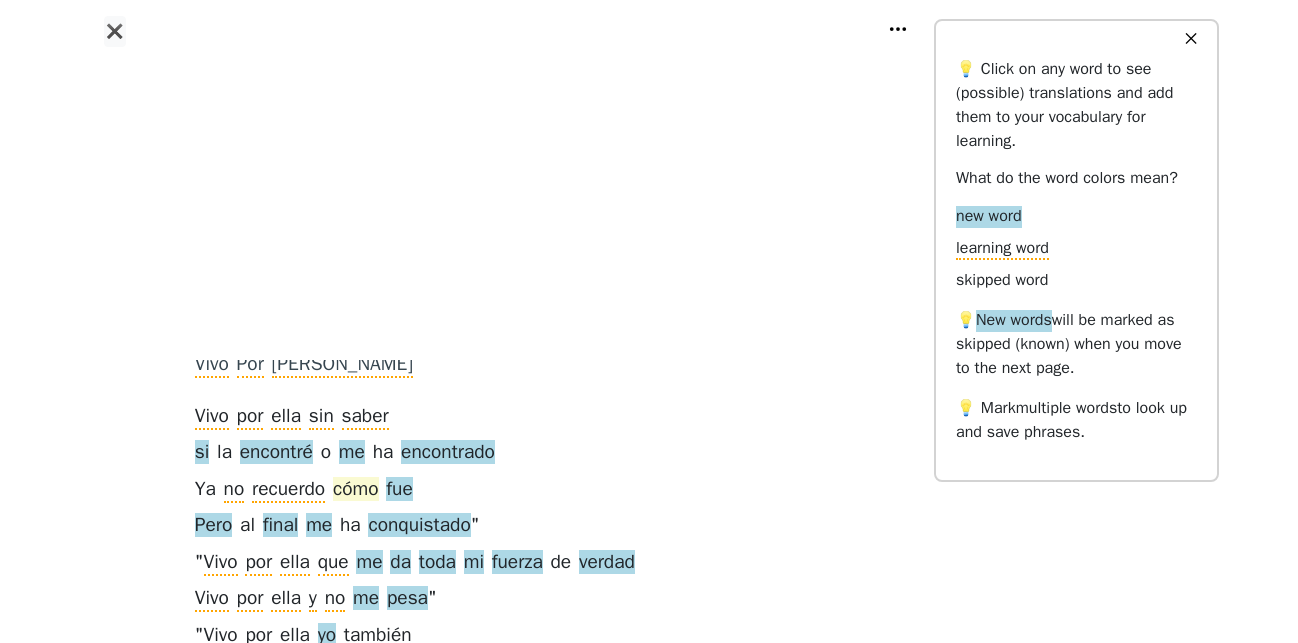 click on "cómo" at bounding box center [356, 490] 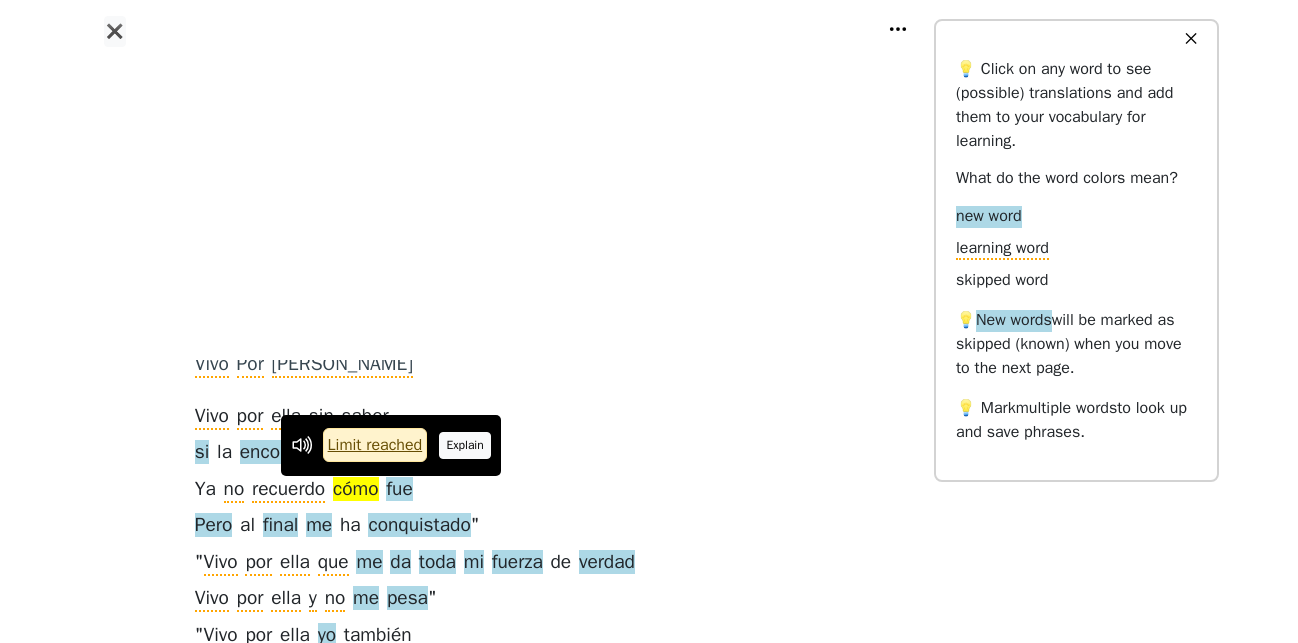click on "Explain" at bounding box center [465, 445] 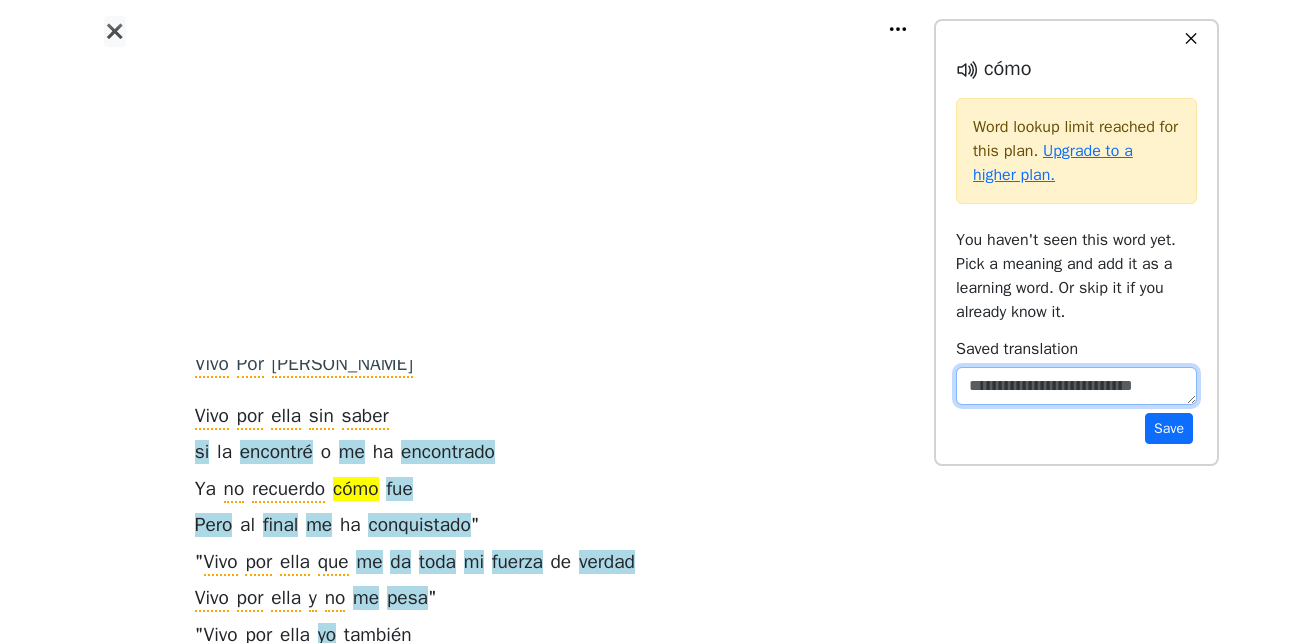 click at bounding box center (1076, 386) 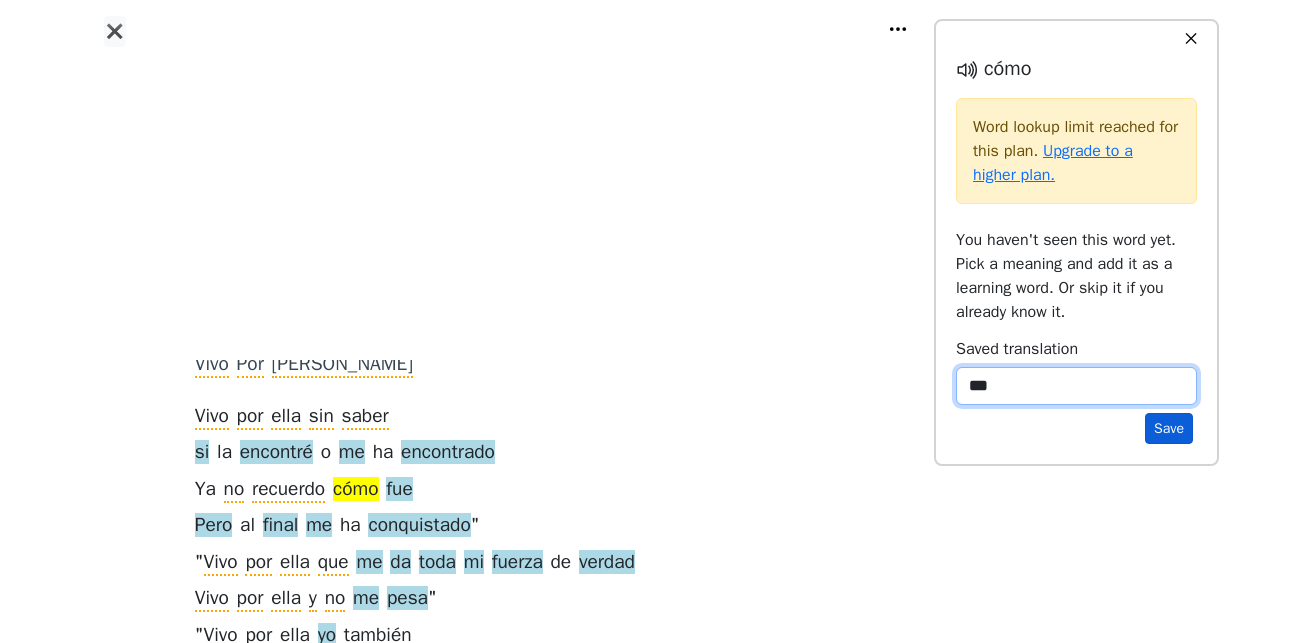 type on "***" 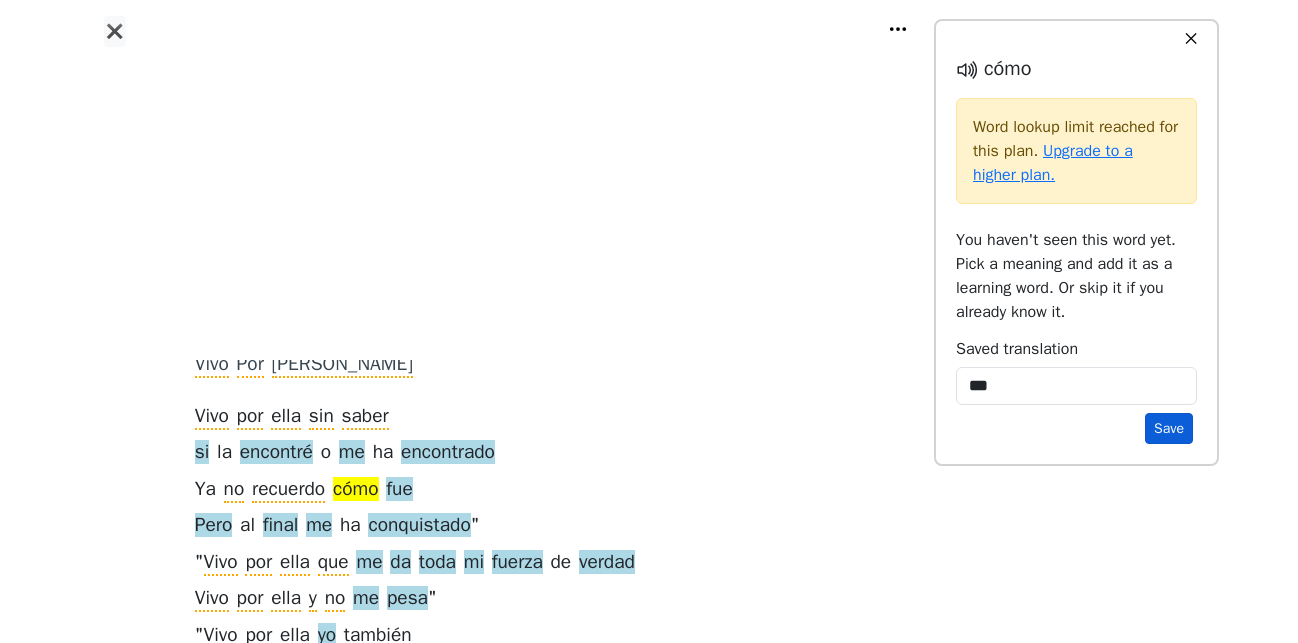 click on "Save" at bounding box center [1169, 428] 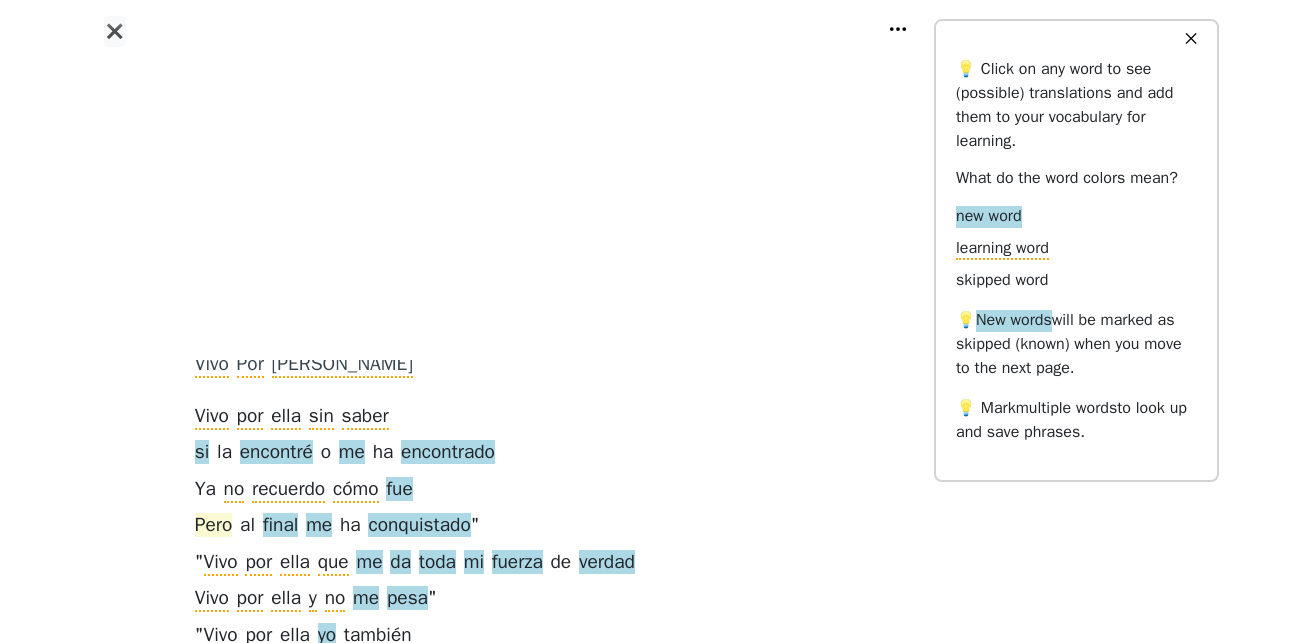 click on "Pero" at bounding box center (214, 526) 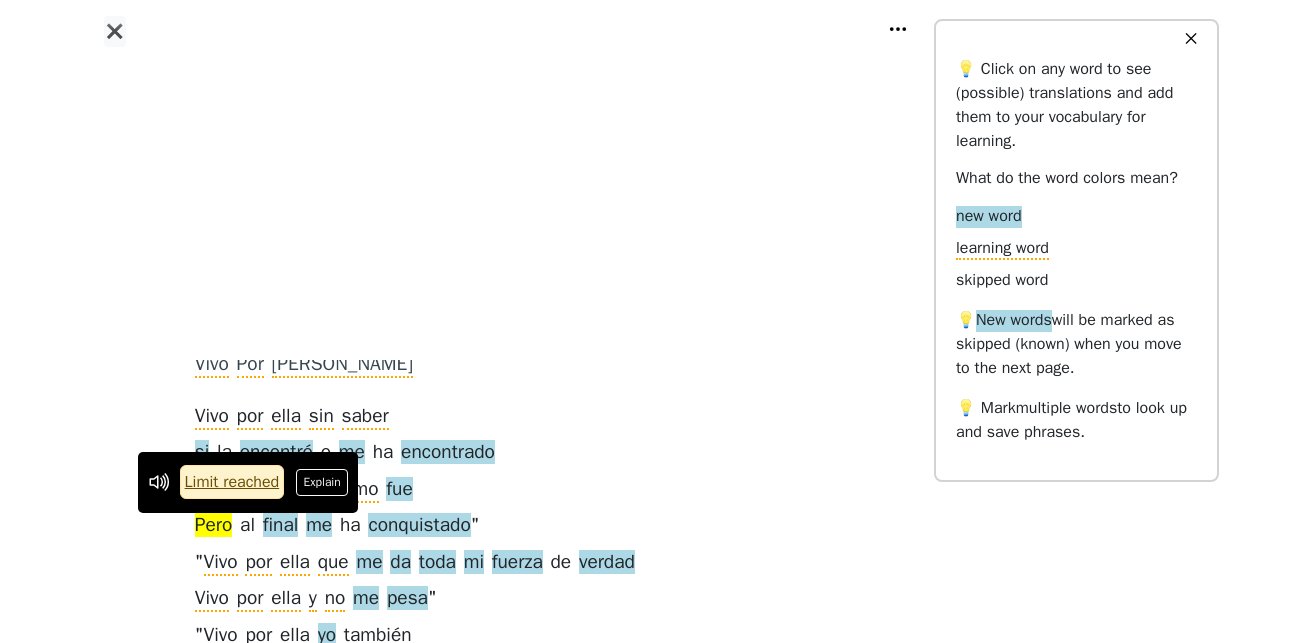 click on "Vivo   Por   Ella Vivo   por   ella   sin   saber   si   la   encontré   o   me   ha   encontrado   Ya   no   recuerdo   cómo   fue   Pero   al   final   me   ha   conquistado " " Vivo   por   ella   que   me   da   toda   mi   fuerza   de   verdad   Vivo   por   ella   y   no   me   pesa " " Vivo   por   ella   yo   también   No   te   me   pongas   tan   celoso   Ella   entre   todas   es   la   más   dulce   y   caliente   como   un   beso " " Ella   a   mi   lado   siempre   está   para   apagar   mi   soledad   Más   que   por   mí ,   por   ella   yo   vivo   también " Es   la   musa   que   te   invita A   tocarla   suavecita En   mi   piano   a   veces   triste   la   muerte   no   existe   si   ella   está   aquí " Vivo   por   ella   que   me   da   todo   el   afecto   que   le   sale   A   veces   pega   de   verdad " Pero   es   un   puño   que   no   duele " Vivo   por   ella   que   me   da   fuerza ,   valor   y   realidad   Para   sentirme   un   poco   vivo " Cómo   duele" at bounding box center [506, 1187] 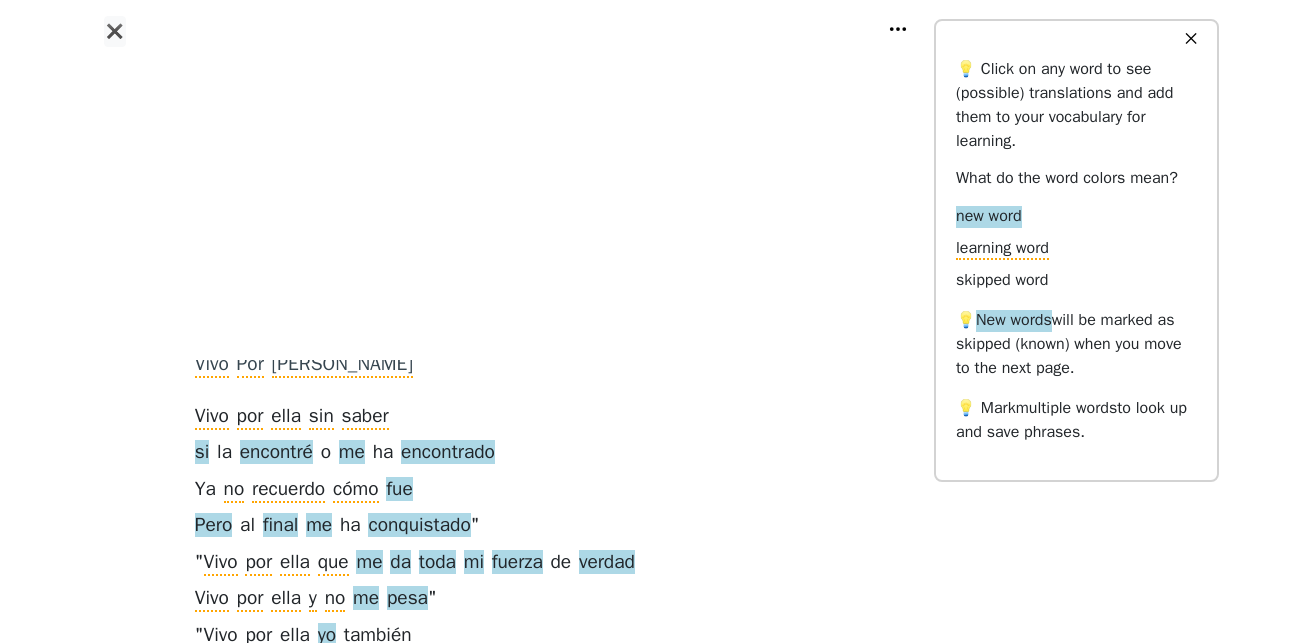 scroll, scrollTop: 306, scrollLeft: 0, axis: vertical 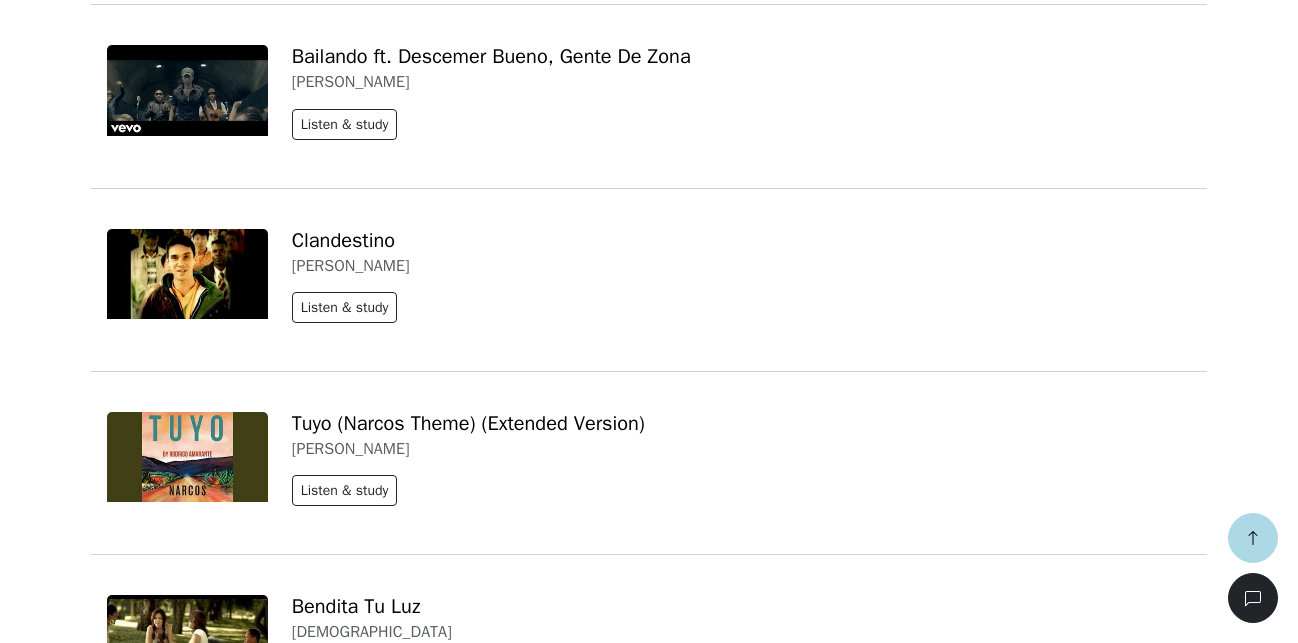 click on "Clandestino" at bounding box center (343, 240) 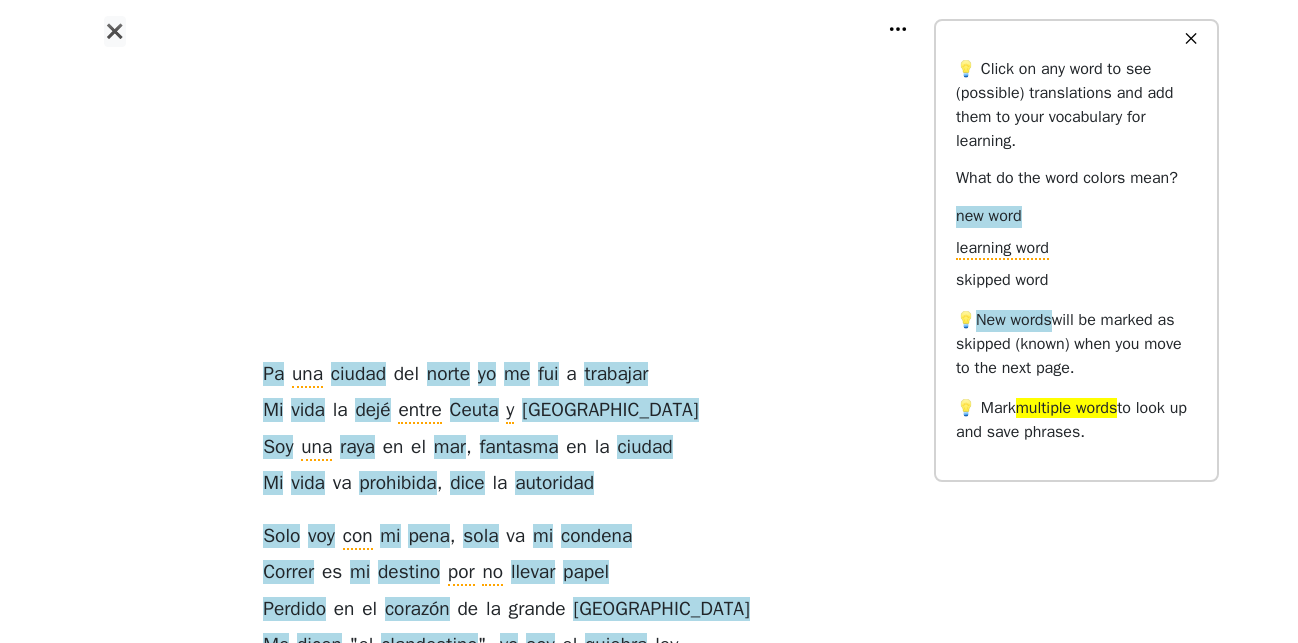 scroll, scrollTop: 0, scrollLeft: 0, axis: both 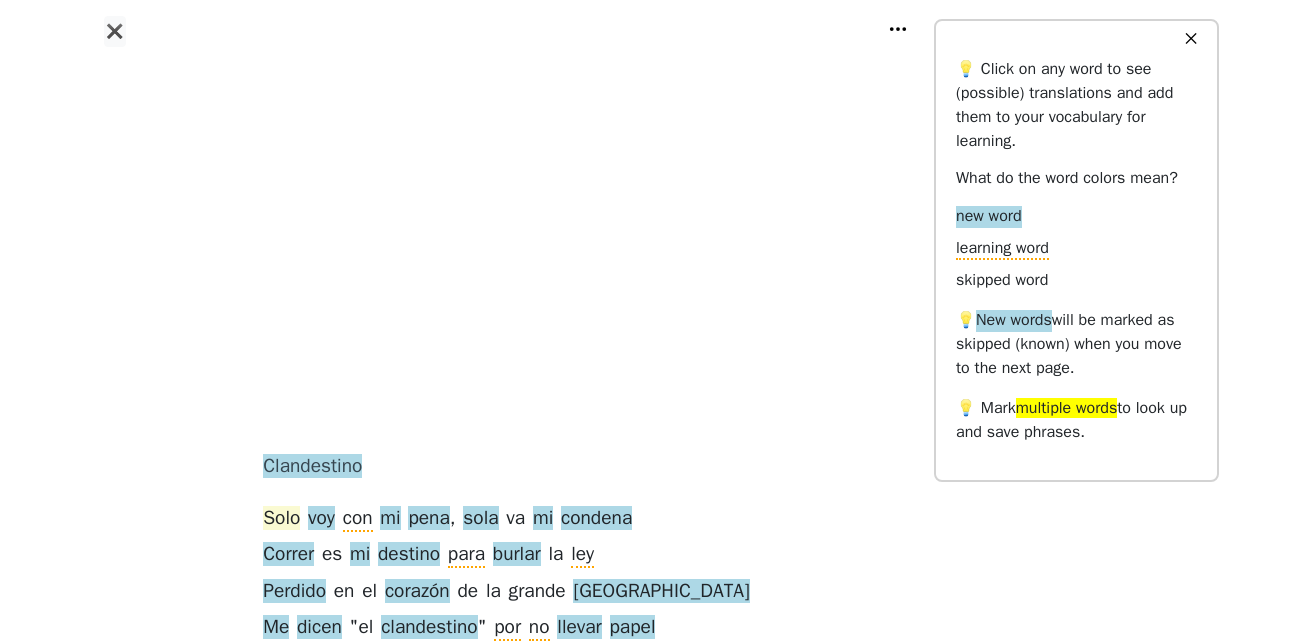 click on "Solo" at bounding box center (281, 519) 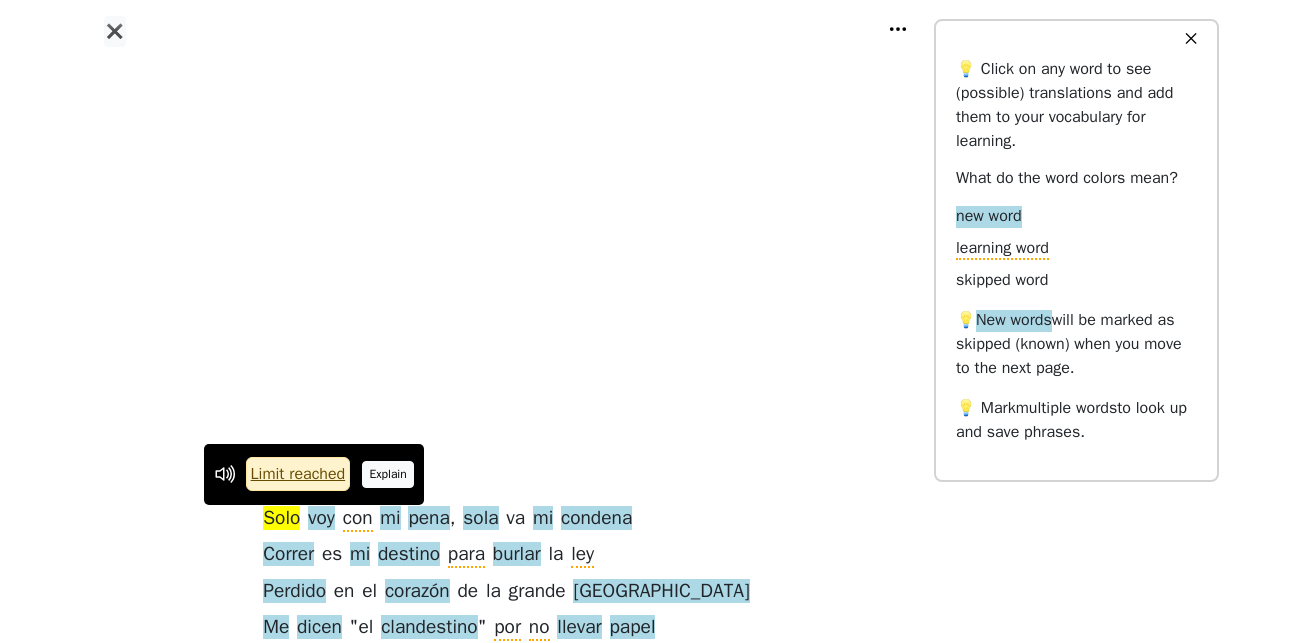 click on "Explain" at bounding box center (388, 474) 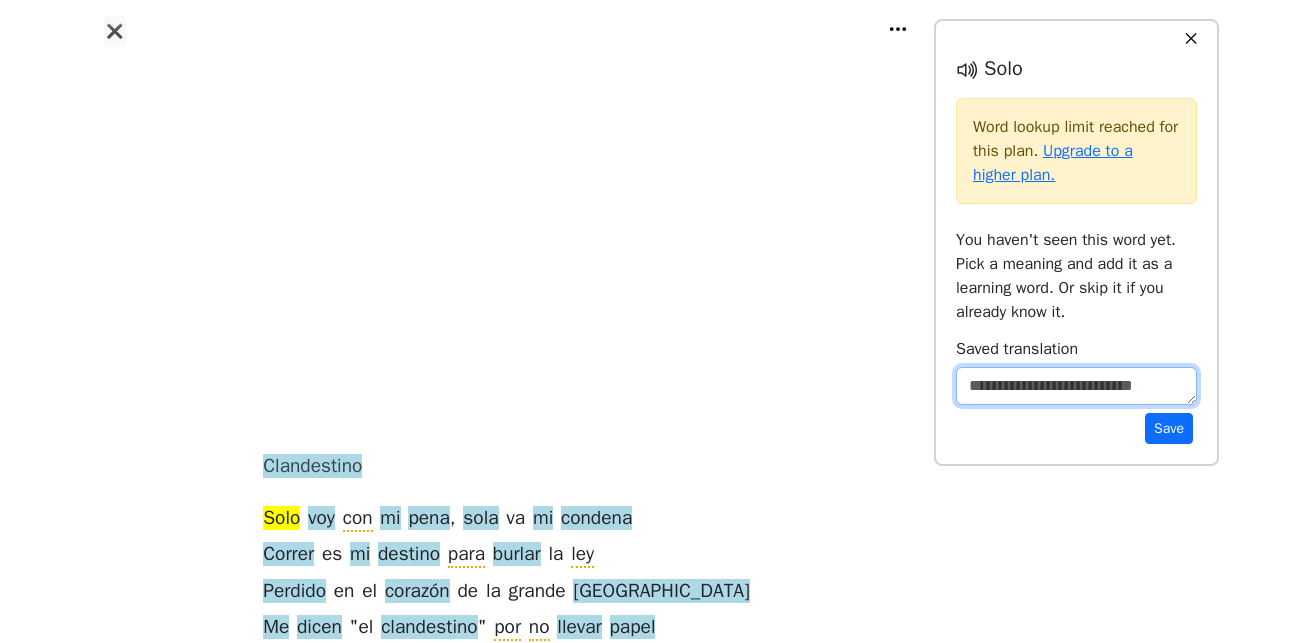 click at bounding box center [1076, 386] 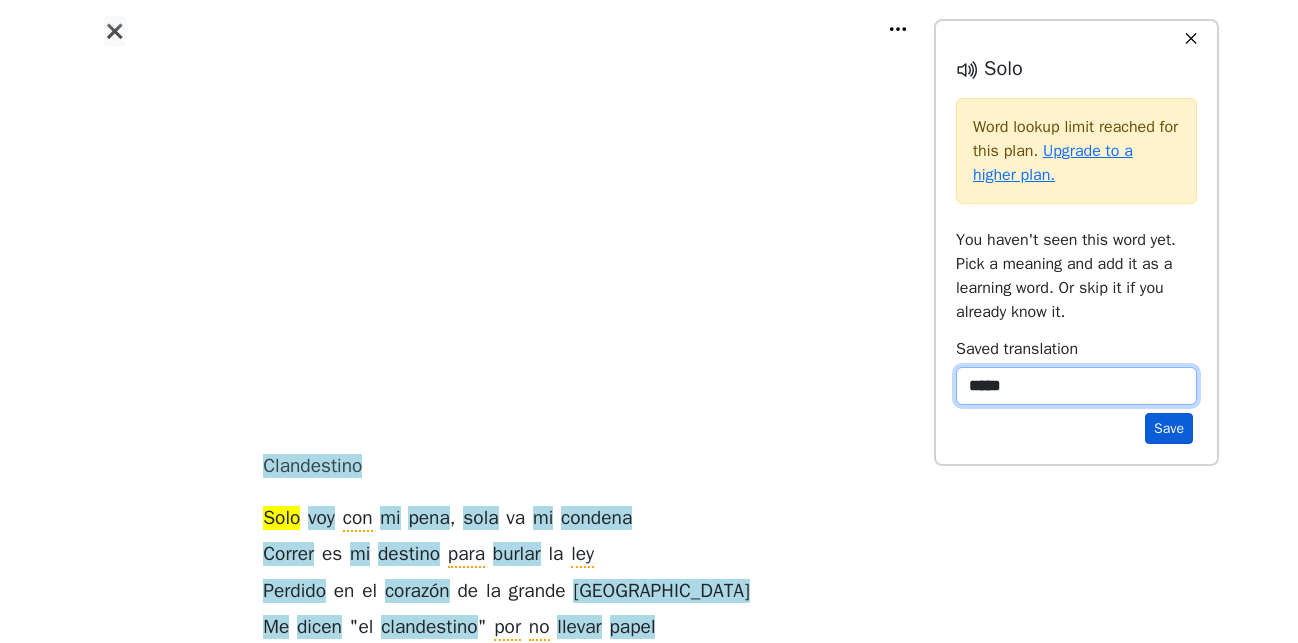 type on "*****" 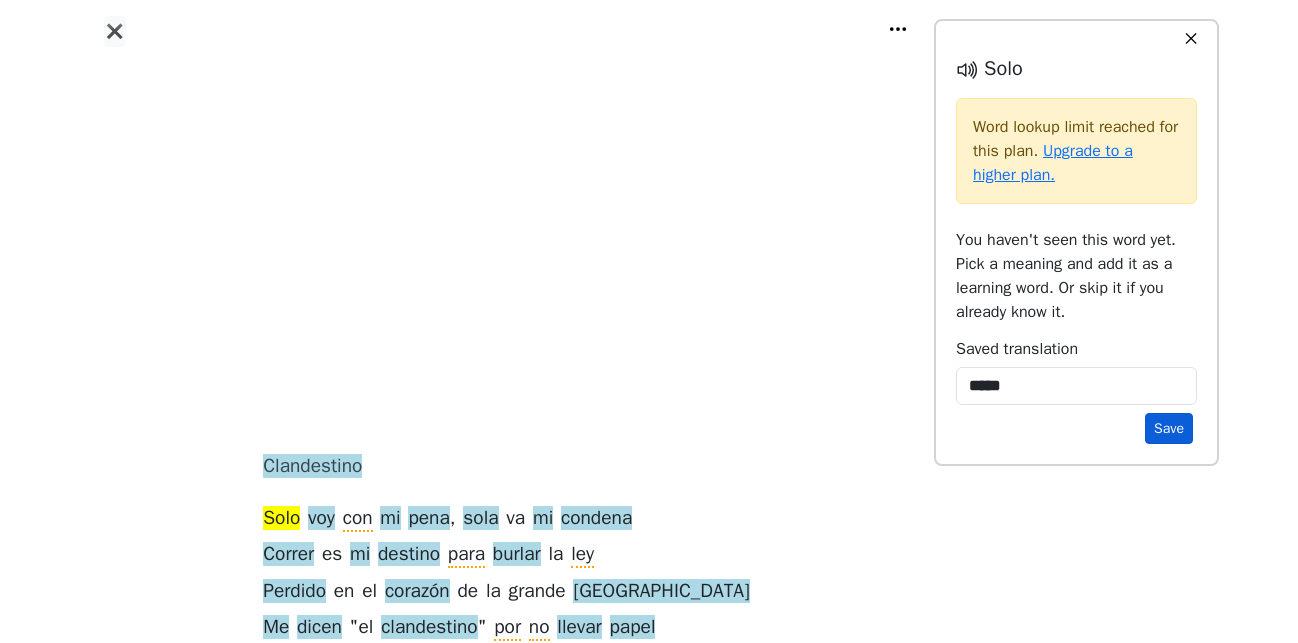 click on "Save" at bounding box center [1169, 428] 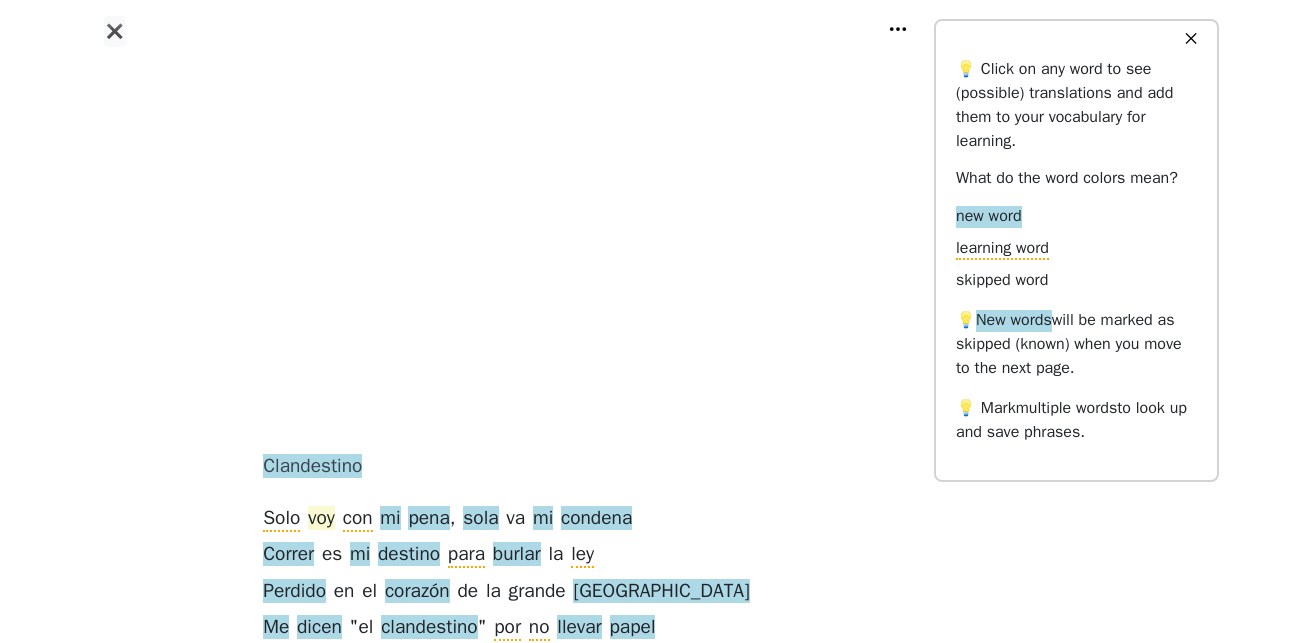 click on "voy" at bounding box center (321, 519) 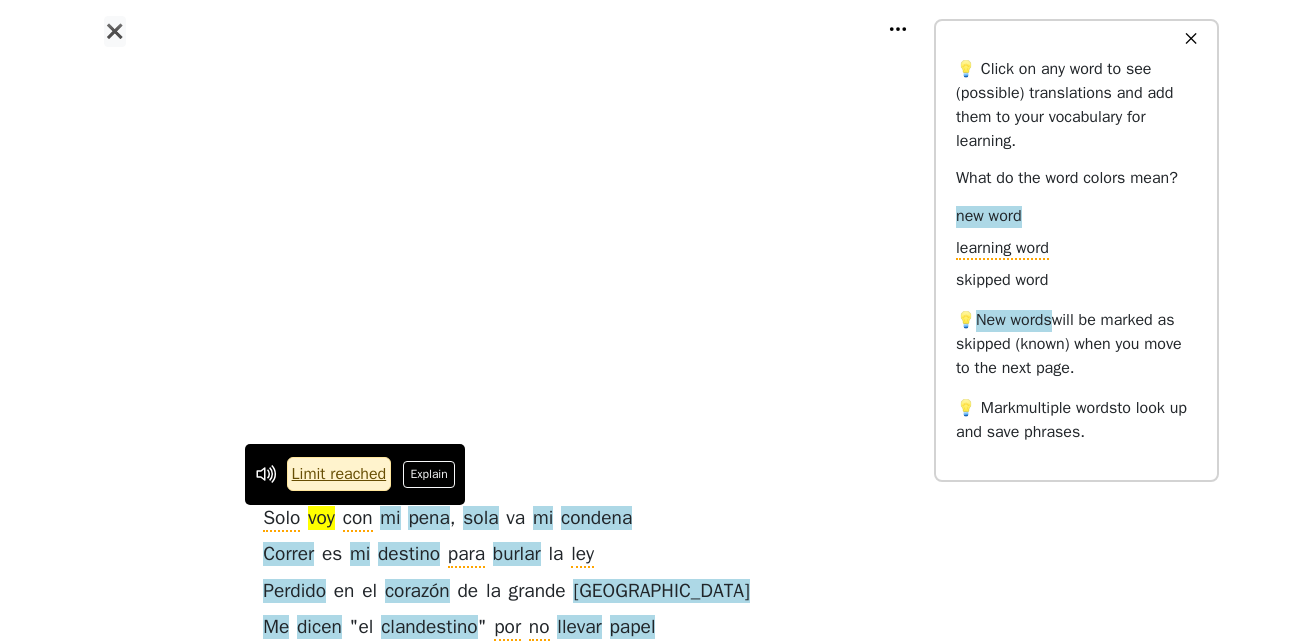 drag, startPoint x: 447, startPoint y: 478, endPoint x: 518, endPoint y: 478, distance: 71 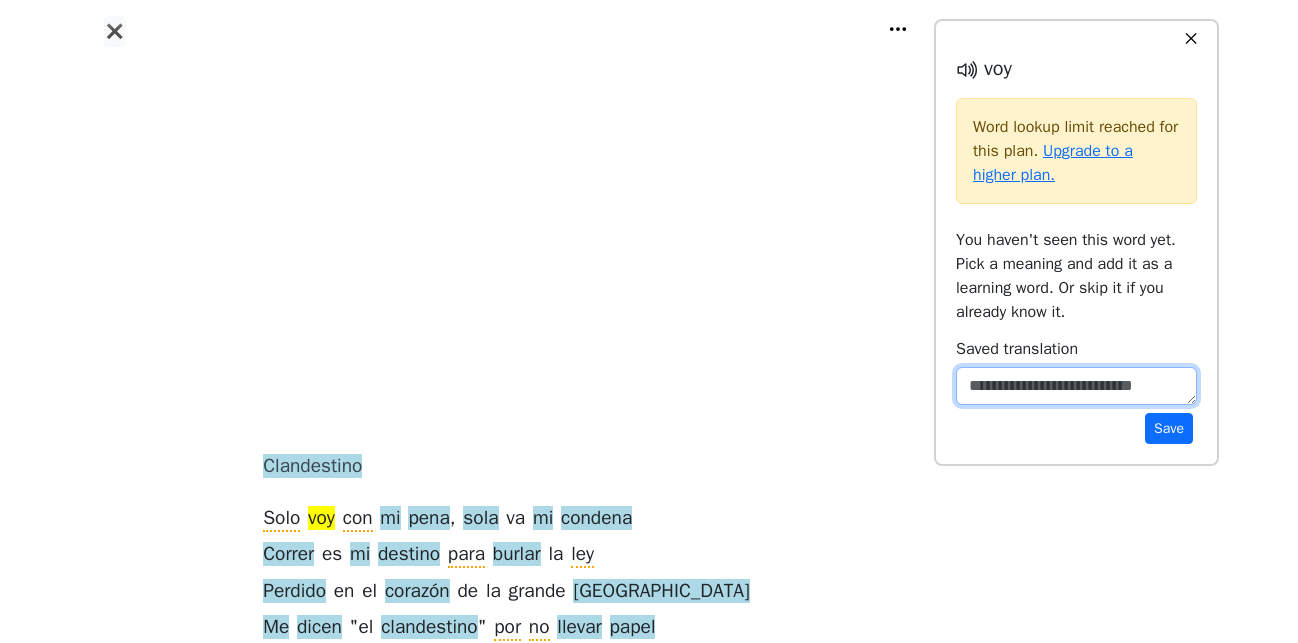 click at bounding box center [1076, 386] 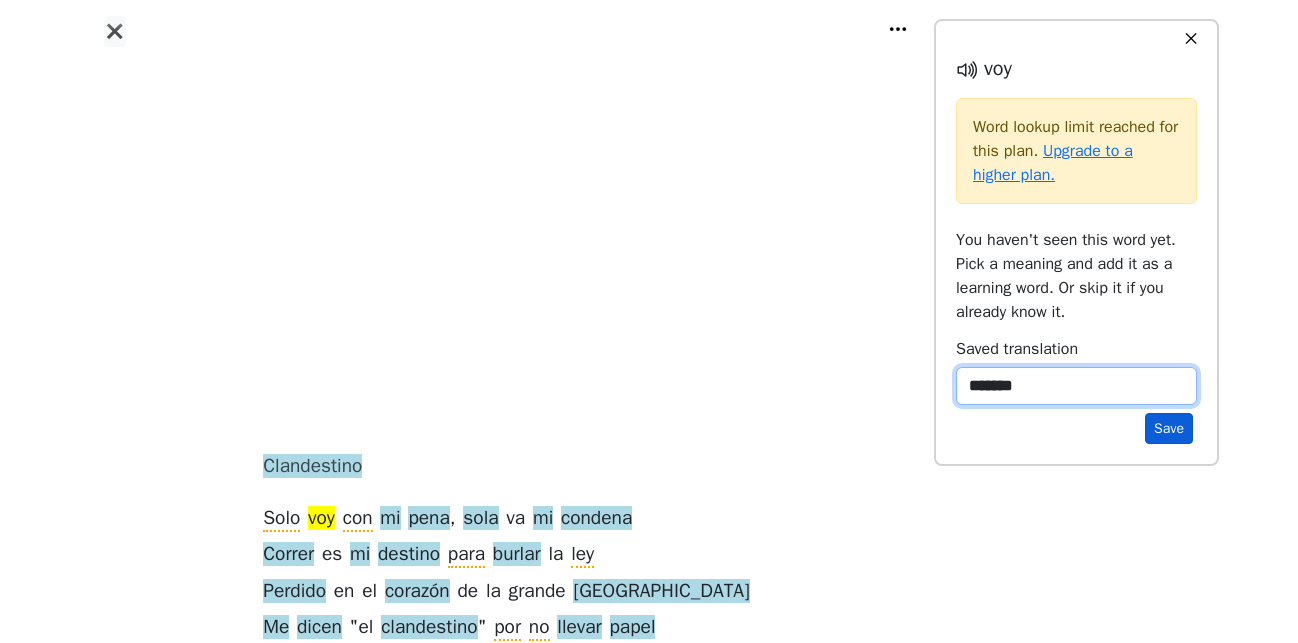 type on "*******" 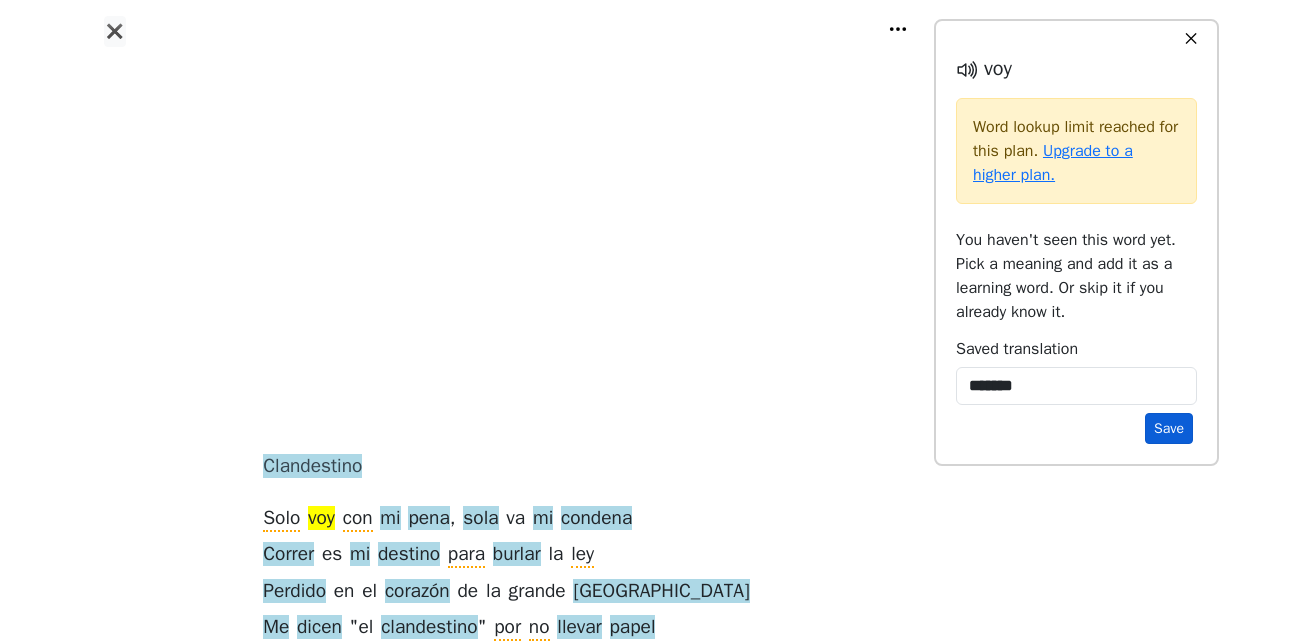 click on "Save" at bounding box center (1169, 428) 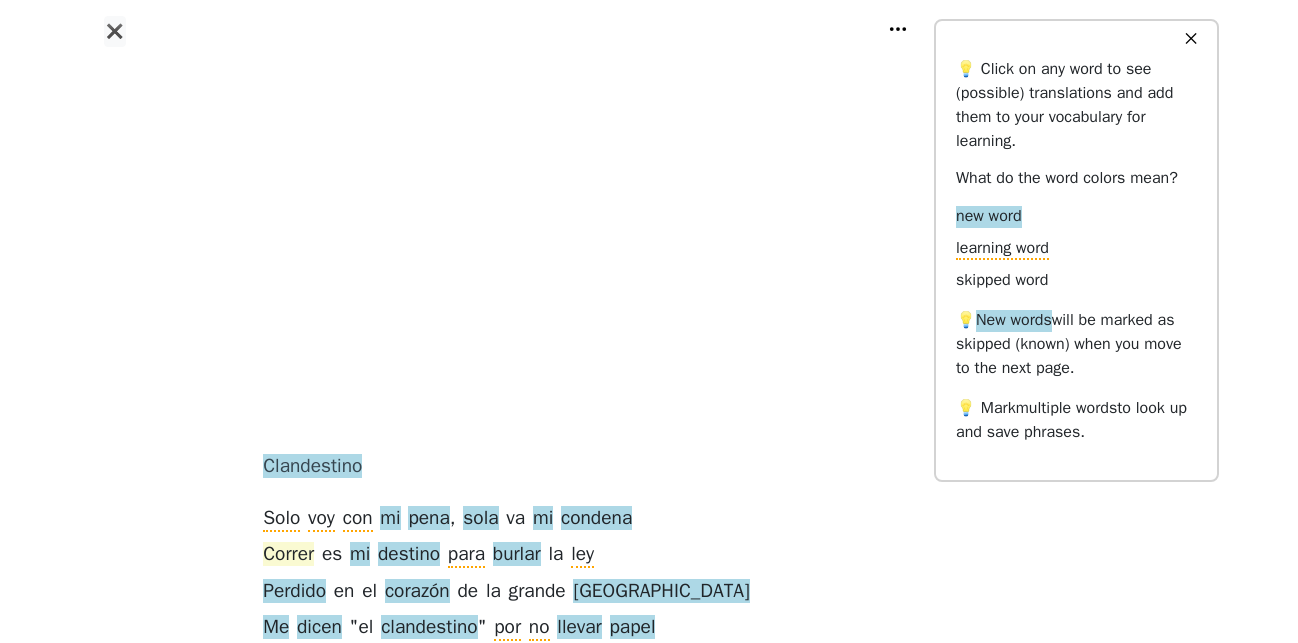 click on "Correr" at bounding box center [288, 555] 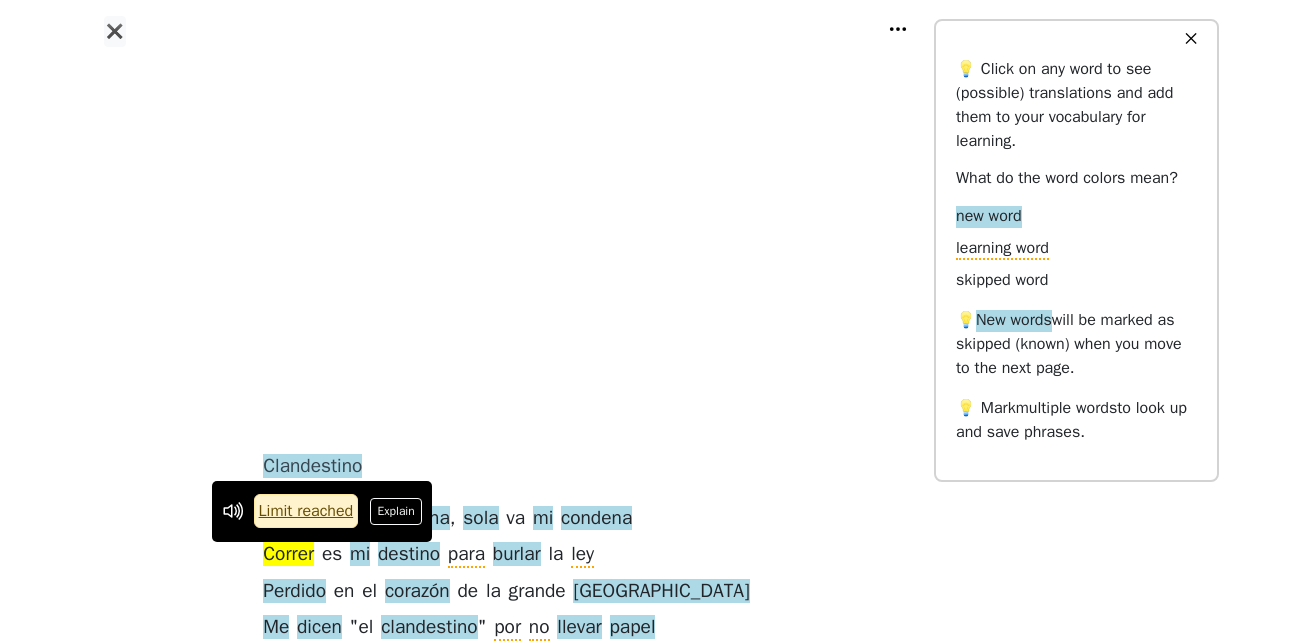 click on "Explain" at bounding box center [396, 511] 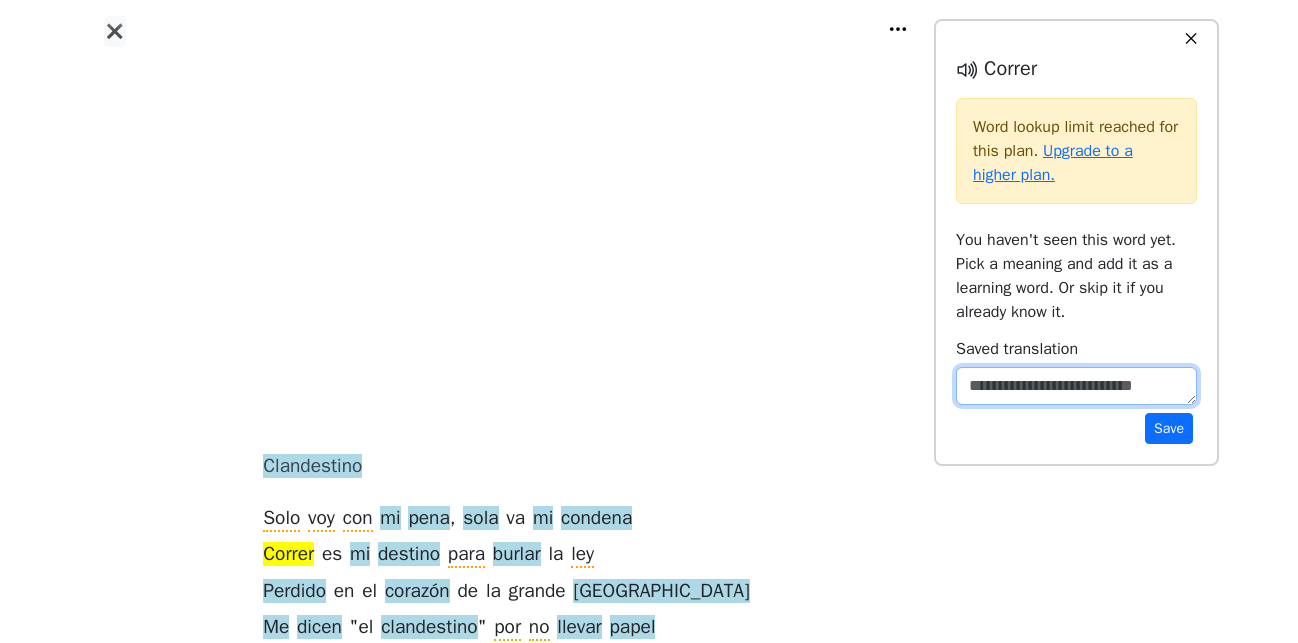 click at bounding box center [1076, 386] 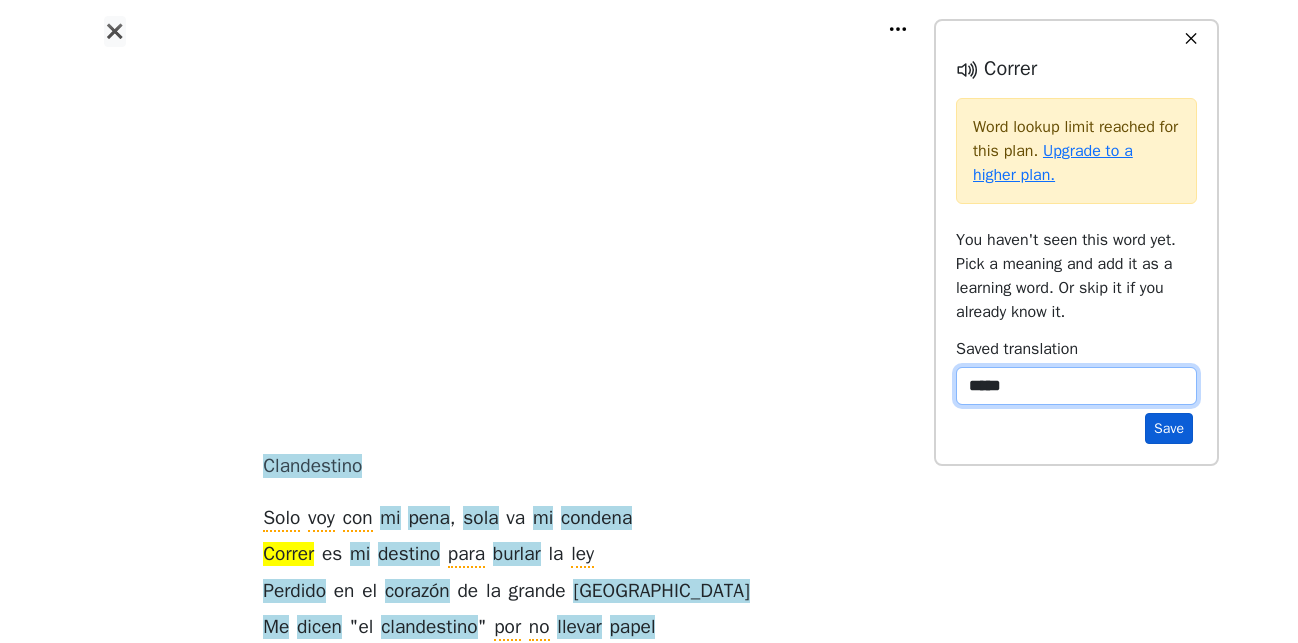 type on "*****" 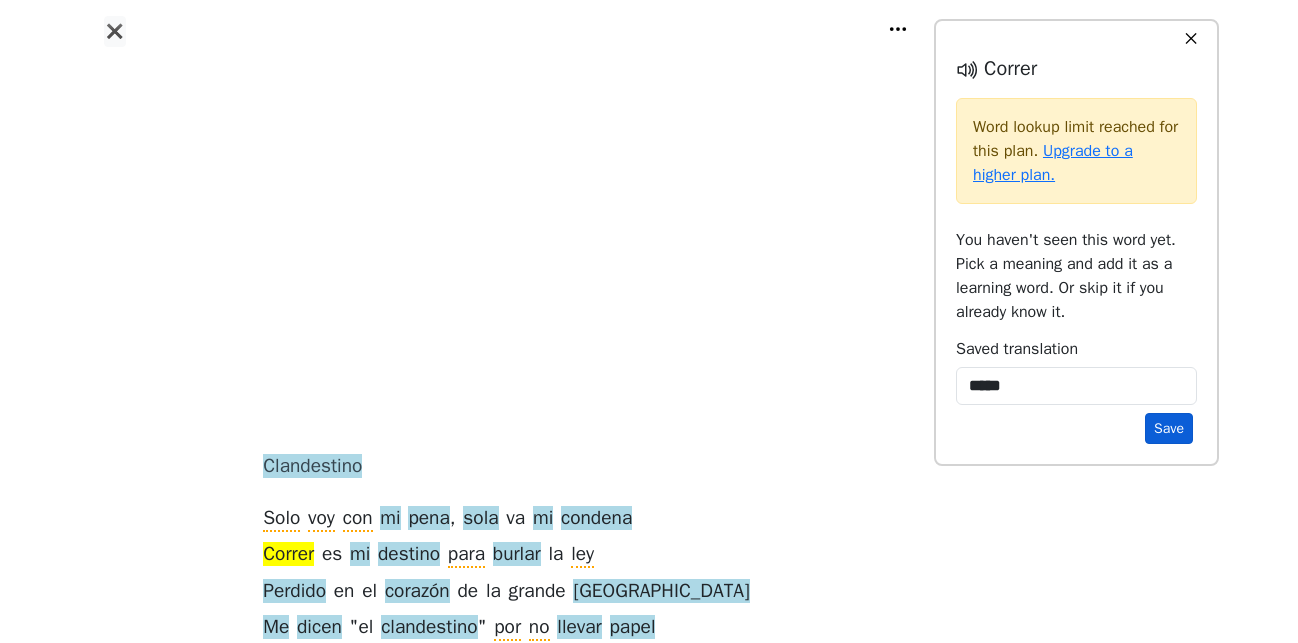 click on "Save" at bounding box center (1169, 428) 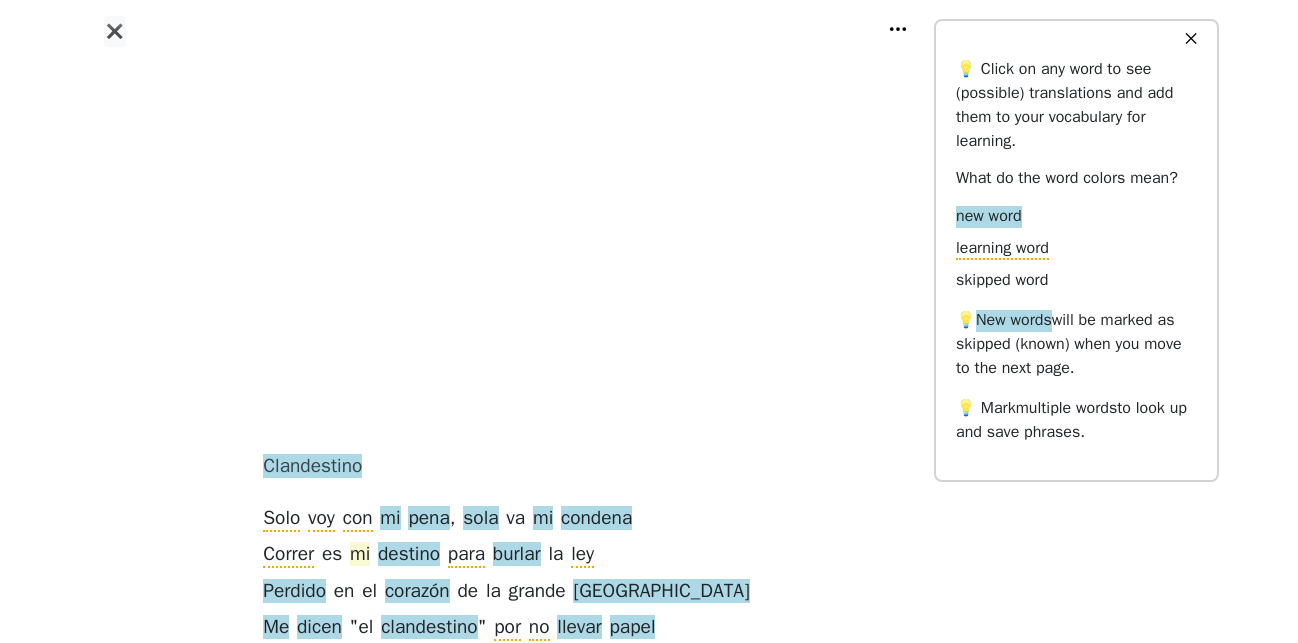 click on "mi" at bounding box center [360, 555] 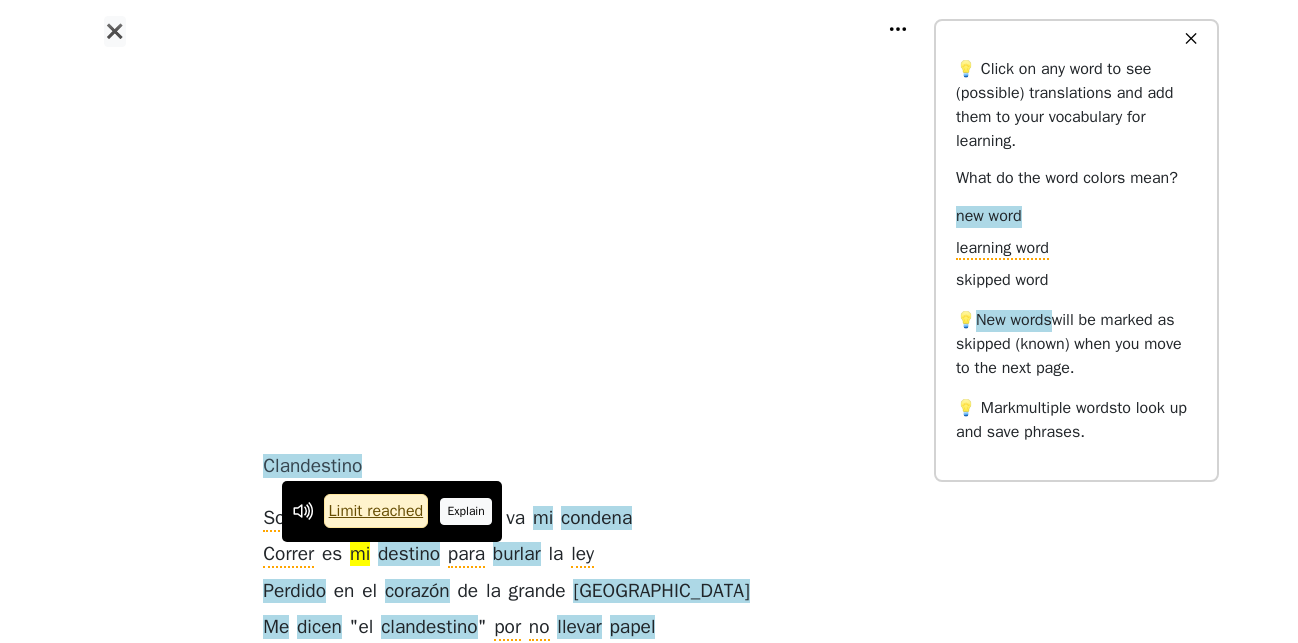 click on "Explain" at bounding box center [466, 511] 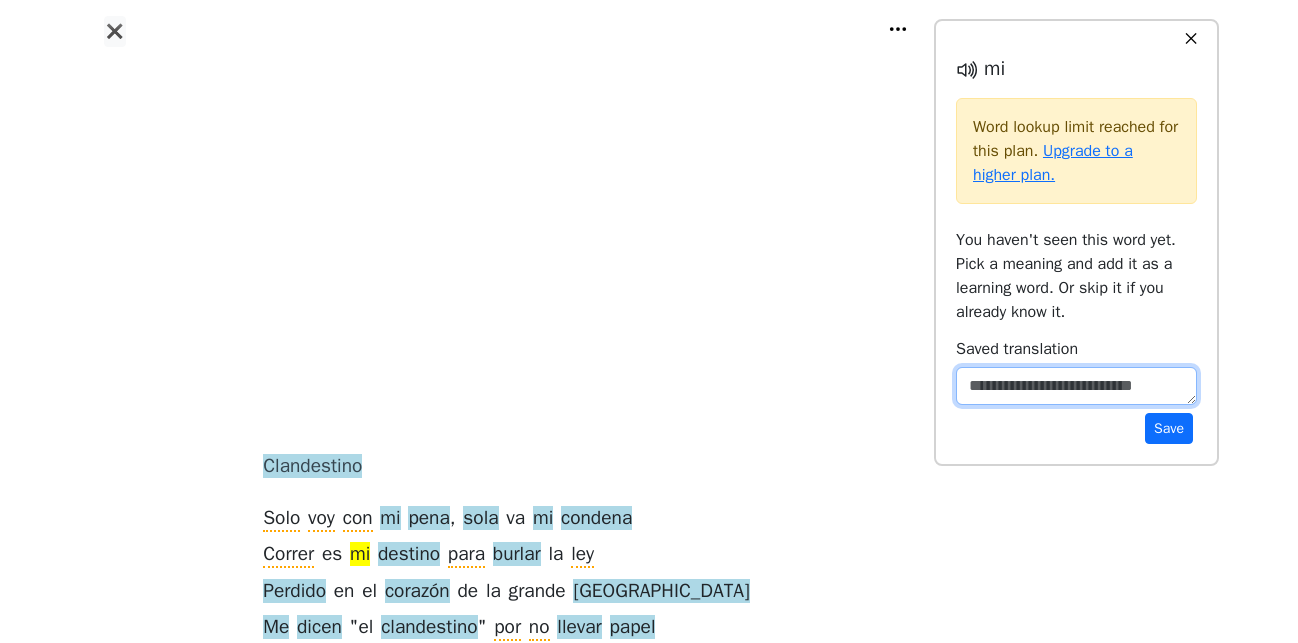 click at bounding box center (1076, 386) 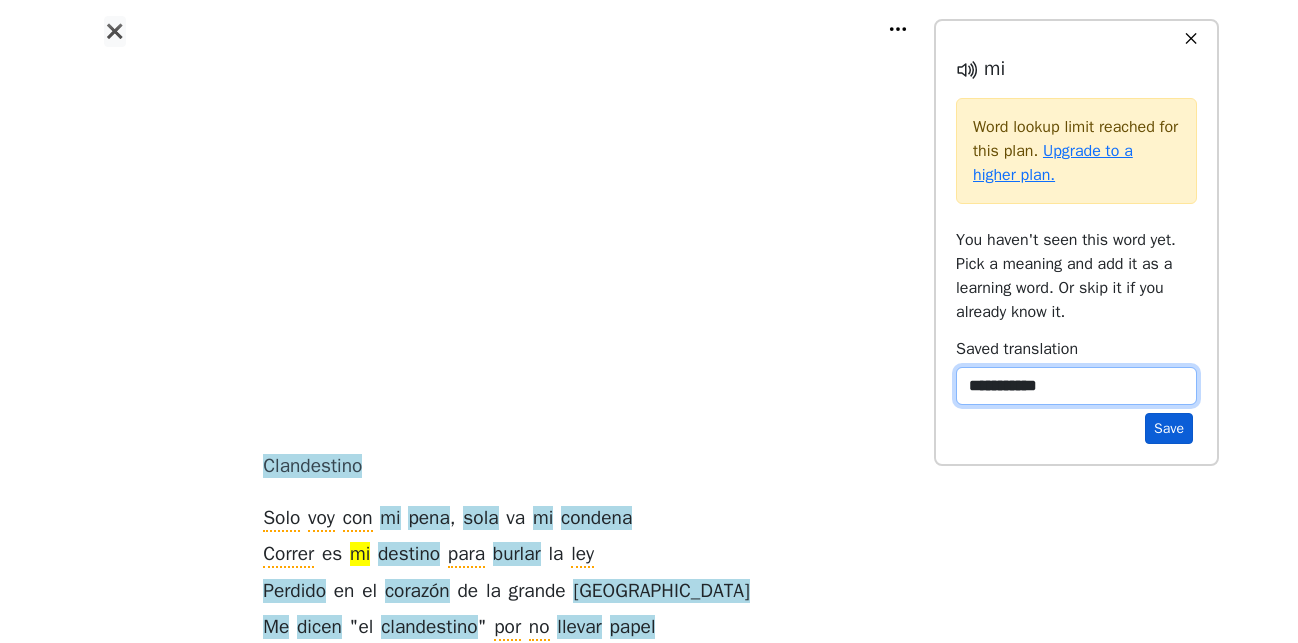 type on "**********" 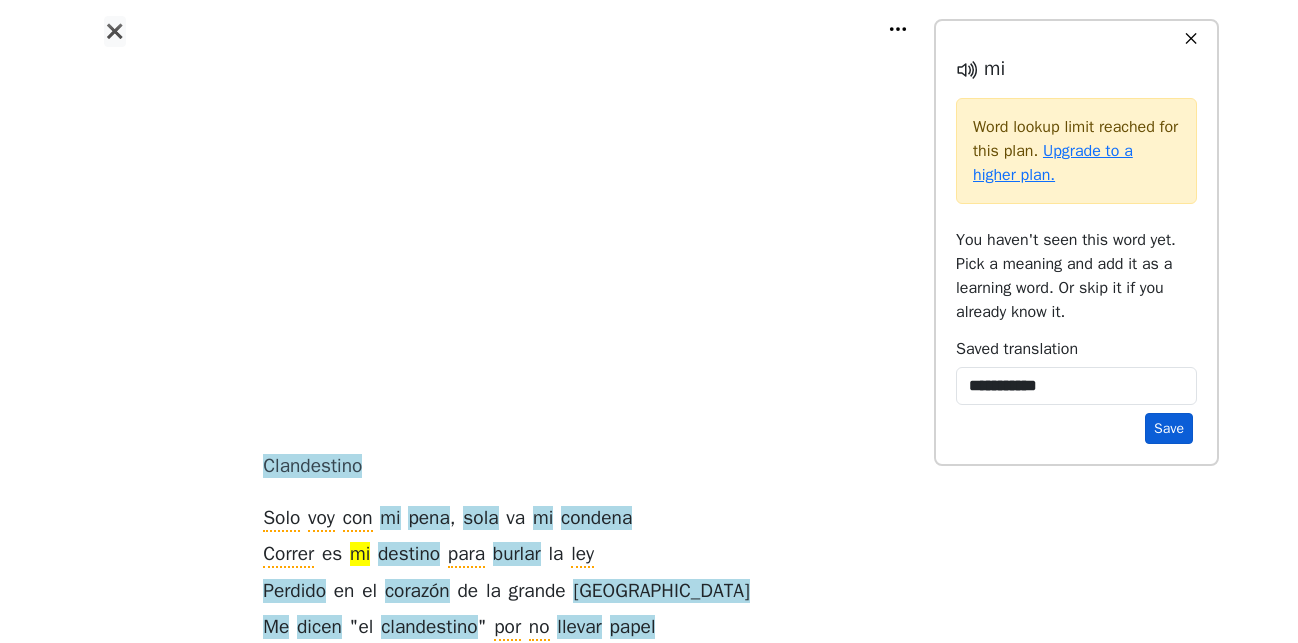 click on "Save" at bounding box center [1169, 428] 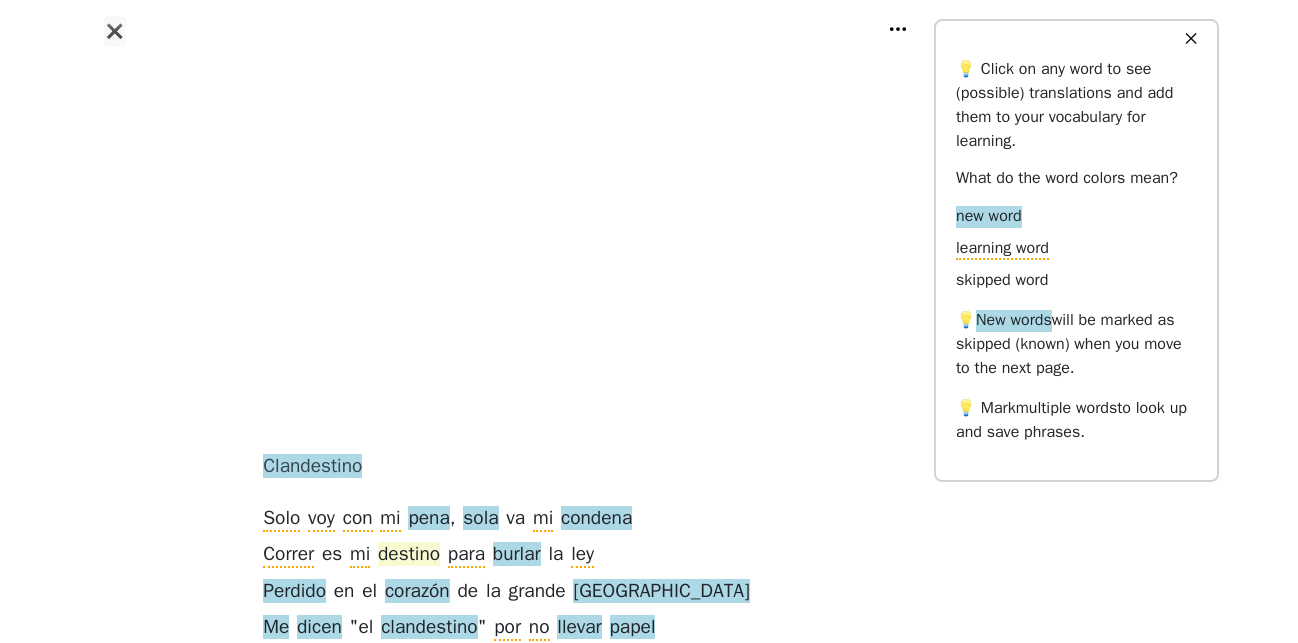 click on "destino" at bounding box center [409, 555] 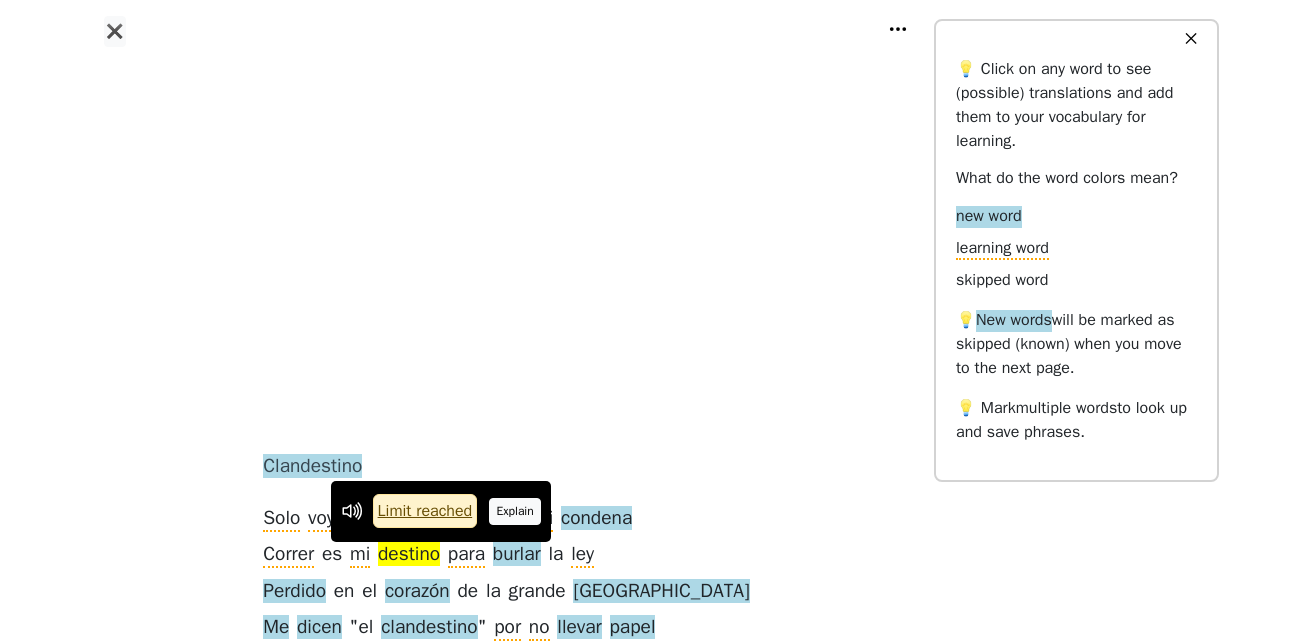click on "Explain" at bounding box center (515, 511) 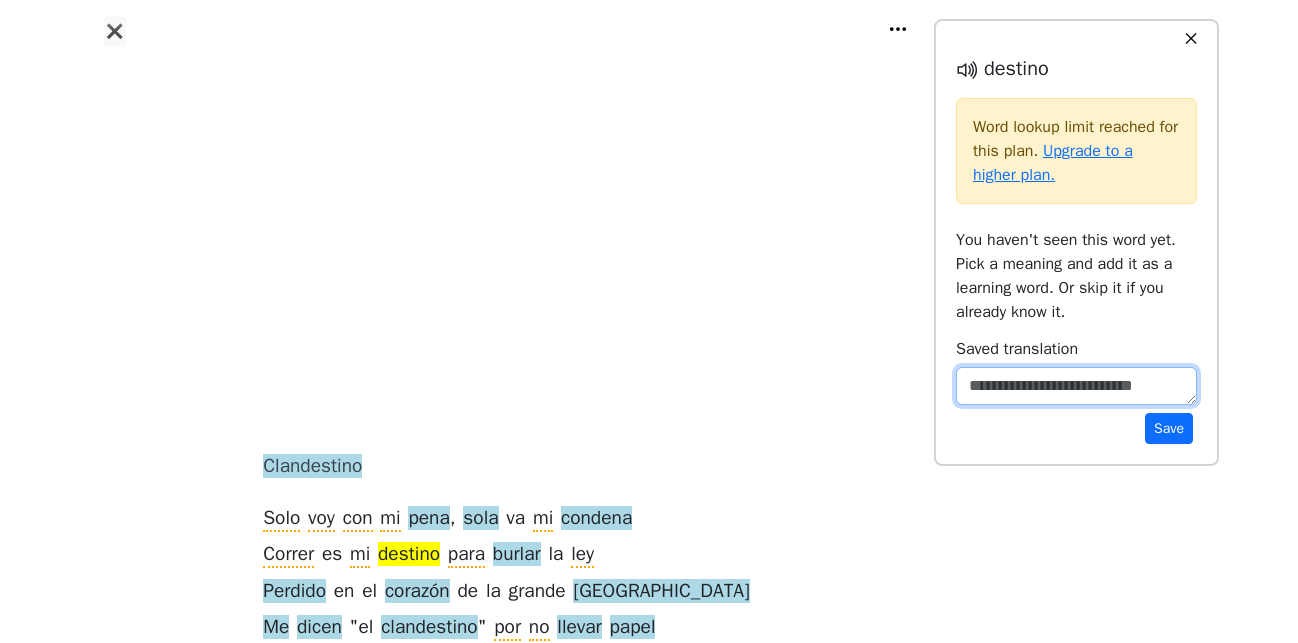 click at bounding box center [1076, 386] 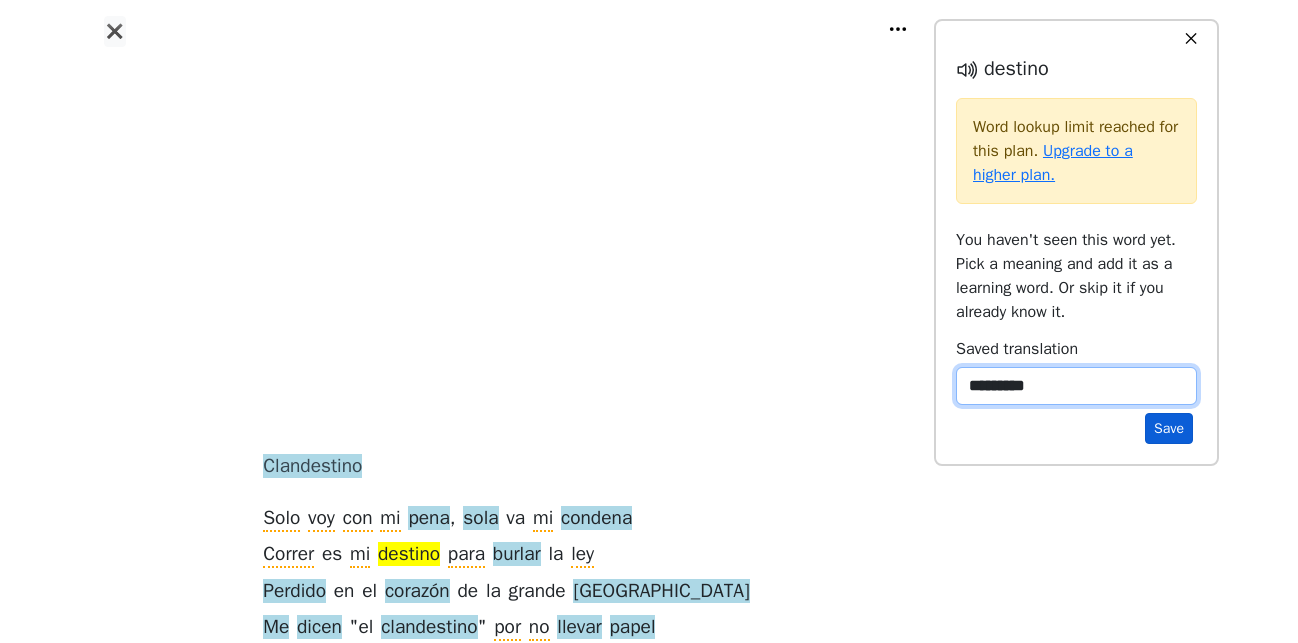 type on "*********" 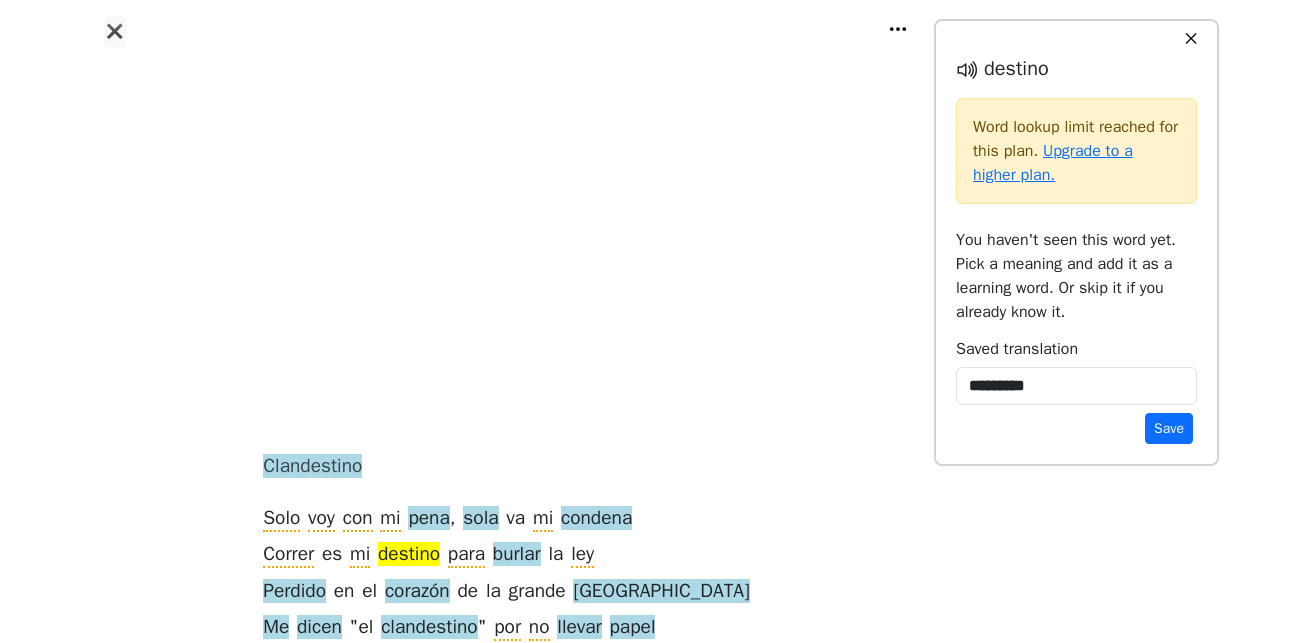 drag, startPoint x: 1157, startPoint y: 429, endPoint x: 995, endPoint y: 481, distance: 170.14111 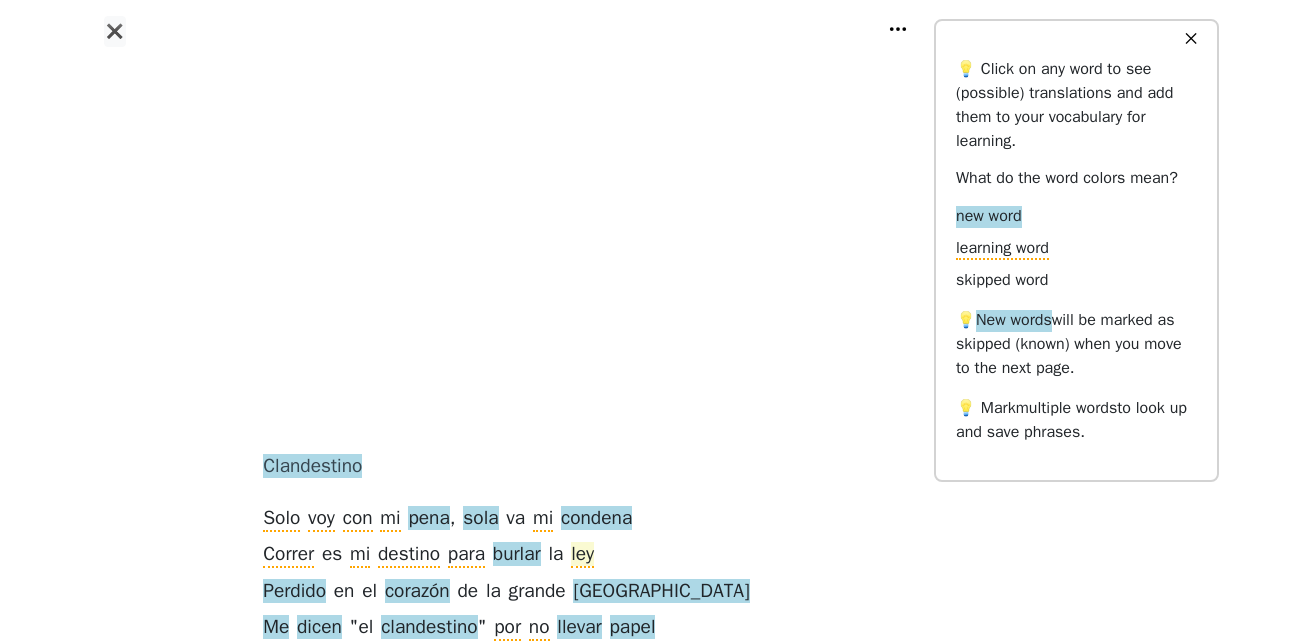 click on "ley" at bounding box center [582, 555] 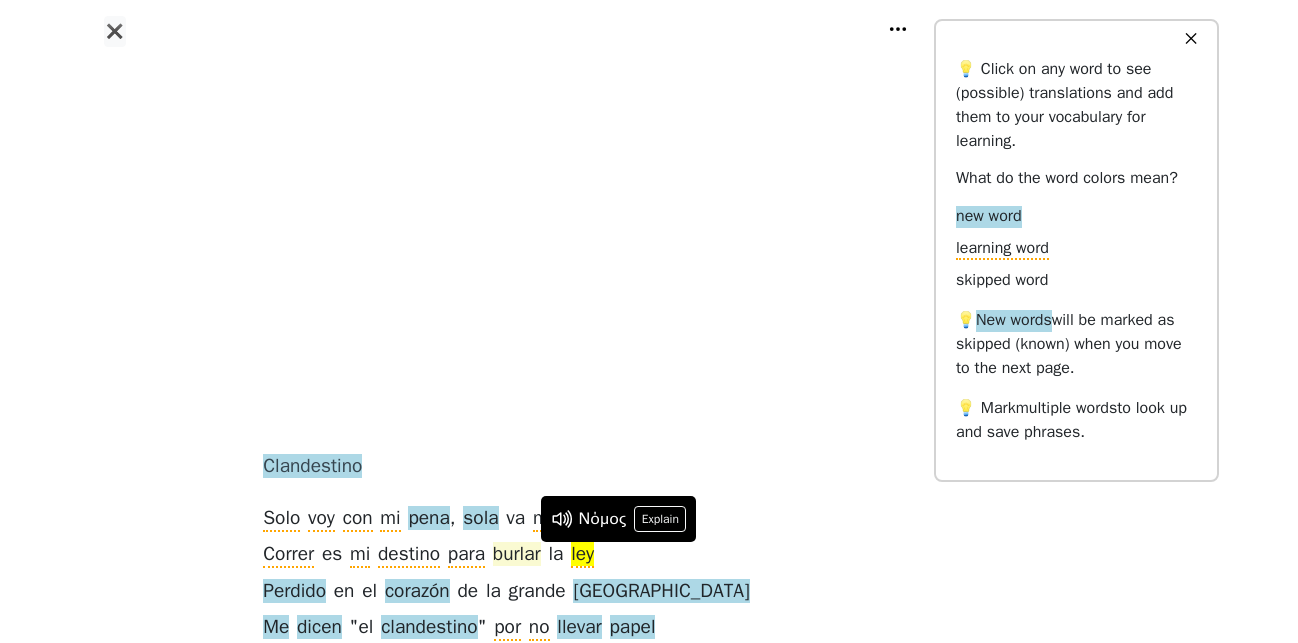 click on "burlar" at bounding box center (517, 555) 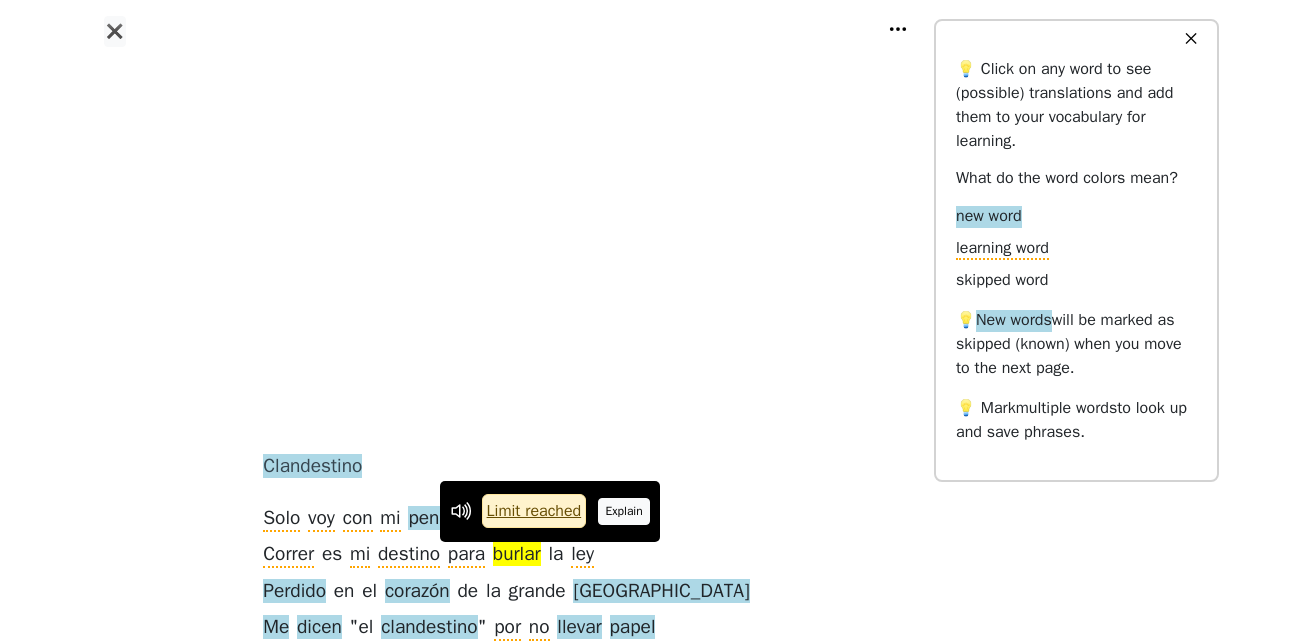click on "Explain" at bounding box center [624, 511] 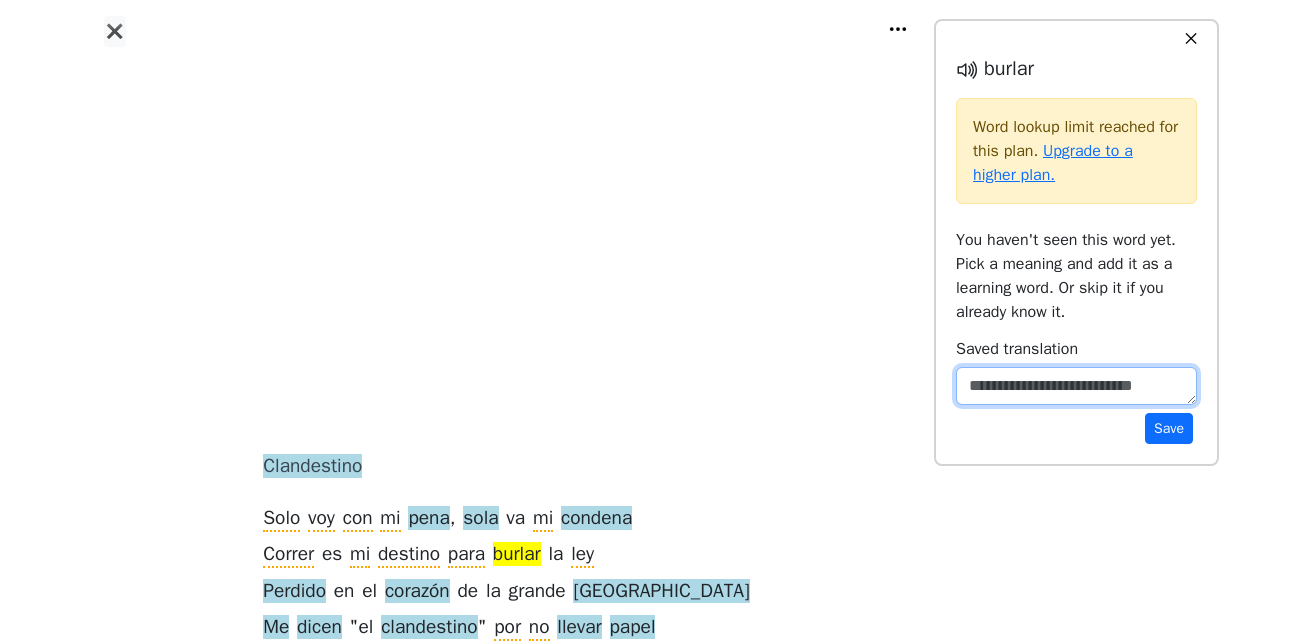click at bounding box center (1076, 386) 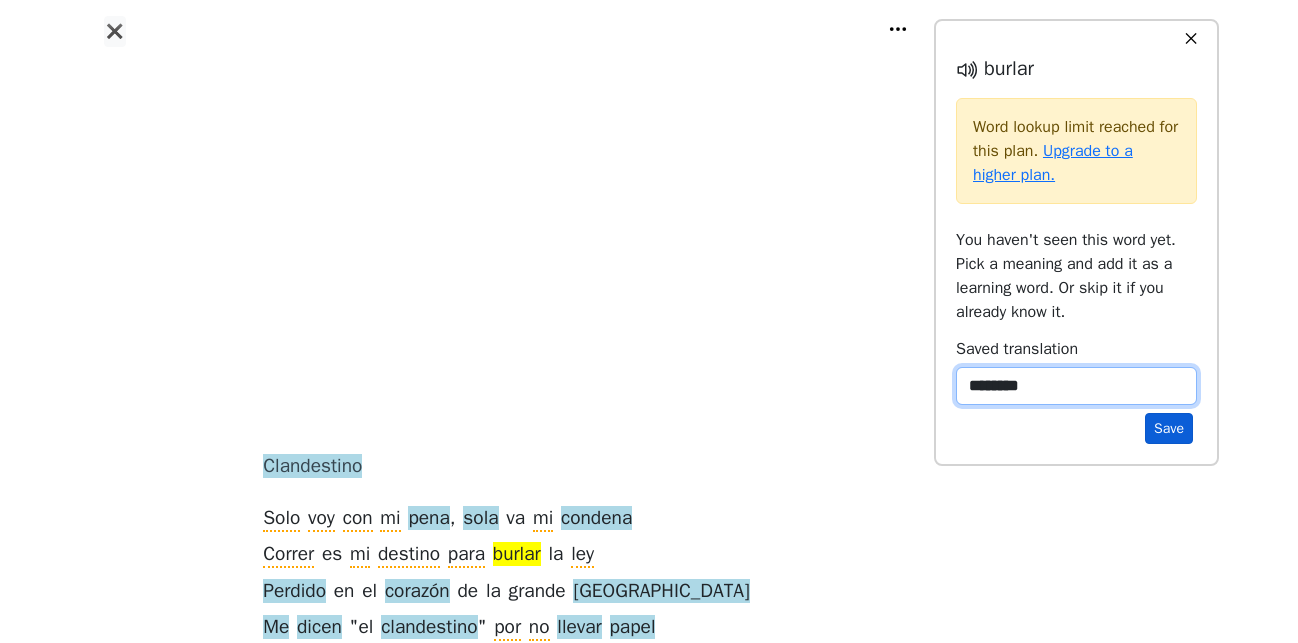 type on "********" 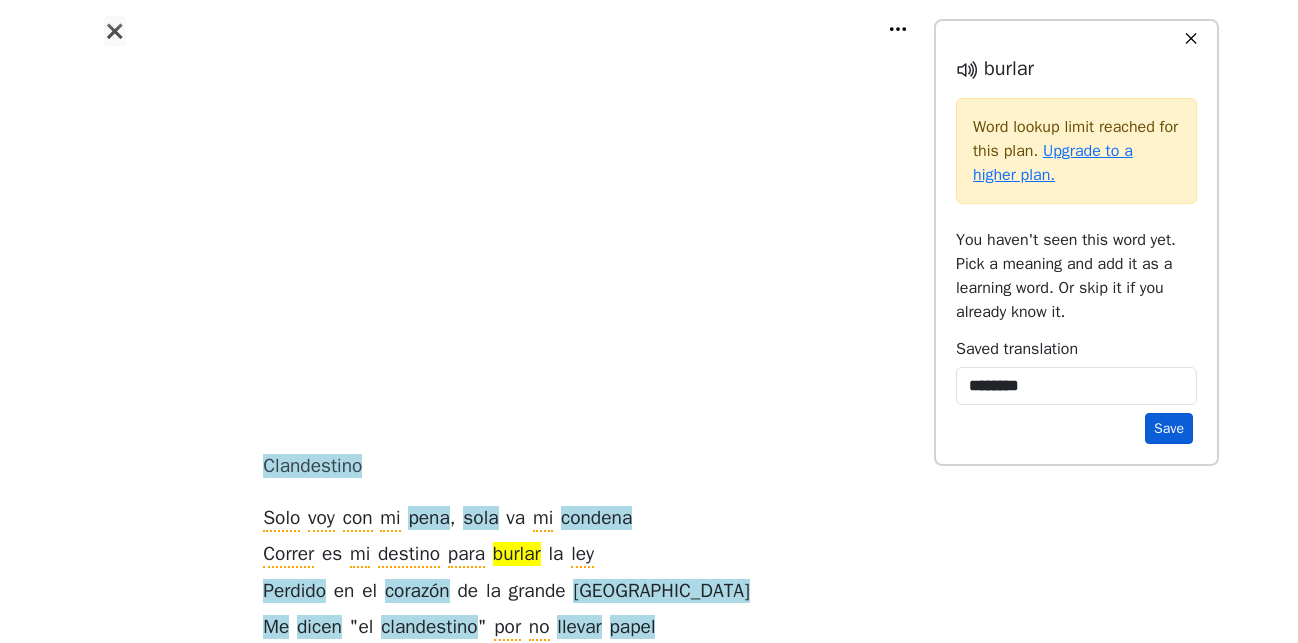 click on "Save" at bounding box center (1169, 428) 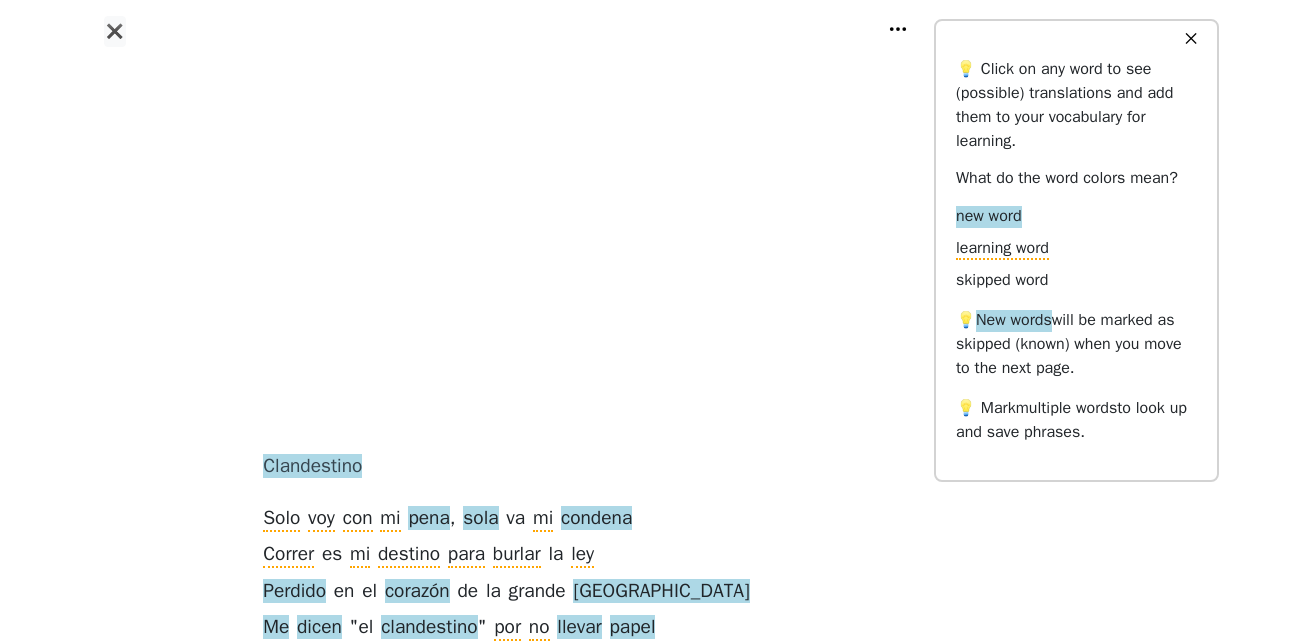 scroll, scrollTop: 204, scrollLeft: 0, axis: vertical 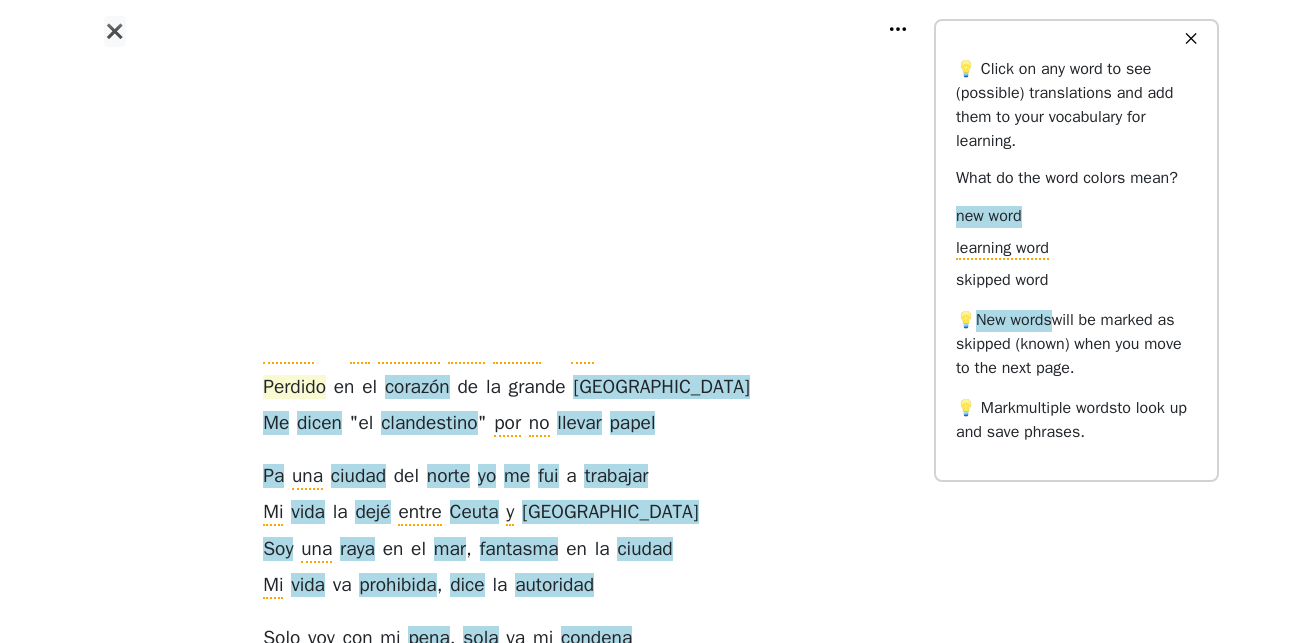 click on "Perdido" at bounding box center (294, 388) 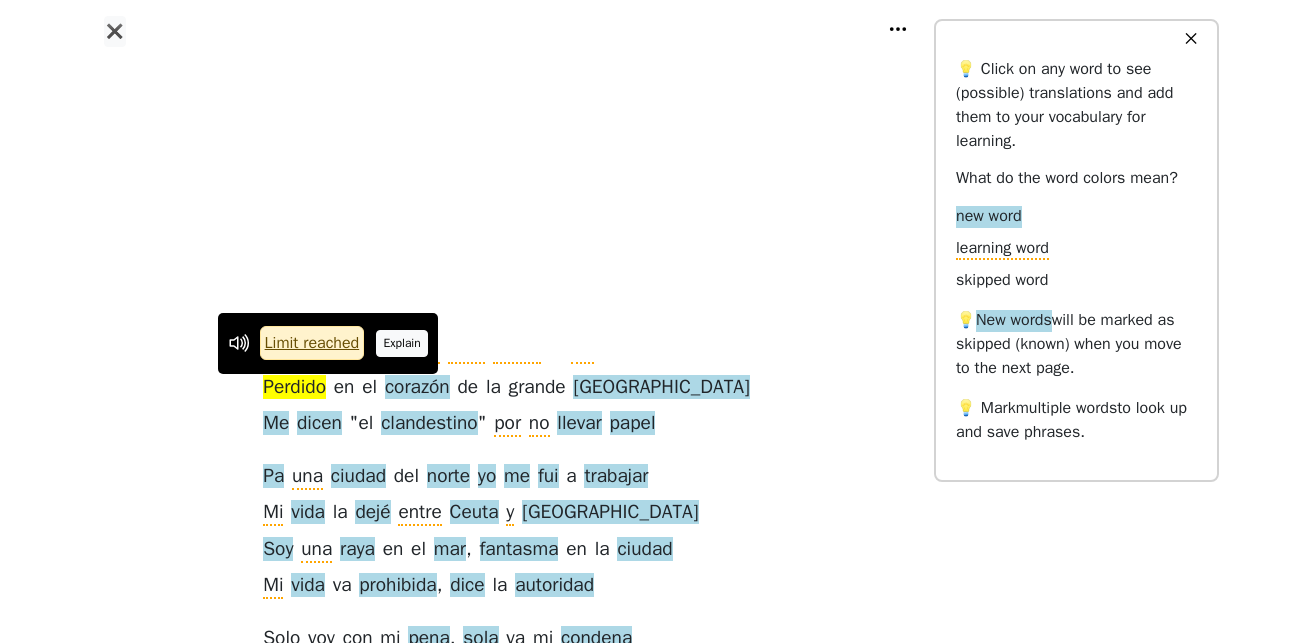click on "Explain" at bounding box center (402, 343) 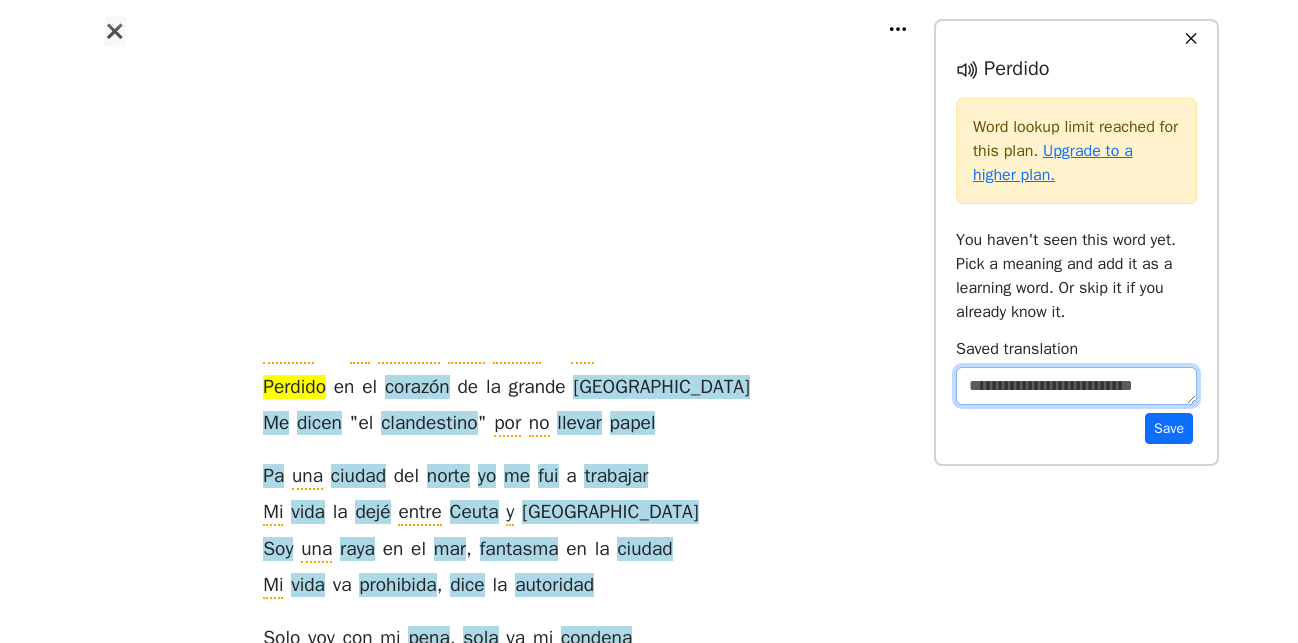 click at bounding box center [1076, 386] 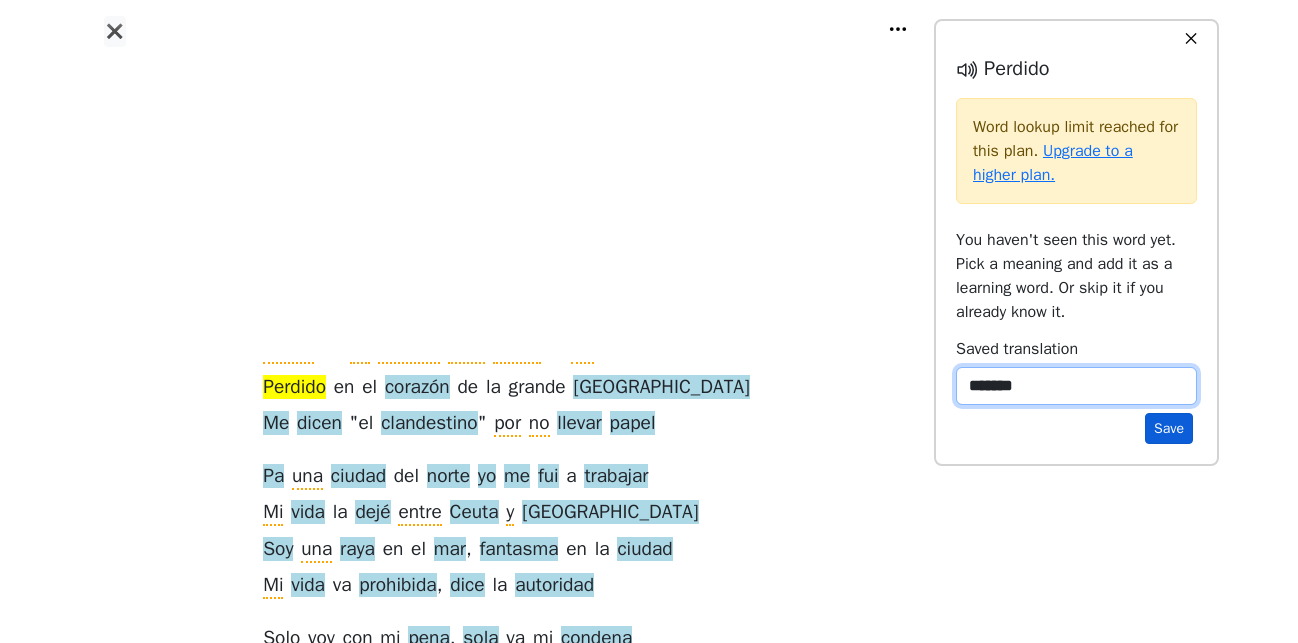 type on "*******" 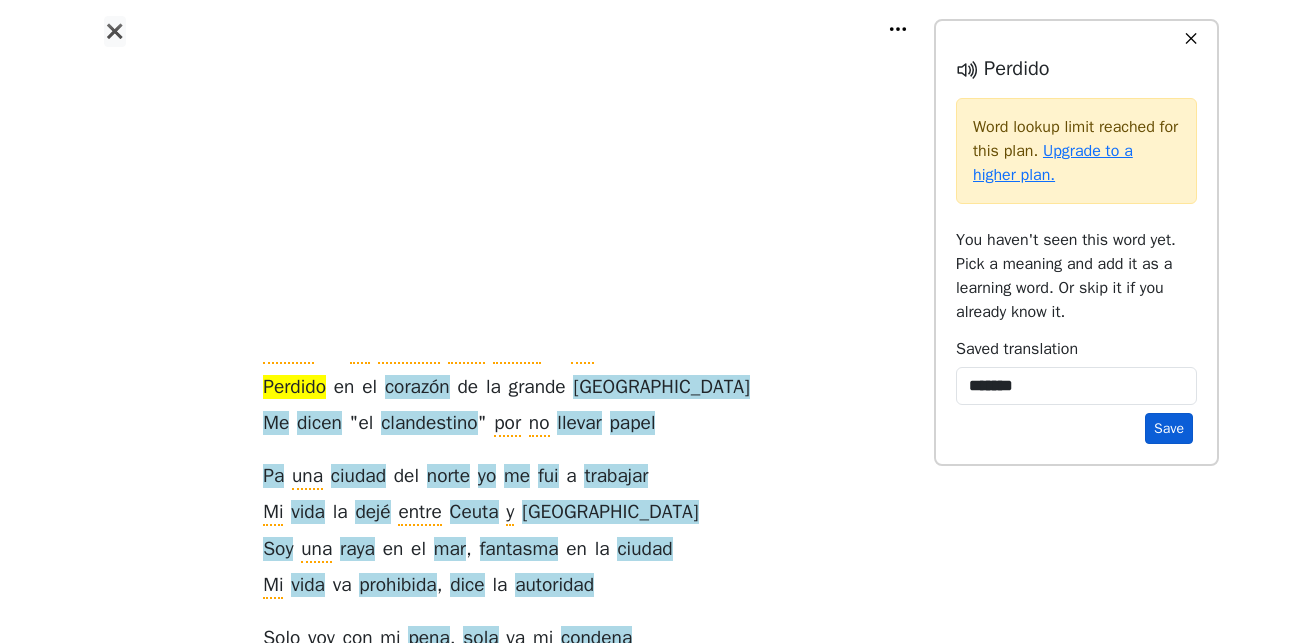 click on "Save" at bounding box center [1169, 428] 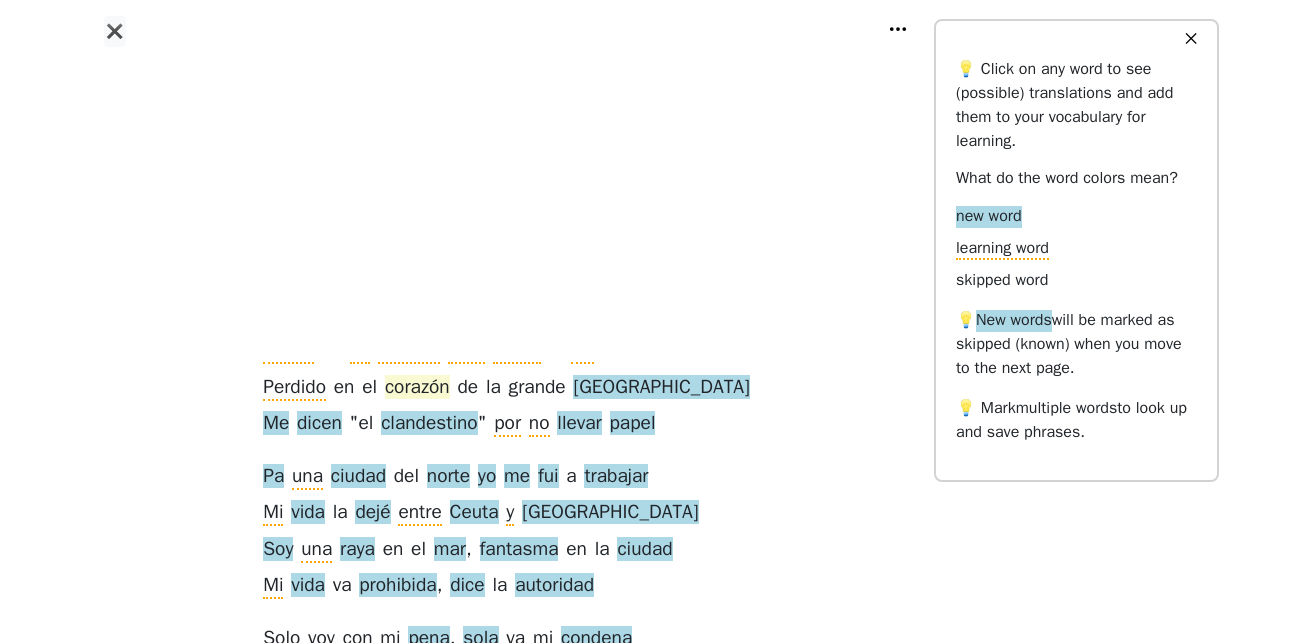 click on "corazón" at bounding box center (417, 388) 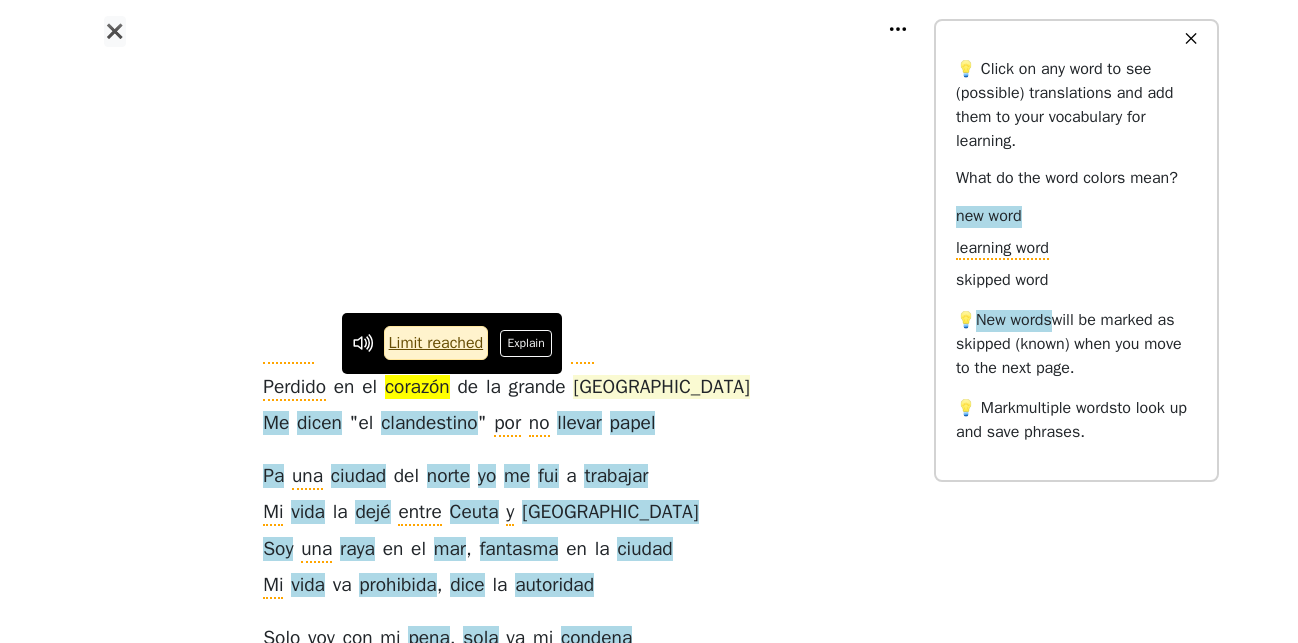 drag, startPoint x: 535, startPoint y: 347, endPoint x: 649, endPoint y: 375, distance: 117.388245 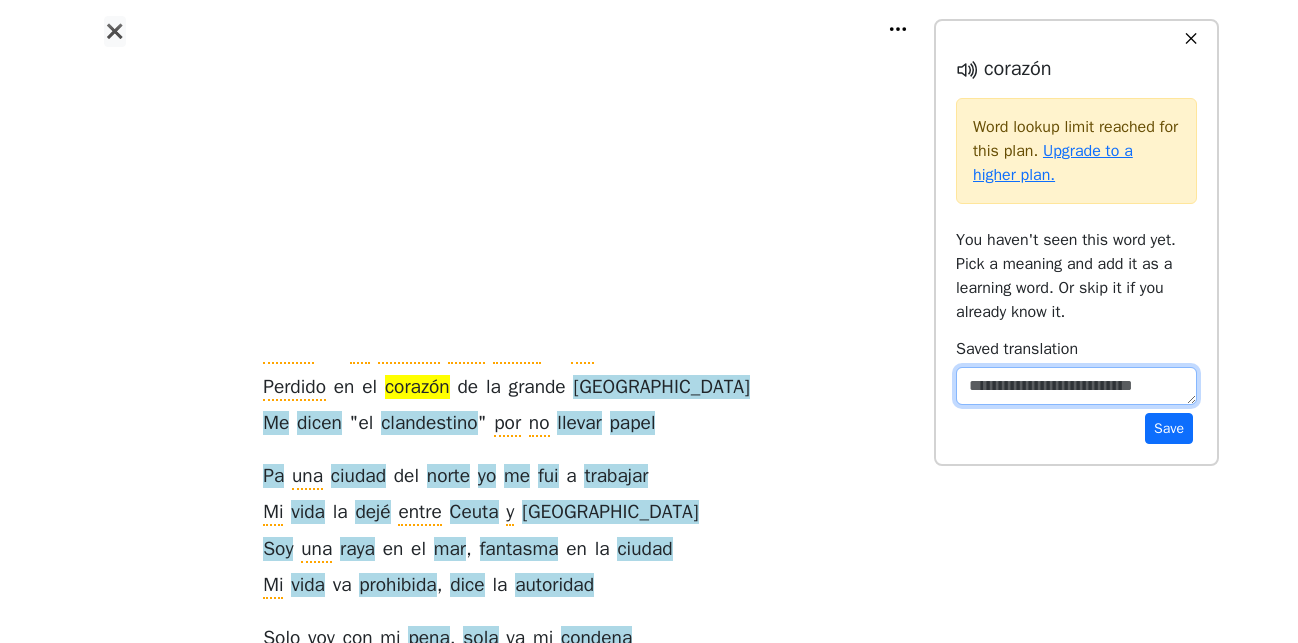click at bounding box center [1076, 386] 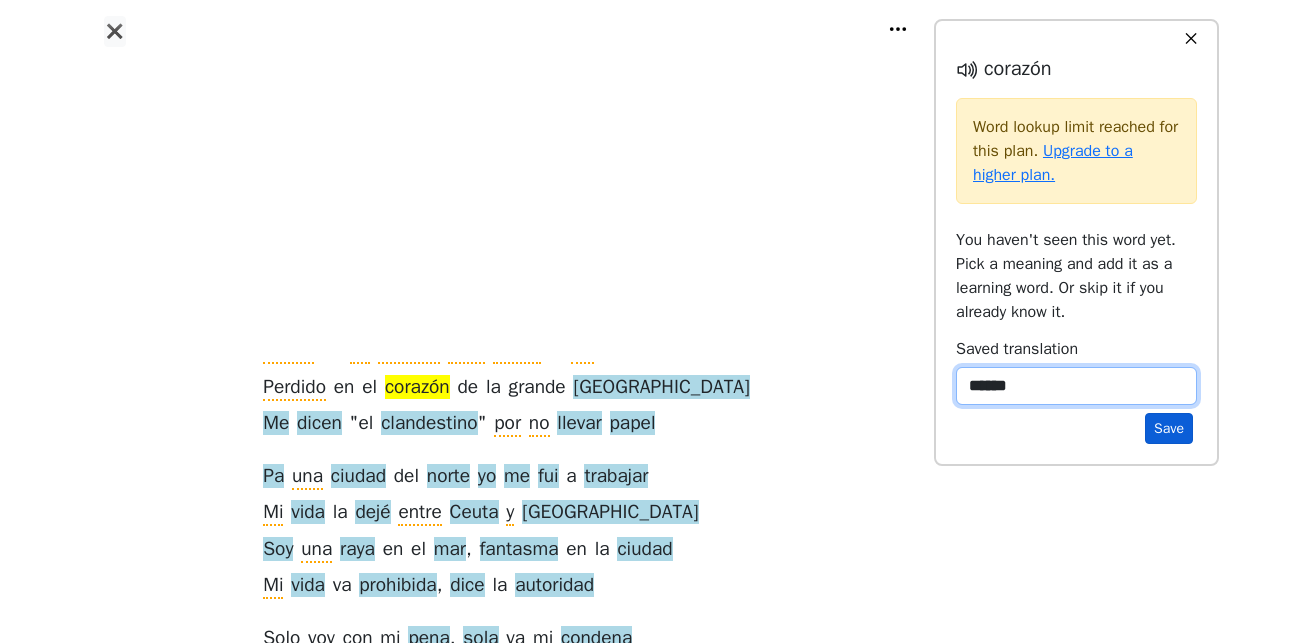 type on "******" 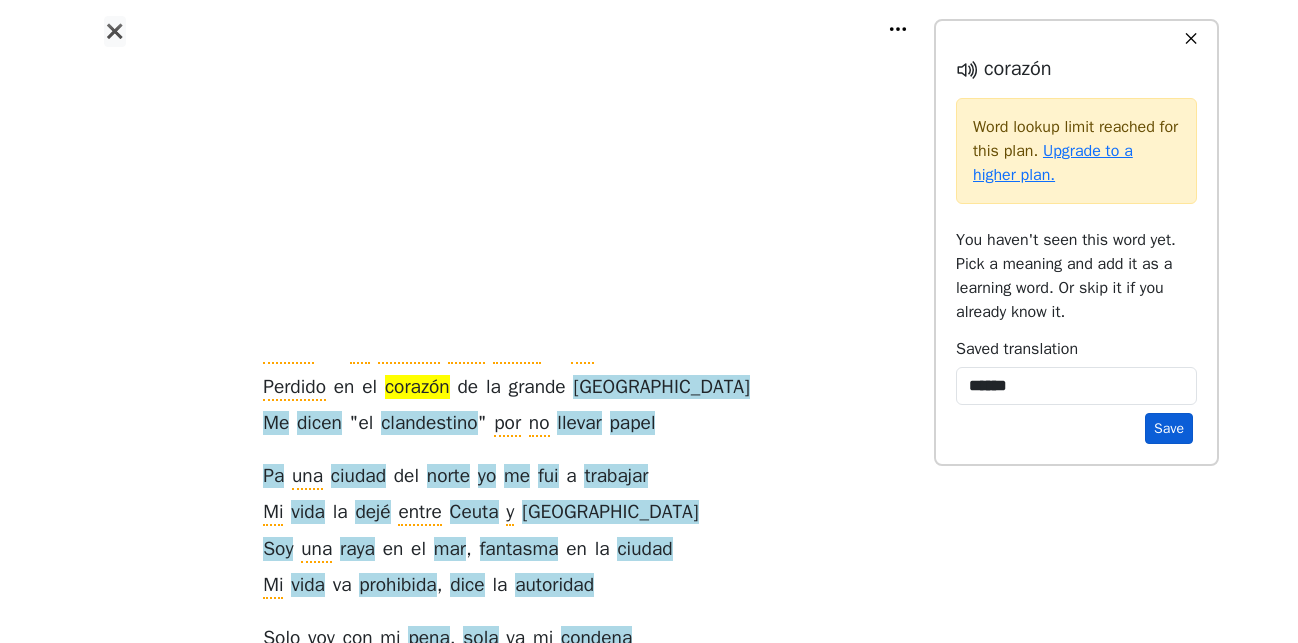 click on "Save" at bounding box center (1169, 428) 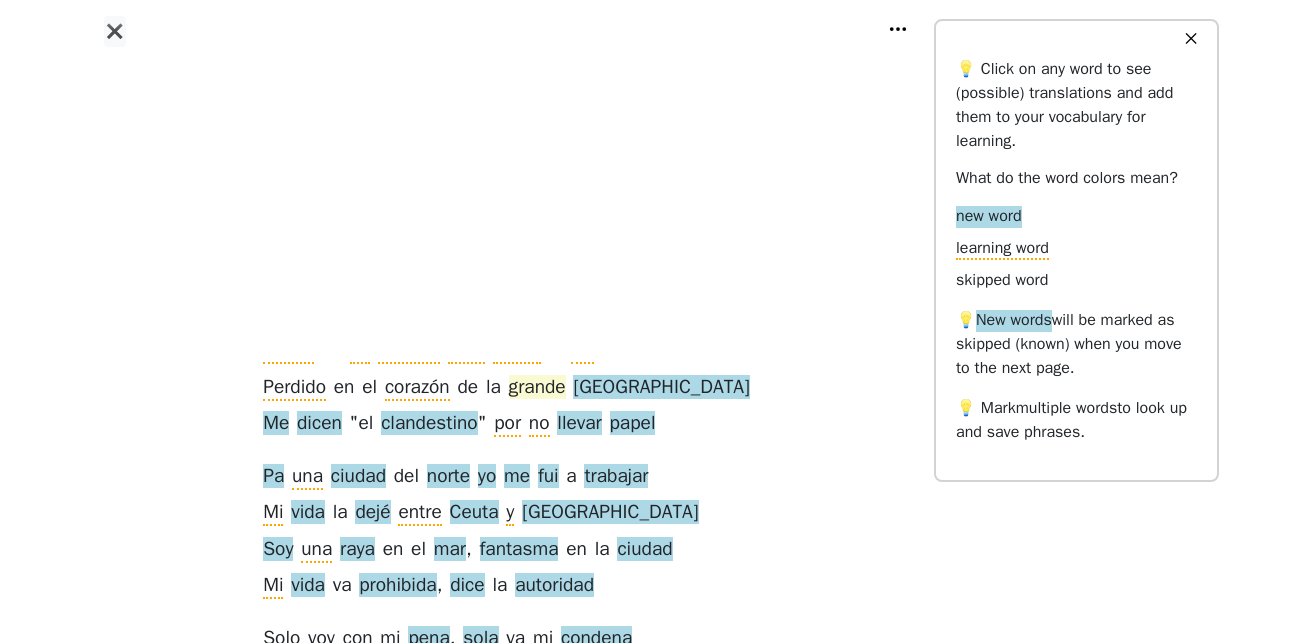 click on "grande" at bounding box center [537, 388] 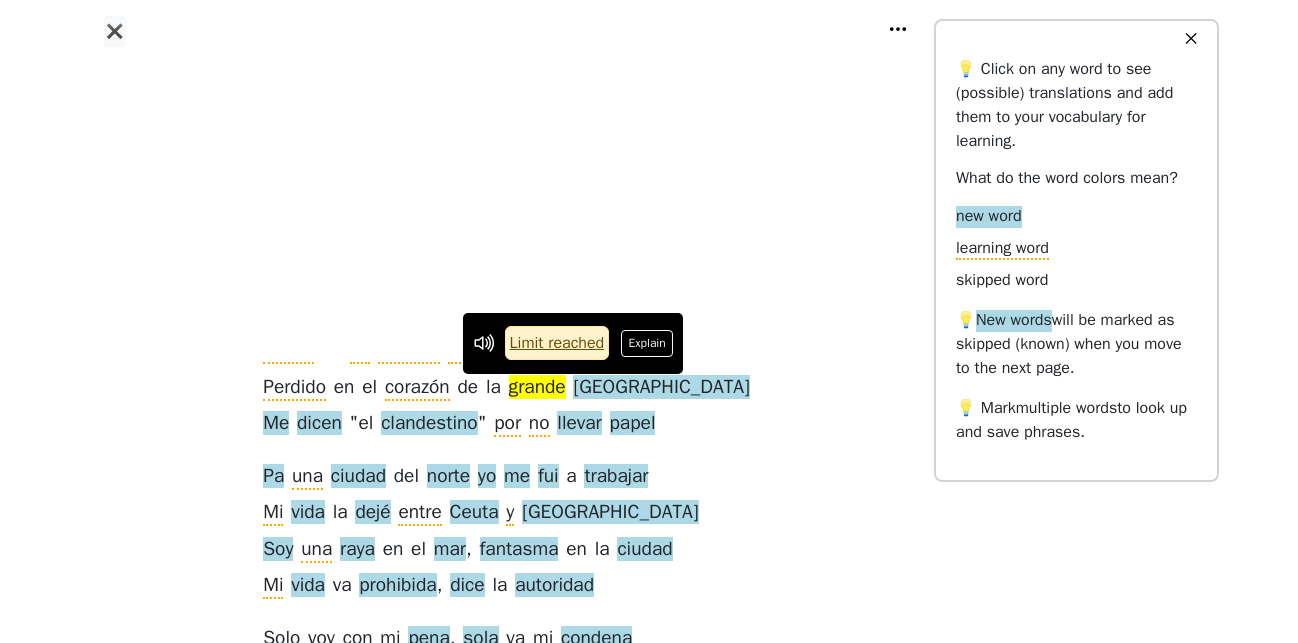 drag, startPoint x: 666, startPoint y: 342, endPoint x: 799, endPoint y: 372, distance: 136.34148 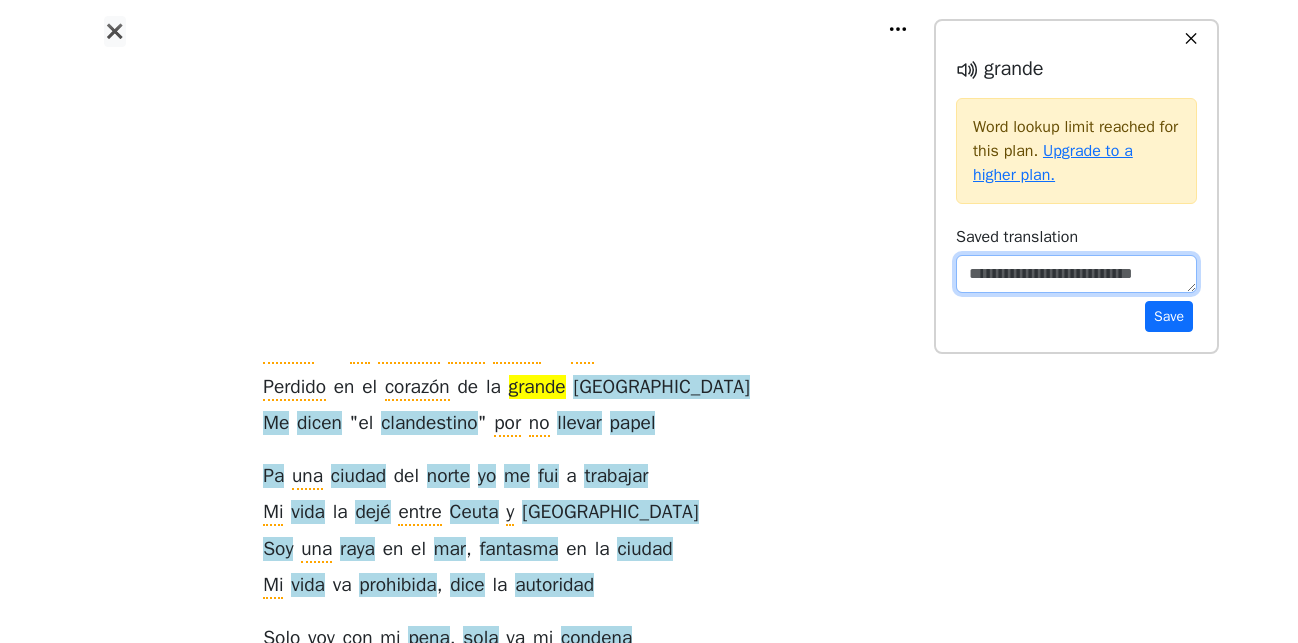 click at bounding box center [1076, 274] 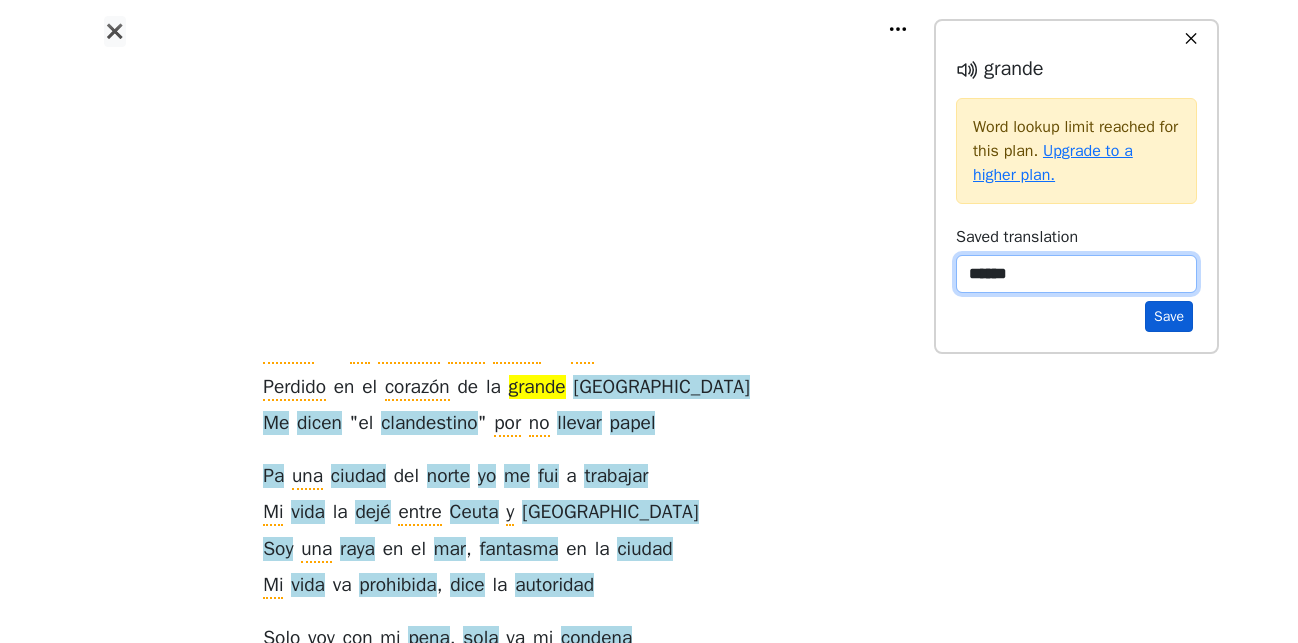 type on "******" 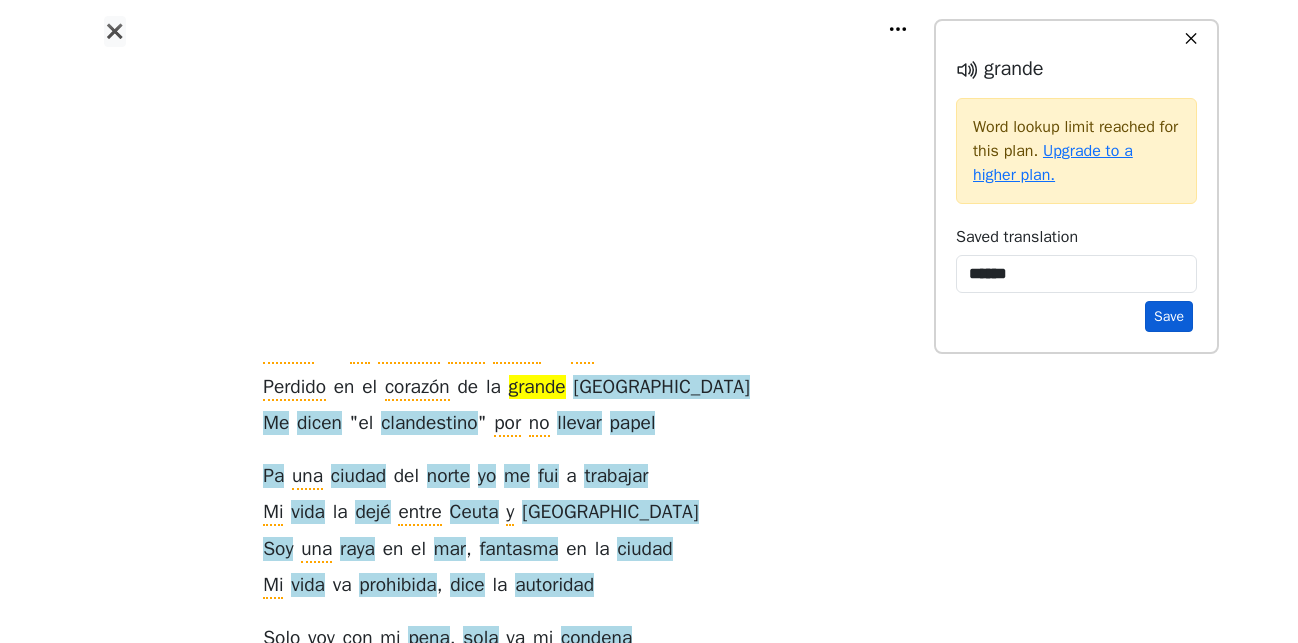 click on "Save" at bounding box center [1169, 316] 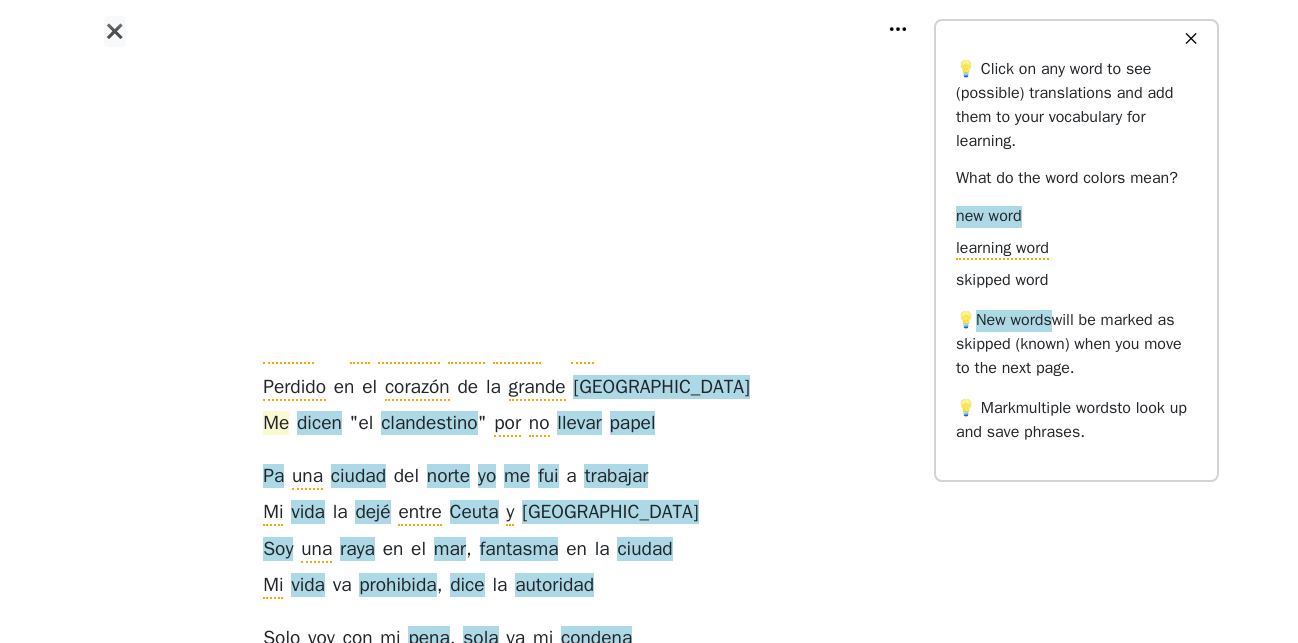 click on "Me" at bounding box center [276, 424] 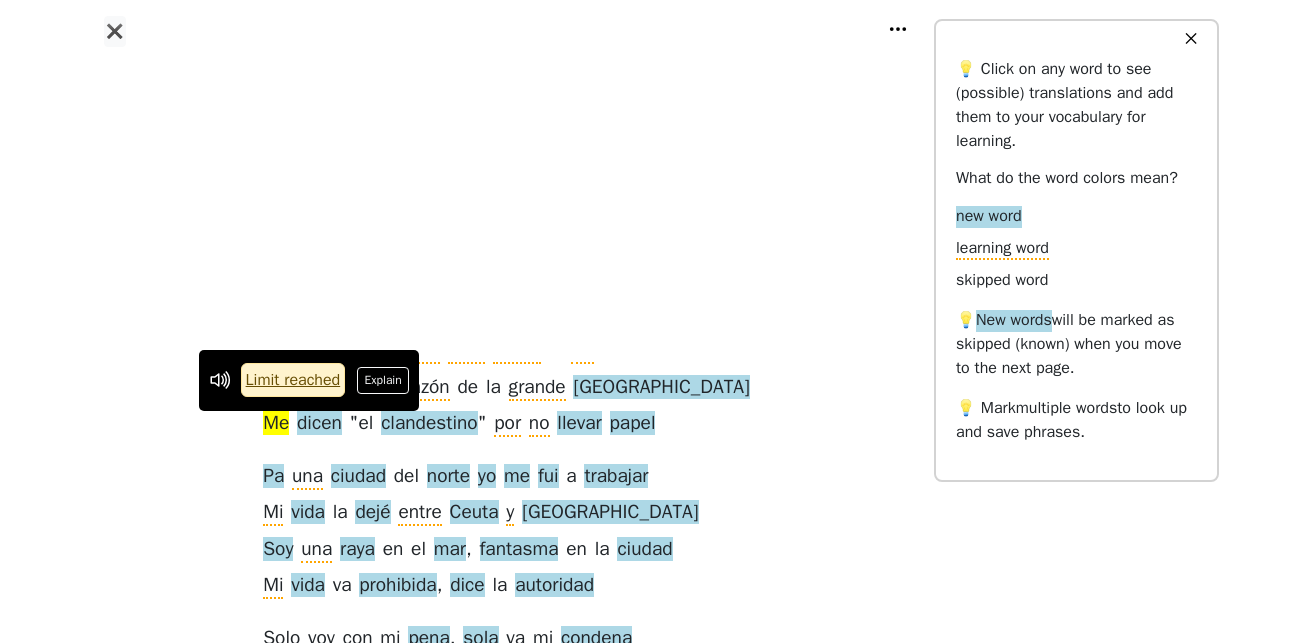 drag, startPoint x: 384, startPoint y: 376, endPoint x: 798, endPoint y: 397, distance: 414.53226 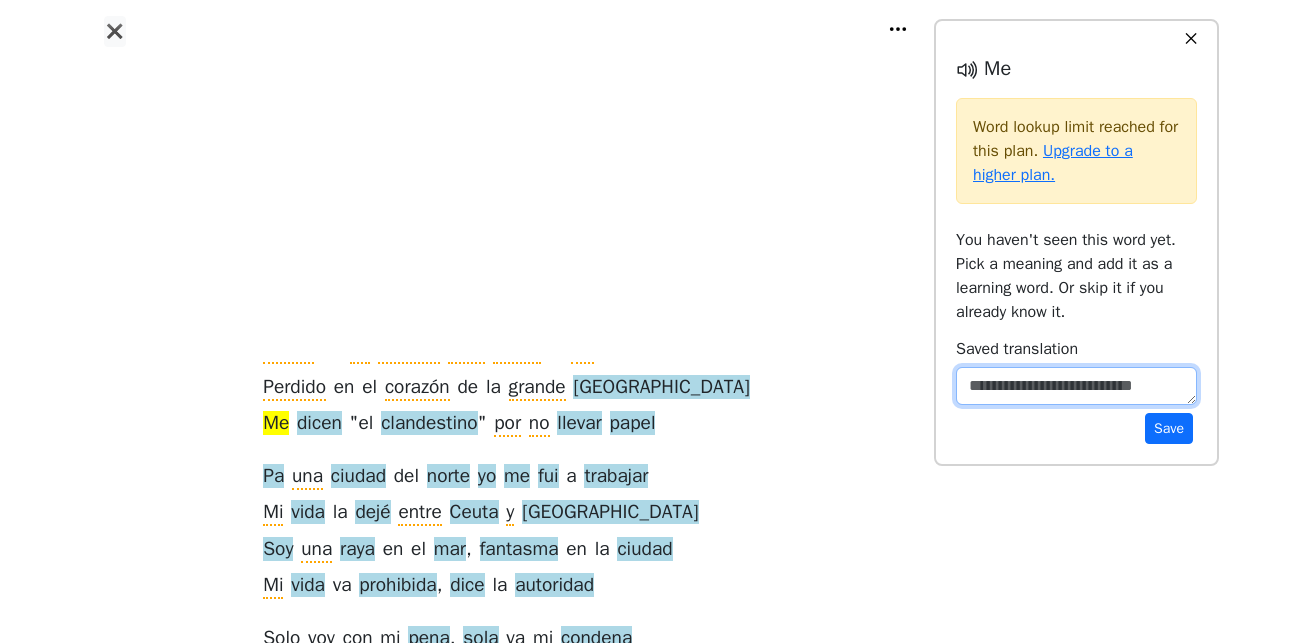 click at bounding box center [1076, 386] 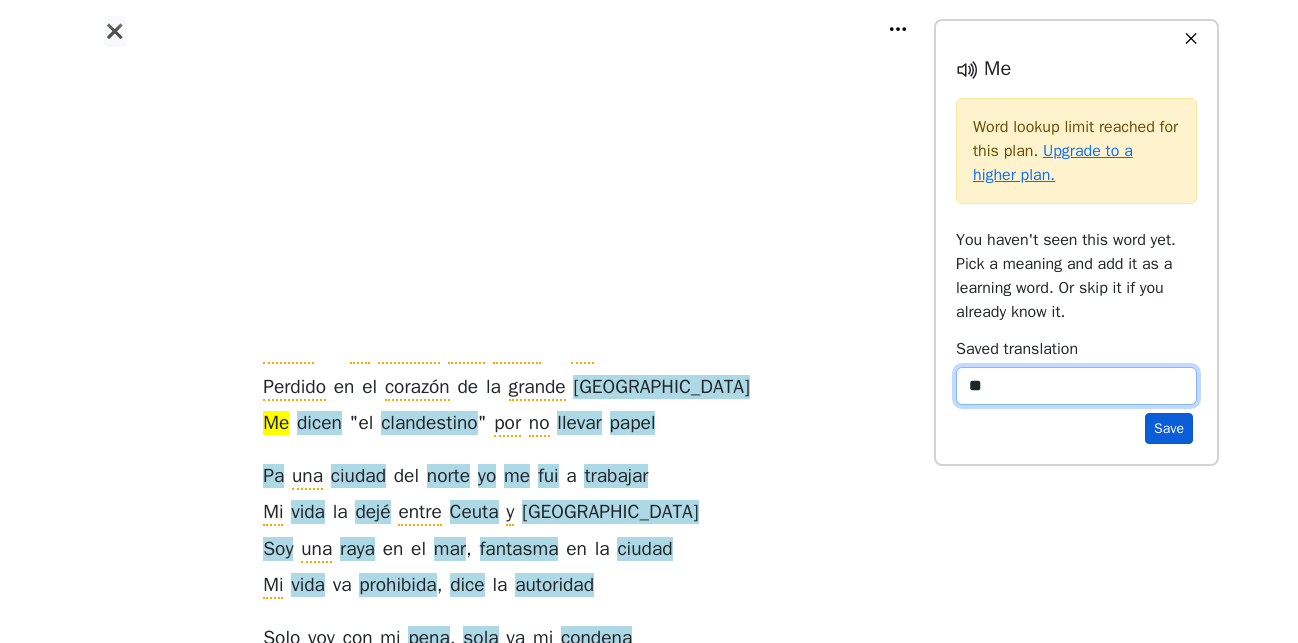 type on "**" 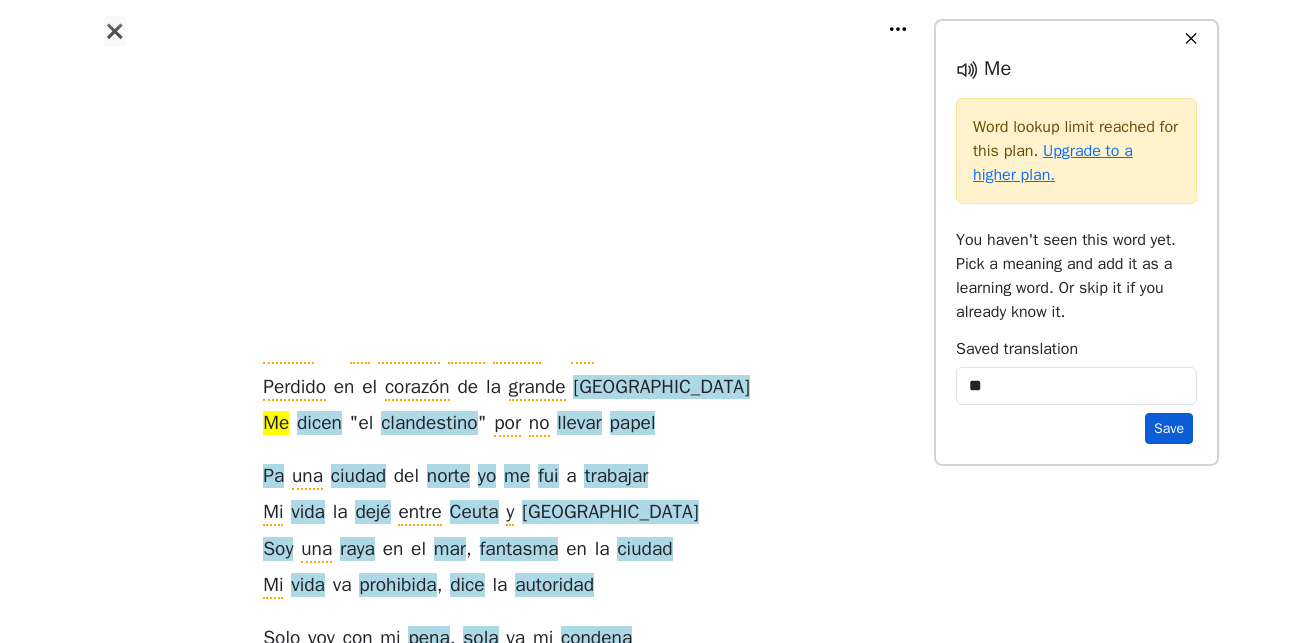drag, startPoint x: 1184, startPoint y: 433, endPoint x: 1015, endPoint y: 446, distance: 169.49927 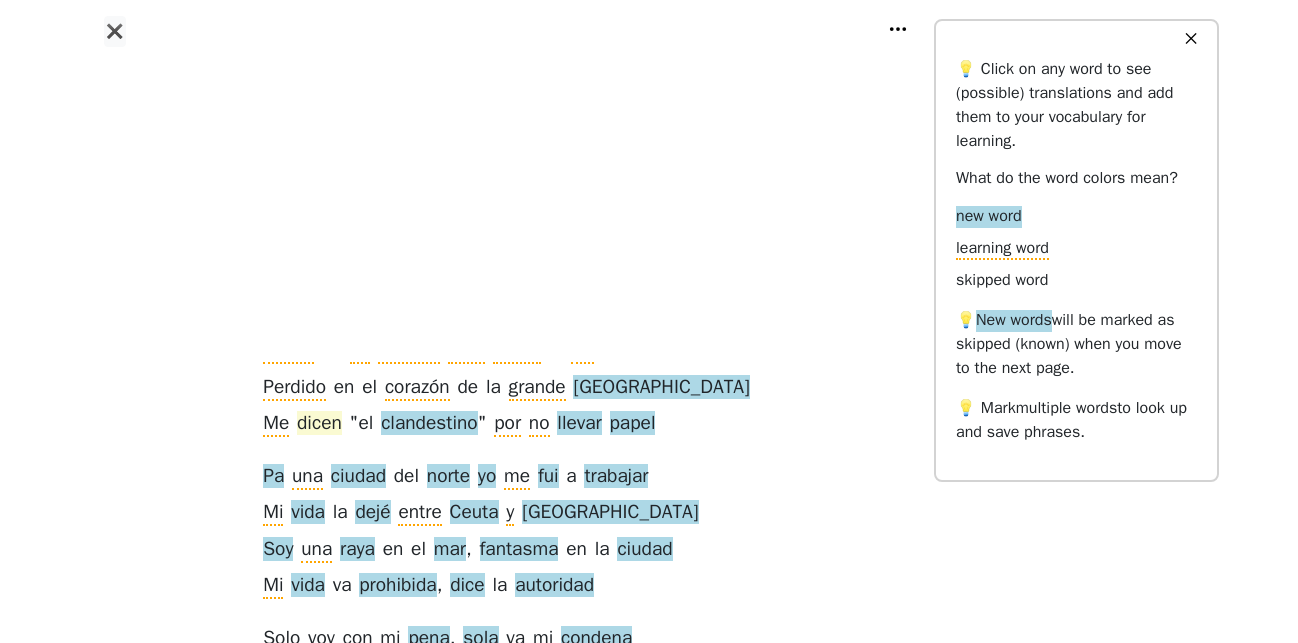 click on "dicen" at bounding box center [319, 424] 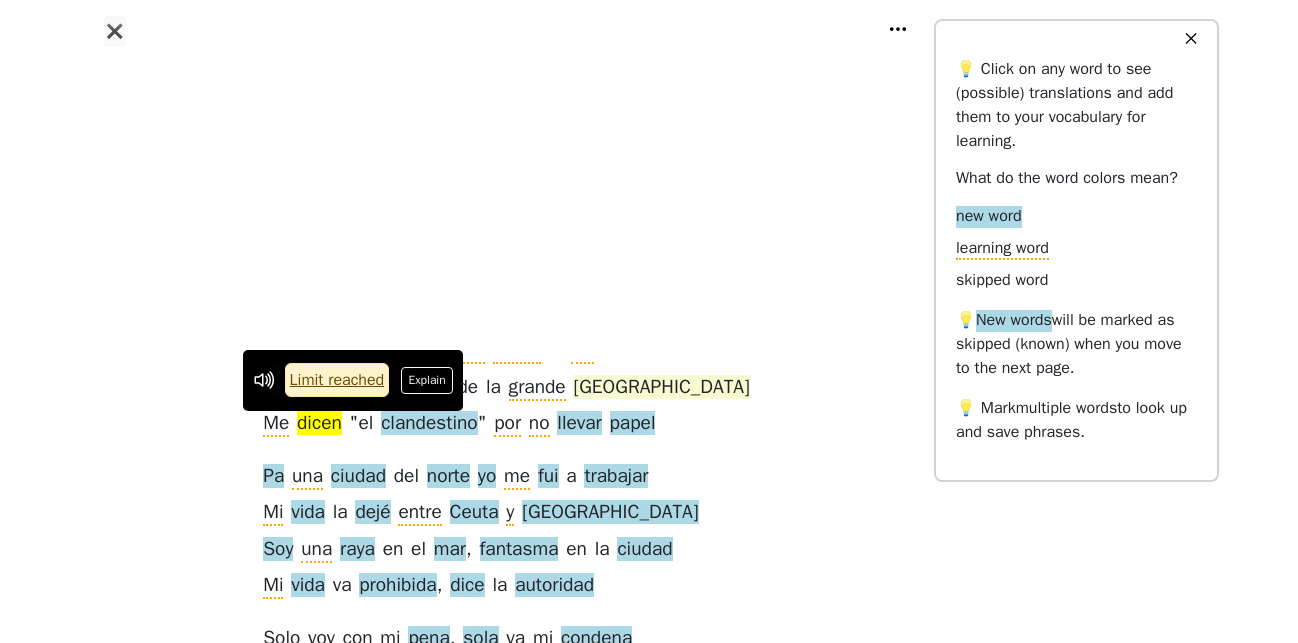 drag, startPoint x: 432, startPoint y: 381, endPoint x: 644, endPoint y: 380, distance: 212.00237 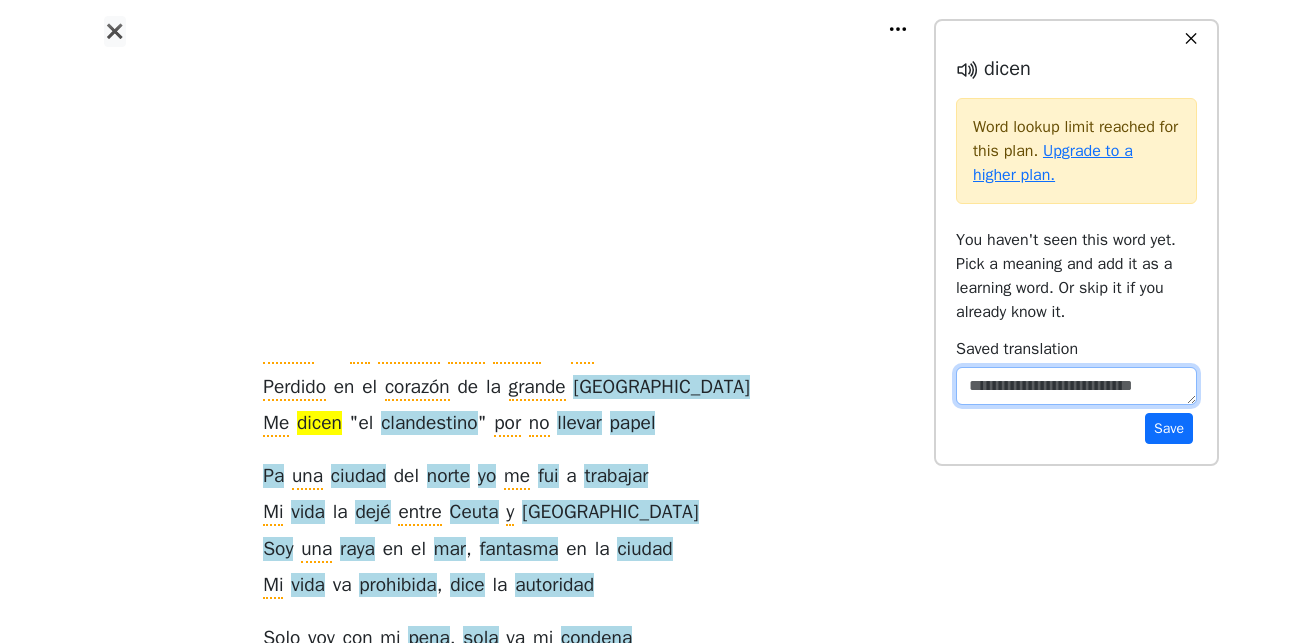 click at bounding box center [1076, 386] 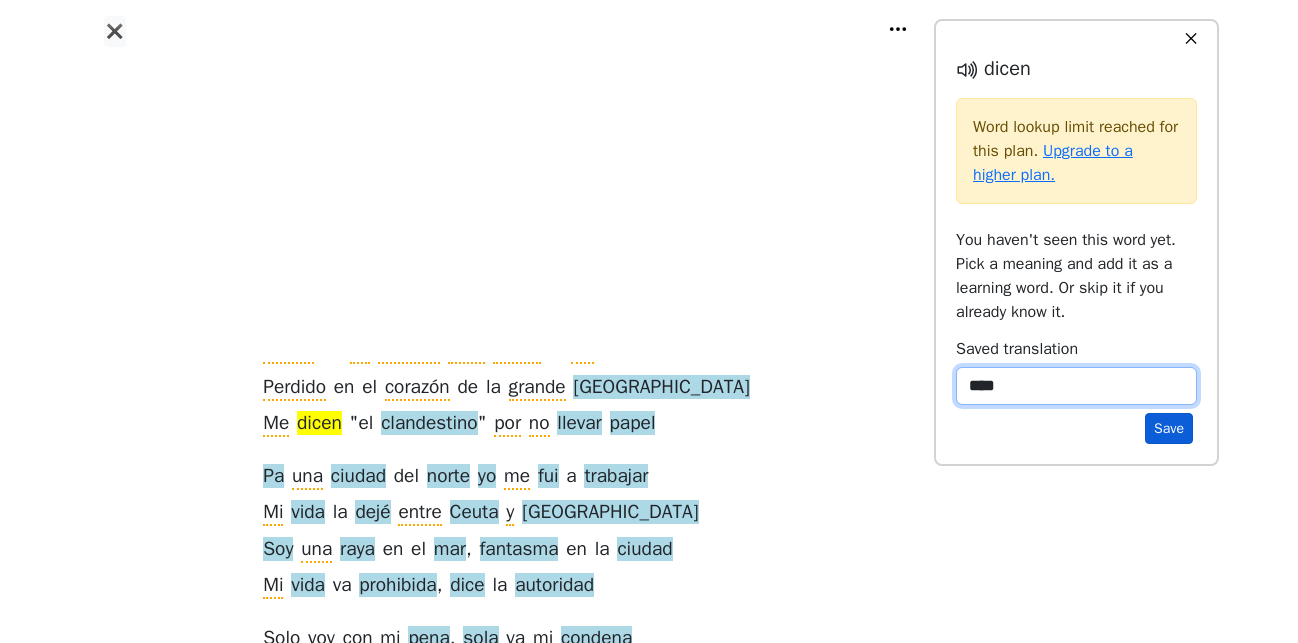 type on "****" 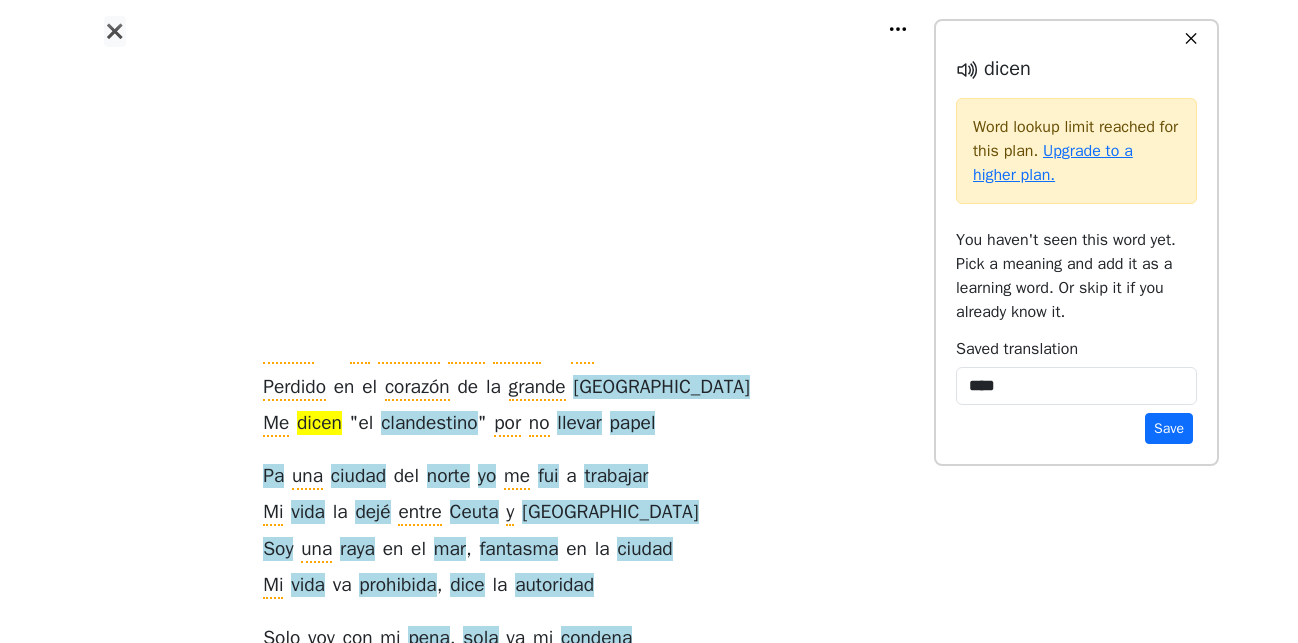 drag, startPoint x: 1172, startPoint y: 437, endPoint x: 1155, endPoint y: 435, distance: 17.117243 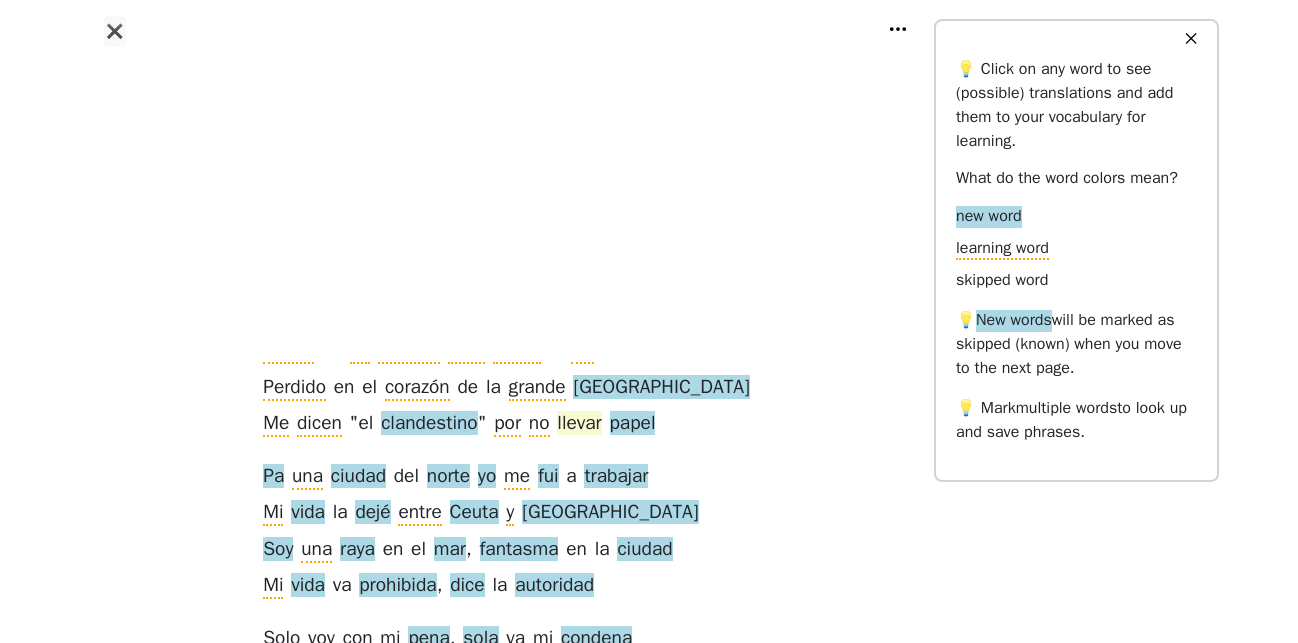 click on "llevar" at bounding box center [579, 424] 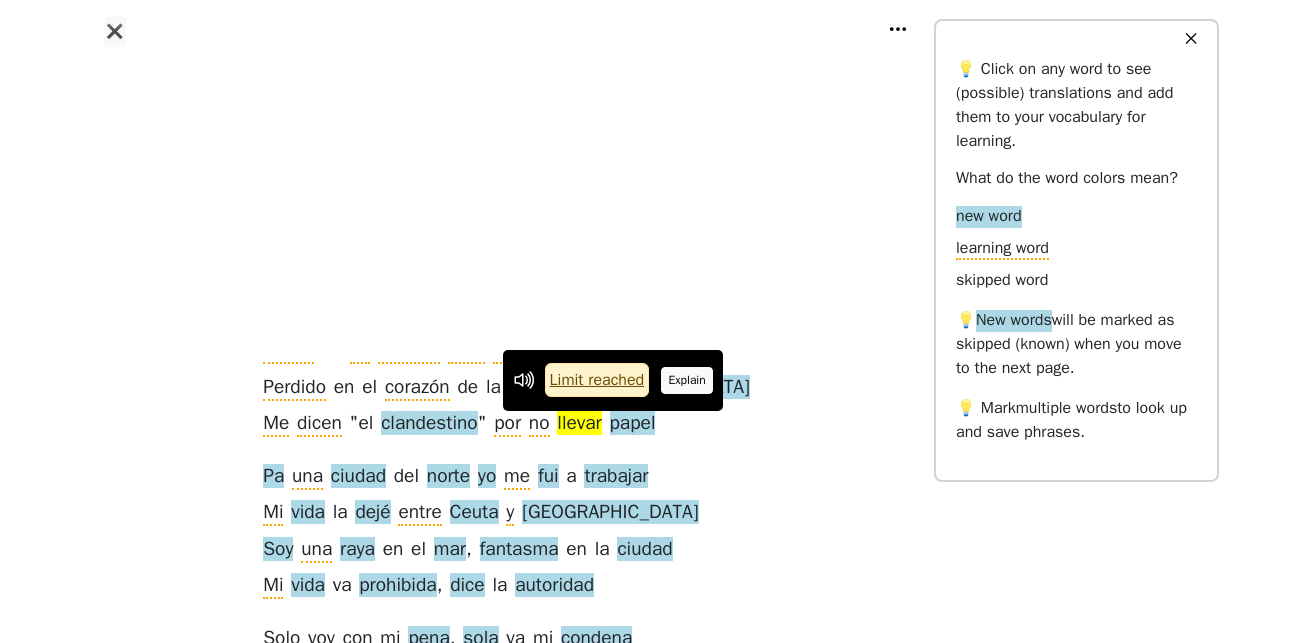 drag, startPoint x: 707, startPoint y: 379, endPoint x: 909, endPoint y: 392, distance: 202.41788 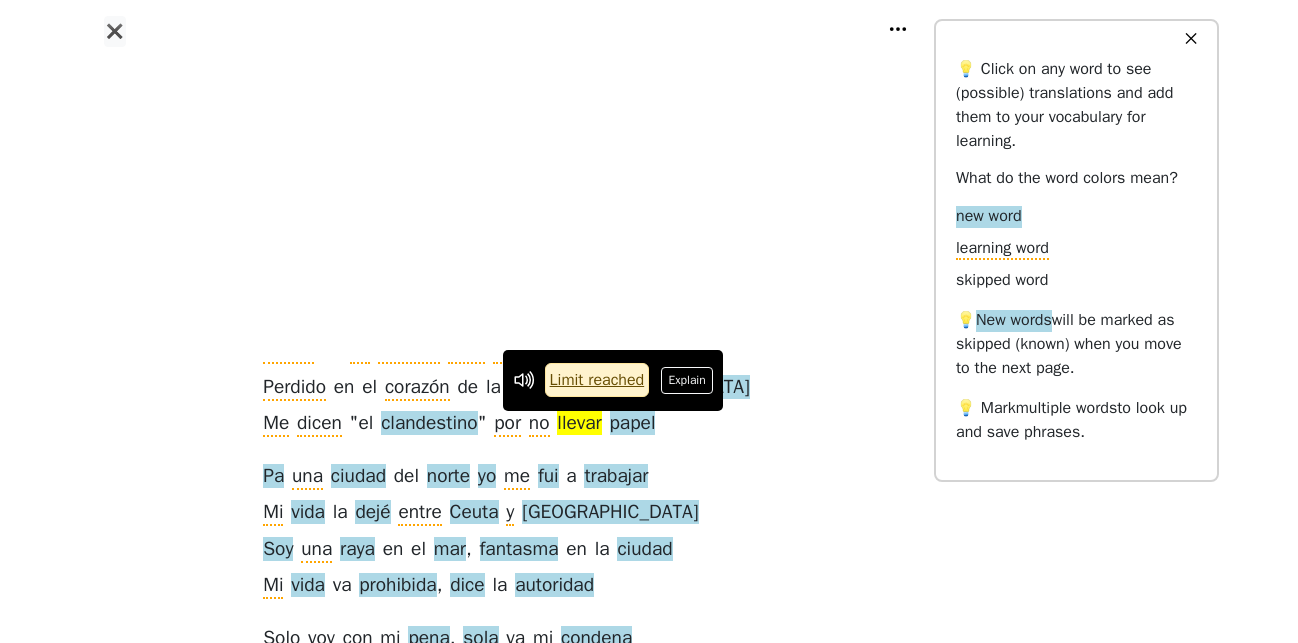 click on "Explain" at bounding box center (687, 380) 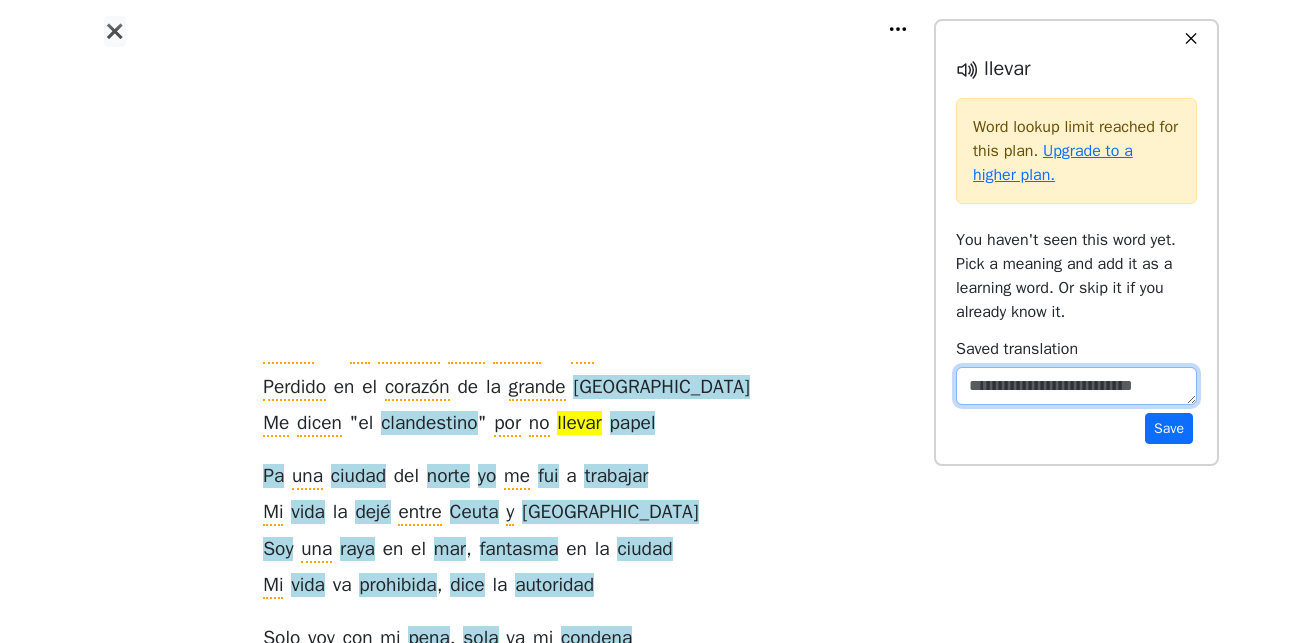 click at bounding box center (1076, 386) 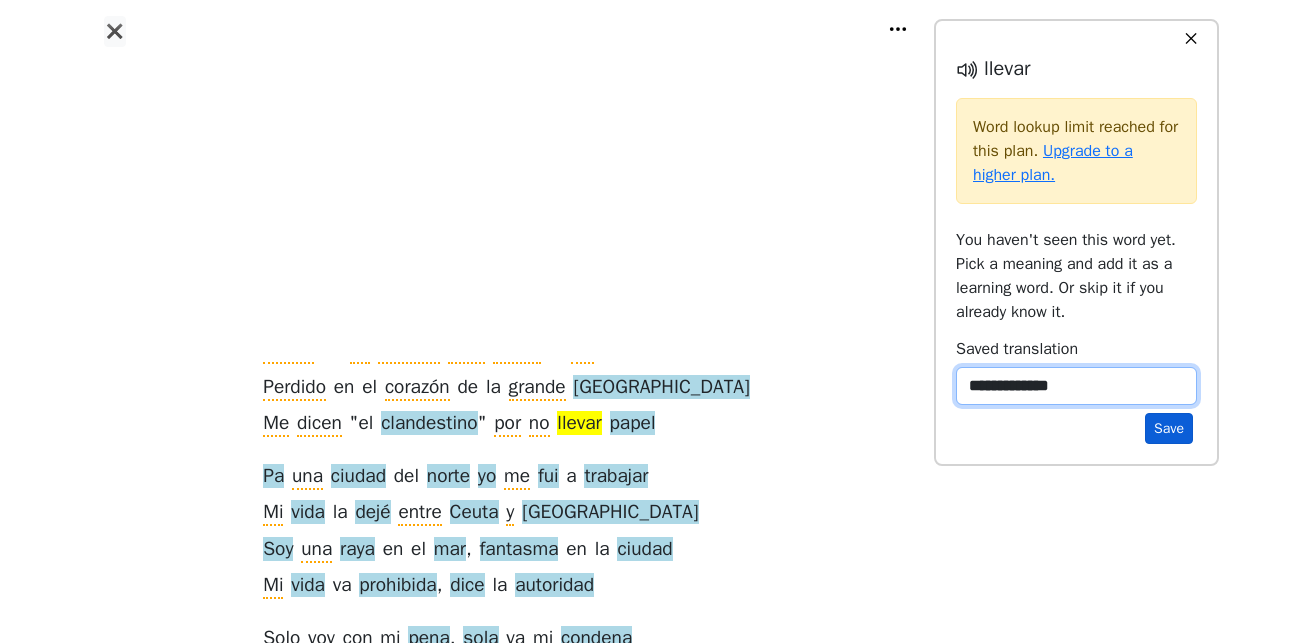 type on "**********" 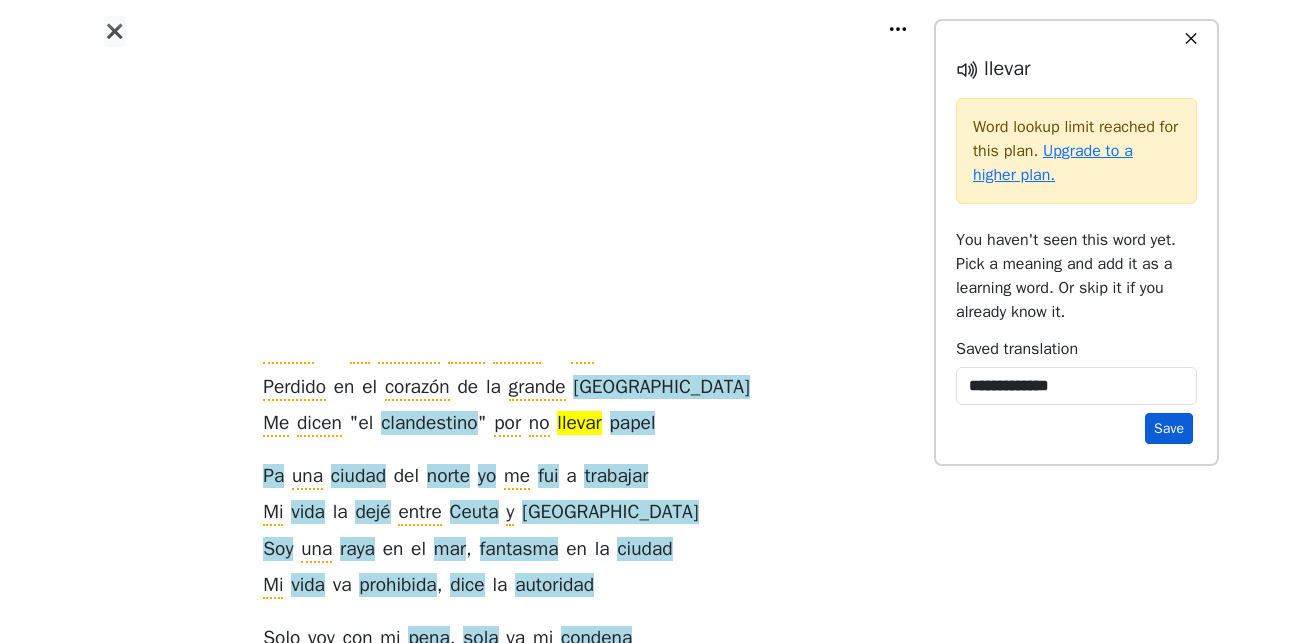 click on "Save" at bounding box center [1169, 428] 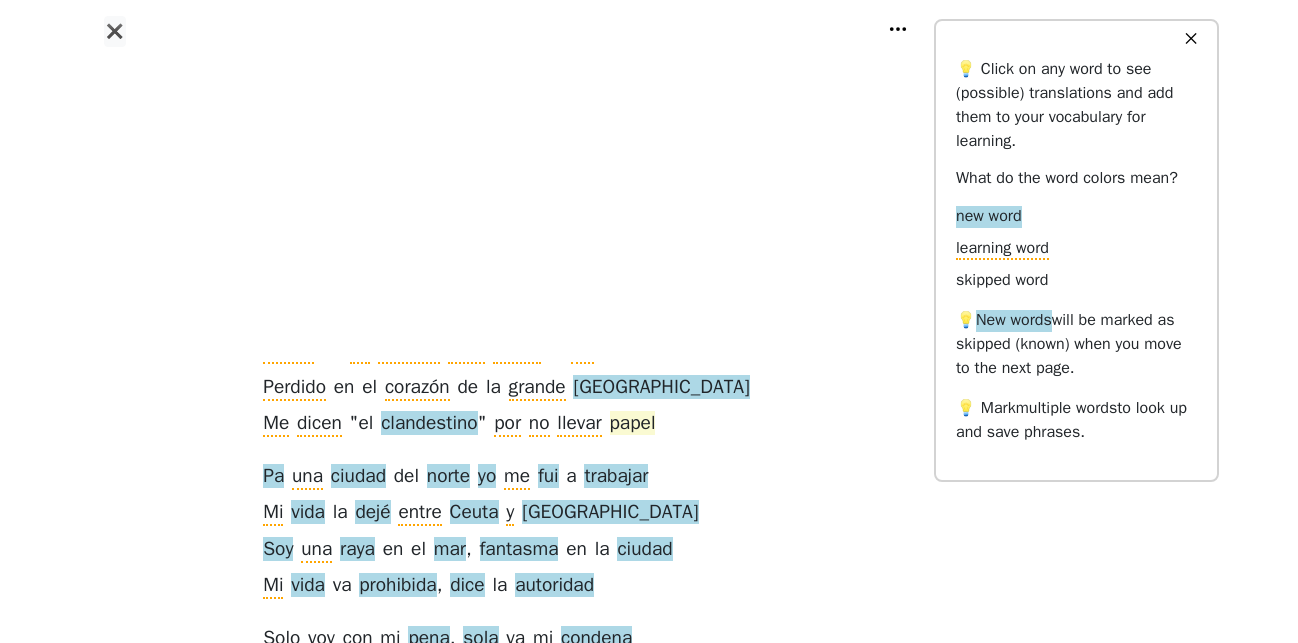 click on "papel" at bounding box center [633, 424] 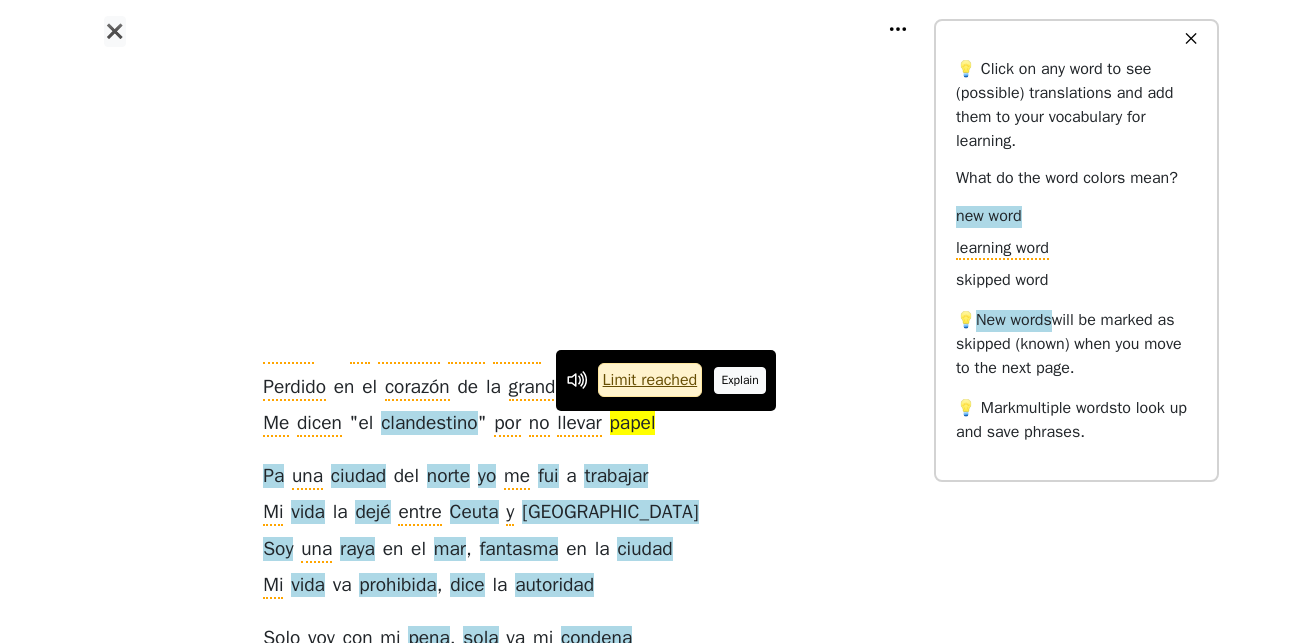click on "Explain" at bounding box center [740, 380] 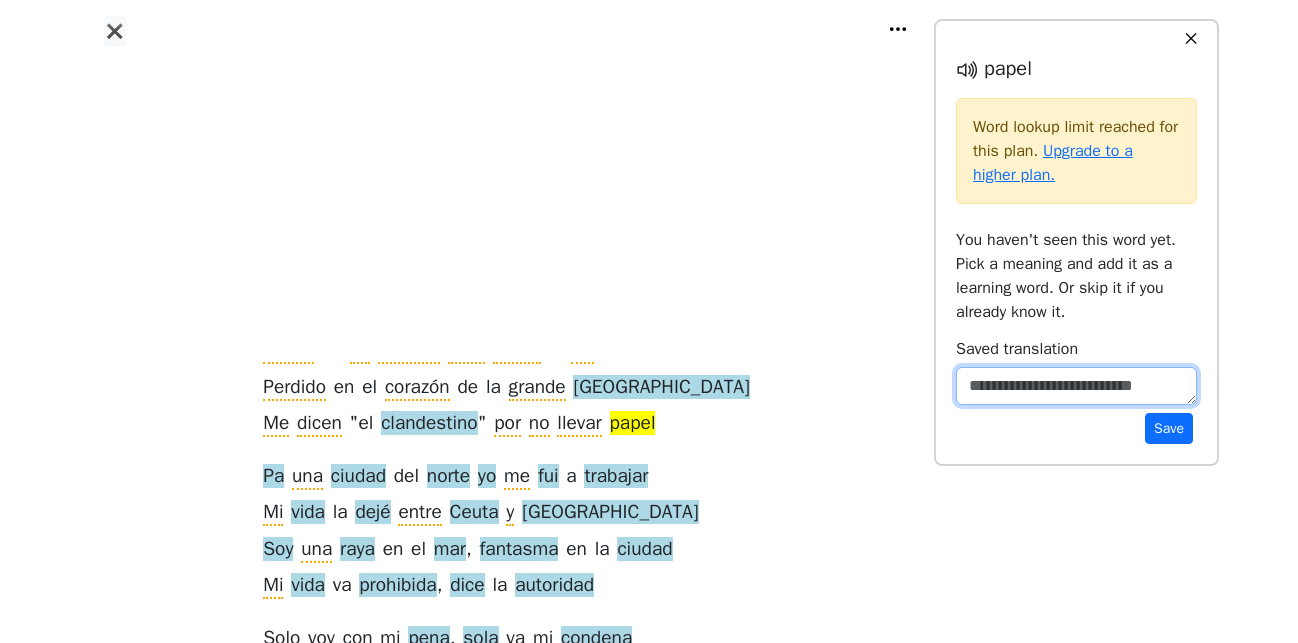 click at bounding box center [1076, 386] 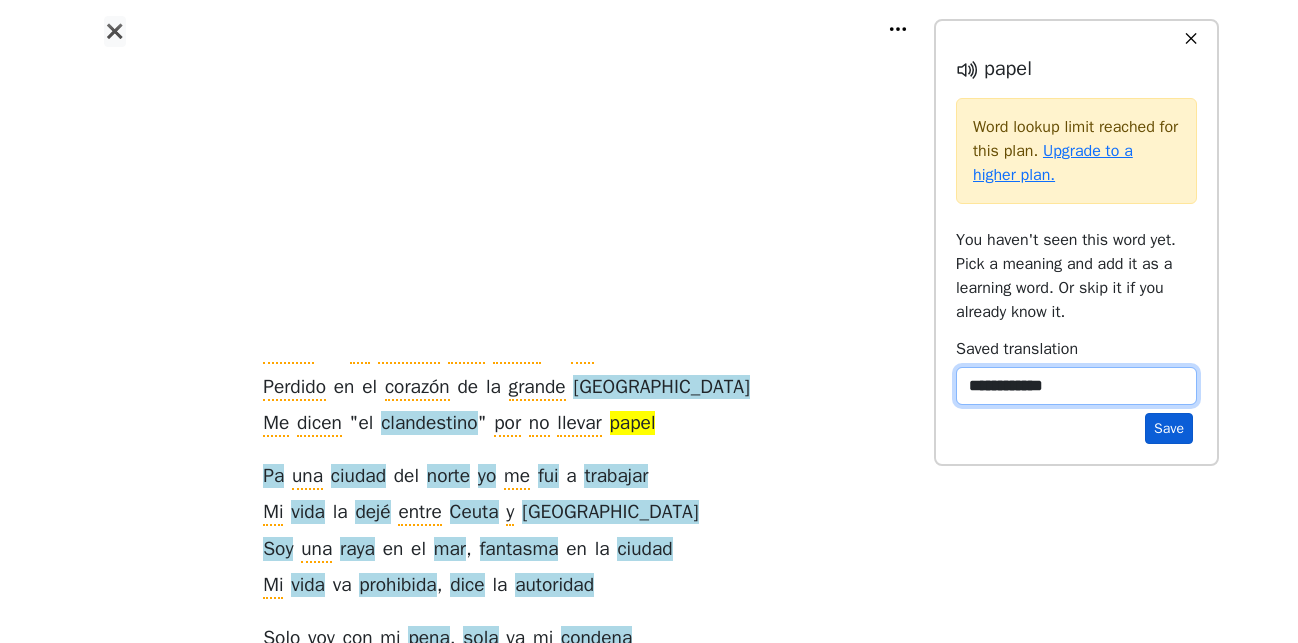 type on "**********" 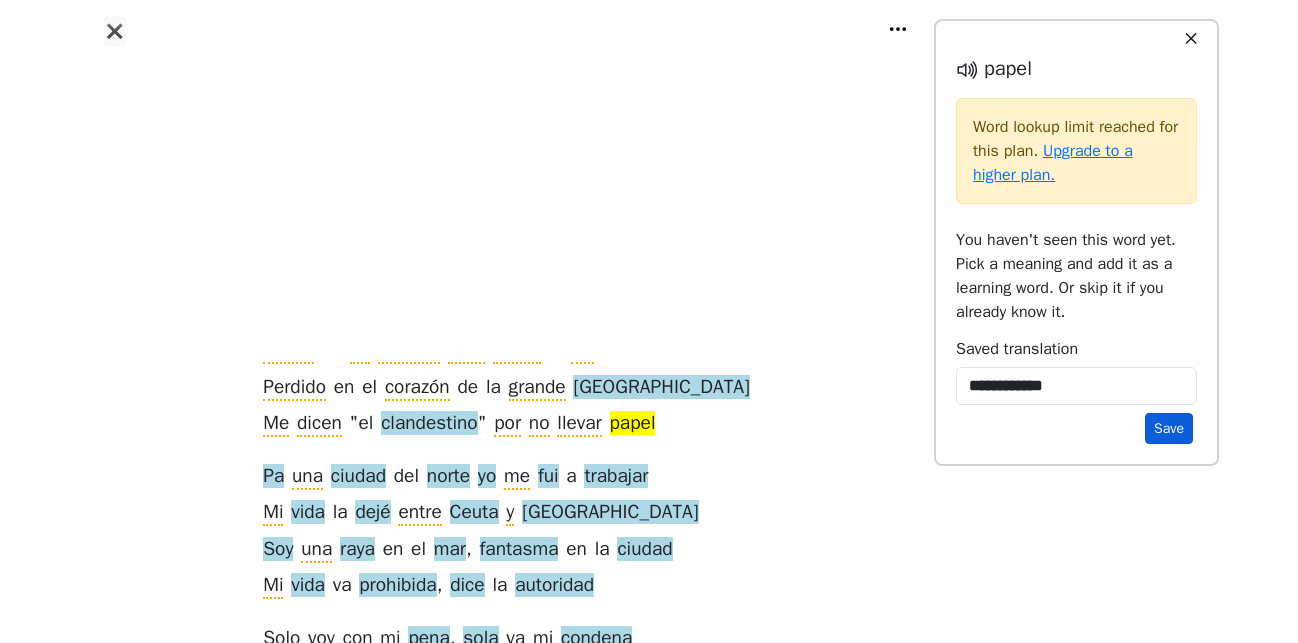 click on "Save" at bounding box center (1169, 428) 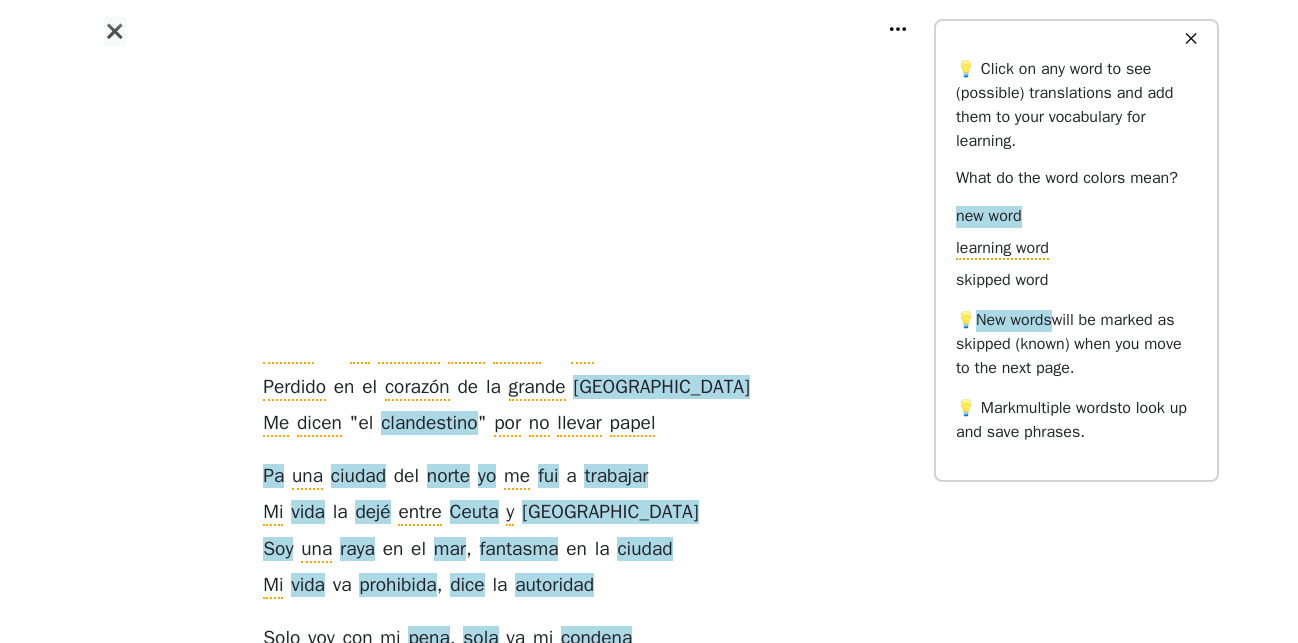 click on "Clandestino Solo   voy   con   mi   pena ,   sola   va   mi   condena Correr   es   mi   destino   para   burlar   la   ley Perdido   en   el   corazón   de   la   grande   Babylon Me   dicen   " el   clandestino "   por   no   llevar   papel Pa   una   ciudad   del   norte   yo   me   fui   a   trabajar Mi   vida   la   dejé   entre   Ceuta   y   Gibraltar Soy   una   raya   en   el   mar ,   fantasma   en   la   ciudad Mi   vida   va   prohibida ,   dice   la   autoridad Solo   voy   con   mi   pena ,   sola   va   mi   condena Correr   es   mi   destino   por   no   llevar   papel Perdido   en   el   corazón   de   la   grande   Babylon Me   dicen   " el   clandestino ",   yo   soy   el   quiebra   ley Mano   negra   ( clandestina ) Argelino   ( clandestino ) Mexicano   ( clandestino ) Marihuana   ( ilegal ) Perdido   en   el   siglo Solo   voy   con   mi   pena ,   sola   va   mi   condena Correr   es   mi   destino   por   no   llevar   papel Perdido   en   el   corazón   de   la   grande   Babylon" at bounding box center (506, 831) 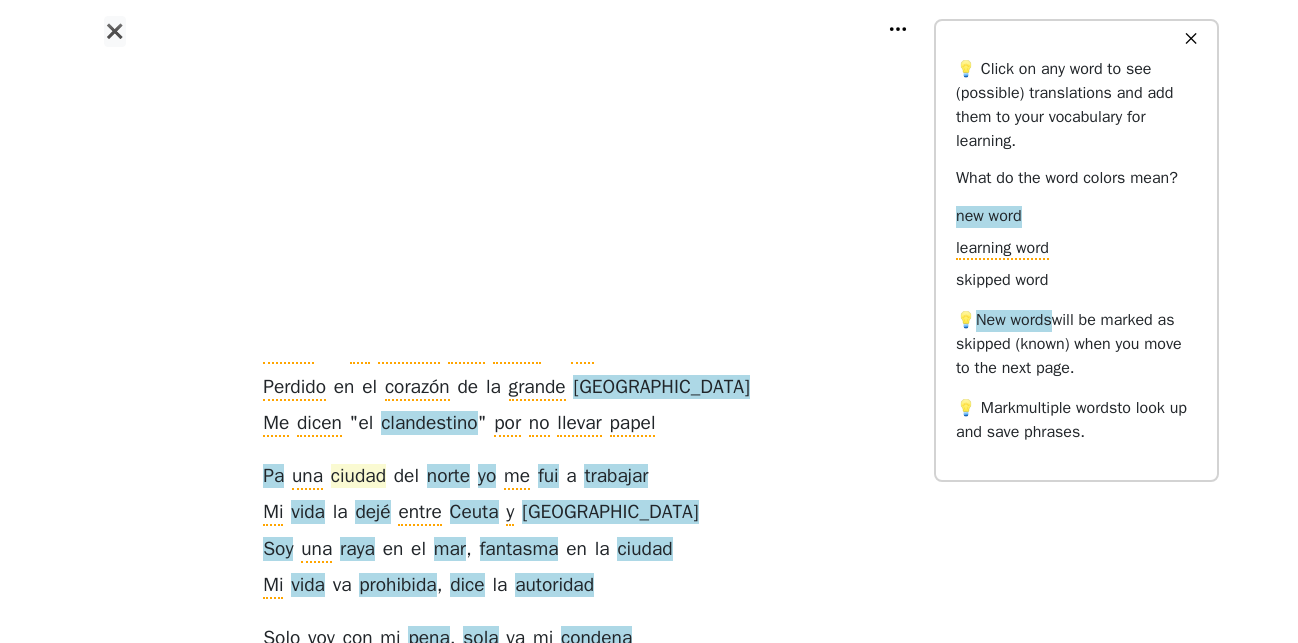 click on "ciudad" at bounding box center (358, 477) 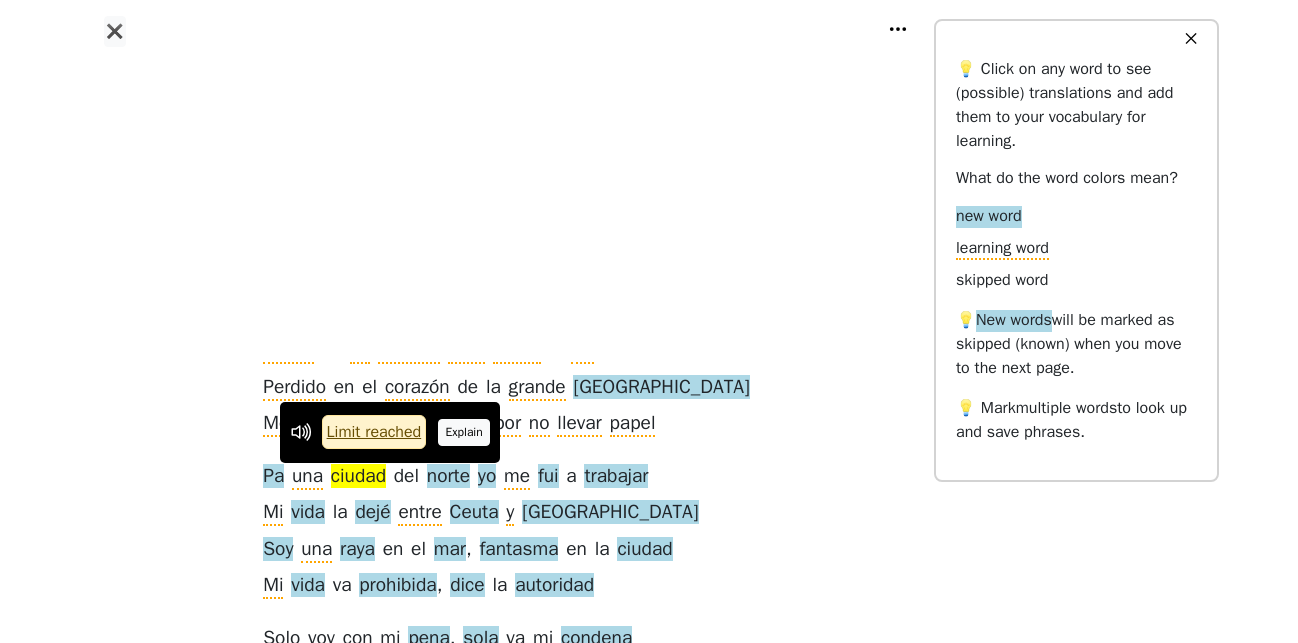 drag, startPoint x: 462, startPoint y: 435, endPoint x: 935, endPoint y: 426, distance: 473.0856 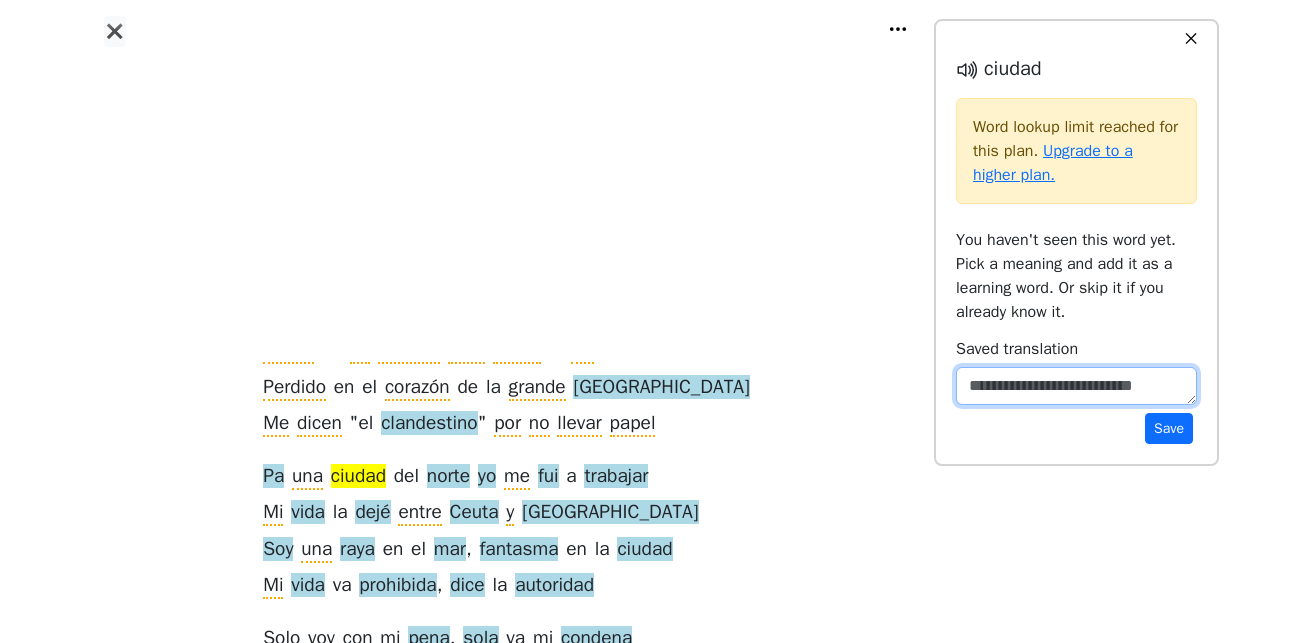 click at bounding box center (1076, 386) 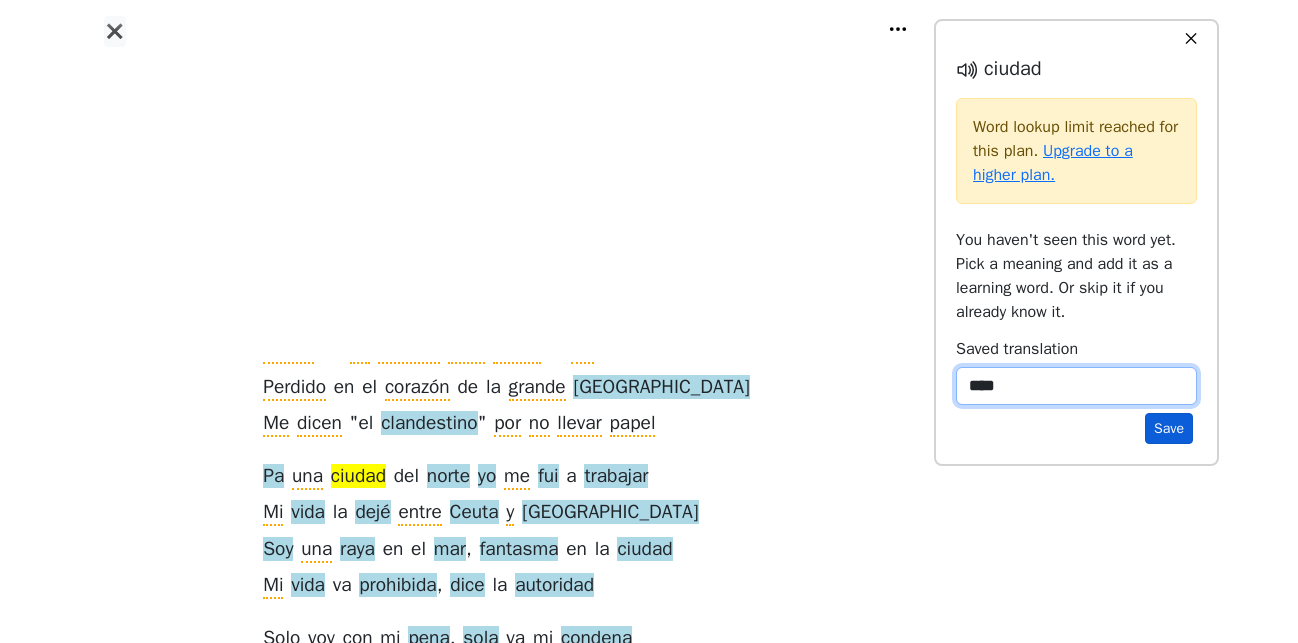 type on "****" 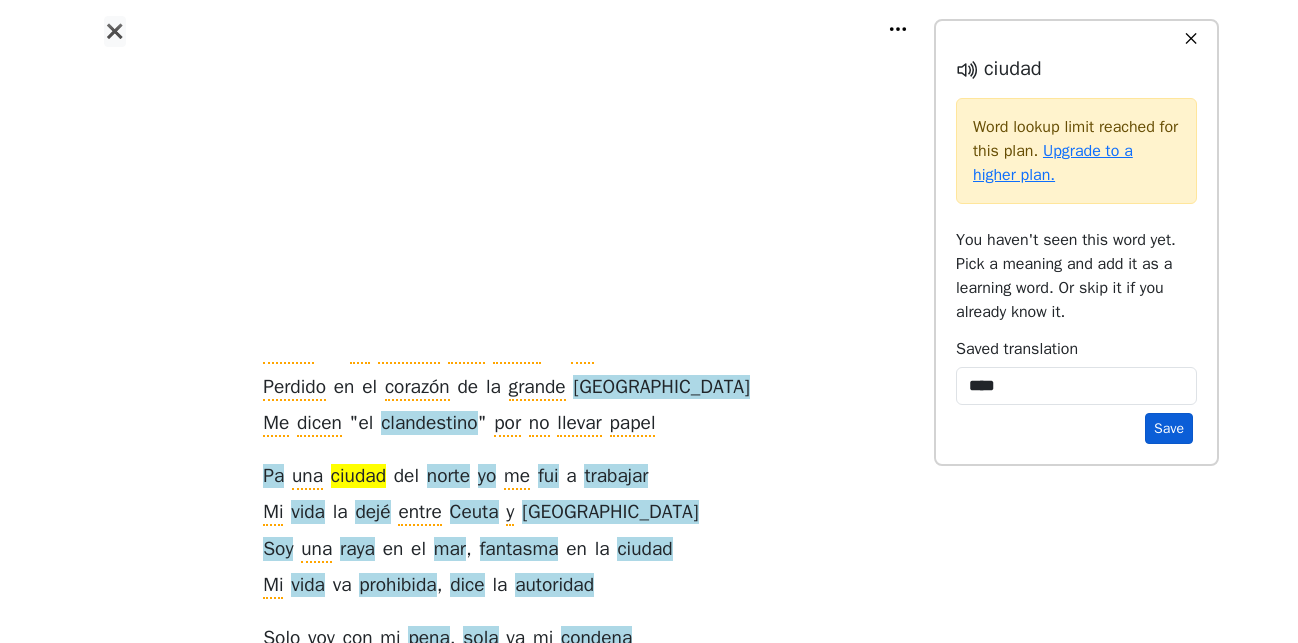 click on "Save" at bounding box center [1169, 428] 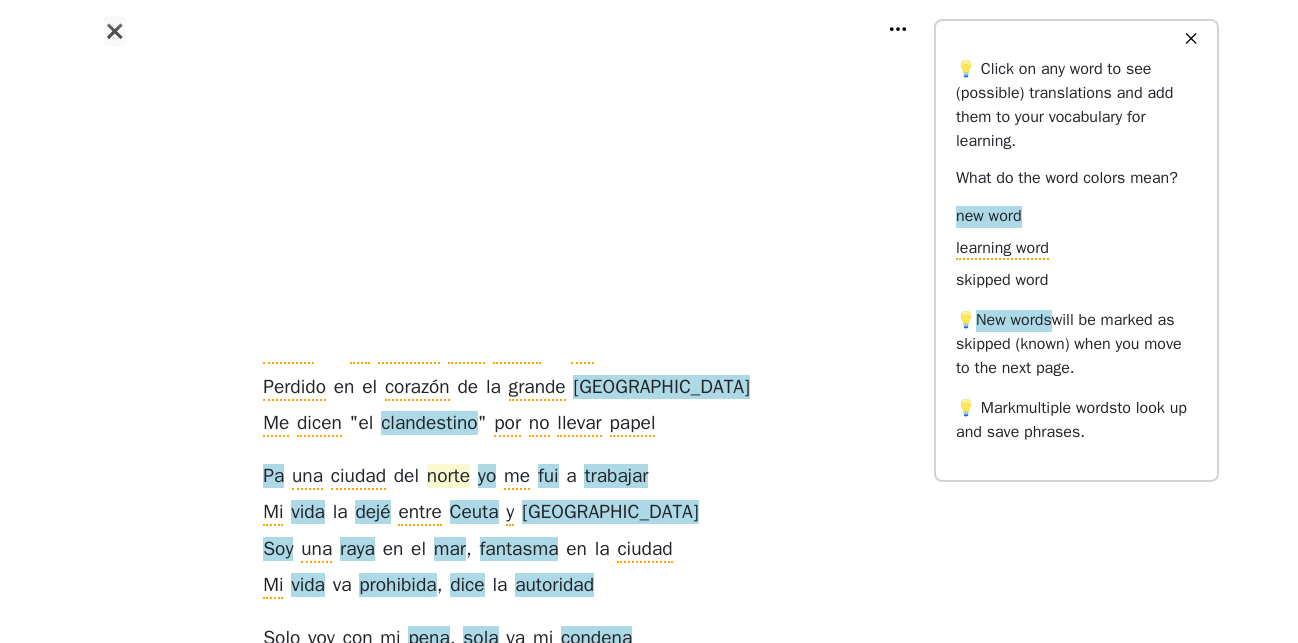 click on "norte" at bounding box center [448, 477] 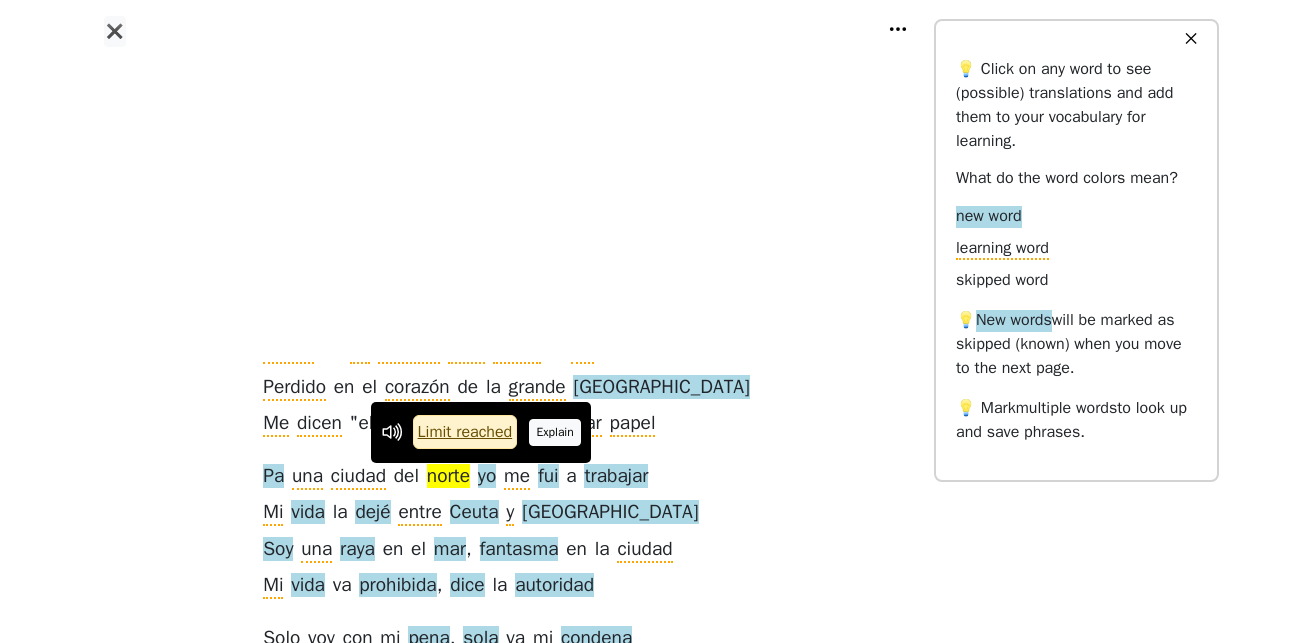 click on "Explain" at bounding box center (555, 432) 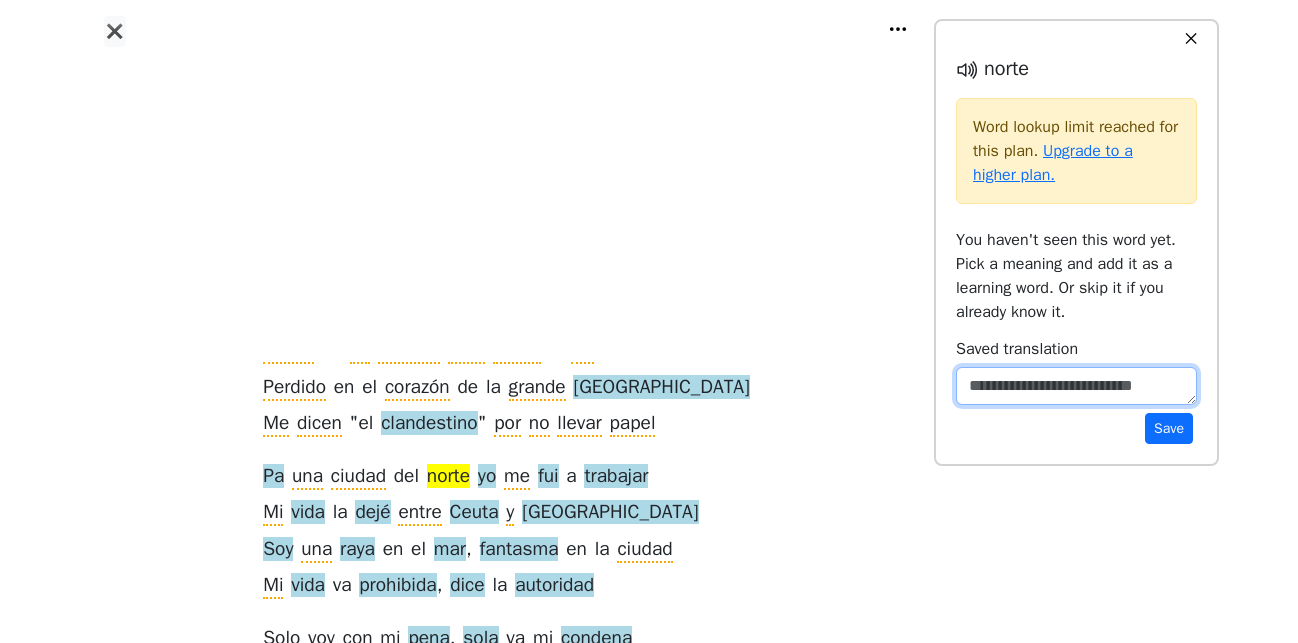 click at bounding box center [1076, 386] 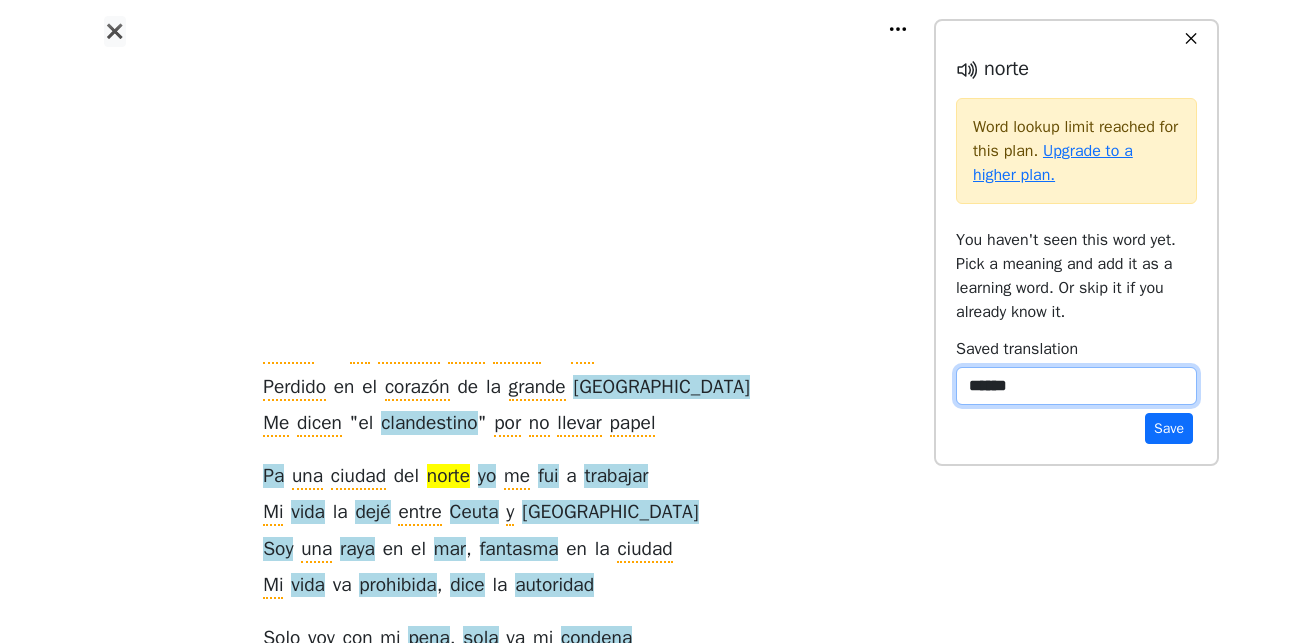 type on "******" 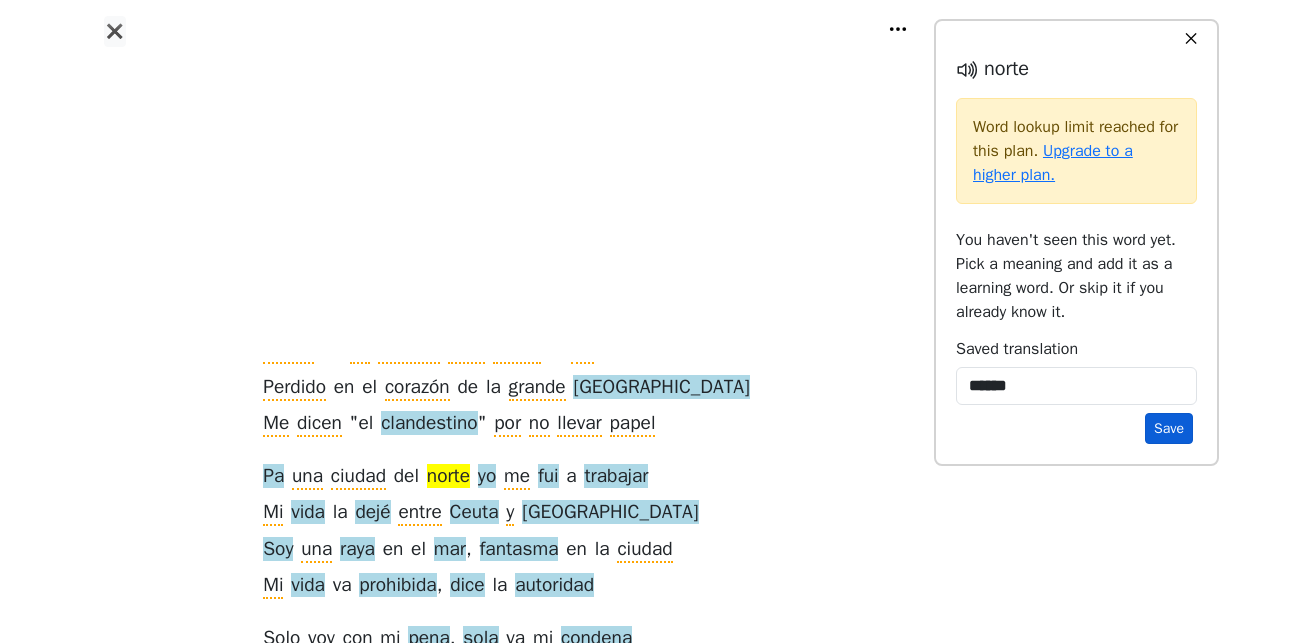 click on "Save" at bounding box center (1169, 428) 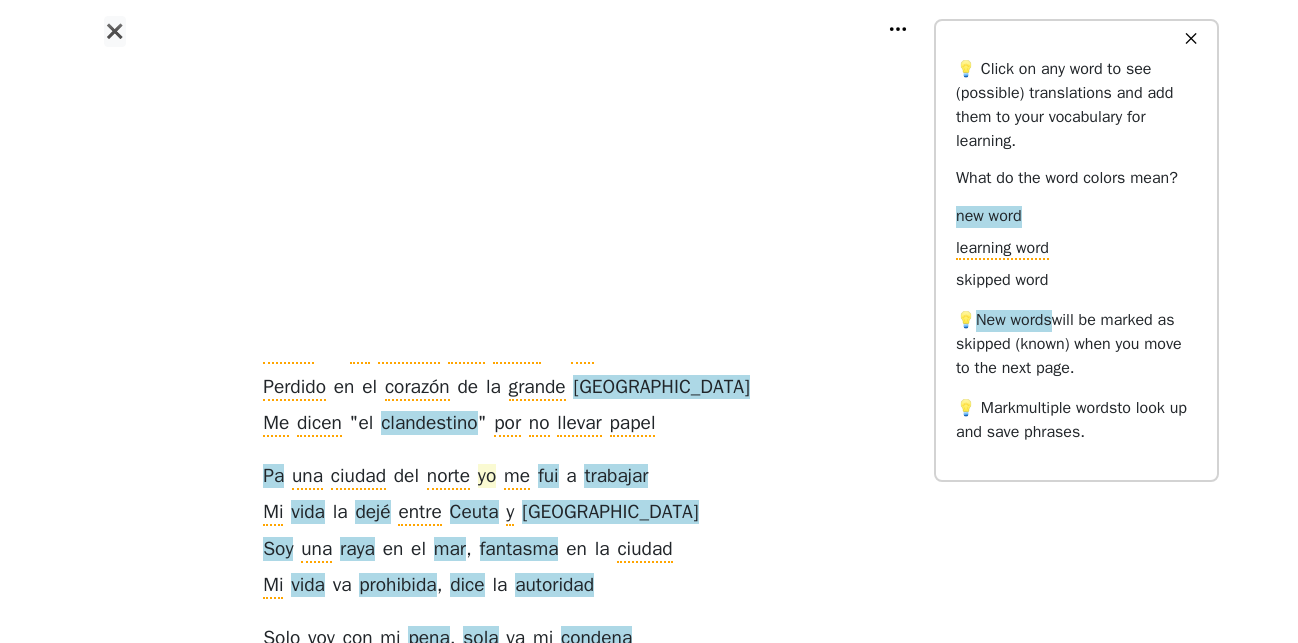 click on "yo" at bounding box center [487, 477] 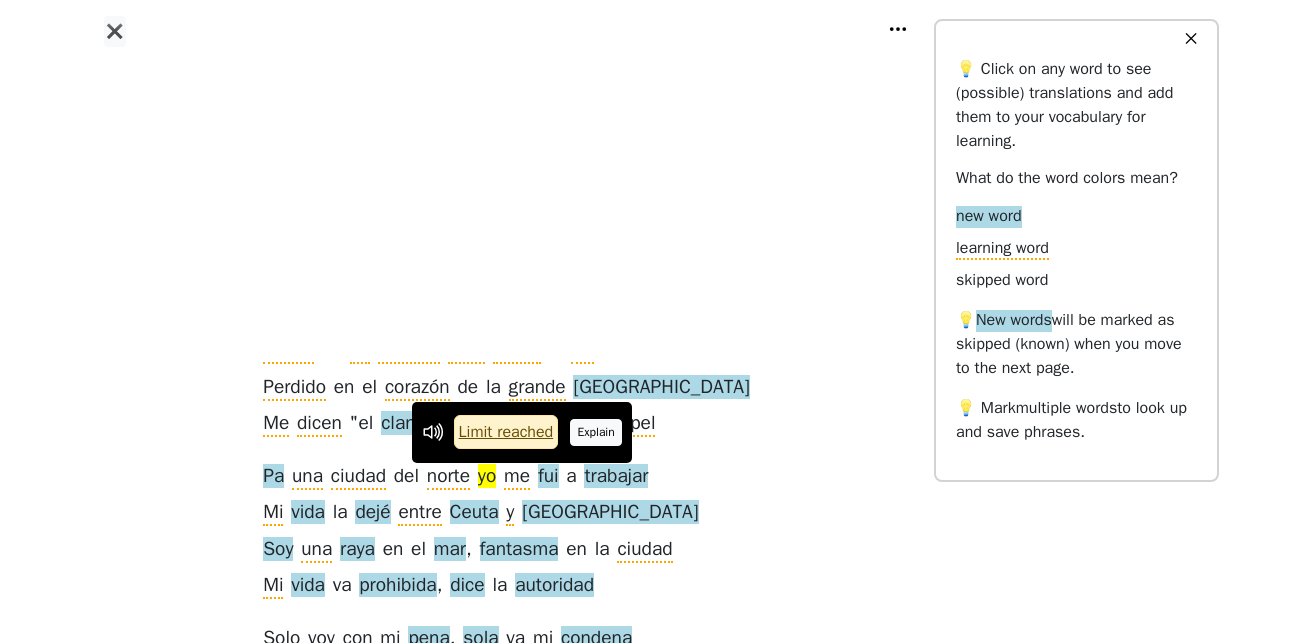 click on "Explain" at bounding box center (596, 432) 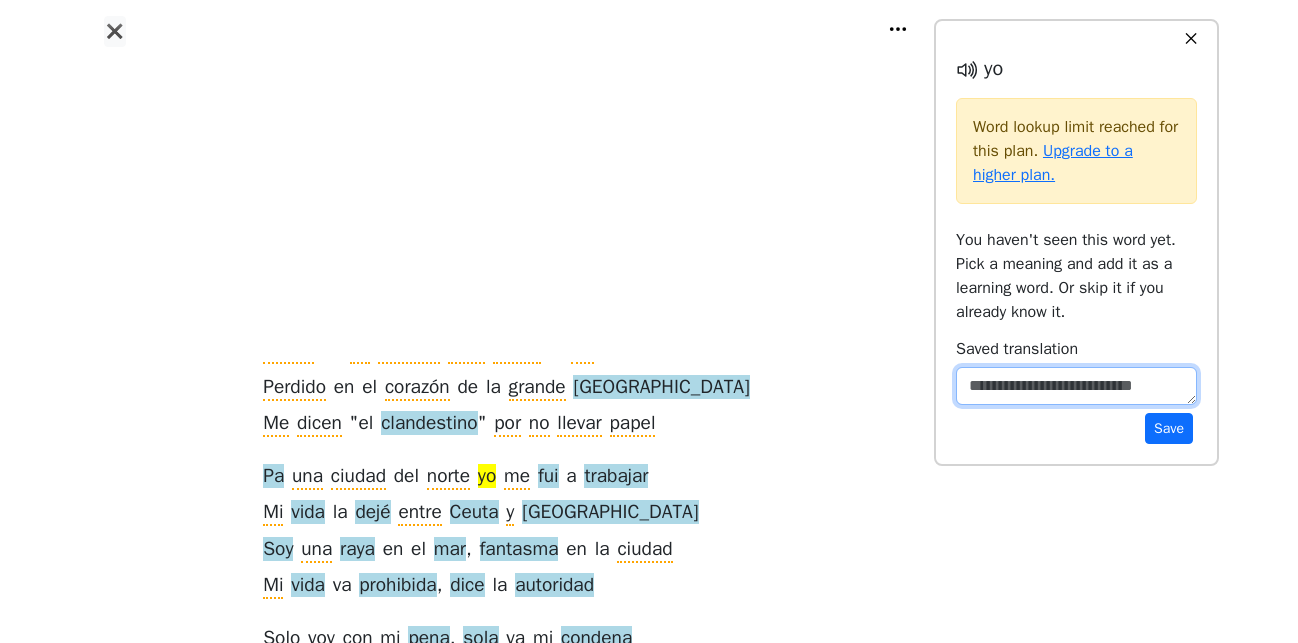 click at bounding box center (1076, 386) 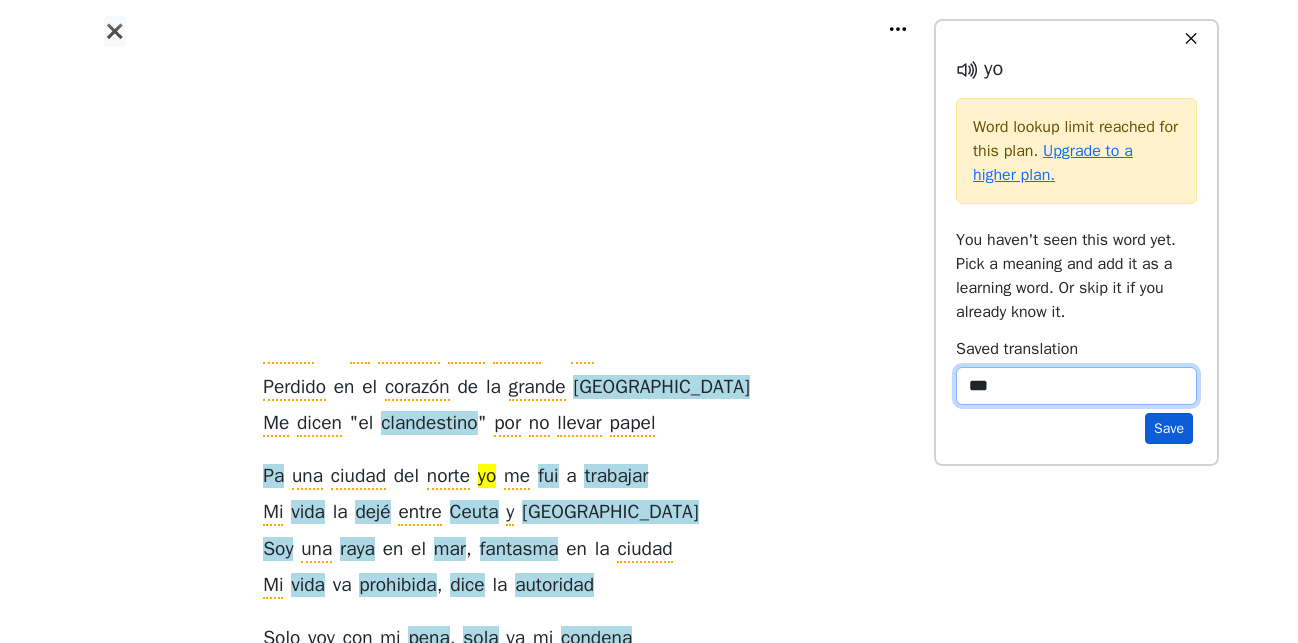 type on "***" 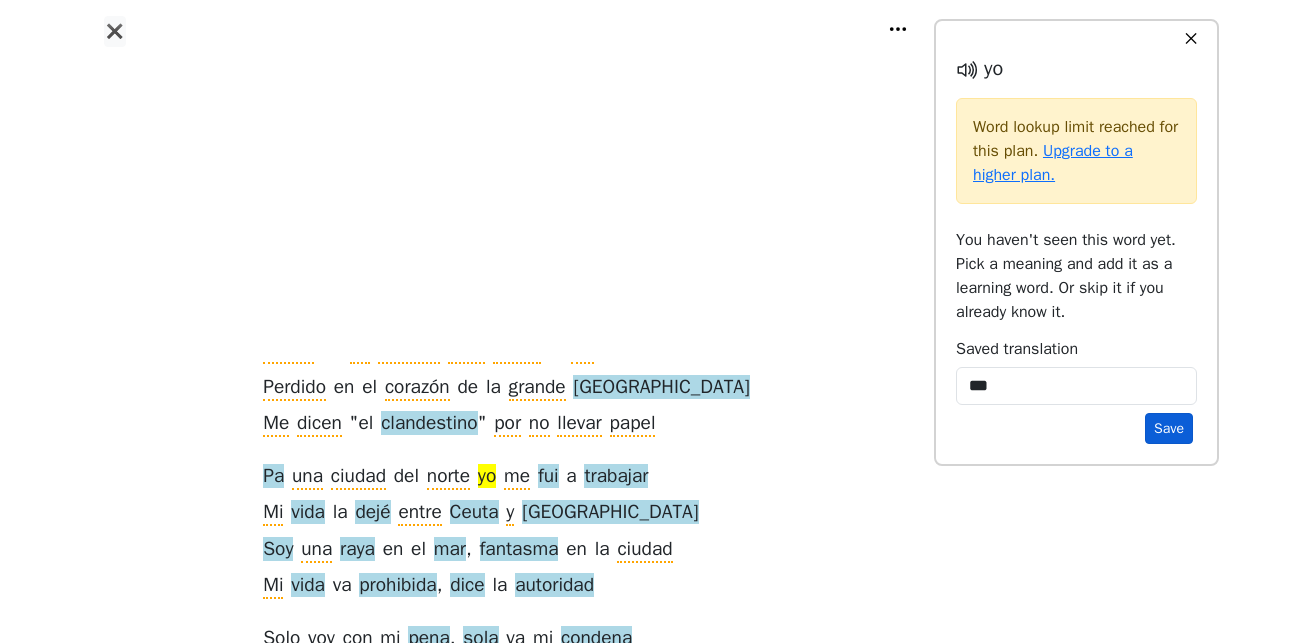 click on "Save" at bounding box center [1169, 428] 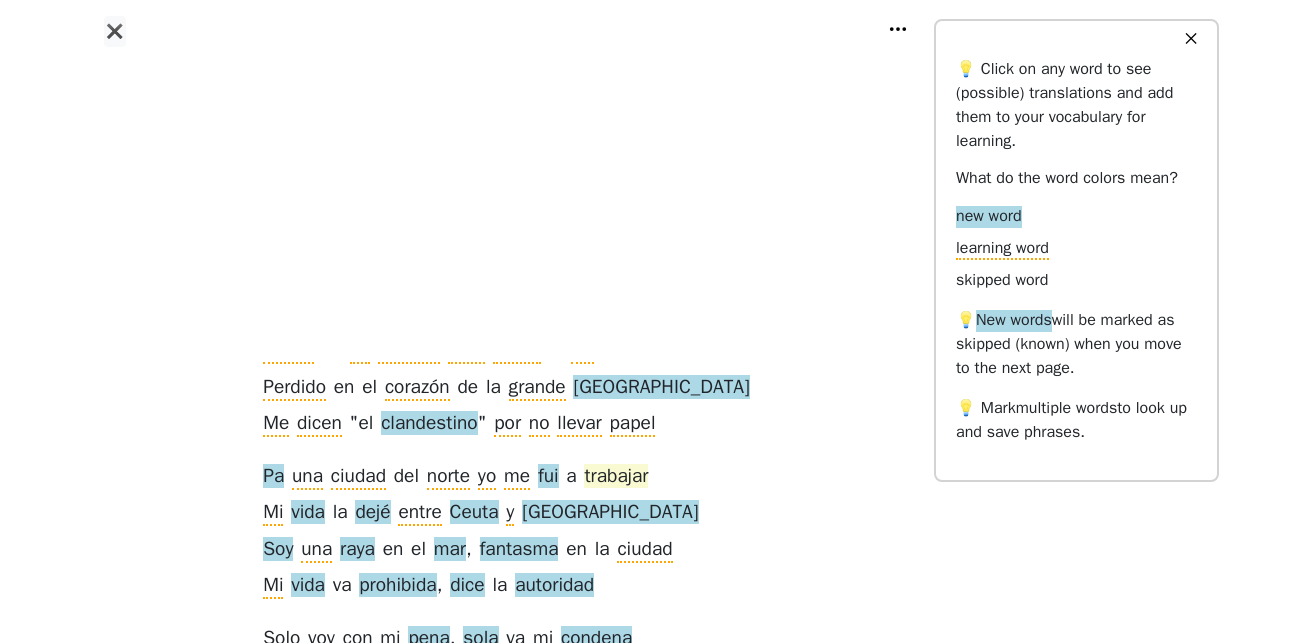 click on "trabajar" at bounding box center [616, 477] 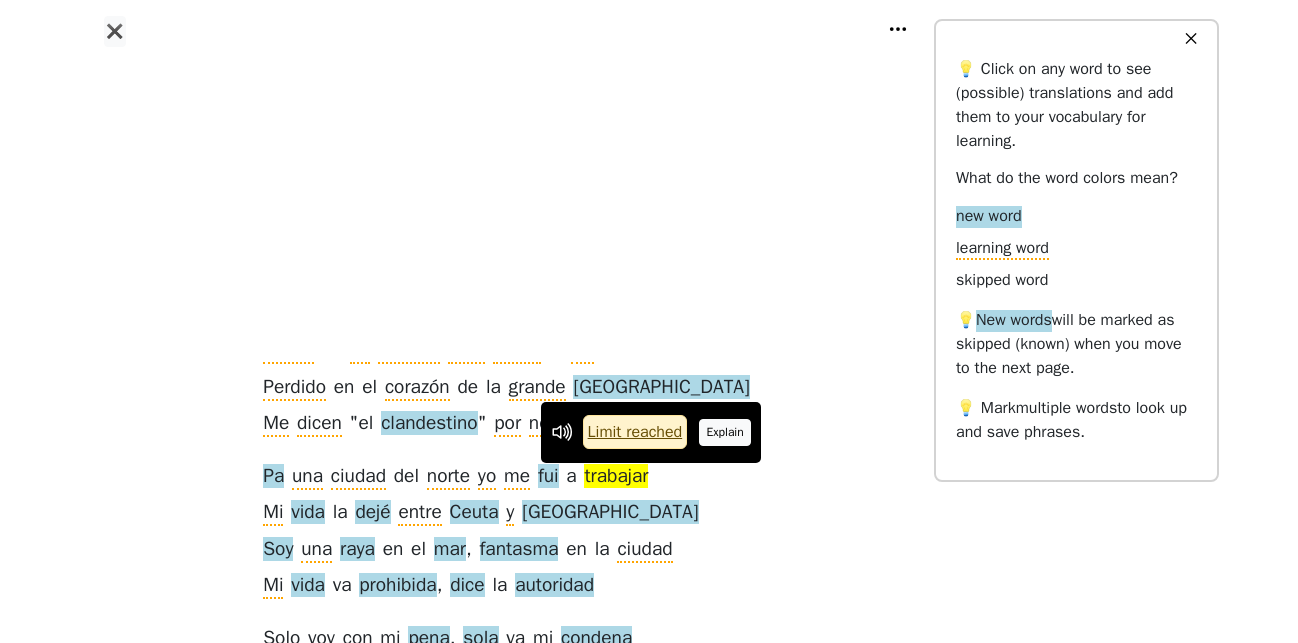 click on "Explain" at bounding box center (725, 432) 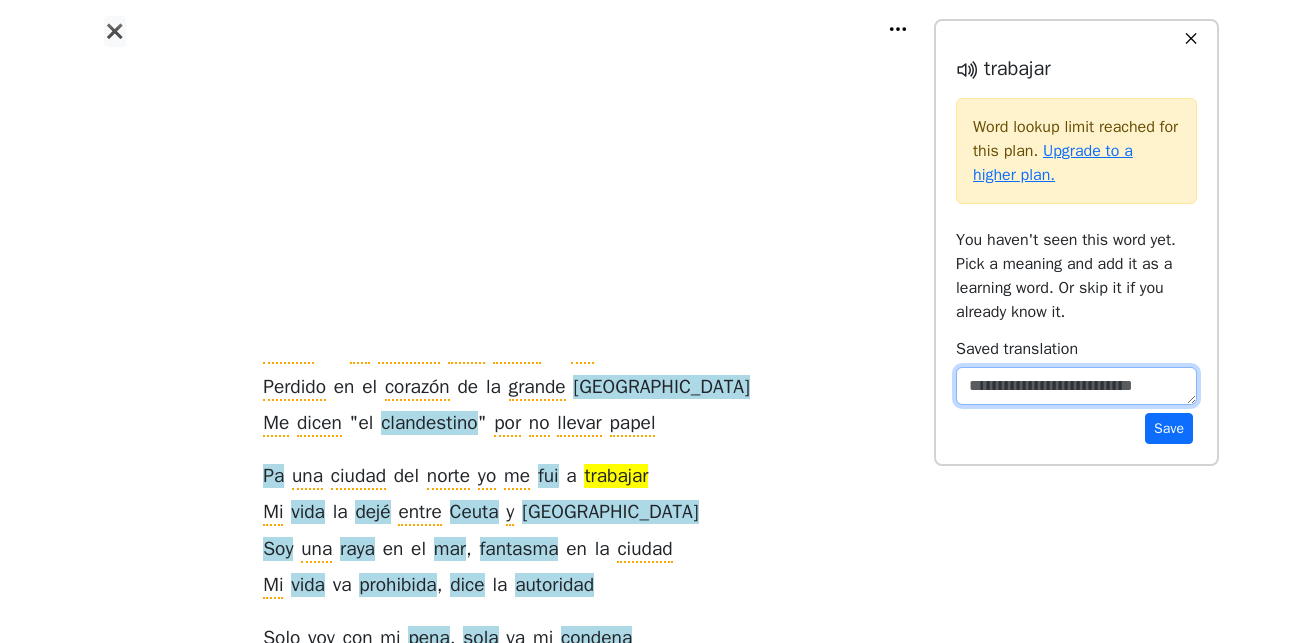 click at bounding box center [1076, 386] 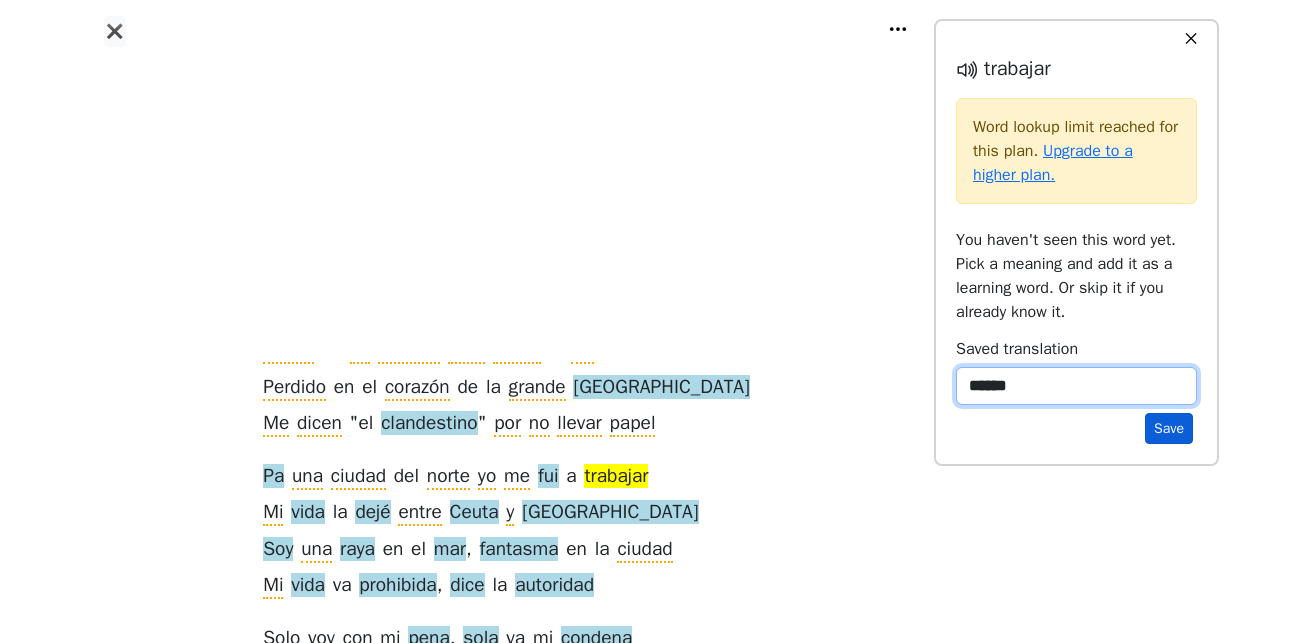 type on "******" 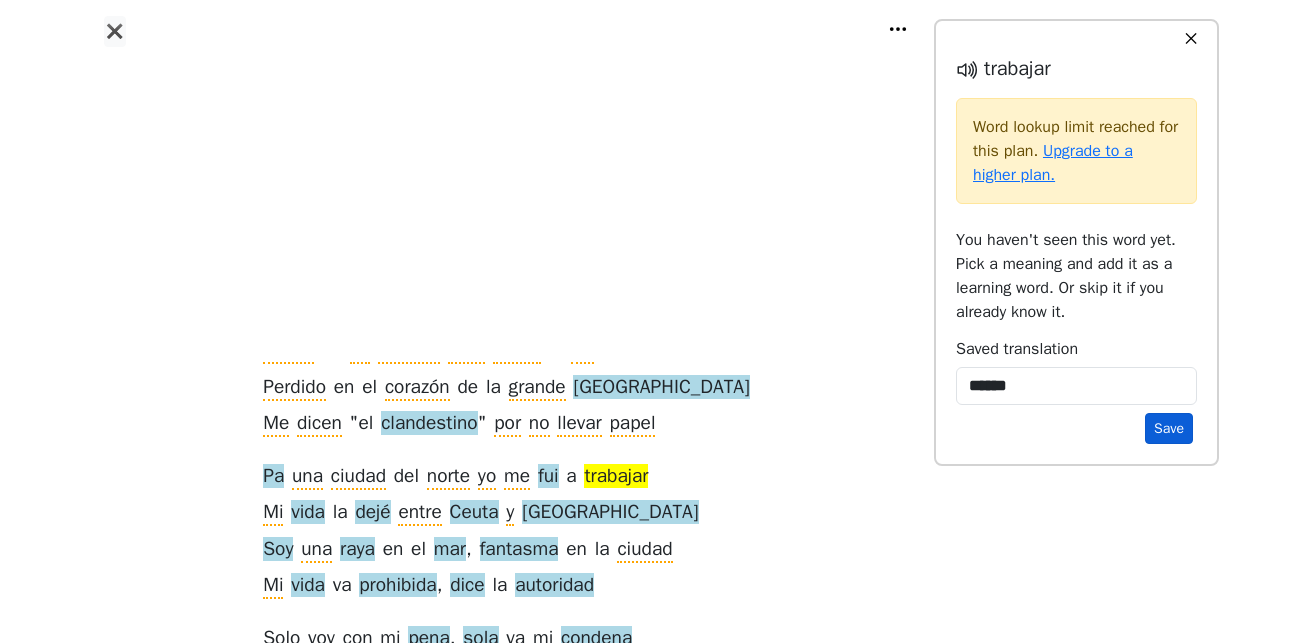 click on "Save" at bounding box center (1169, 428) 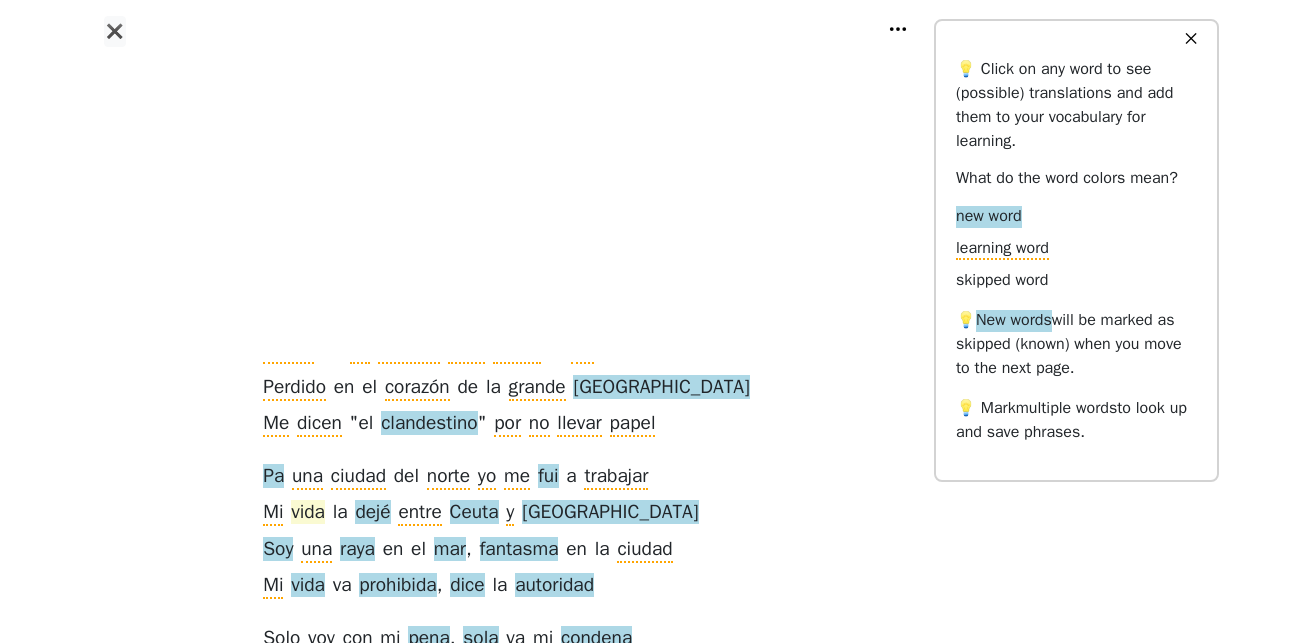 click on "vida" at bounding box center (308, 513) 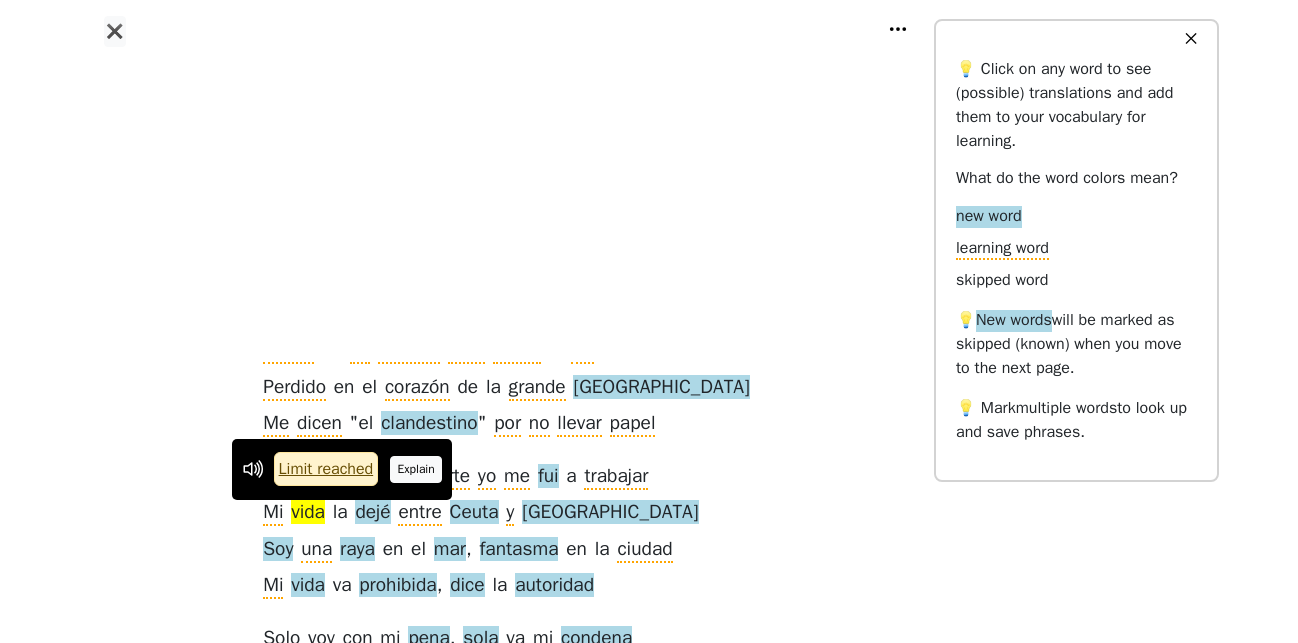 click on "Explain" at bounding box center [416, 469] 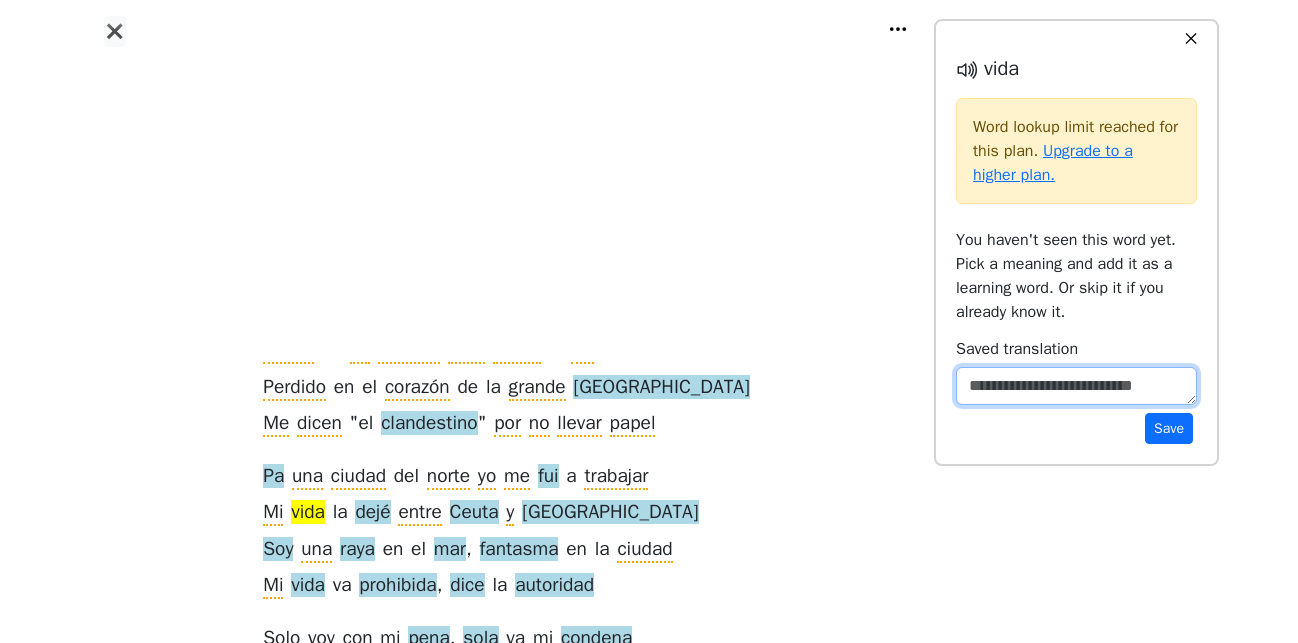click at bounding box center (1076, 386) 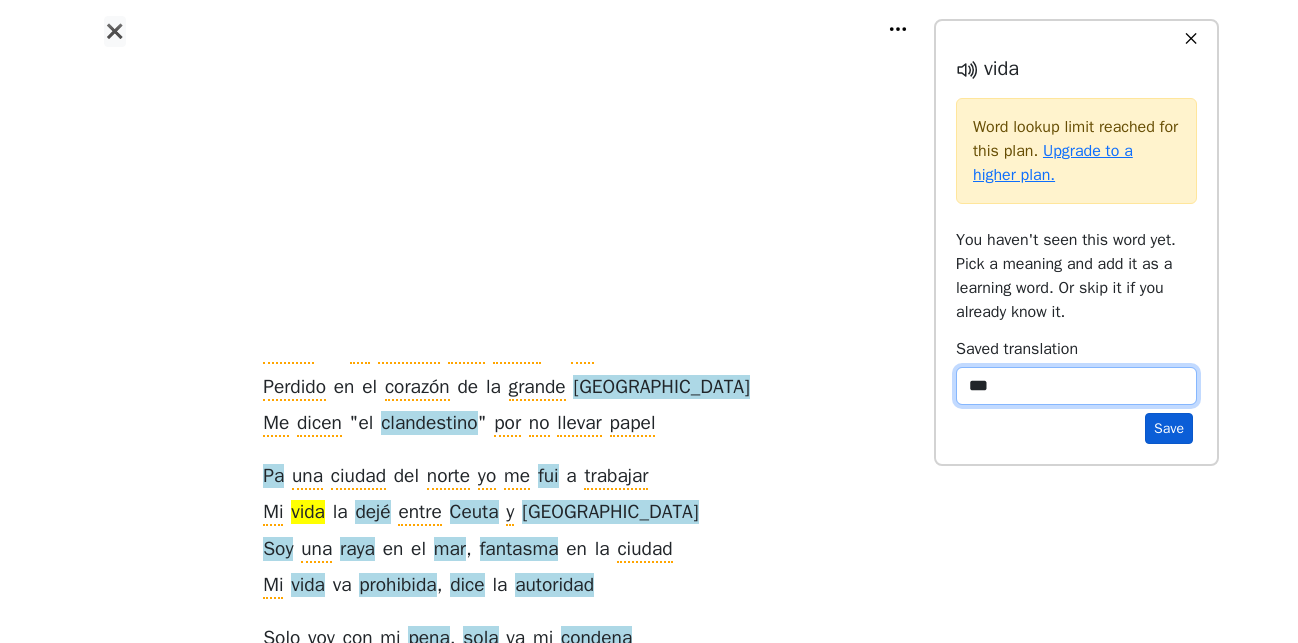 type on "***" 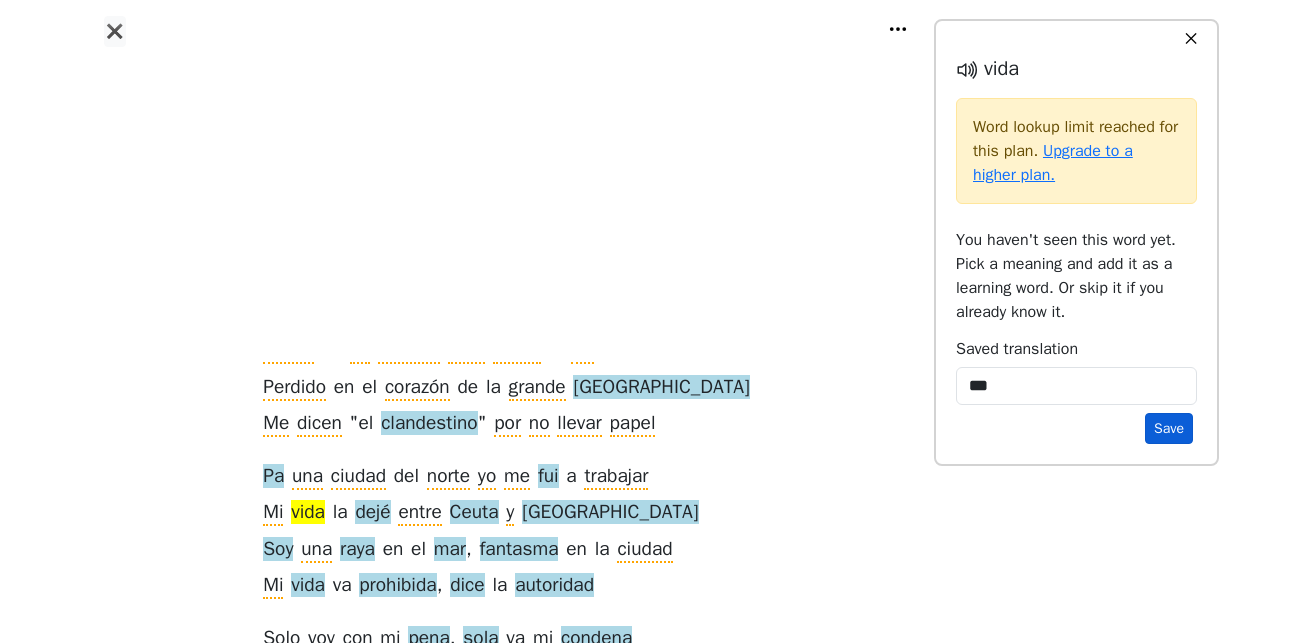 click on "Save" at bounding box center (1169, 428) 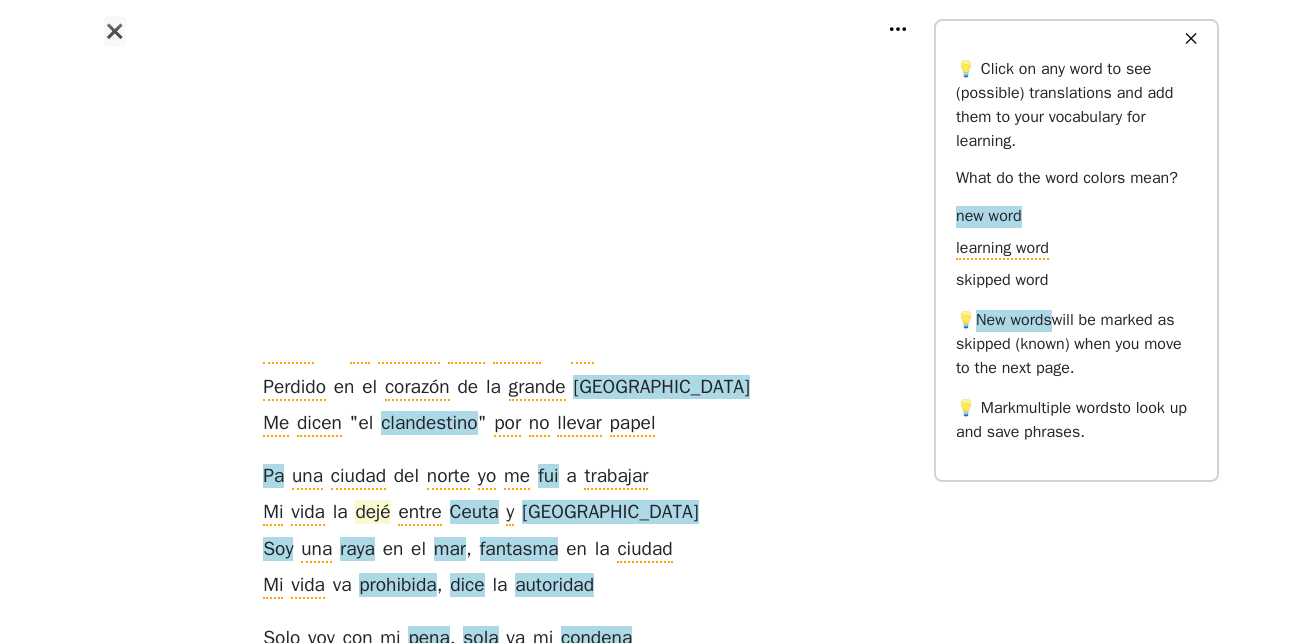 click on "dejé" at bounding box center [372, 513] 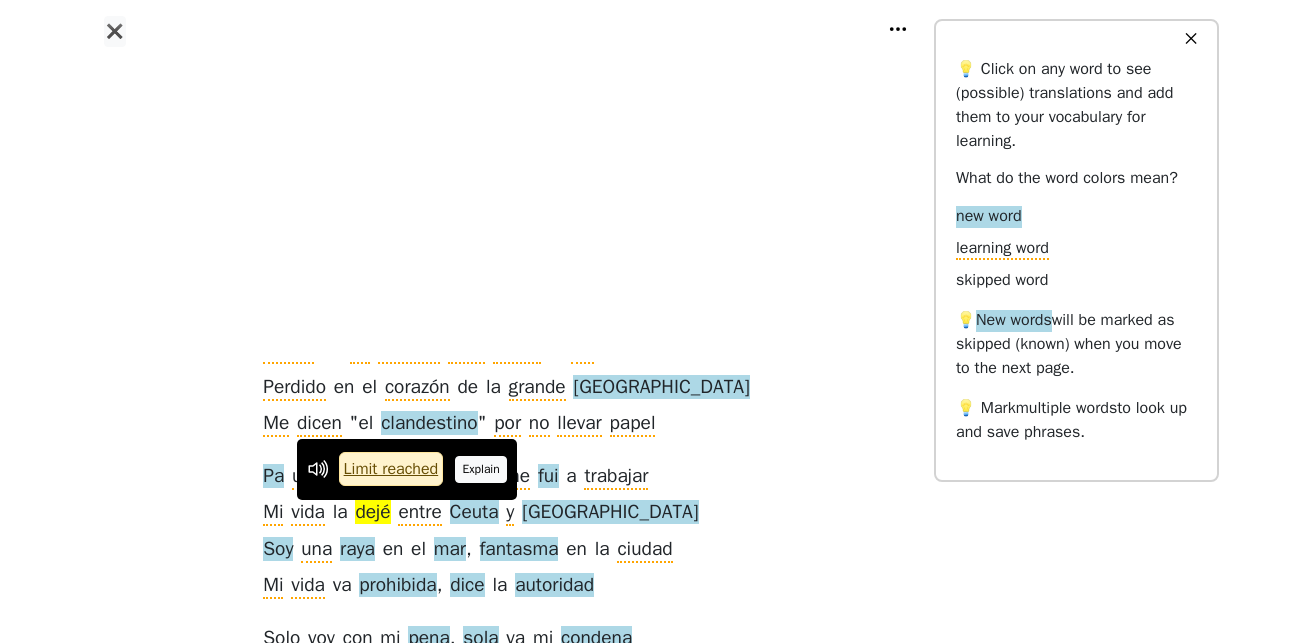 click on "Explain" at bounding box center (481, 469) 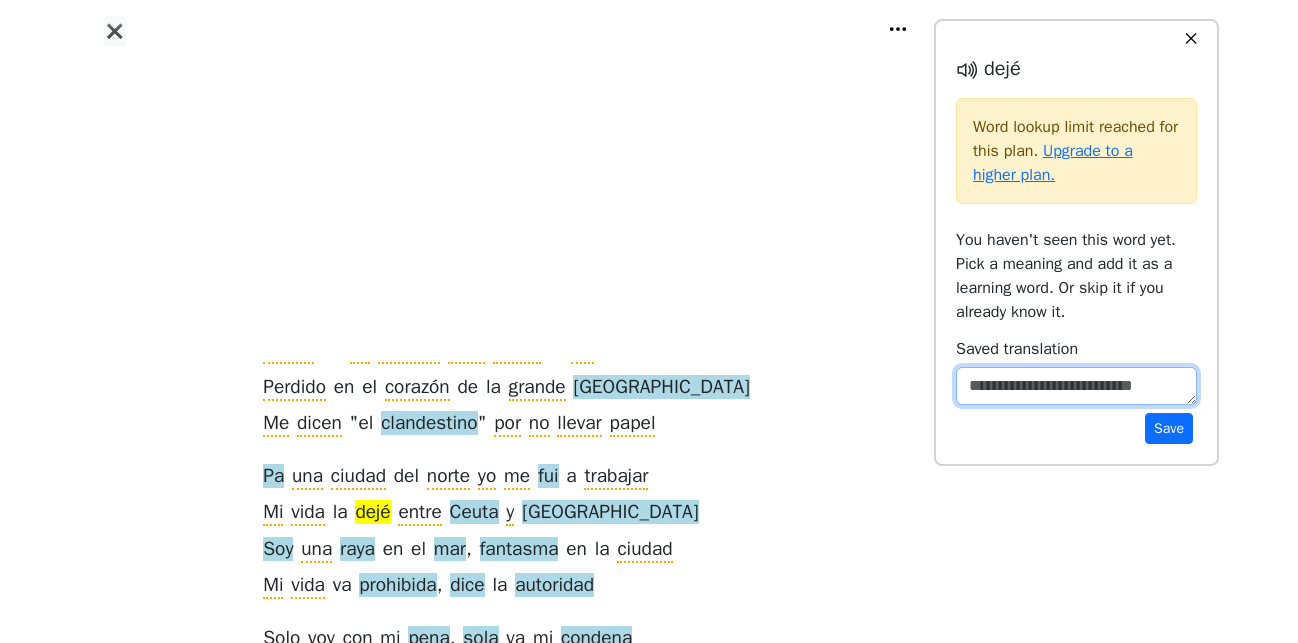 click at bounding box center (1076, 386) 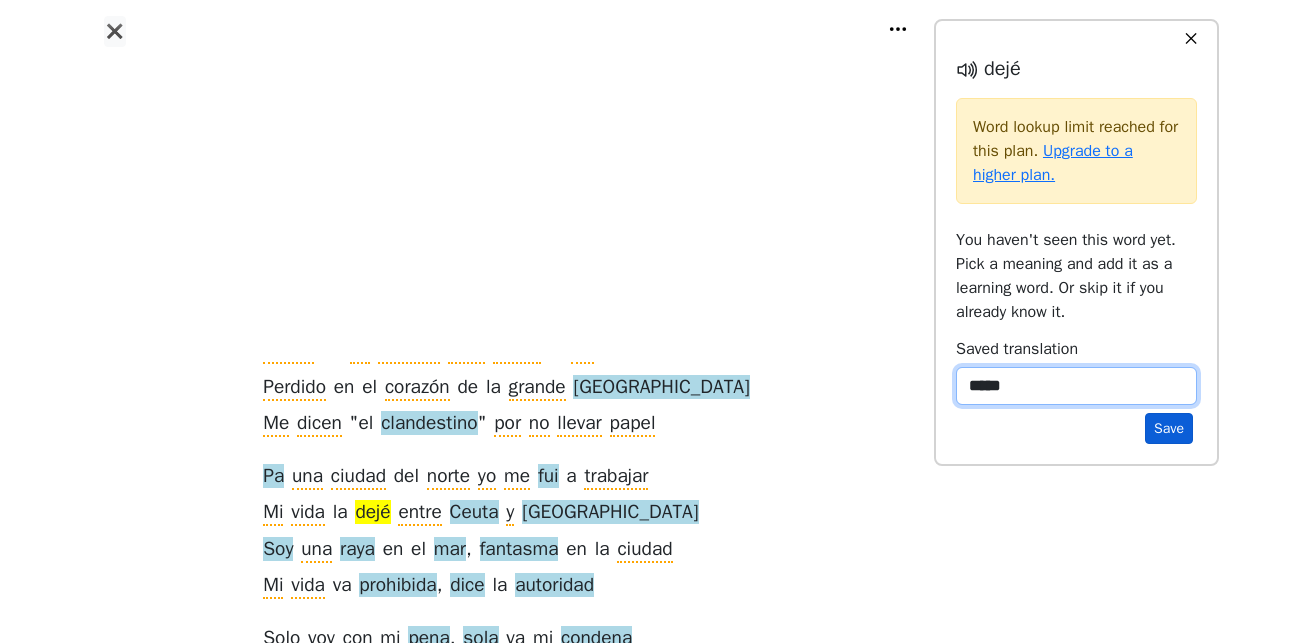 type on "*****" 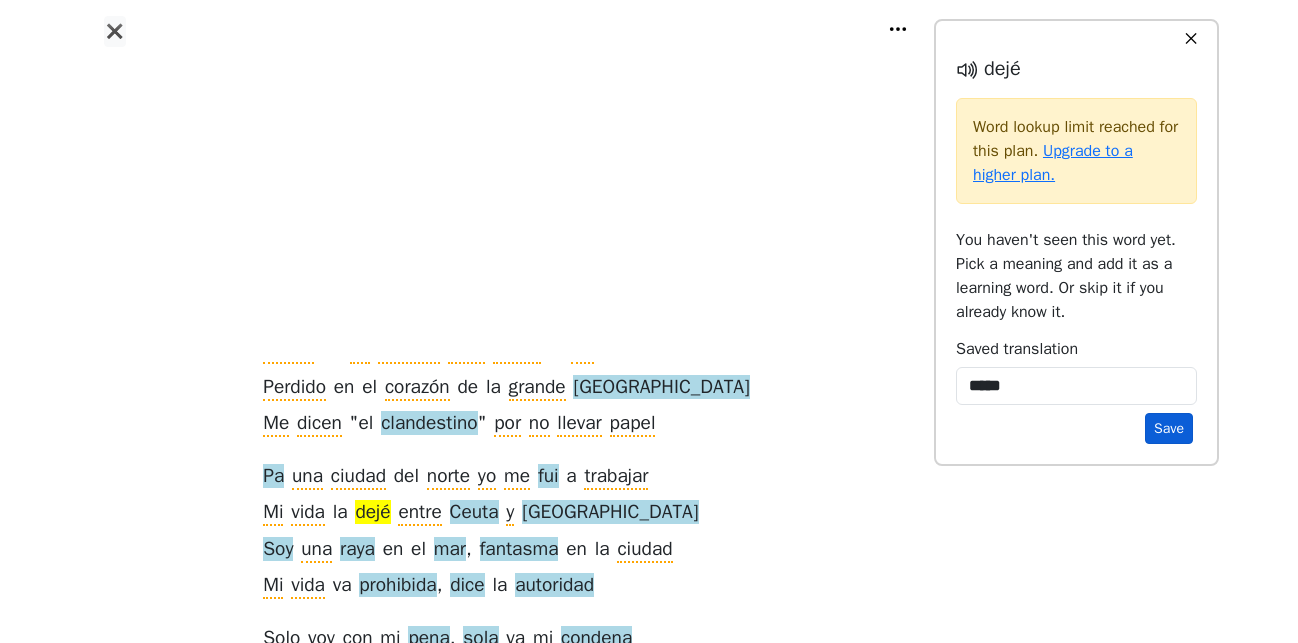 click on "Save" at bounding box center [1169, 428] 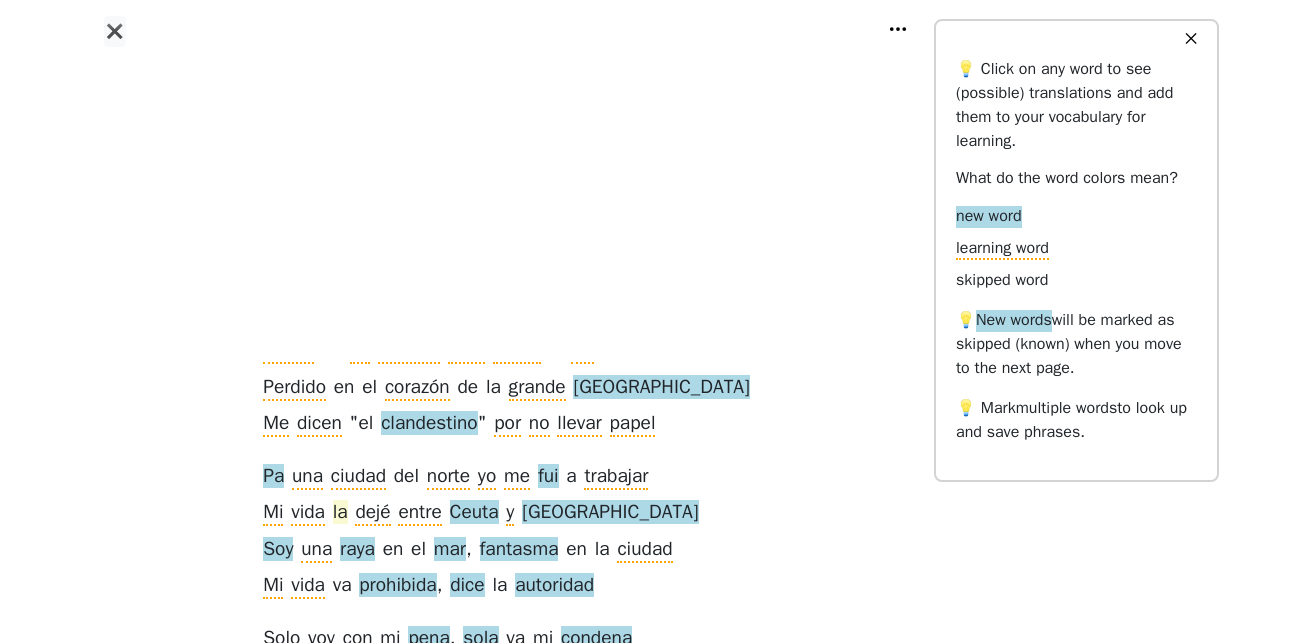 click on "la" at bounding box center [340, 513] 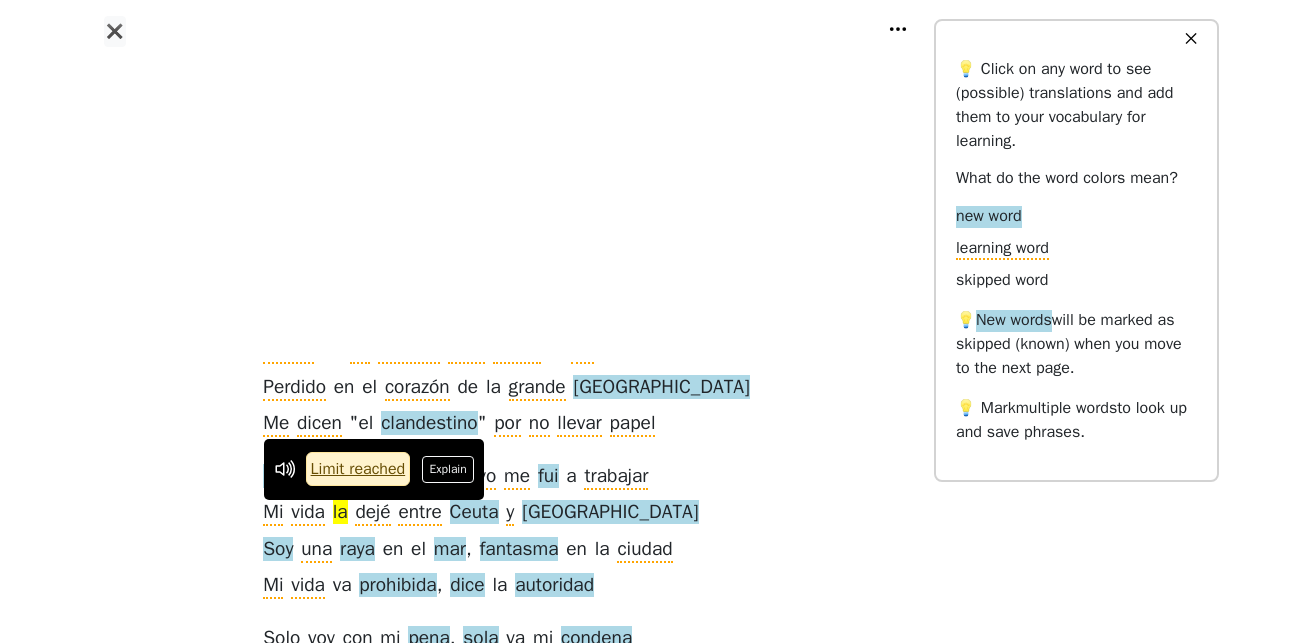 drag, startPoint x: 451, startPoint y: 476, endPoint x: 746, endPoint y: 461, distance: 295.3811 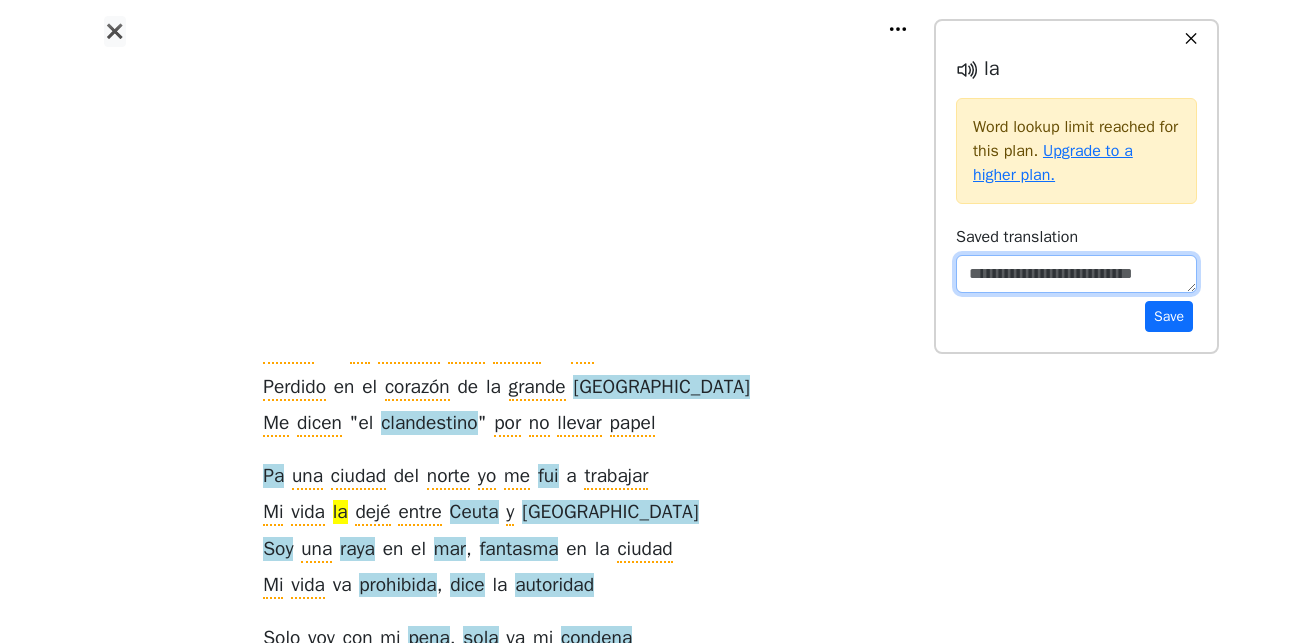 click at bounding box center [1076, 274] 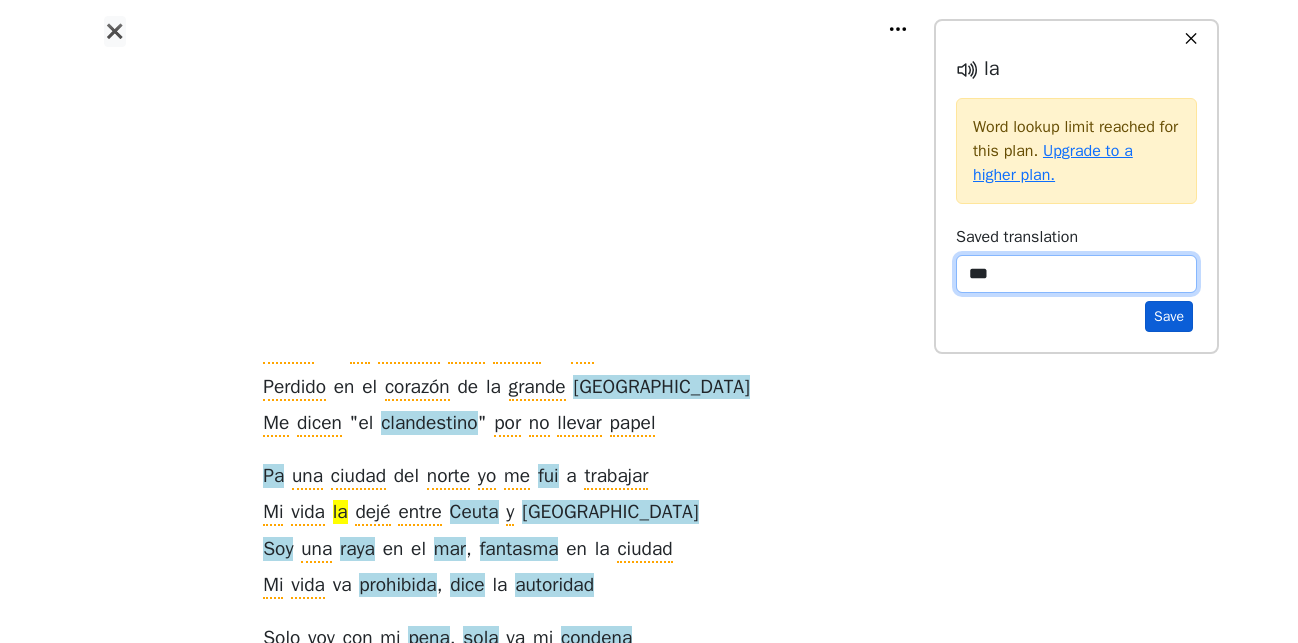type on "***" 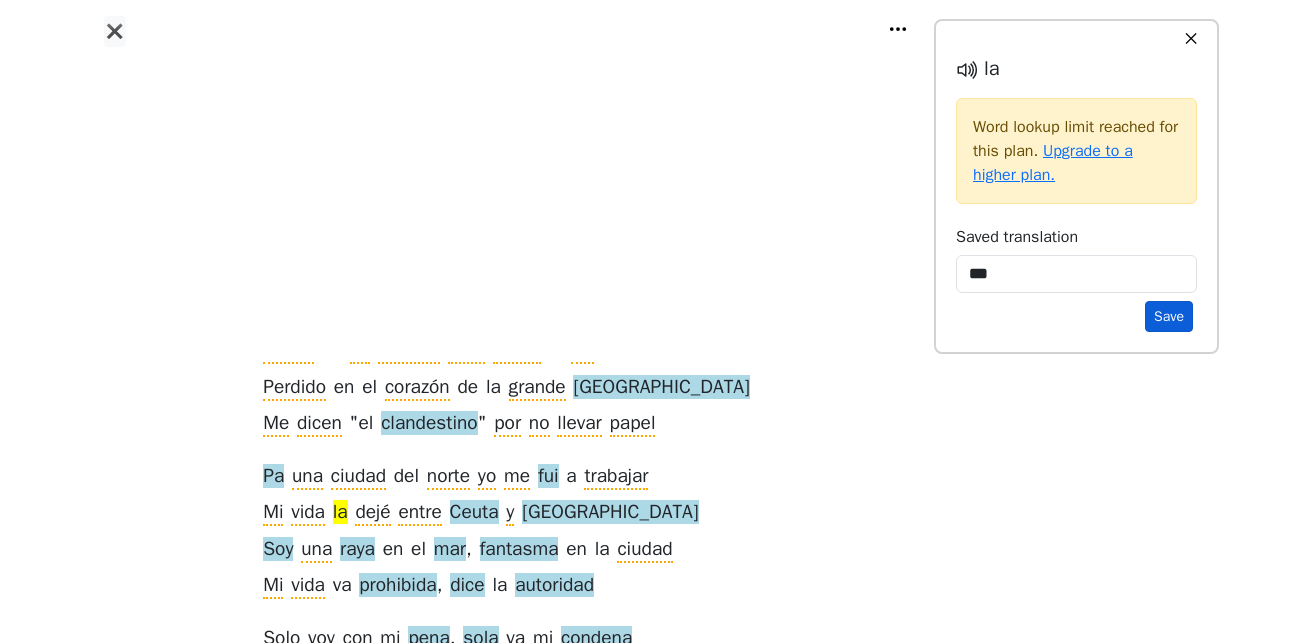 click on "Save" at bounding box center (1169, 316) 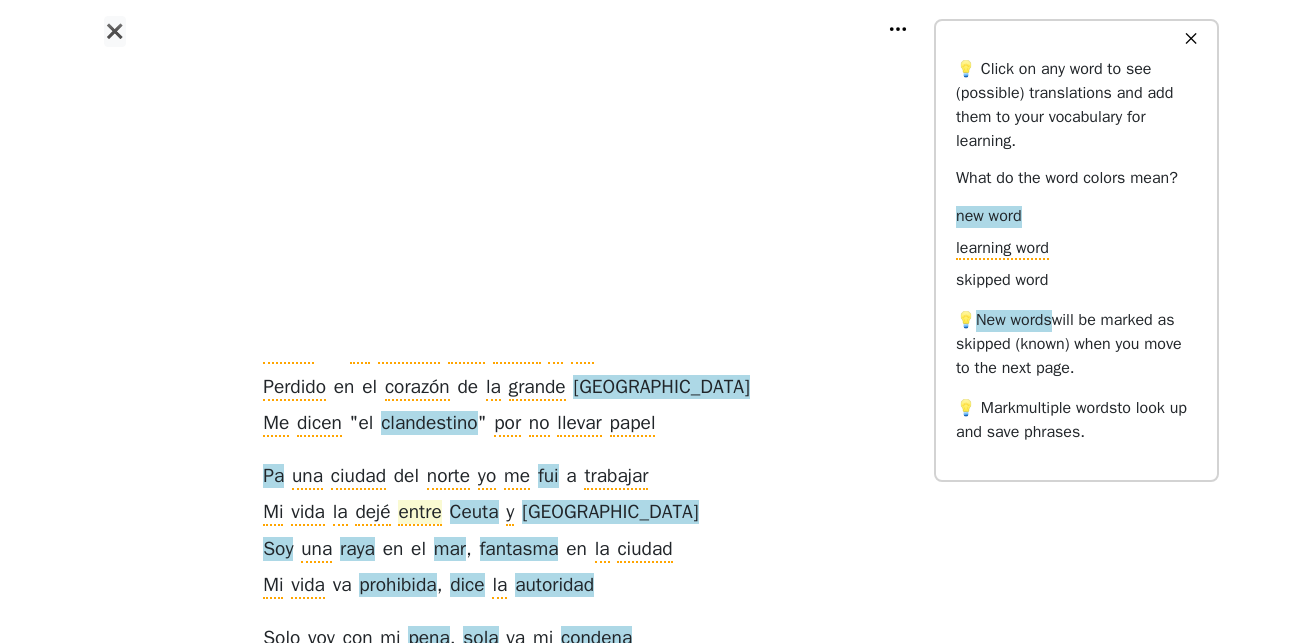 click on "entre" at bounding box center [419, 513] 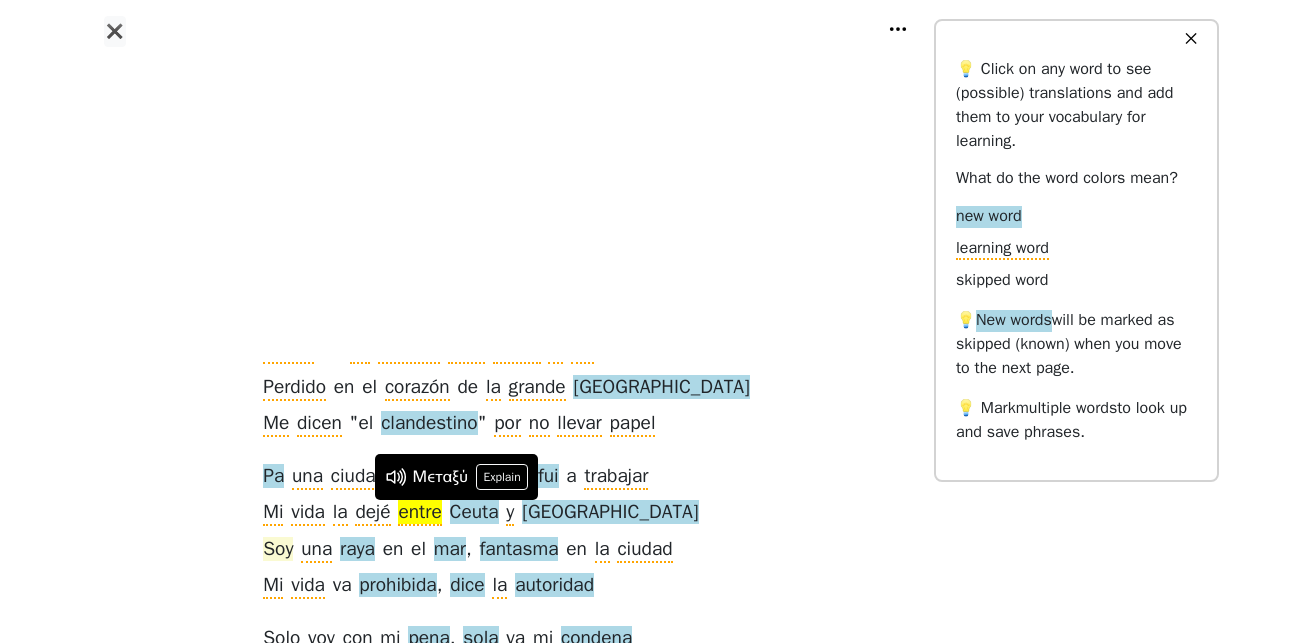 click on "Soy" at bounding box center (278, 550) 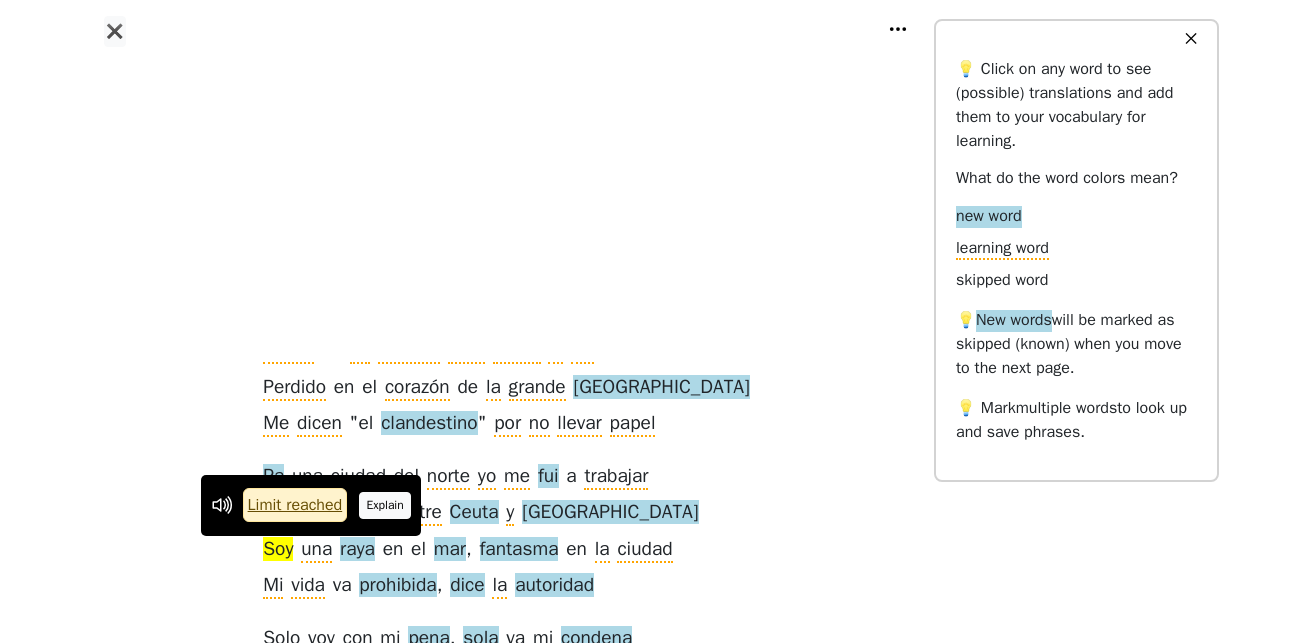 click on "Explain" at bounding box center (385, 505) 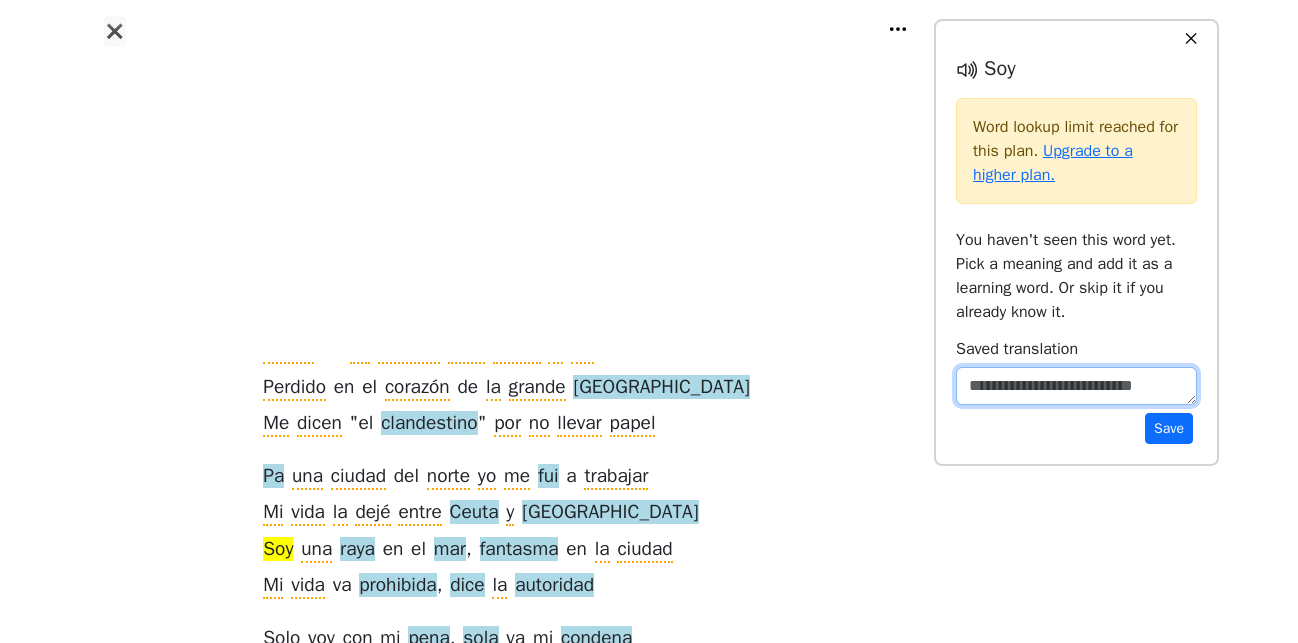 click at bounding box center (1076, 386) 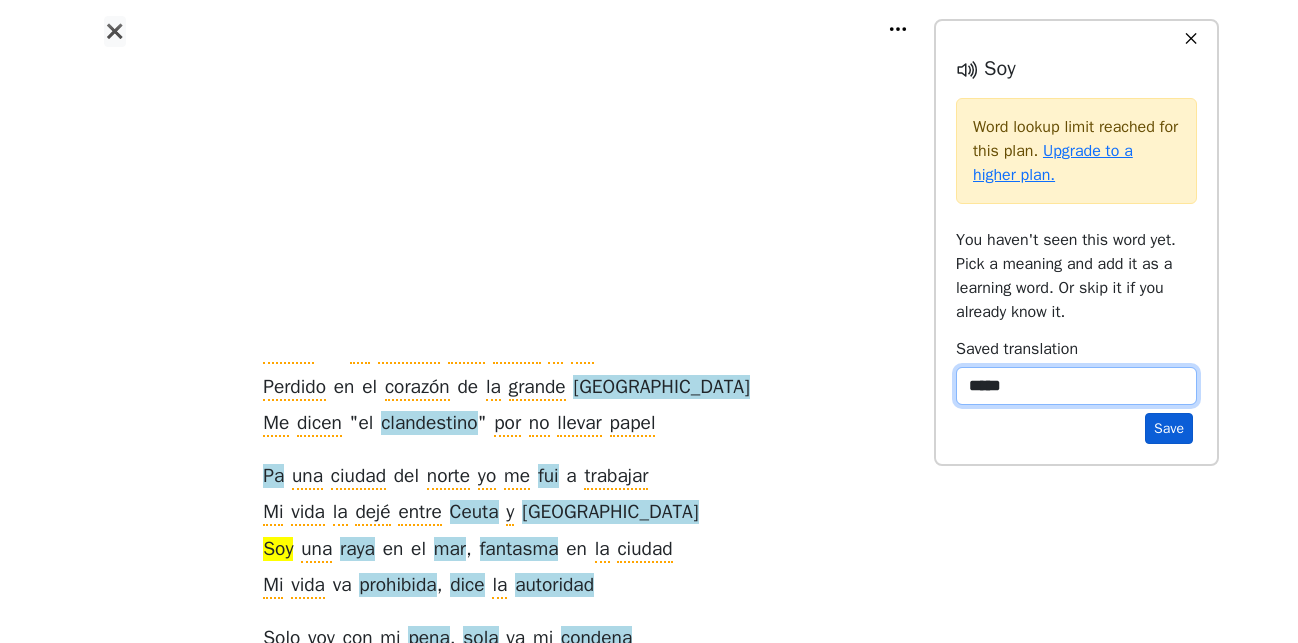 type on "*****" 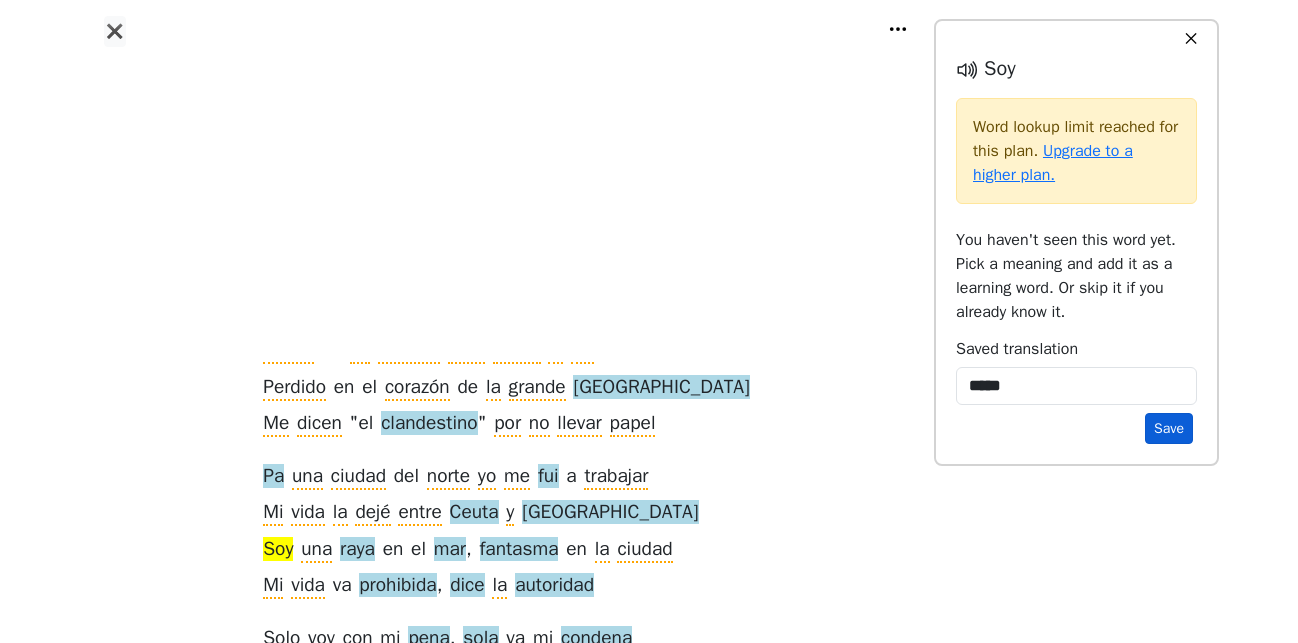 click on "Save" at bounding box center [1169, 428] 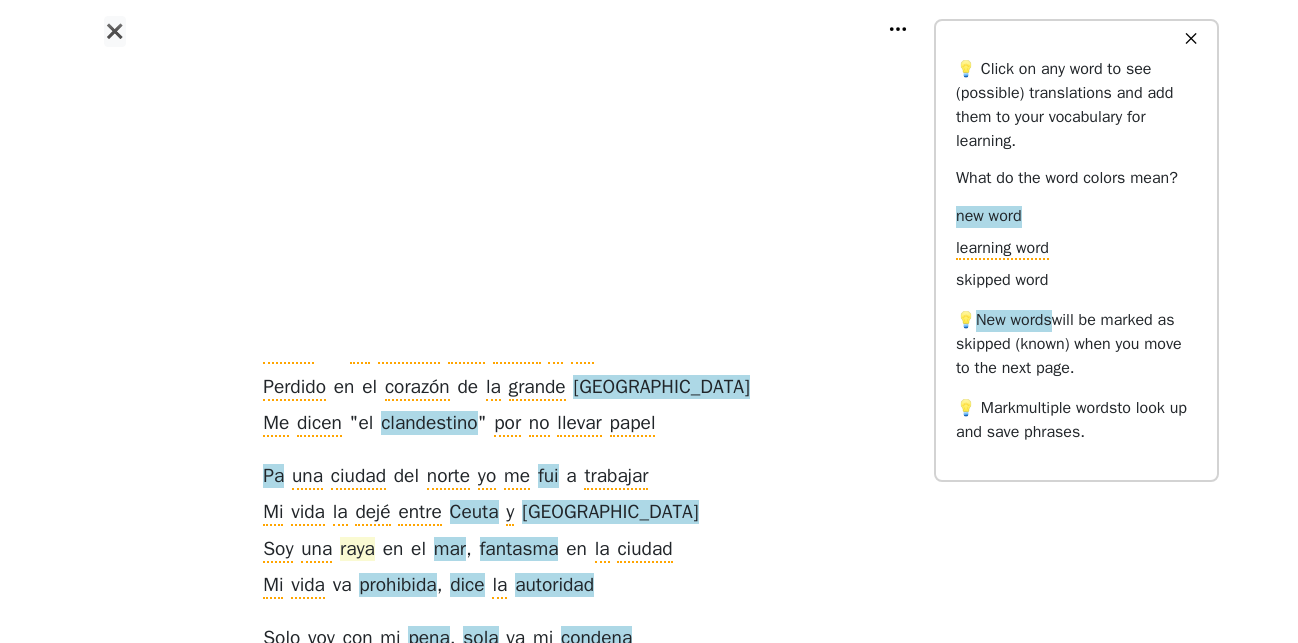 click on "raya" at bounding box center (357, 550) 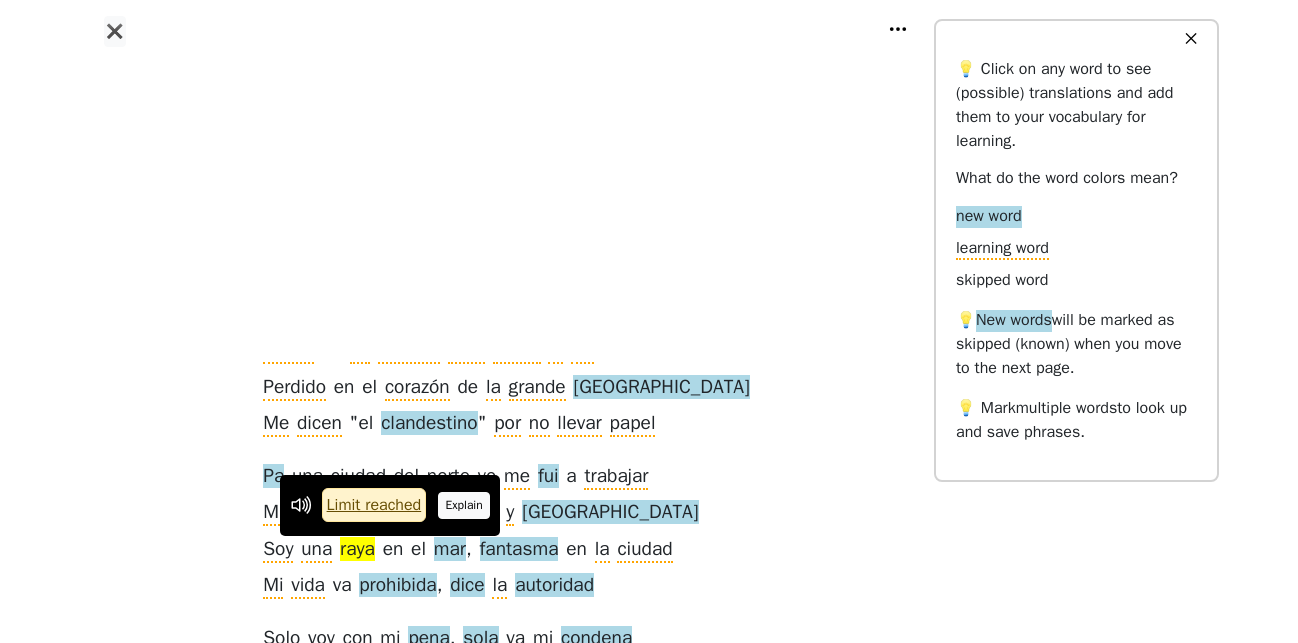 click on "Explain" at bounding box center (464, 505) 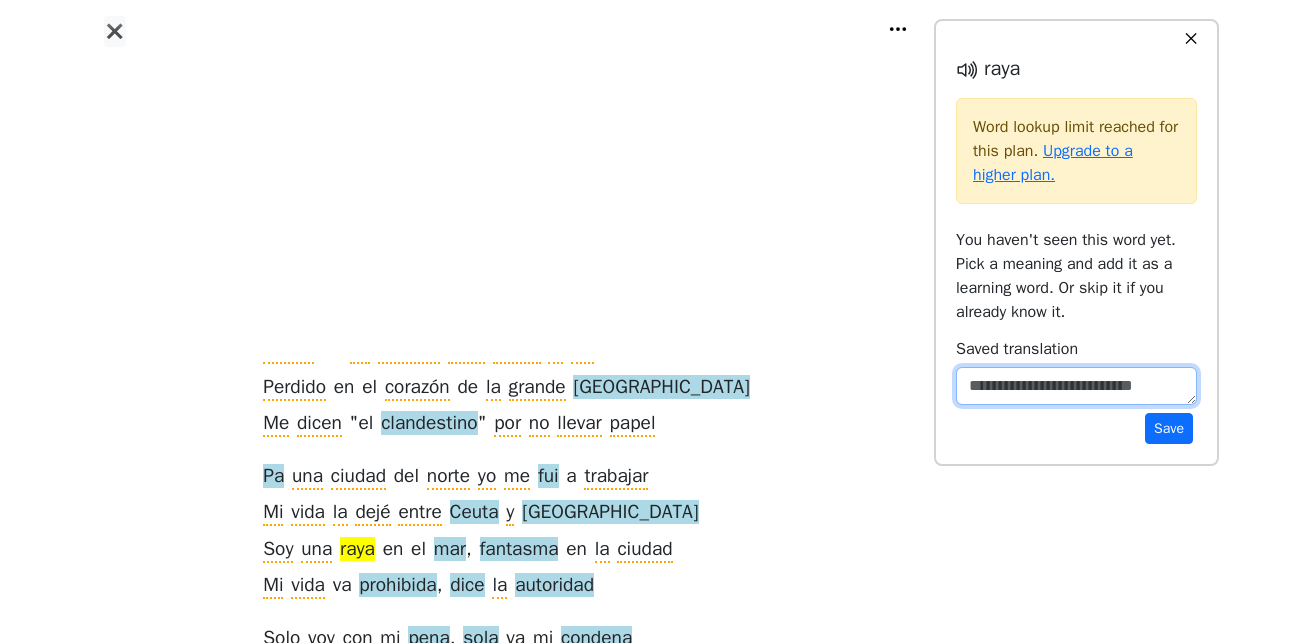 click at bounding box center [1076, 386] 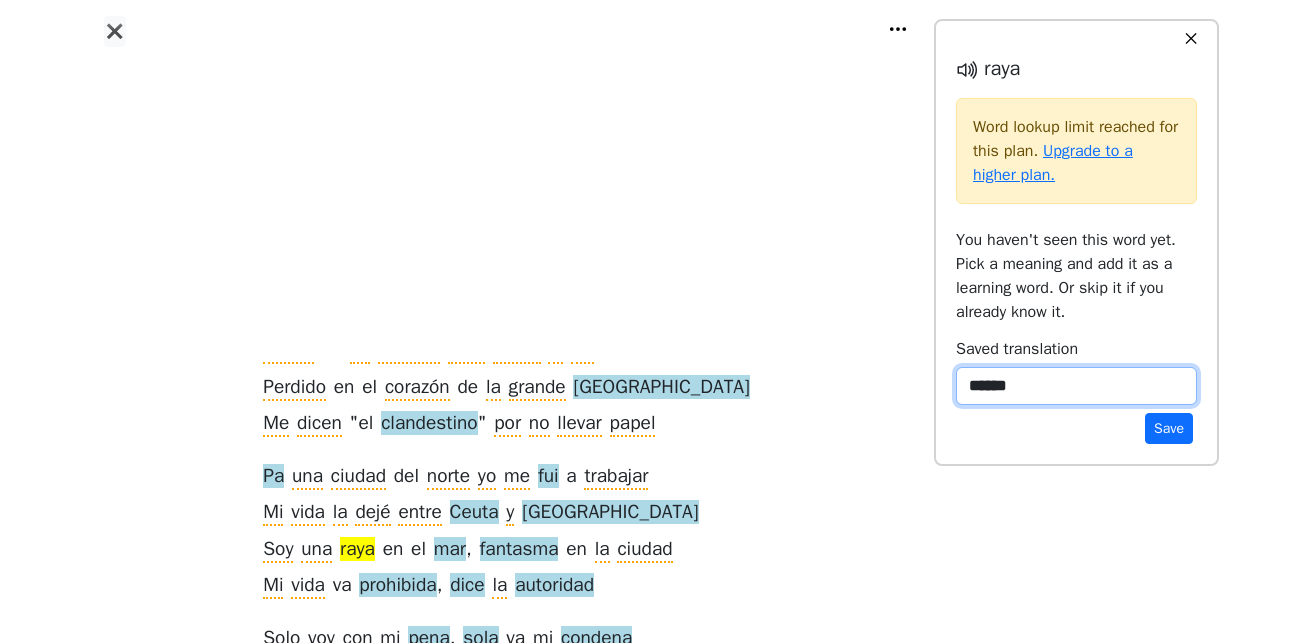 type on "******" 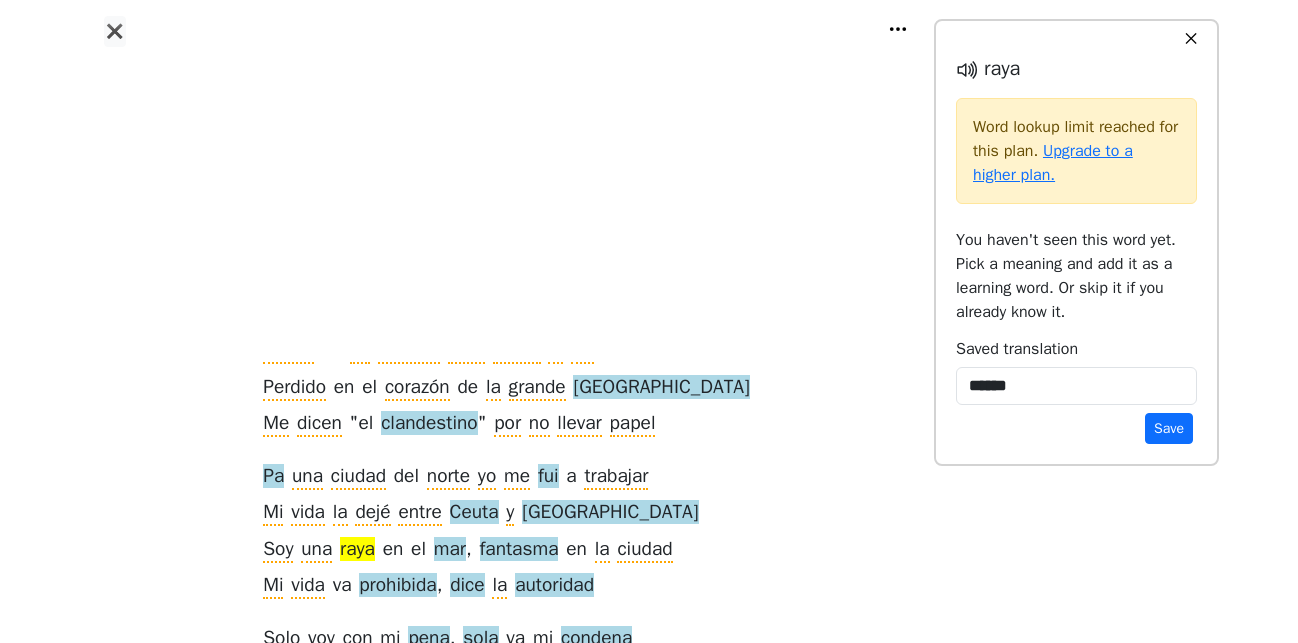 click on "Save" at bounding box center [1169, 428] 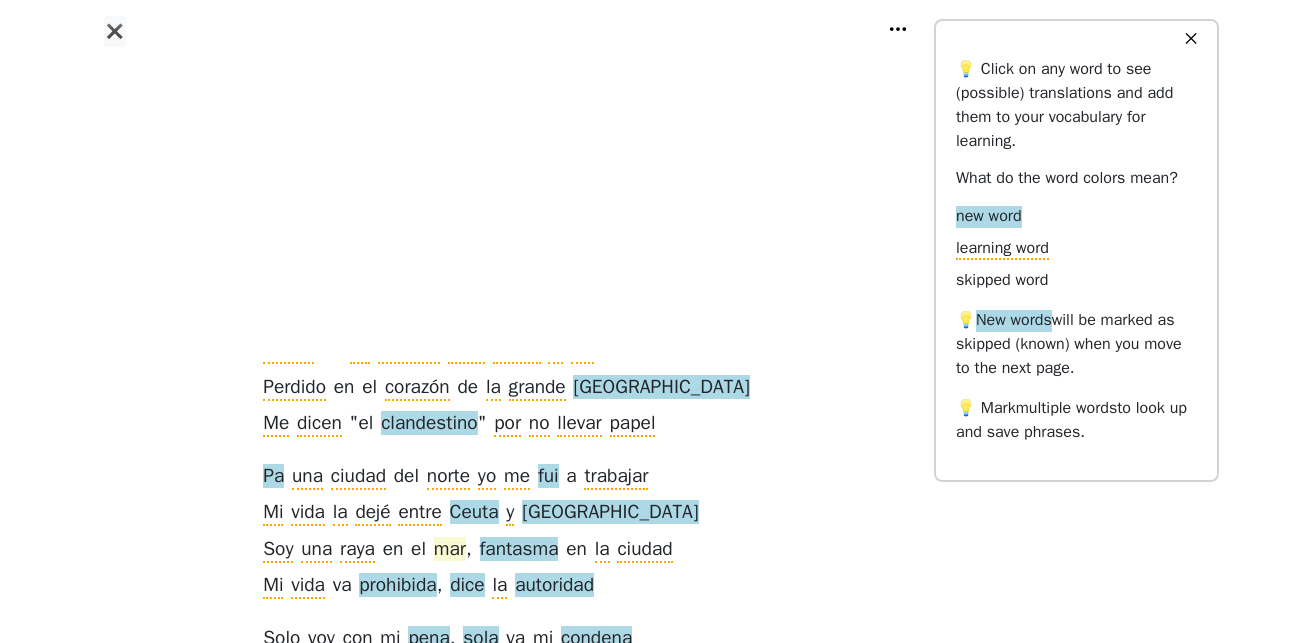click on "mar" at bounding box center [450, 550] 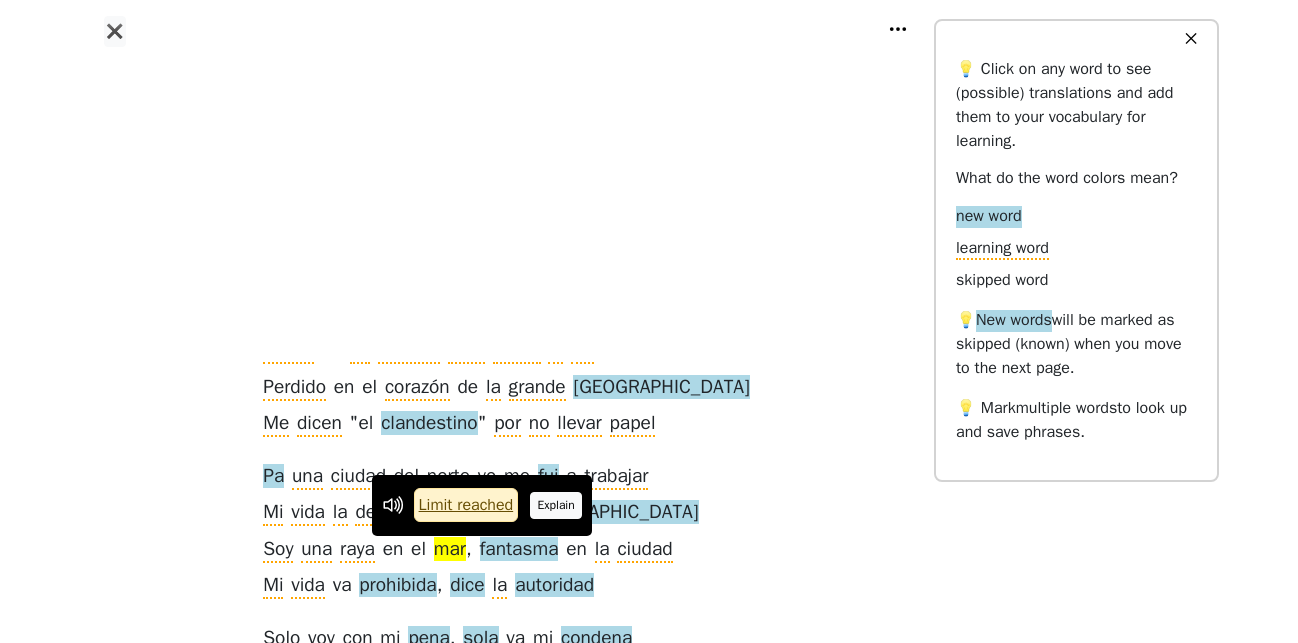 click on "Explain" at bounding box center [556, 505] 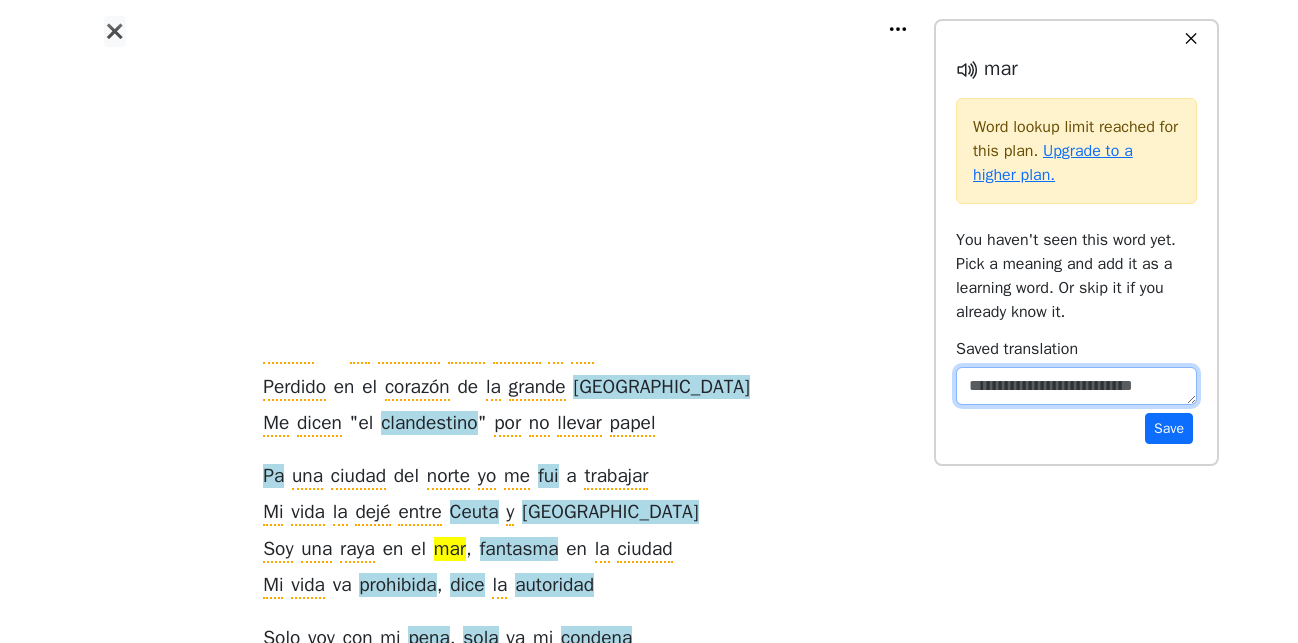 click at bounding box center (1076, 386) 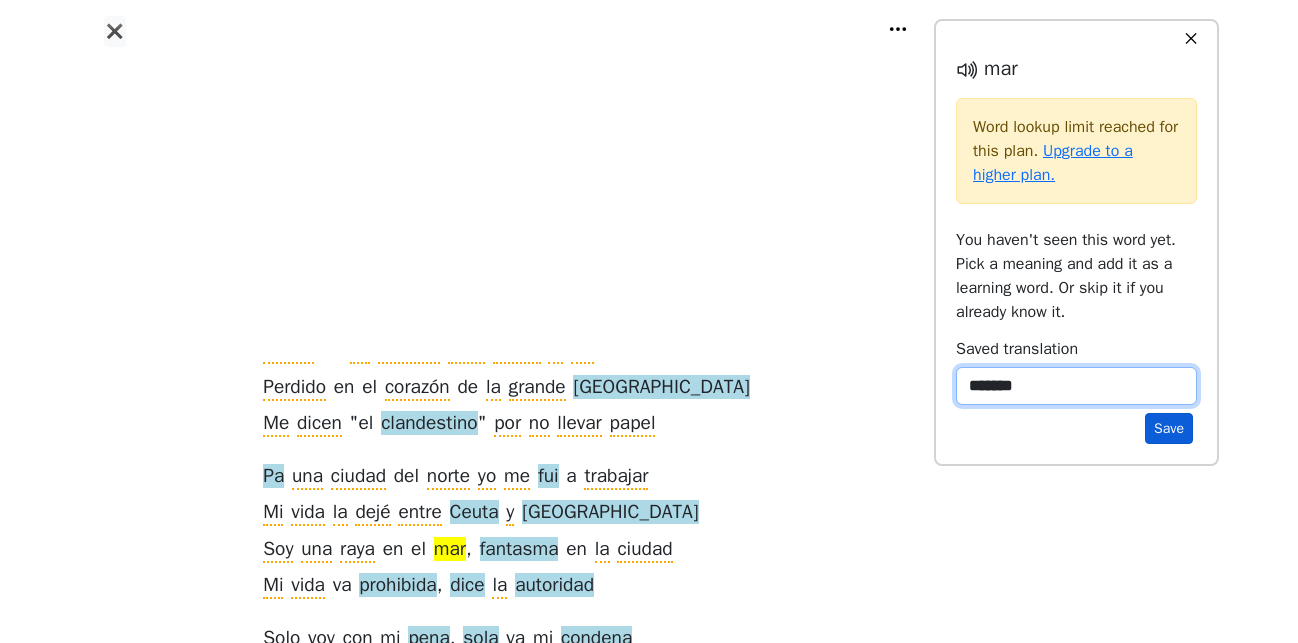 type on "*******" 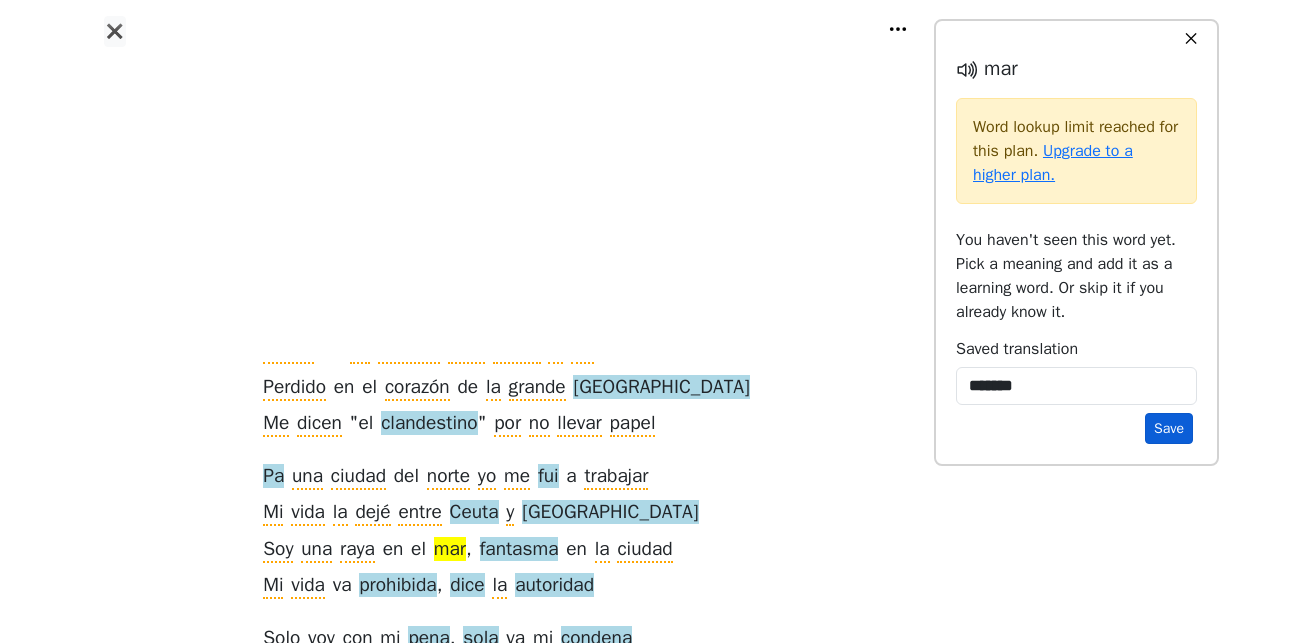 drag, startPoint x: 1181, startPoint y: 428, endPoint x: 1194, endPoint y: 430, distance: 13.152946 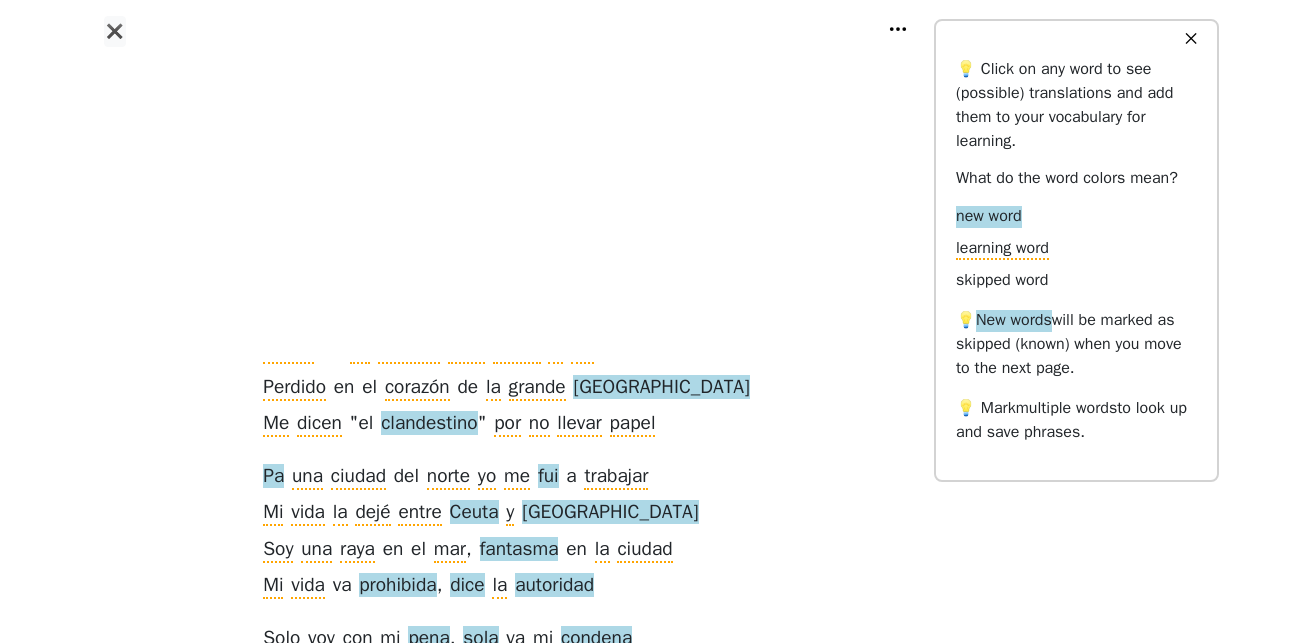 scroll, scrollTop: 408, scrollLeft: 0, axis: vertical 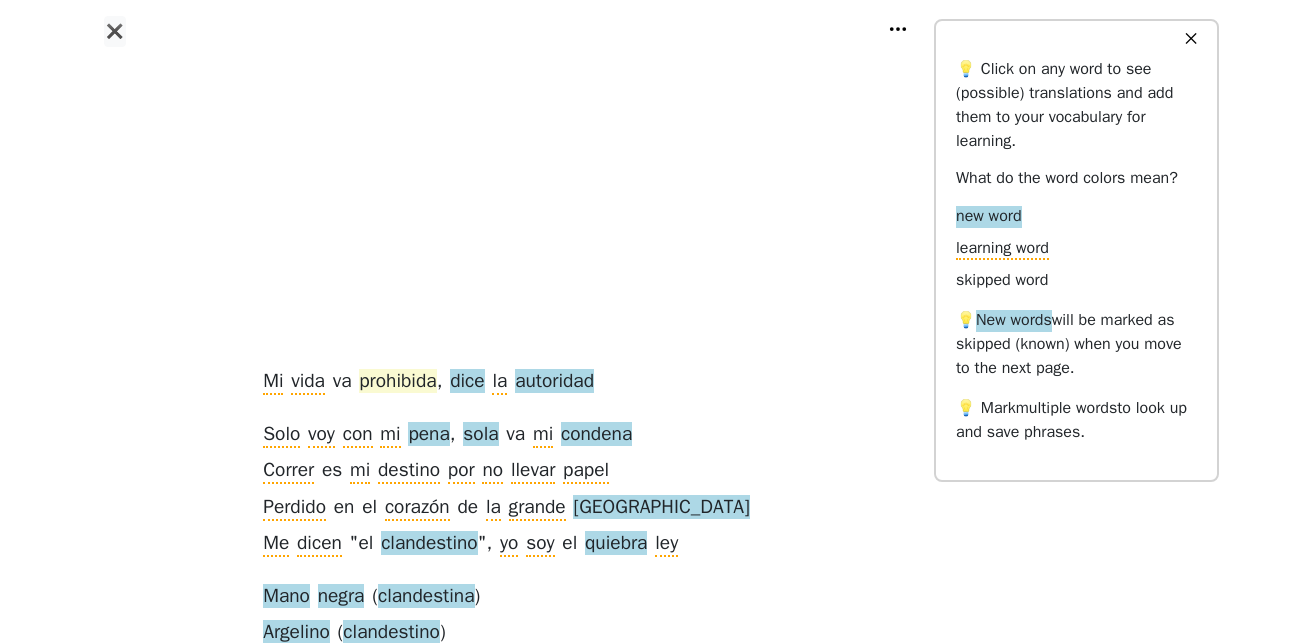 click on "prohibida" at bounding box center [397, 382] 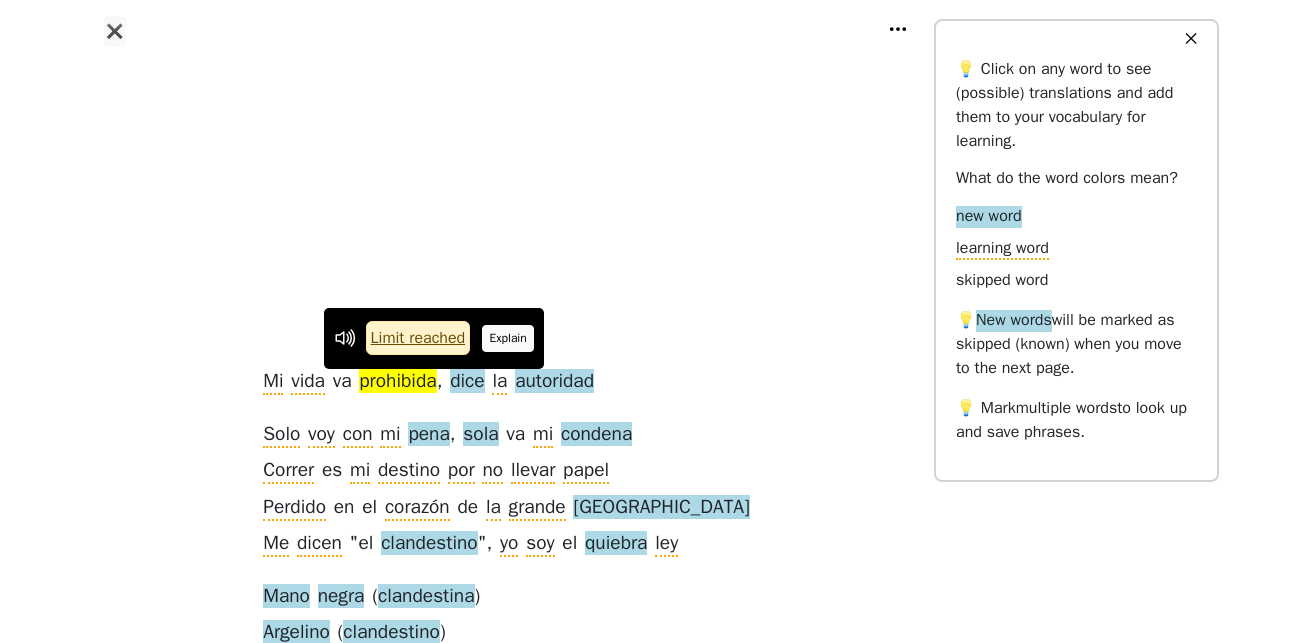 click on "Explain" at bounding box center (508, 338) 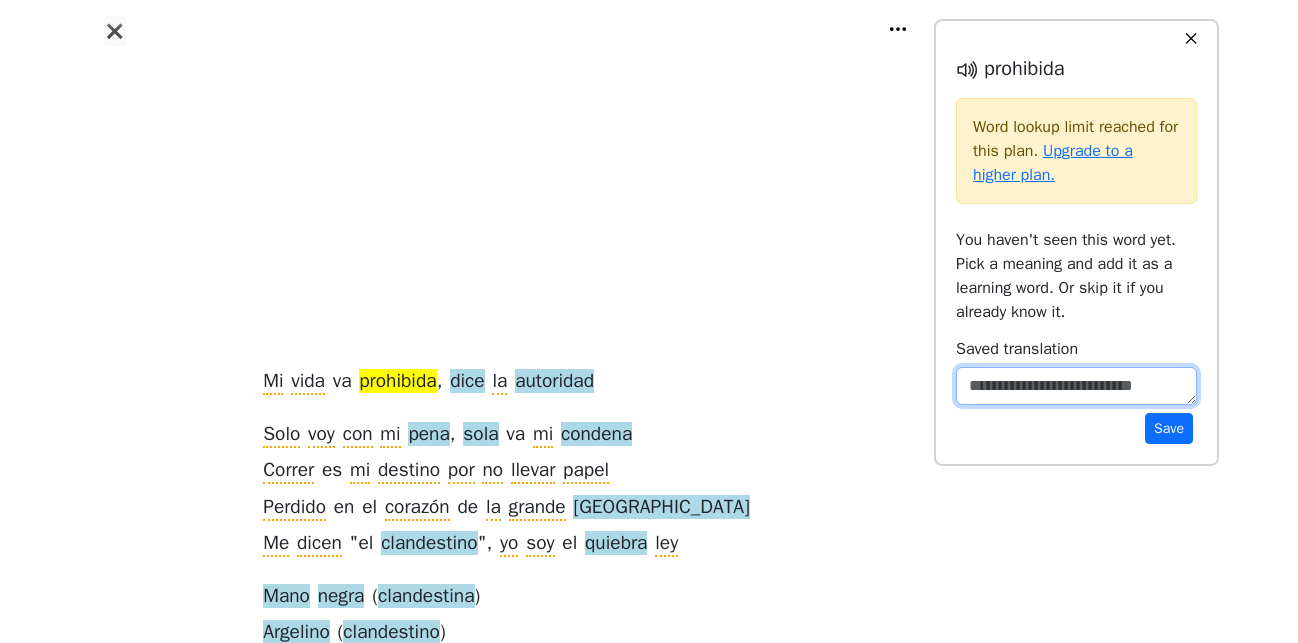click at bounding box center (1076, 386) 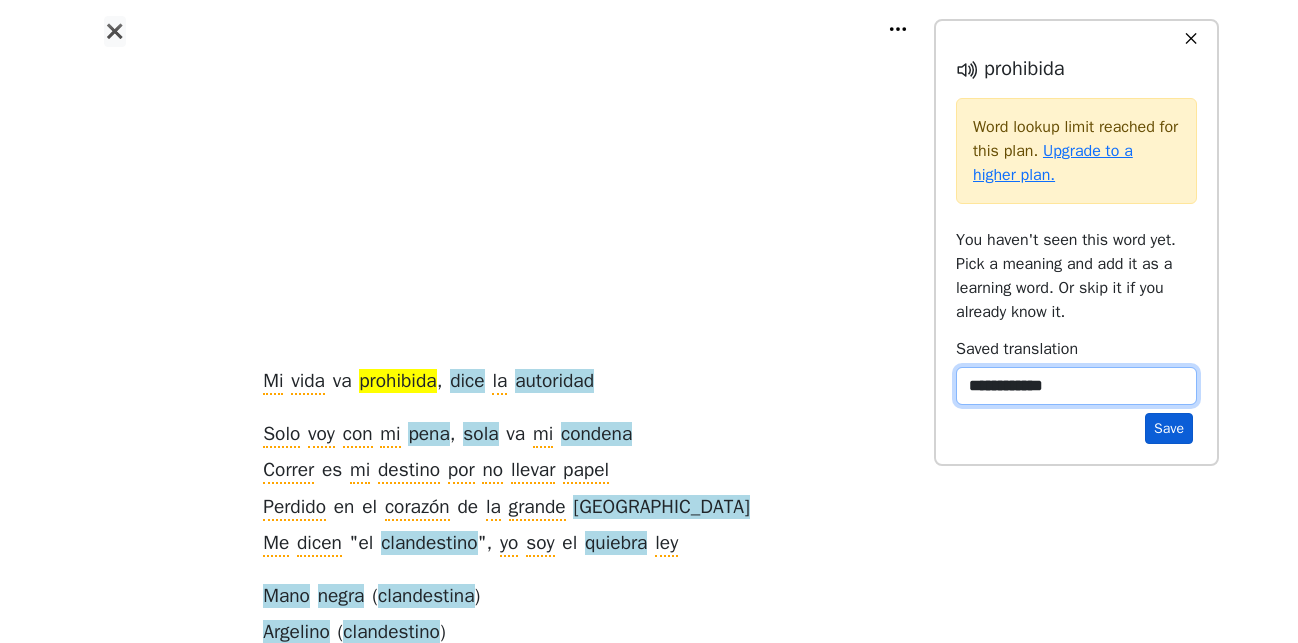 type on "**********" 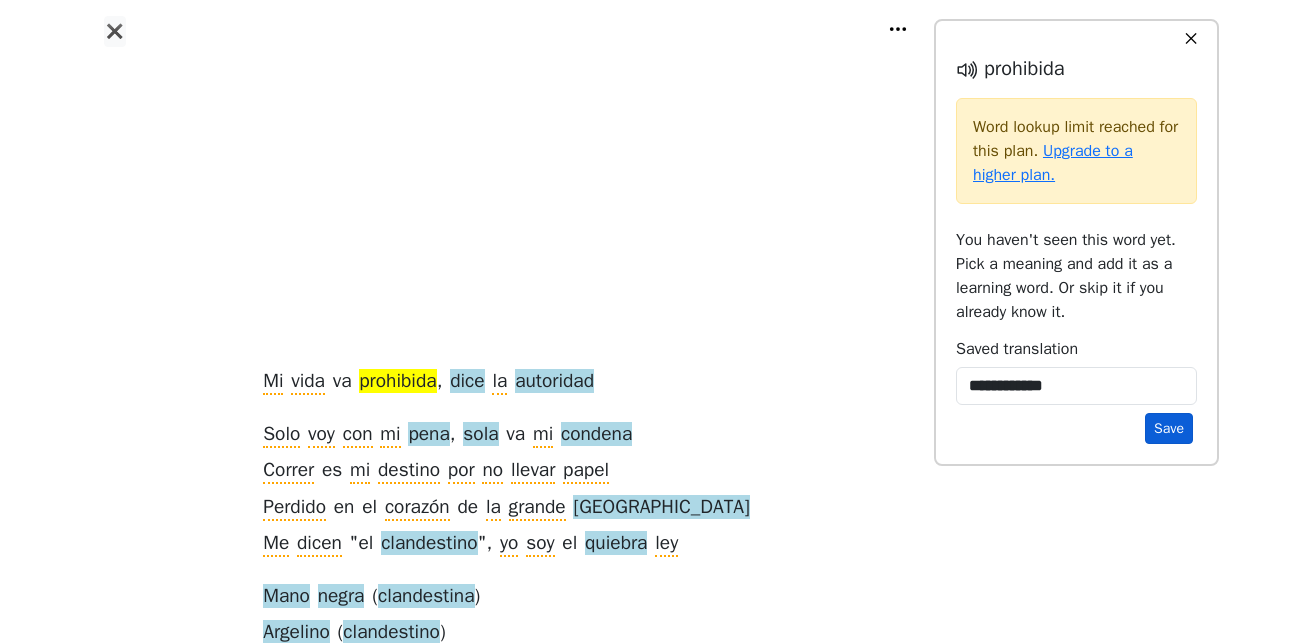 click on "Save" at bounding box center [1169, 428] 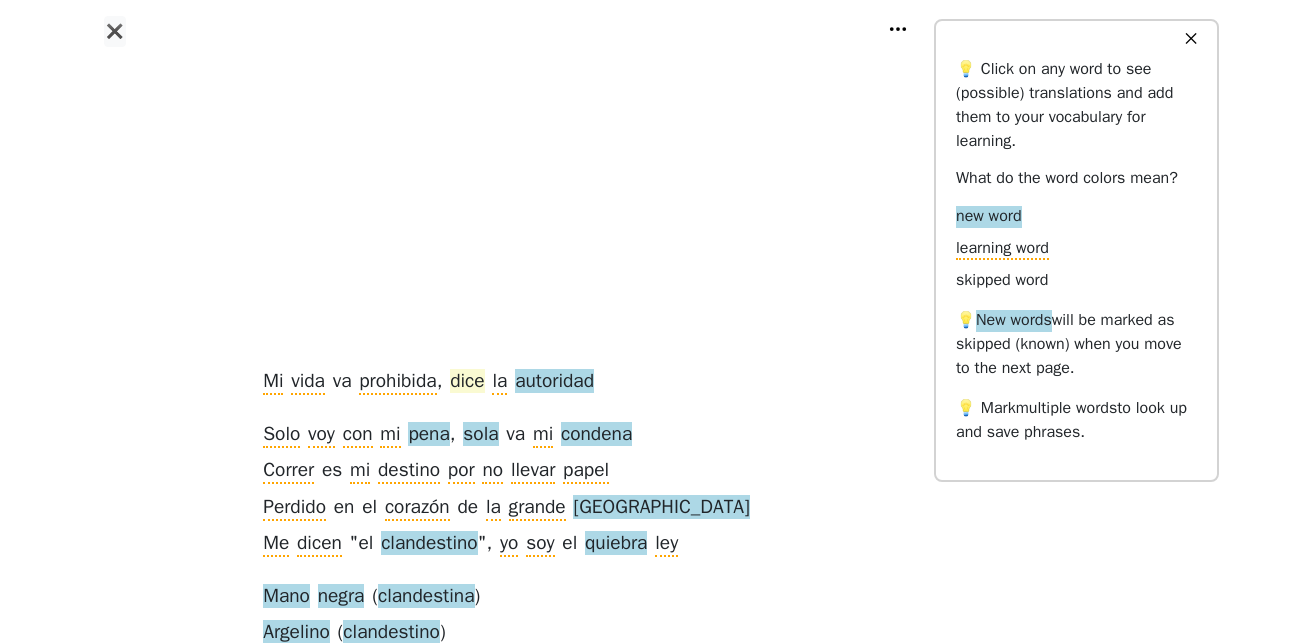 click on "dice" at bounding box center [467, 382] 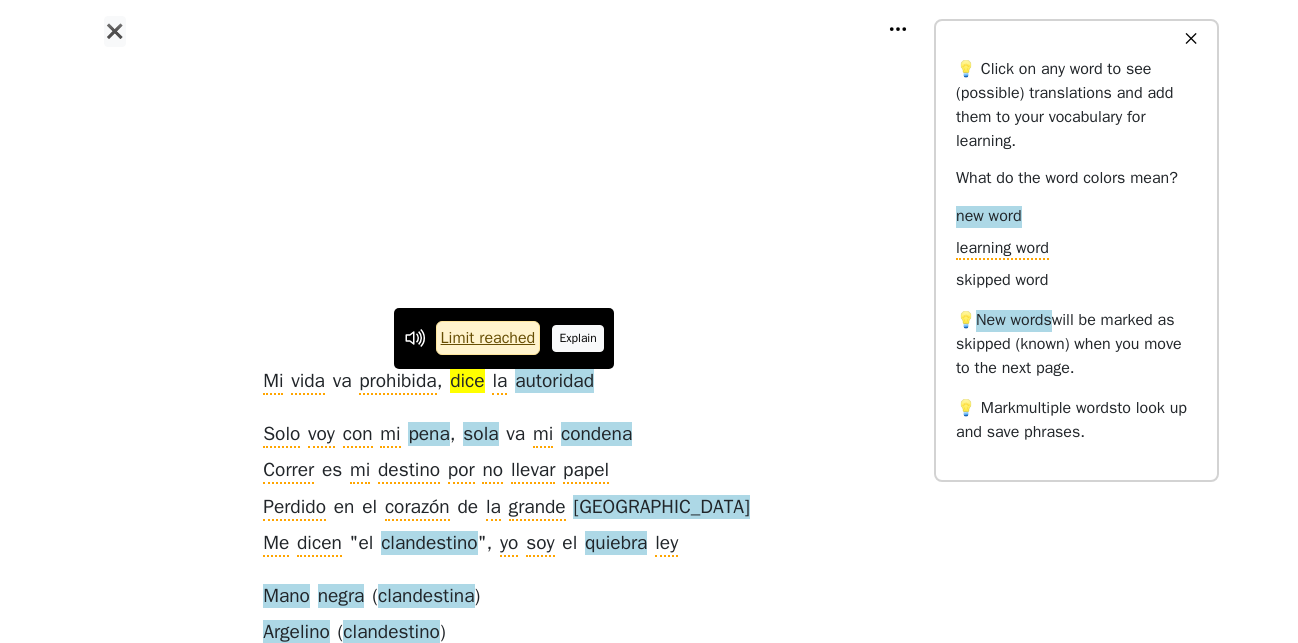 click on "Explain" at bounding box center [578, 338] 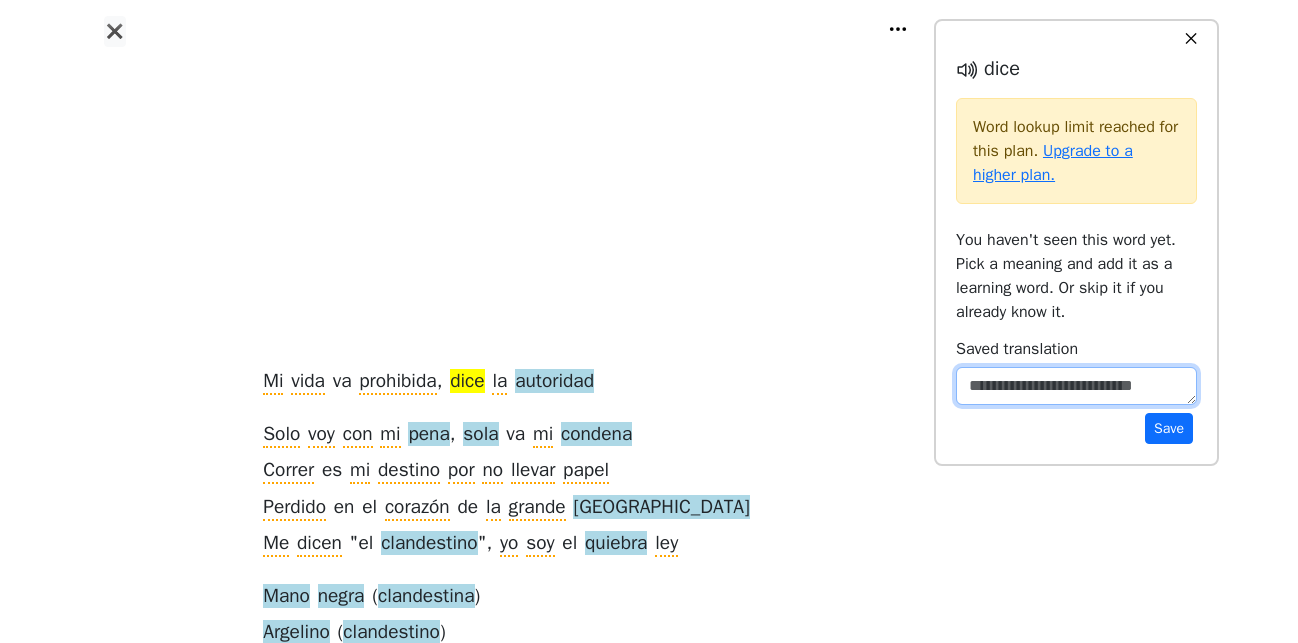 click at bounding box center (1076, 386) 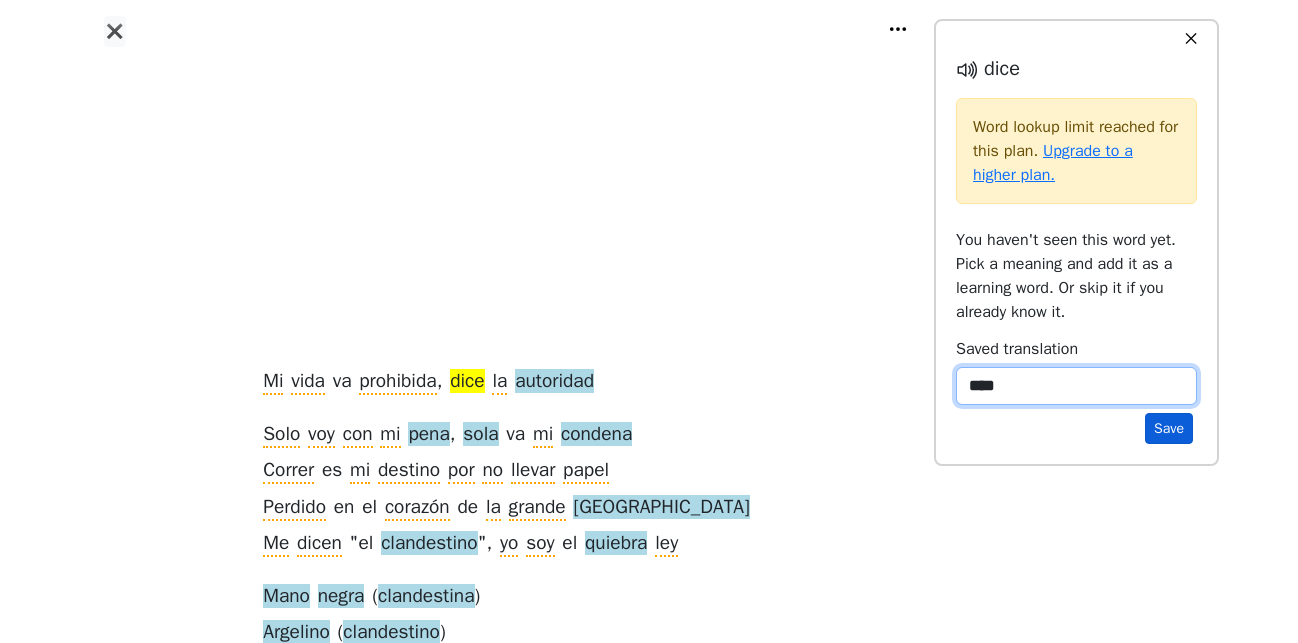 type on "****" 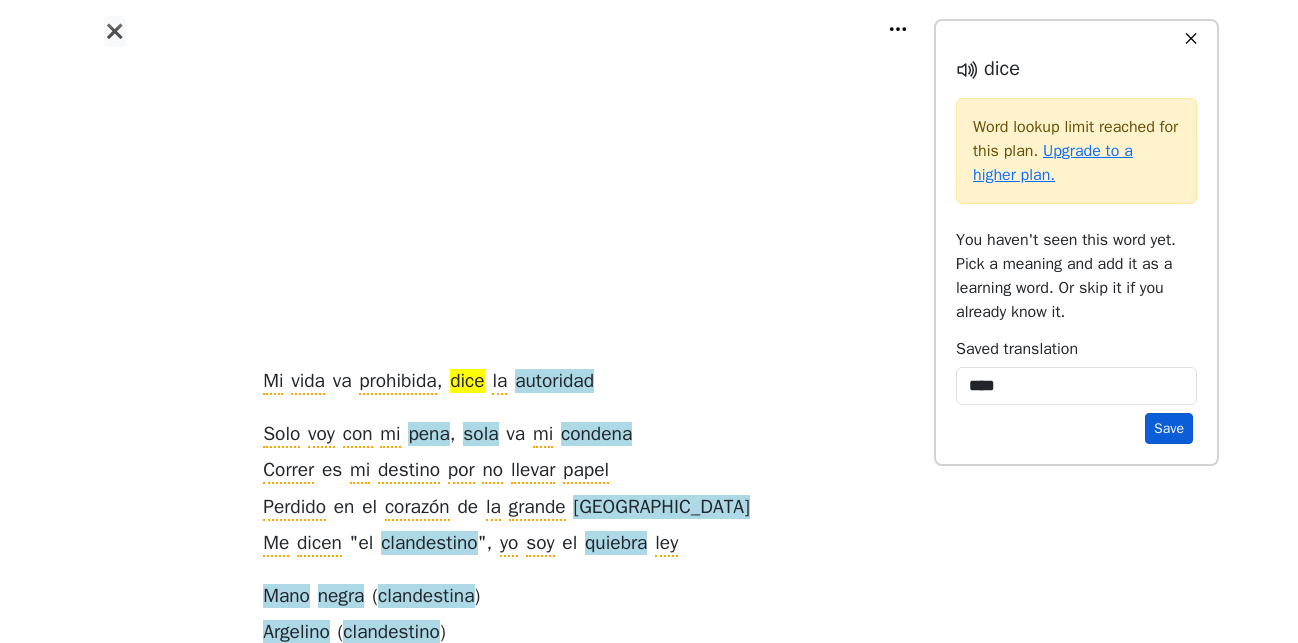 click on "Save" at bounding box center [1169, 428] 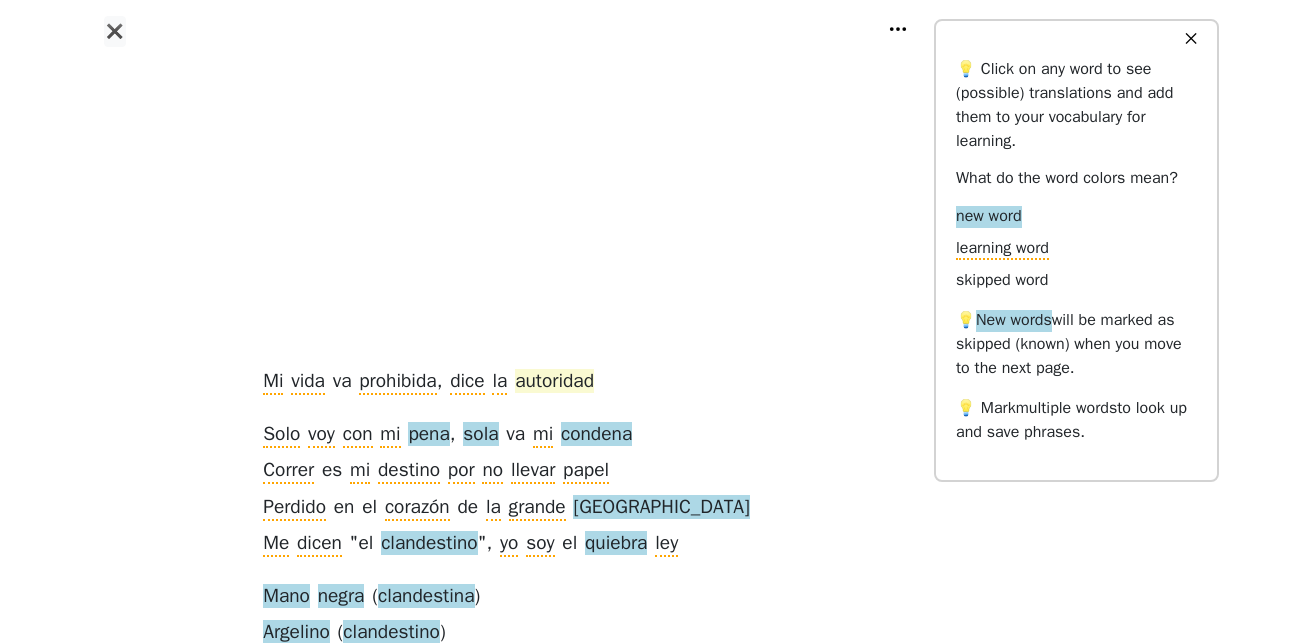 click on "autoridad" at bounding box center (554, 382) 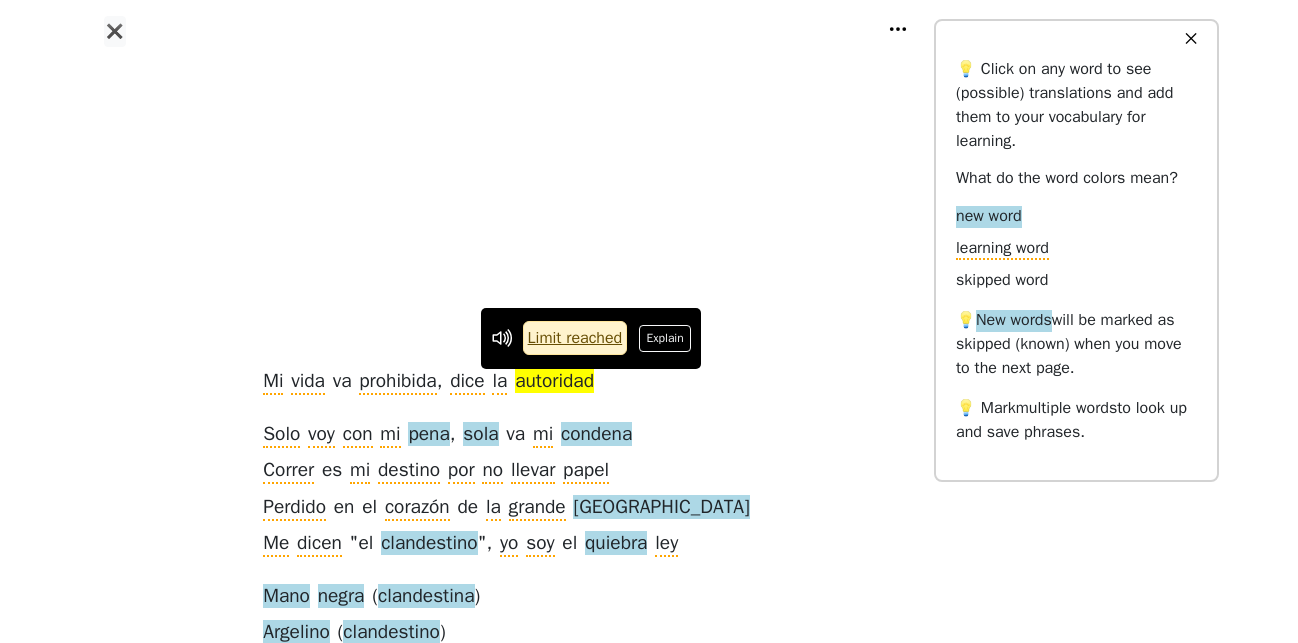 drag, startPoint x: 670, startPoint y: 346, endPoint x: 728, endPoint y: 356, distance: 58.855755 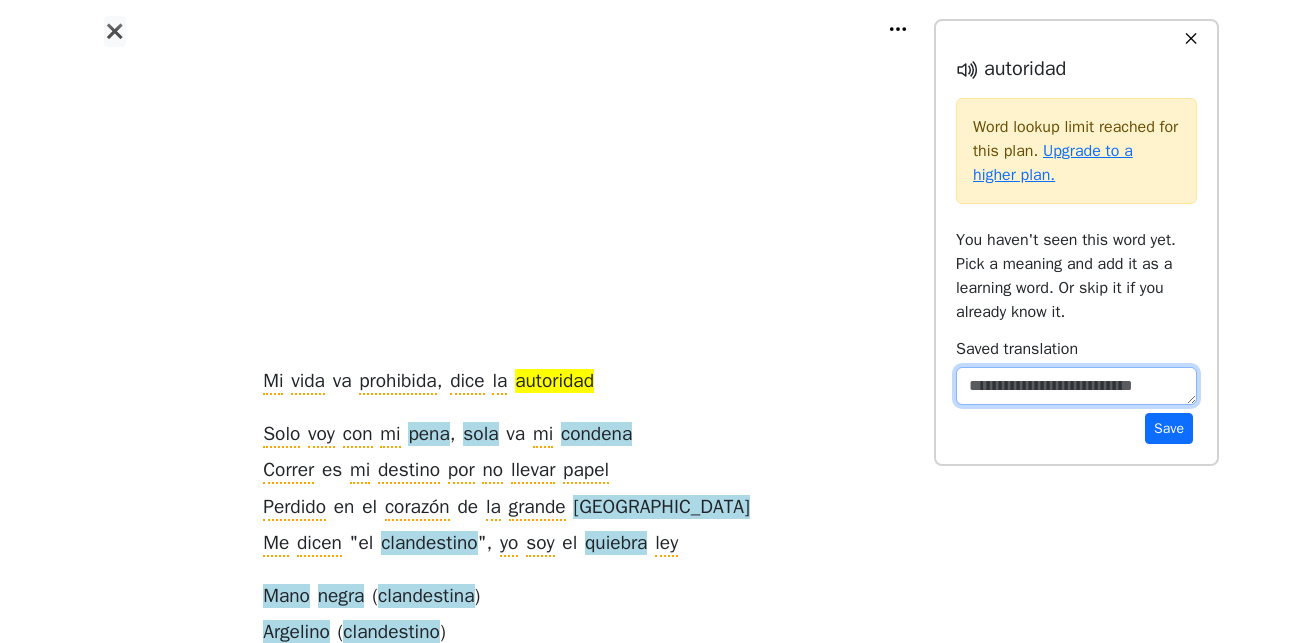 click at bounding box center (1076, 386) 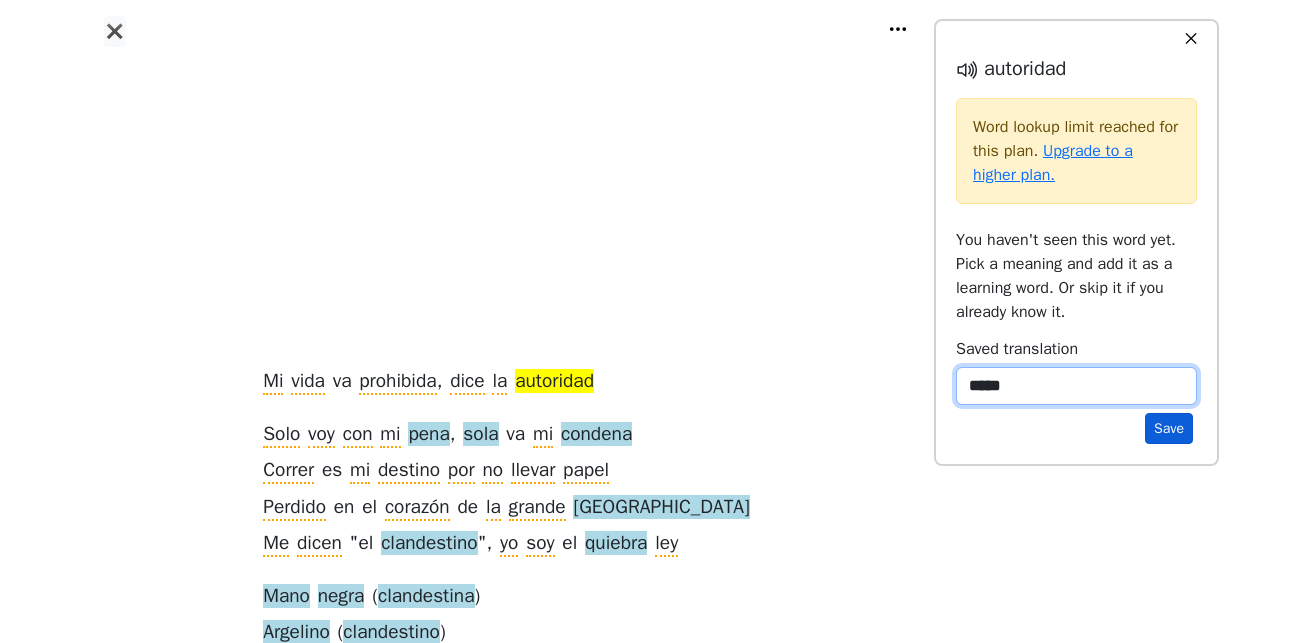 type on "*****" 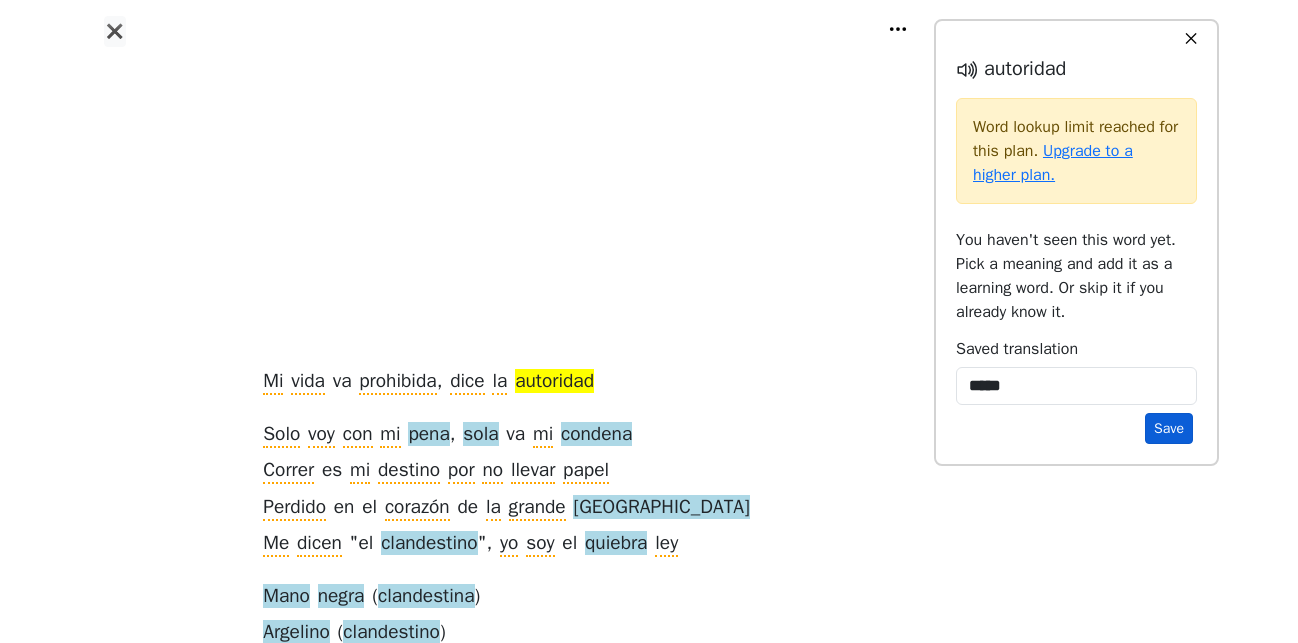 click on "Save" at bounding box center [1169, 428] 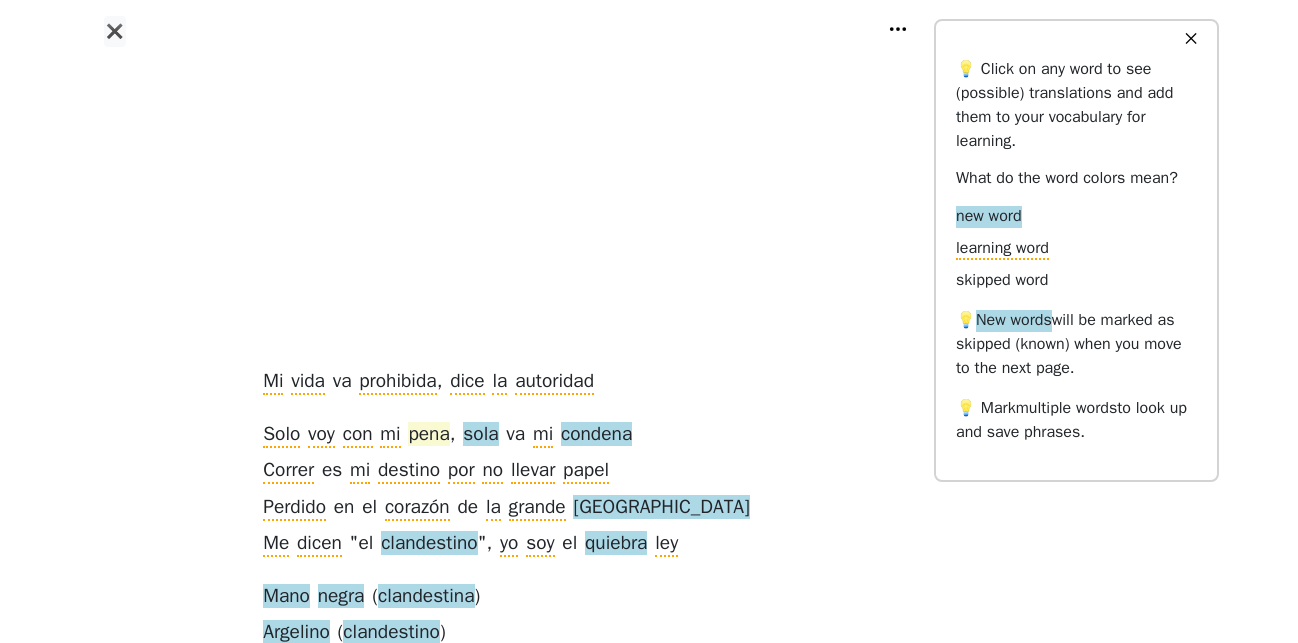 click on "pena" at bounding box center (428, 435) 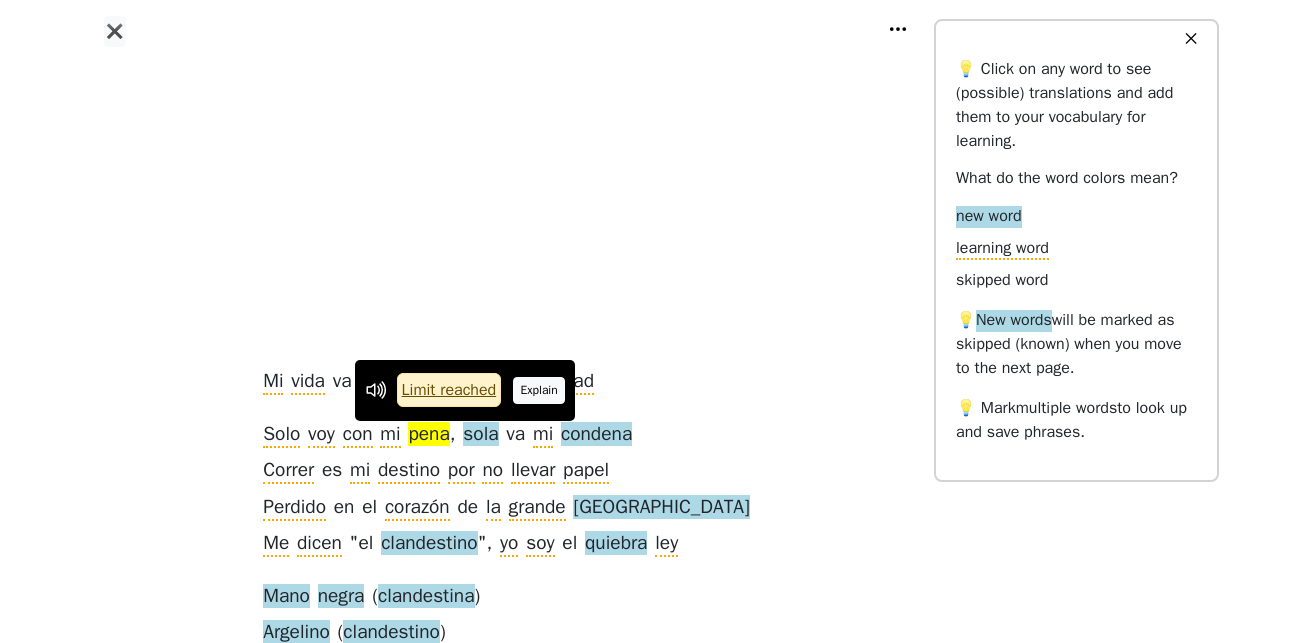 click on "Explain" at bounding box center (539, 390) 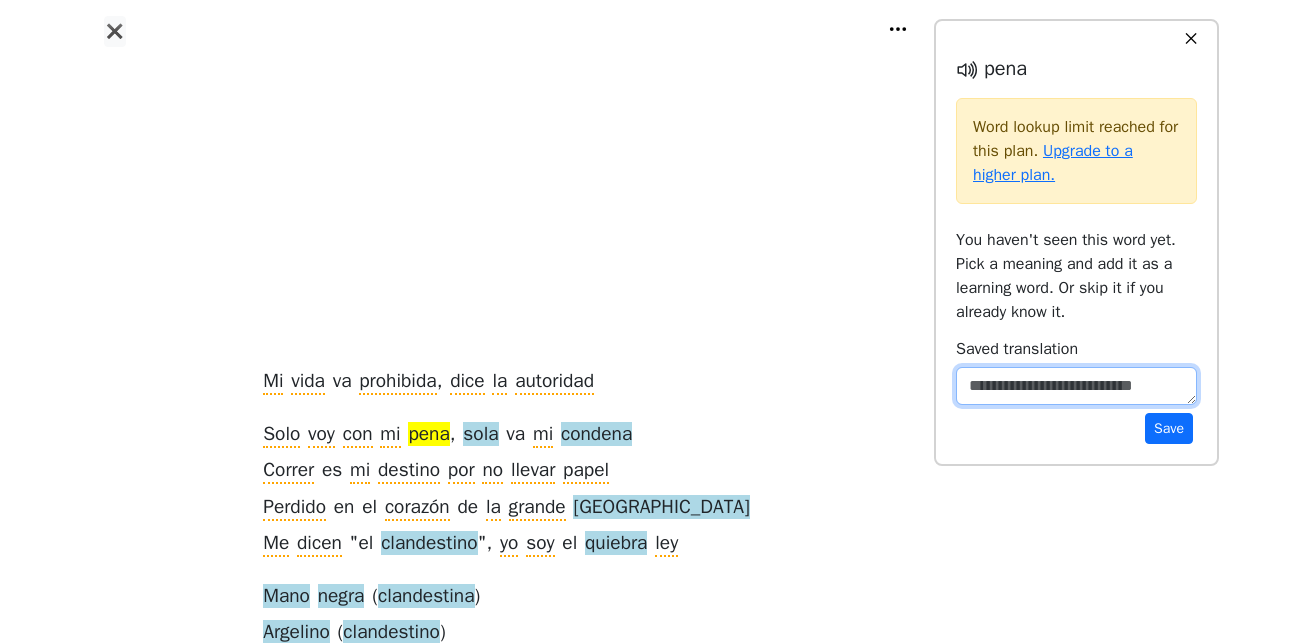 click at bounding box center [1076, 386] 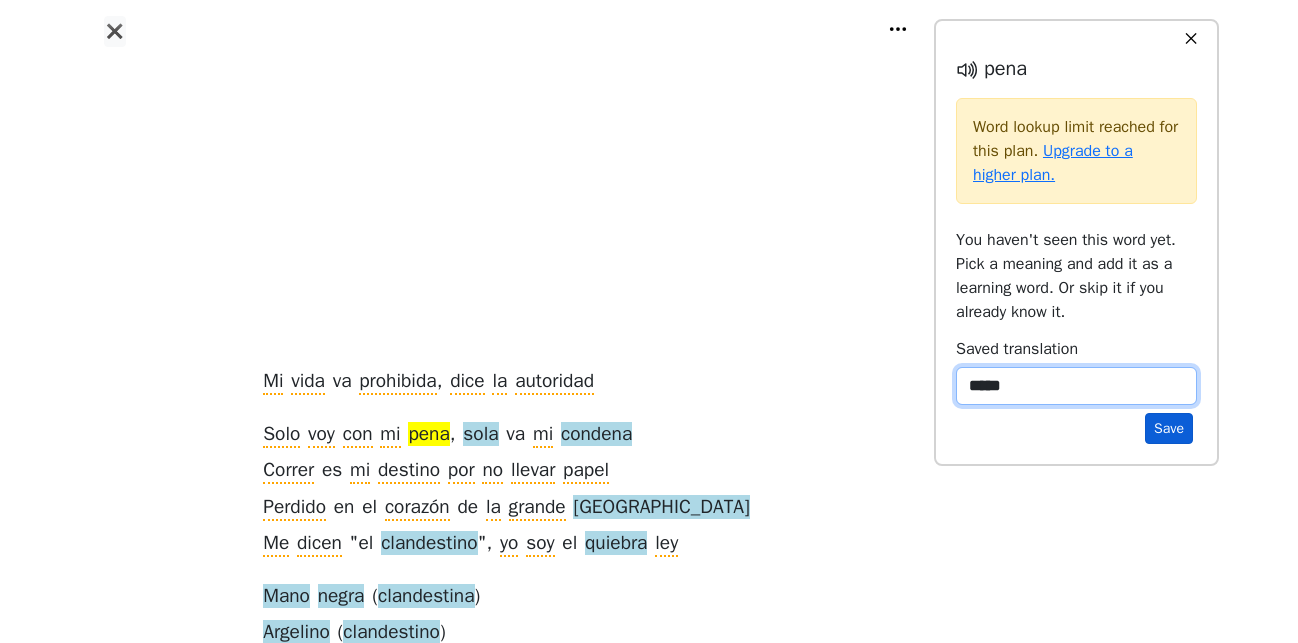 type on "*****" 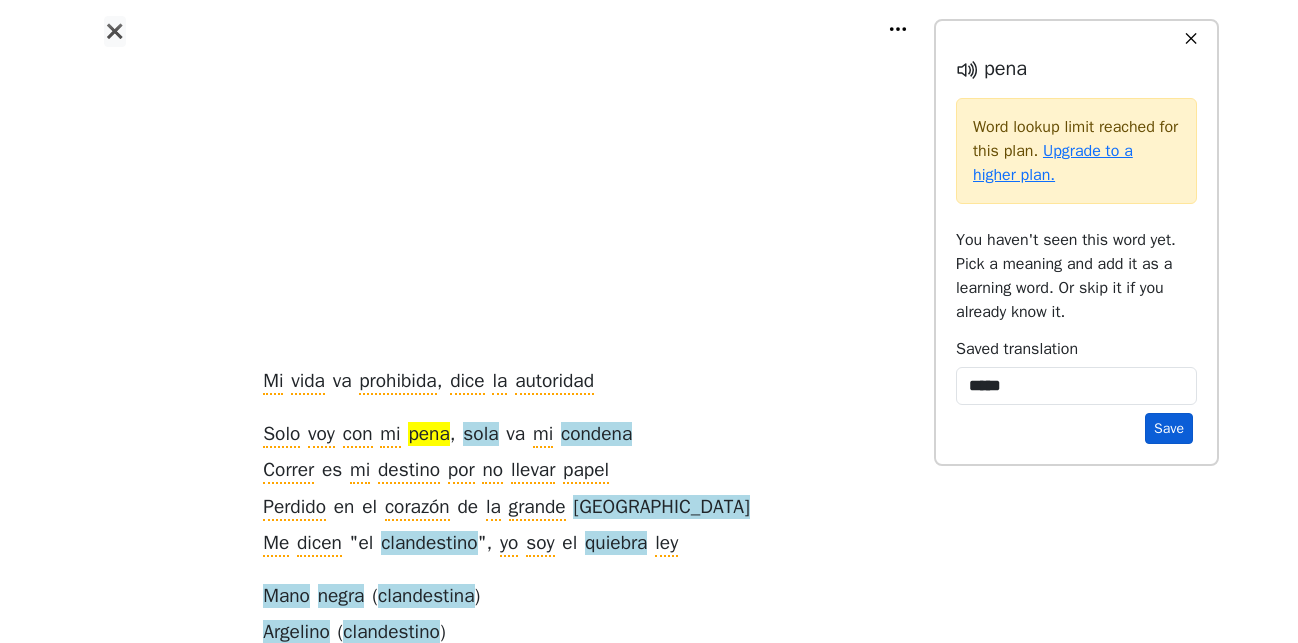 click on "Save" at bounding box center (1169, 428) 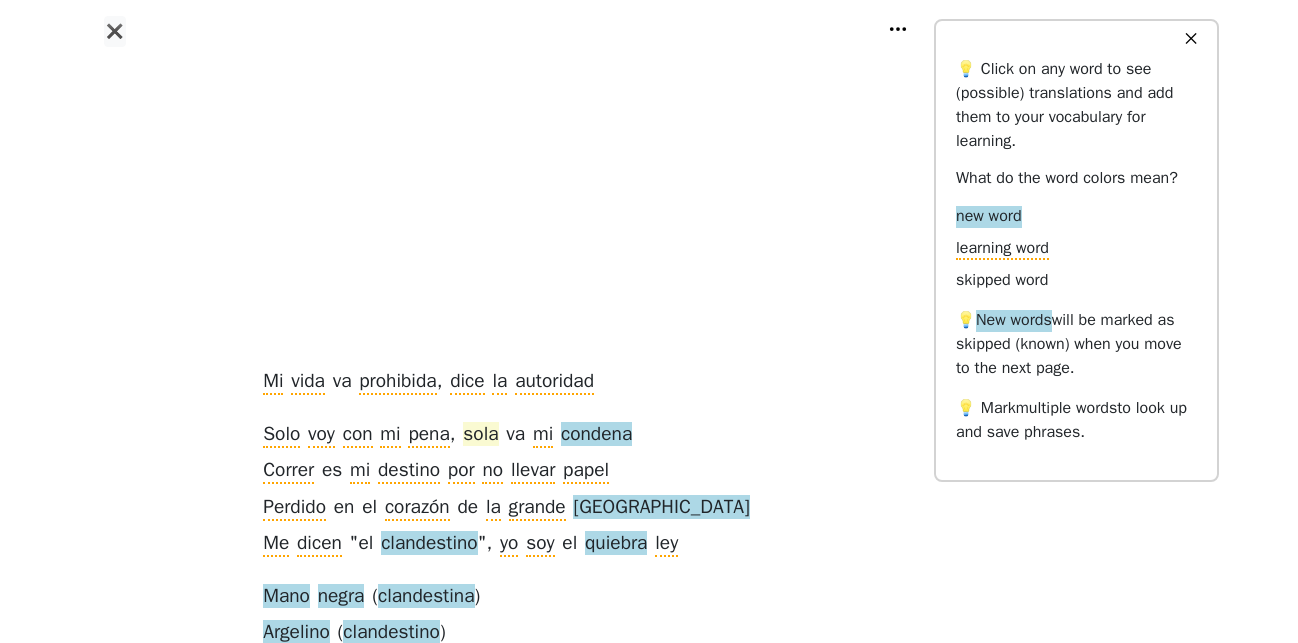click on "sola" at bounding box center [480, 435] 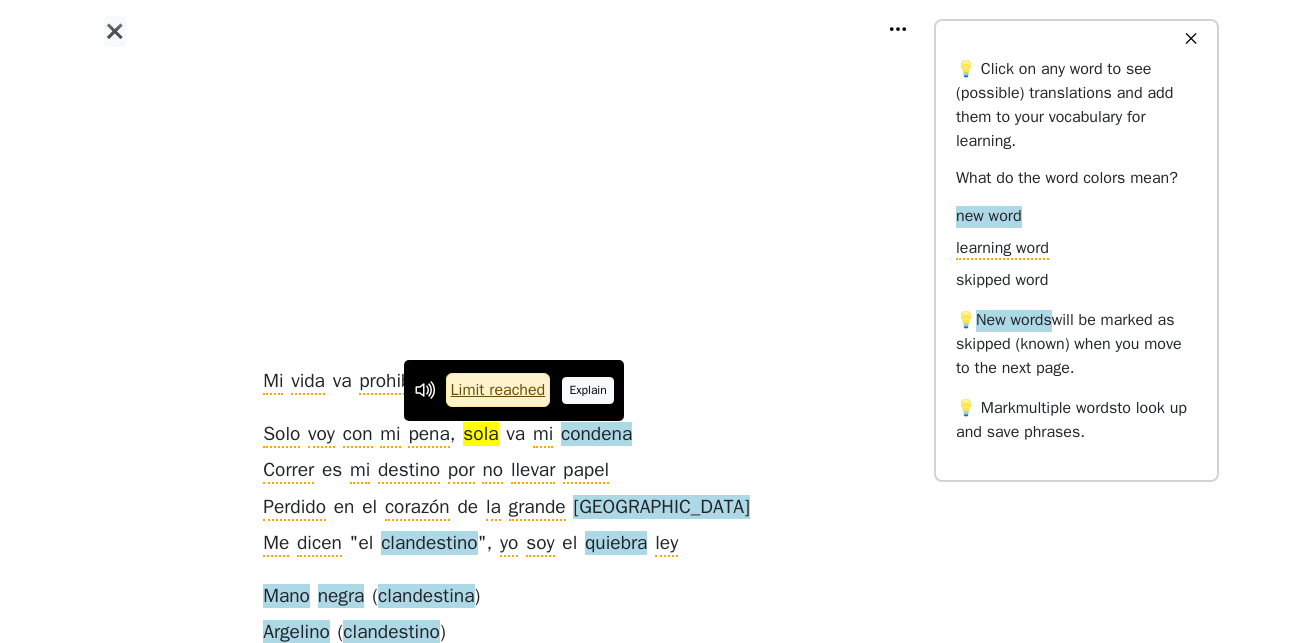 click on "Explain" at bounding box center (588, 390) 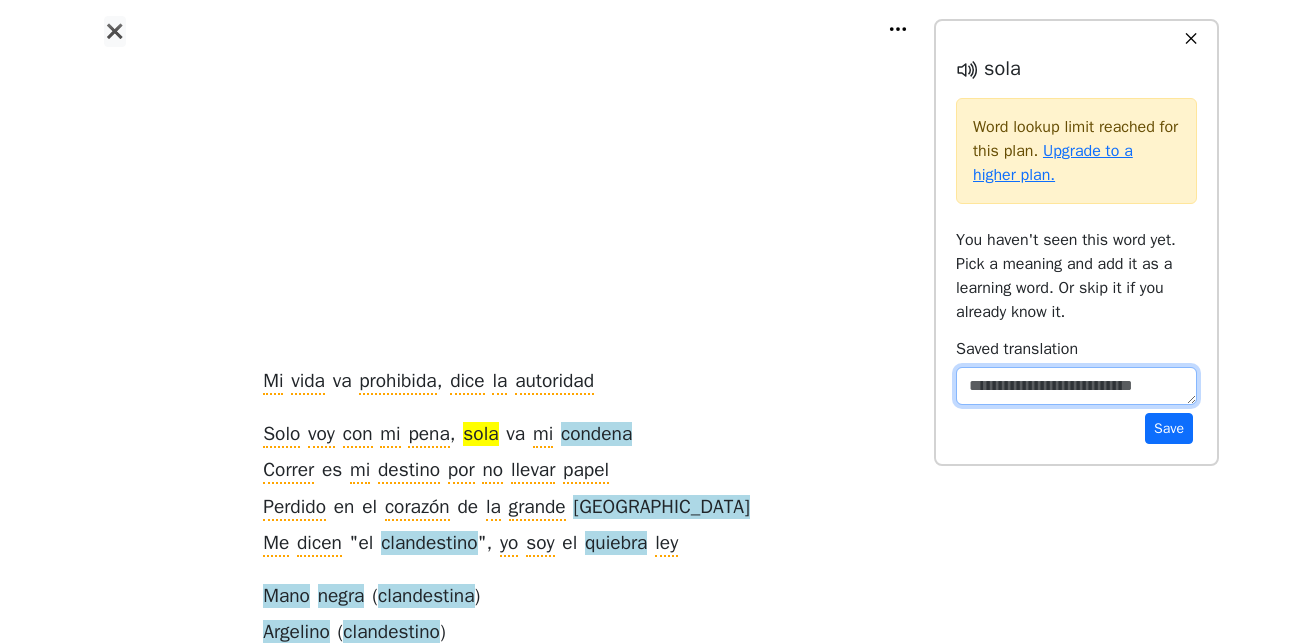 click at bounding box center (1076, 386) 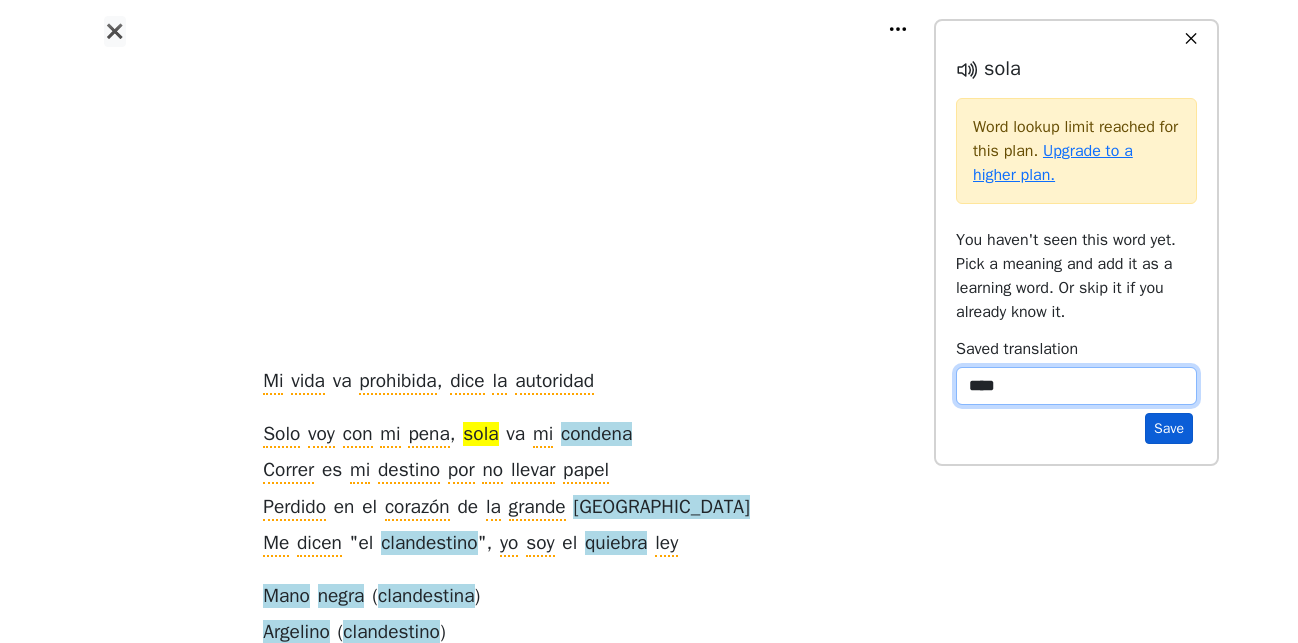 type on "****" 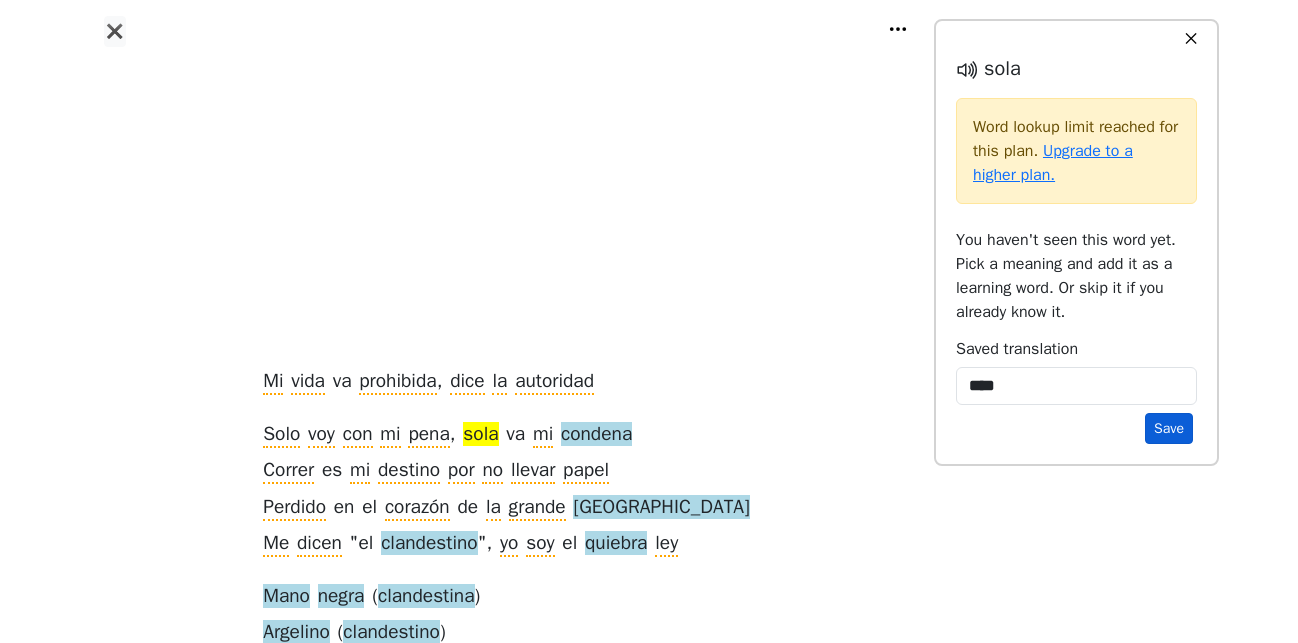click on "Save" at bounding box center [1169, 428] 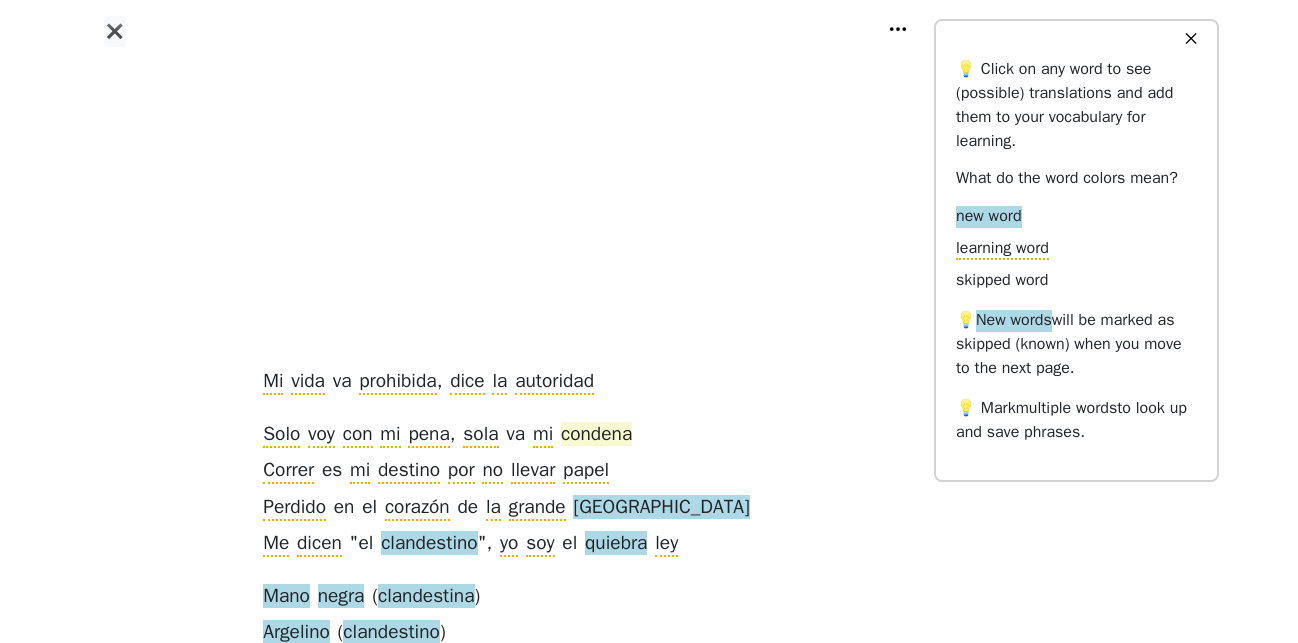 click on "condena" at bounding box center [596, 435] 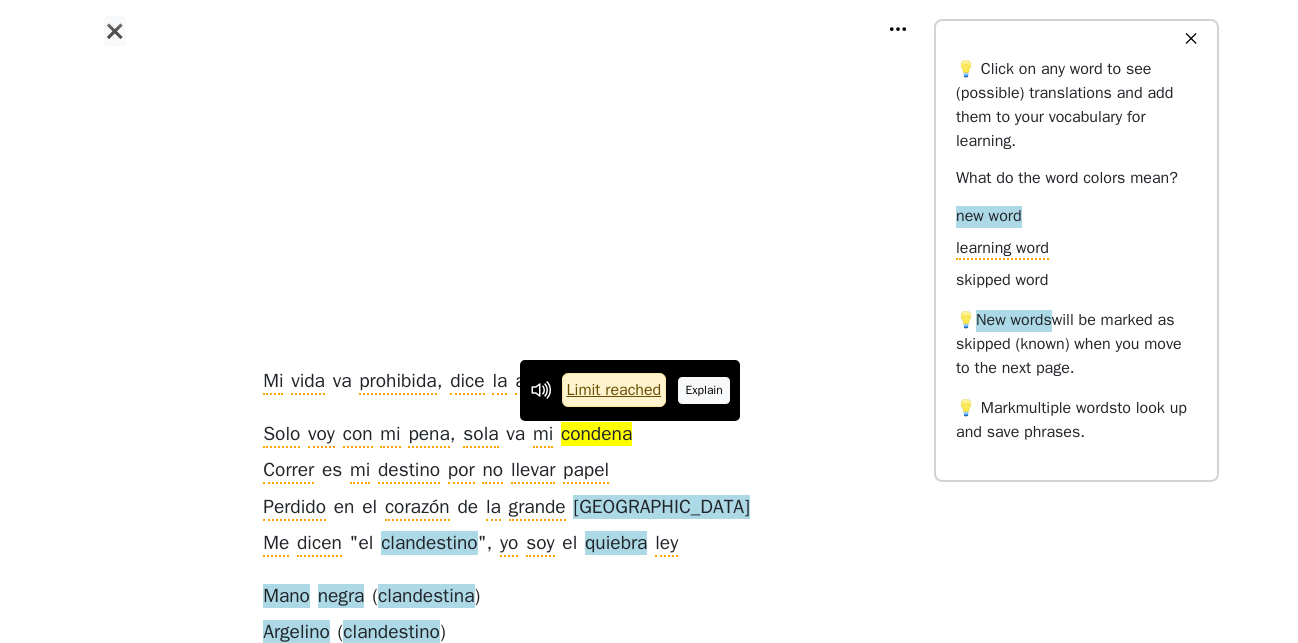 click on "Explain" at bounding box center (704, 390) 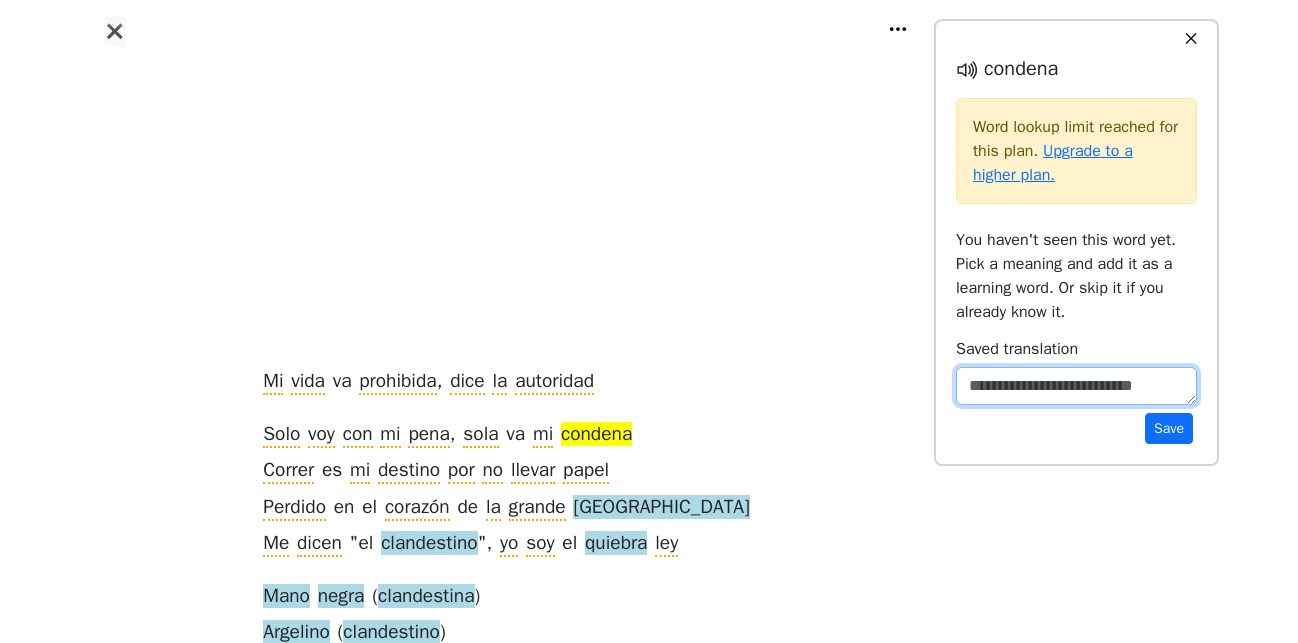click at bounding box center (1076, 386) 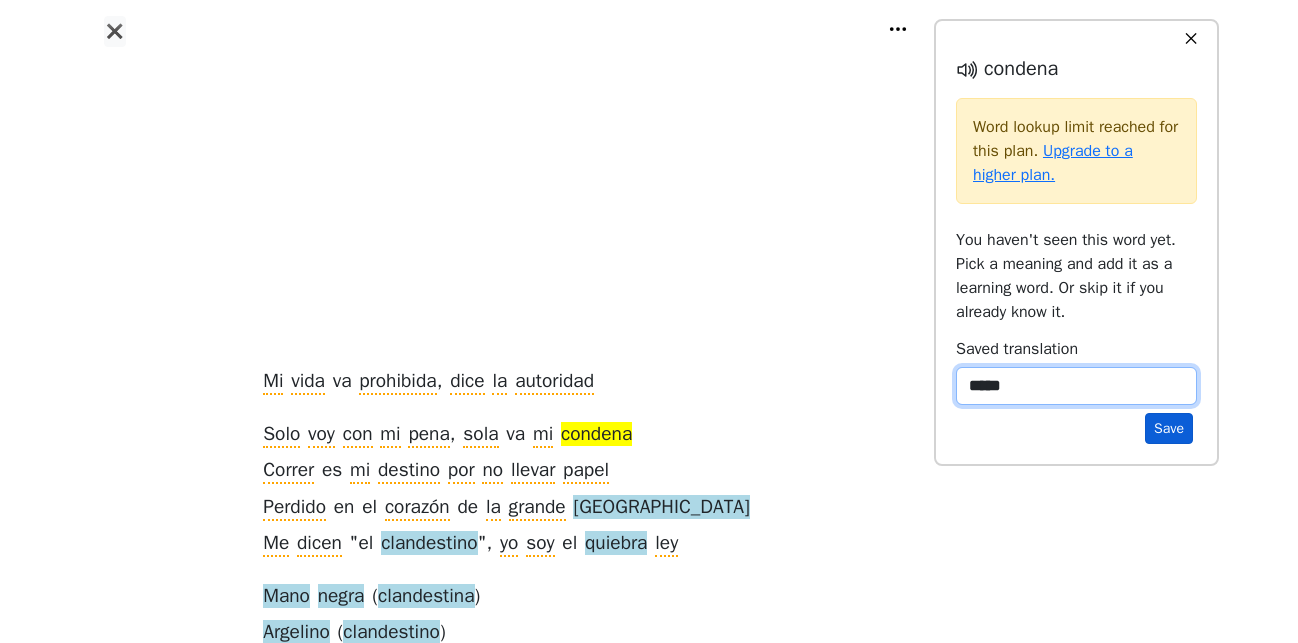 type on "*****" 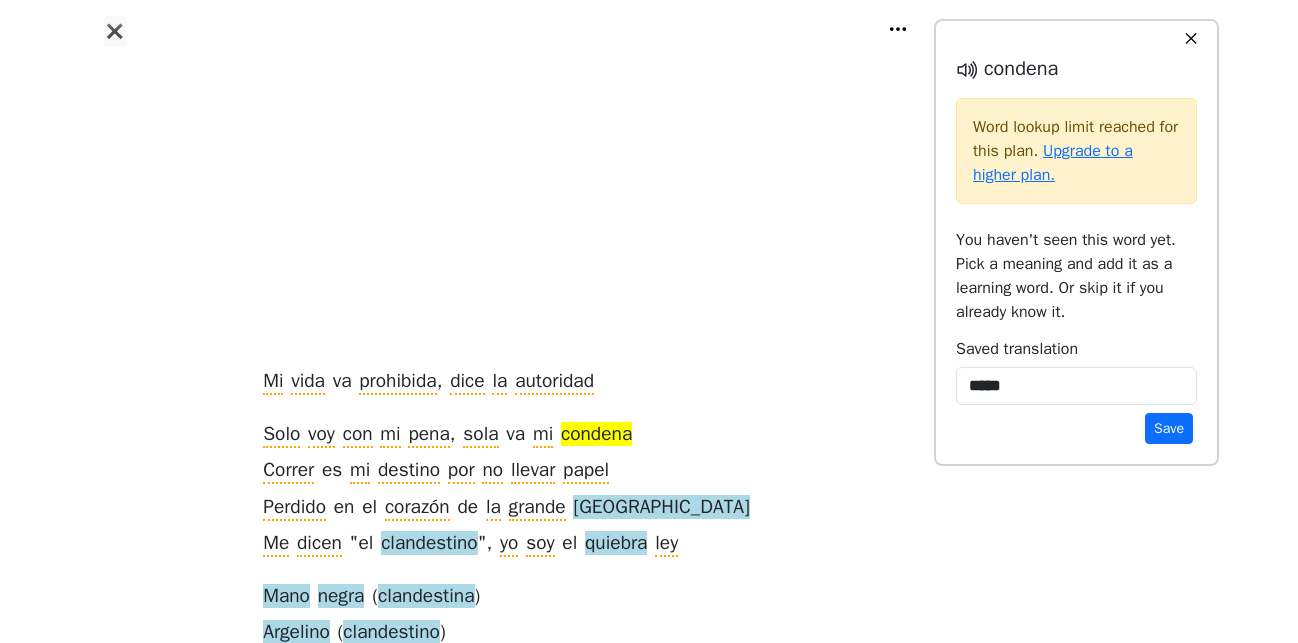 click on "Save" at bounding box center [1169, 428] 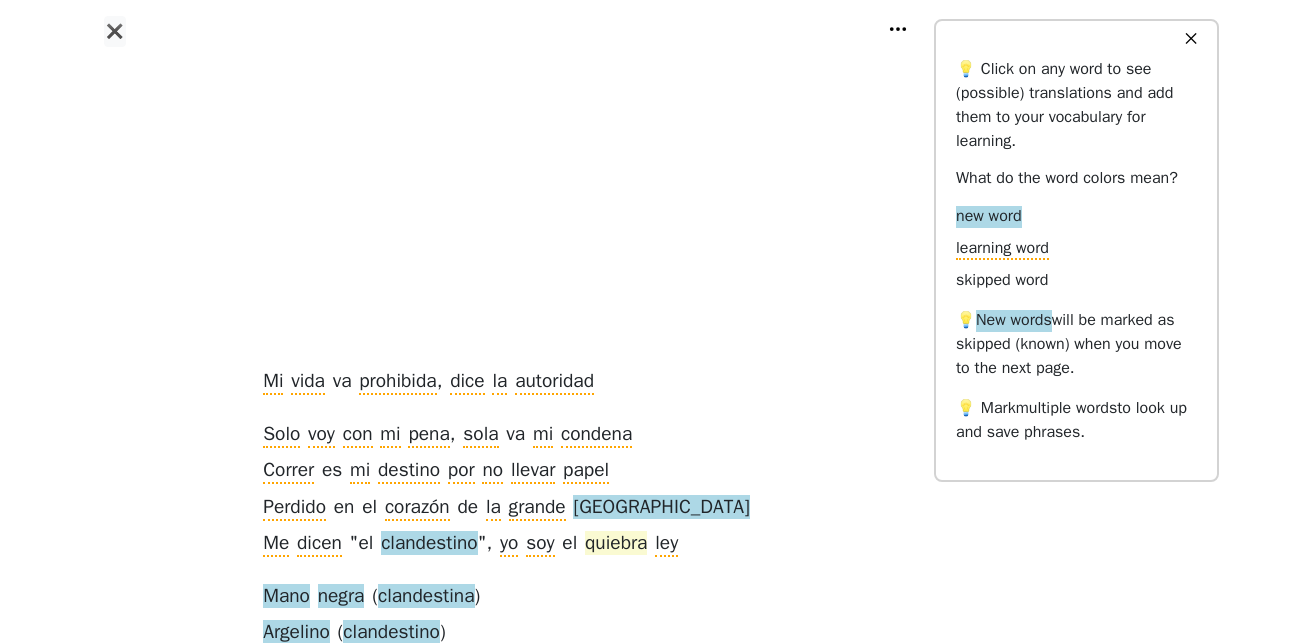 click on "quiebra" at bounding box center [616, 544] 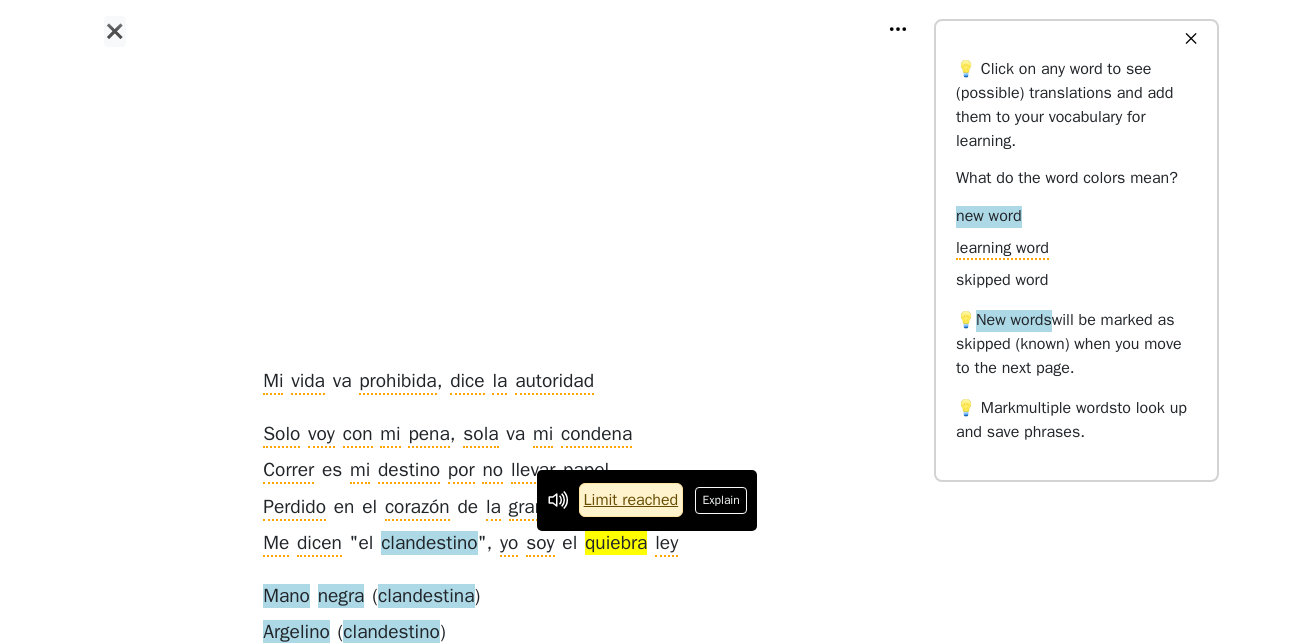 drag, startPoint x: 719, startPoint y: 498, endPoint x: 854, endPoint y: 473, distance: 137.2953 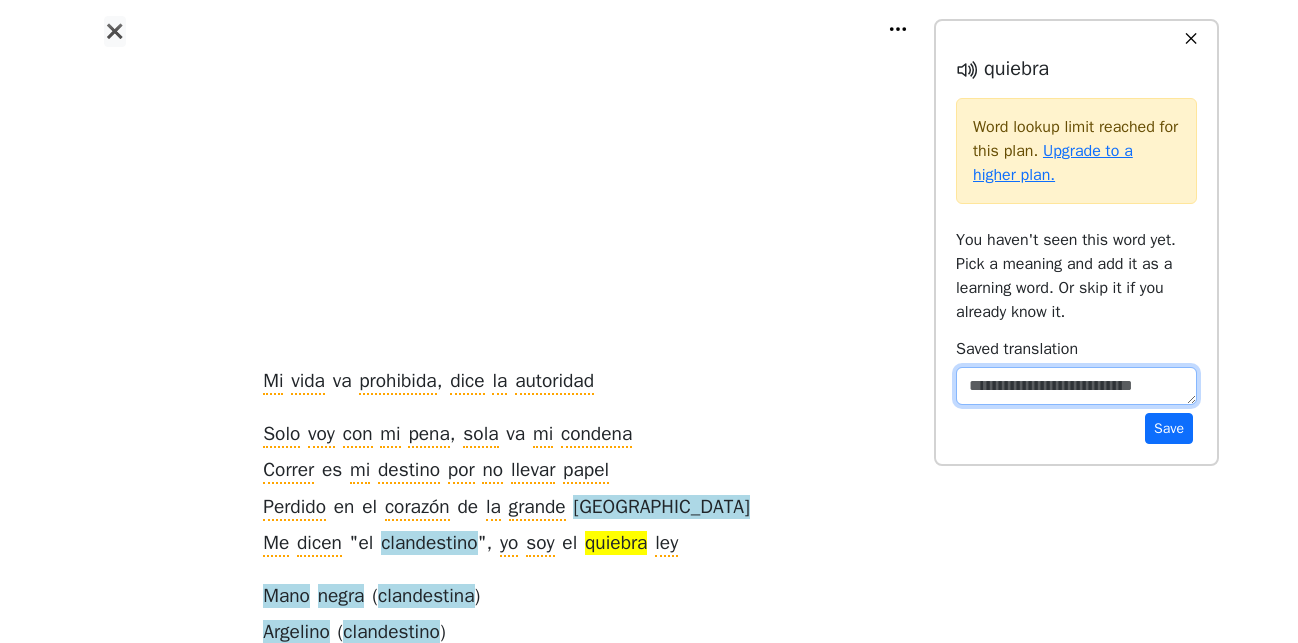 click at bounding box center [1076, 386] 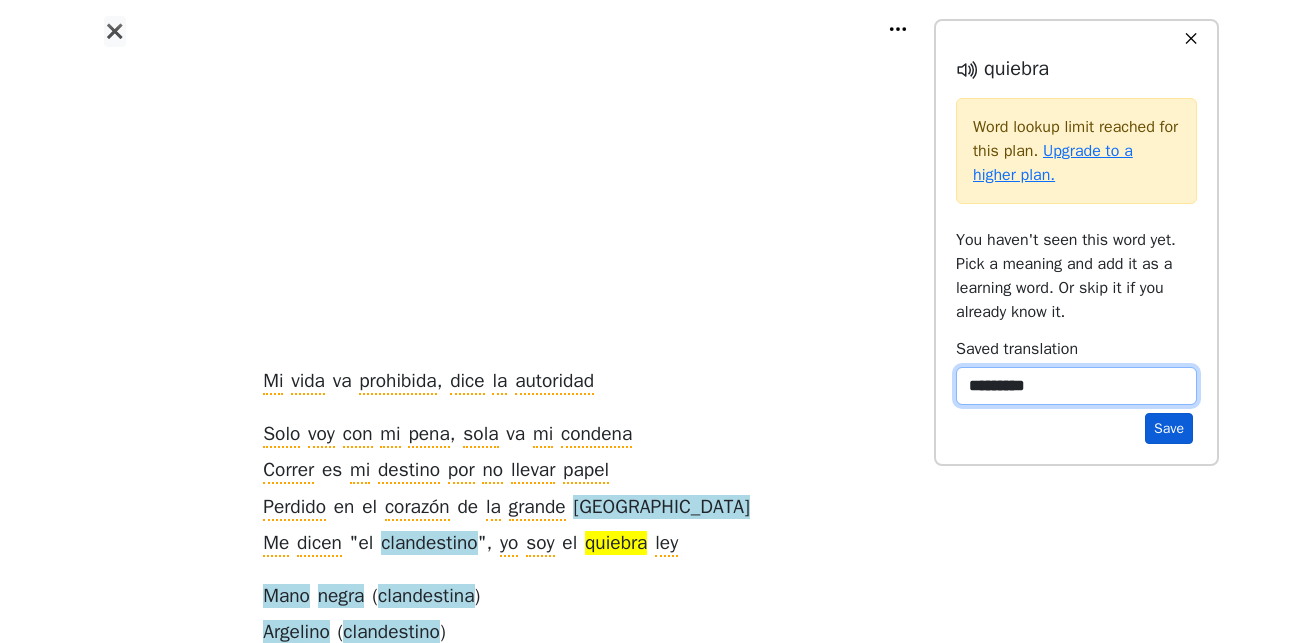 type on "*********" 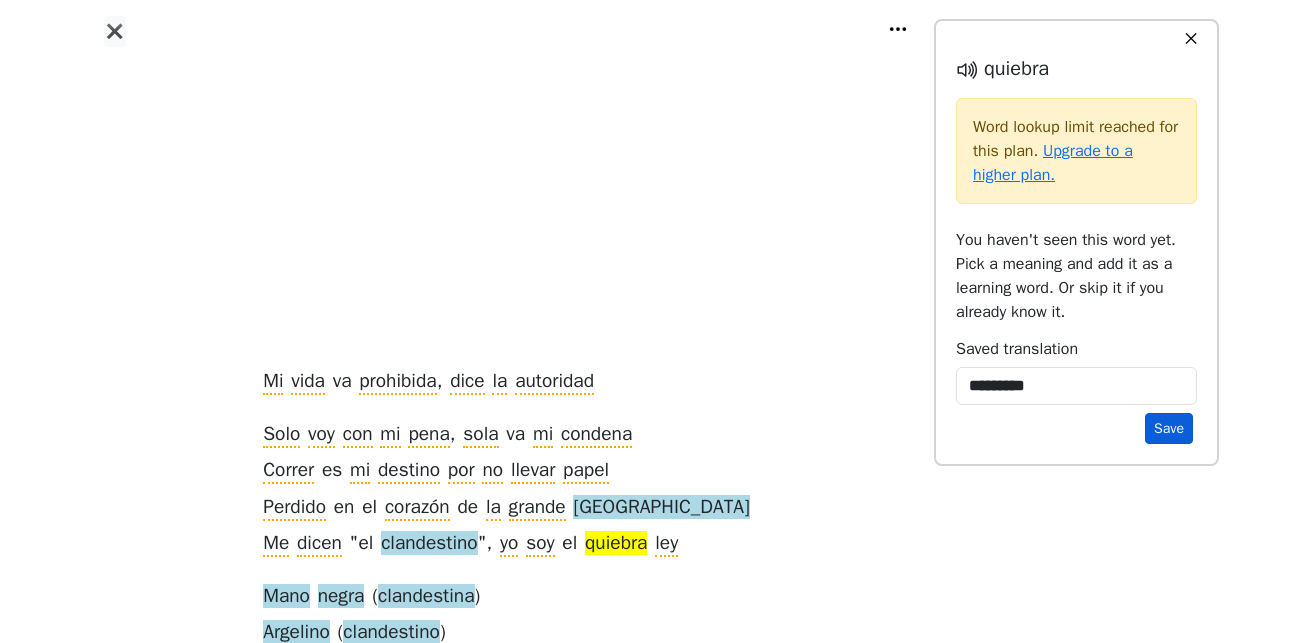 click on "Save" at bounding box center (1169, 428) 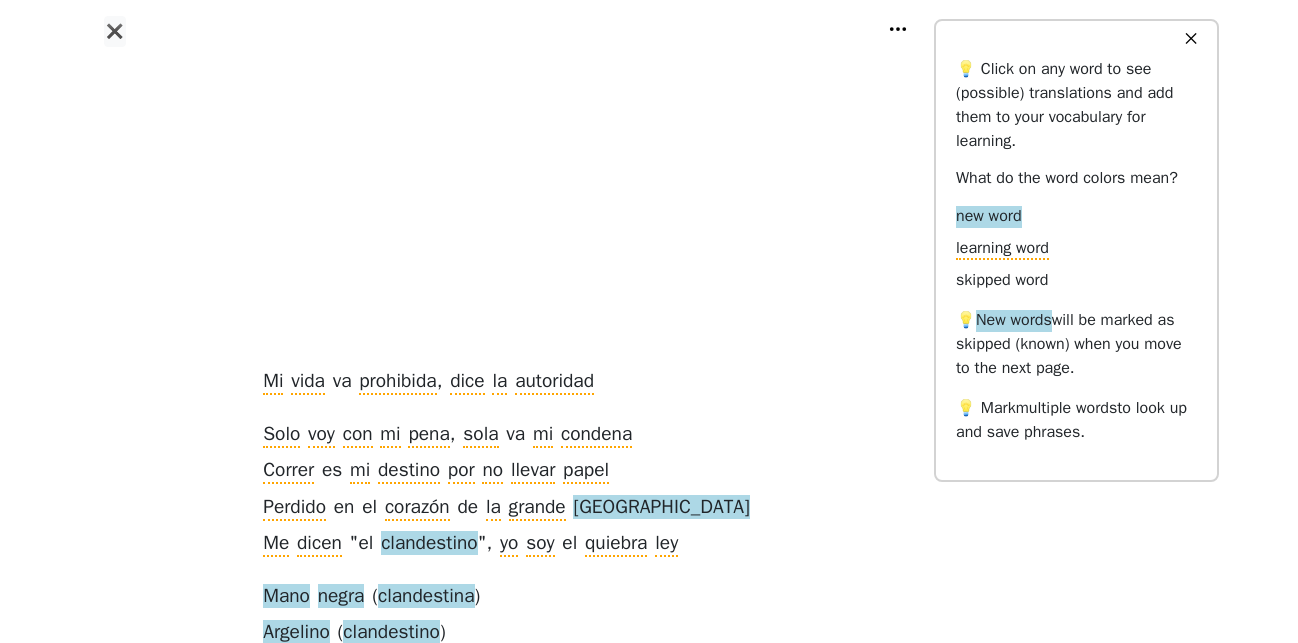scroll, scrollTop: 612, scrollLeft: 0, axis: vertical 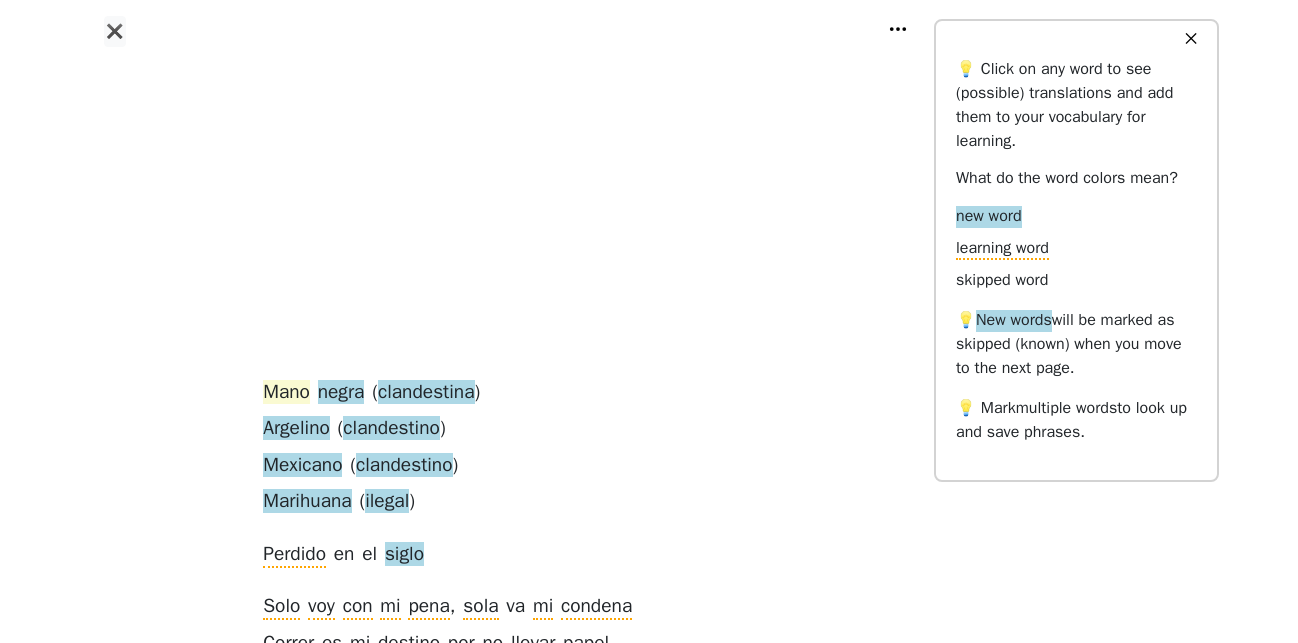 click on "Mano" at bounding box center (286, 393) 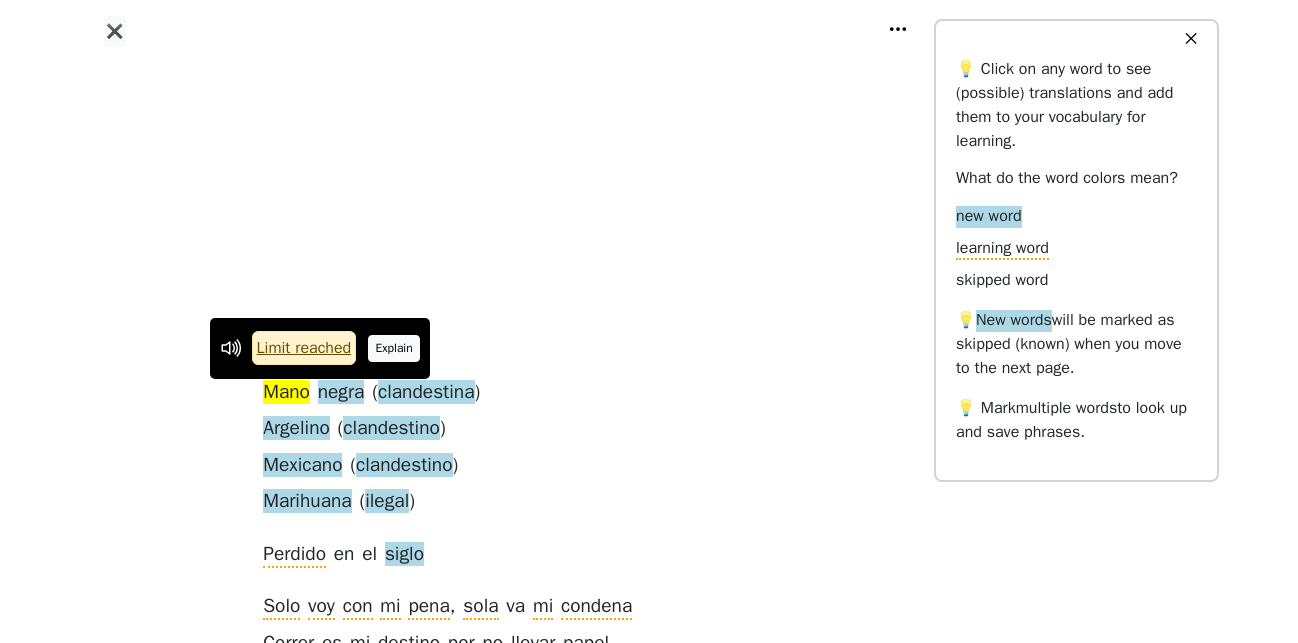 click on "Explain" at bounding box center (394, 348) 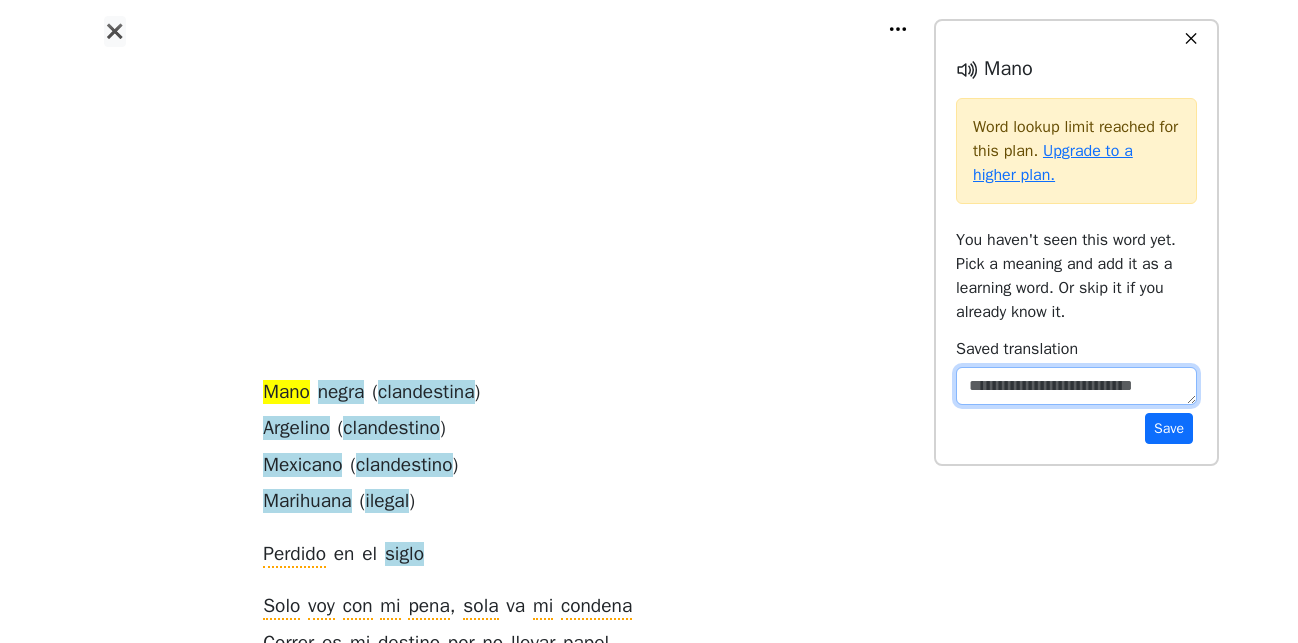 click at bounding box center [1076, 386] 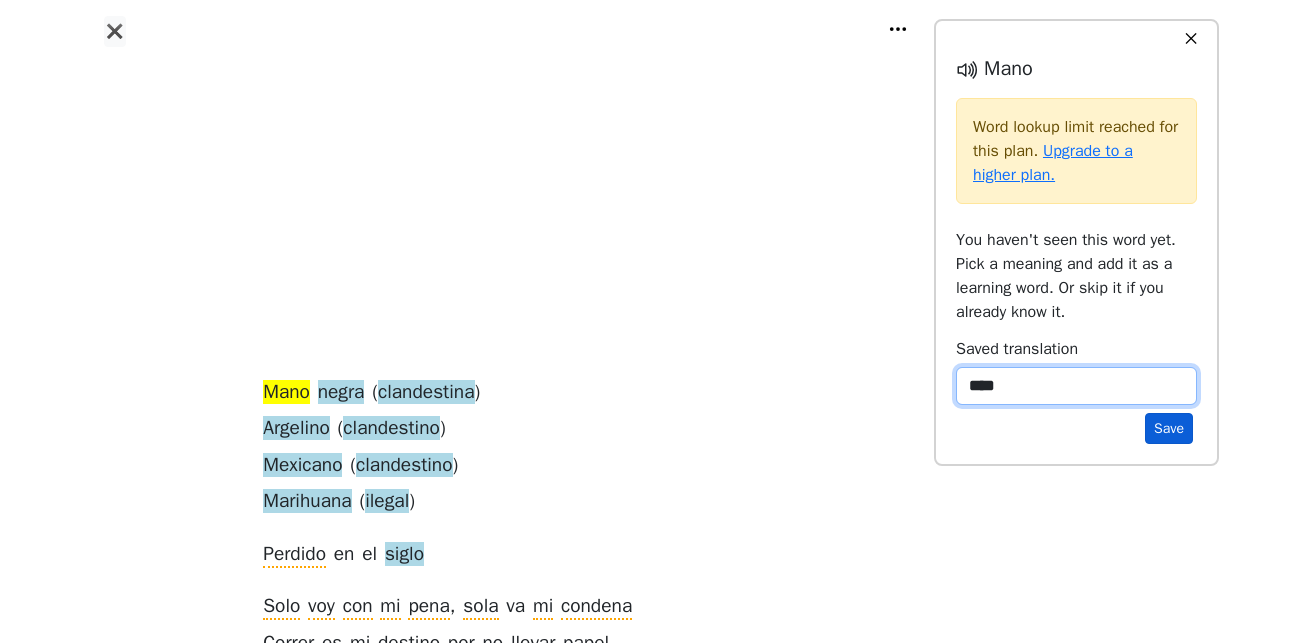 type on "****" 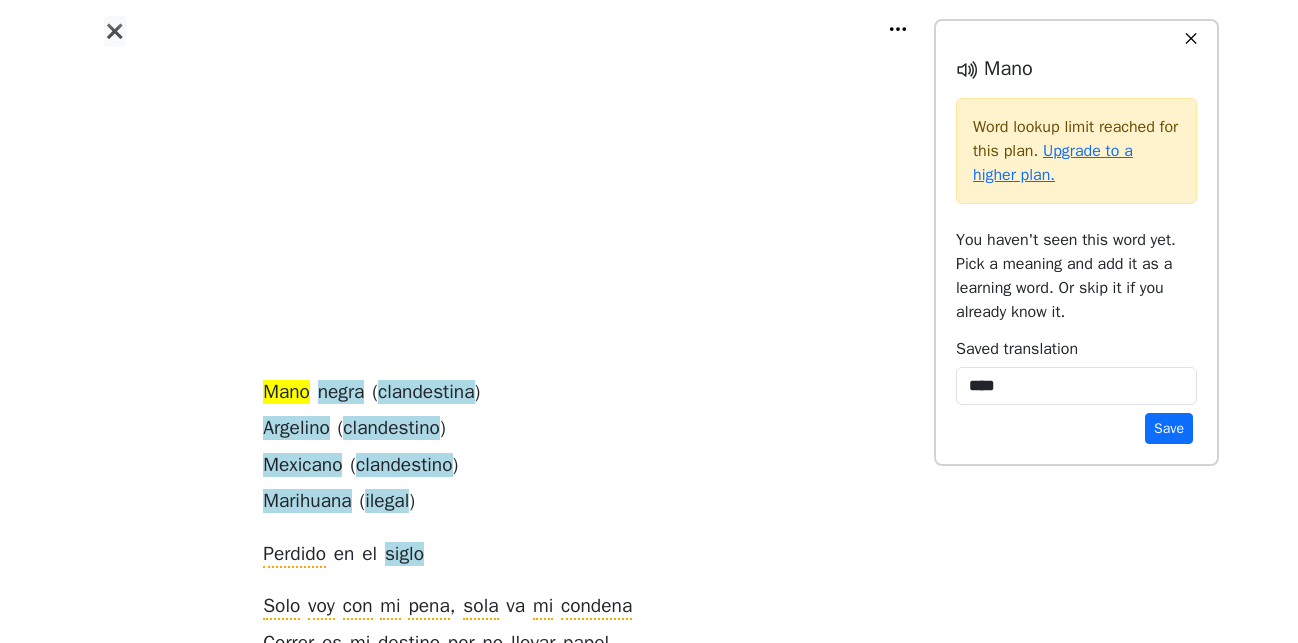 drag, startPoint x: 1166, startPoint y: 424, endPoint x: 933, endPoint y: 421, distance: 233.01932 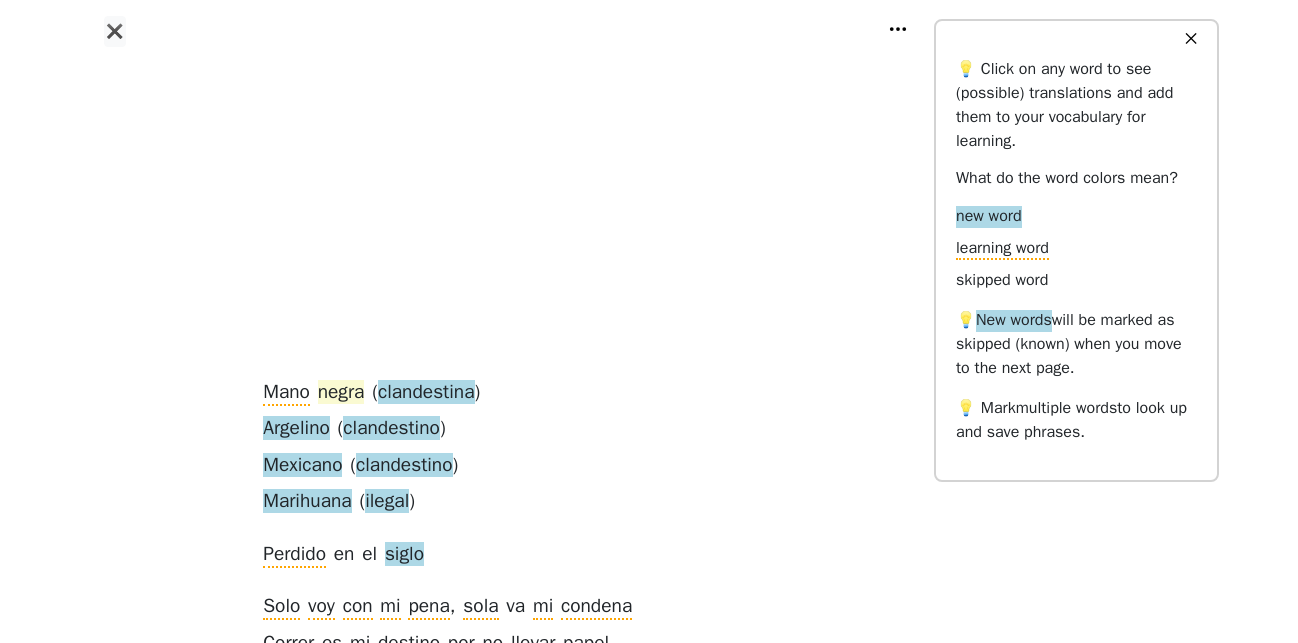 click on "negra" at bounding box center (341, 393) 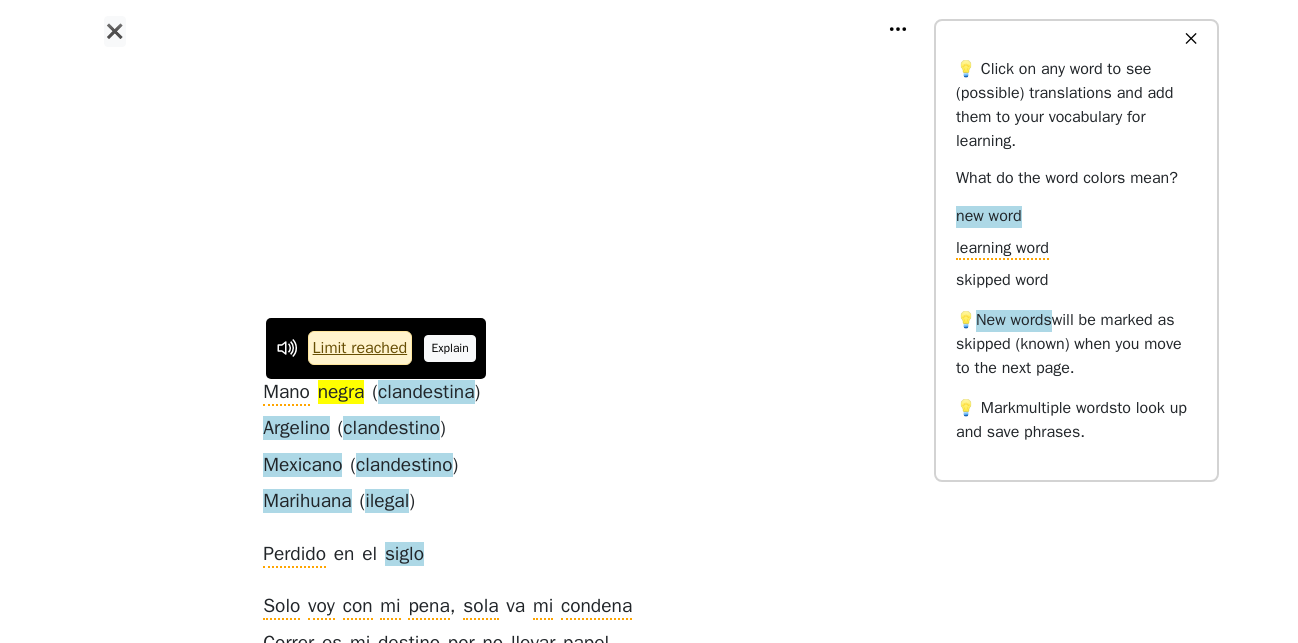 click on "Explain" at bounding box center (450, 348) 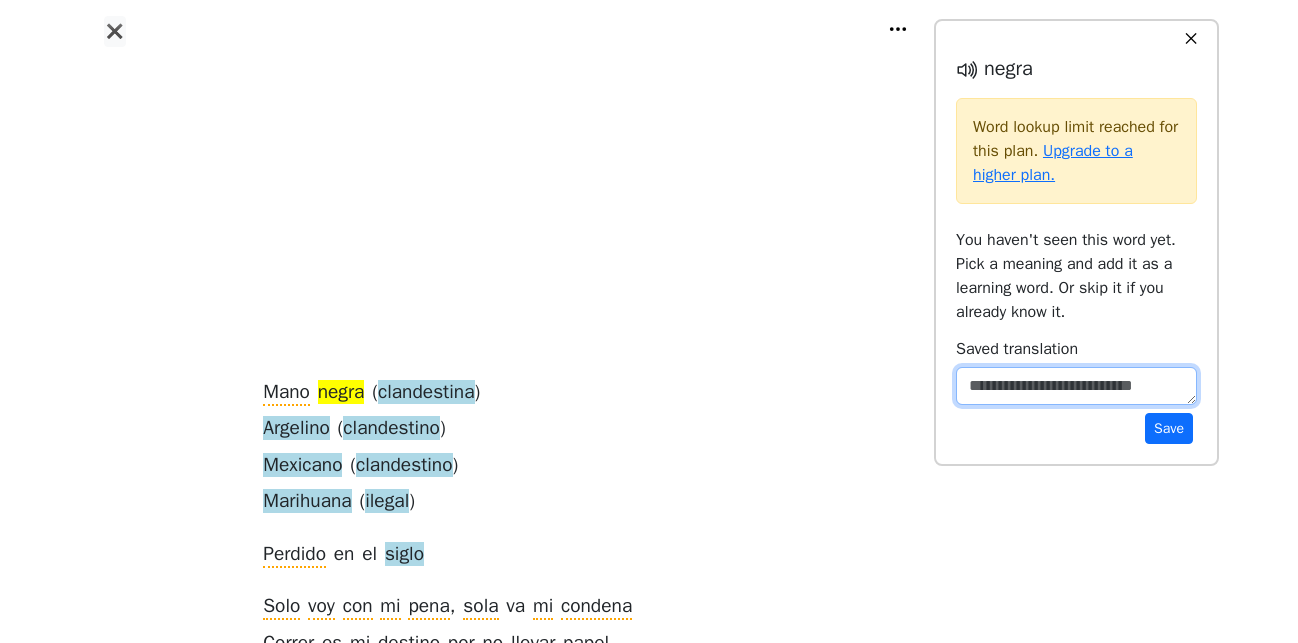 click at bounding box center (1076, 386) 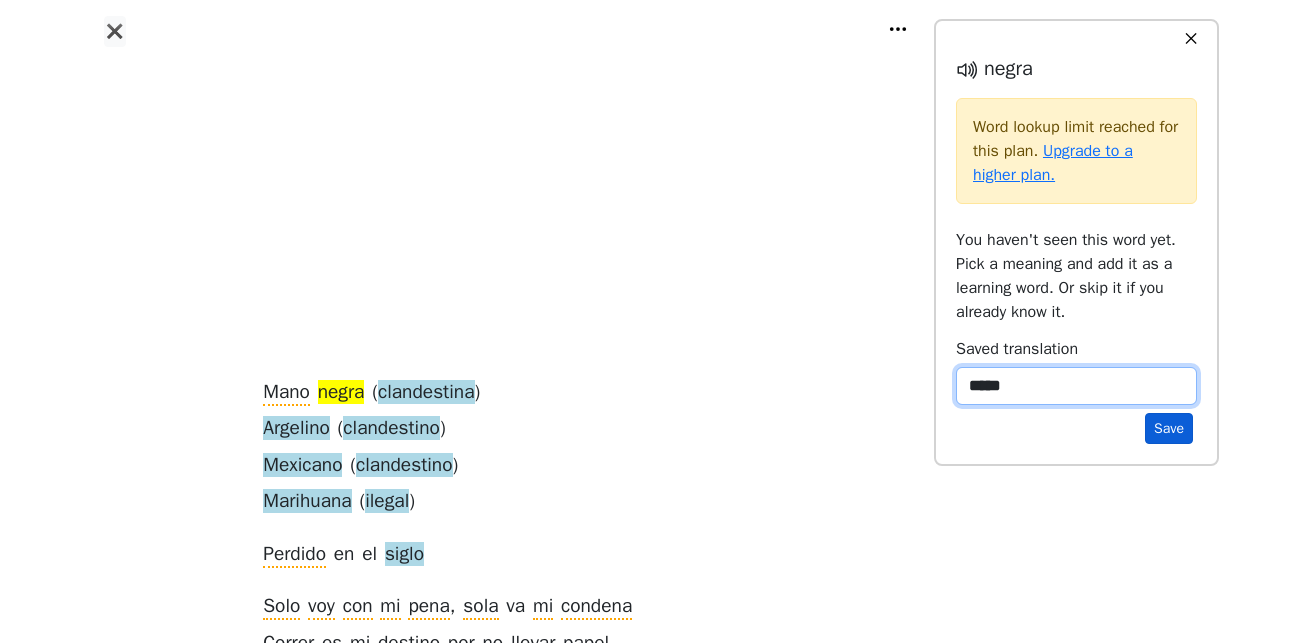 type on "*****" 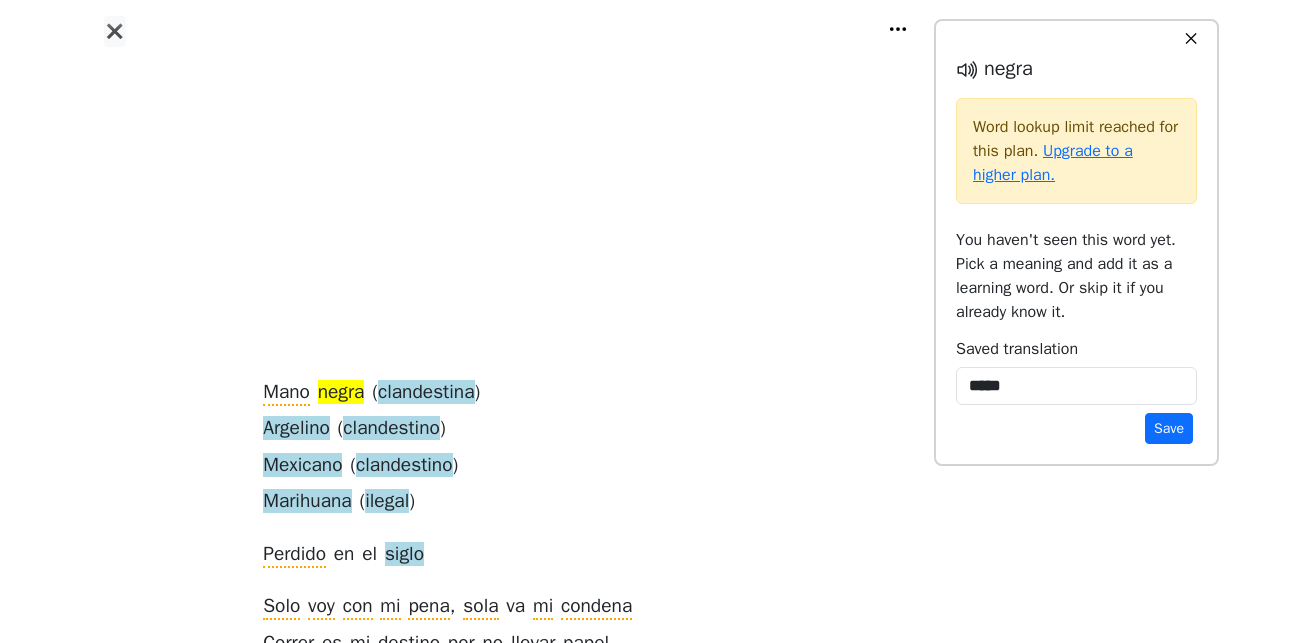 drag, startPoint x: 1177, startPoint y: 433, endPoint x: 1093, endPoint y: 433, distance: 84 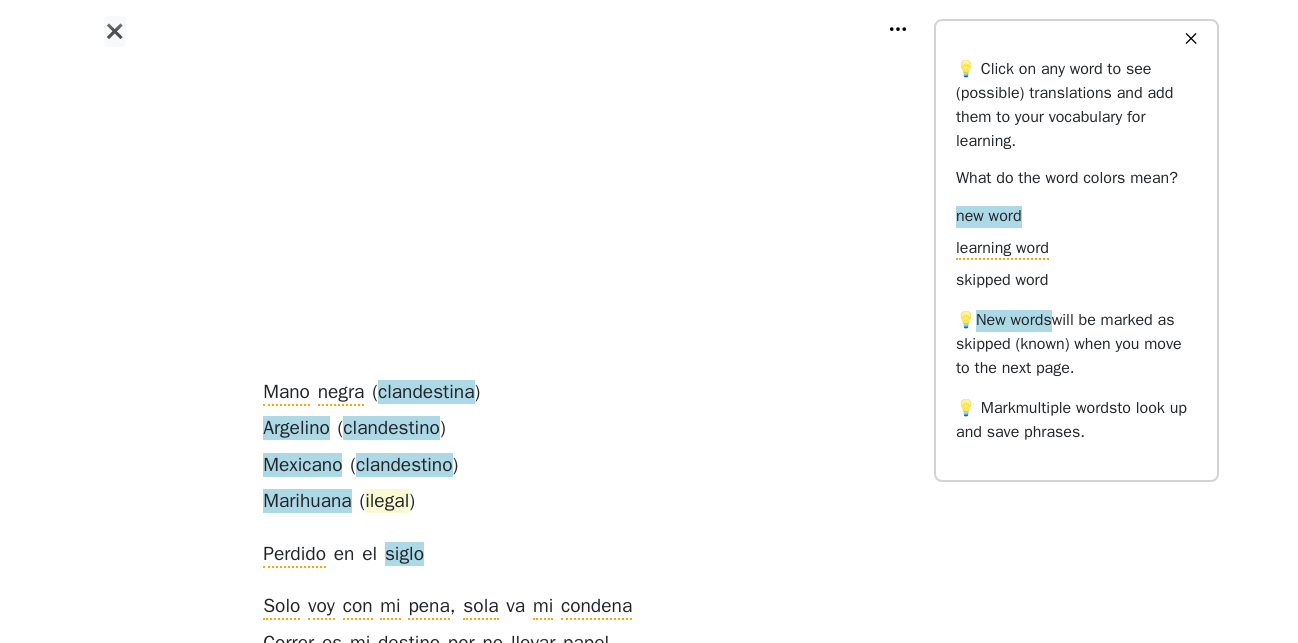 click on "ilegal" at bounding box center (387, 502) 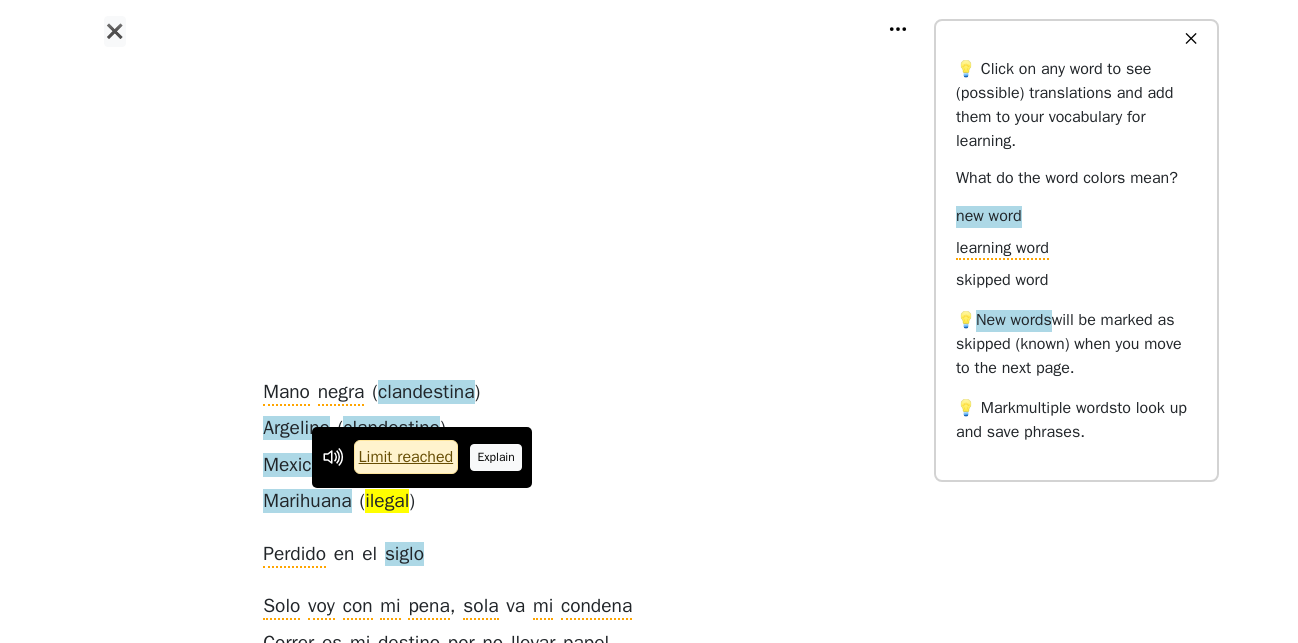 click on "Explain" at bounding box center [496, 457] 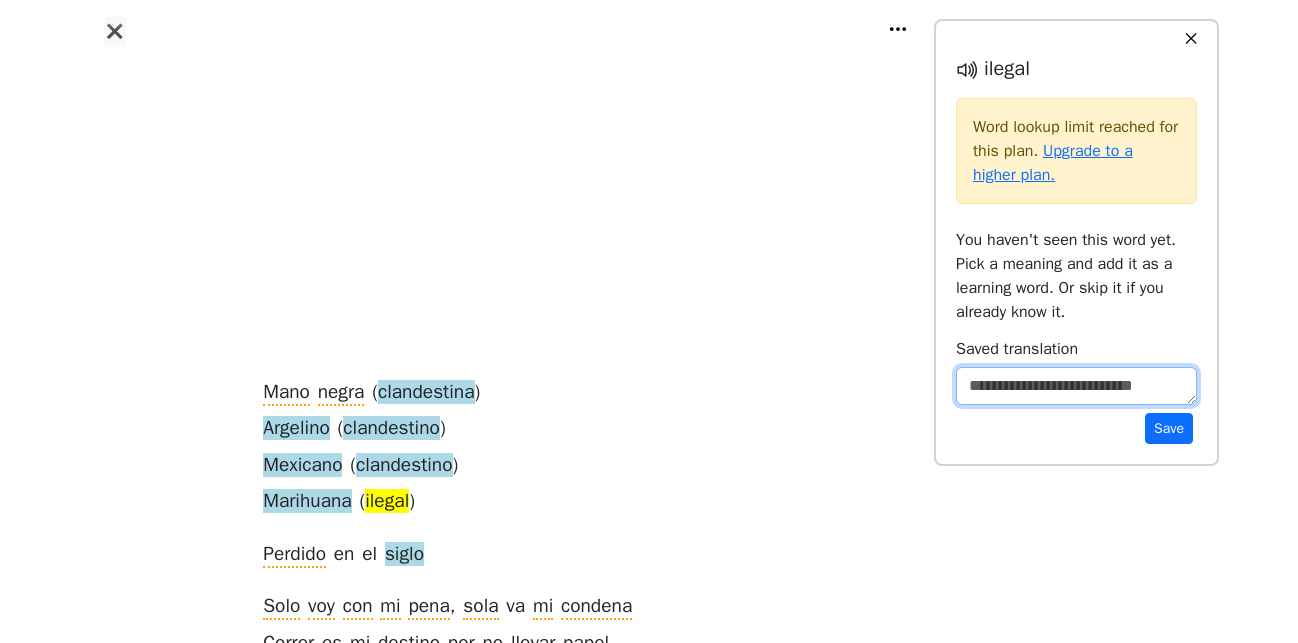 click at bounding box center [1076, 386] 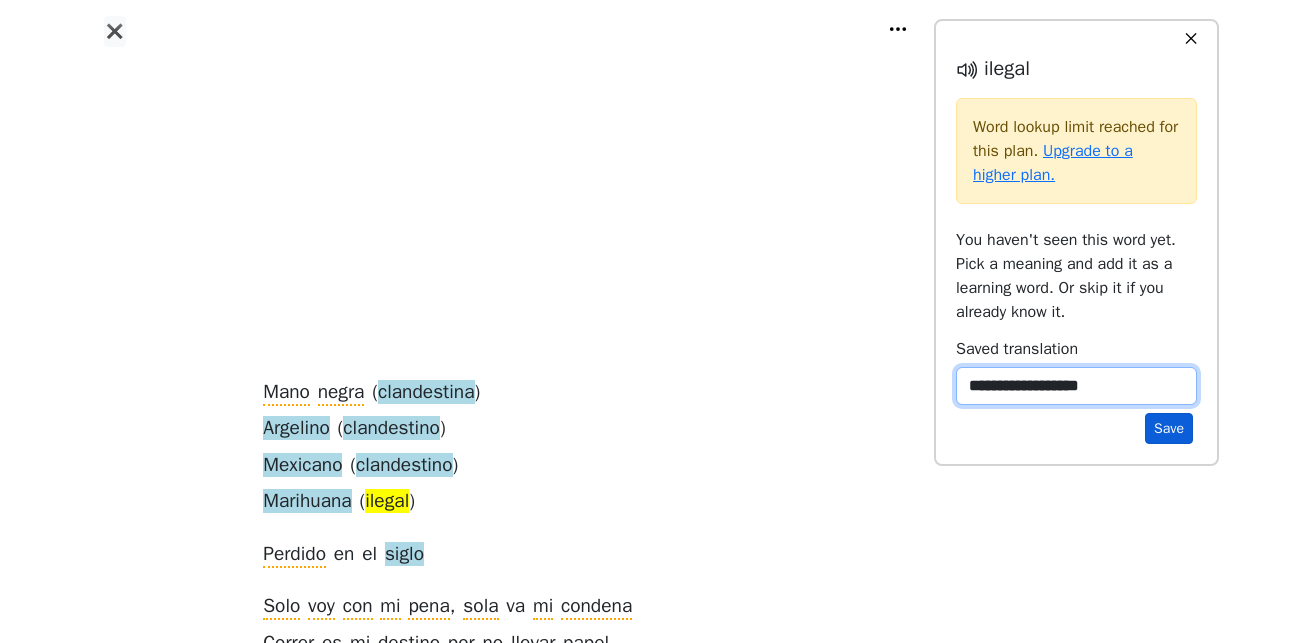 type on "**********" 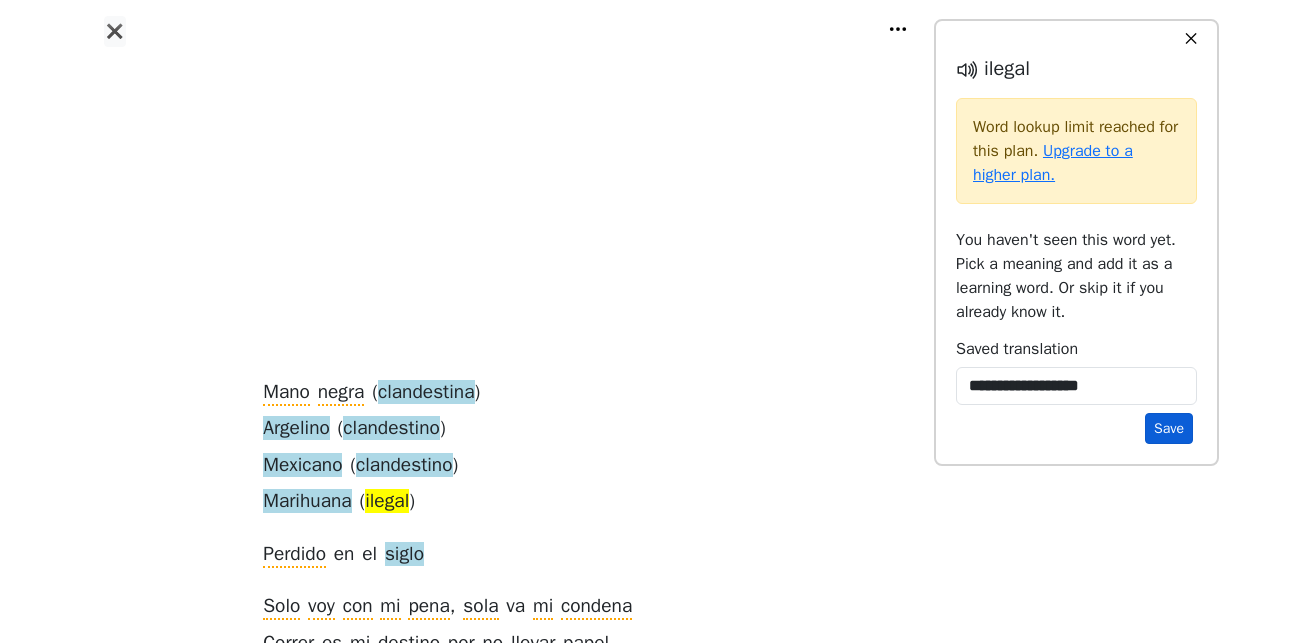 click on "Save" at bounding box center [1169, 428] 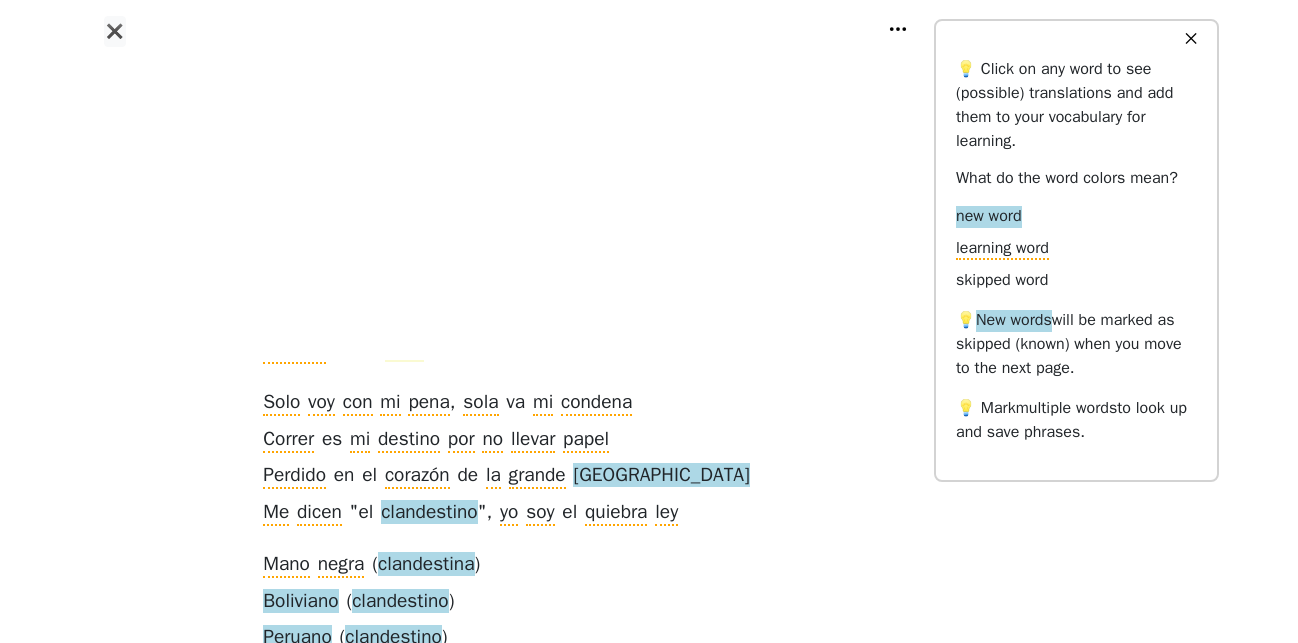 scroll, scrollTop: 714, scrollLeft: 0, axis: vertical 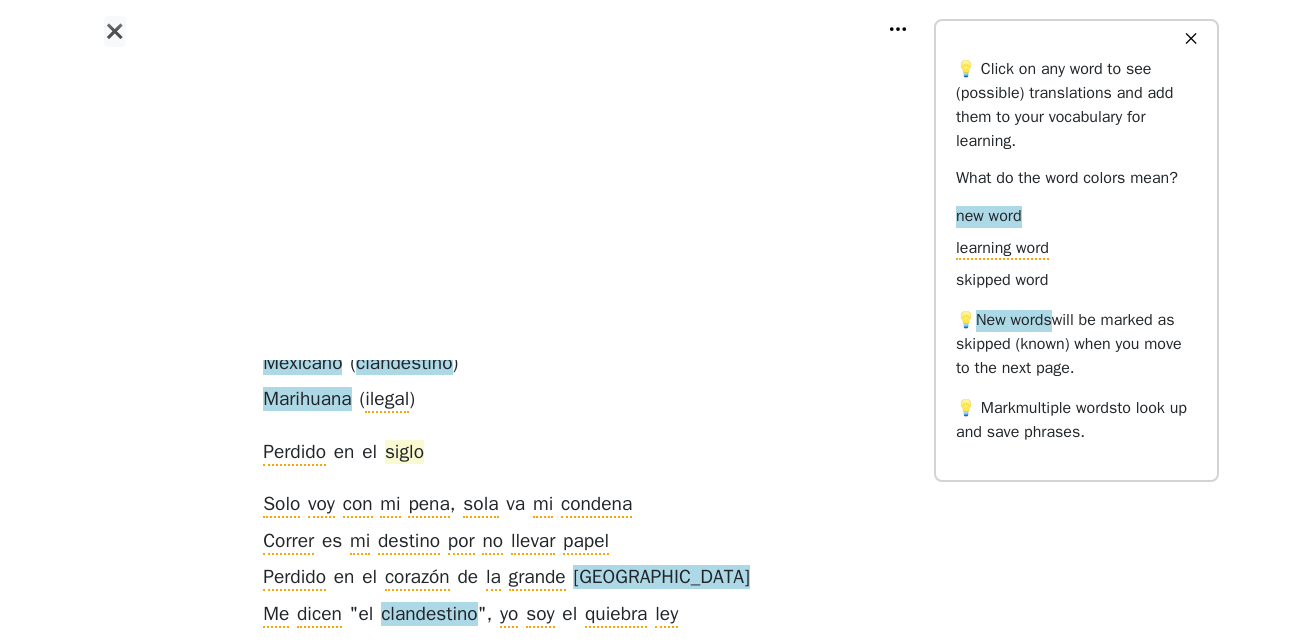 click on "siglo" at bounding box center (404, 453) 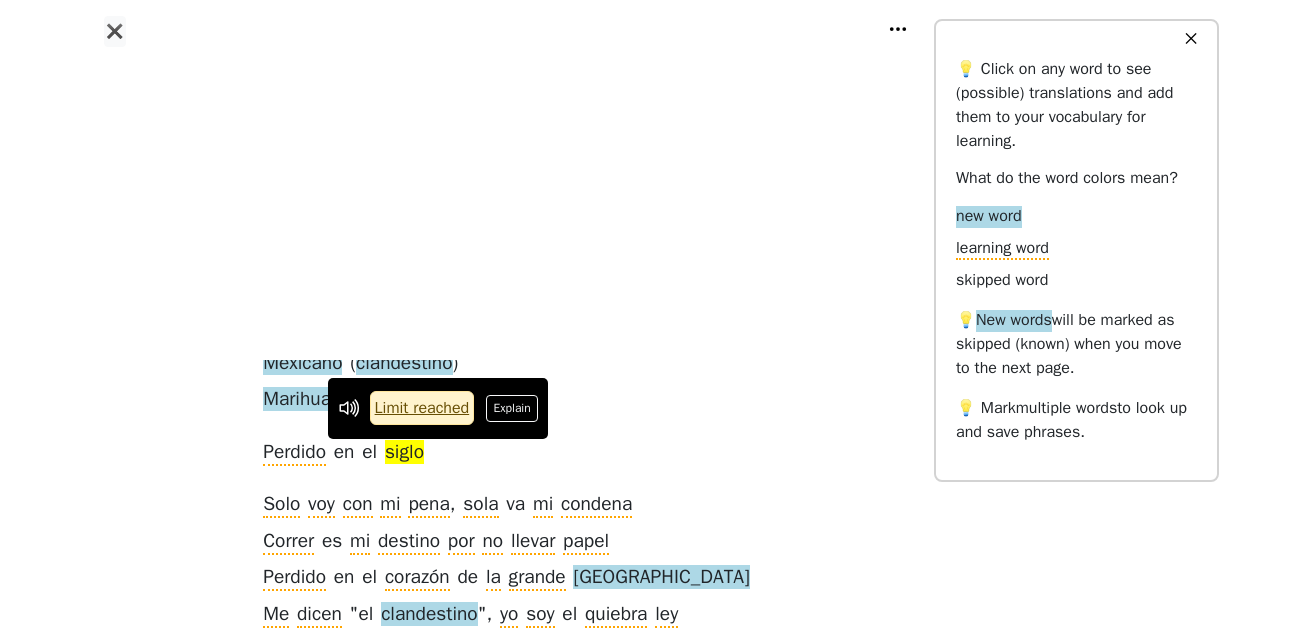 click on "Limit reached Explain" at bounding box center [438, 408] 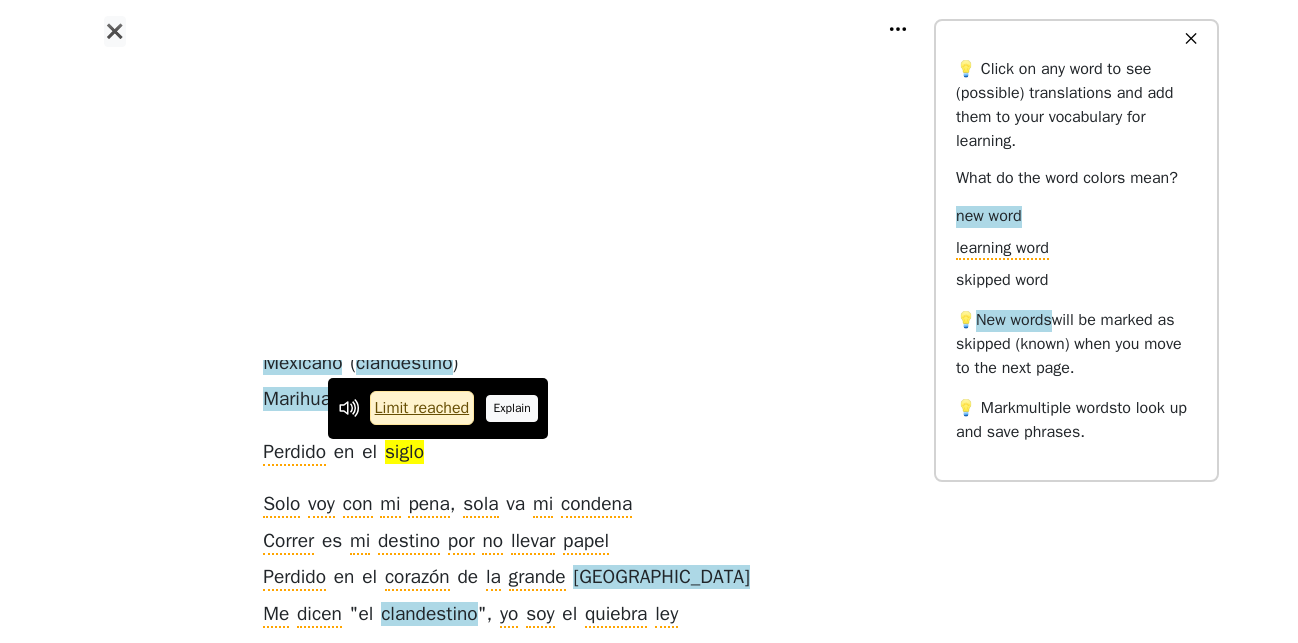 drag, startPoint x: 540, startPoint y: 416, endPoint x: 743, endPoint y: 431, distance: 203.55344 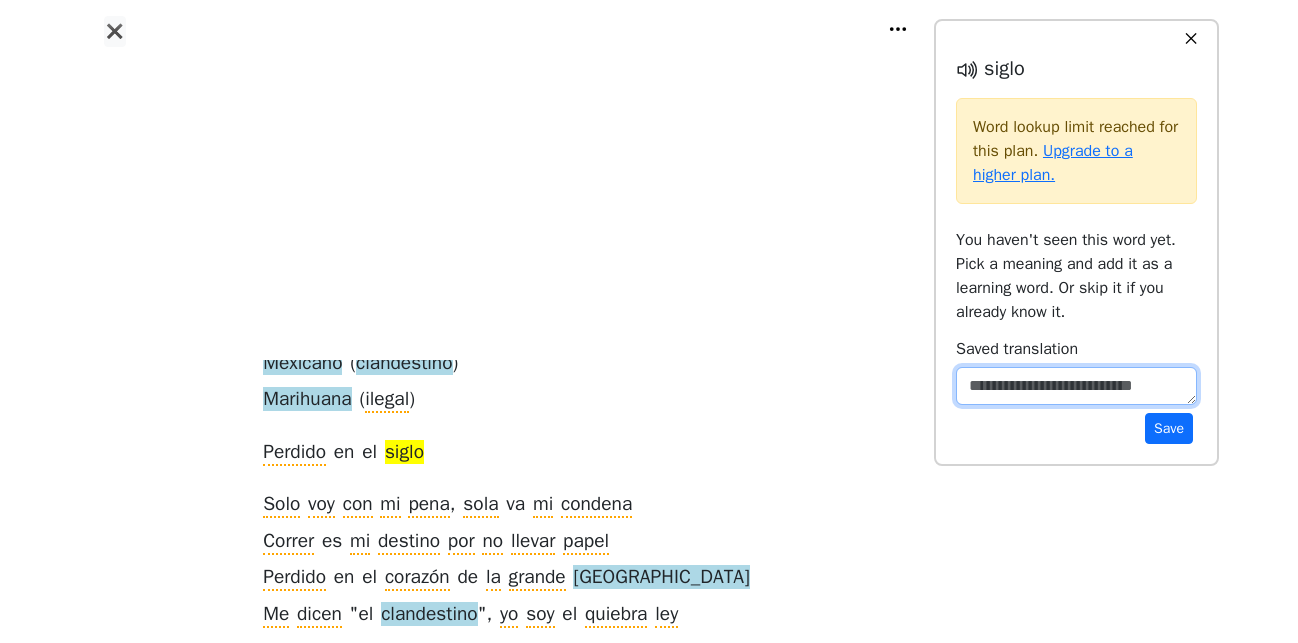 click at bounding box center (1076, 386) 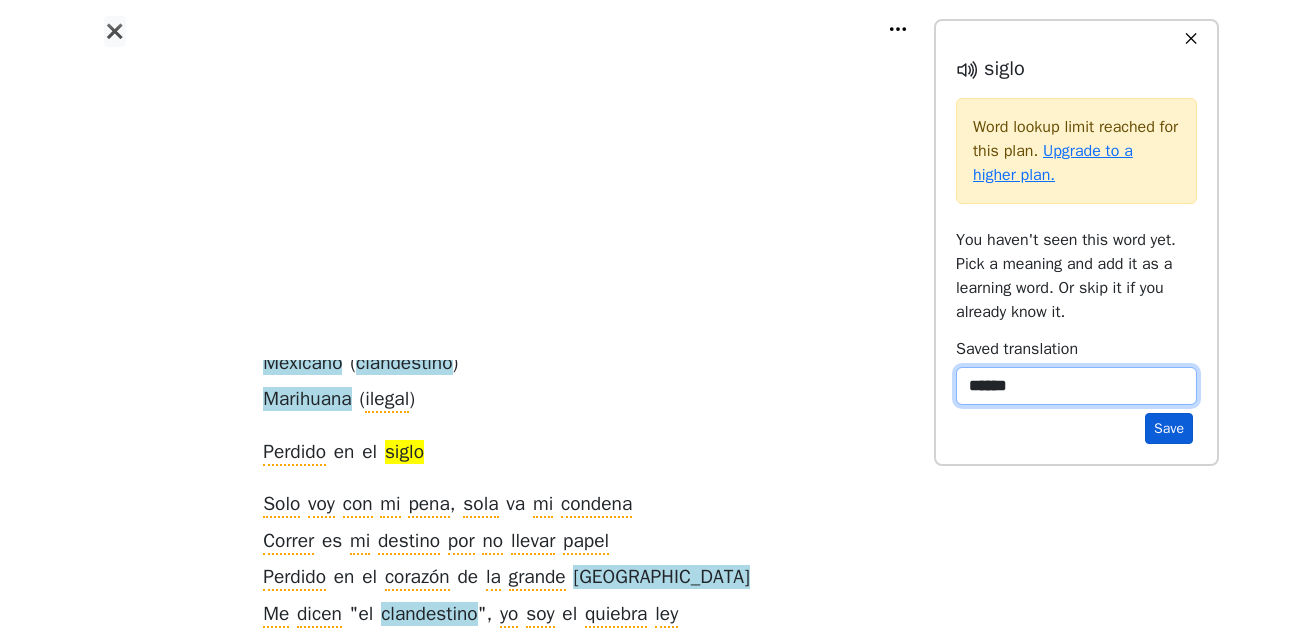 type on "******" 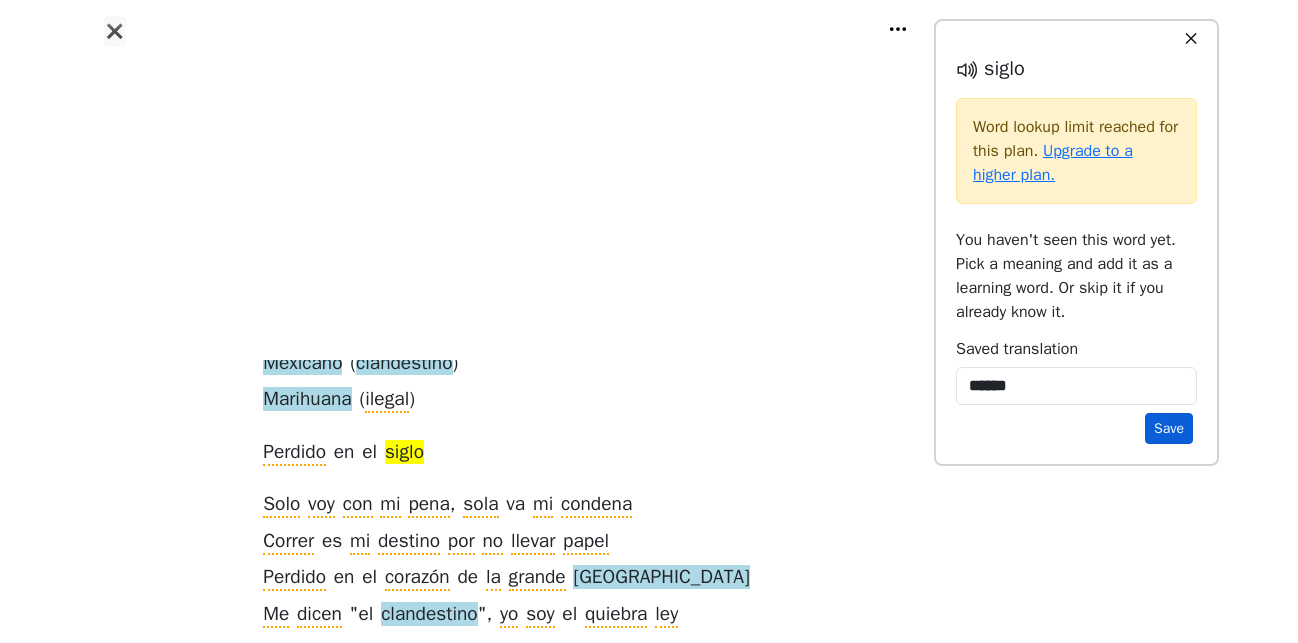 click on "Save" at bounding box center (1169, 428) 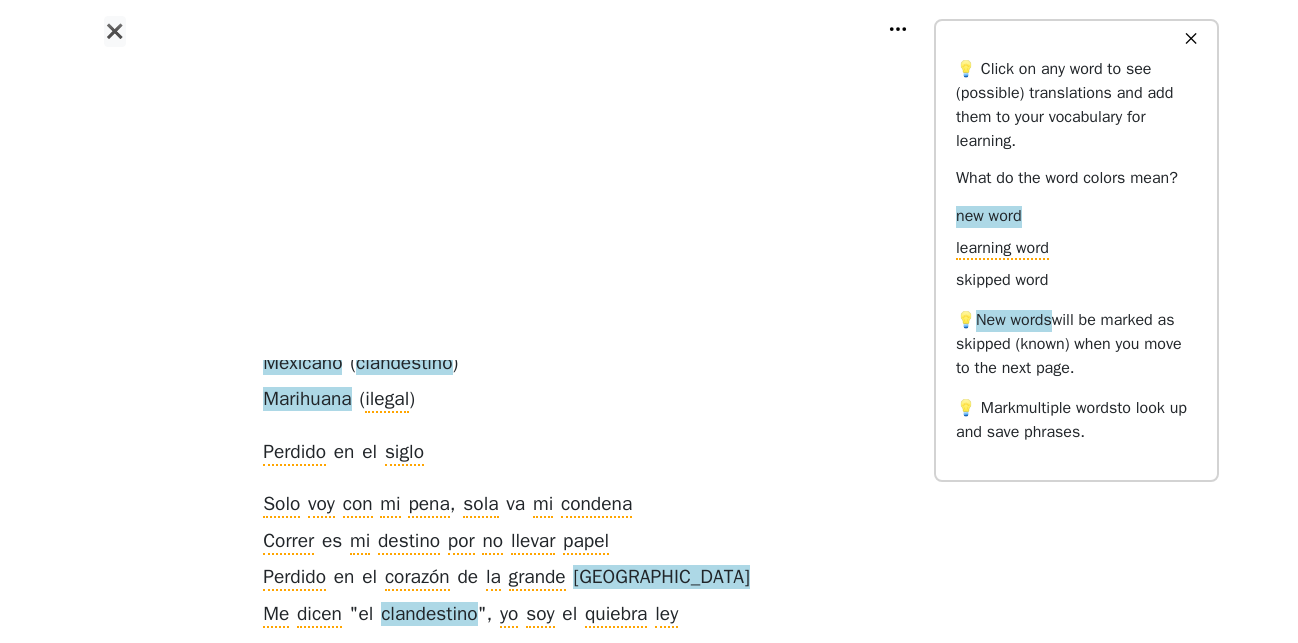 scroll, scrollTop: 918, scrollLeft: 0, axis: vertical 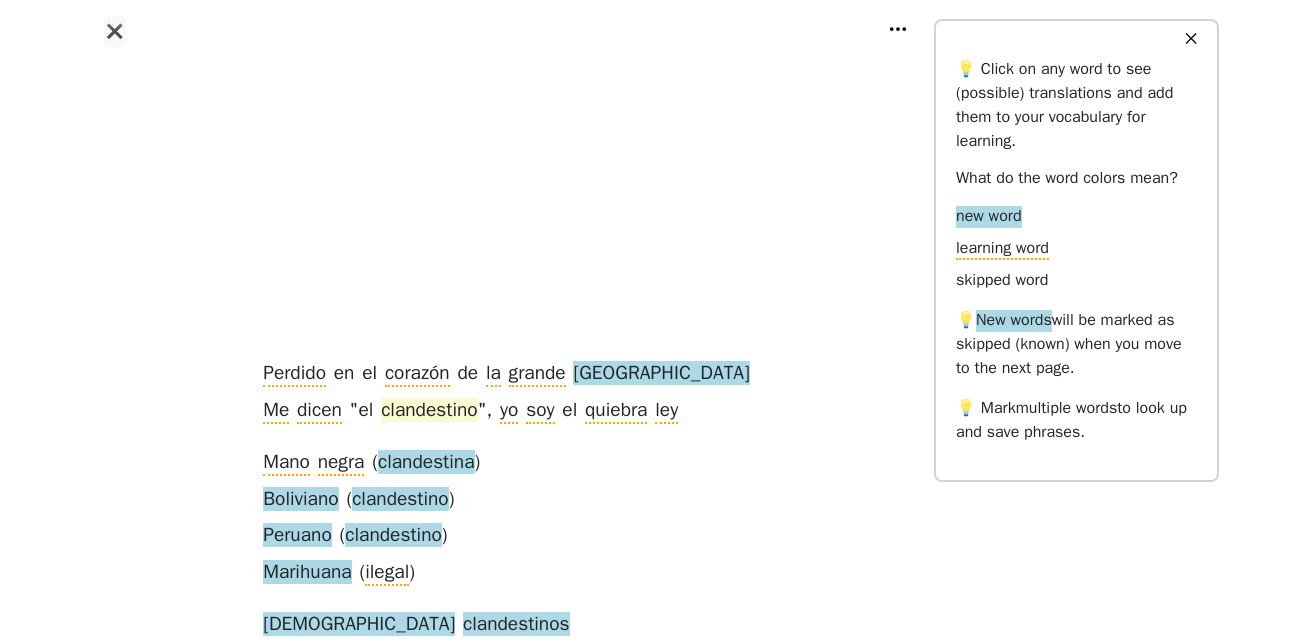 click on "clandestino" at bounding box center (429, 411) 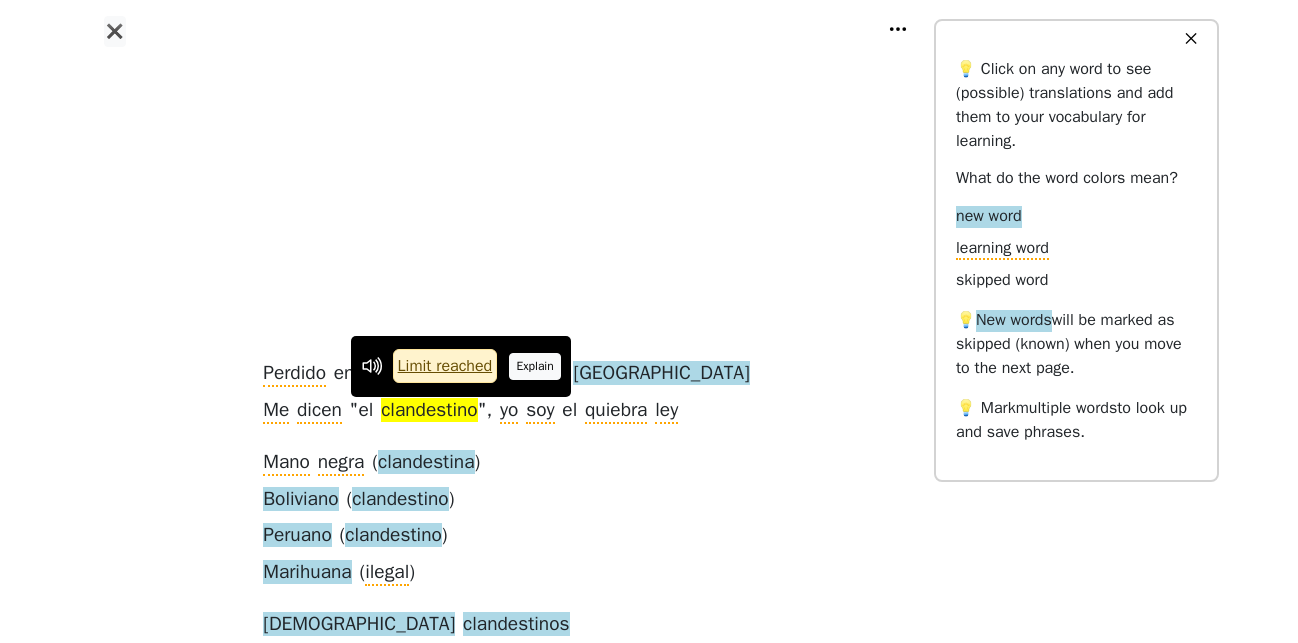 click on "Explain" at bounding box center [535, 366] 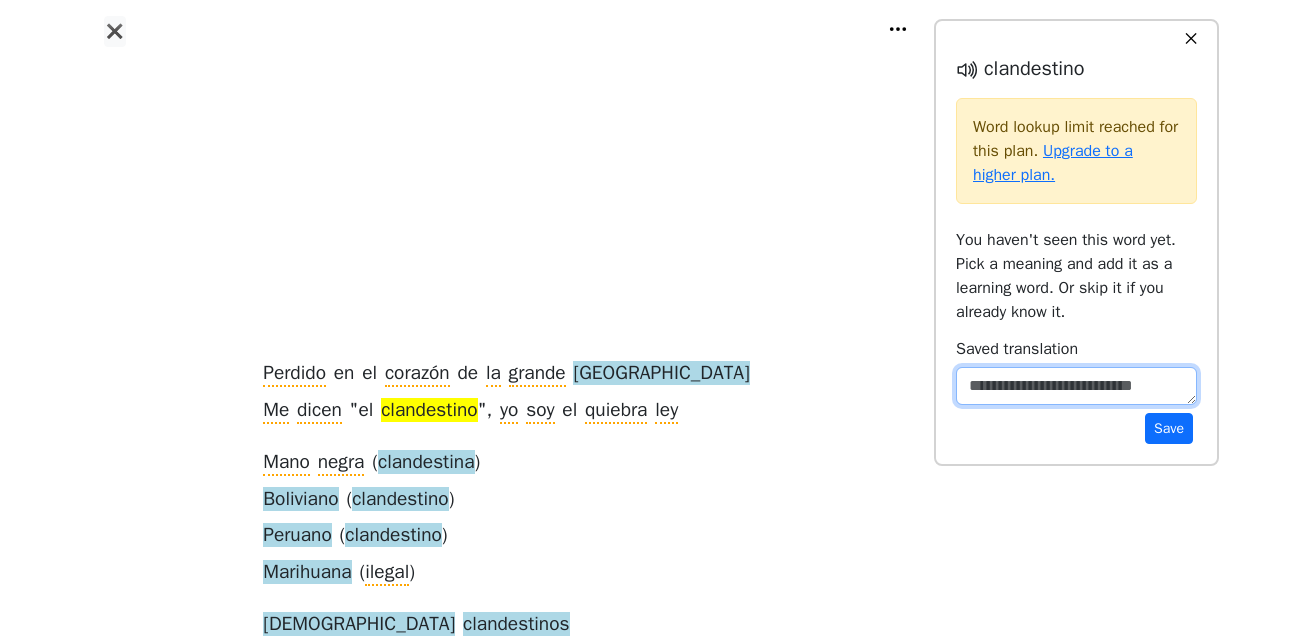 click at bounding box center [1076, 386] 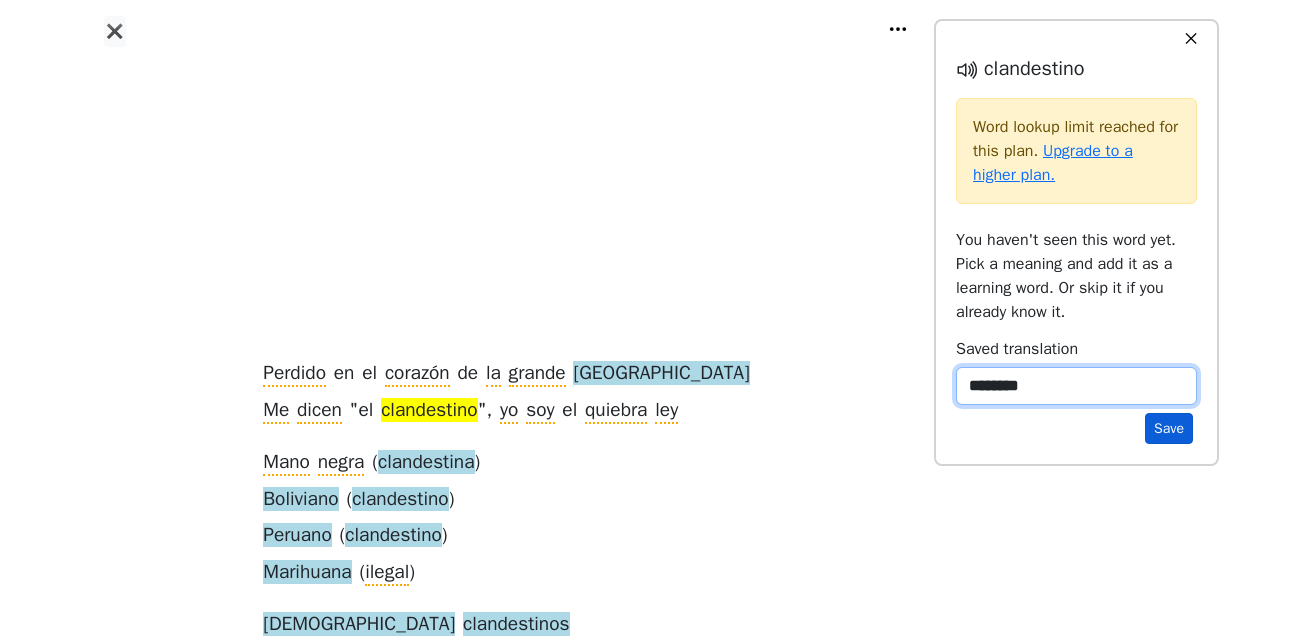 type on "********" 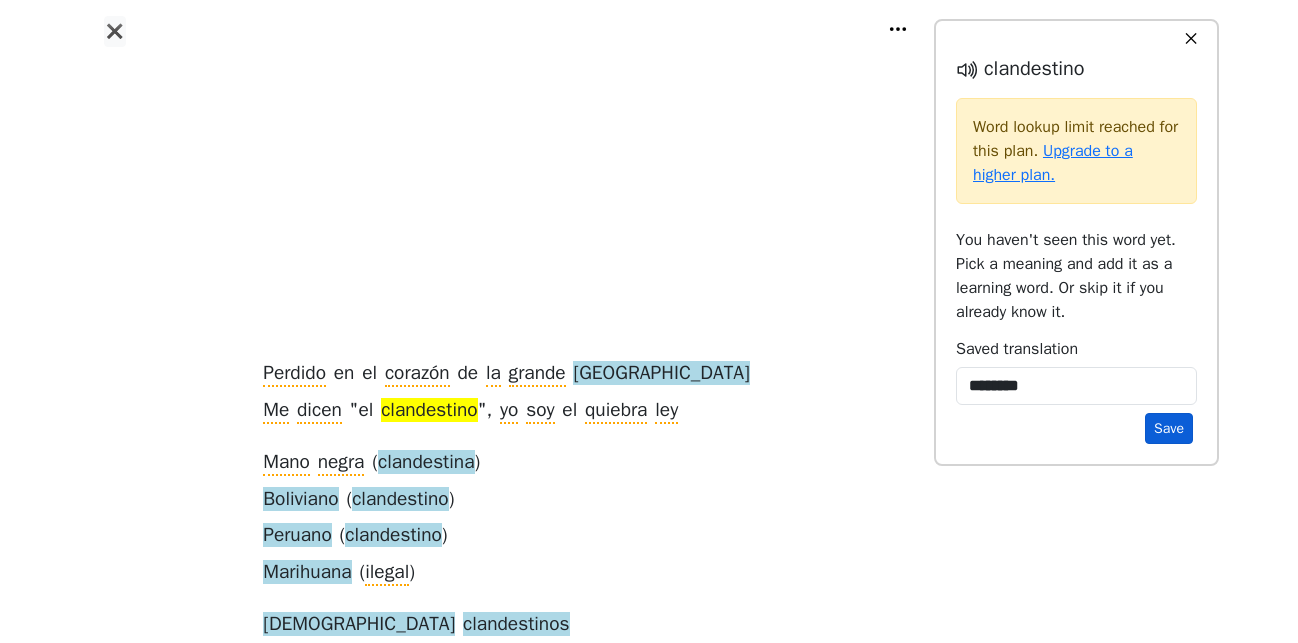 click on "Save" at bounding box center [1169, 428] 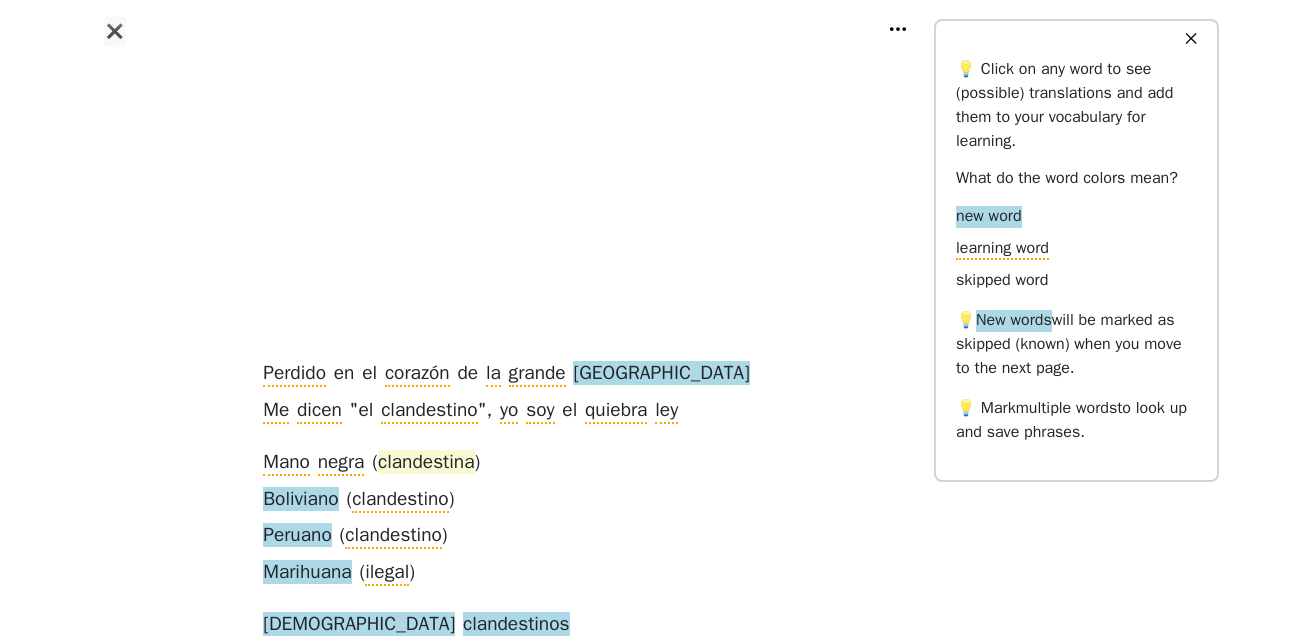 click on "clandestina" at bounding box center [426, 463] 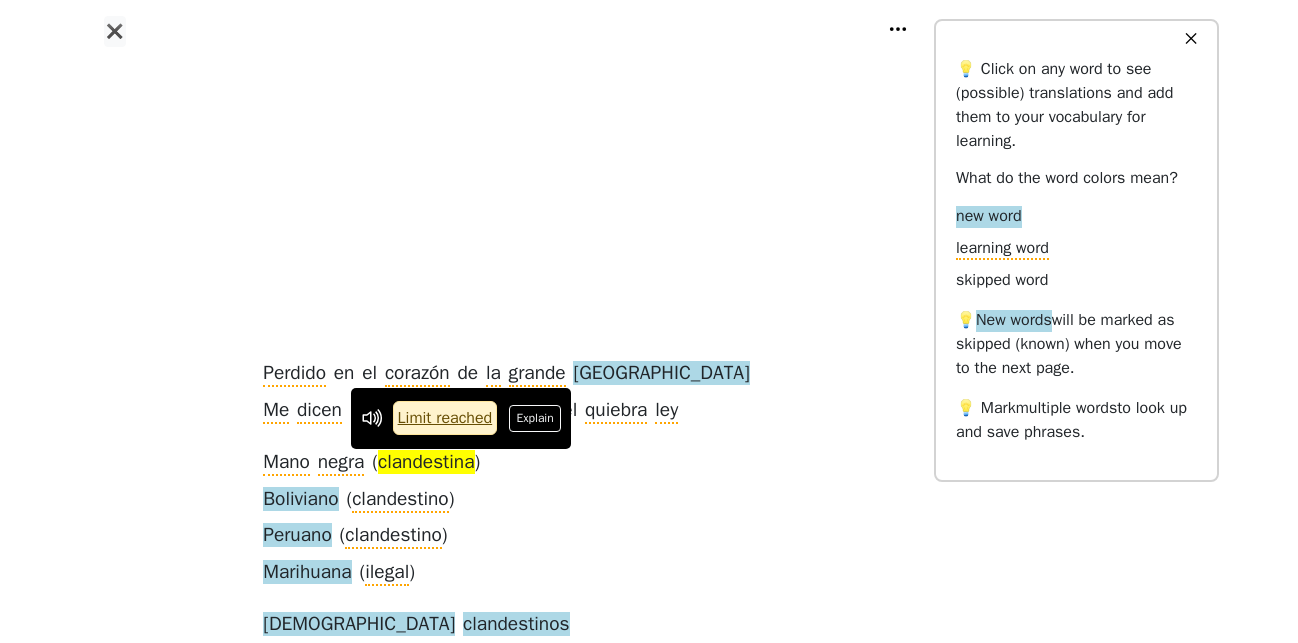 click on "Explain" at bounding box center (535, 418) 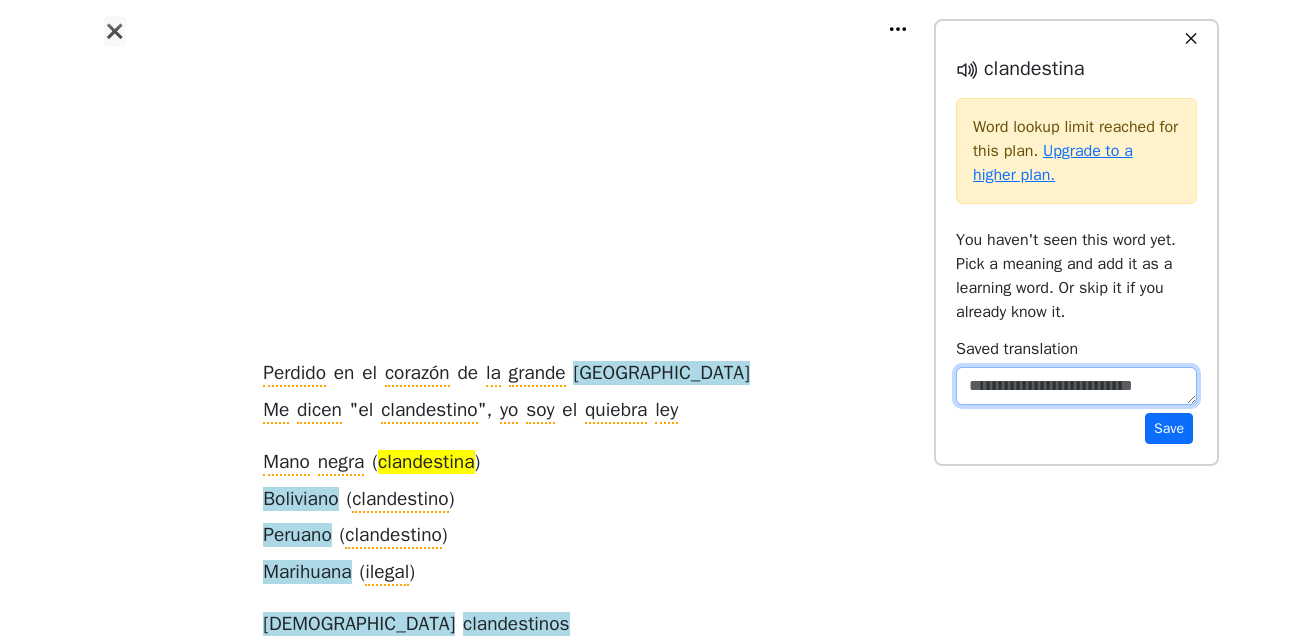click at bounding box center [1076, 386] 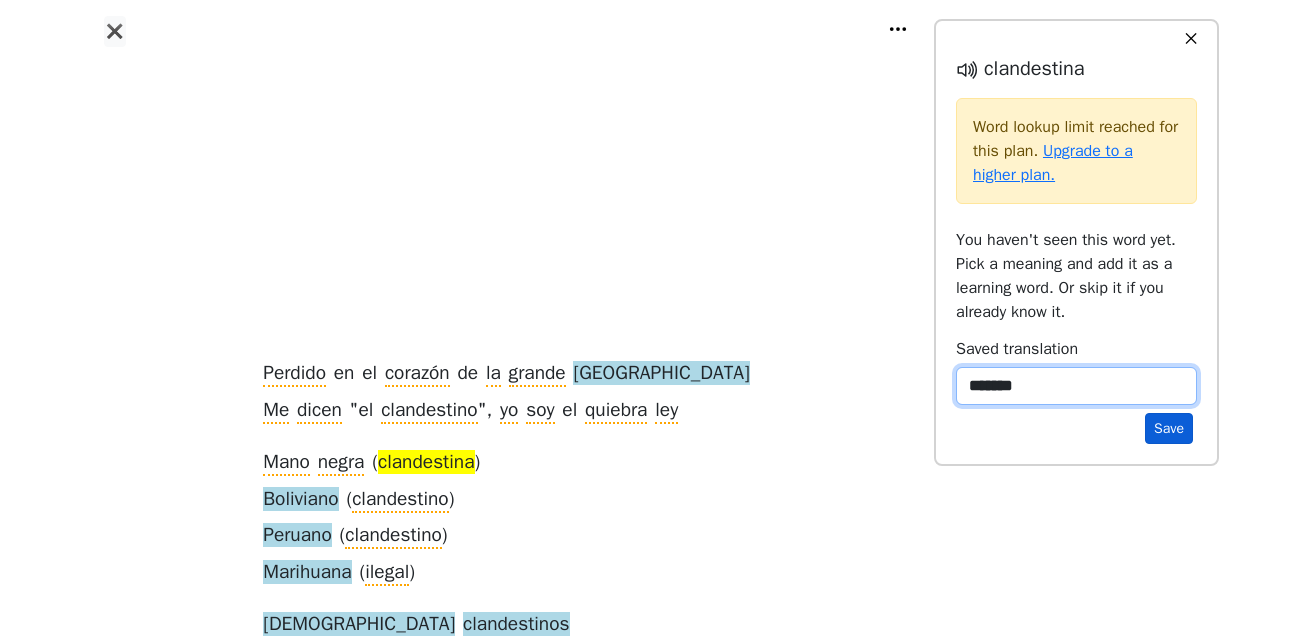 type on "*******" 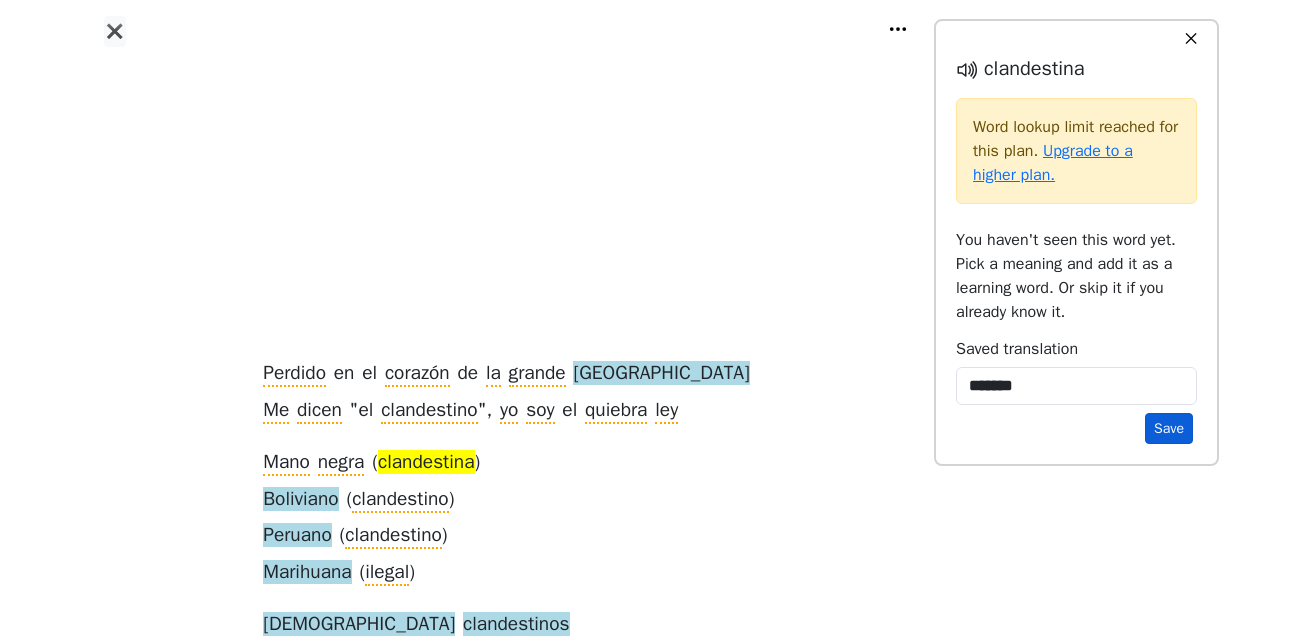 click on "Save" at bounding box center (1169, 428) 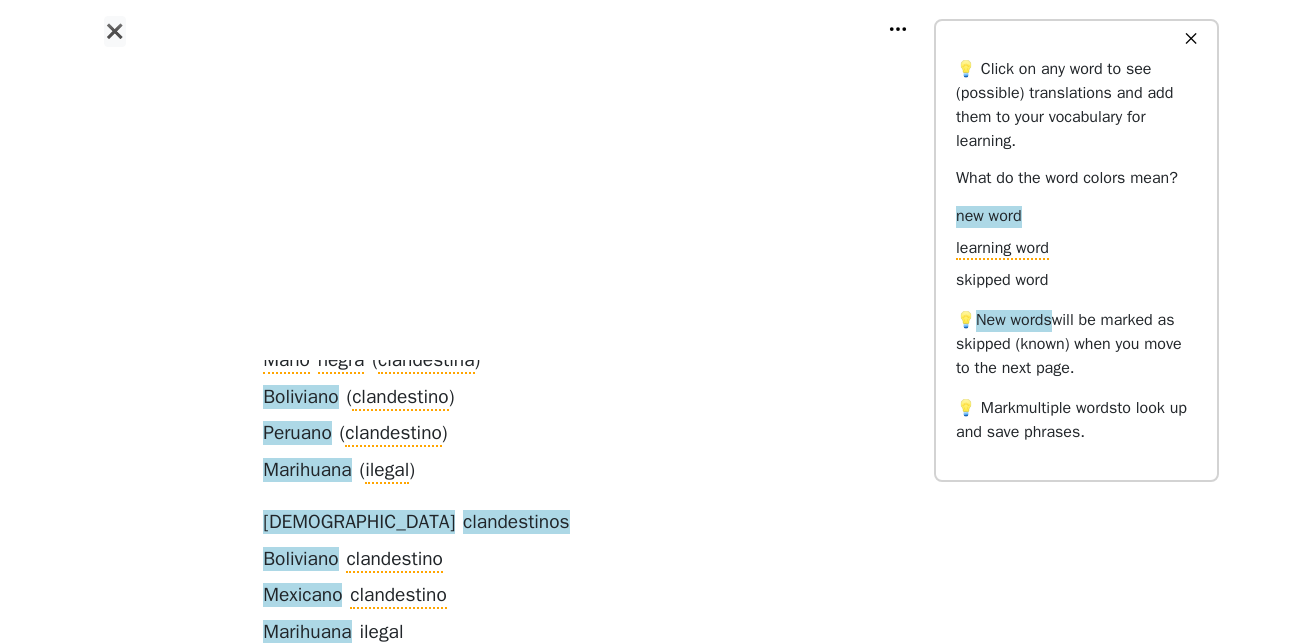 scroll, scrollTop: 1122, scrollLeft: 0, axis: vertical 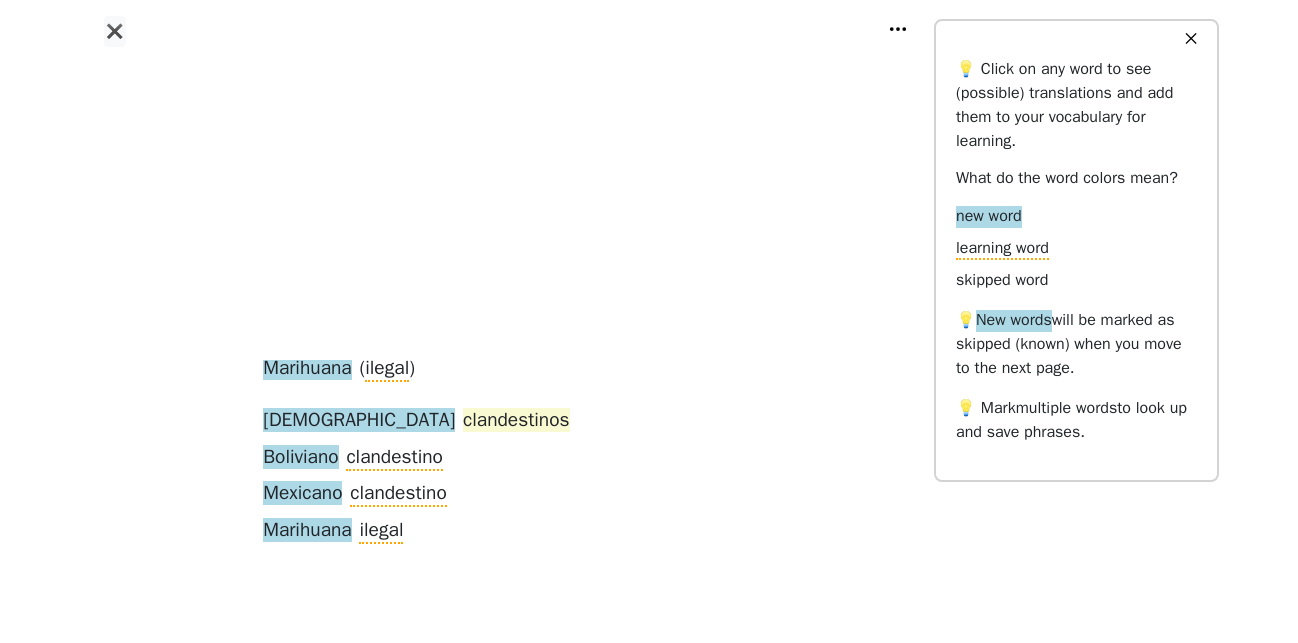 click on "clandestinos" at bounding box center (516, 421) 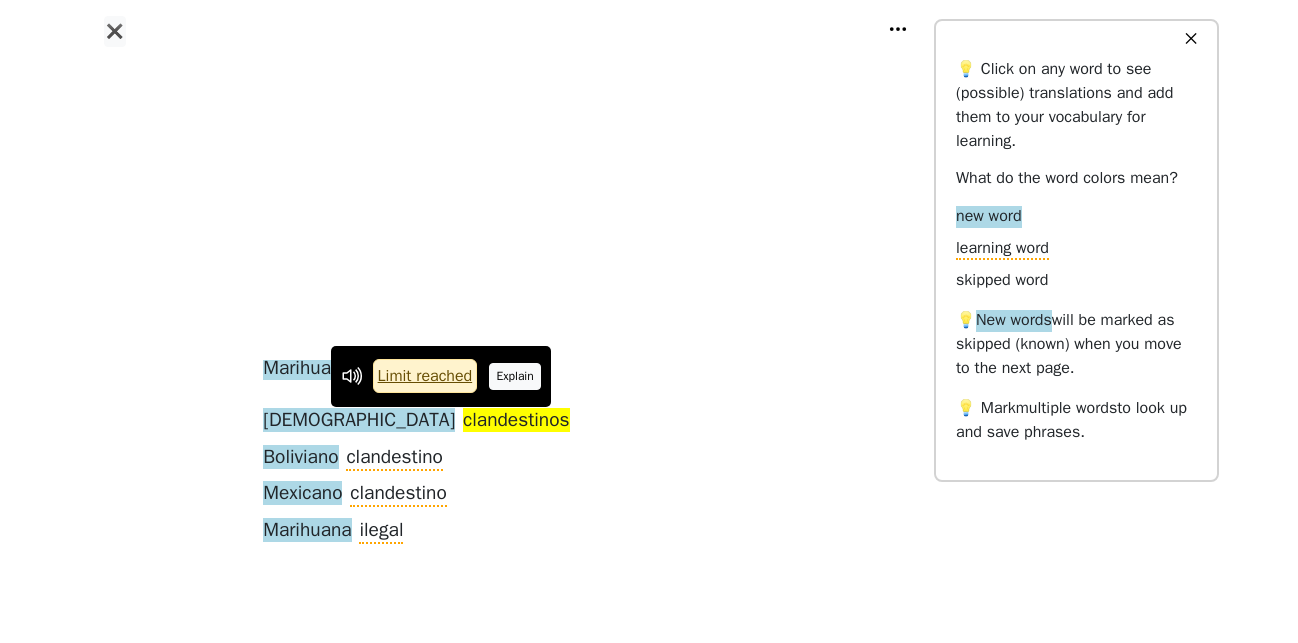 click on "Explain" at bounding box center (515, 376) 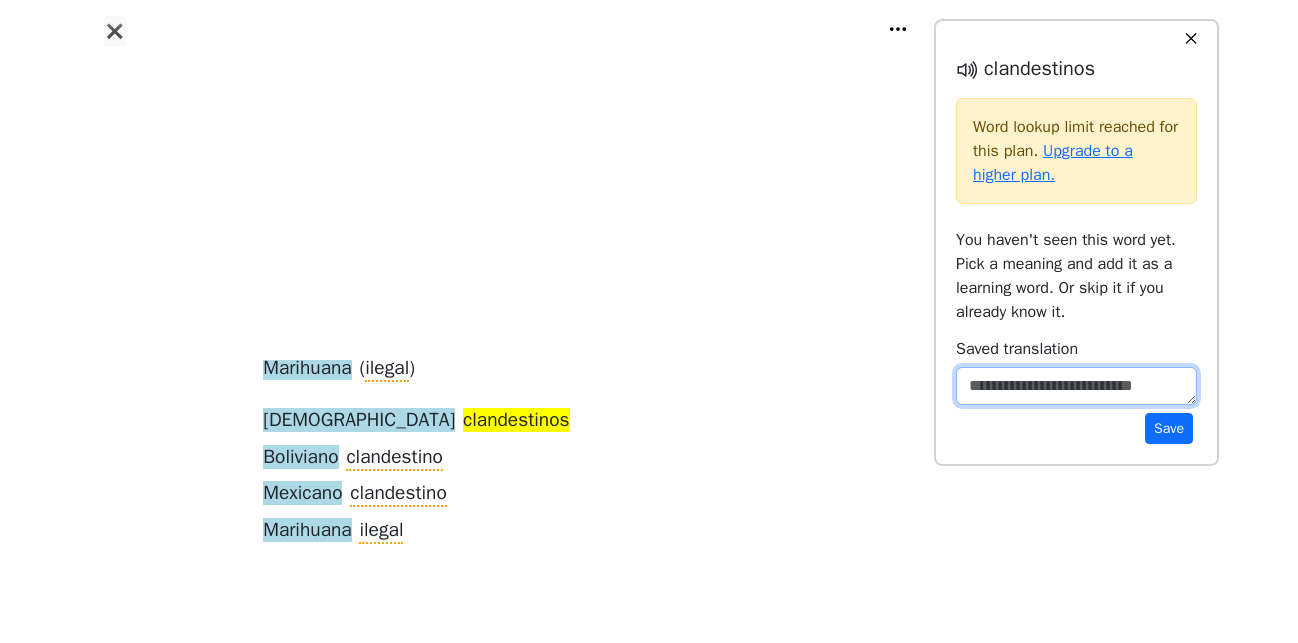 click at bounding box center [1076, 386] 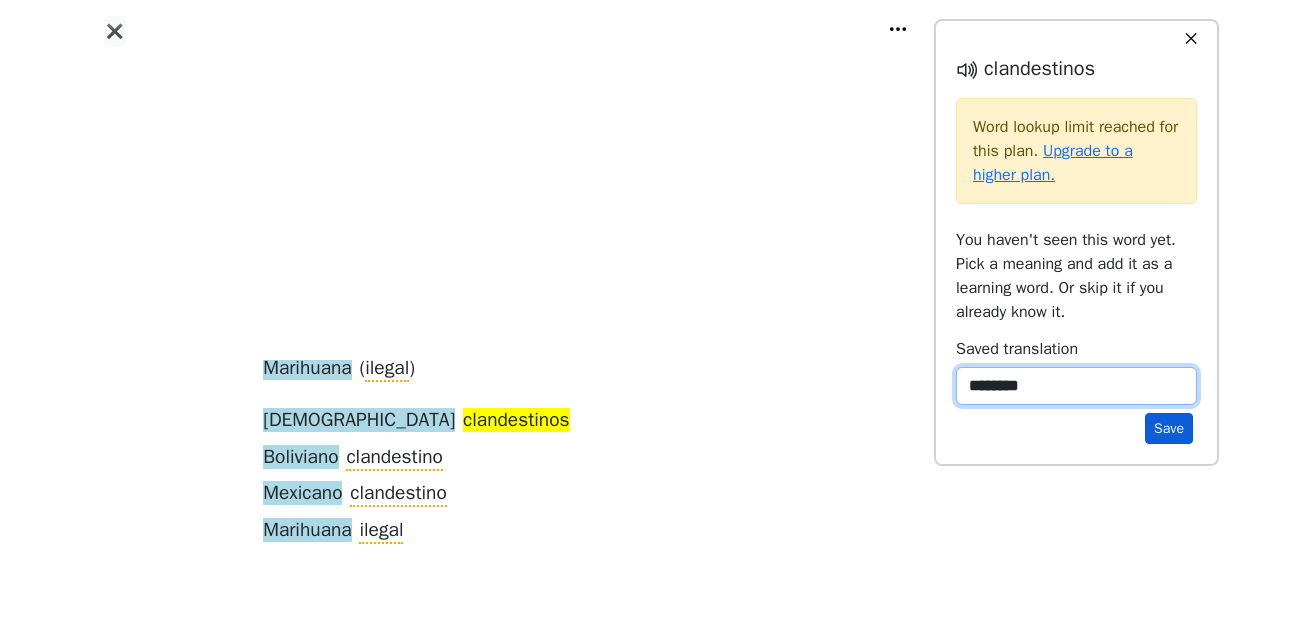 type on "********" 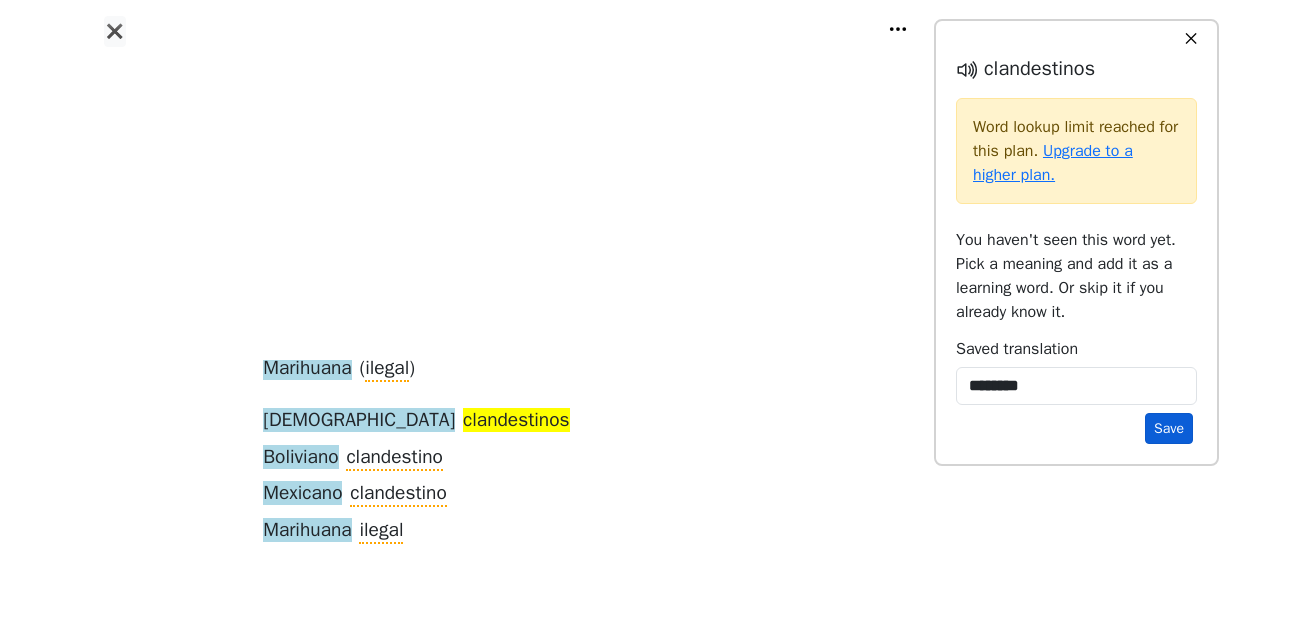 click on "Save" at bounding box center [1169, 428] 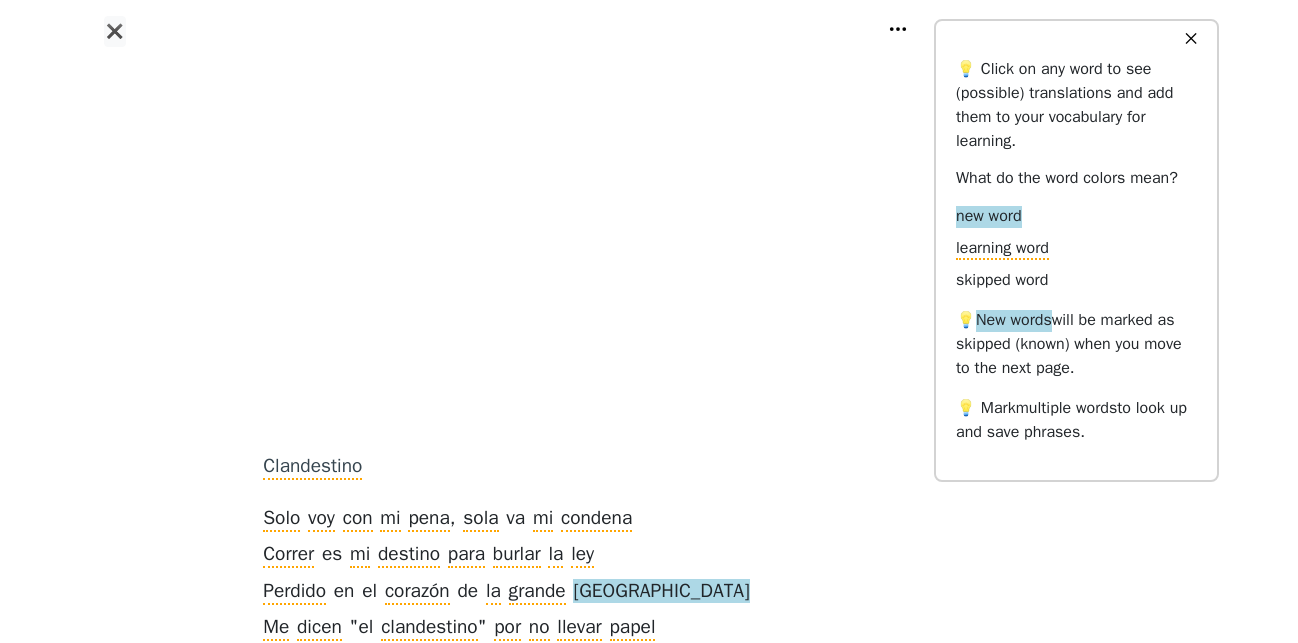 scroll, scrollTop: 204, scrollLeft: 0, axis: vertical 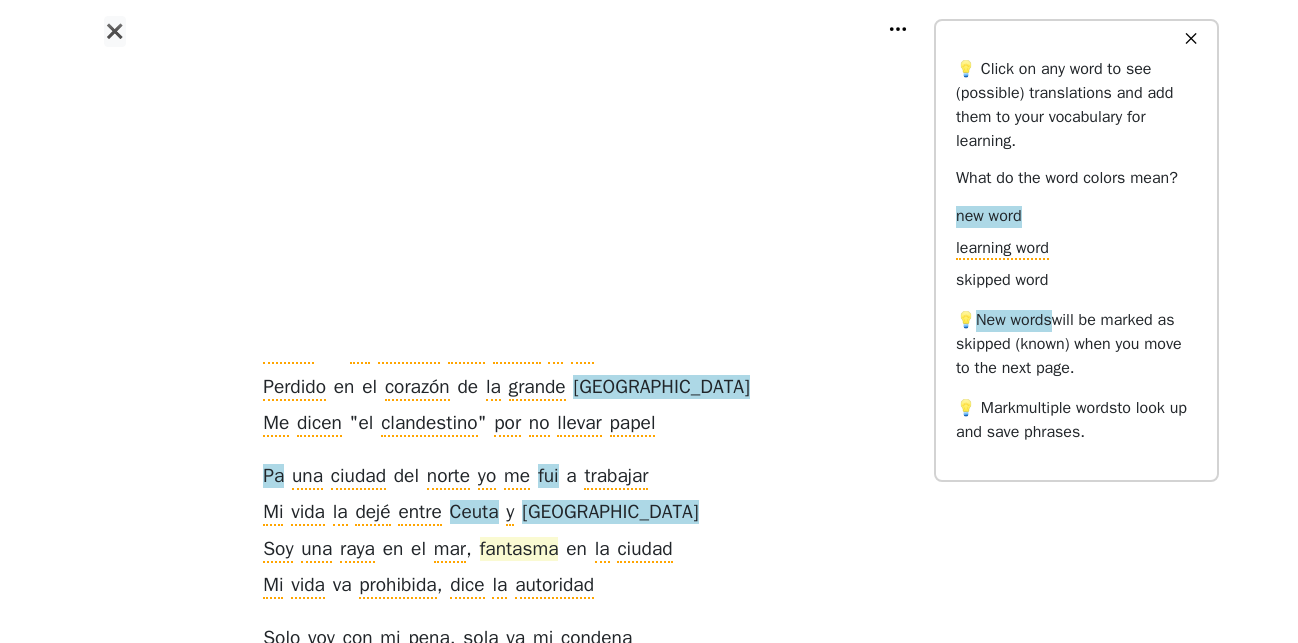 click on "fantasma" at bounding box center [519, 550] 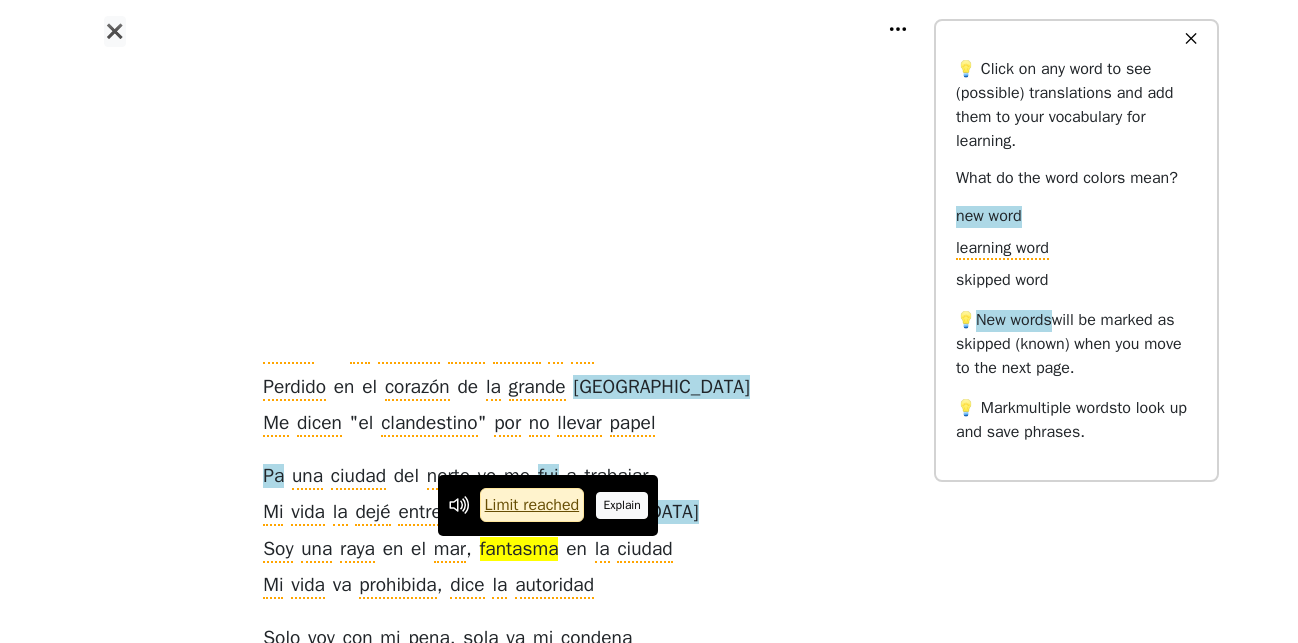 click on "Explain" at bounding box center (622, 505) 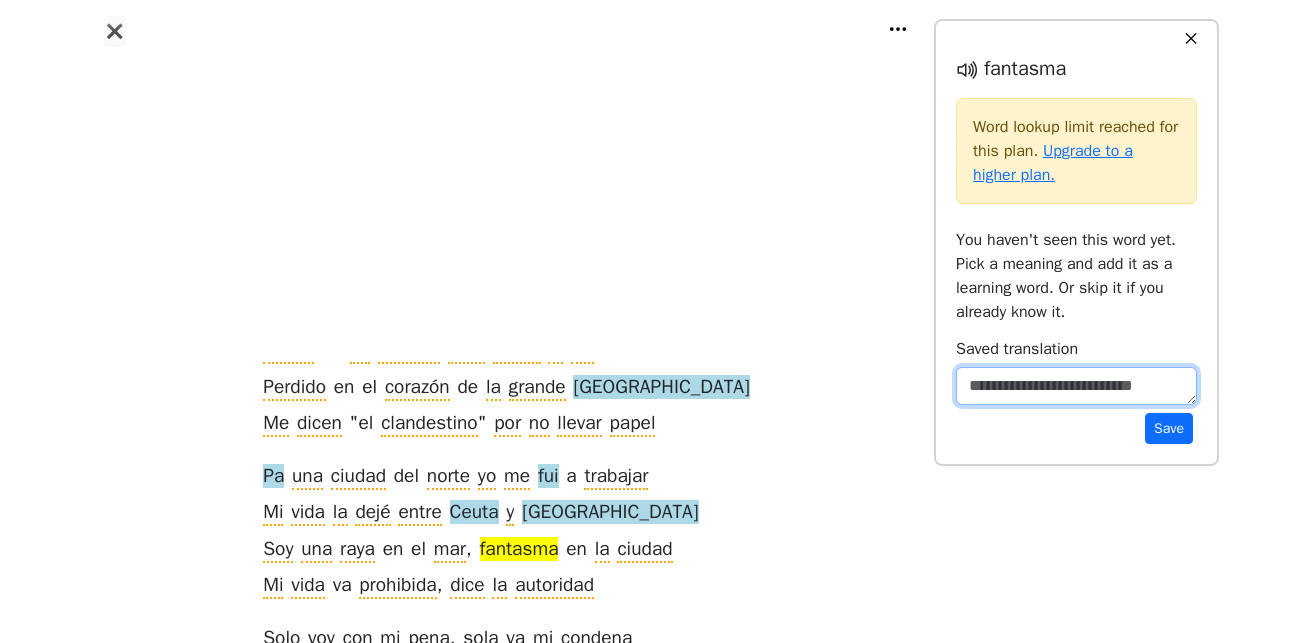 click at bounding box center (1076, 386) 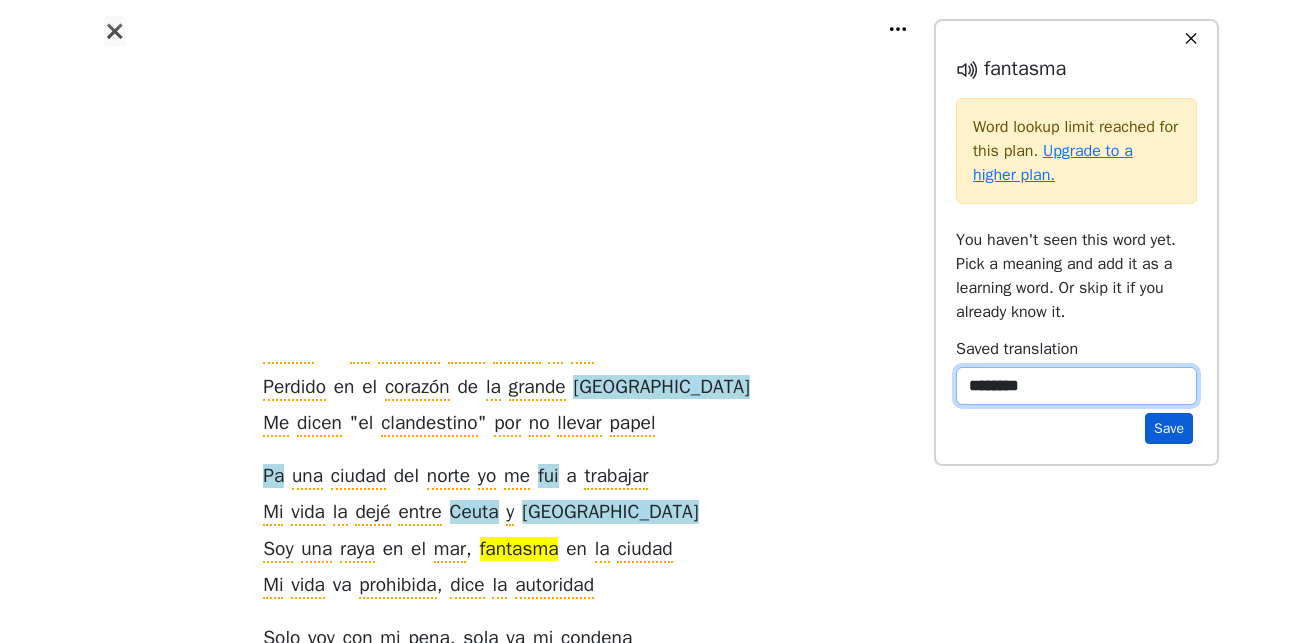 type on "********" 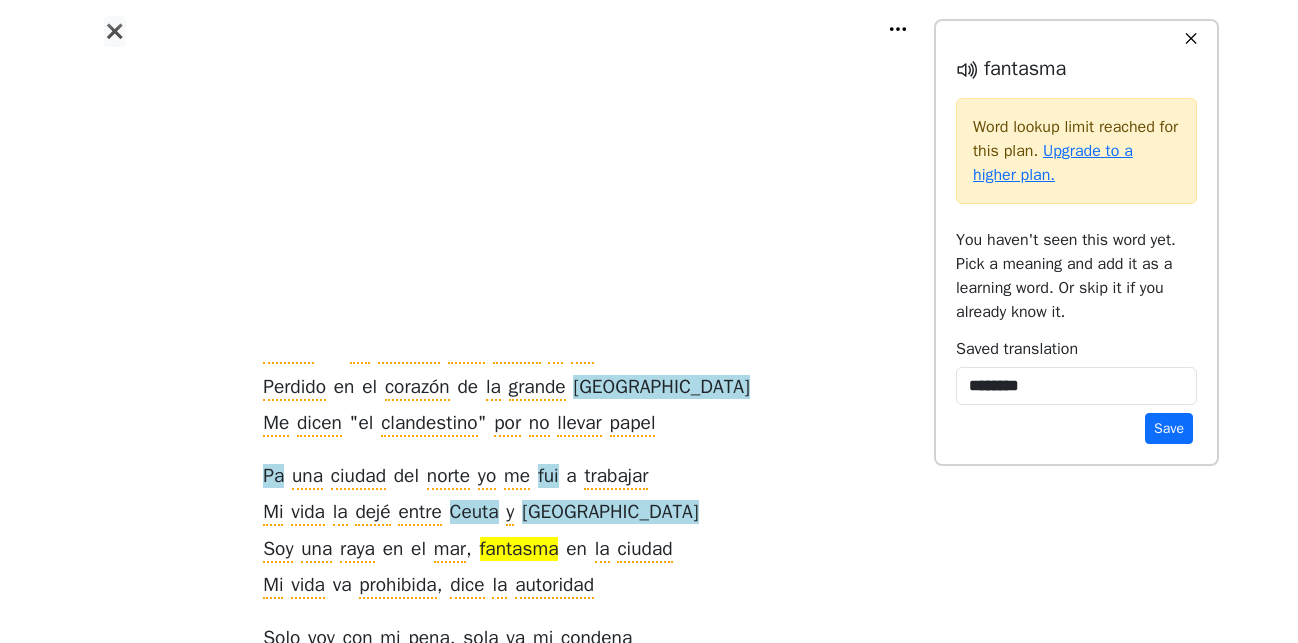 drag, startPoint x: 1160, startPoint y: 433, endPoint x: 1127, endPoint y: 435, distance: 33.06055 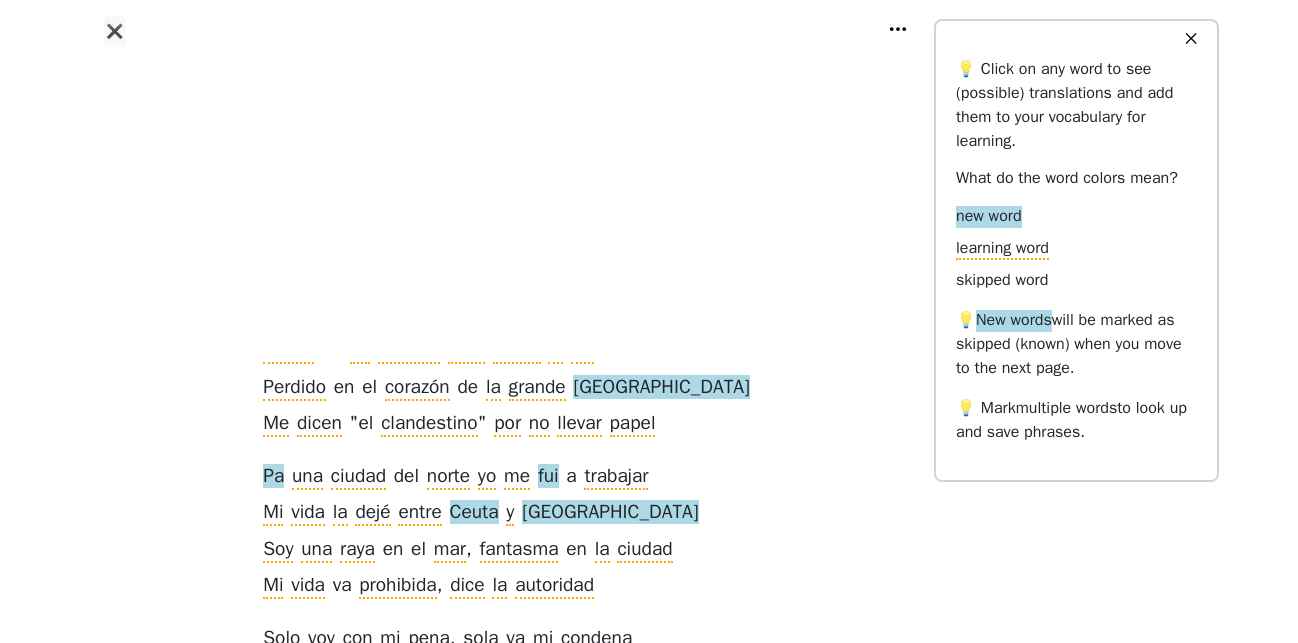 scroll, scrollTop: 0, scrollLeft: 0, axis: both 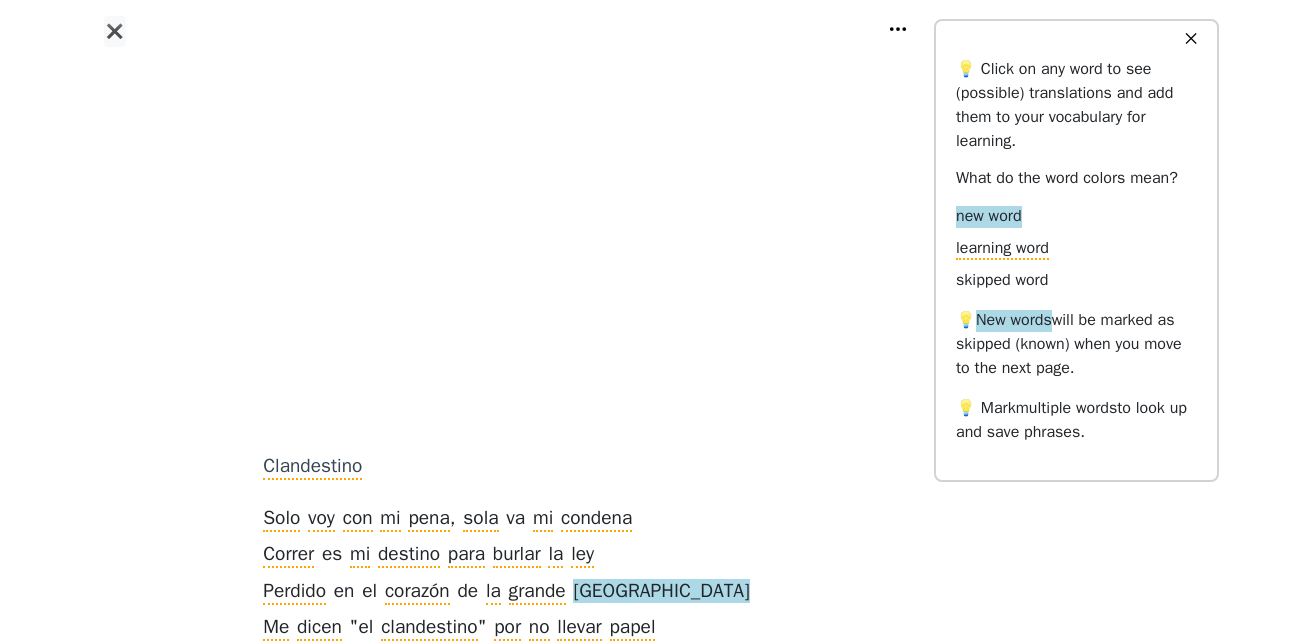 click on "✕" at bounding box center (1191, 39) 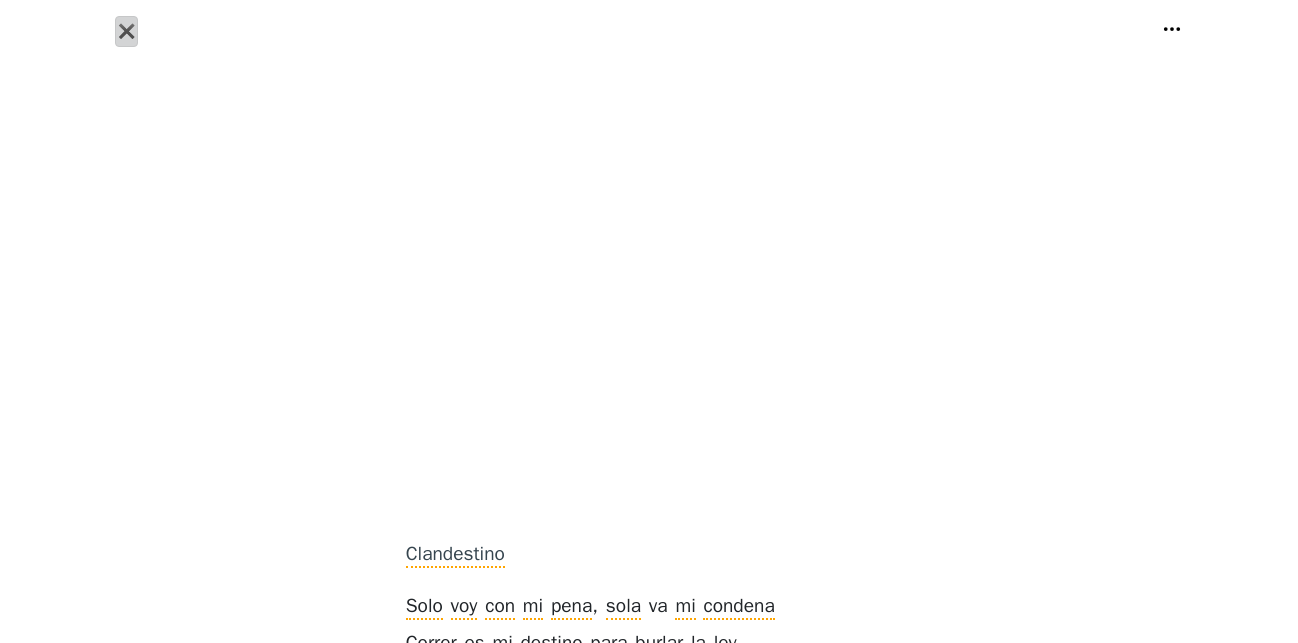 click on "✖" at bounding box center (126, 31) 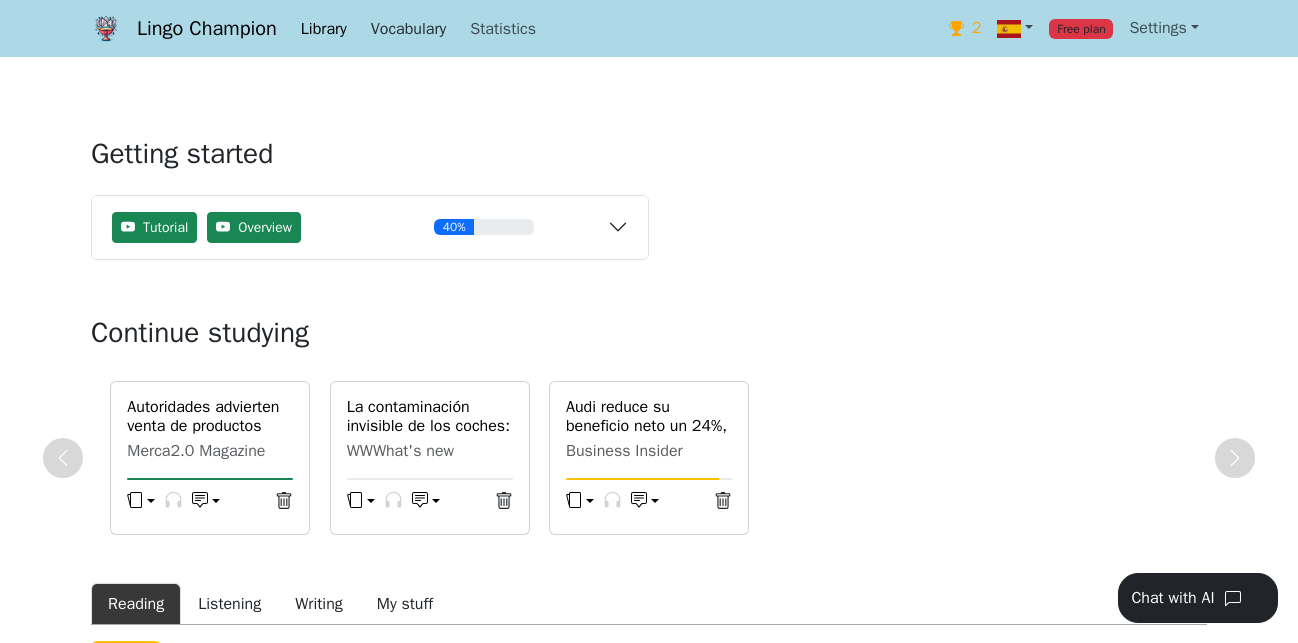 click on "Vocabulary" at bounding box center [408, 29] 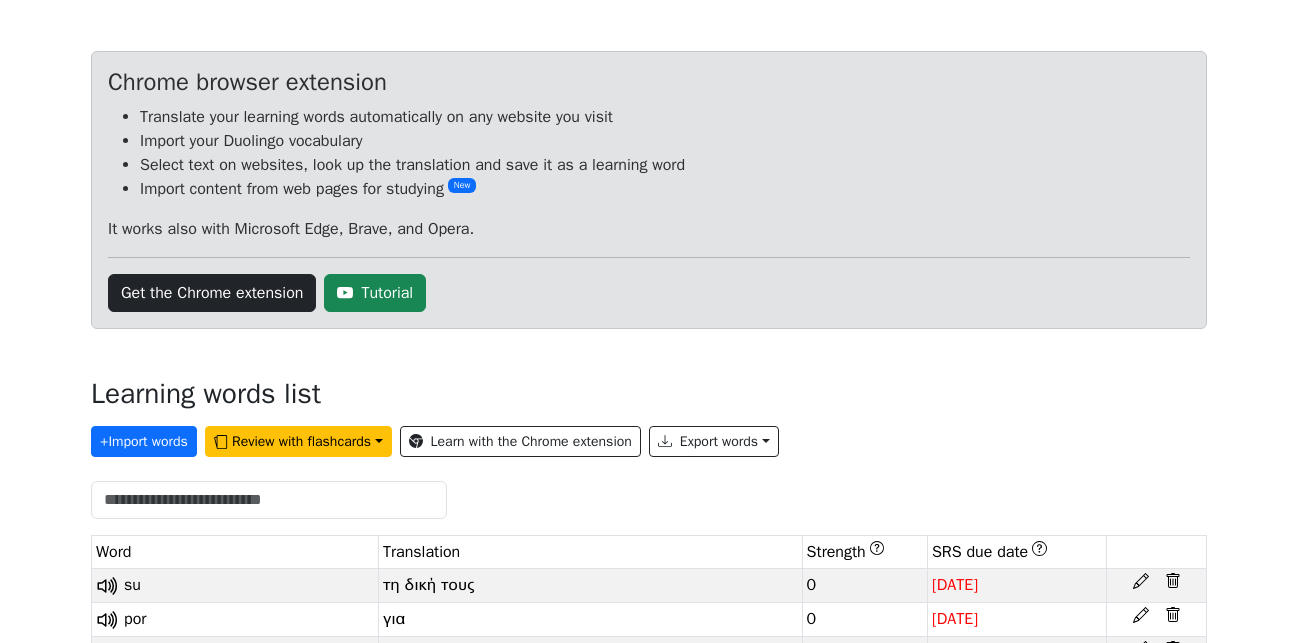 scroll, scrollTop: 0, scrollLeft: 0, axis: both 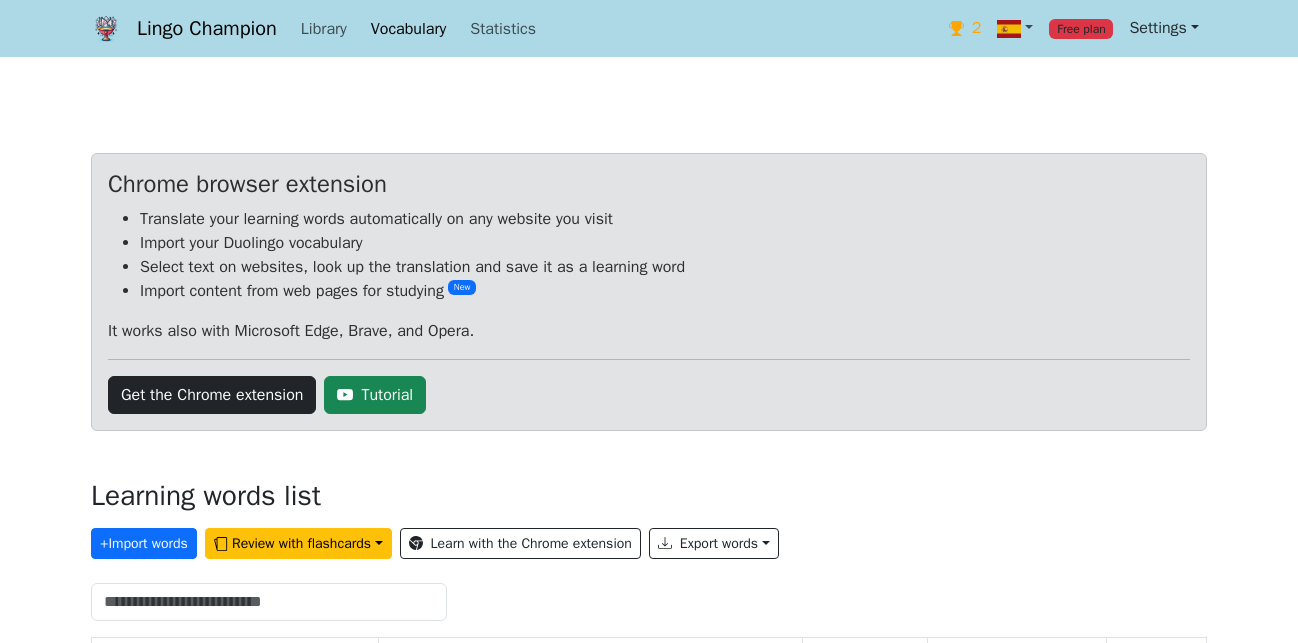 click on "Settings" at bounding box center (1164, 28) 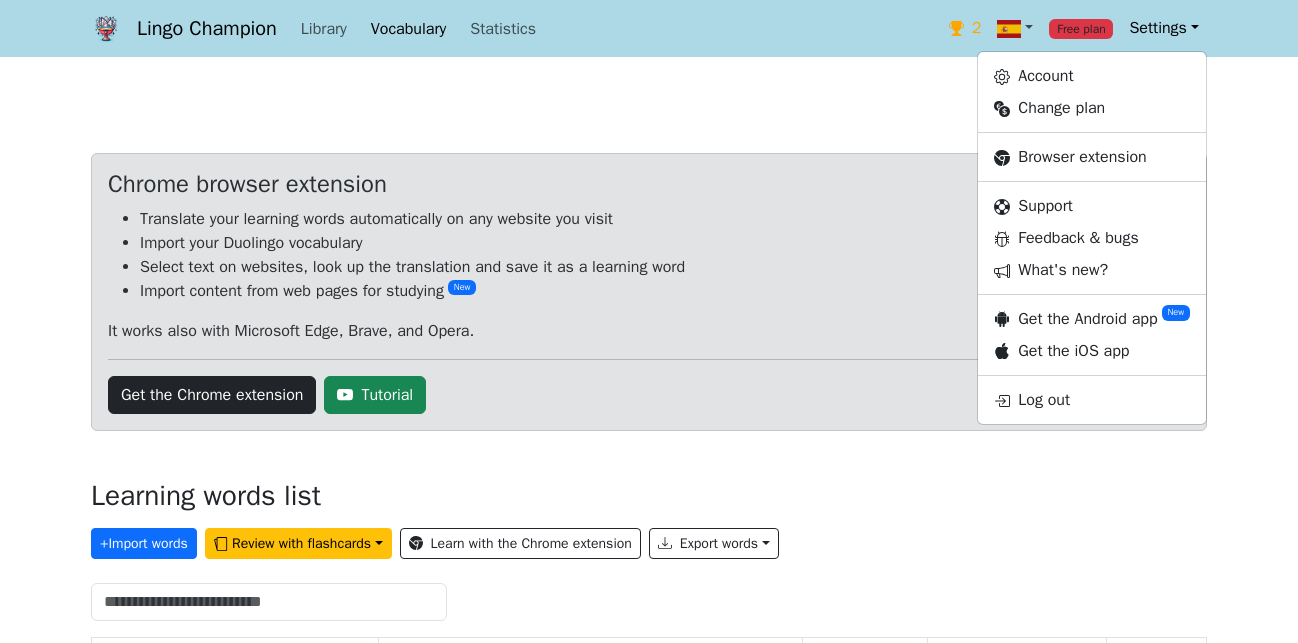 click on "Chrome browser extension" at bounding box center [649, 184] 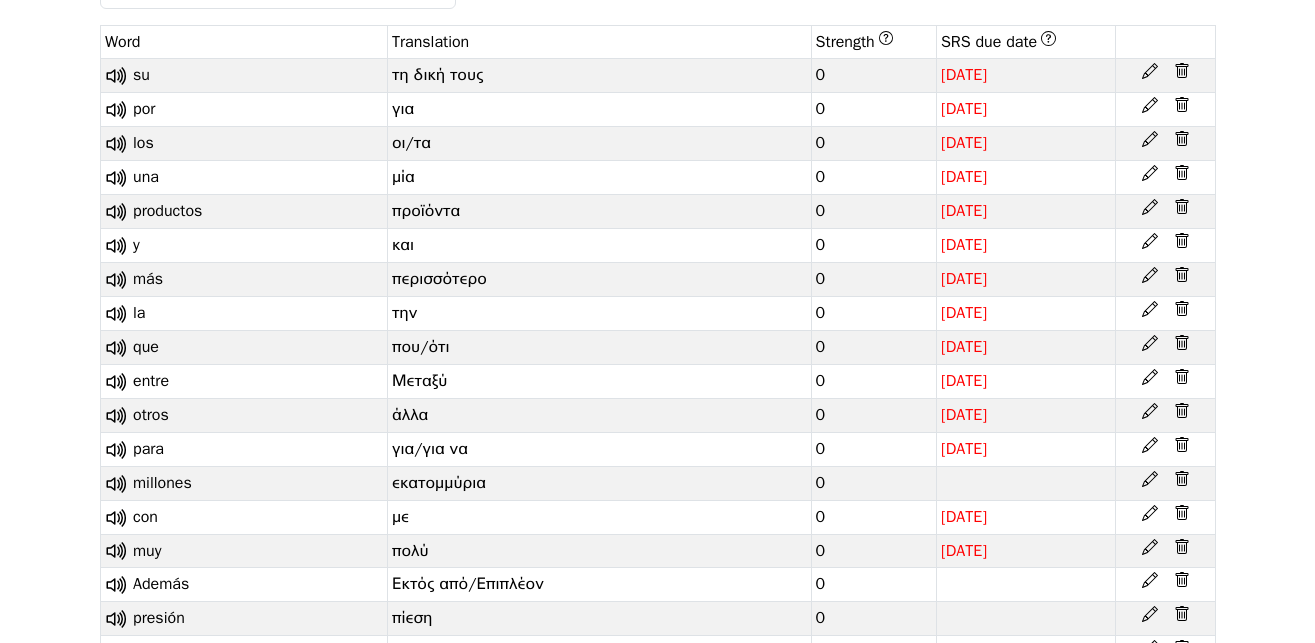scroll, scrollTop: 0, scrollLeft: 0, axis: both 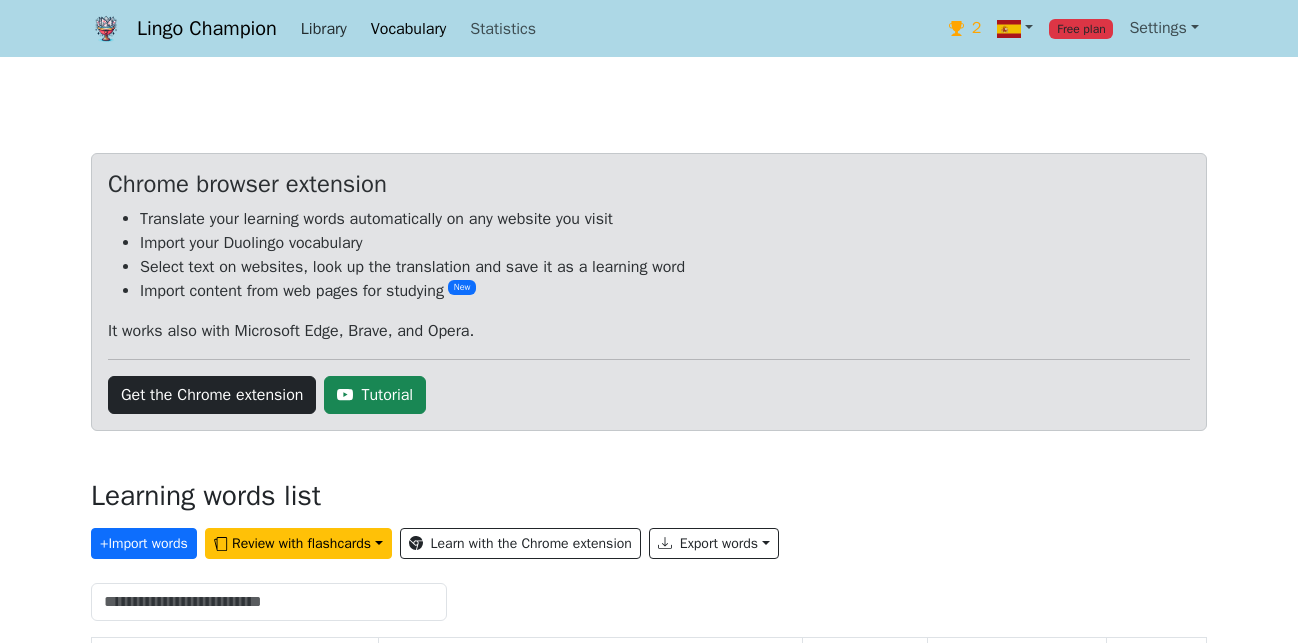 click on "Library" at bounding box center (324, 29) 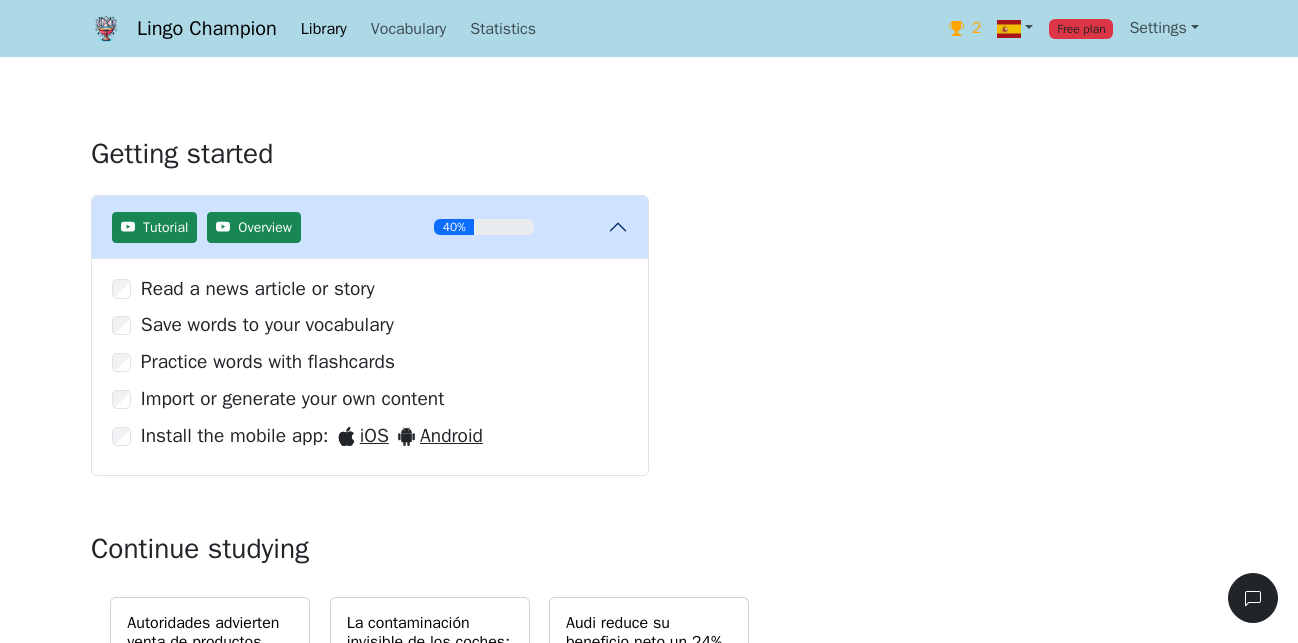 click on "Autoridades advierten venta de productos ilegales en TEMU" at bounding box center [210, 652] 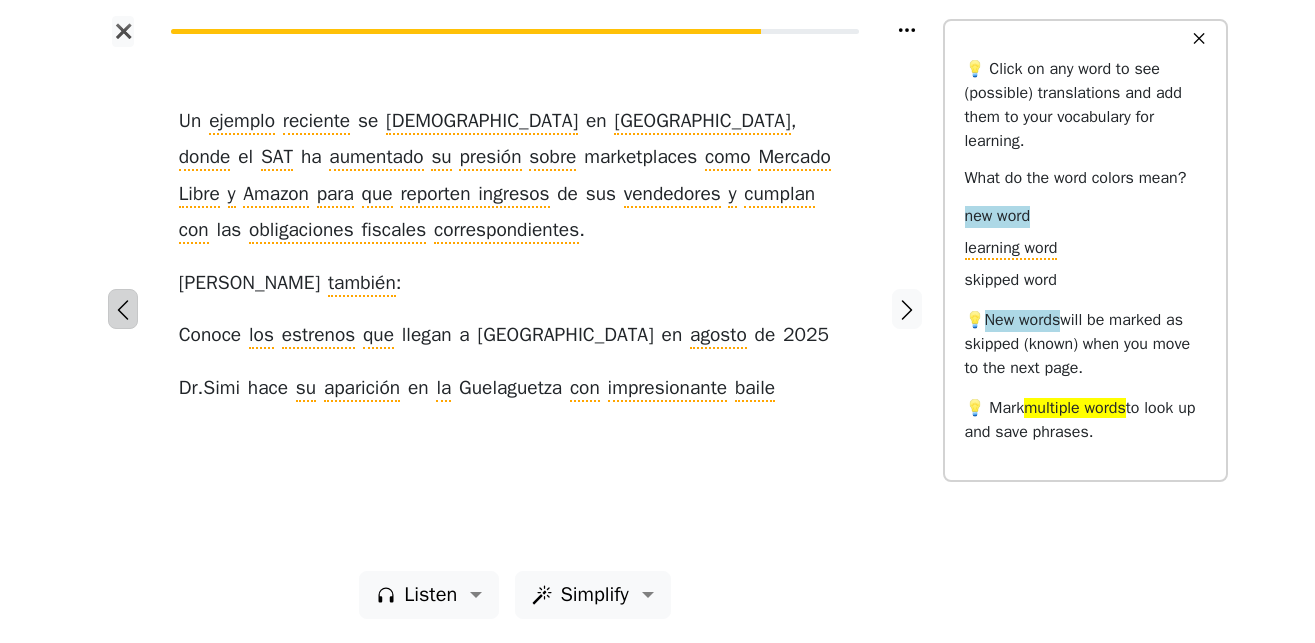 click 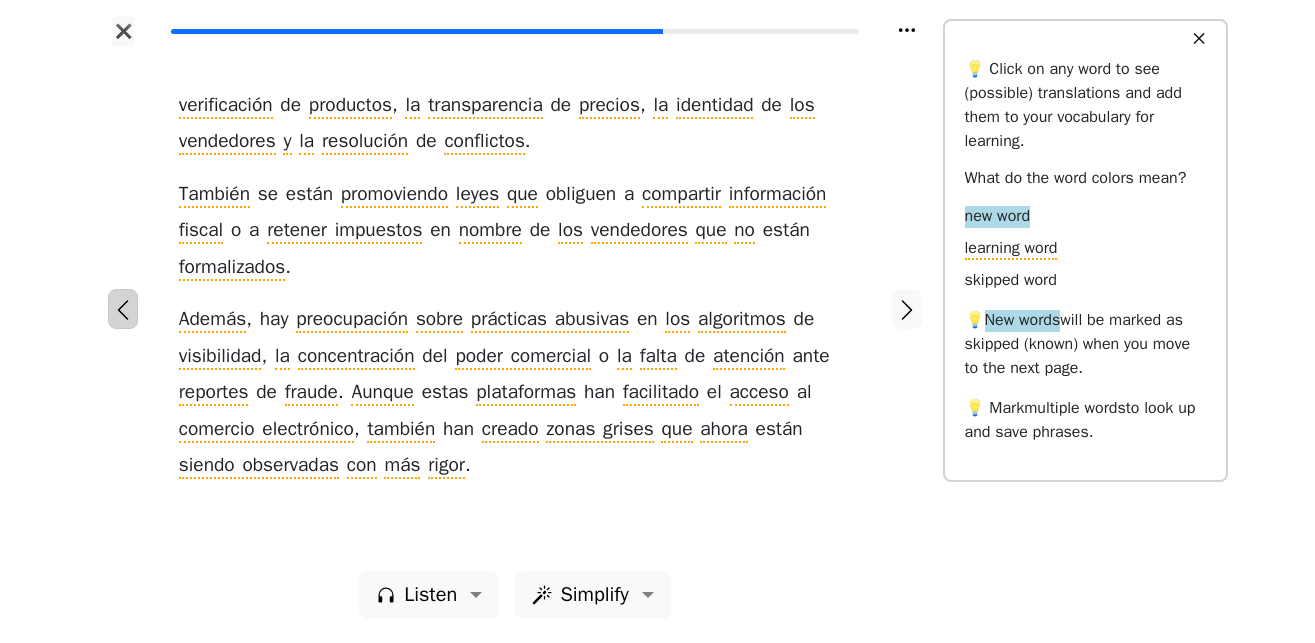 click 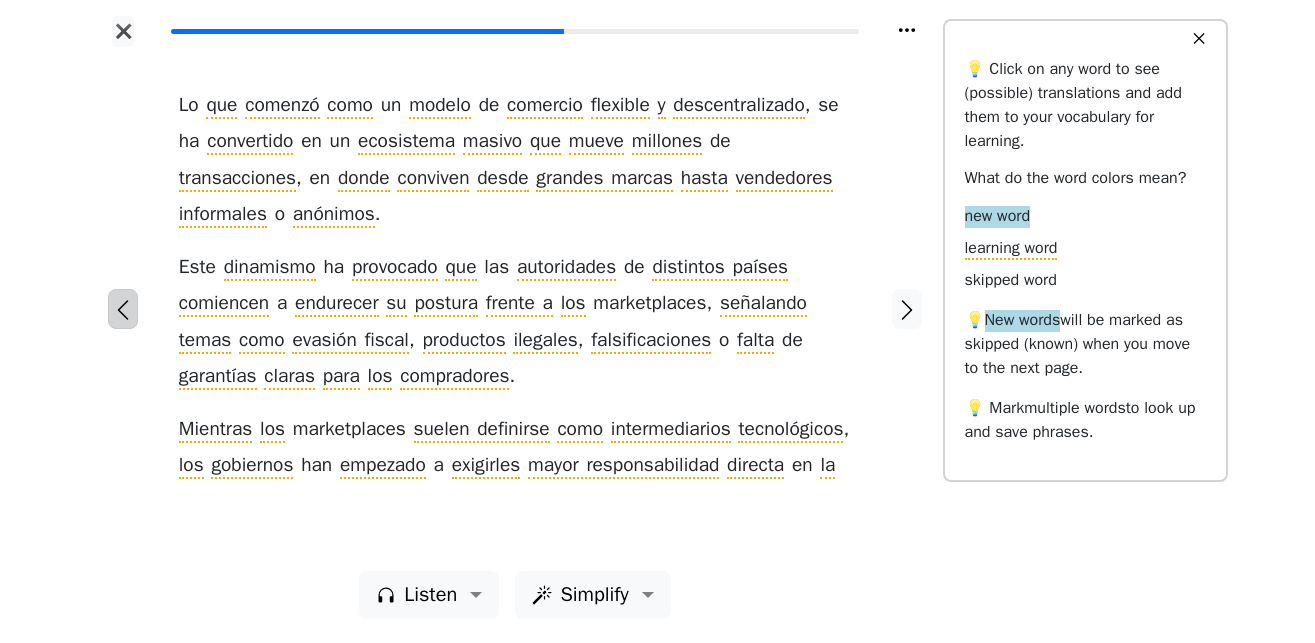 click 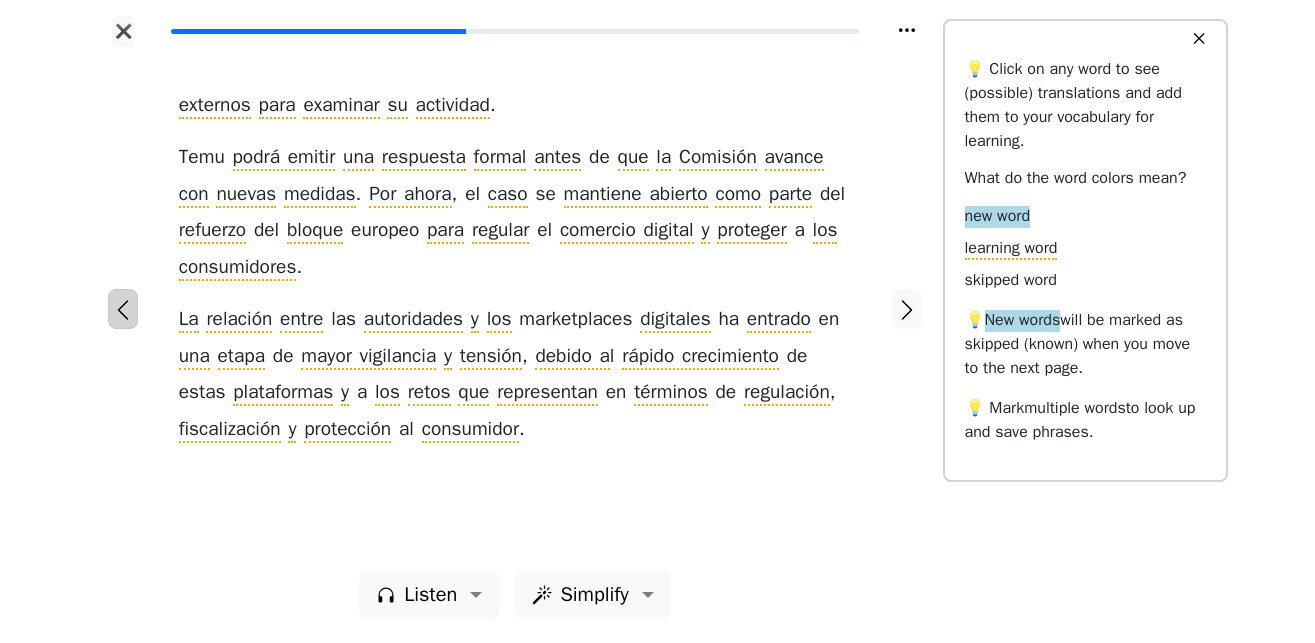 click 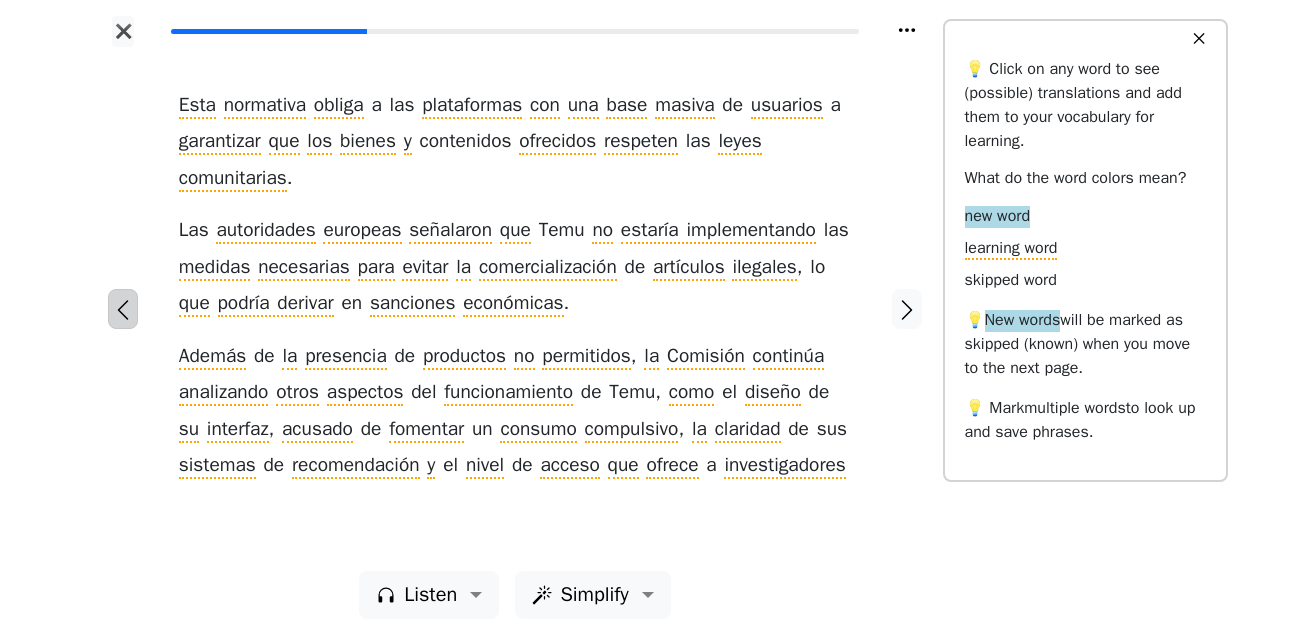 click 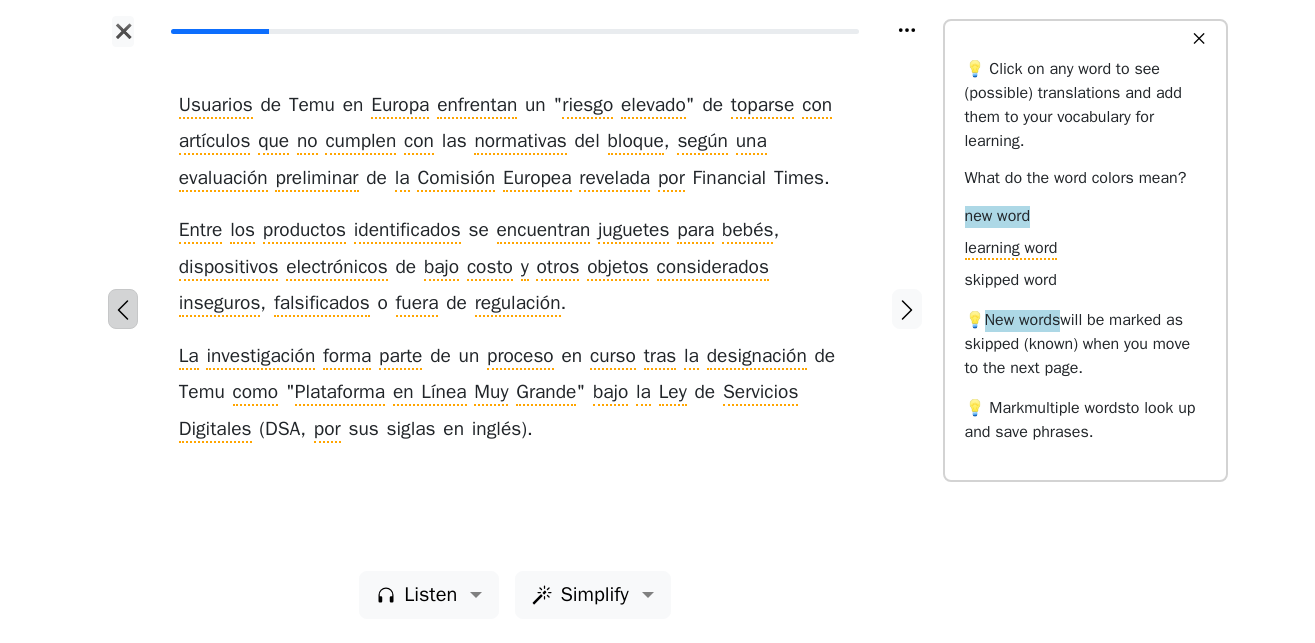 click 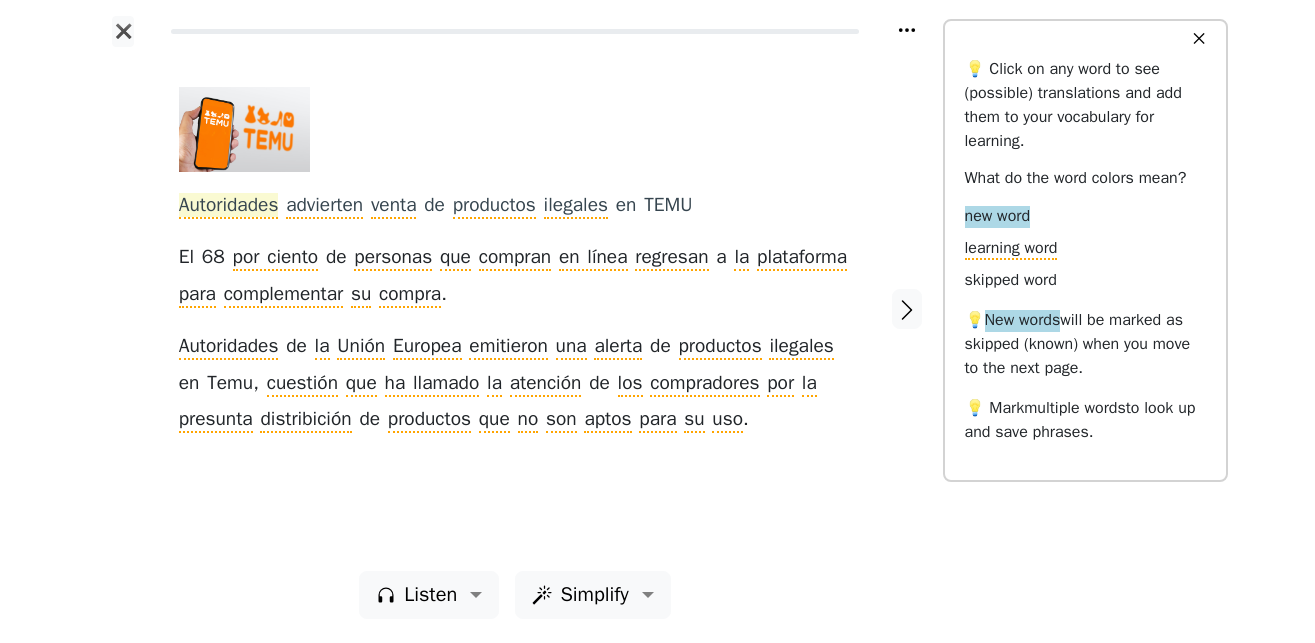 click on "Autoridades" at bounding box center [229, 206] 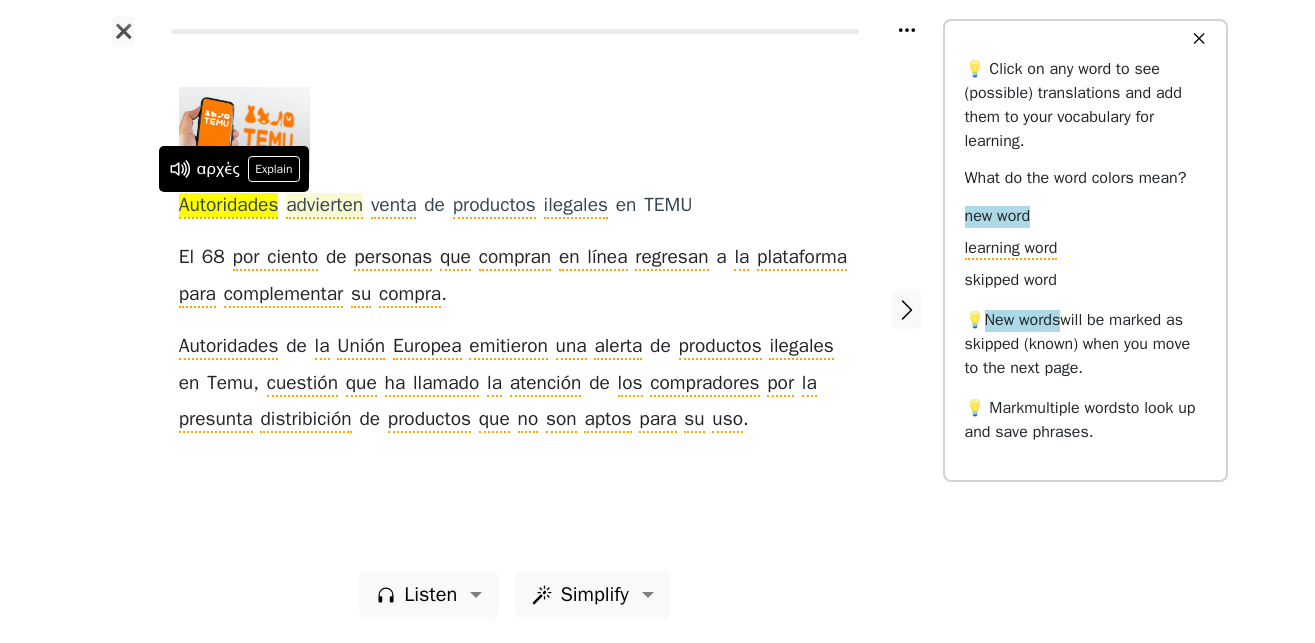 click on "advierten" at bounding box center (324, 206) 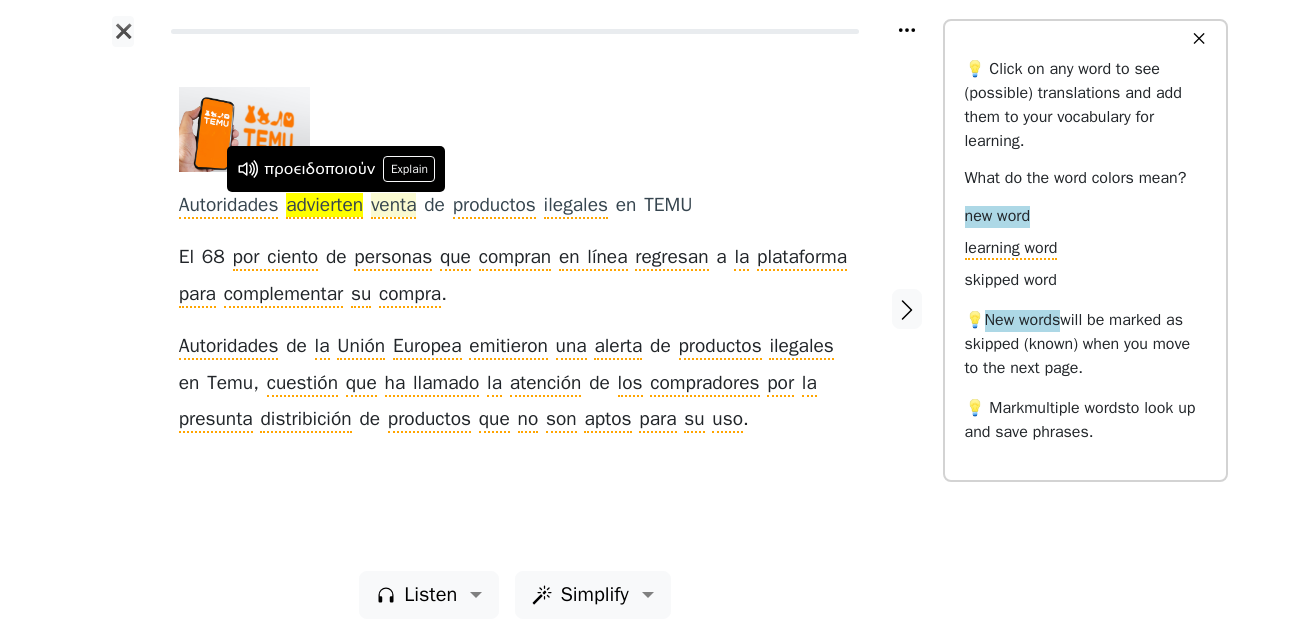 click on "venta" at bounding box center [394, 206] 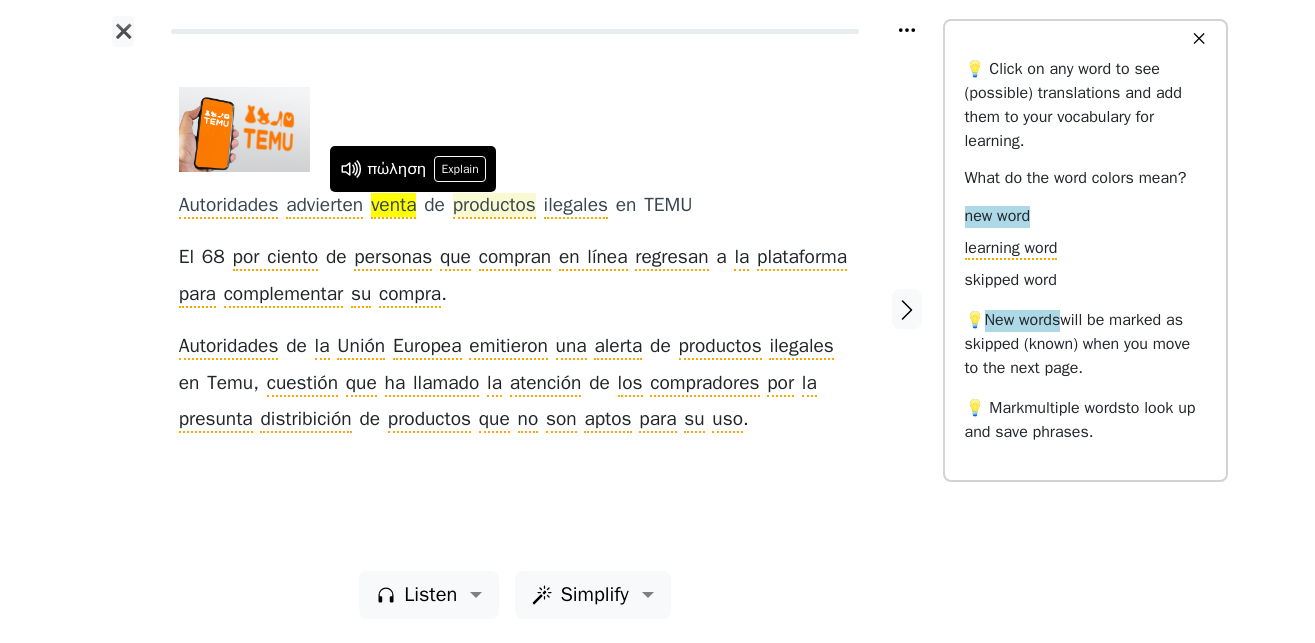 click on "productos" at bounding box center (494, 206) 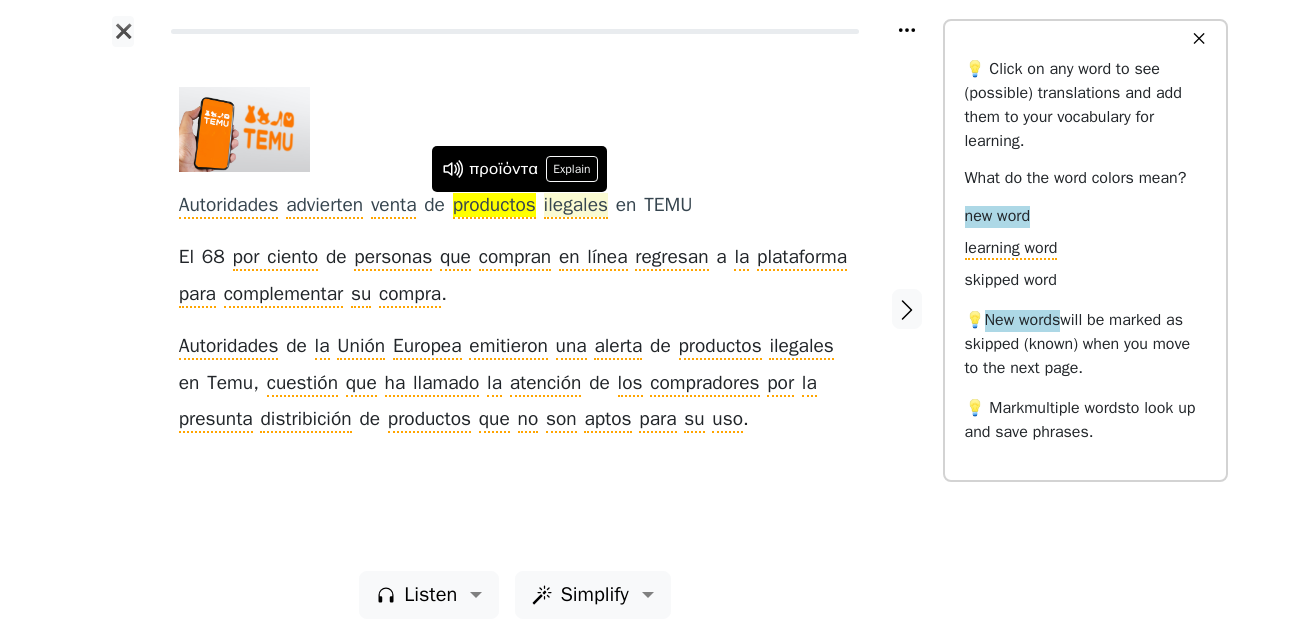 click on "ilegales" at bounding box center (576, 206) 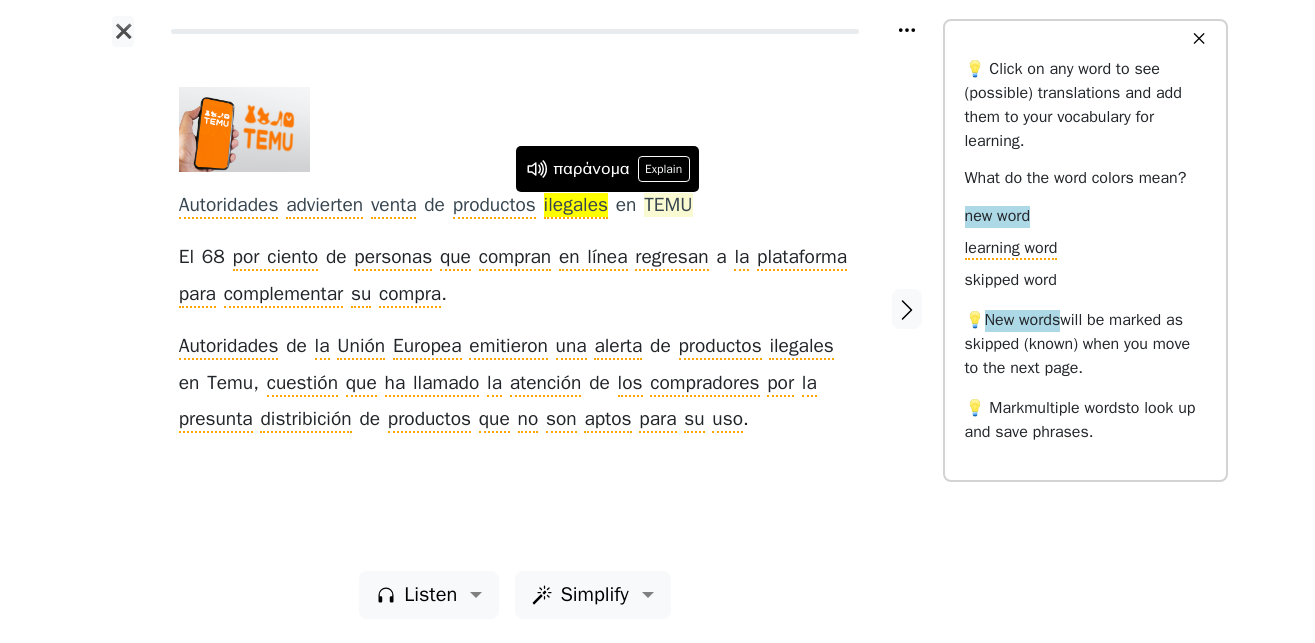 click on "TEMU" at bounding box center (668, 206) 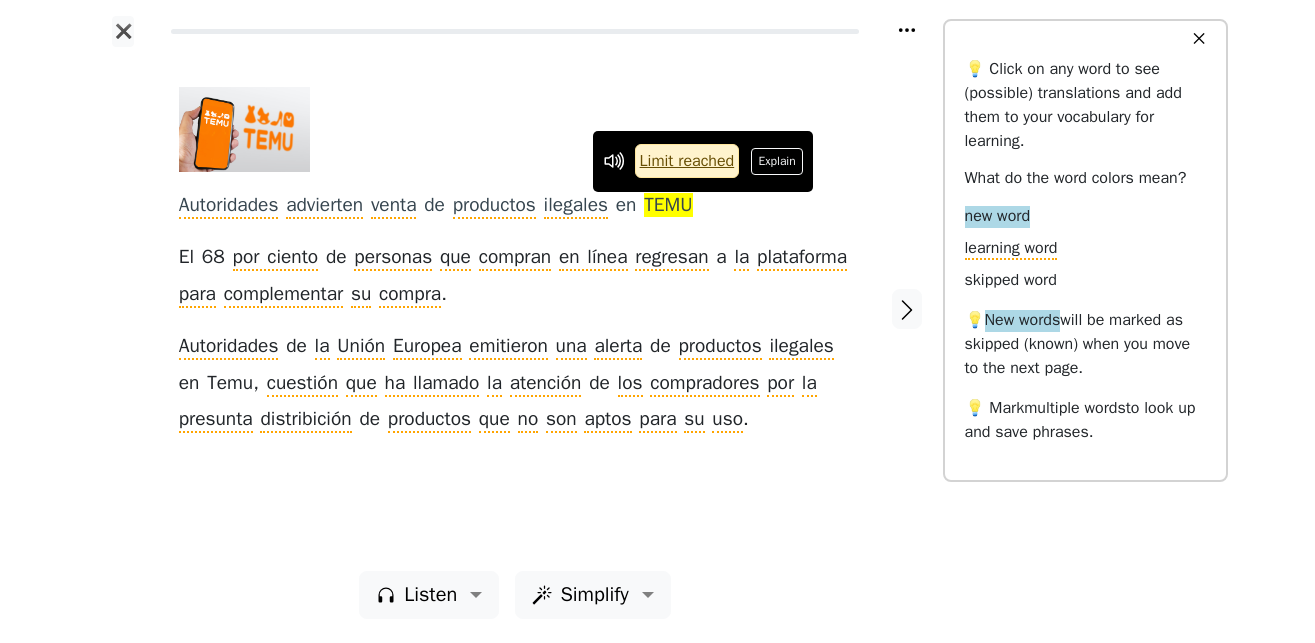 click on "Autoridades   advierten   venta   de   productos   ilegales   en   TEMU El   68   por ciento   de   personas   que   compran   en línea   regresan   a   la   plataforma   para   complementar   su   compra . Autoridades   de   la   Unión   Europea   emitieron   una   alerta   de   productos   ilegales   en   Temu ,   cuestión   que   ha llamado   la   atención   de   los   compradores   por   la   presunta   distribición   de   productos   que   no   son   aptos   para   su   uso ." at bounding box center (515, 309) 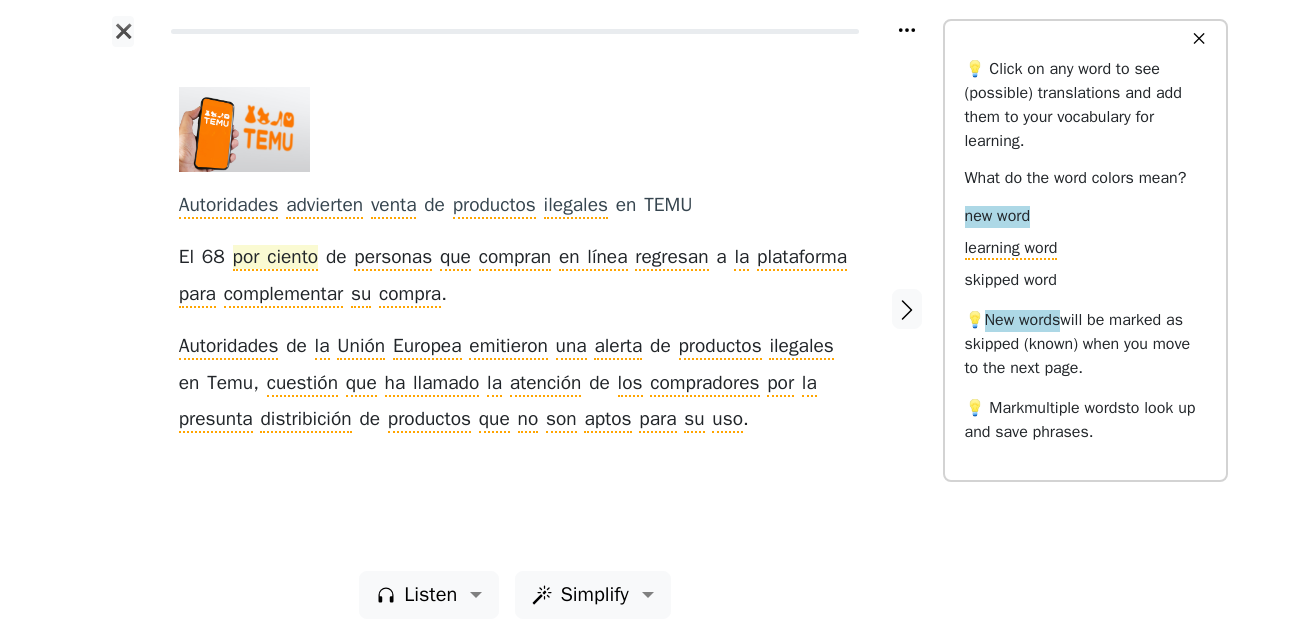 click on "por ciento" at bounding box center (276, 258) 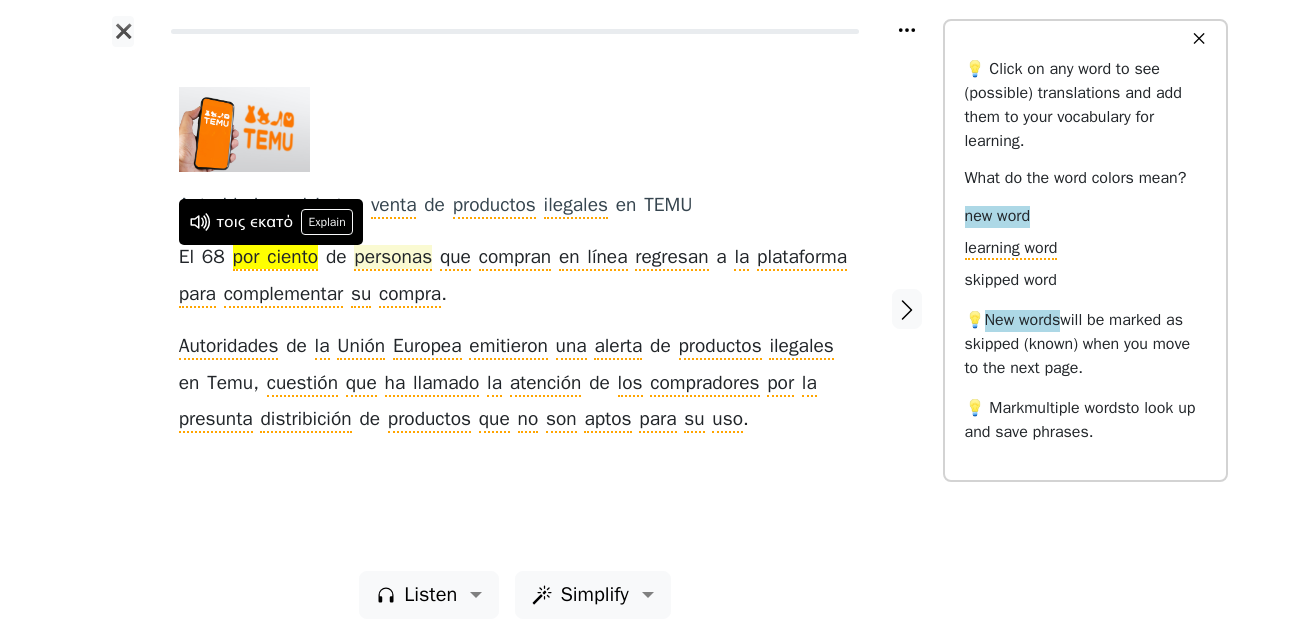 click on "personas" at bounding box center (393, 258) 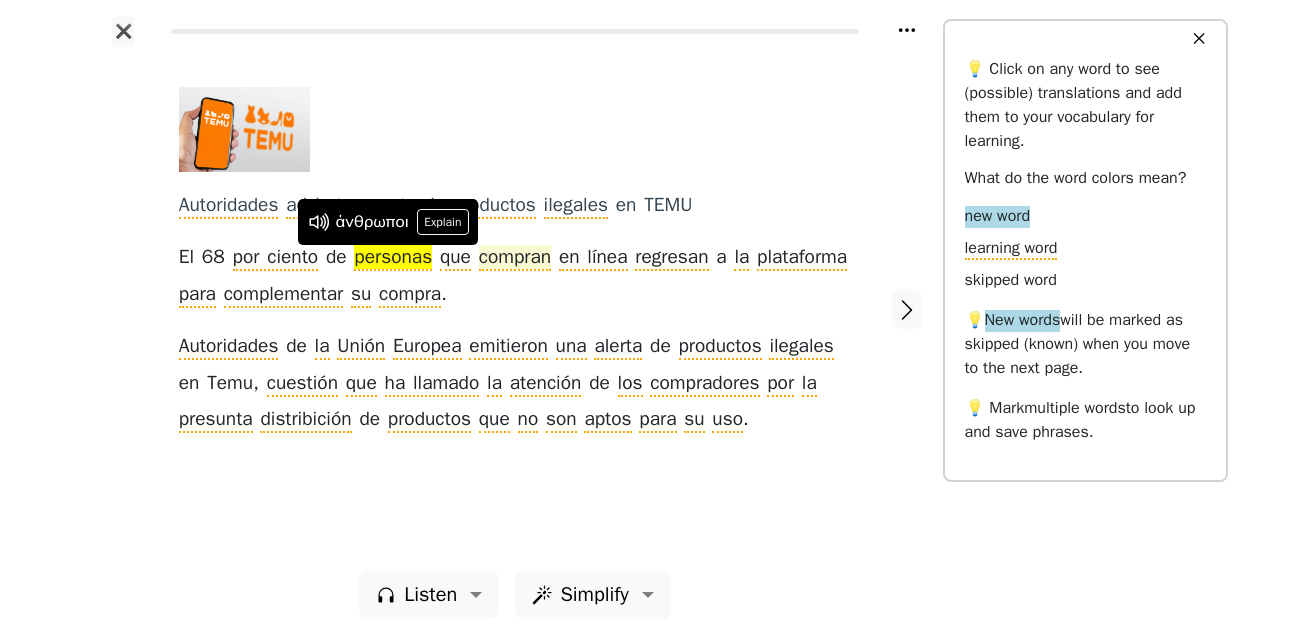 click on "compran" at bounding box center (515, 258) 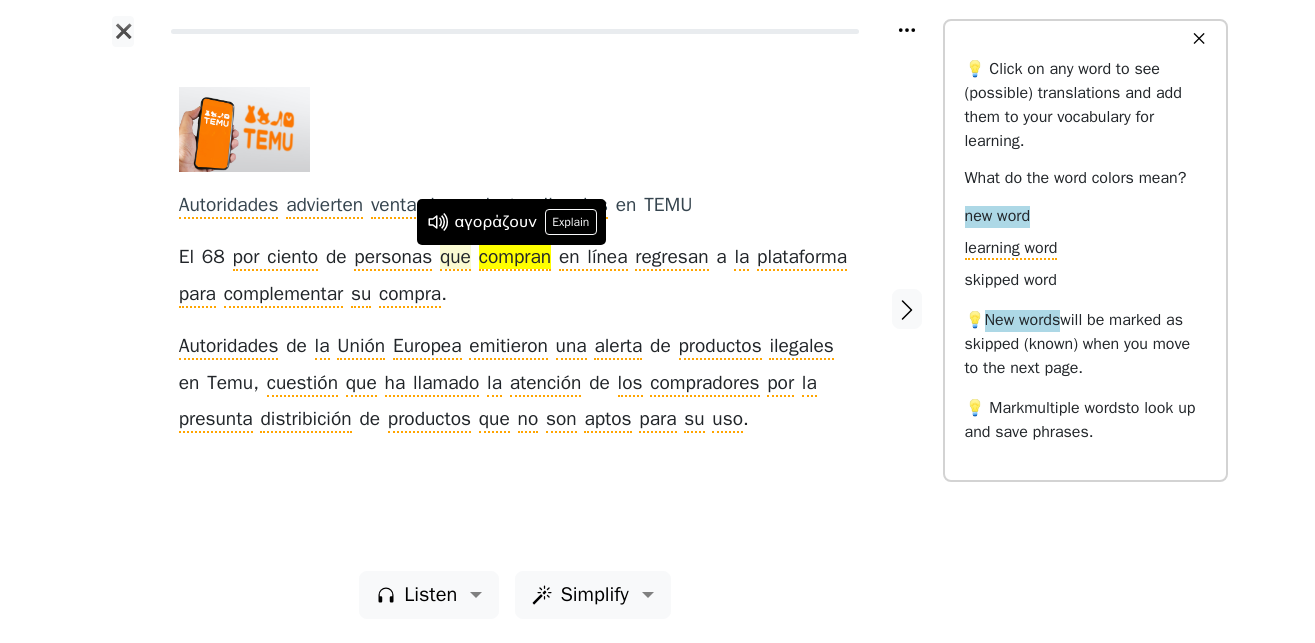 click on "que" at bounding box center (455, 258) 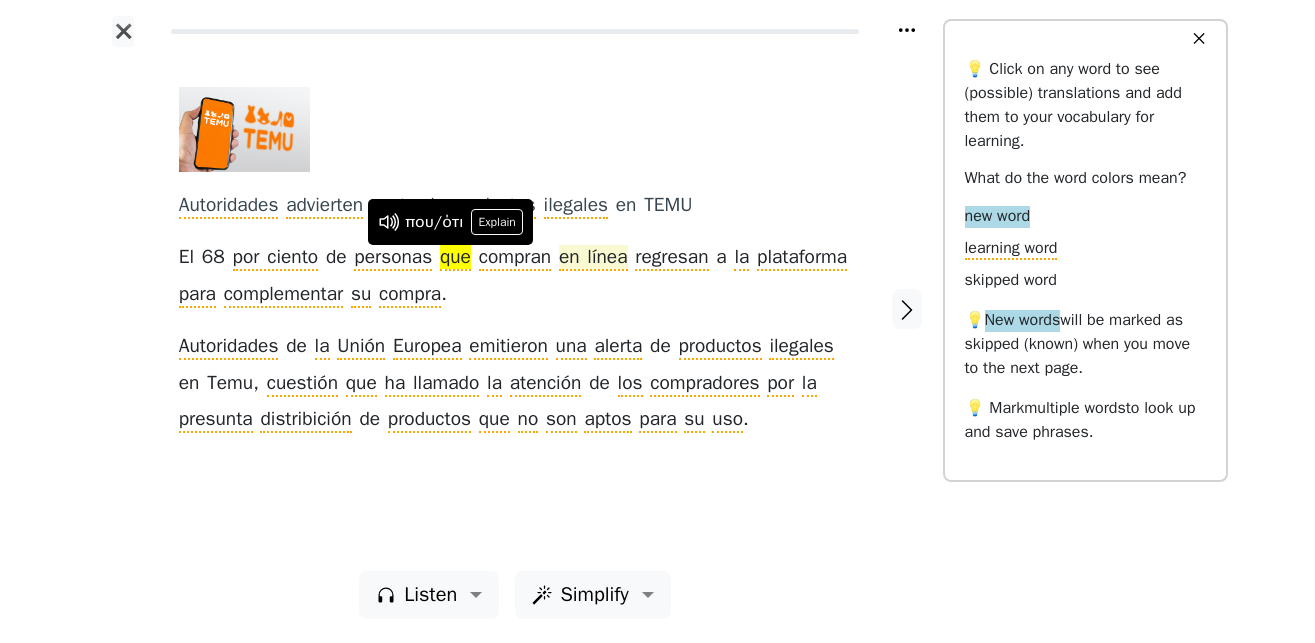click on "en línea" at bounding box center [593, 258] 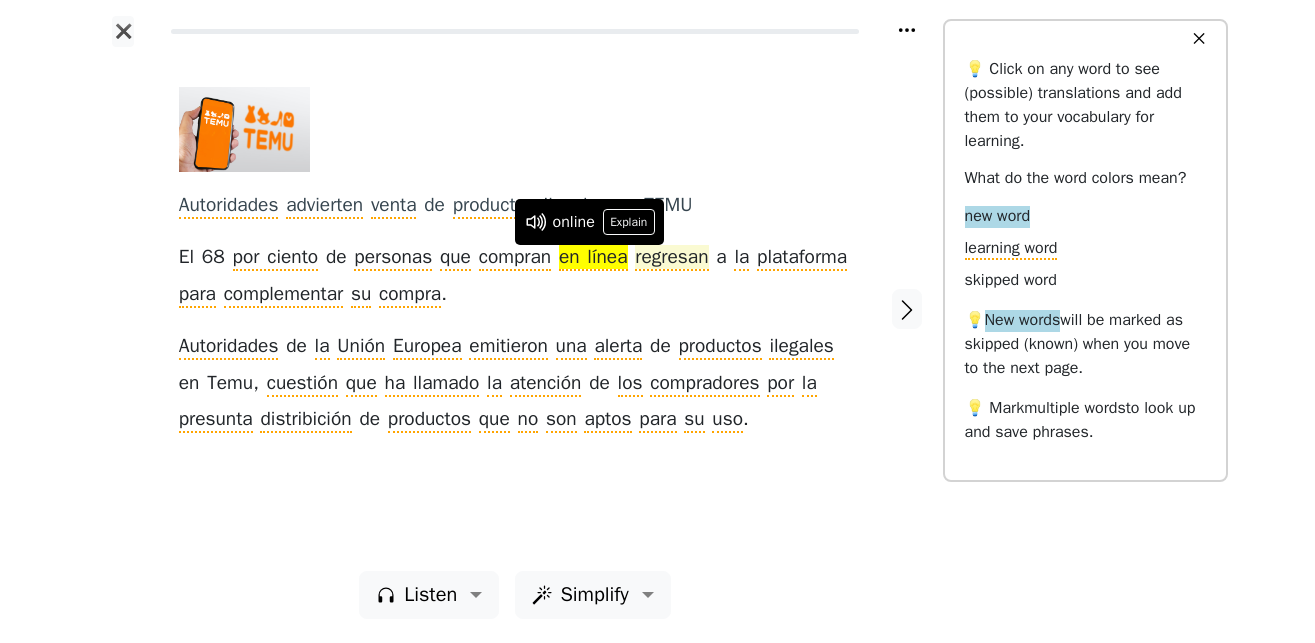 click on "regresan" at bounding box center (671, 258) 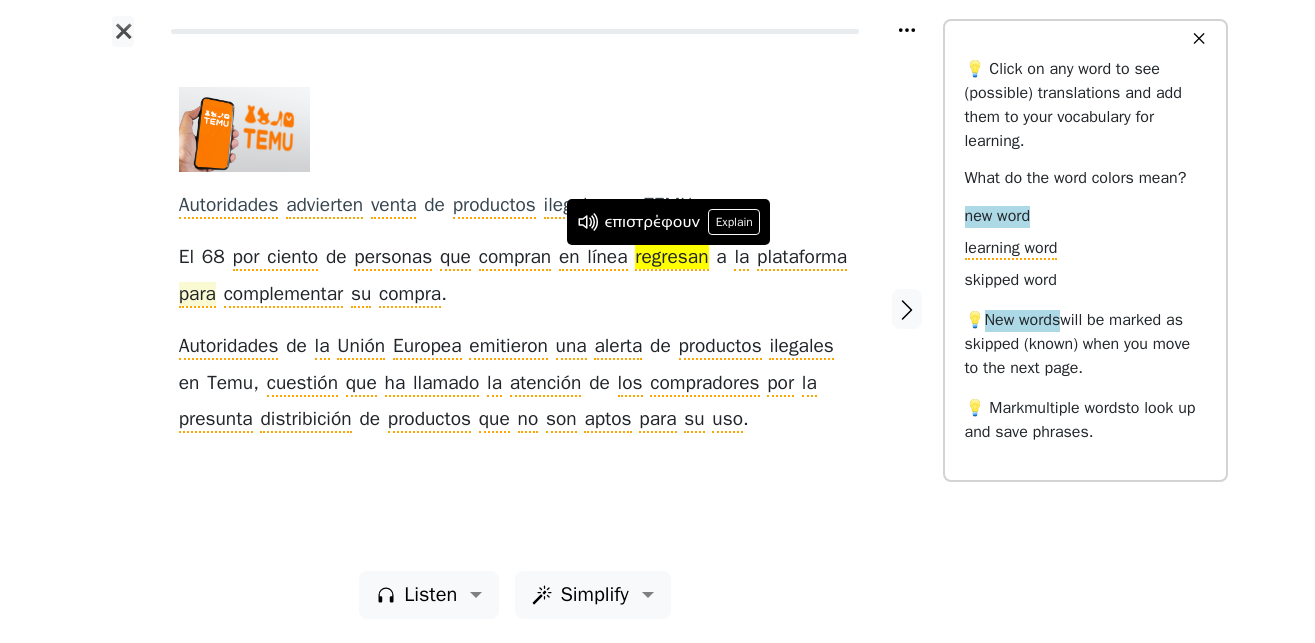 click on "para" at bounding box center [197, 295] 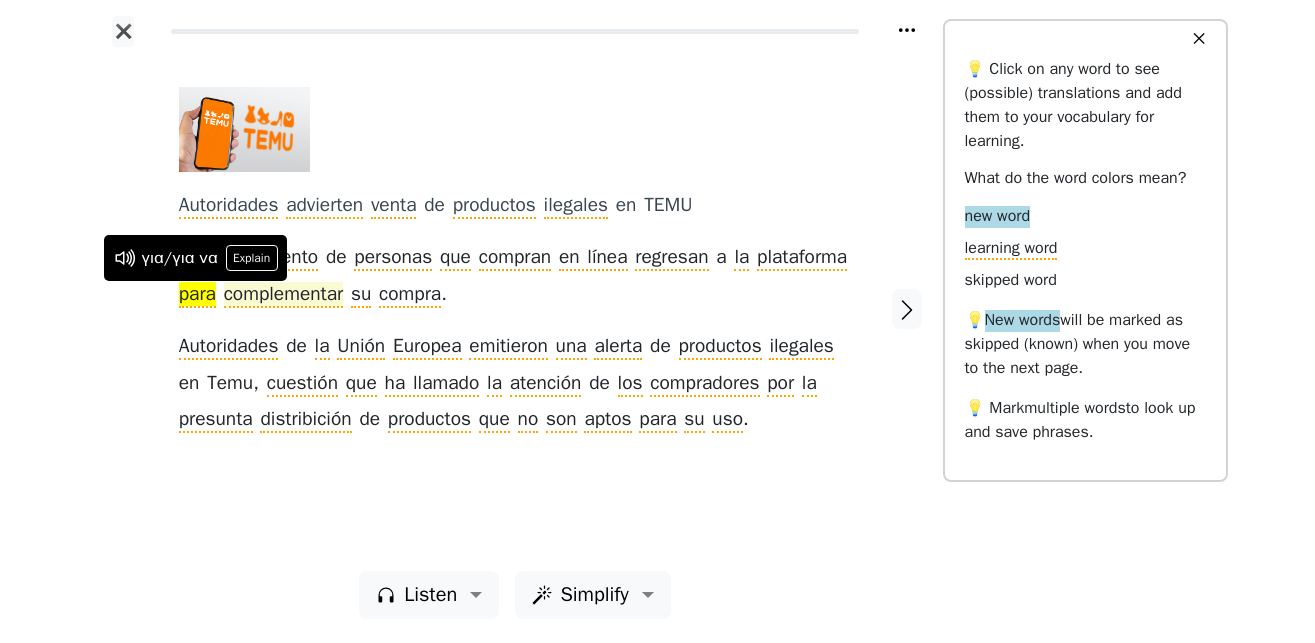click on "complementar" at bounding box center (284, 295) 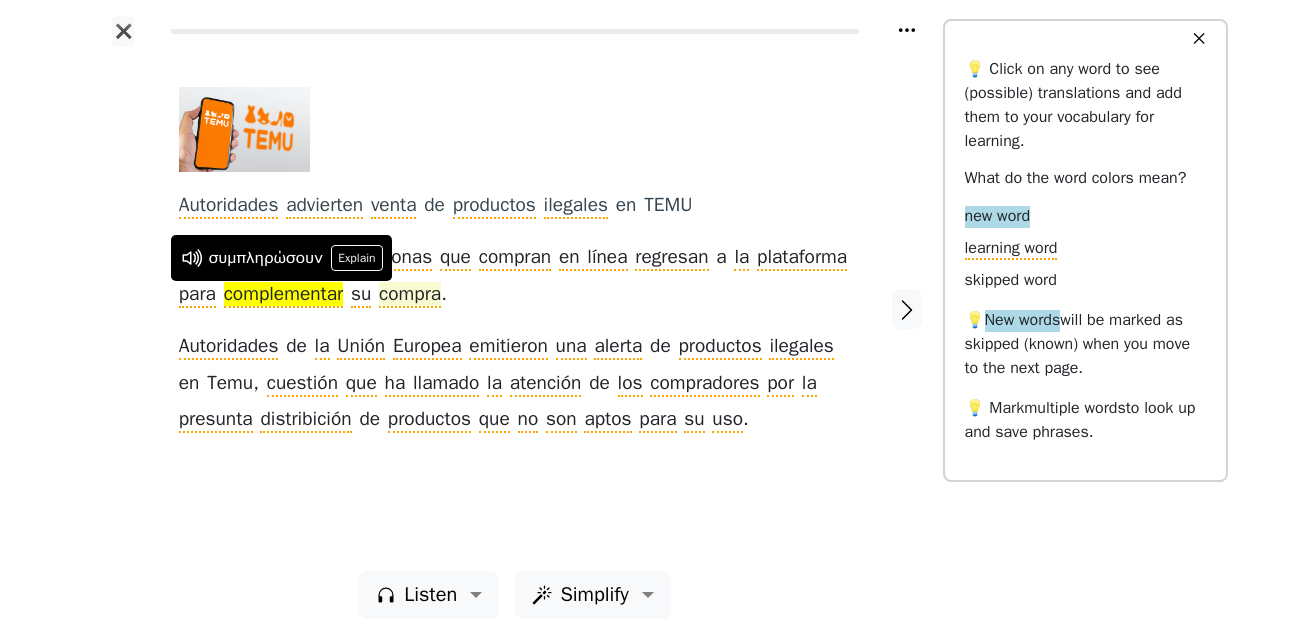 click on "compra" at bounding box center (410, 295) 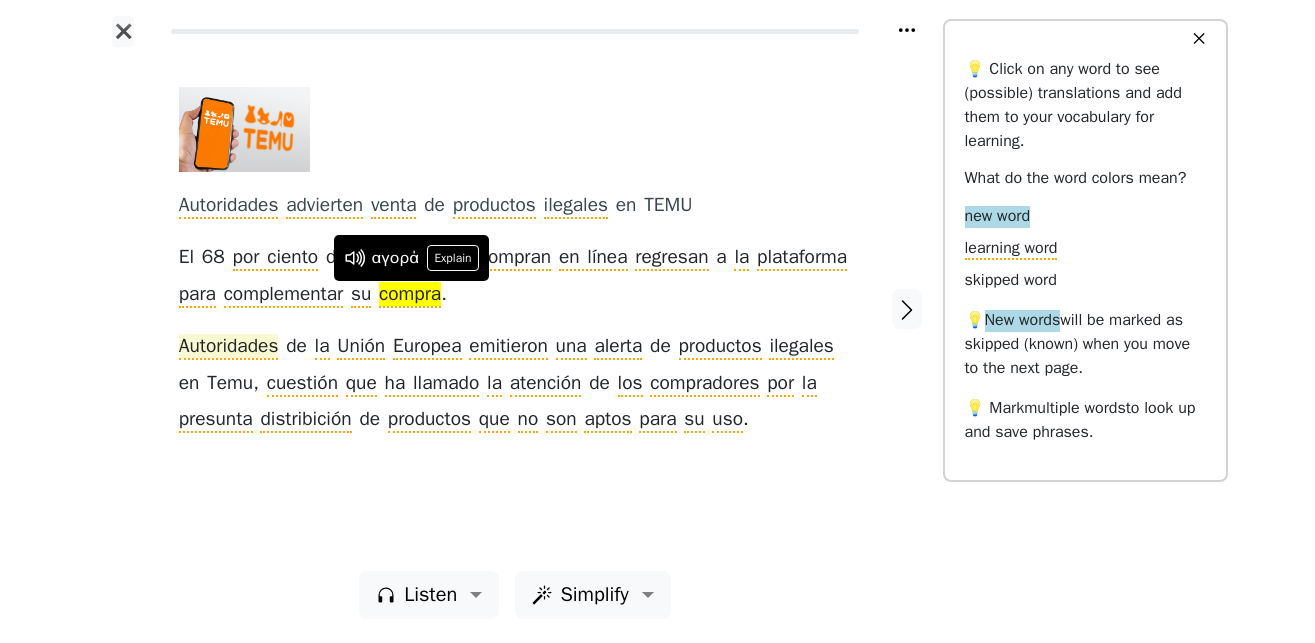 click on "Autoridades" at bounding box center [229, 347] 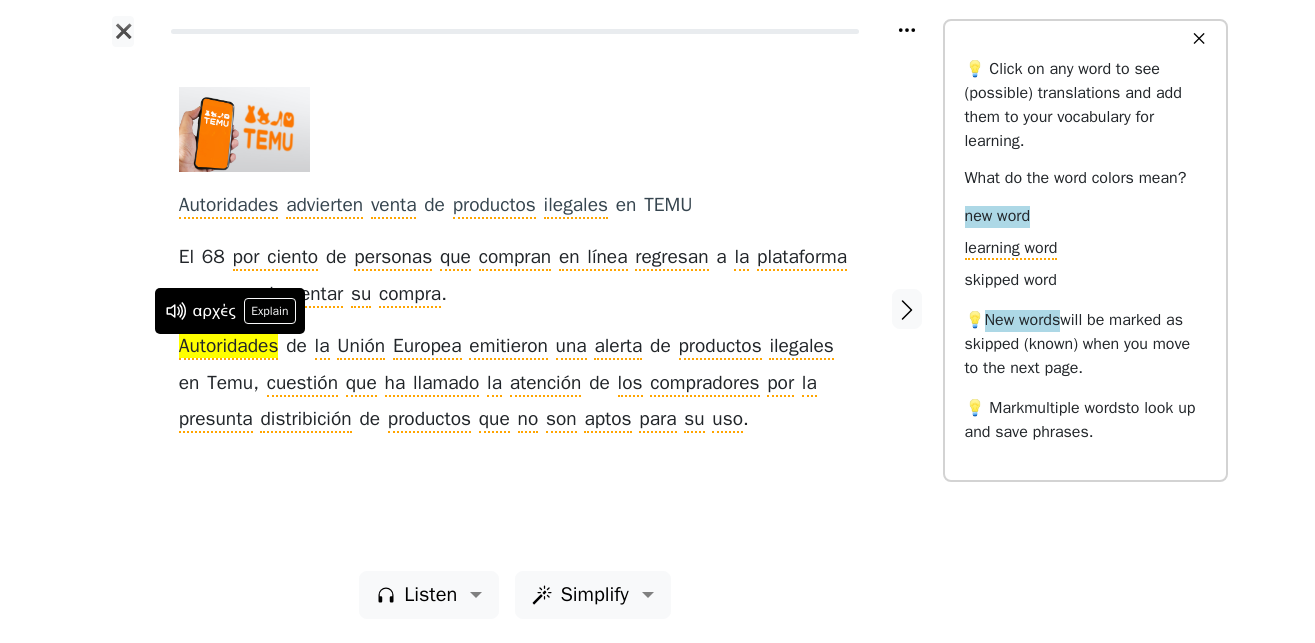 click at bounding box center [123, 309] 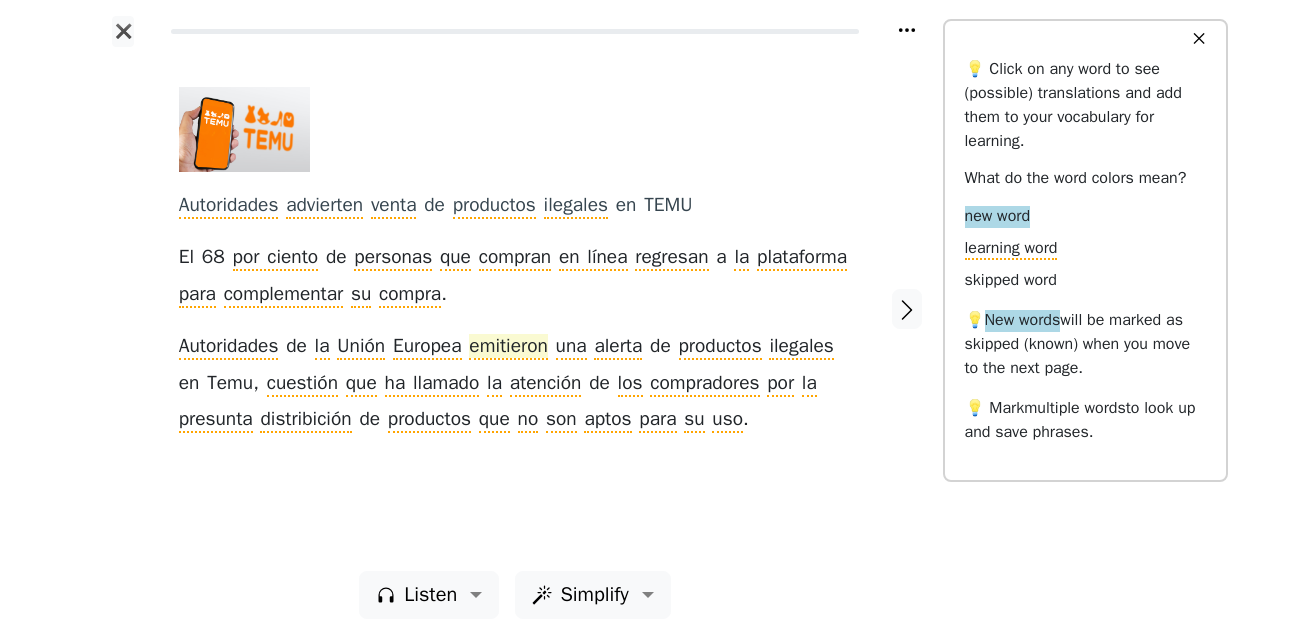 click on "emitieron" at bounding box center (508, 347) 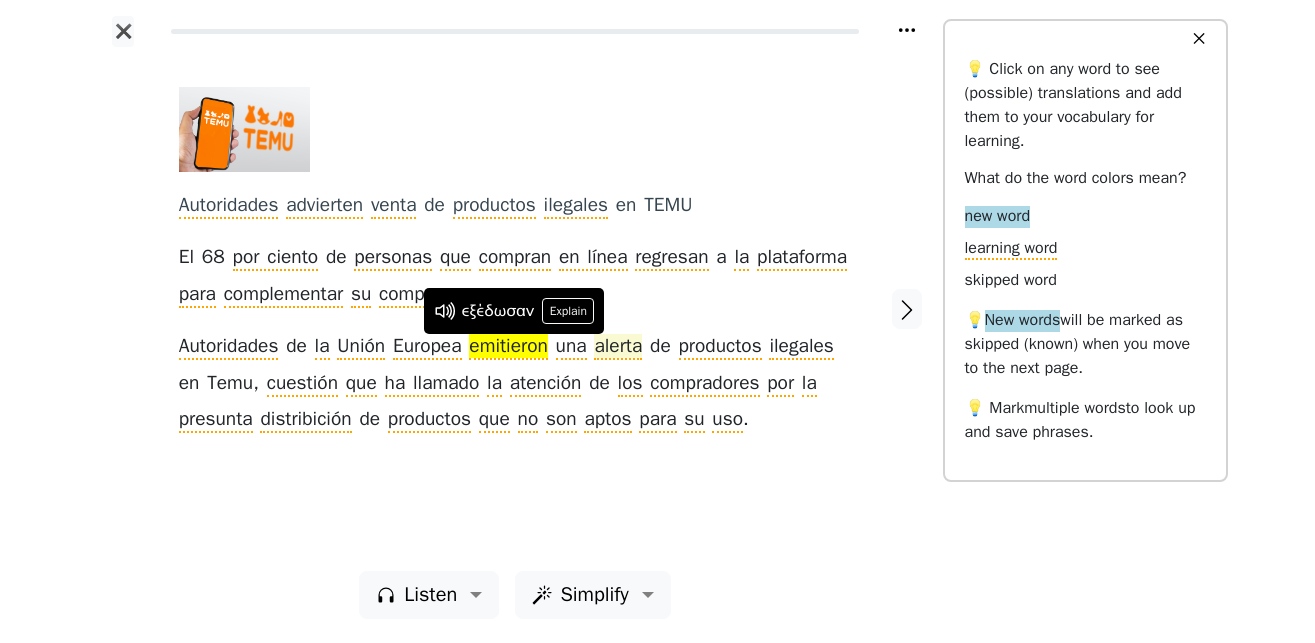 click on "alerta" at bounding box center (618, 347) 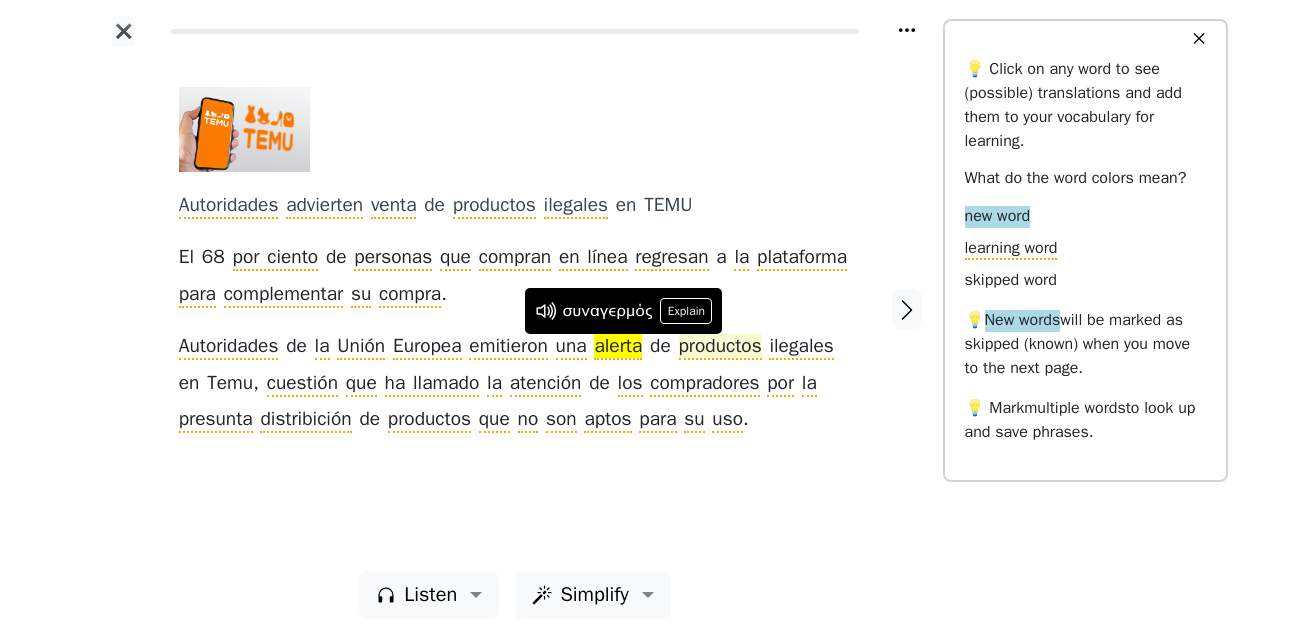 click on "productos" at bounding box center [720, 347] 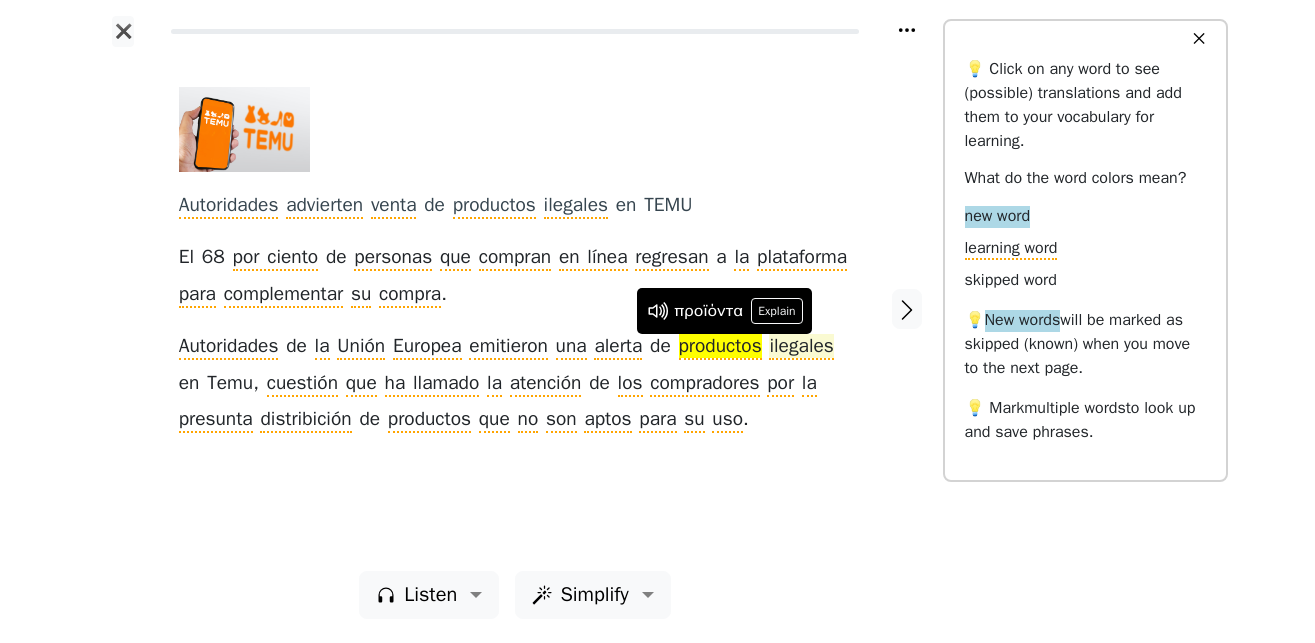 click on "ilegales" at bounding box center (801, 347) 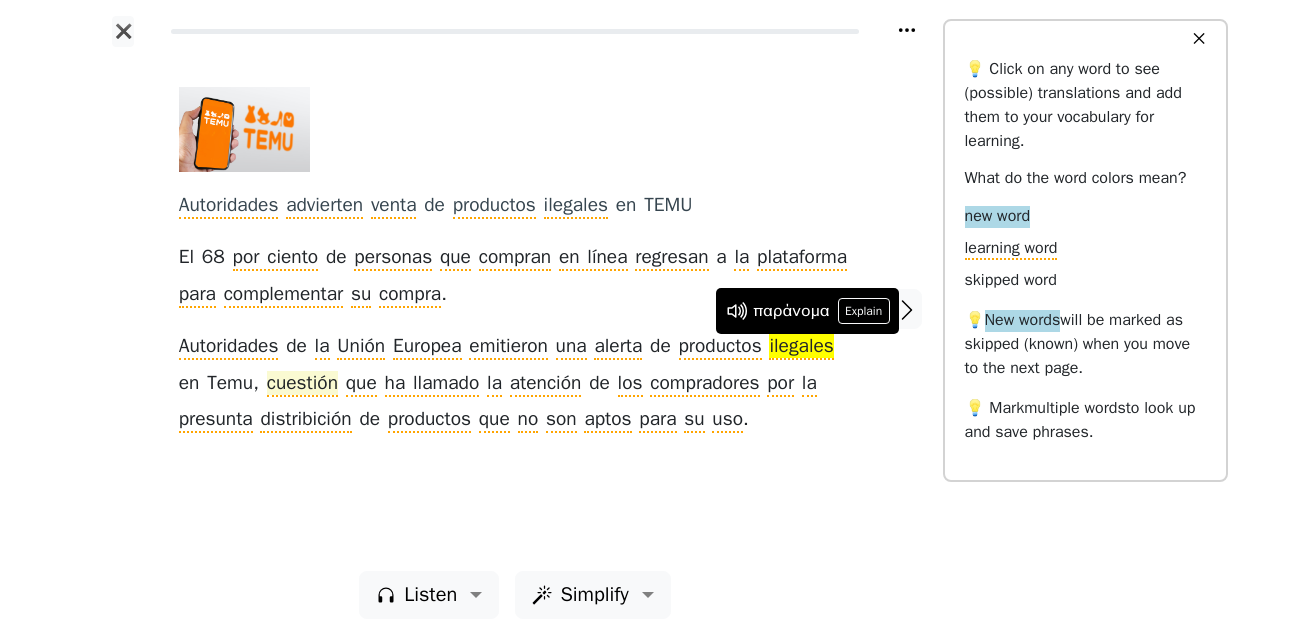 click on "cuestión" at bounding box center [302, 384] 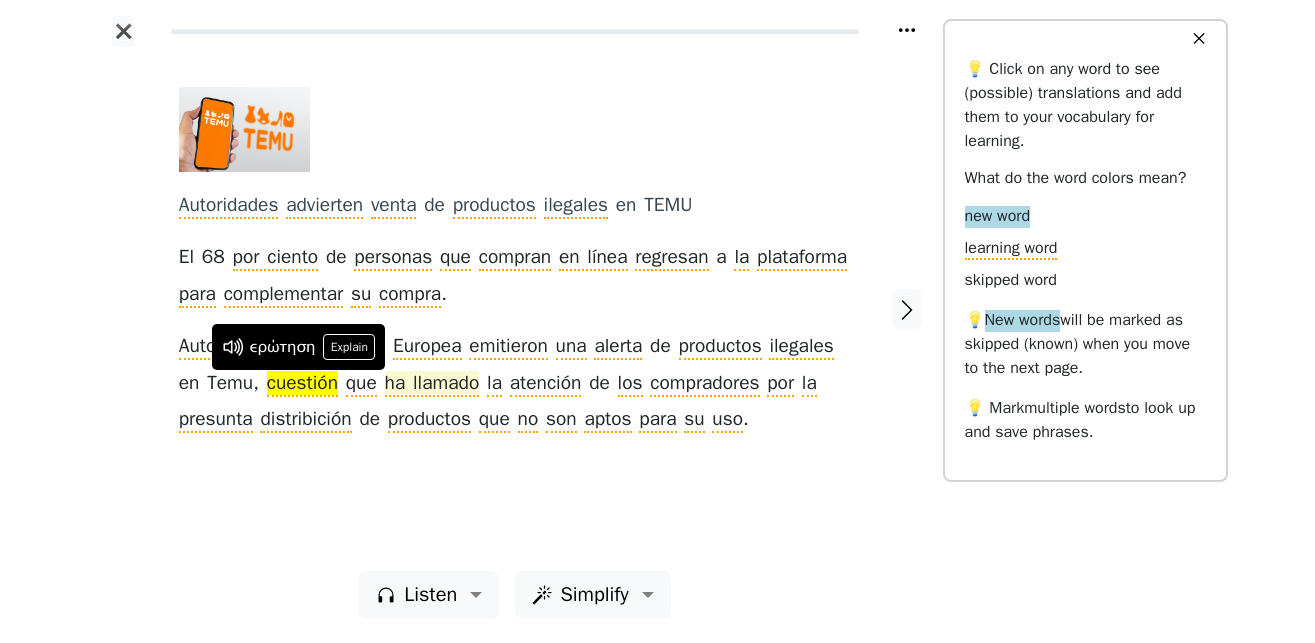 click on "ha llamado" at bounding box center (432, 384) 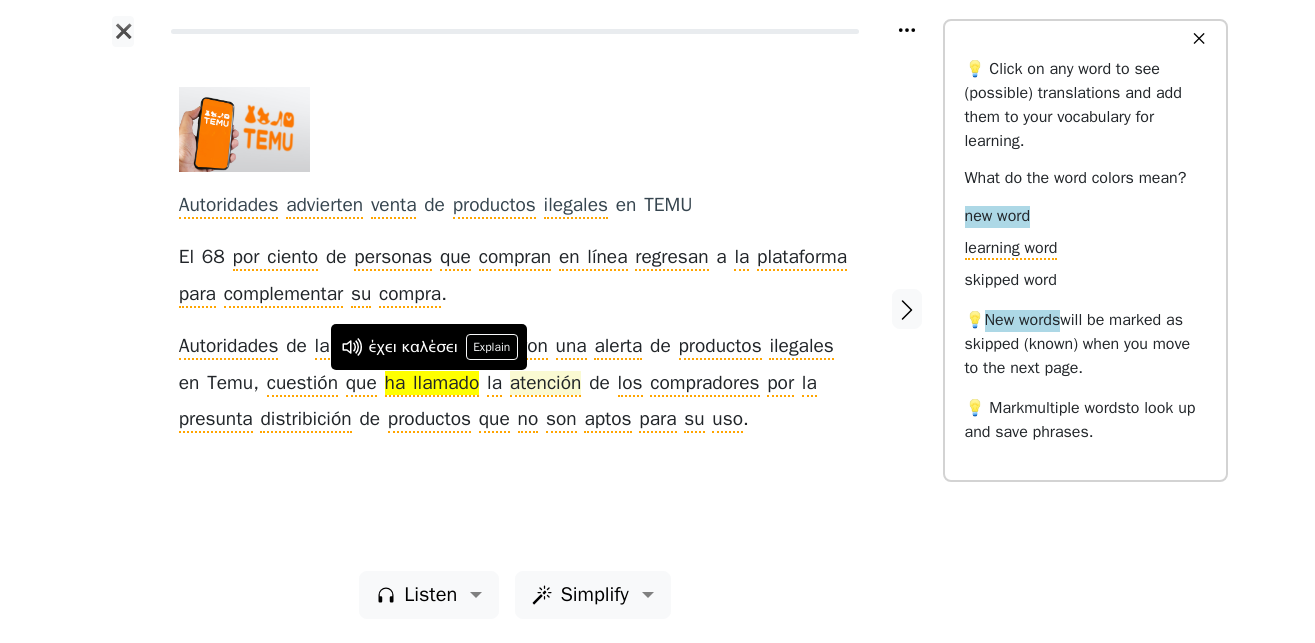 click on "atención" at bounding box center (546, 384) 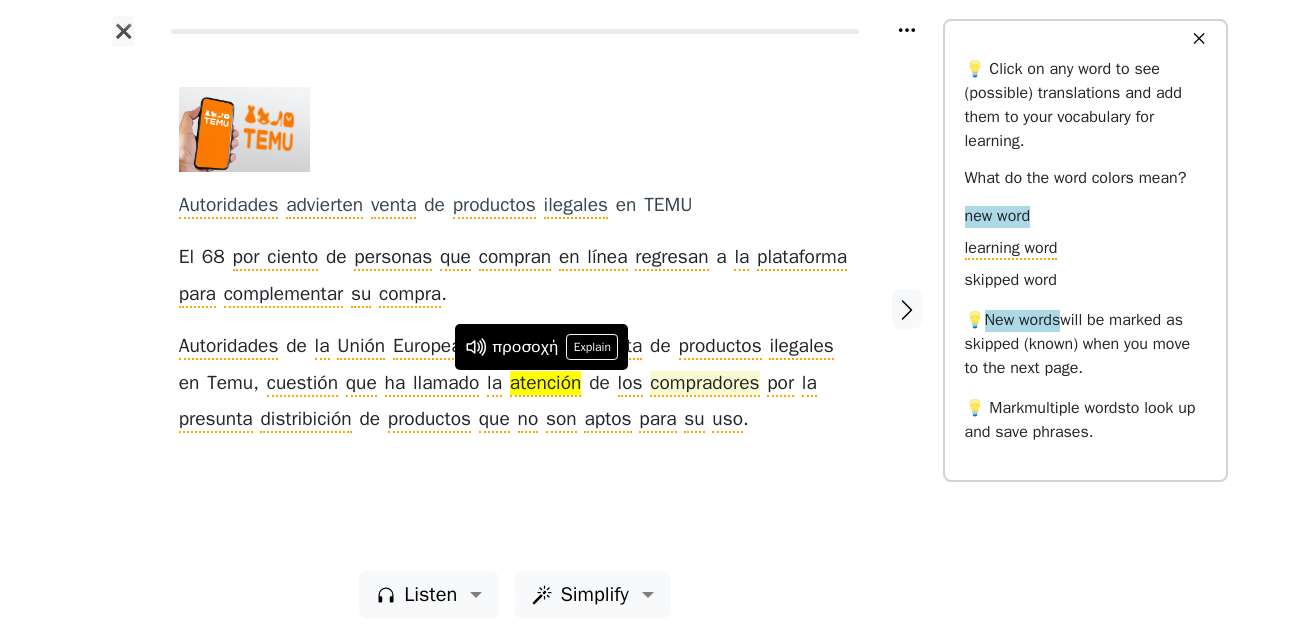 click on "compradores" at bounding box center (704, 384) 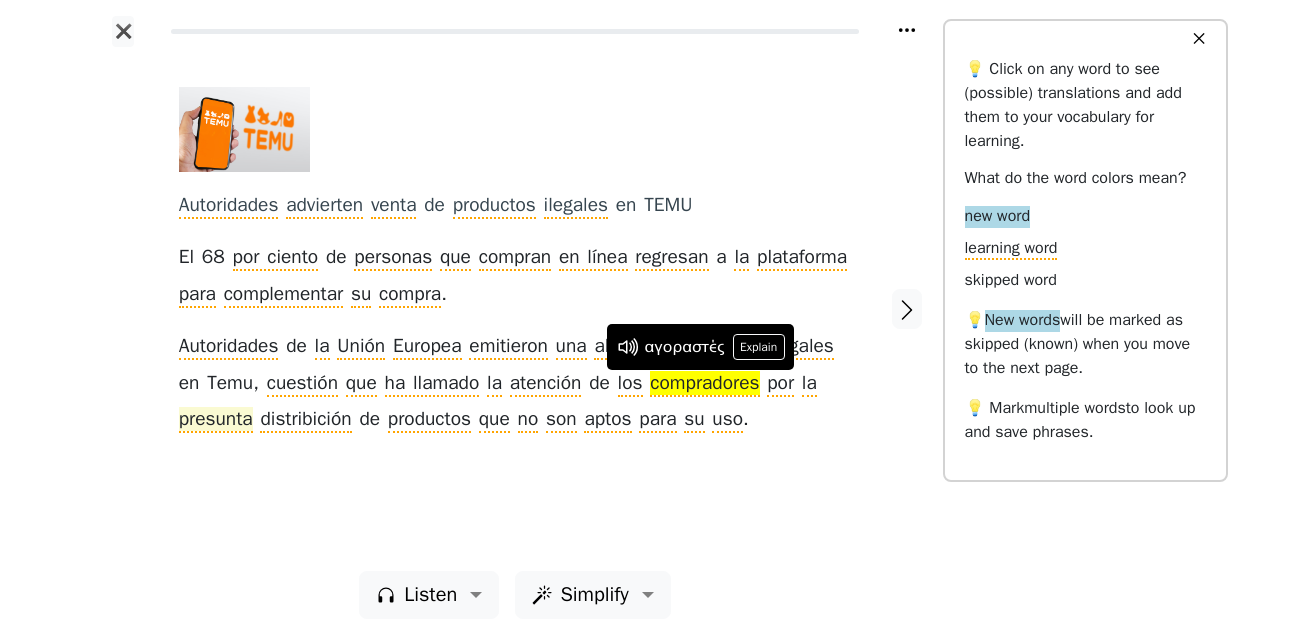 click on "presunta" at bounding box center (216, 420) 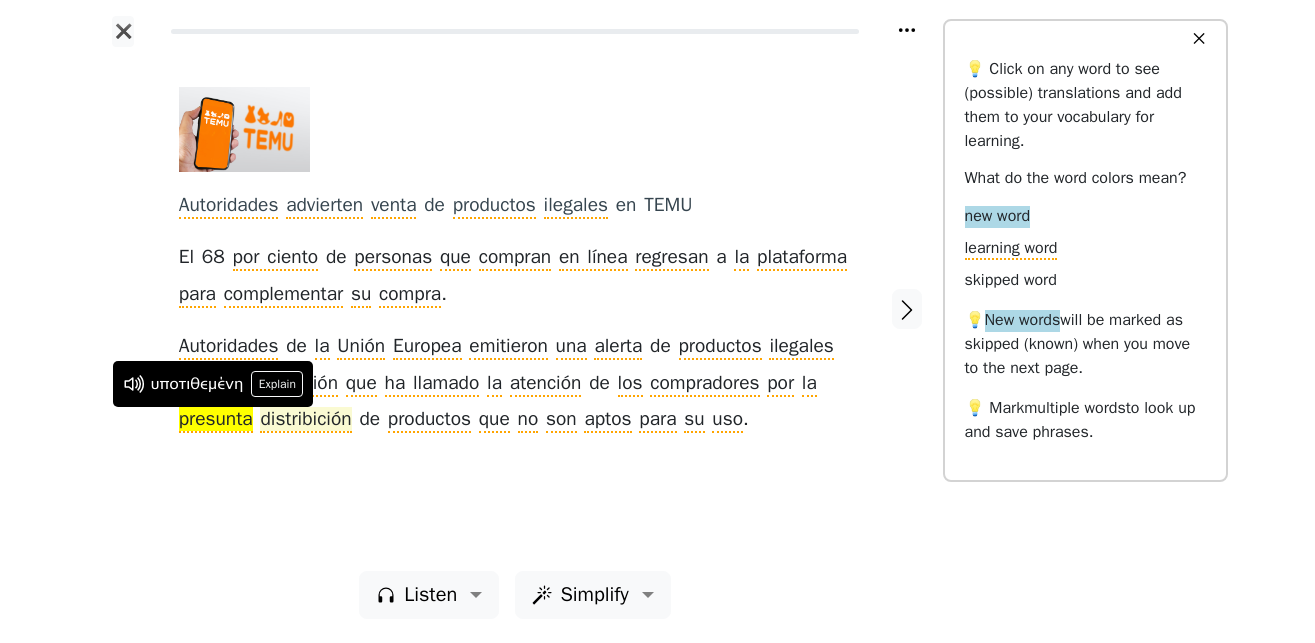 click on "distribición" at bounding box center (305, 420) 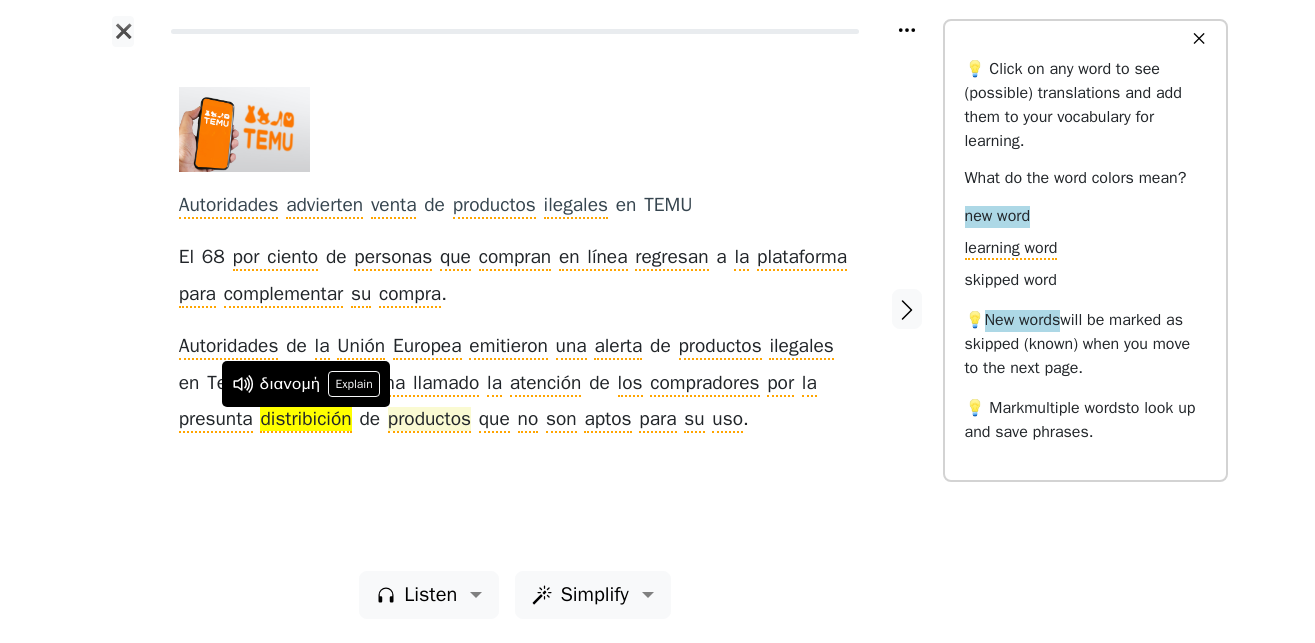 click on "productos" at bounding box center (429, 420) 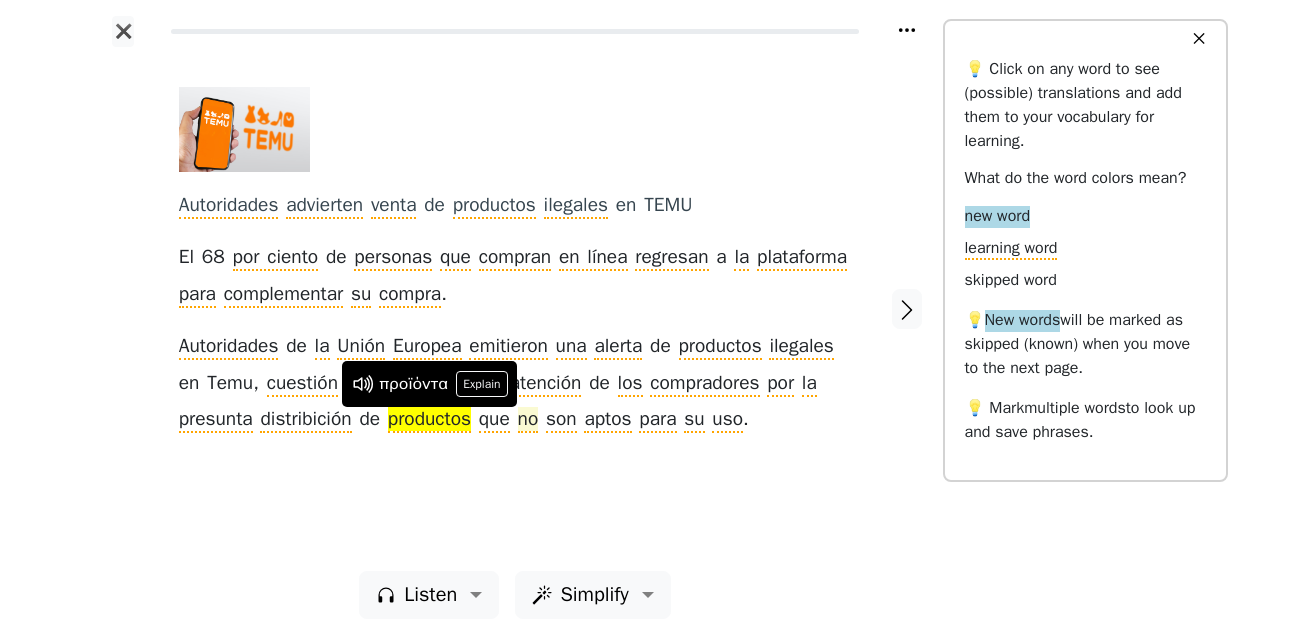 click on "no" at bounding box center [528, 420] 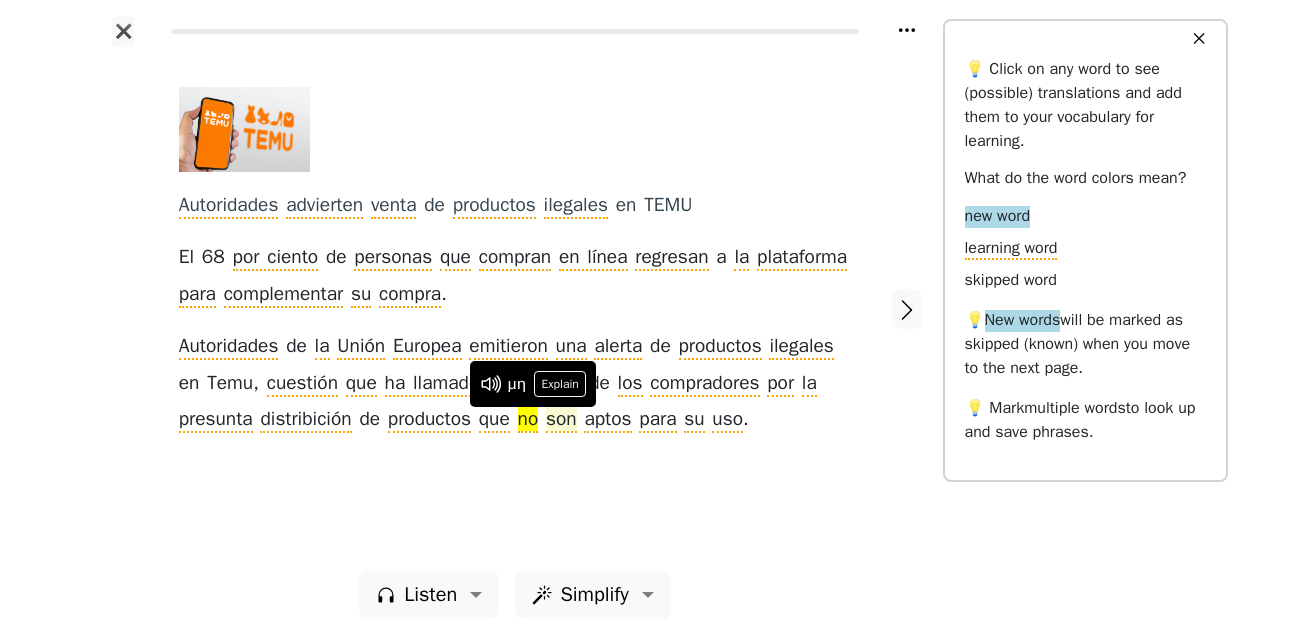 click on "son" at bounding box center [561, 420] 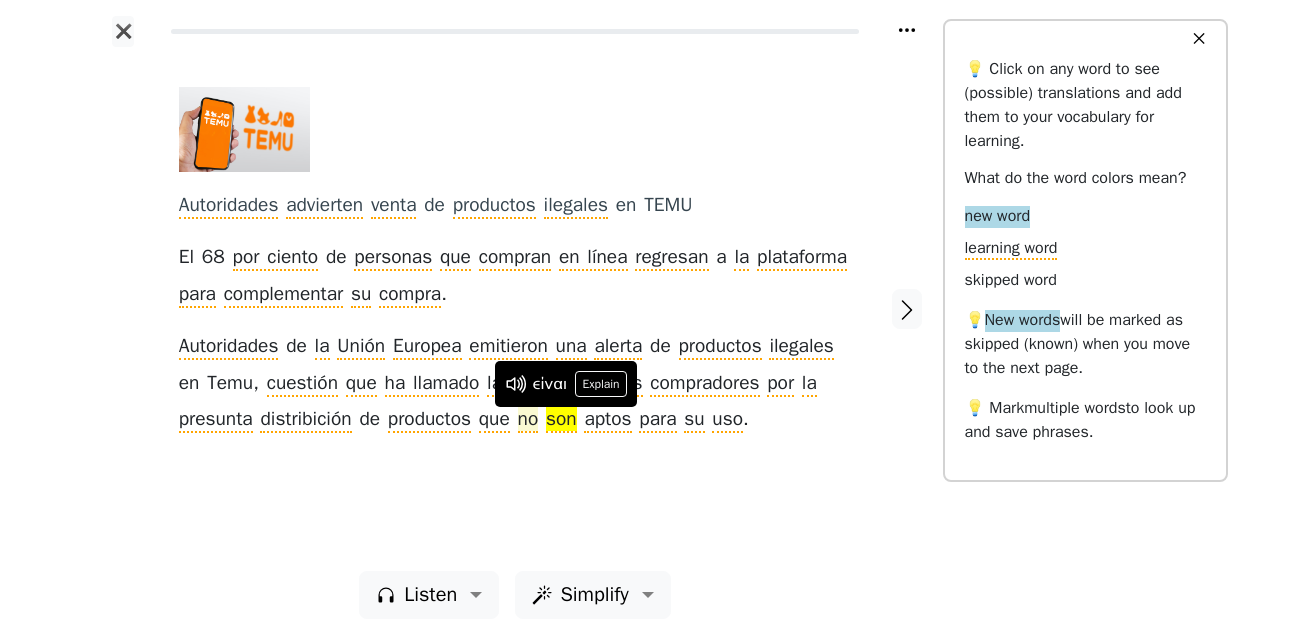 click on "no" at bounding box center [528, 420] 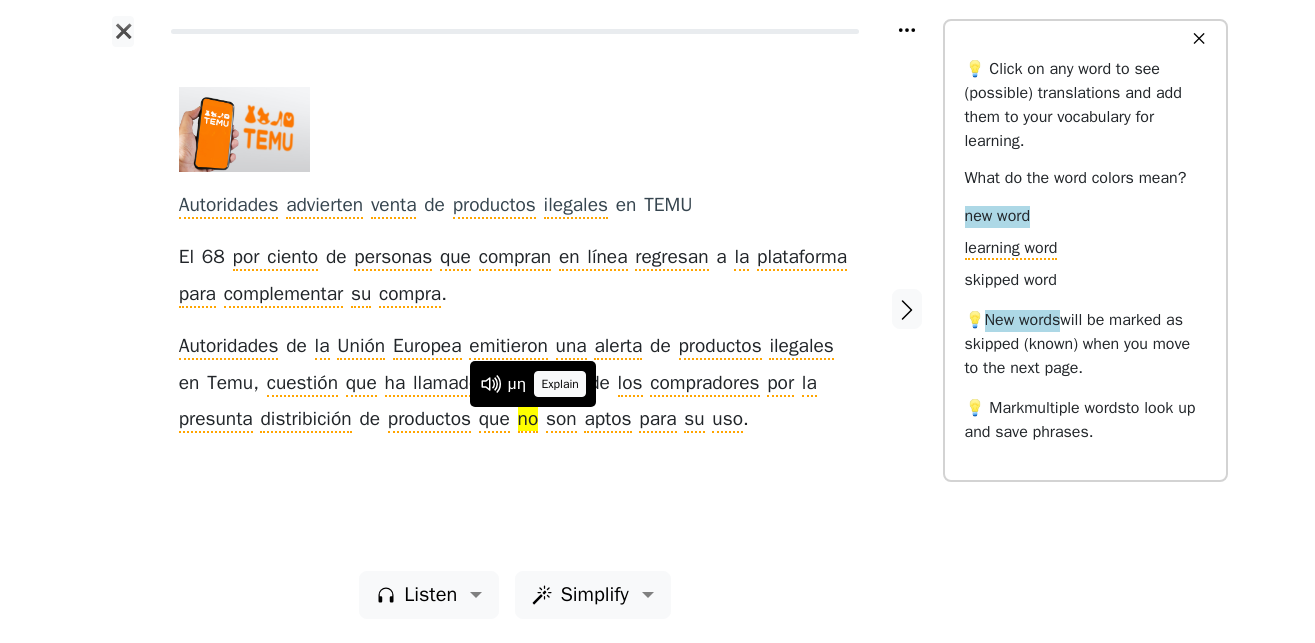click on "Explain" at bounding box center [560, 384] 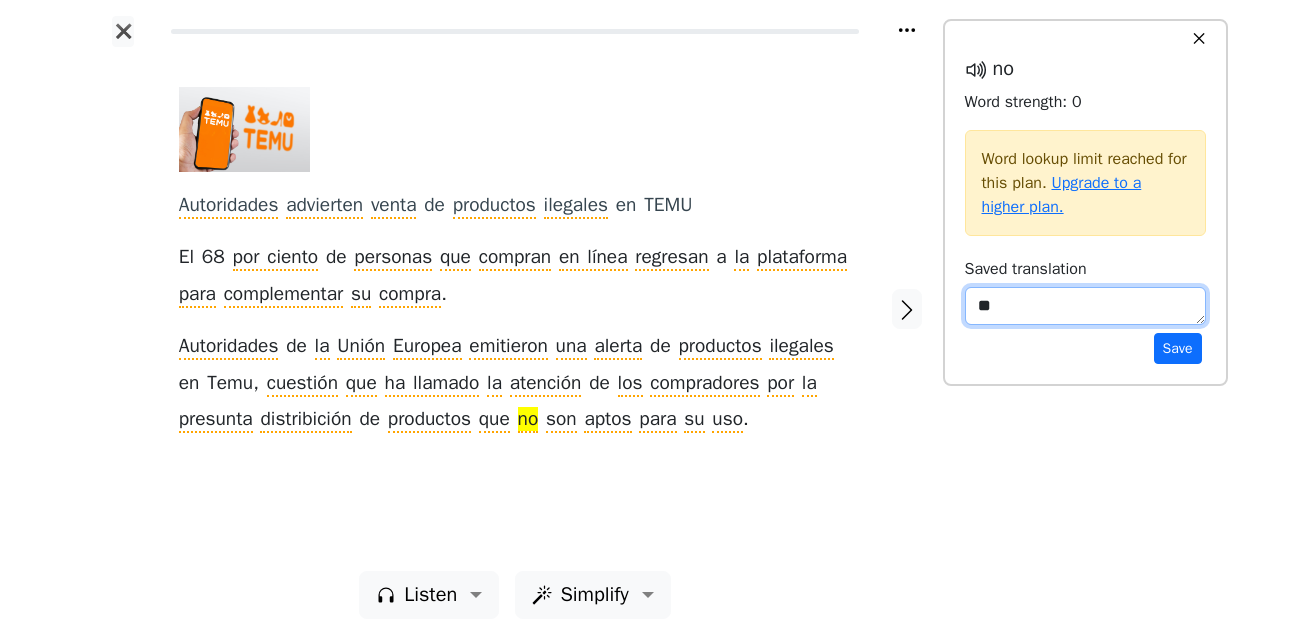 click on "**" at bounding box center [1085, 306] 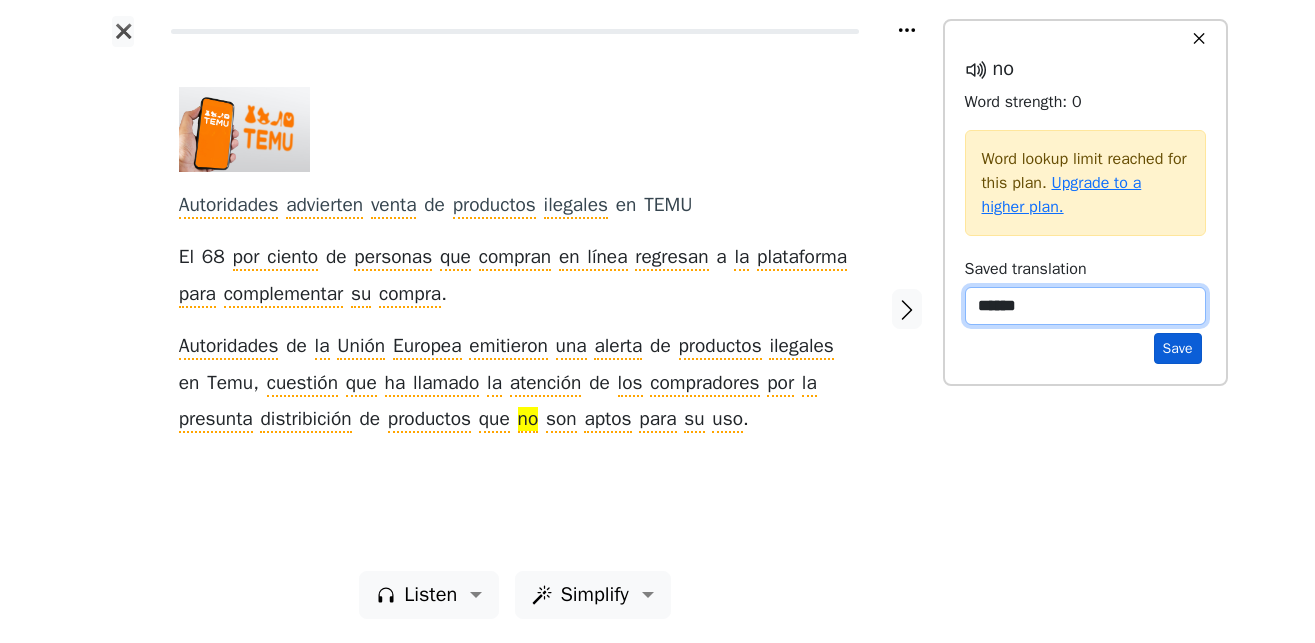 type on "******" 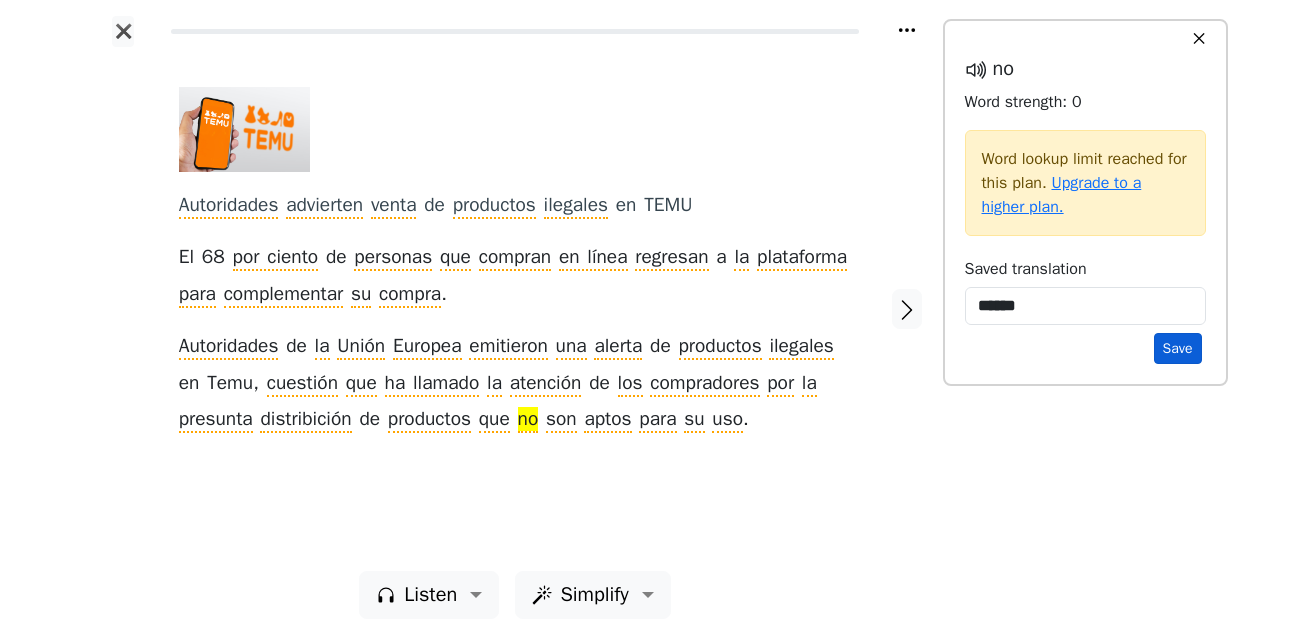 click on "Save" at bounding box center [1178, 348] 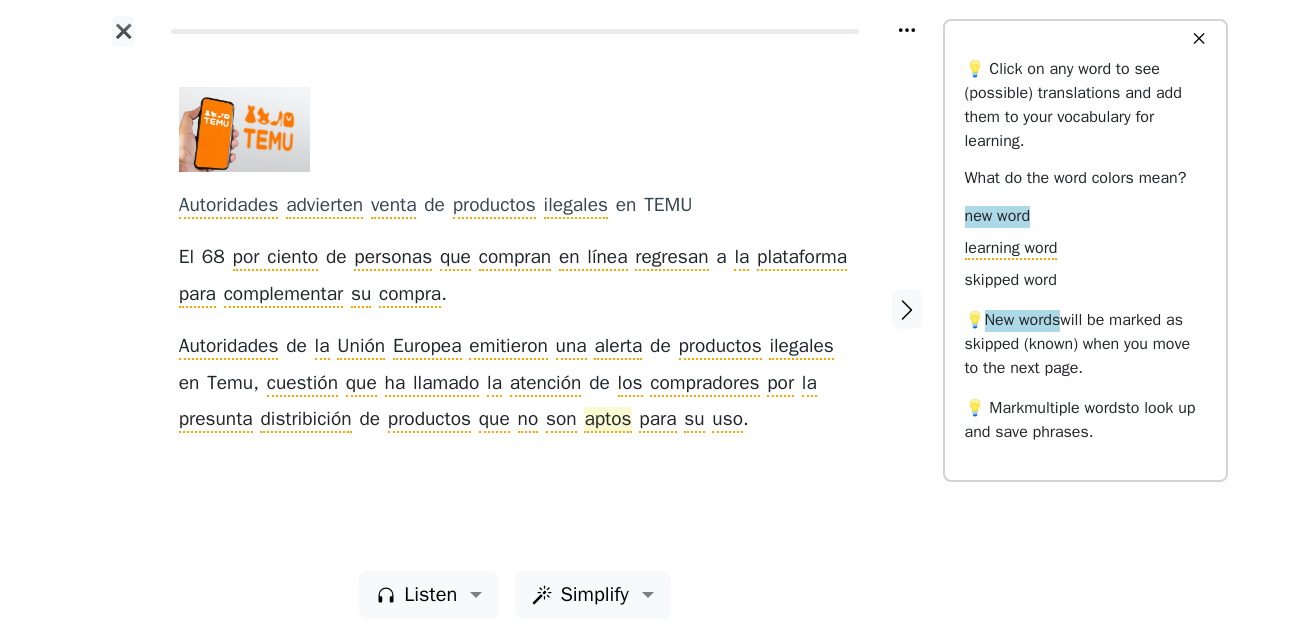 click on "aptos" at bounding box center (607, 420) 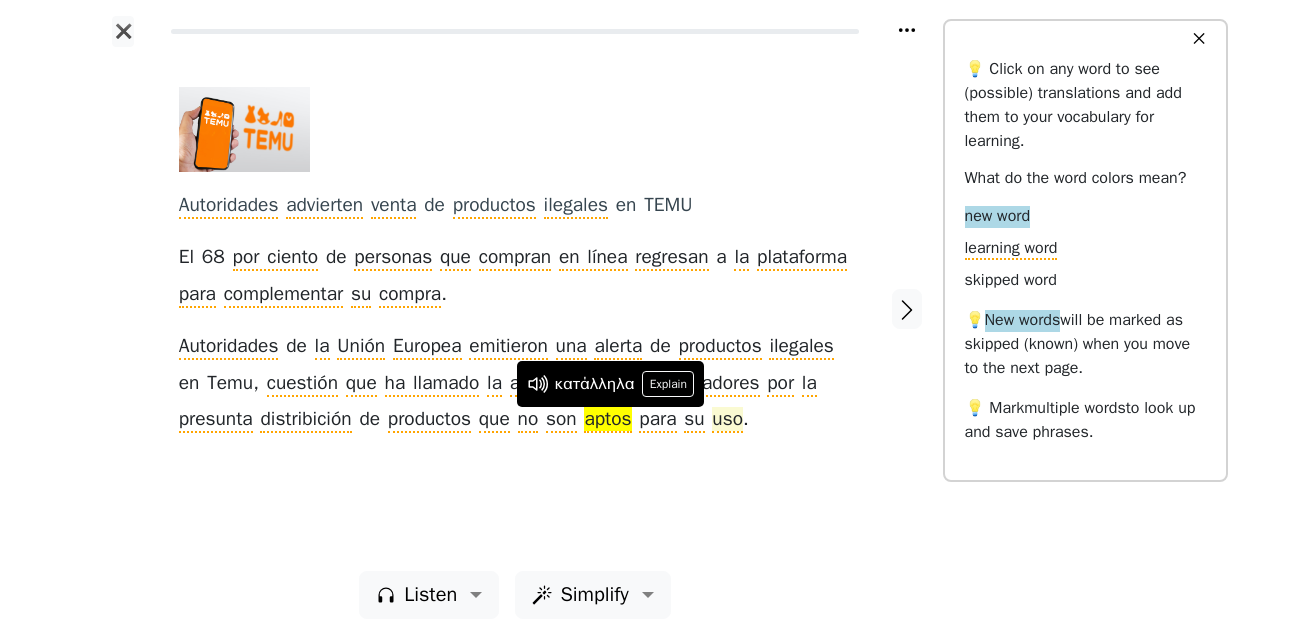 click on "uso" at bounding box center [727, 420] 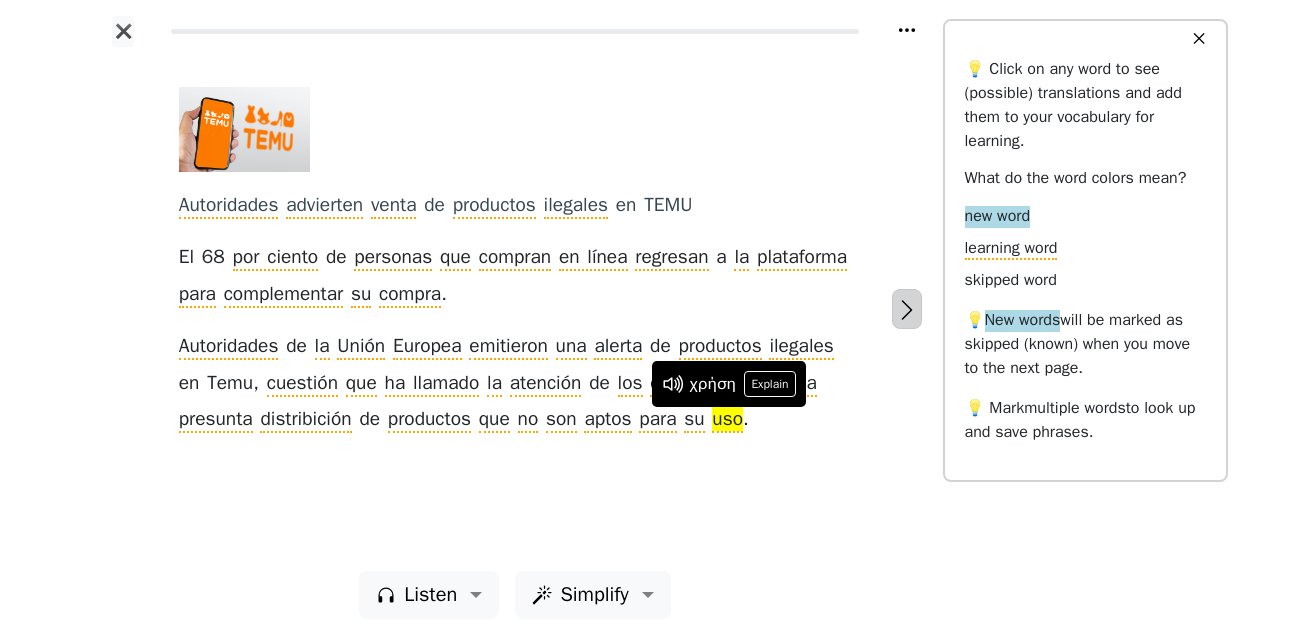click 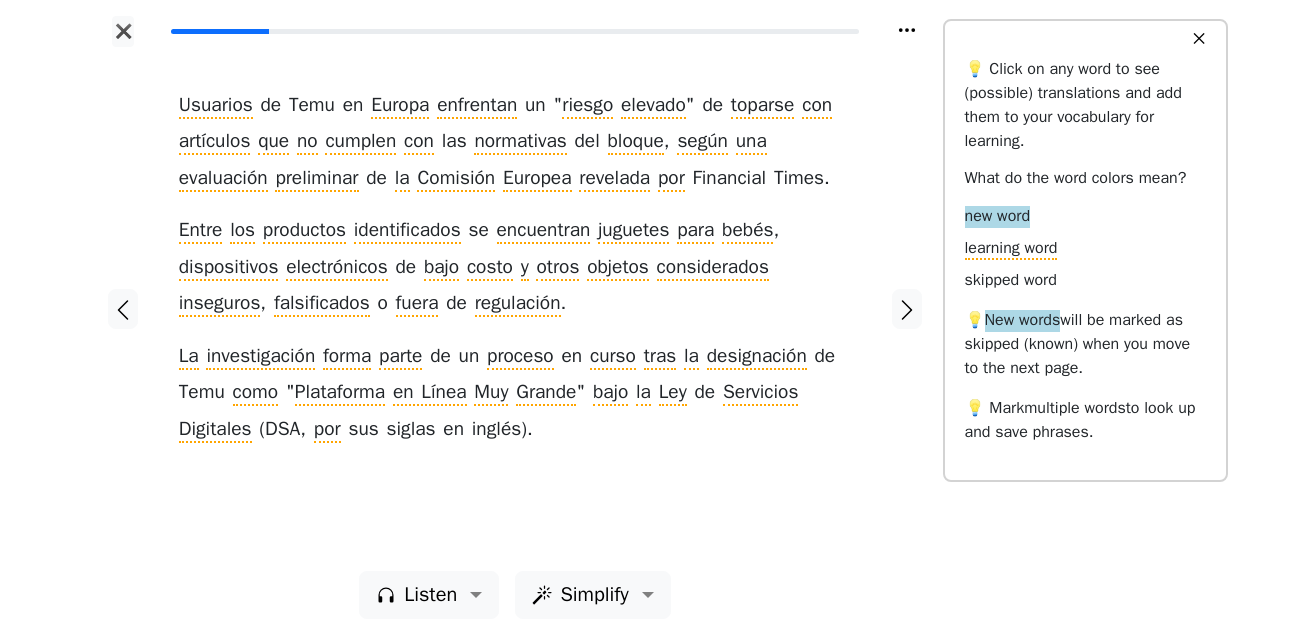click at bounding box center (123, 309) 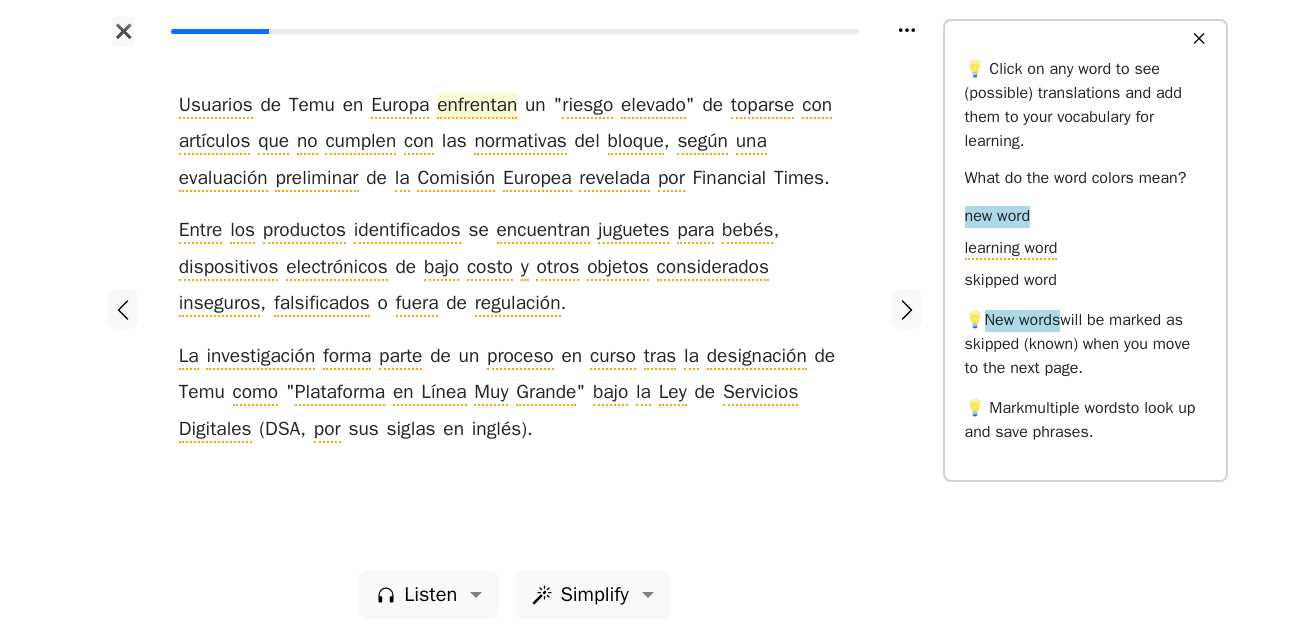 click on "enfrentan" at bounding box center [477, 106] 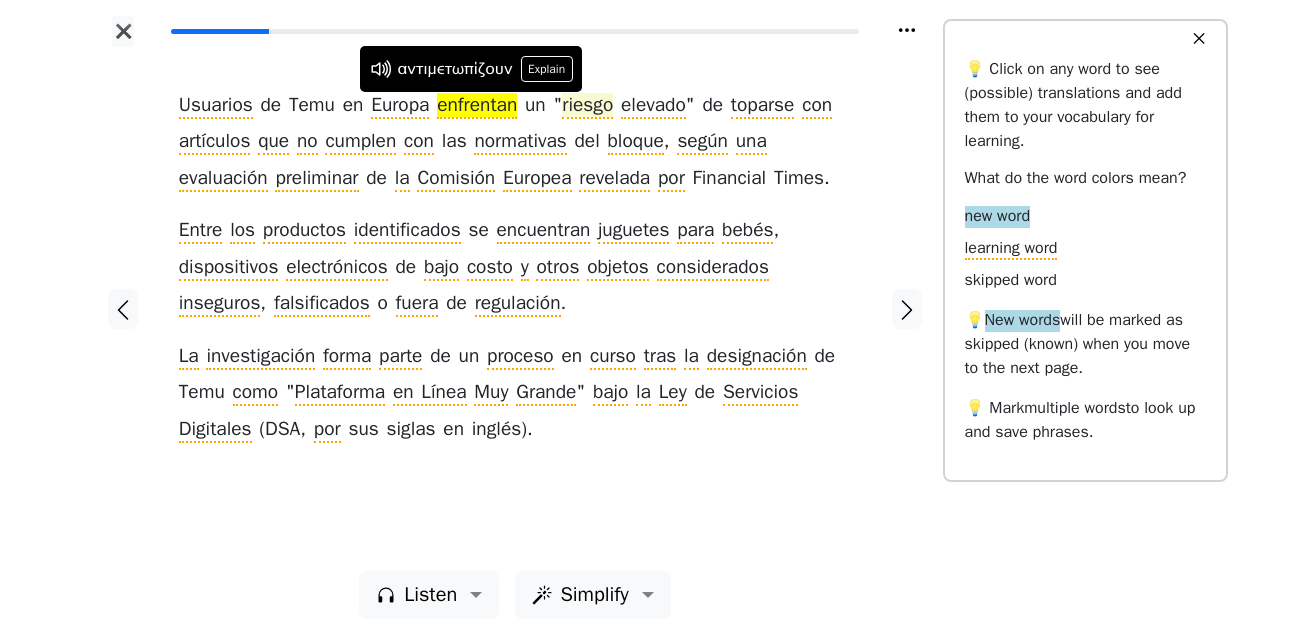 click on "riesgo" at bounding box center [587, 106] 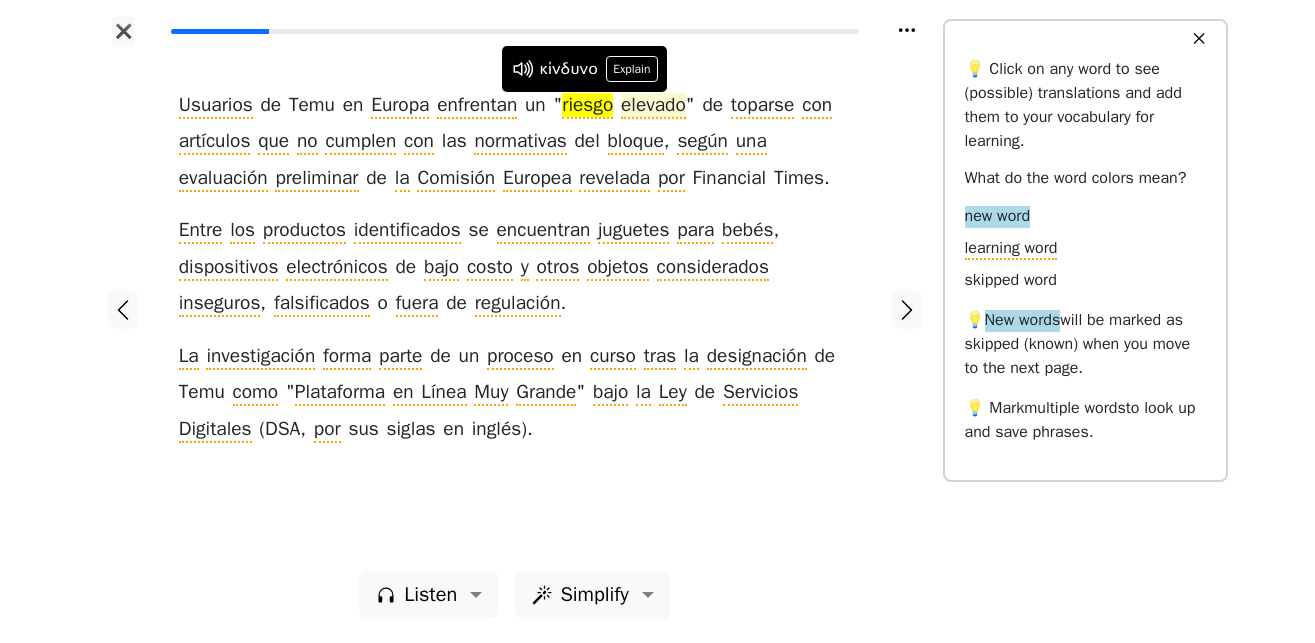 click on "elevado" at bounding box center [653, 106] 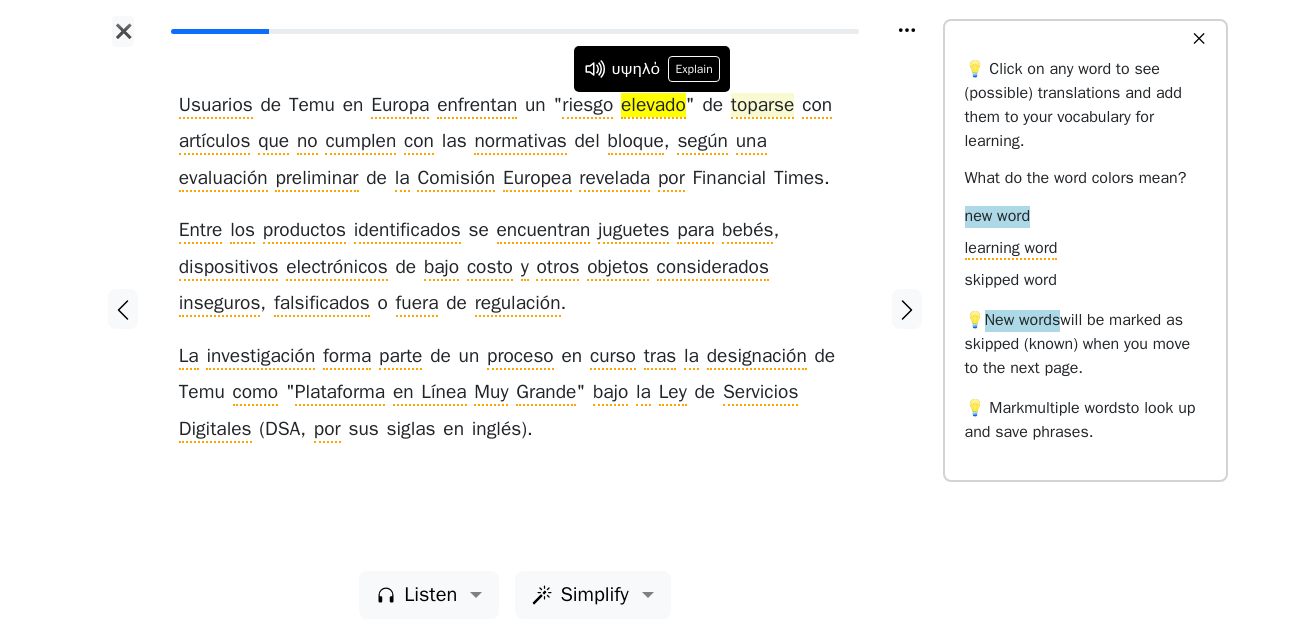 click on "toparse" at bounding box center [763, 106] 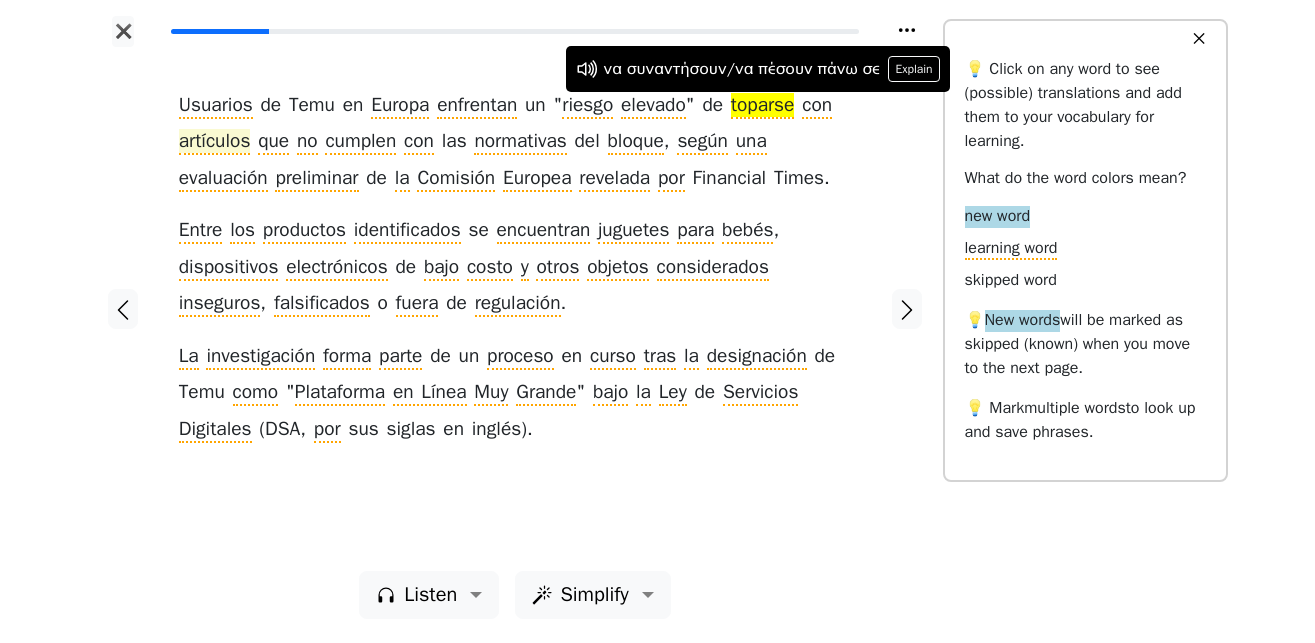 click on "artículos" at bounding box center (215, 142) 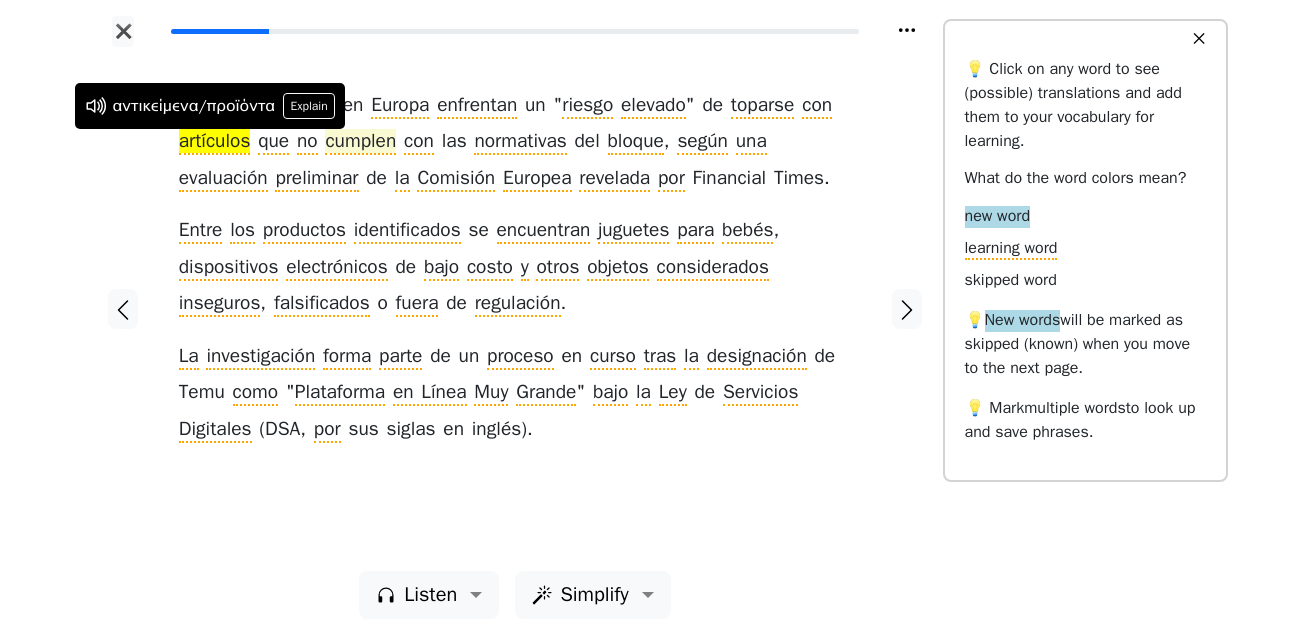click on "cumplen" at bounding box center [360, 142] 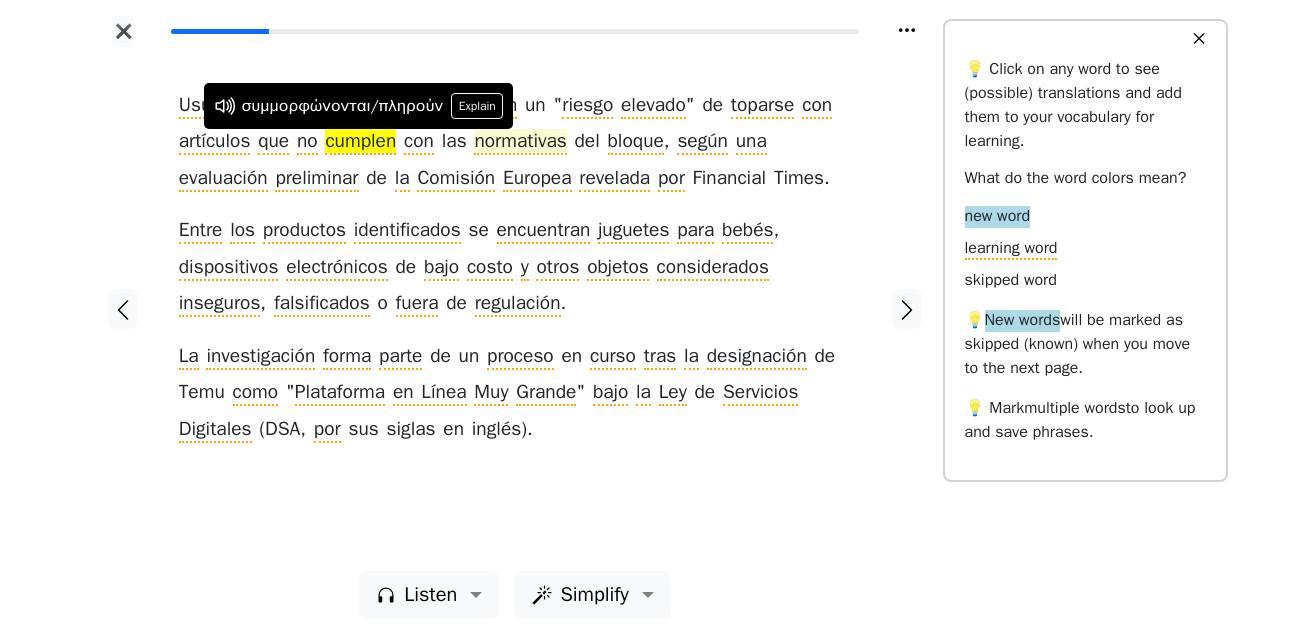 click on "normativas" at bounding box center [520, 142] 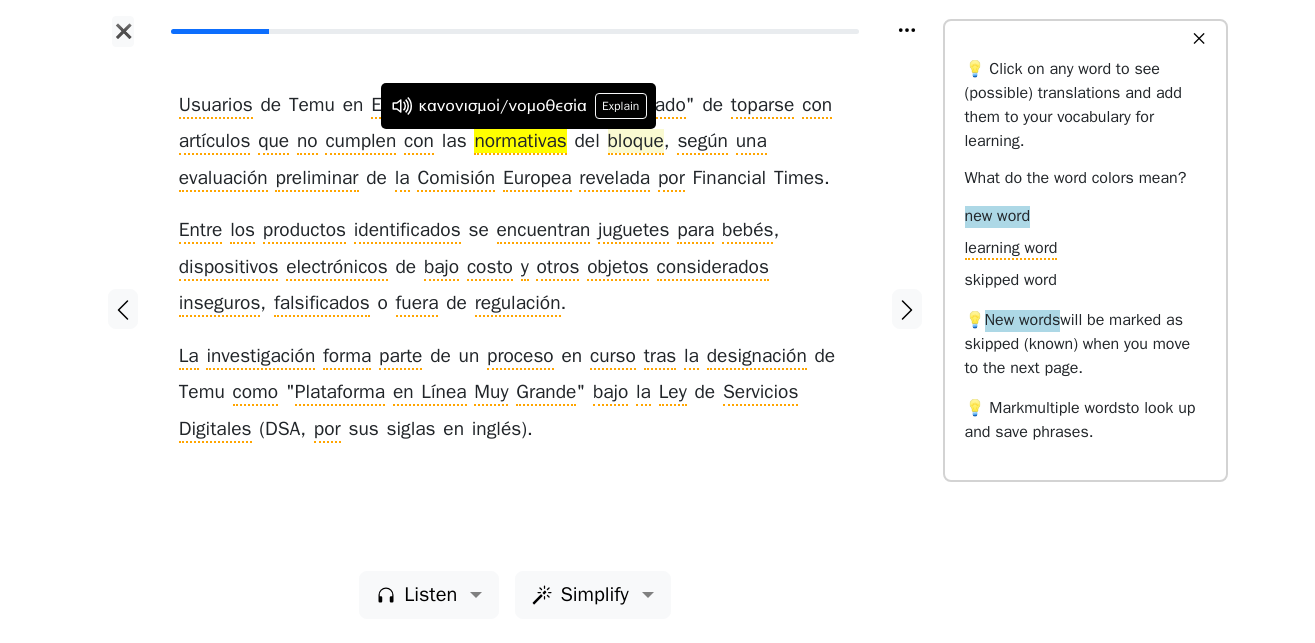click on "bloque" at bounding box center [636, 142] 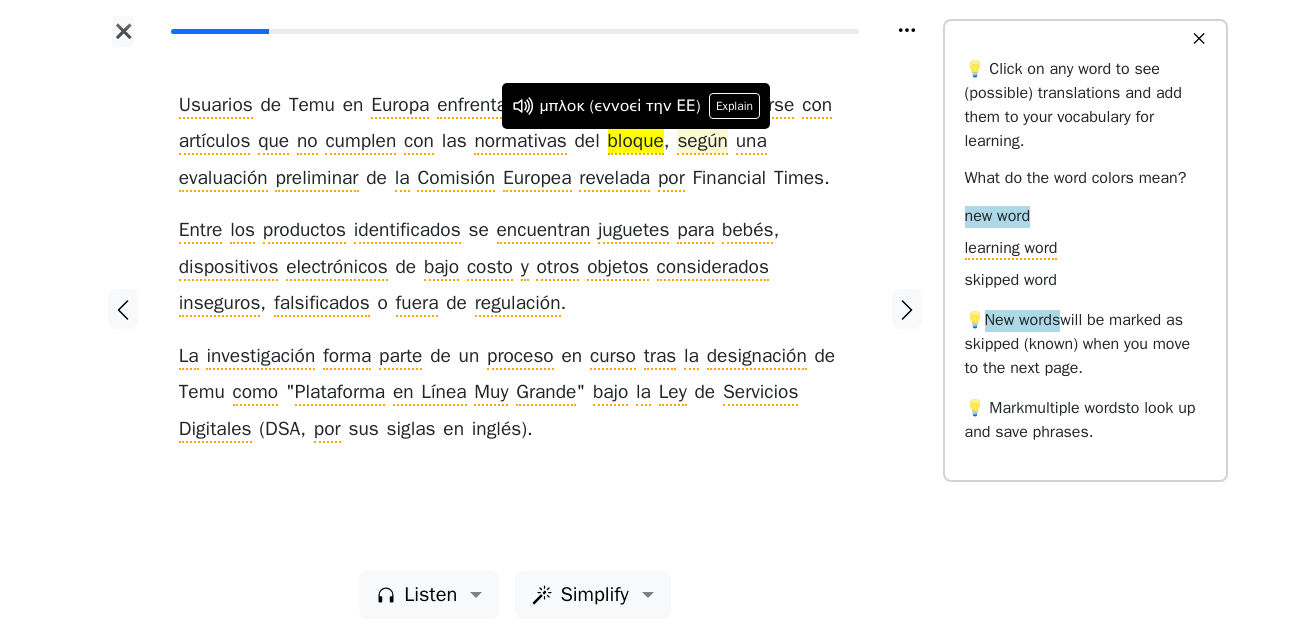 click on "según" at bounding box center (702, 142) 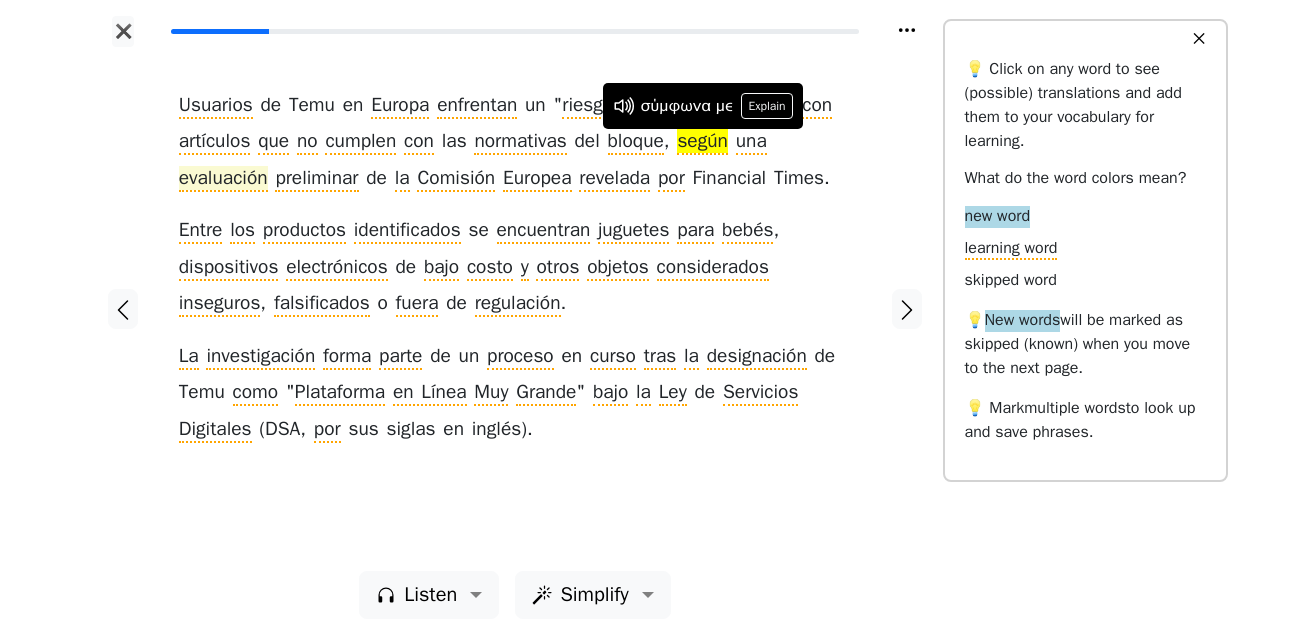 click on "evaluación" at bounding box center [223, 179] 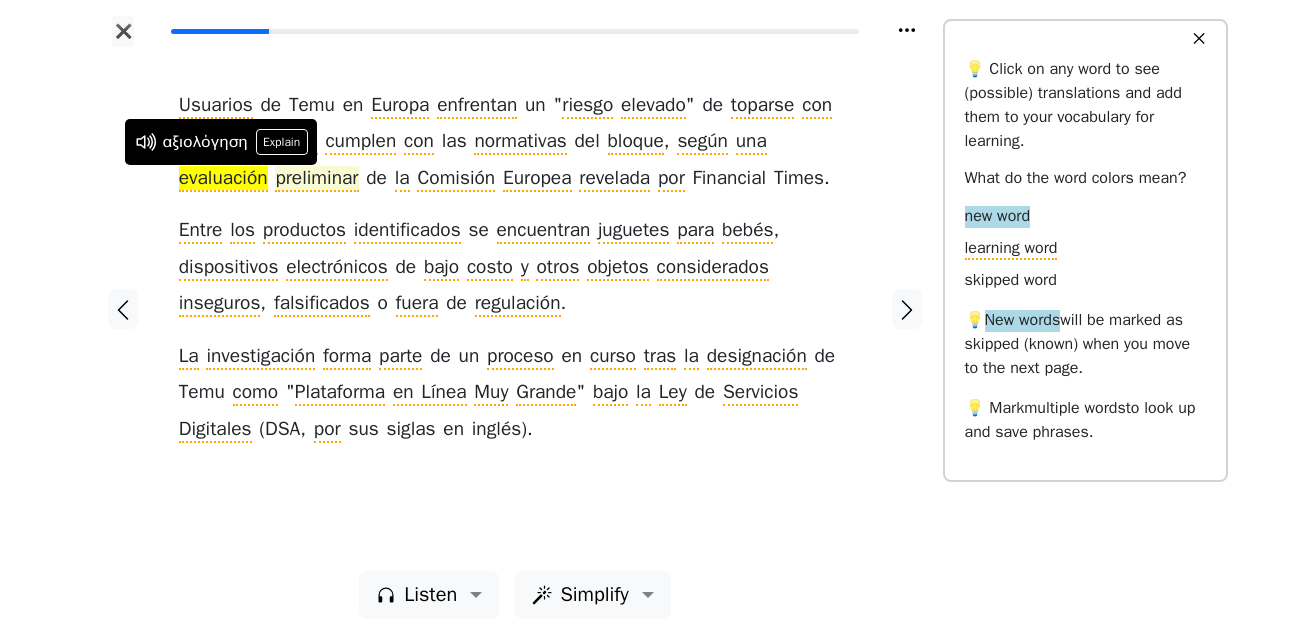 click on "preliminar" at bounding box center [316, 179] 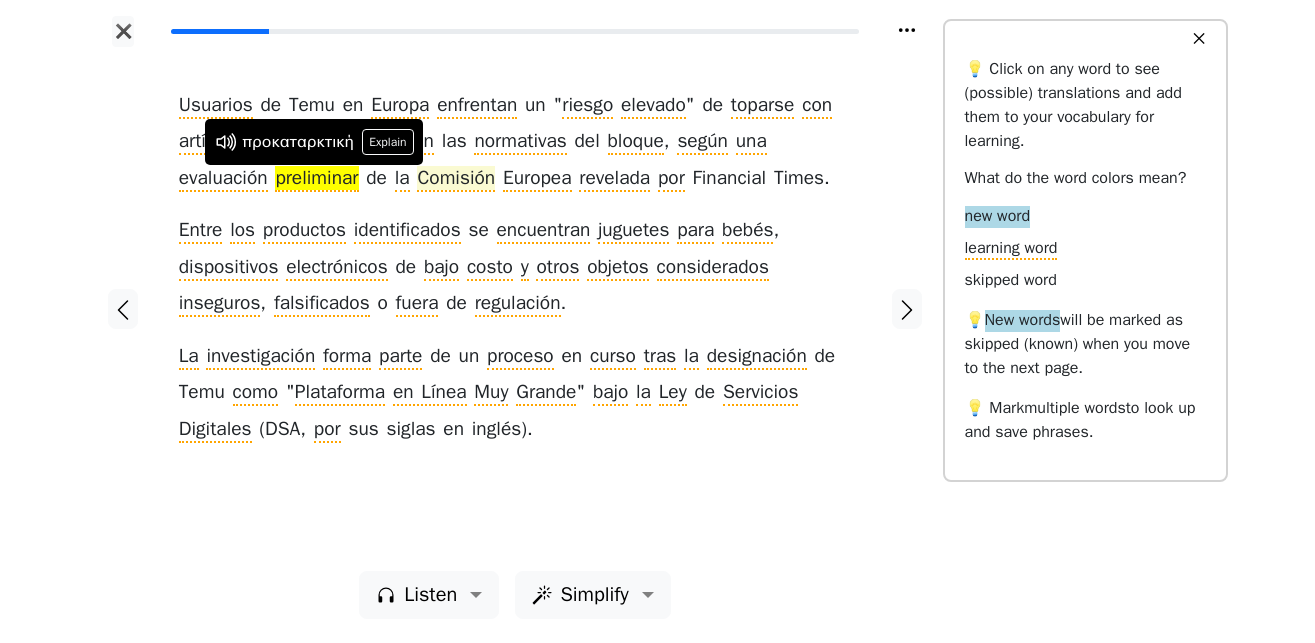 click on "Comisión" at bounding box center (456, 179) 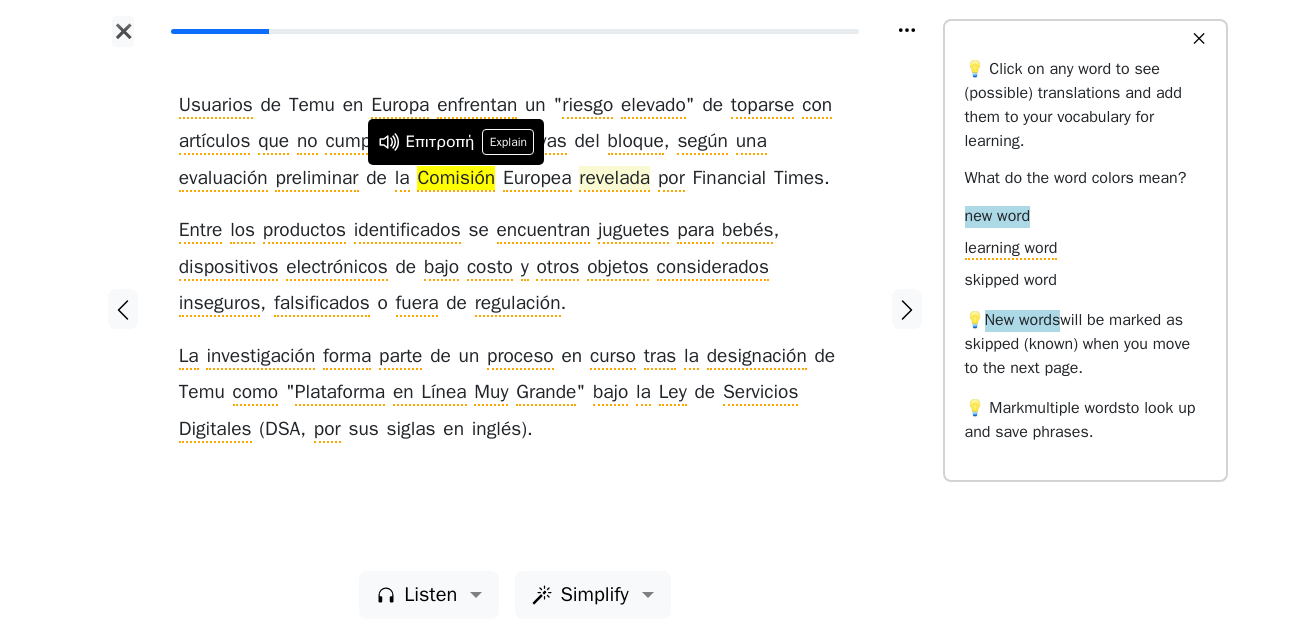 click on "revelada" at bounding box center [614, 179] 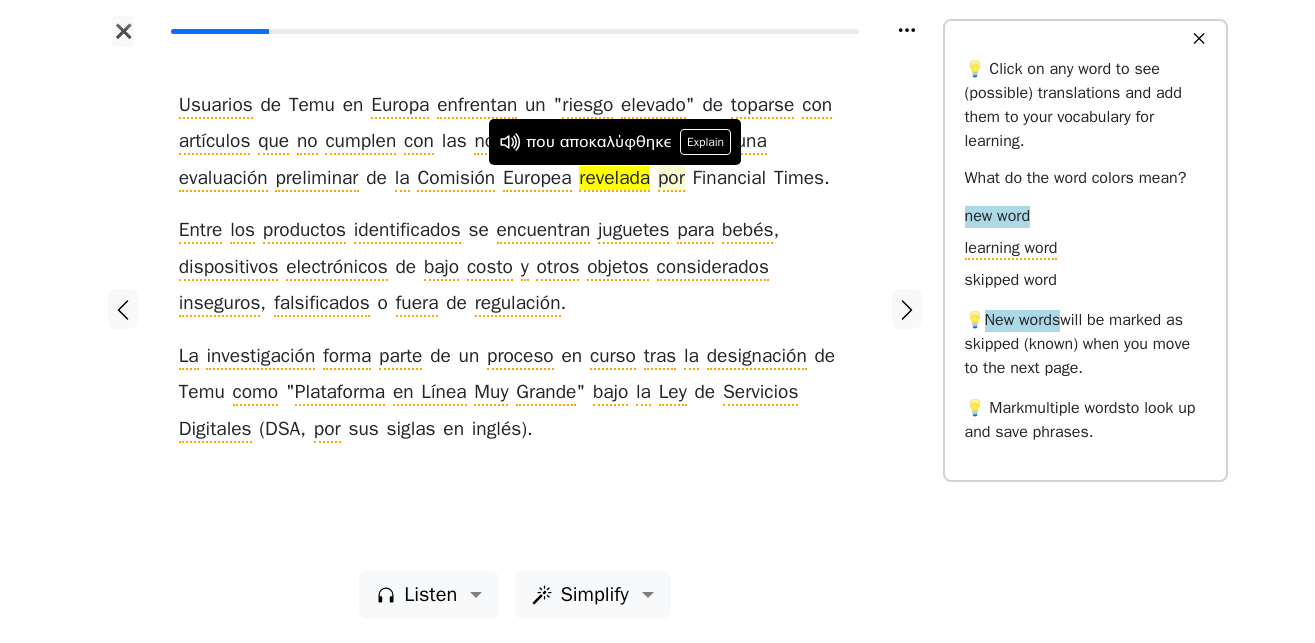 click on "por" at bounding box center [671, 179] 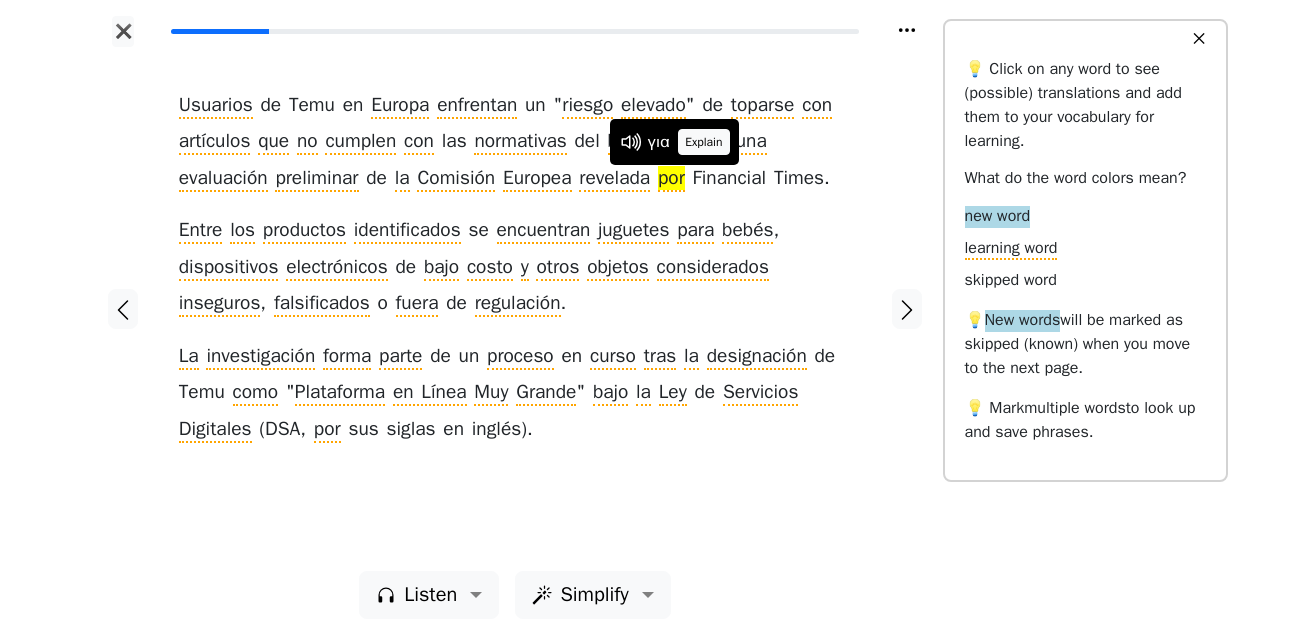 click on "Explain" at bounding box center (704, 142) 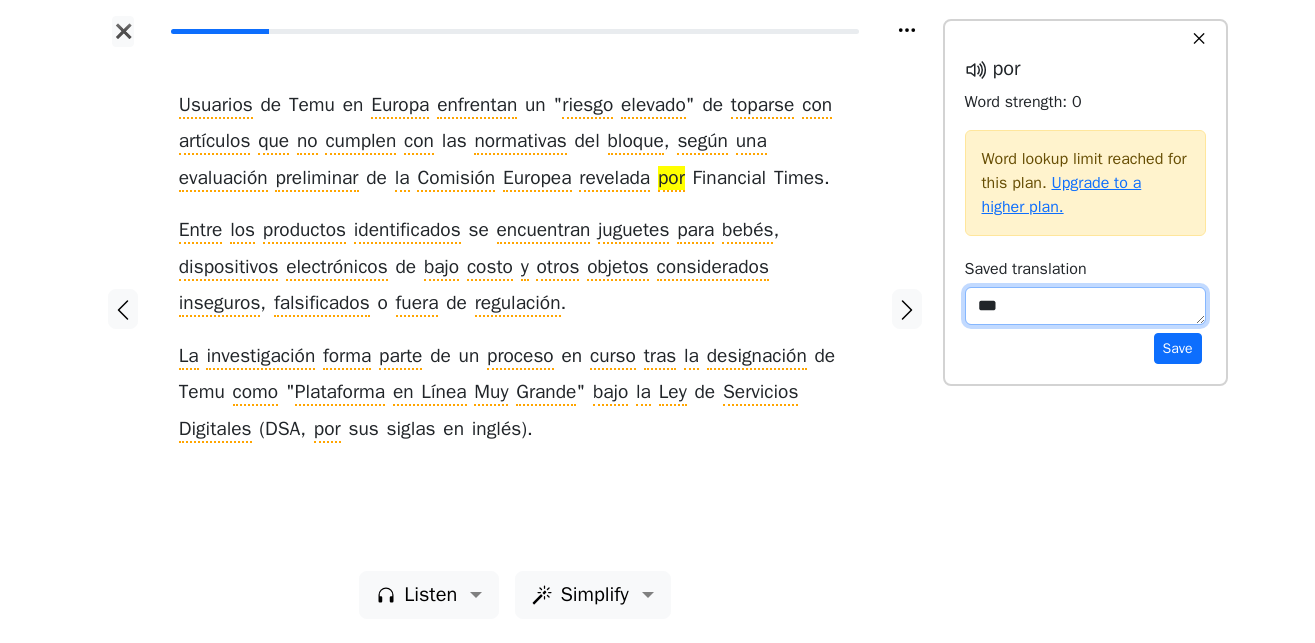 click on "***" at bounding box center (1085, 306) 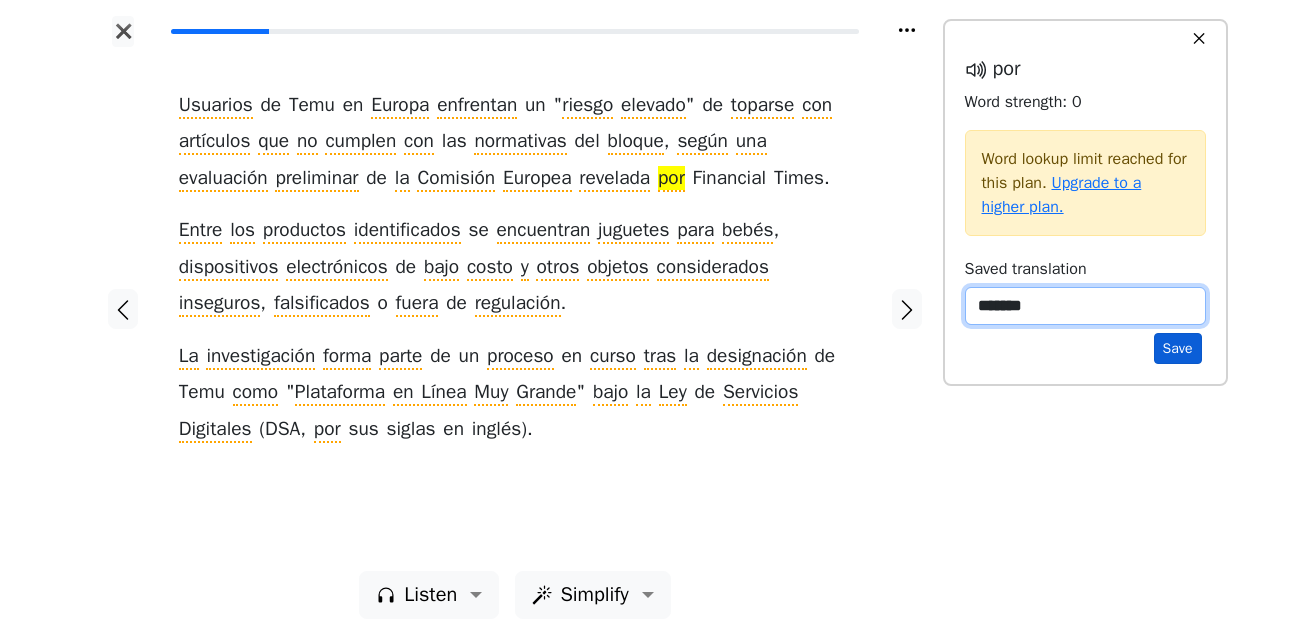 type on "*******" 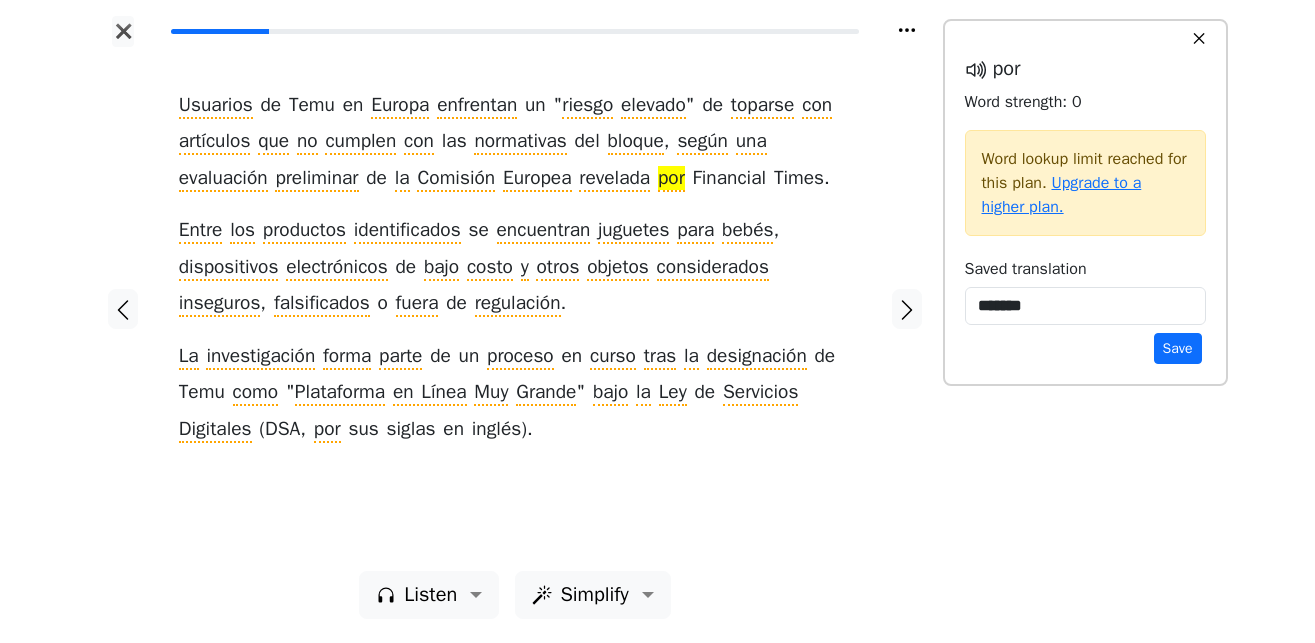 click on "Save" at bounding box center (1178, 348) 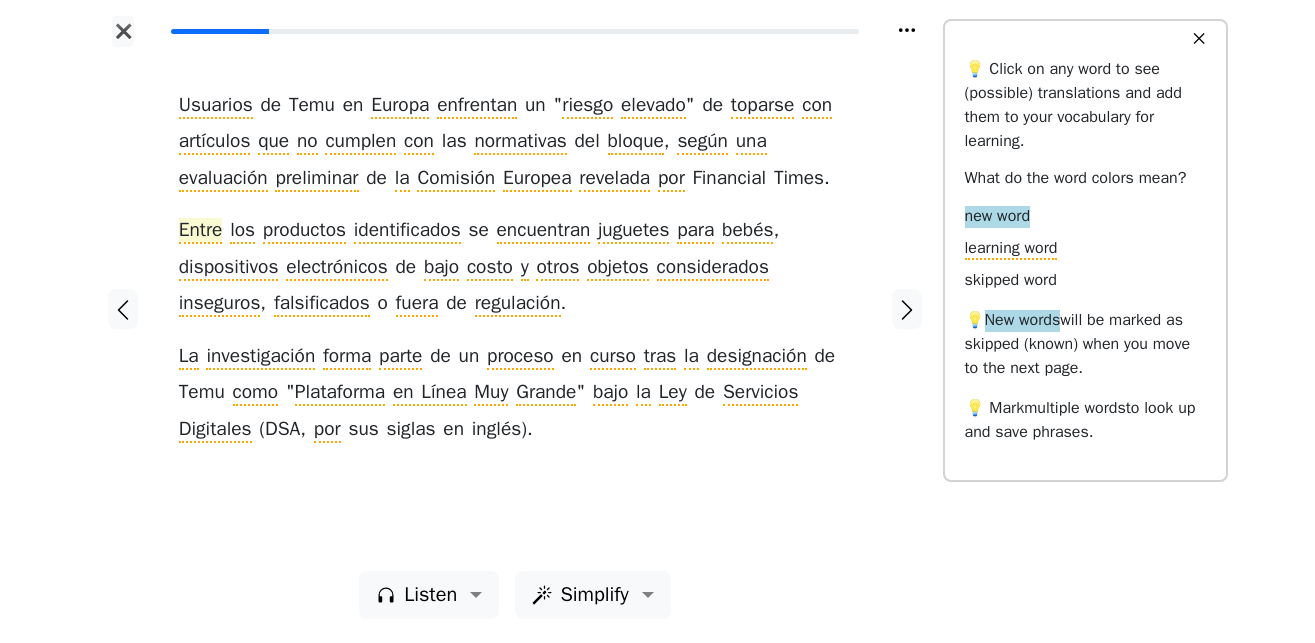 click on "Entre" at bounding box center (201, 231) 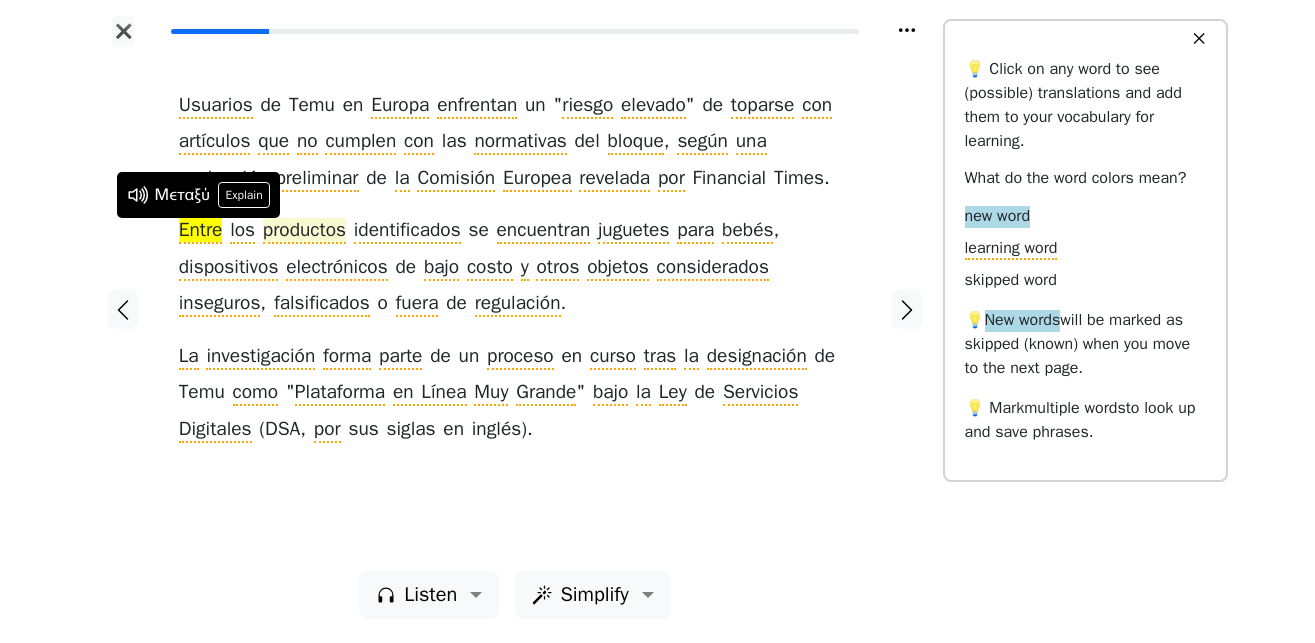 click on "productos" at bounding box center [304, 231] 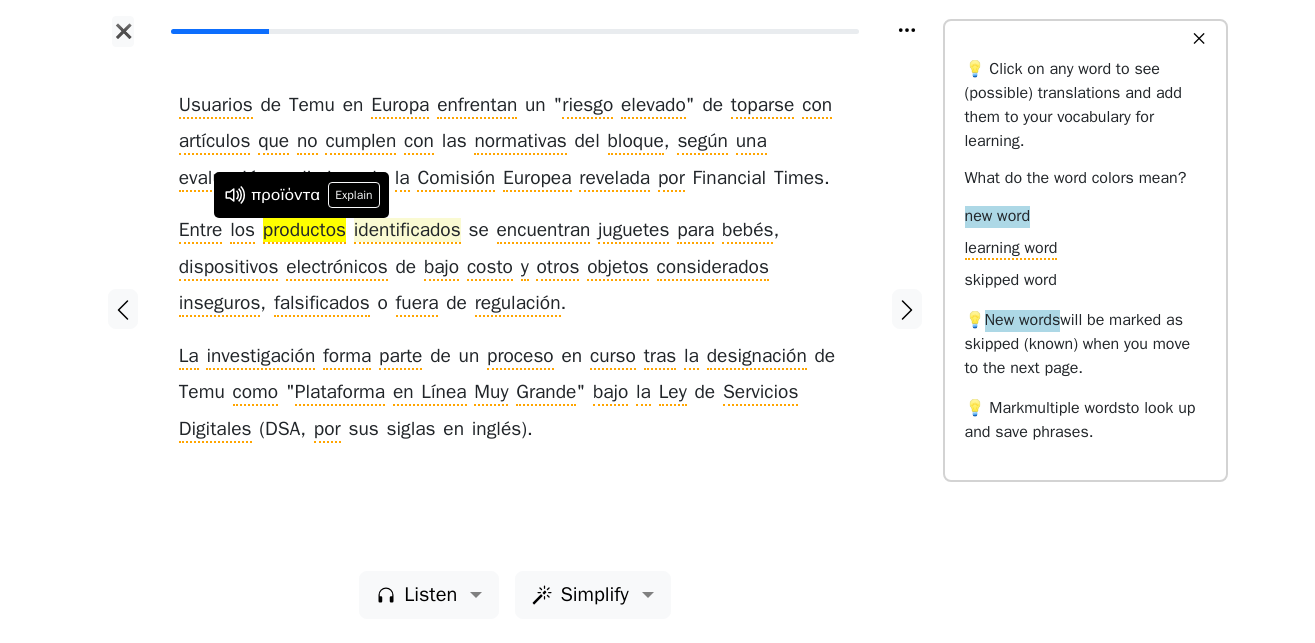 click on "identificados" at bounding box center (407, 231) 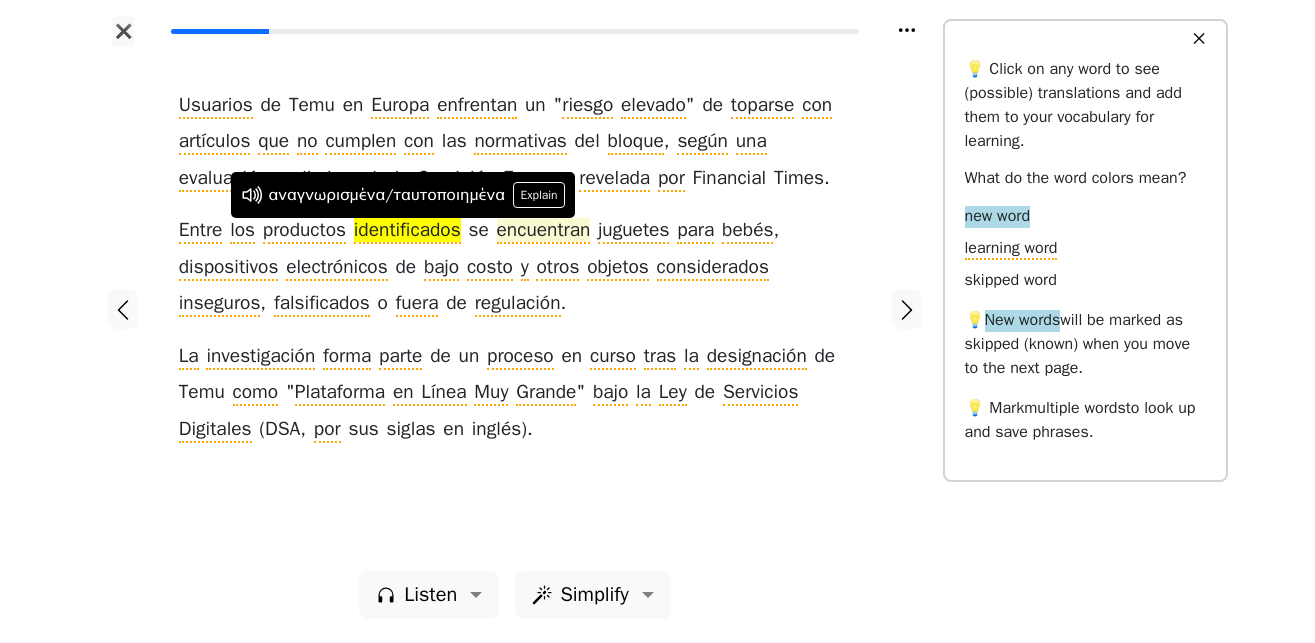 click on "encuentran" at bounding box center [544, 231] 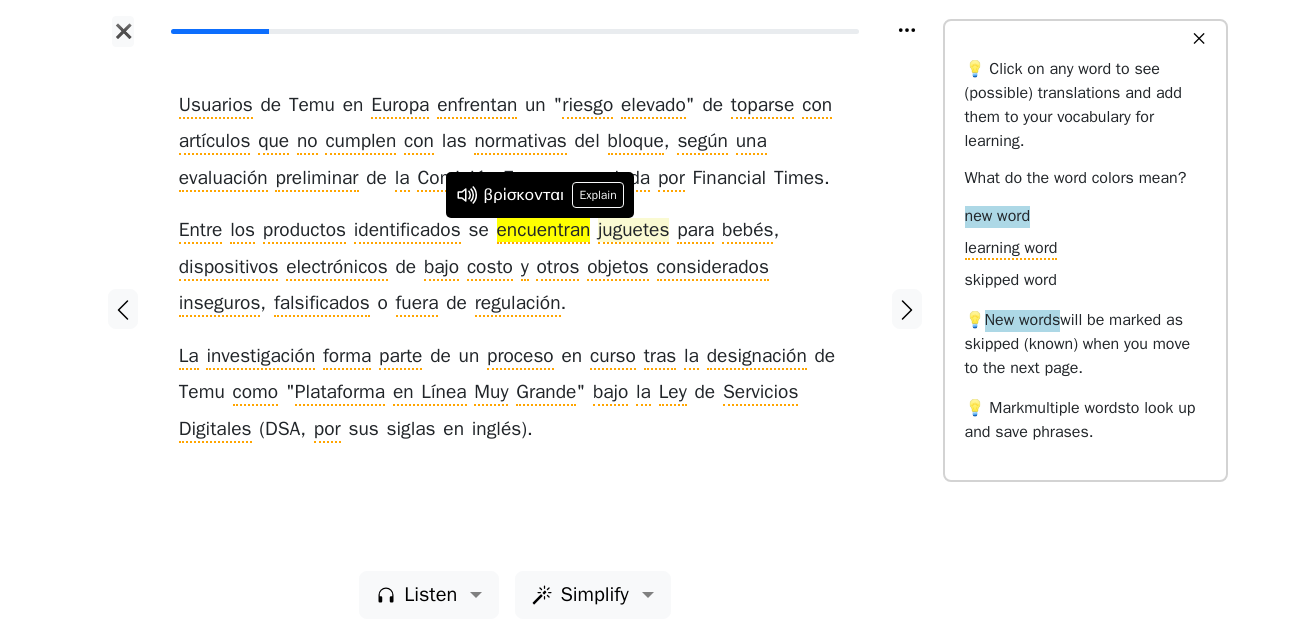 click on "juguetes" at bounding box center [633, 231] 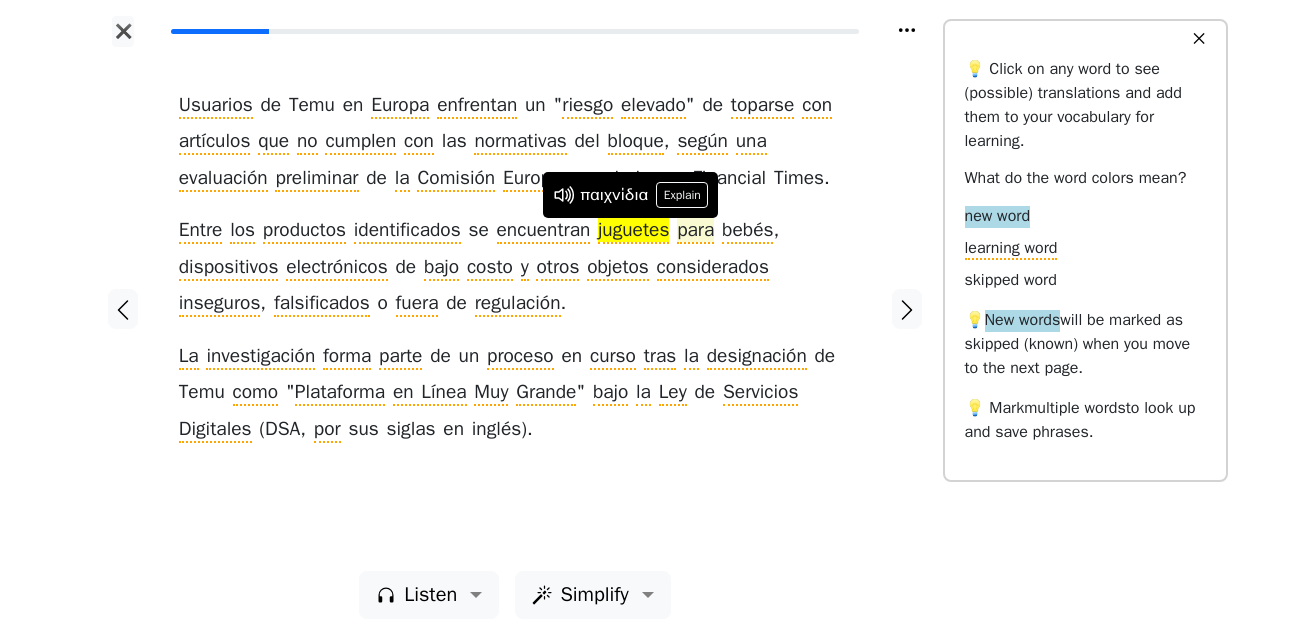 click on "para" at bounding box center (695, 231) 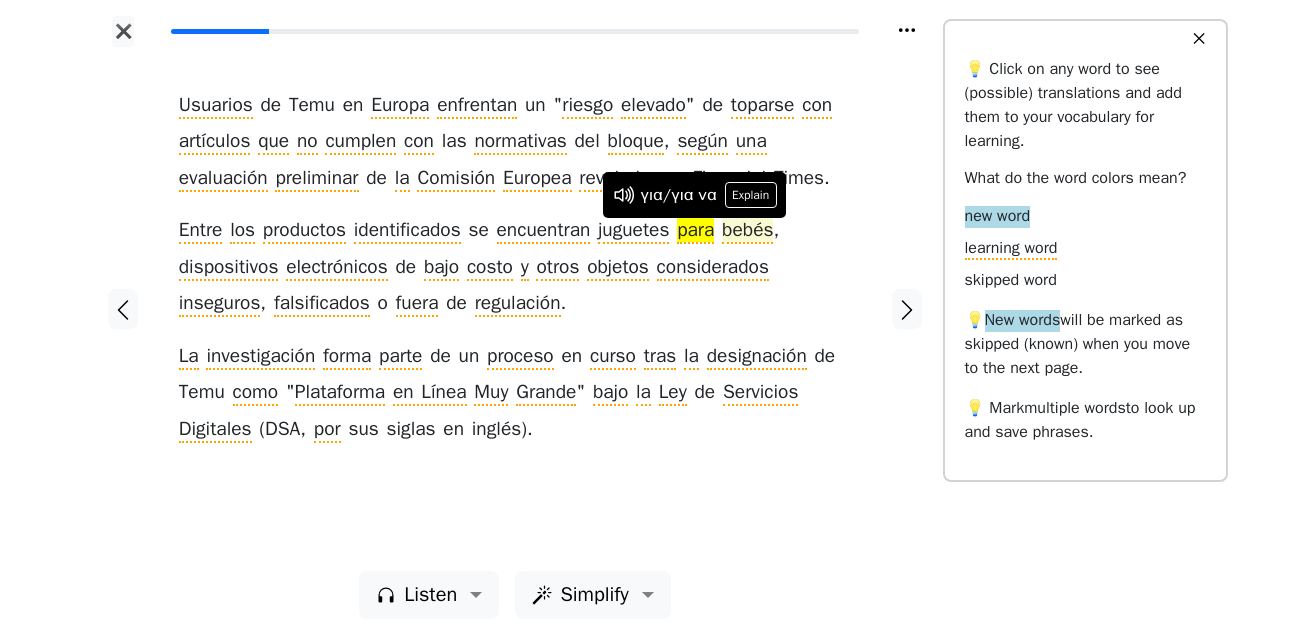 click on "bebés" at bounding box center [747, 231] 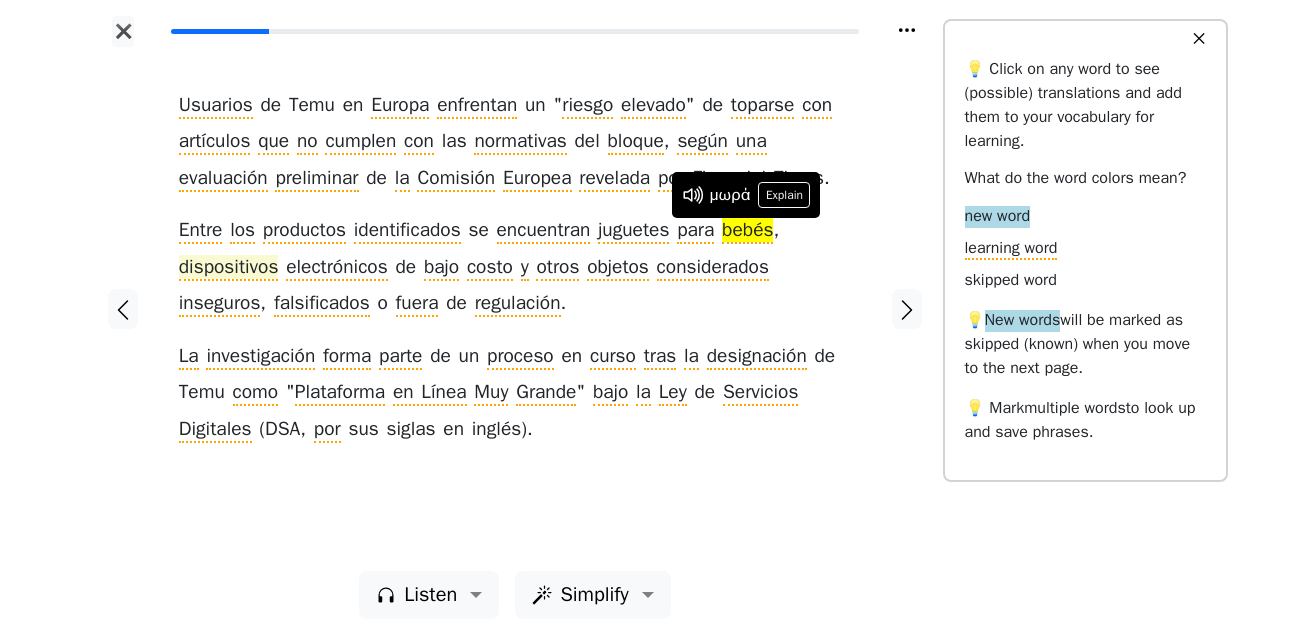 click on "dispositivos" at bounding box center (229, 268) 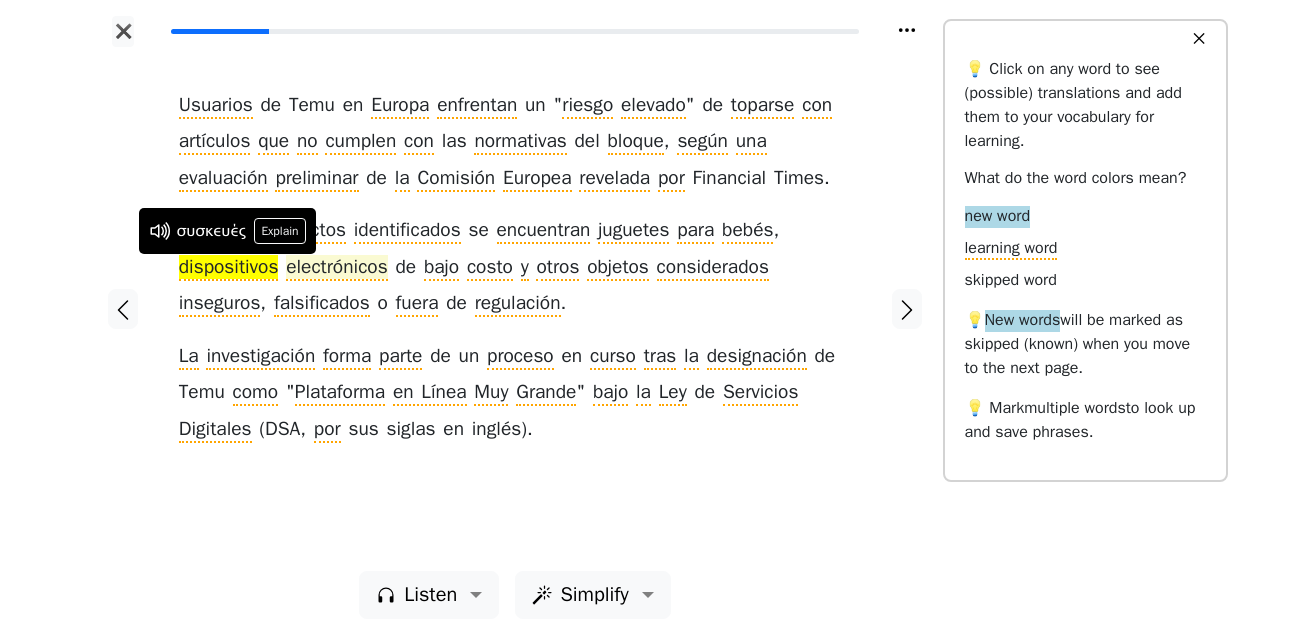 click on "electrónicos" at bounding box center [337, 268] 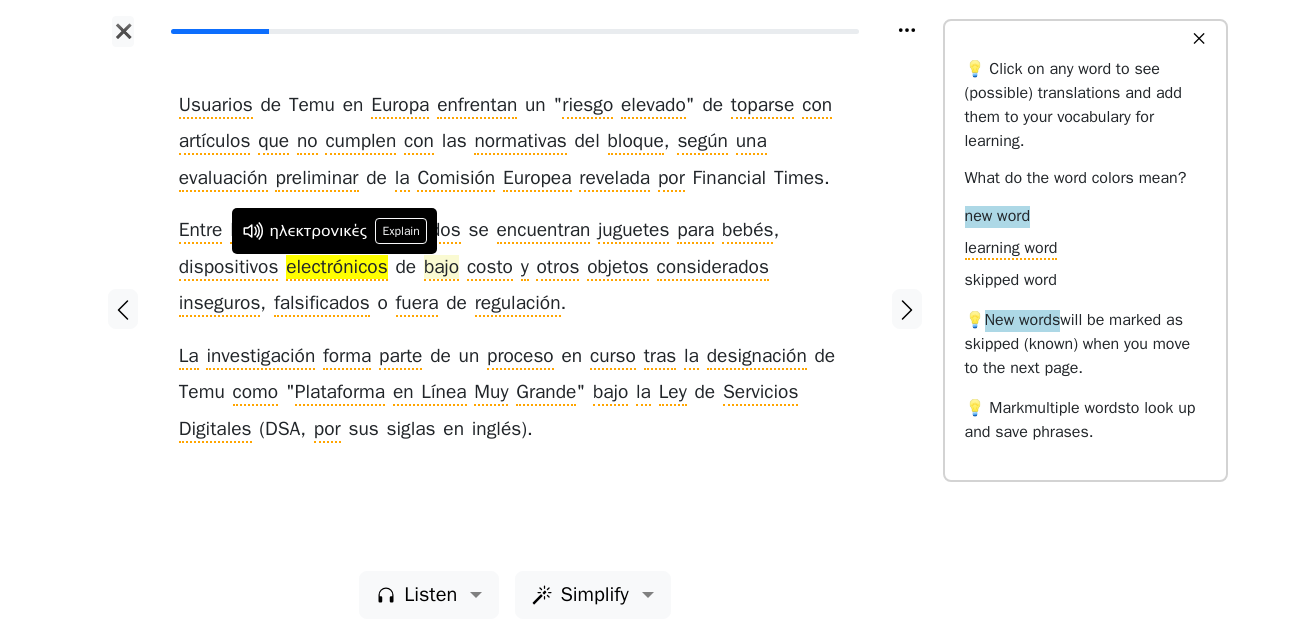 click on "bajo" at bounding box center [441, 268] 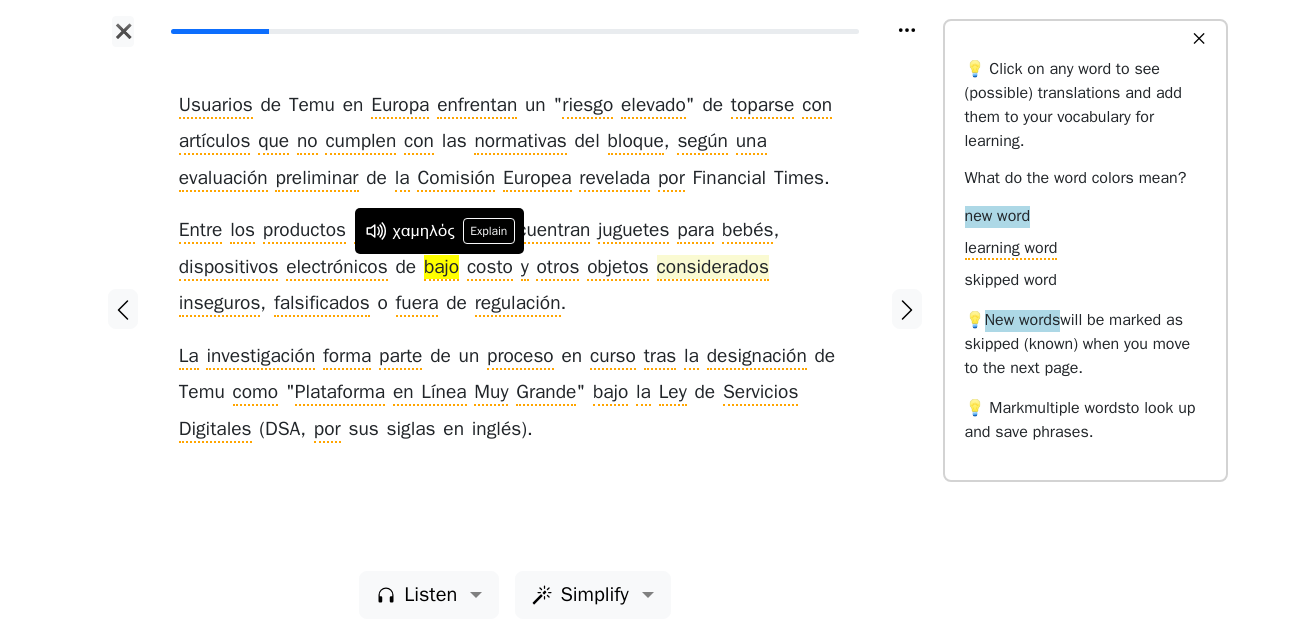 click on "considerados" at bounding box center [713, 268] 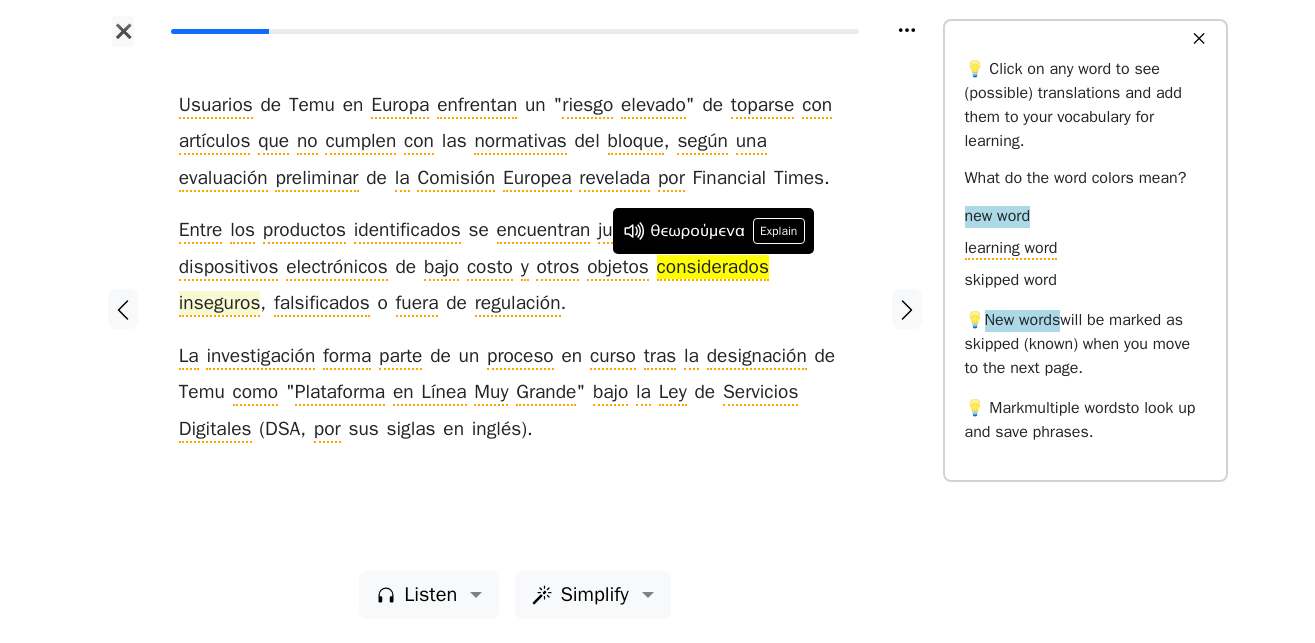 click on "inseguros" at bounding box center (220, 304) 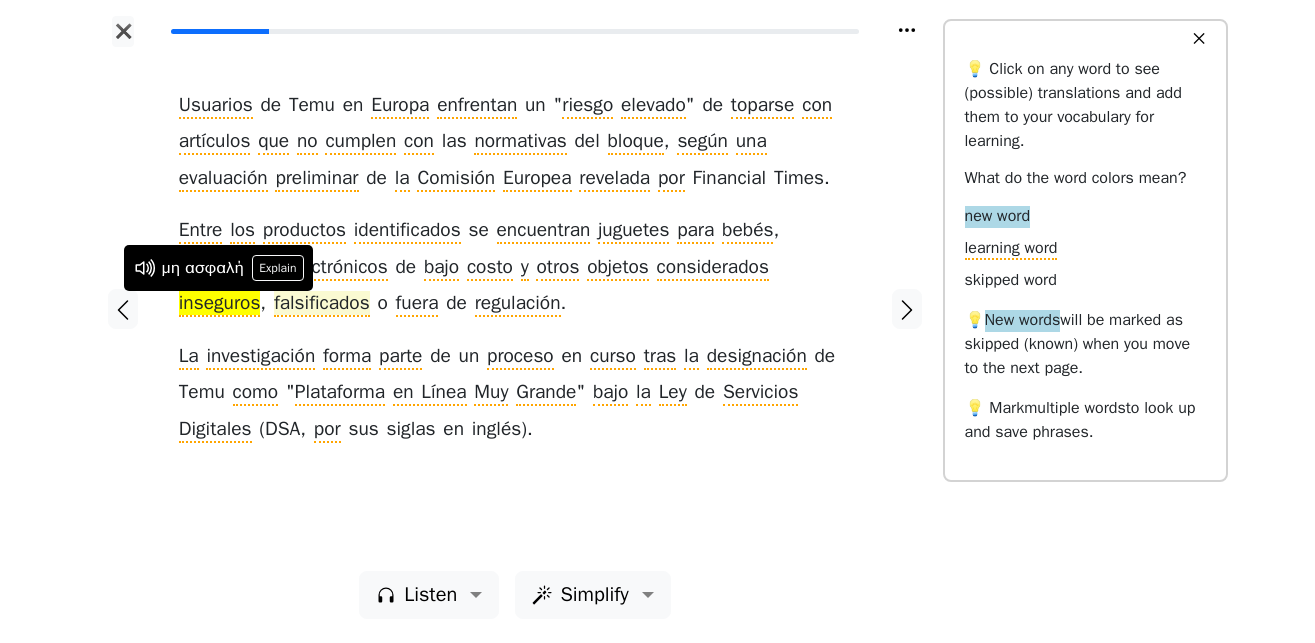 click on "falsificados" at bounding box center [322, 304] 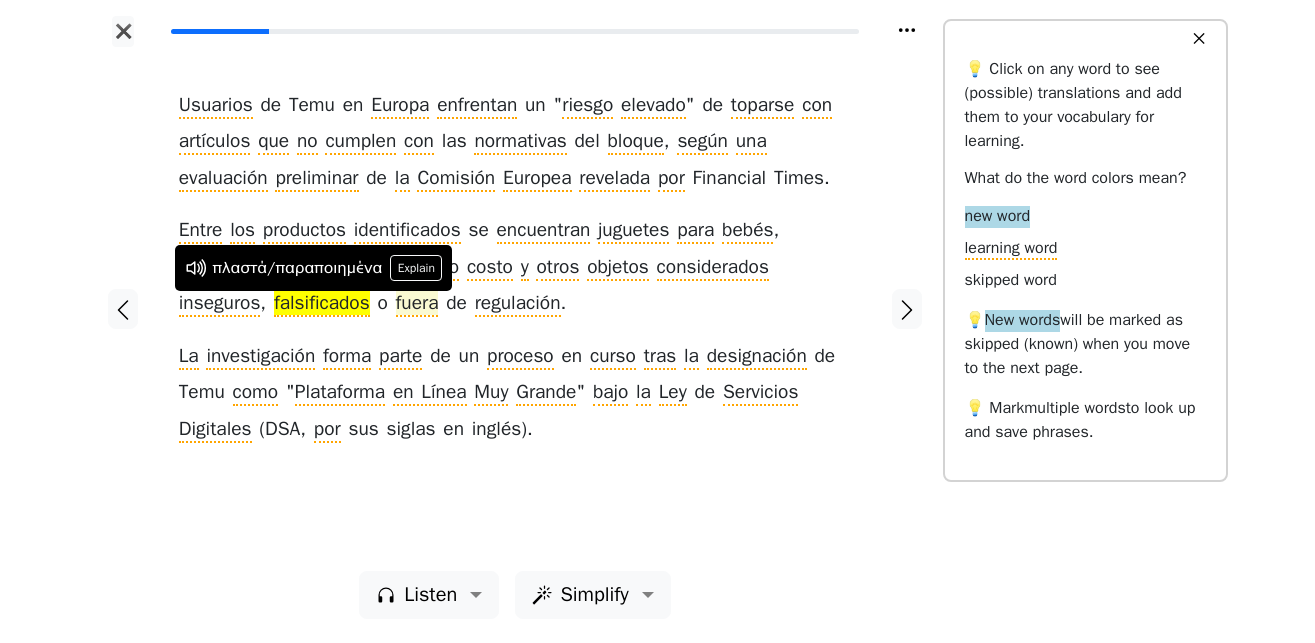 click on "fuera" at bounding box center [417, 304] 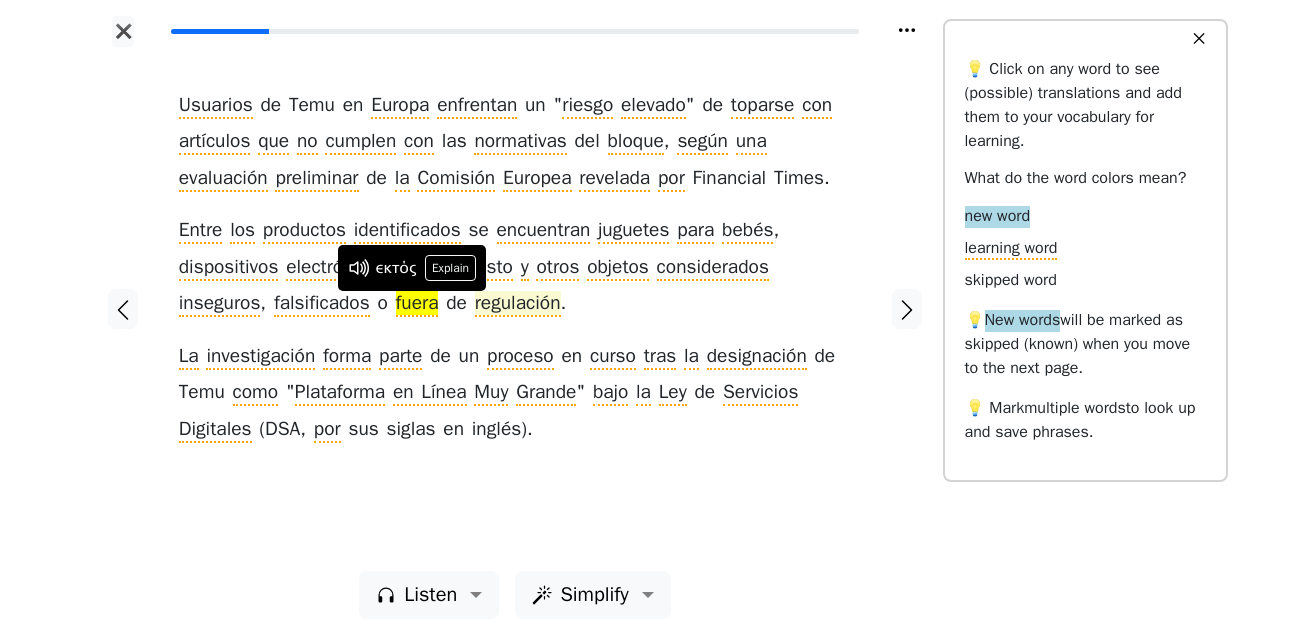 click on "regulación" at bounding box center (518, 304) 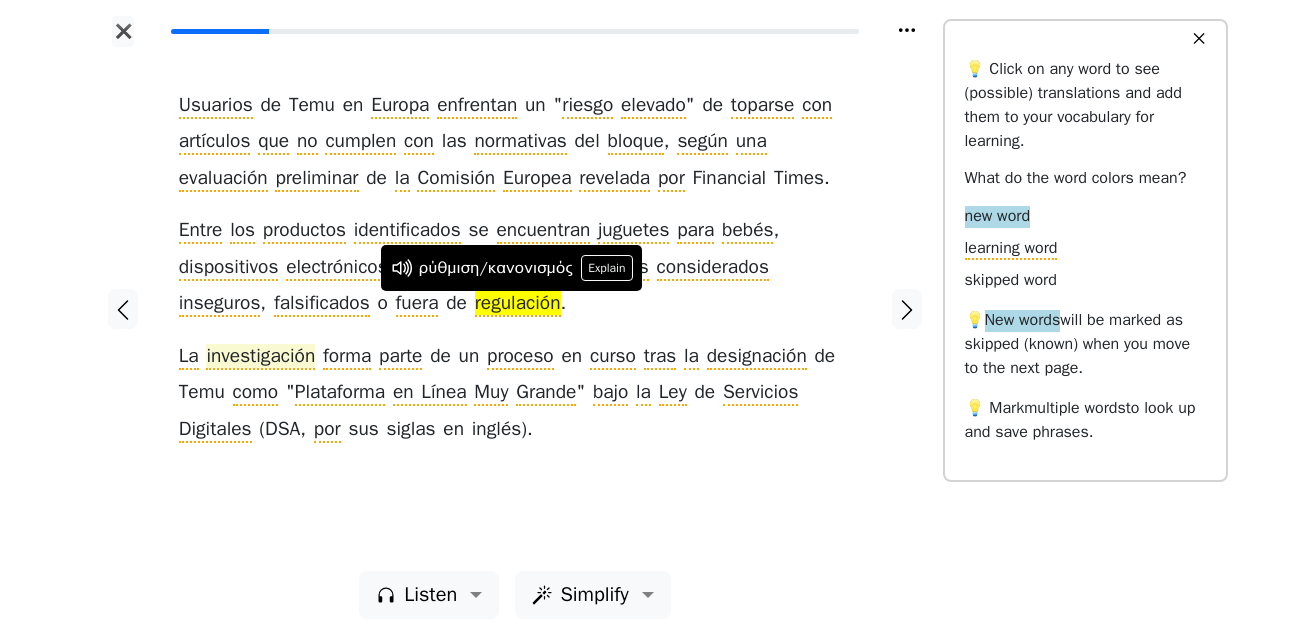 click on "investigación" at bounding box center [260, 357] 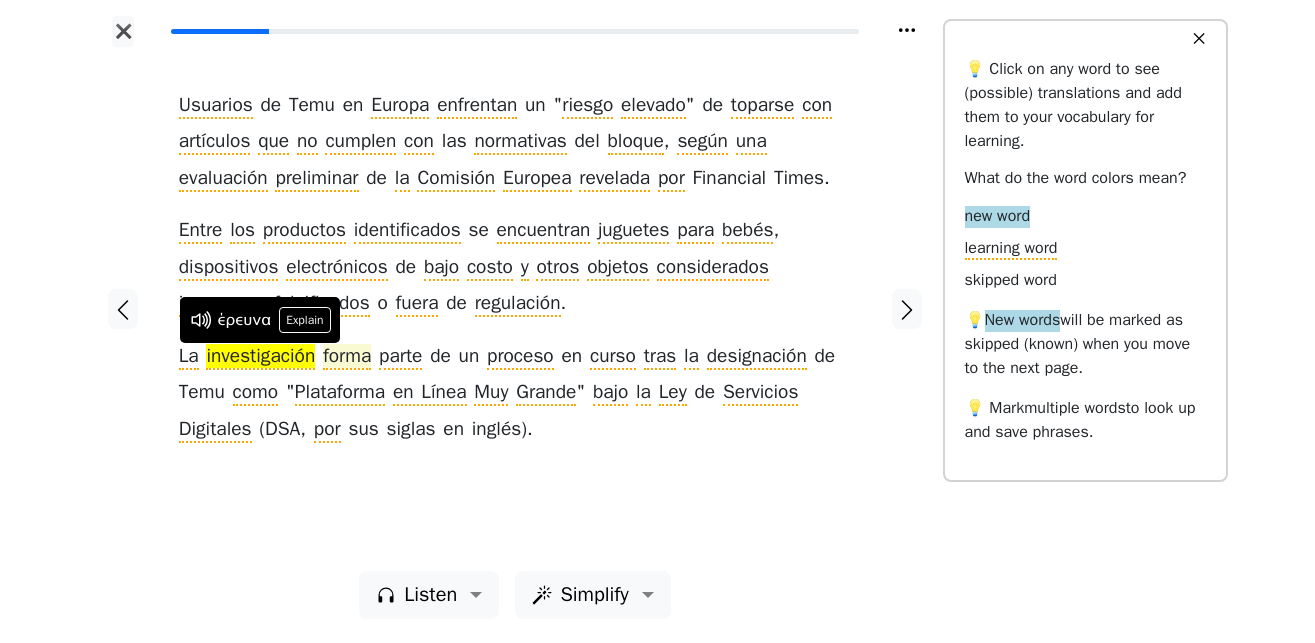 click on "forma" at bounding box center [347, 357] 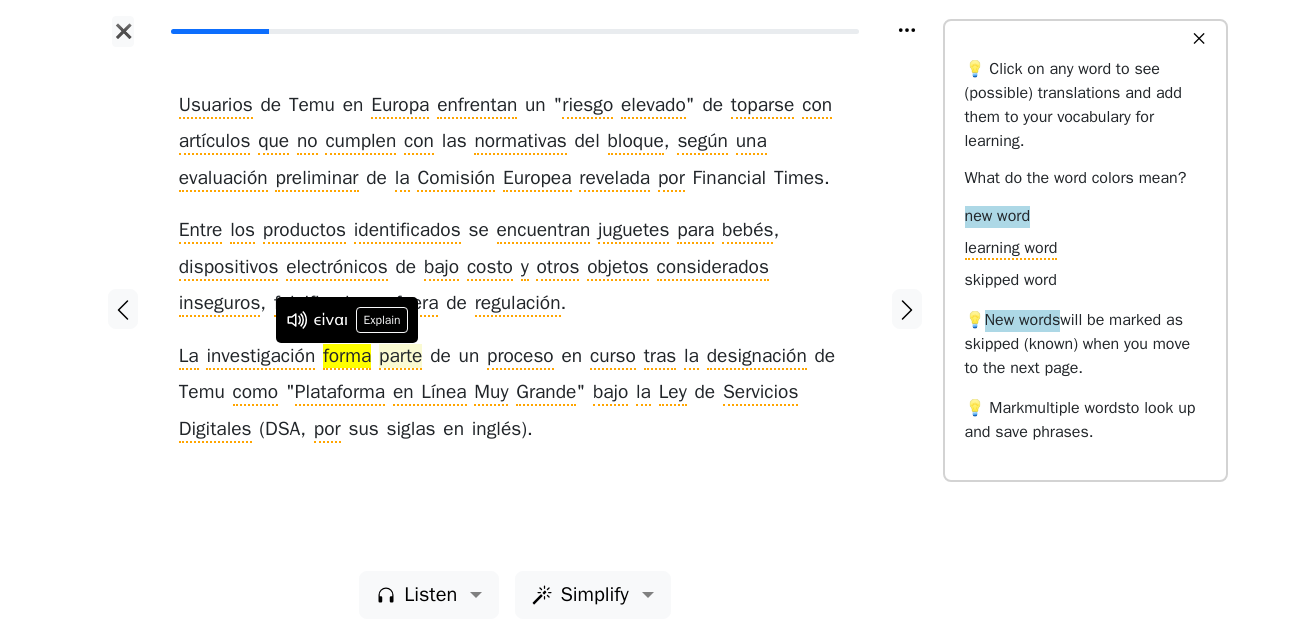 click on "parte" at bounding box center (400, 357) 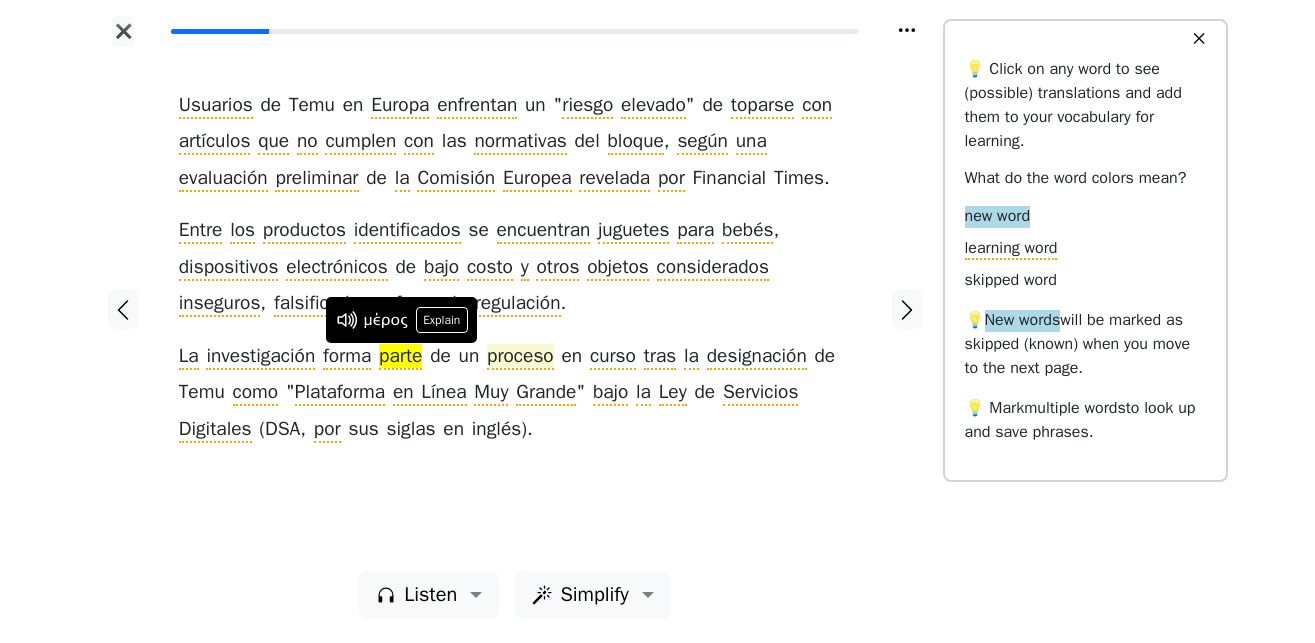 click on "proceso" at bounding box center [520, 357] 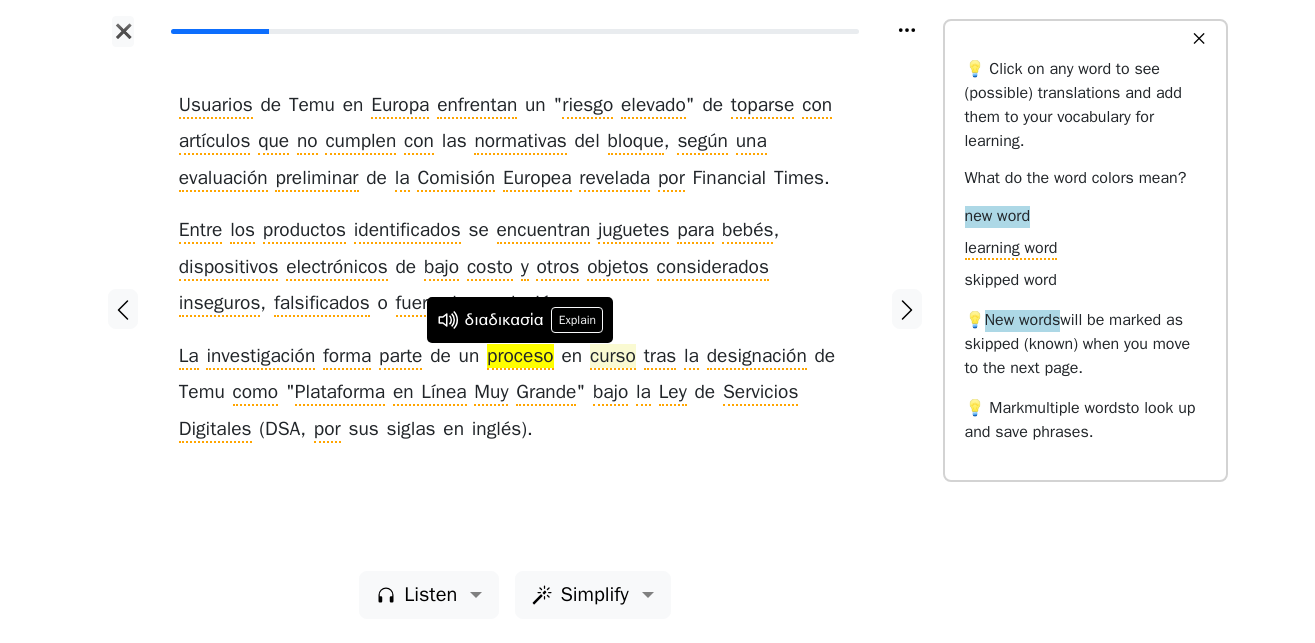 click on "curso" at bounding box center (613, 357) 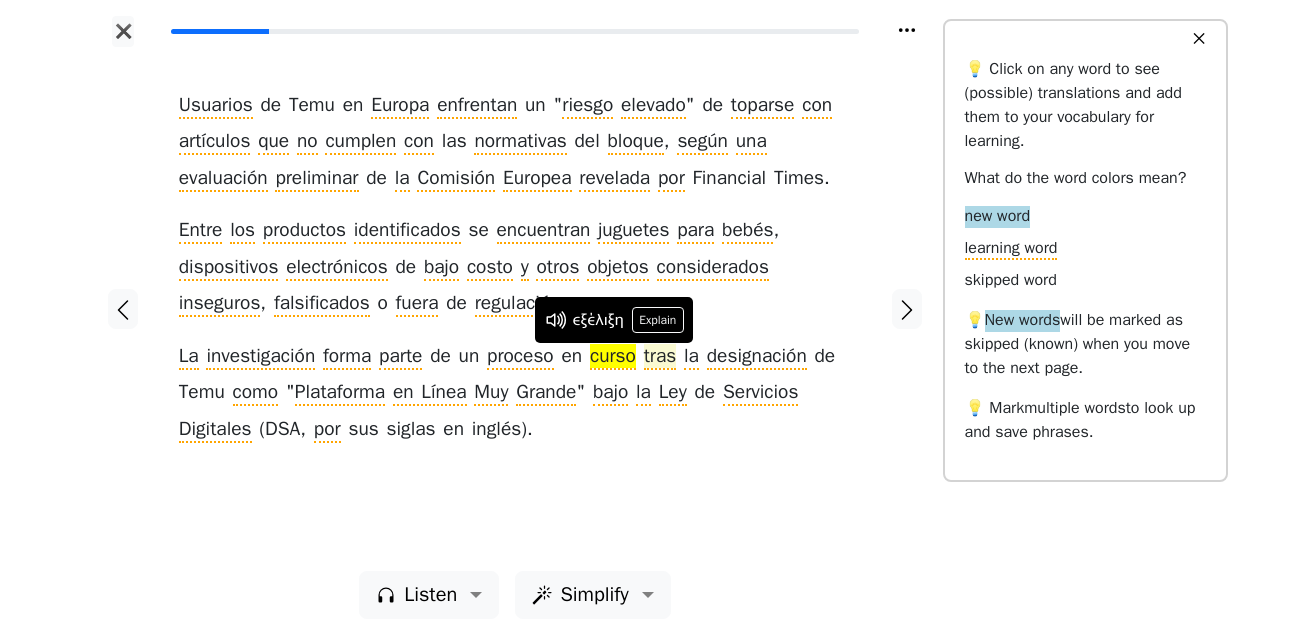 click on "tras" at bounding box center [660, 357] 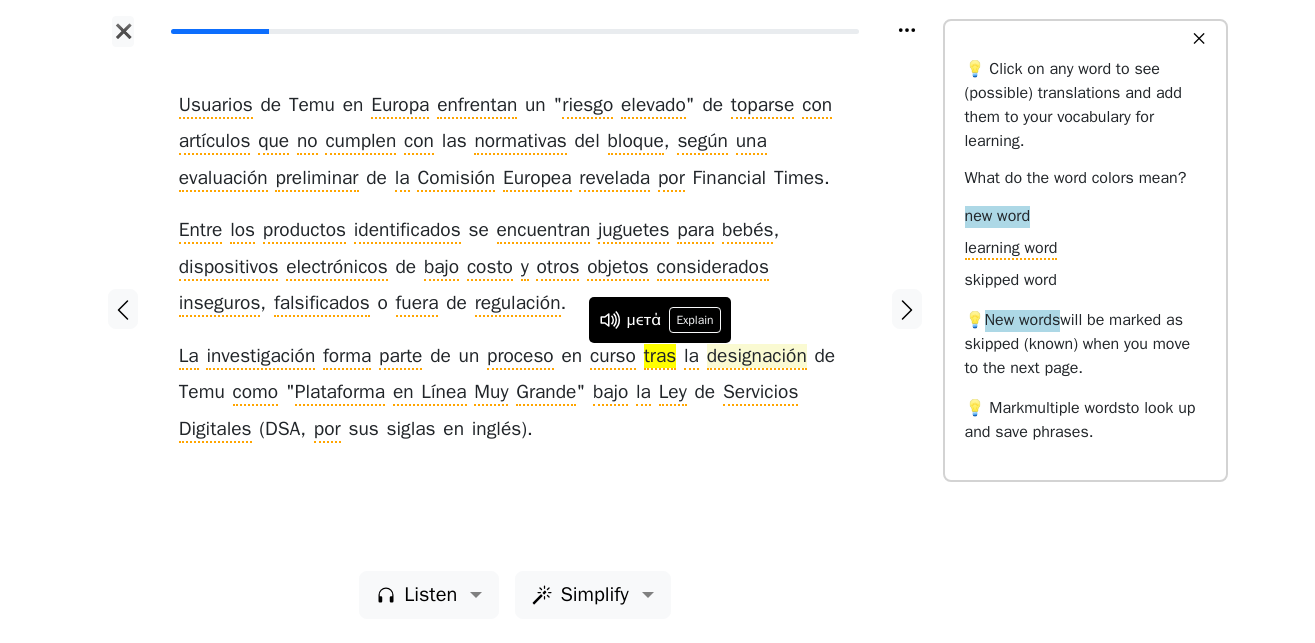 click on "designación" at bounding box center [757, 357] 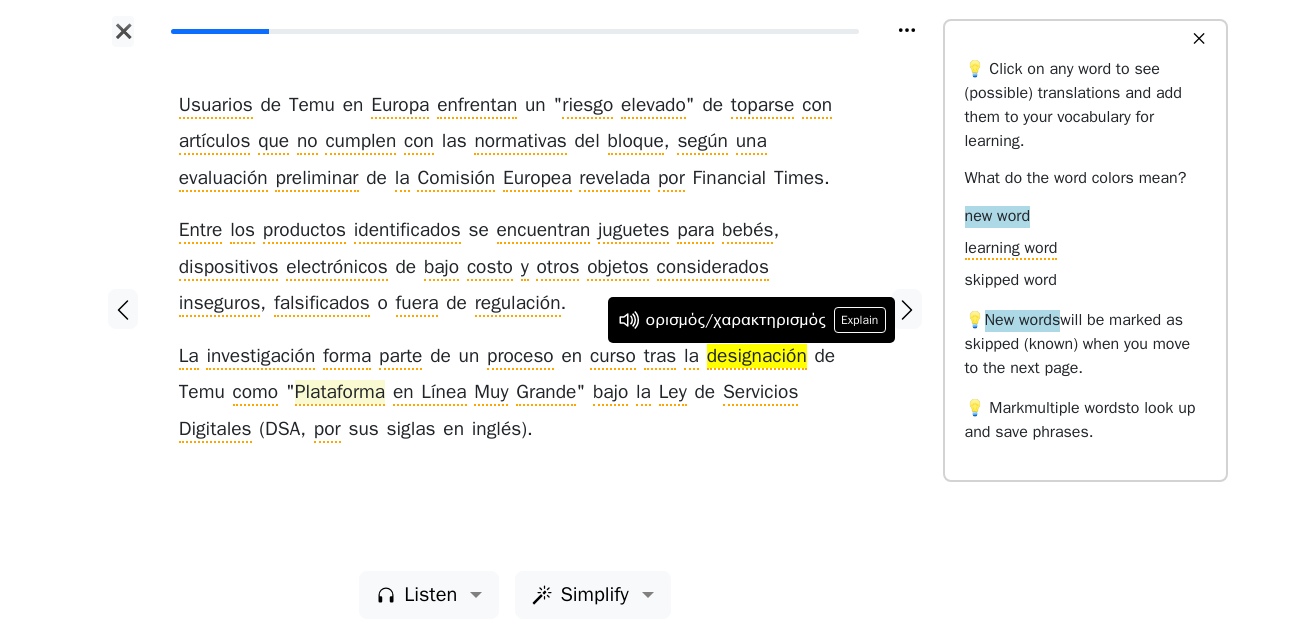 click on "Plataforma" at bounding box center (340, 393) 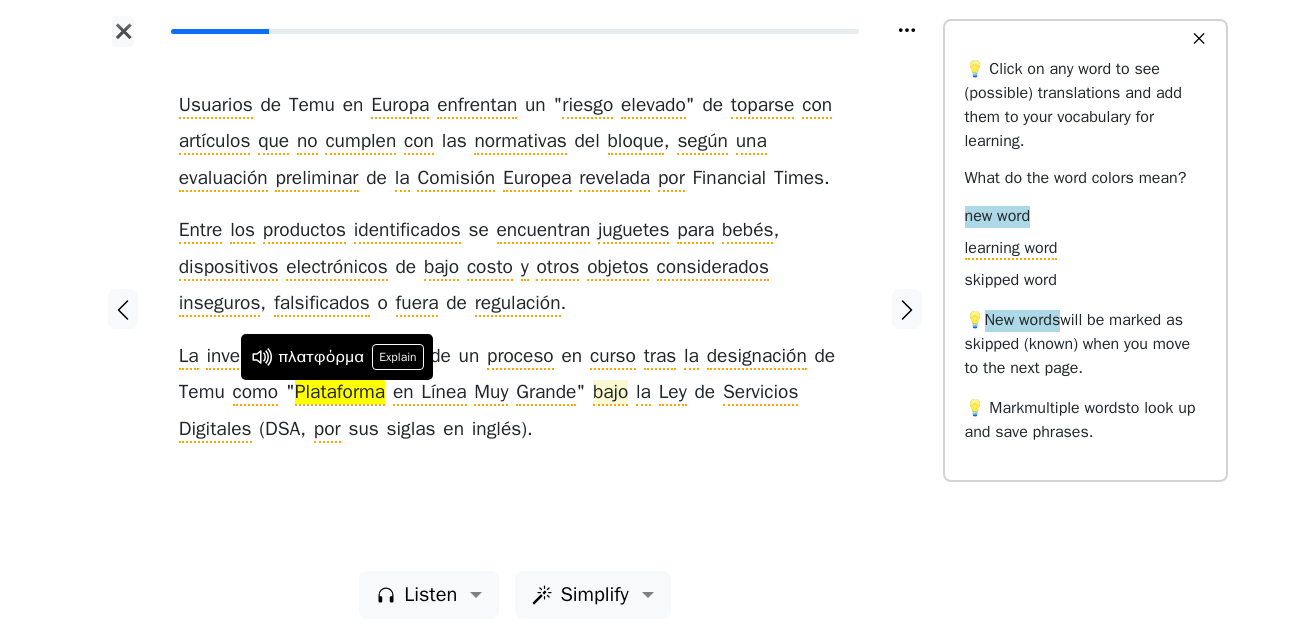 click on "bajo" at bounding box center [610, 393] 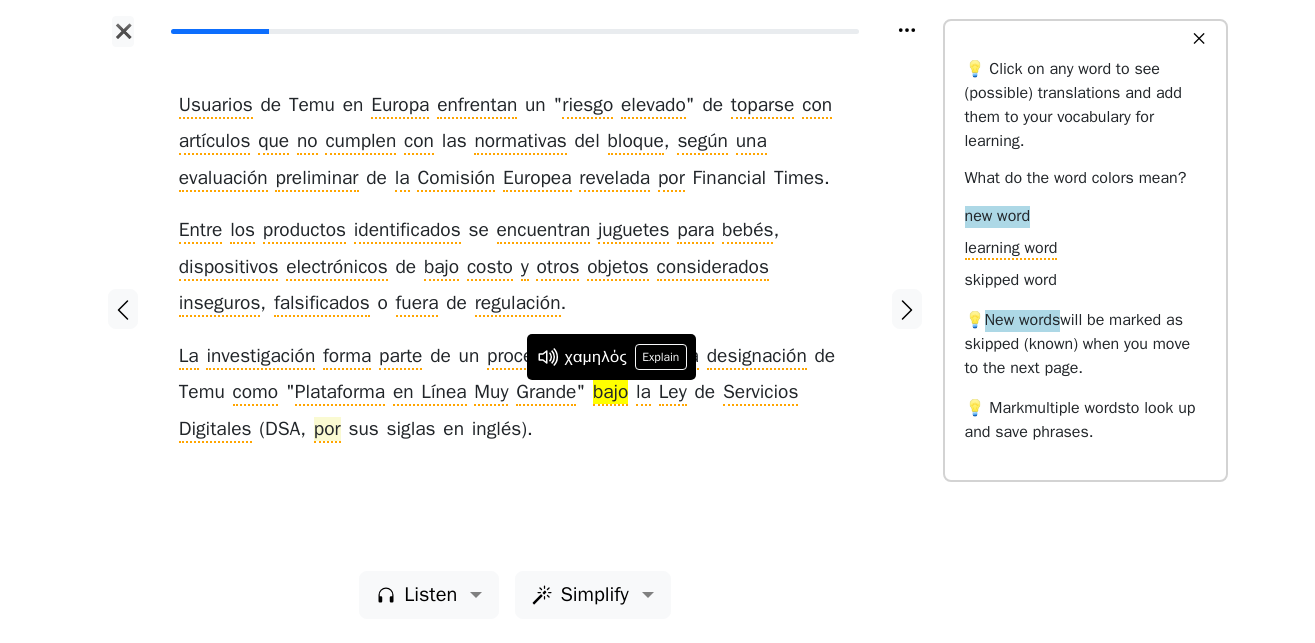 click on "por" at bounding box center [327, 430] 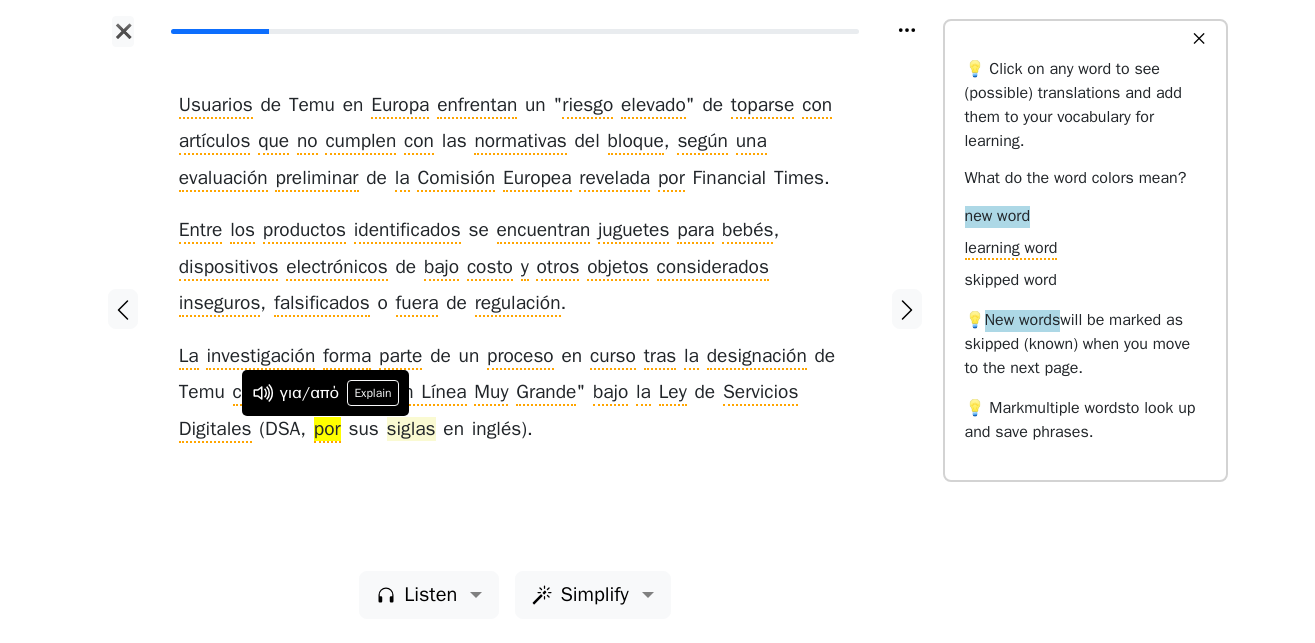 click on "siglas" at bounding box center [411, 430] 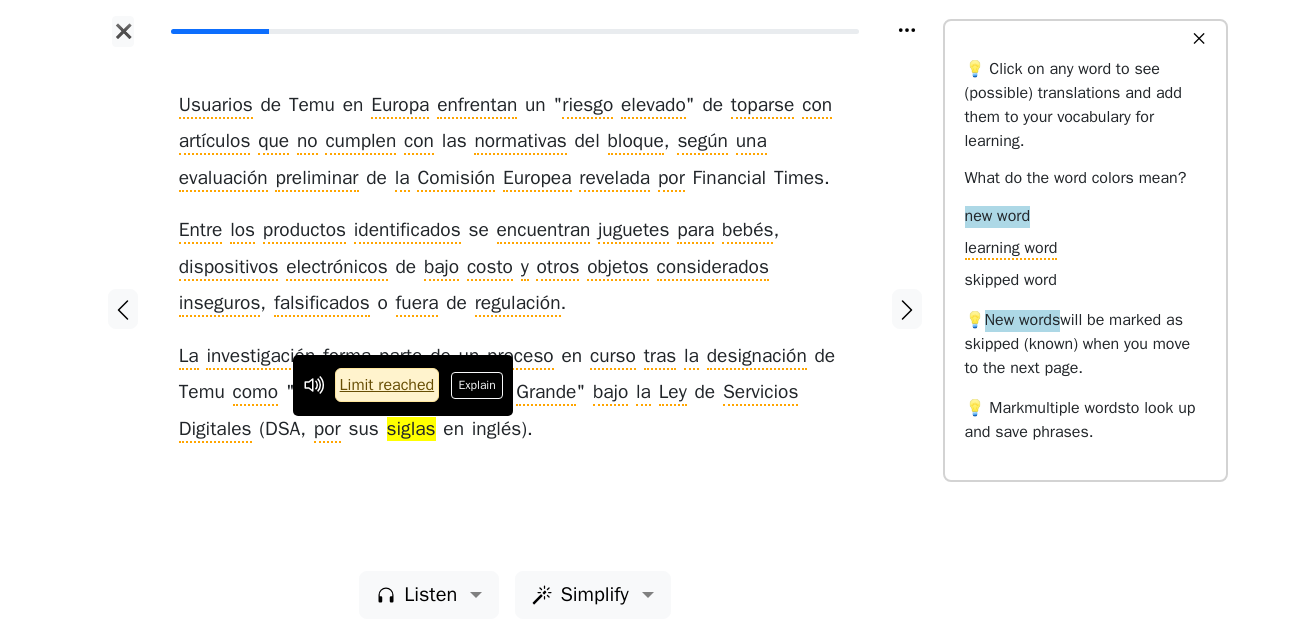 click at bounding box center (123, 309) 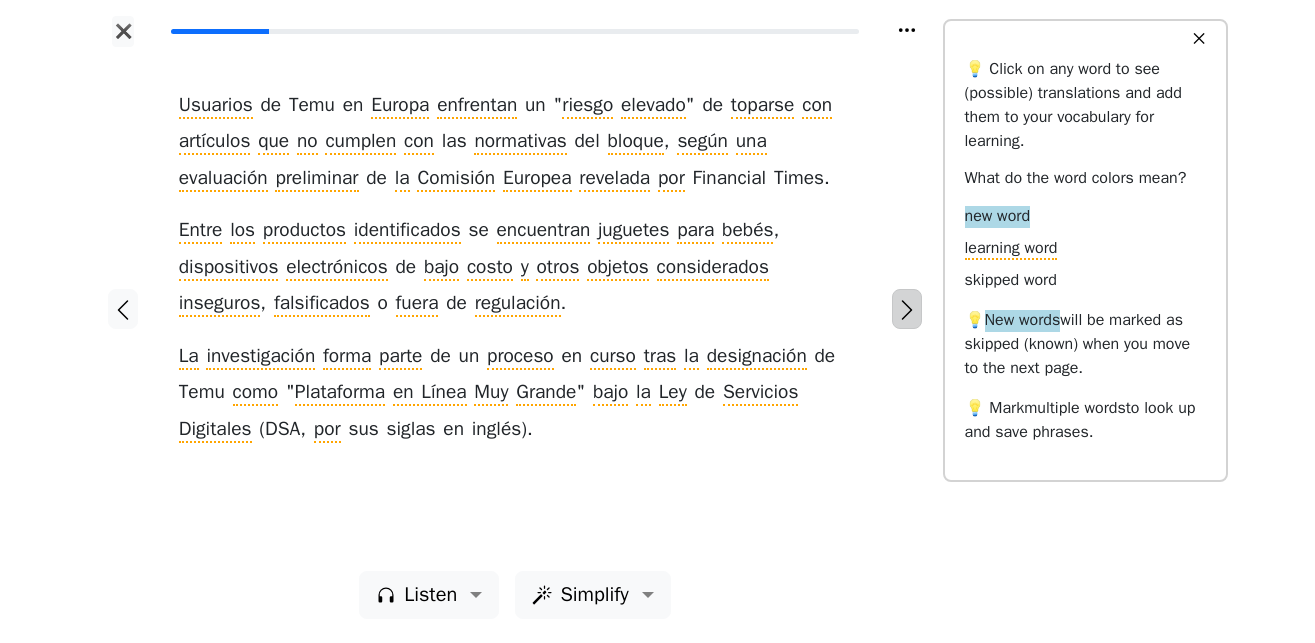 click 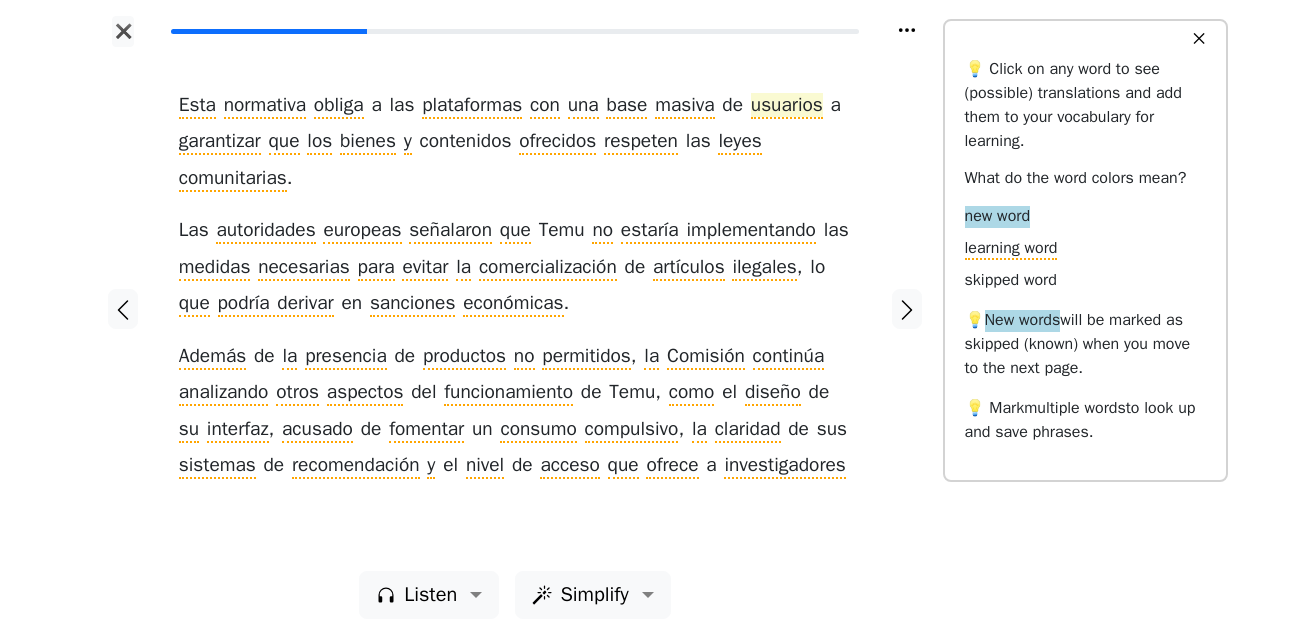 click on "usuarios" at bounding box center (787, 106) 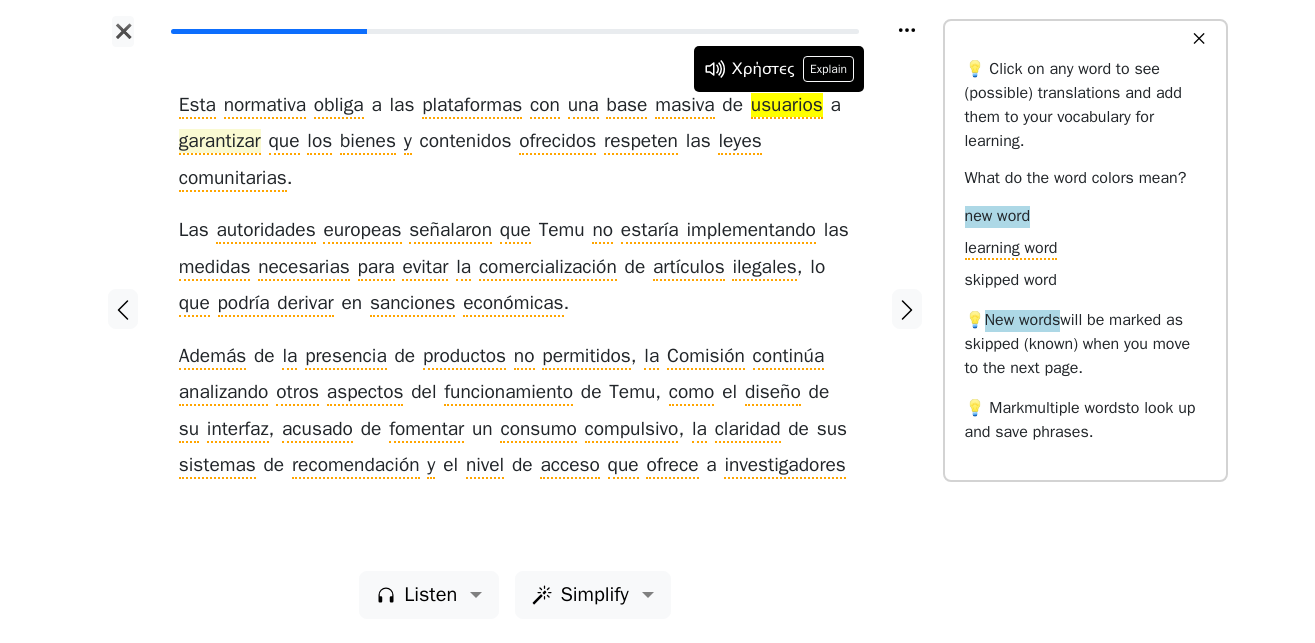 click on "garantizar" at bounding box center (220, 142) 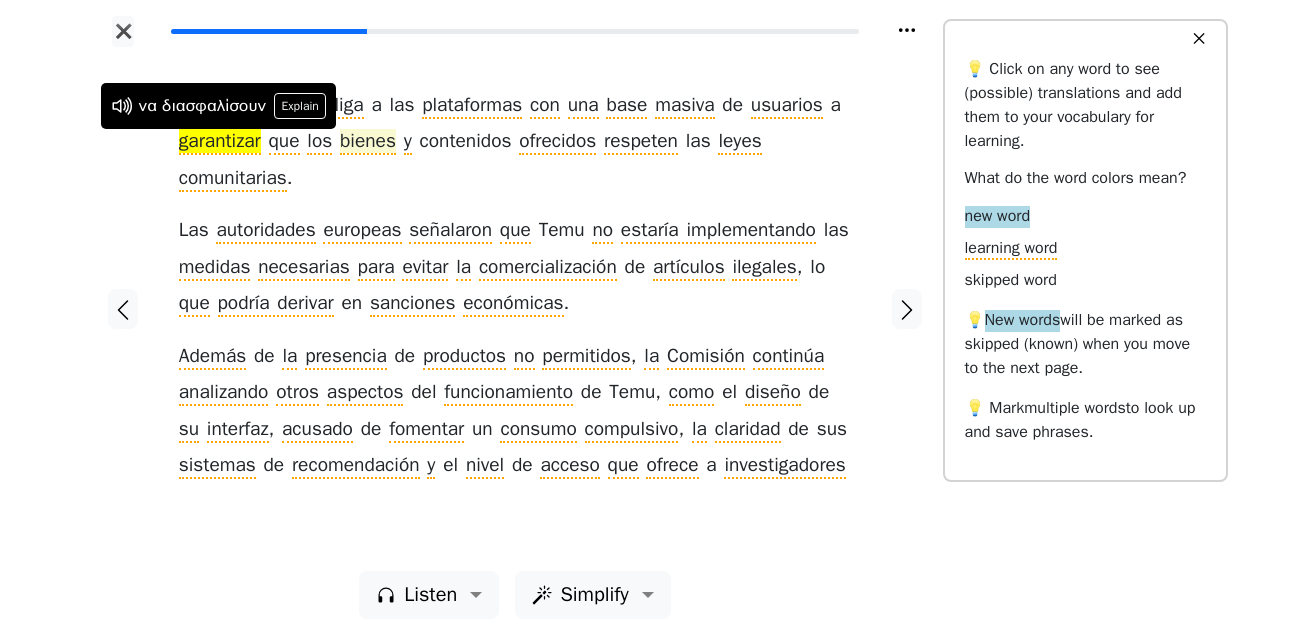 click on "bienes" at bounding box center [368, 142] 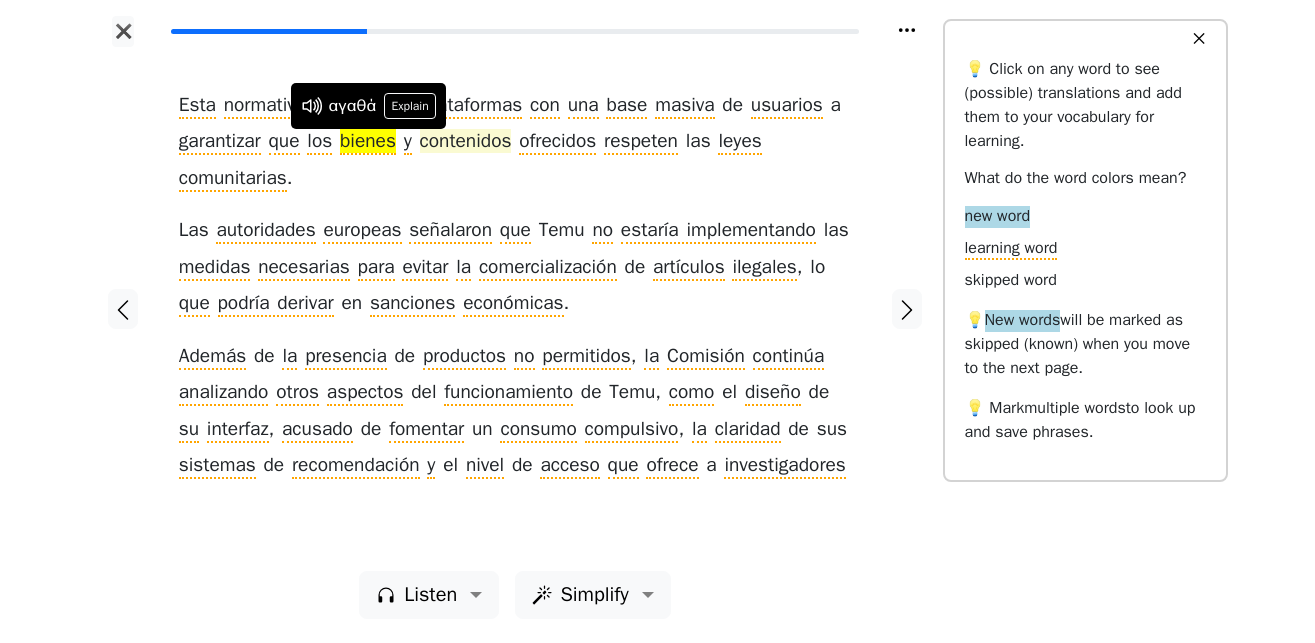 click on "contenidos" at bounding box center (466, 142) 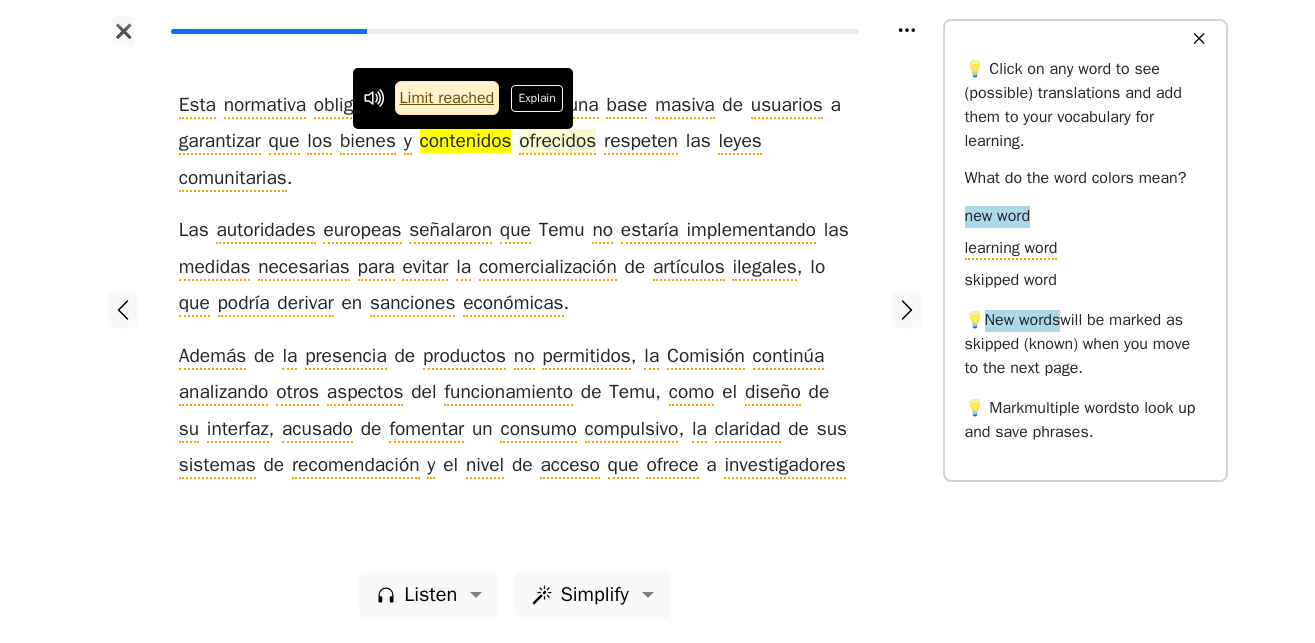 click on "ofrecidos" at bounding box center [557, 142] 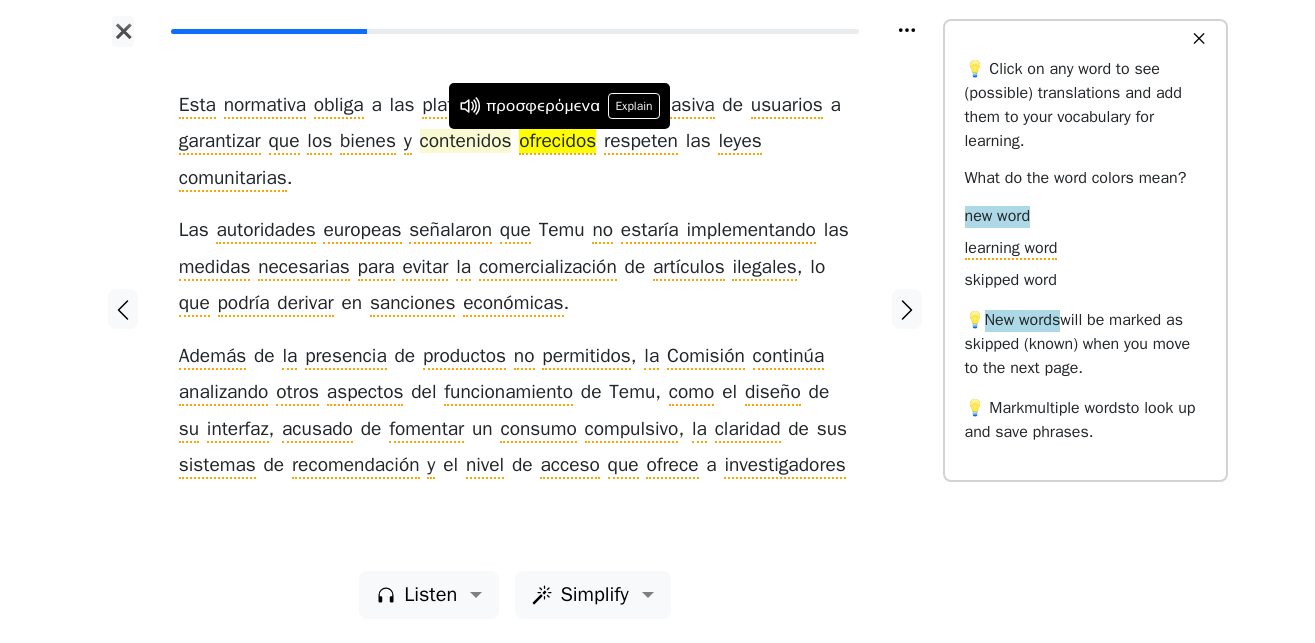 click on "contenidos" at bounding box center (466, 142) 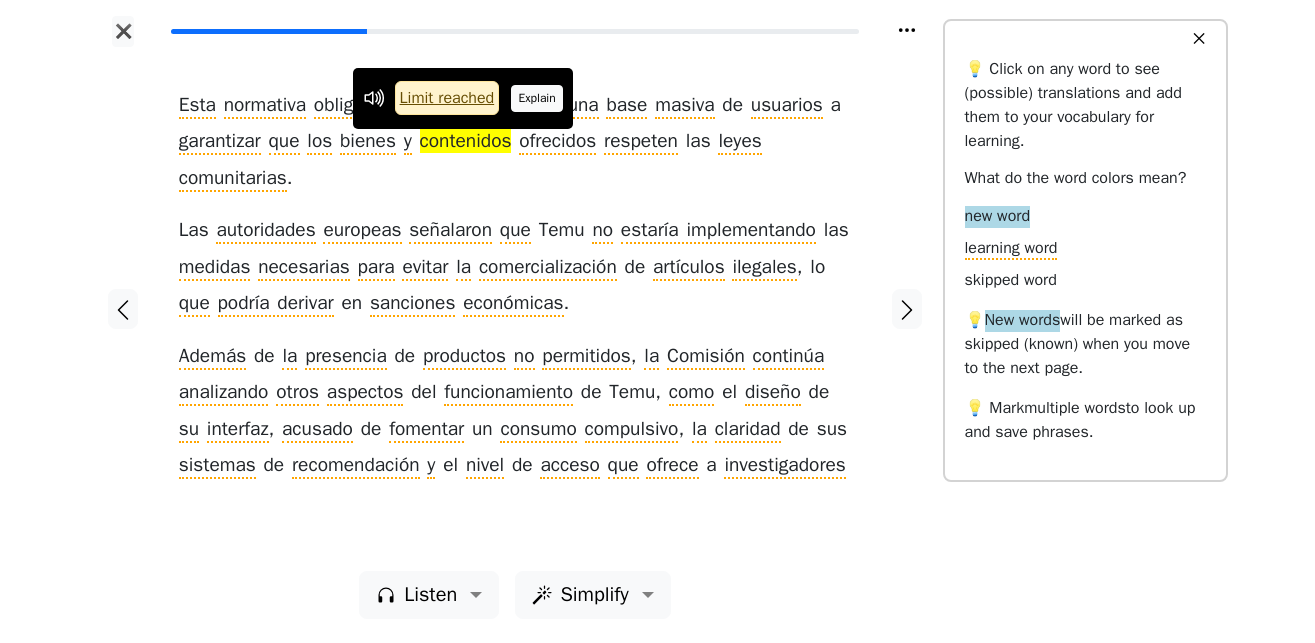 click on "Explain" at bounding box center (537, 98) 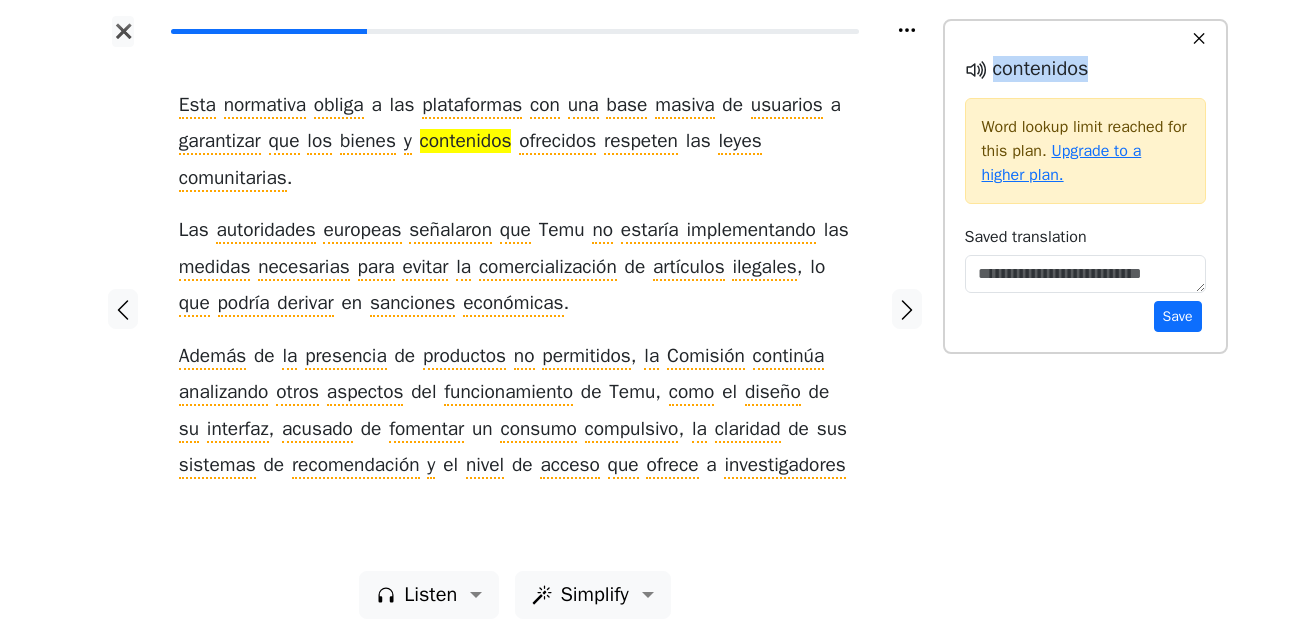 drag, startPoint x: 1080, startPoint y: 73, endPoint x: 994, endPoint y: 79, distance: 86.209045 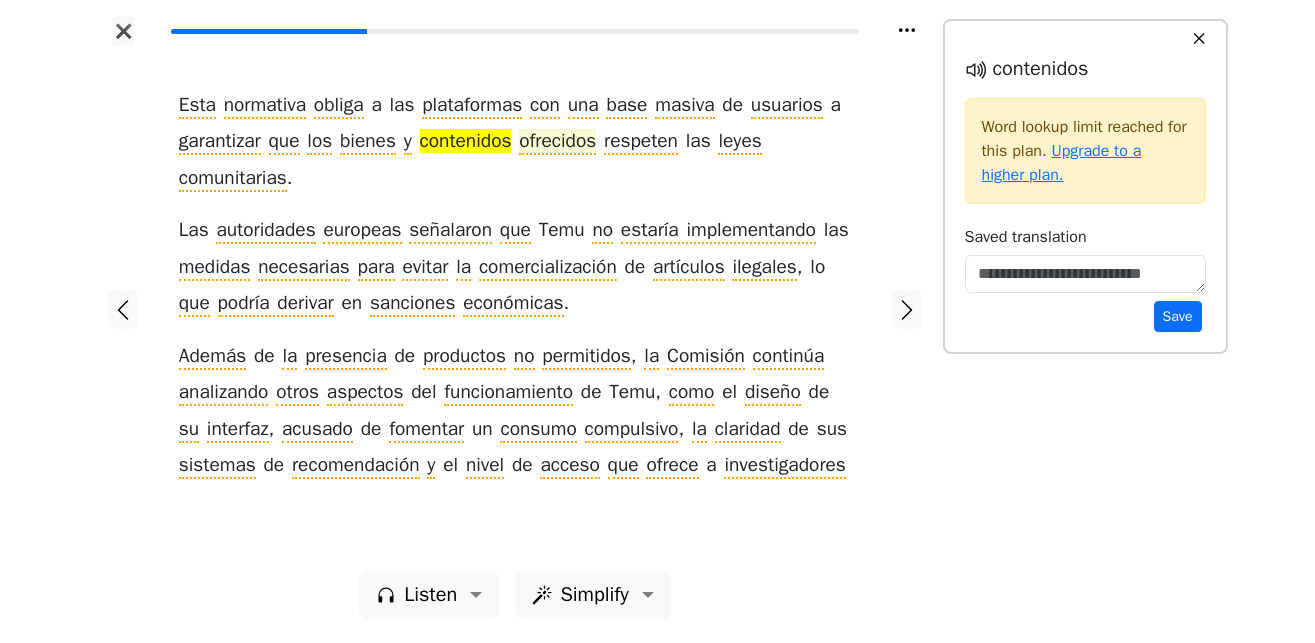 click on "ofrecidos" at bounding box center [557, 142] 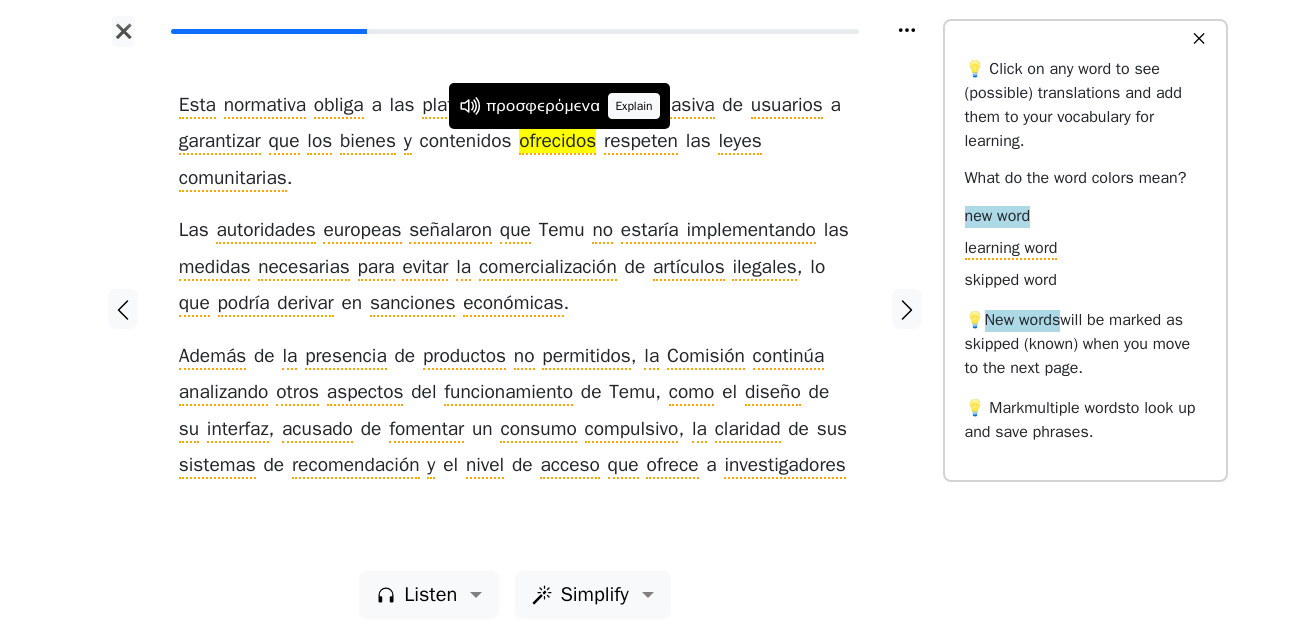 click on "Explain" at bounding box center (634, 106) 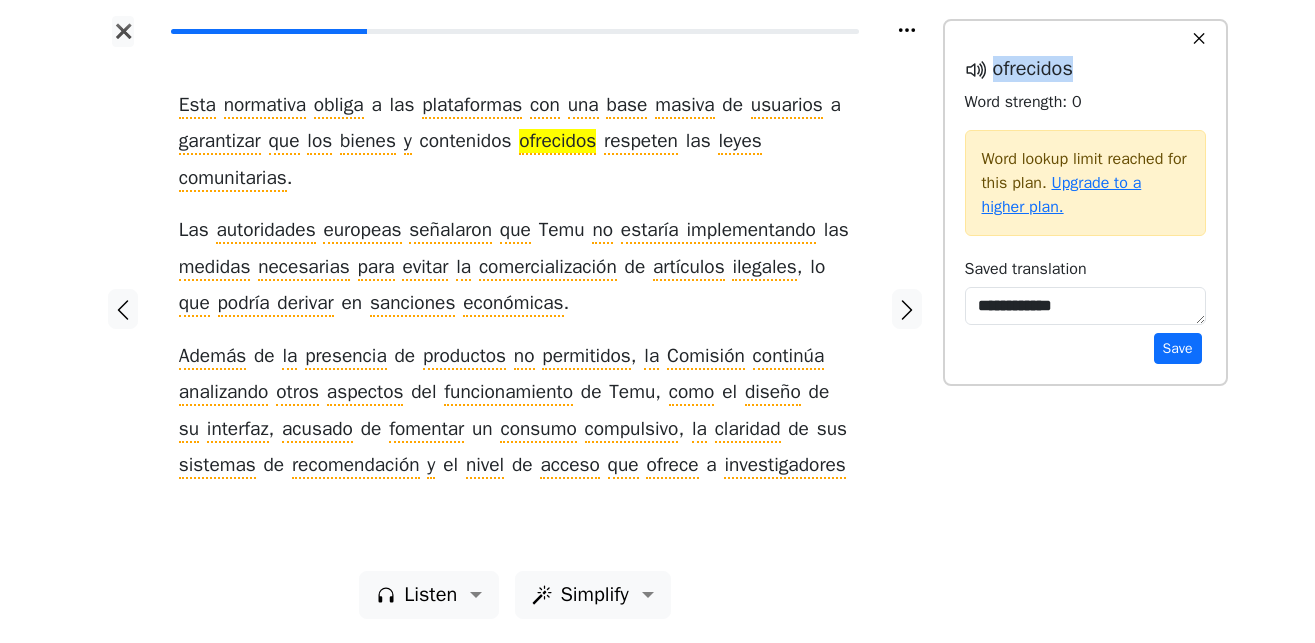 drag, startPoint x: 1078, startPoint y: 79, endPoint x: 996, endPoint y: 77, distance: 82.02438 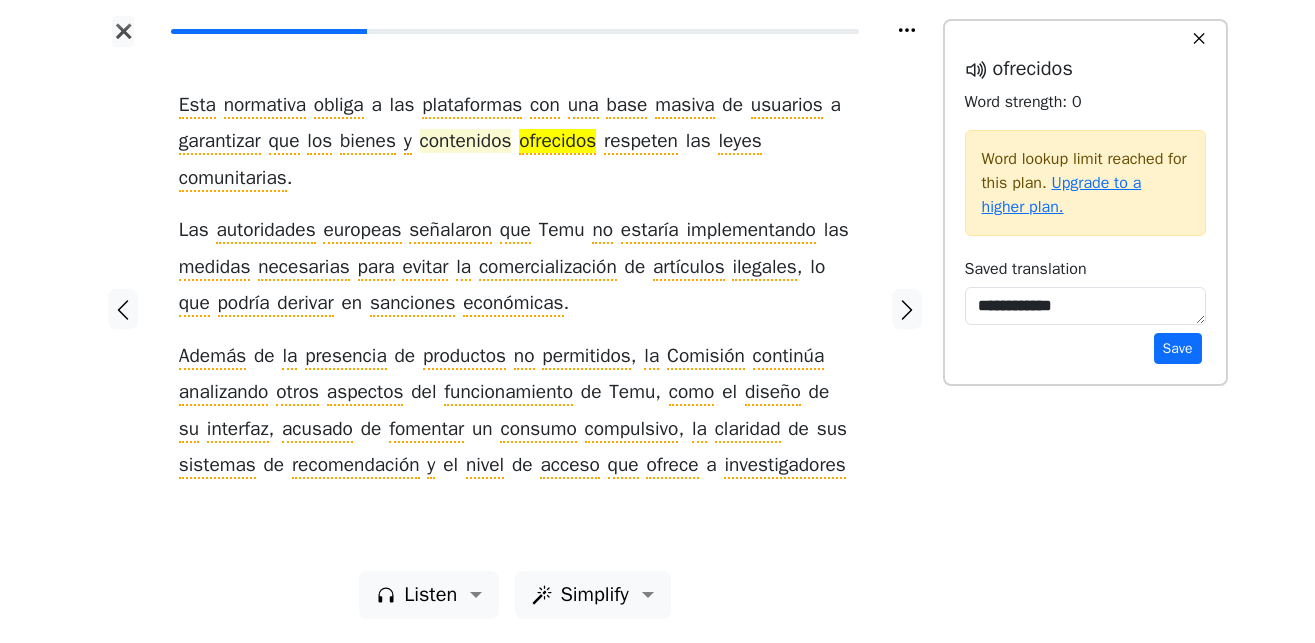click on "contenidos" at bounding box center [466, 142] 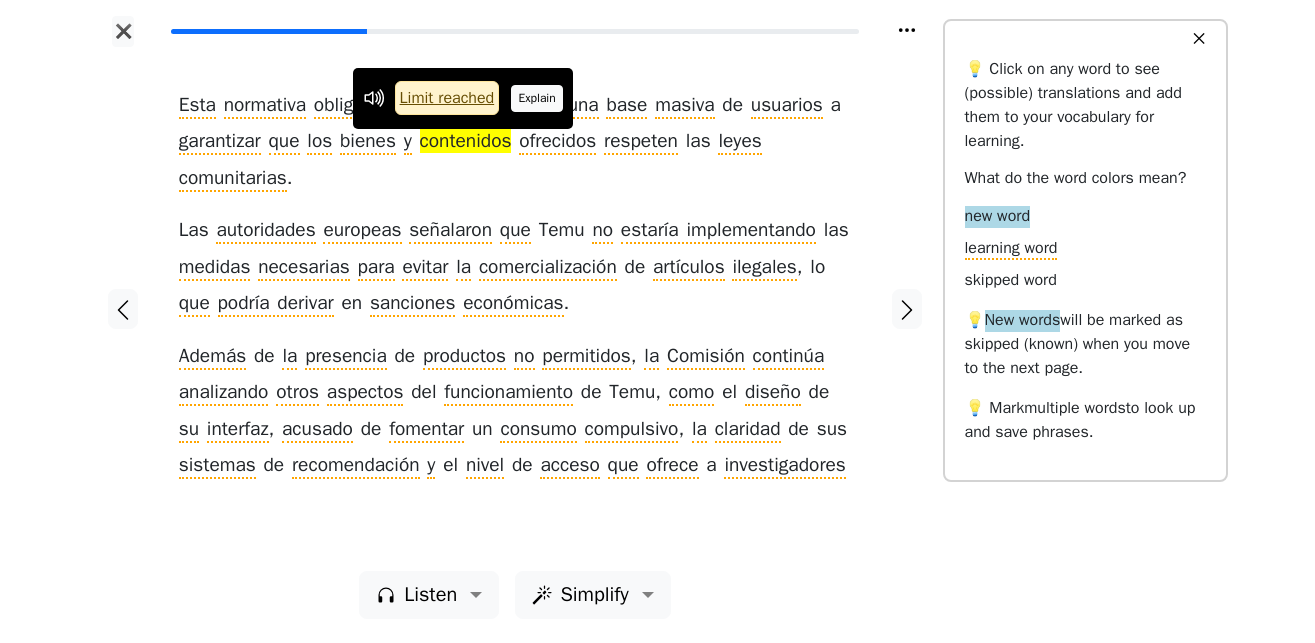 click on "Explain" at bounding box center [537, 98] 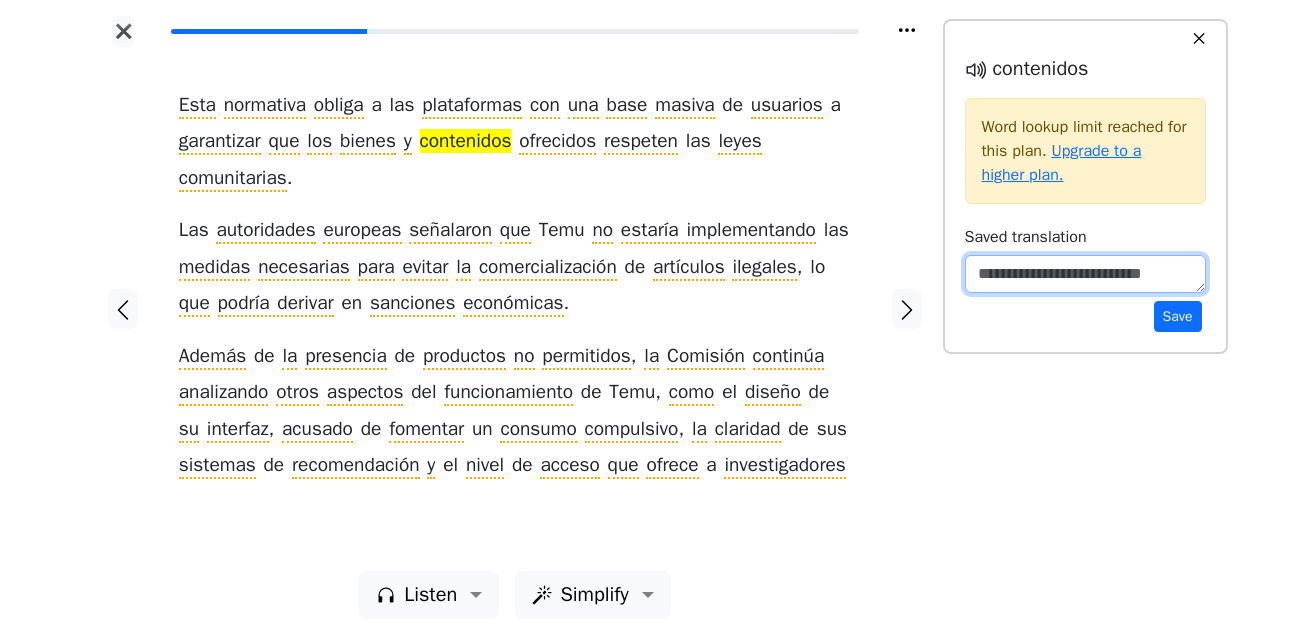 click at bounding box center [1085, 274] 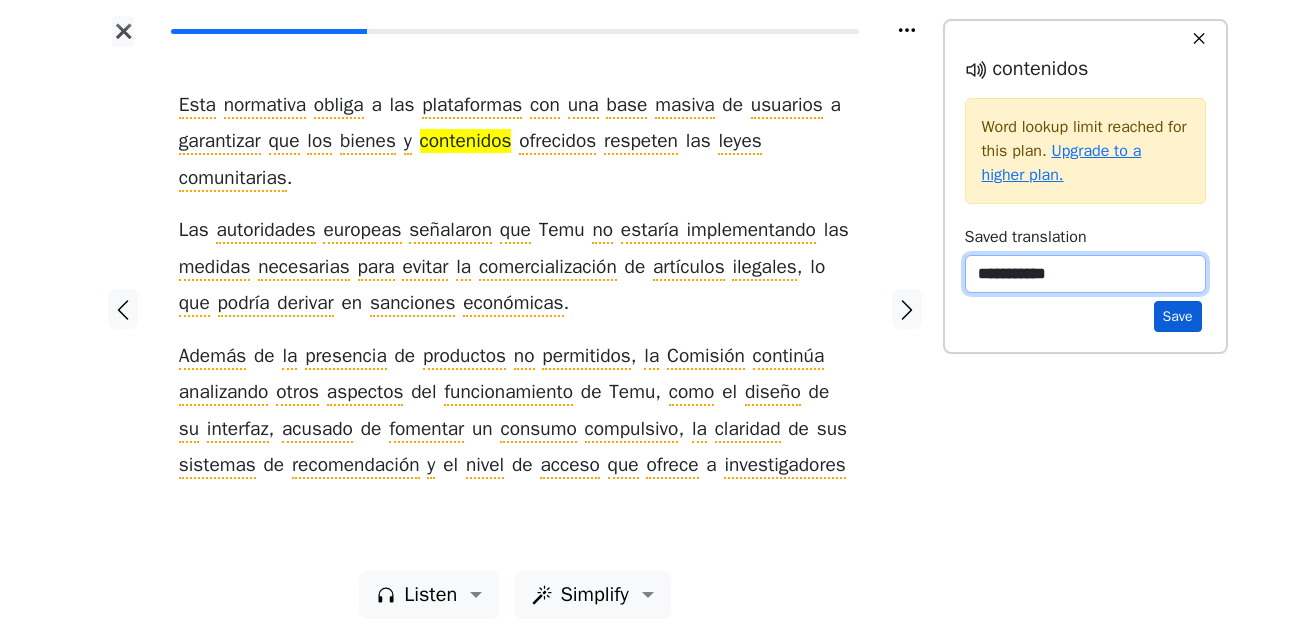 type on "**********" 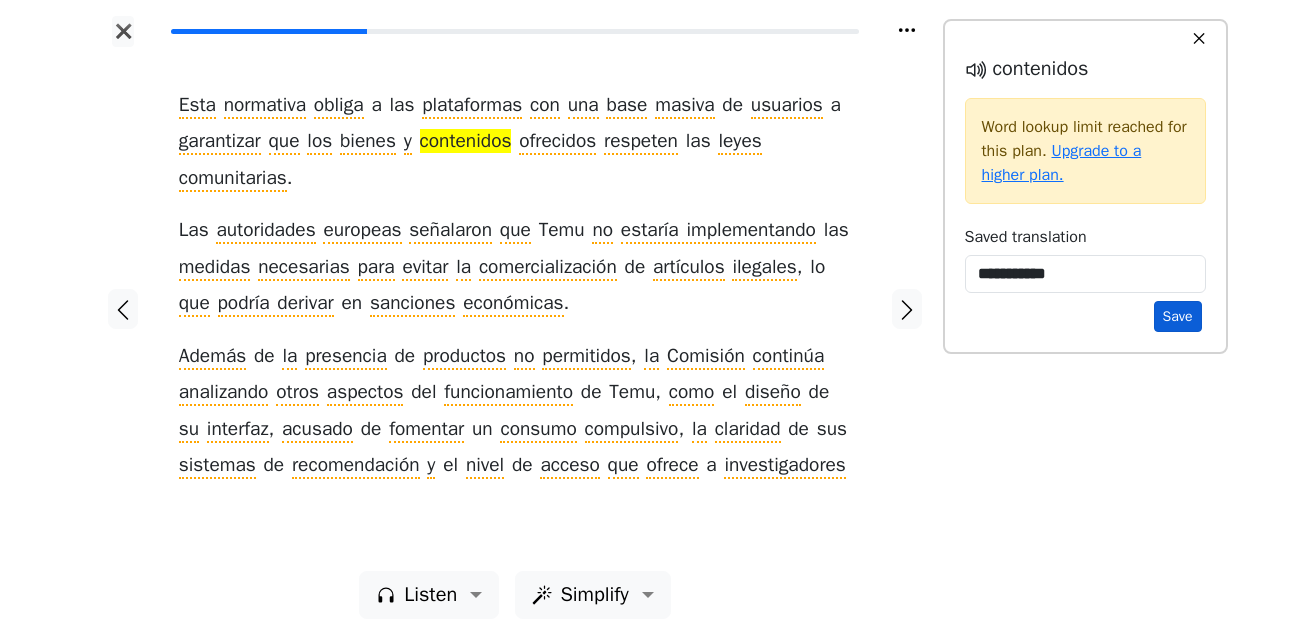 click on "Save" at bounding box center [1178, 316] 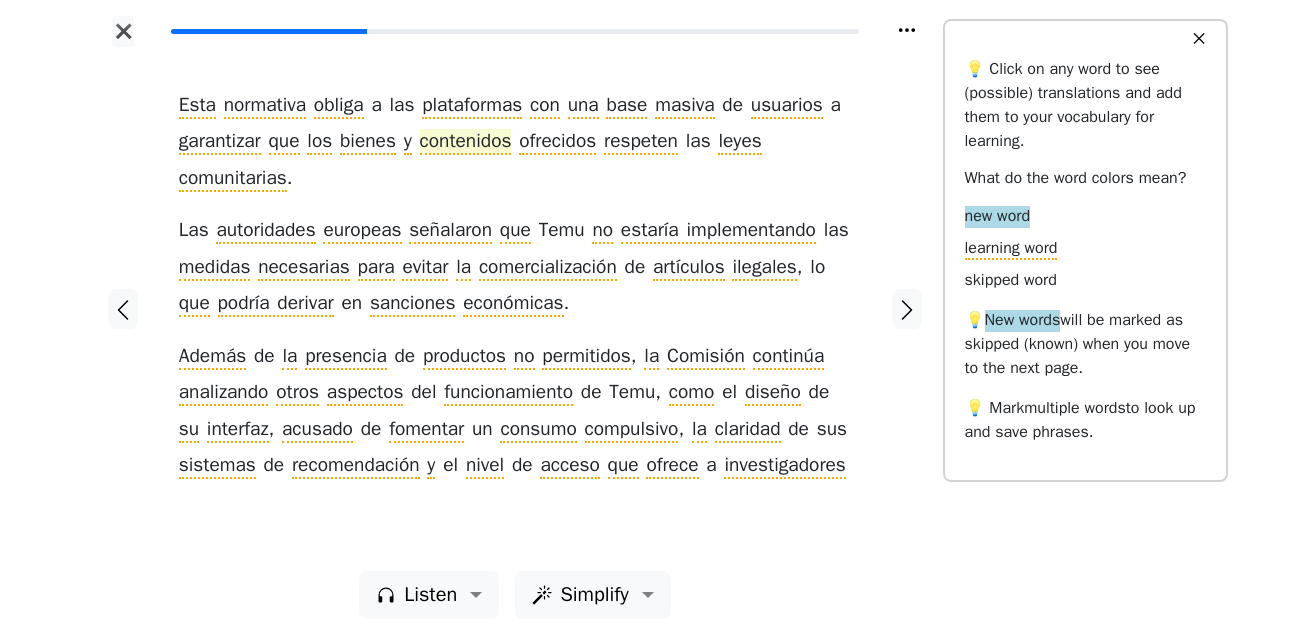 click on "contenidos" at bounding box center [466, 142] 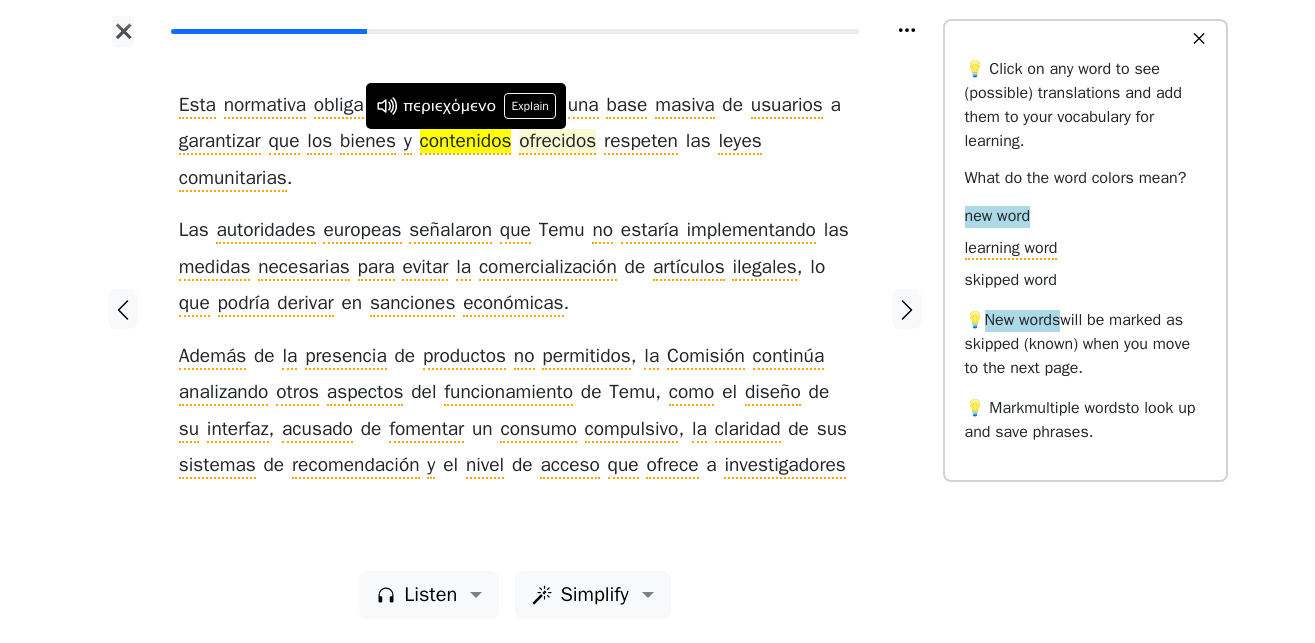 click on "ofrecidos" at bounding box center [557, 142] 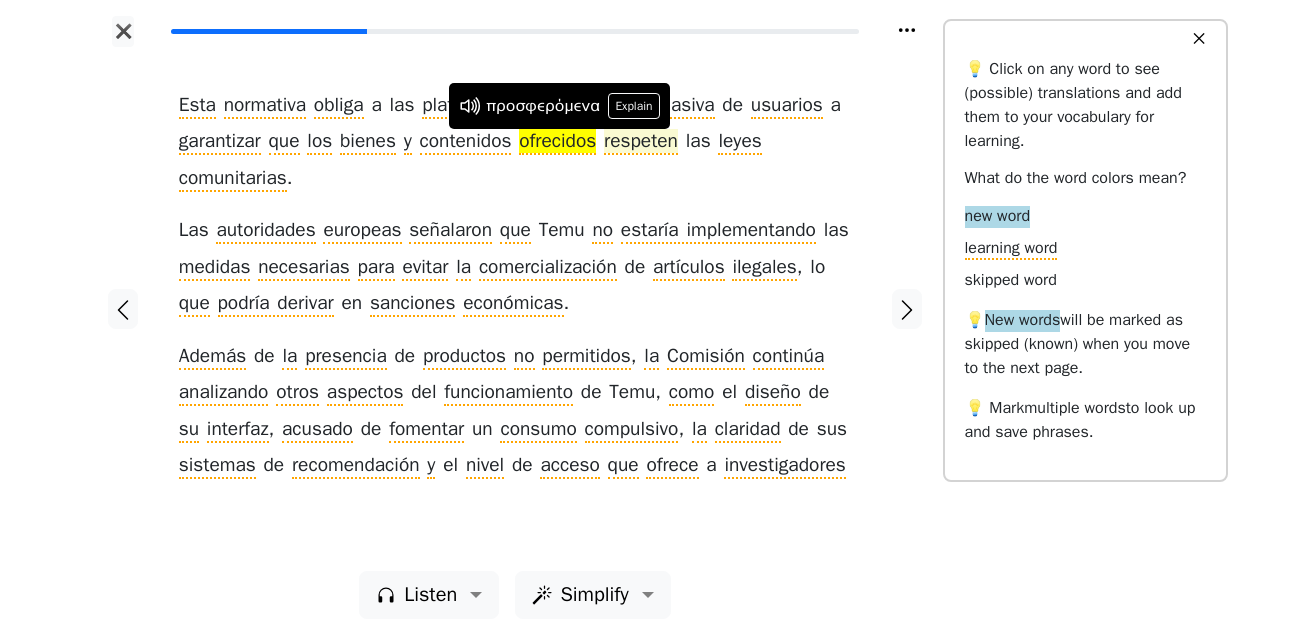 click on "respeten" at bounding box center (641, 142) 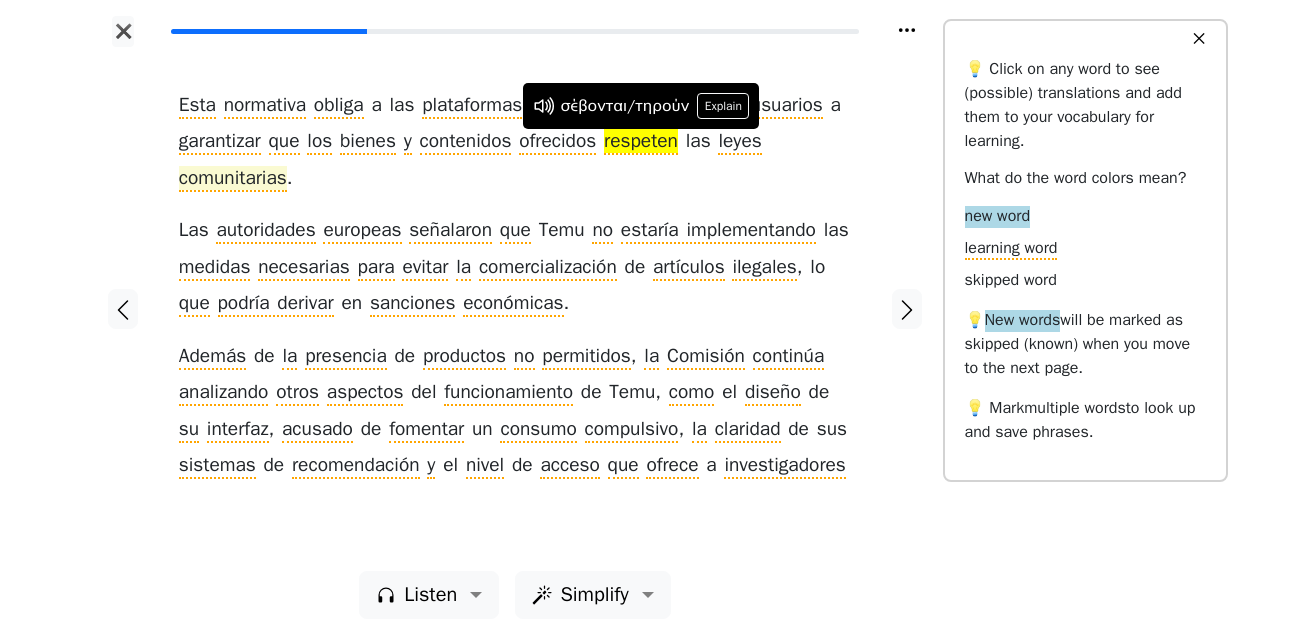 click on "comunitarias" at bounding box center (233, 179) 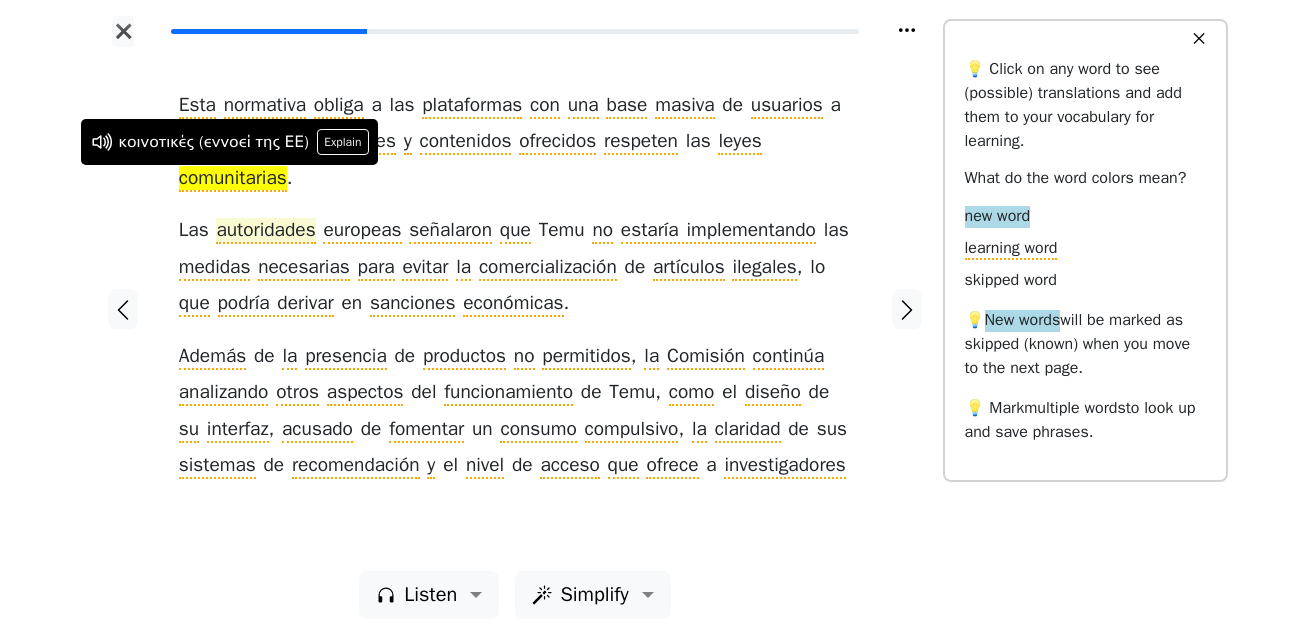 click on "autoridades" at bounding box center [265, 231] 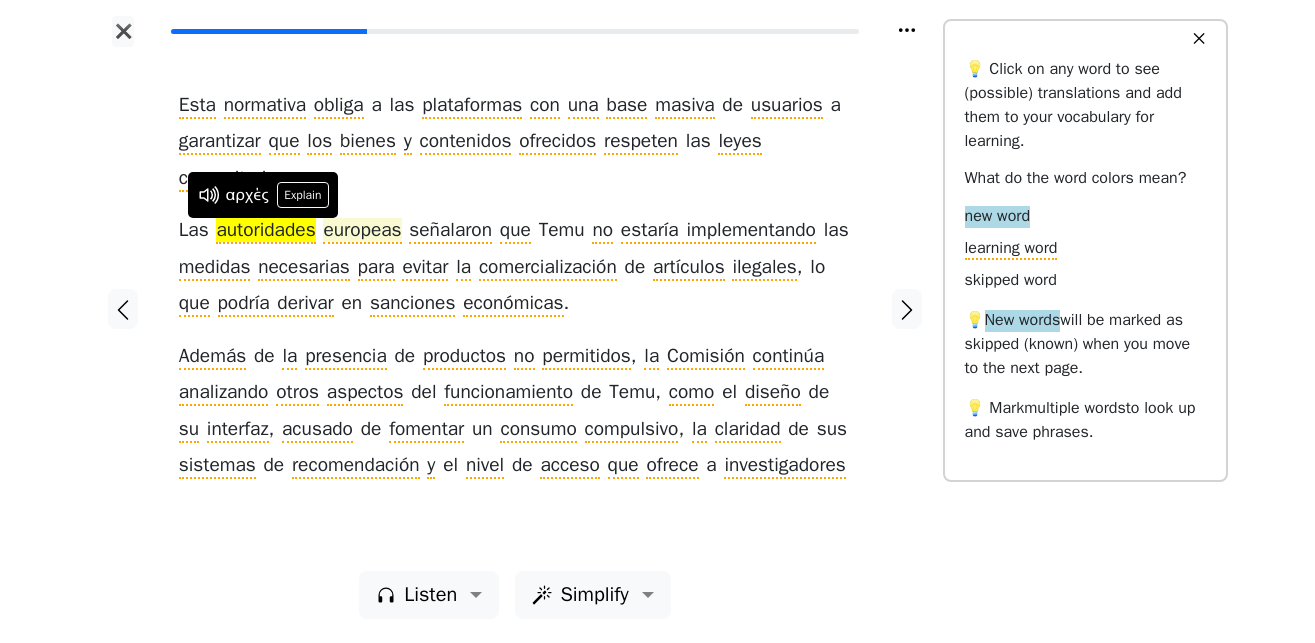click on "europeas" at bounding box center (362, 231) 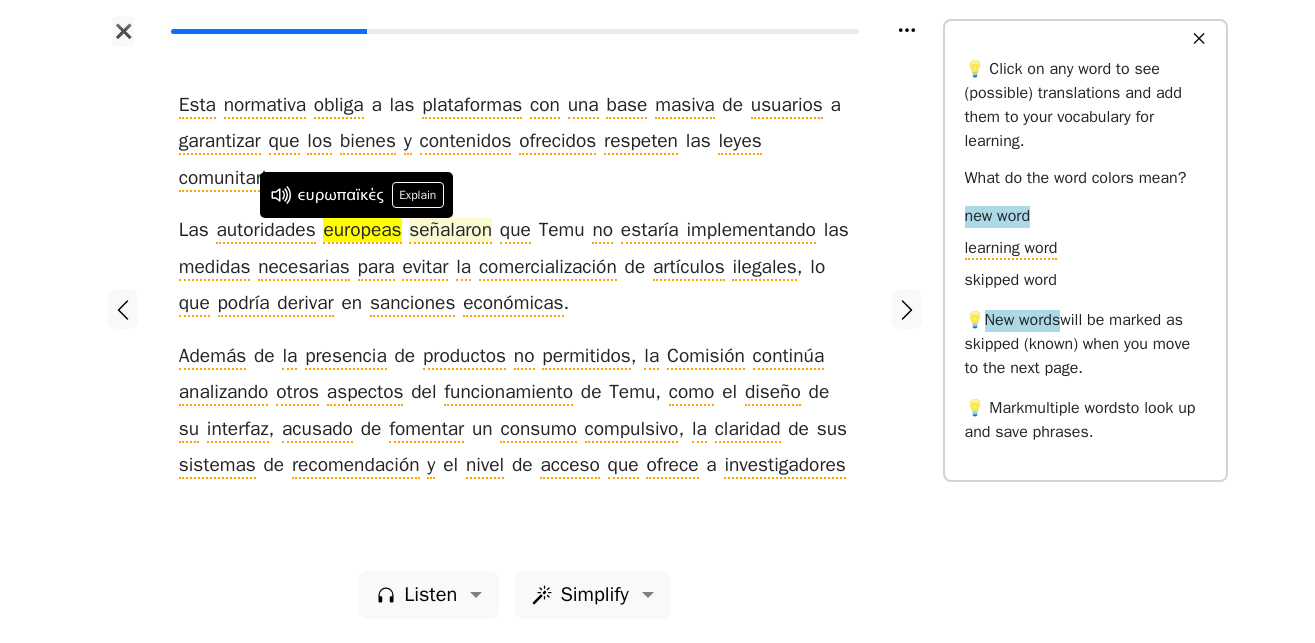 click on "señalaron" at bounding box center [450, 231] 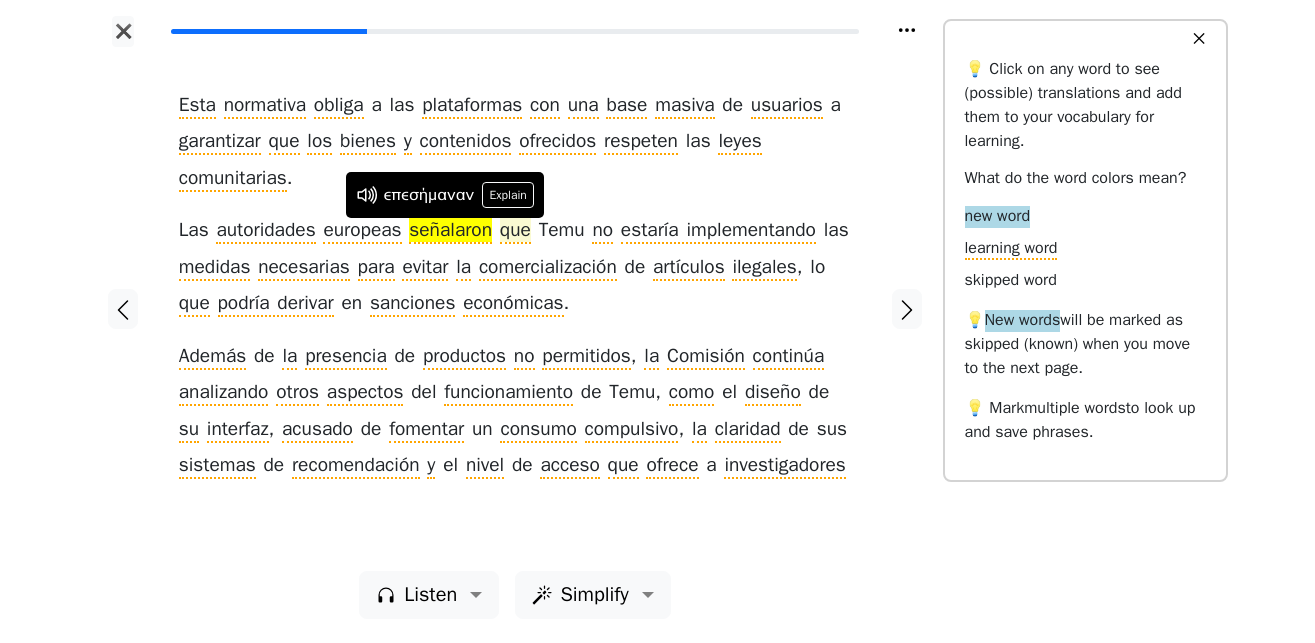click on "que" at bounding box center (515, 231) 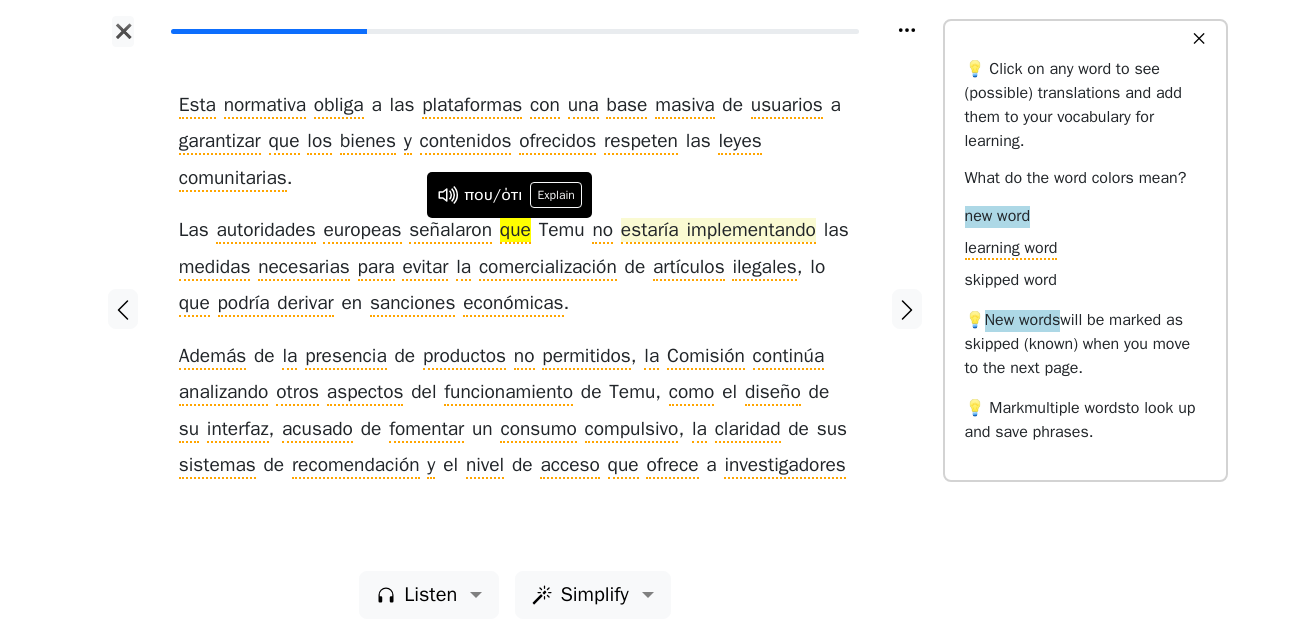 click on "estaría implementando" at bounding box center (718, 231) 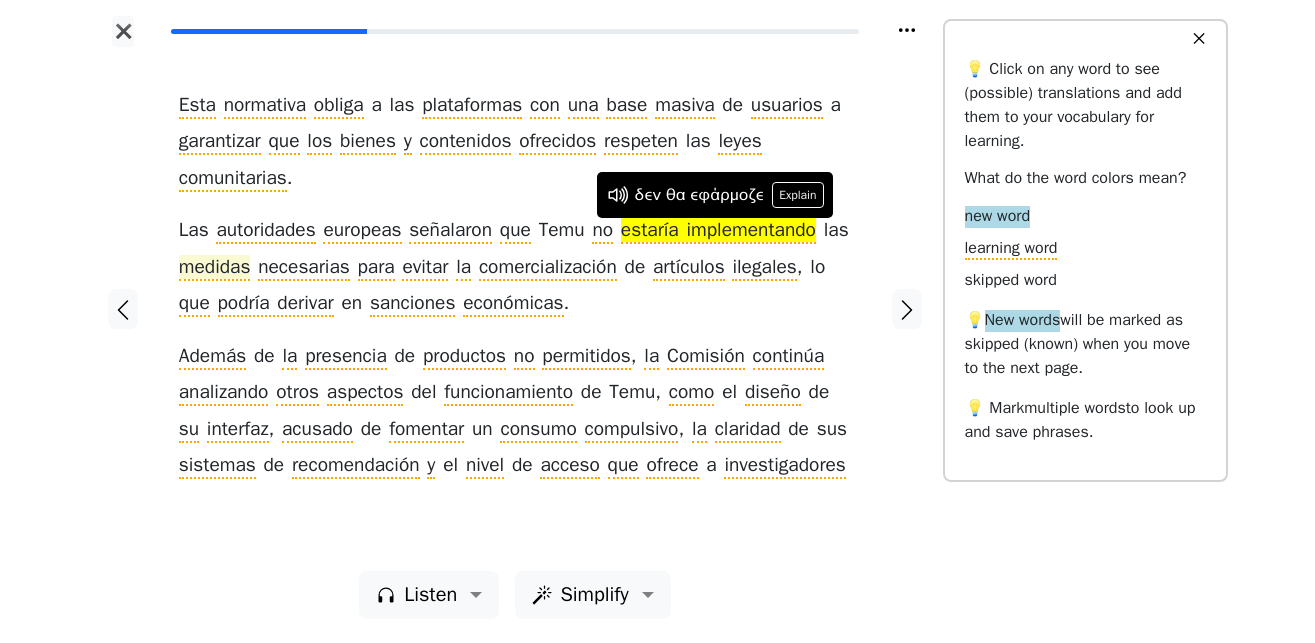 click on "medidas" at bounding box center [215, 268] 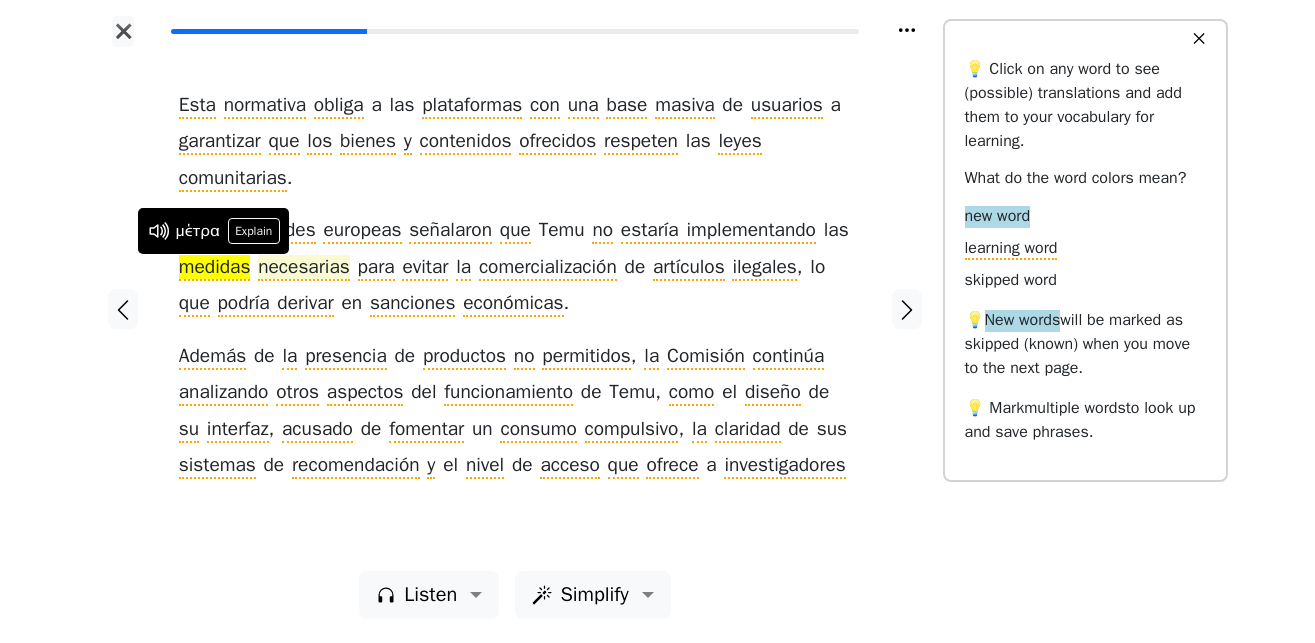 click on "necesarias" at bounding box center (304, 268) 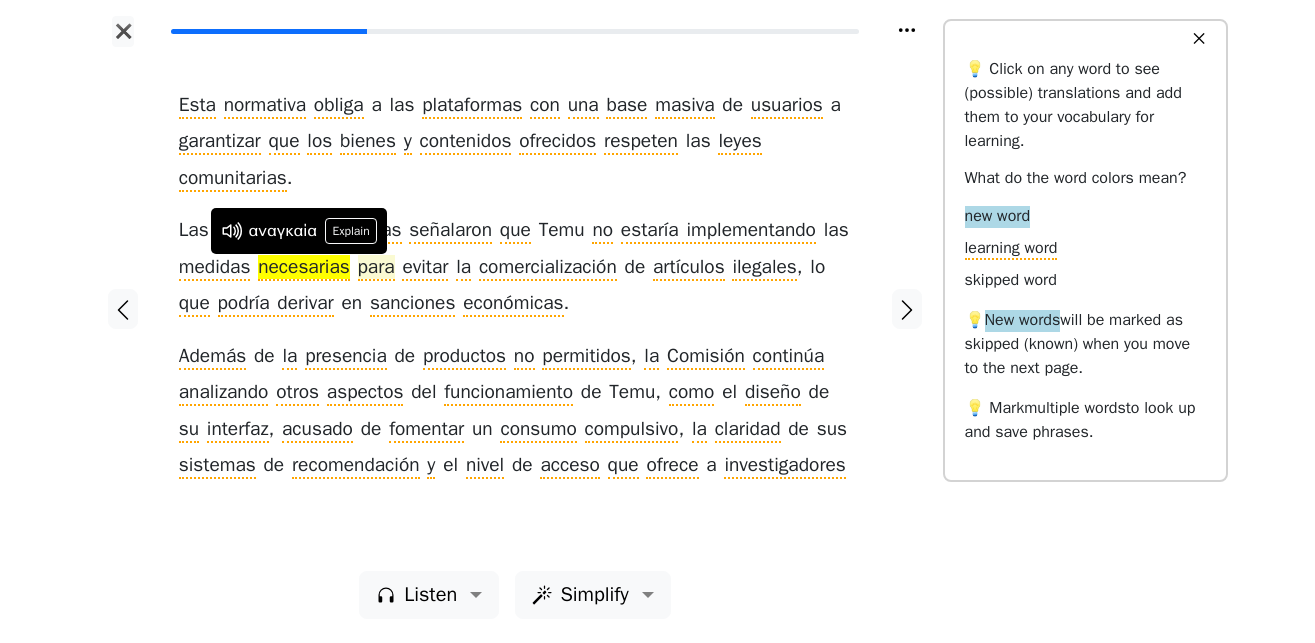 click on "para" at bounding box center (376, 268) 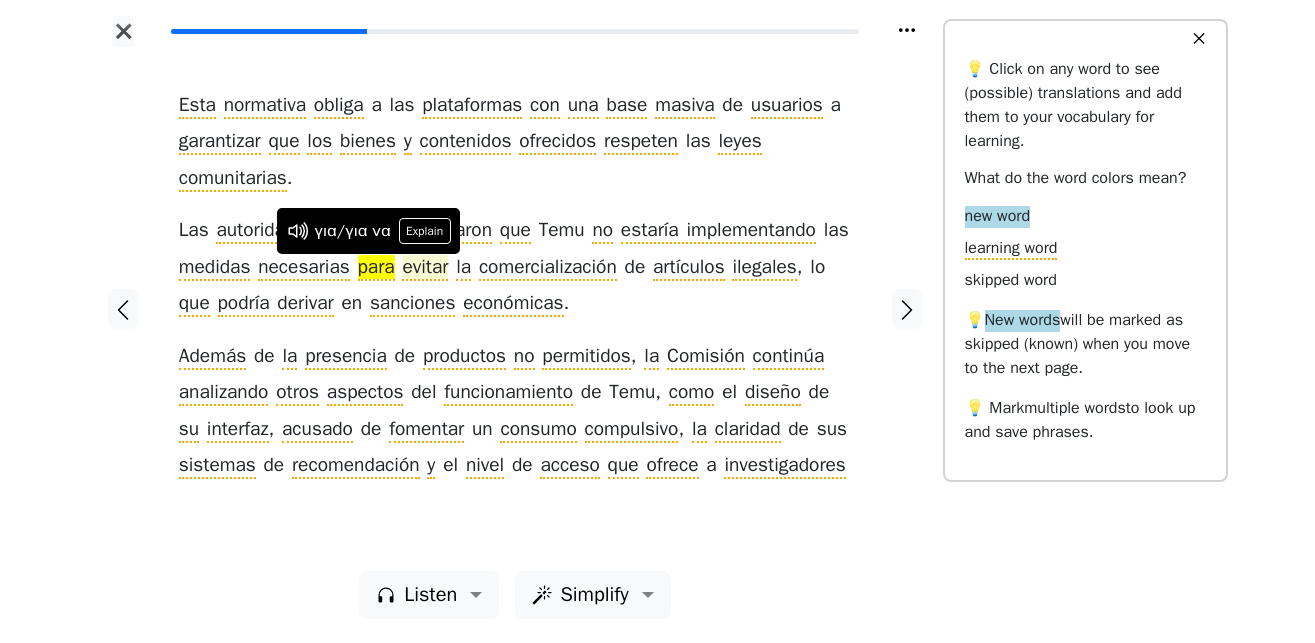 click on "evitar" at bounding box center [425, 268] 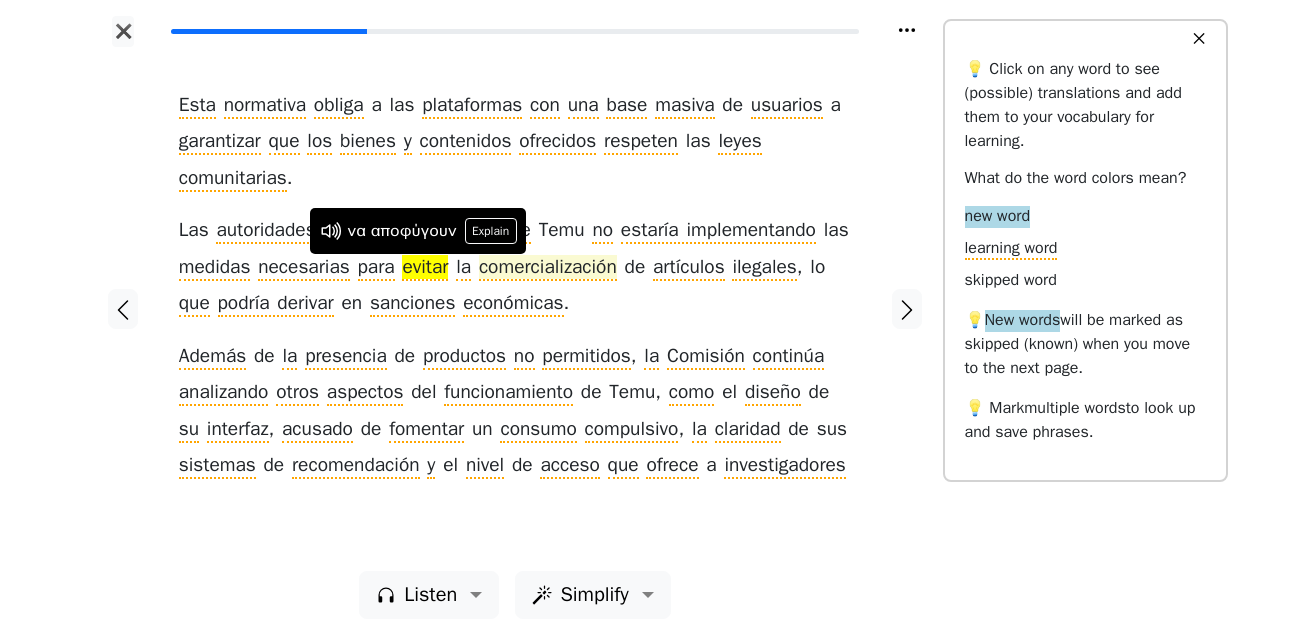 click on "comercialización" at bounding box center (548, 268) 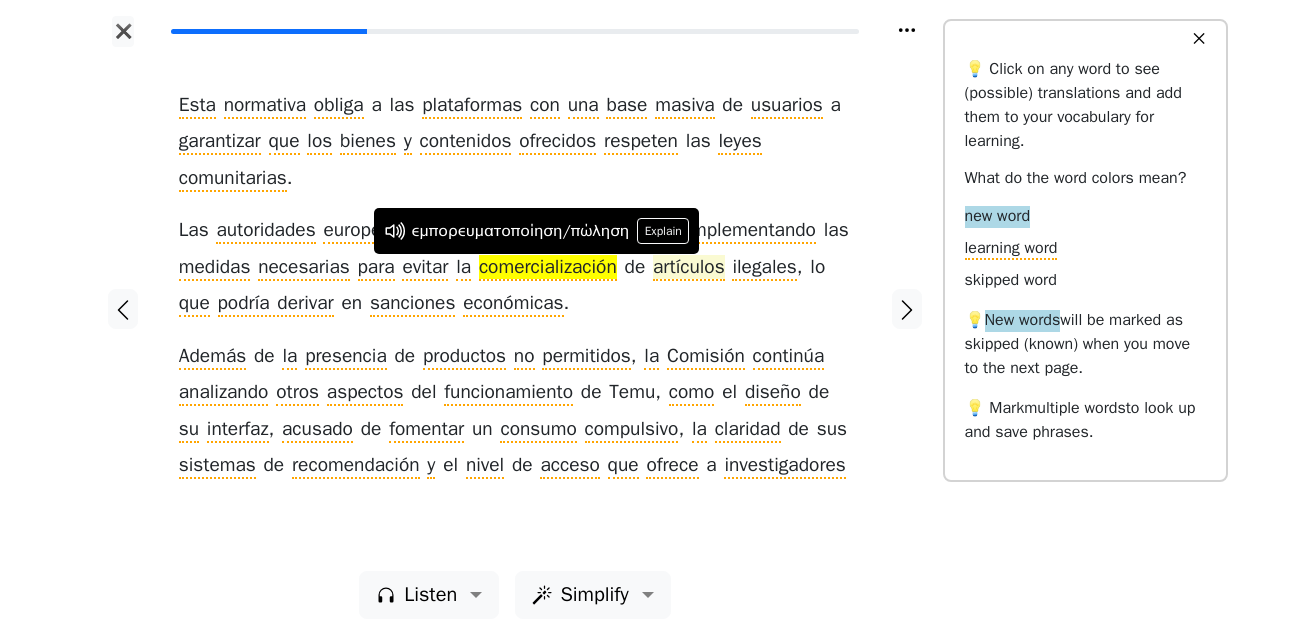 click on "artículos" at bounding box center (689, 268) 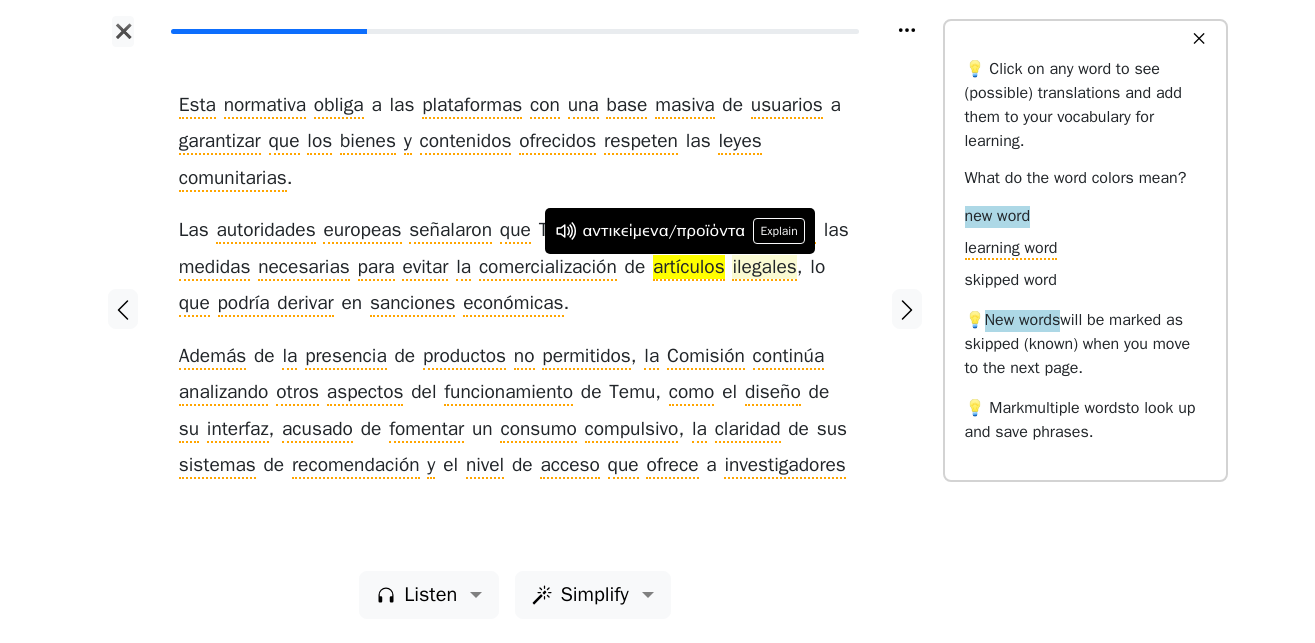 click on "ilegales" at bounding box center [764, 268] 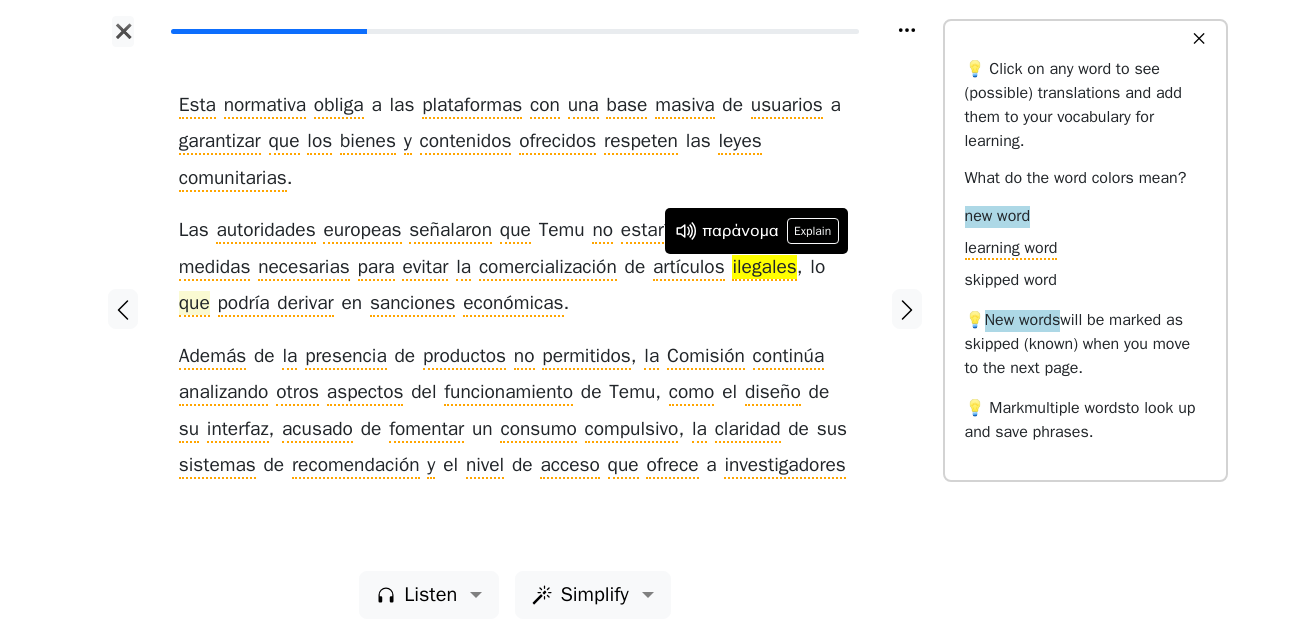 click on "que" at bounding box center [194, 304] 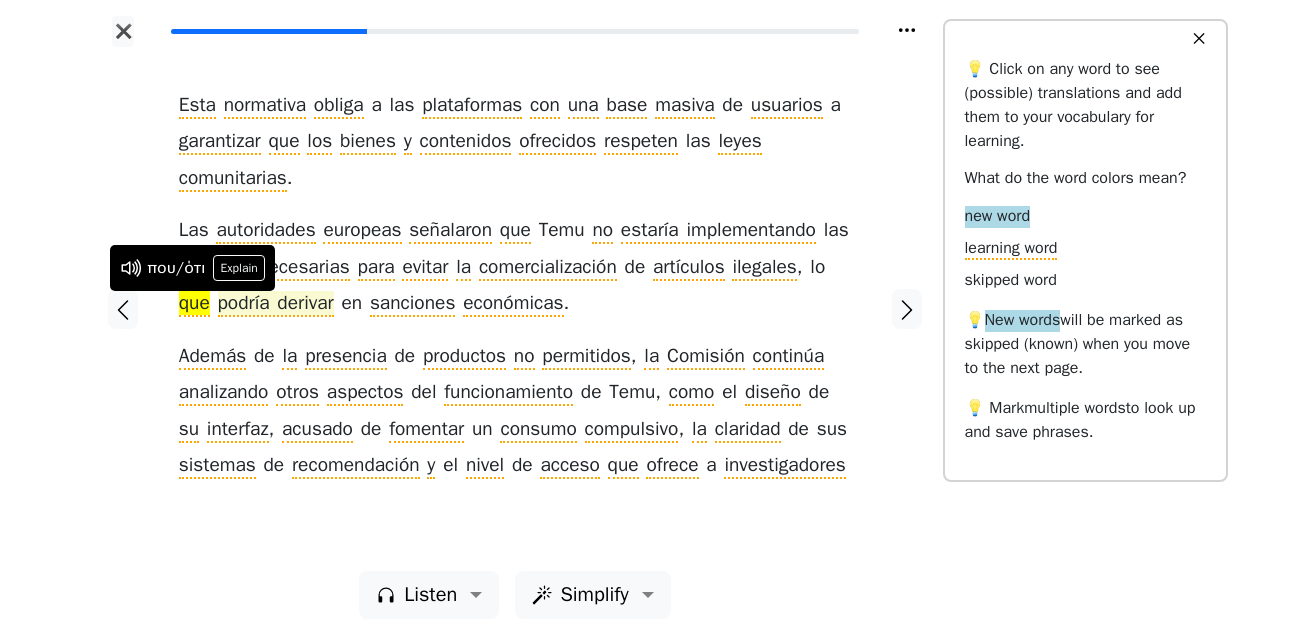 click on "podría derivar" at bounding box center (276, 304) 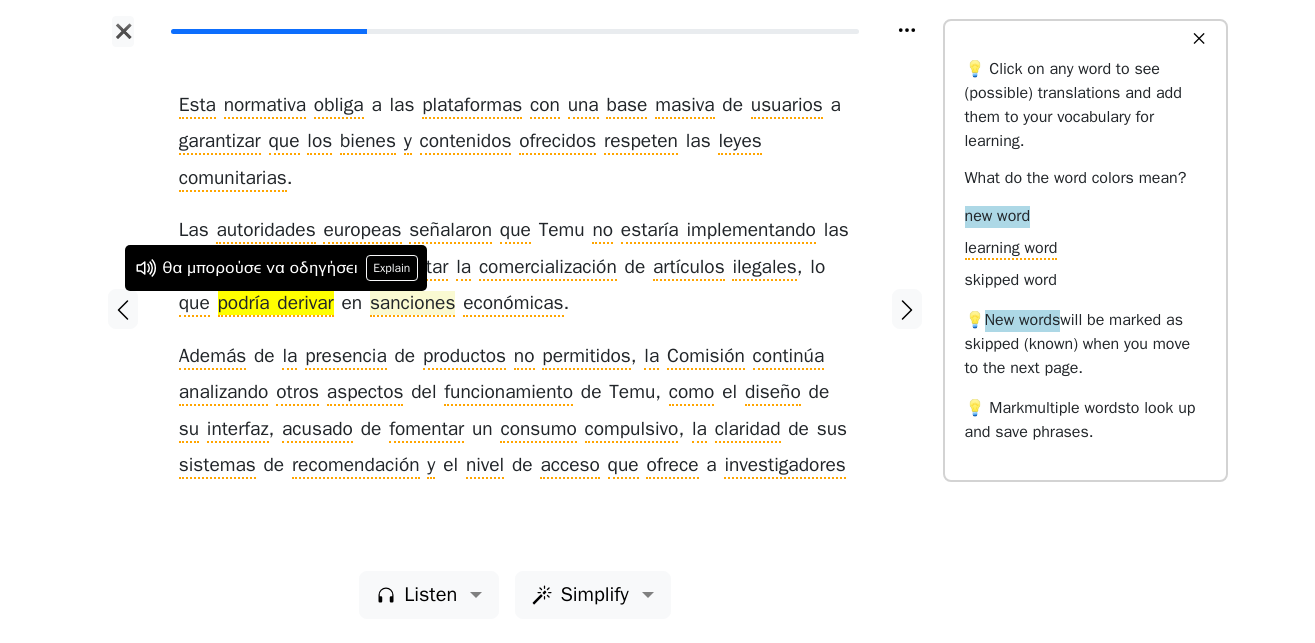 click on "sanciones" at bounding box center [412, 304] 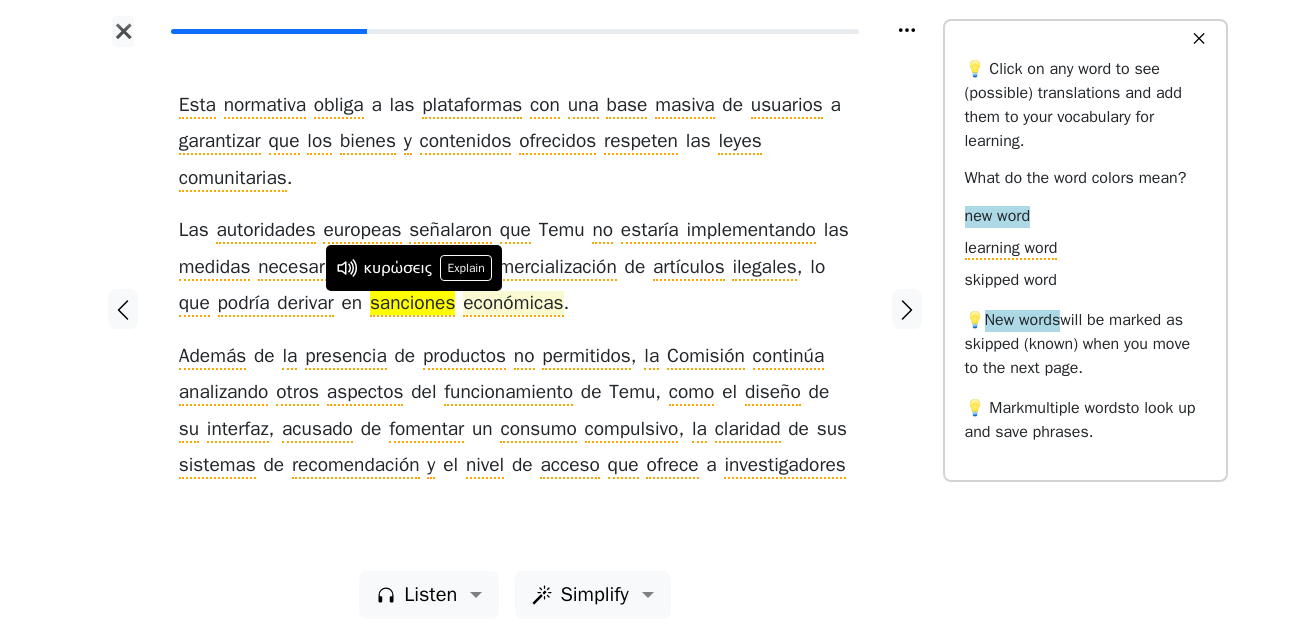 click on "económicas" at bounding box center [513, 304] 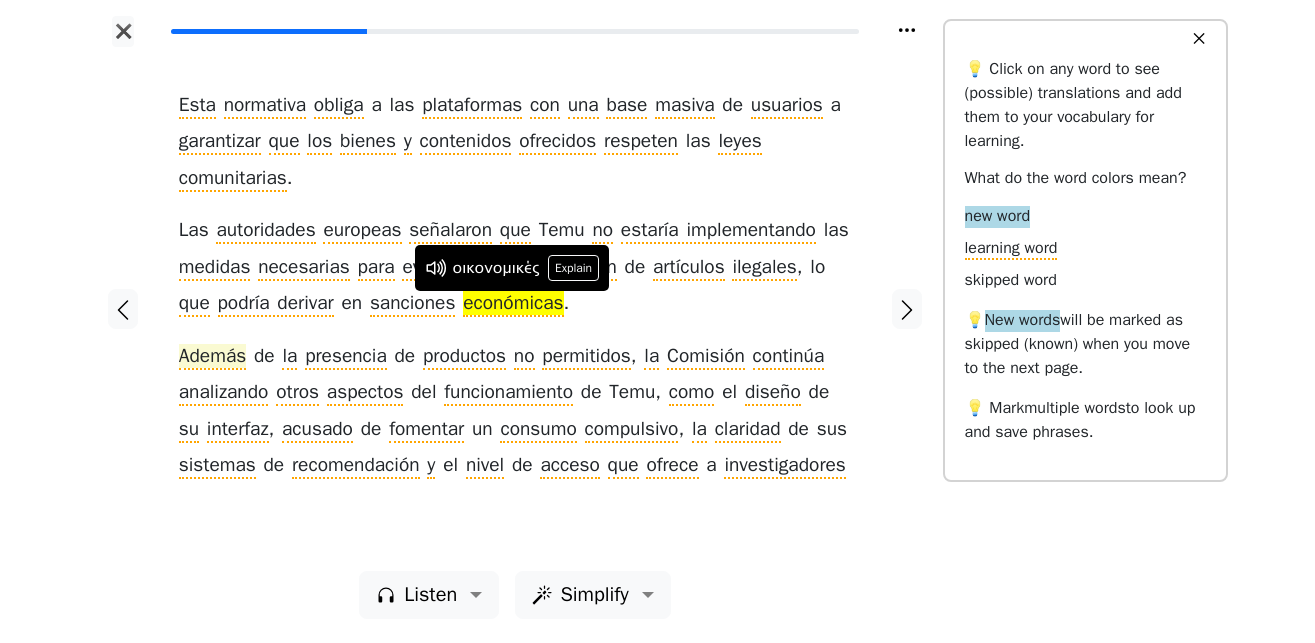click on "Además" at bounding box center [212, 357] 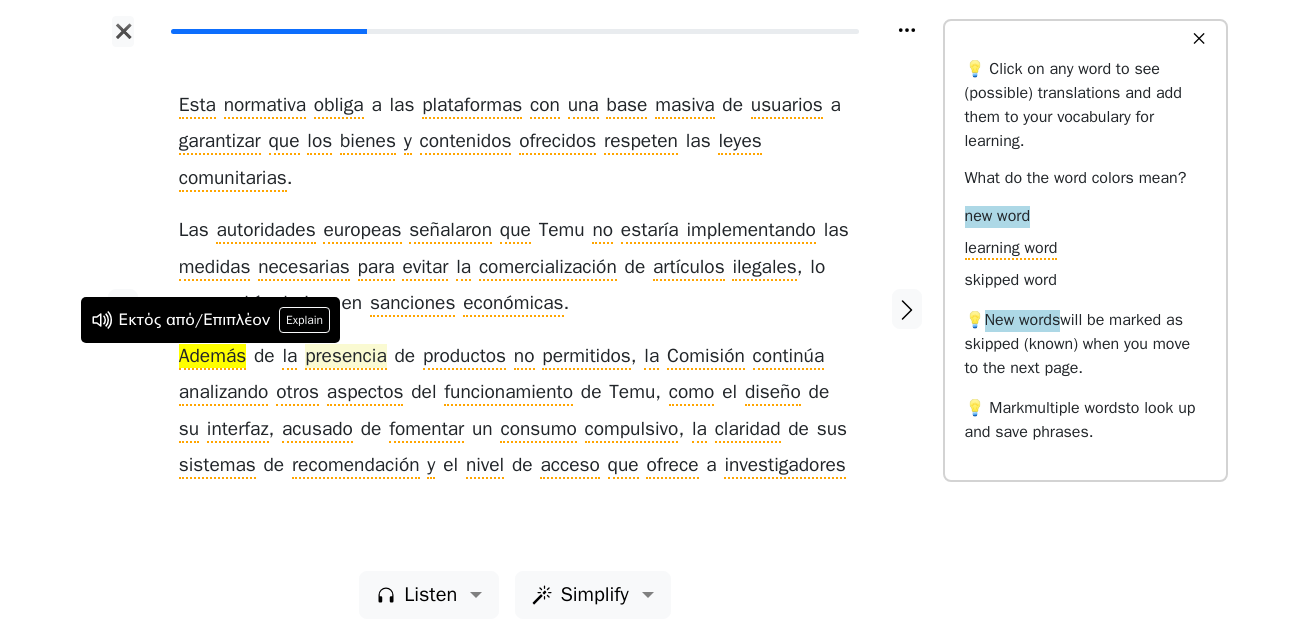 click on "presencia" at bounding box center [346, 357] 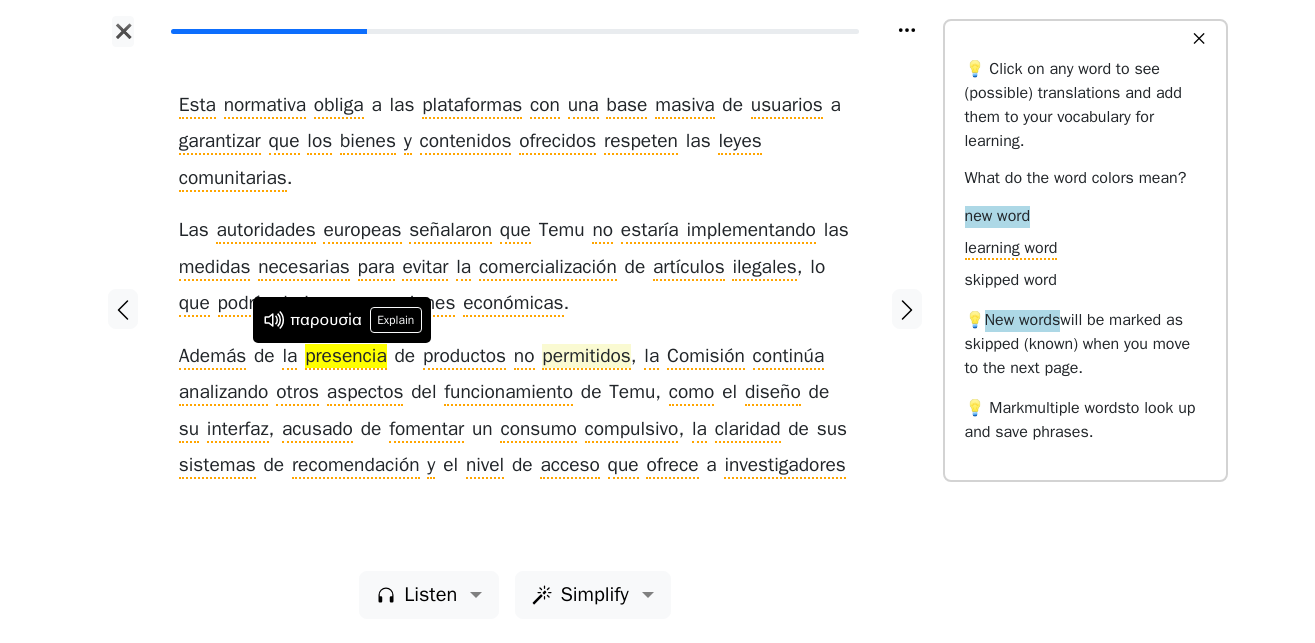 click on "permitidos" at bounding box center (586, 357) 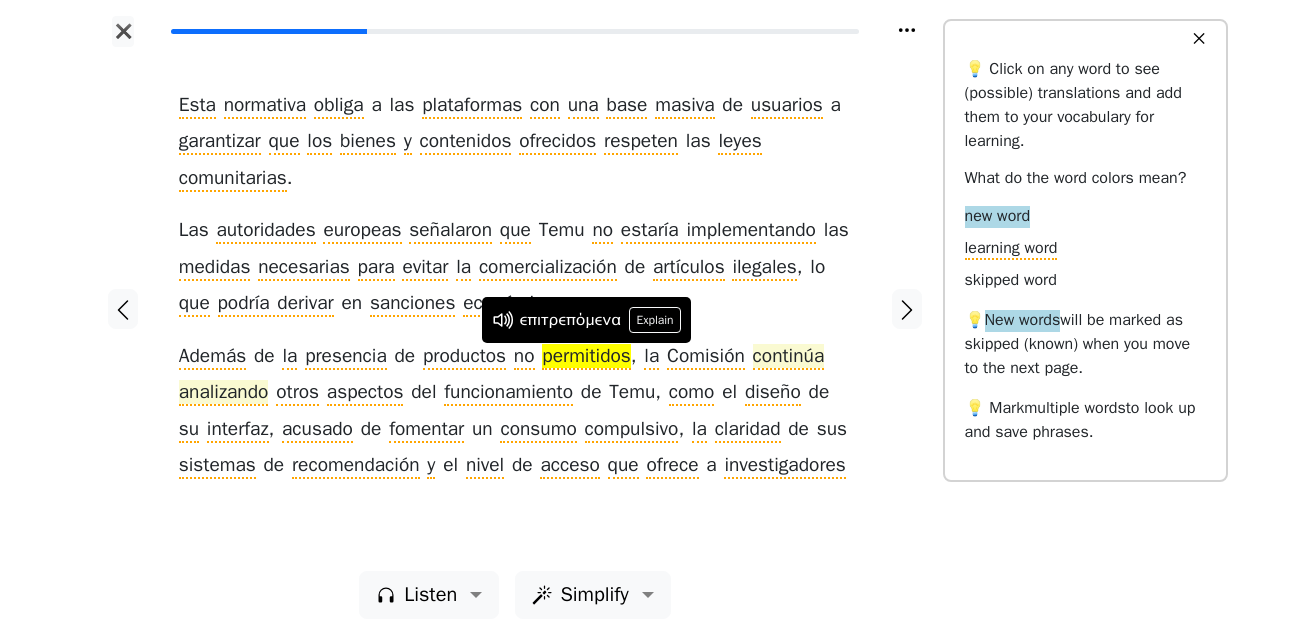 click on "continúa analizando" at bounding box center [502, 375] 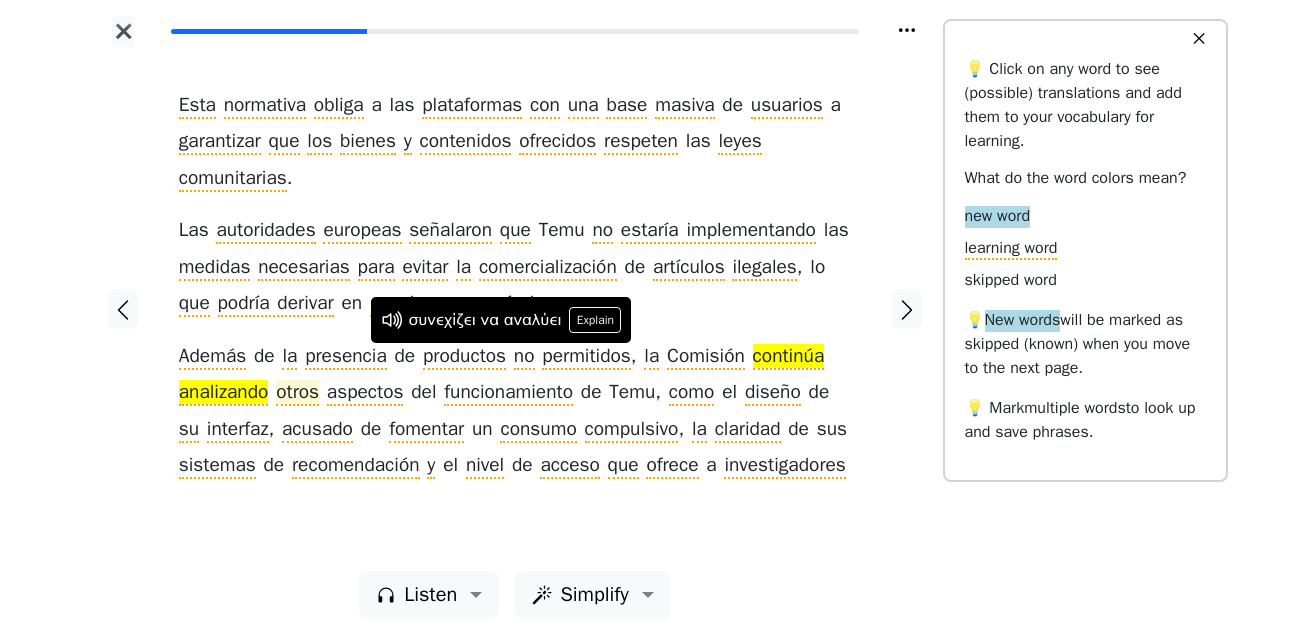 click on "otros" at bounding box center [297, 393] 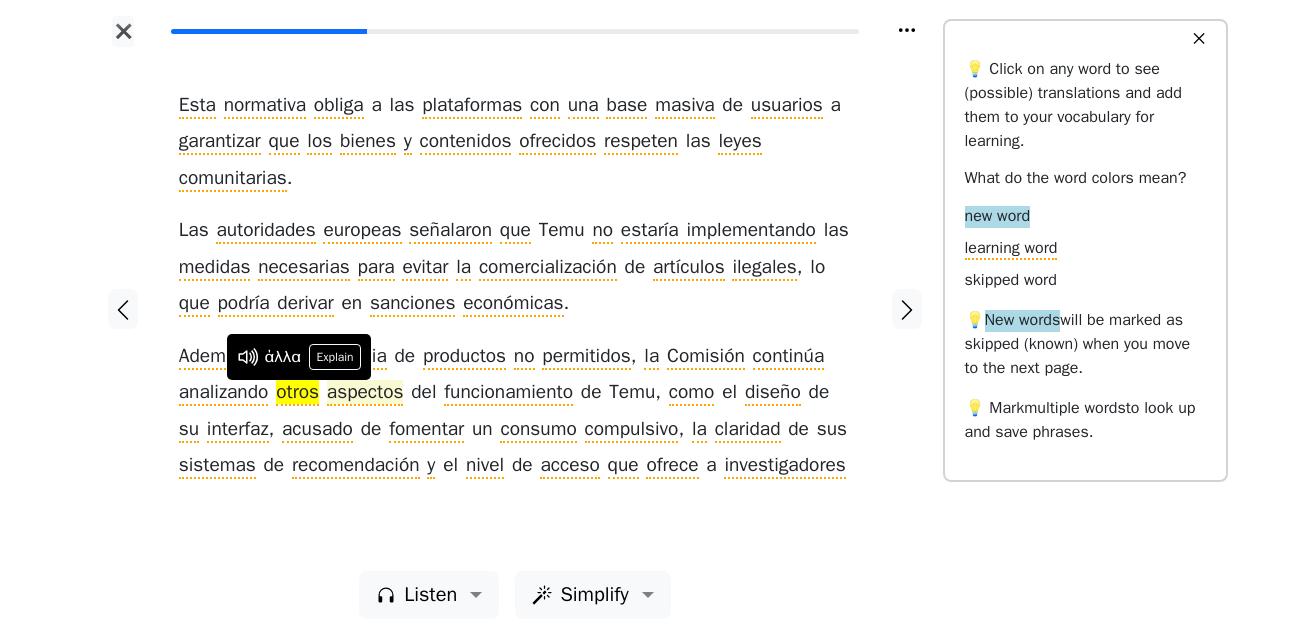 click on "aspectos" at bounding box center (365, 393) 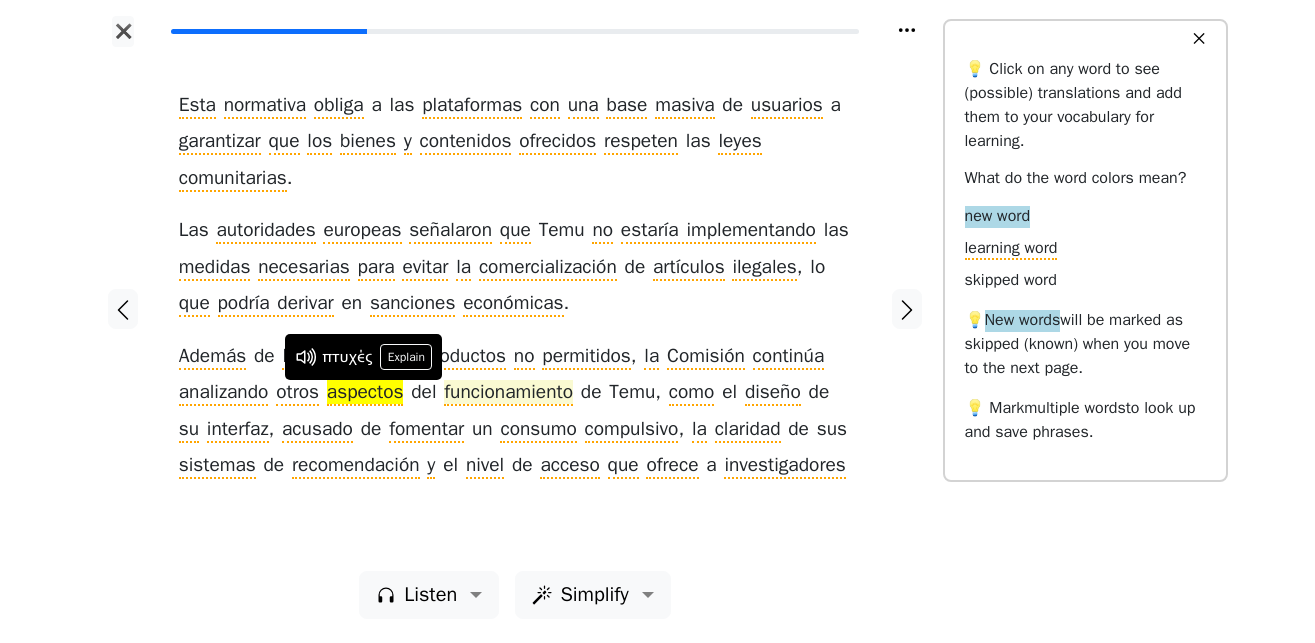click on "funcionamiento" at bounding box center [508, 393] 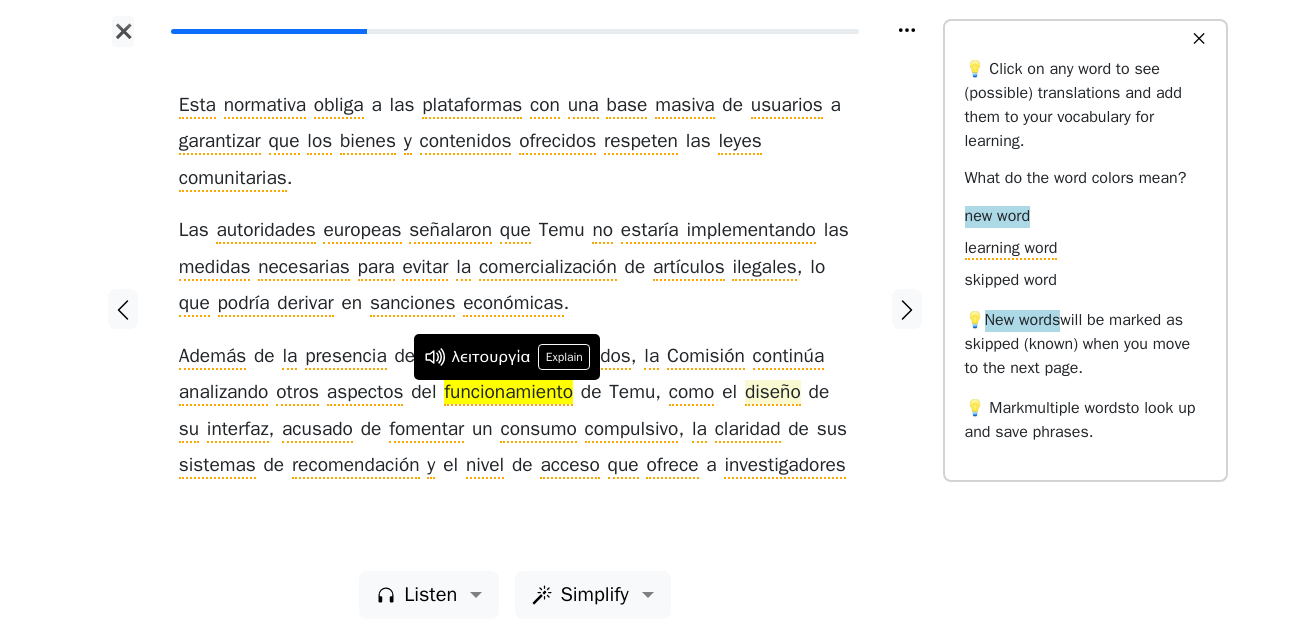 click on "diseño" at bounding box center (773, 393) 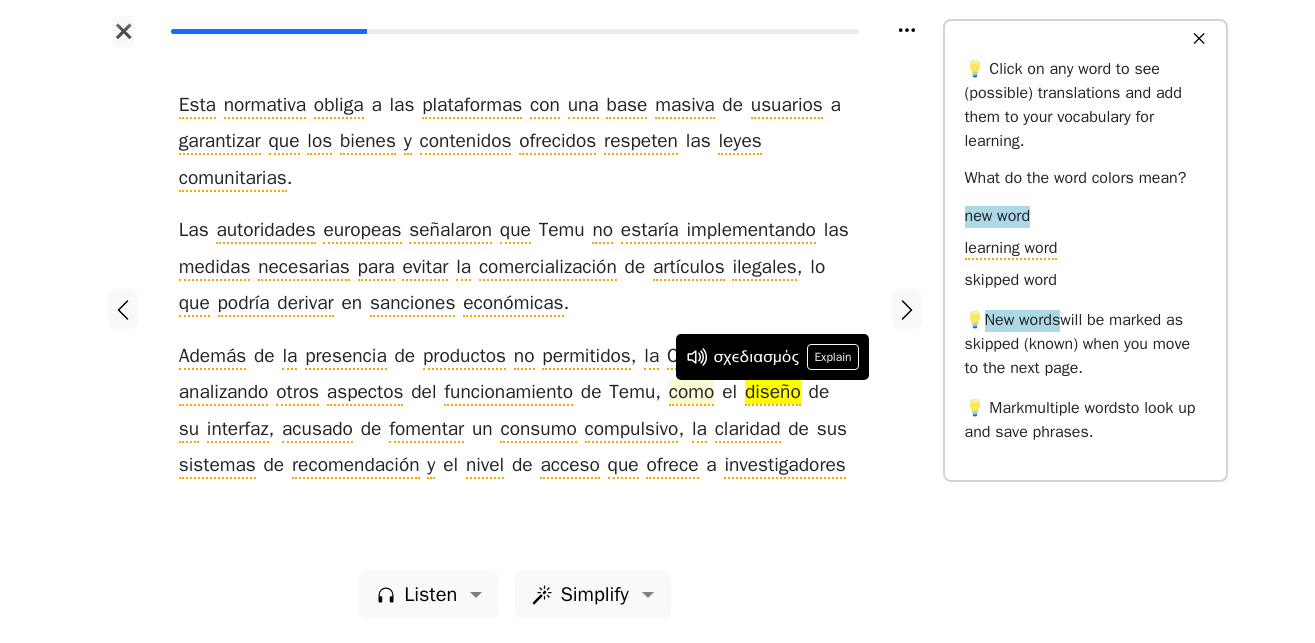 click on "como" at bounding box center [692, 393] 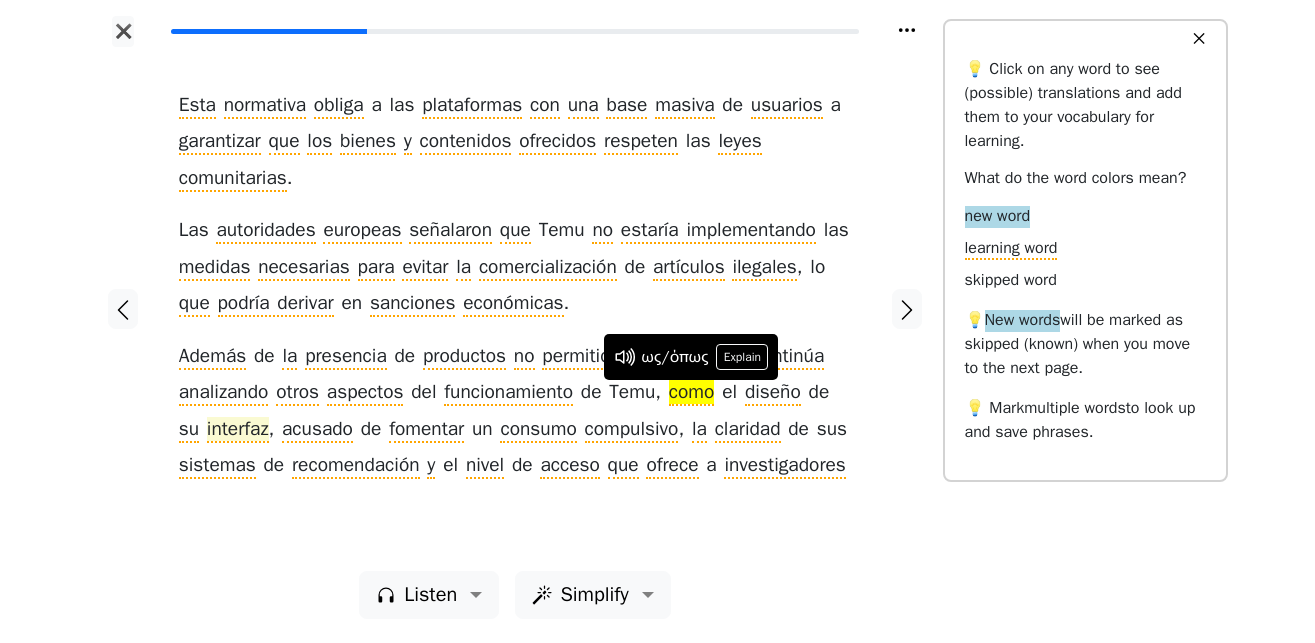 click on "interfaz" at bounding box center (238, 430) 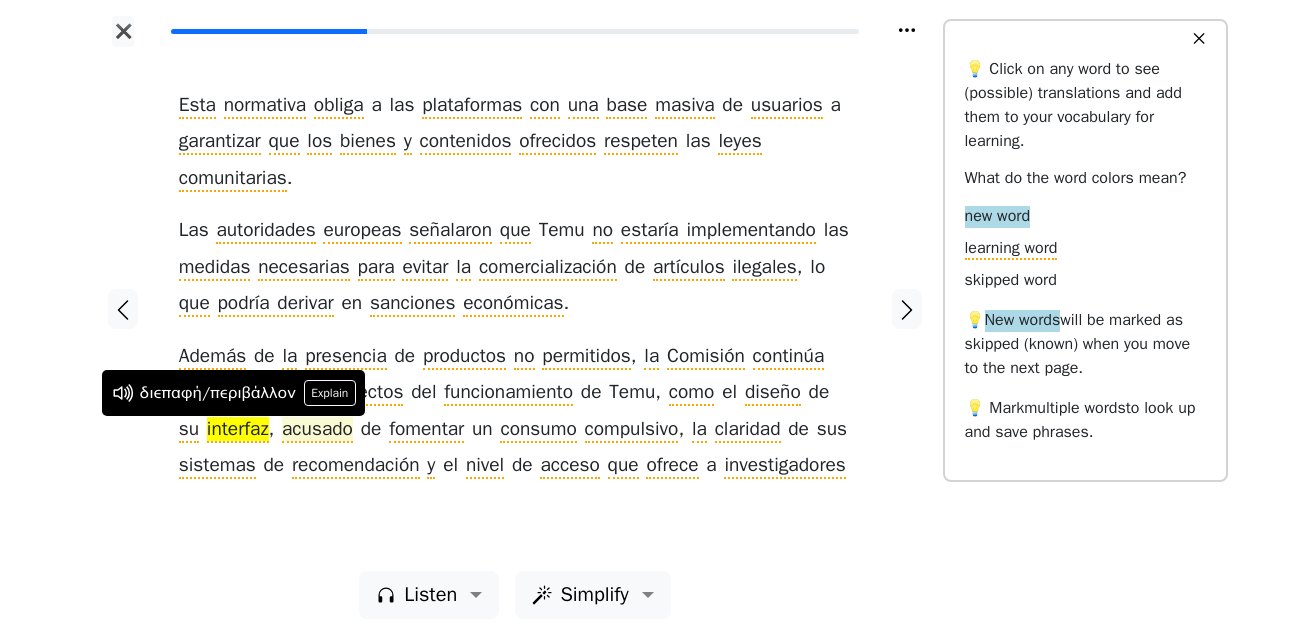 click on "acusado" at bounding box center (317, 430) 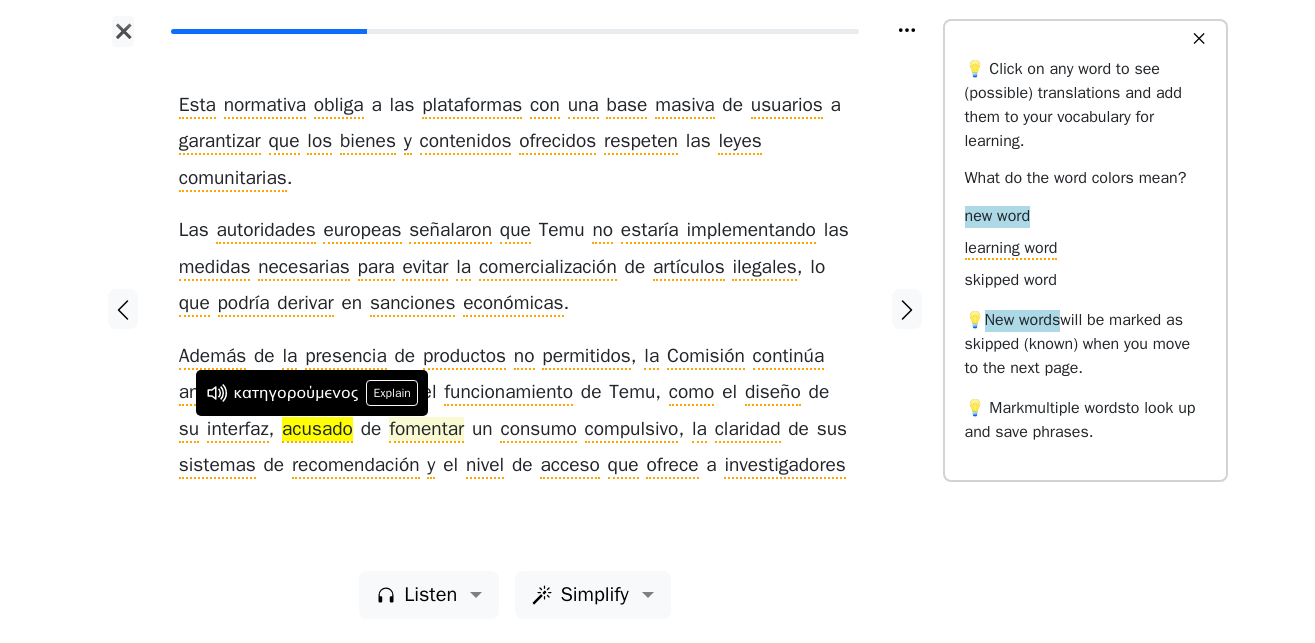 click on "fomentar" at bounding box center [426, 430] 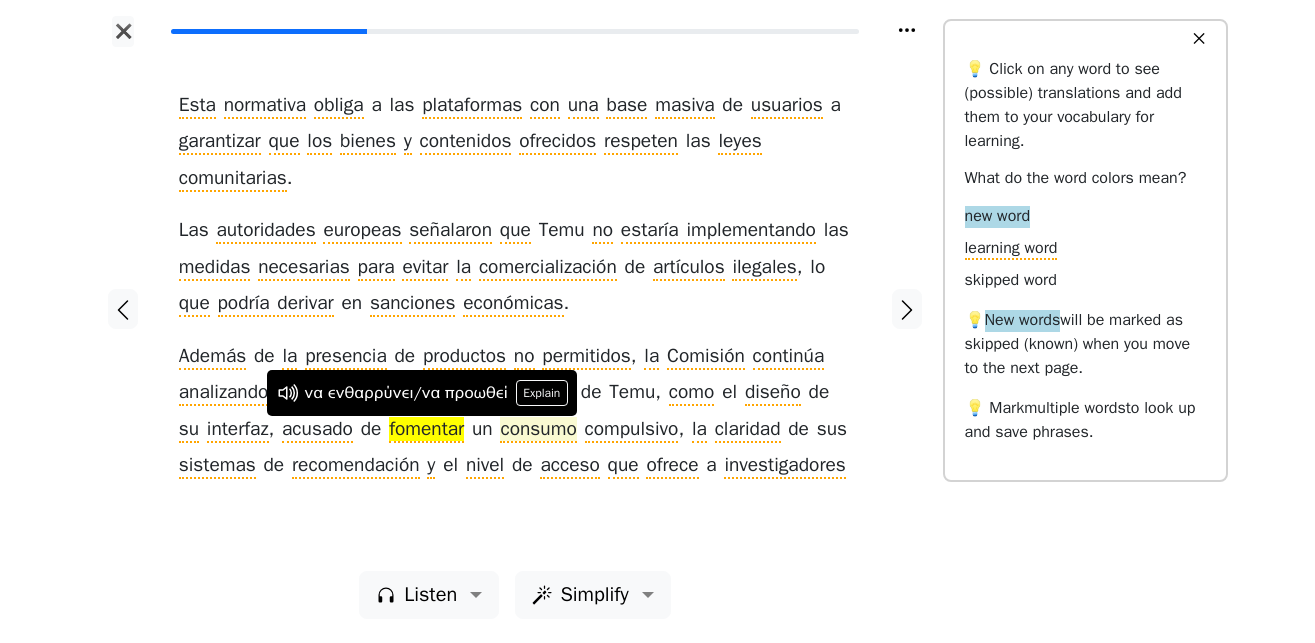 click on "consumo" at bounding box center [538, 430] 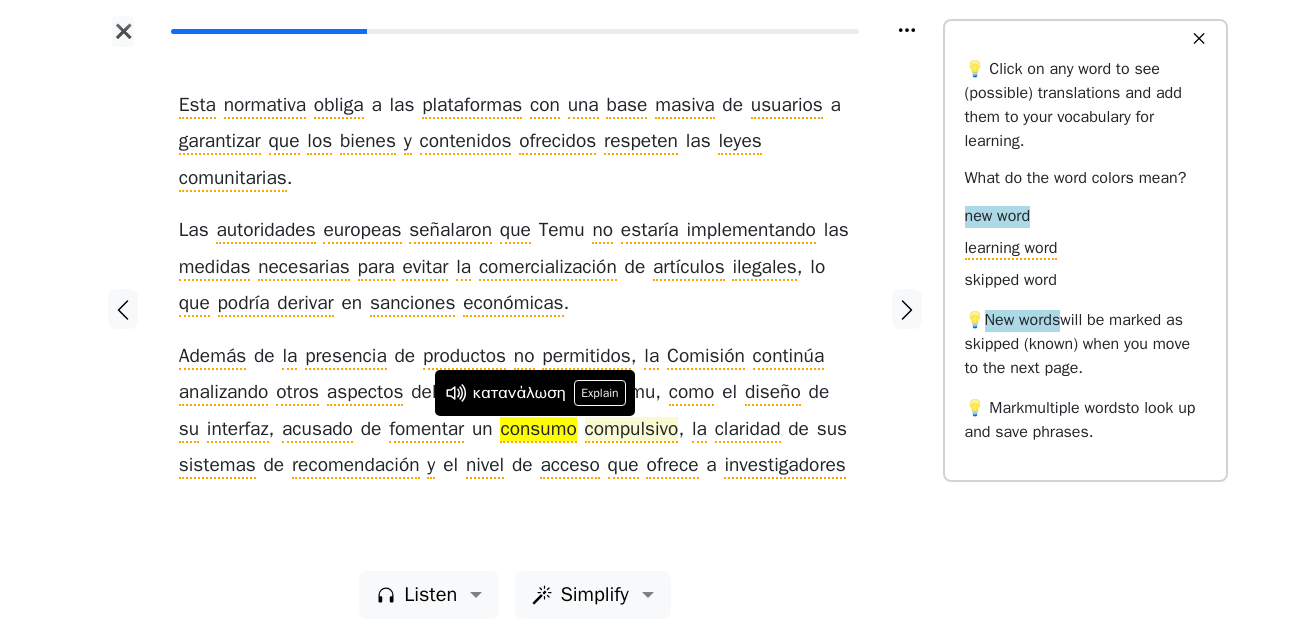 click on "compulsivo" at bounding box center [632, 430] 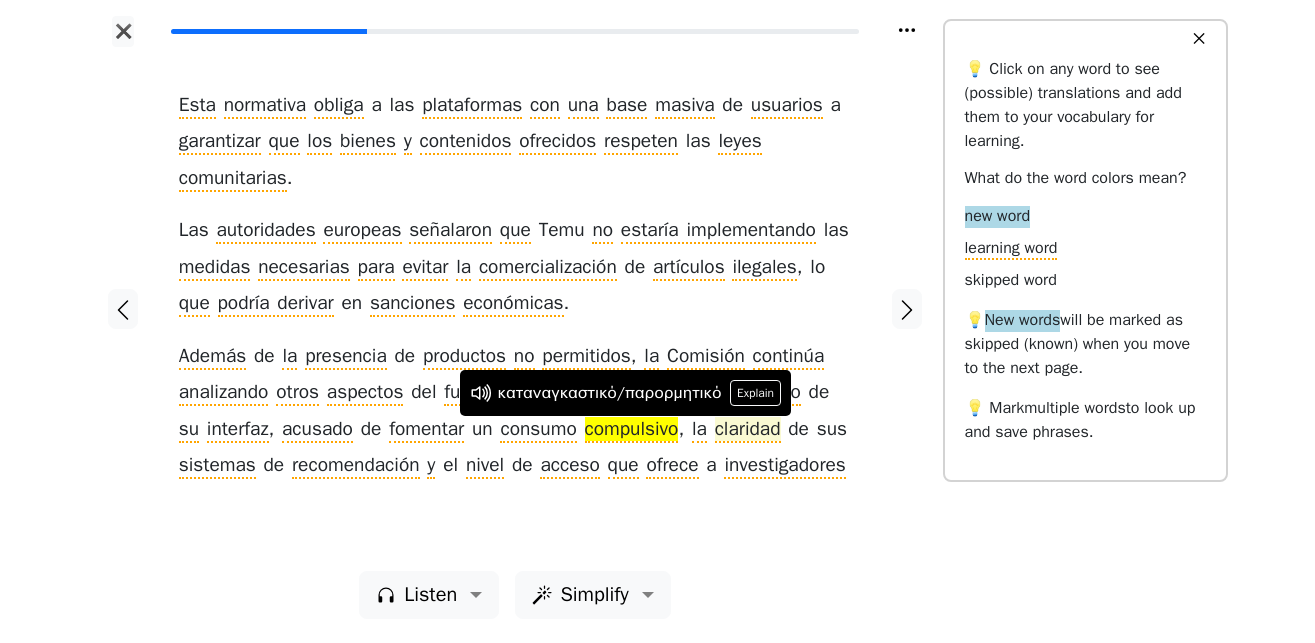 click on "claridad" at bounding box center (748, 430) 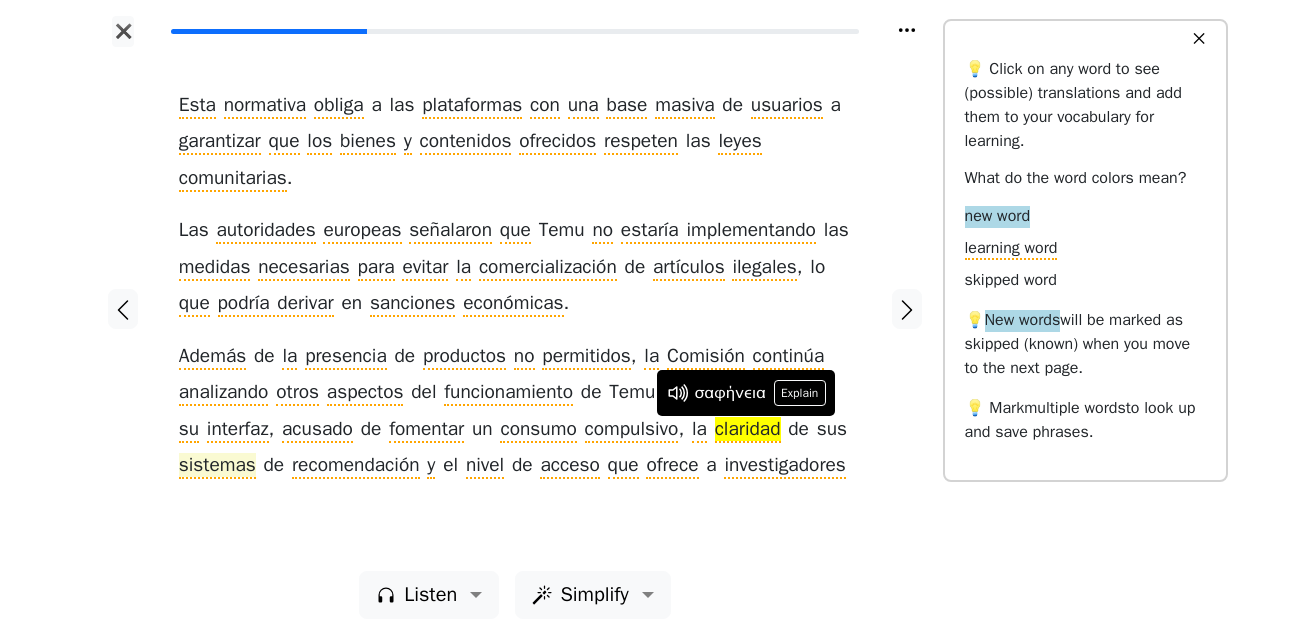click on "sistemas" at bounding box center (217, 466) 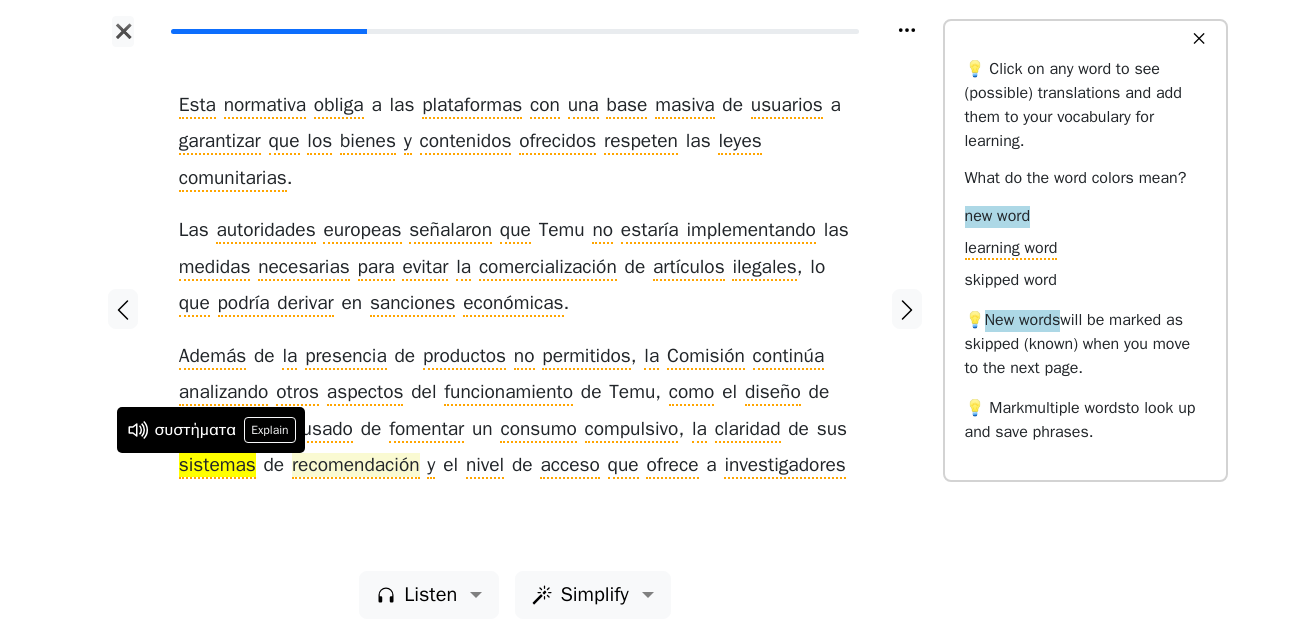 click on "recomendación" at bounding box center (356, 466) 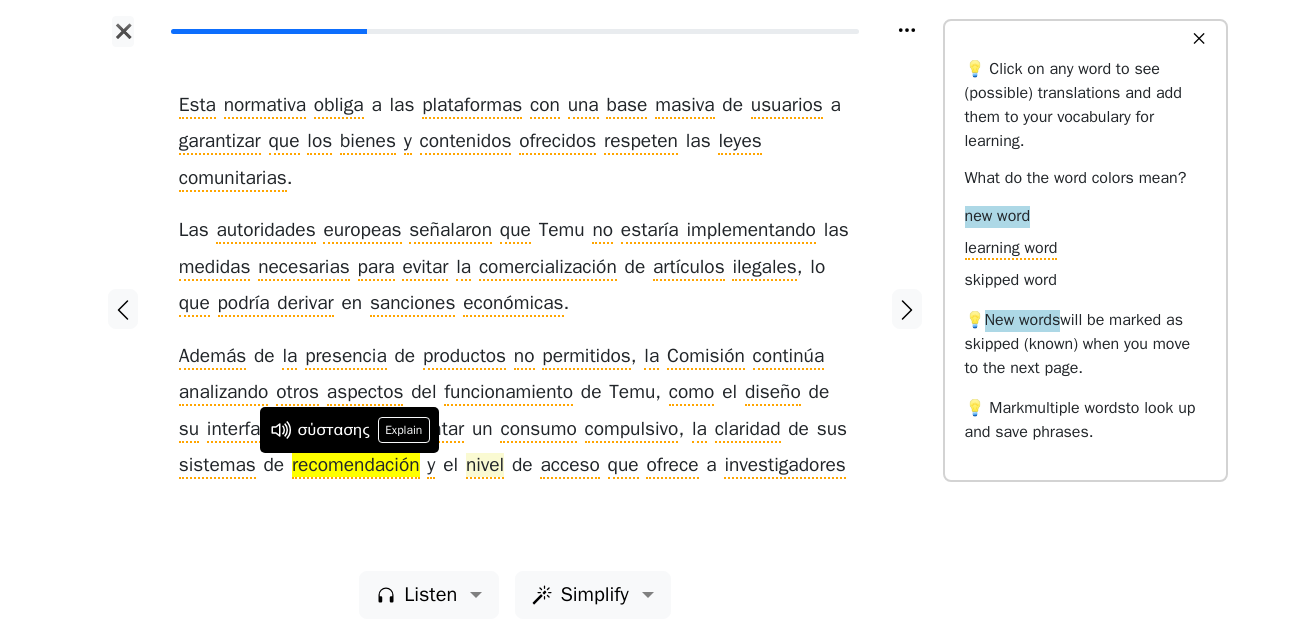 click on "nivel" at bounding box center [485, 466] 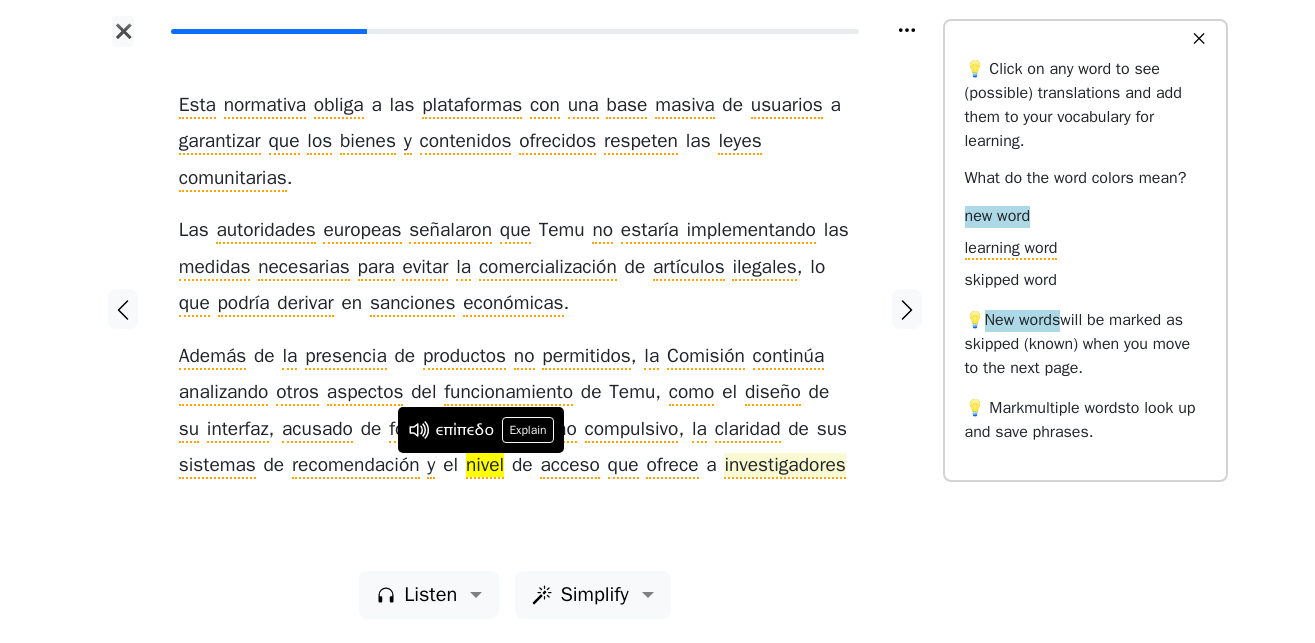 click on "investigadores" at bounding box center (784, 466) 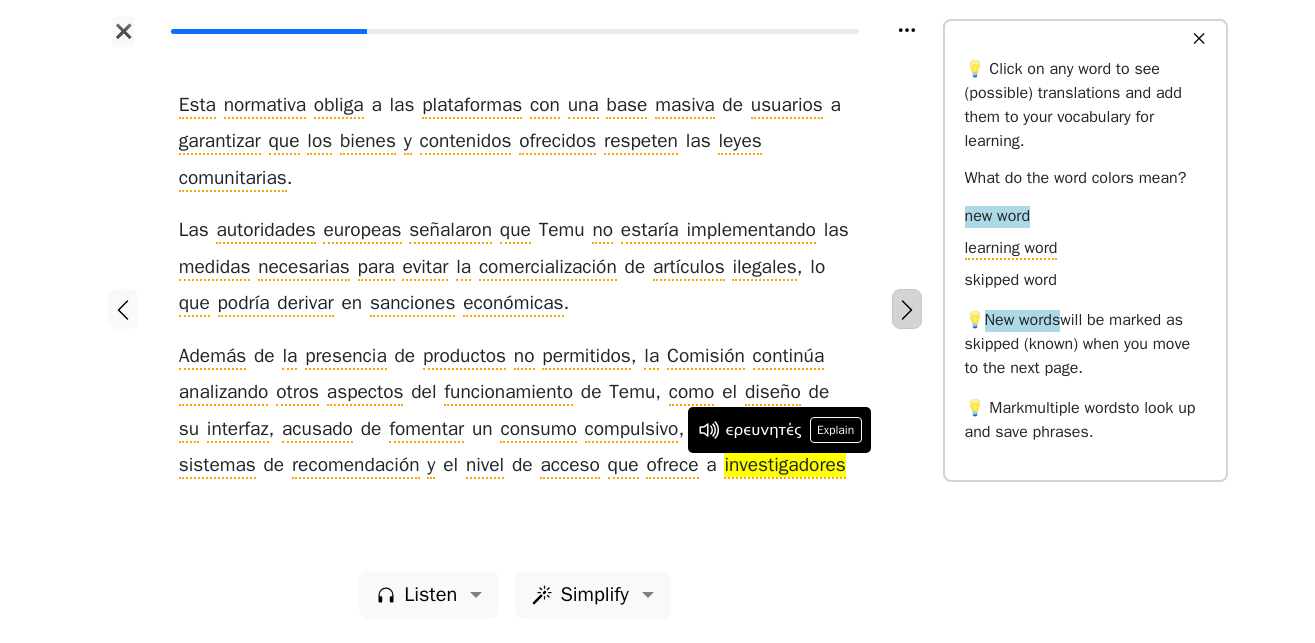 click 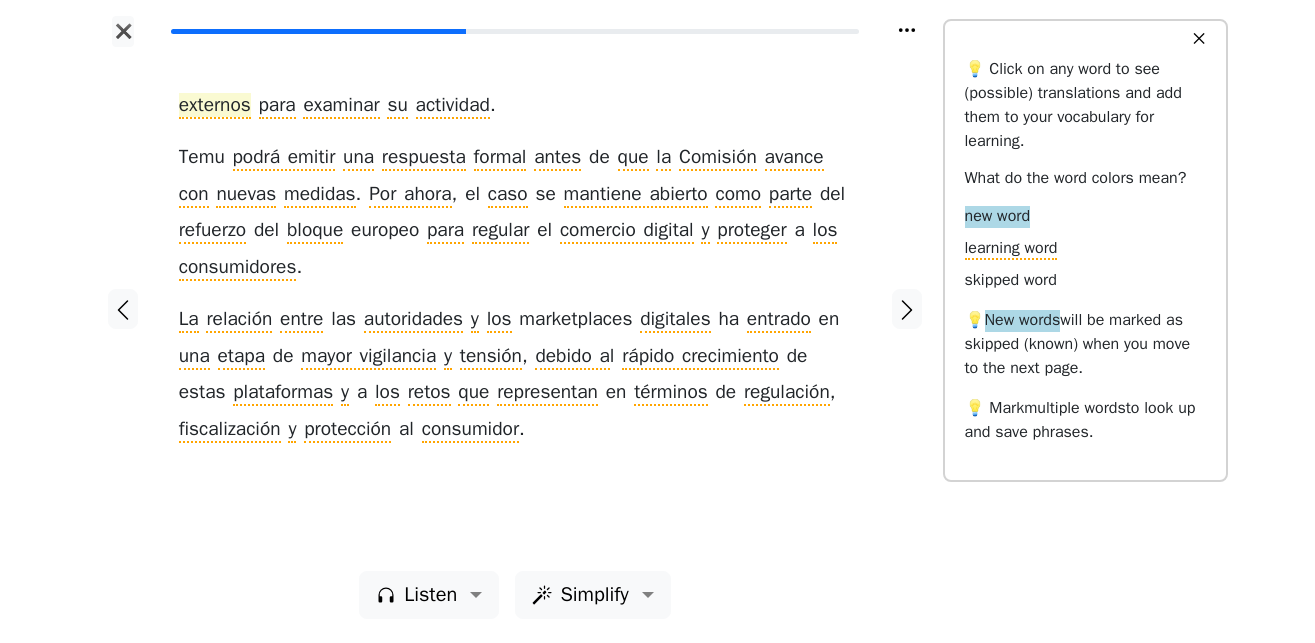 click on "externos" at bounding box center [215, 106] 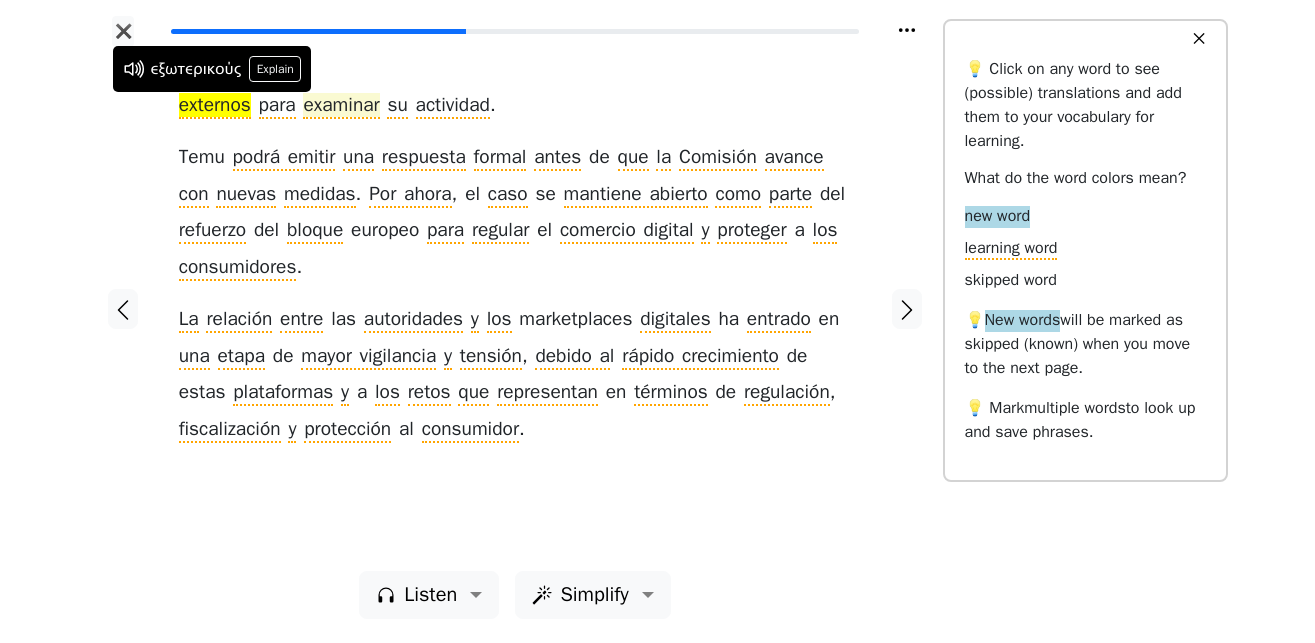 click on "examinar" at bounding box center (341, 106) 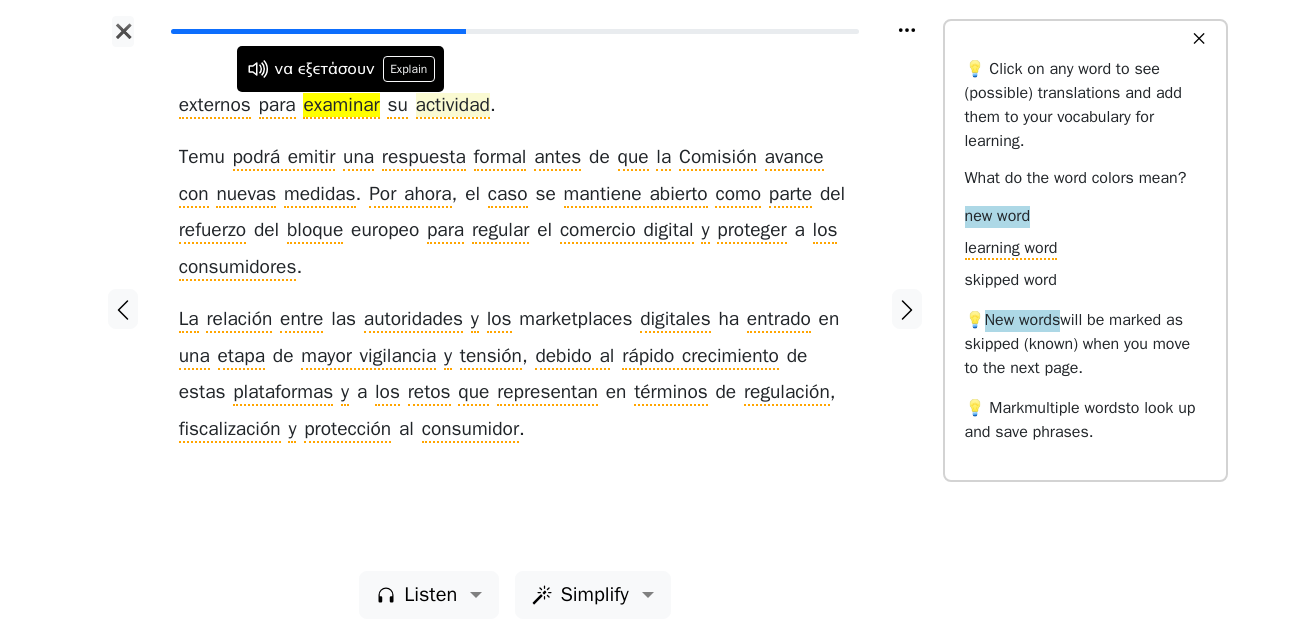 click on "actividad" at bounding box center (453, 106) 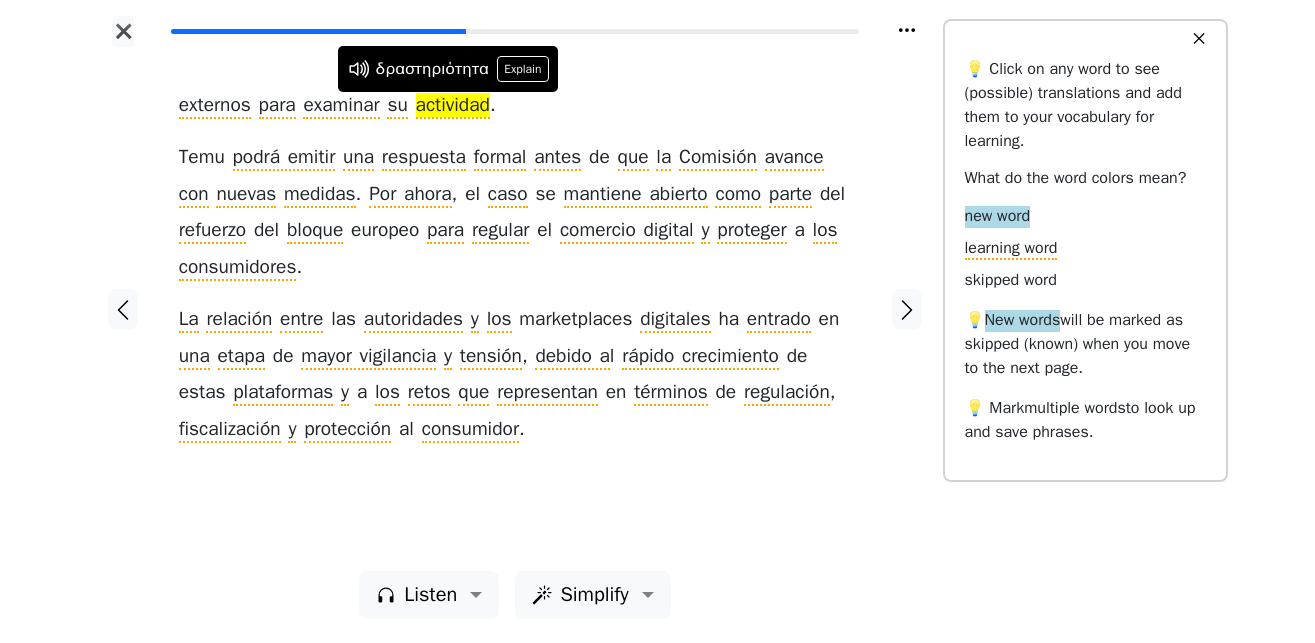click at bounding box center [123, 309] 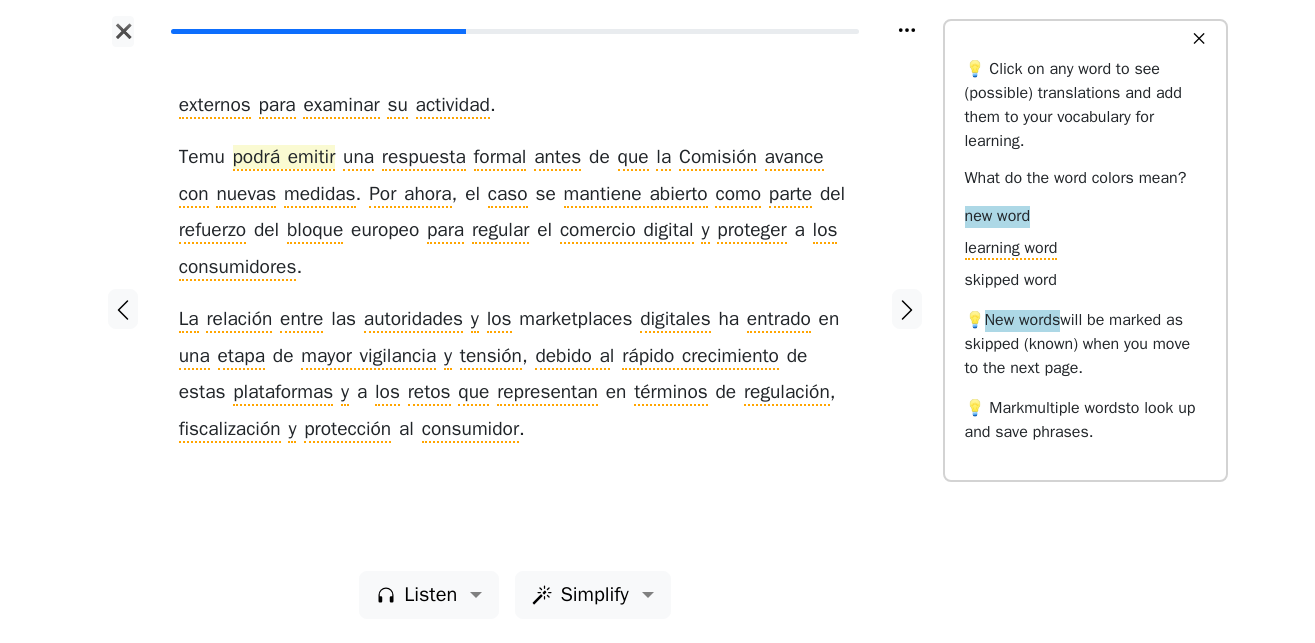 click on "podrá emitir" at bounding box center [284, 158] 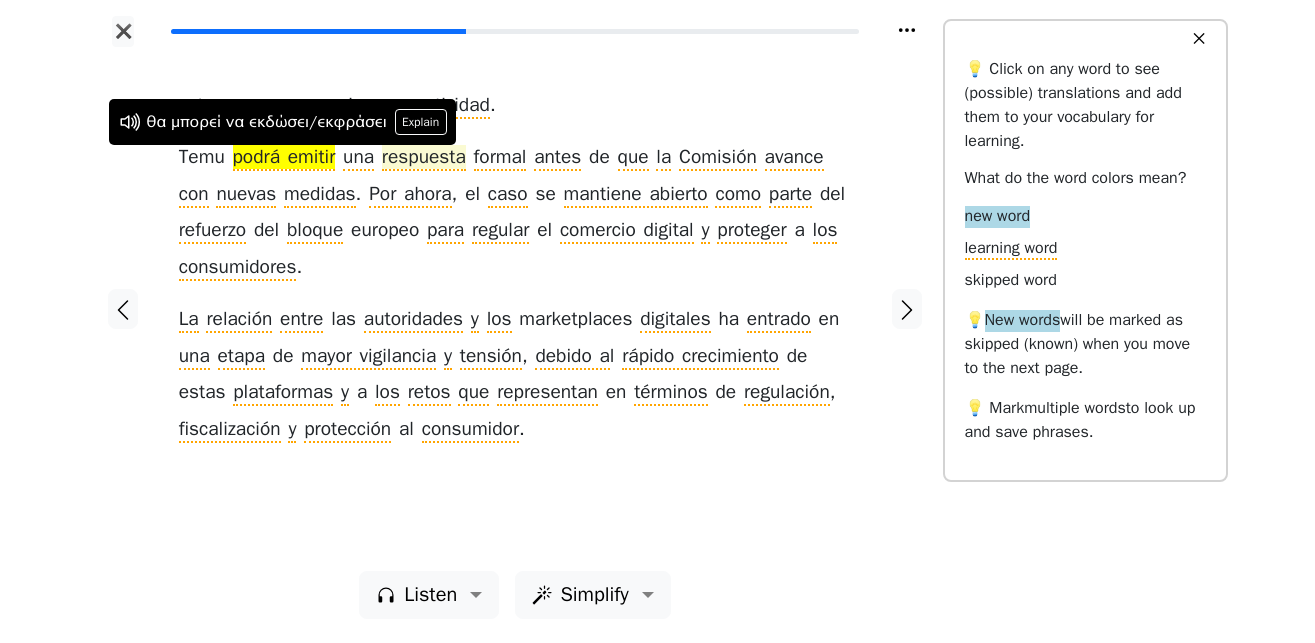 click on "respuesta" at bounding box center (424, 158) 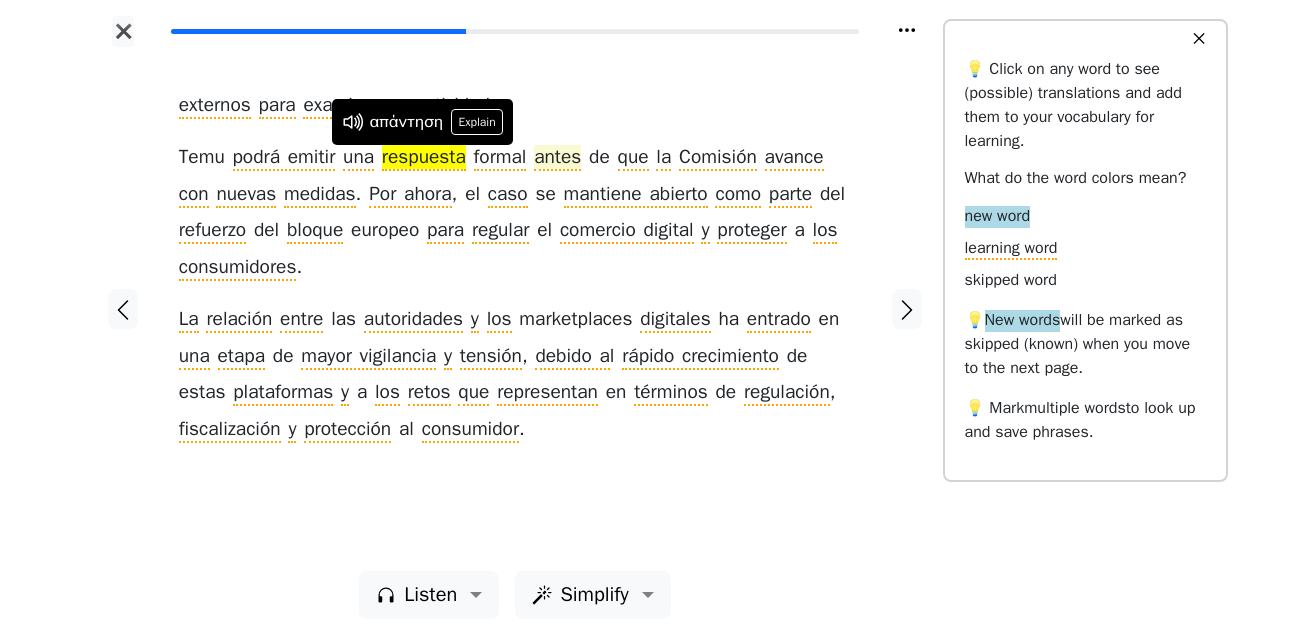 click on "antes" at bounding box center [557, 158] 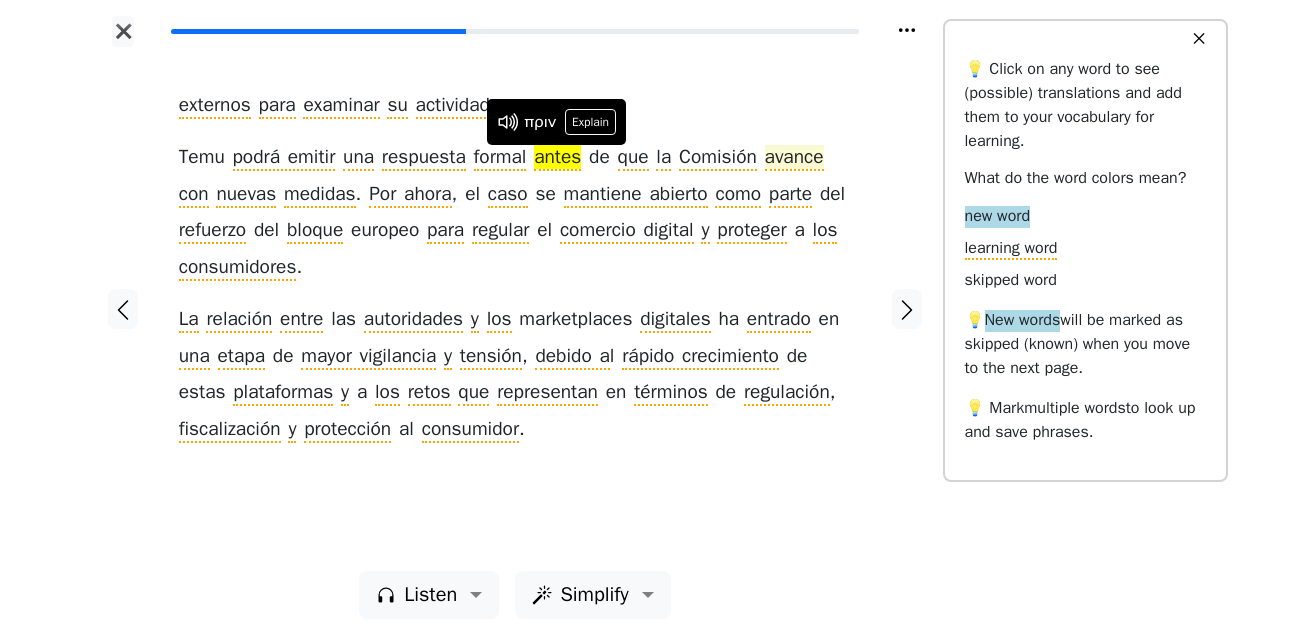 click on "avance" at bounding box center [794, 158] 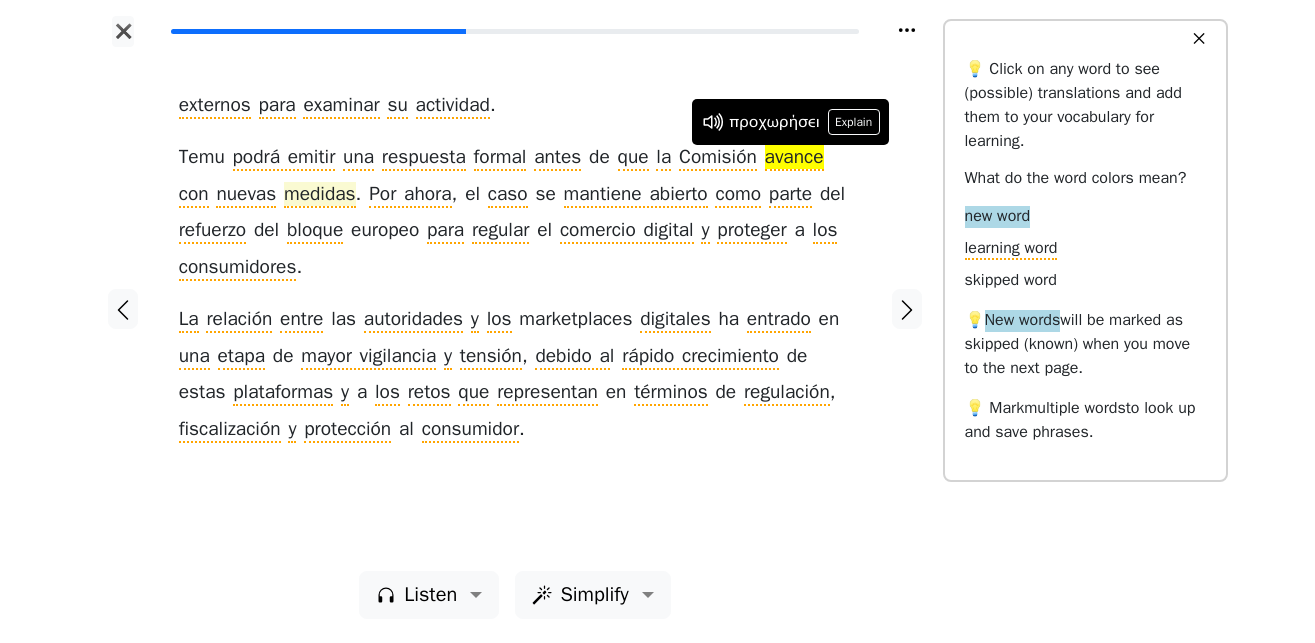 click on "medidas" at bounding box center (320, 195) 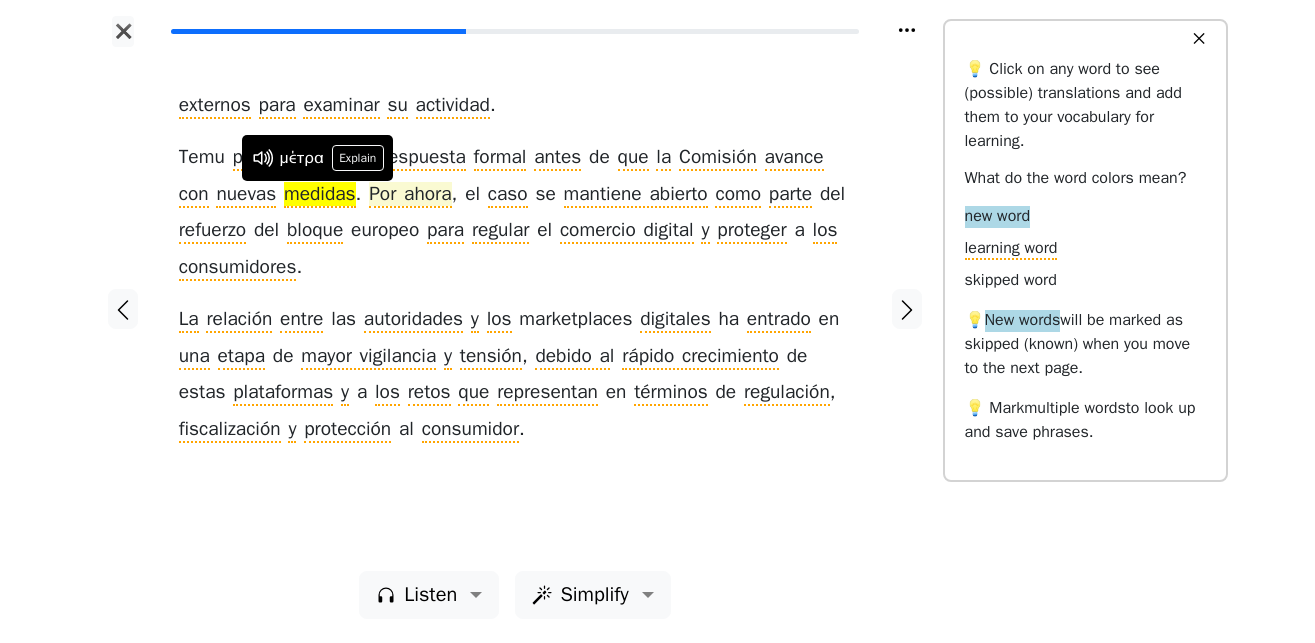 click on "Por ahora" at bounding box center (410, 195) 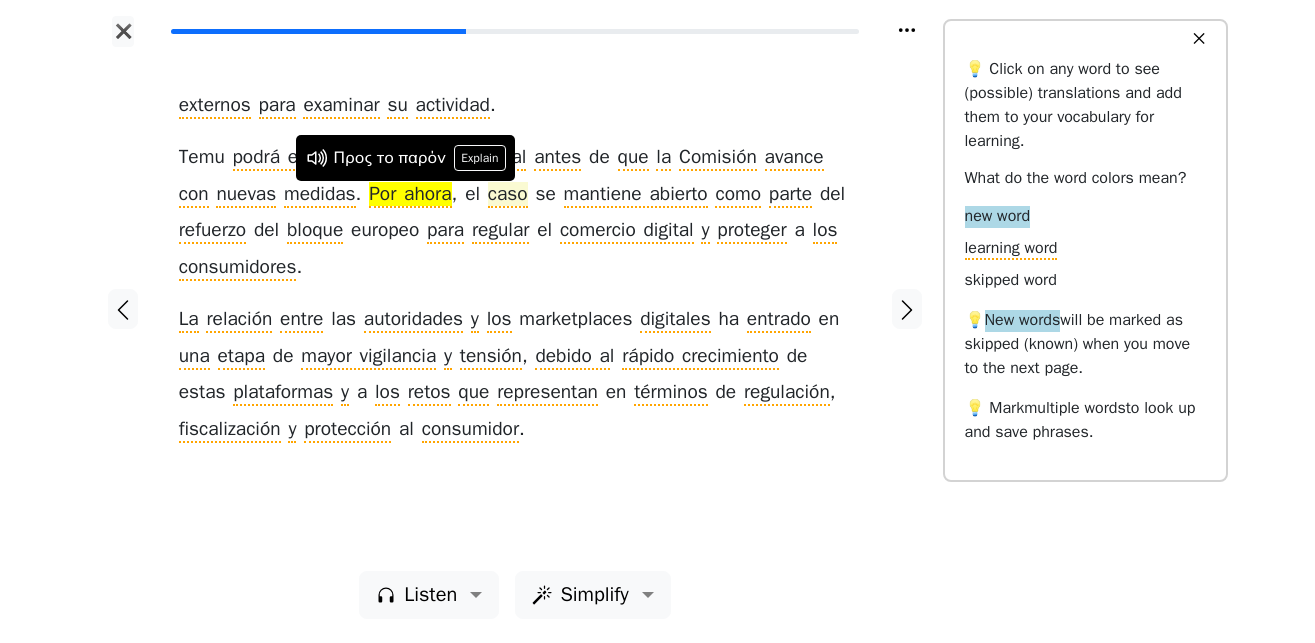 click on "caso" at bounding box center [508, 195] 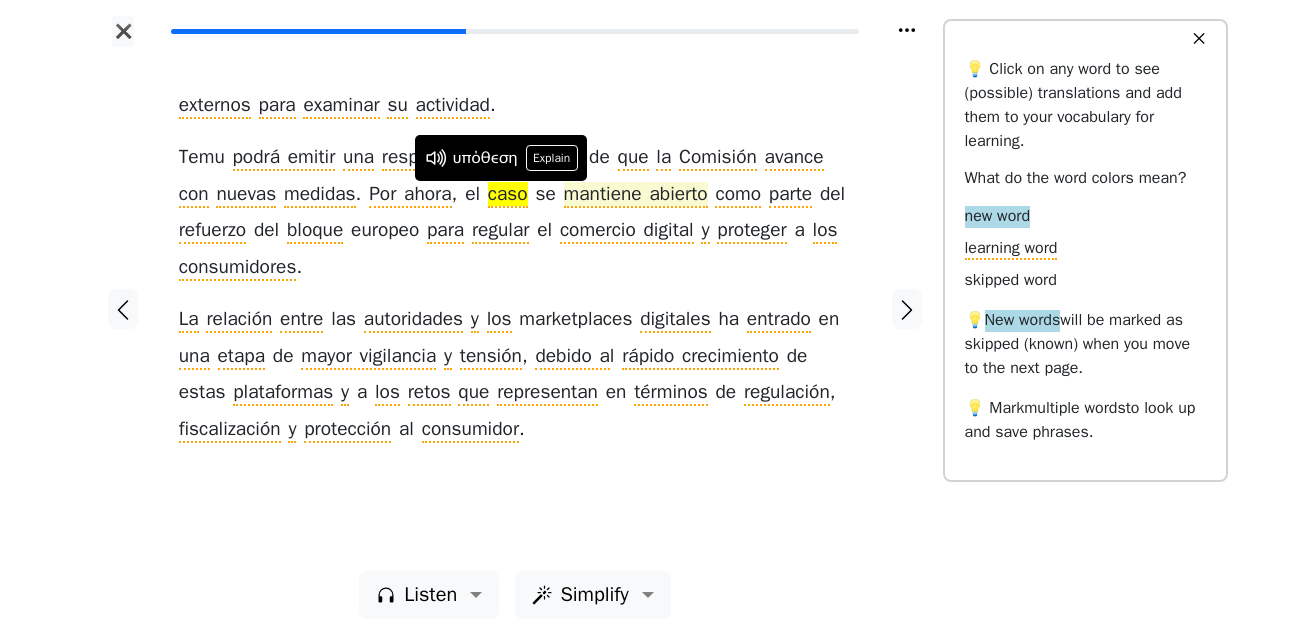 click on "mantiene abierto" at bounding box center [636, 195] 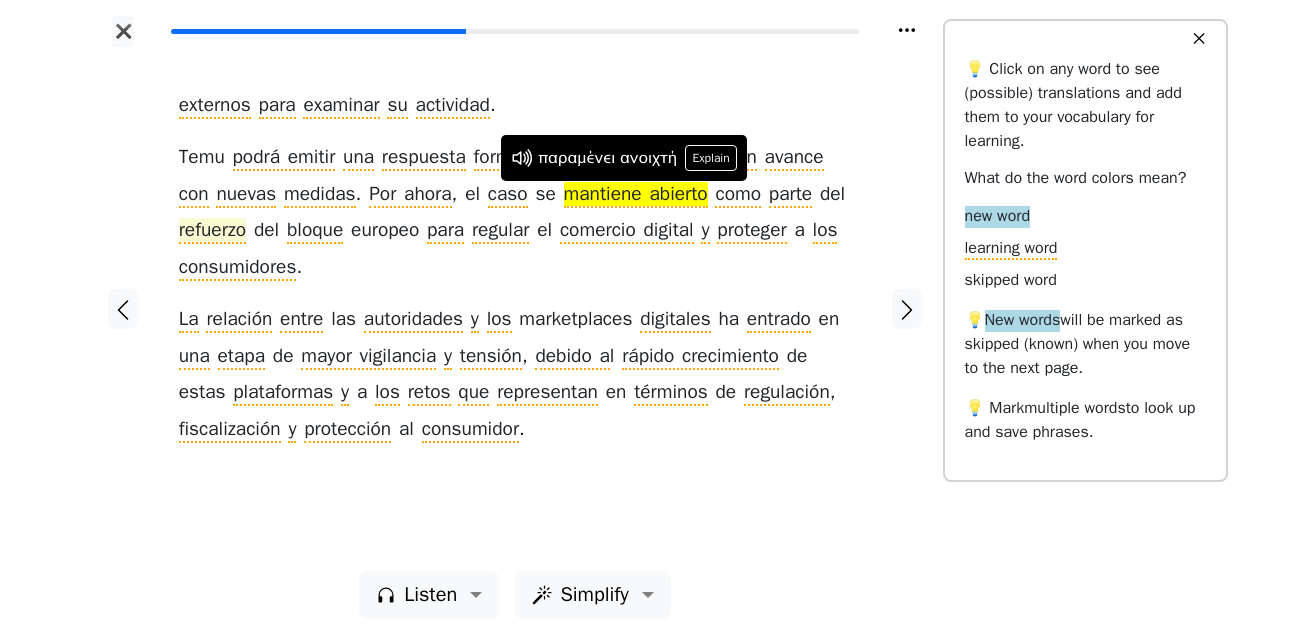 click on "refuerzo" at bounding box center [212, 231] 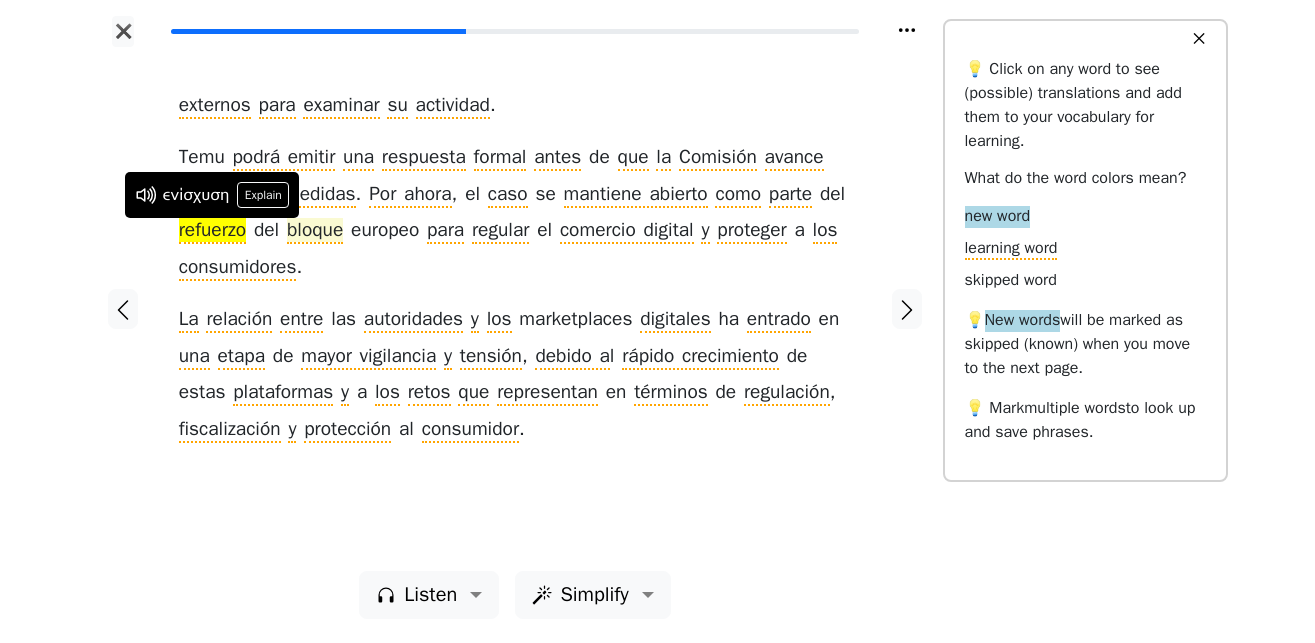 click on "bloque" at bounding box center [315, 231] 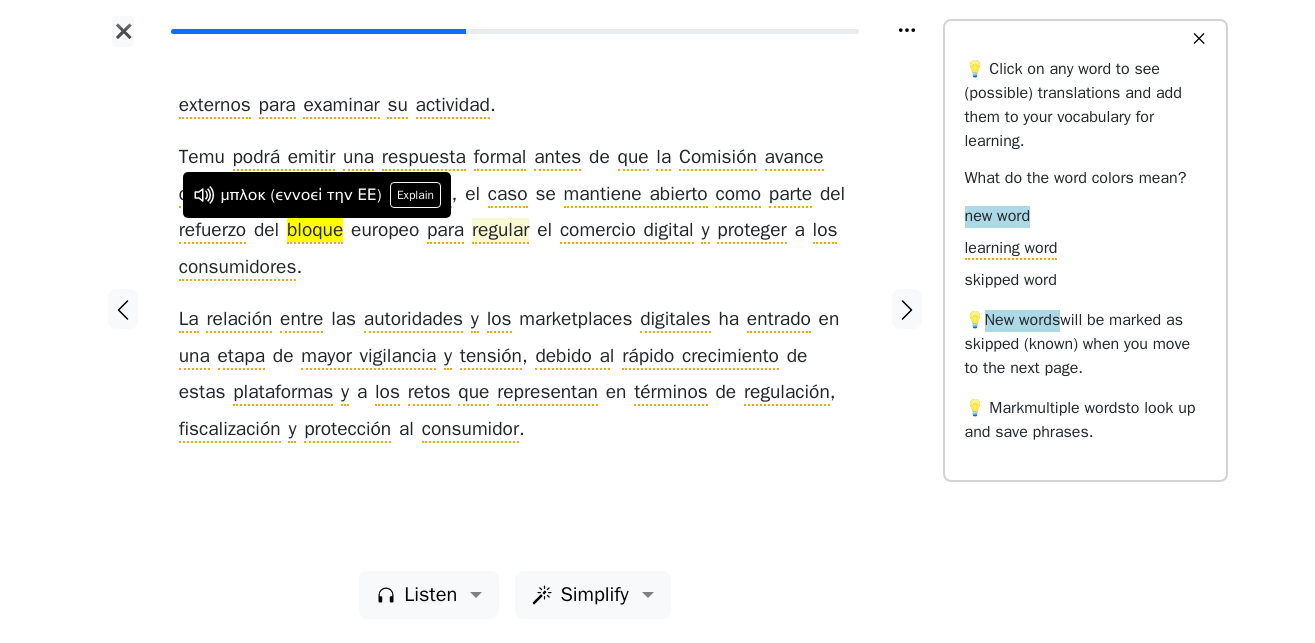 click on "regular" at bounding box center (500, 231) 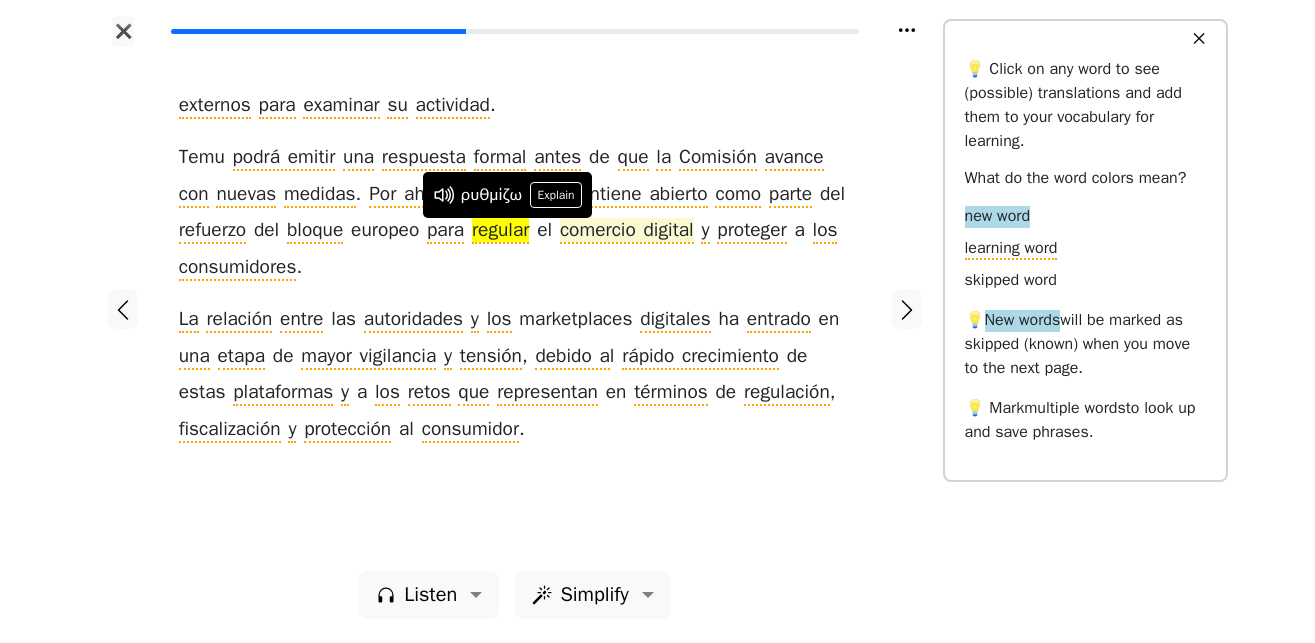 click on "comercio digital" at bounding box center (627, 231) 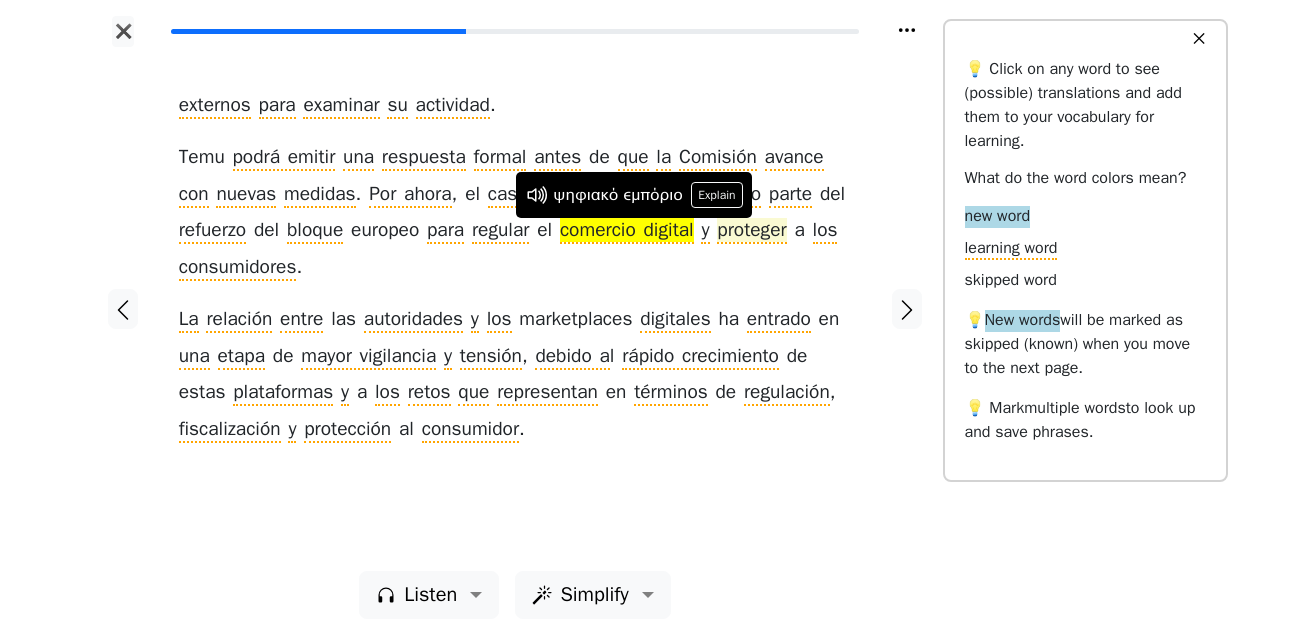 click on "proteger" at bounding box center [751, 231] 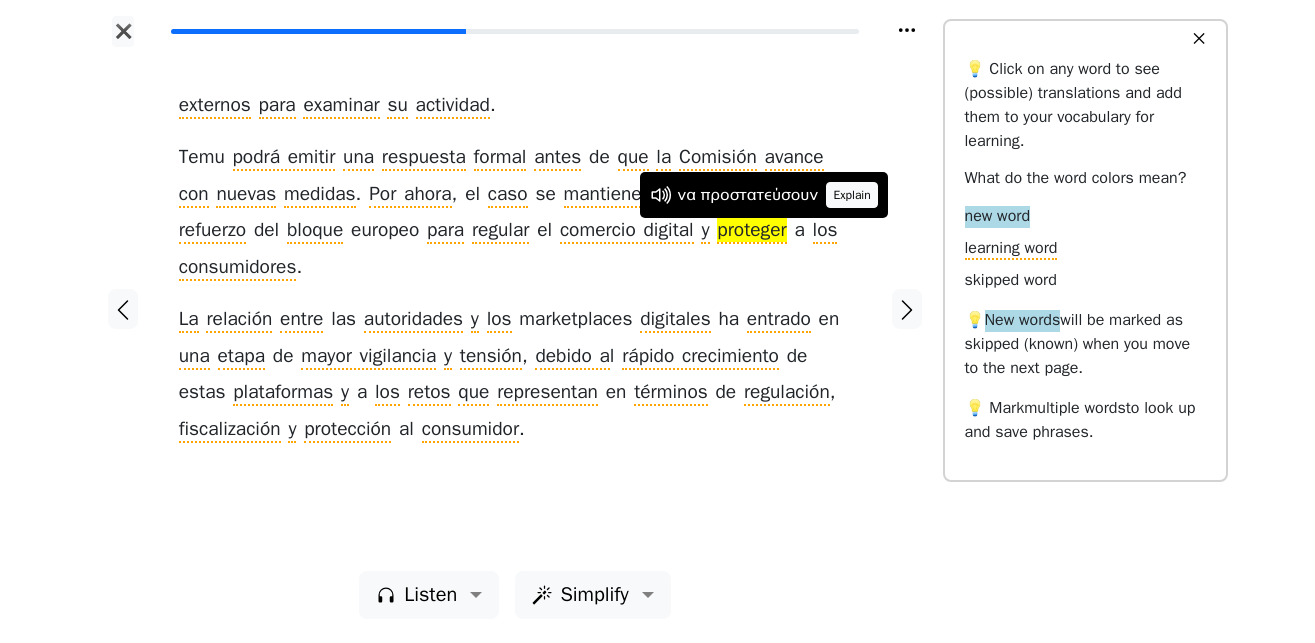 click on "Explain" at bounding box center (852, 195) 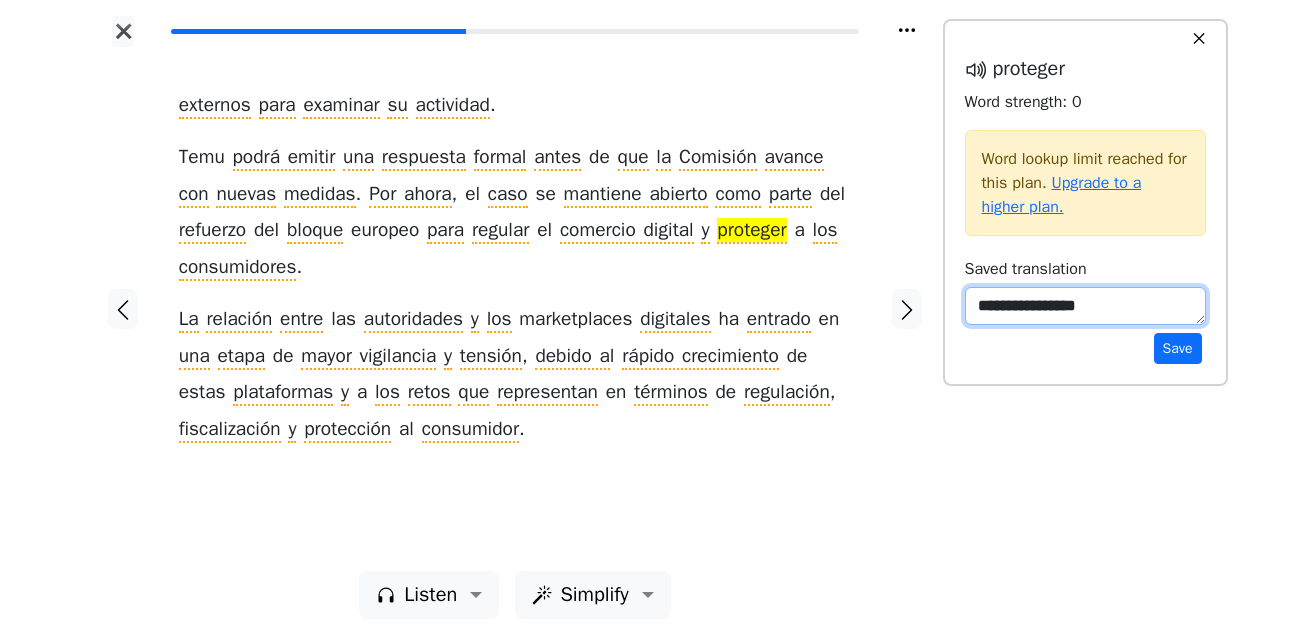 click on "**********" at bounding box center (1085, 306) 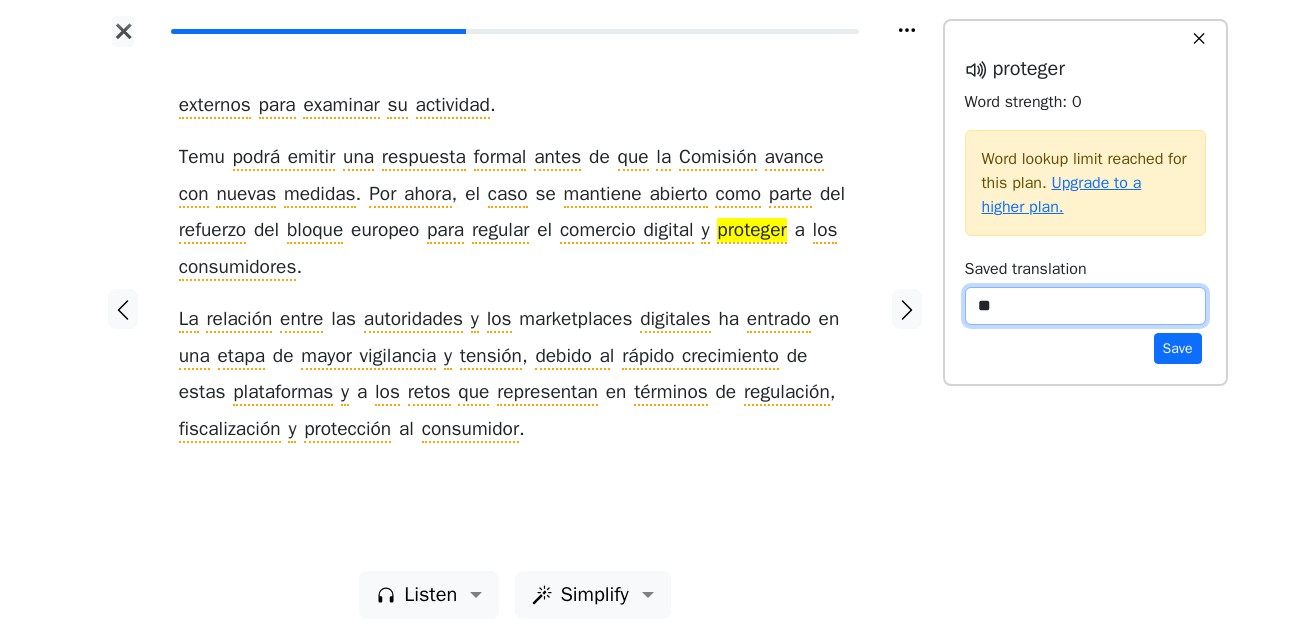 type on "*" 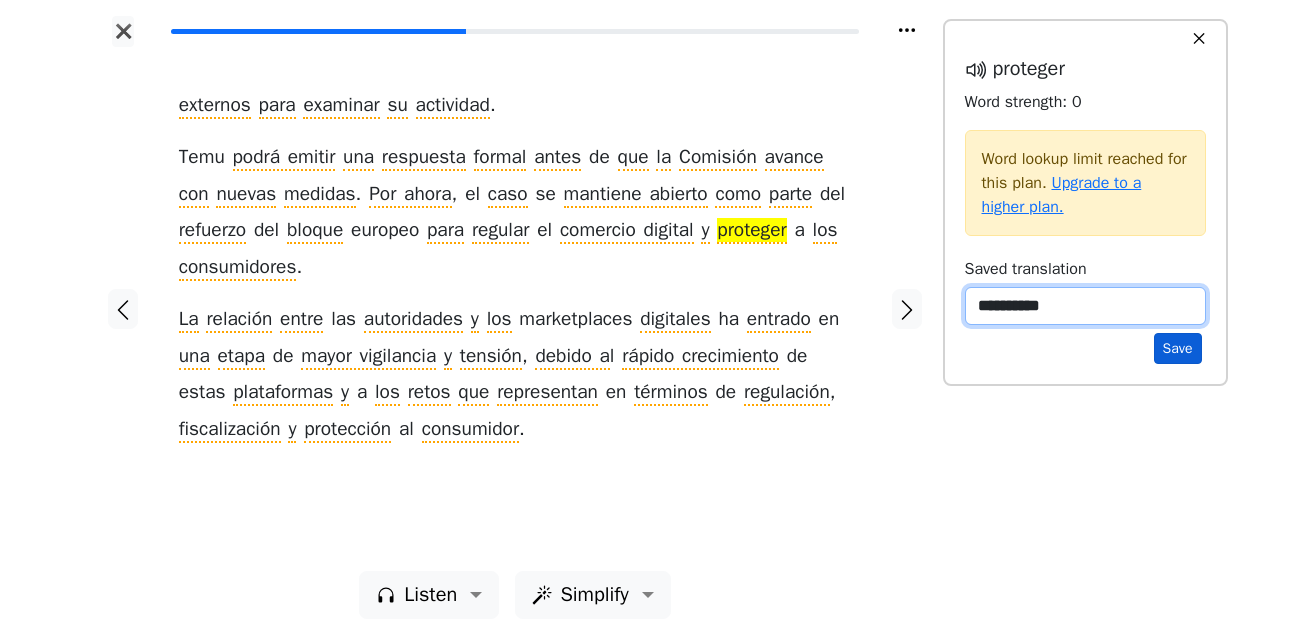 type on "**********" 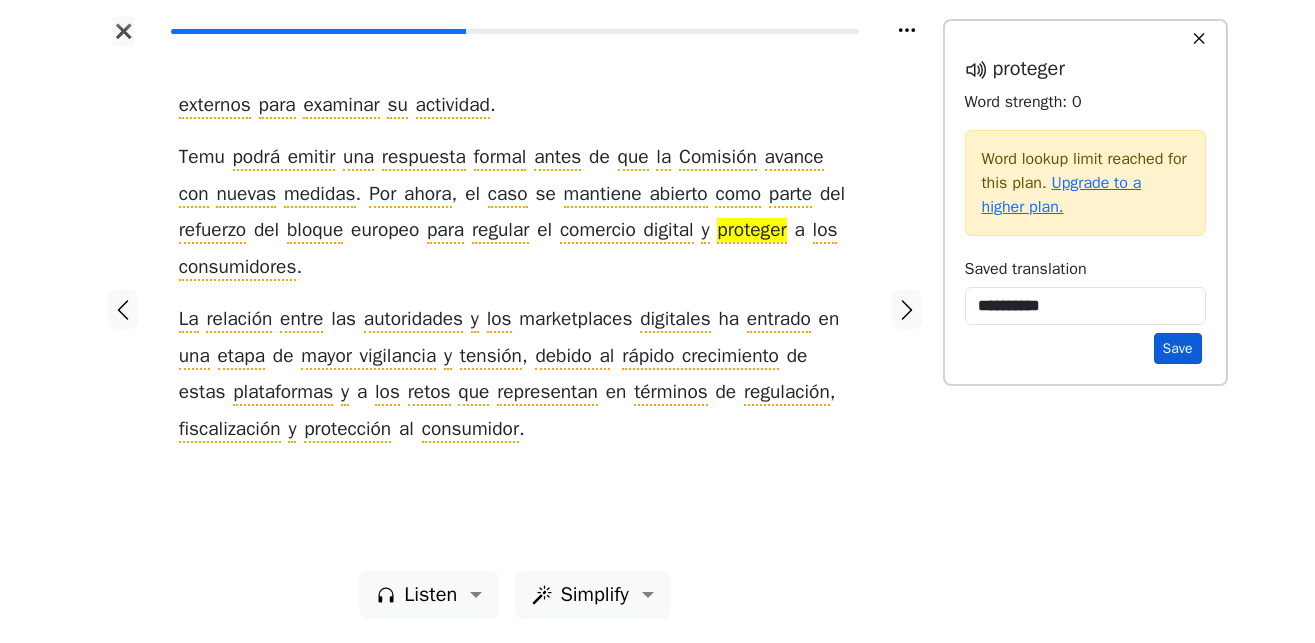 click on "Save" at bounding box center [1178, 348] 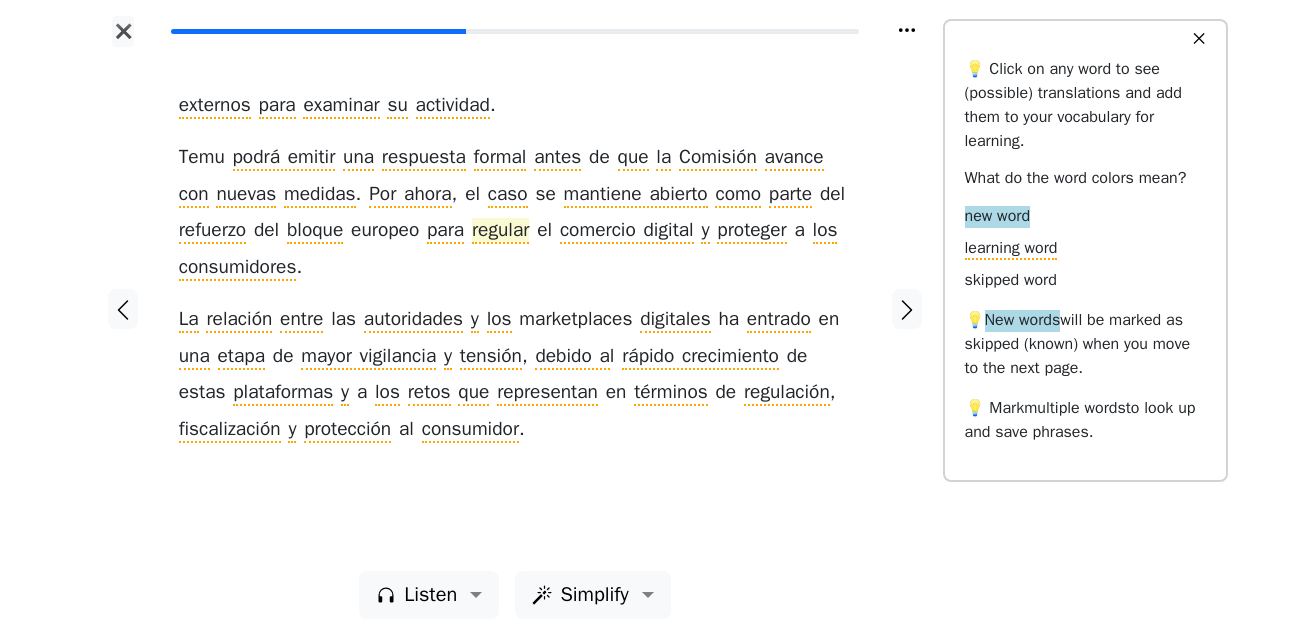 click on "regular" at bounding box center (500, 231) 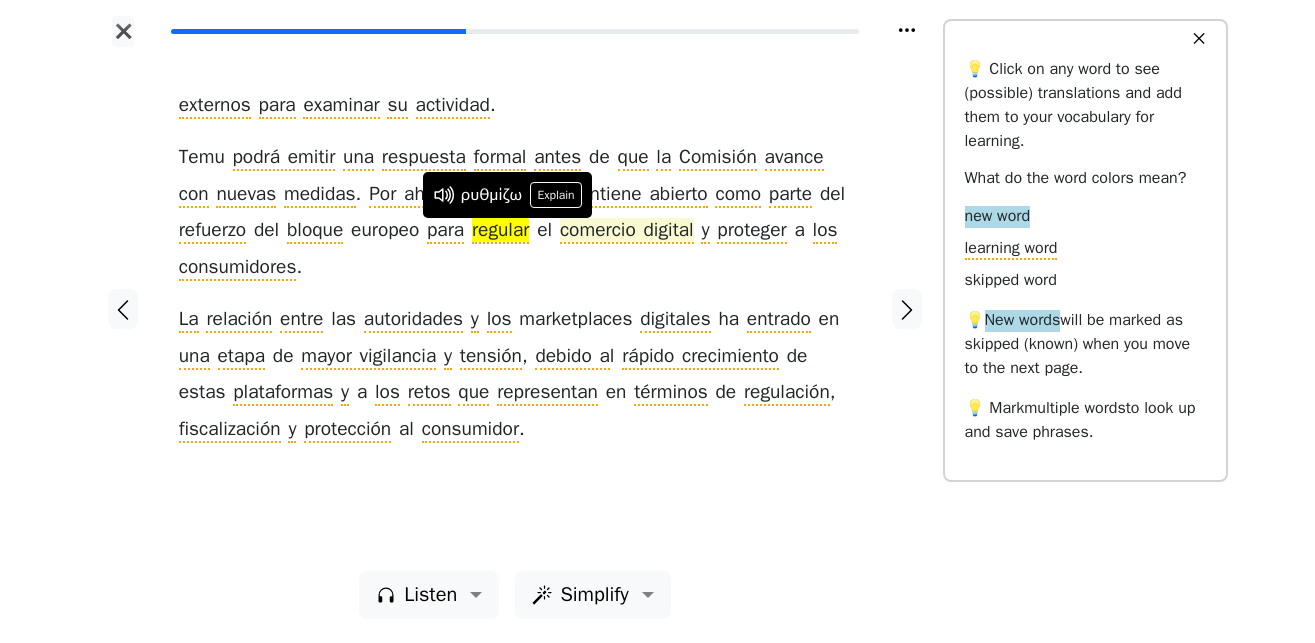 click on "comercio digital" at bounding box center (627, 231) 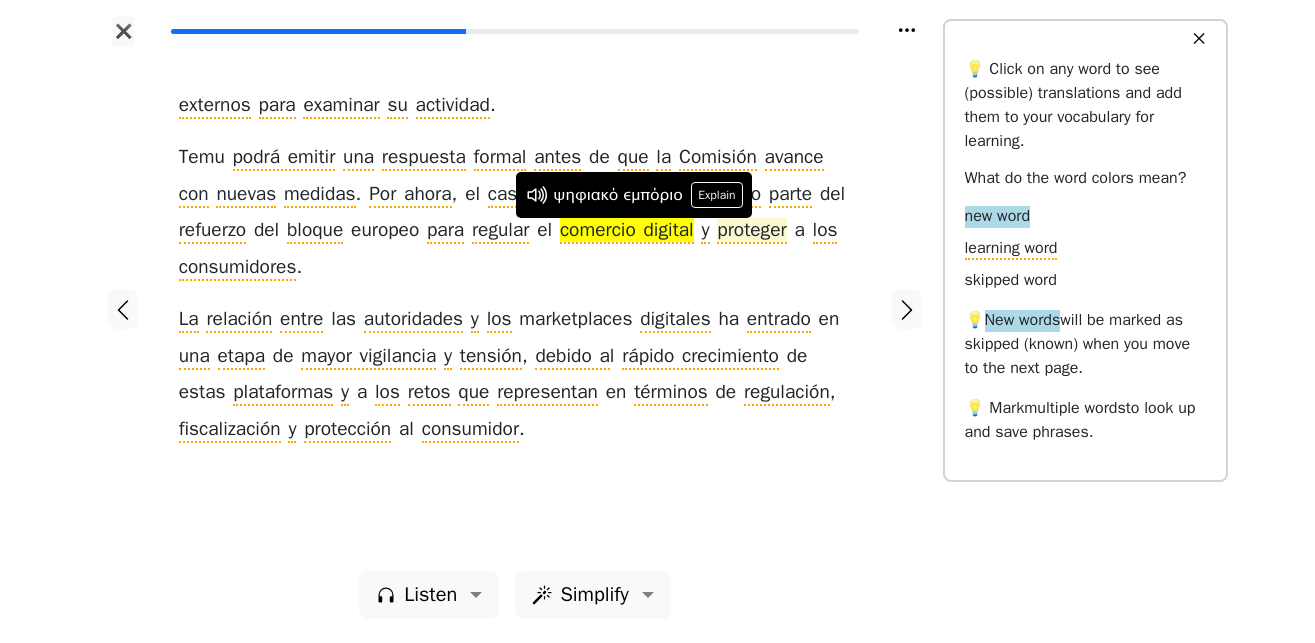 click on "proteger" at bounding box center [751, 231] 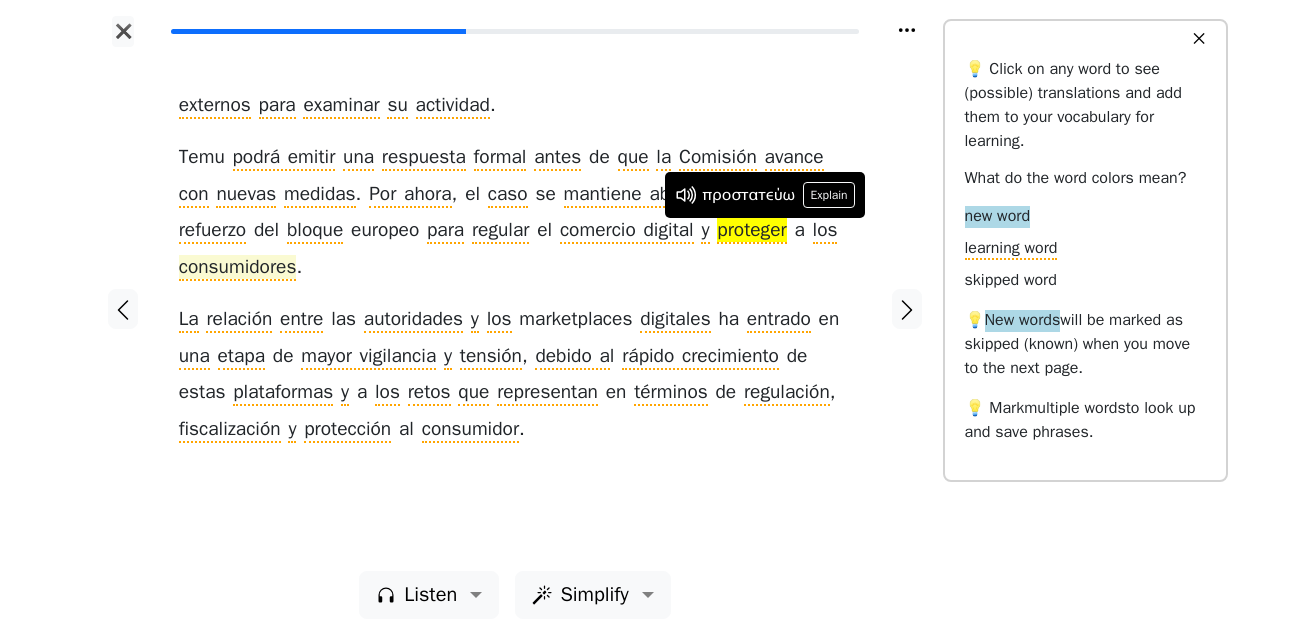 click on "consumidores" at bounding box center (238, 268) 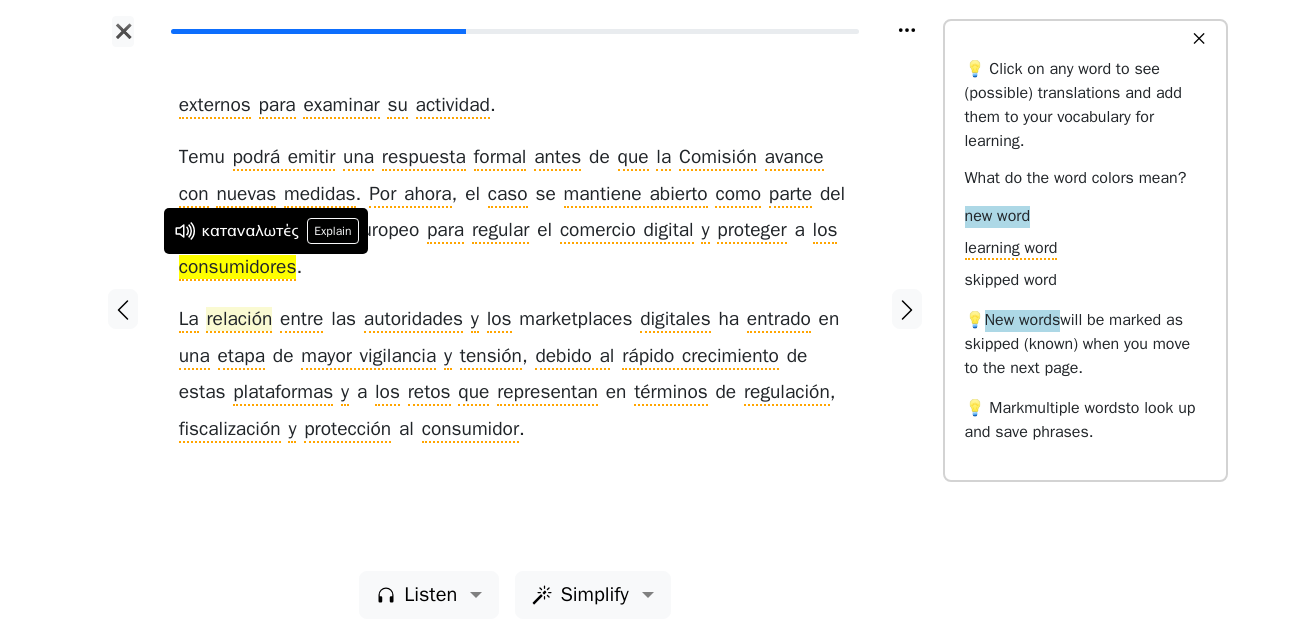 click on "relación" at bounding box center [239, 320] 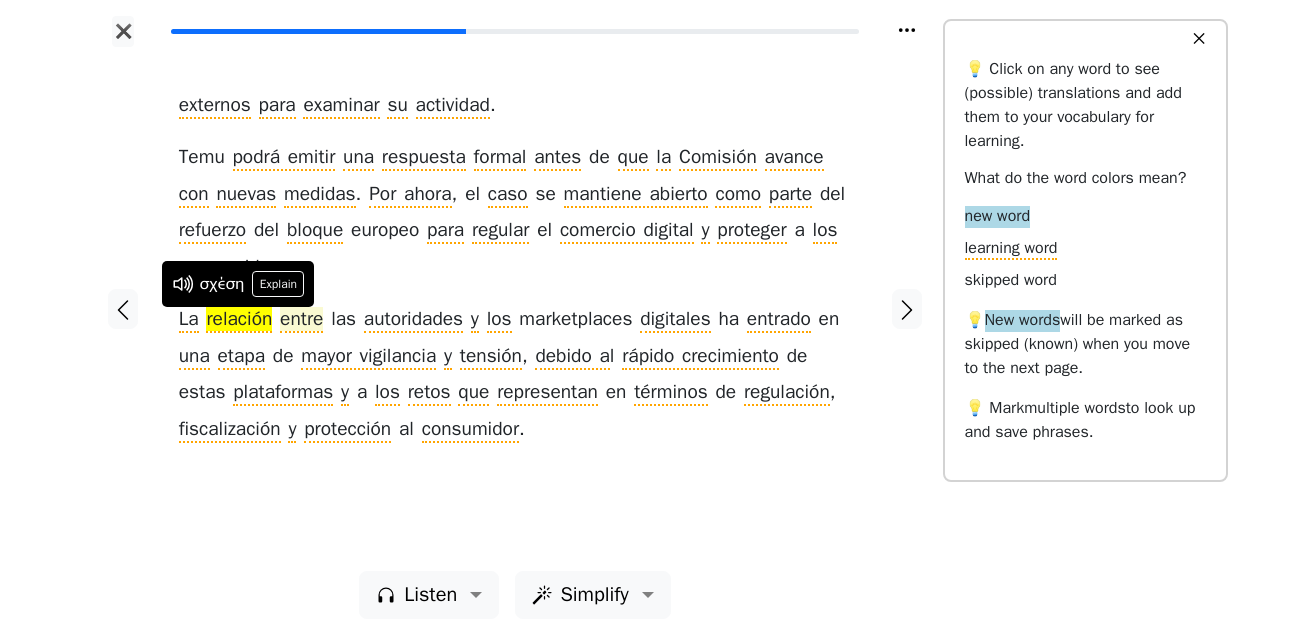 click on "entre" at bounding box center (301, 320) 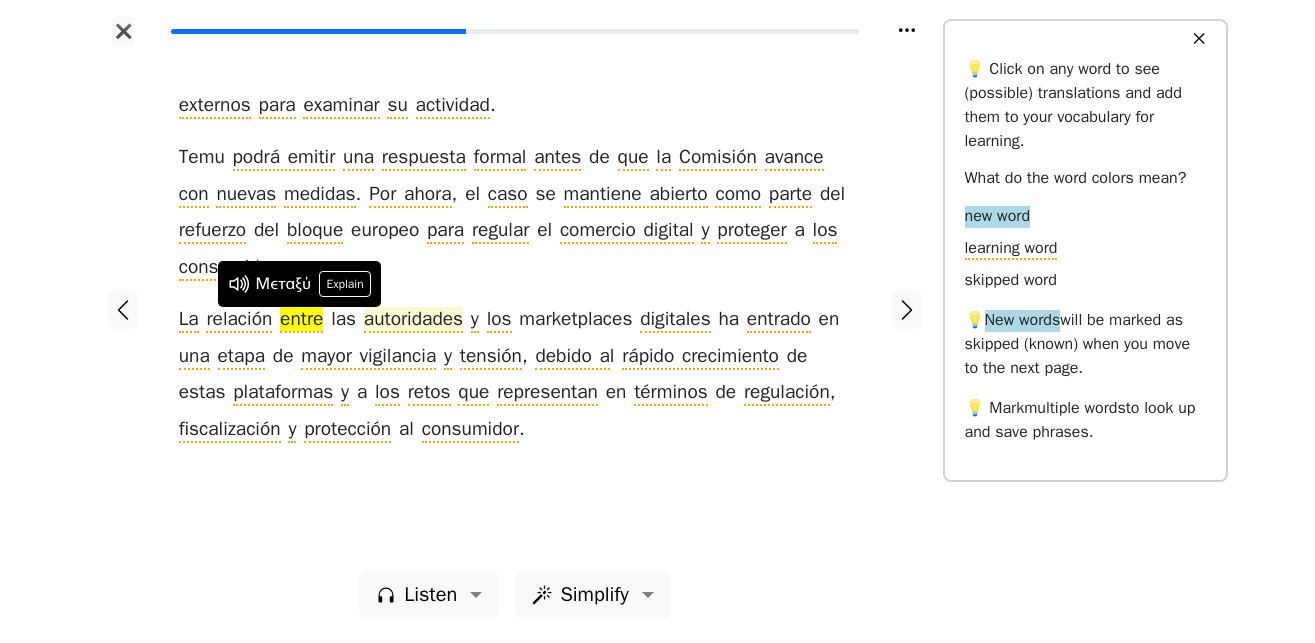 click on "autoridades" at bounding box center [413, 320] 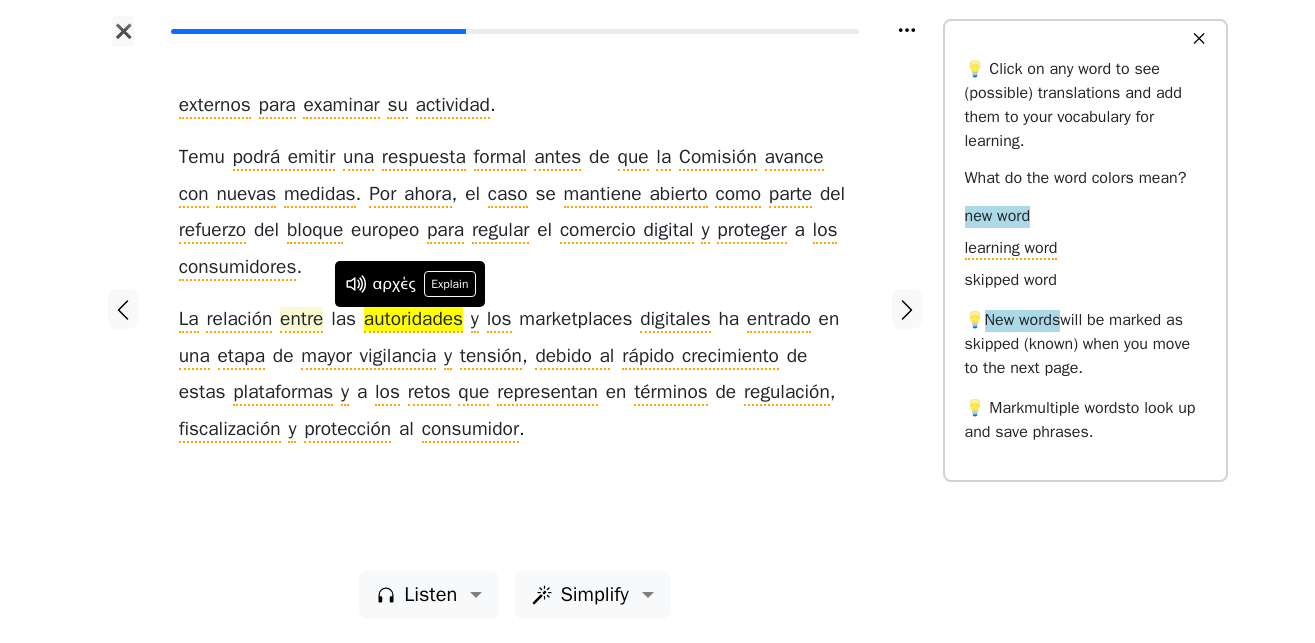 click on "entre" at bounding box center (301, 320) 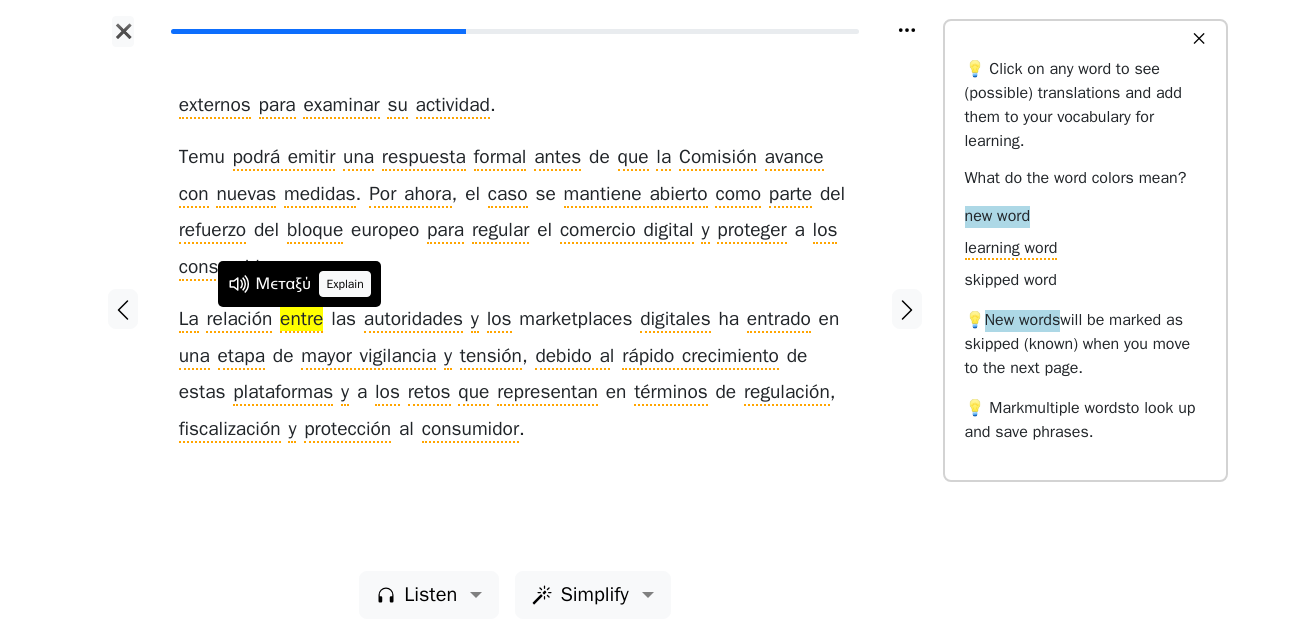 click on "Explain" at bounding box center [345, 284] 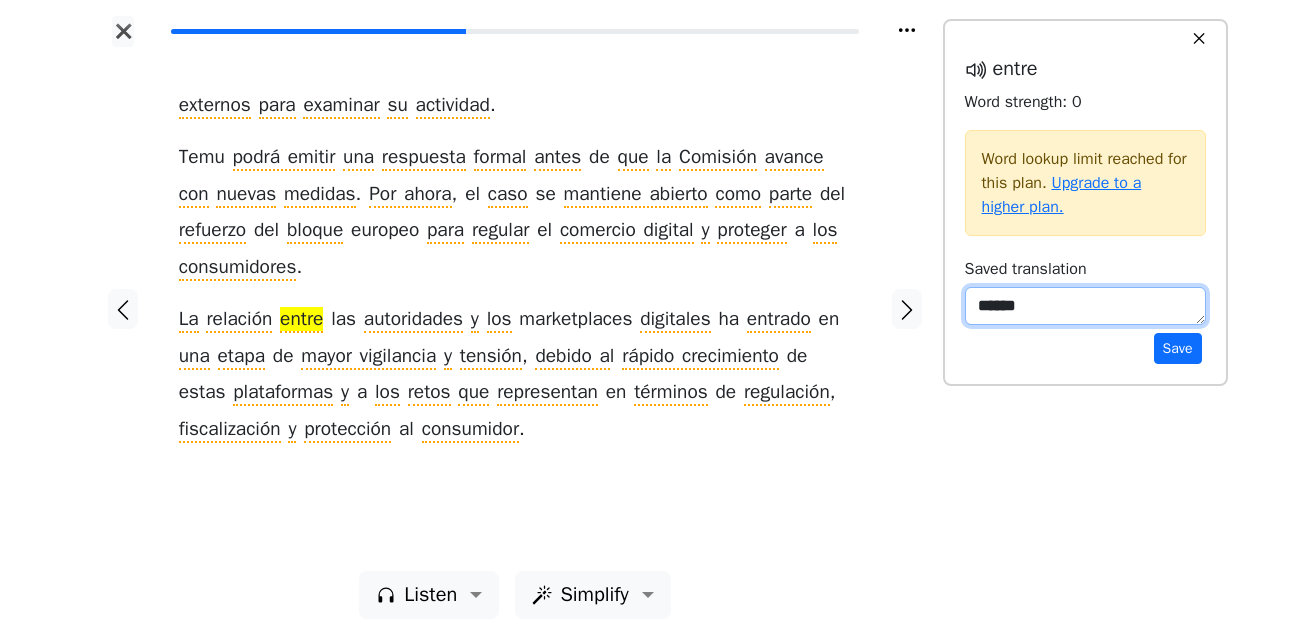click on "******" at bounding box center (1085, 306) 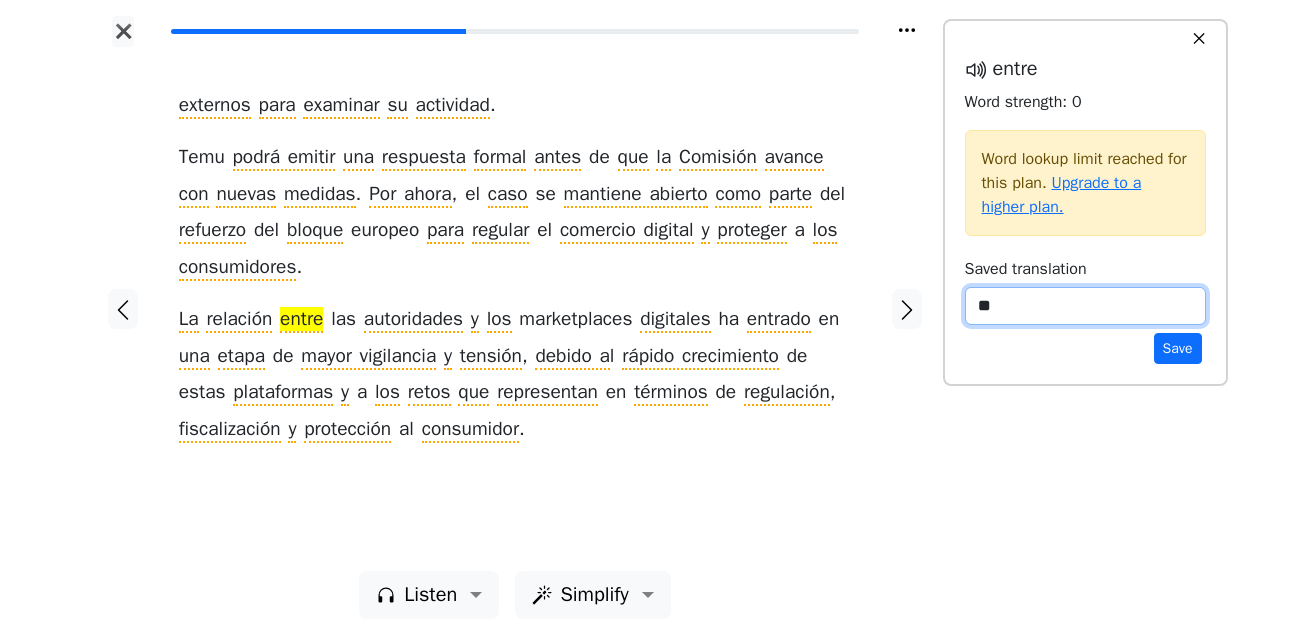 type on "*" 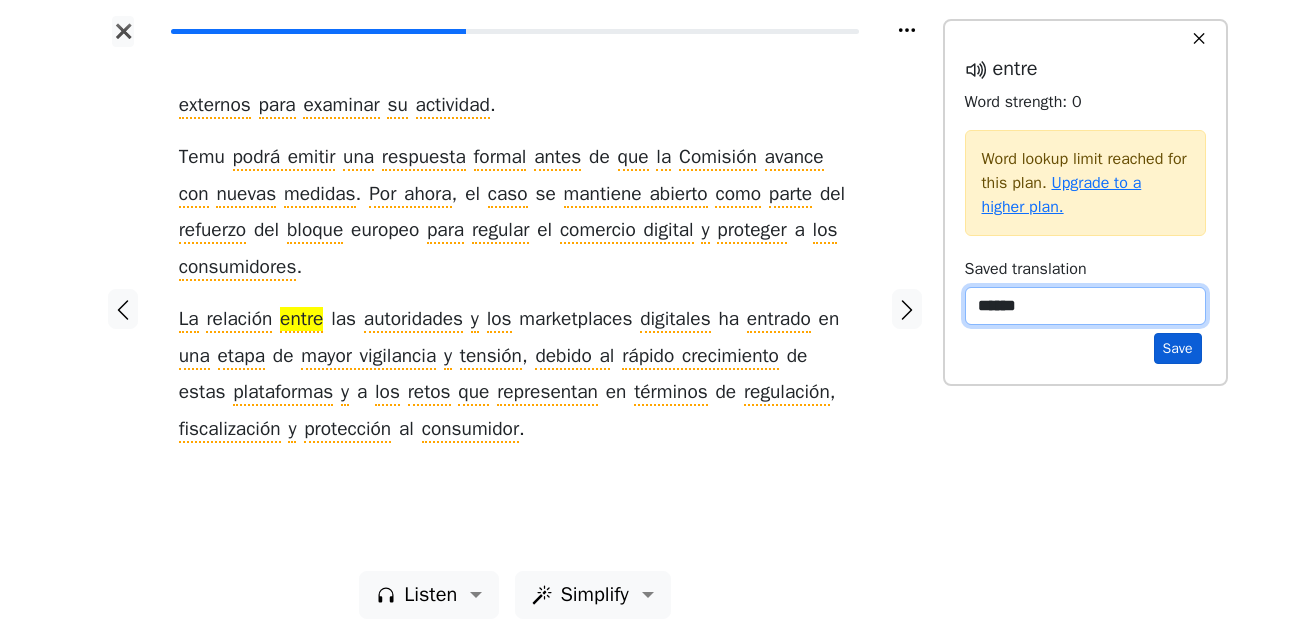 type on "******" 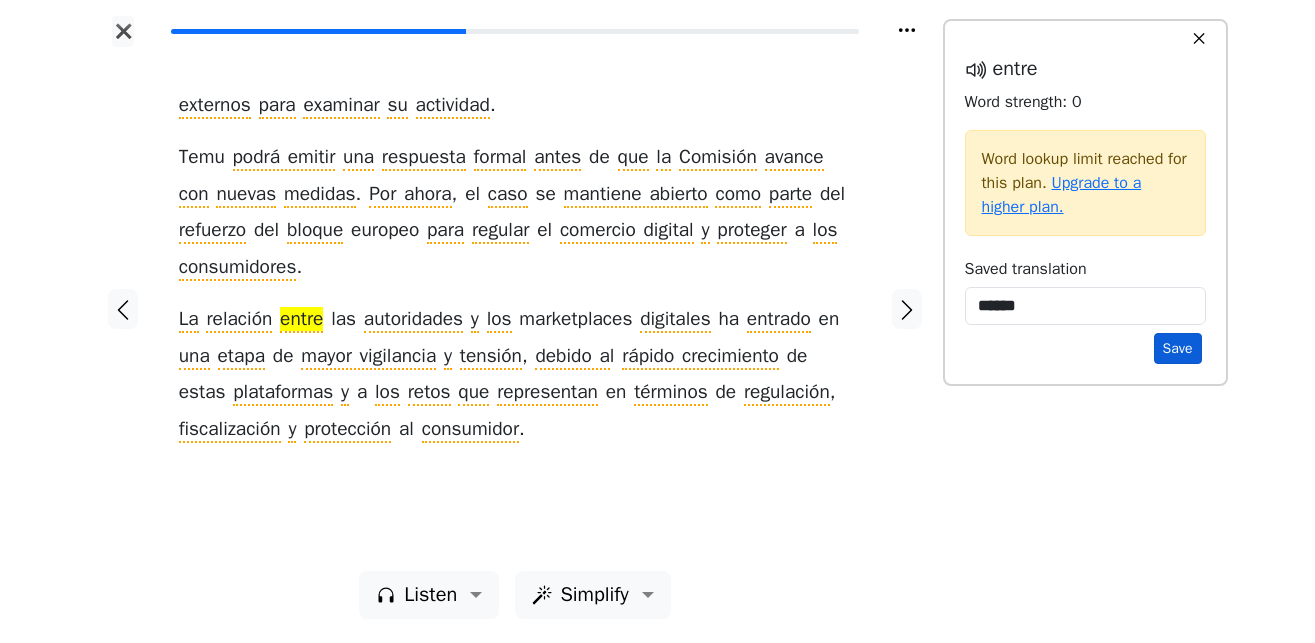 click on "Save" at bounding box center (1178, 348) 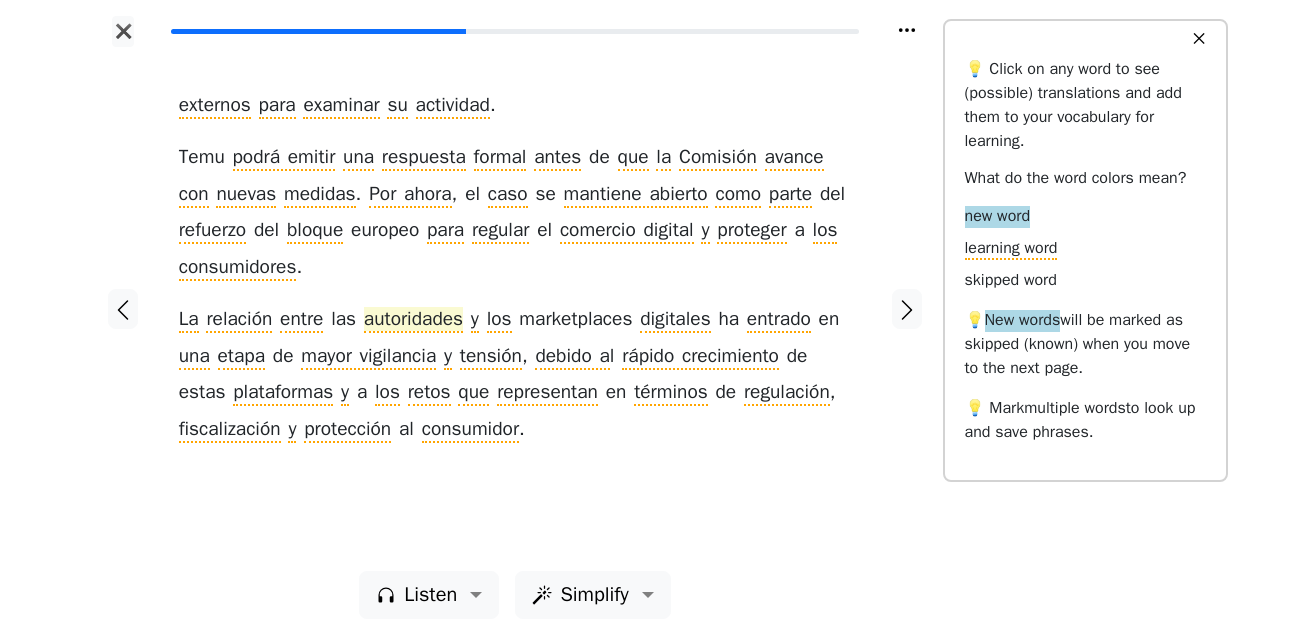 click on "autoridades" at bounding box center [413, 320] 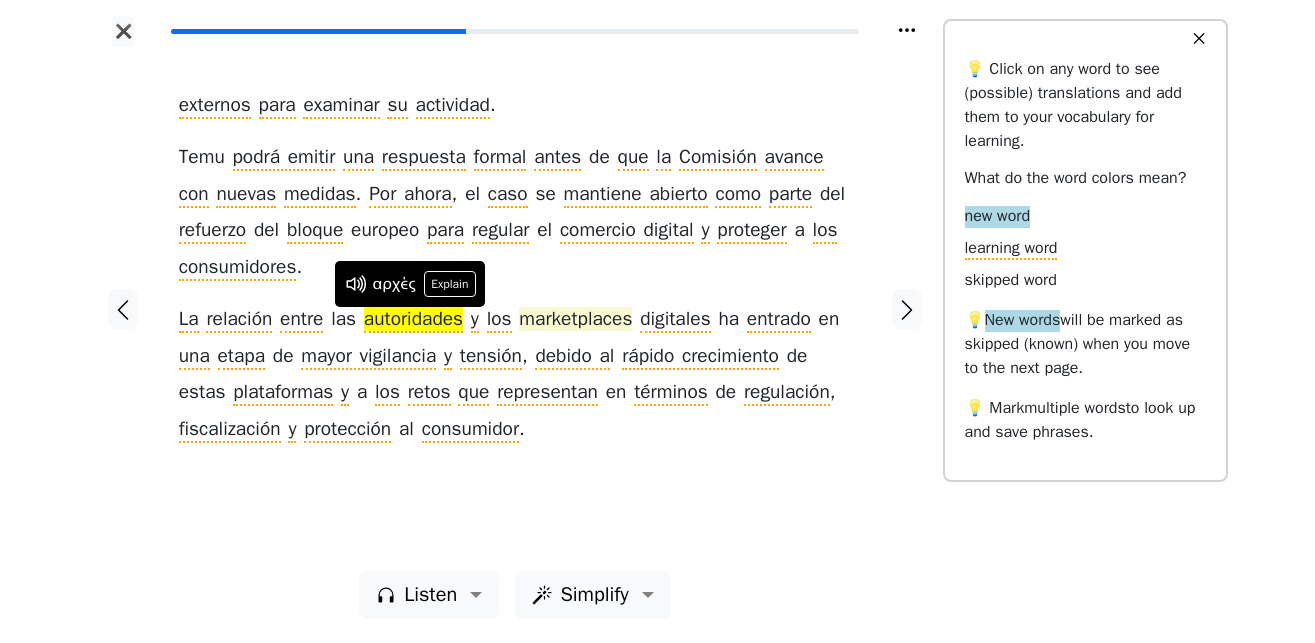 click on "marketplaces" at bounding box center [575, 320] 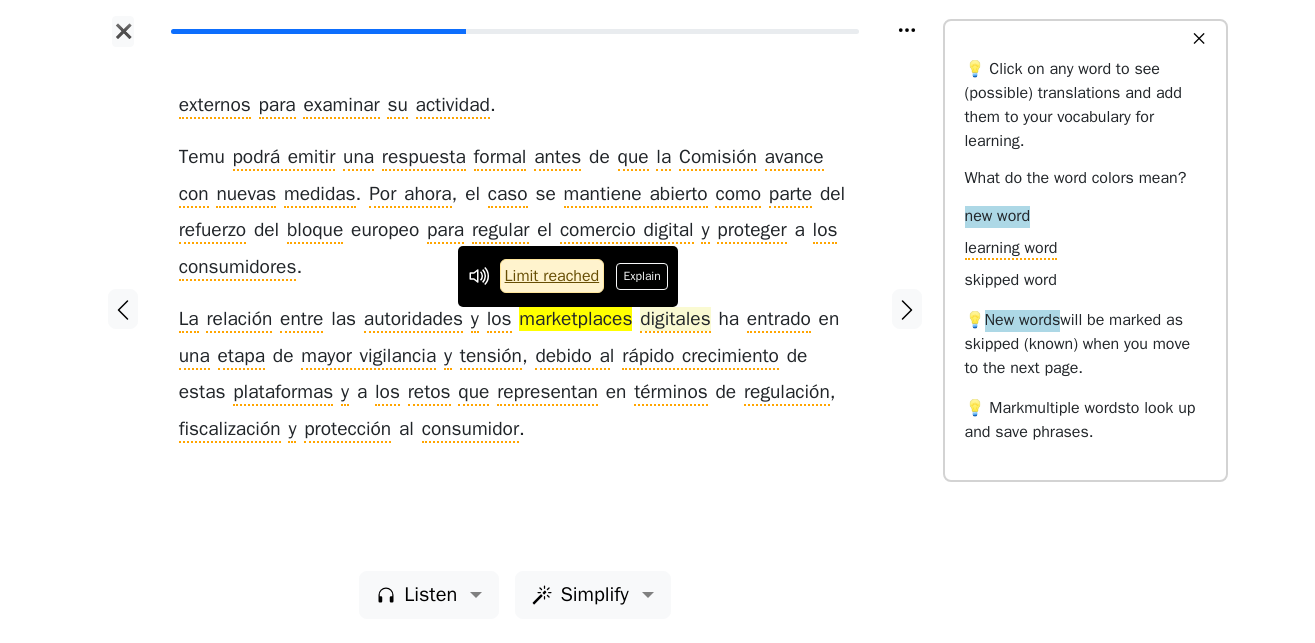 click on "digitales" at bounding box center [675, 320] 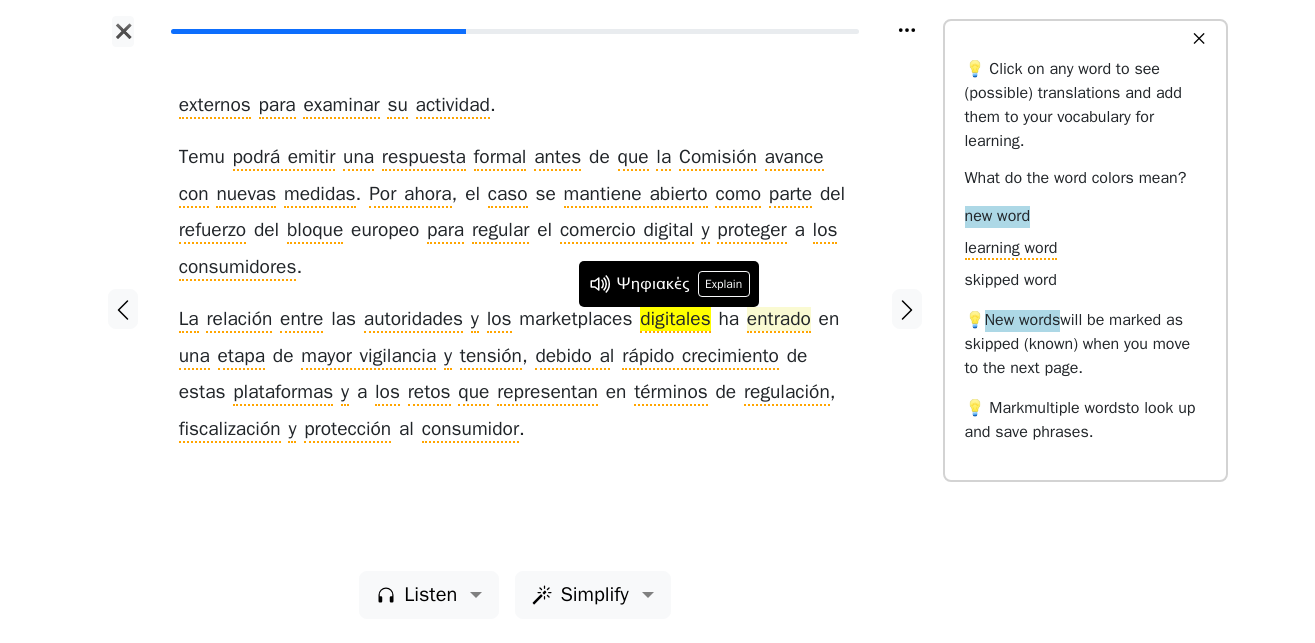 click on "entrado" at bounding box center [779, 320] 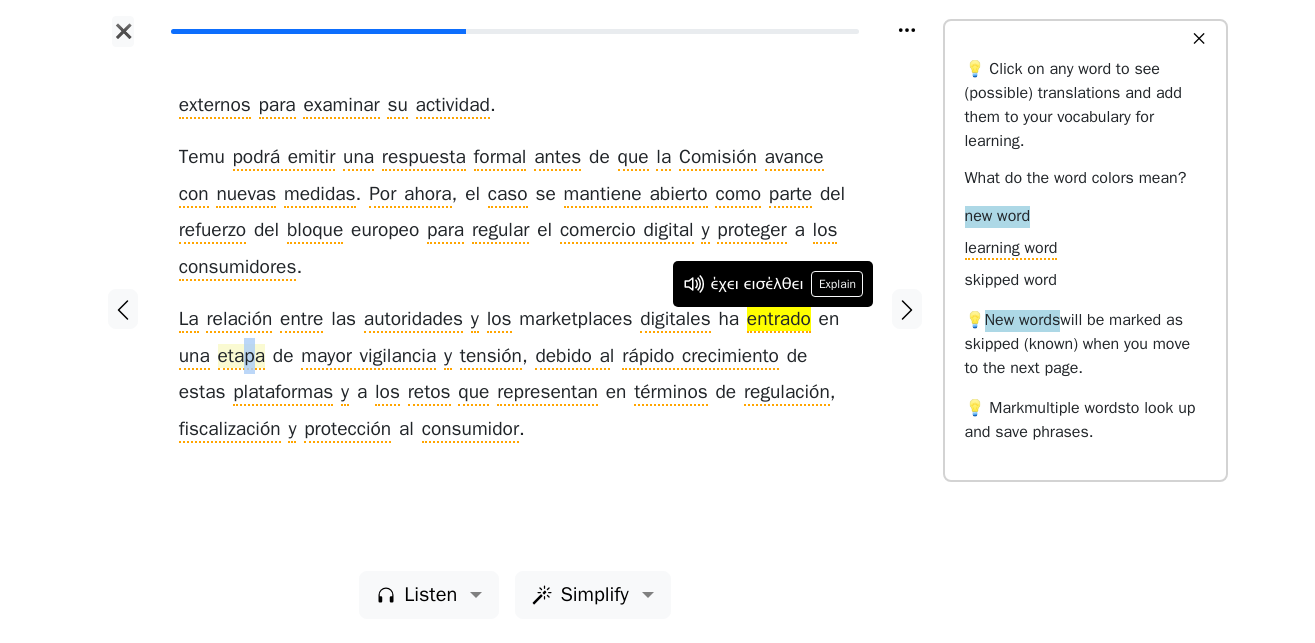 click on "etapa" at bounding box center [242, 357] 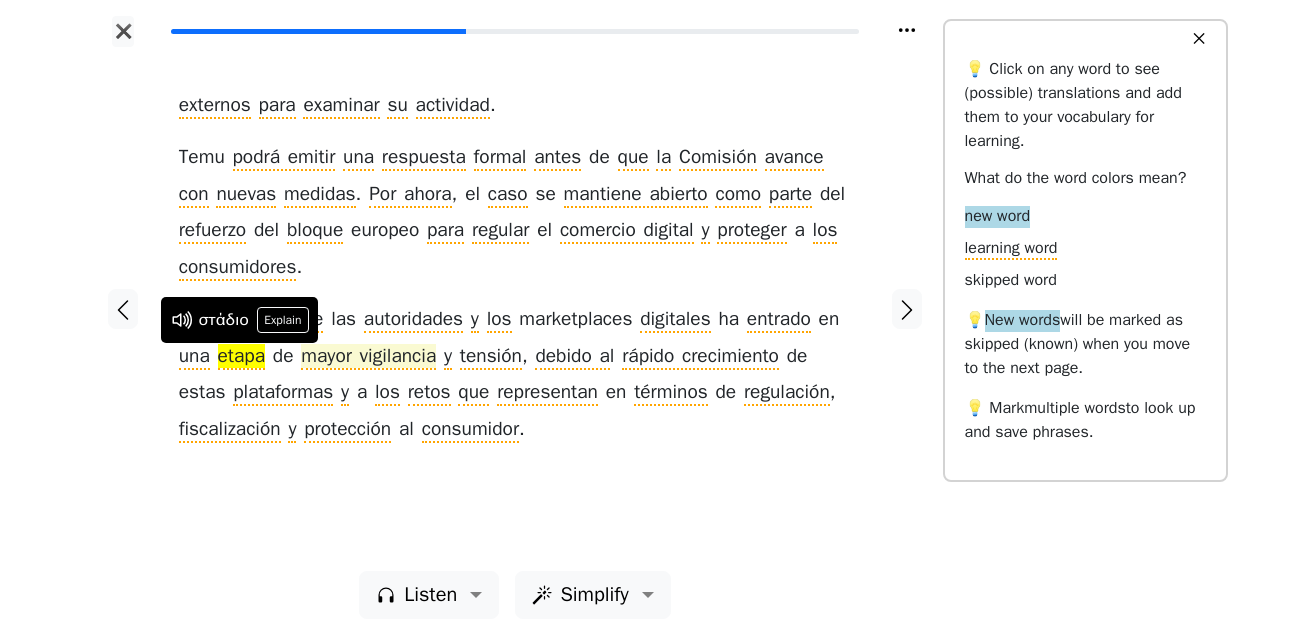 click on "mayor vigilancia" at bounding box center (368, 357) 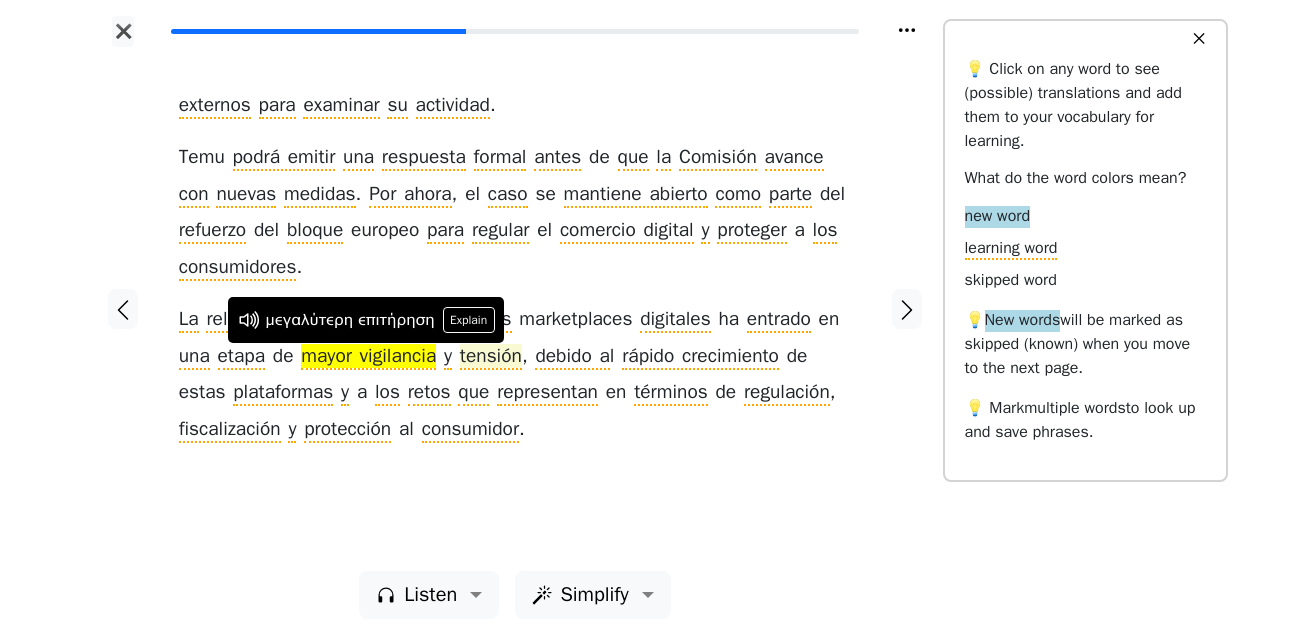 click on "tensión" at bounding box center [491, 357] 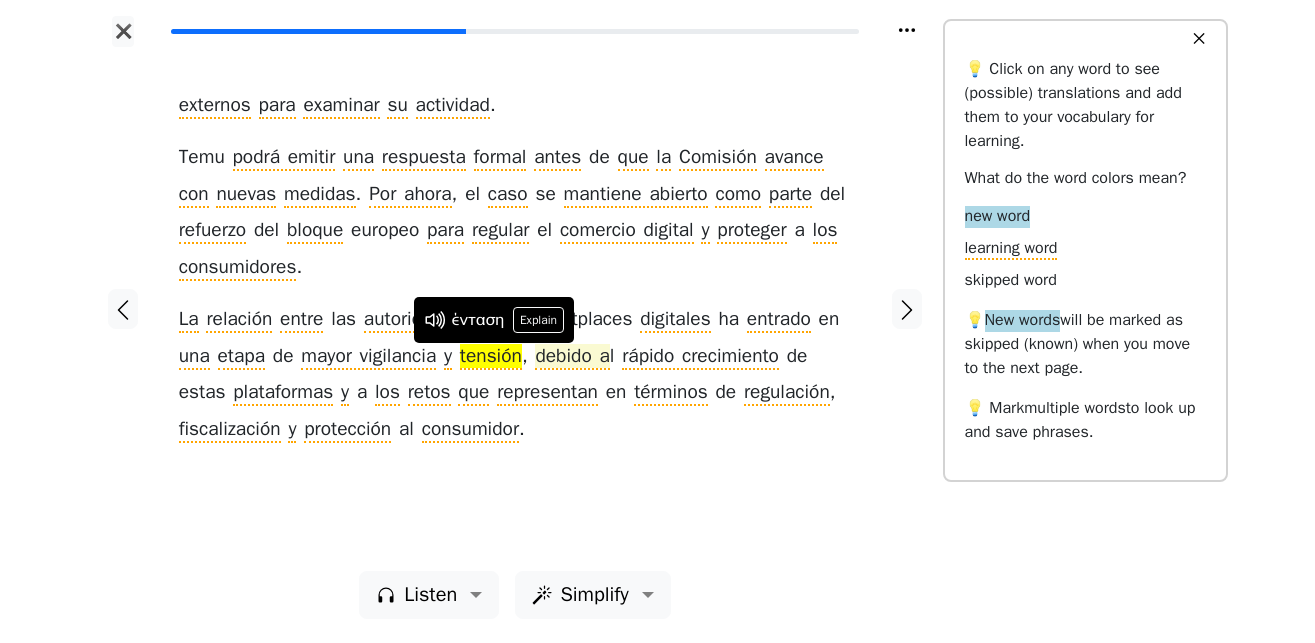 click on "debido a" at bounding box center [572, 357] 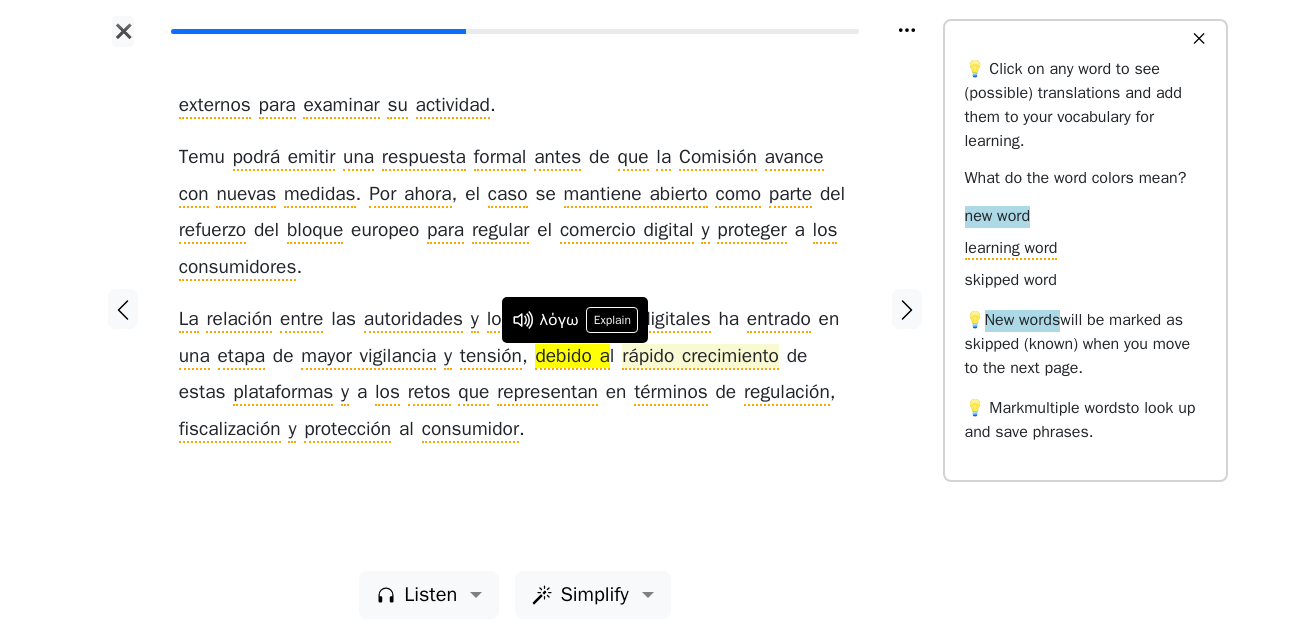 click on "rápido crecimiento" at bounding box center (700, 357) 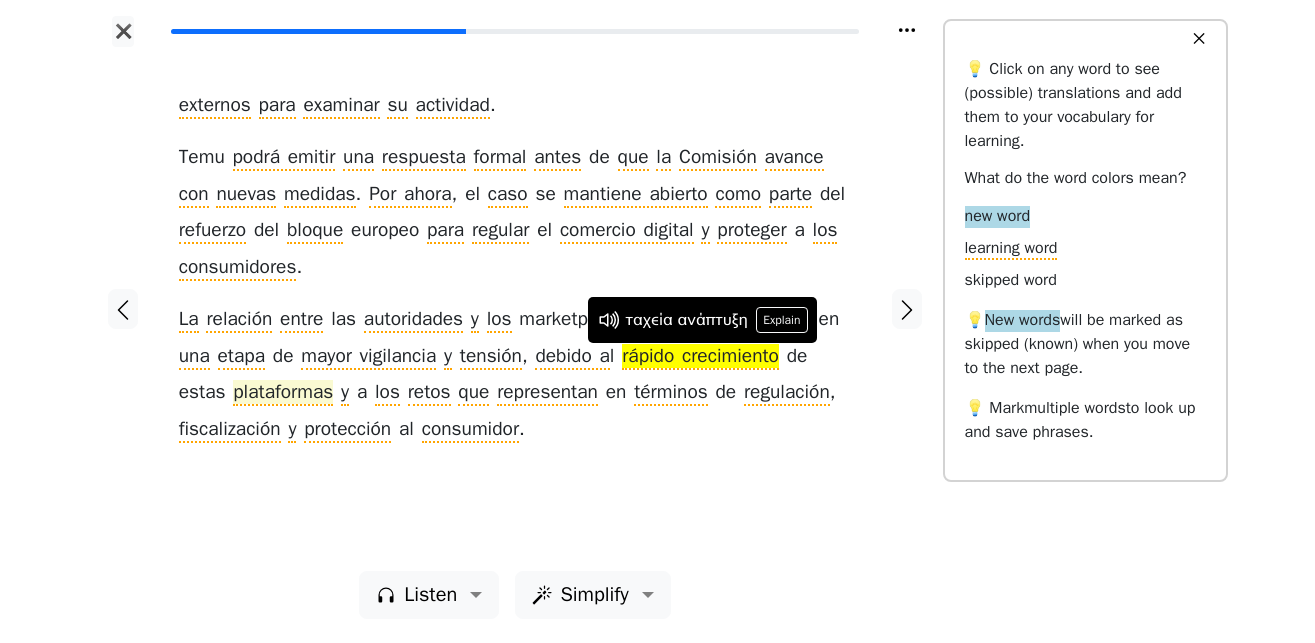 click on "plataformas" at bounding box center (283, 393) 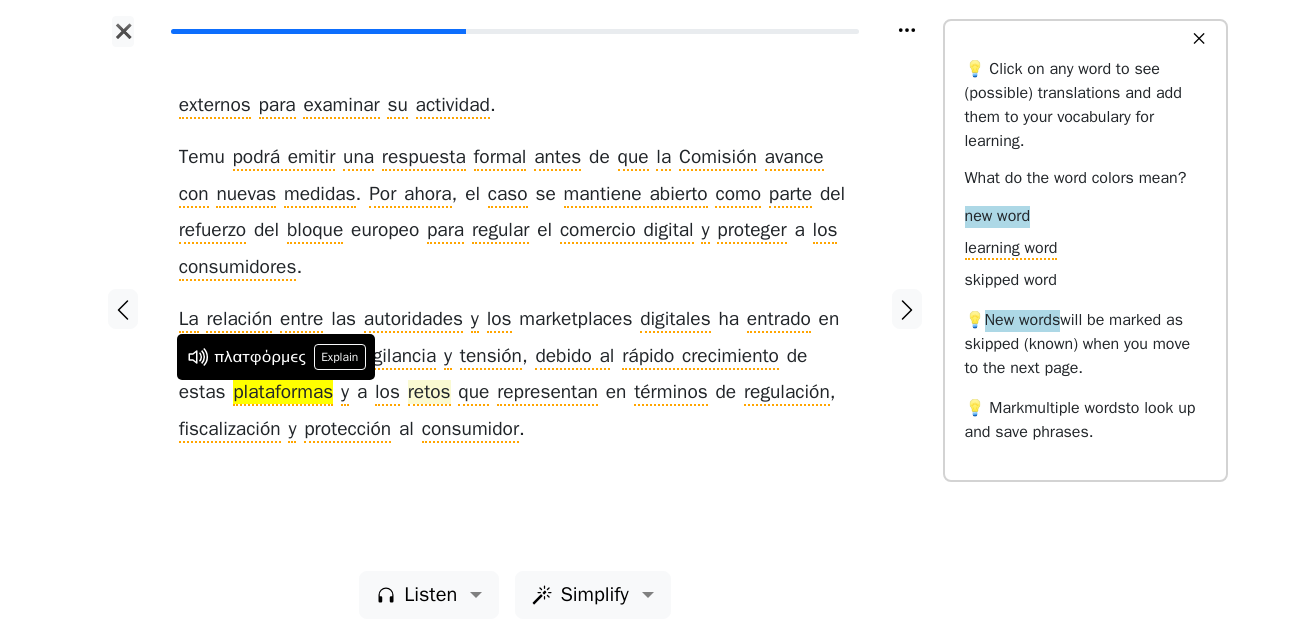click on "retos" at bounding box center [429, 393] 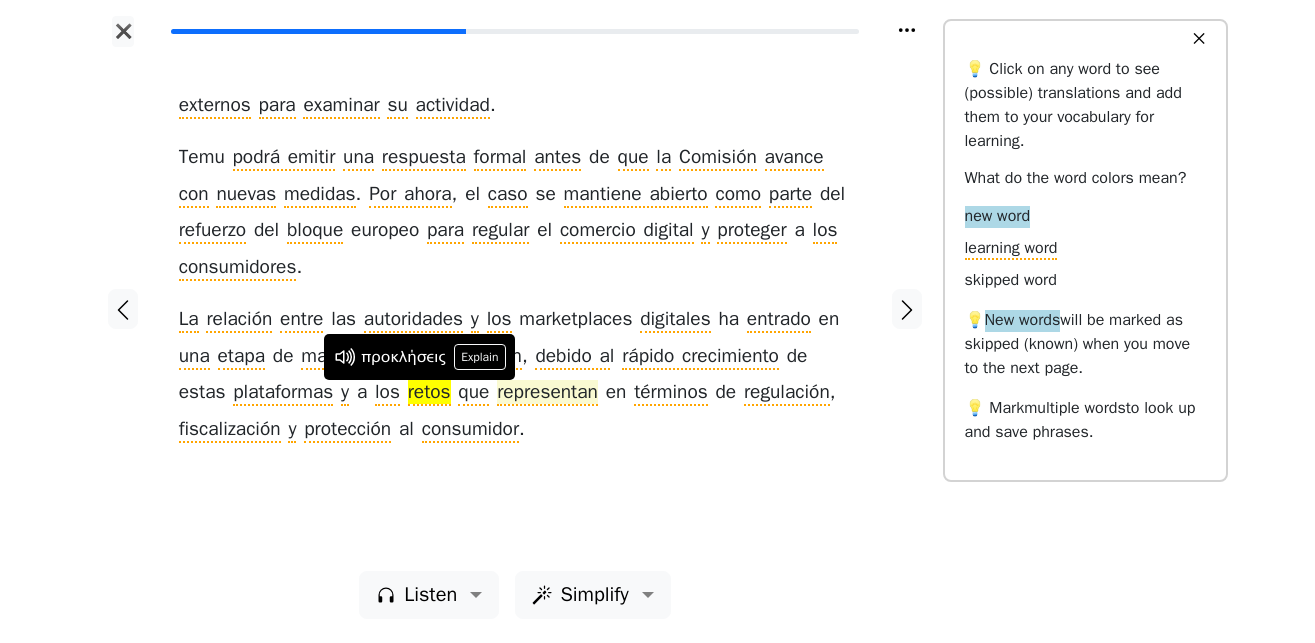 click on "representan" at bounding box center [547, 393] 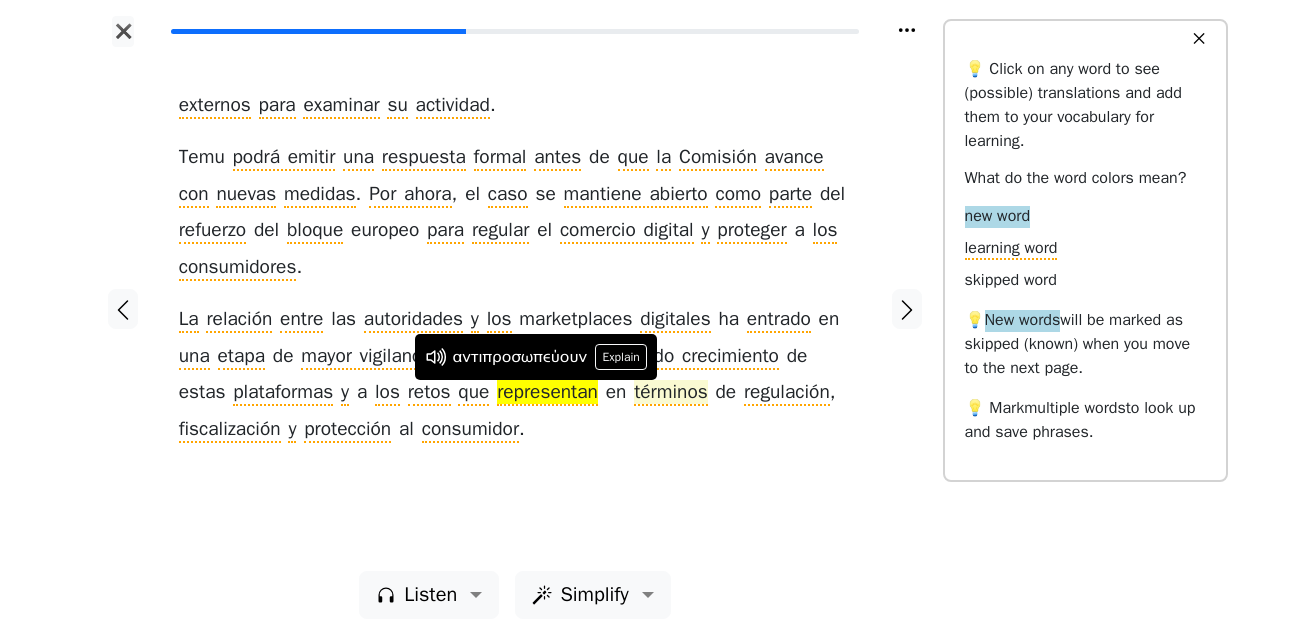 click on "términos" at bounding box center (671, 393) 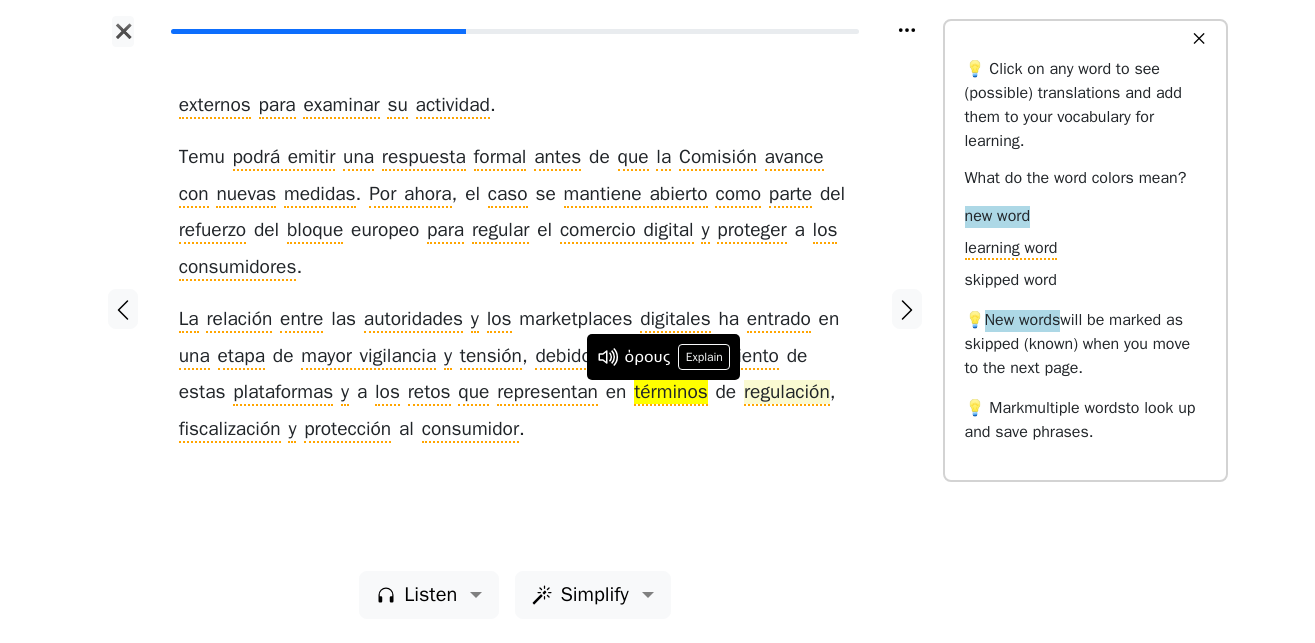 click on "regulación" at bounding box center [787, 393] 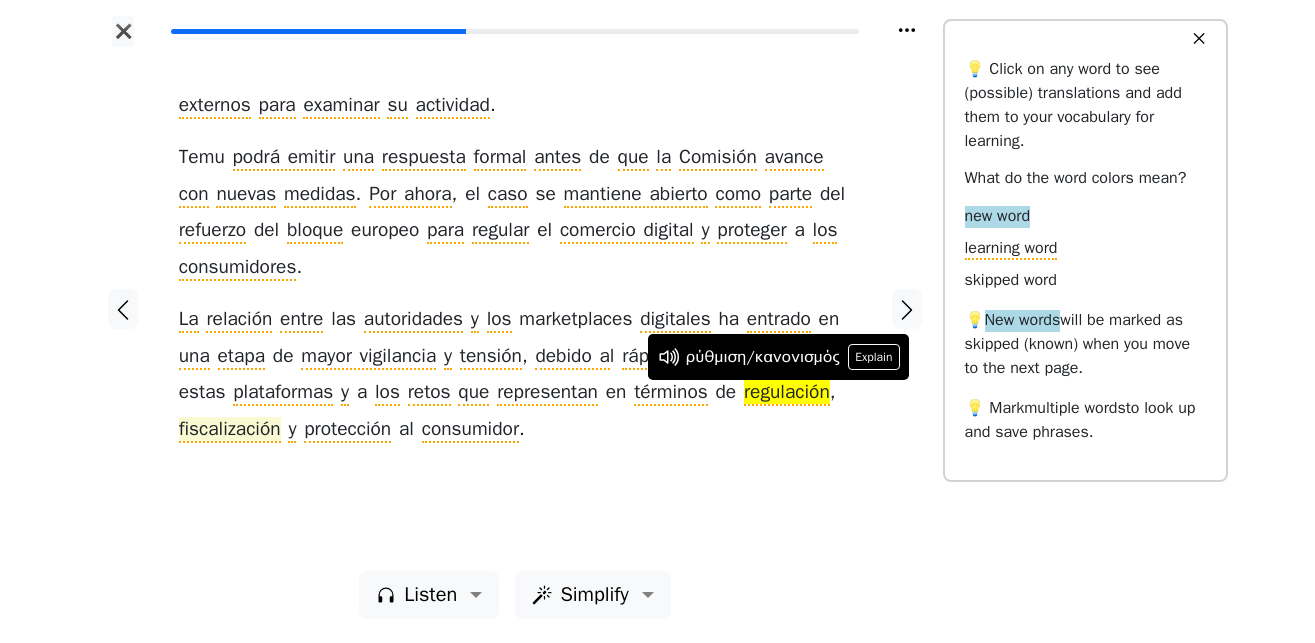 click on "fiscalización" at bounding box center (230, 430) 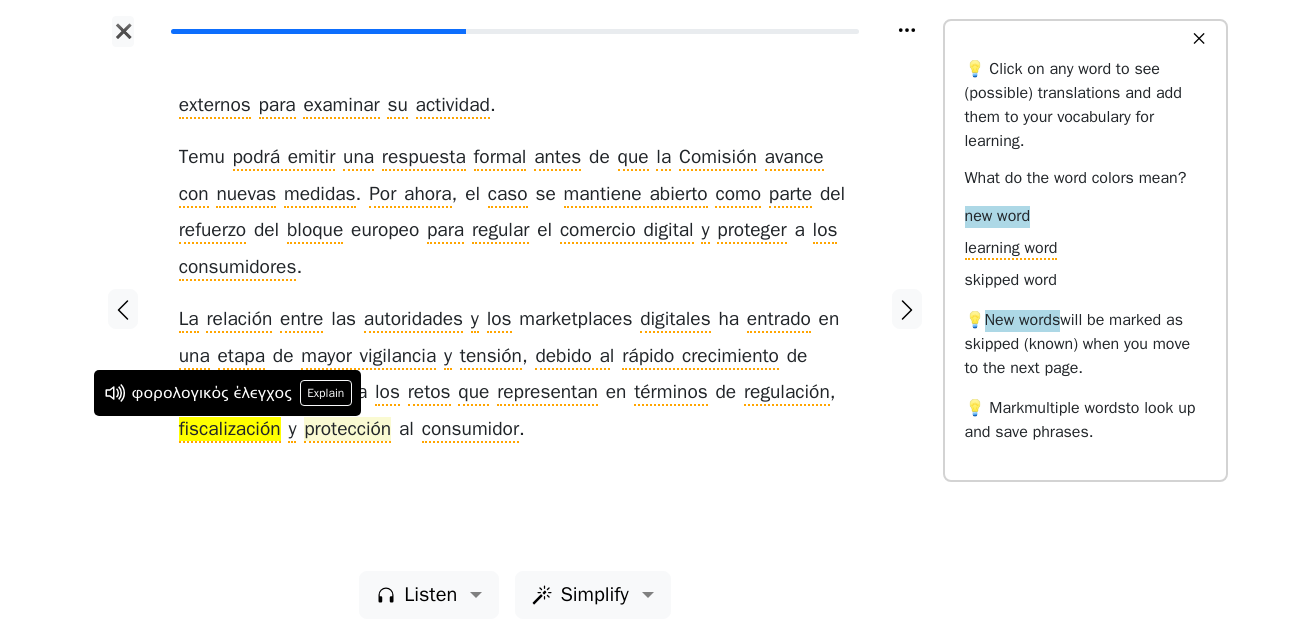 click on "protección" at bounding box center (347, 430) 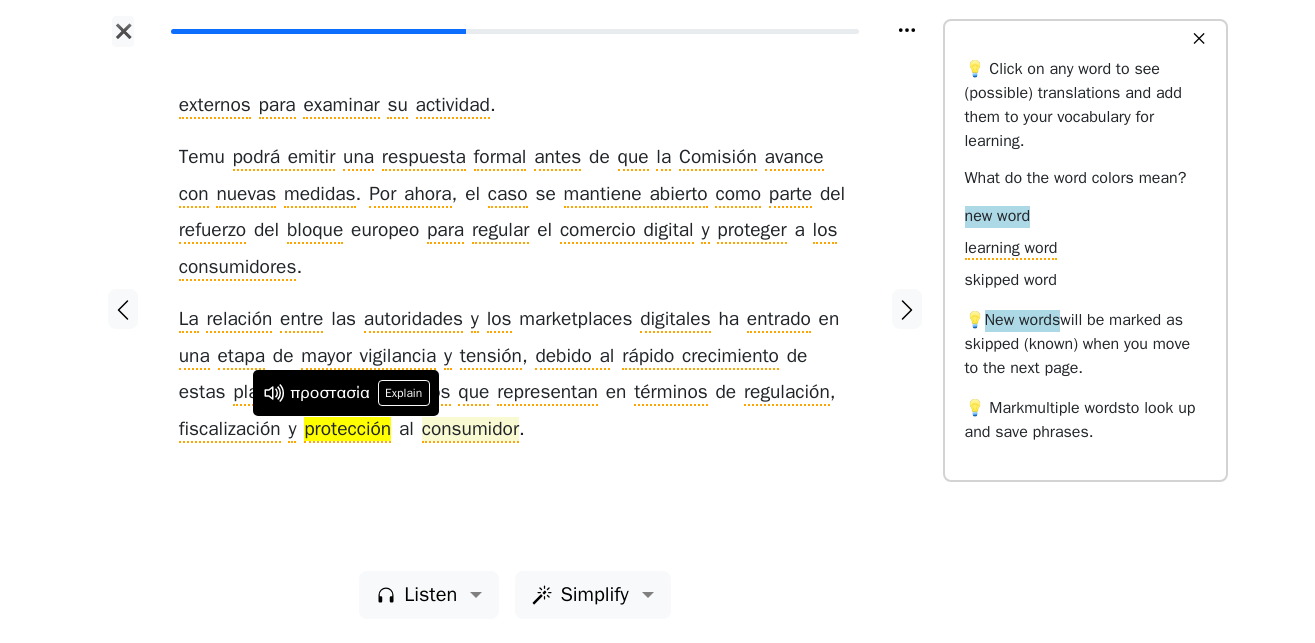 click on "consumidor" at bounding box center (470, 430) 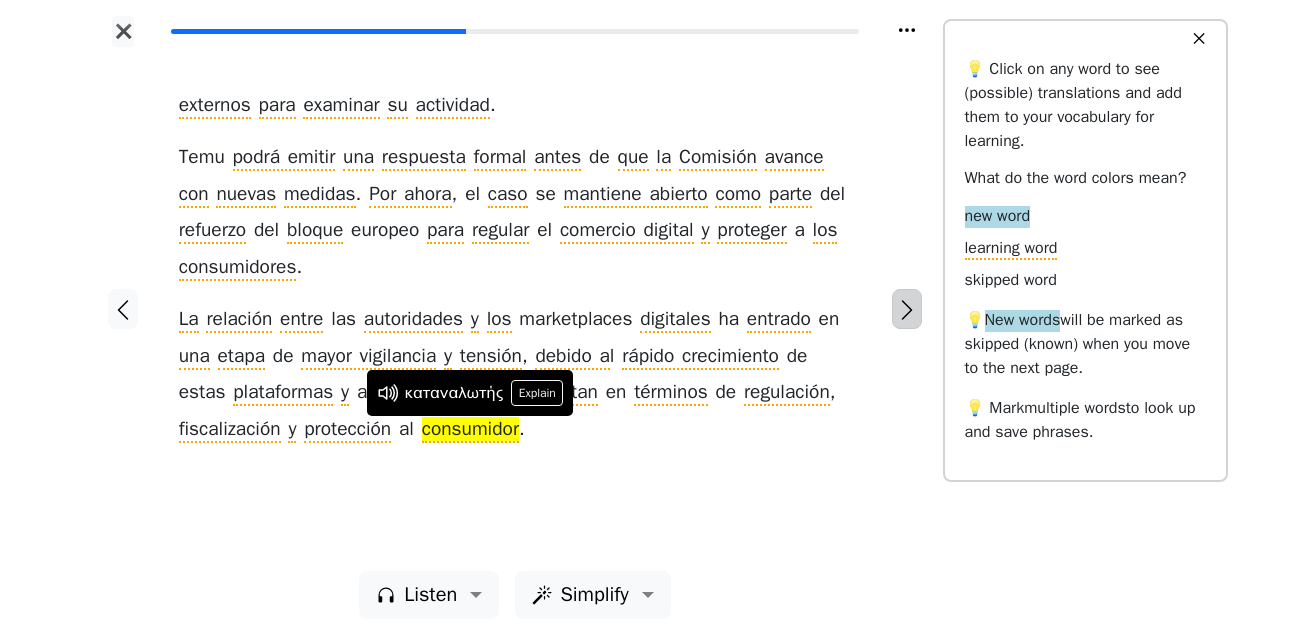 click 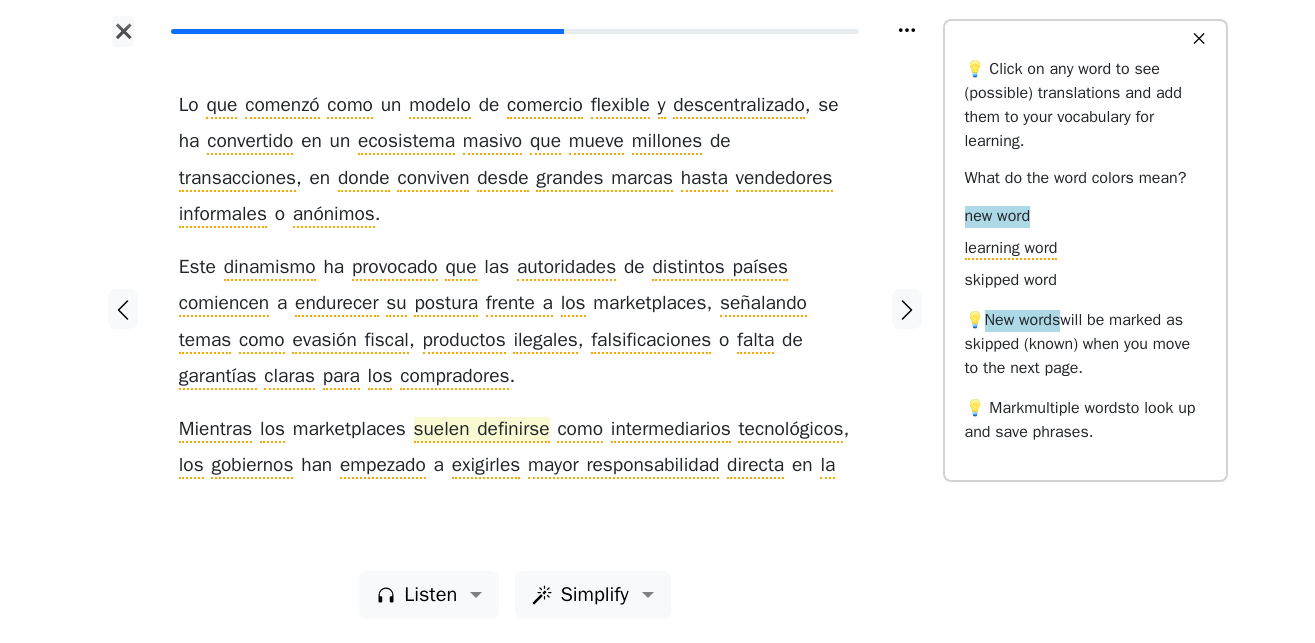 click on "suelen definirse" at bounding box center (482, 430) 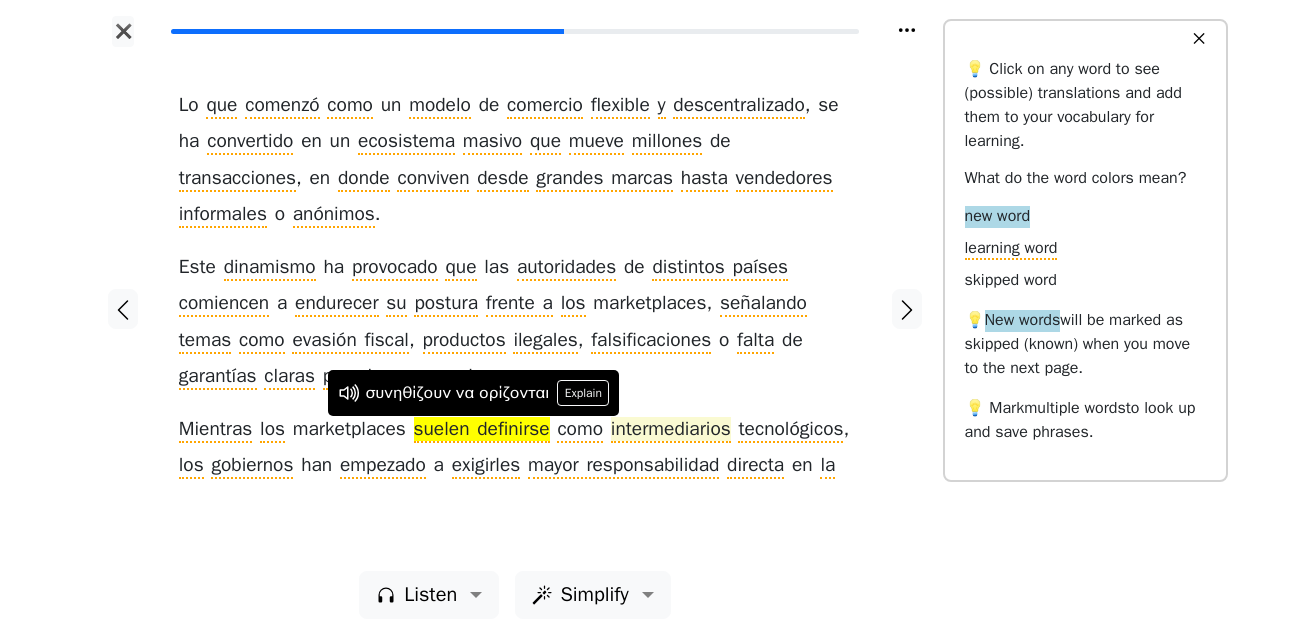 click on "intermediarios" at bounding box center (671, 430) 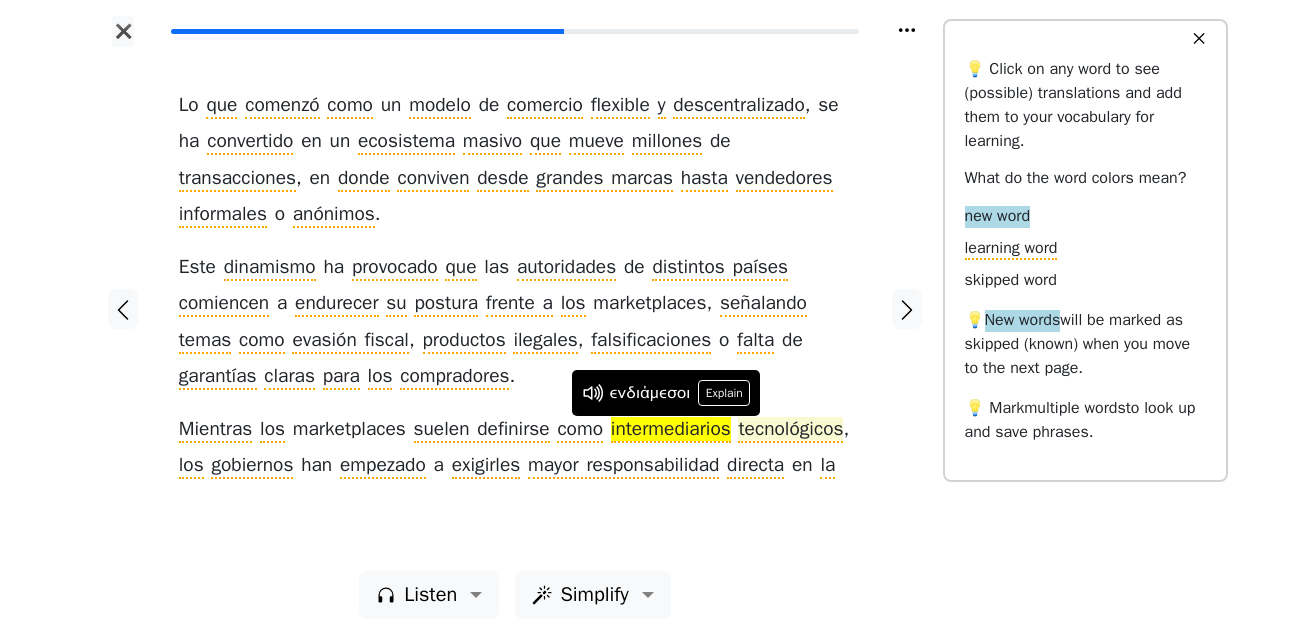 click on "tecnológicos" at bounding box center (790, 430) 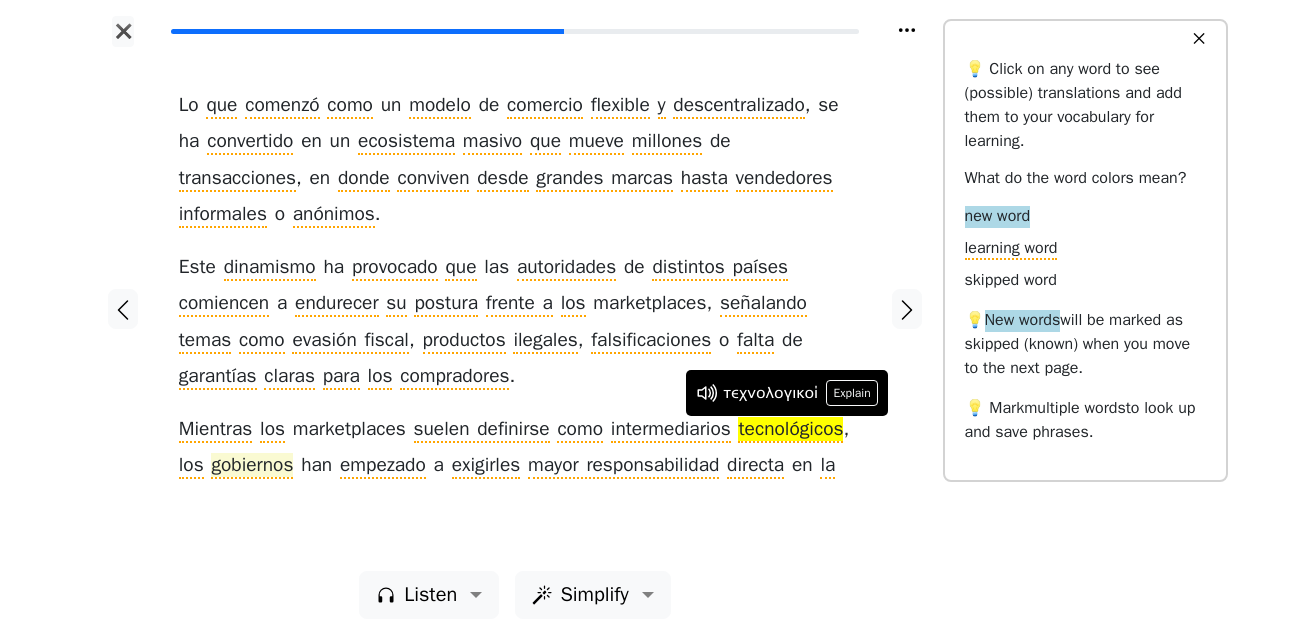 click on "gobiernos" at bounding box center (252, 466) 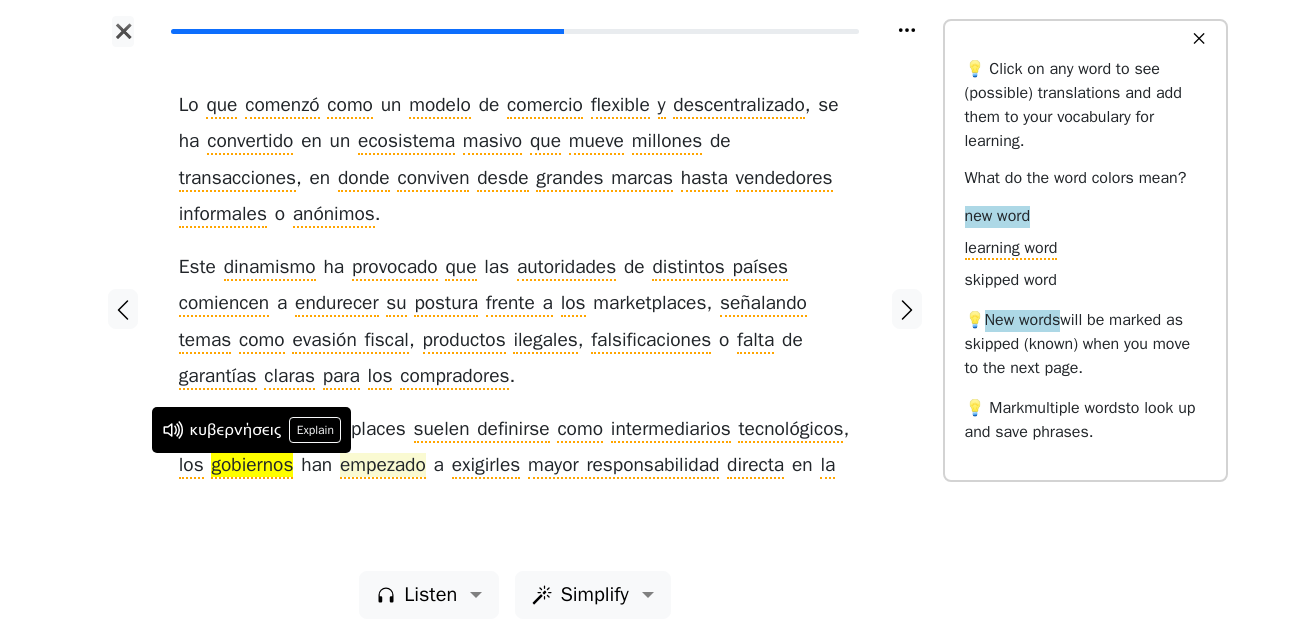 click on "empezado" at bounding box center (383, 466) 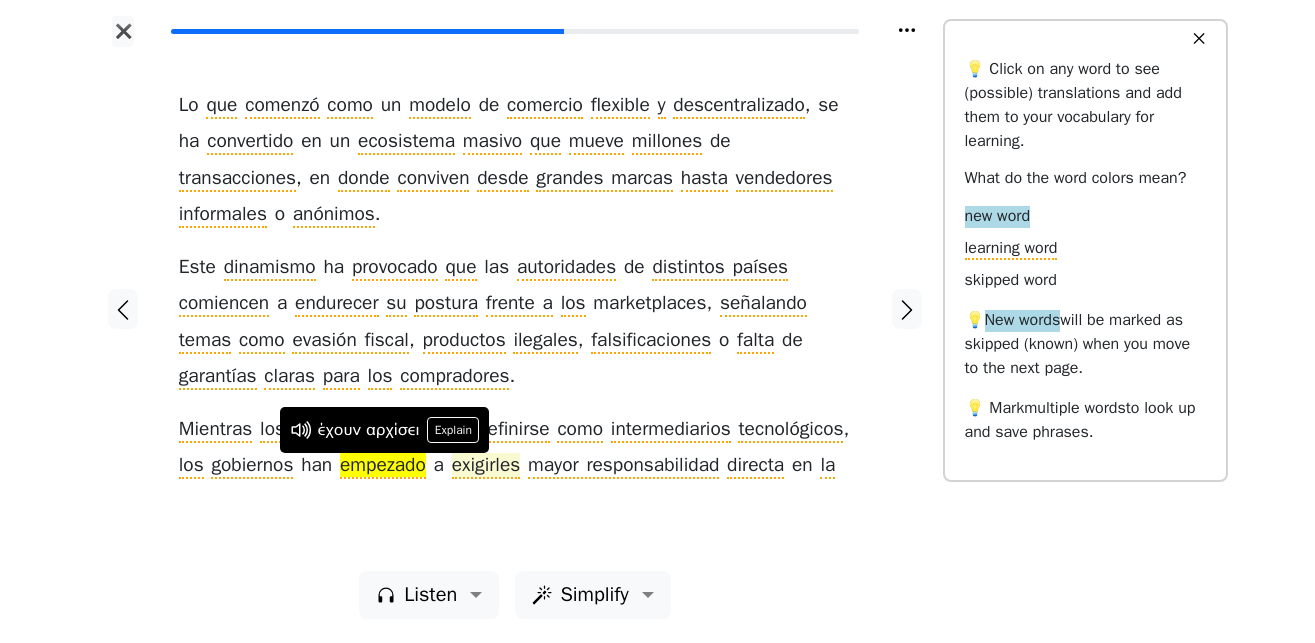 click on "exigirles" at bounding box center (486, 466) 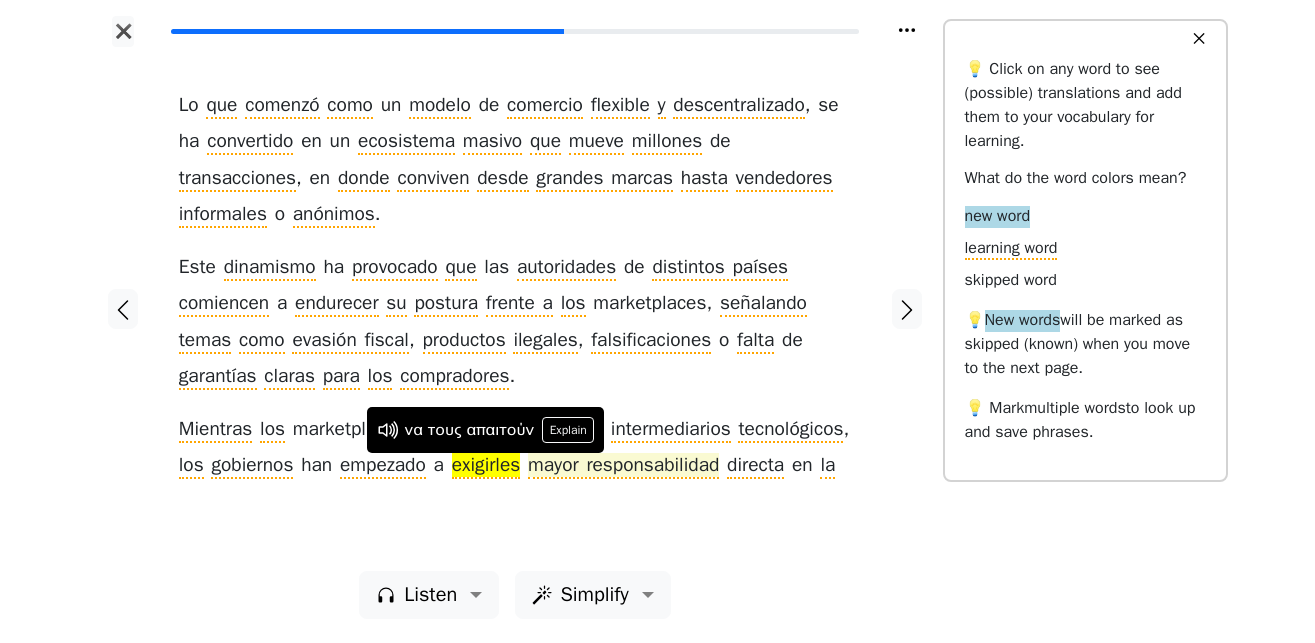 click on "mayor responsabilidad" at bounding box center (623, 466) 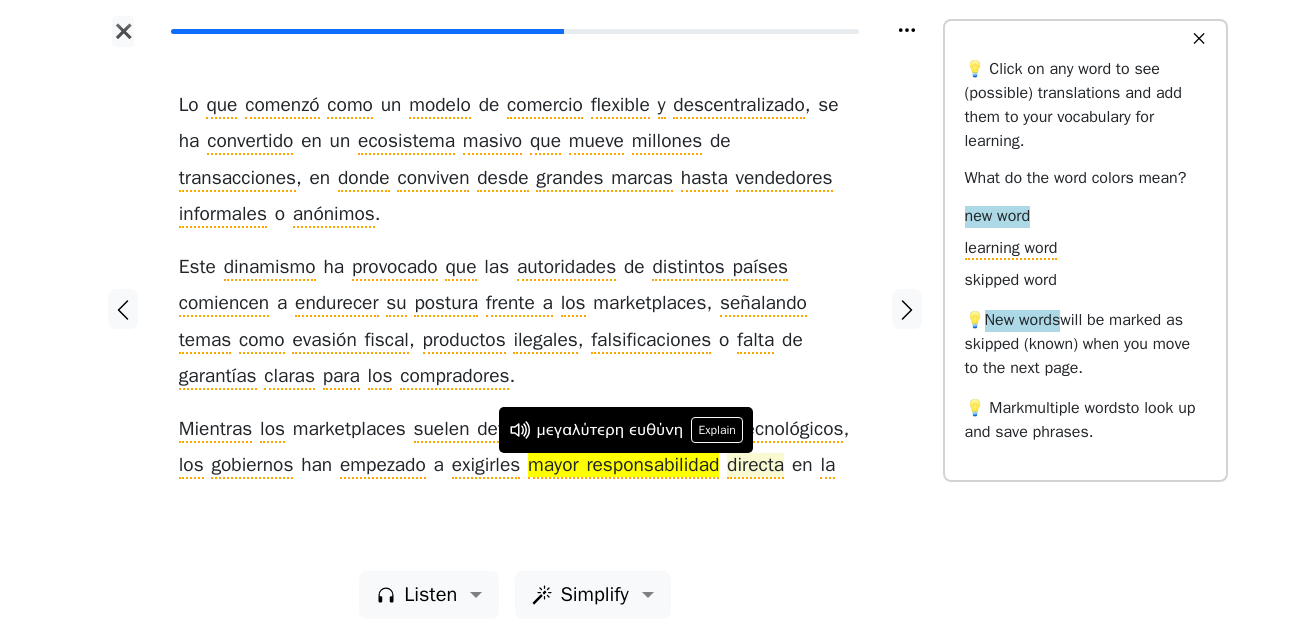 click on "directa" at bounding box center (755, 466) 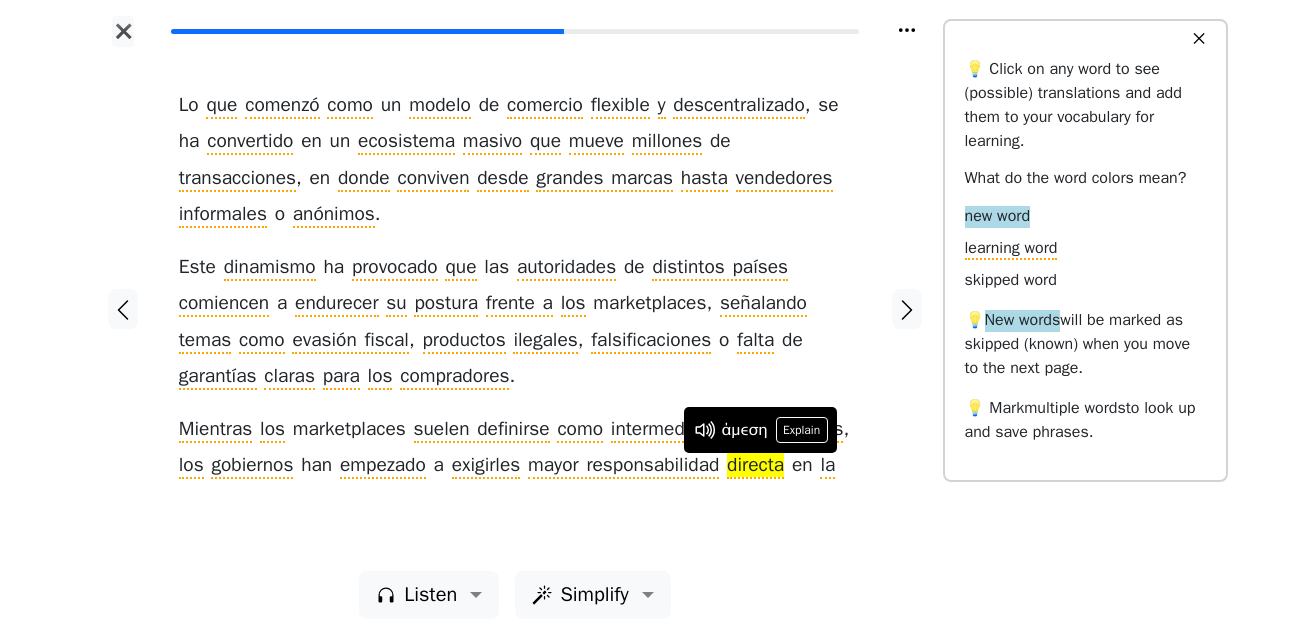 click on "✖ Lo   que   comenzó   como   un   modelo   de   comercio   flexible   y   descentralizado ,   se   ha   convertido   en   un   ecosistema   masivo   que   mueve   millones   de   transacciones ,   en   donde   conviven   desde   grandes marcas   hasta   vendedores   informales   o   anónimos . Este   dinamismo   ha   provocado   que   las   autoridades   de   distintos países   comiencen   a   endurecer   su   postura   frente a   los   marketplaces ,   señalando   temas   como   evasión fiscal ,   productos   ilegales ,   falsificaciones   o   falta   de   garantías   claras   para   los   compradores . Mientras   los   marketplaces   suelen definirse   como   intermediarios   tecnológicos ,   los   gobiernos   han   empezado   a   exigirles   mayor responsabilidad   directa   en   la   Listen Simplify ✕ 💡   Click on any word to see (possible) translations and add them to your vocabulary for learning. What do the word colors mean? new word learning word skipped word 💡 New words 💡   Mark" at bounding box center [657, 321] 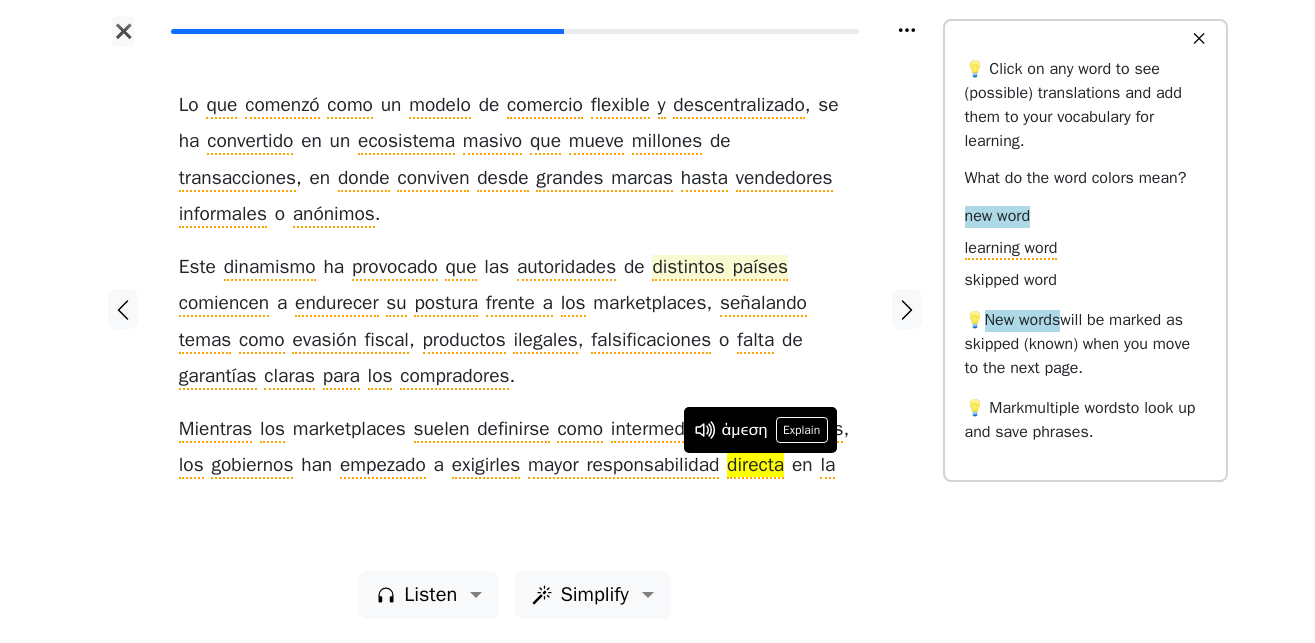 click on "distintos países" at bounding box center [720, 268] 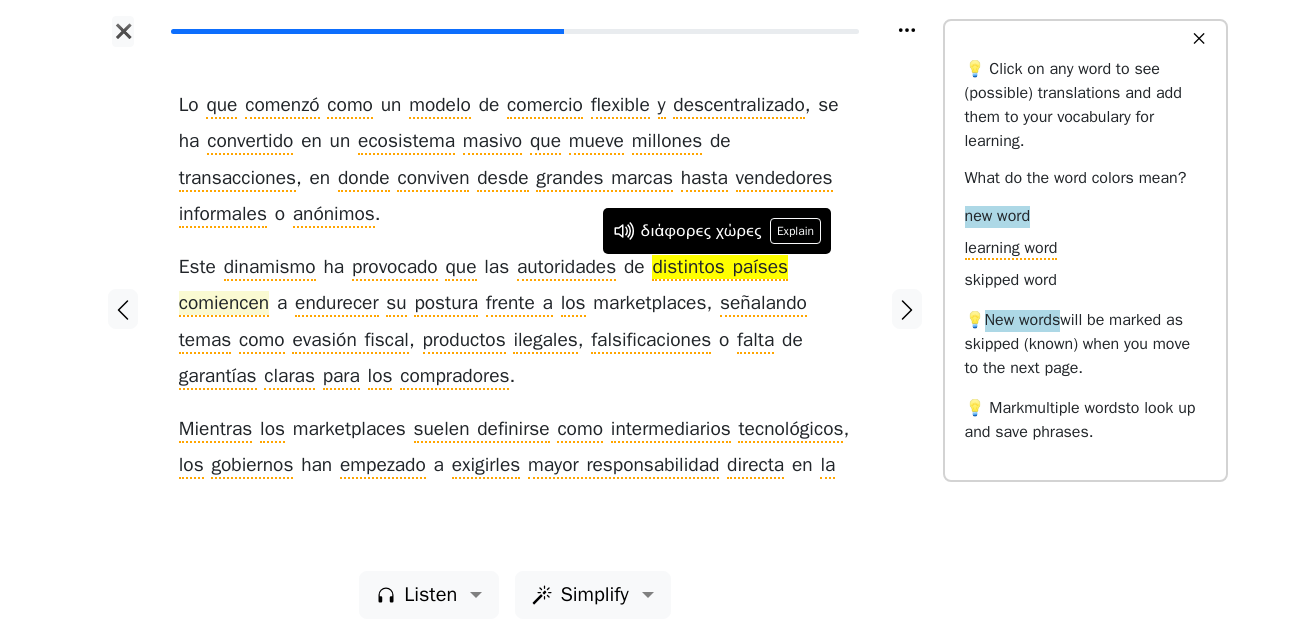 click on "comiencen" at bounding box center (224, 304) 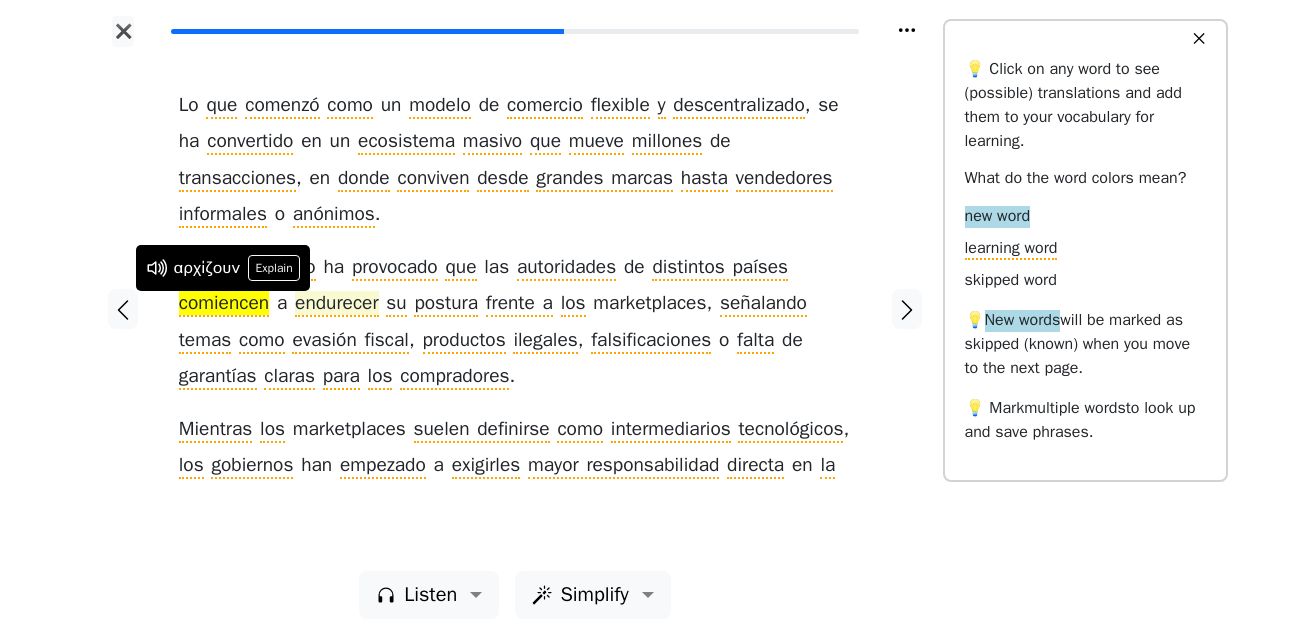 click on "endurecer" at bounding box center (337, 304) 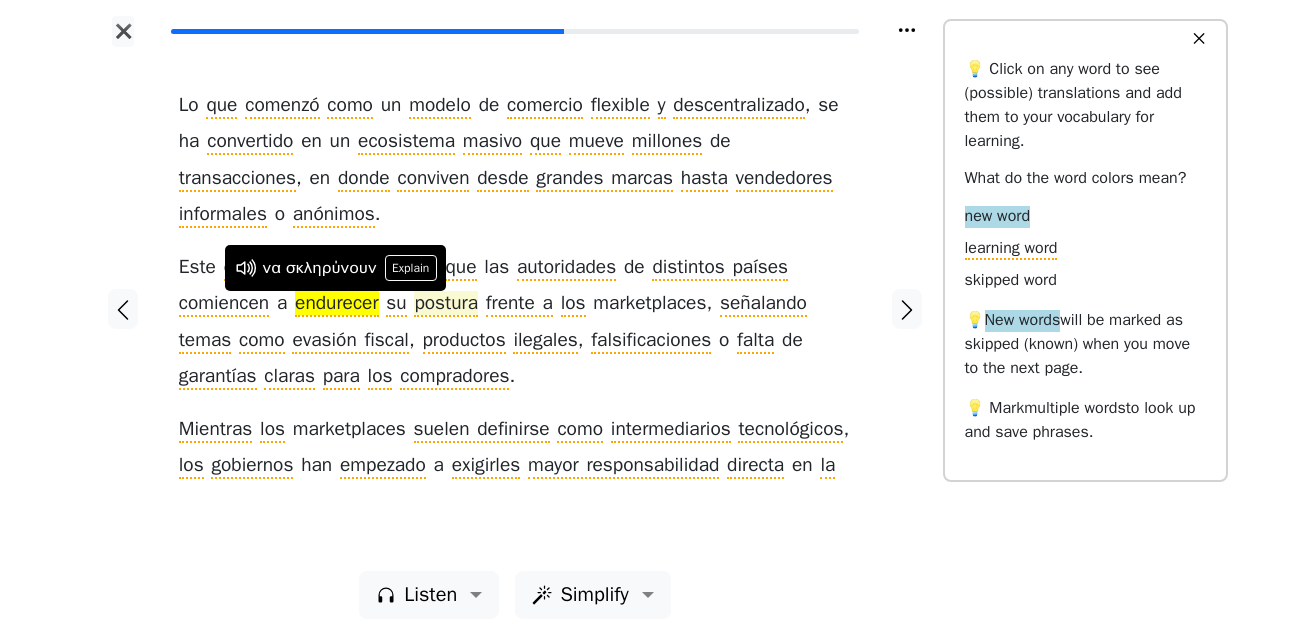 click on "postura" at bounding box center [446, 304] 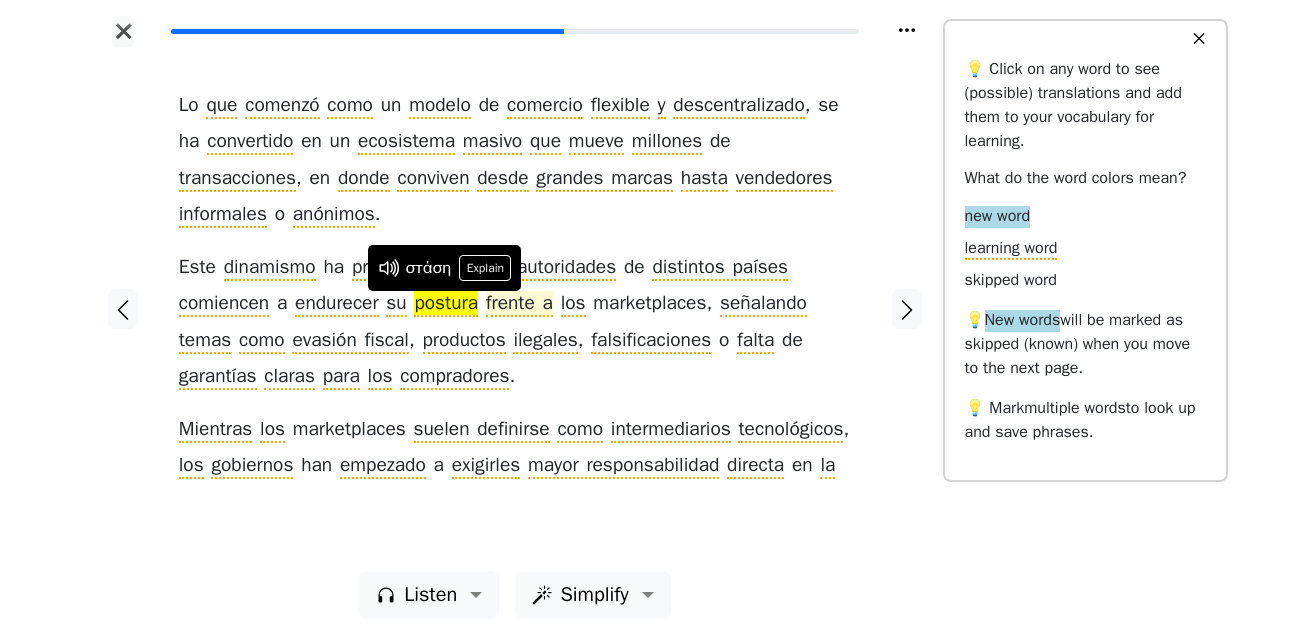 click on "frente a" at bounding box center [519, 304] 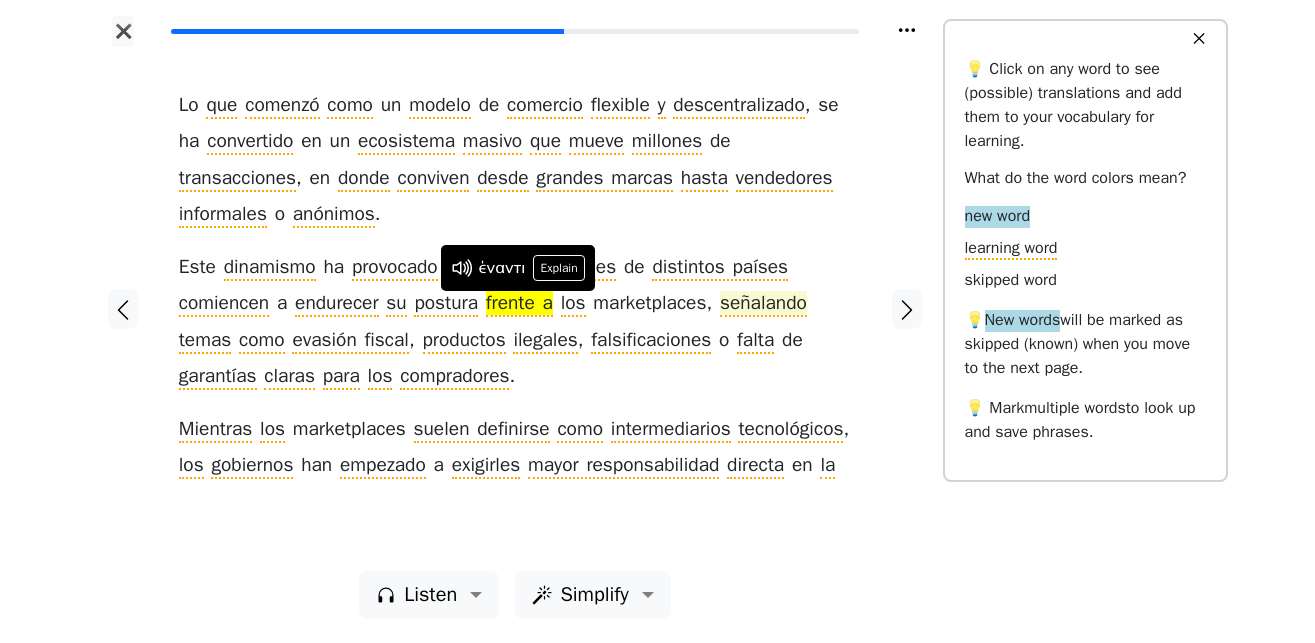click on "señalando" at bounding box center [763, 304] 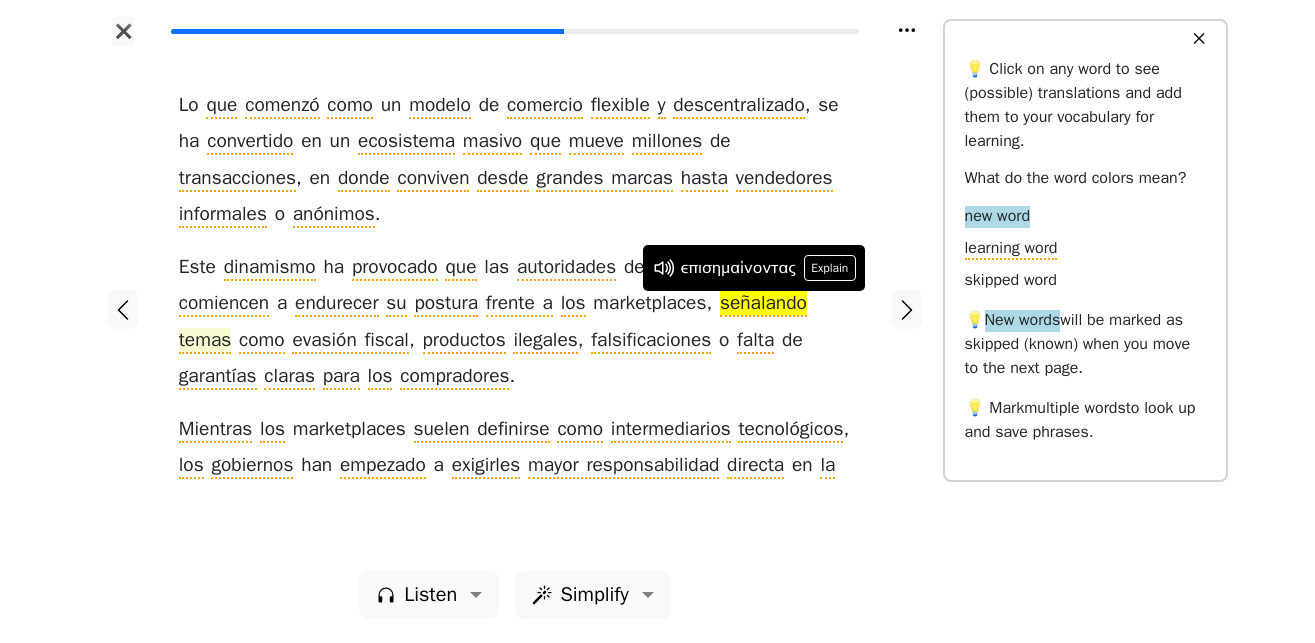 click on "temas" at bounding box center (205, 341) 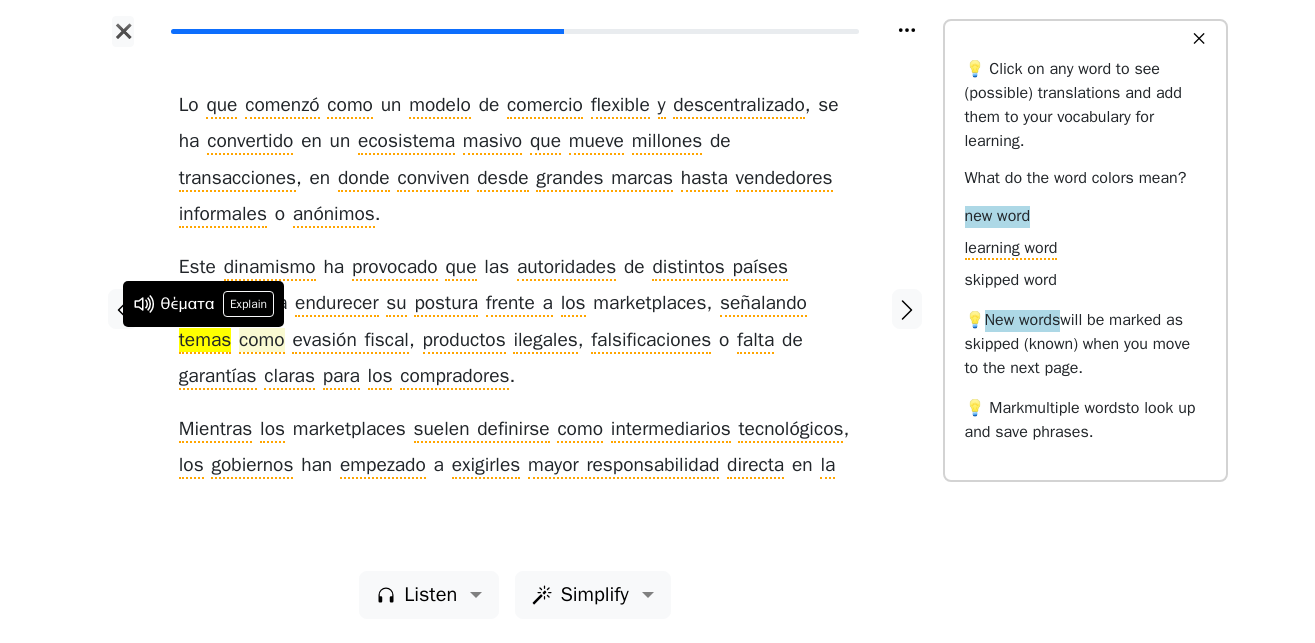 click on "como" at bounding box center (262, 341) 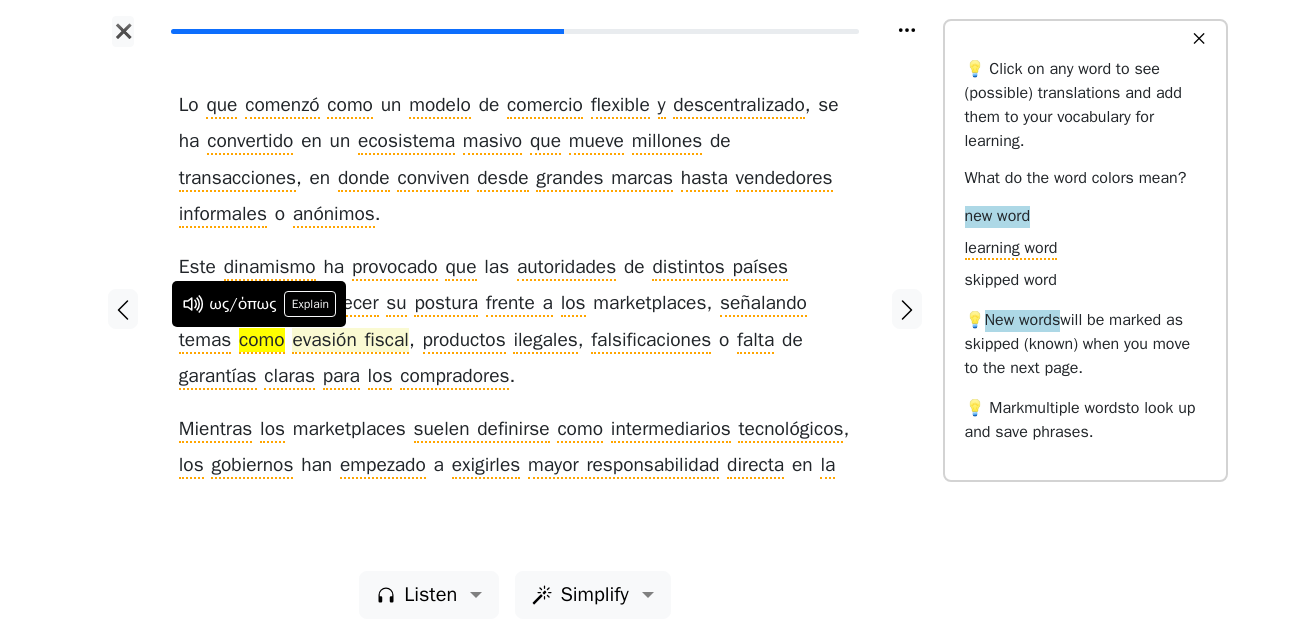 click on "evasión fiscal" at bounding box center [350, 341] 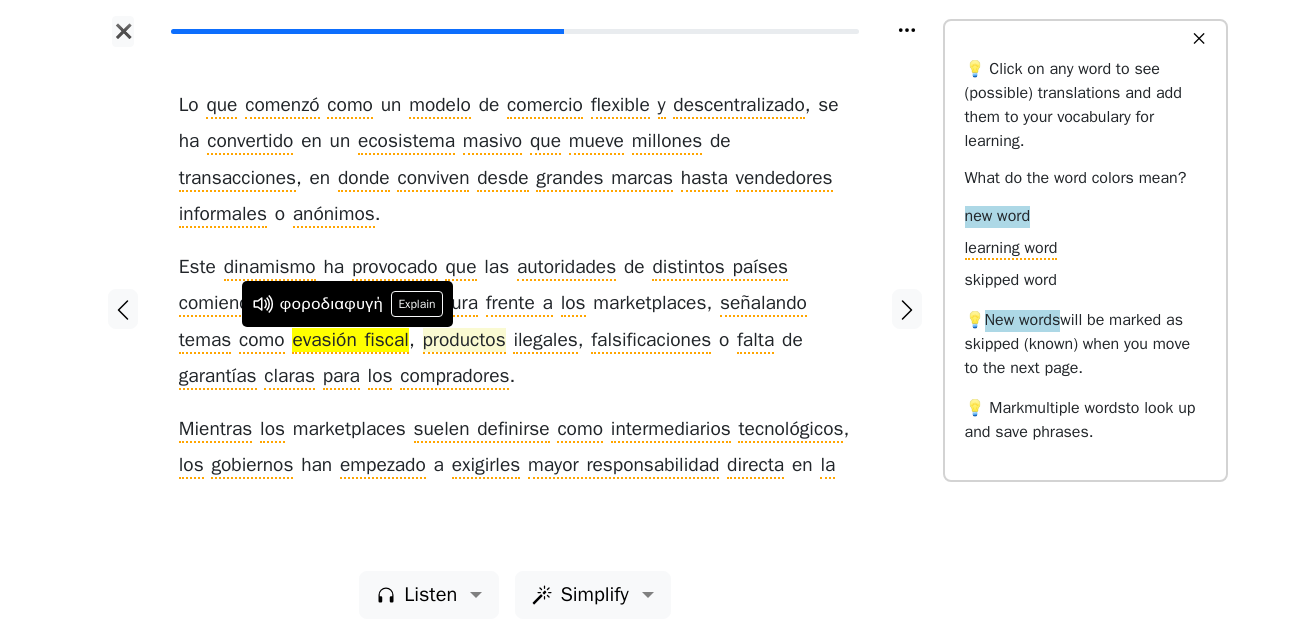 click on "productos" at bounding box center (464, 341) 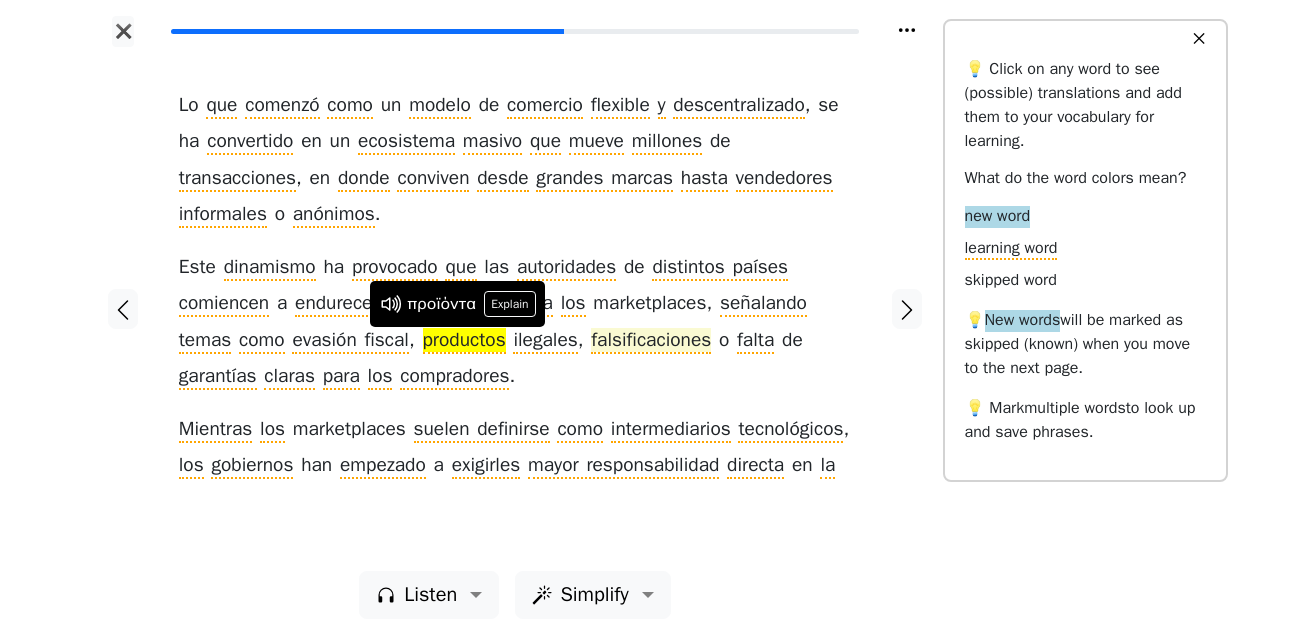 click on "falsificaciones" at bounding box center (651, 341) 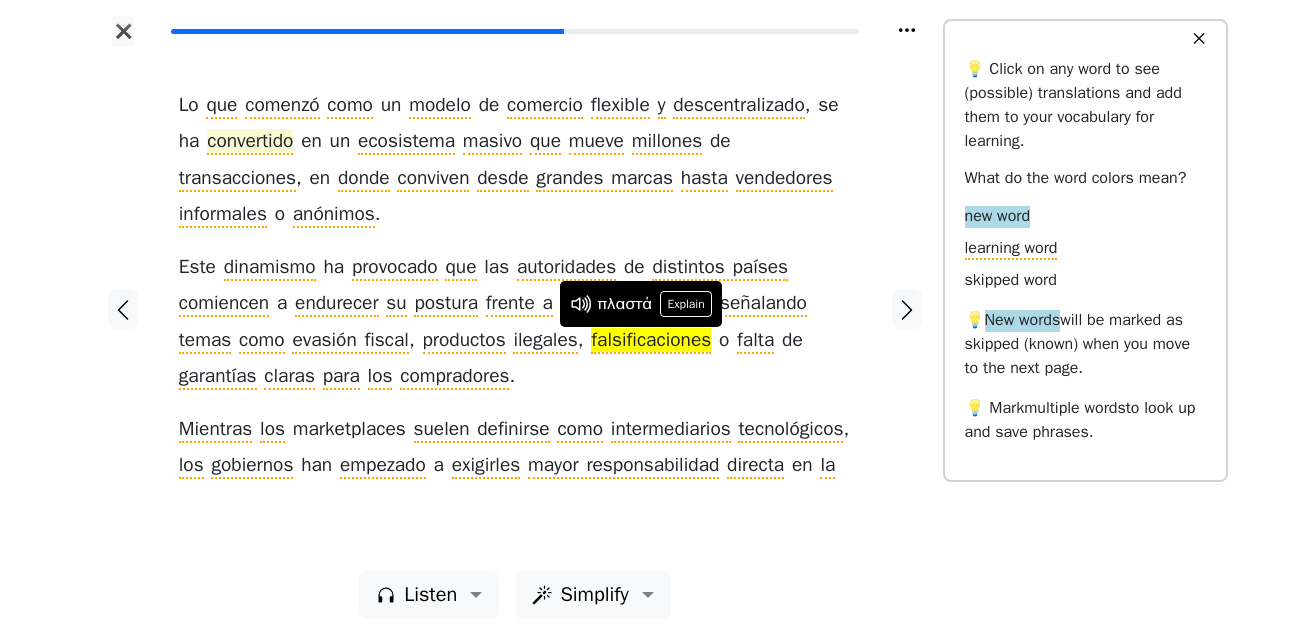 click on "convertido" at bounding box center [250, 142] 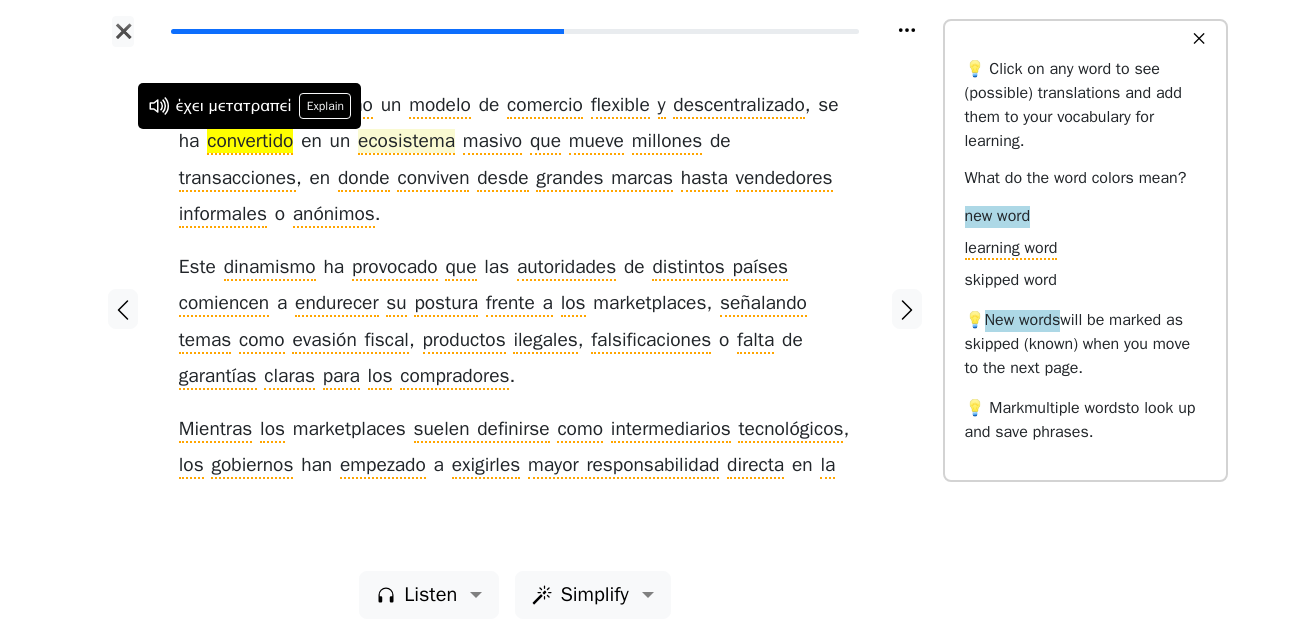 click on "ecosistema" at bounding box center [406, 142] 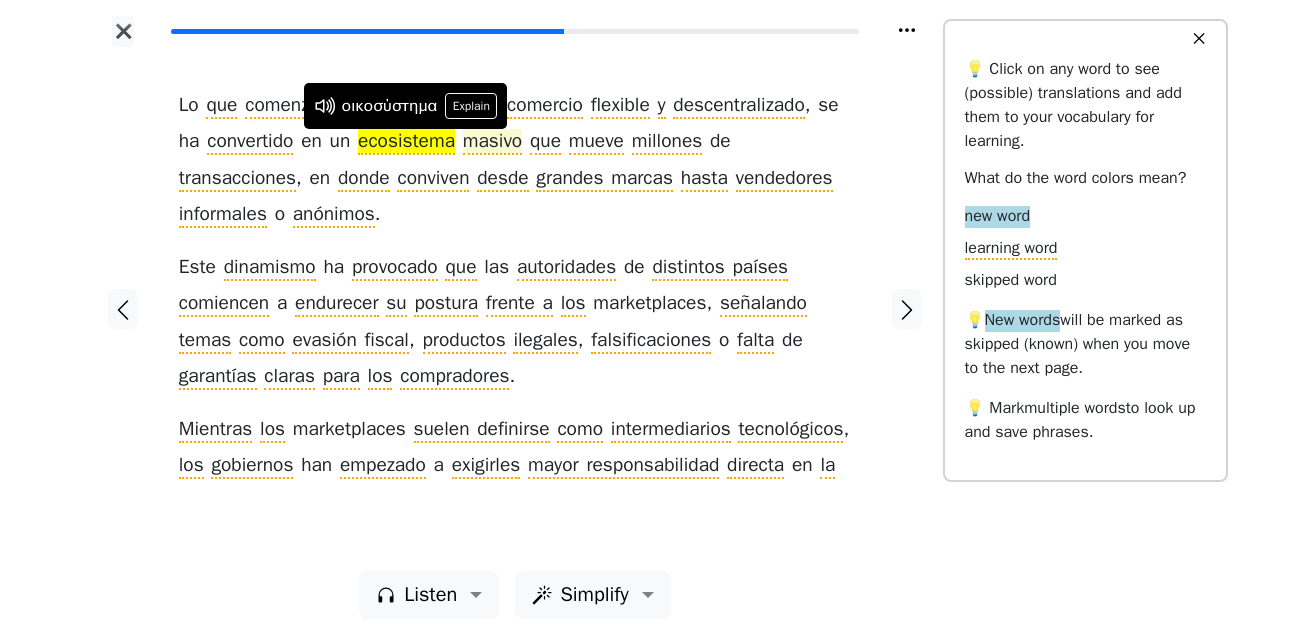 click on "masivo" at bounding box center [492, 142] 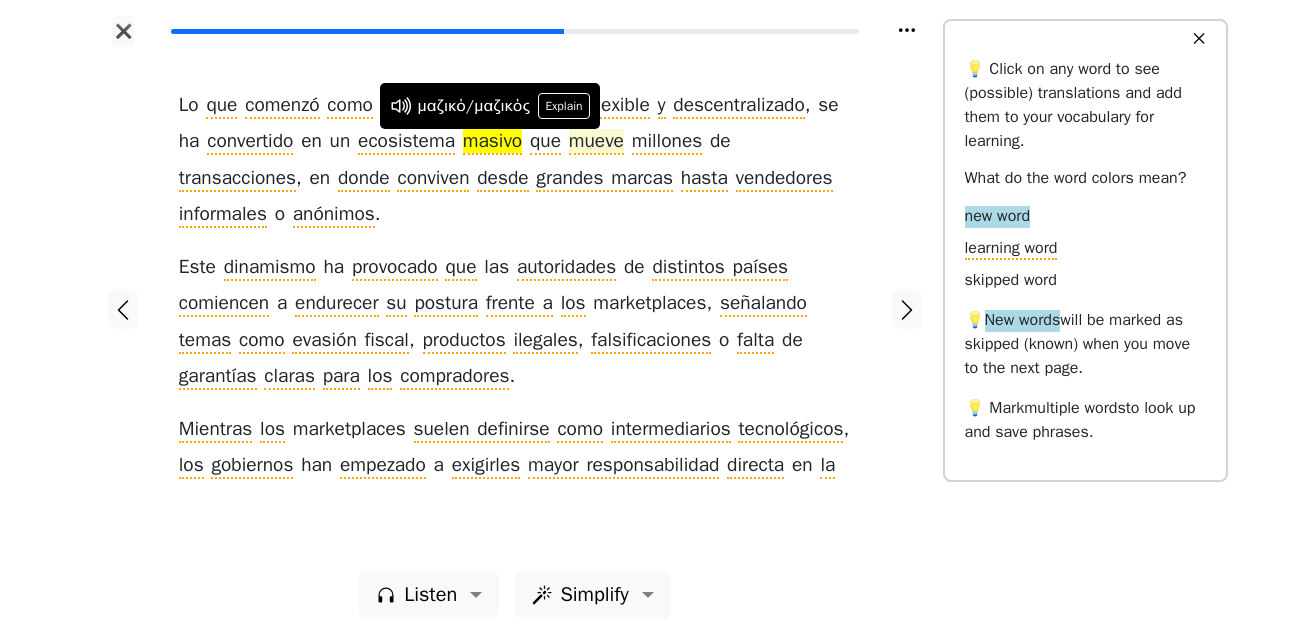 click on "mueve" at bounding box center (596, 142) 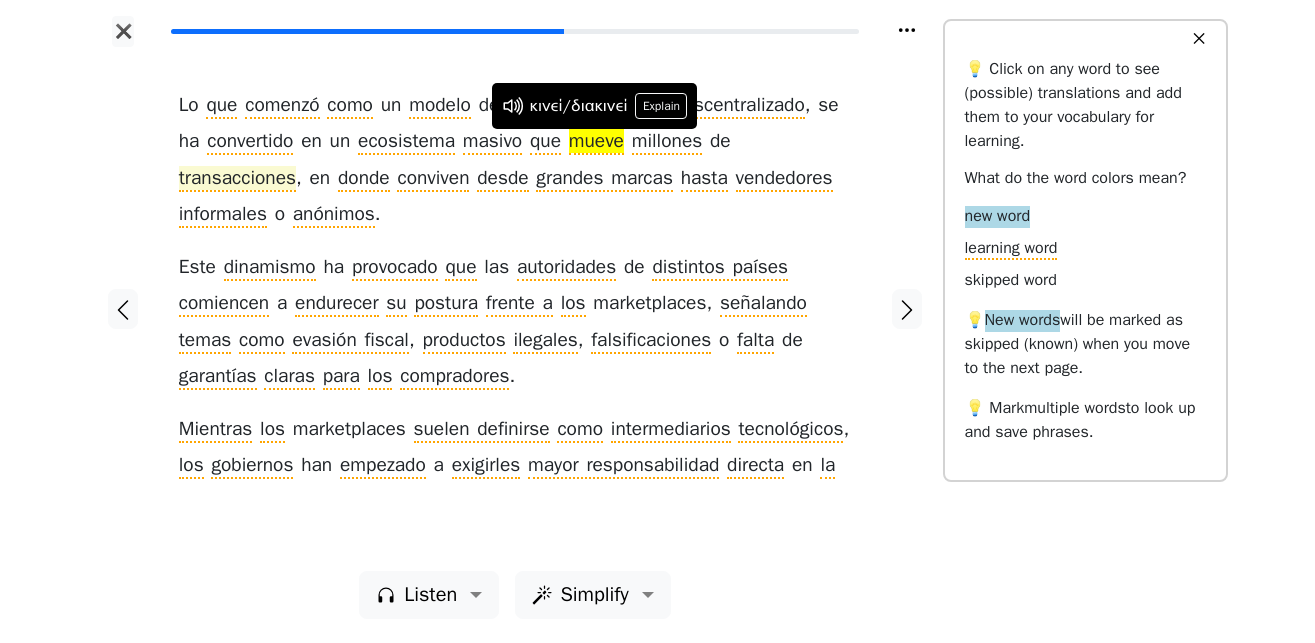 click on "transacciones" at bounding box center [237, 179] 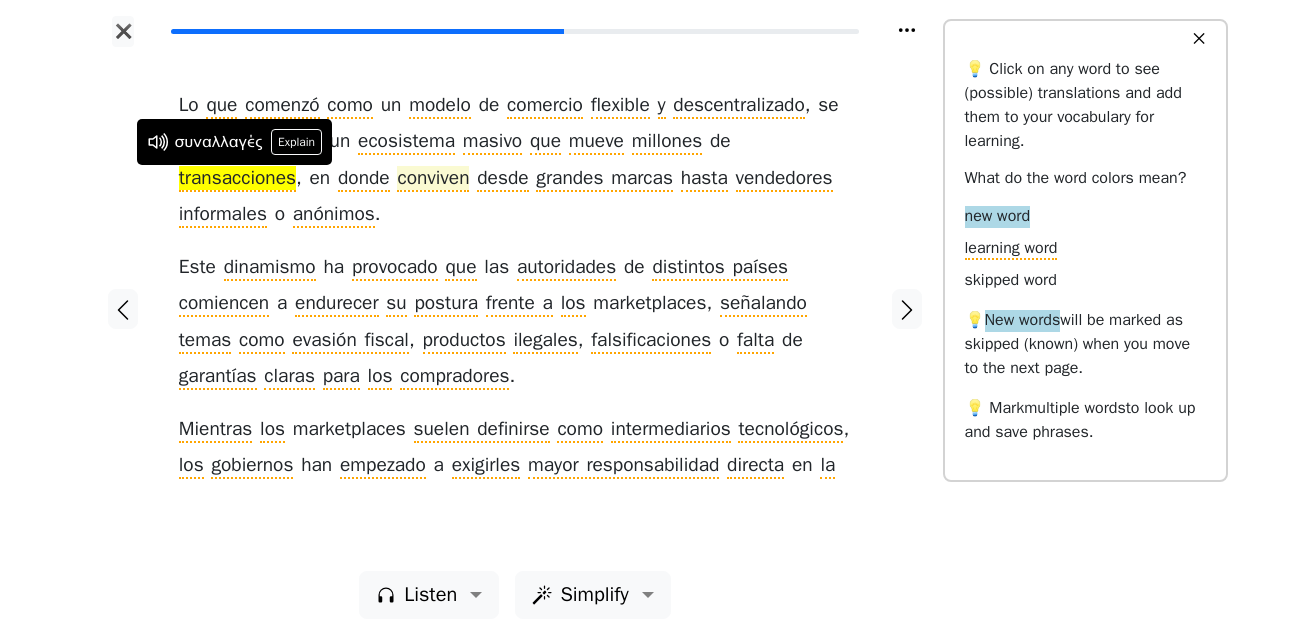 click on "conviven" at bounding box center (433, 179) 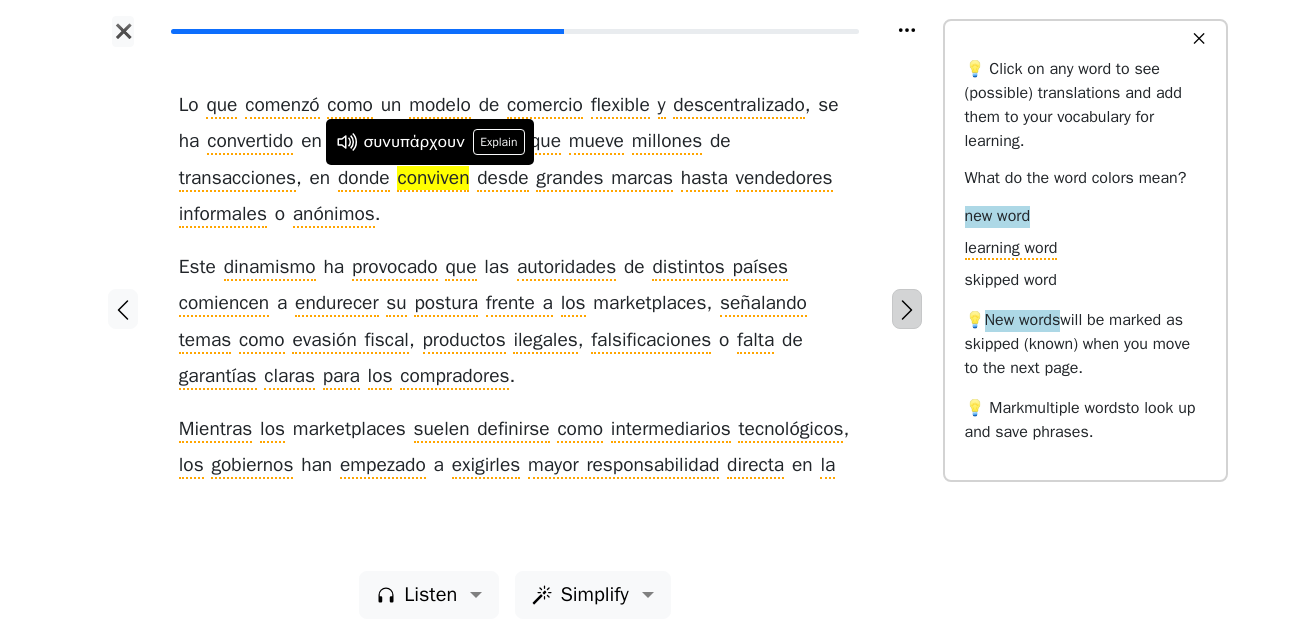 click 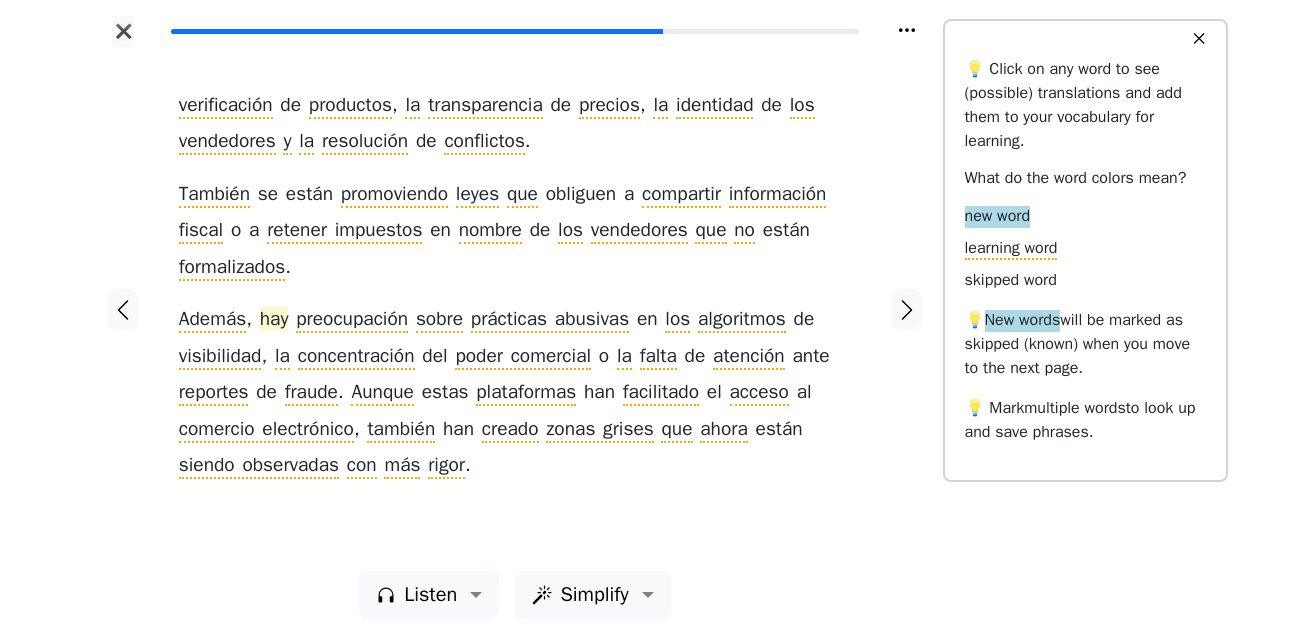 click on "hay" at bounding box center (274, 320) 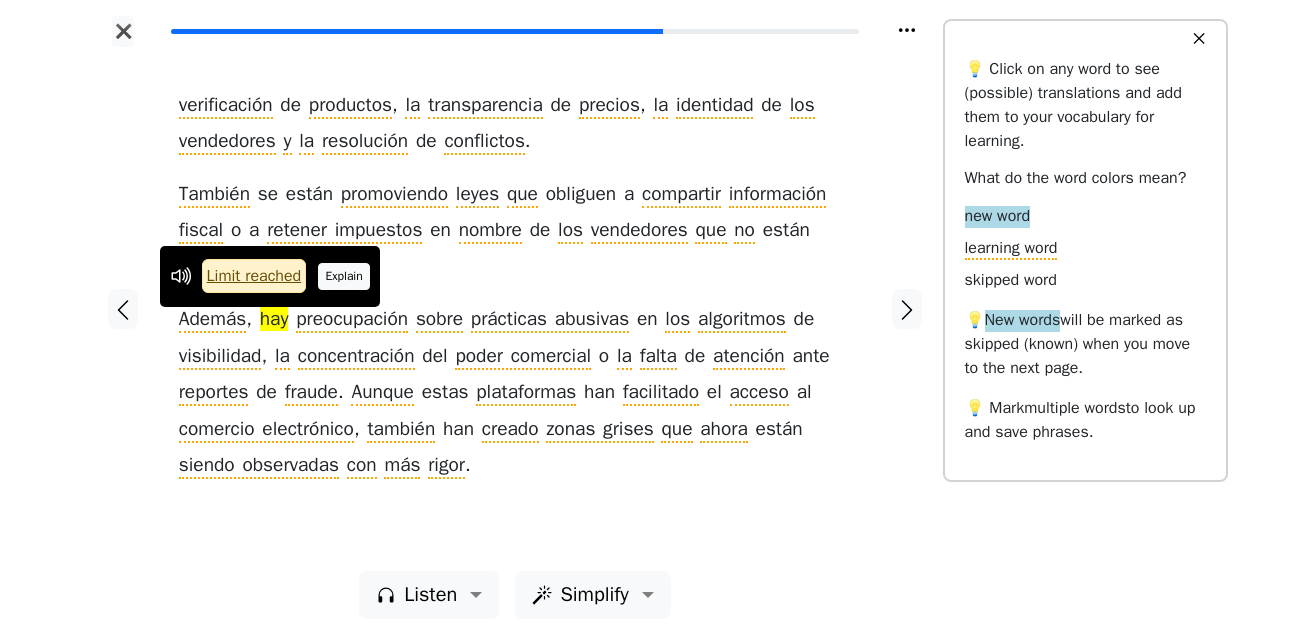 click on "Explain" at bounding box center (344, 276) 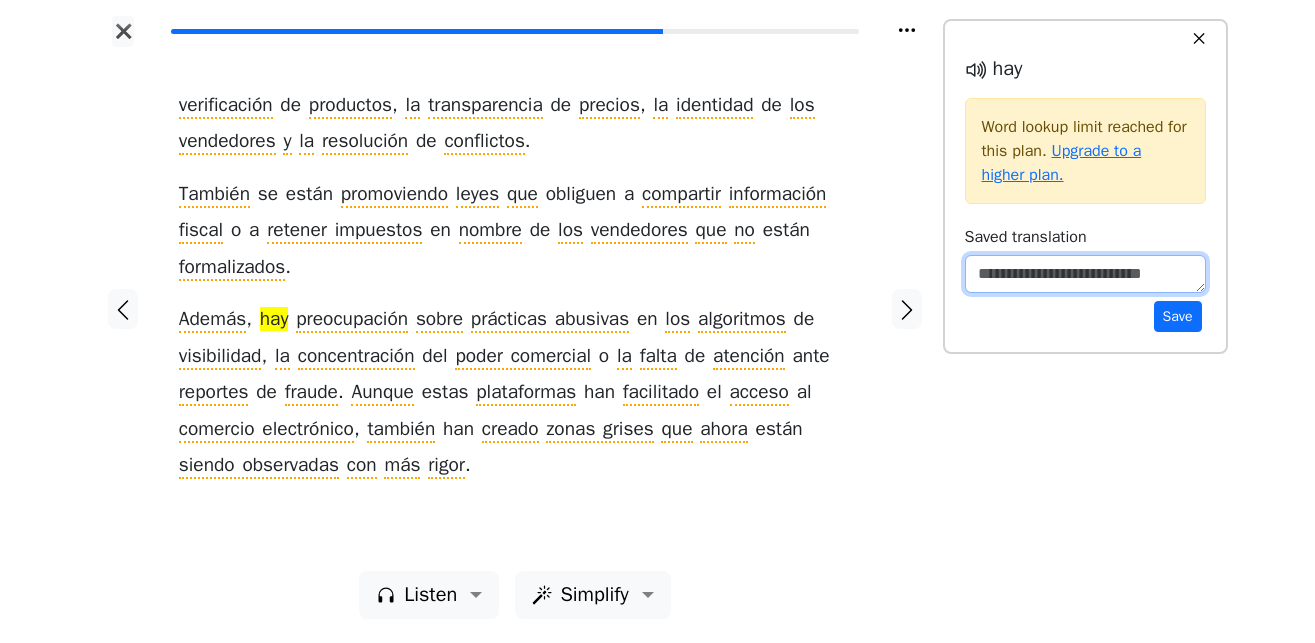 click at bounding box center (1085, 274) 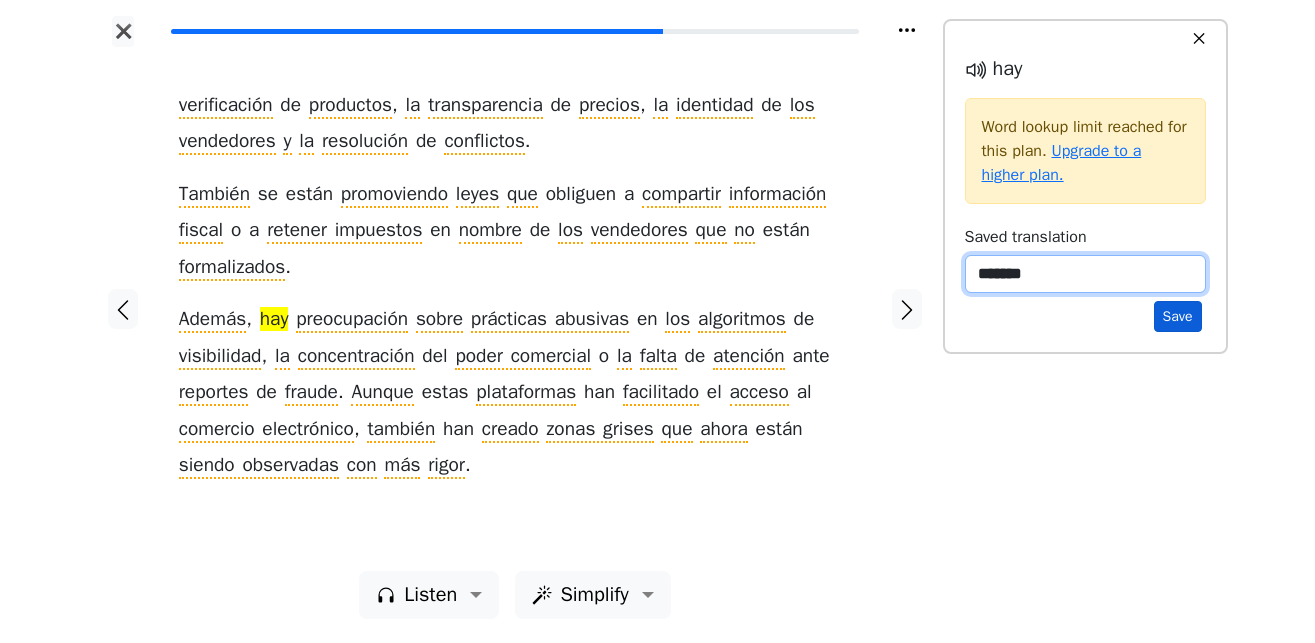 type on "*******" 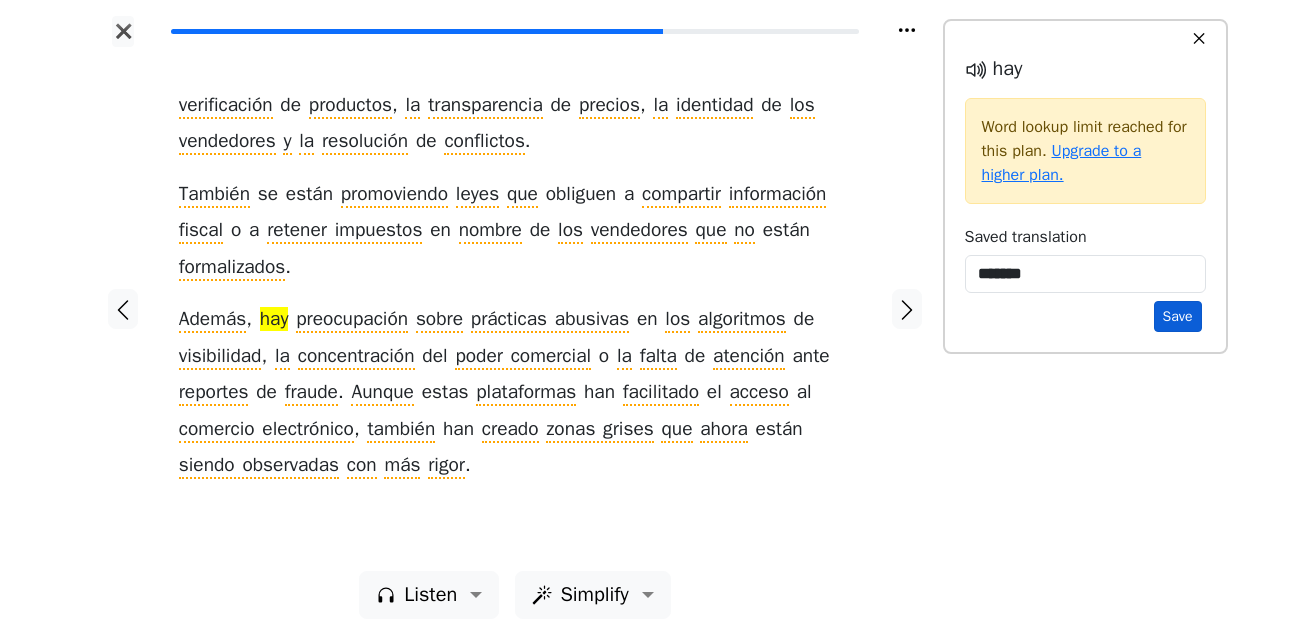 click on "Save" at bounding box center (1178, 316) 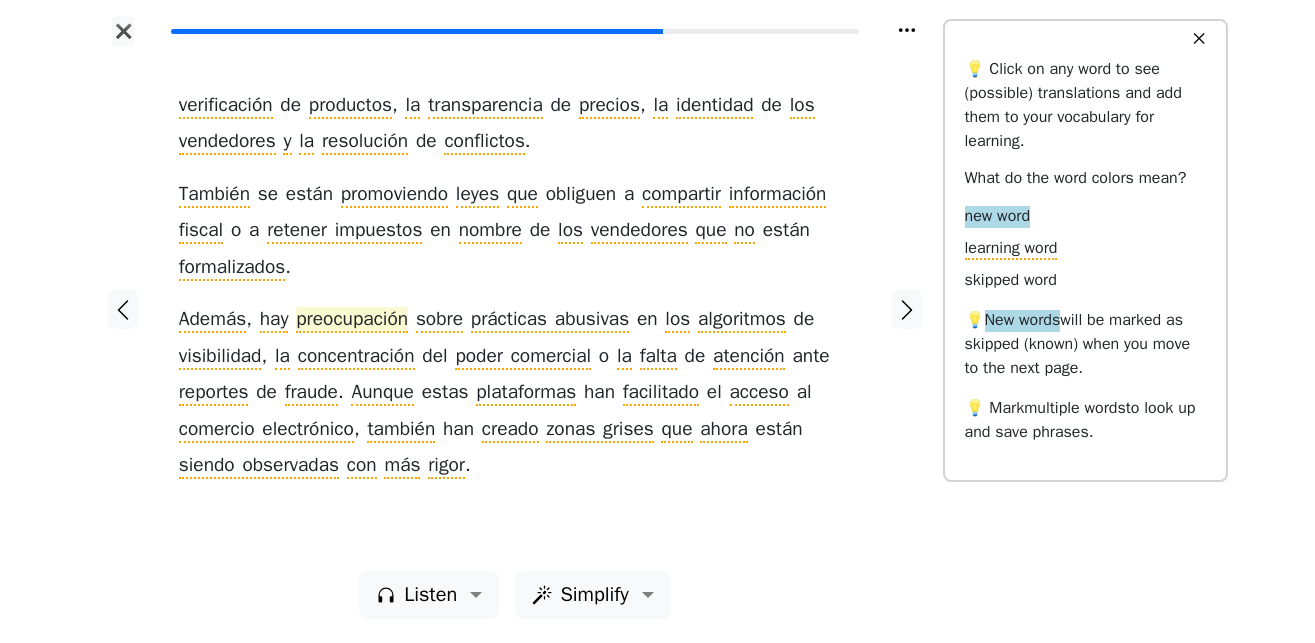 click on "preocupación" at bounding box center [352, 320] 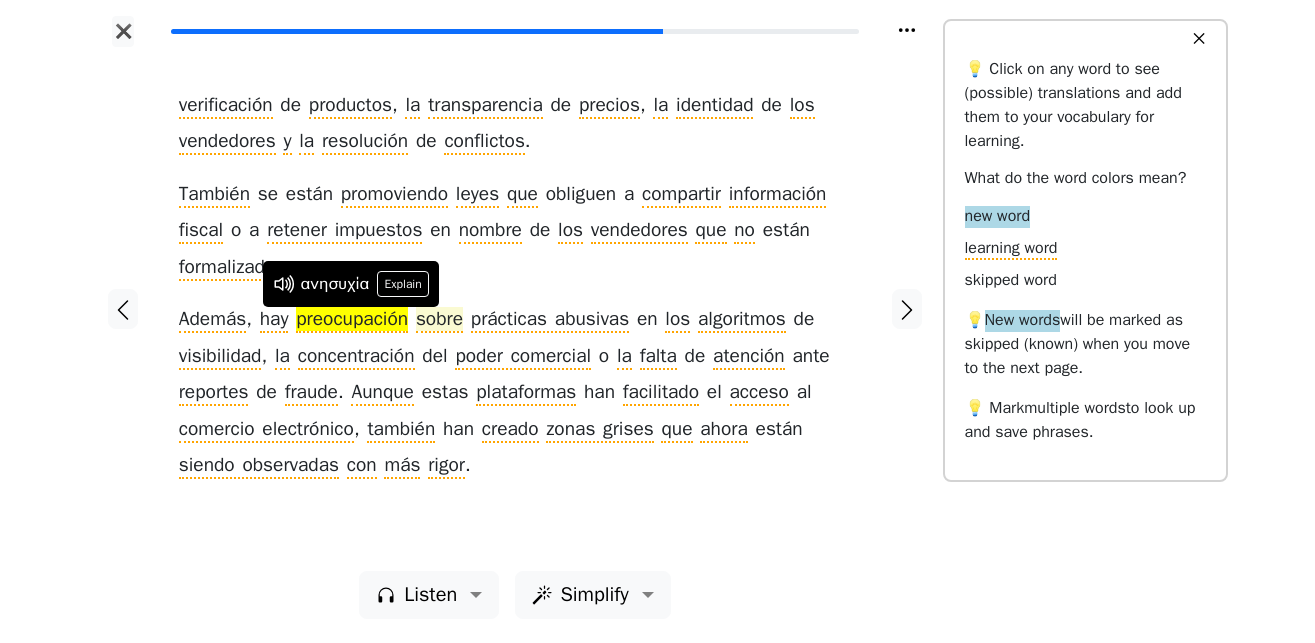click on "sobre" at bounding box center [439, 320] 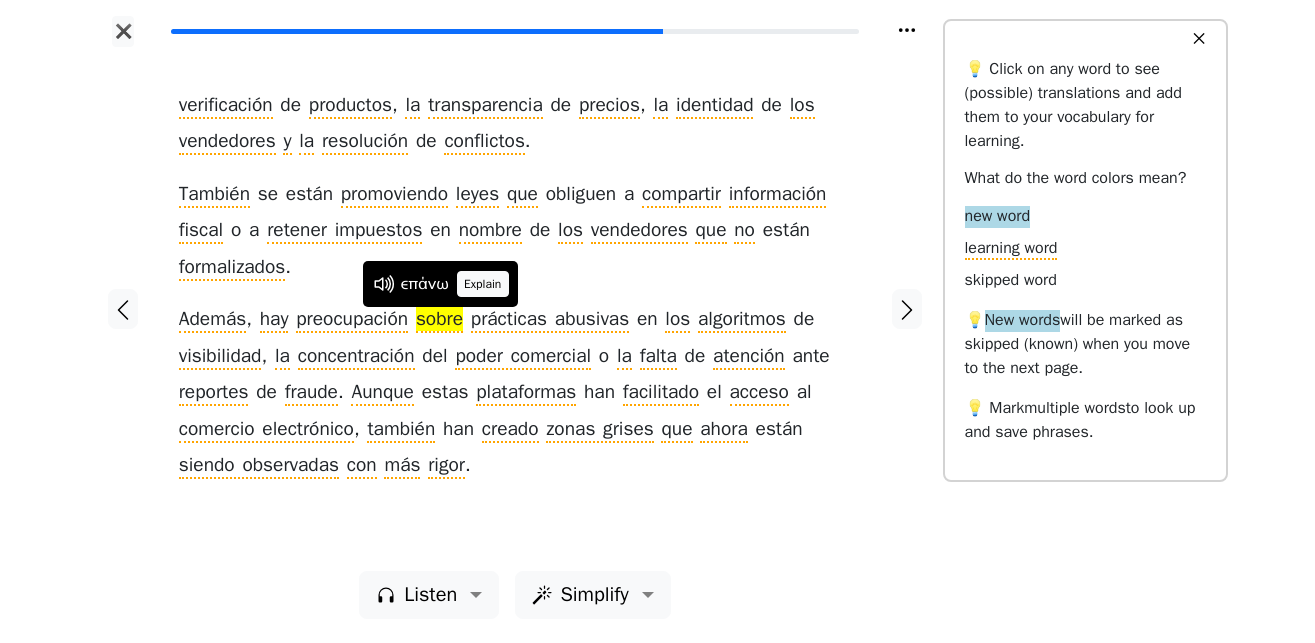 click on "Explain" at bounding box center (483, 284) 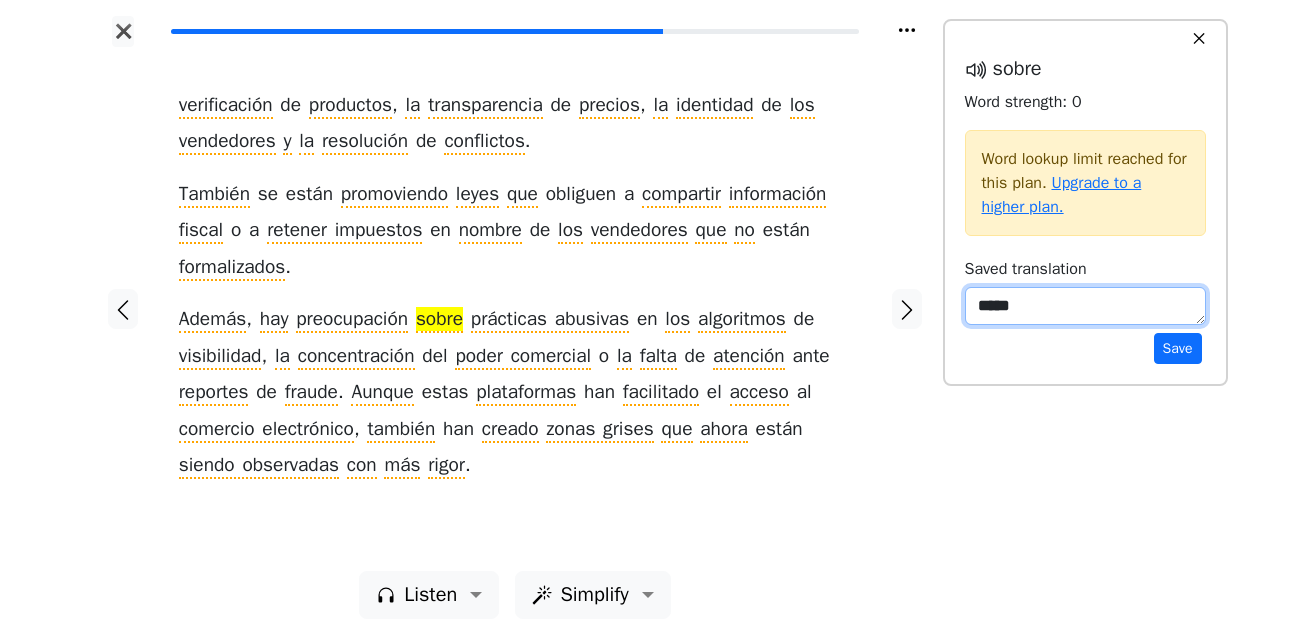 click on "*****" at bounding box center [1085, 306] 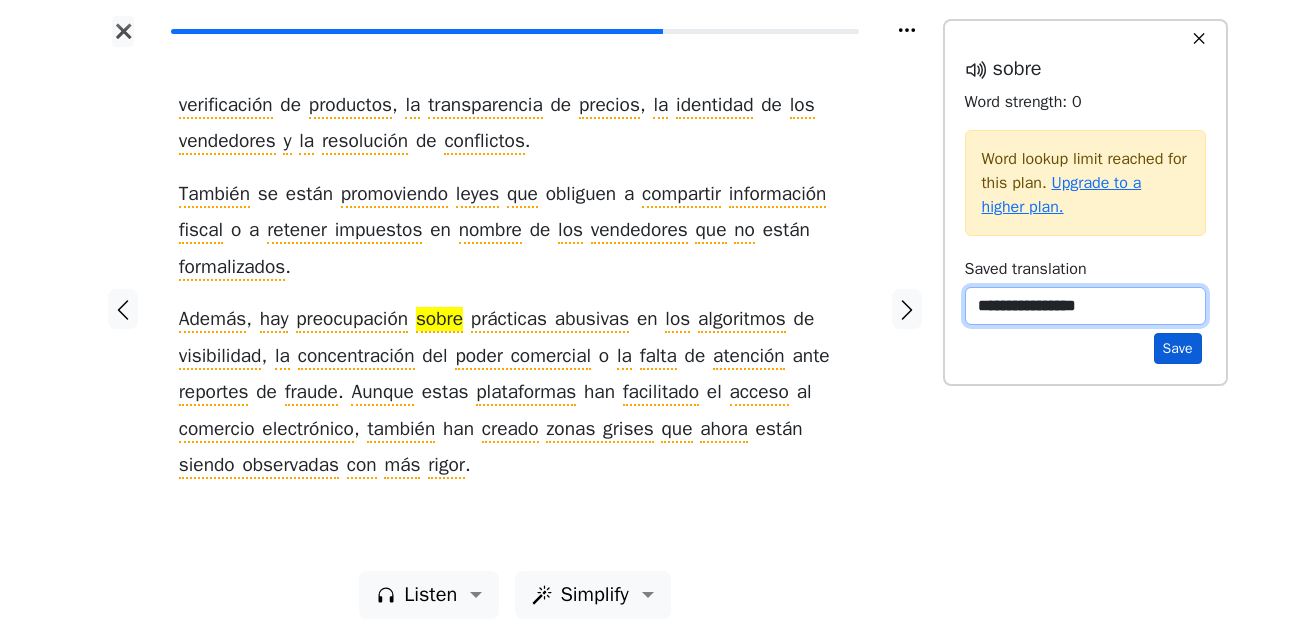 type on "**********" 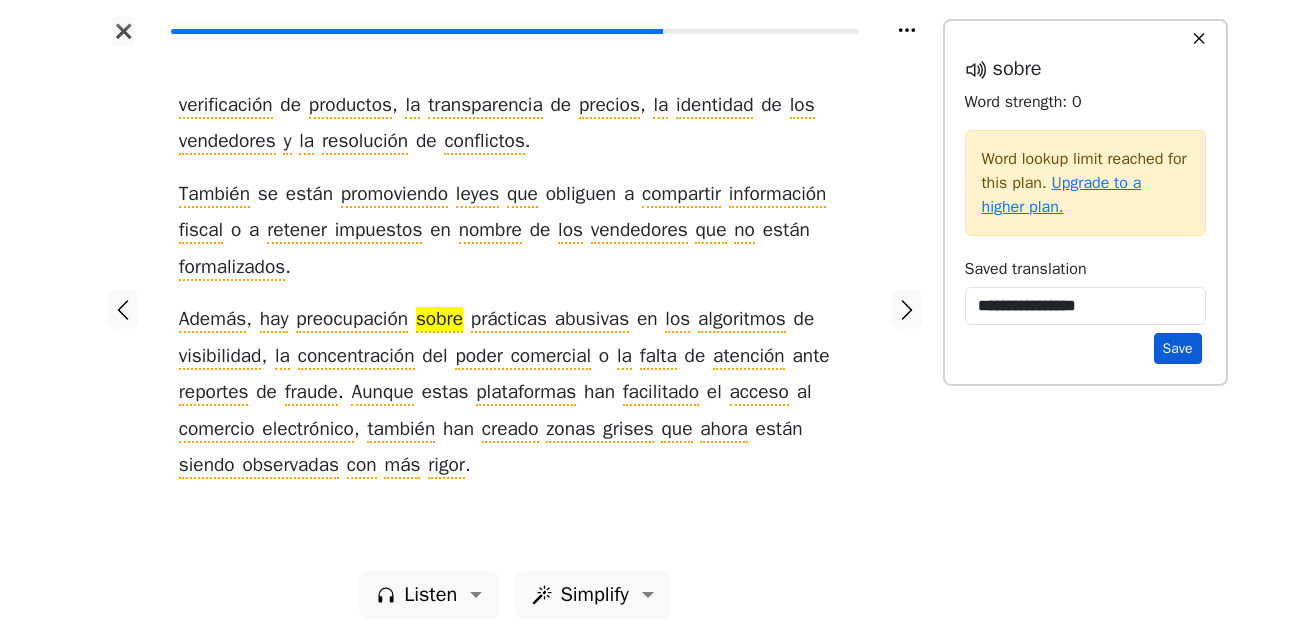 click on "Save" at bounding box center [1178, 348] 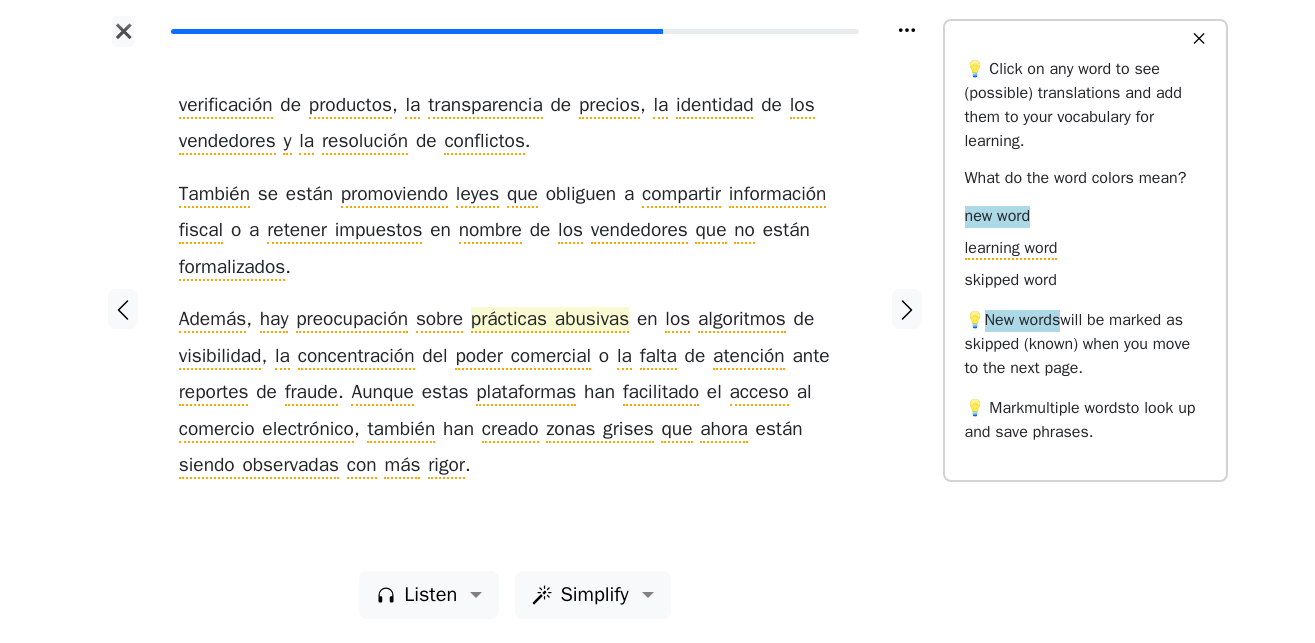 click on "prácticas abusivas" at bounding box center [550, 320] 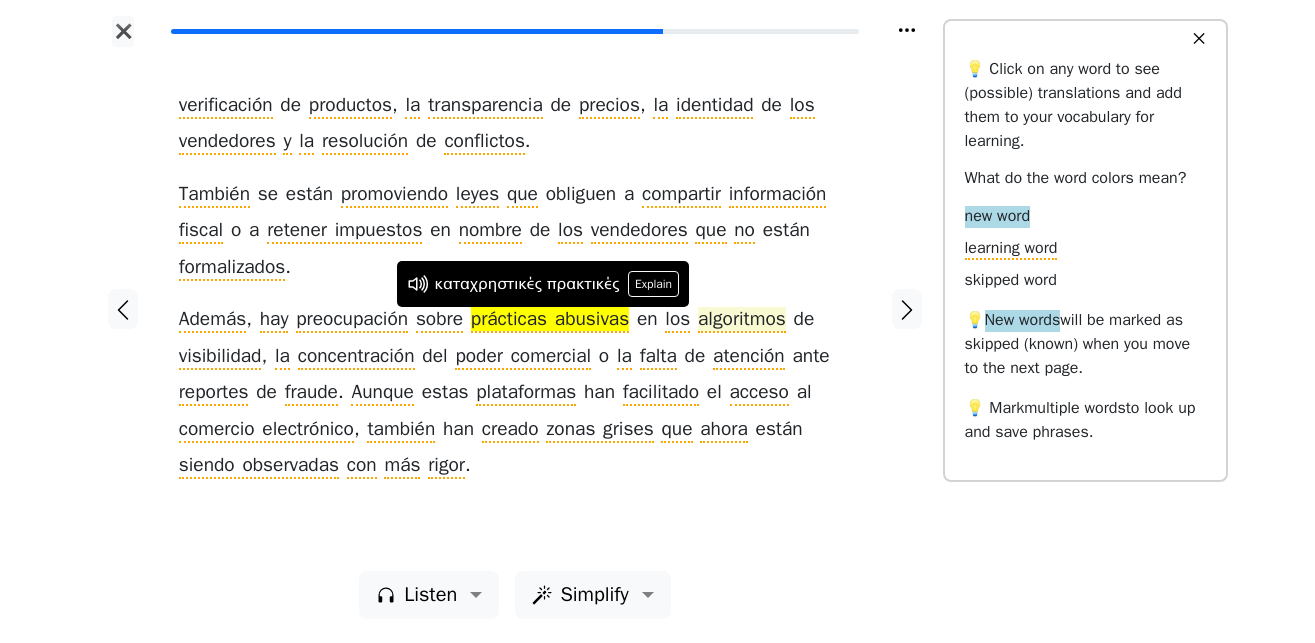 click on "algoritmos" at bounding box center [742, 320] 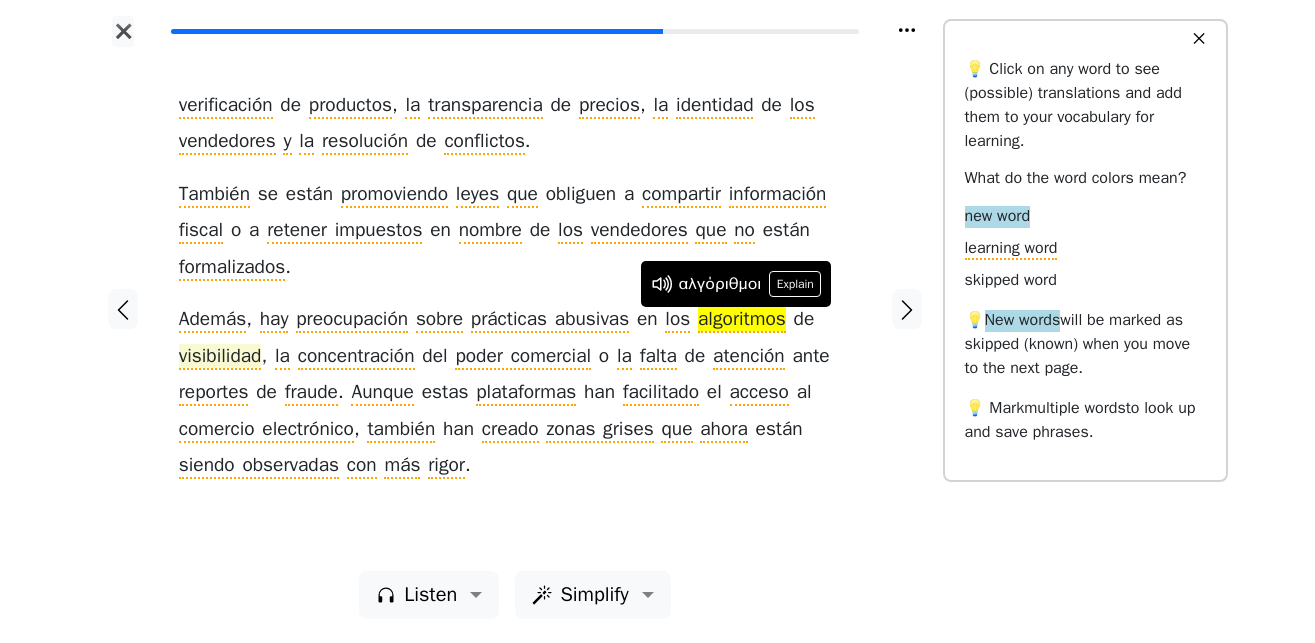 click on "visibilidad" at bounding box center [220, 357] 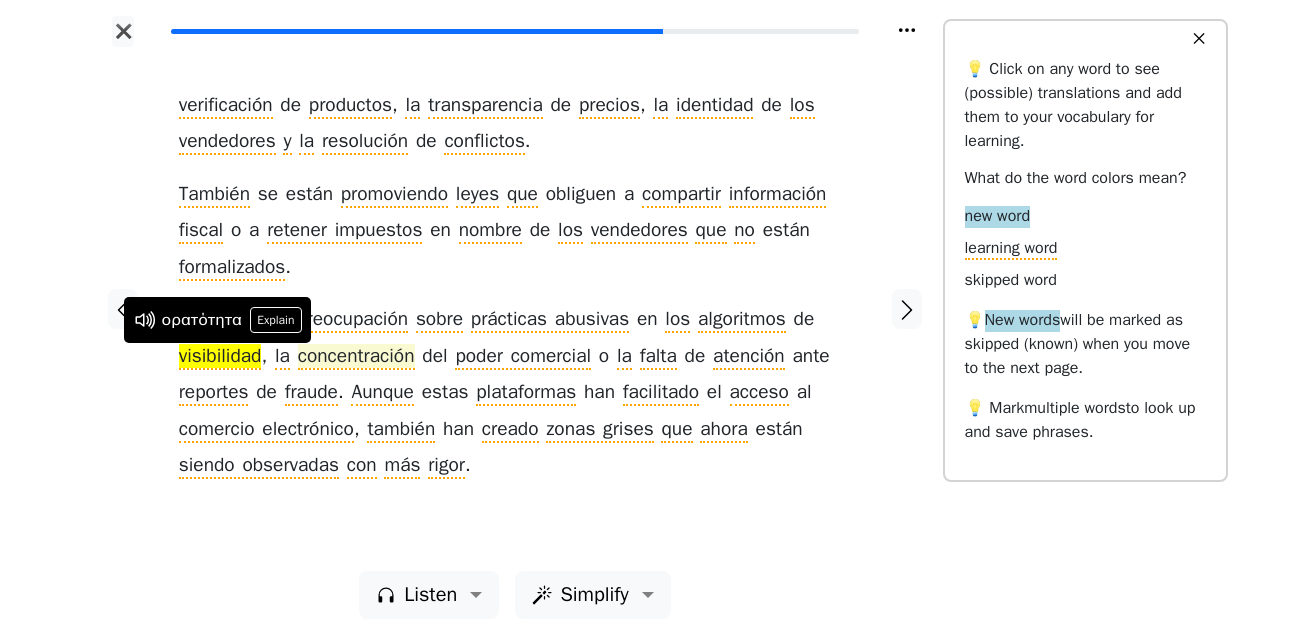 click on "concentración" at bounding box center [356, 357] 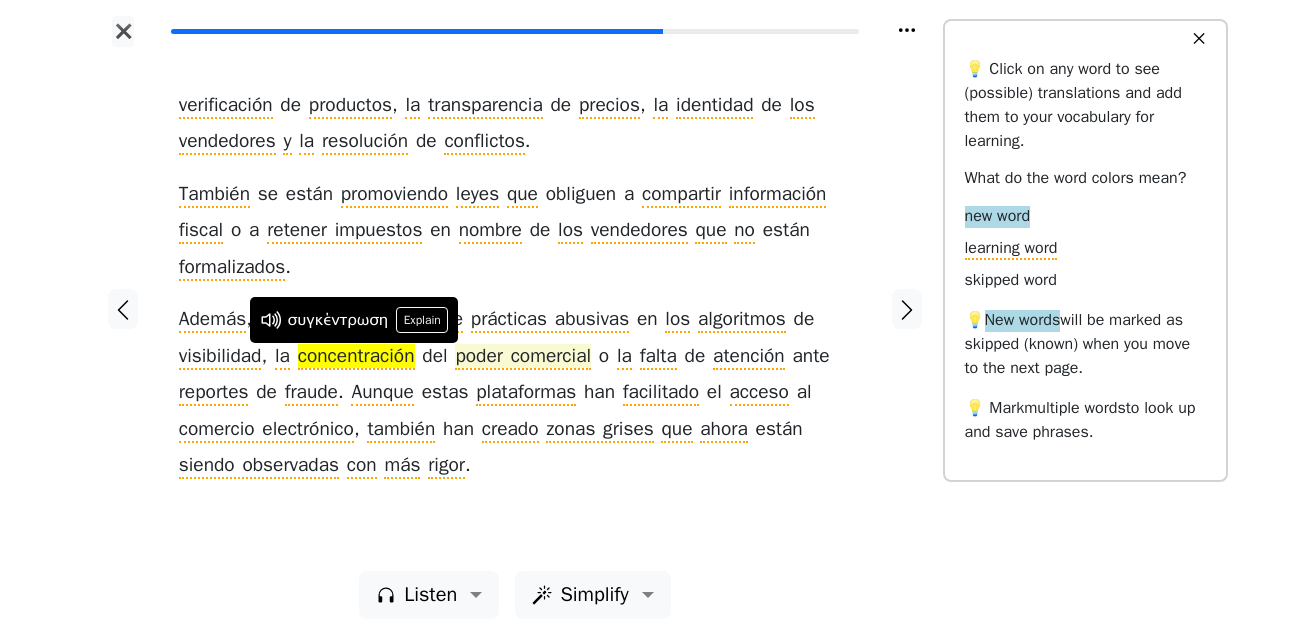 click on "poder comercial" at bounding box center (523, 357) 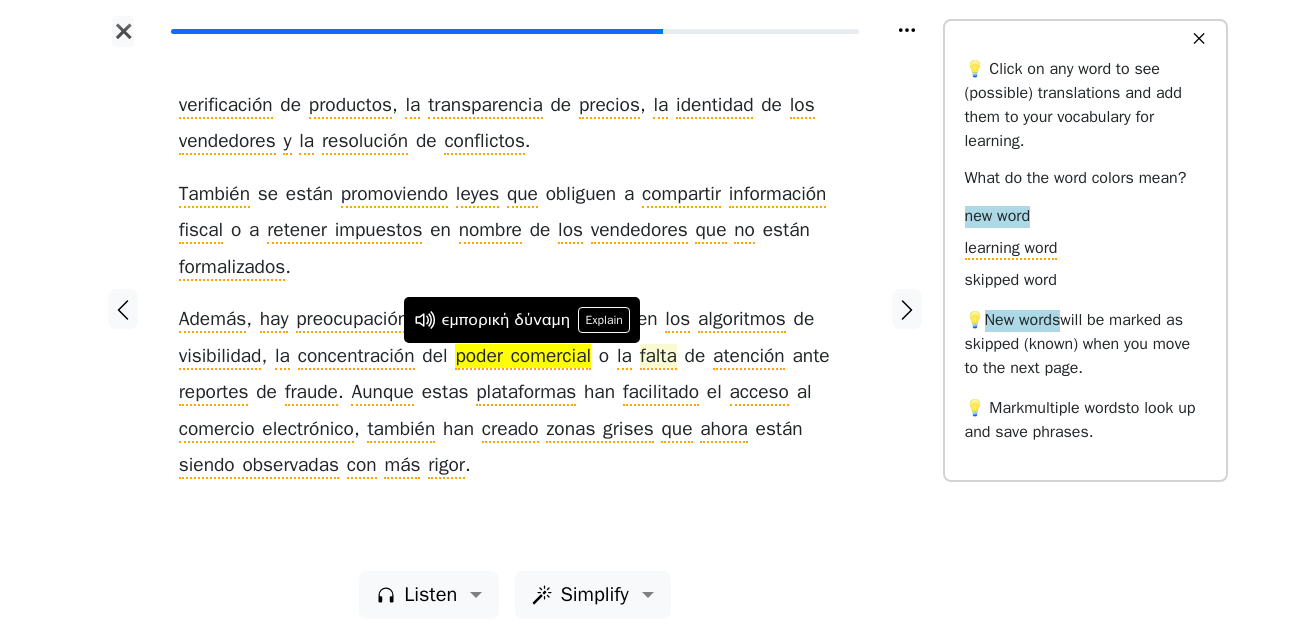click on "falta" at bounding box center (658, 357) 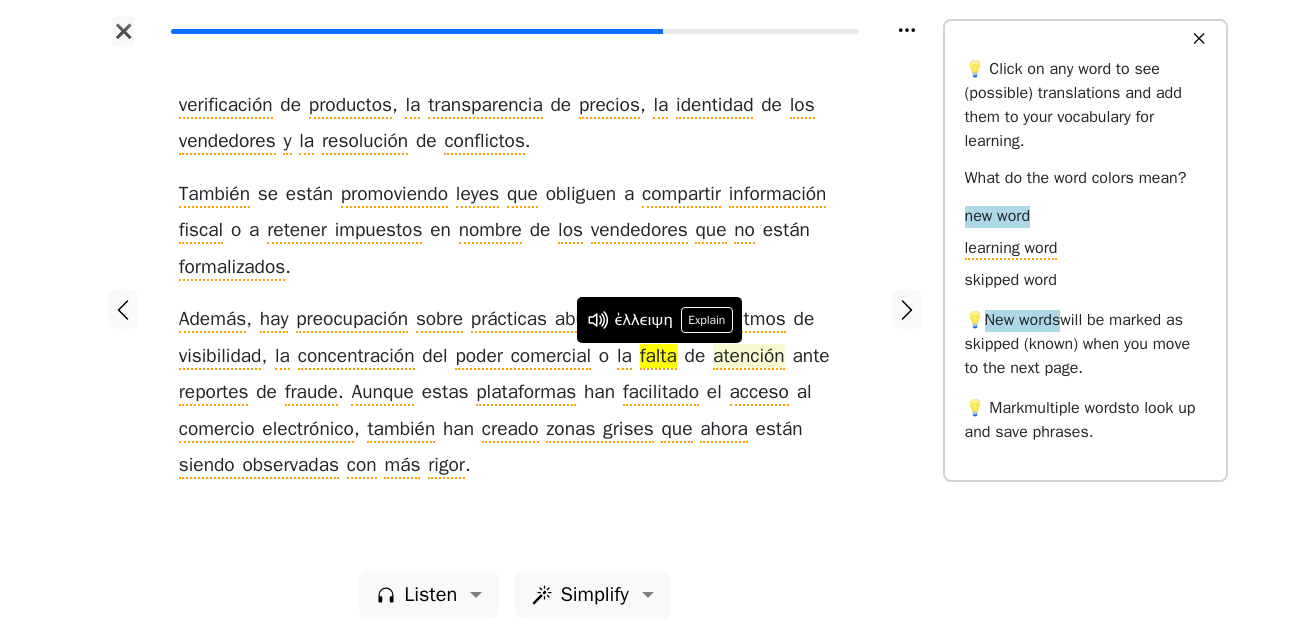 click on "atención" at bounding box center (749, 357) 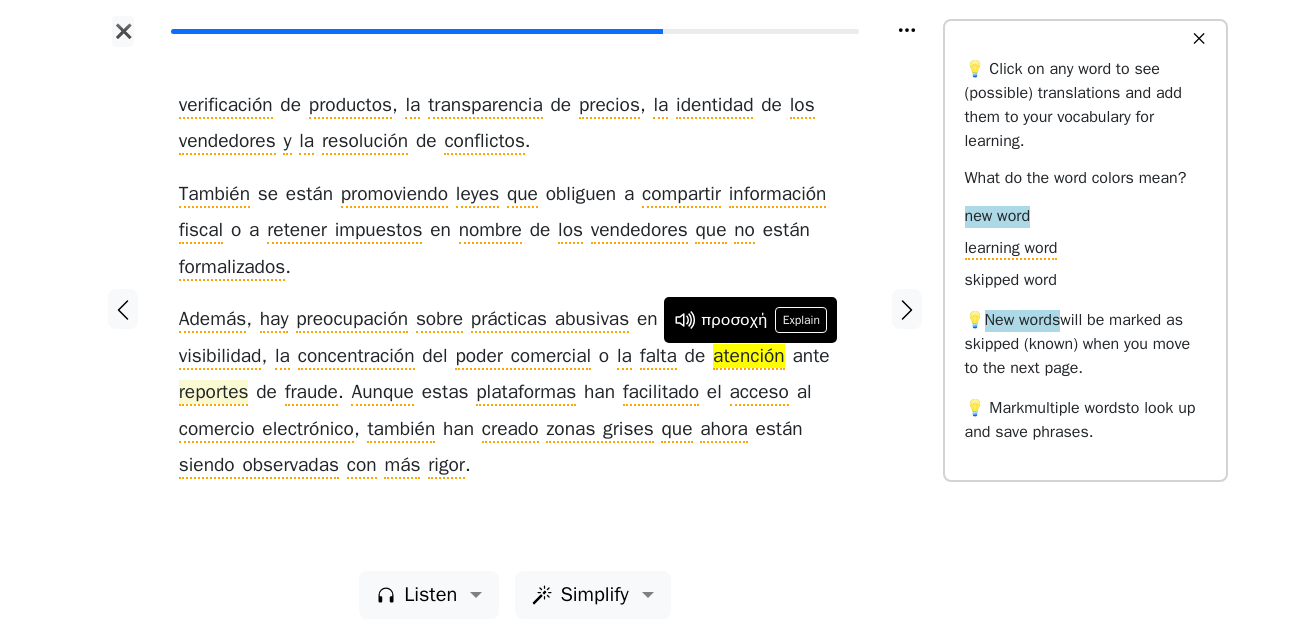 click on "reportes" at bounding box center [214, 393] 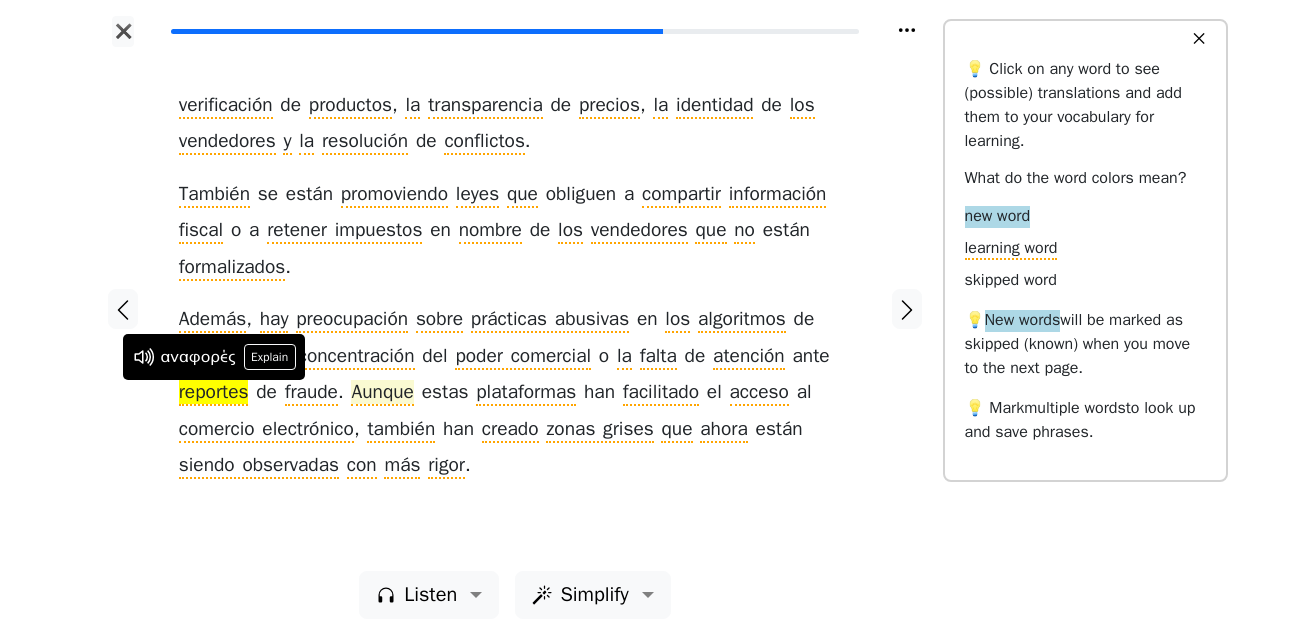 click on "Aunque" at bounding box center (382, 393) 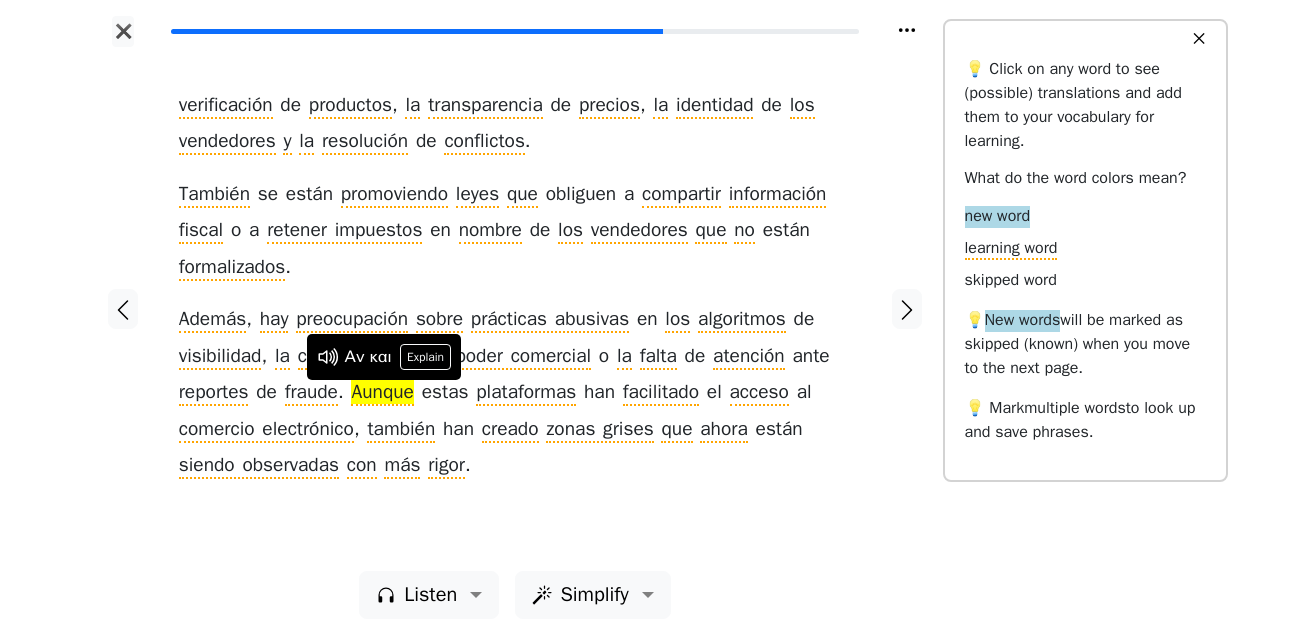click on "Aunque" at bounding box center (382, 393) 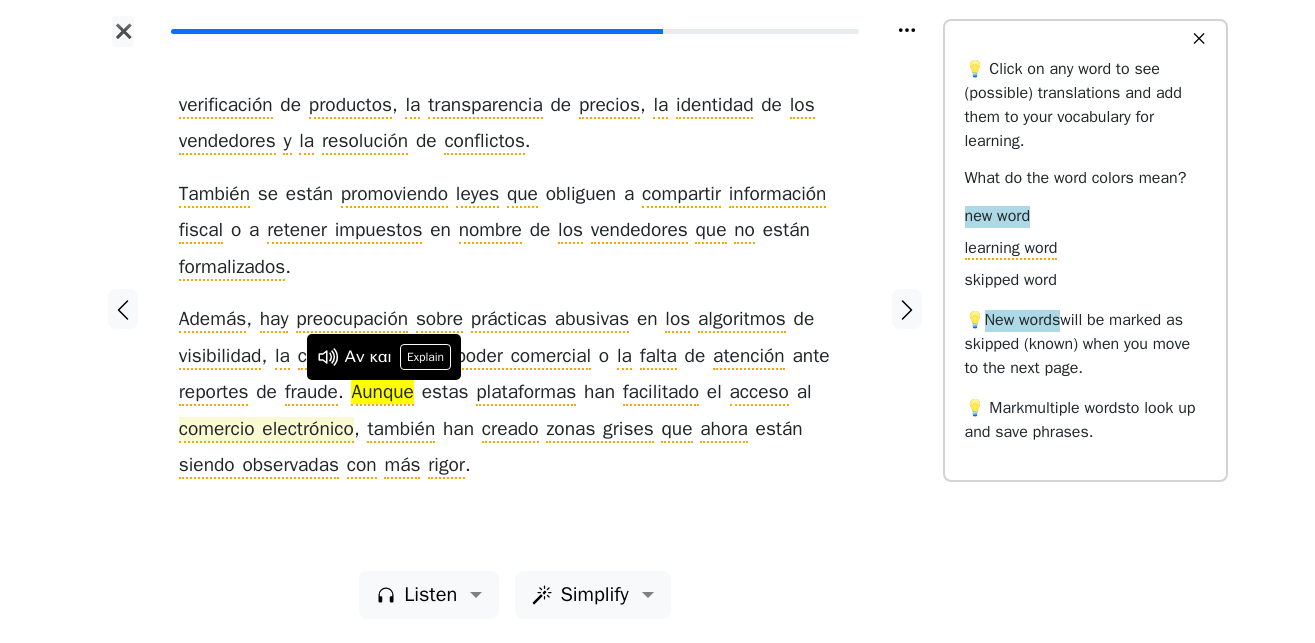 click on "comercio electrónico" at bounding box center (266, 430) 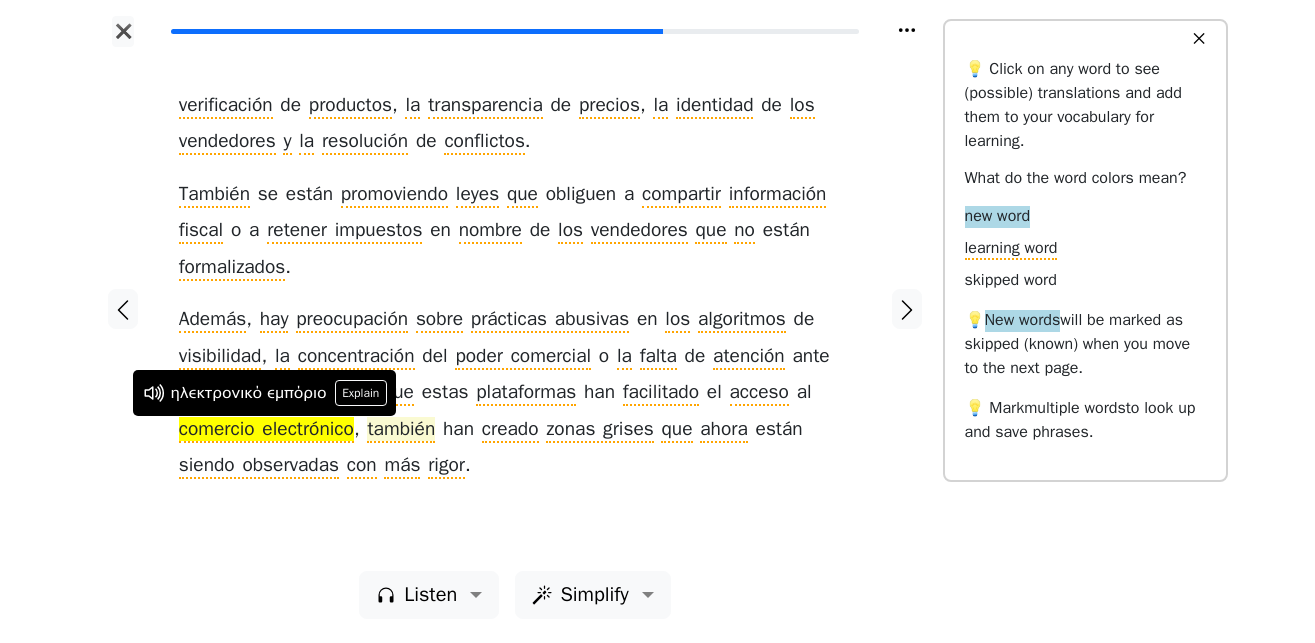 click on "también" at bounding box center [401, 430] 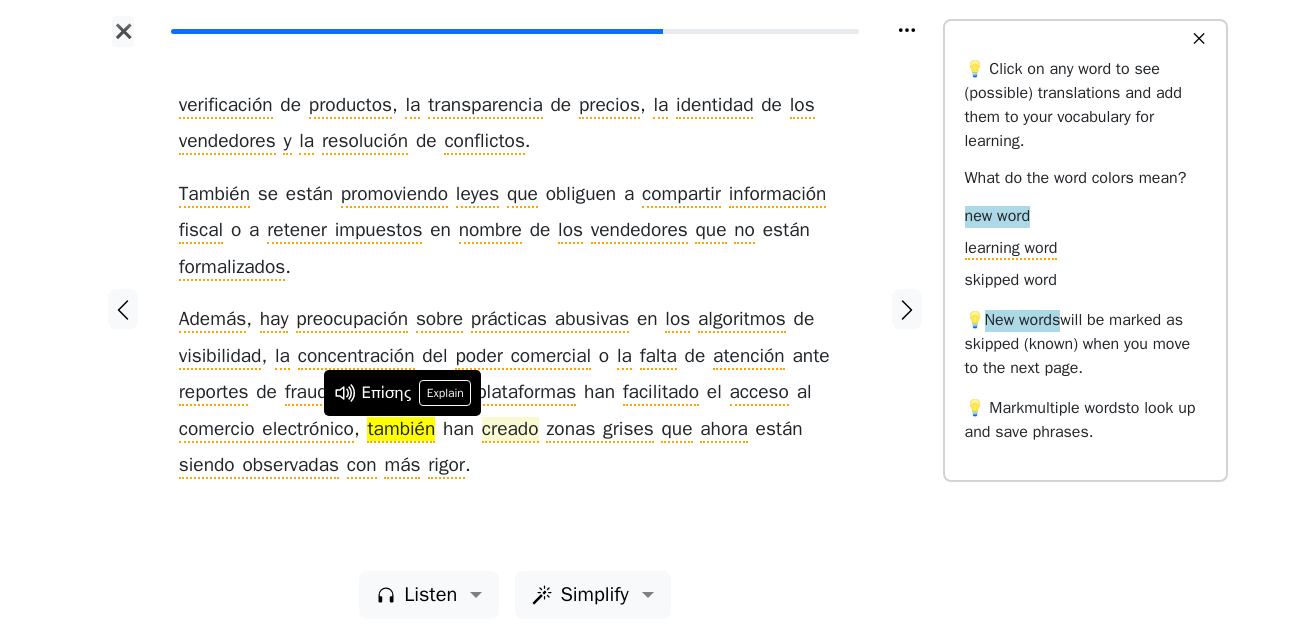 click on "creado" at bounding box center (510, 430) 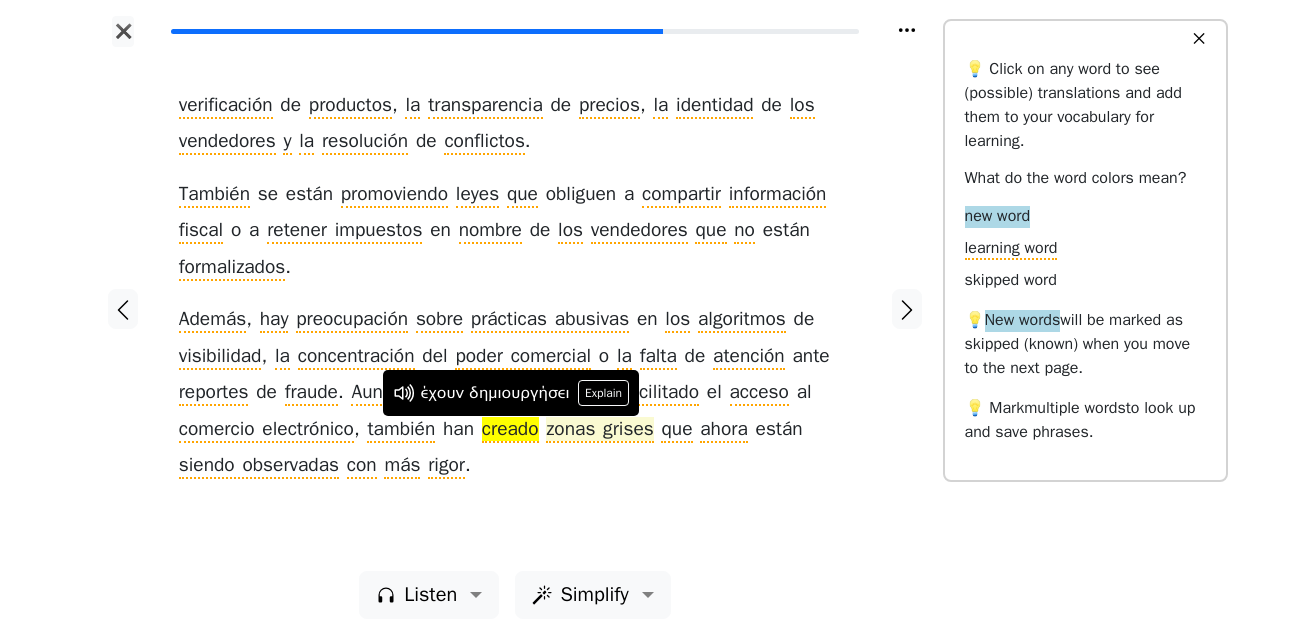 click on "zonas grises" at bounding box center [599, 430] 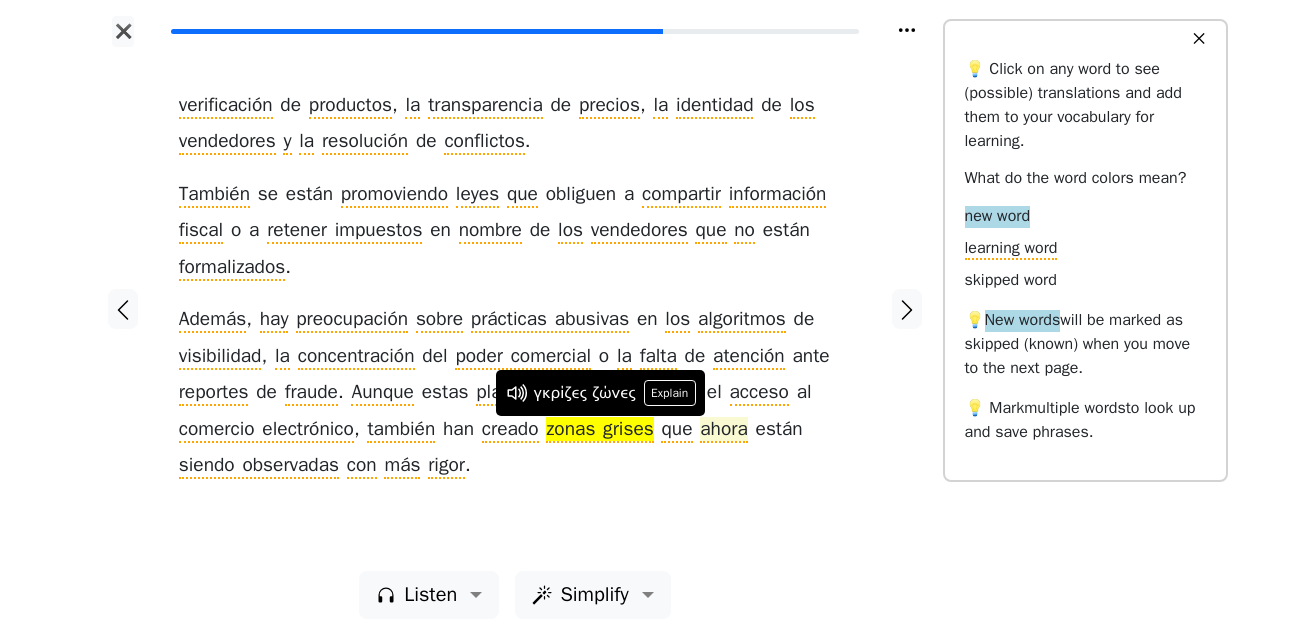 click on "ahora" at bounding box center (724, 430) 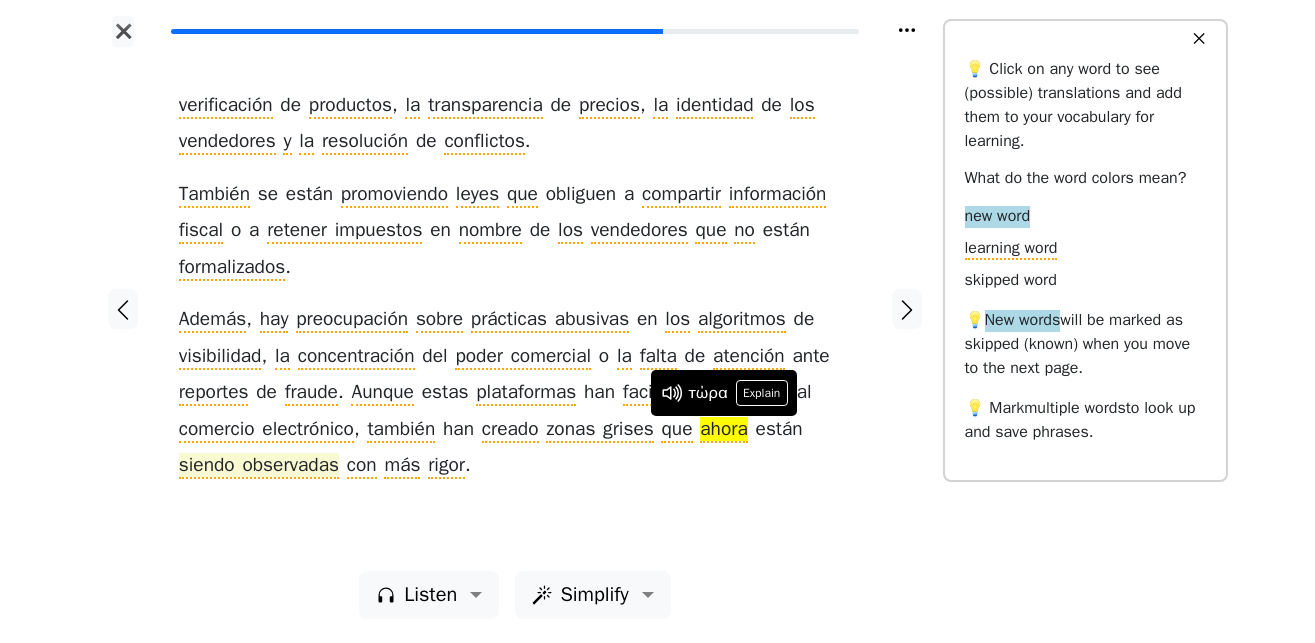 click on "siendo observadas" at bounding box center (259, 466) 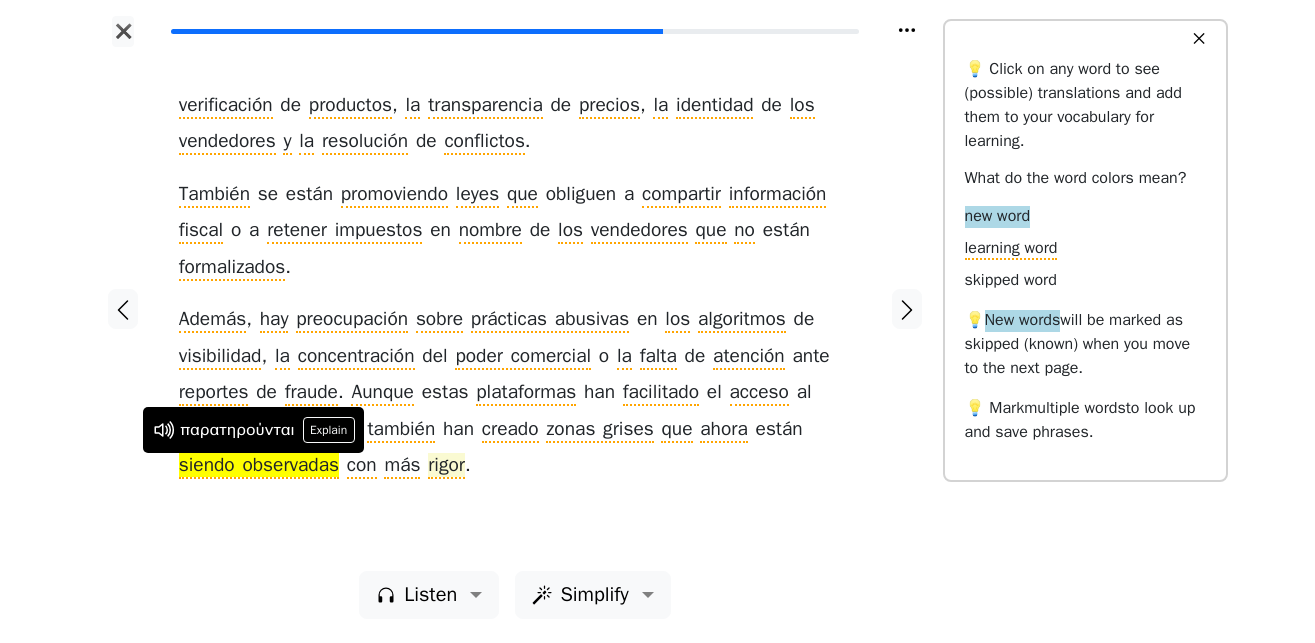 click on "rigor" at bounding box center (446, 466) 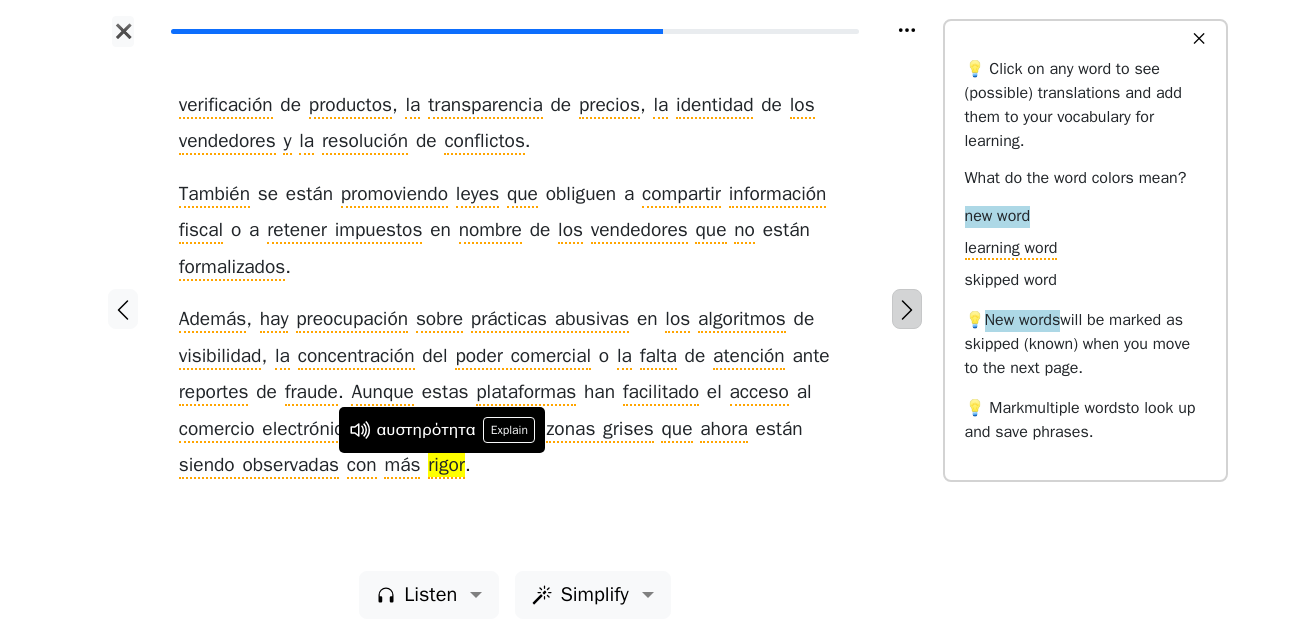 click 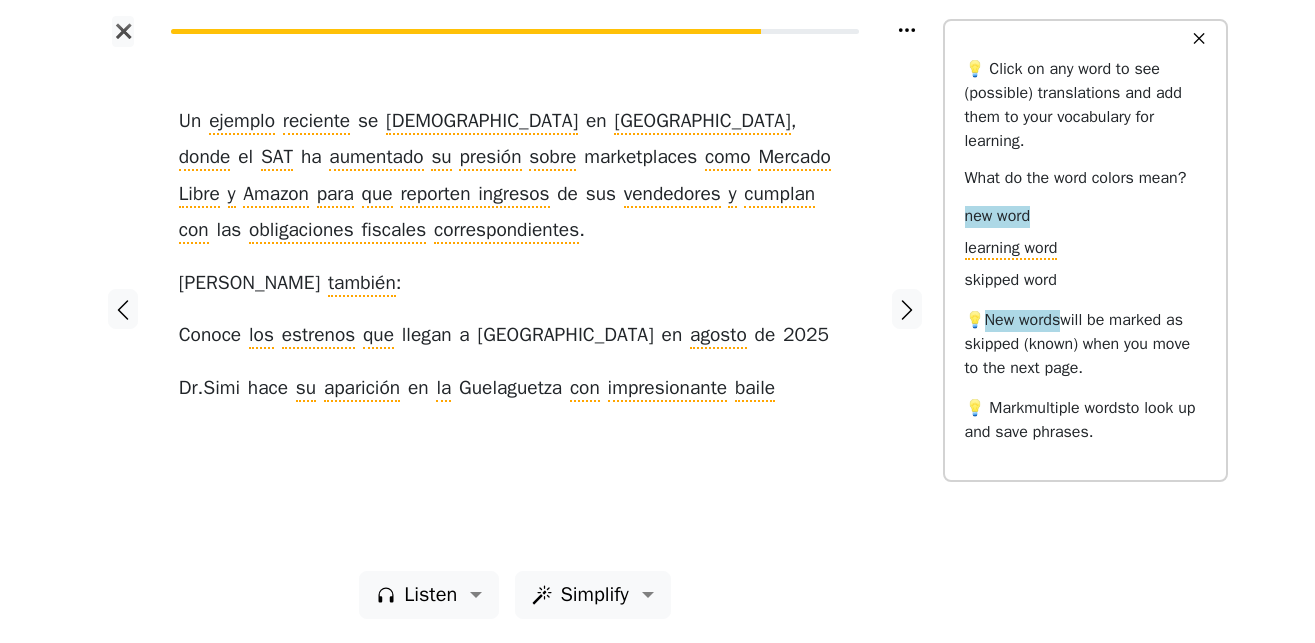 click on "✖ Un   ejemplo   reciente   se   dio   en   México ,   donde   el   SAT   ha   aumentado   su   presión   sobre   marketplaces   como   Mercado Libre   y   Amazon   para   que   reporten ingresos   de   sus   vendedores   y   cumplan   con   las   obligaciones fiscales   correspondientes . Lee   también : Conoce   los   estrenos   que   llegan   a   Cinépolis   en   agosto   de   2025 Dr . Simi   hace   su   aparición   en   la   Guelaguetza   con   impresionante   baile Listen Simplify ✕ 💡   Click on any word to see (possible) translations and add them to your vocabulary for learning. What do the word colors mean? new word learning word skipped word 💡 New words  will be marked as skipped (known) when you move to the next page. 💡   Mark  multiple words  to look up and save phrases. Limit reached Explain" at bounding box center [657, 321] 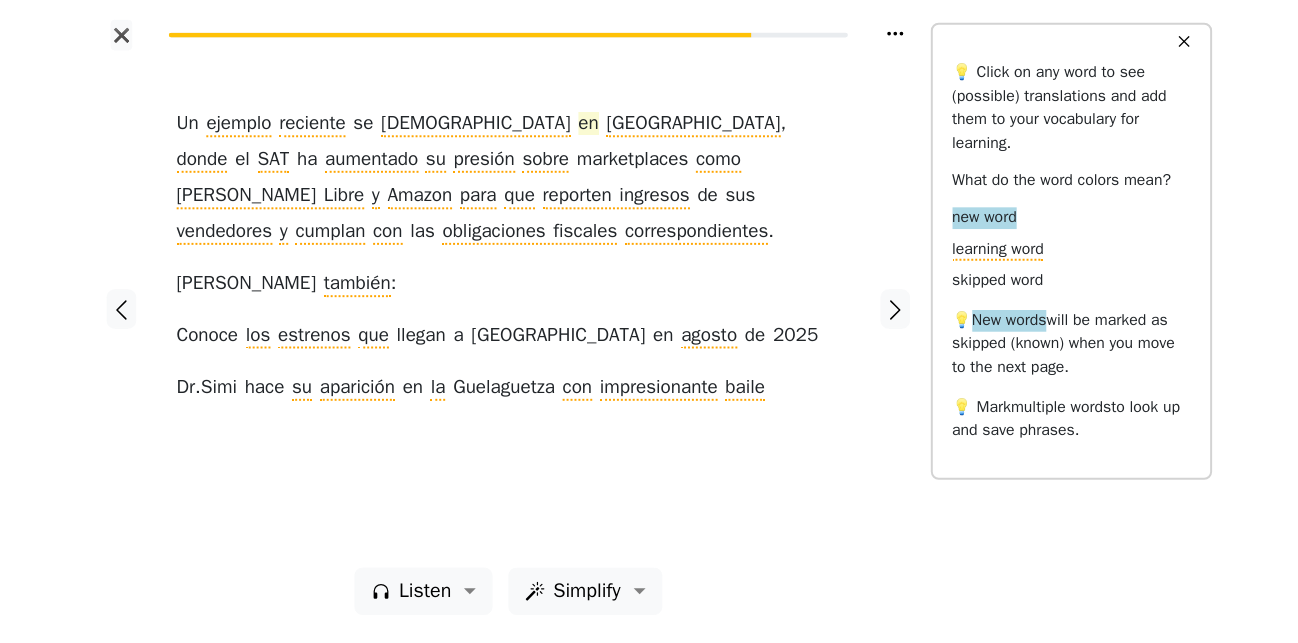 scroll, scrollTop: 0, scrollLeft: 0, axis: both 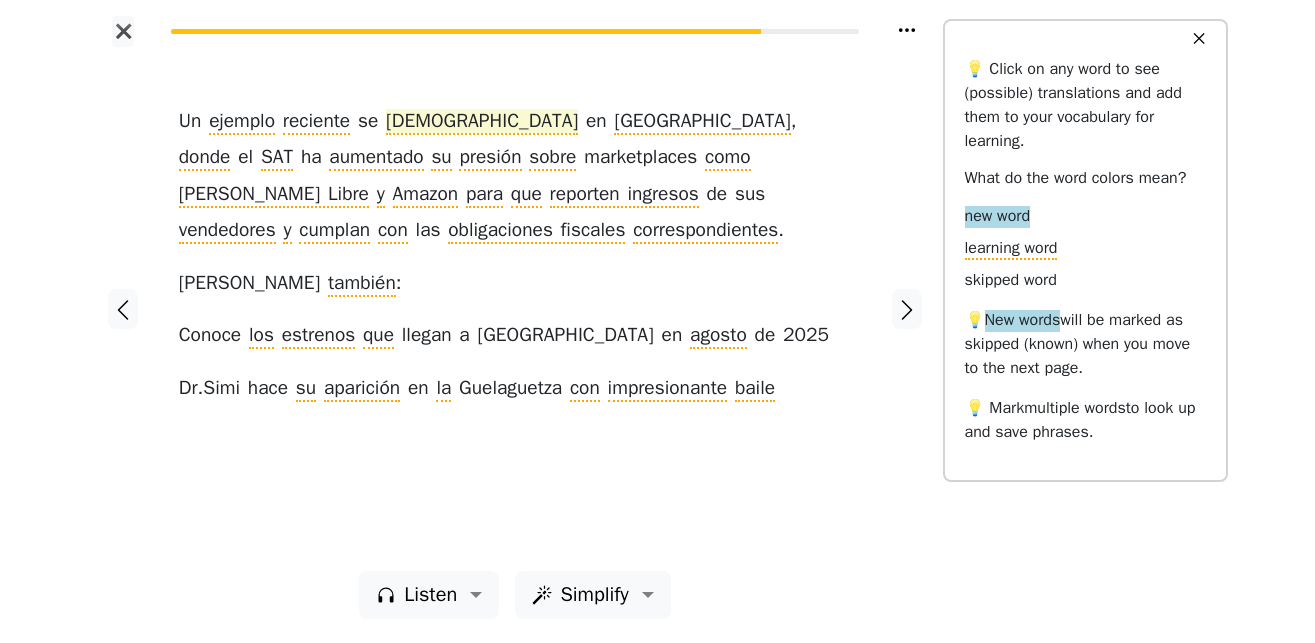 click on "[DEMOGRAPHIC_DATA]" at bounding box center (482, 122) 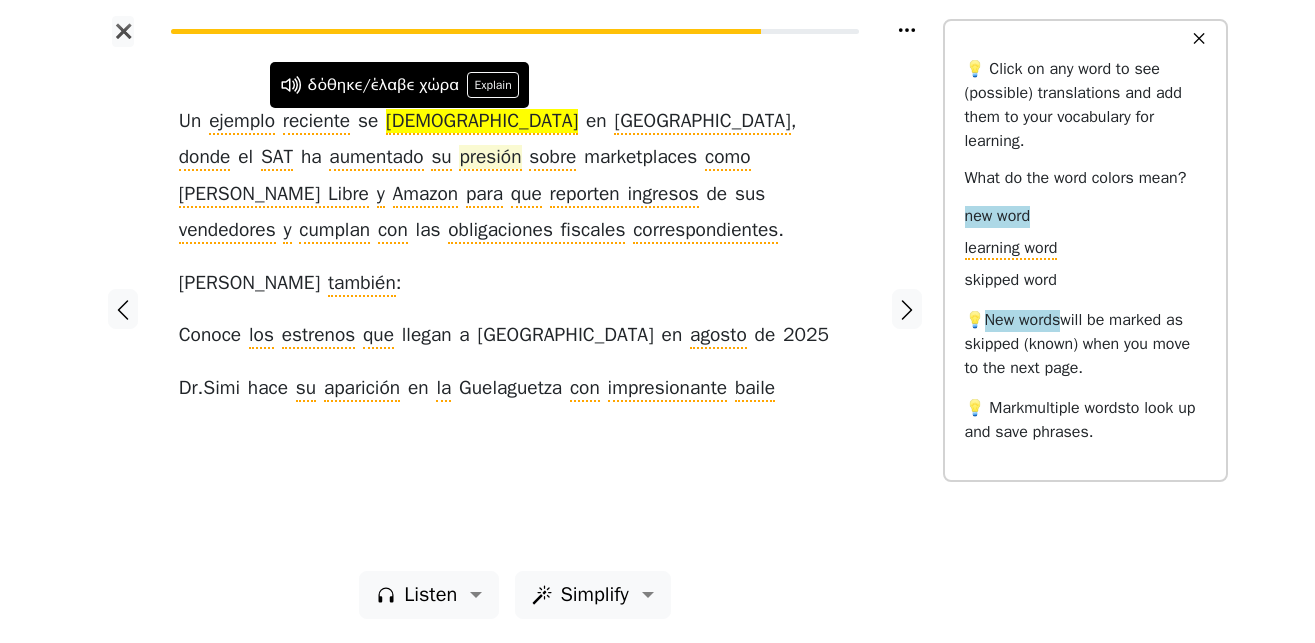 click on "presión" at bounding box center [490, 158] 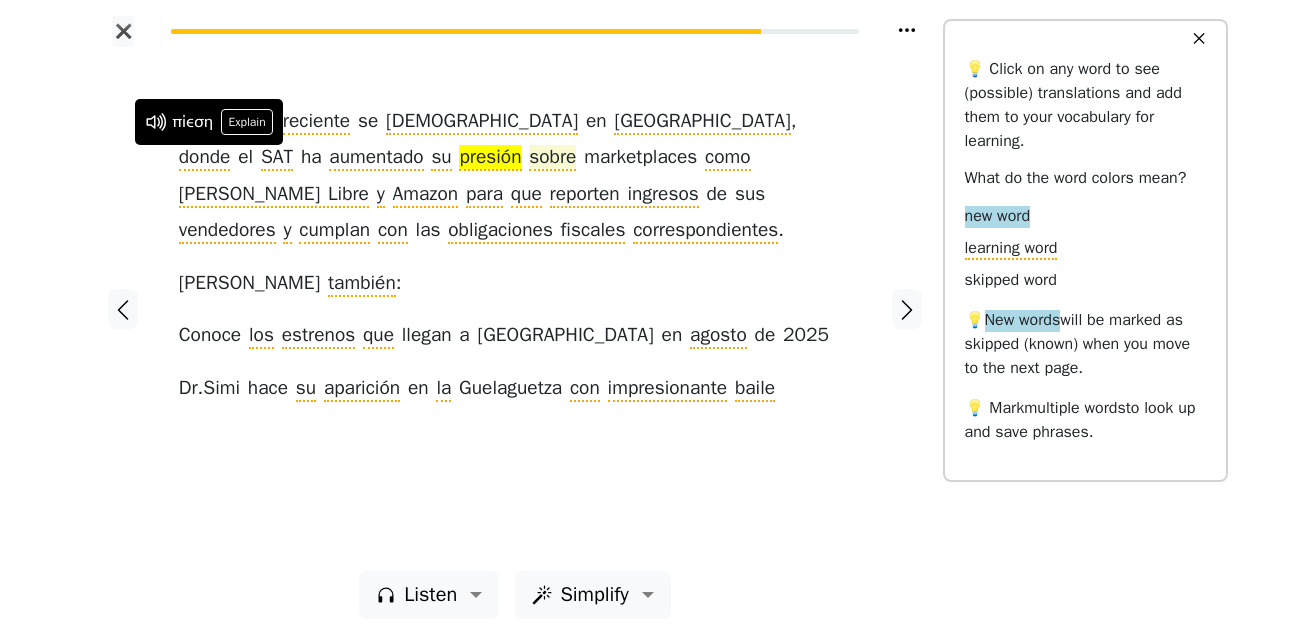 click on "sobre" at bounding box center (552, 158) 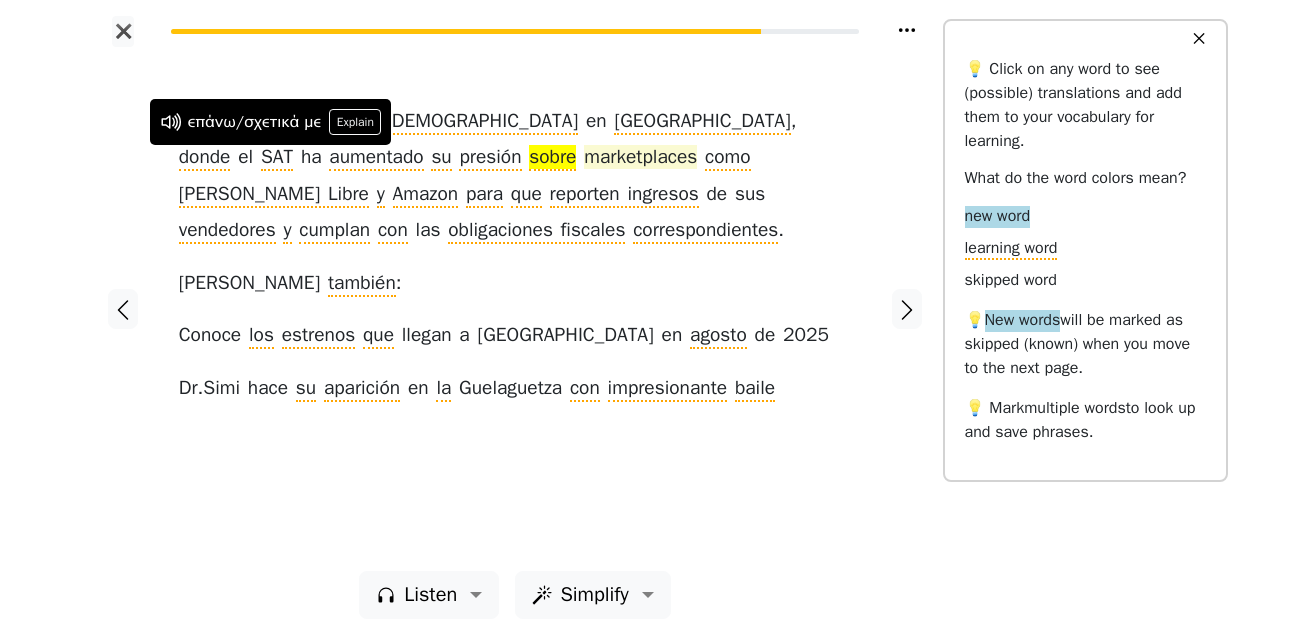 click on "marketplaces" at bounding box center (640, 158) 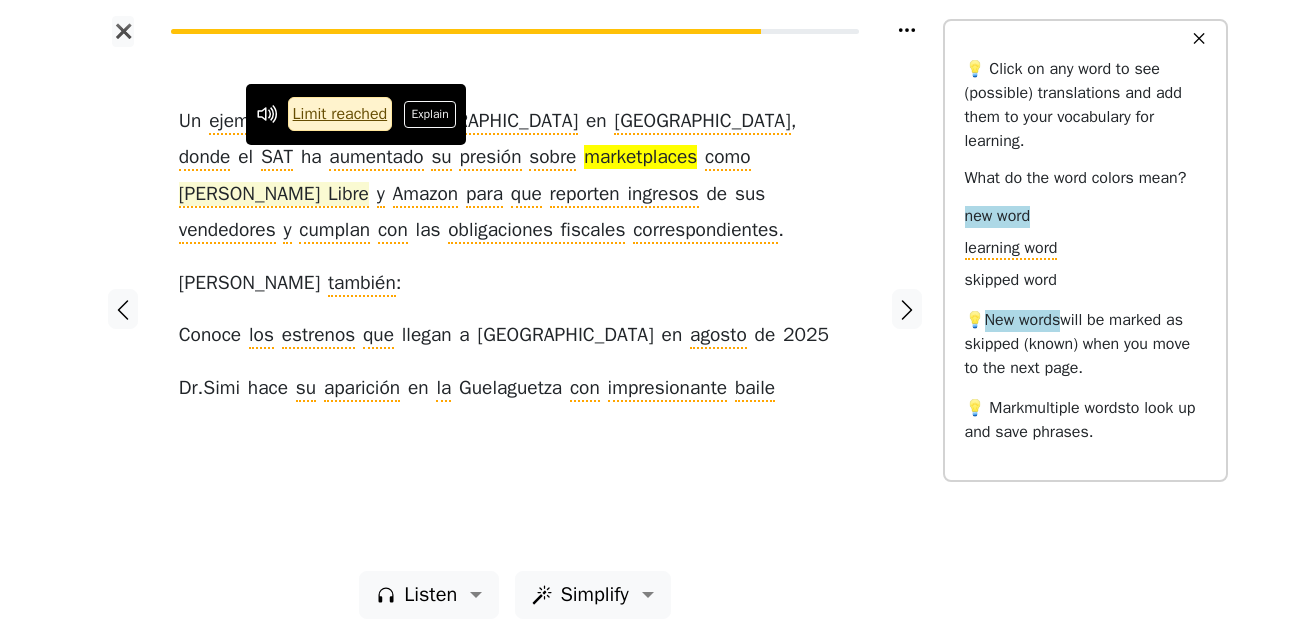 click on "Mercado Libre" at bounding box center (274, 195) 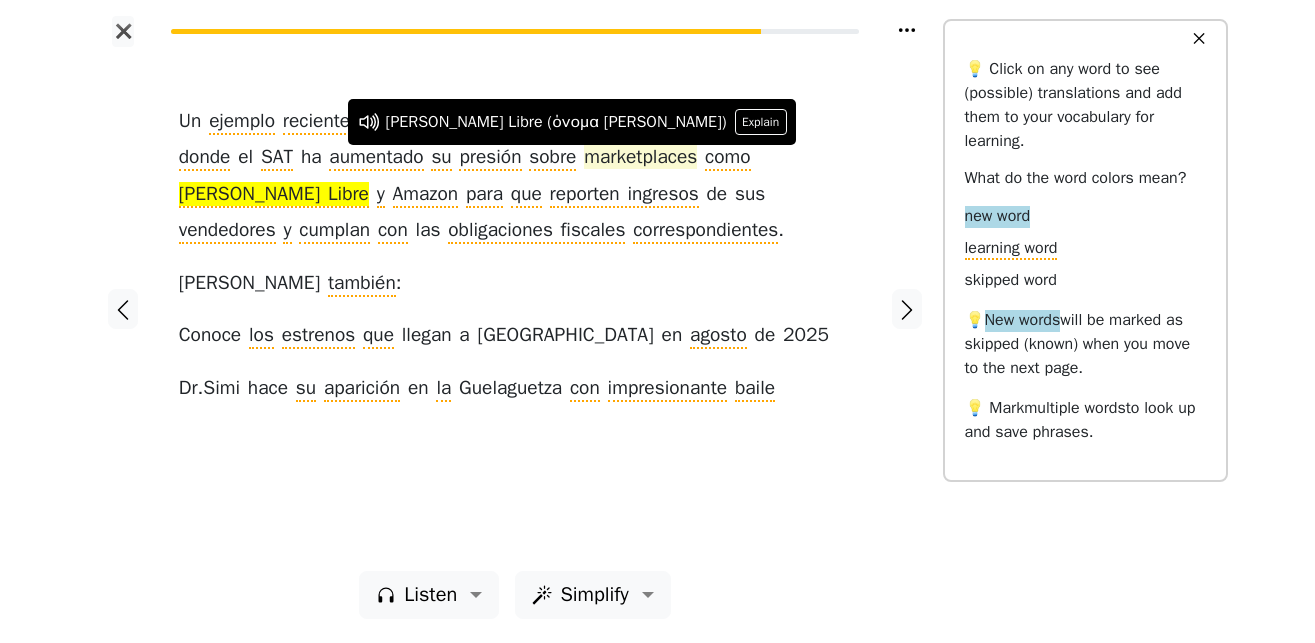 click on "marketplaces" at bounding box center [640, 158] 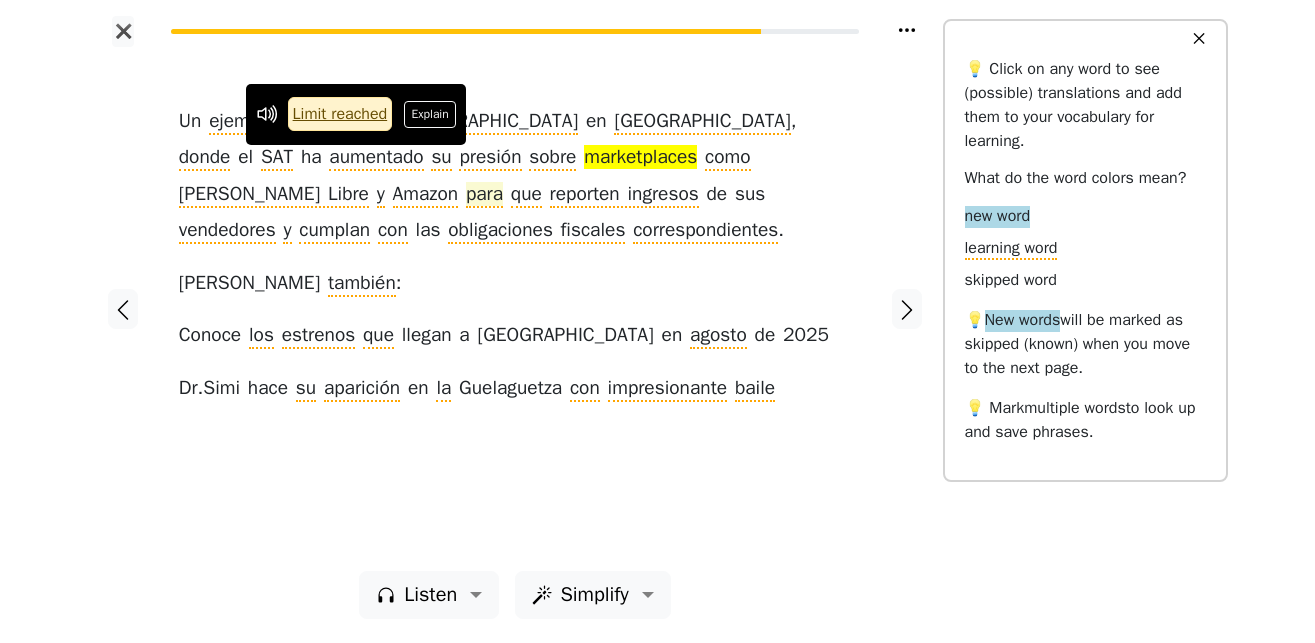 click on "para" at bounding box center [484, 195] 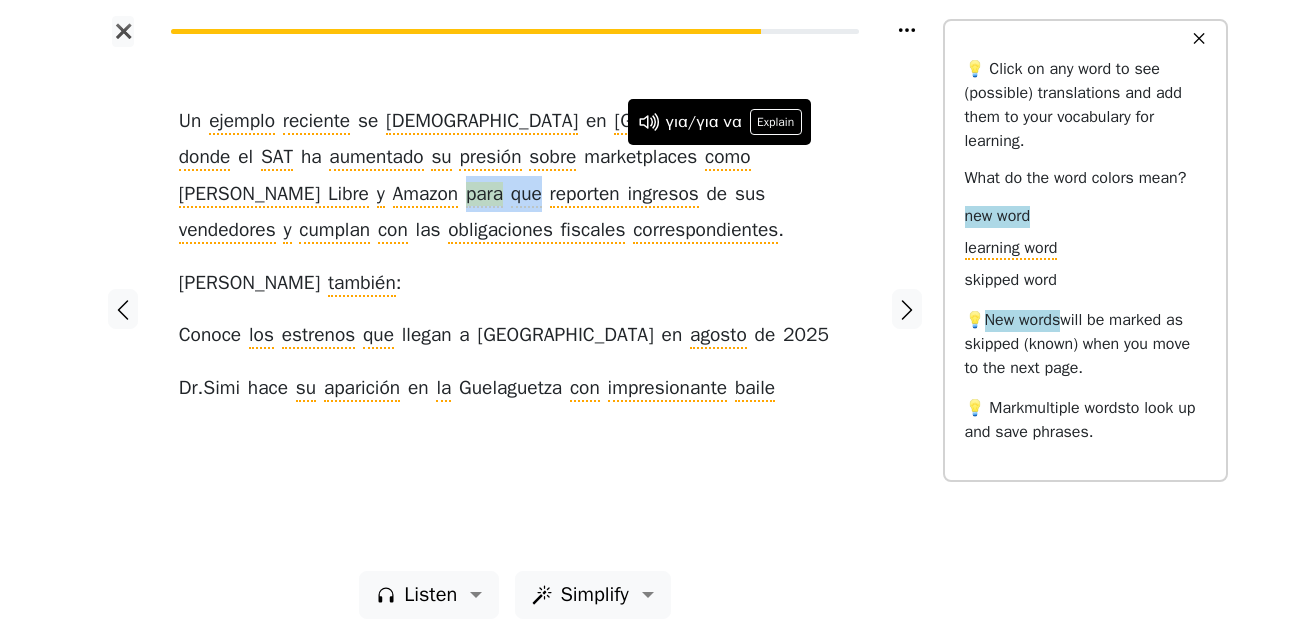 drag, startPoint x: 781, startPoint y: 158, endPoint x: 706, endPoint y: 165, distance: 75.32596 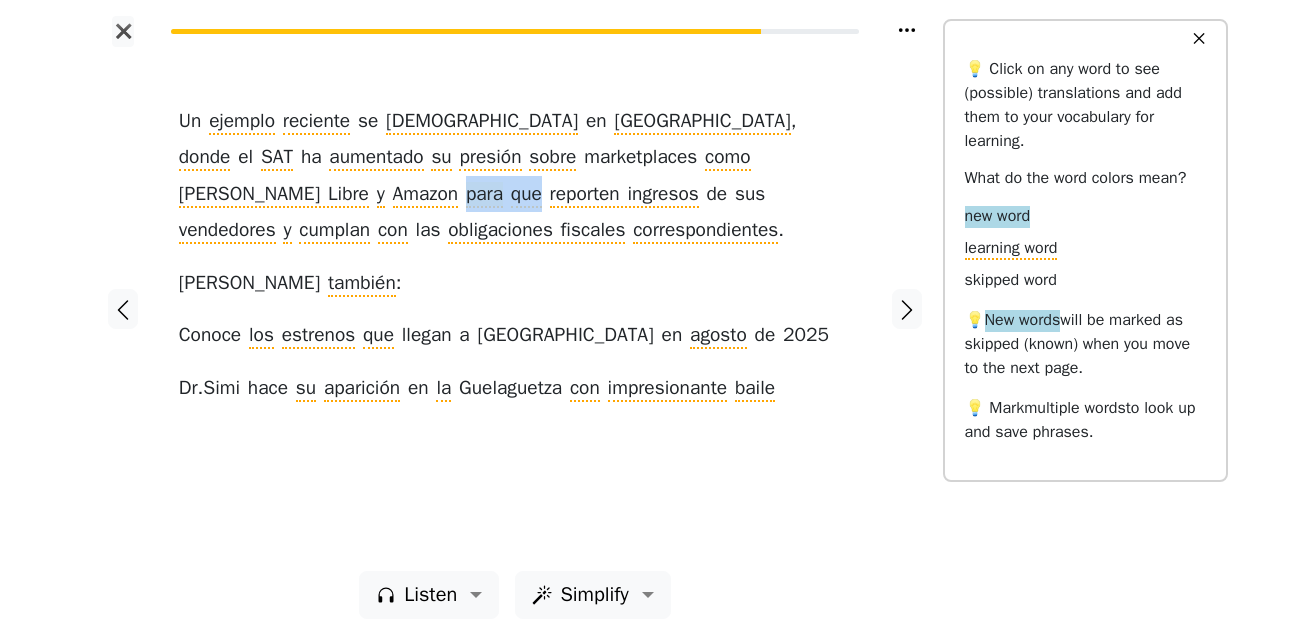 click on "para" at bounding box center (484, 195) 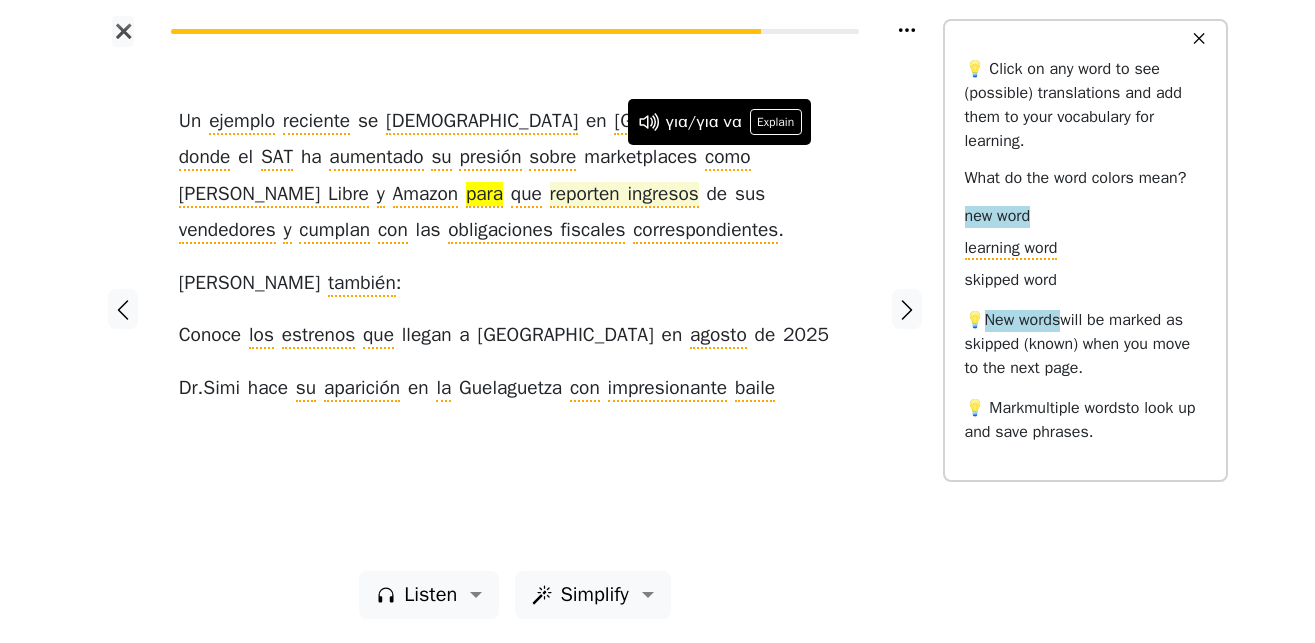 click on "reporten ingresos" at bounding box center (624, 195) 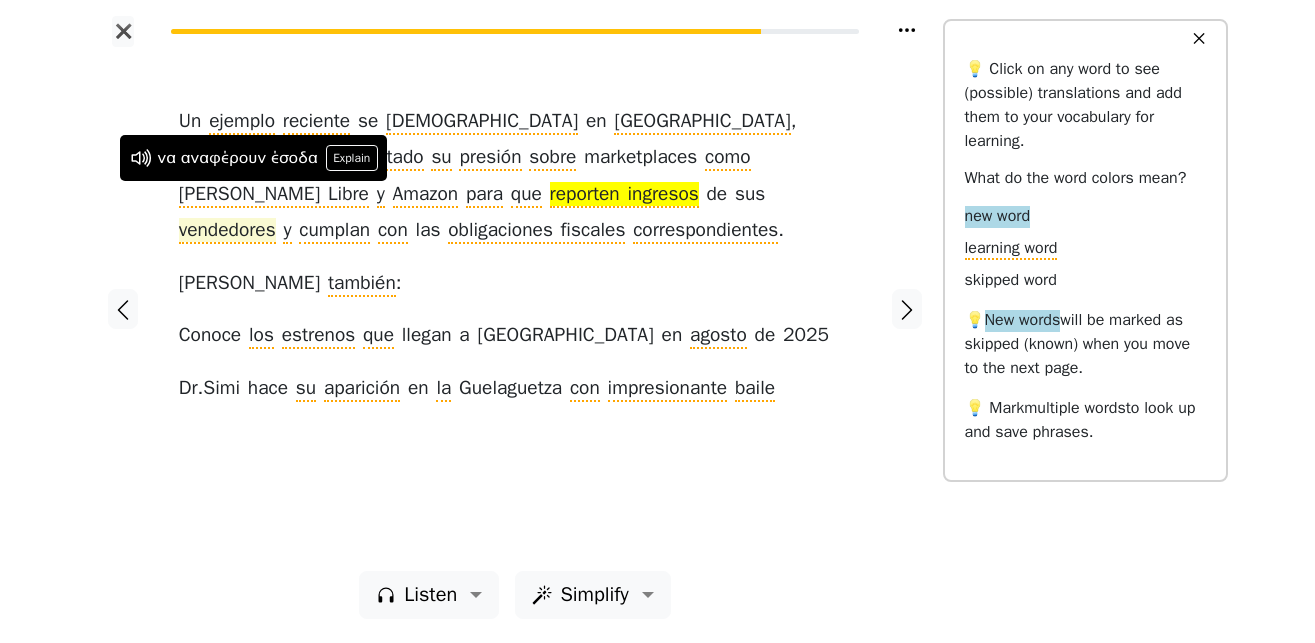 click on "vendedores" at bounding box center [227, 231] 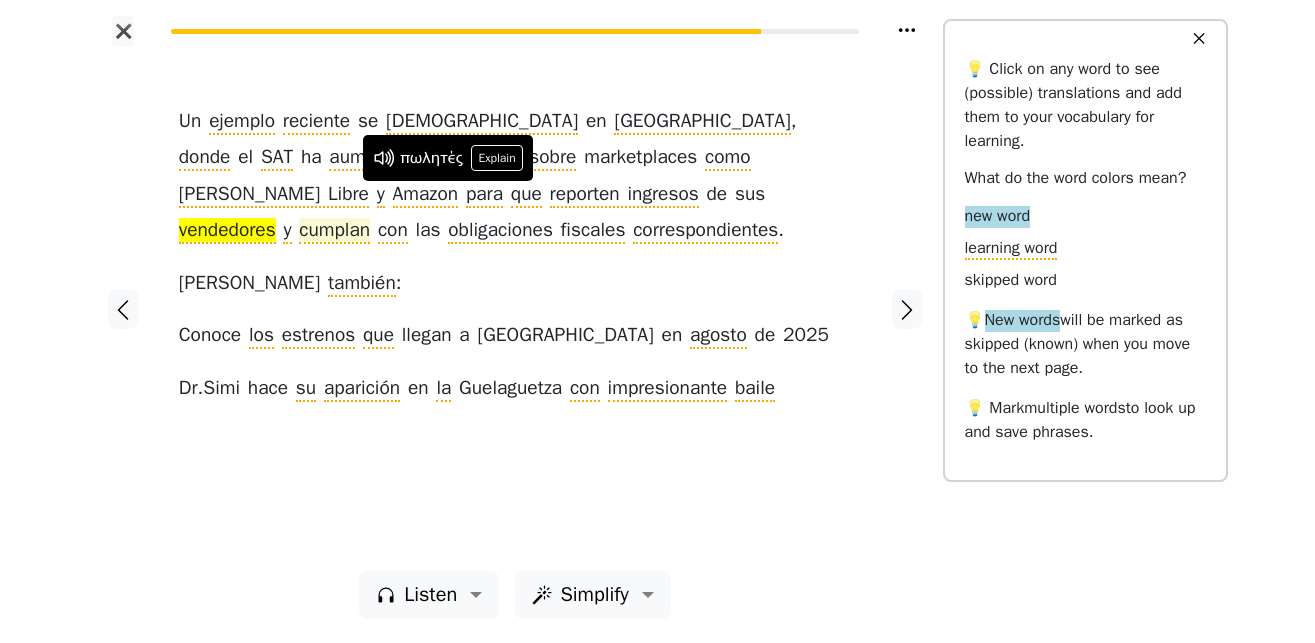 click on "cumplan" at bounding box center (334, 231) 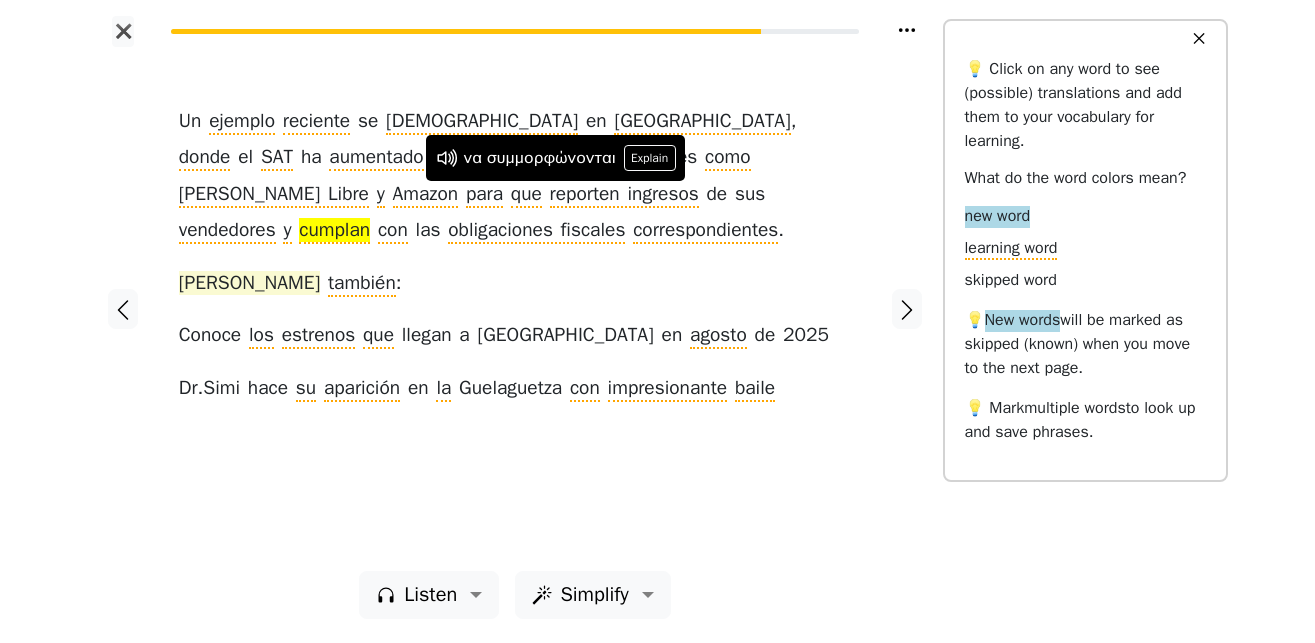 click on "Lee" at bounding box center (249, 284) 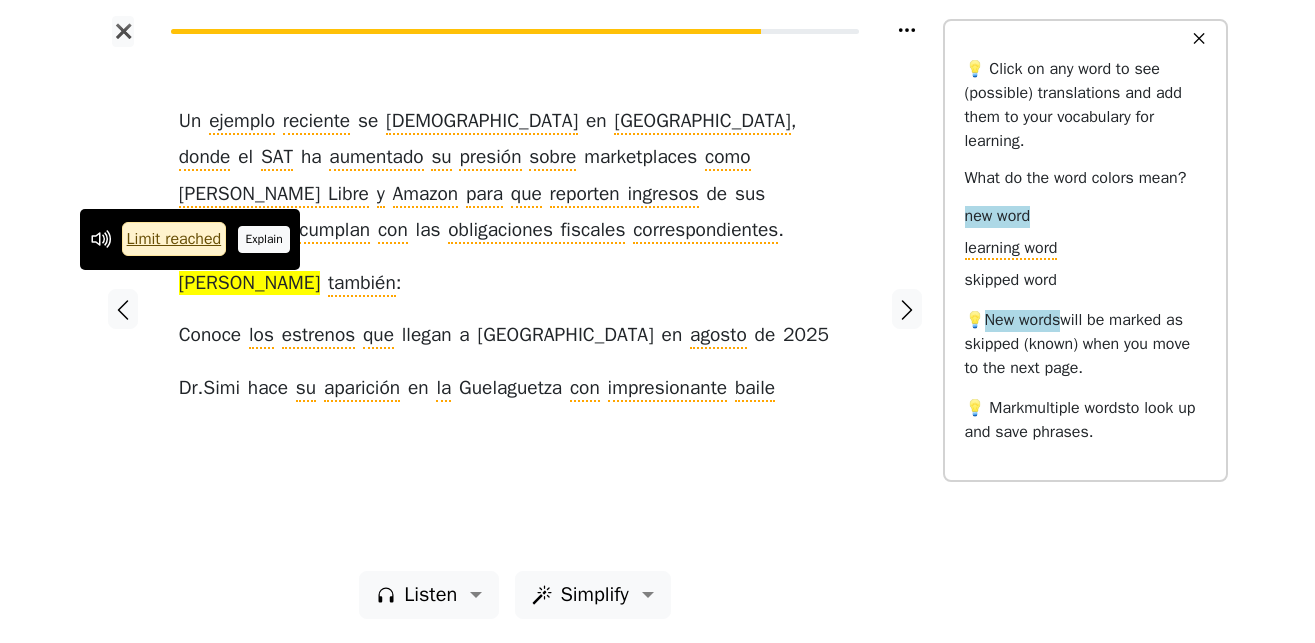 click on "Explain" at bounding box center [264, 239] 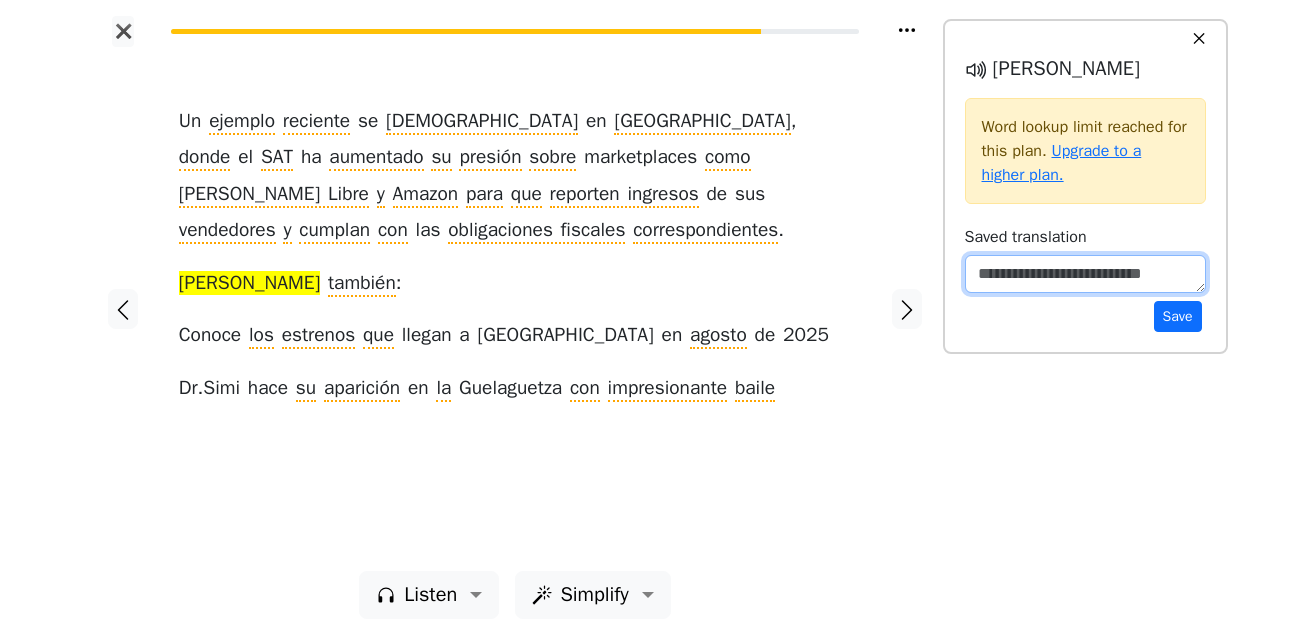click at bounding box center (1085, 274) 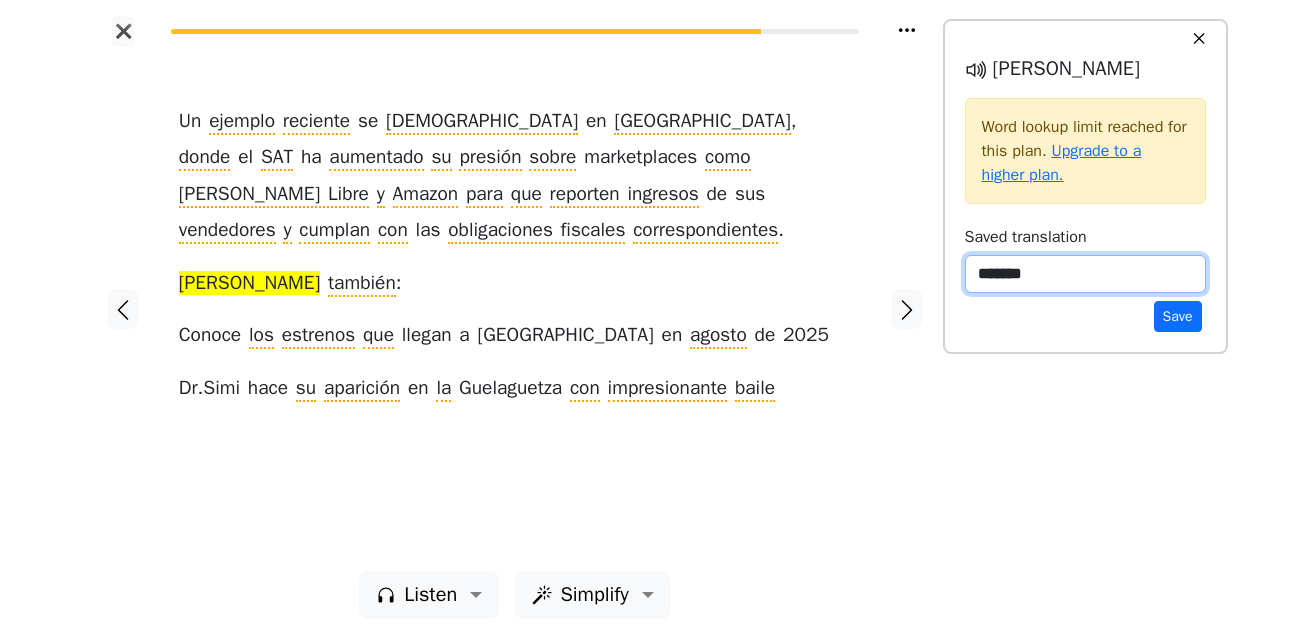 type on "********" 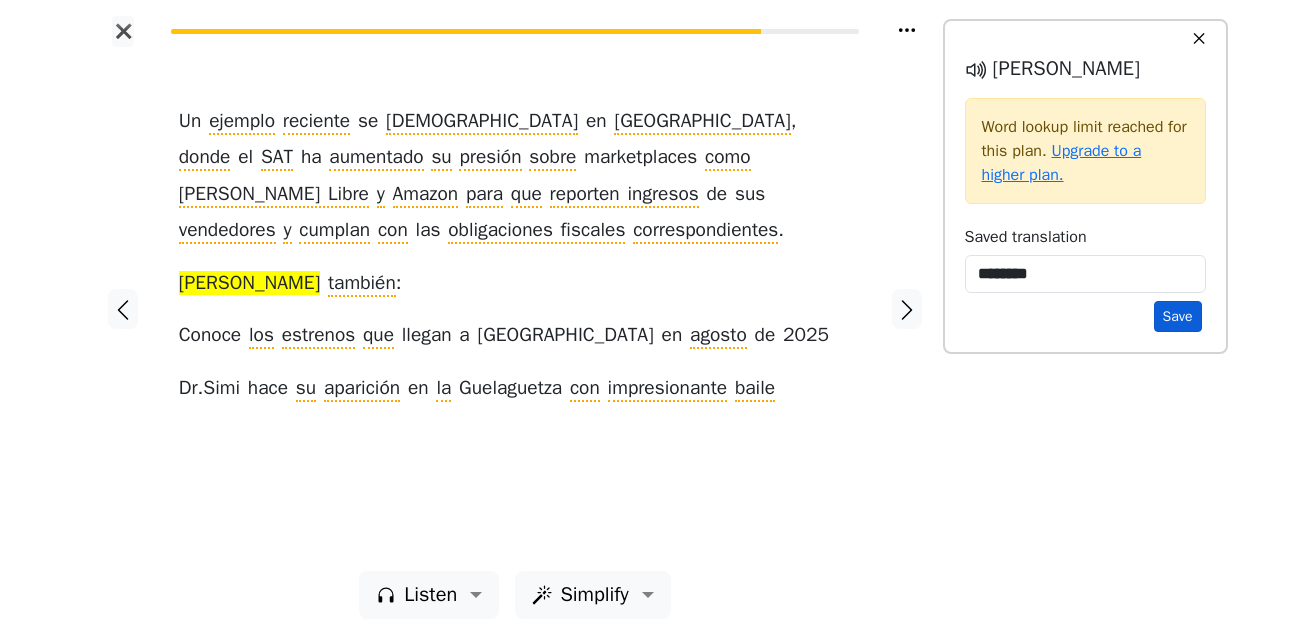 click on "Save" at bounding box center (1178, 316) 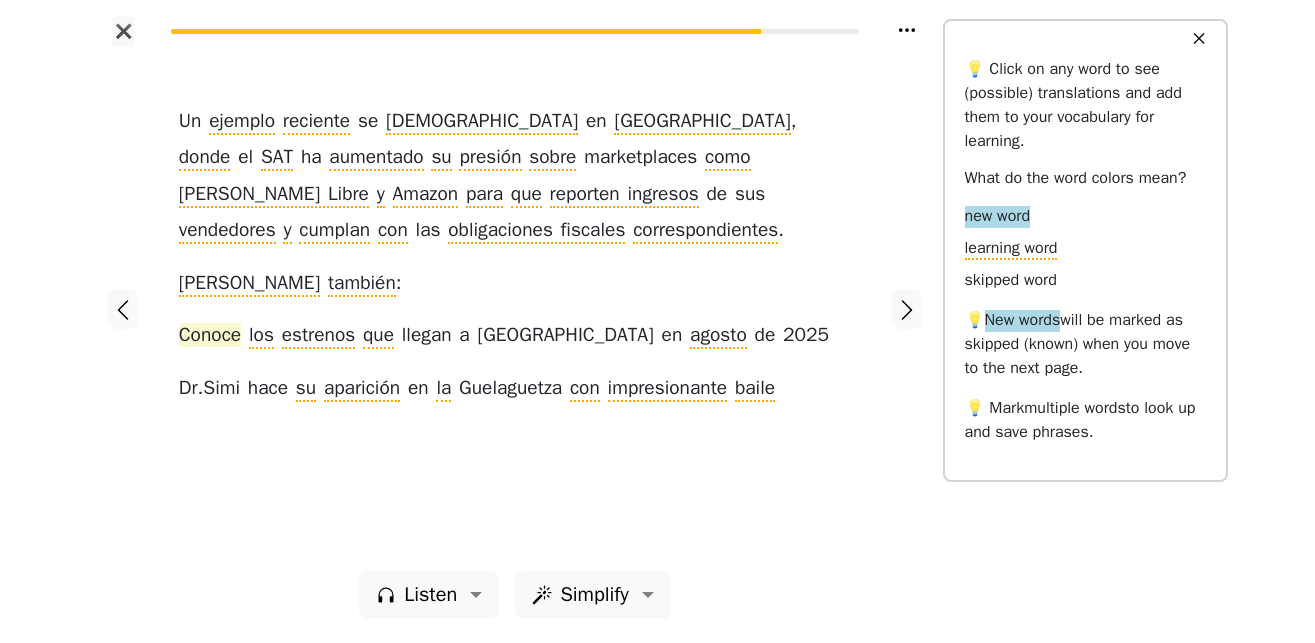 click on "Conoce" at bounding box center (210, 336) 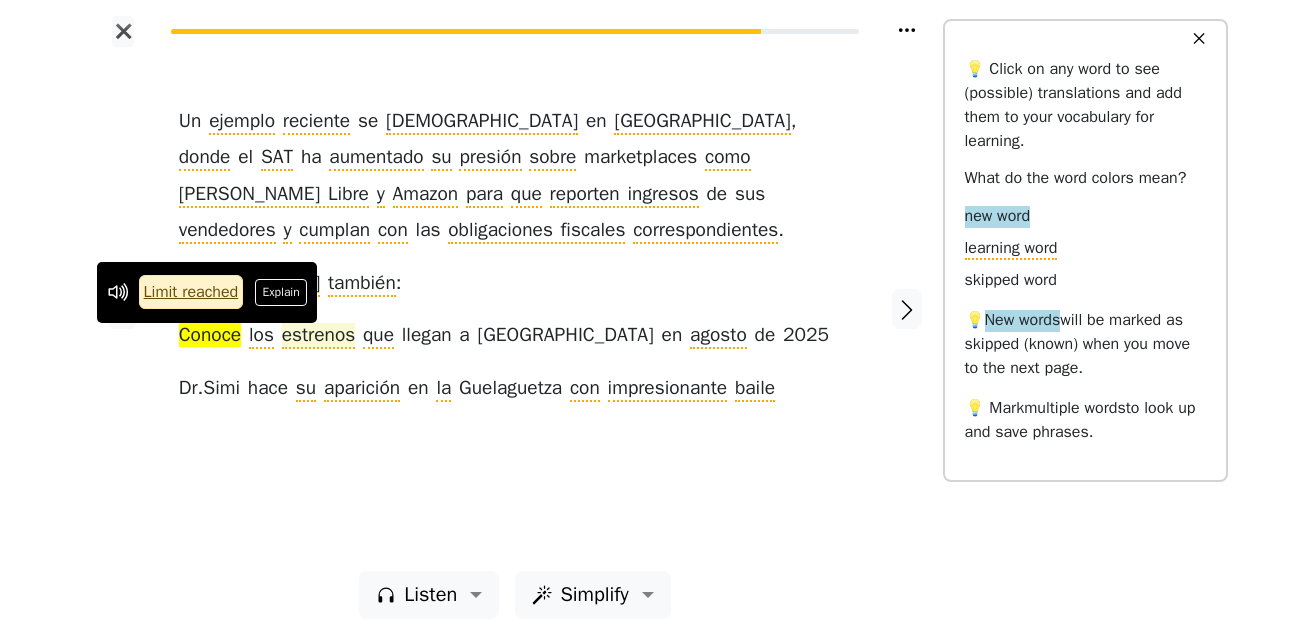 click on "estrenos" at bounding box center [319, 336] 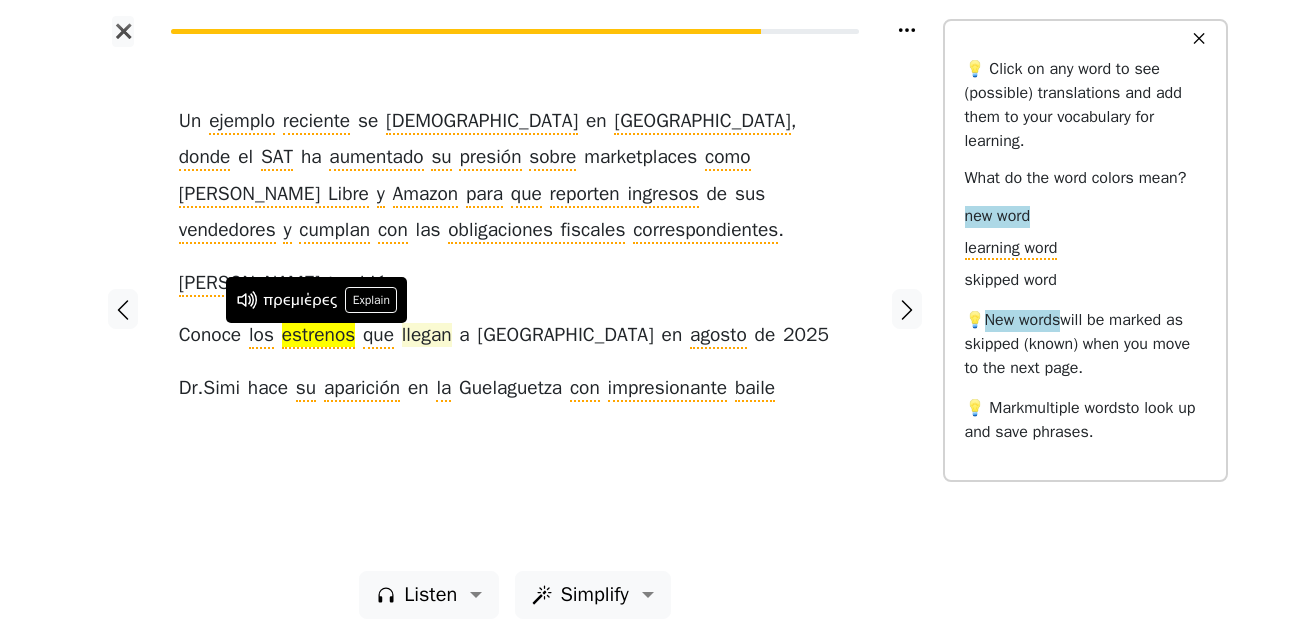 click on "llegan" at bounding box center [427, 336] 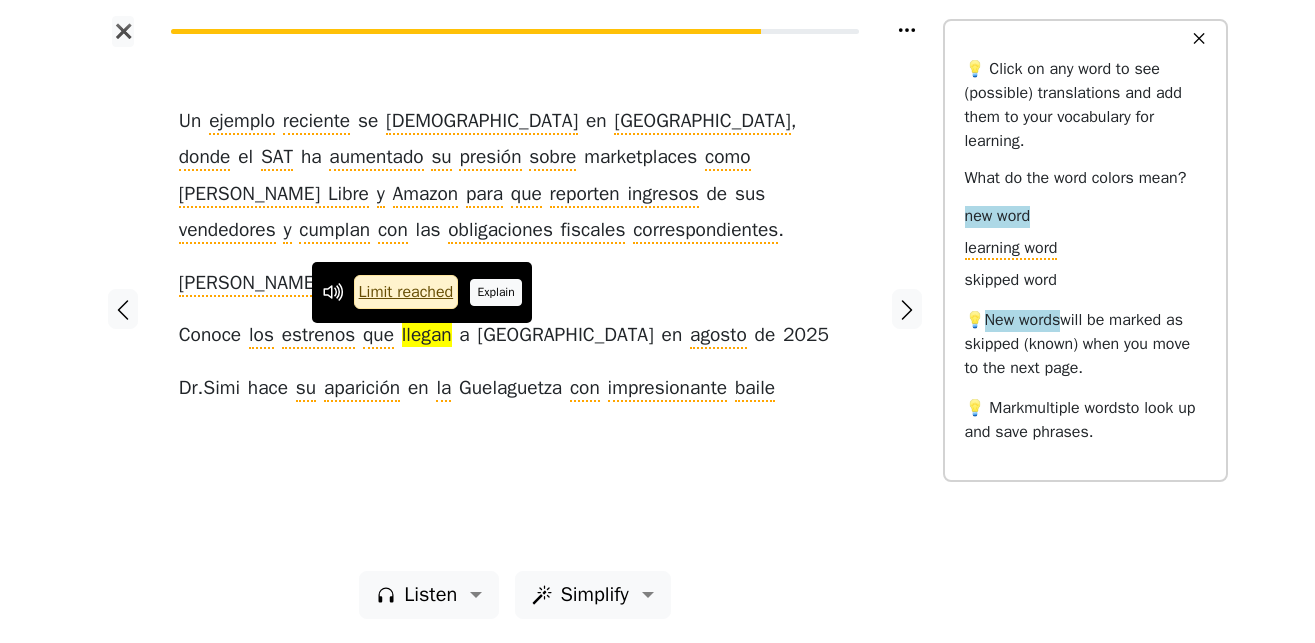 click on "Explain" at bounding box center [496, 292] 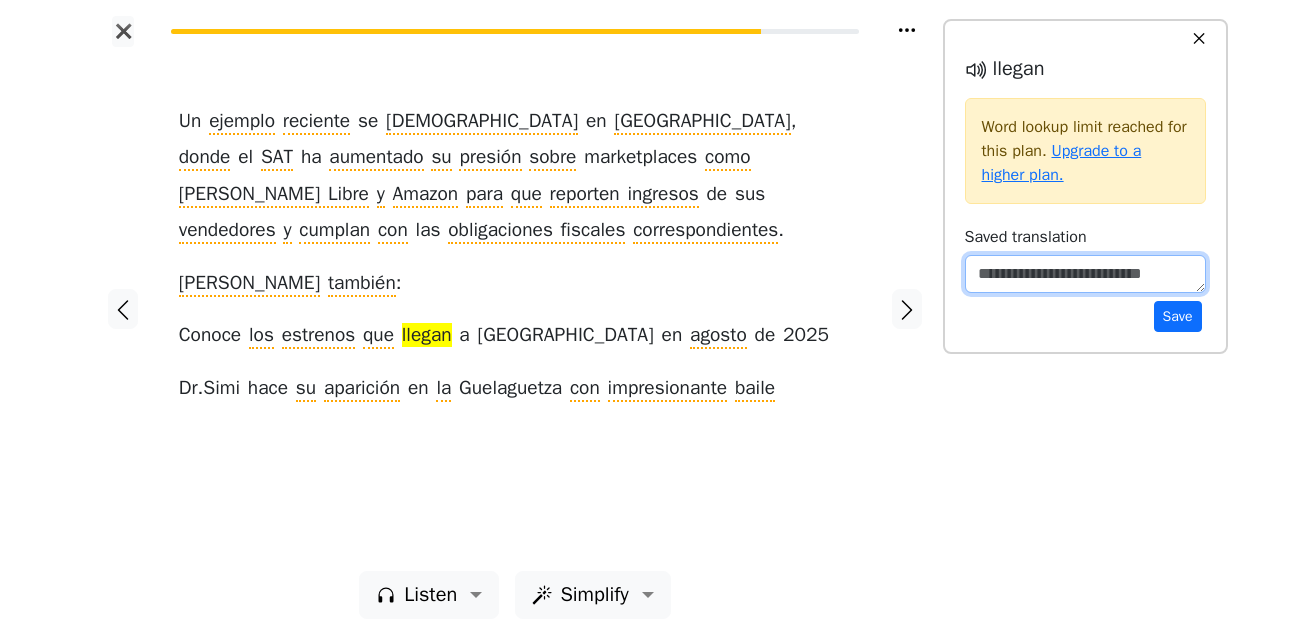 click at bounding box center (1085, 274) 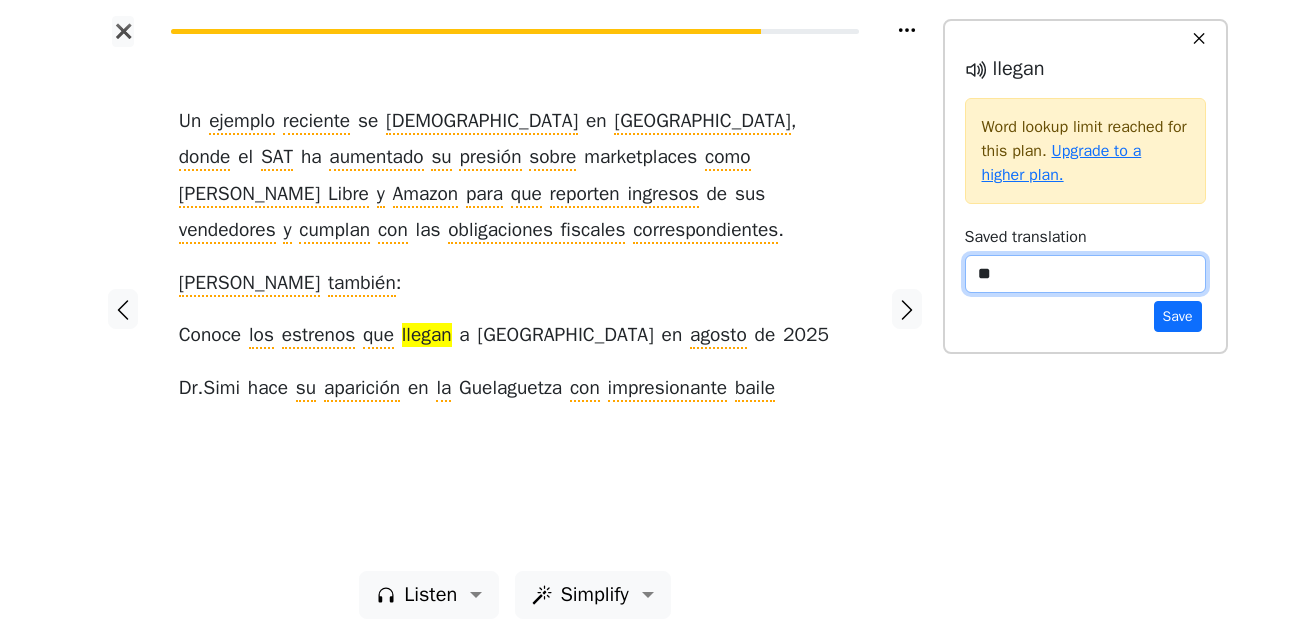 type on "*" 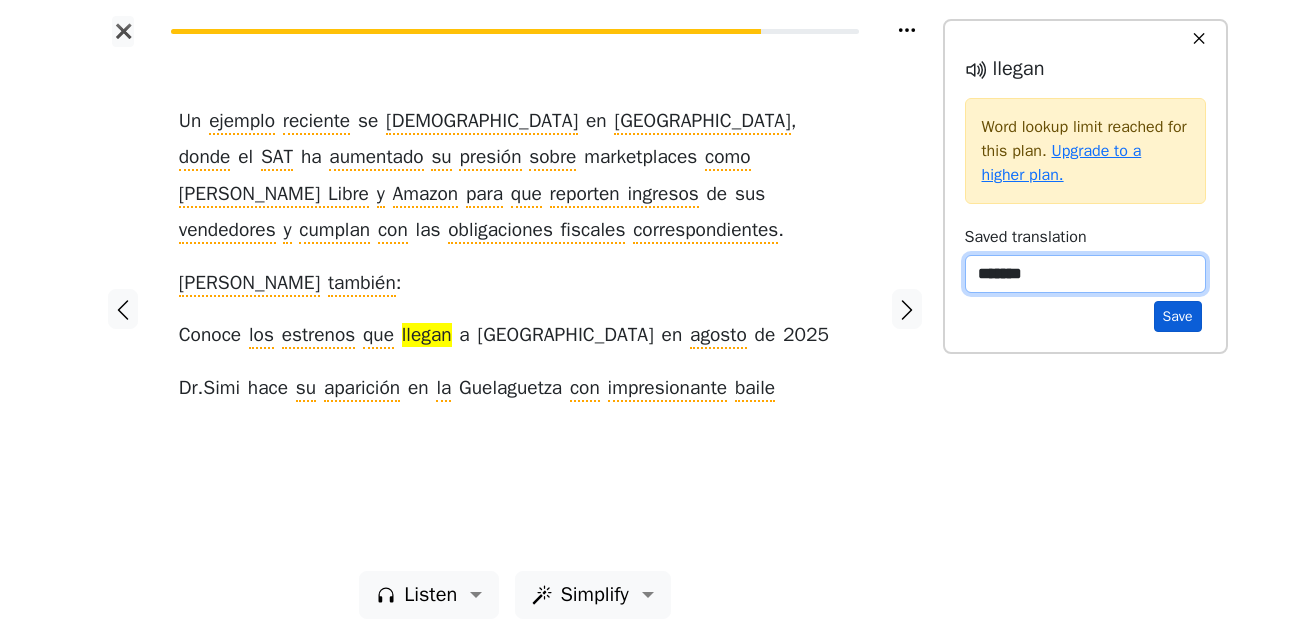 type on "*******" 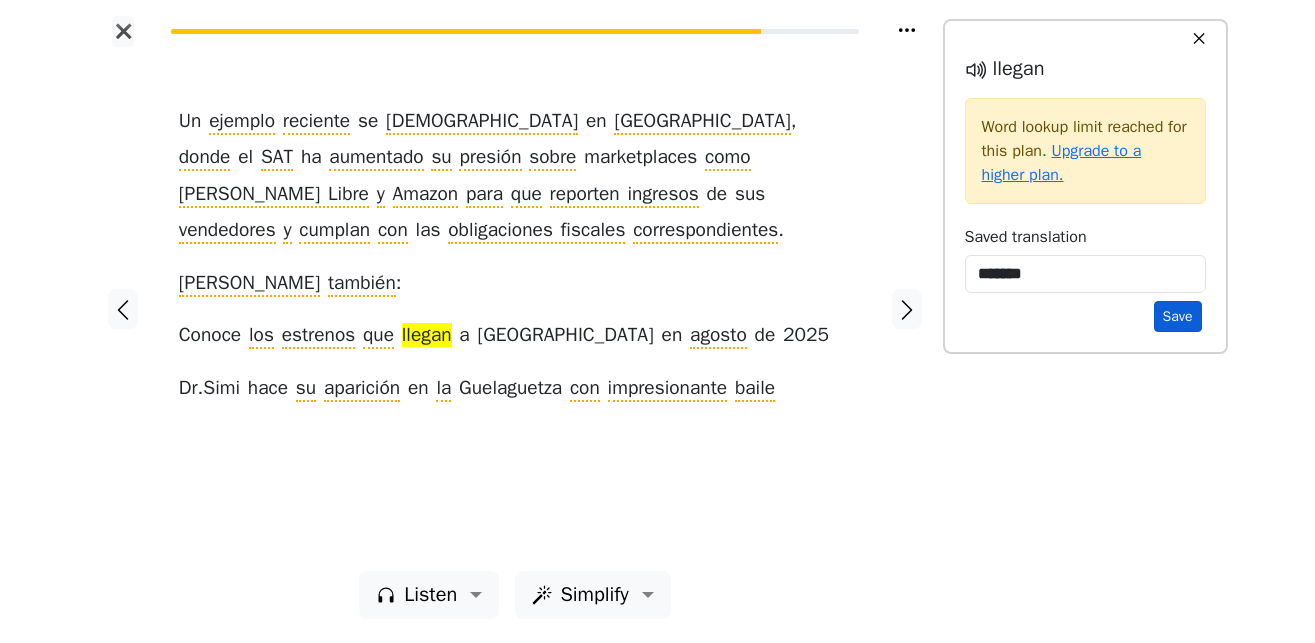 click on "Save" at bounding box center (1178, 316) 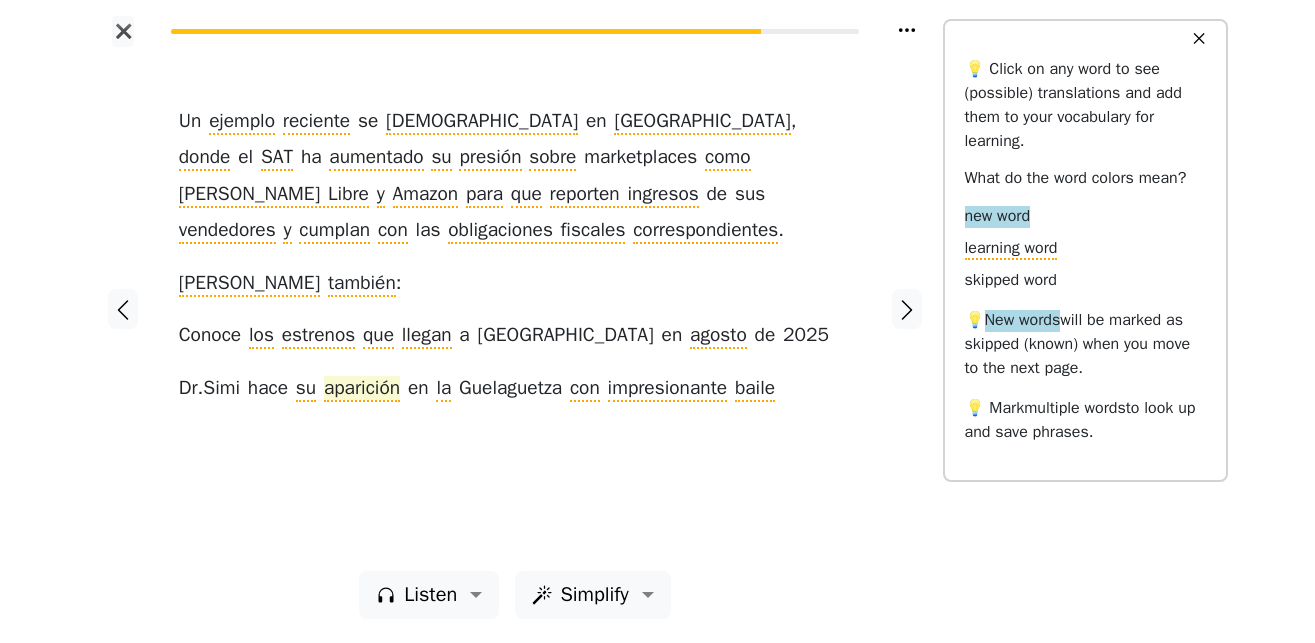 click on "aparición" at bounding box center [362, 389] 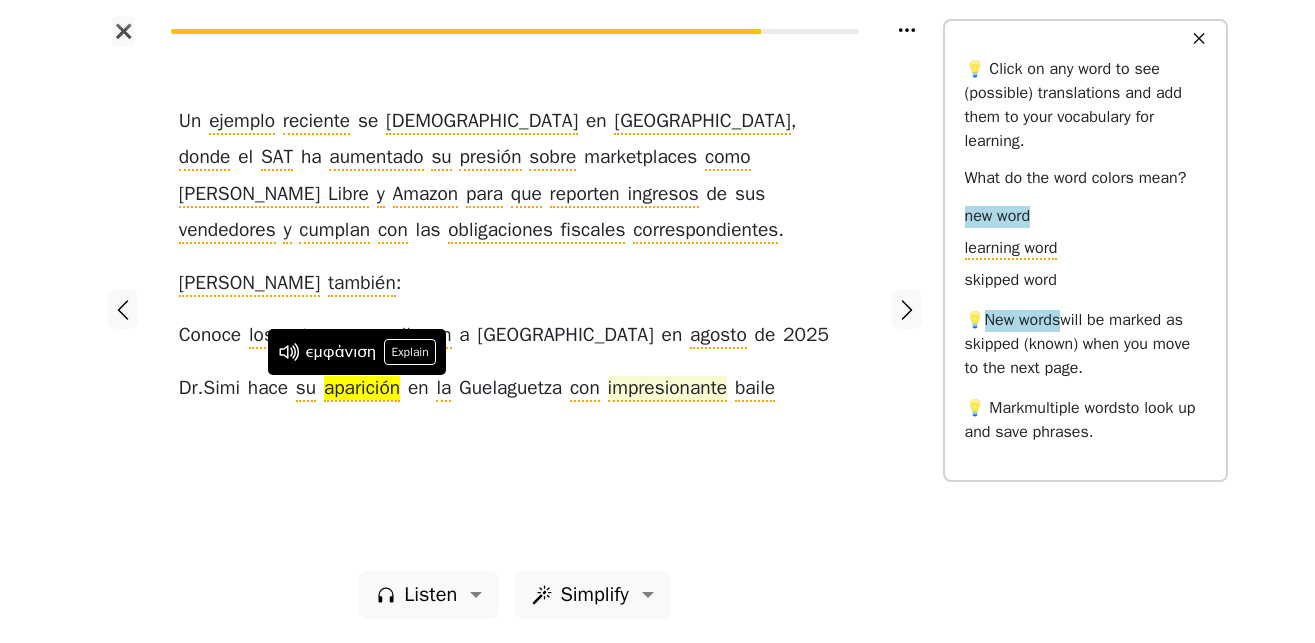 click on "impresionante" at bounding box center [668, 389] 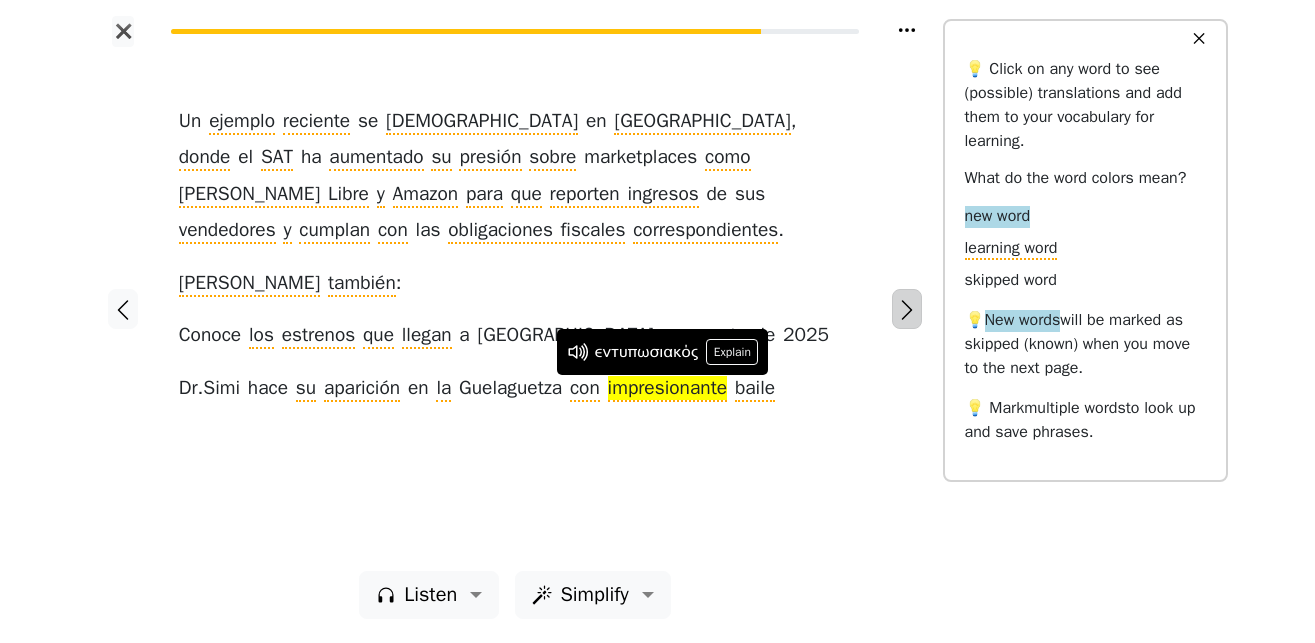 click 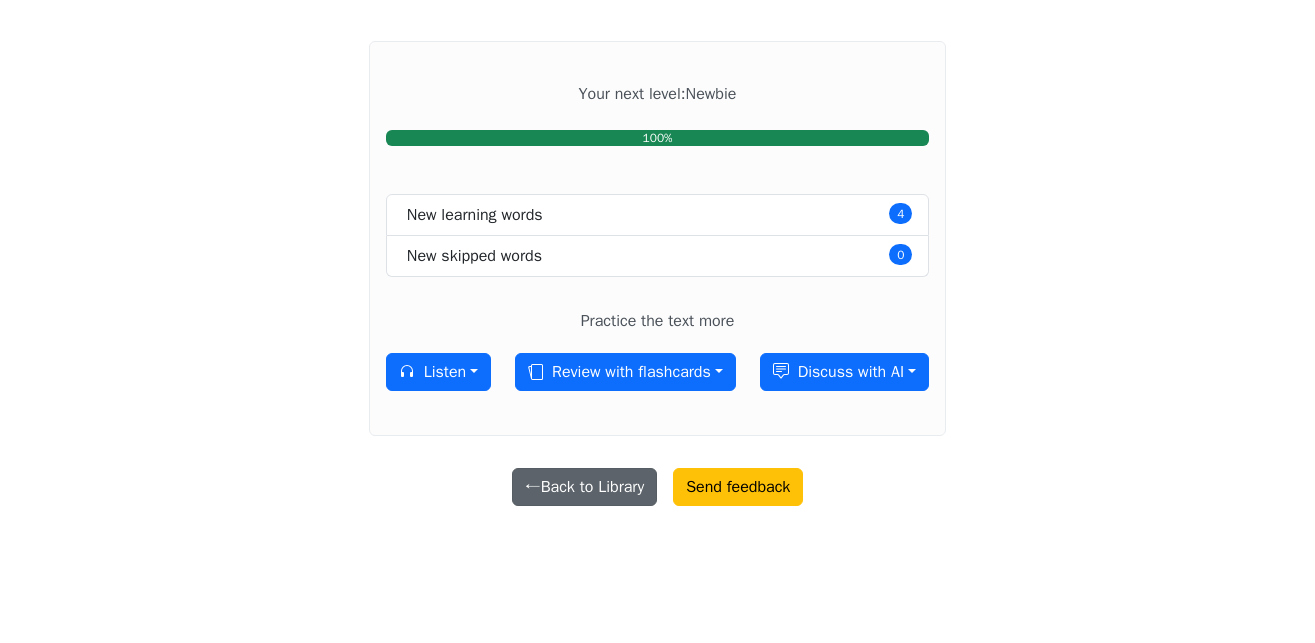 click on "←  Back to Library" at bounding box center (585, 487) 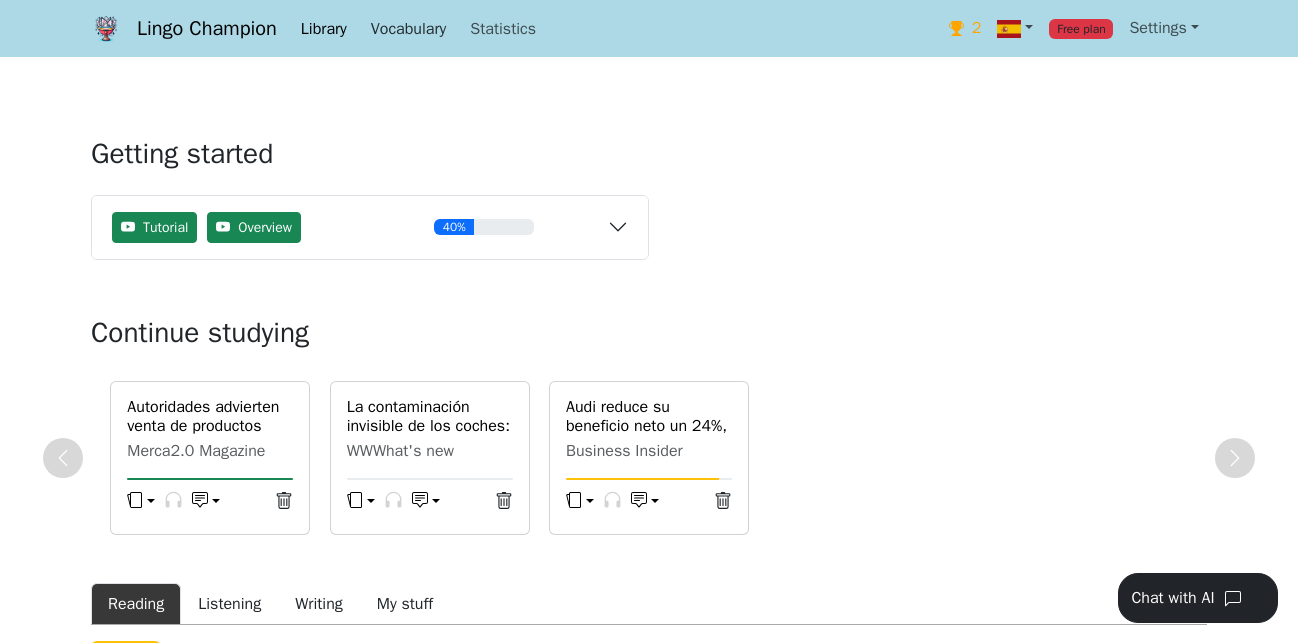 click on "Vocabulary" at bounding box center (408, 29) 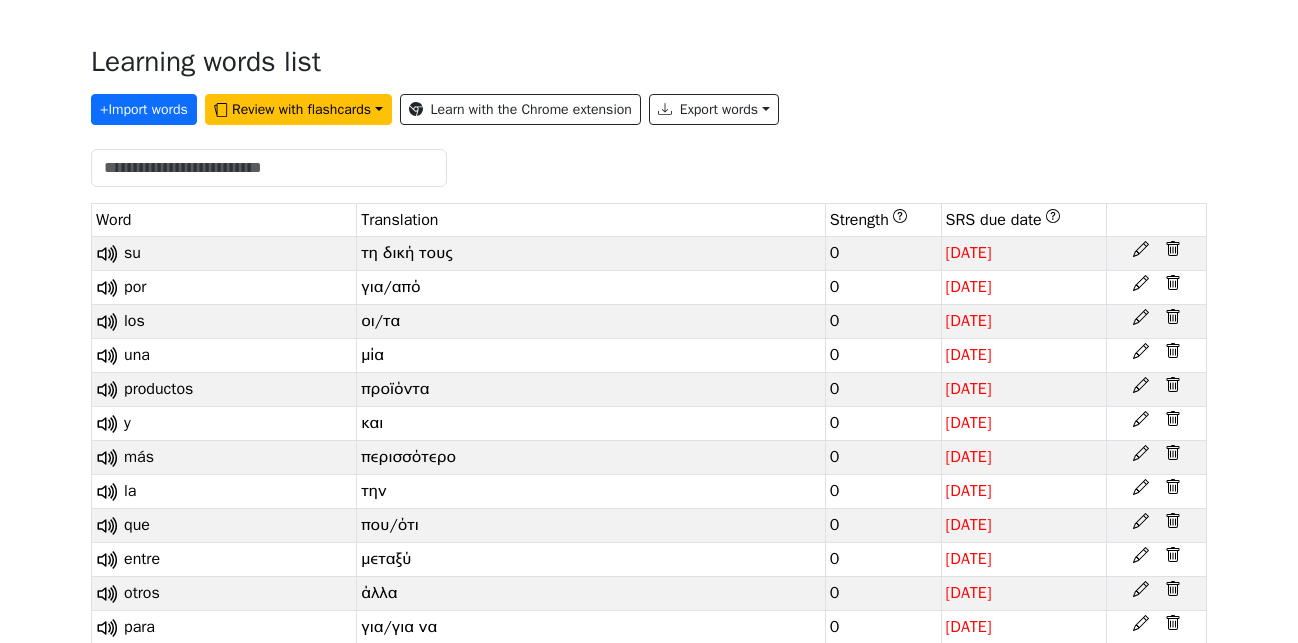scroll, scrollTop: 0, scrollLeft: 0, axis: both 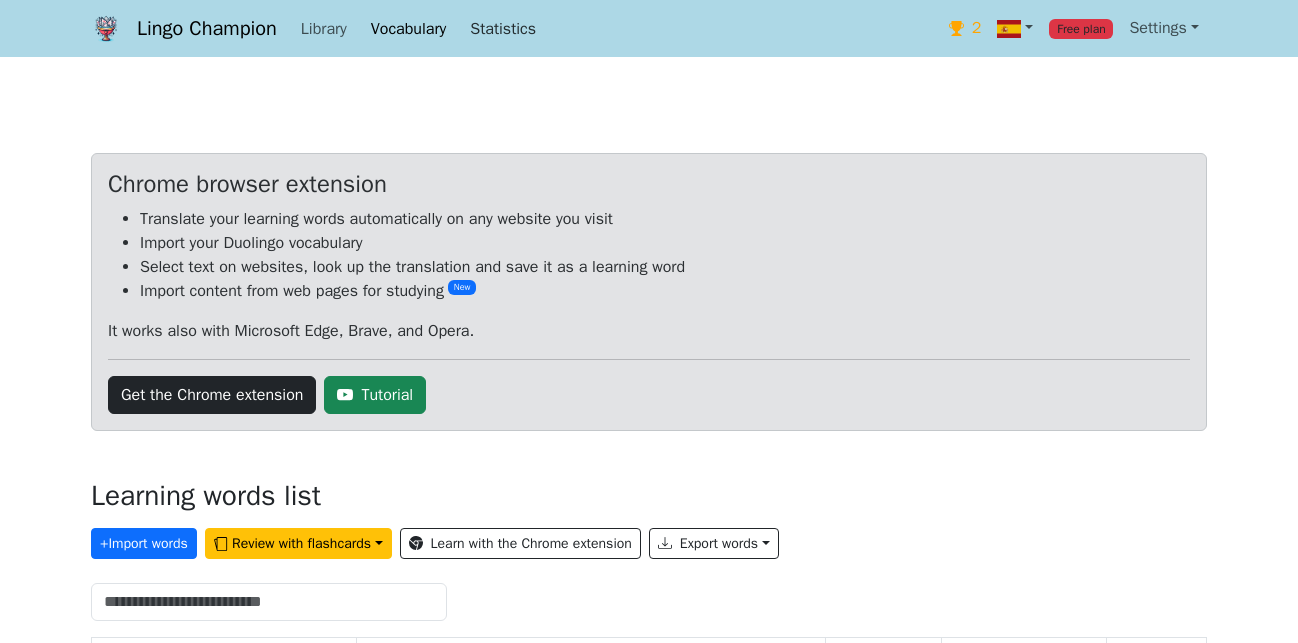 click on "Statistics" at bounding box center [503, 29] 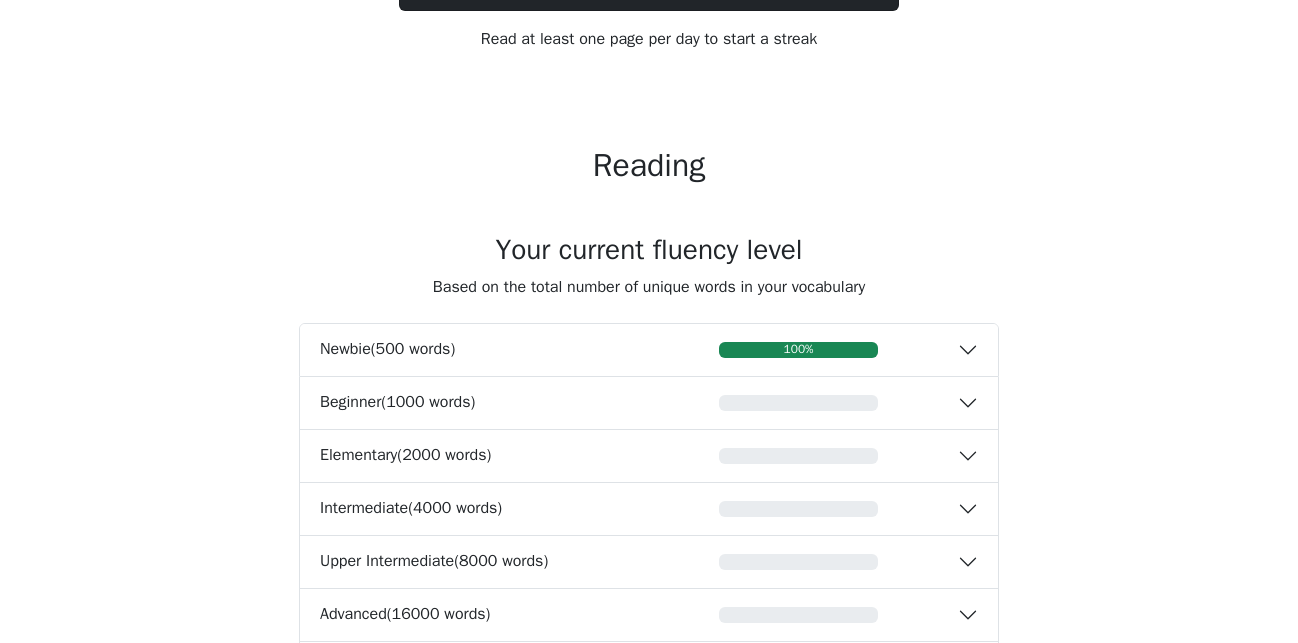 scroll, scrollTop: 510, scrollLeft: 0, axis: vertical 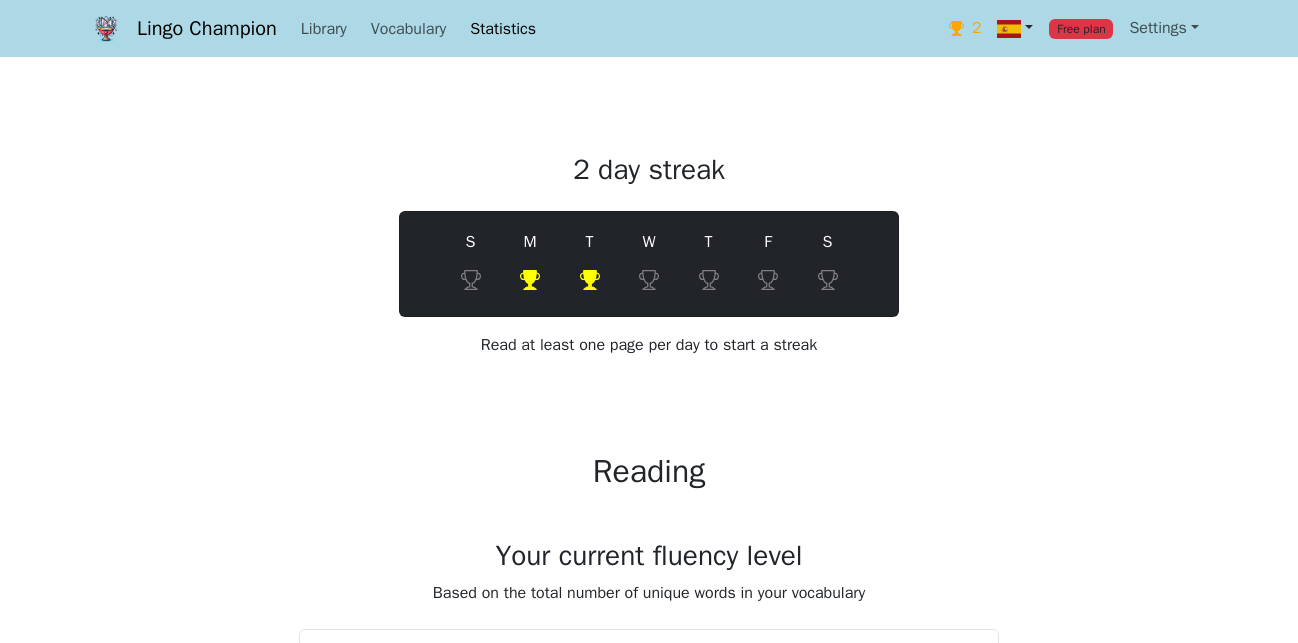 click at bounding box center (1009, 29) 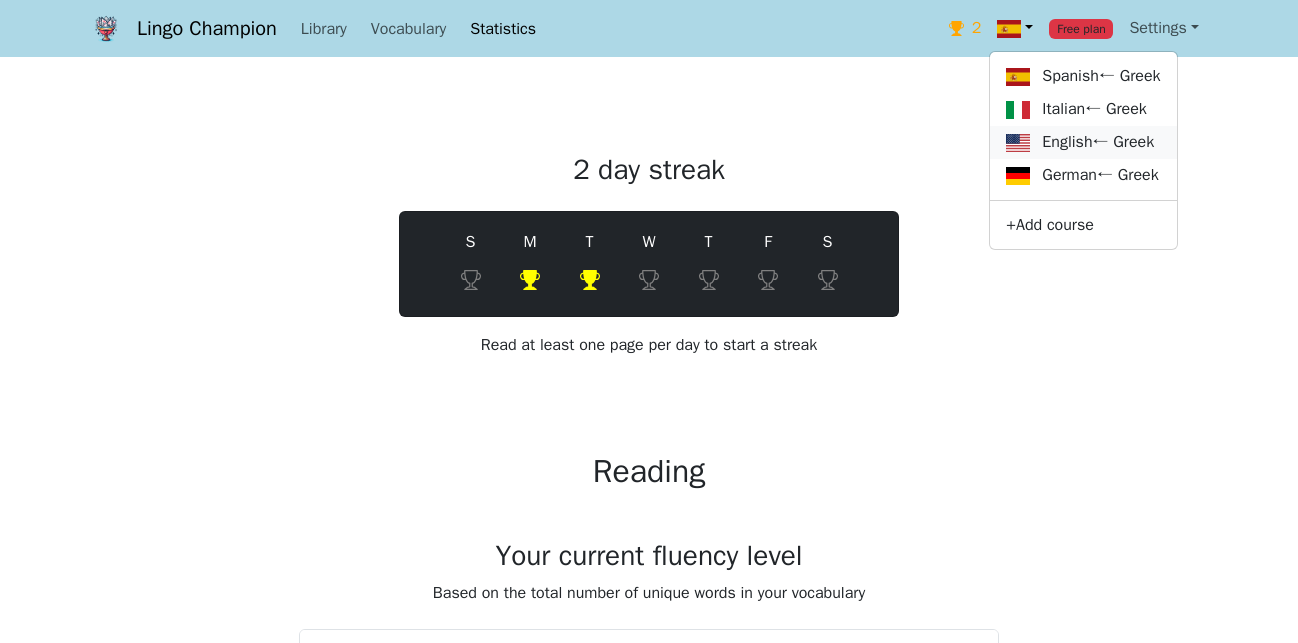 click on "English  ←   Greek" at bounding box center [1083, 142] 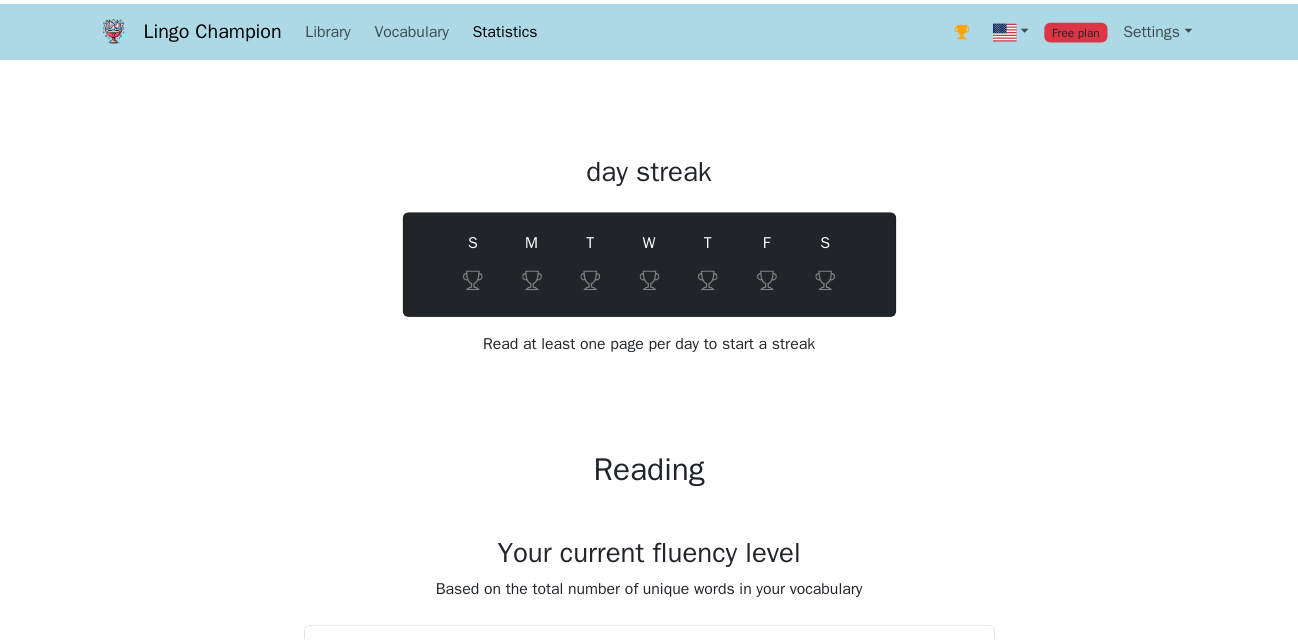 scroll, scrollTop: 0, scrollLeft: 0, axis: both 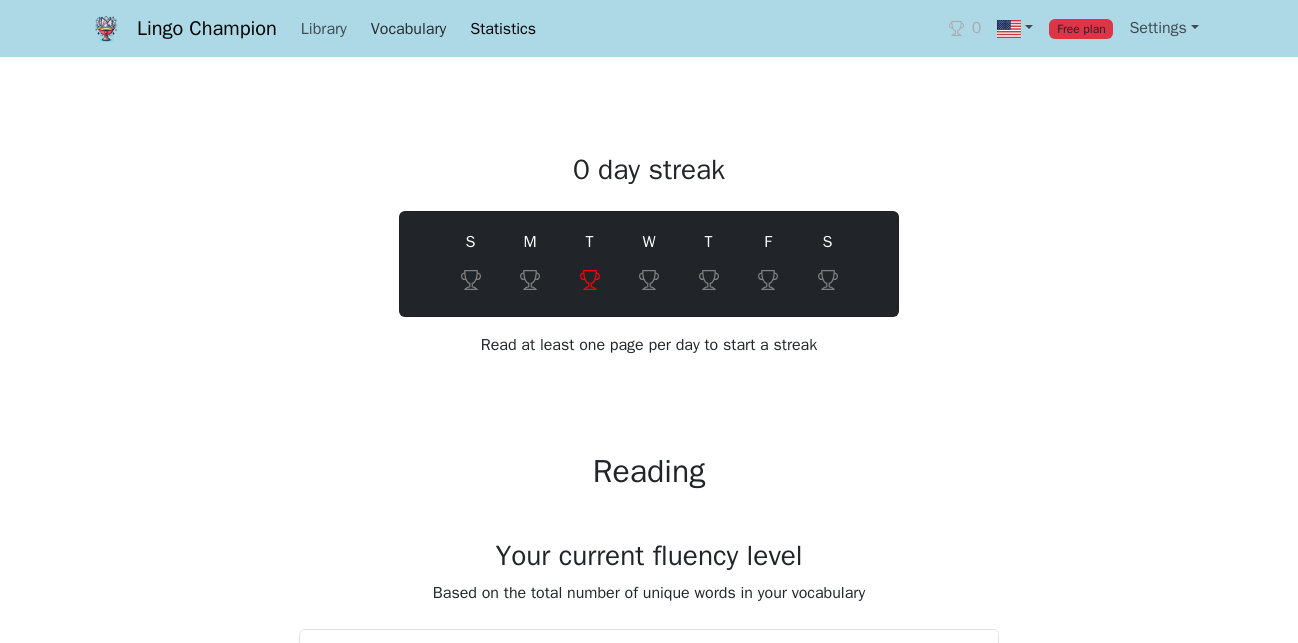 click on "Vocabulary" at bounding box center [408, 29] 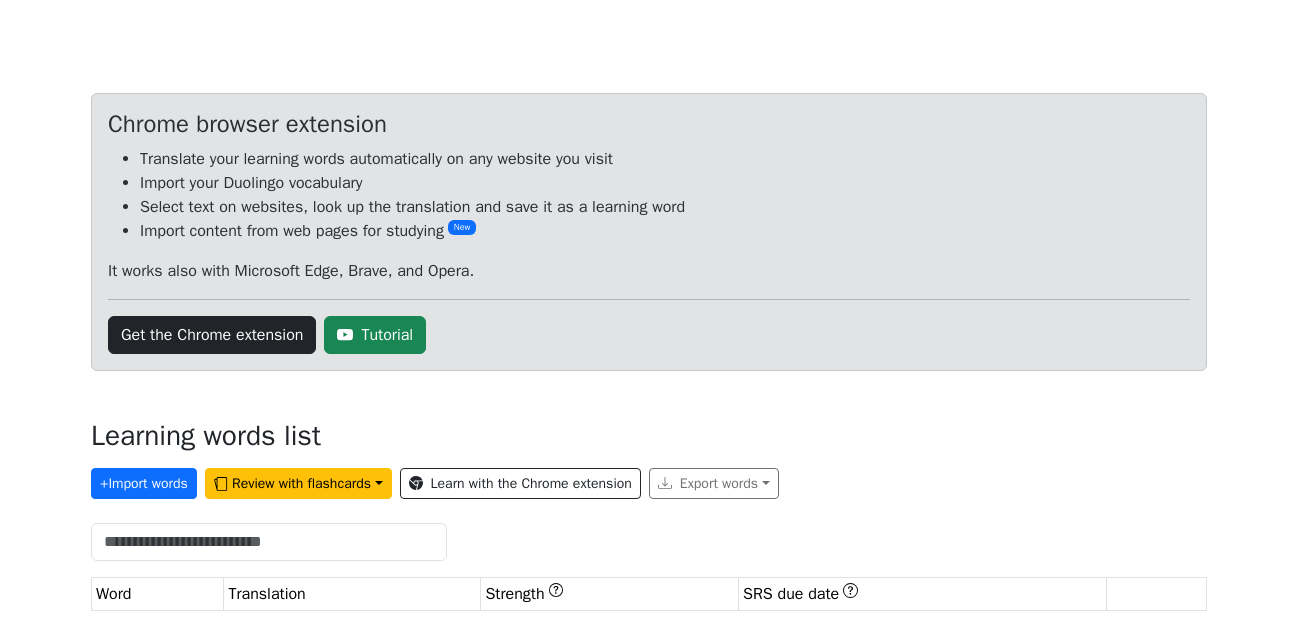 scroll, scrollTop: 0, scrollLeft: 0, axis: both 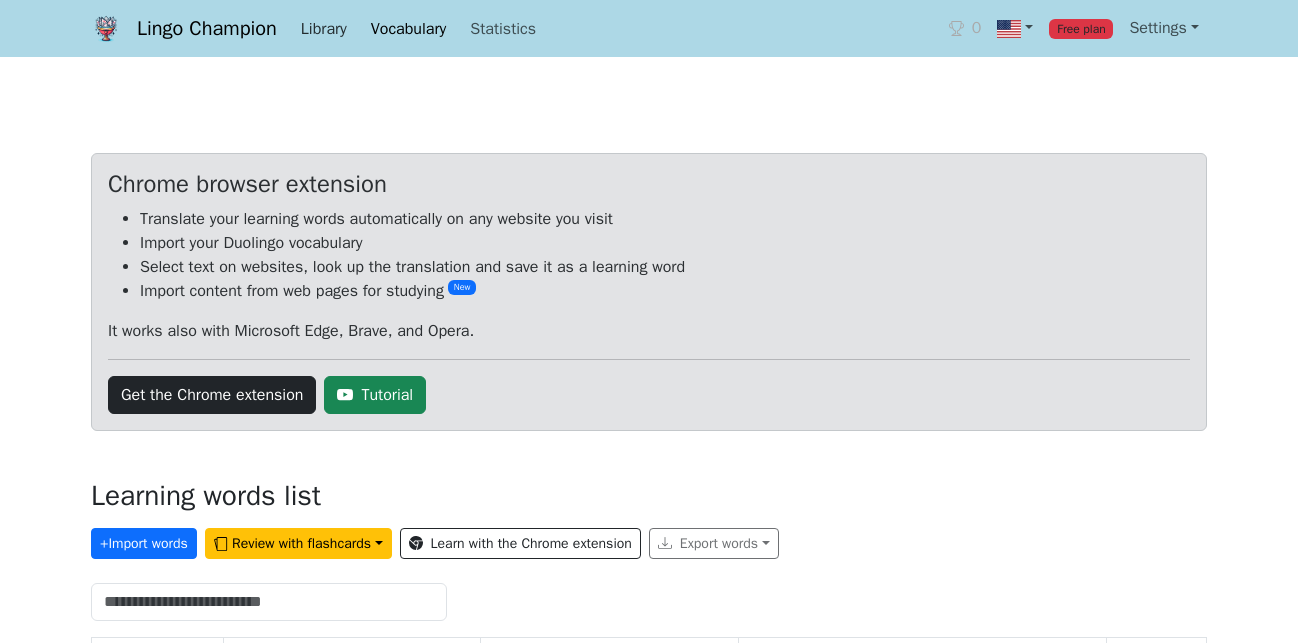 click on "Library" at bounding box center (324, 29) 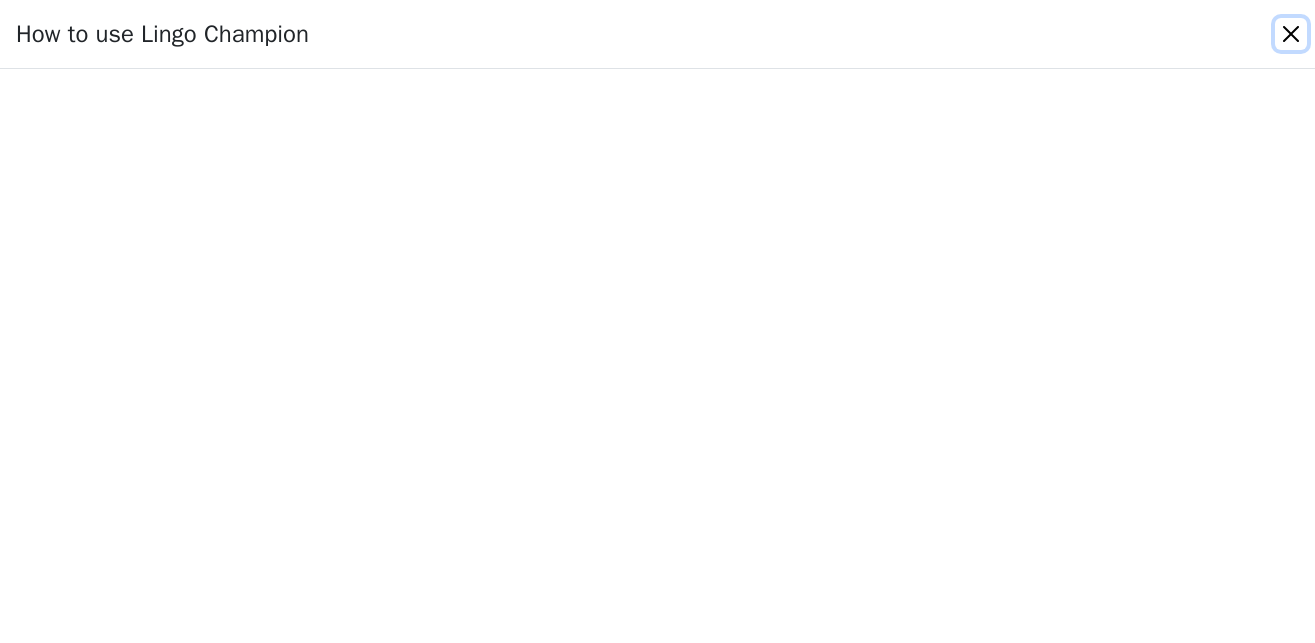 click at bounding box center [1291, 34] 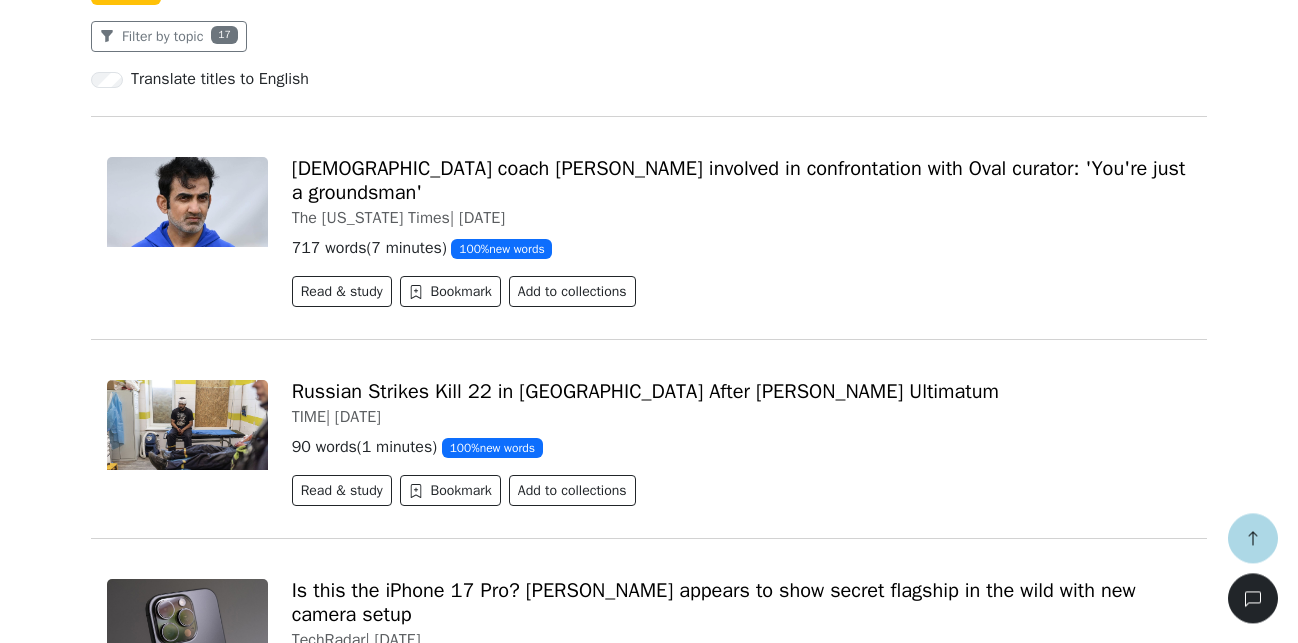 scroll, scrollTop: 408, scrollLeft: 0, axis: vertical 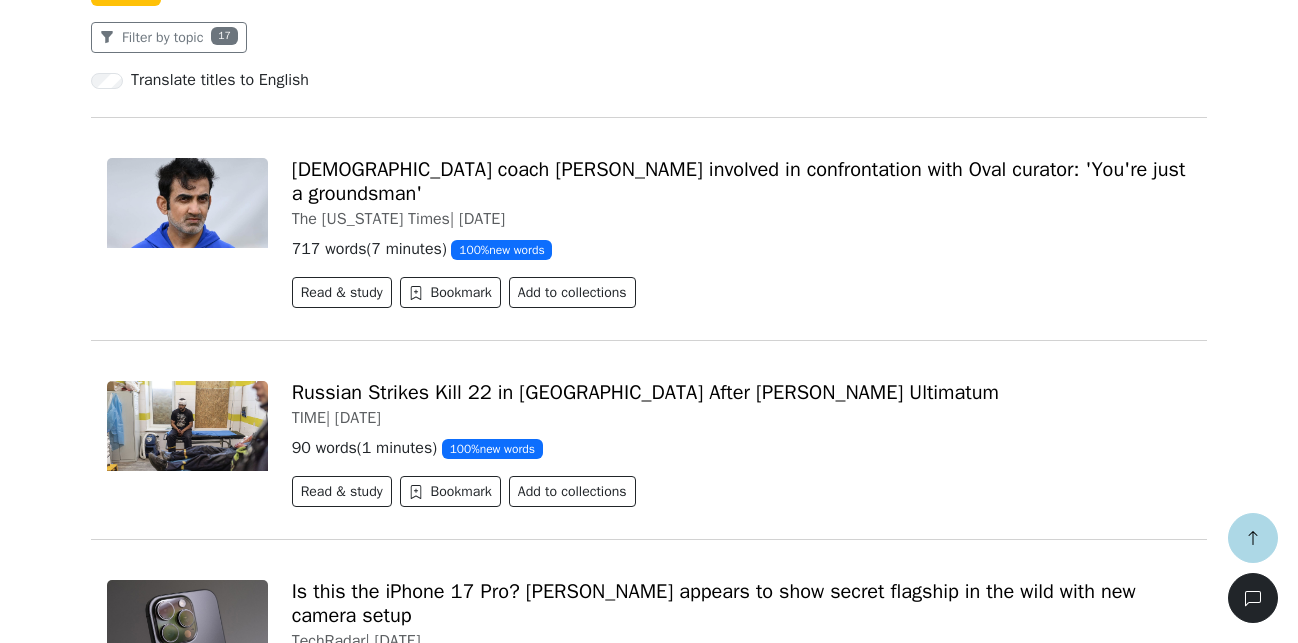 click on "Russian Strikes Kill 22 in [GEOGRAPHIC_DATA] After [PERSON_NAME] Ultimatum" at bounding box center (645, 392) 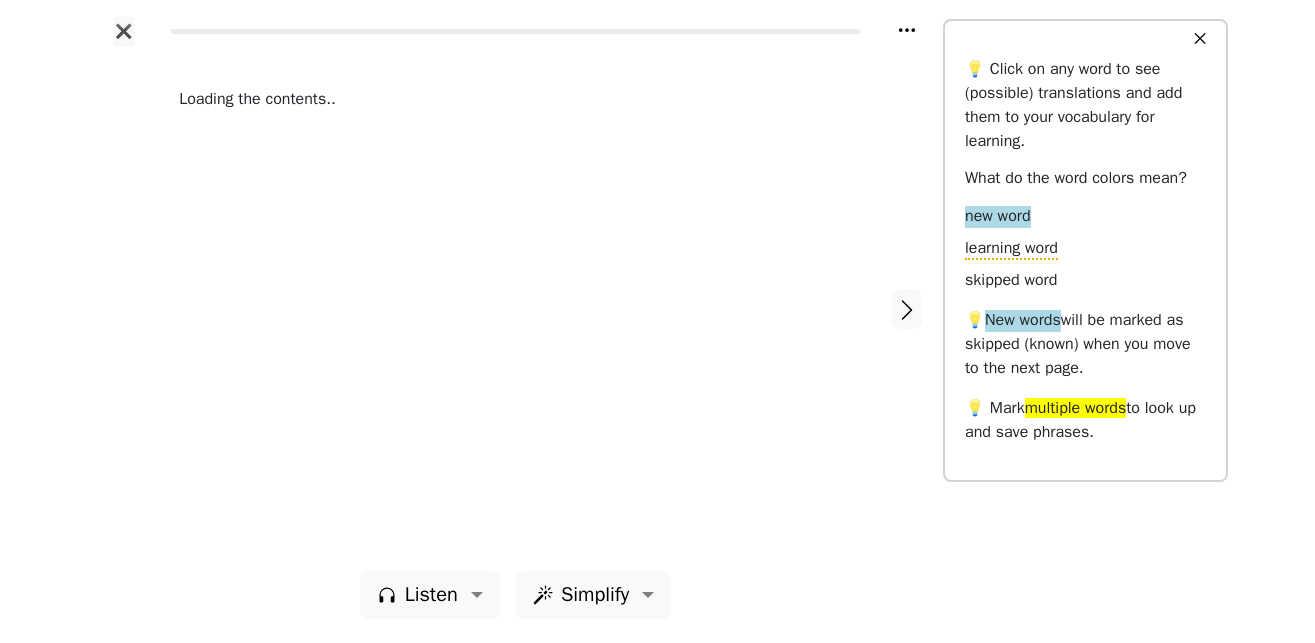 scroll, scrollTop: 0, scrollLeft: 0, axis: both 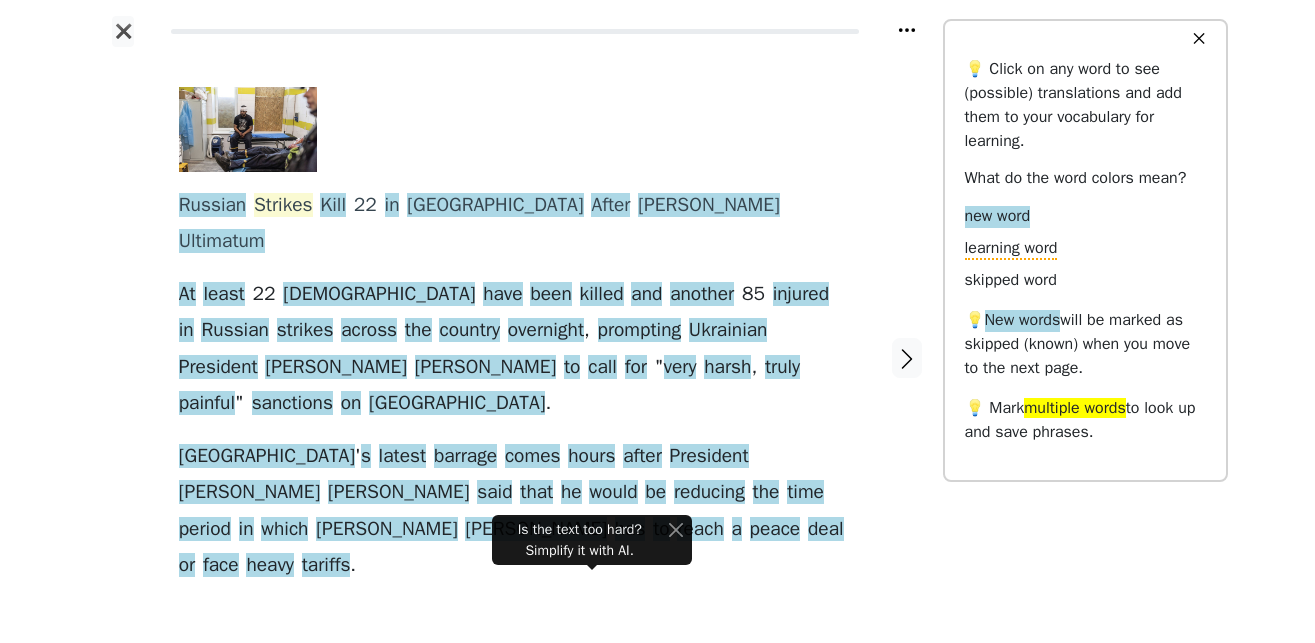click on "Strikes" at bounding box center [283, 206] 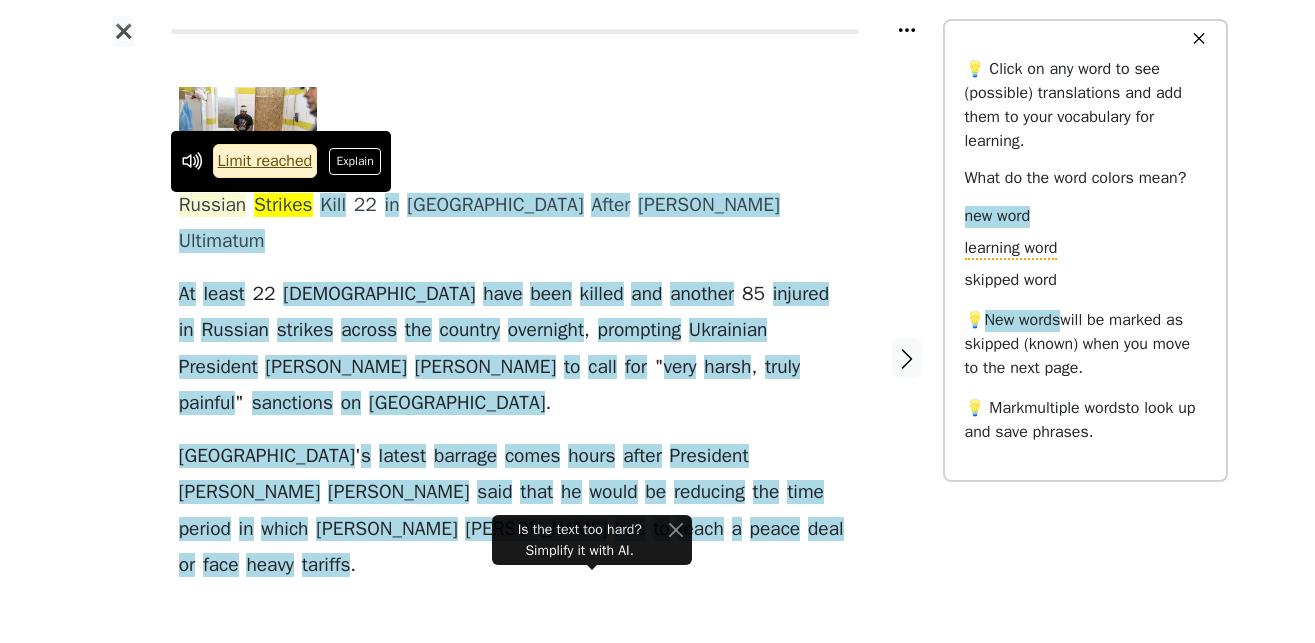 click on "Russian" at bounding box center (212, 206) 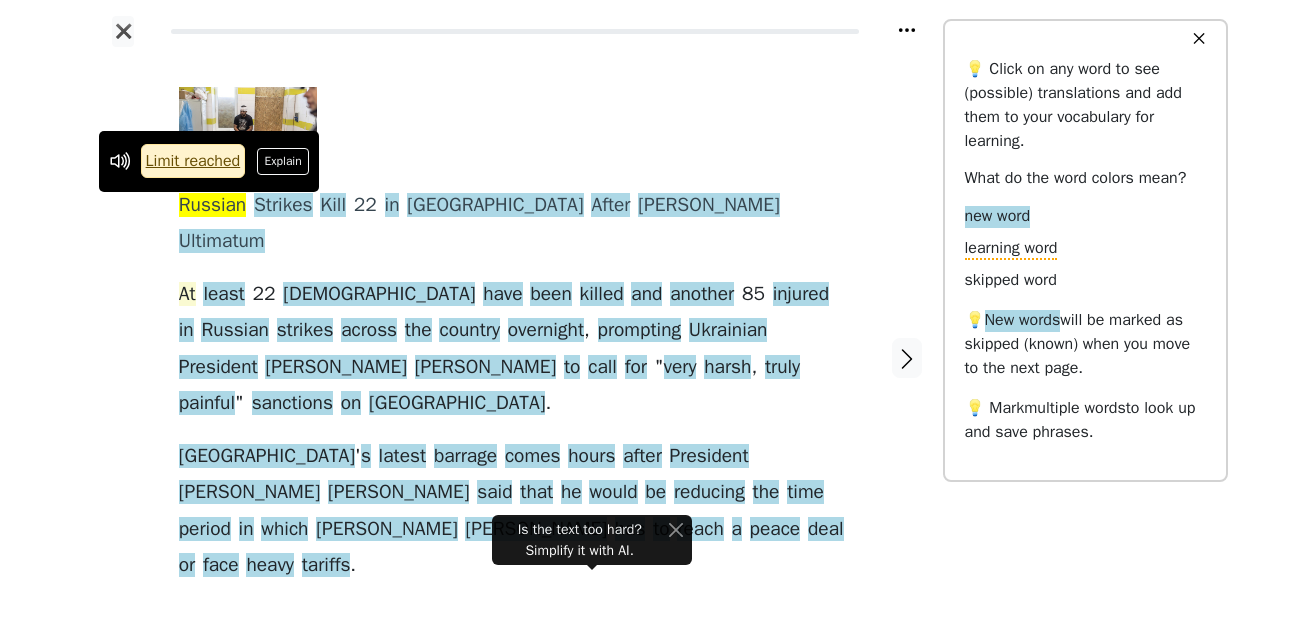 click on "At" at bounding box center [187, 295] 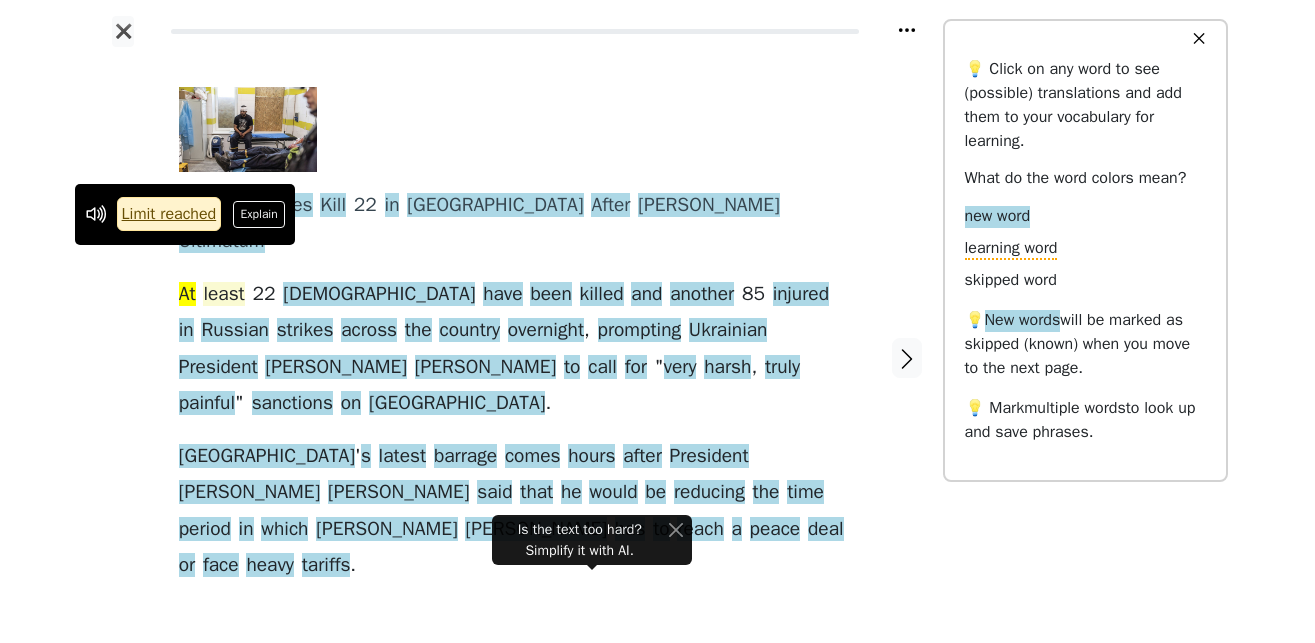 click on "least" at bounding box center (223, 295) 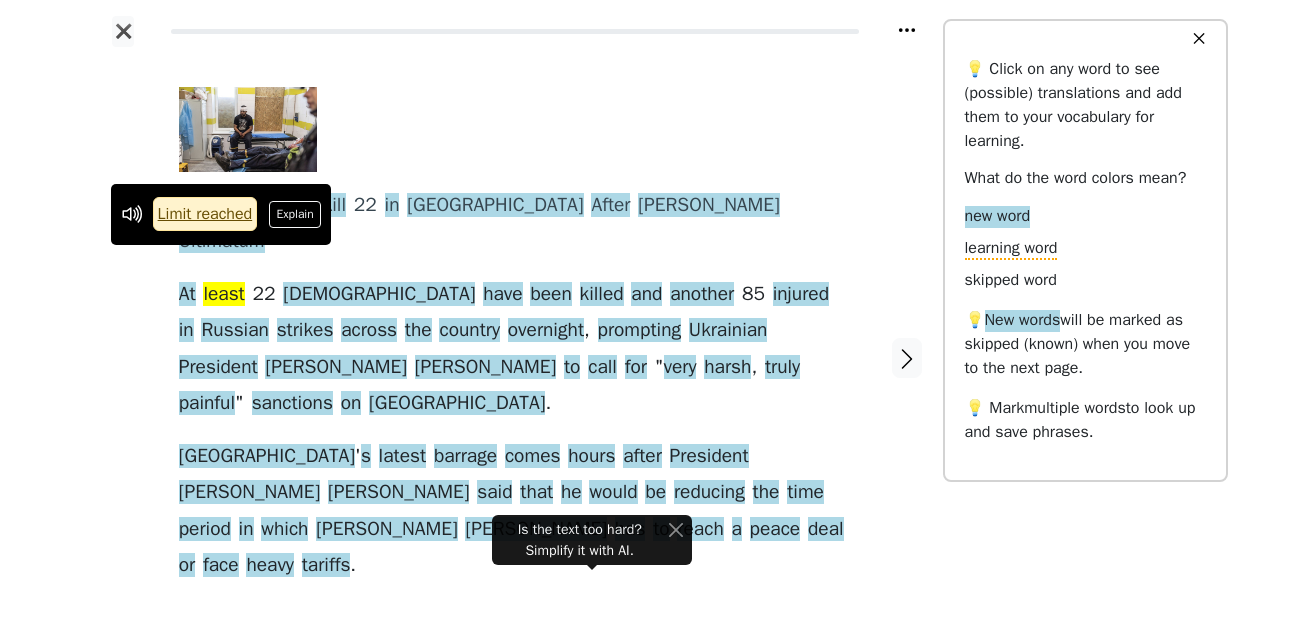 click at bounding box center (123, 358) 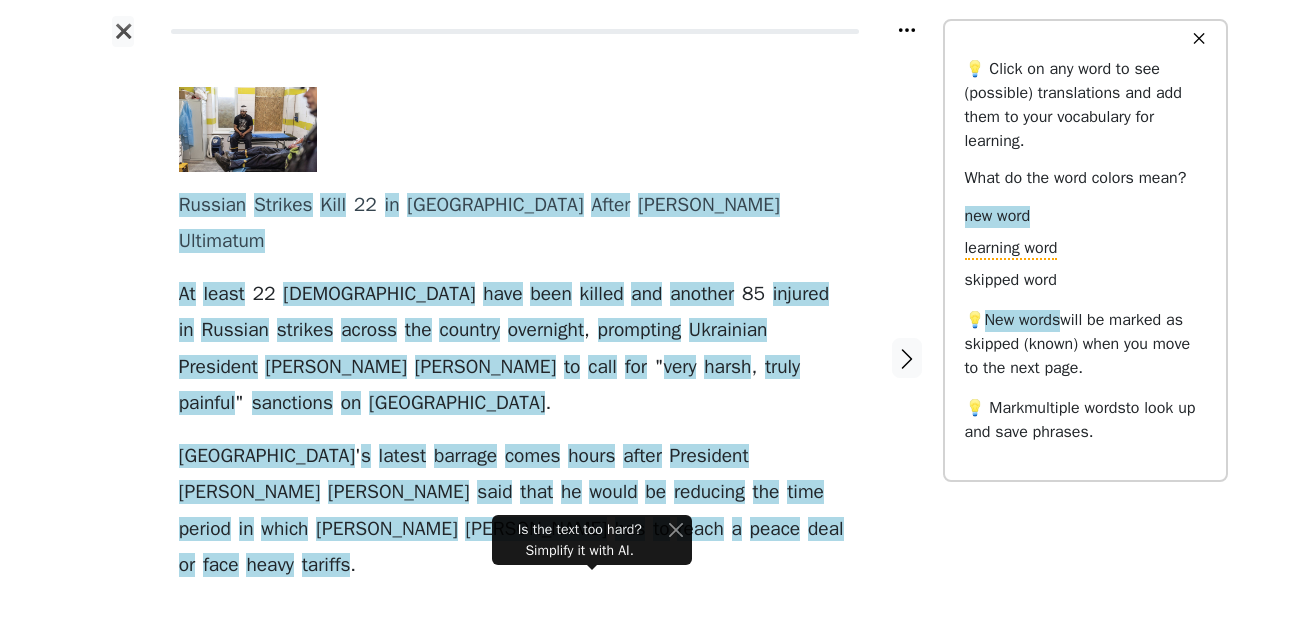 click on "✕" at bounding box center (1199, 39) 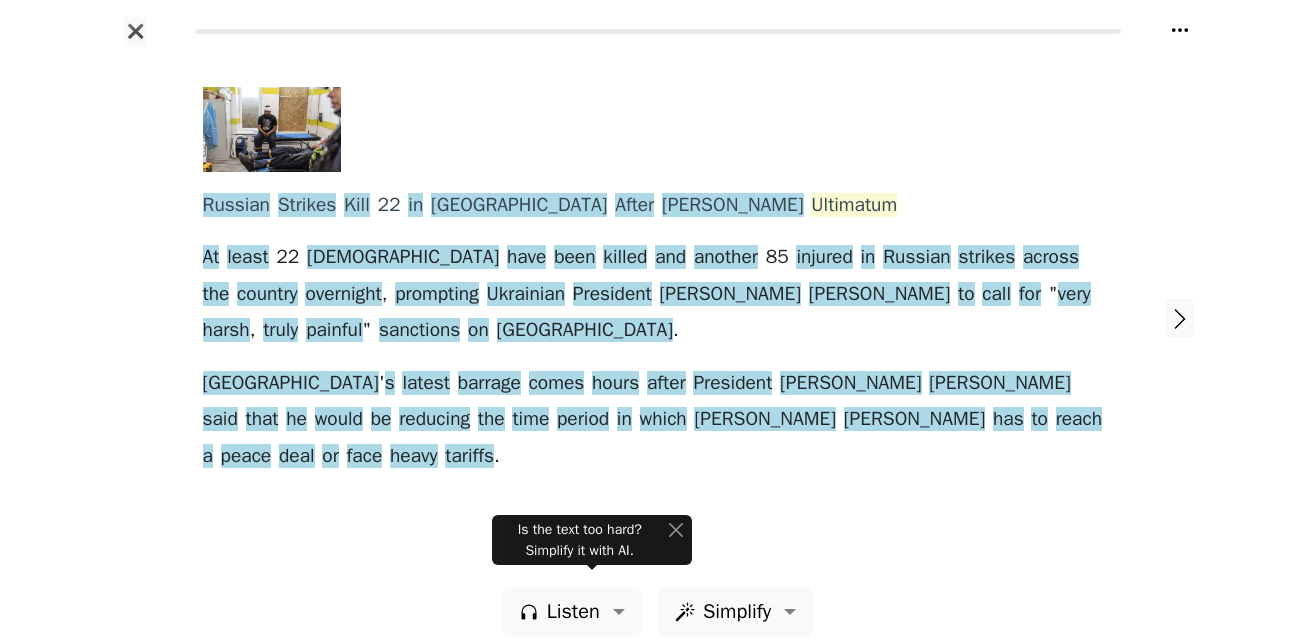 click on "Ultimatum" at bounding box center (854, 206) 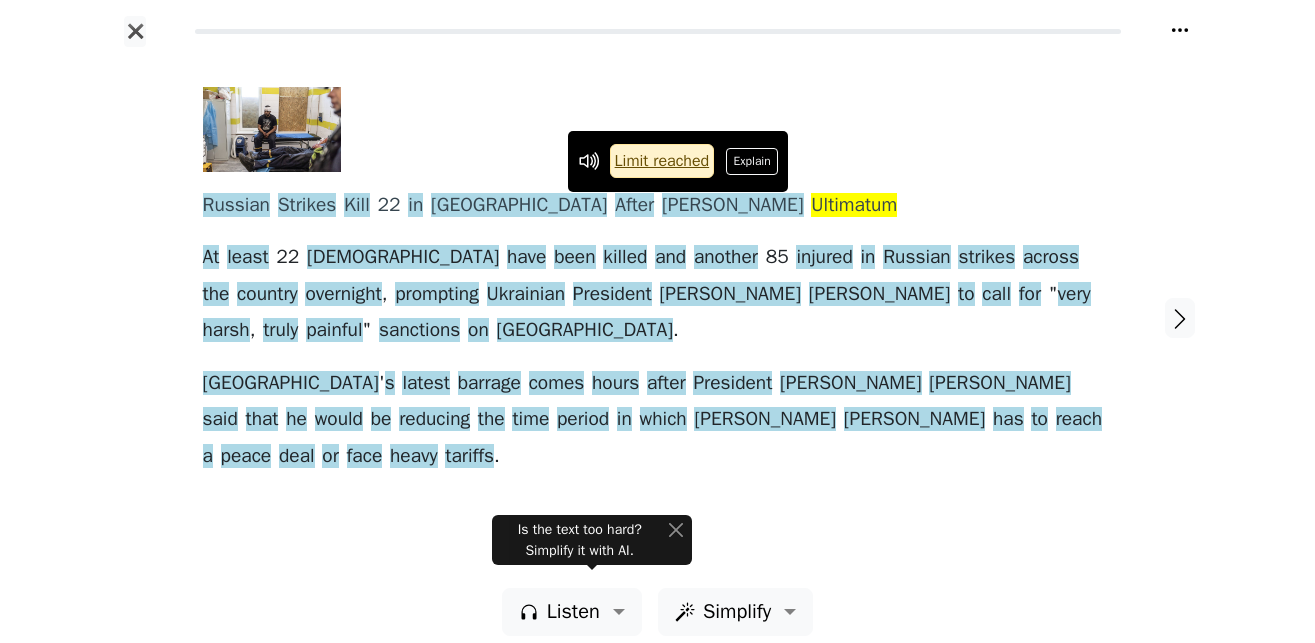 click on "Ultimatum" at bounding box center [854, 206] 